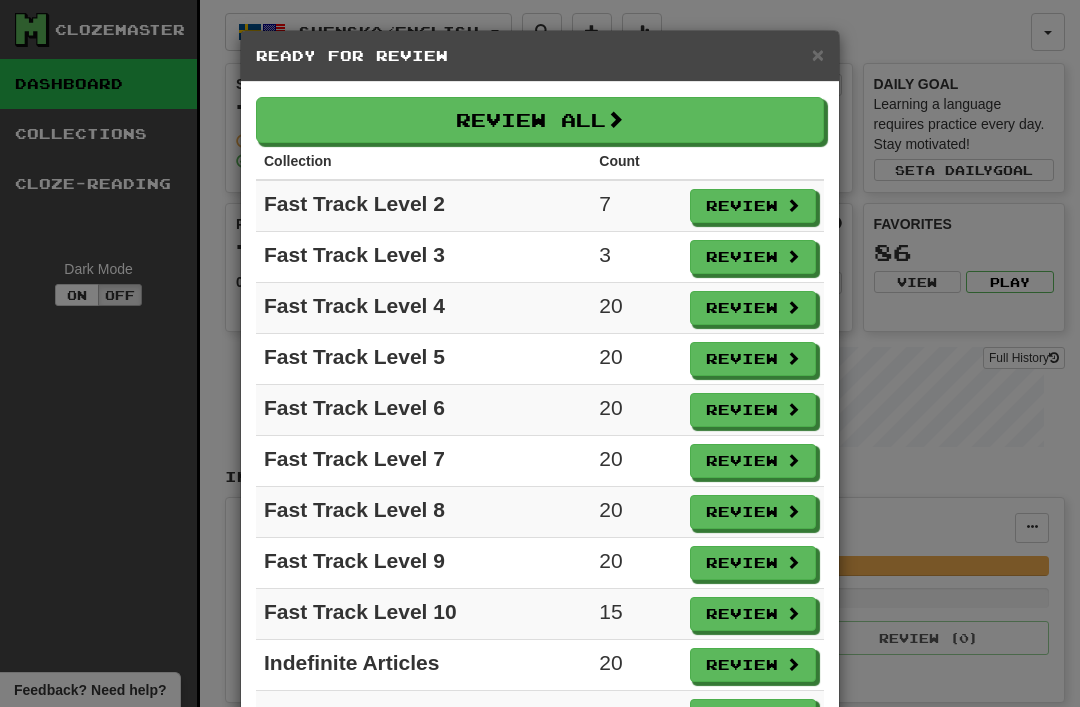 scroll, scrollTop: 0, scrollLeft: 0, axis: both 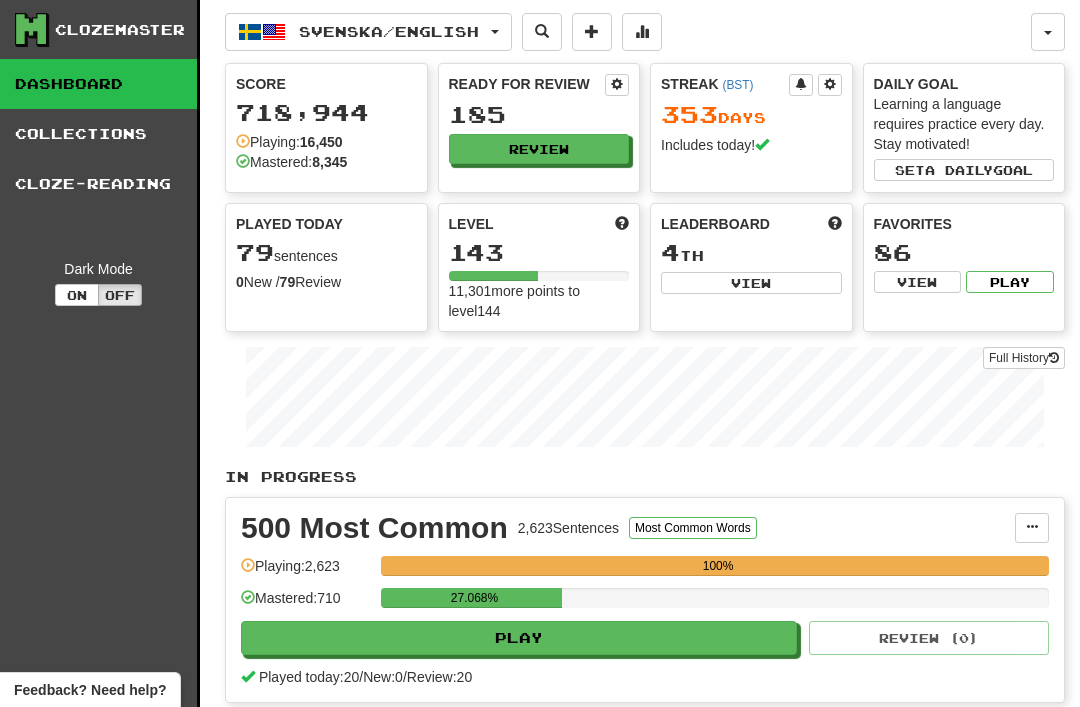 select on "**" 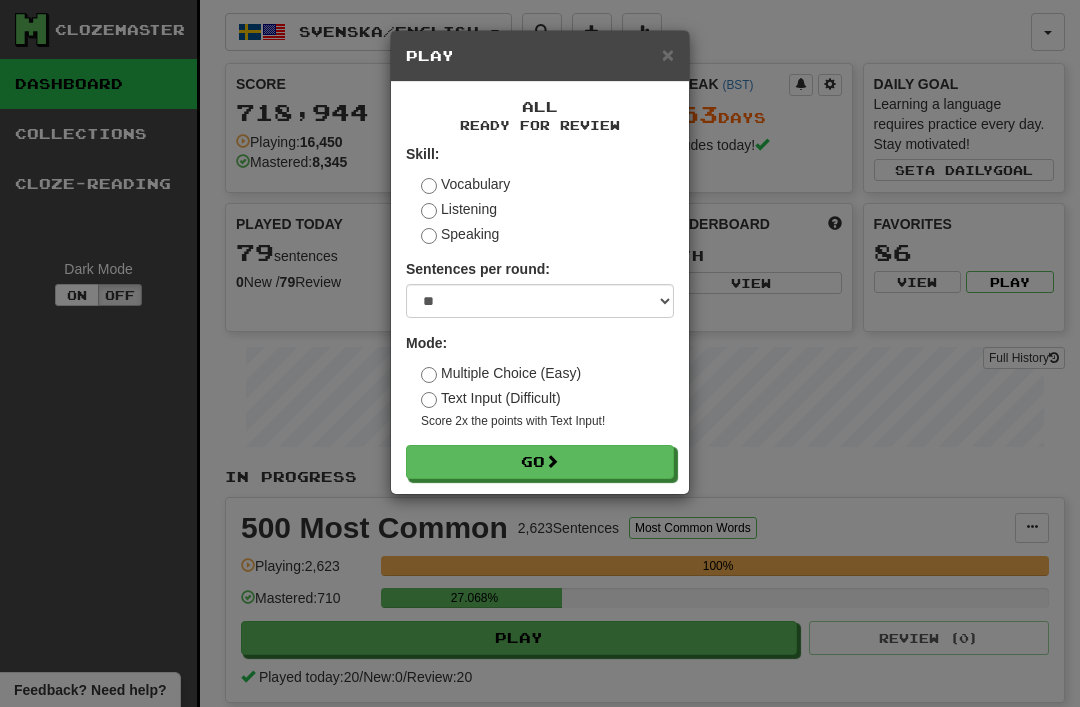 click on "Go" at bounding box center [540, 462] 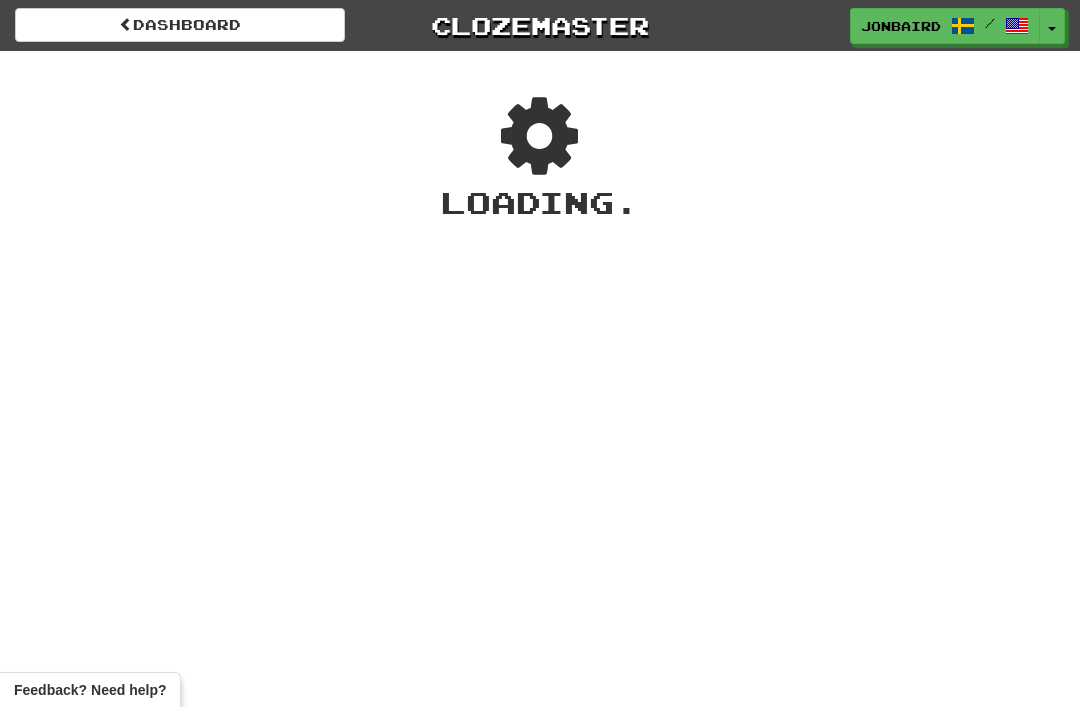 scroll, scrollTop: 0, scrollLeft: 0, axis: both 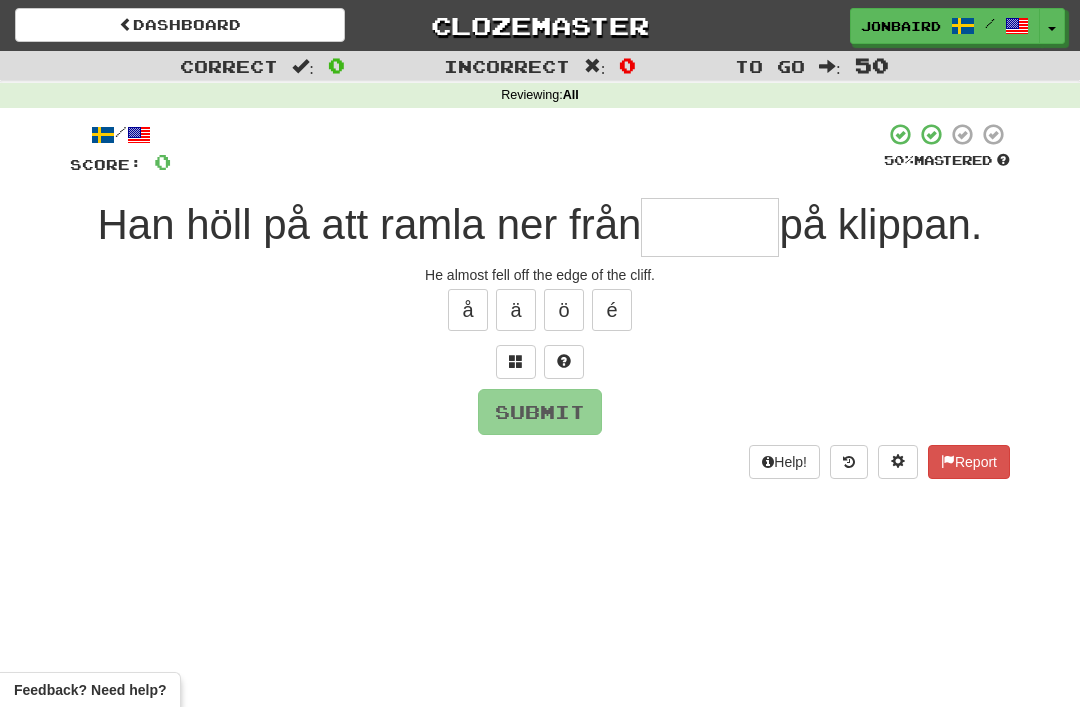 click at bounding box center [710, 227] 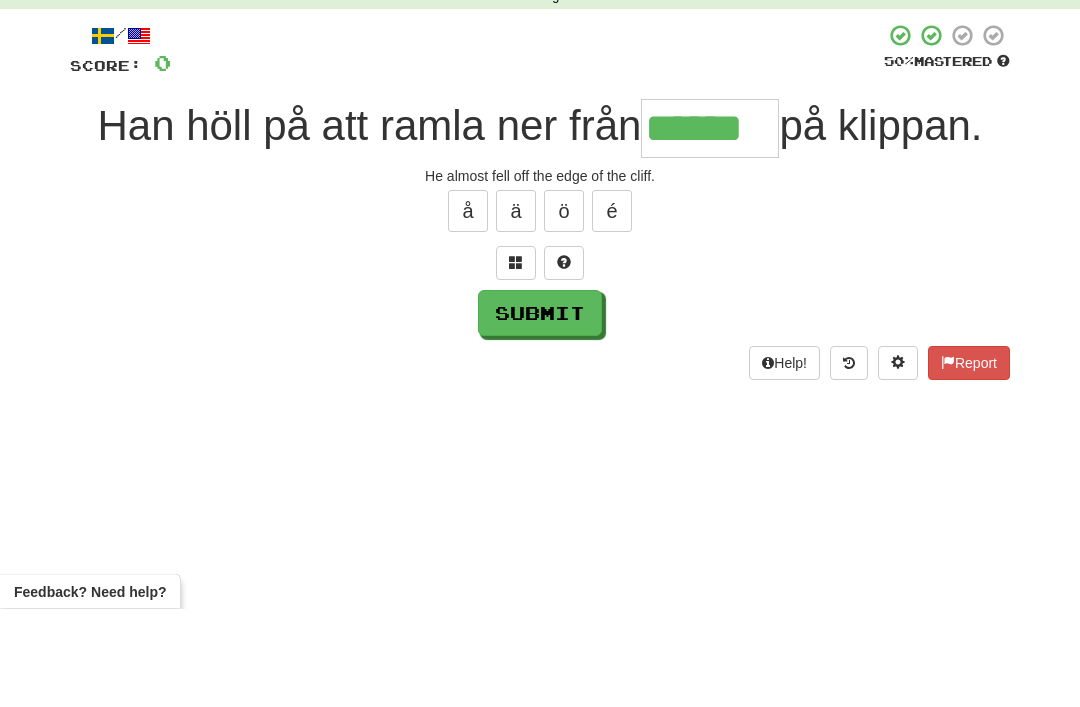 type on "******" 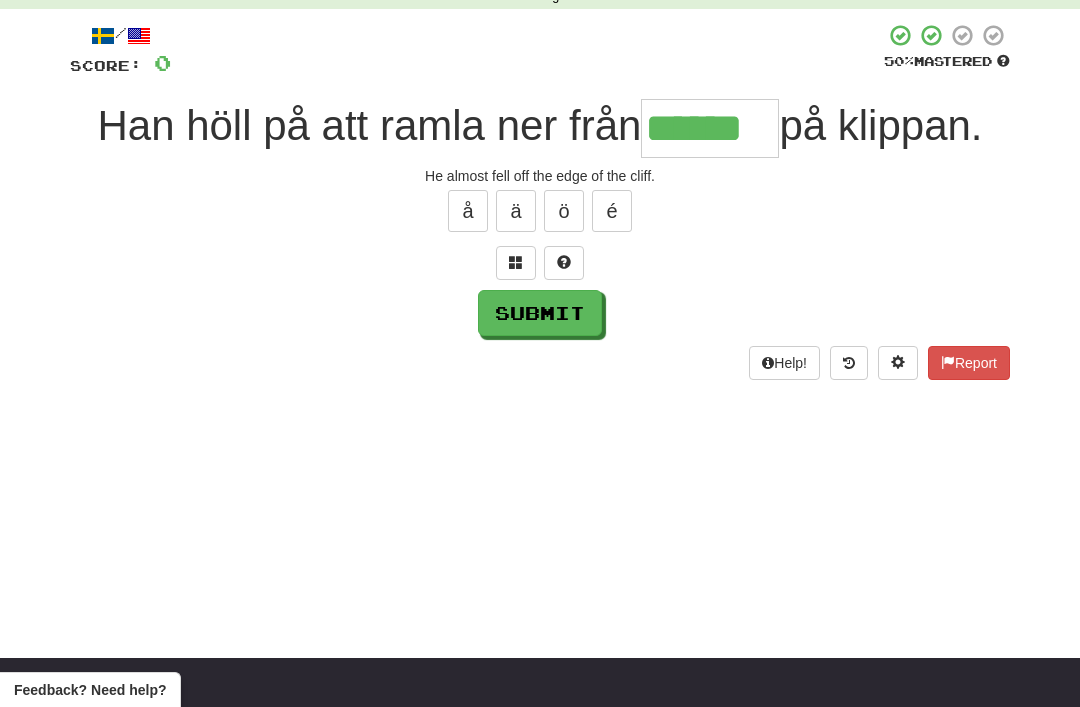 click on "Submit" at bounding box center (540, 313) 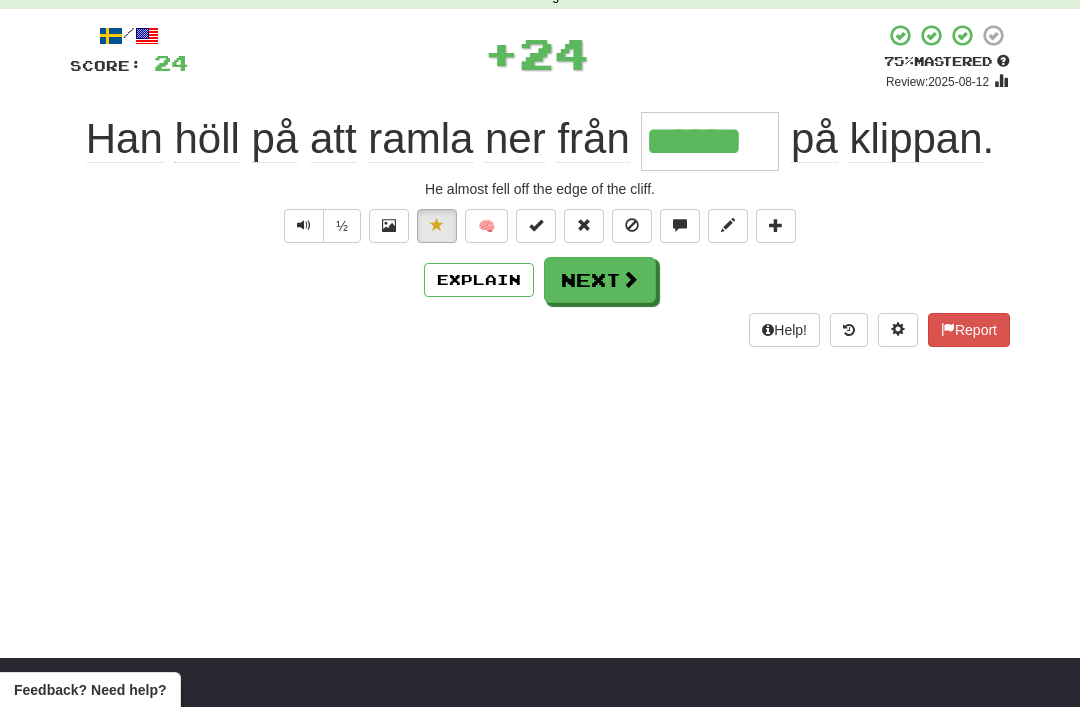 click on "Explain" at bounding box center [479, 280] 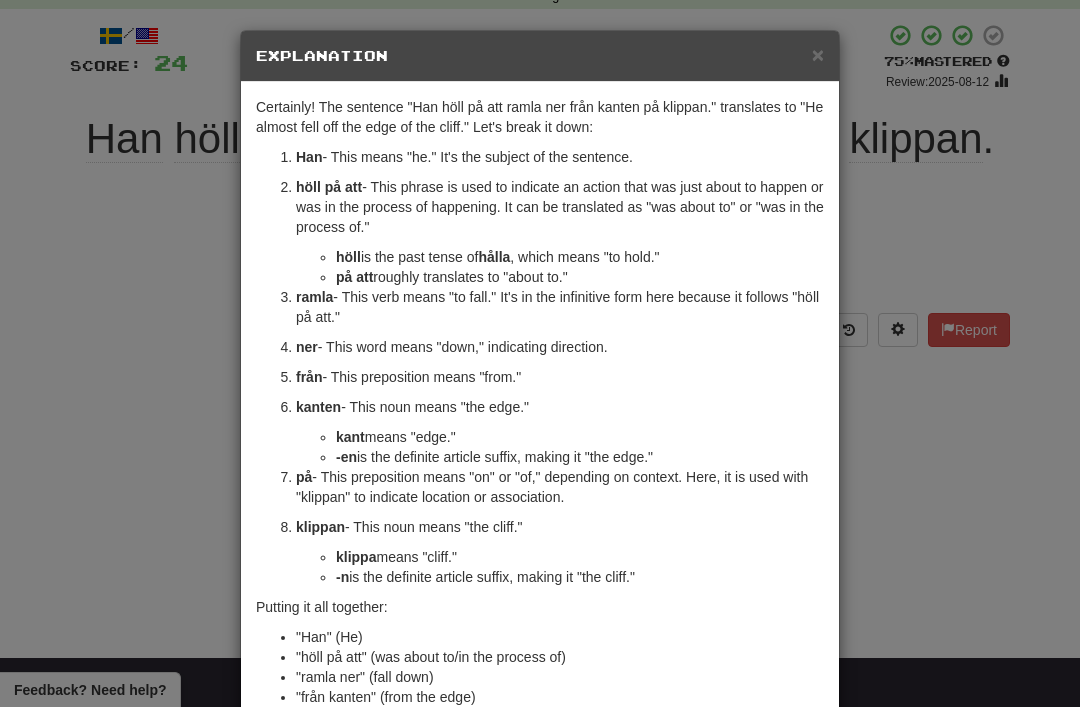 click on "×" at bounding box center [818, 54] 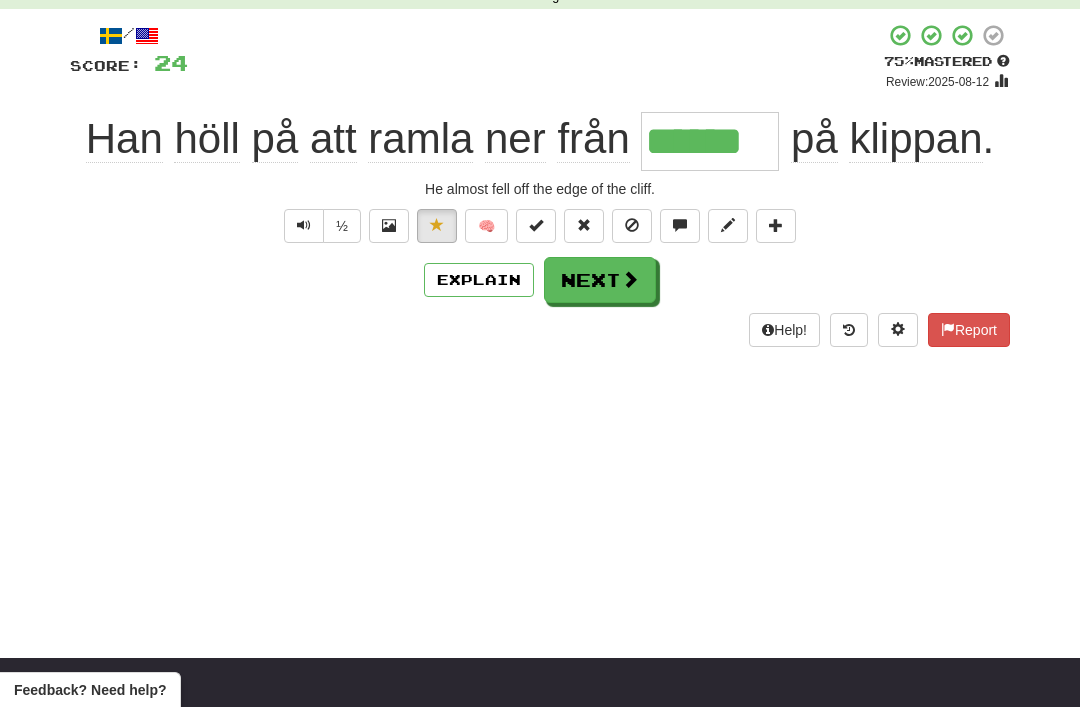 click on "Next" at bounding box center (600, 280) 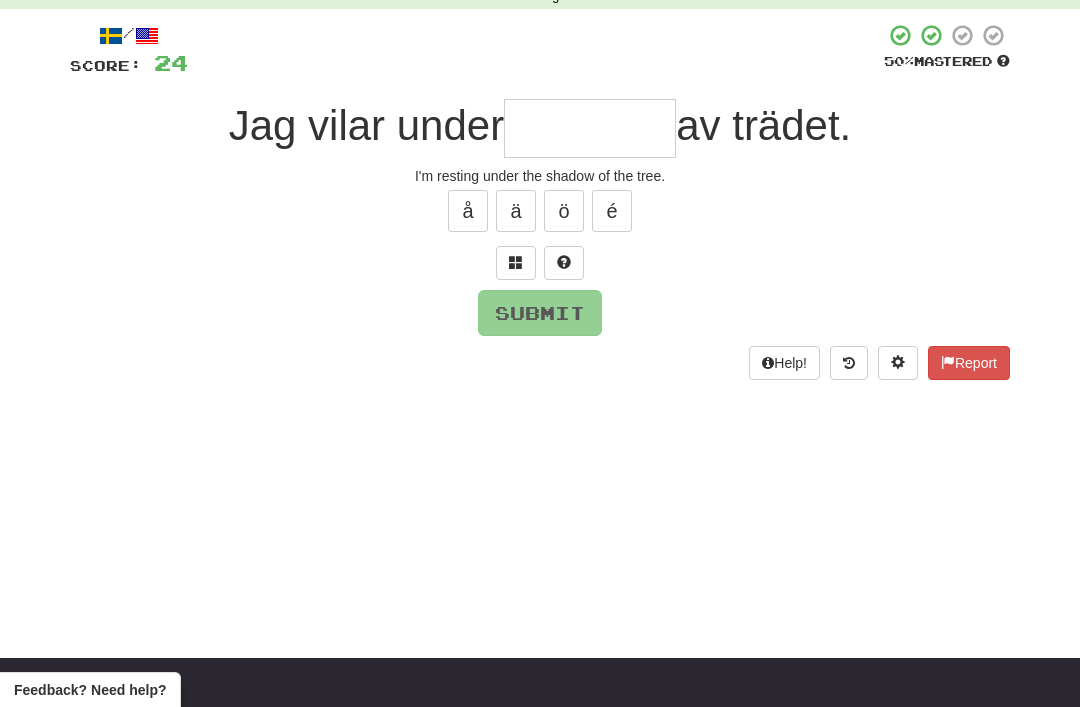 scroll, scrollTop: 98, scrollLeft: 0, axis: vertical 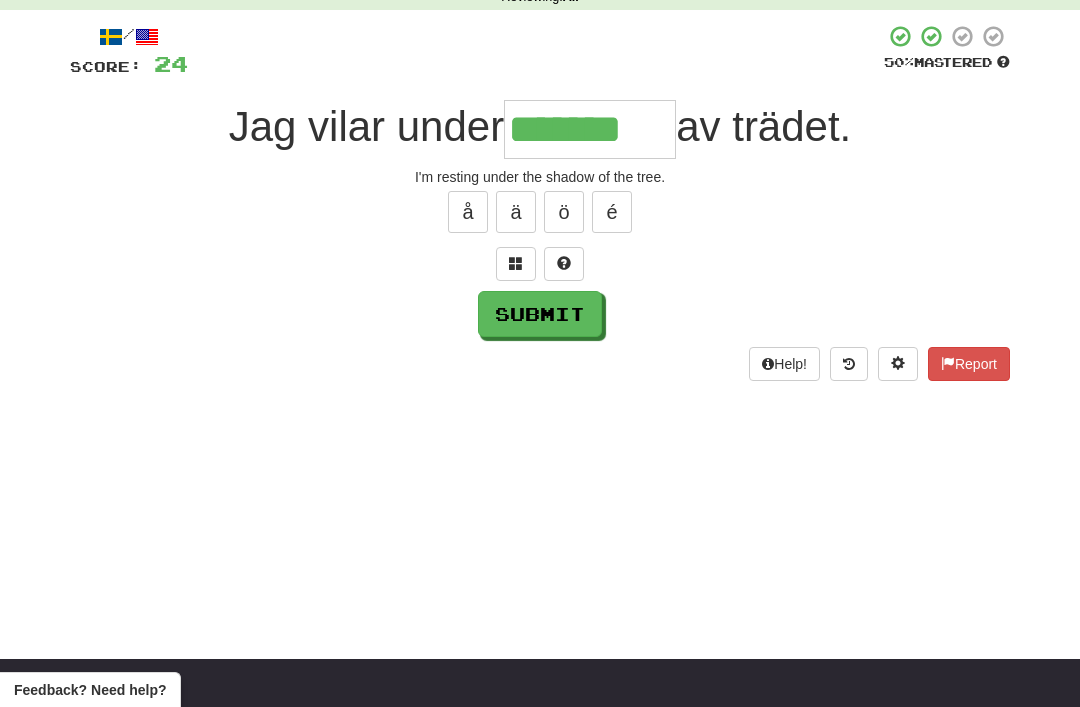 type on "*******" 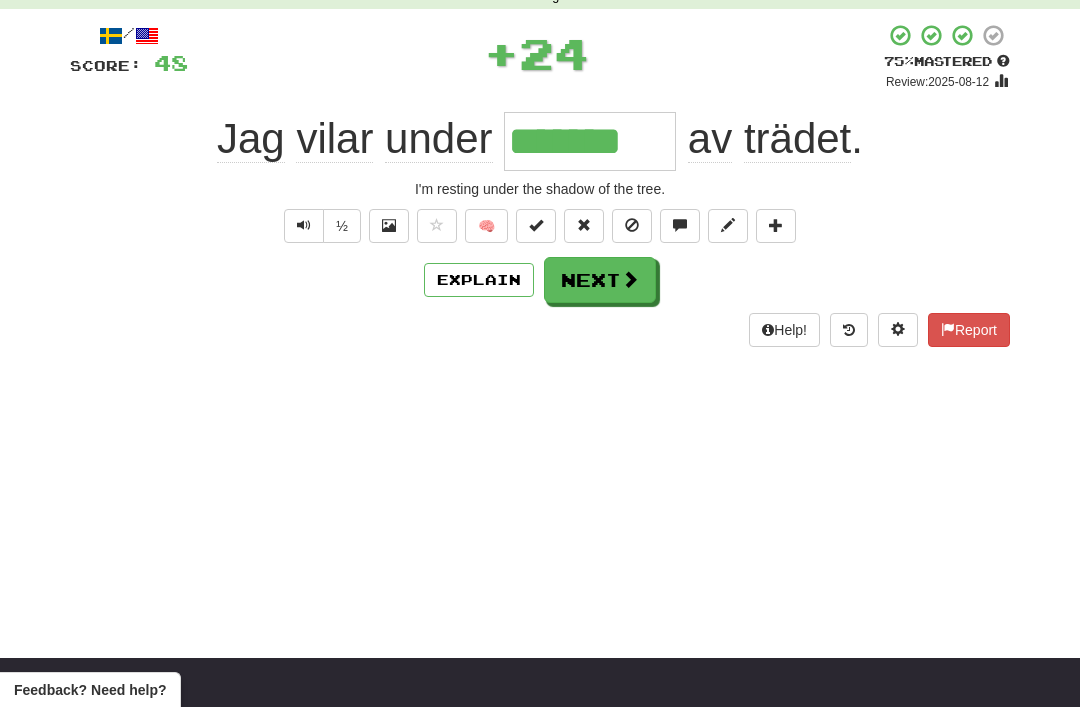 click on "Next" at bounding box center (600, 280) 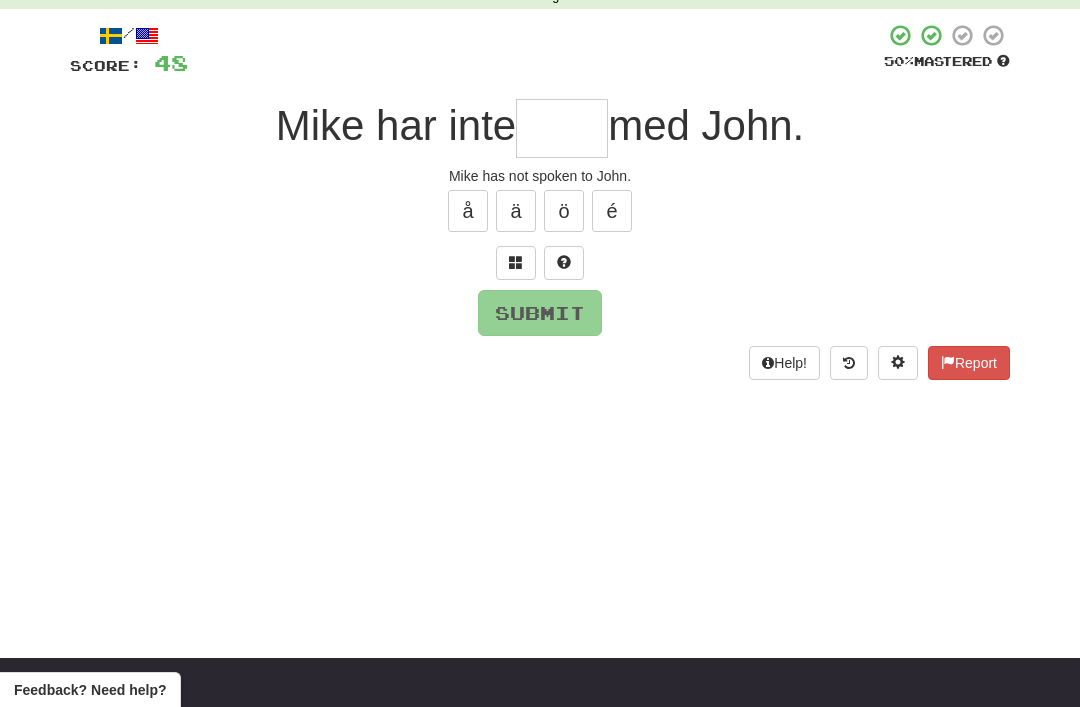 scroll, scrollTop: 98, scrollLeft: 0, axis: vertical 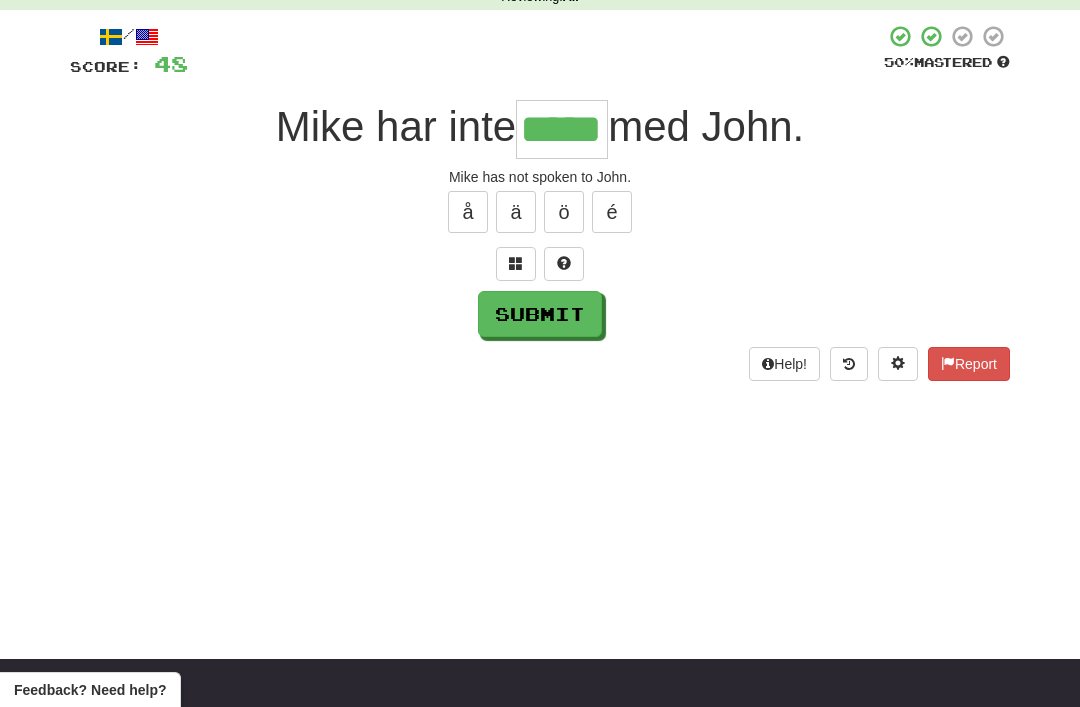 type on "*****" 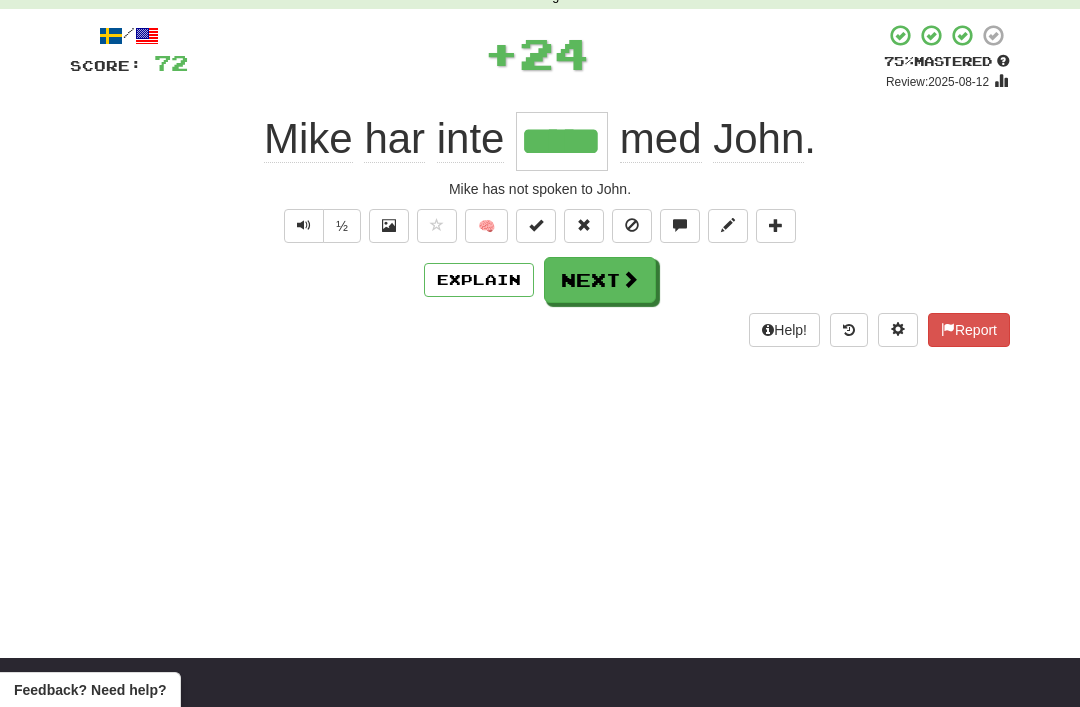 click on "Next" at bounding box center (600, 280) 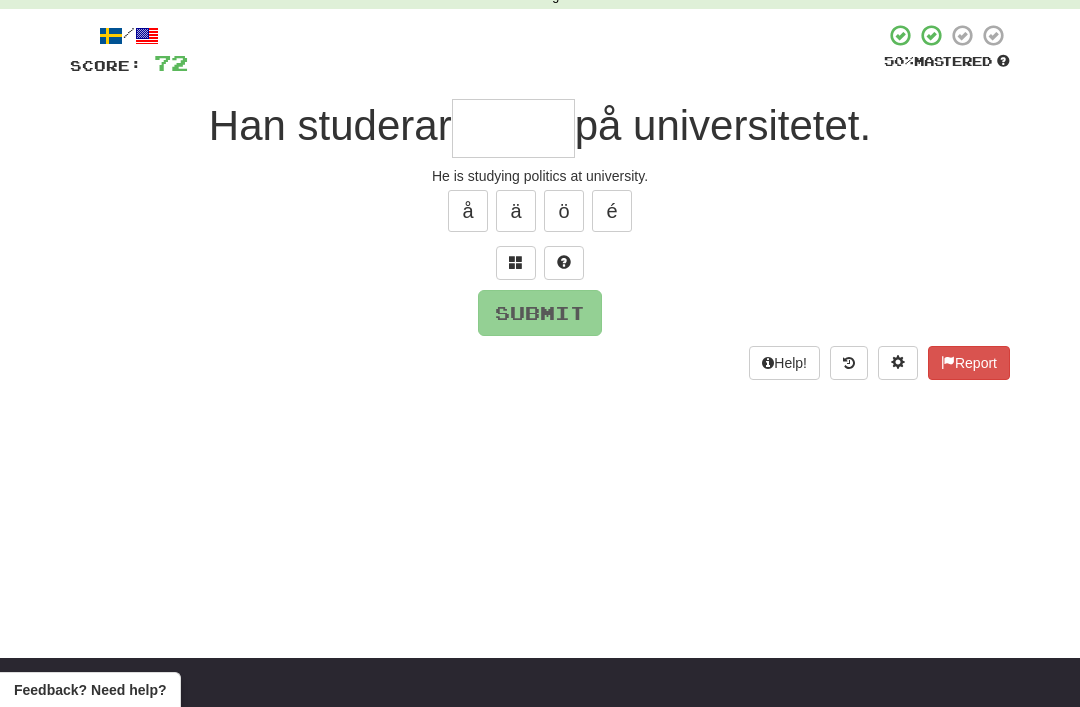 scroll, scrollTop: 98, scrollLeft: 0, axis: vertical 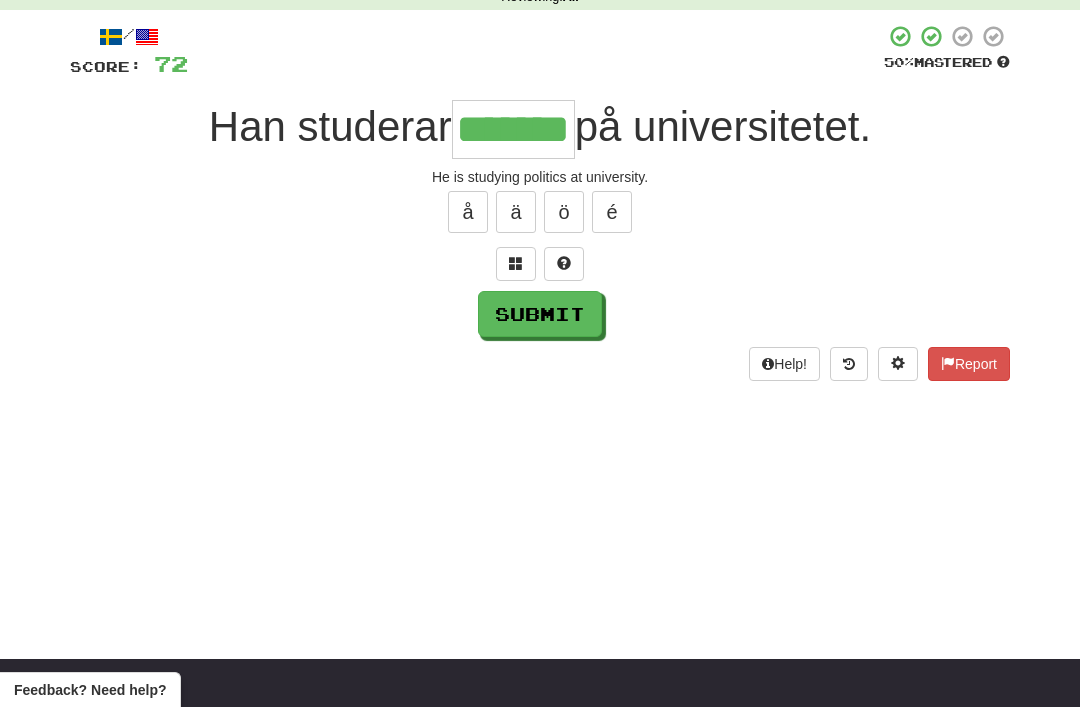 type on "*******" 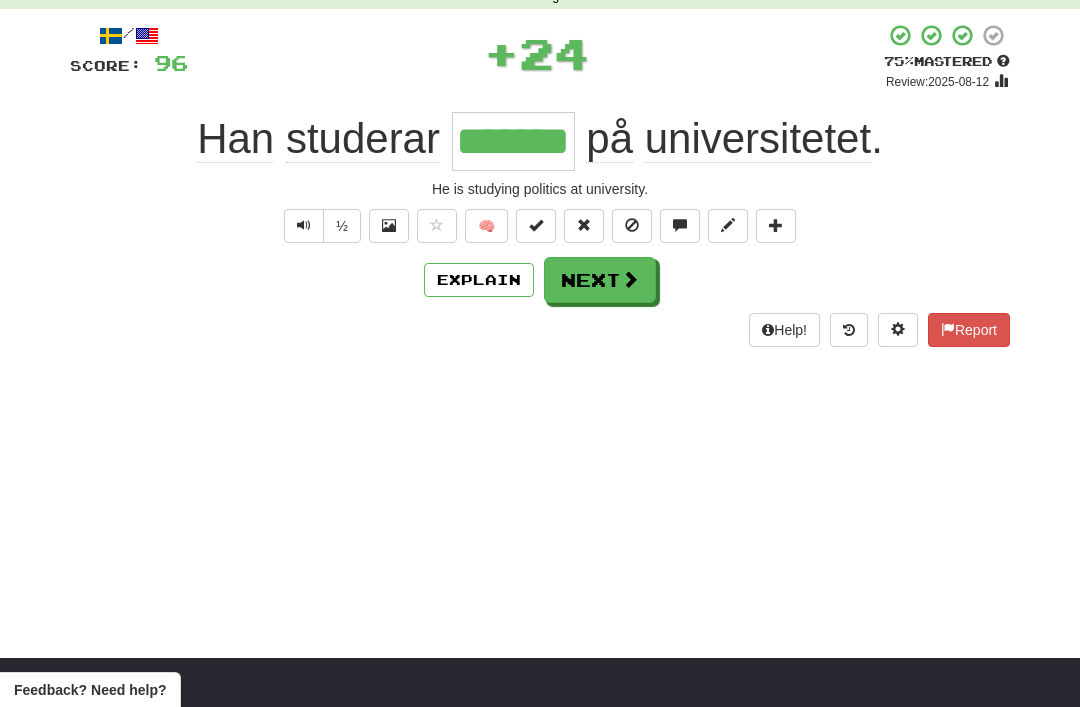 click on "Next" at bounding box center (600, 280) 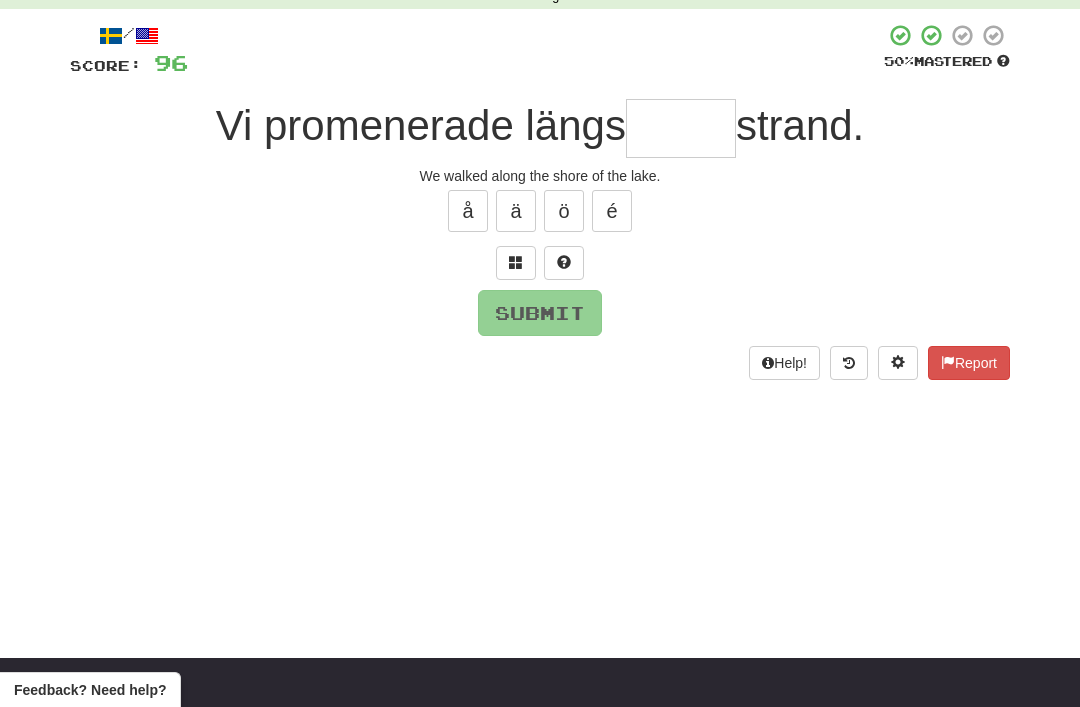 scroll, scrollTop: 98, scrollLeft: 0, axis: vertical 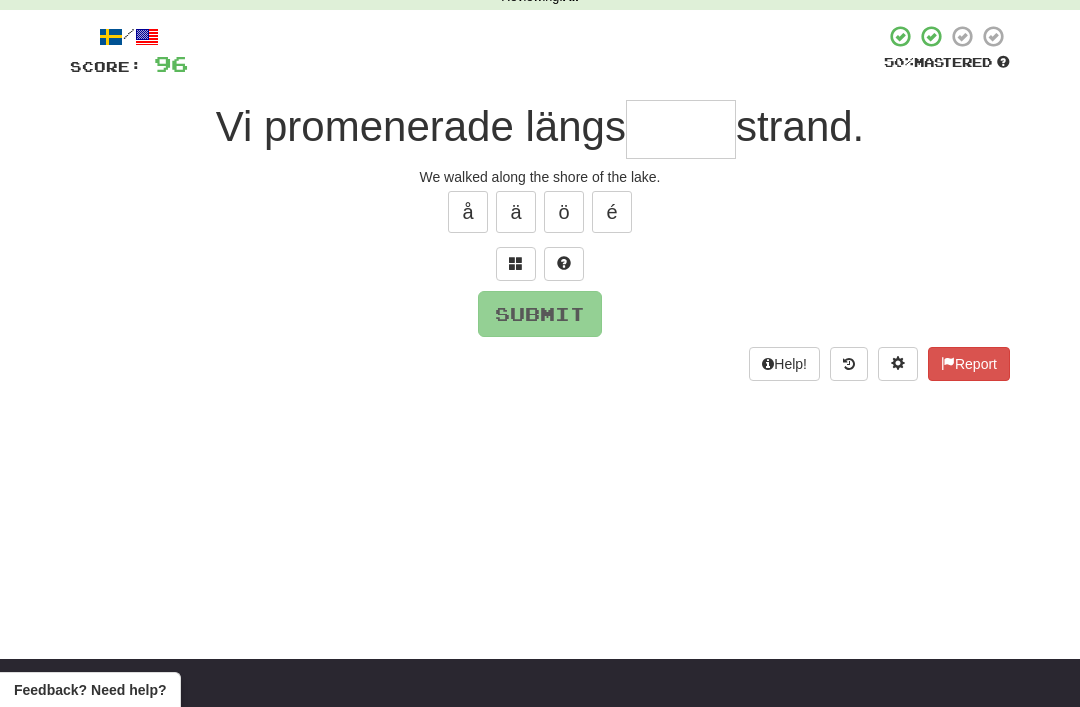 type on "*" 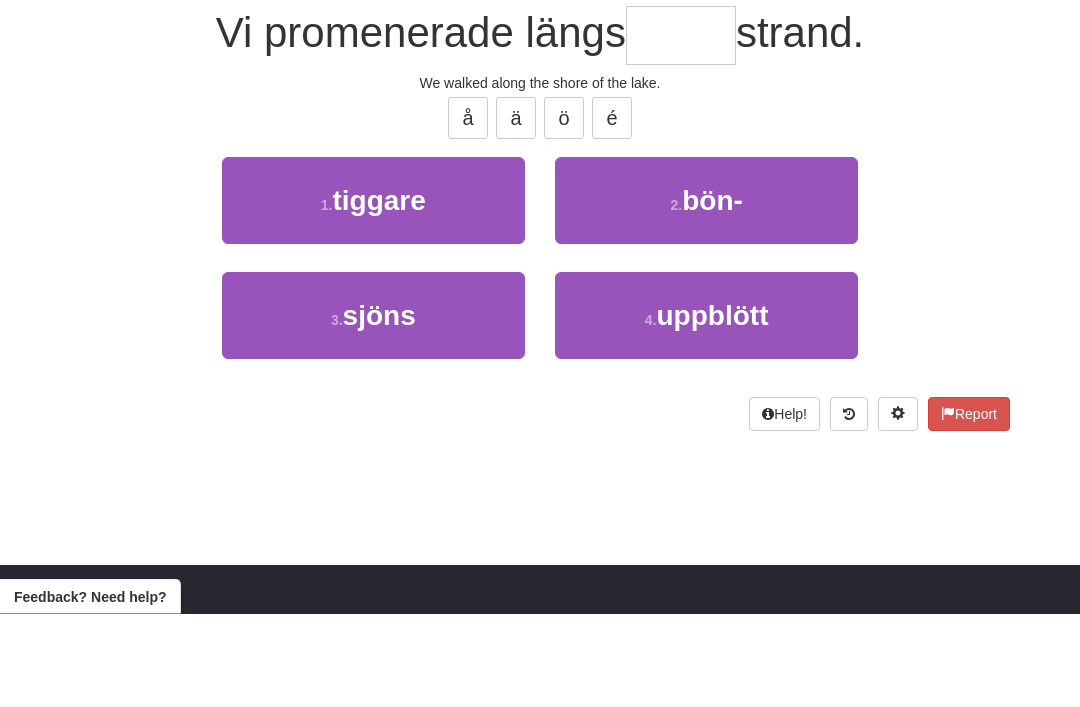 click on "3 .  sjöns" at bounding box center [373, 409] 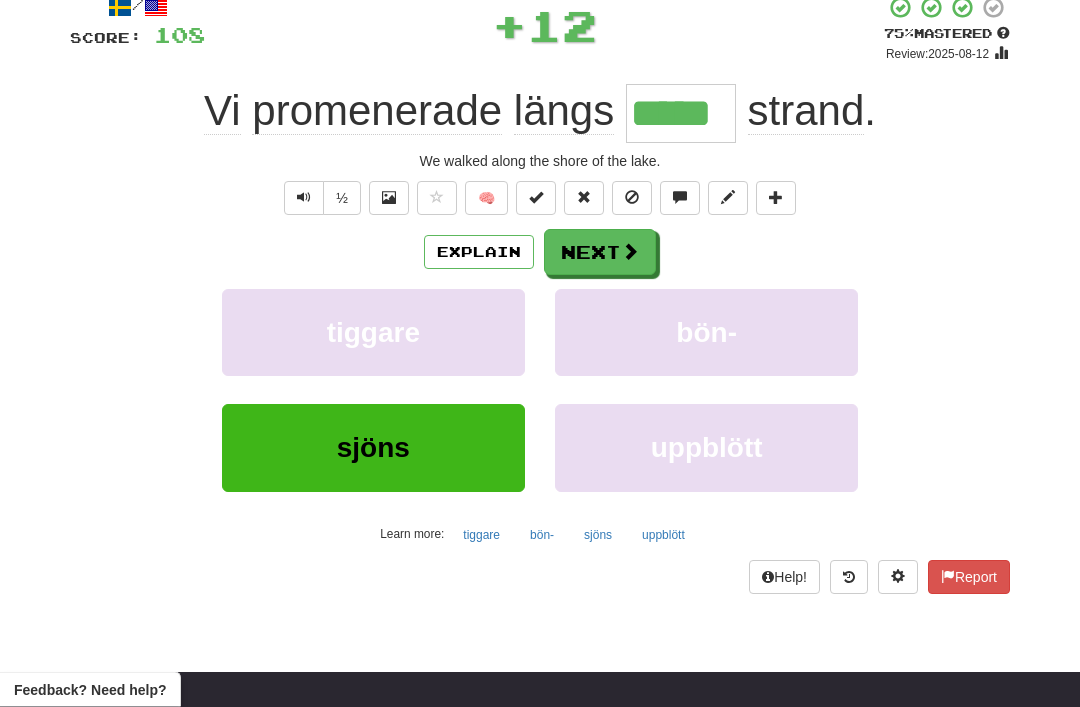 scroll, scrollTop: 125, scrollLeft: 0, axis: vertical 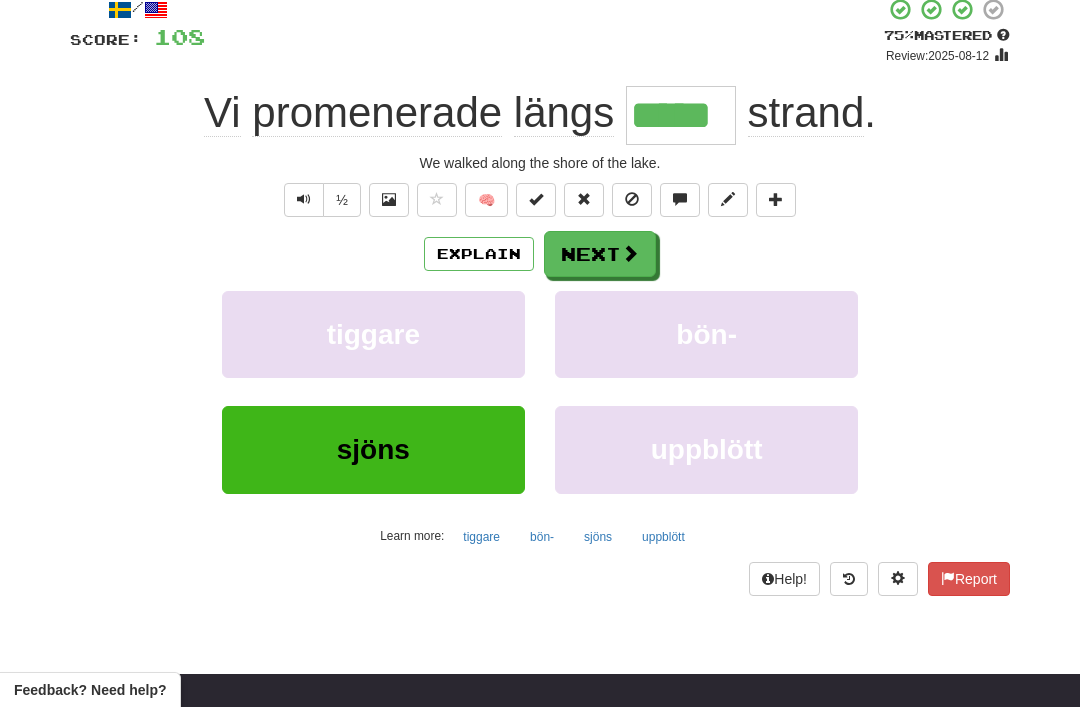 click on "Next" at bounding box center (600, 254) 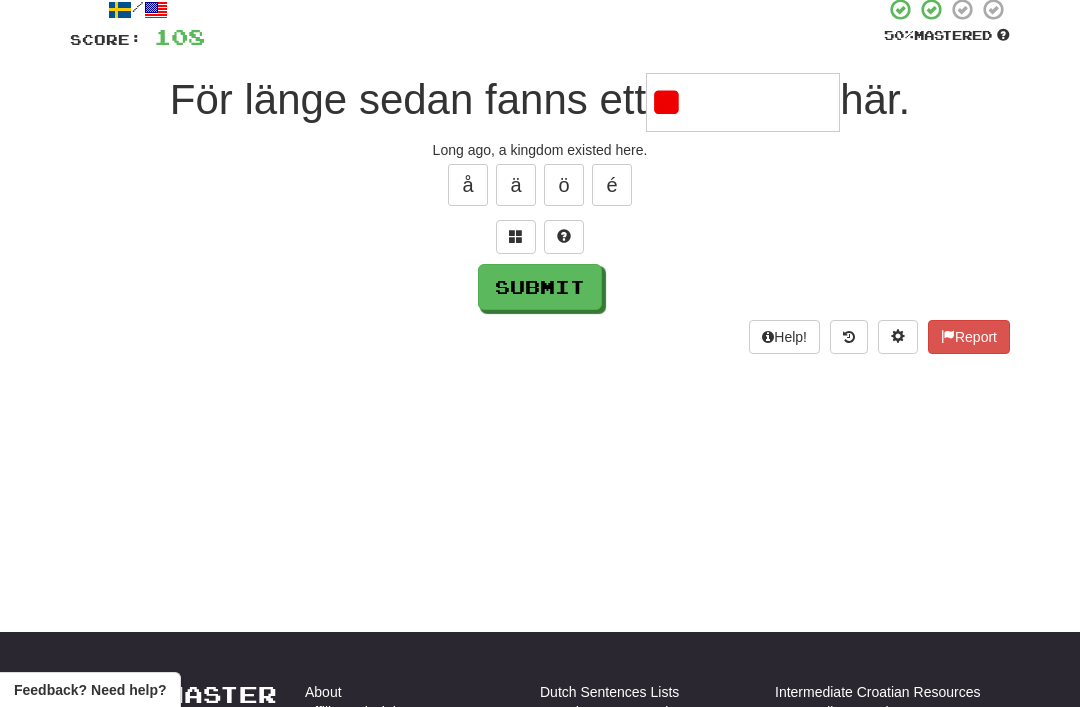 type on "*" 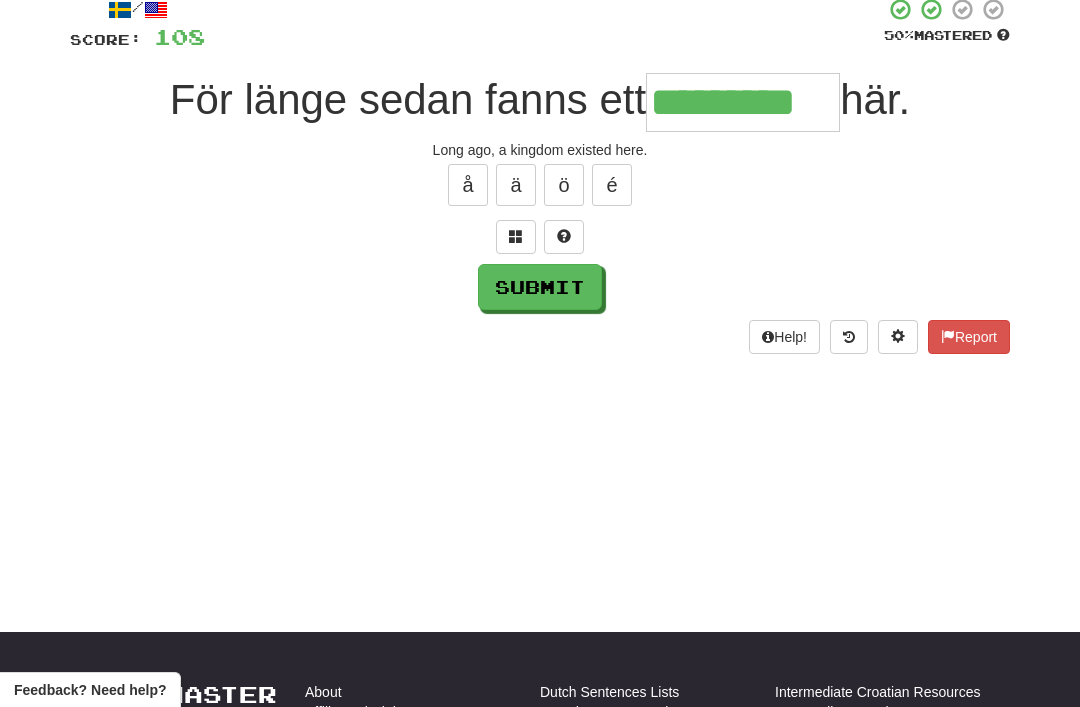 type on "*********" 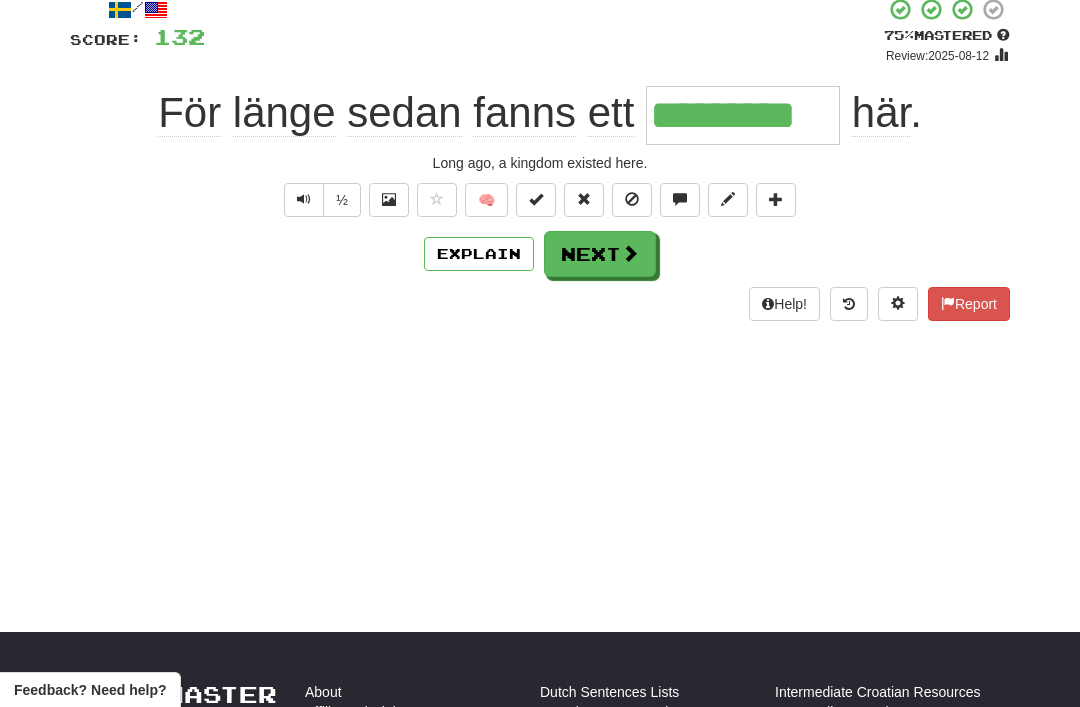 click on "Next" at bounding box center [600, 254] 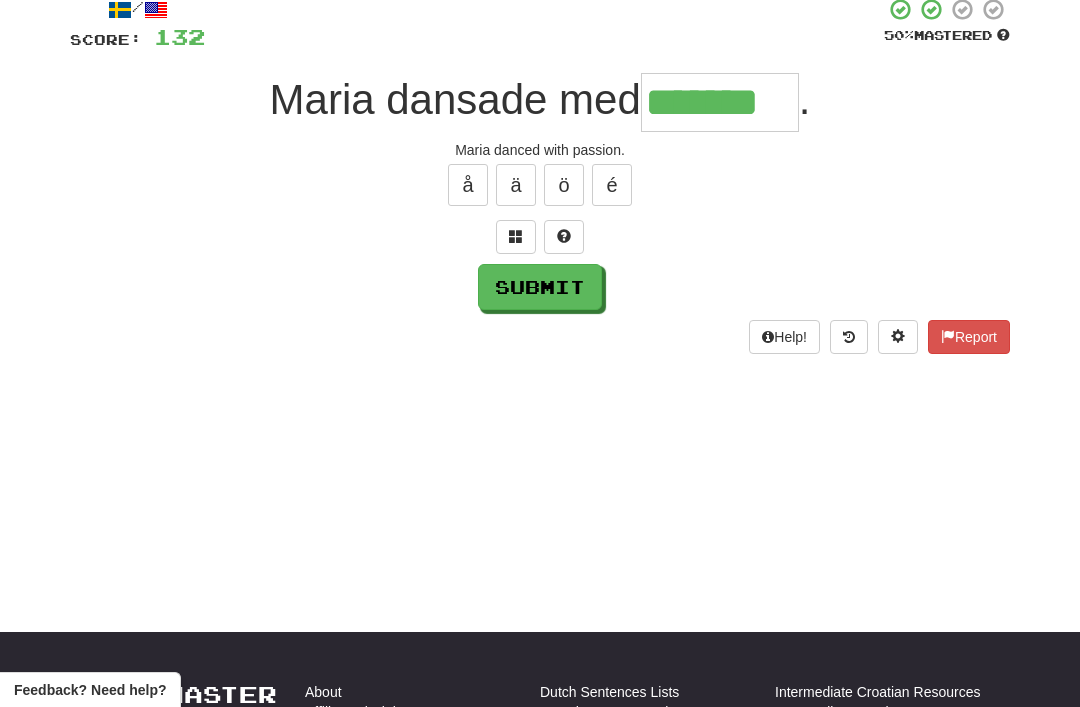 type on "*******" 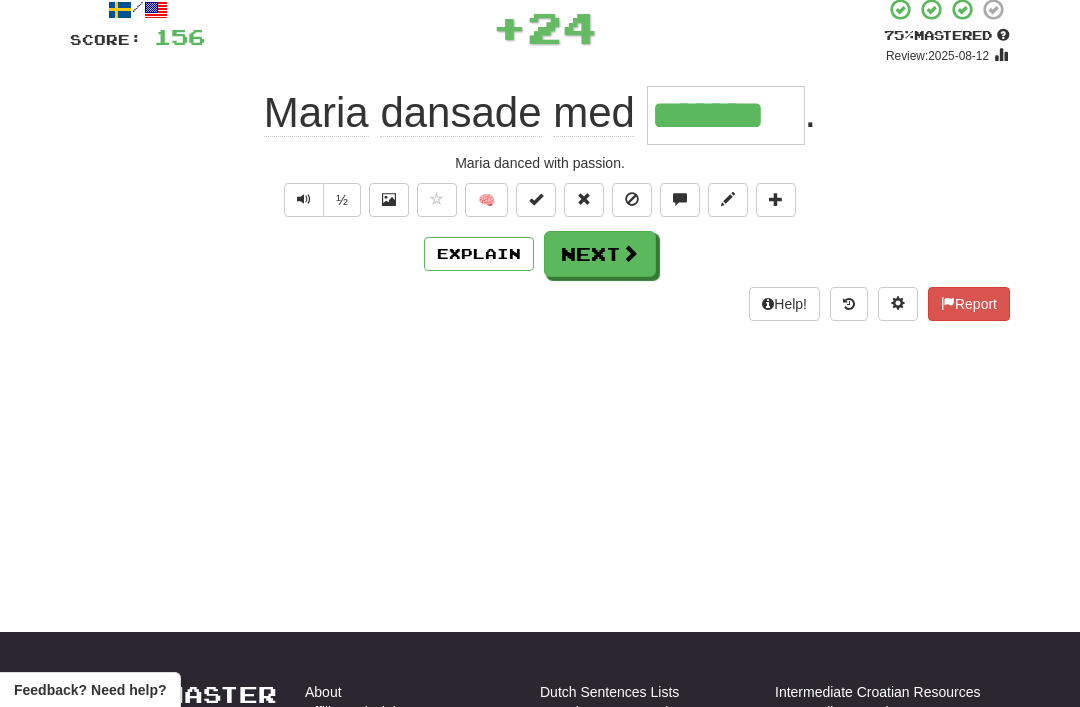 click at bounding box center (630, 253) 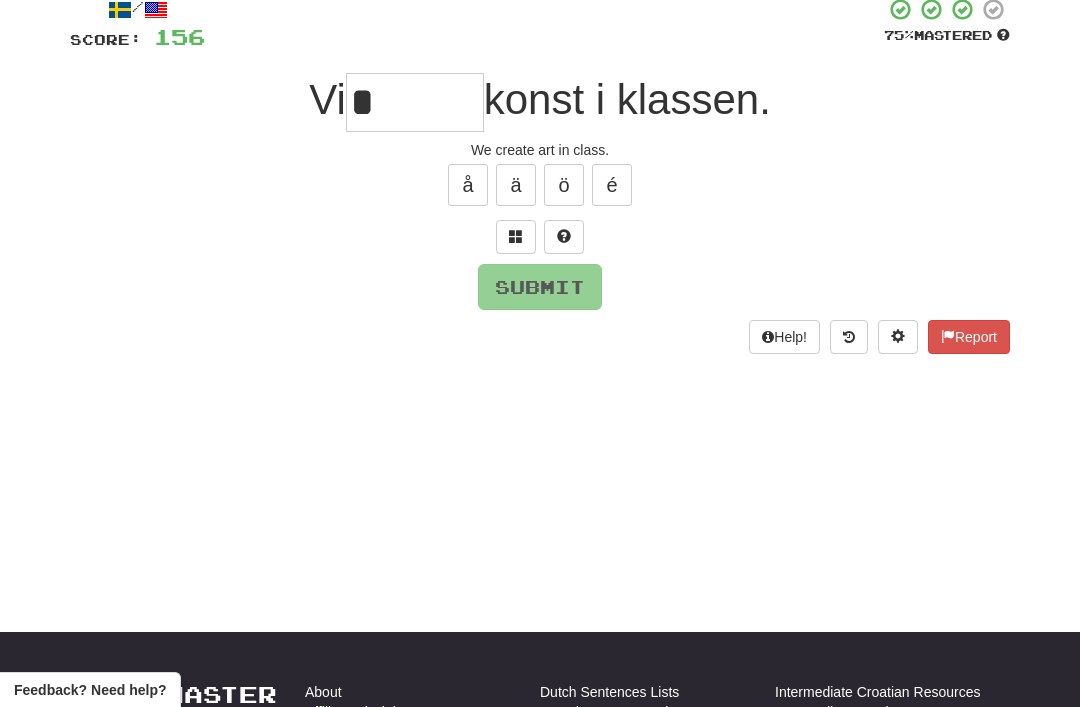click on "Help!  Report" at bounding box center [540, 337] 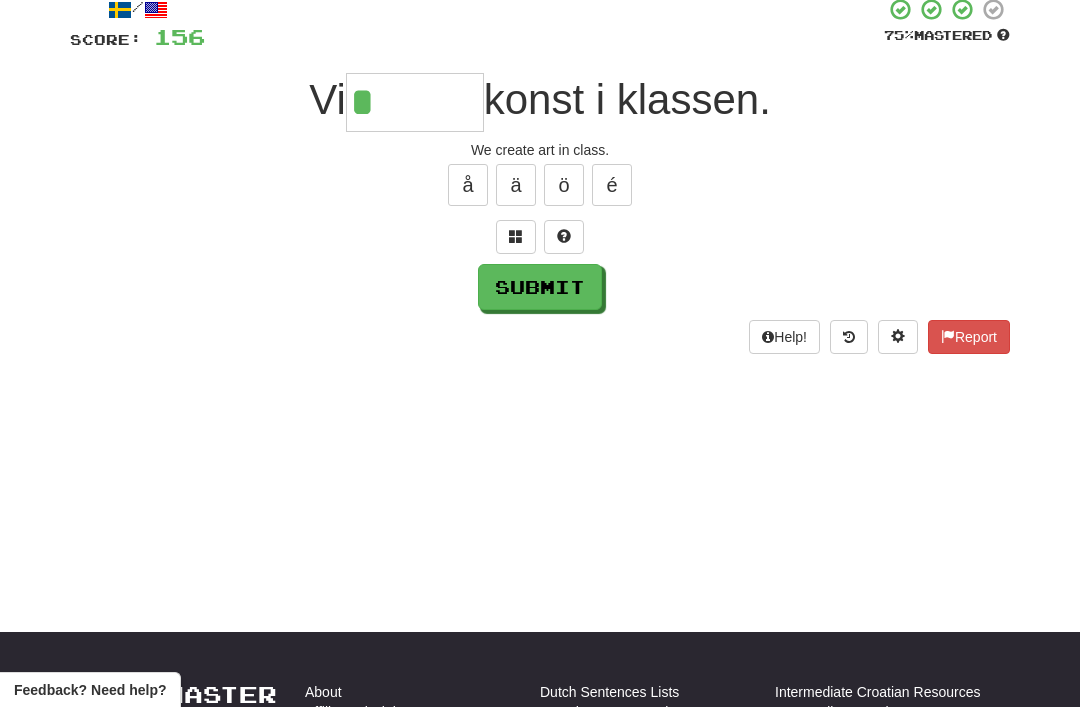 click on "*" at bounding box center (415, 102) 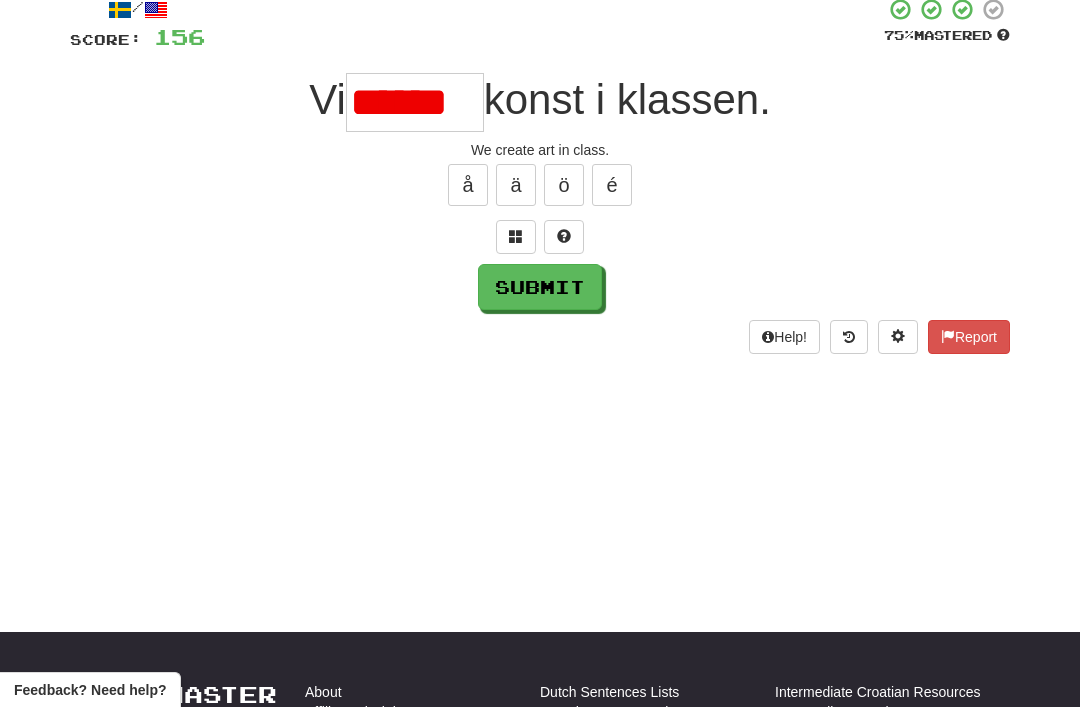 click on "Submit" at bounding box center (540, 287) 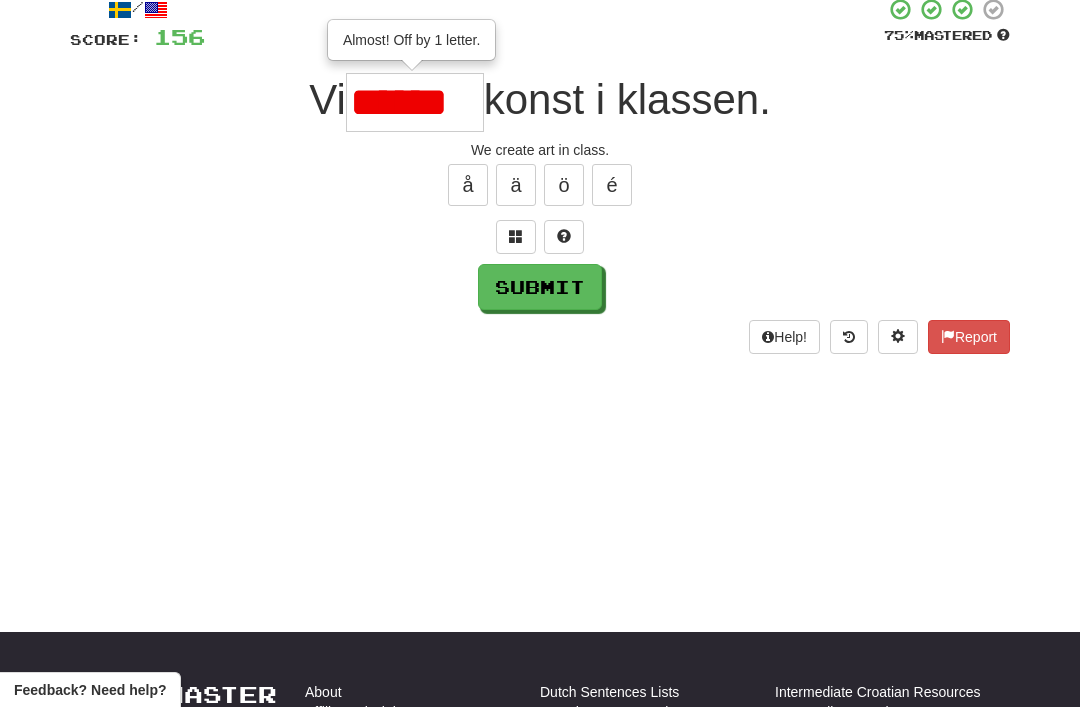 click on "******" at bounding box center [415, 102] 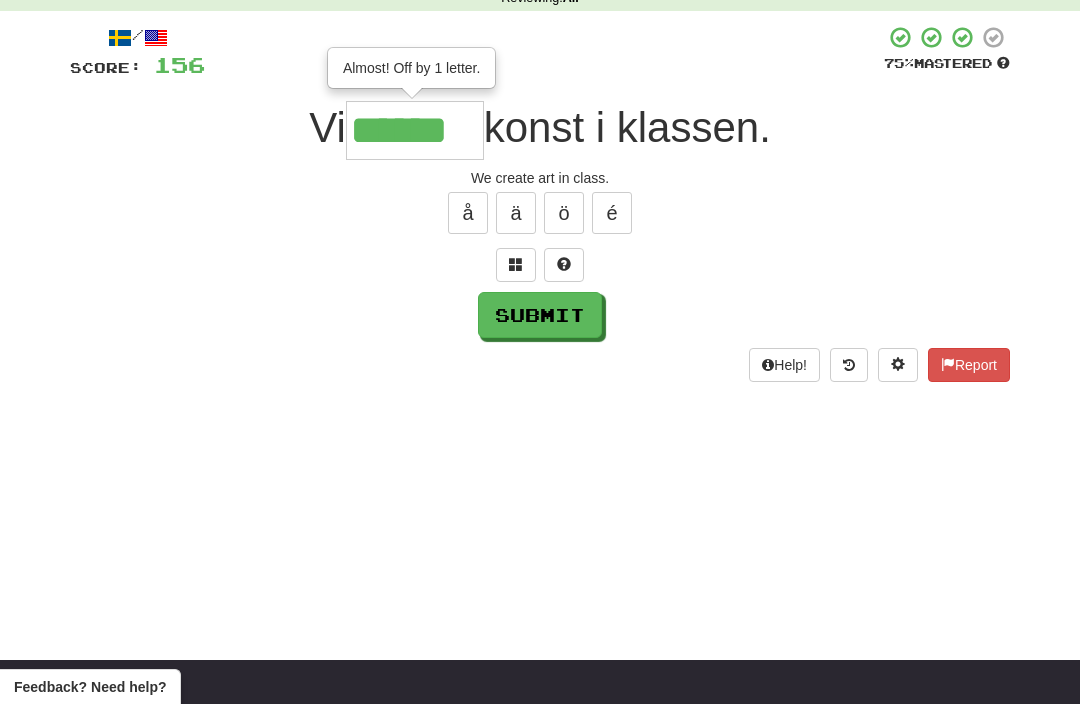 type on "******" 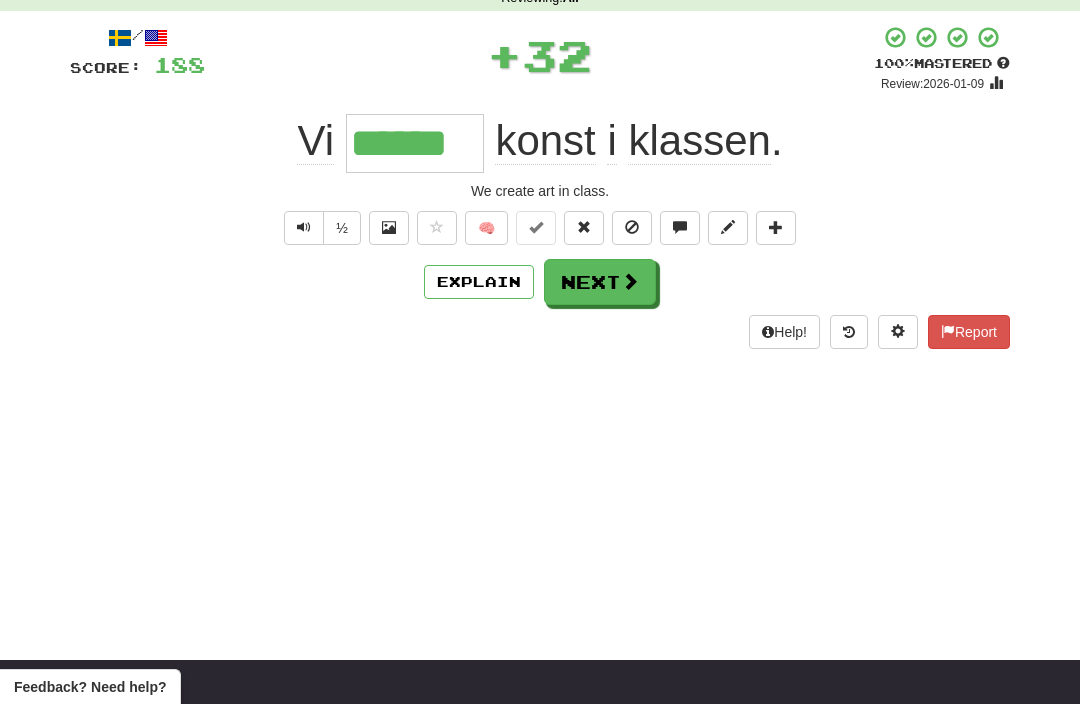 scroll, scrollTop: 97, scrollLeft: 0, axis: vertical 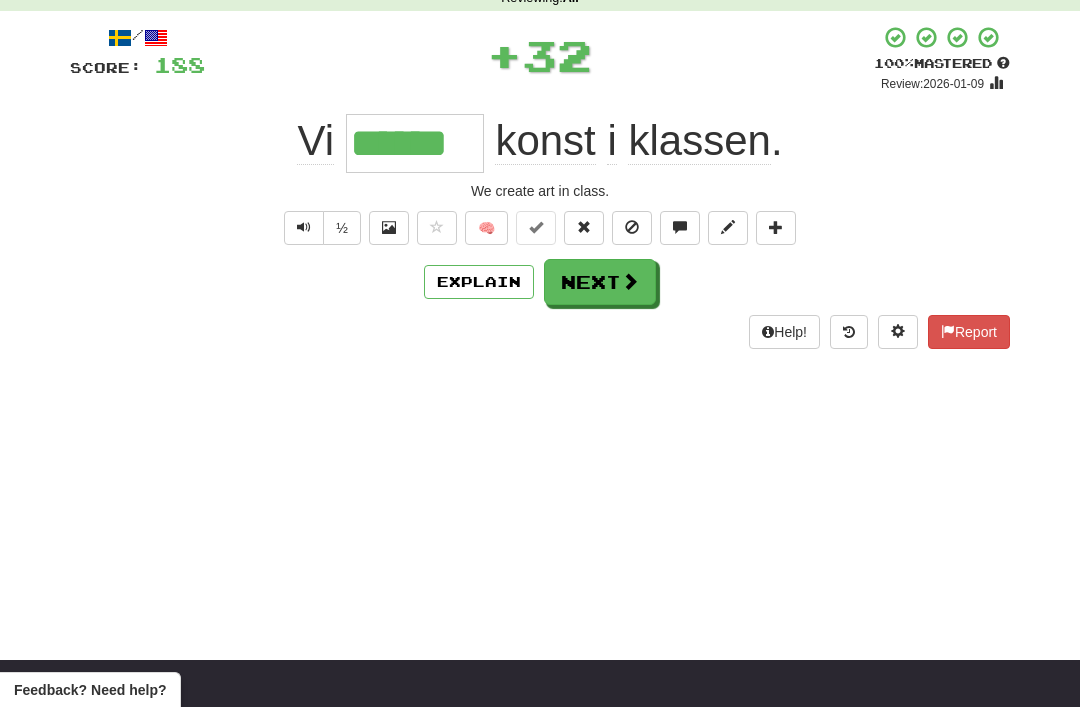 click on "Next" at bounding box center [600, 282] 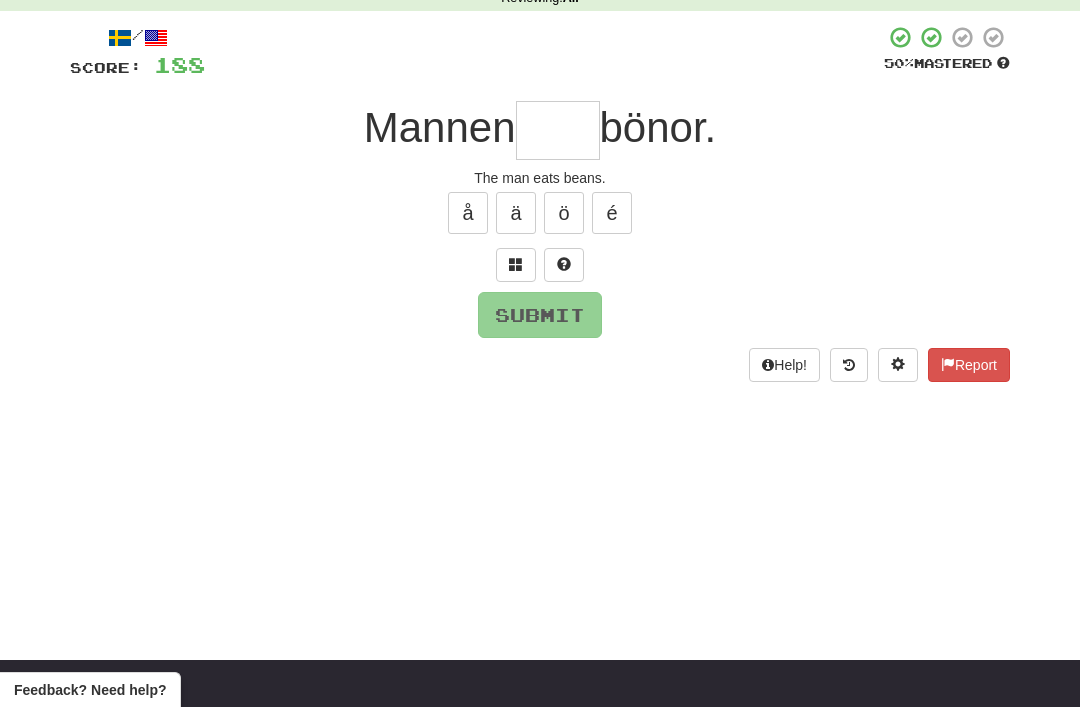type on "*" 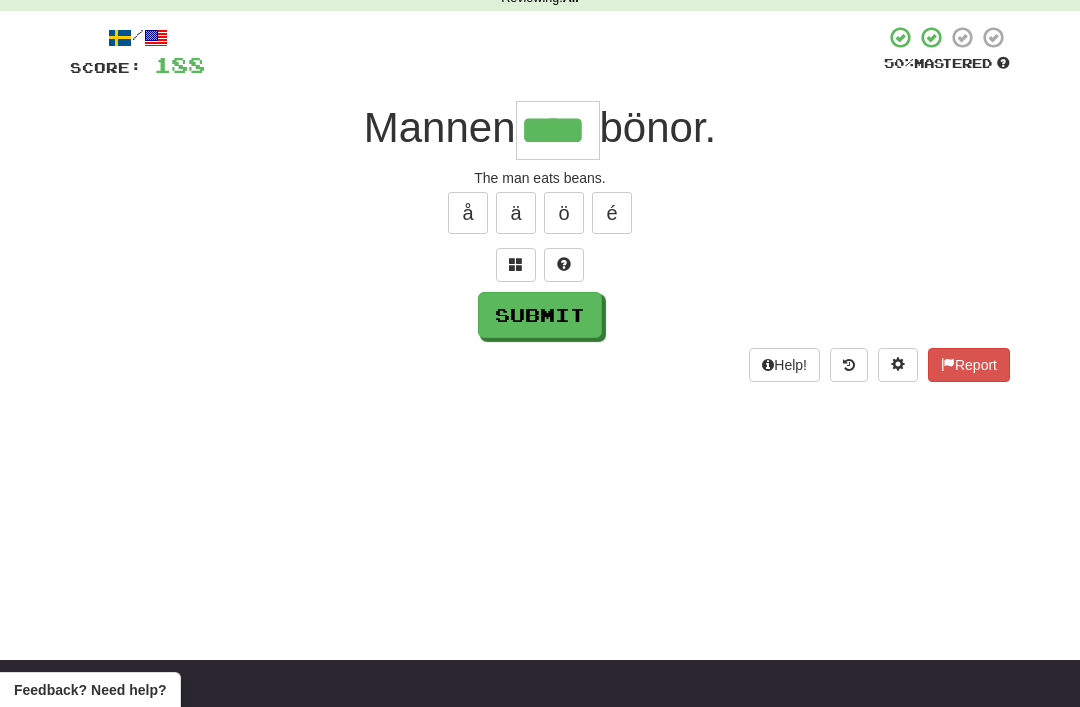 type on "****" 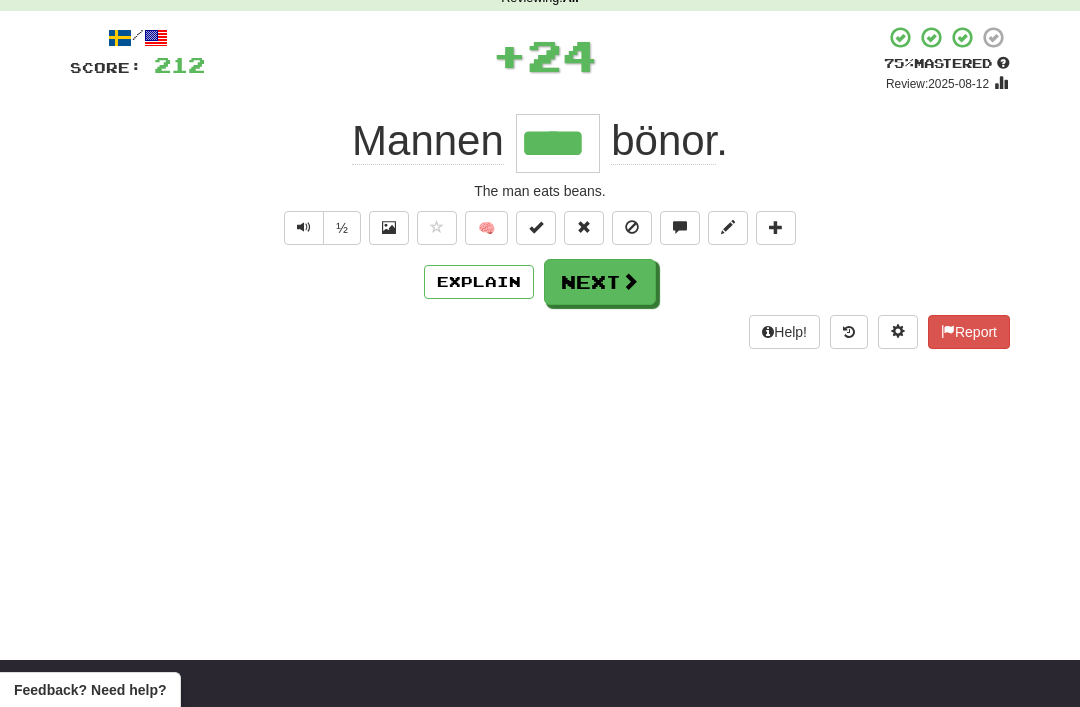 click on "Next" at bounding box center (600, 282) 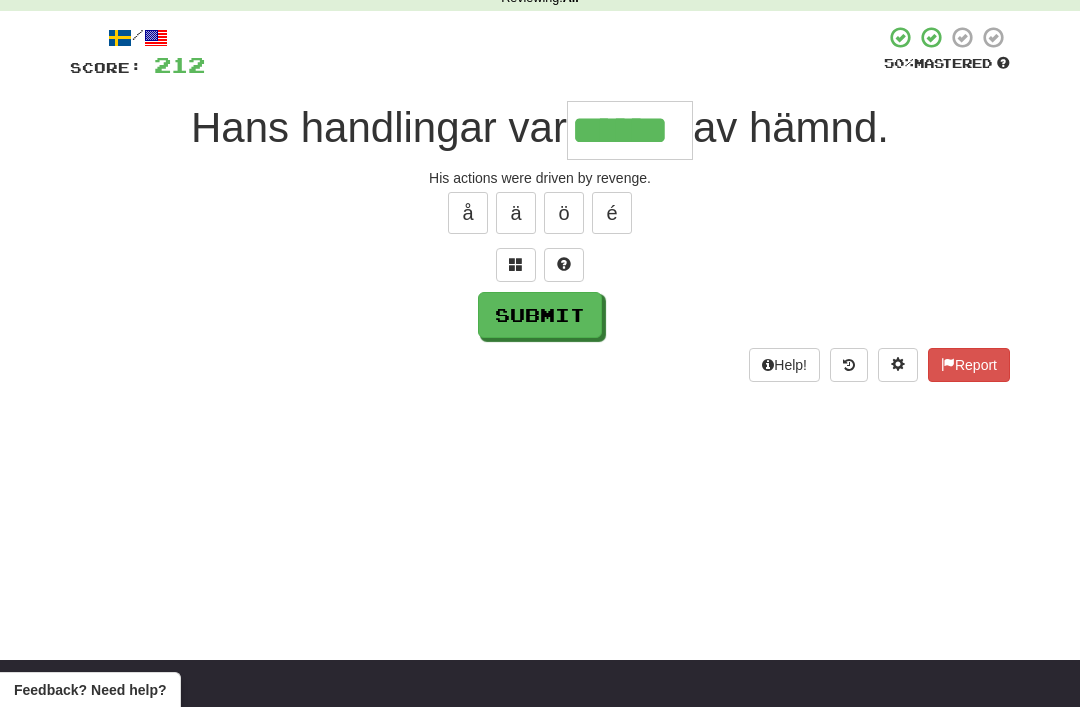 type on "******" 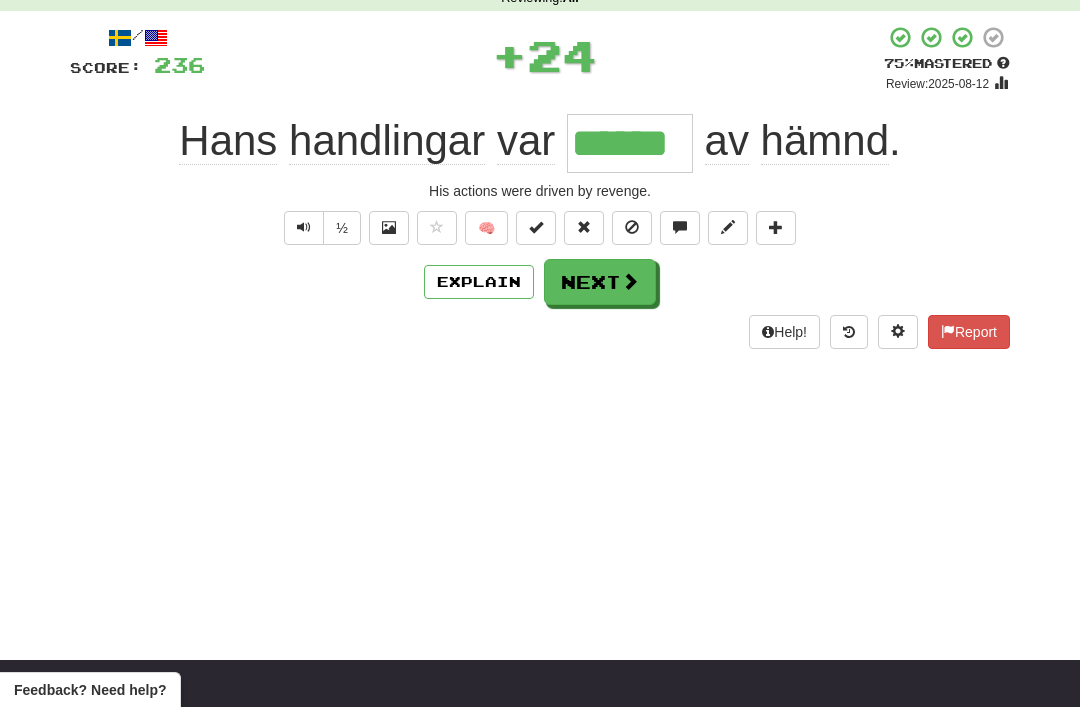 click on "Explain" at bounding box center [479, 282] 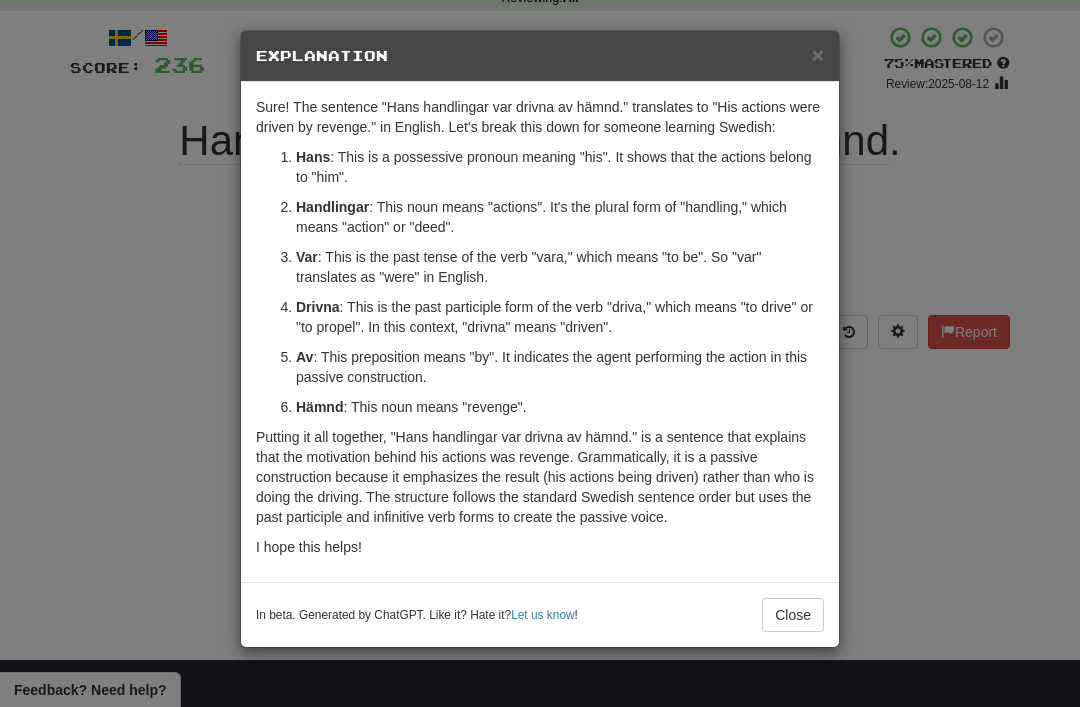 click on "×" at bounding box center [818, 54] 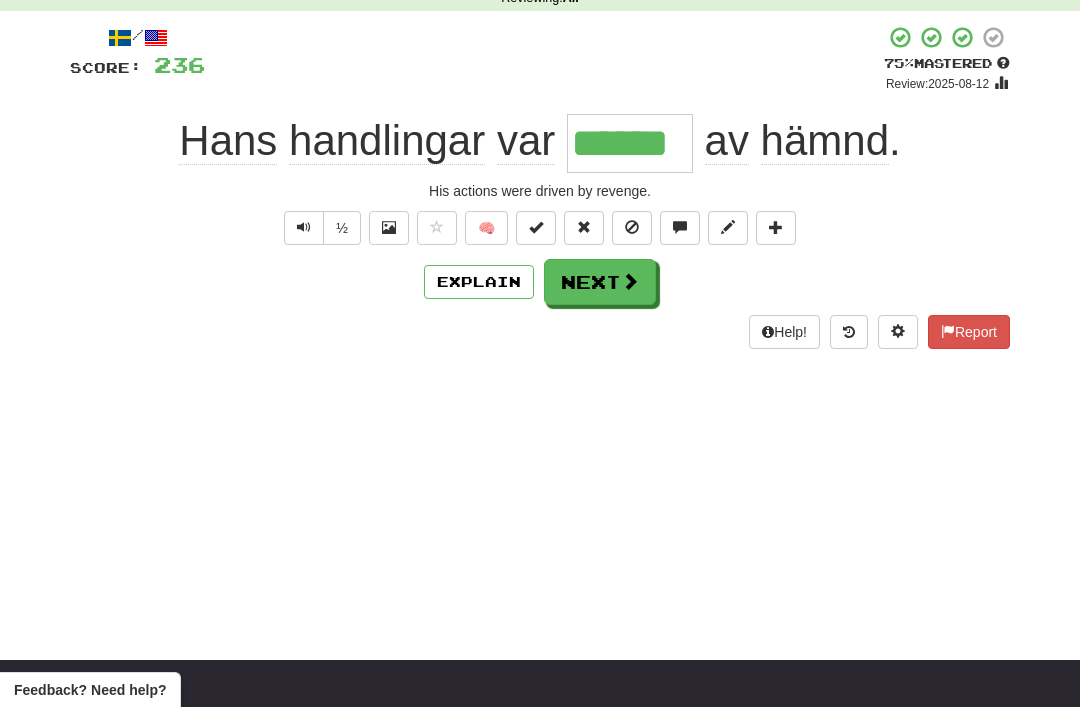 click on "Next" at bounding box center [600, 282] 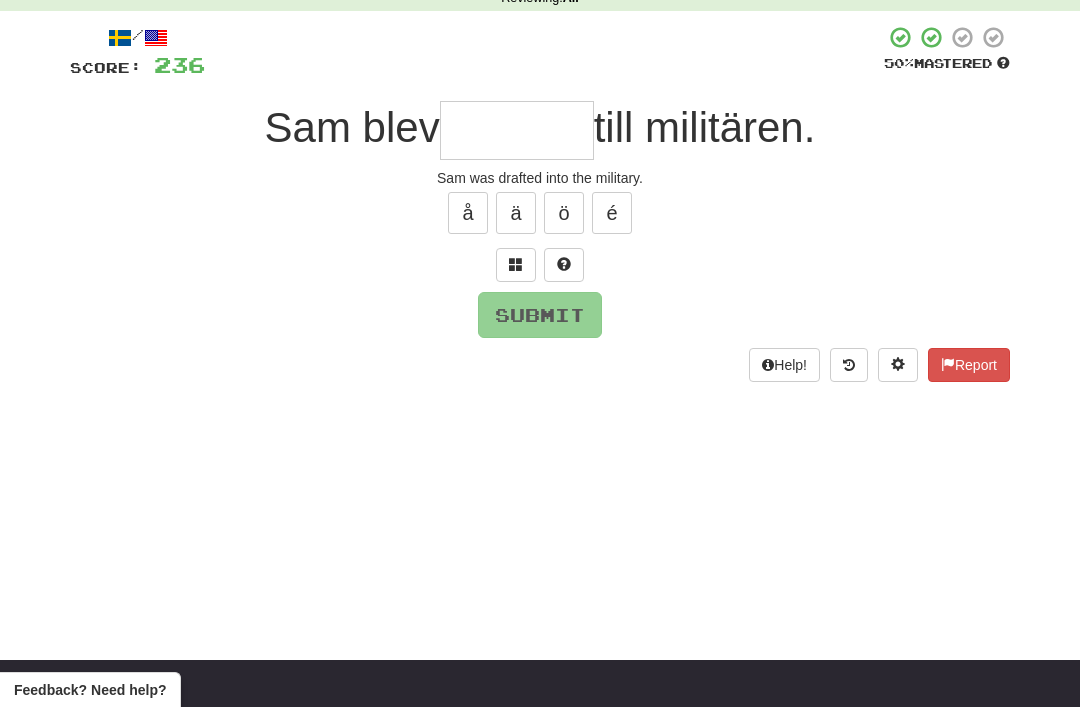 click at bounding box center (516, 264) 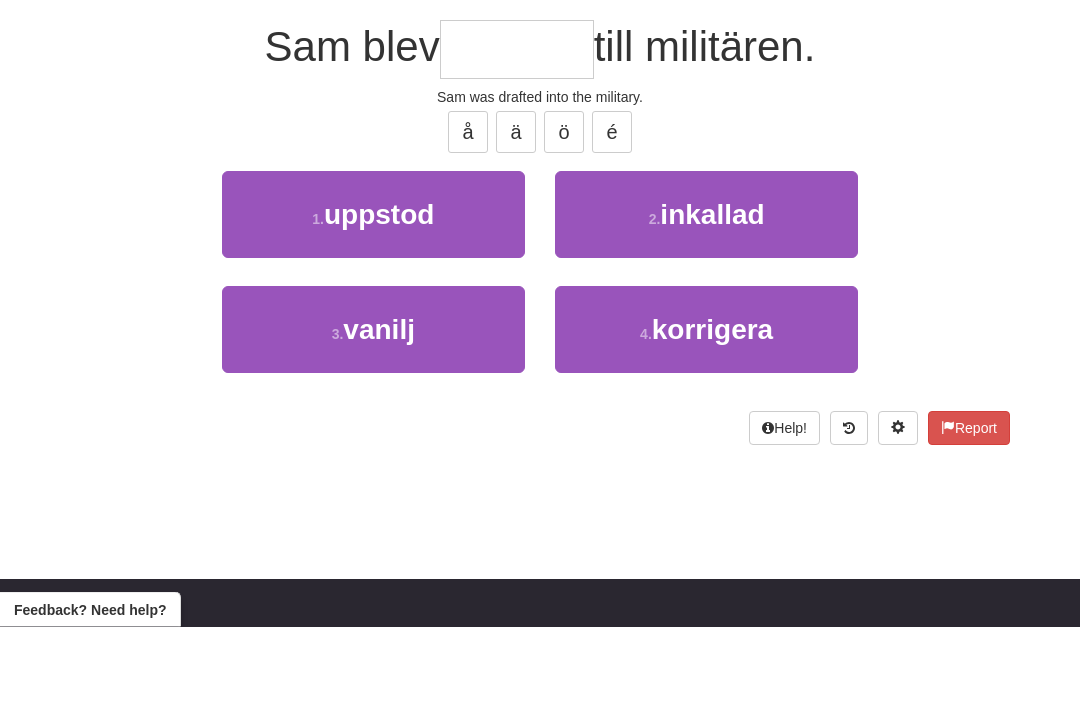 click on "inkallad" at bounding box center (712, 295) 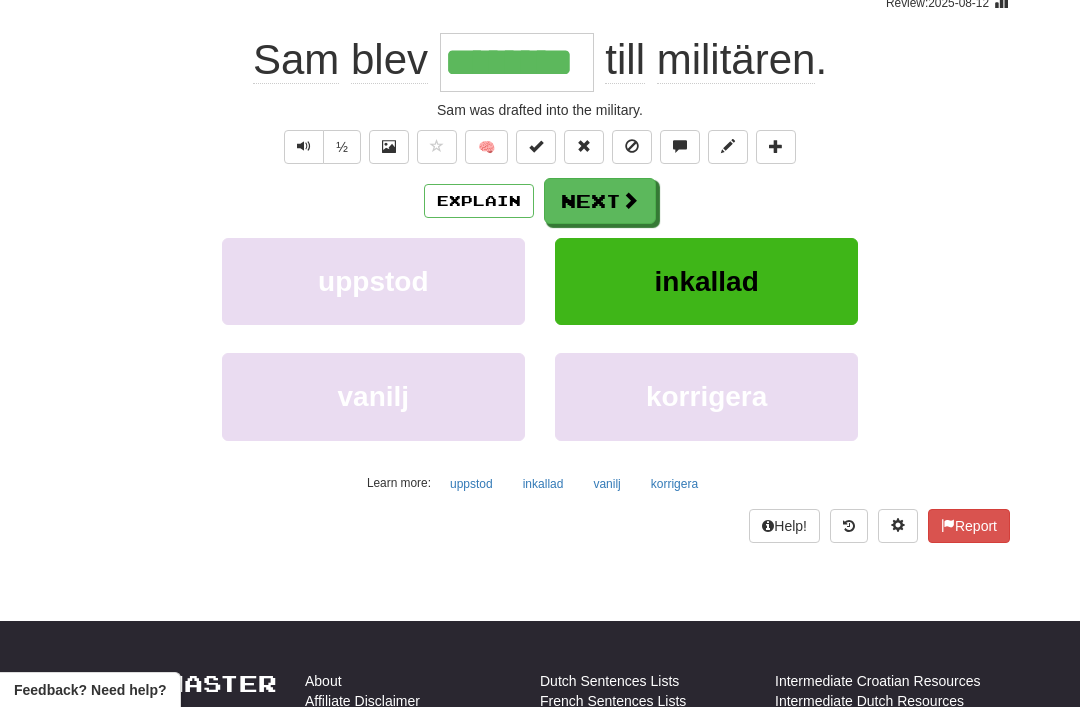 click at bounding box center [630, 200] 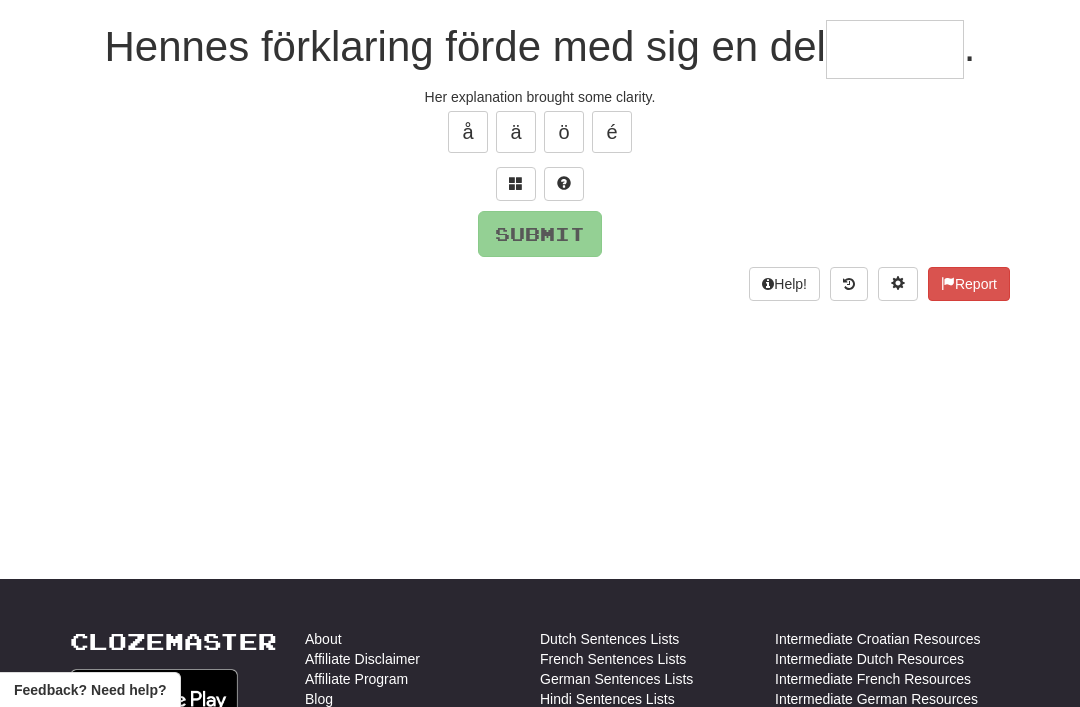 scroll, scrollTop: 177, scrollLeft: 0, axis: vertical 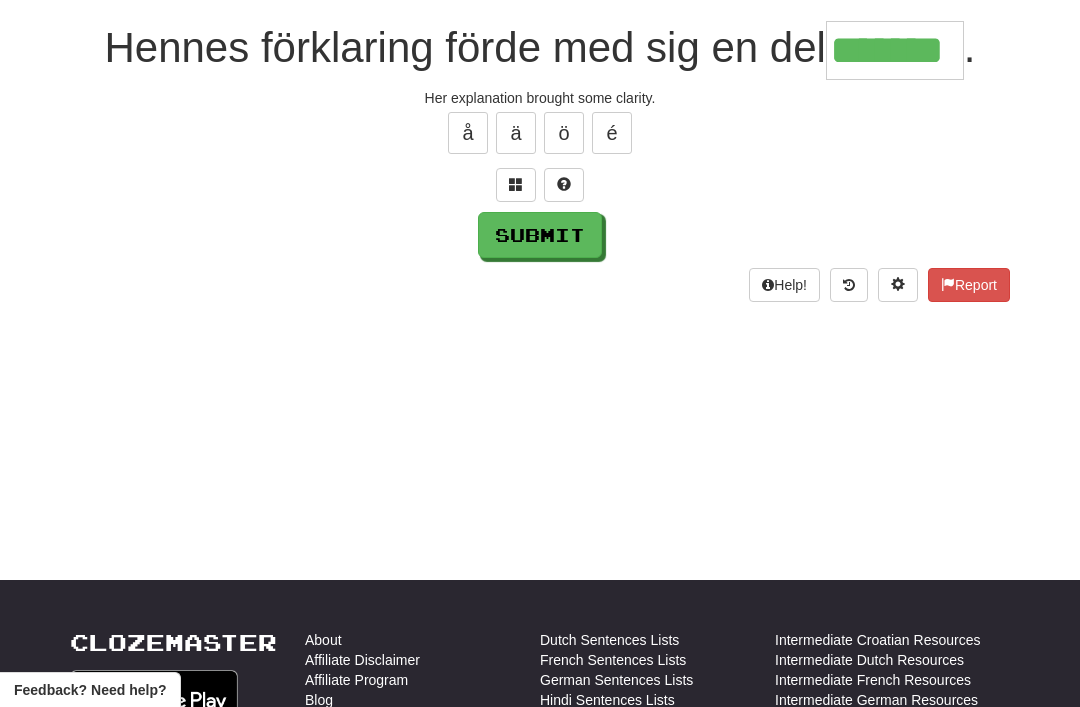type on "*******" 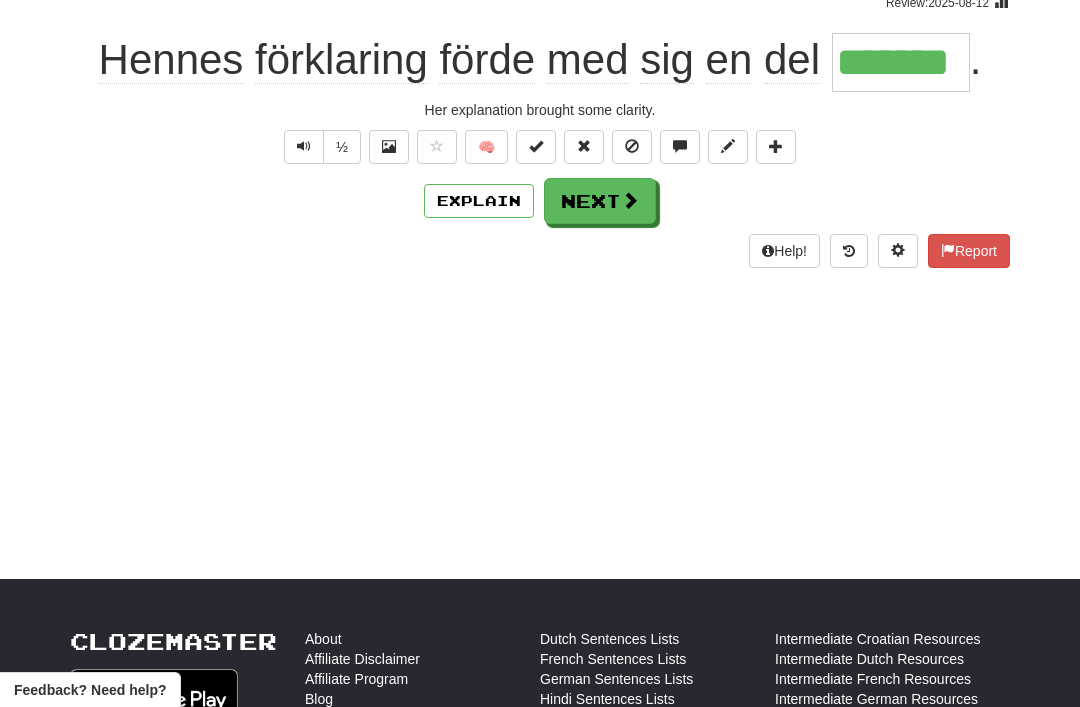 click on "Explain" at bounding box center [479, 201] 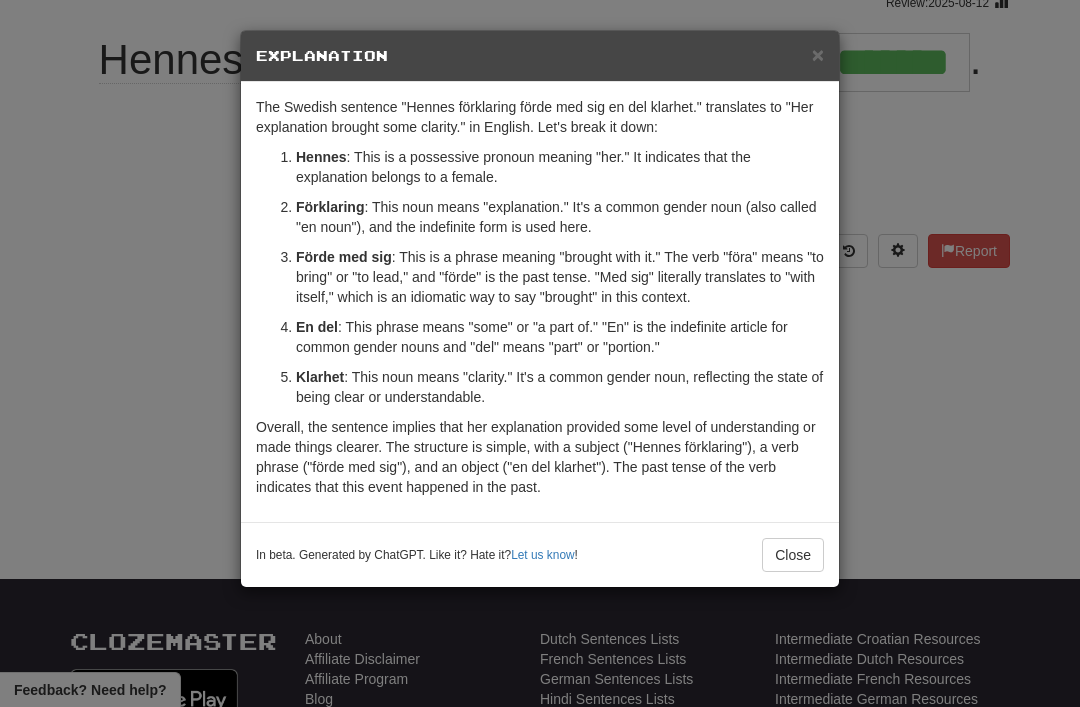 click on "×" at bounding box center (818, 54) 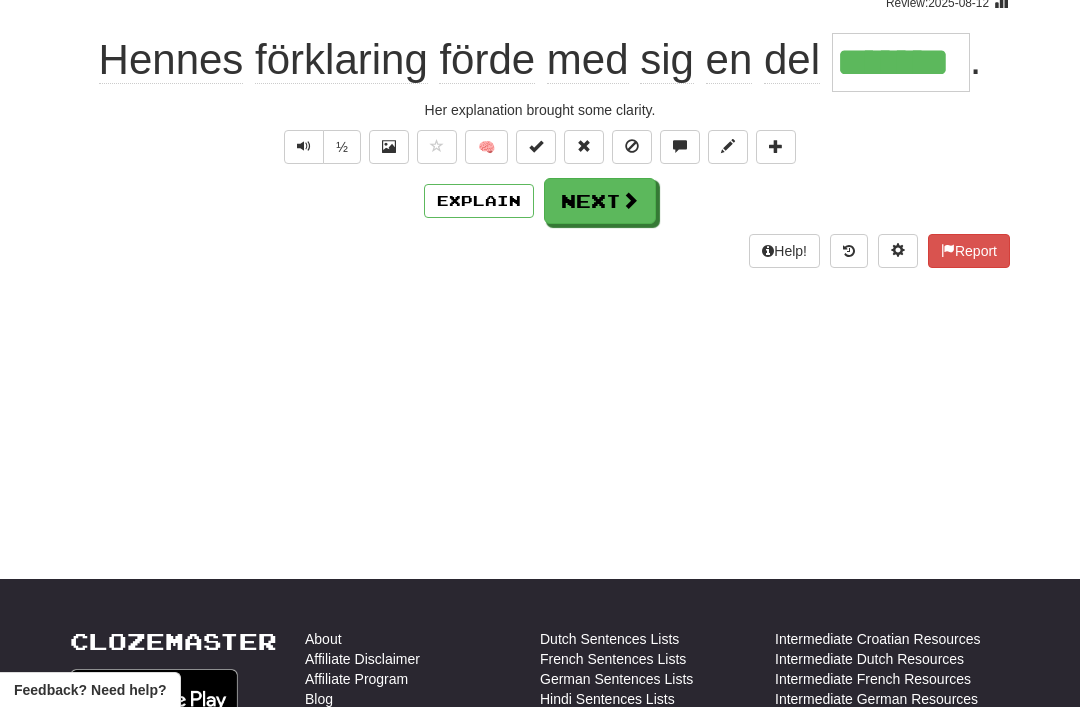 click on "Next" at bounding box center (600, 201) 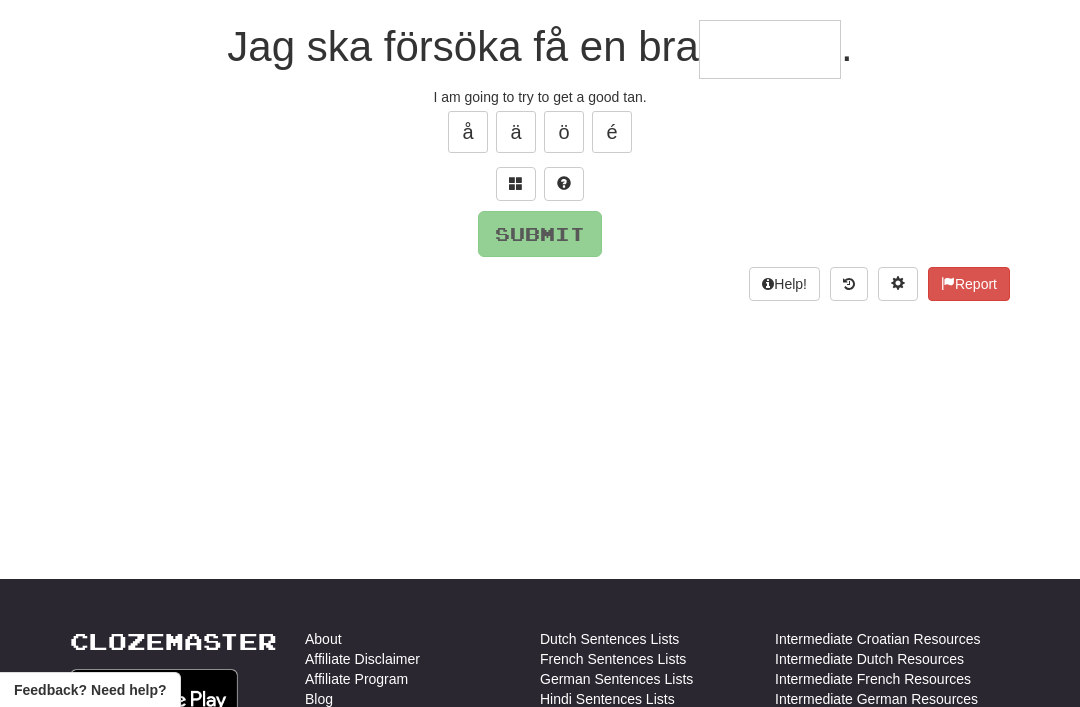 scroll, scrollTop: 177, scrollLeft: 0, axis: vertical 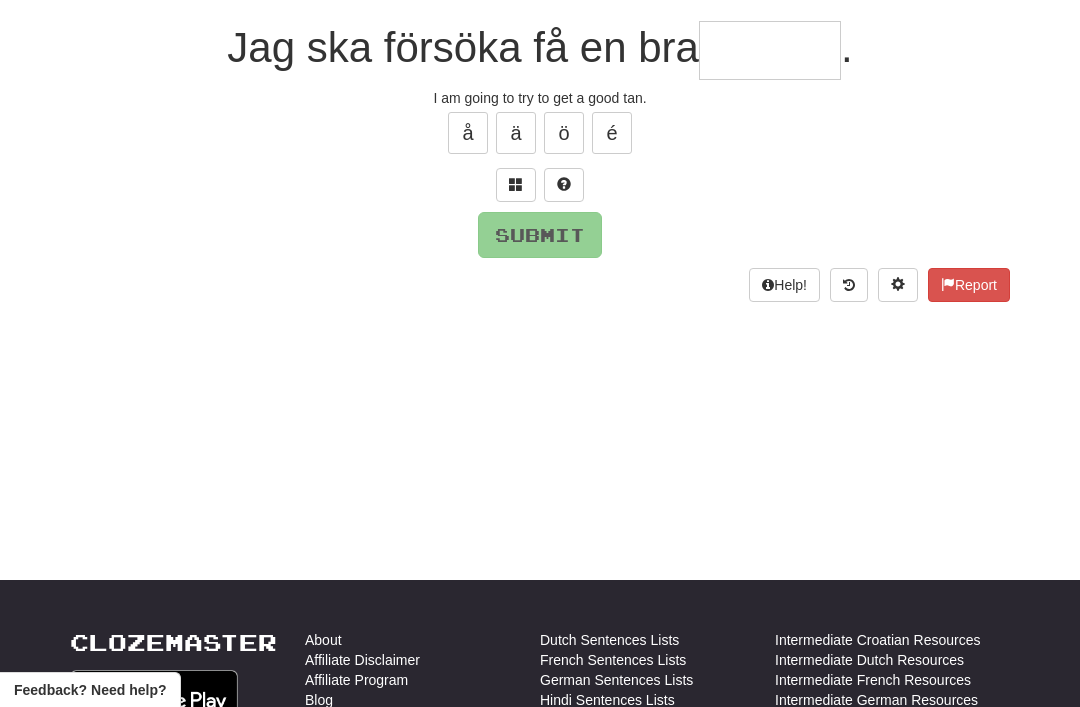 click at bounding box center [516, 185] 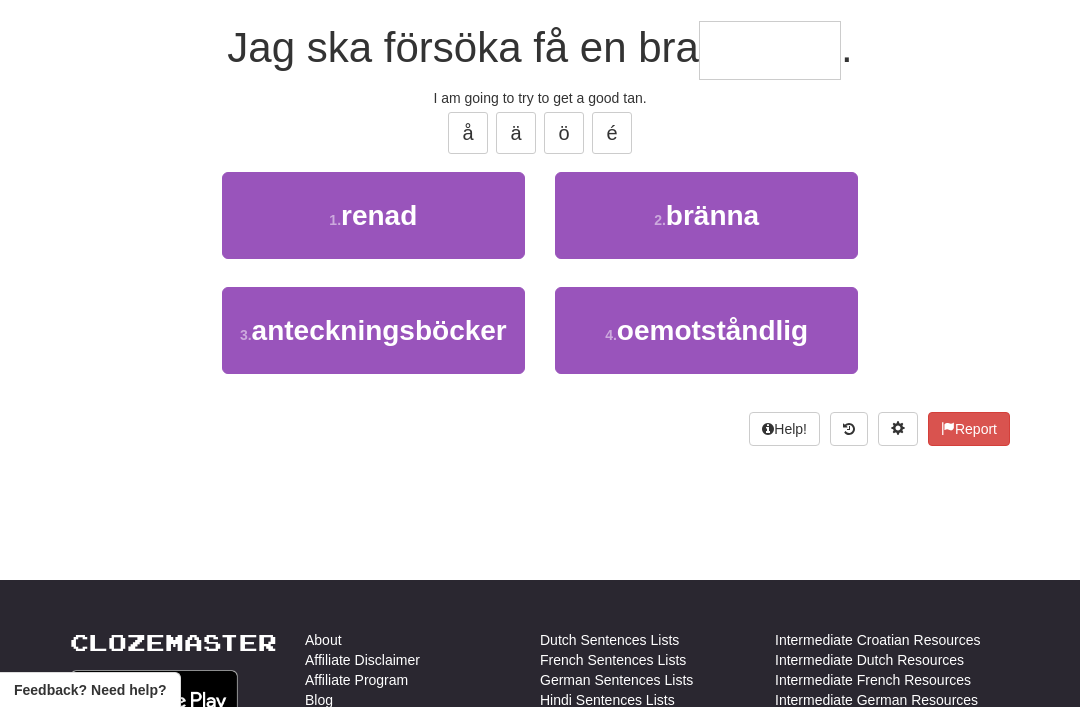 click on "bränna" at bounding box center [712, 215] 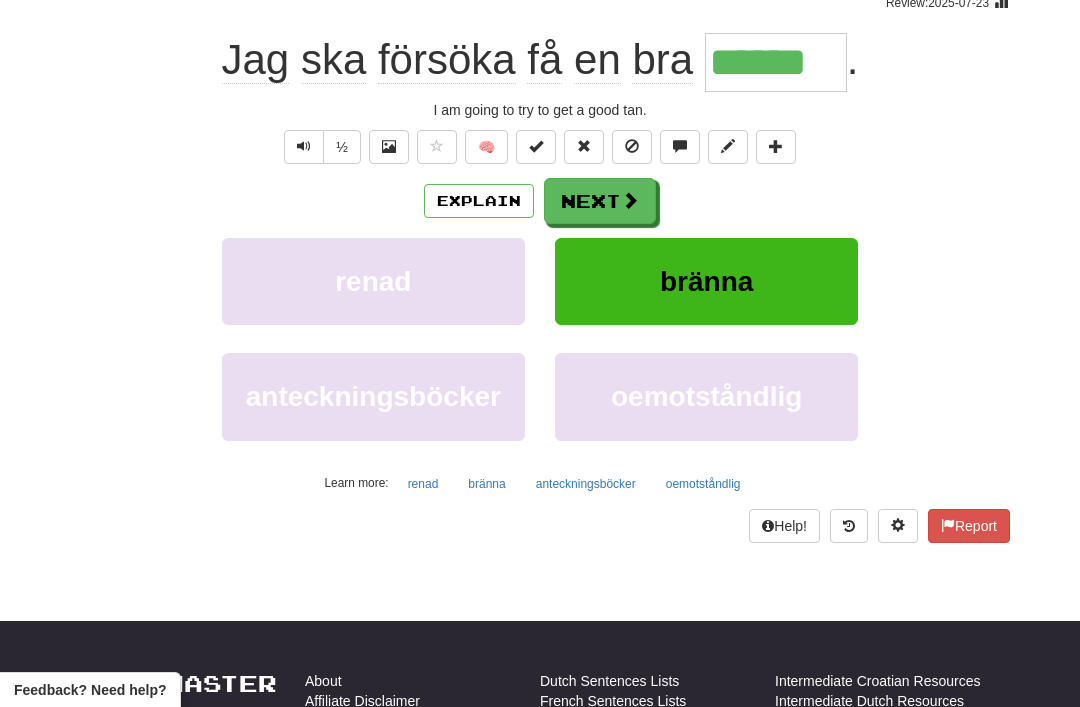 click on "Next" at bounding box center [600, 201] 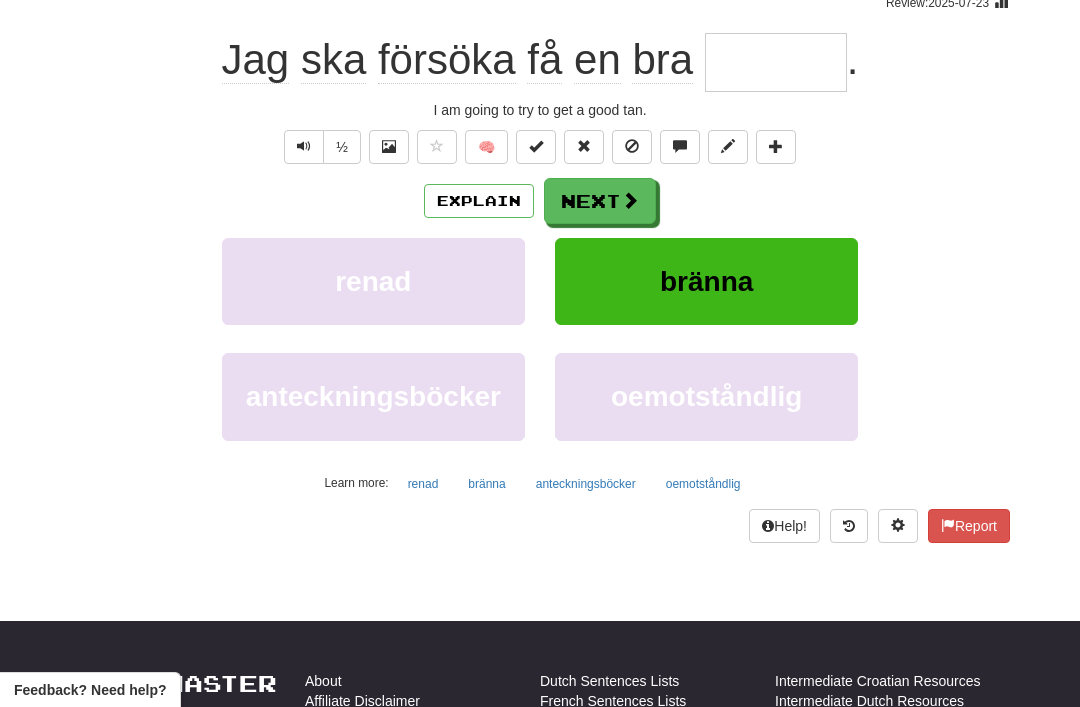 scroll, scrollTop: 177, scrollLeft: 0, axis: vertical 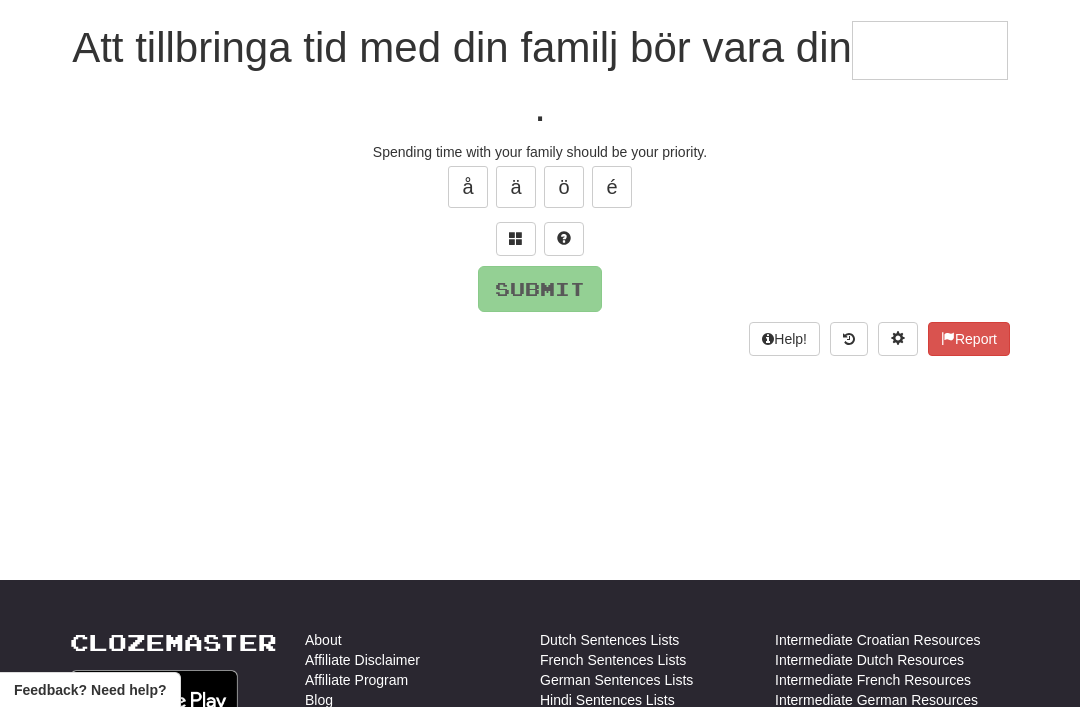 click at bounding box center (516, 239) 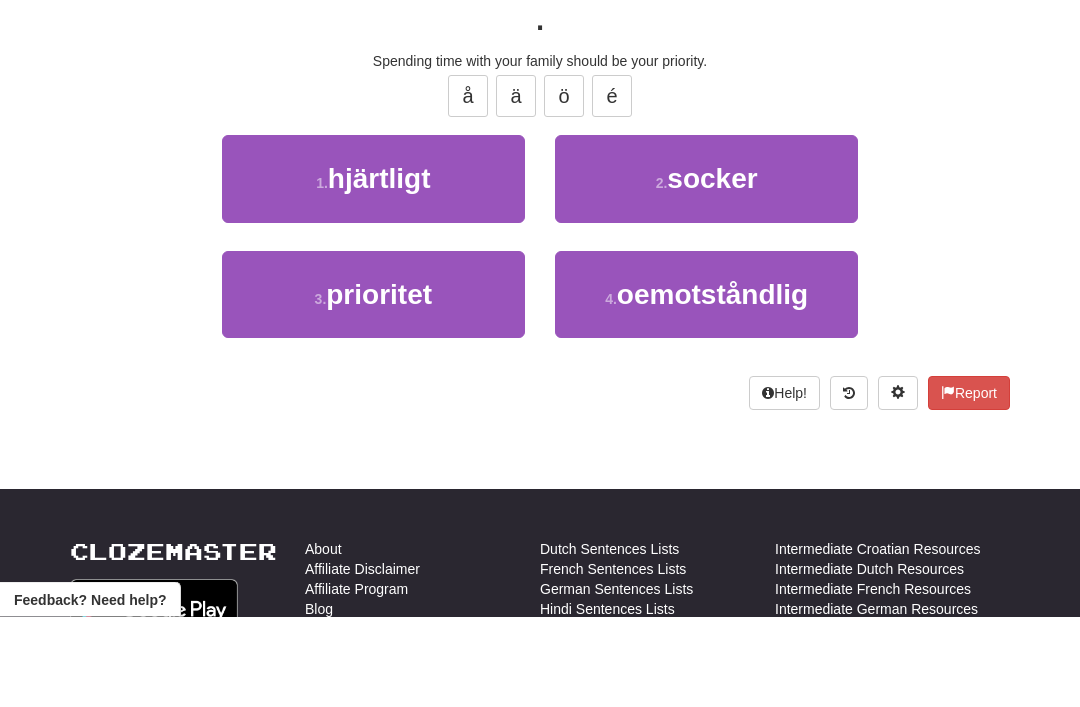 click on "3 .  prioritet" at bounding box center [373, 385] 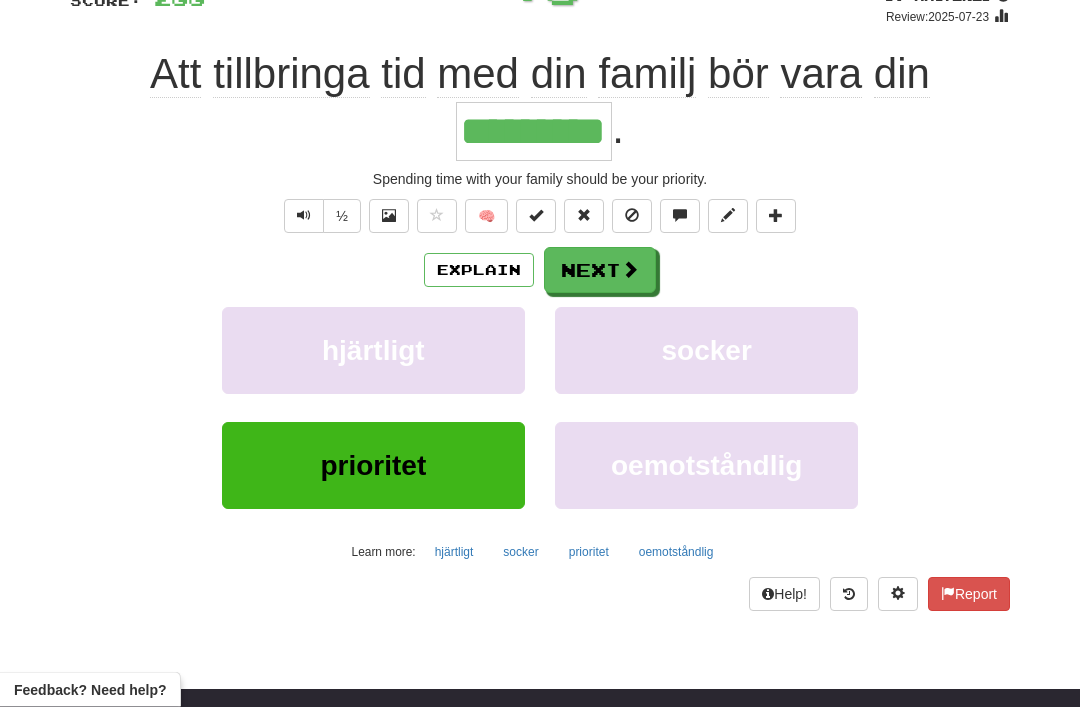 scroll, scrollTop: 161, scrollLeft: 0, axis: vertical 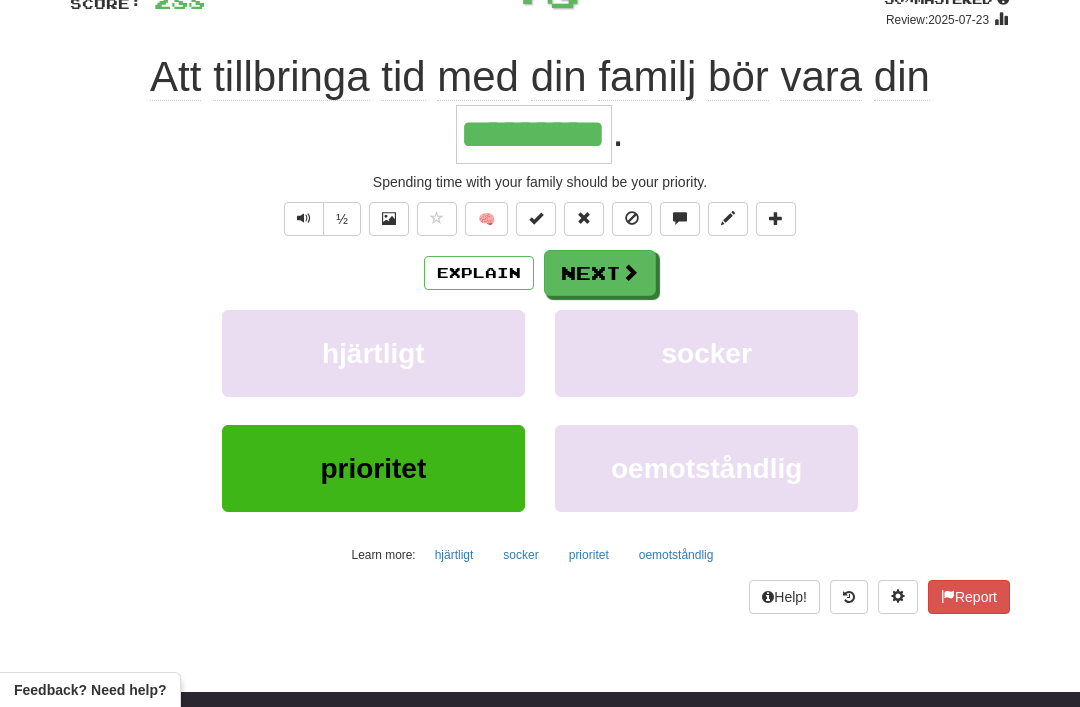 click on "Next" at bounding box center [600, 273] 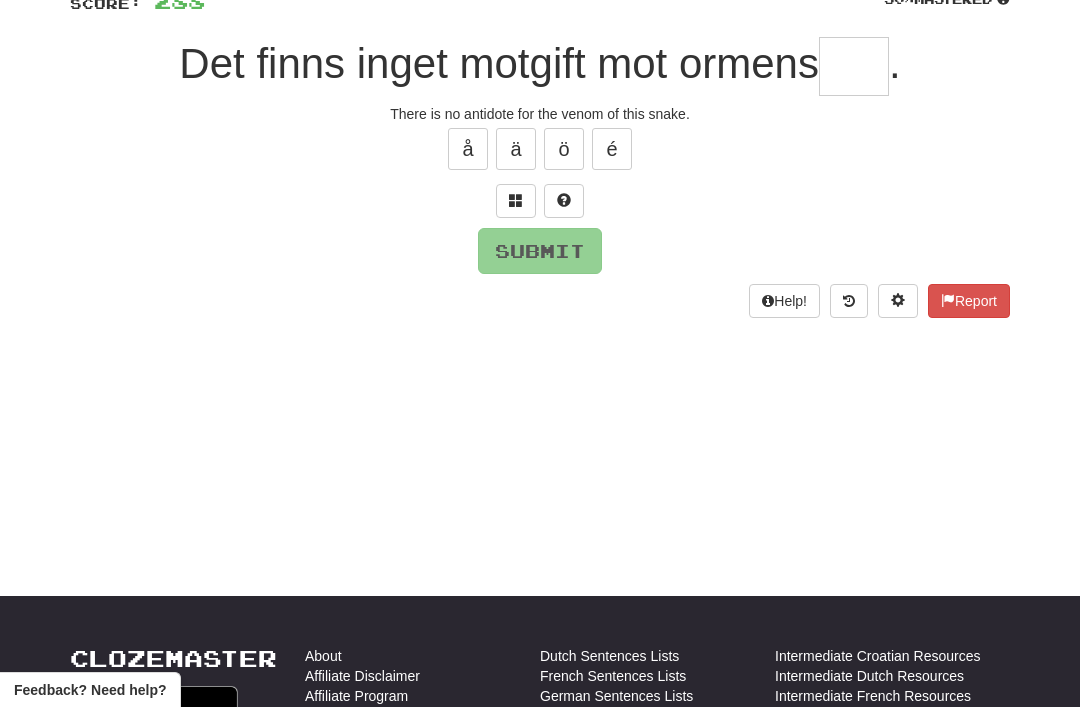 click at bounding box center (516, 201) 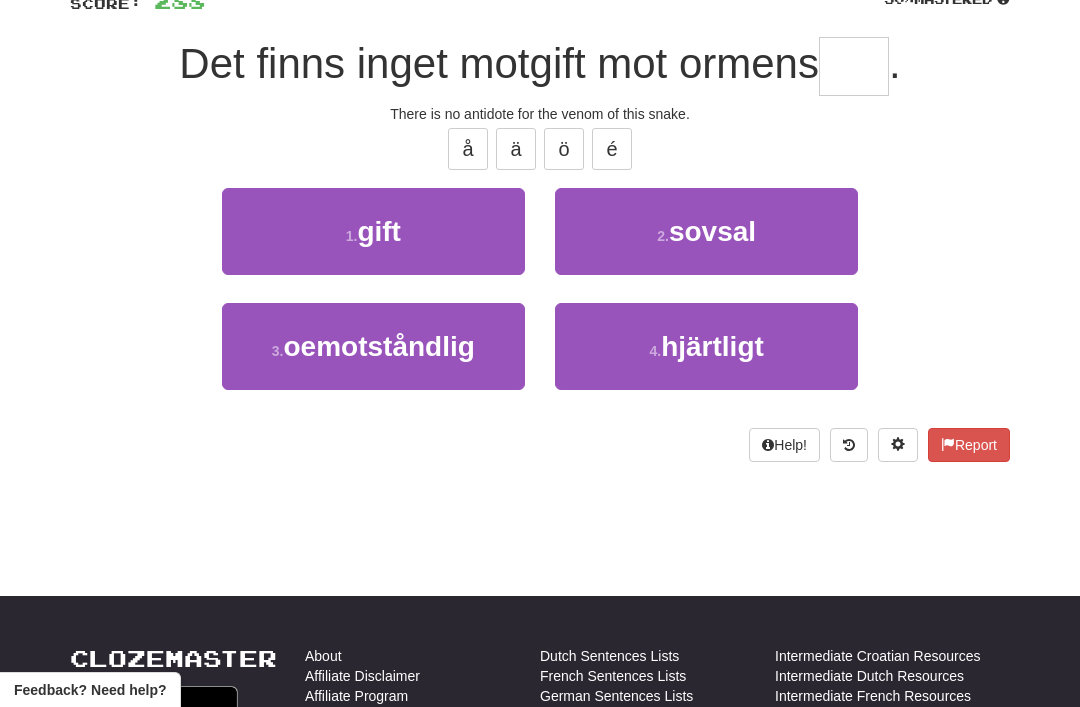 click on "1 .  gift" at bounding box center (373, 231) 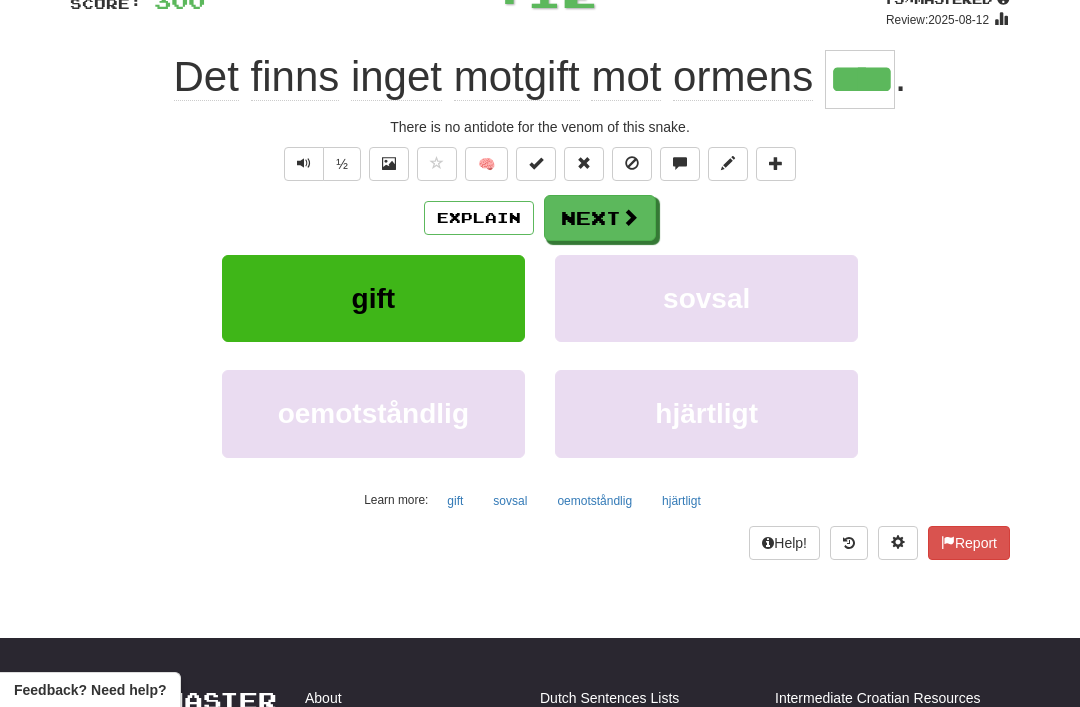 click on "Next" at bounding box center [600, 218] 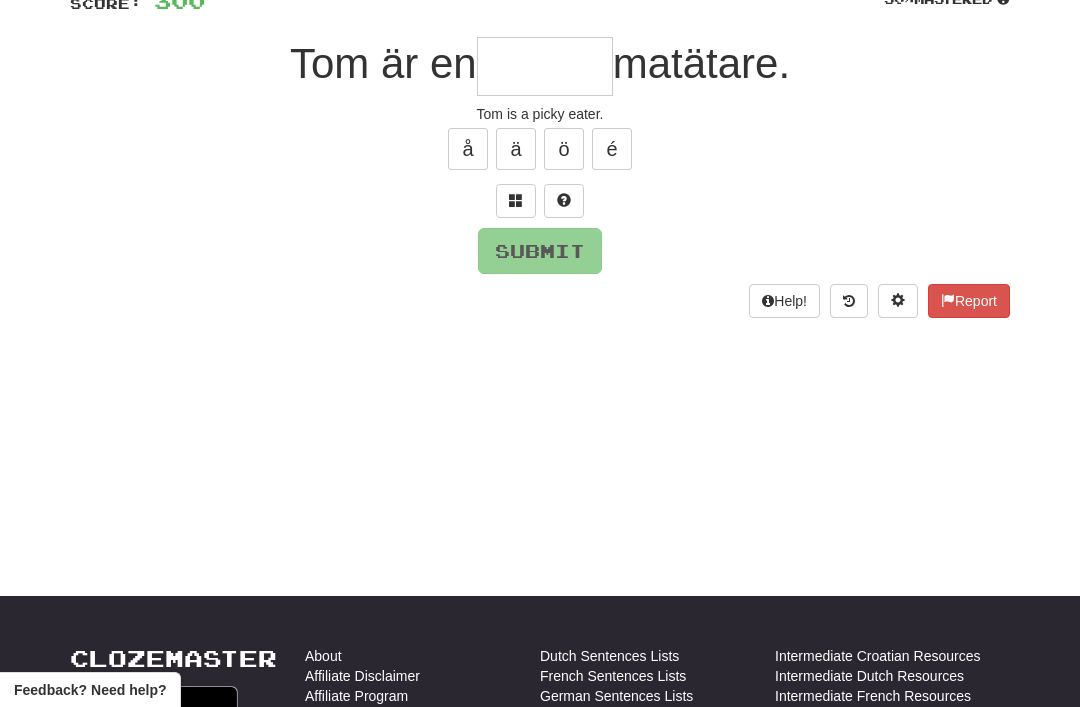 click at bounding box center [516, 200] 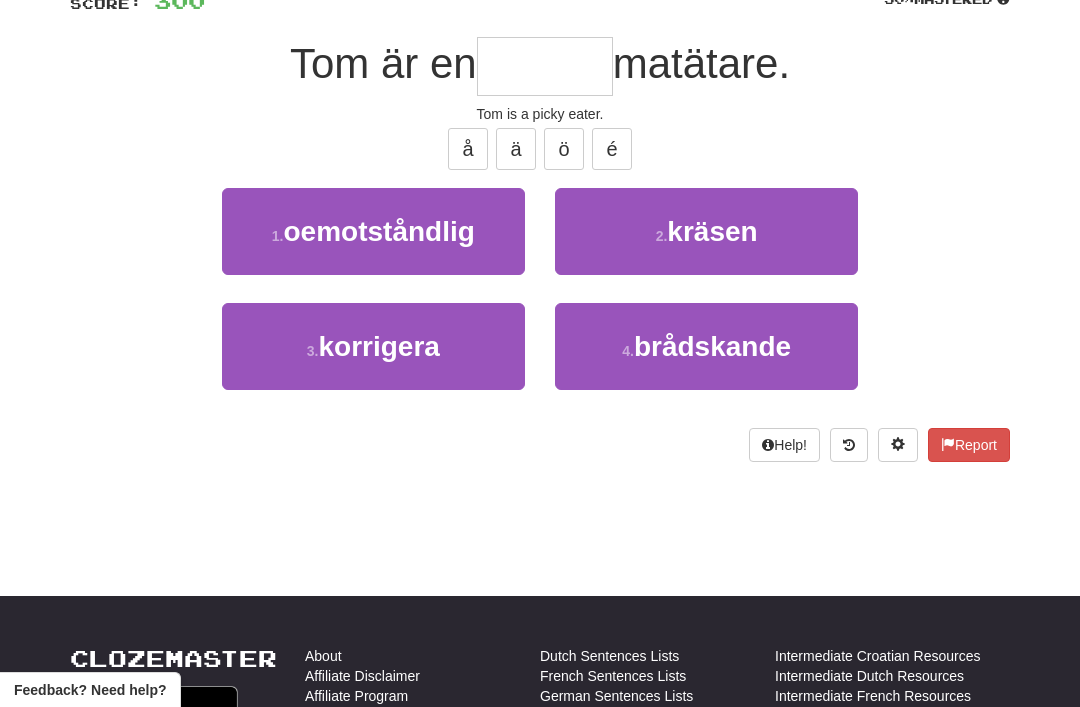 click on "kräsen" at bounding box center [712, 231] 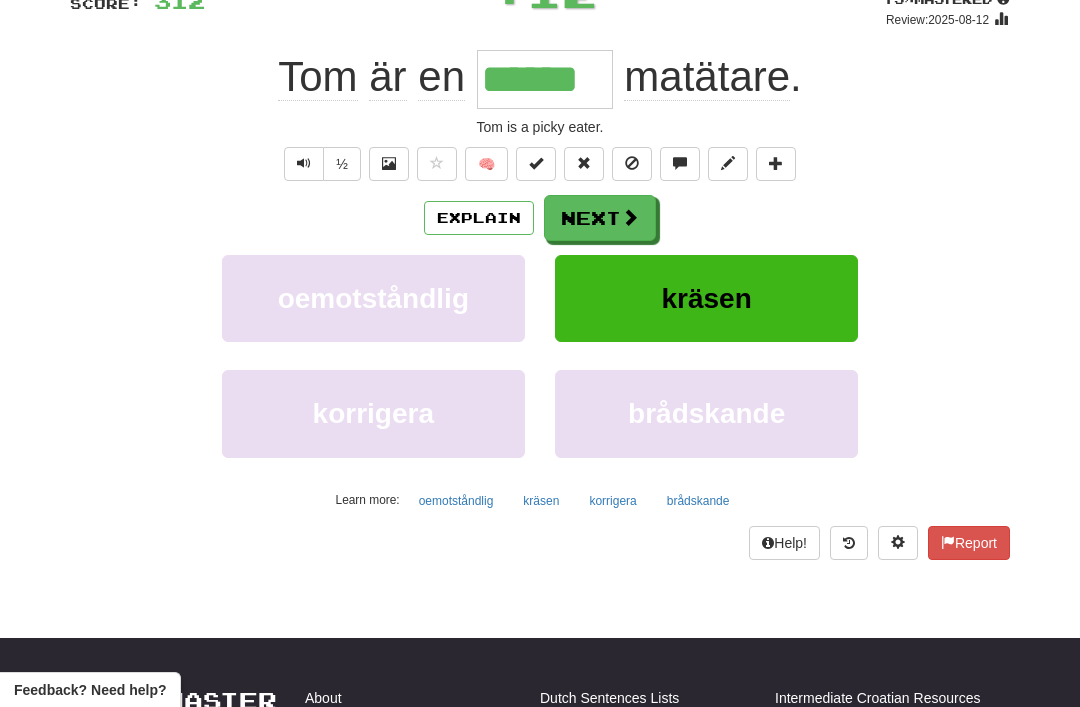 click on "Explain" at bounding box center (479, 218) 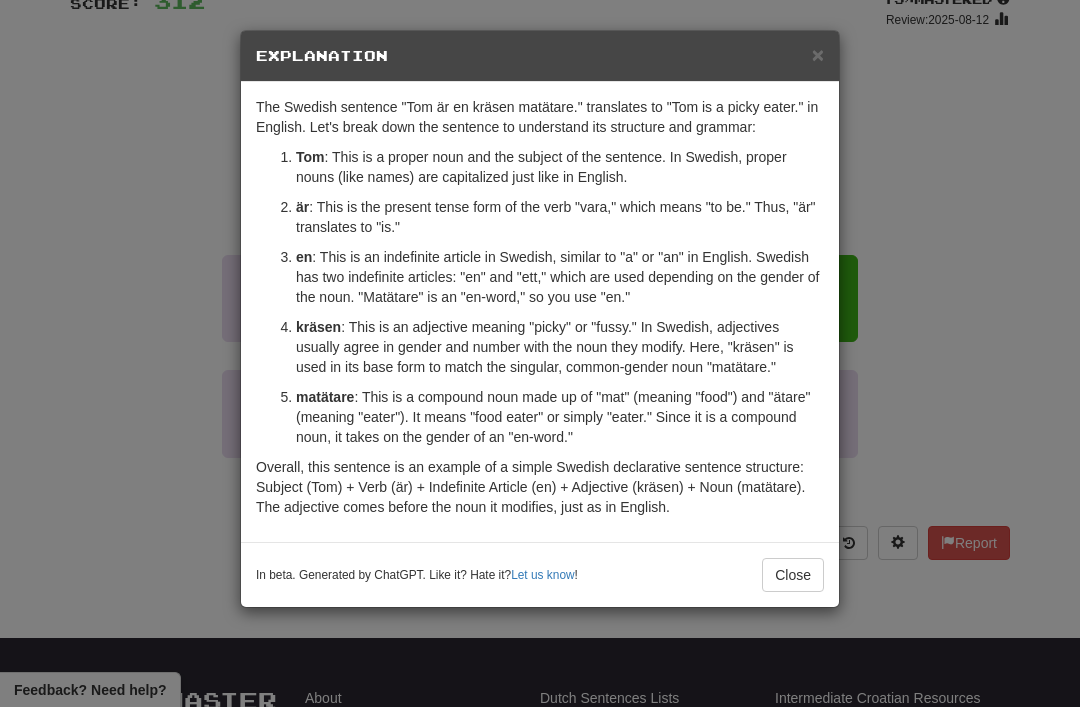 click on "×" at bounding box center [818, 54] 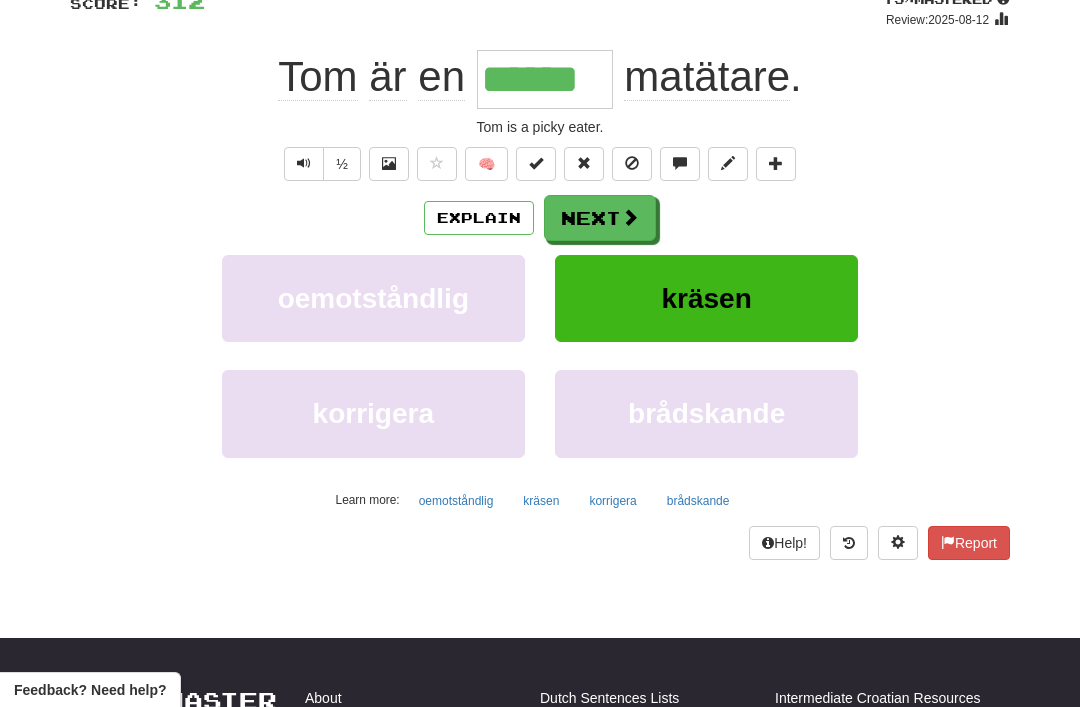 click on "Next" at bounding box center [600, 218] 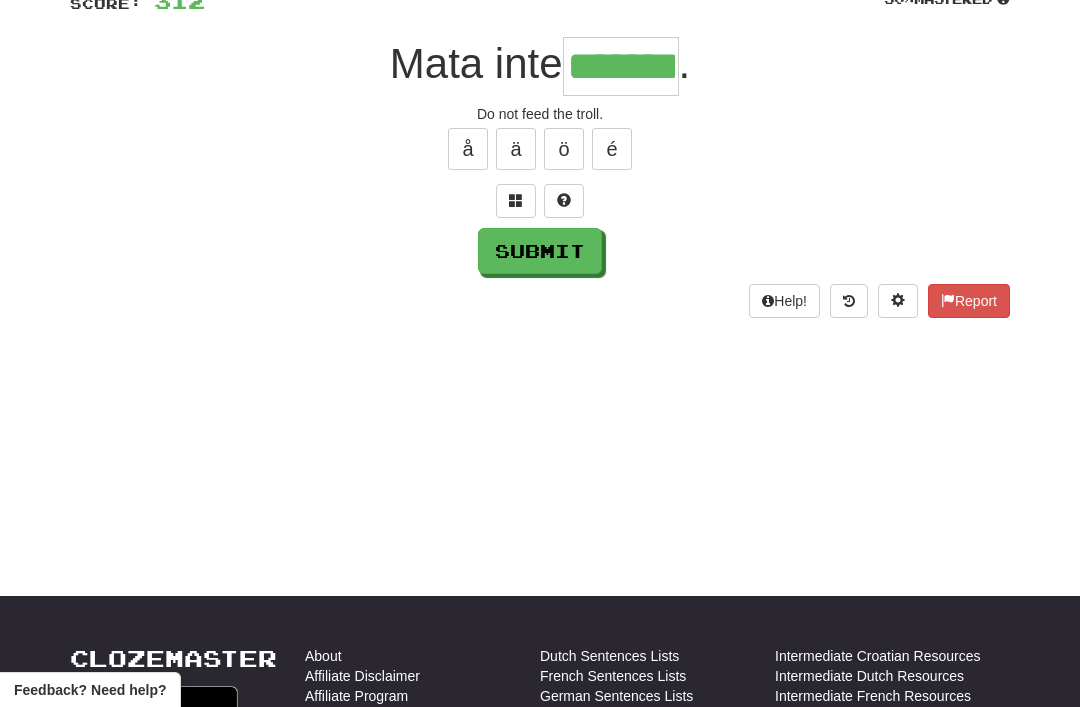type on "*******" 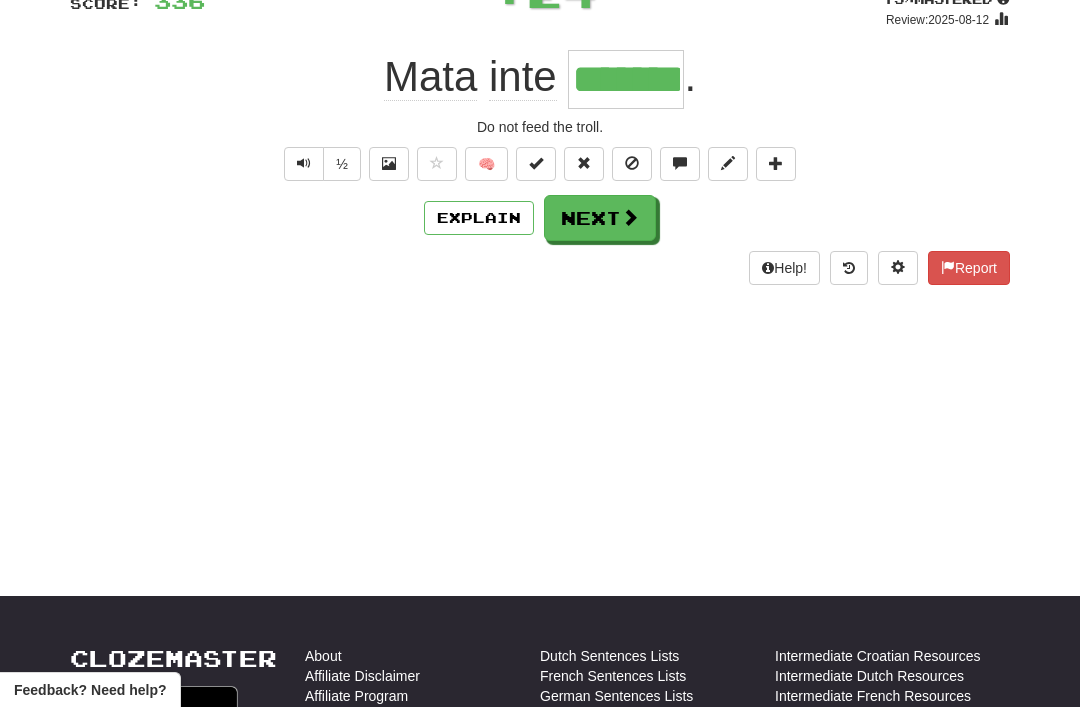 click on "Next" at bounding box center (600, 218) 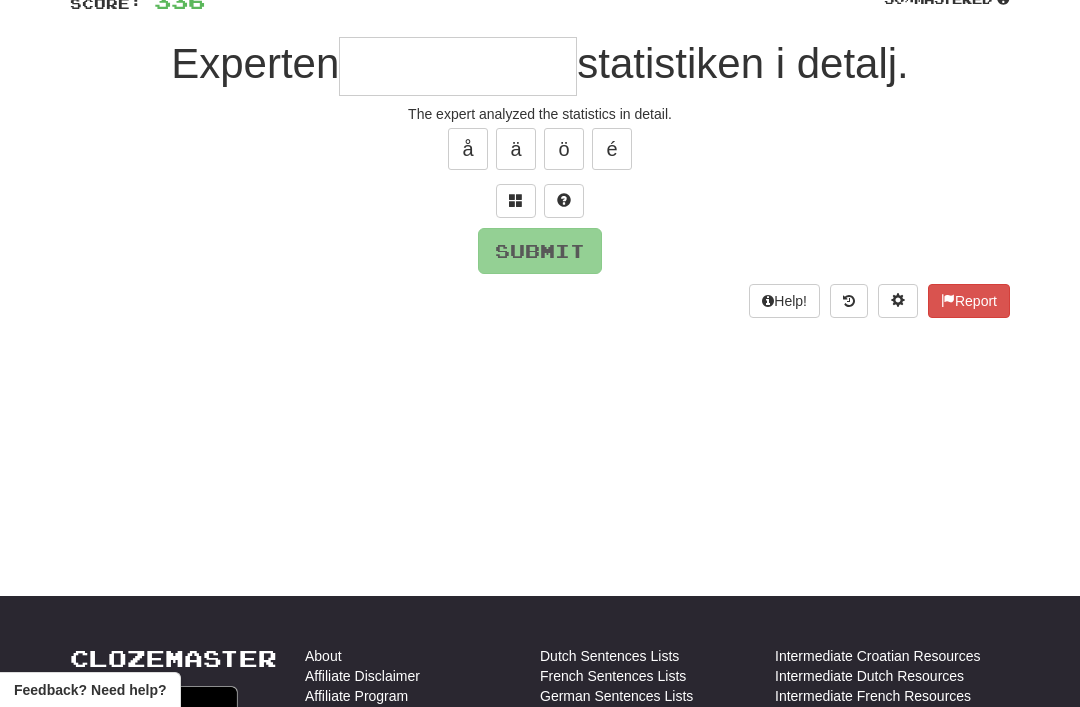 click at bounding box center [516, 200] 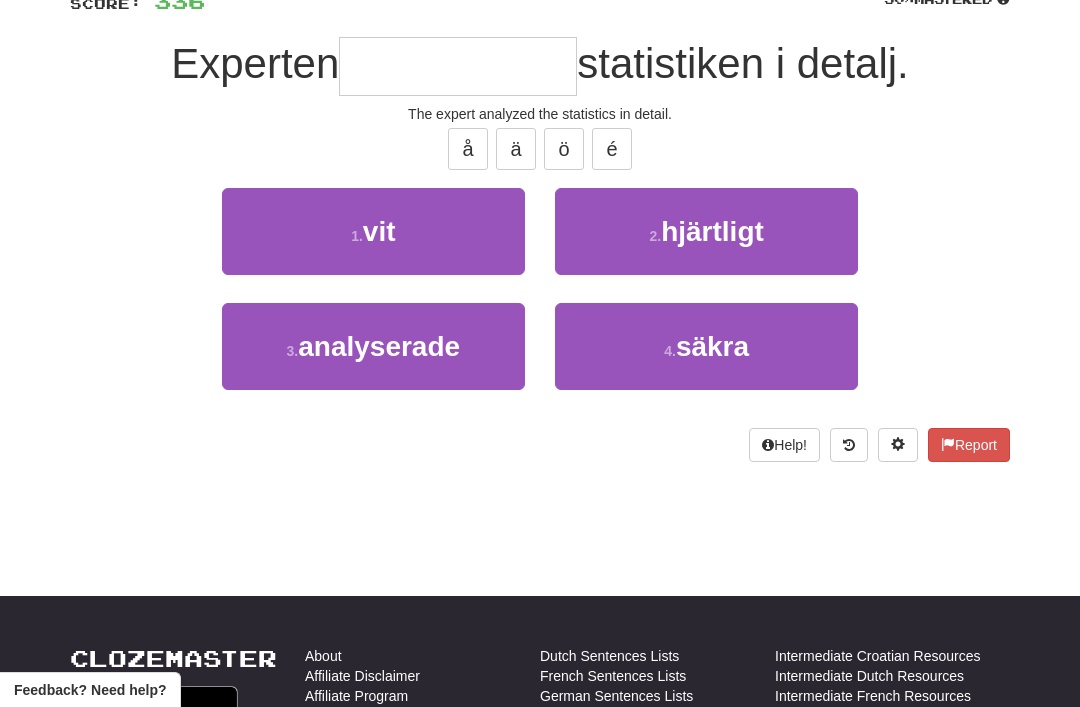 click on "analyserade" at bounding box center [379, 346] 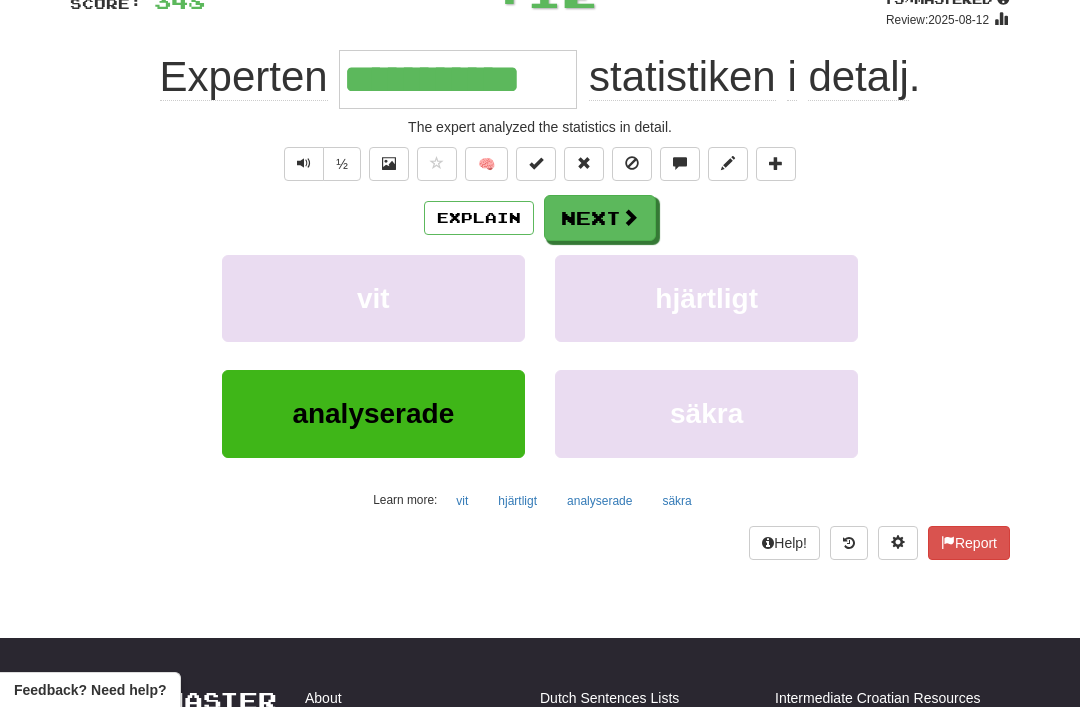 click on "Next" at bounding box center [600, 218] 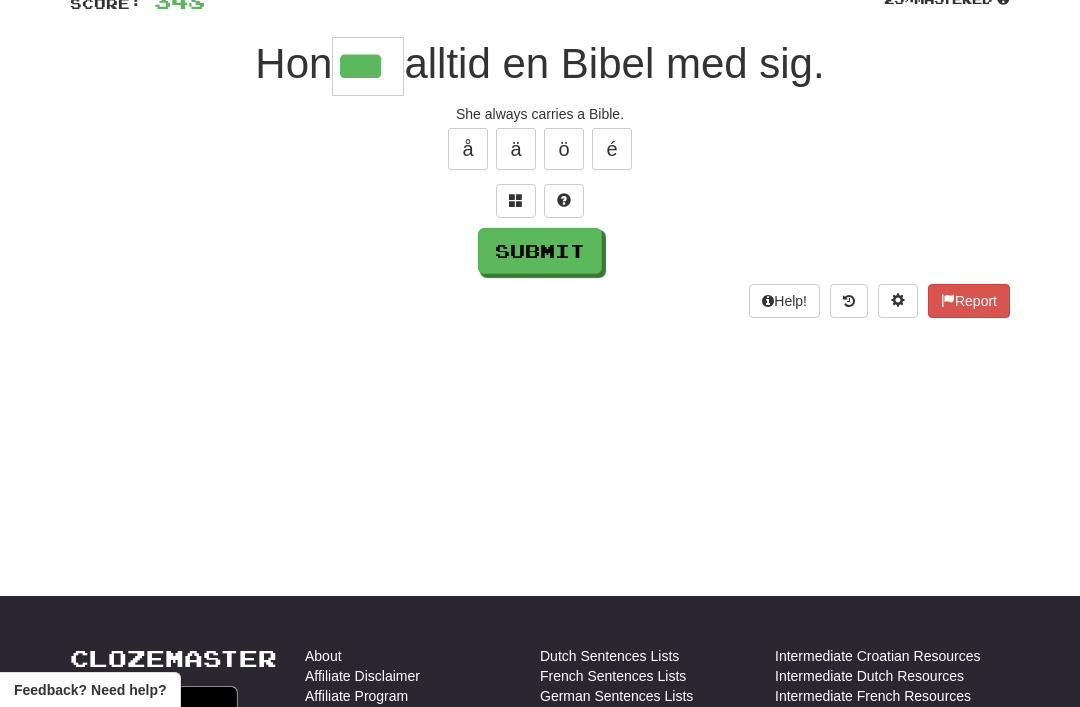 type on "***" 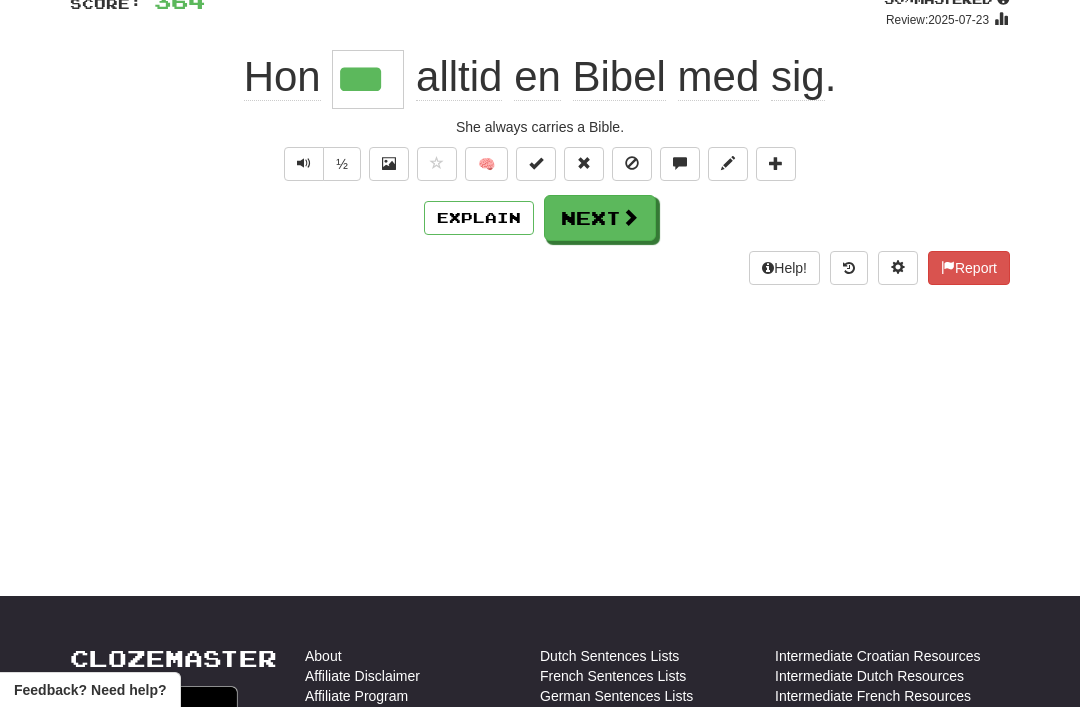 click on "Next" at bounding box center (600, 218) 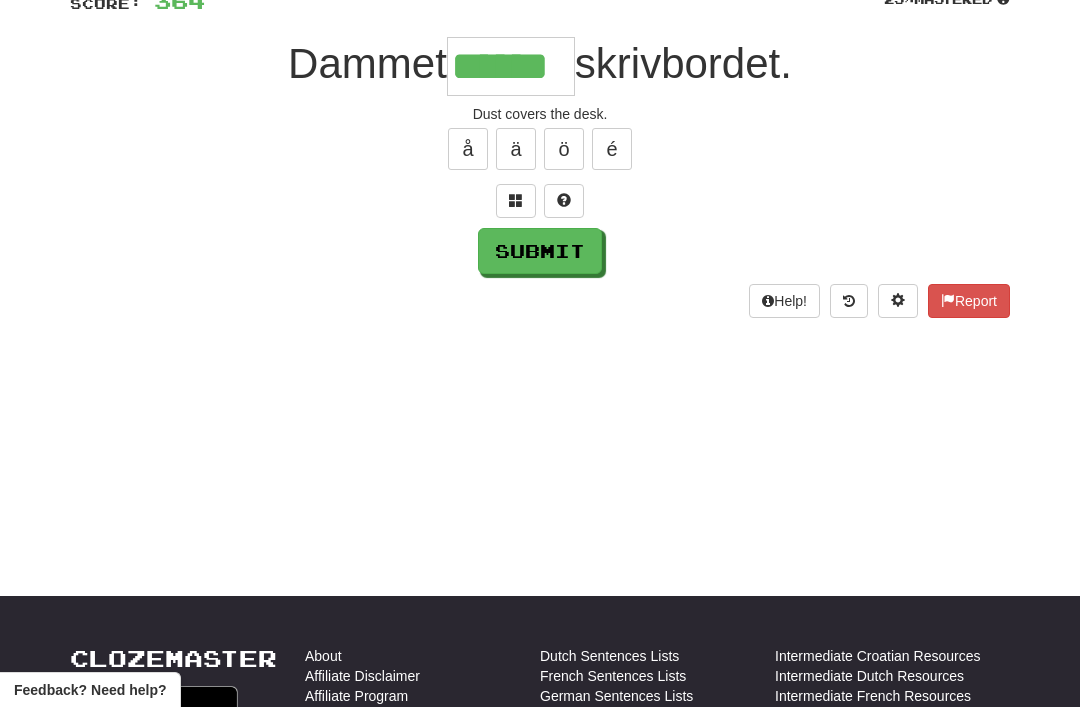 type on "******" 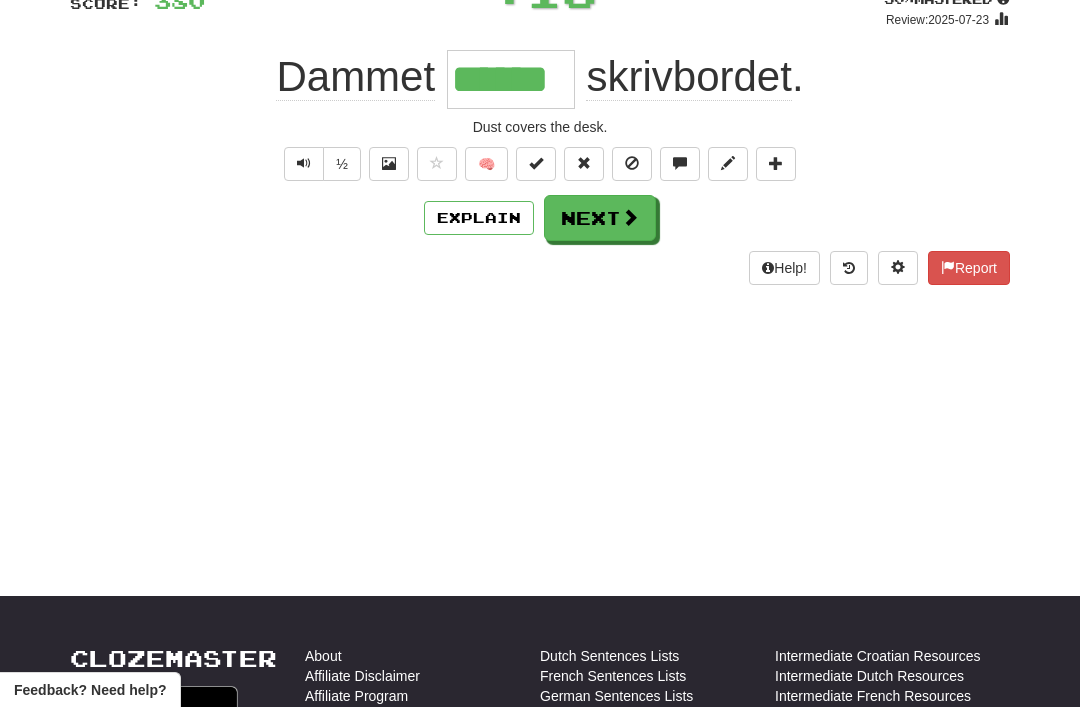 click on "Next" at bounding box center [600, 218] 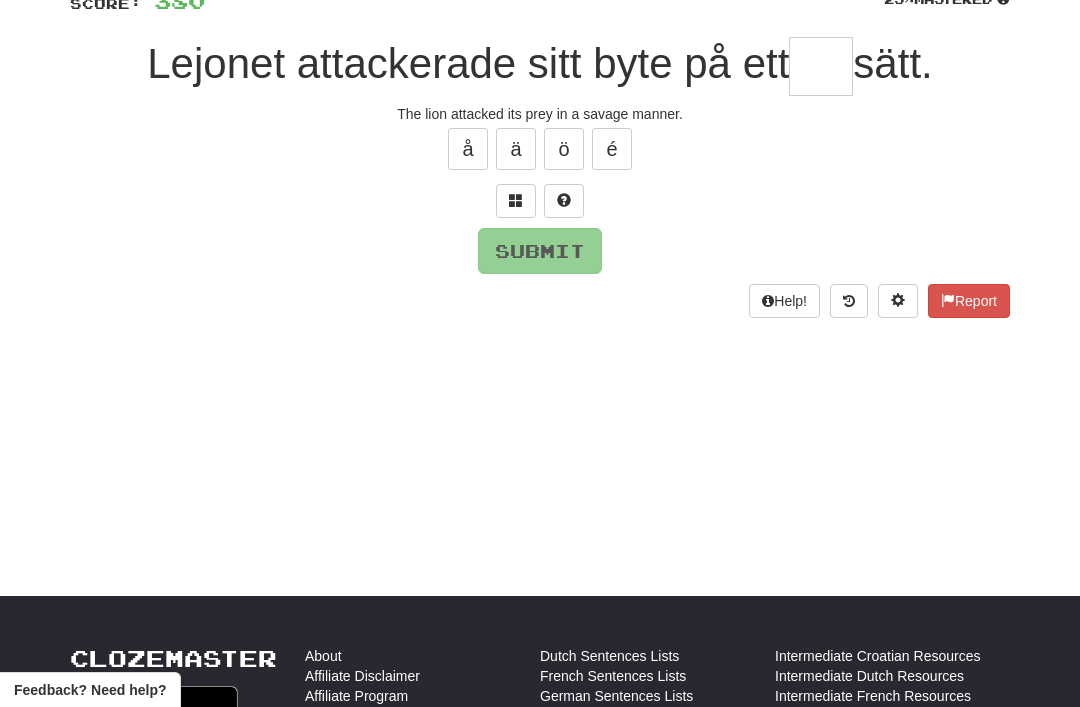 click at bounding box center (516, 200) 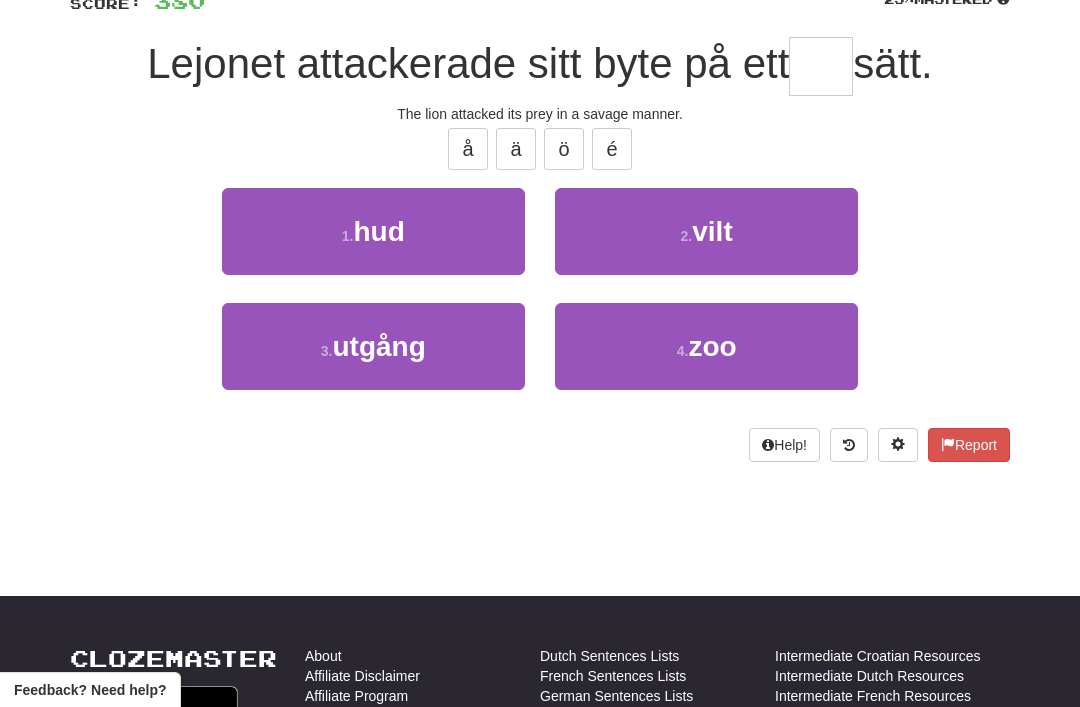 click on "vilt" at bounding box center (712, 231) 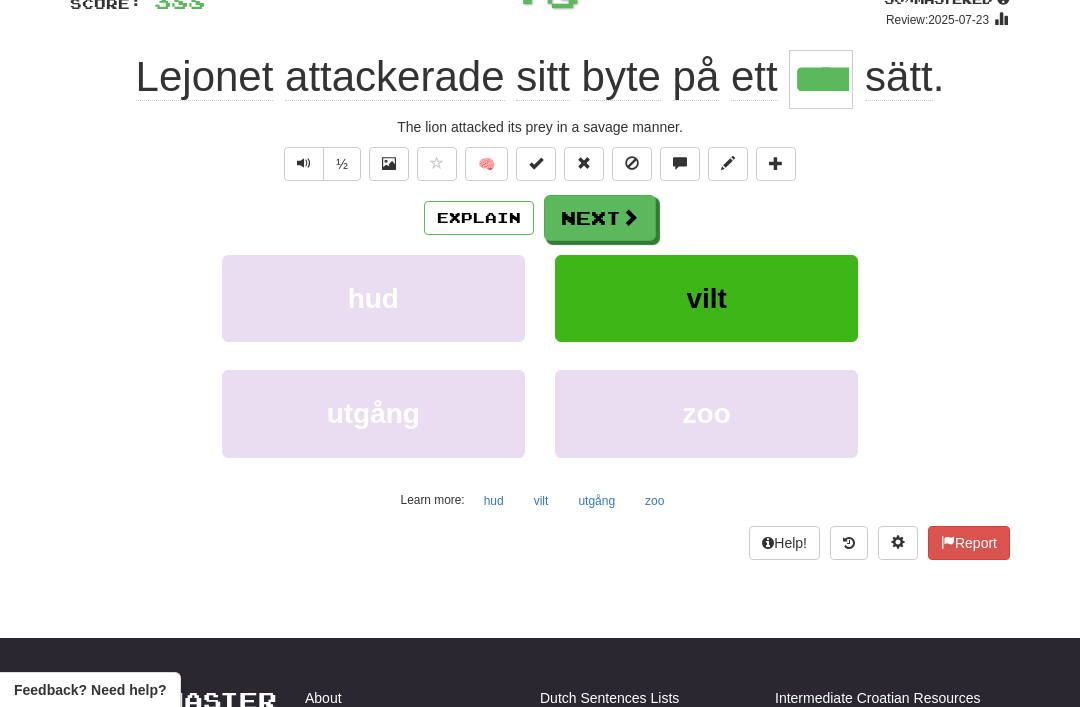 click on "Next" at bounding box center (600, 218) 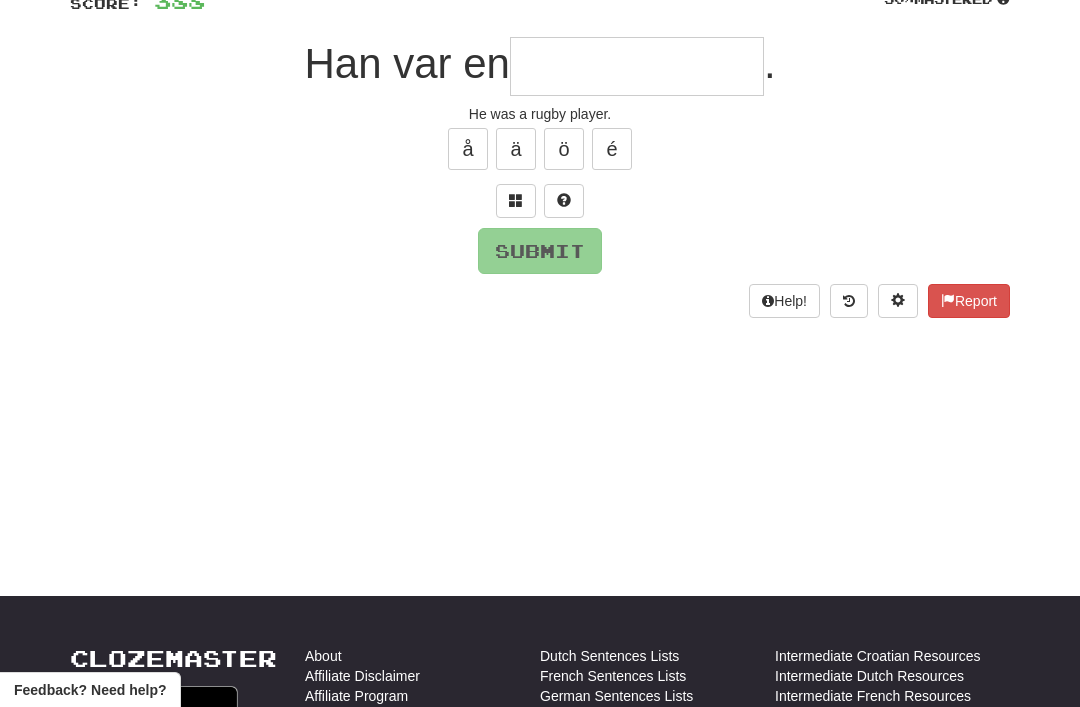 click at bounding box center [516, 201] 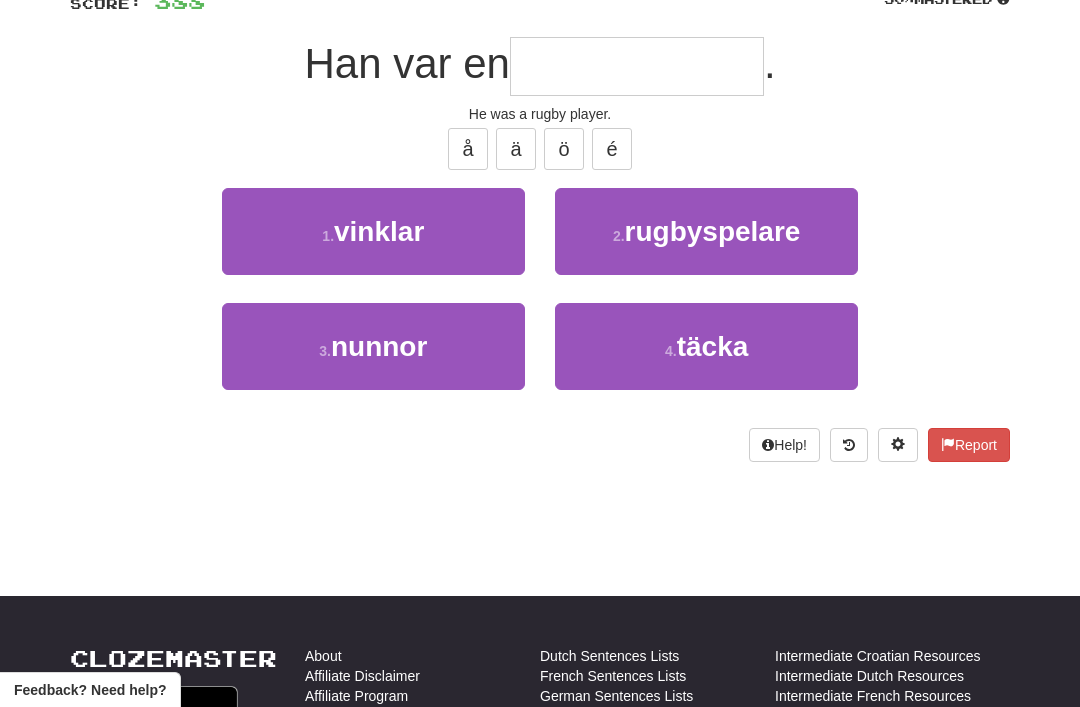 click on "rugbyspelare" at bounding box center [713, 231] 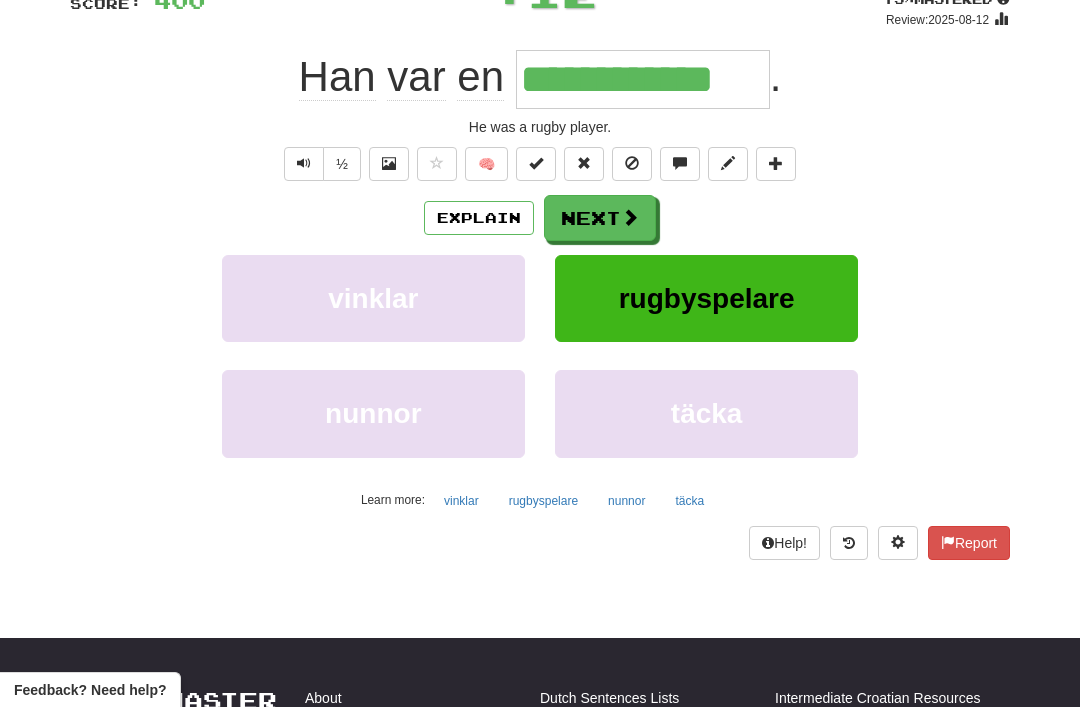 click on "Next" at bounding box center [600, 218] 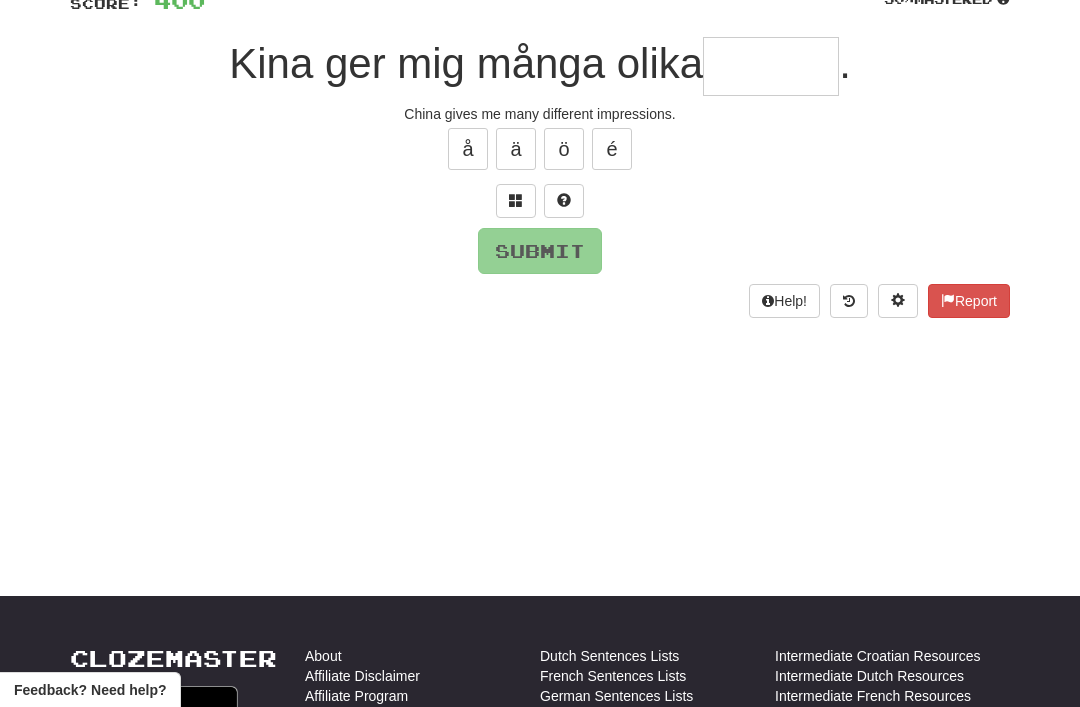 click at bounding box center (516, 201) 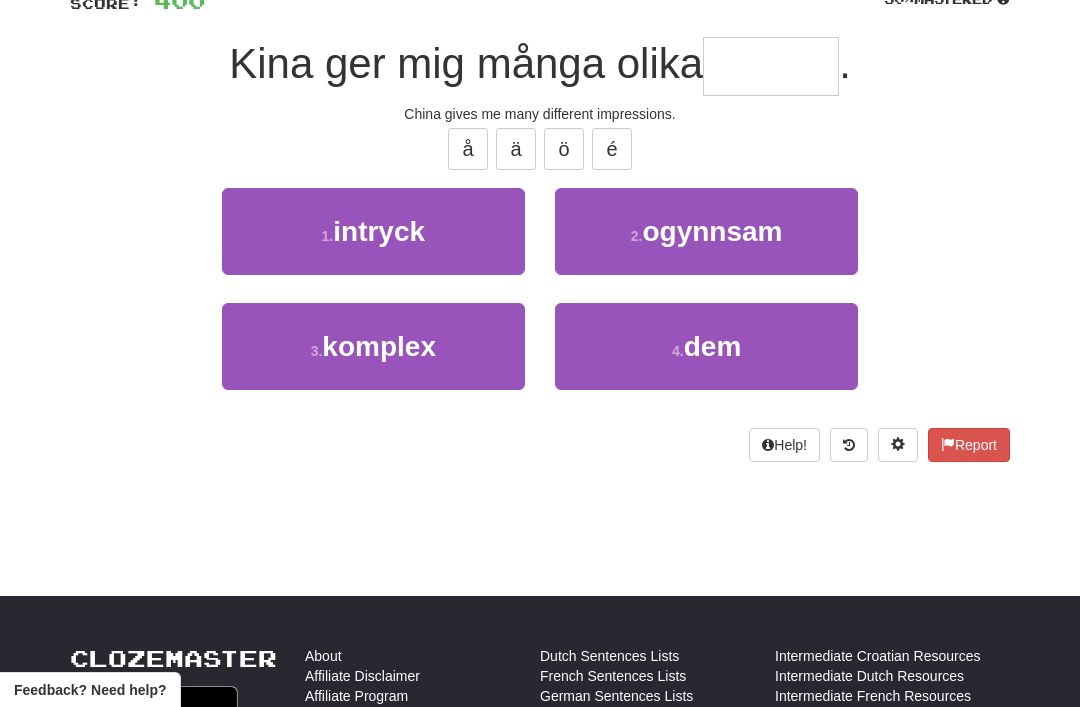 click on "1 .  intryck" at bounding box center [373, 231] 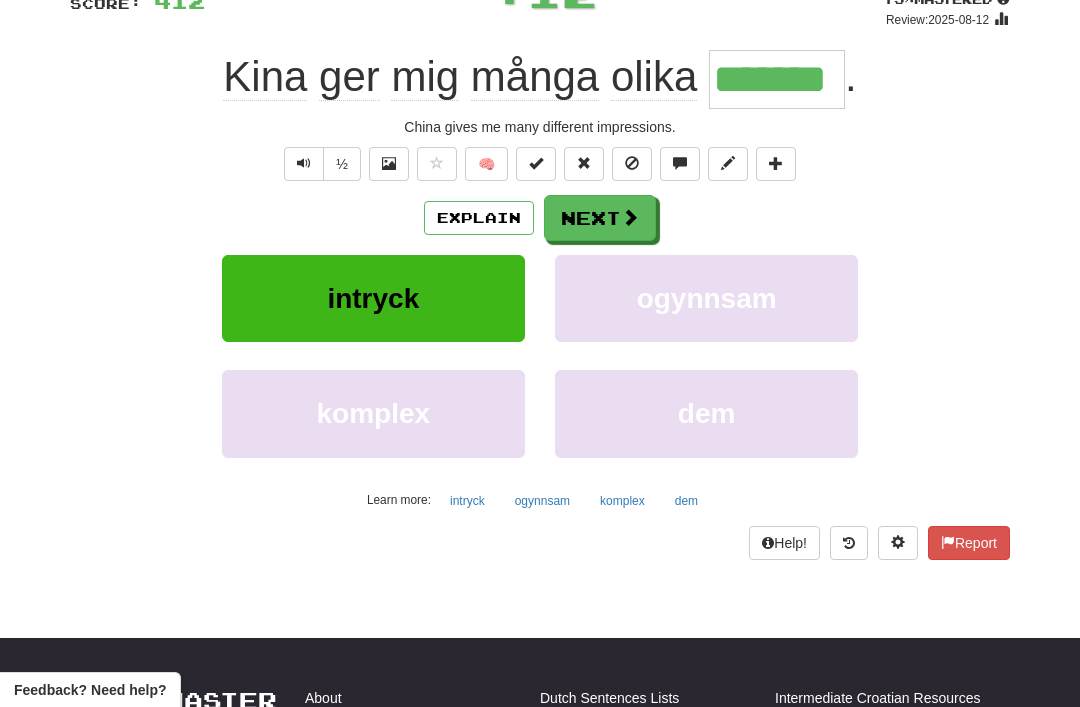click on "Next" at bounding box center (600, 218) 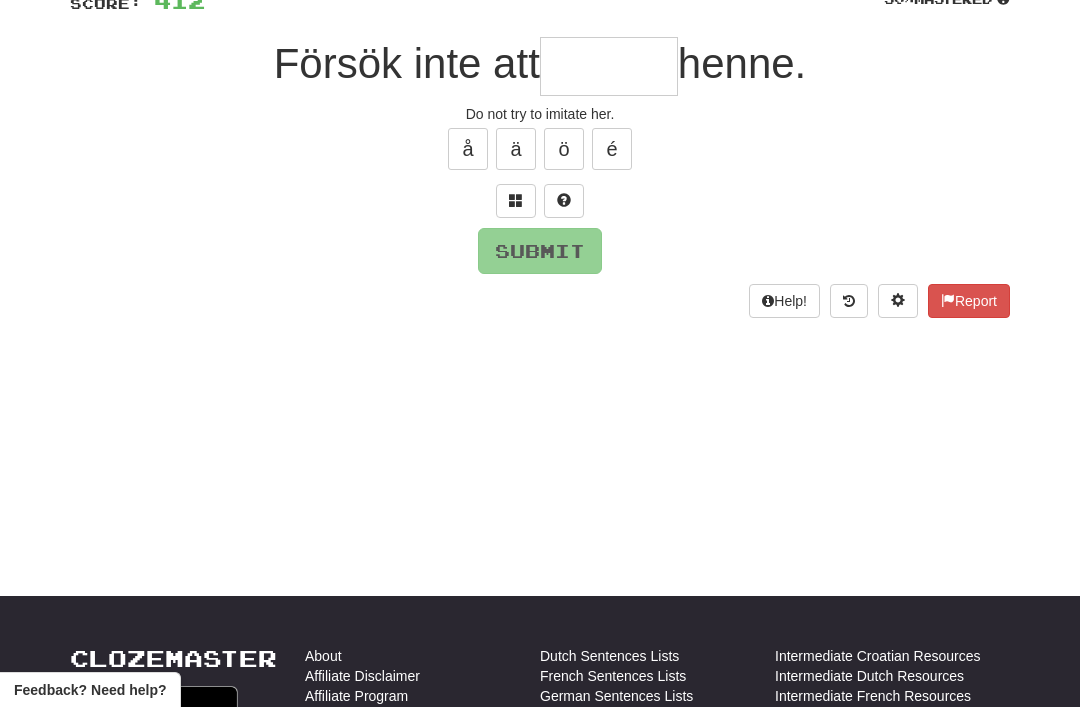 click at bounding box center (516, 201) 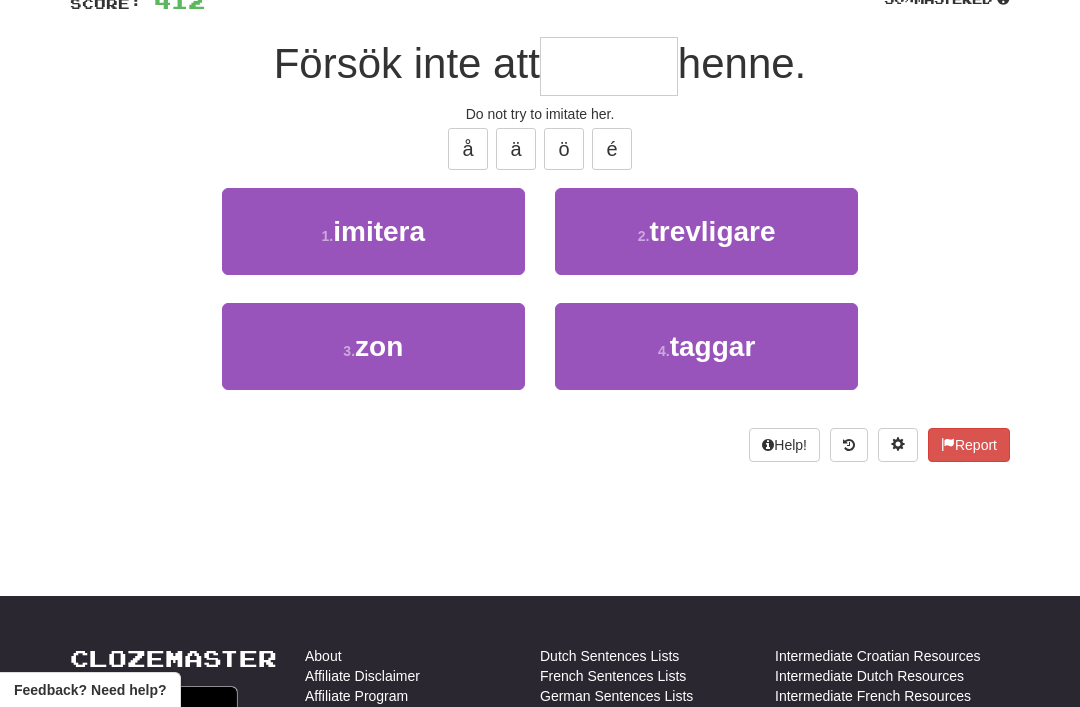 click on "1 .  imitera" at bounding box center (373, 231) 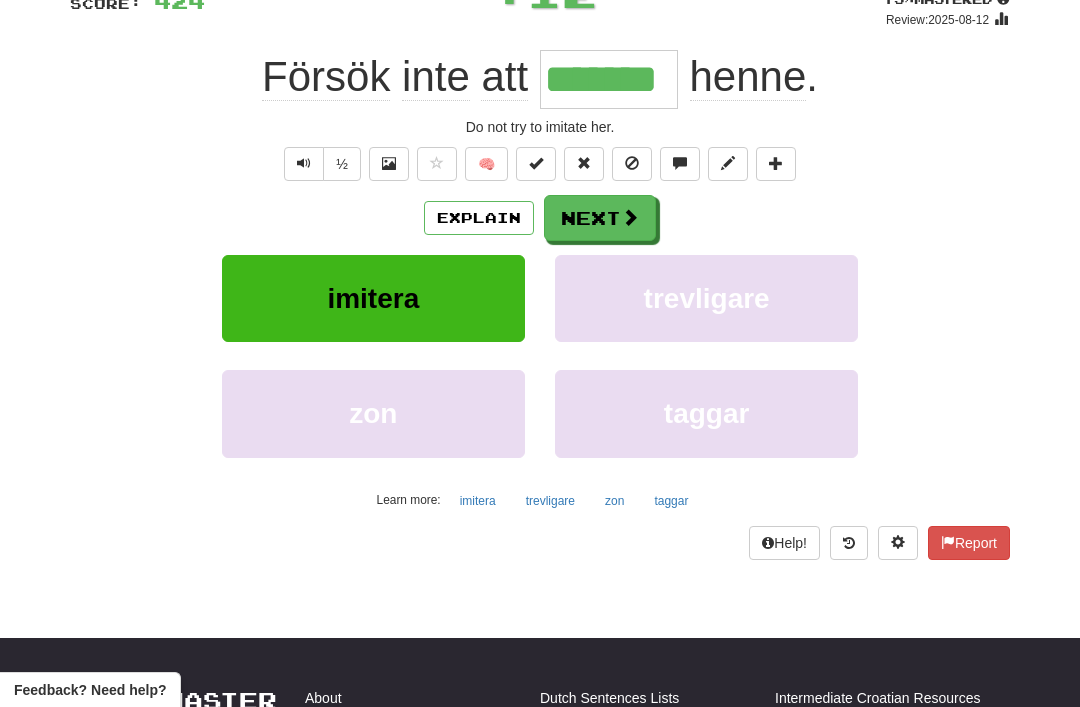 click at bounding box center (630, 217) 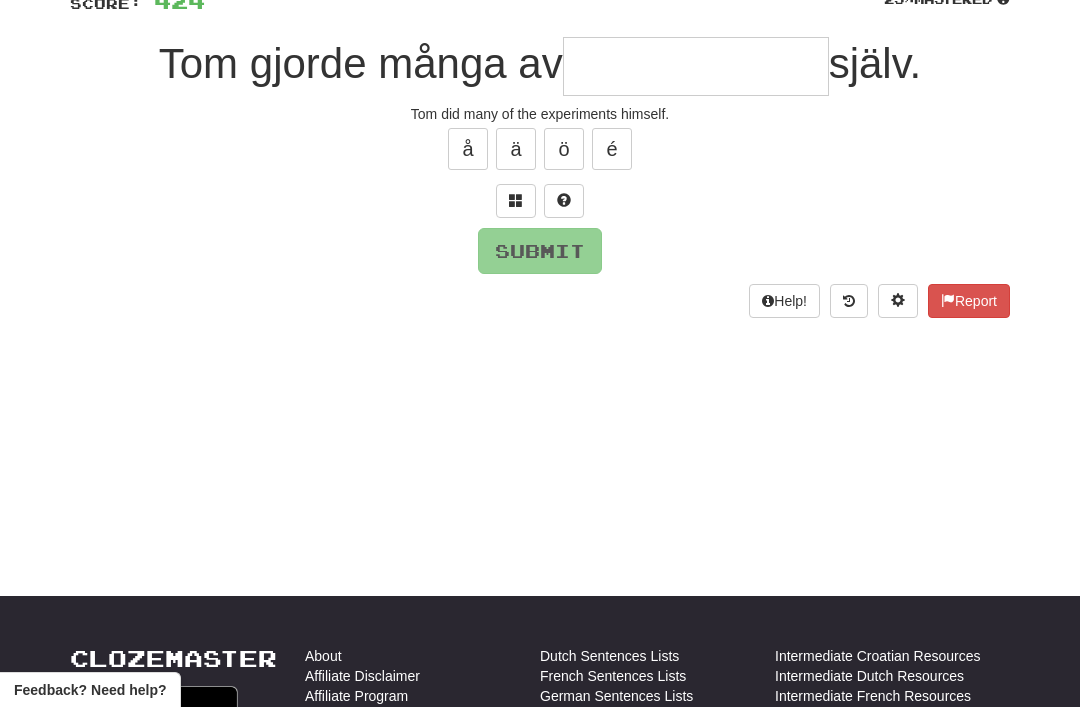 click at bounding box center [516, 201] 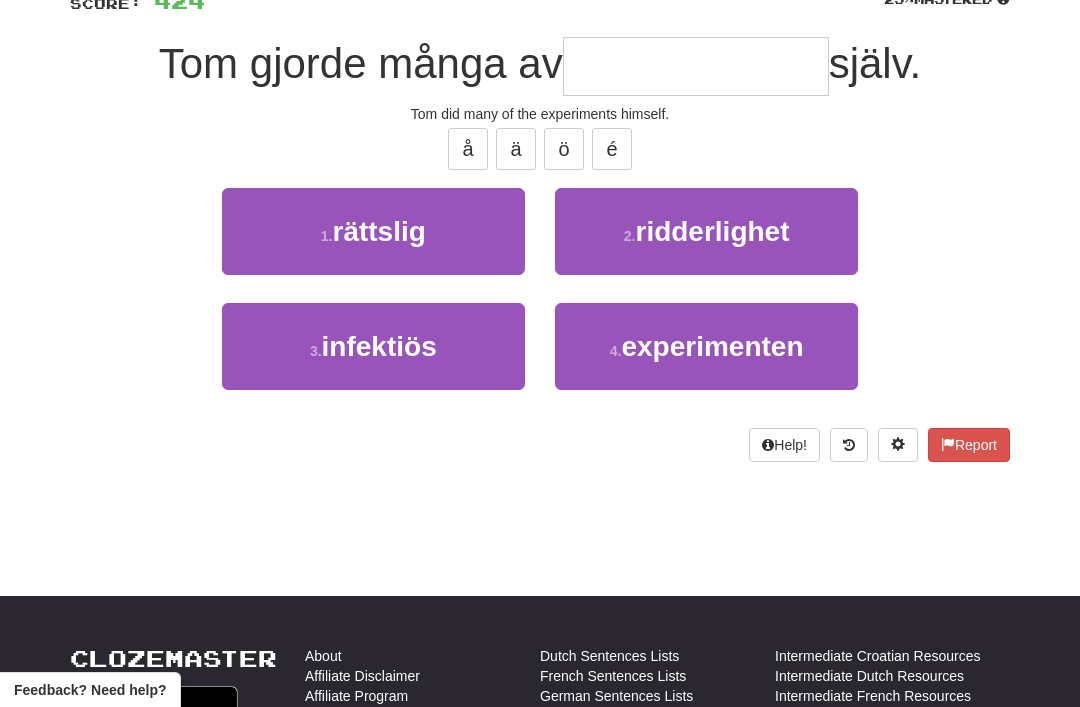 click on "4 .  experimenten" at bounding box center [706, 346] 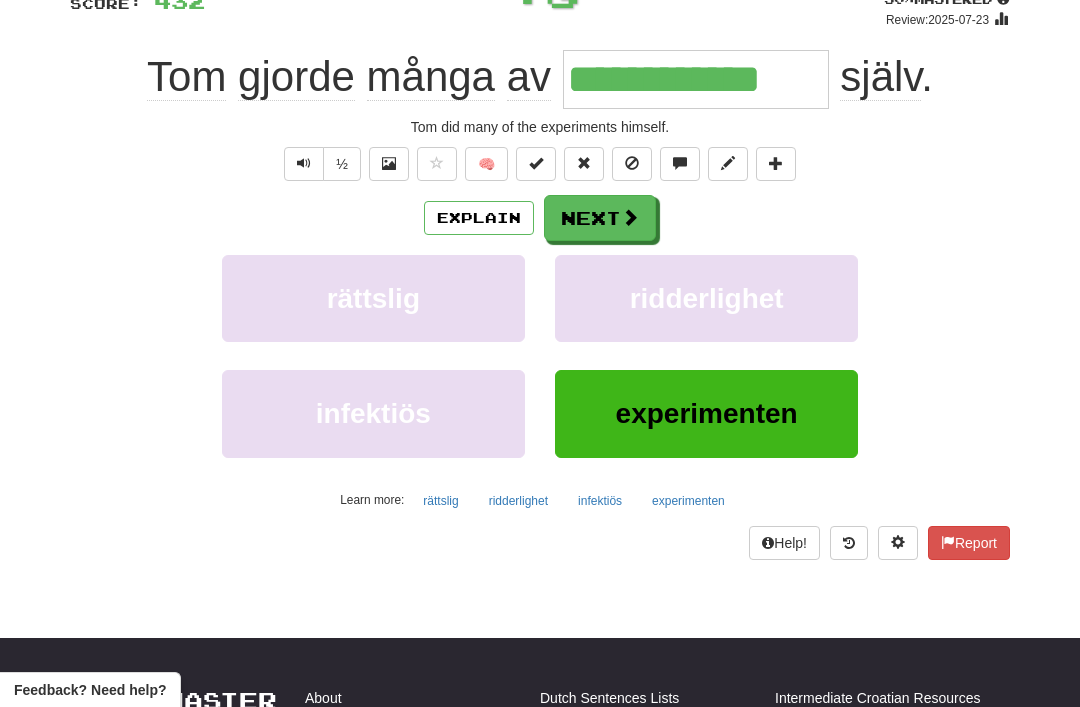 click on "Next" at bounding box center (600, 218) 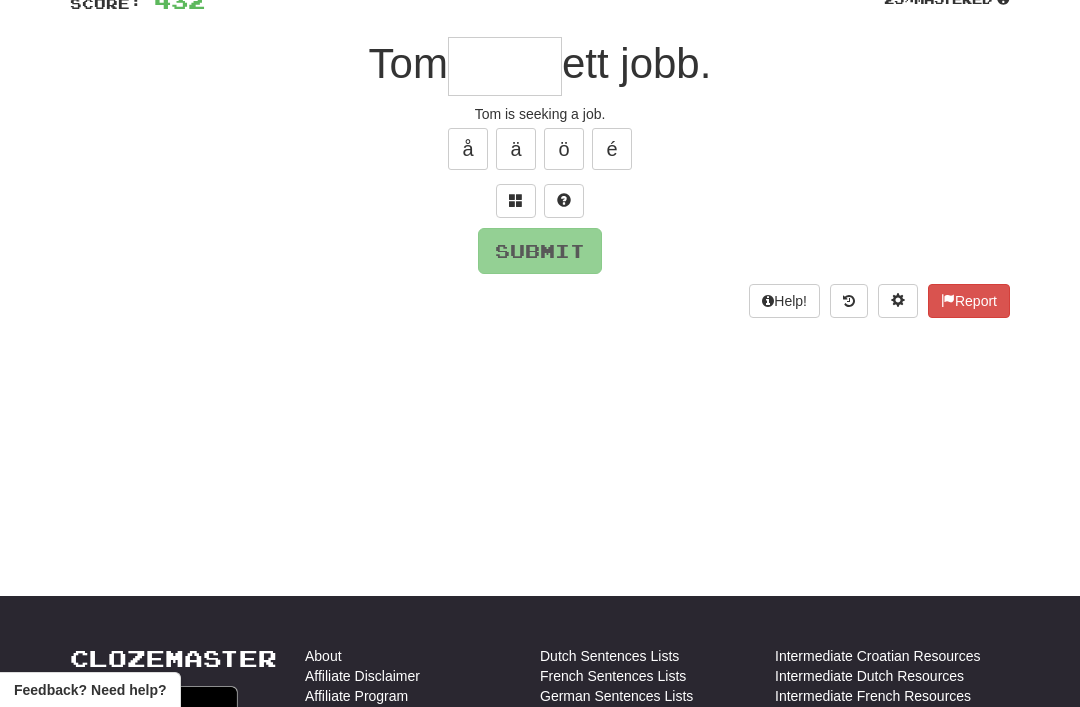 click at bounding box center [516, 200] 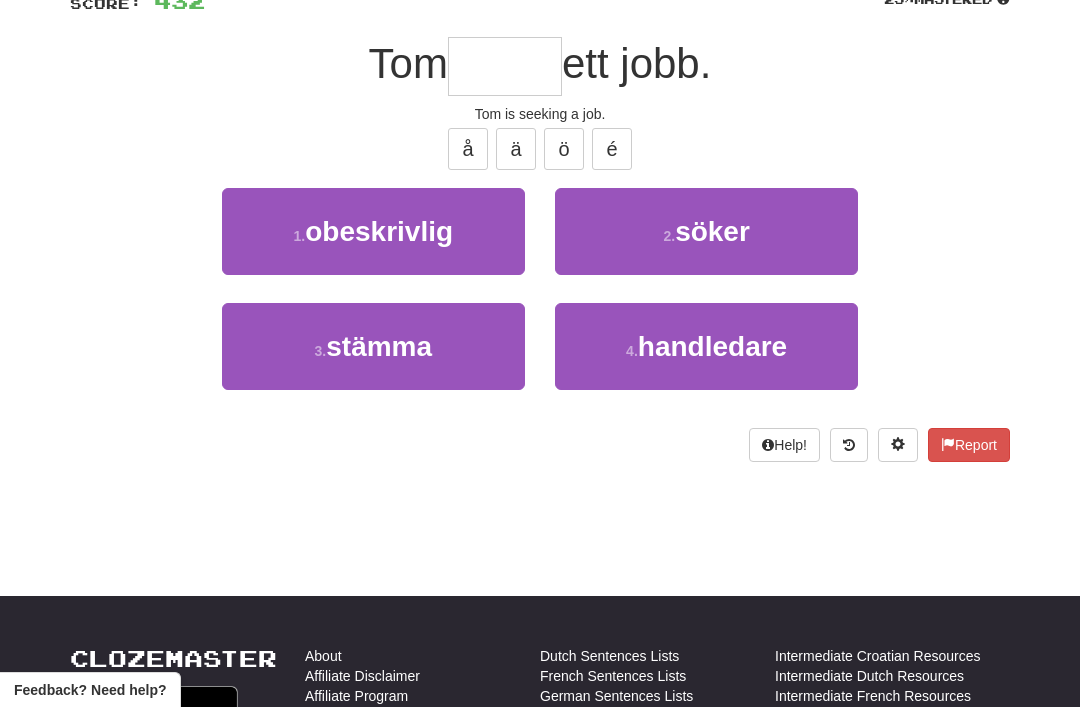 click on "söker" at bounding box center [712, 231] 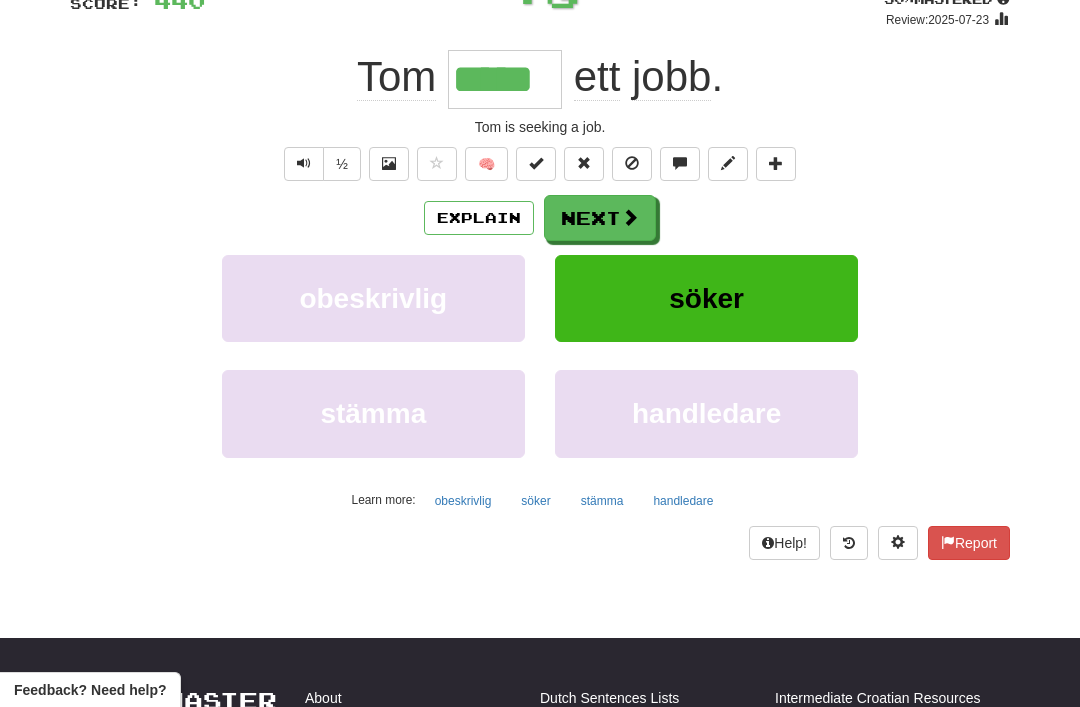 click on "Next" at bounding box center [600, 218] 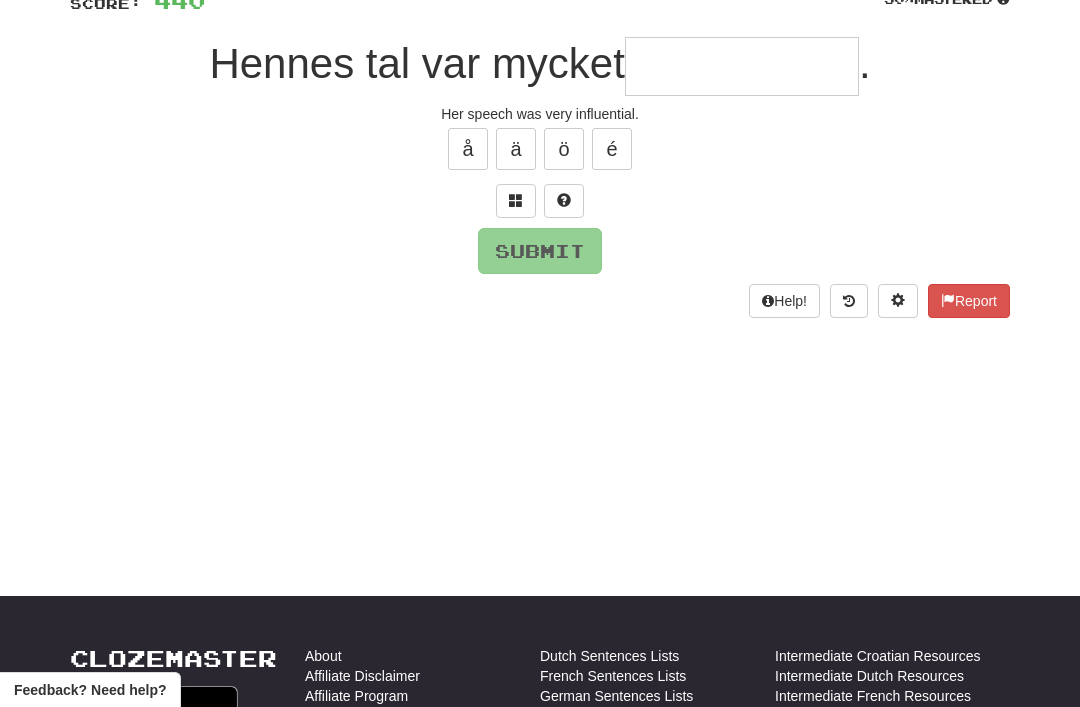 click at bounding box center [516, 201] 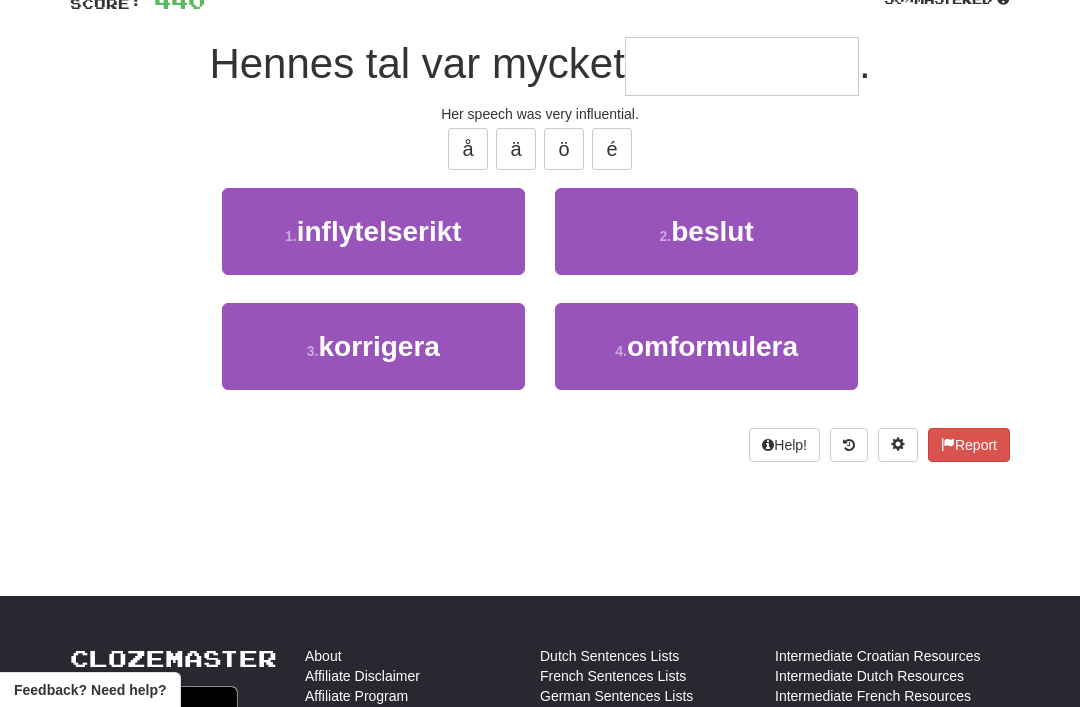 click on "1 .  inflytelserikt" at bounding box center [373, 231] 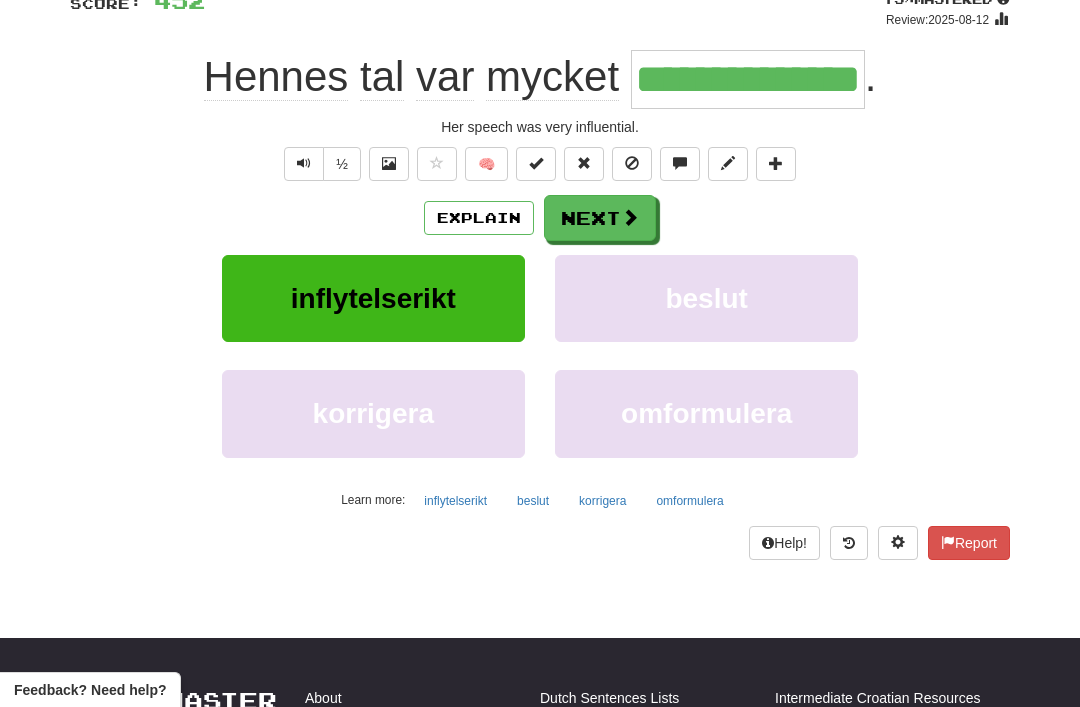 click on "Next" at bounding box center (600, 218) 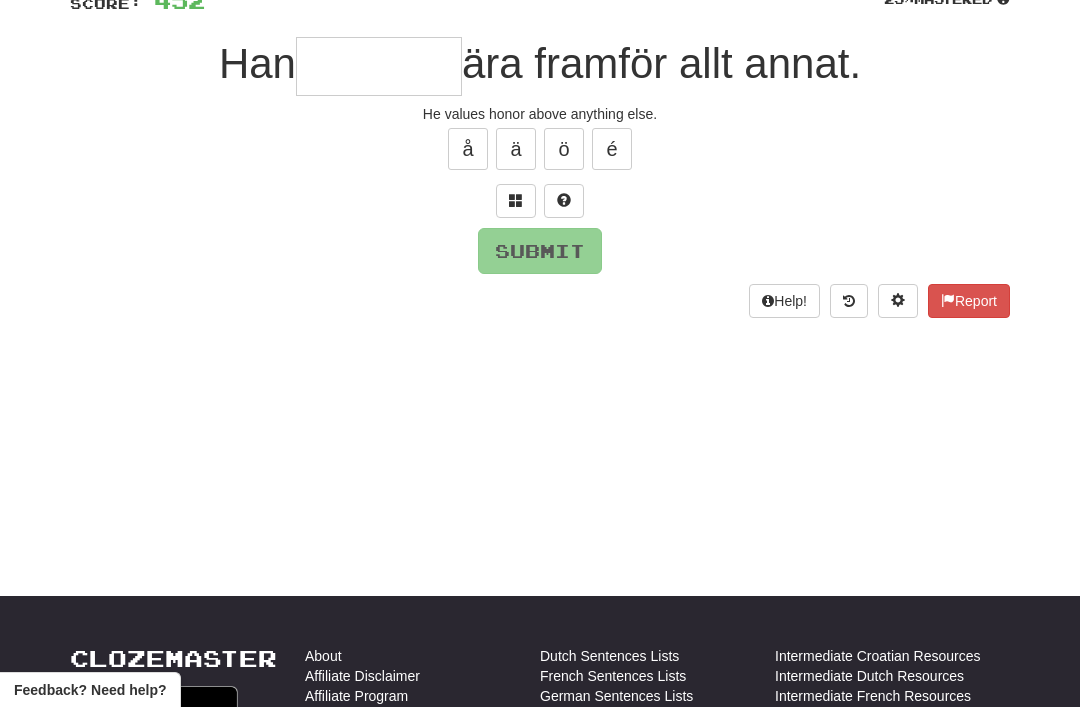 click at bounding box center (516, 200) 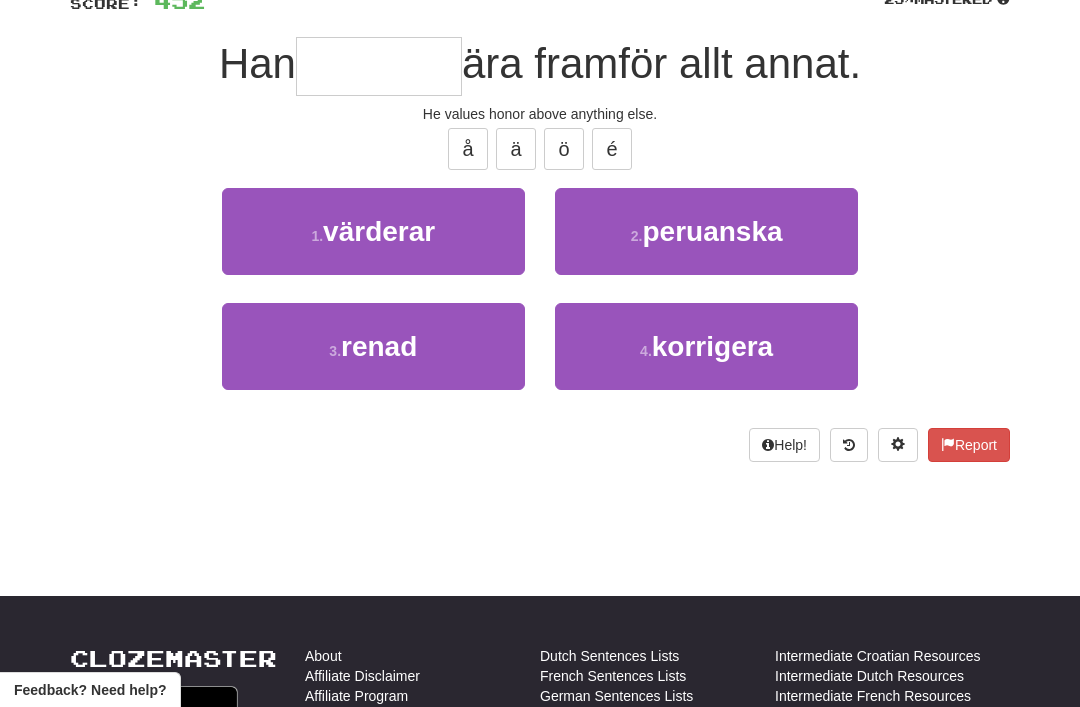 click on "1 .  värderar" at bounding box center [373, 231] 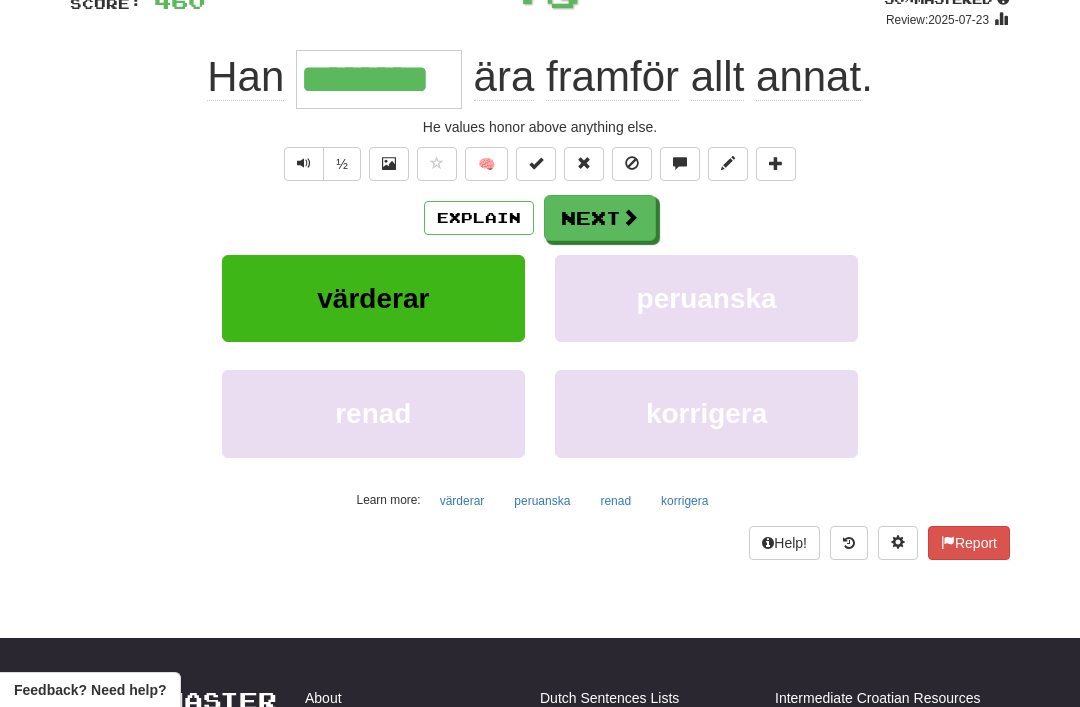 click on "Next" at bounding box center [600, 218] 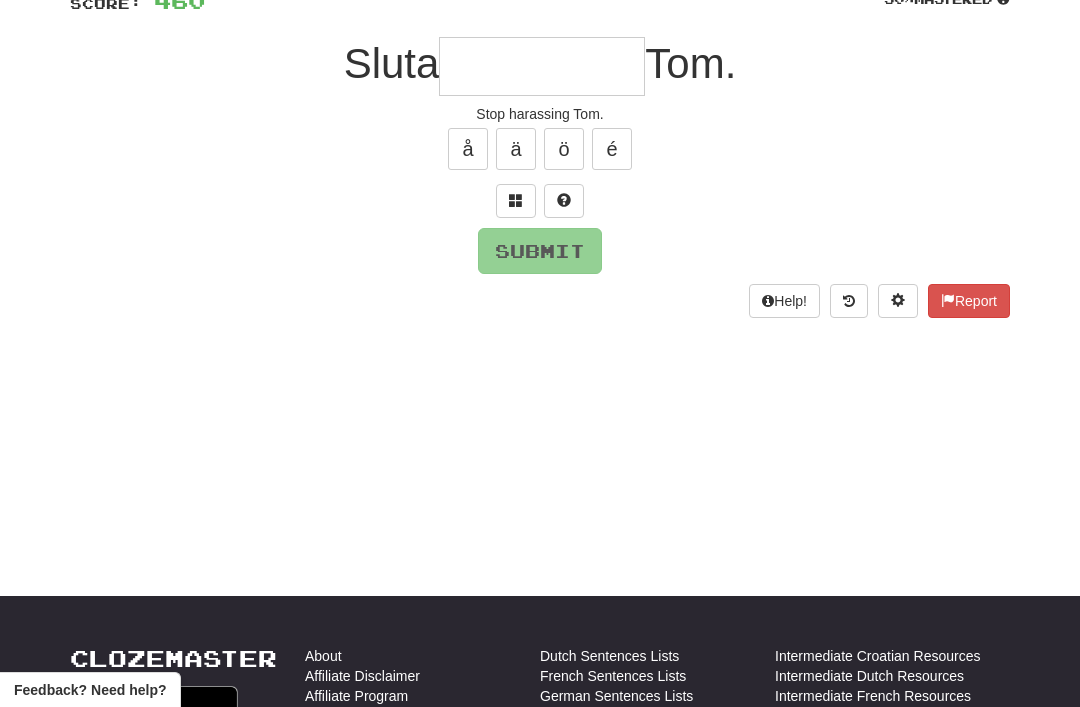 click at bounding box center [516, 201] 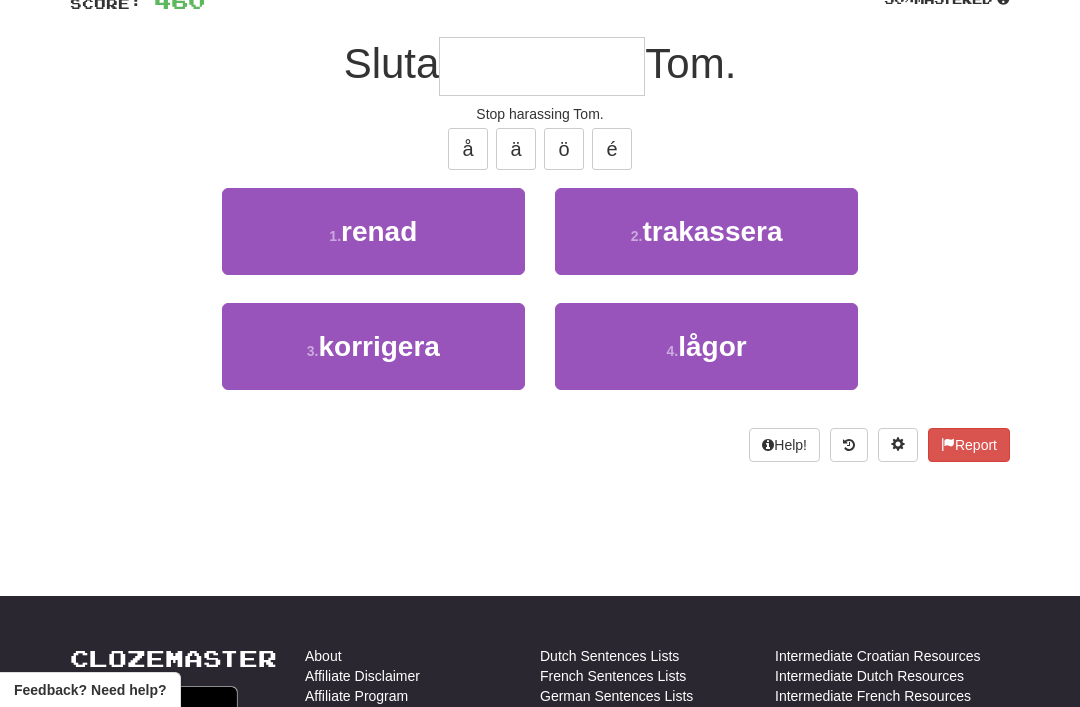 click on "trakassera" at bounding box center [712, 231] 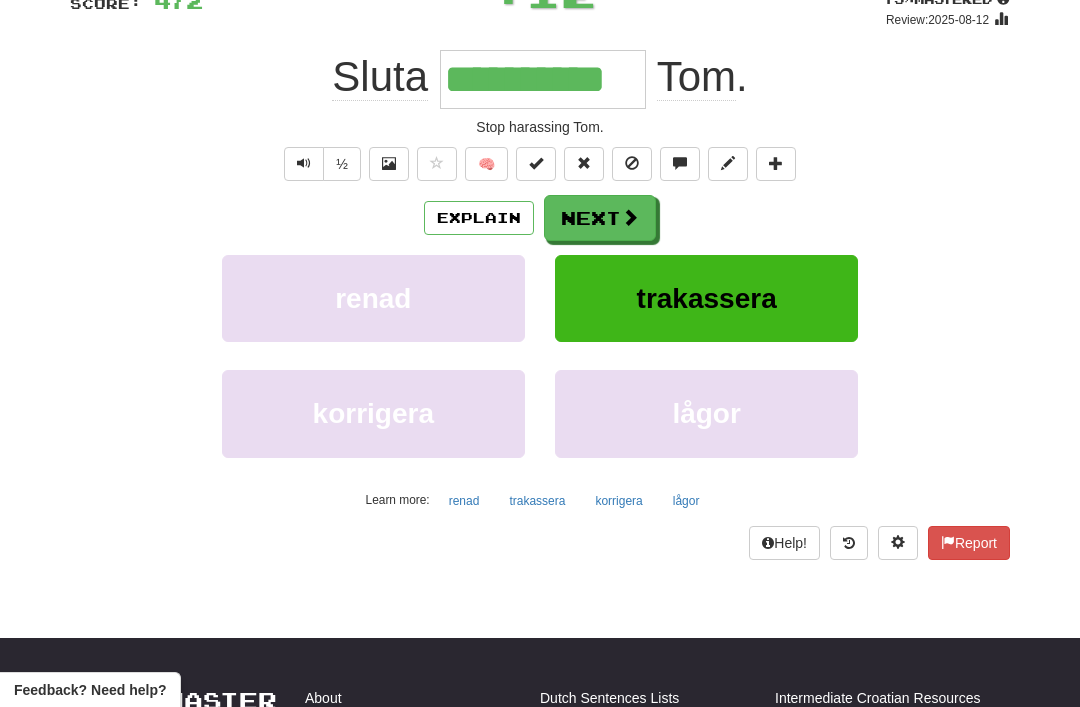 click on "Next" at bounding box center [600, 218] 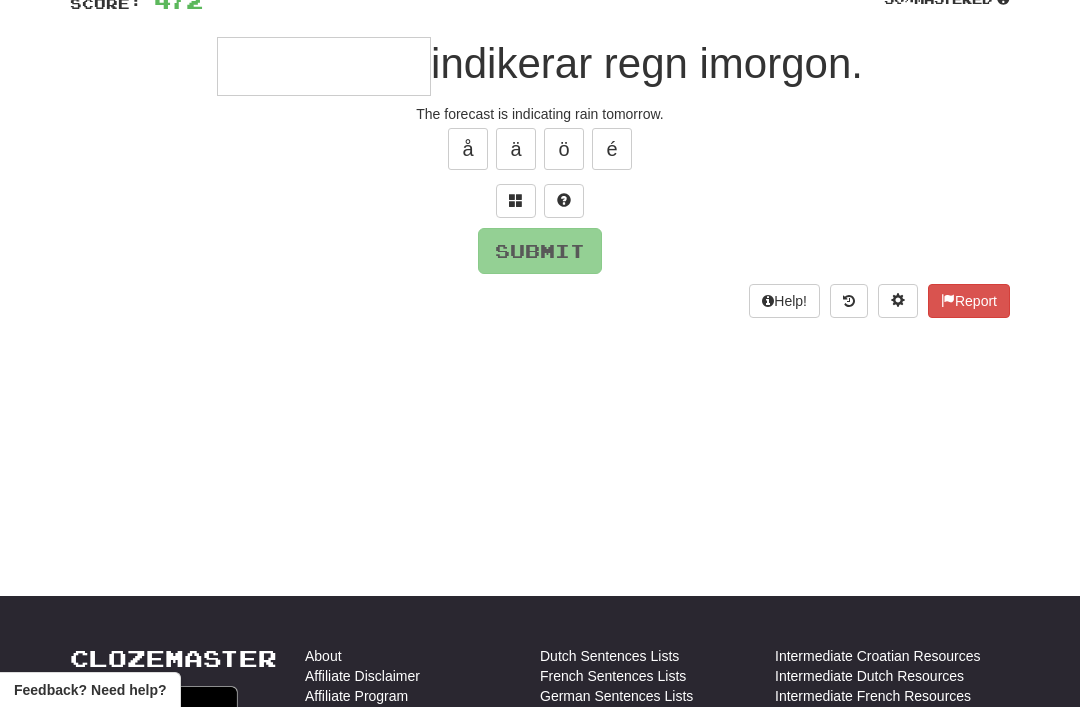 click at bounding box center (516, 201) 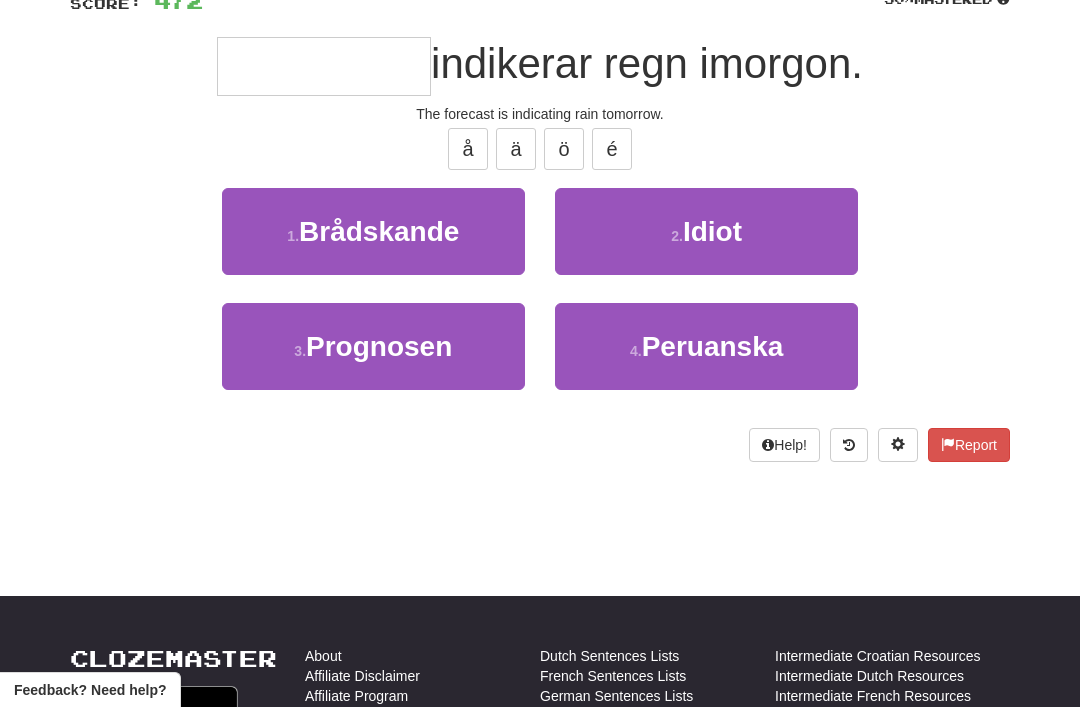 click on "Prognosen" at bounding box center [379, 346] 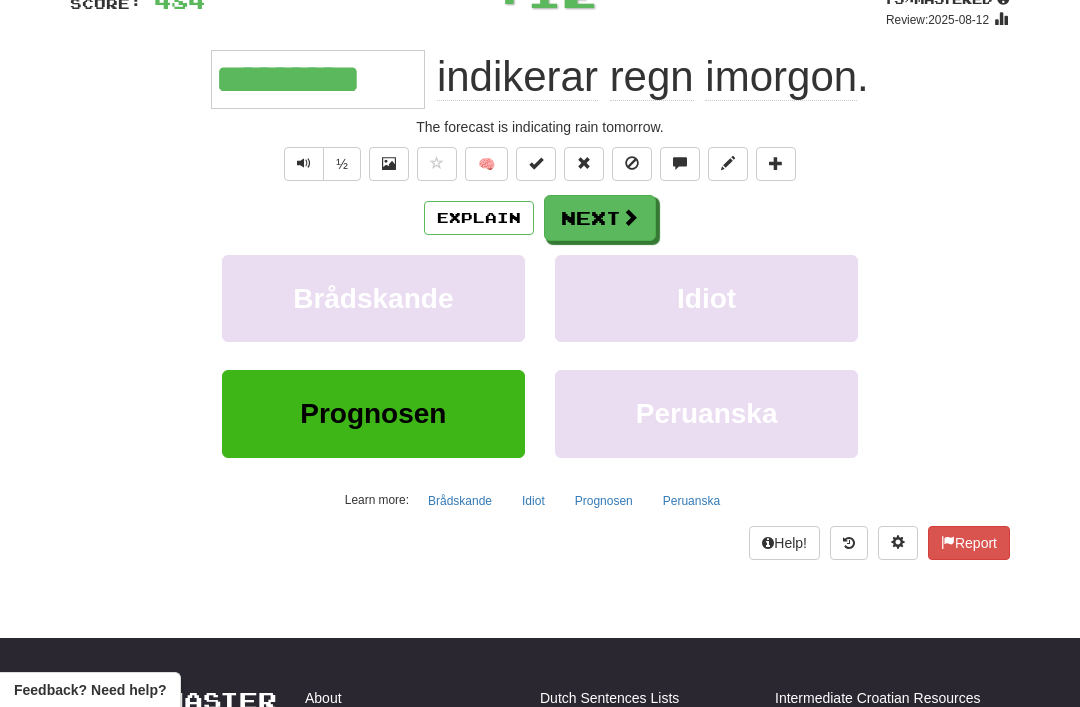 click on "Next" at bounding box center (600, 218) 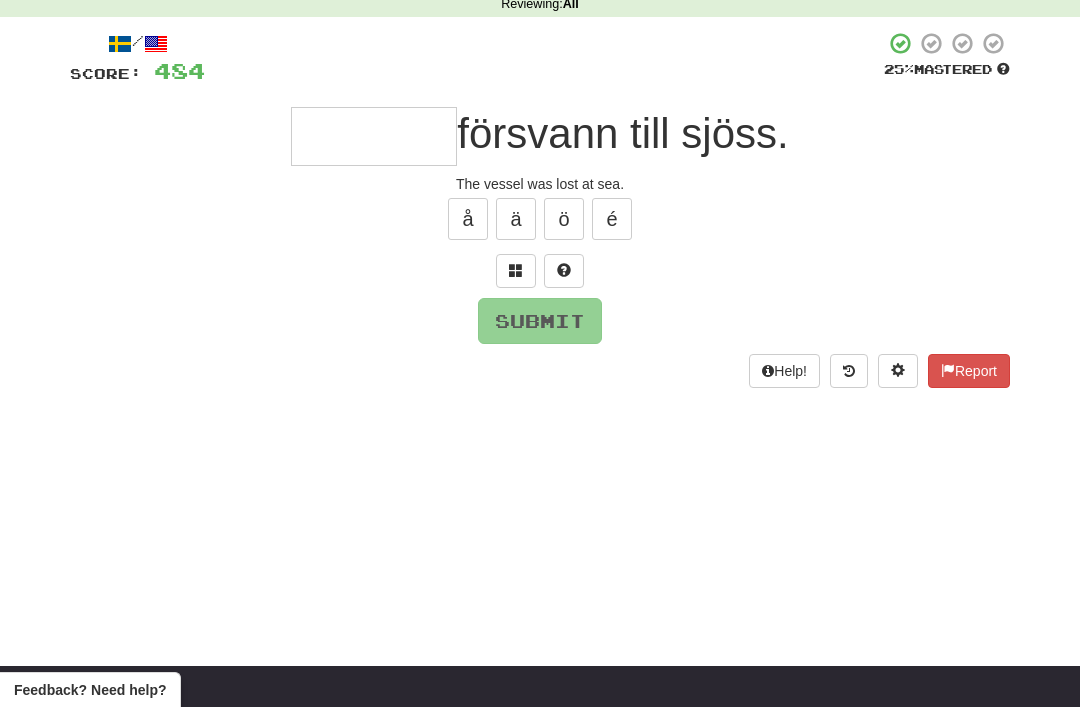 scroll, scrollTop: 88, scrollLeft: 0, axis: vertical 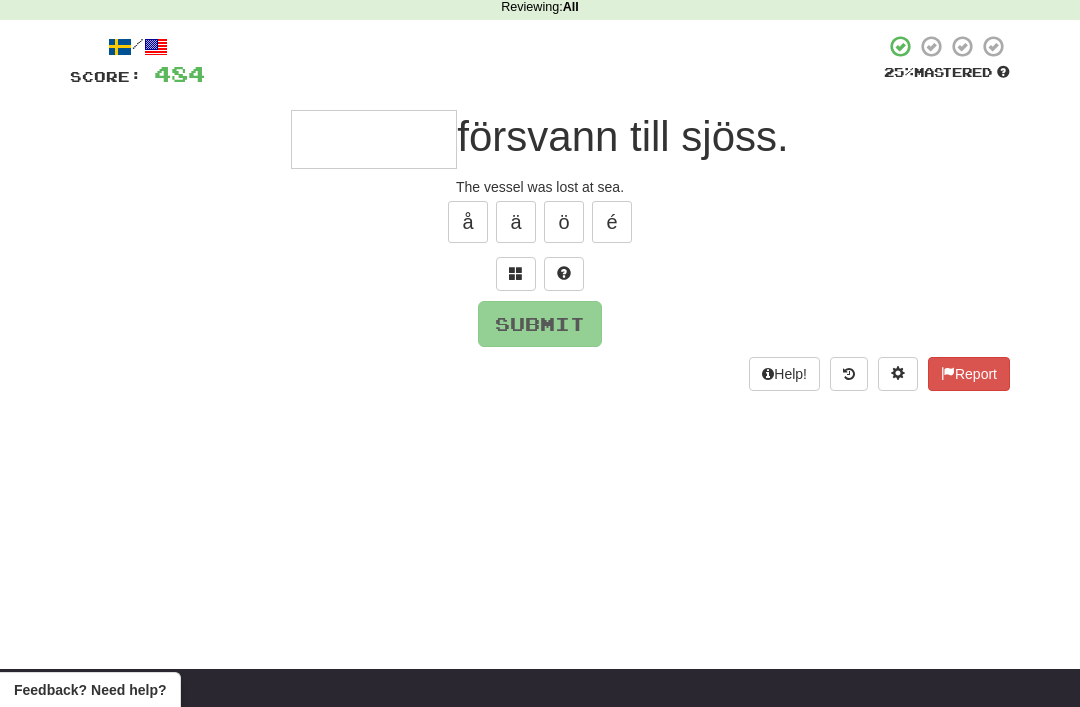 click at bounding box center (516, 273) 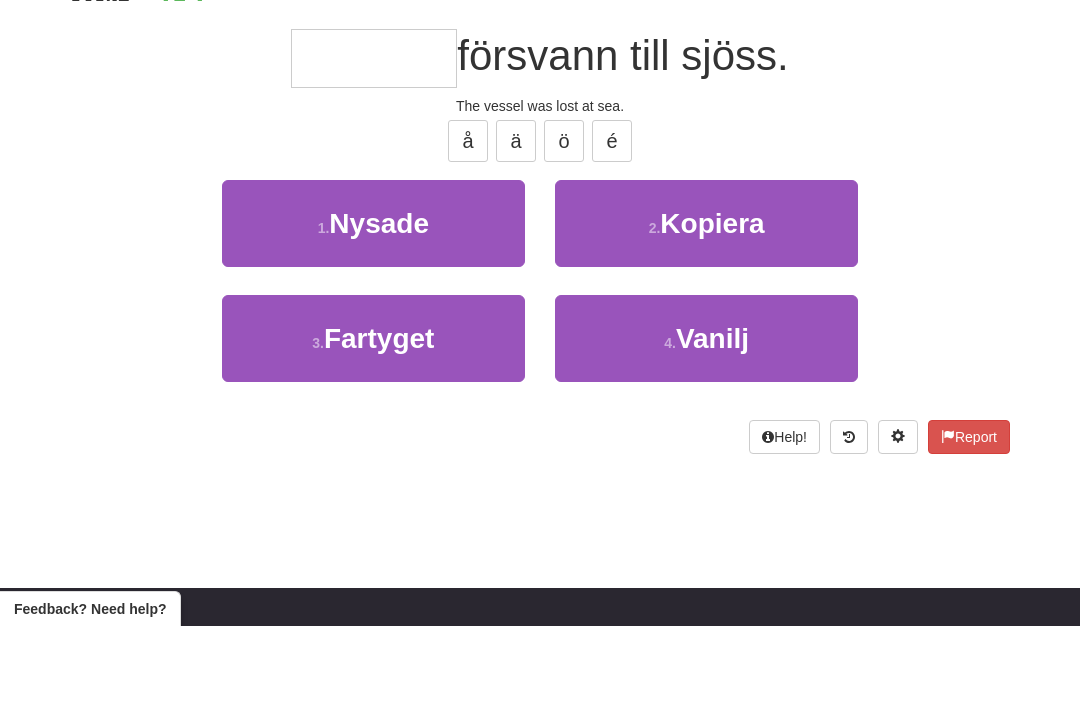 click on "3 .  Fartyget" at bounding box center (373, 419) 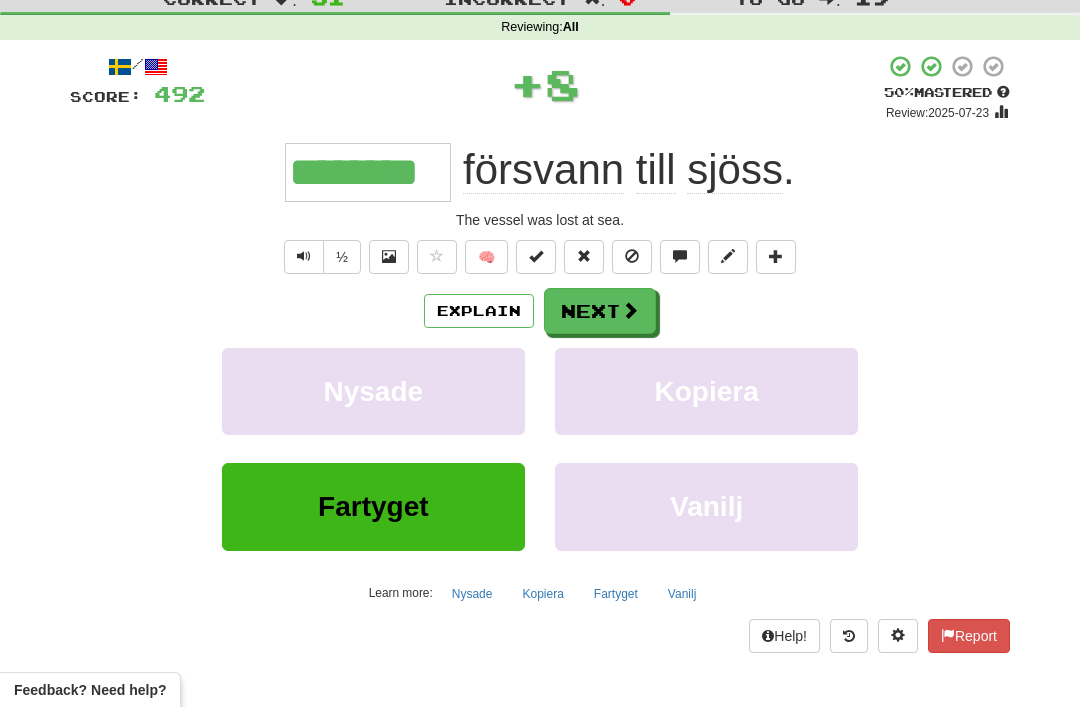 scroll, scrollTop: 65, scrollLeft: 0, axis: vertical 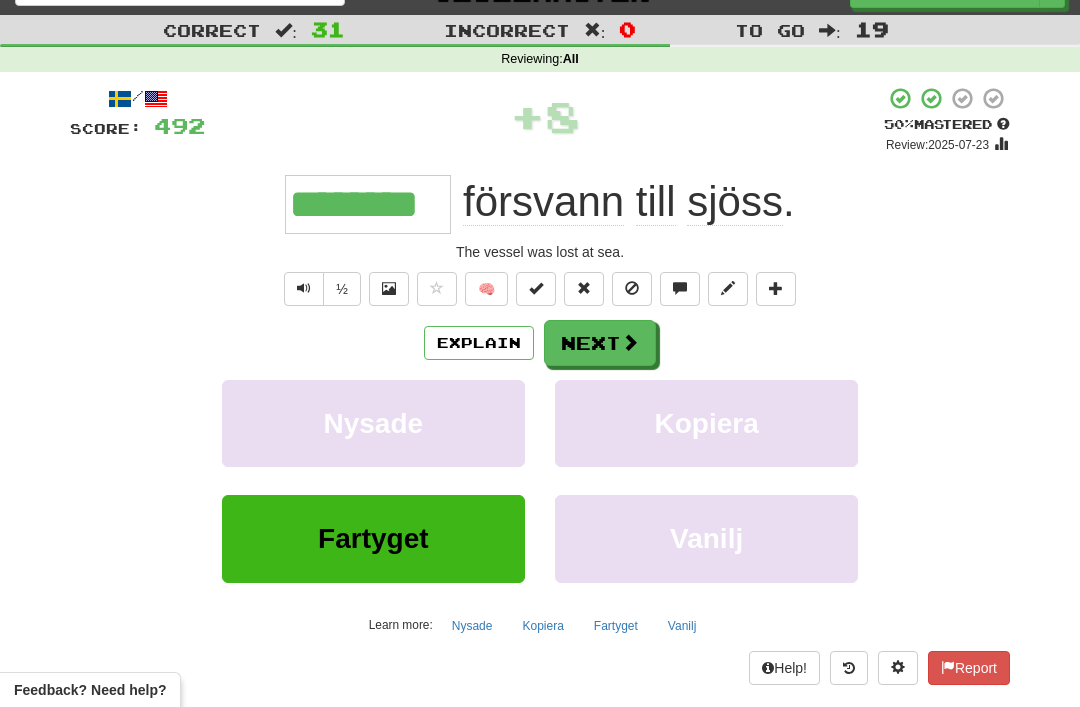click on "Next" at bounding box center (600, 343) 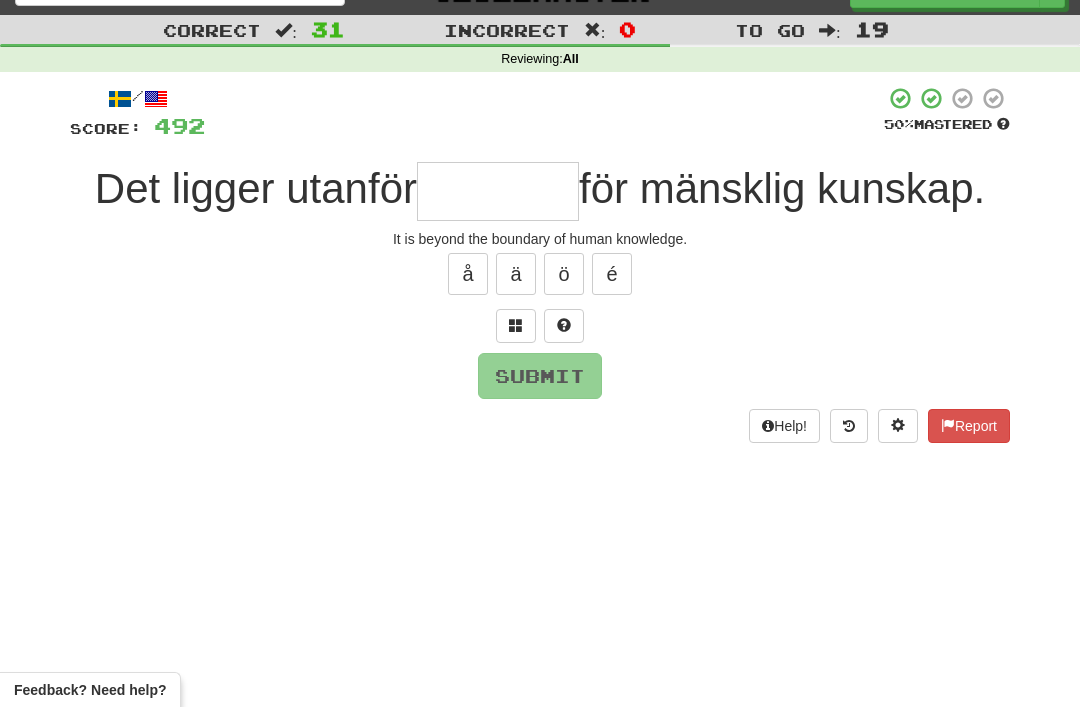 scroll, scrollTop: 35, scrollLeft: 0, axis: vertical 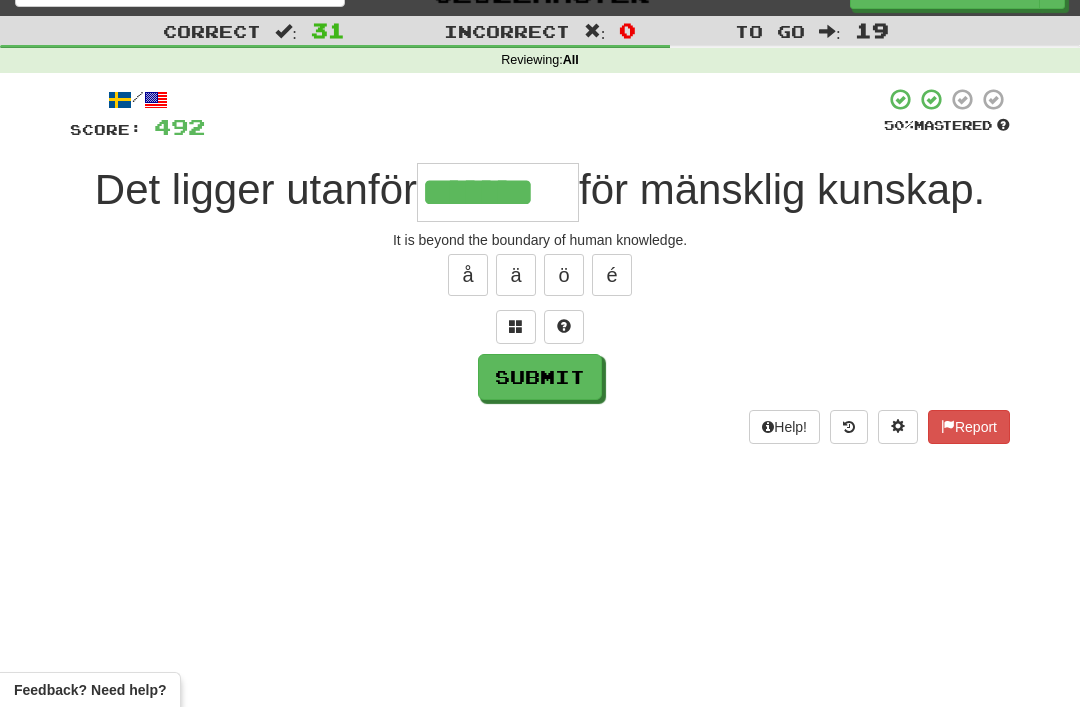type on "*******" 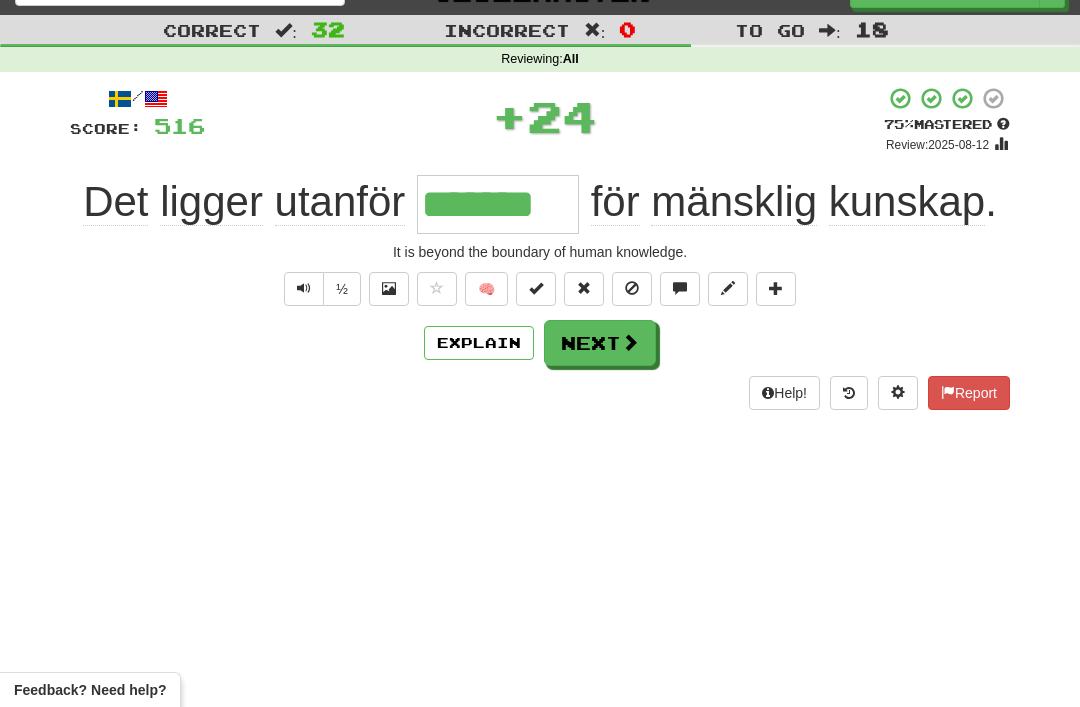 click on "Next" at bounding box center [600, 343] 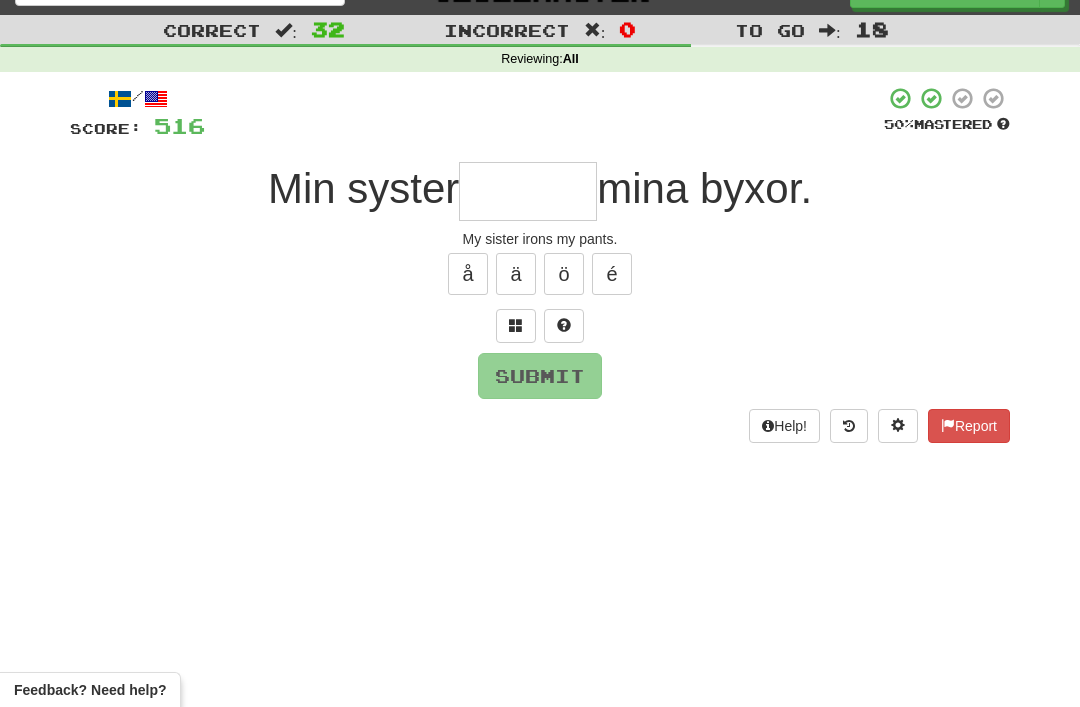 scroll, scrollTop: 35, scrollLeft: 0, axis: vertical 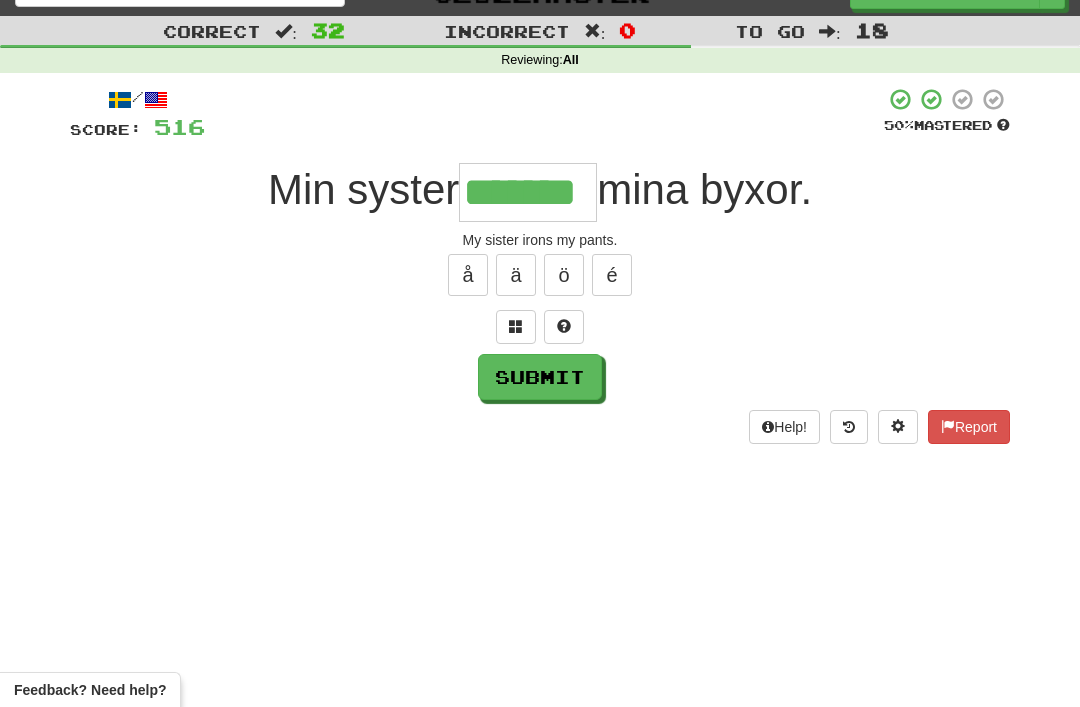 type on "*******" 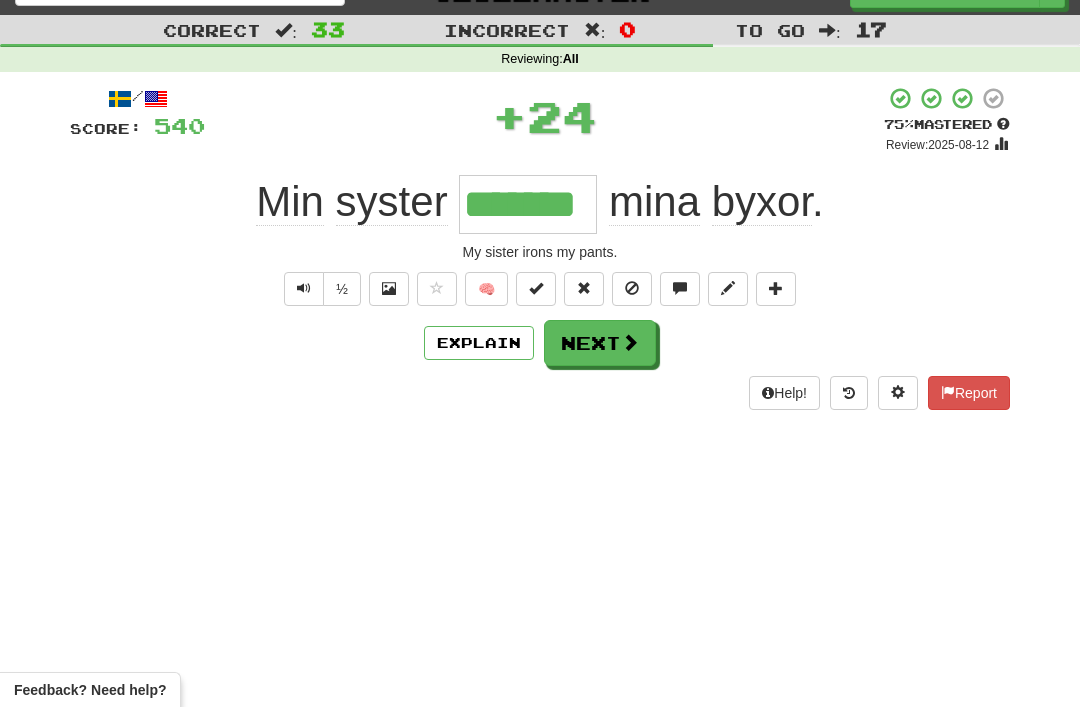 click on "Next" at bounding box center (600, 343) 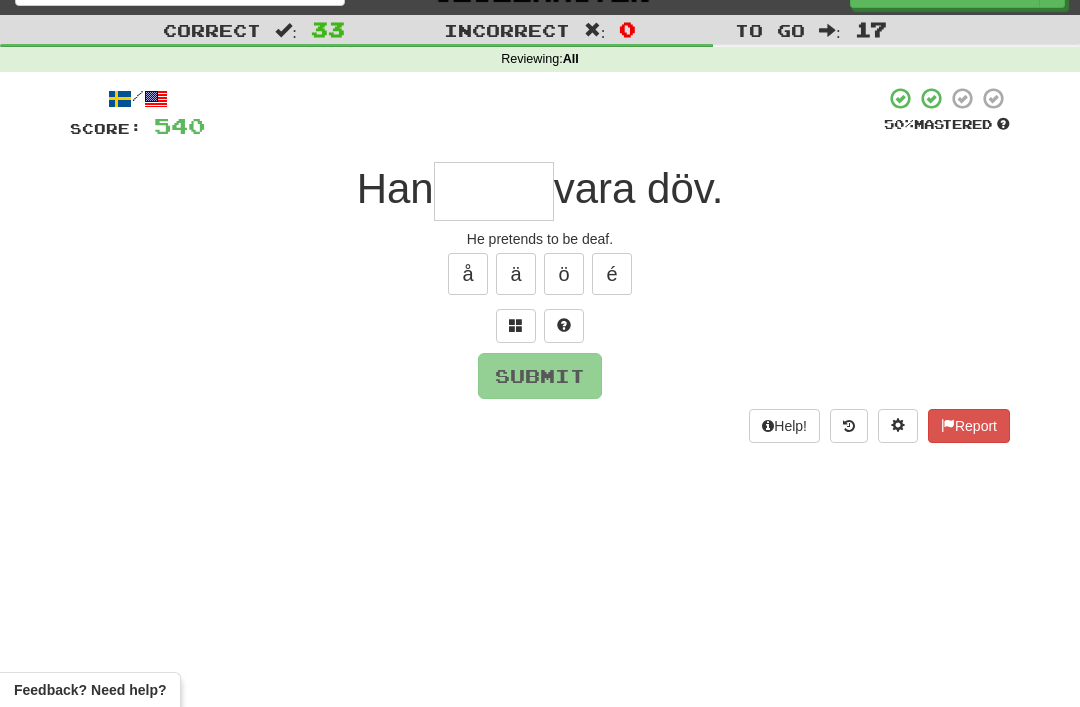 scroll, scrollTop: 35, scrollLeft: 0, axis: vertical 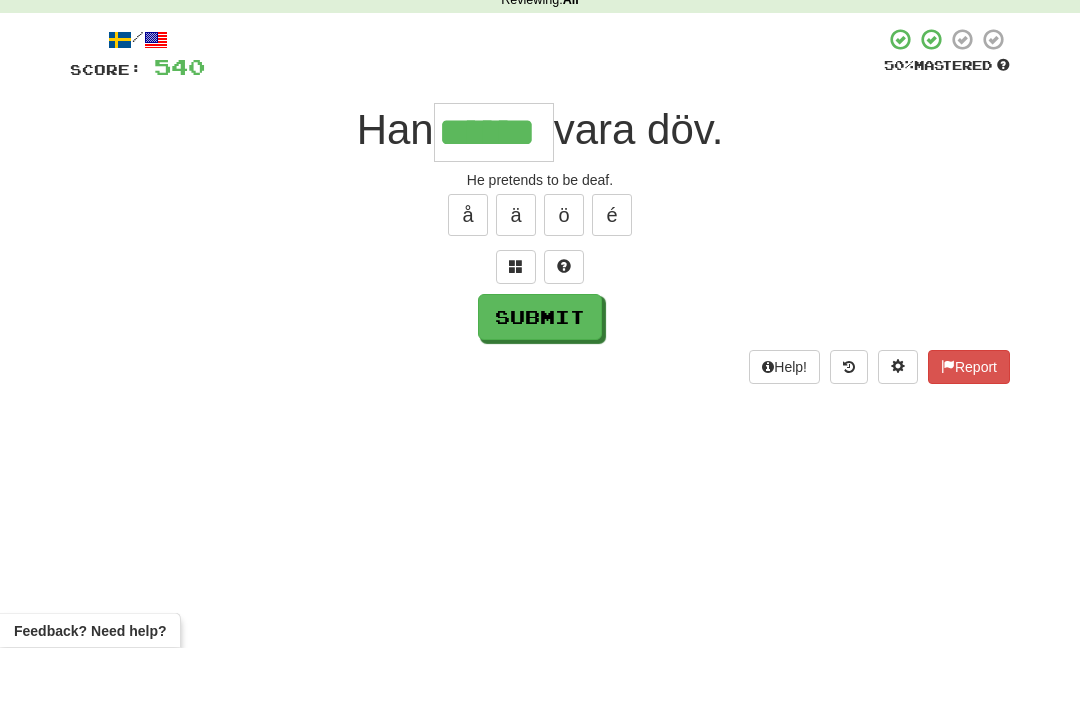 type on "******" 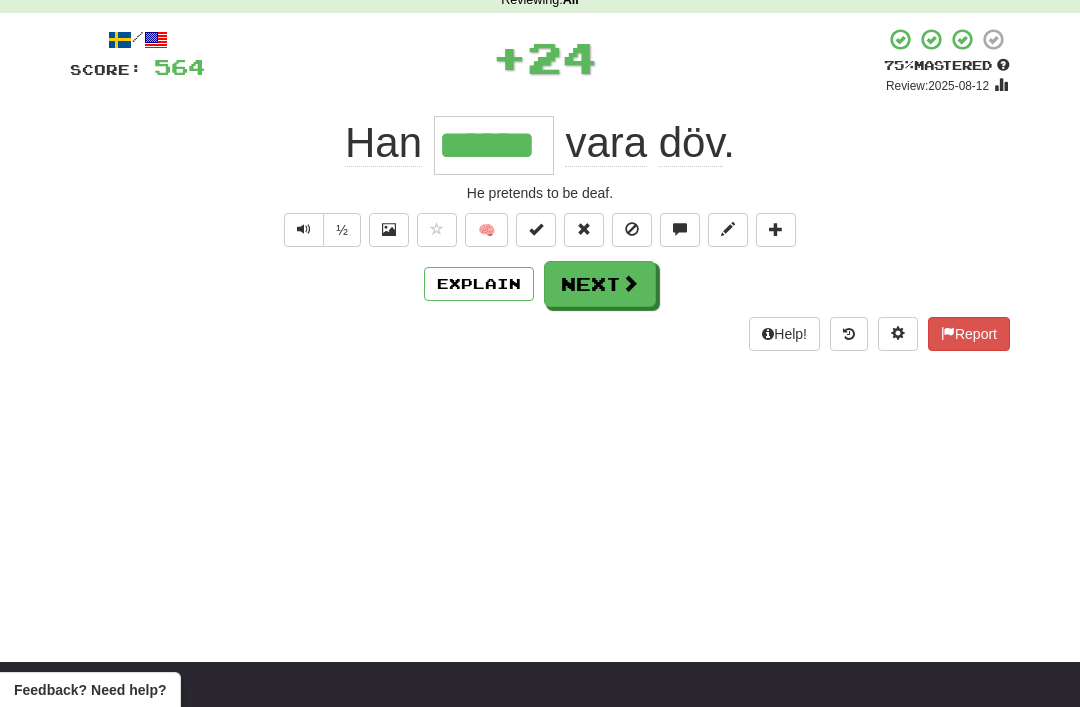 click on "Next" at bounding box center [600, 284] 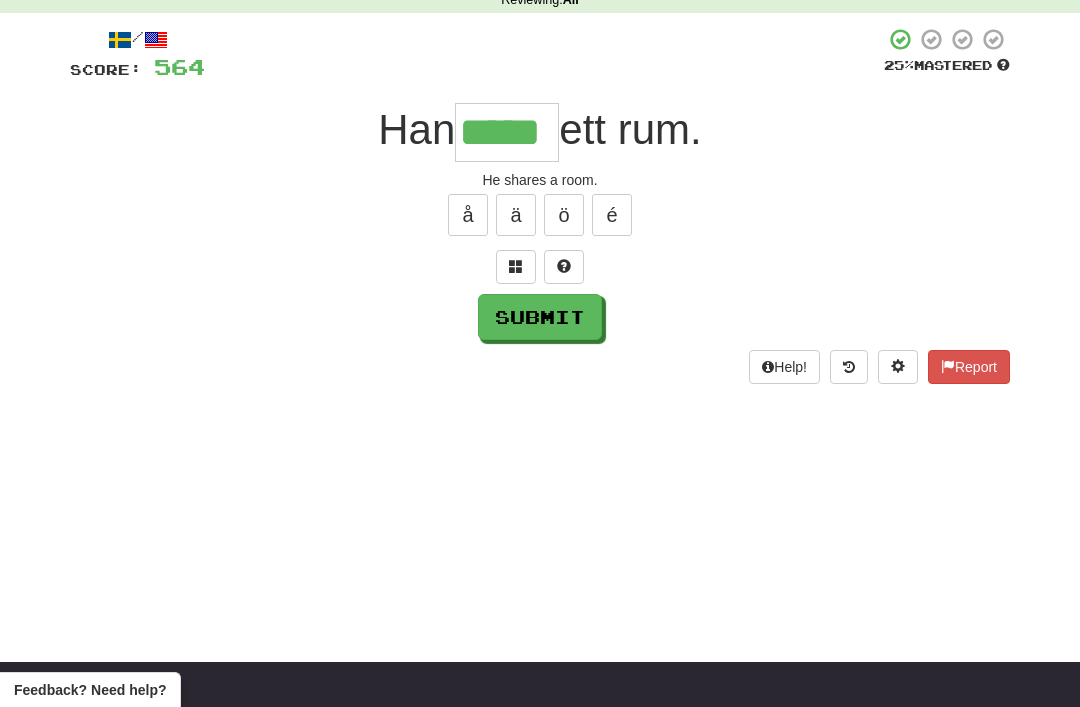 type on "*****" 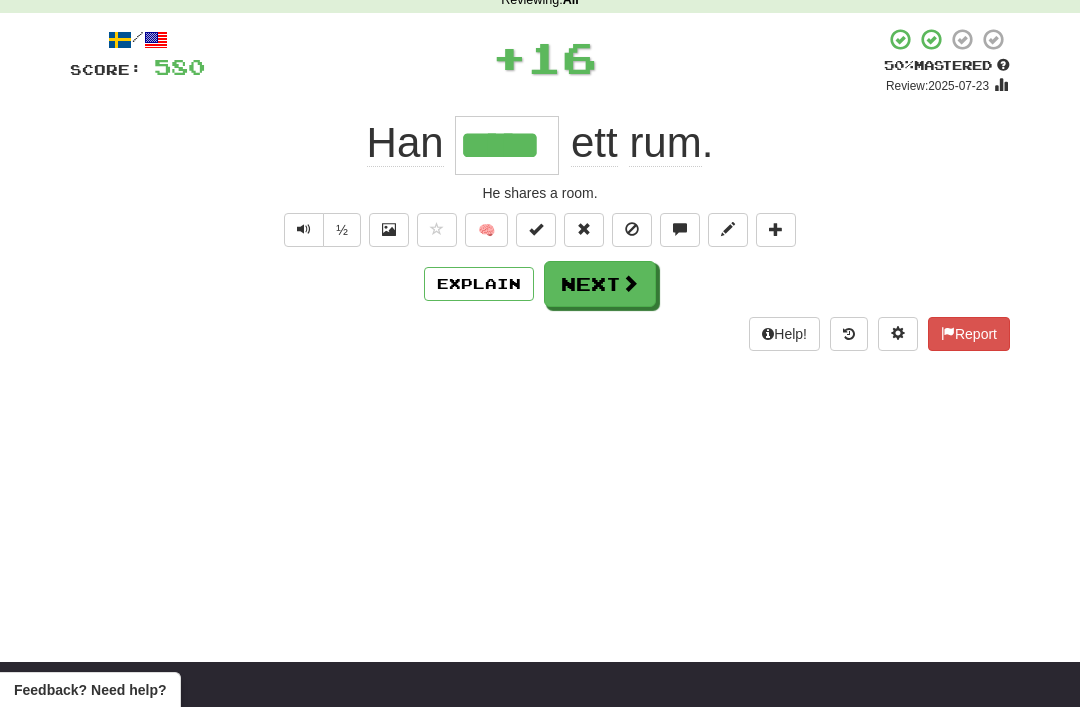 click on "Next" at bounding box center (600, 284) 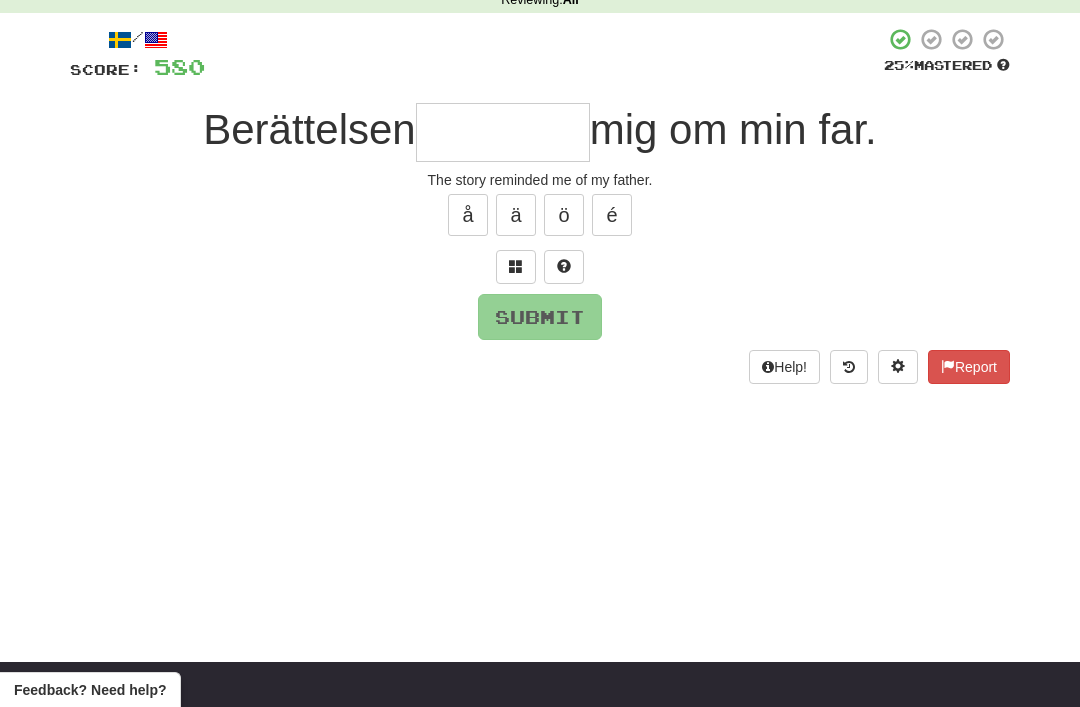 click at bounding box center (516, 267) 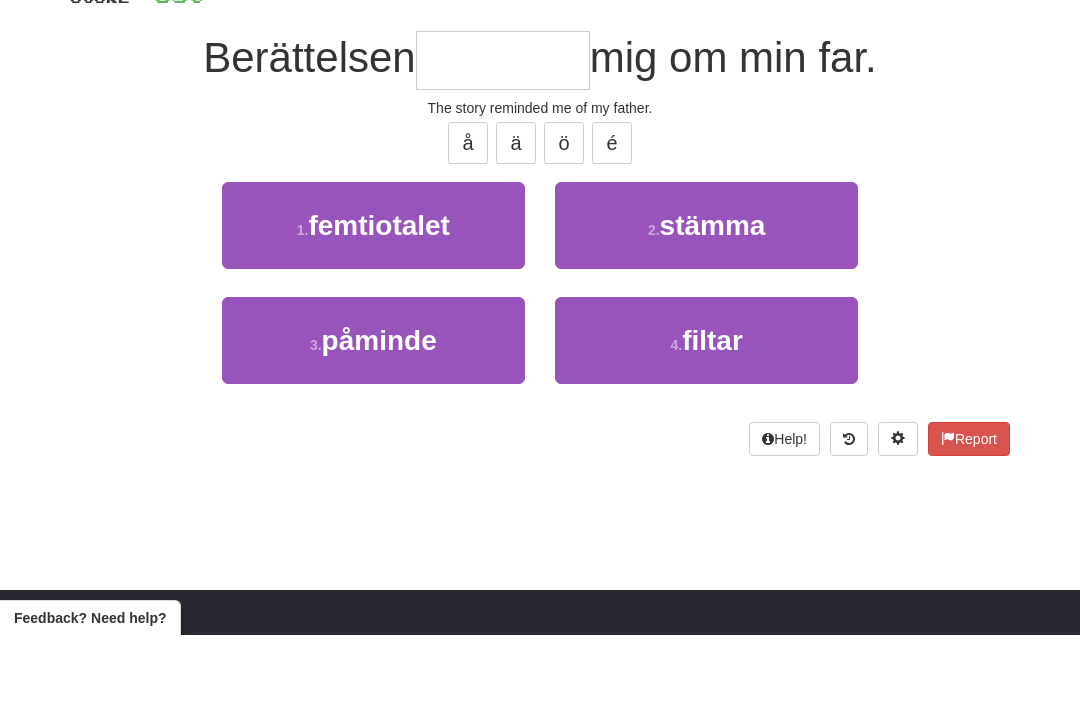 click on "3 .  påminde" at bounding box center (373, 412) 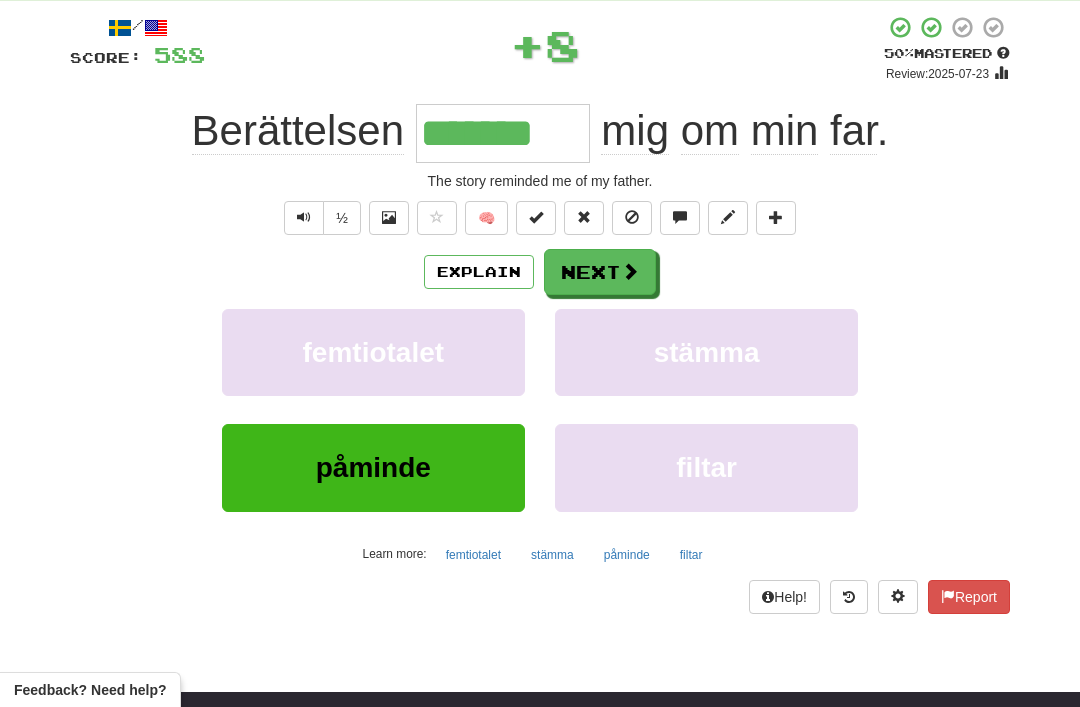 scroll, scrollTop: 109, scrollLeft: 0, axis: vertical 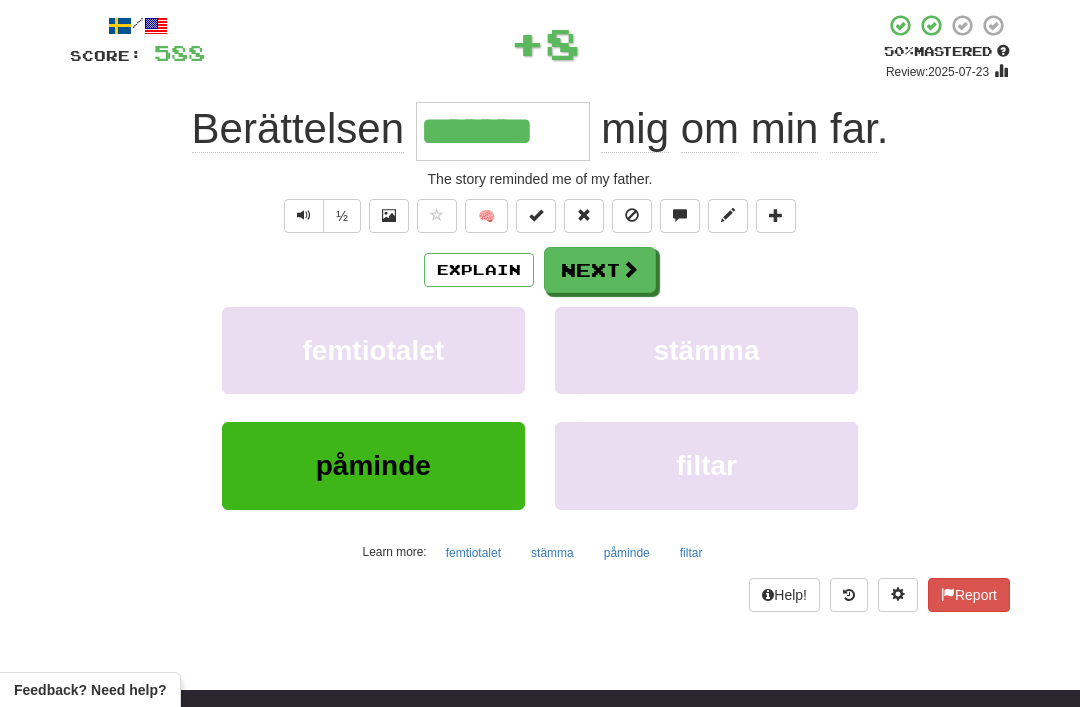 click on "Next" at bounding box center [600, 270] 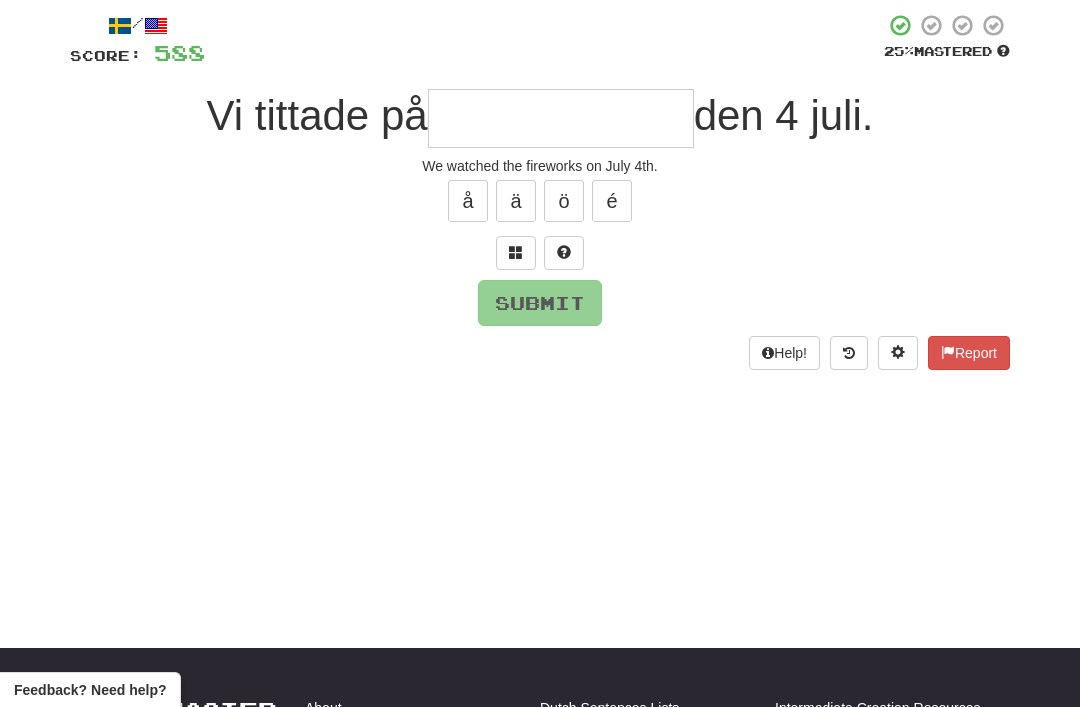 click at bounding box center (516, 253) 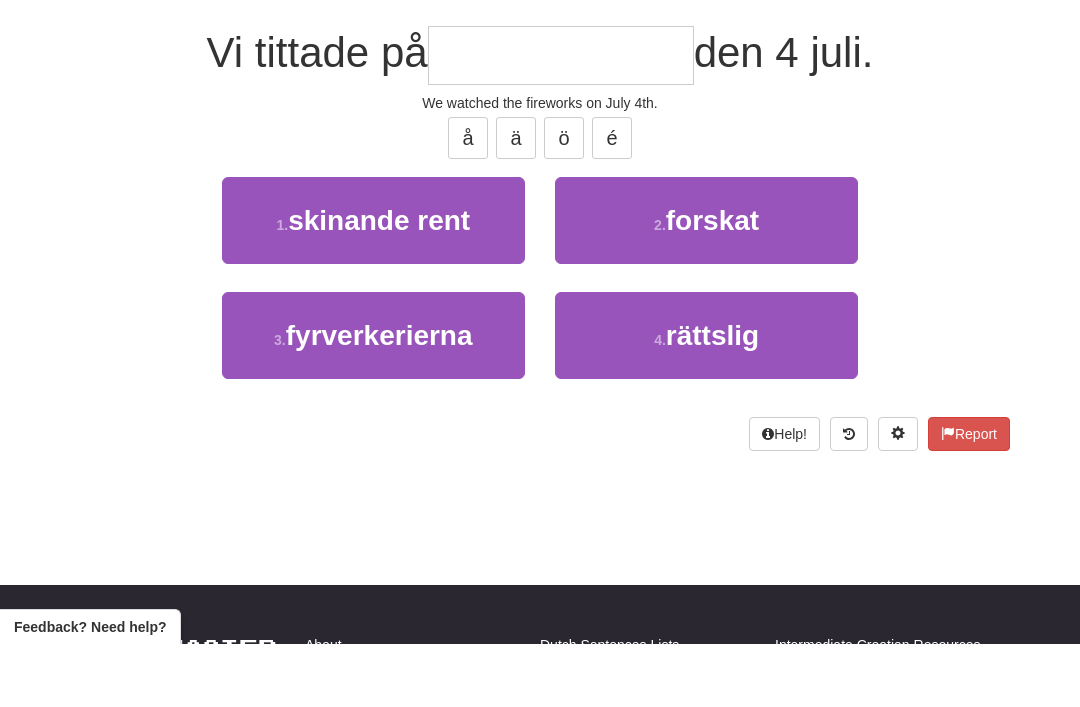 click on "fyrverkerierna" at bounding box center [379, 398] 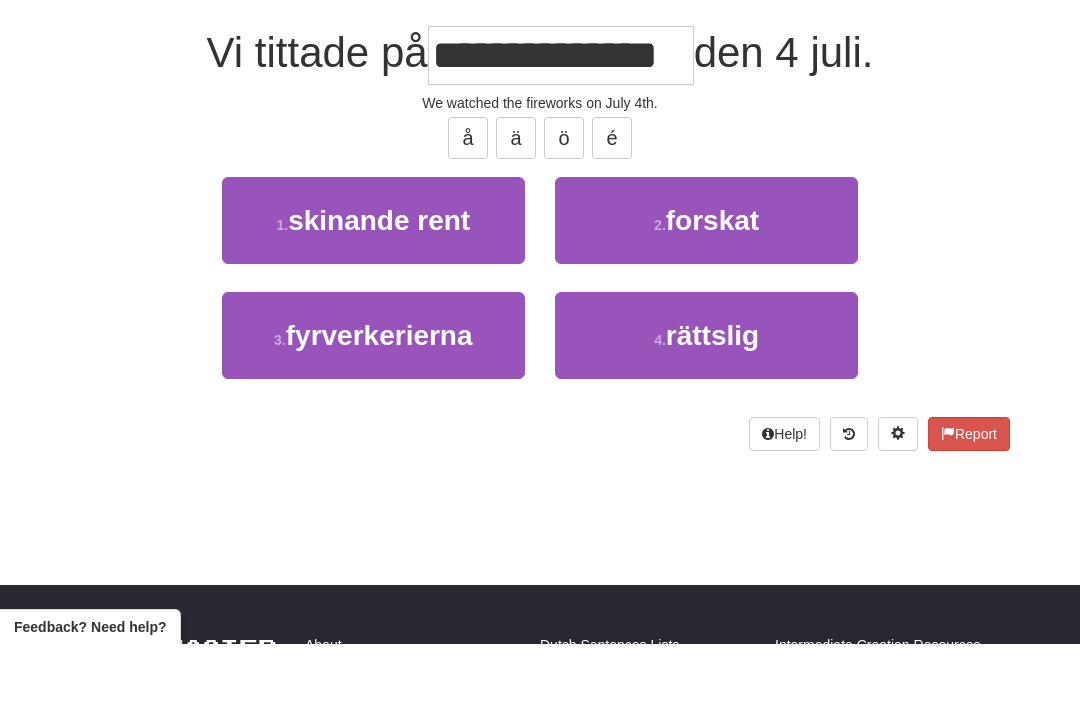 scroll, scrollTop: 172, scrollLeft: 0, axis: vertical 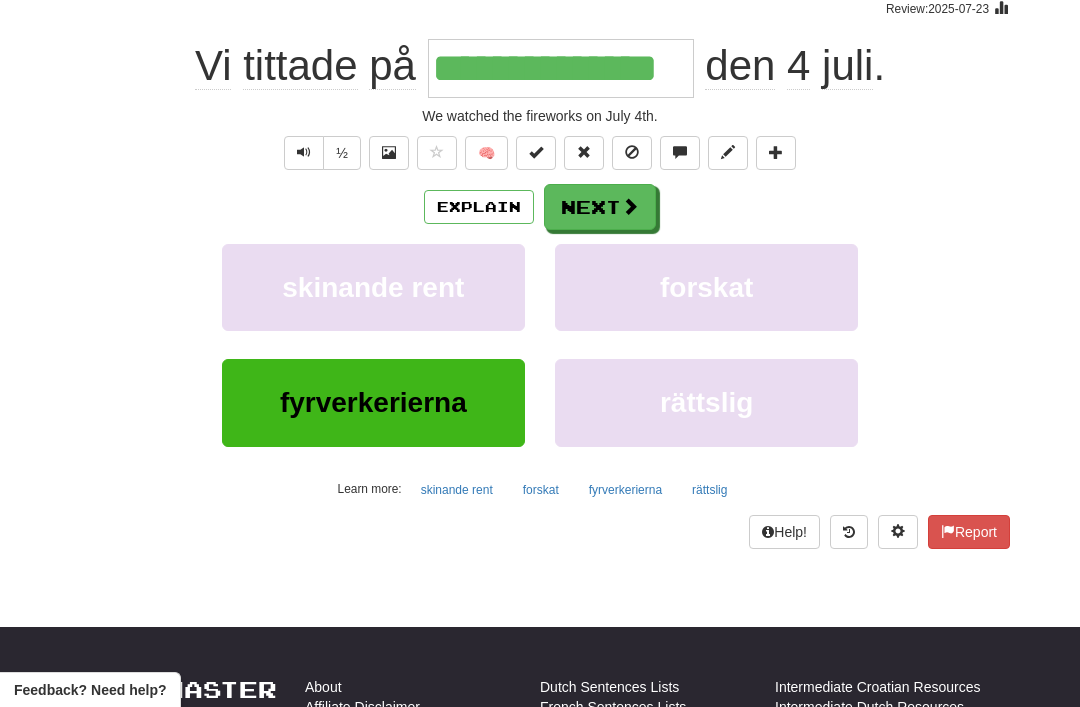 click at bounding box center (630, 206) 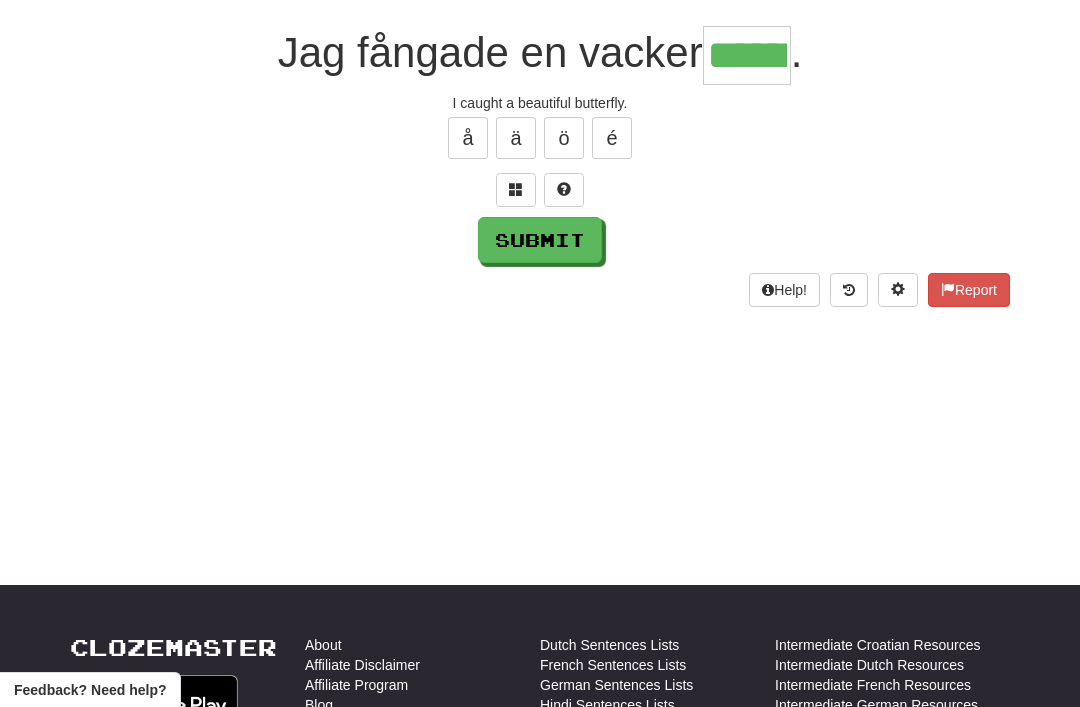 type on "******" 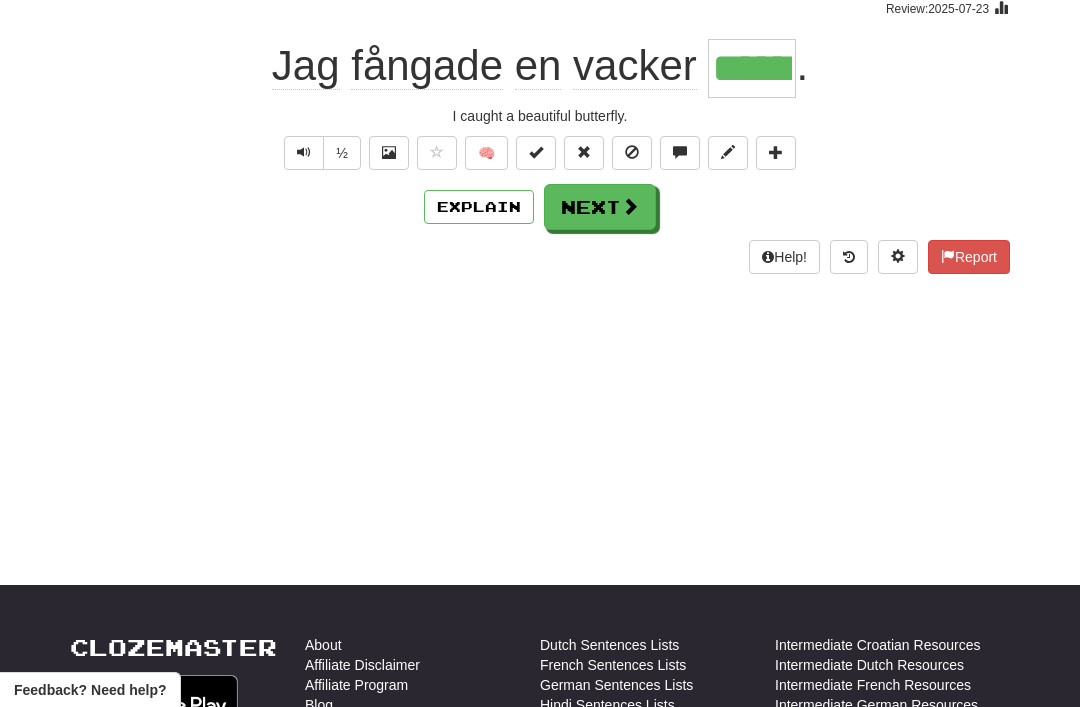 click on "Next" at bounding box center [600, 207] 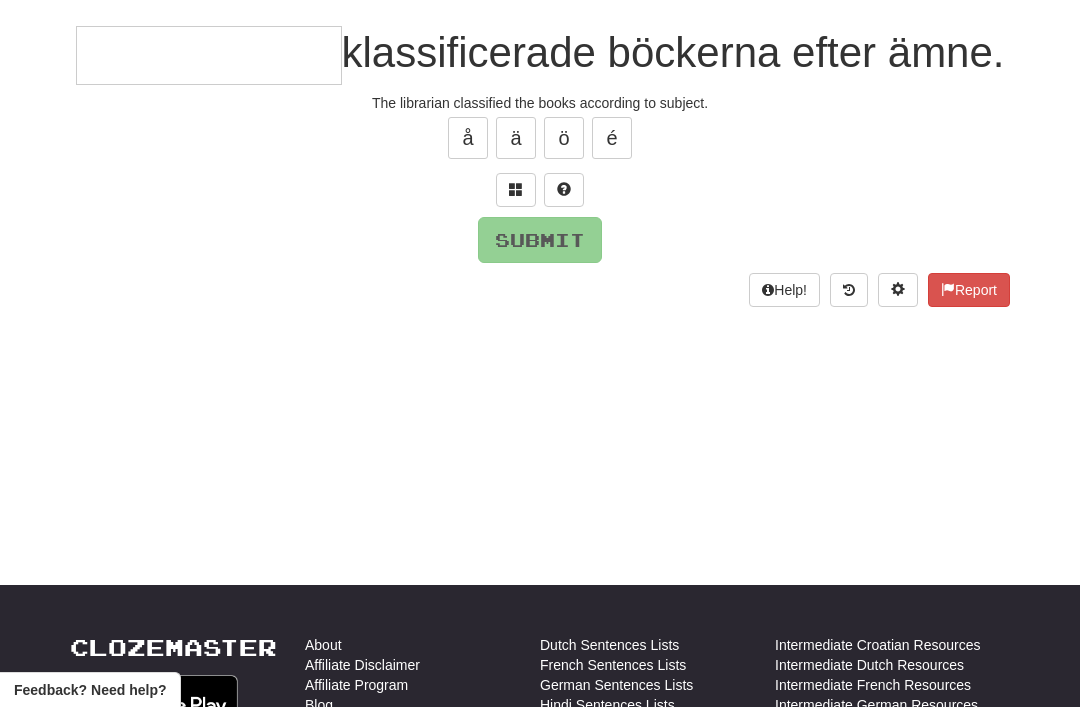 click at bounding box center (516, 189) 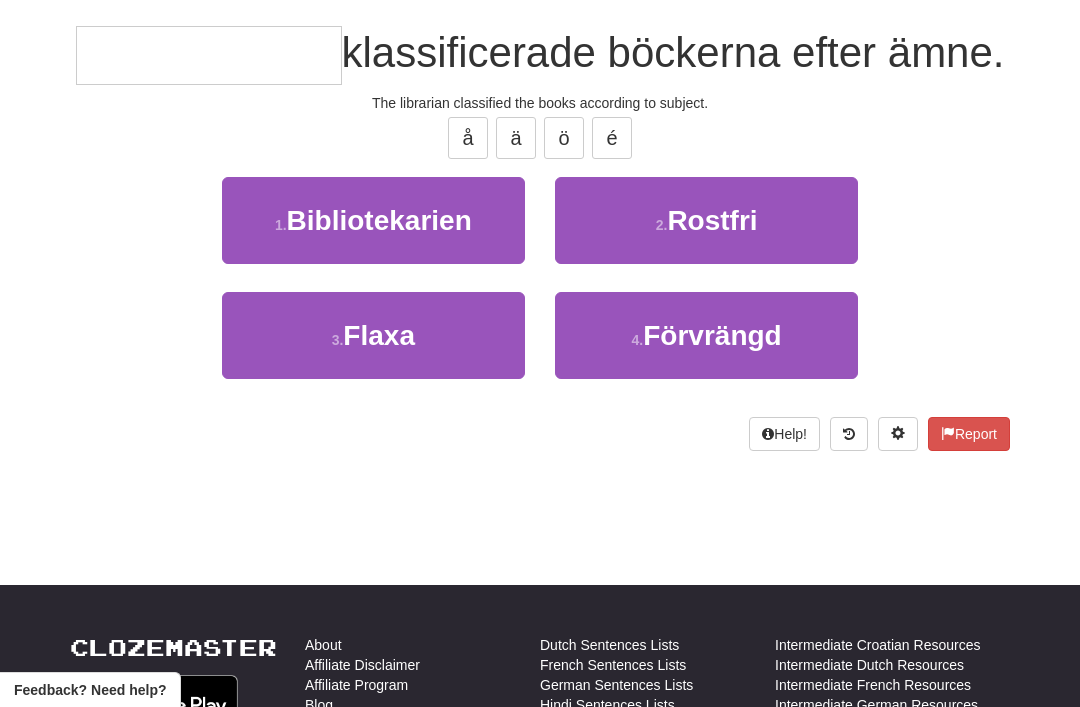 click on "Bibliotekarien" at bounding box center [379, 220] 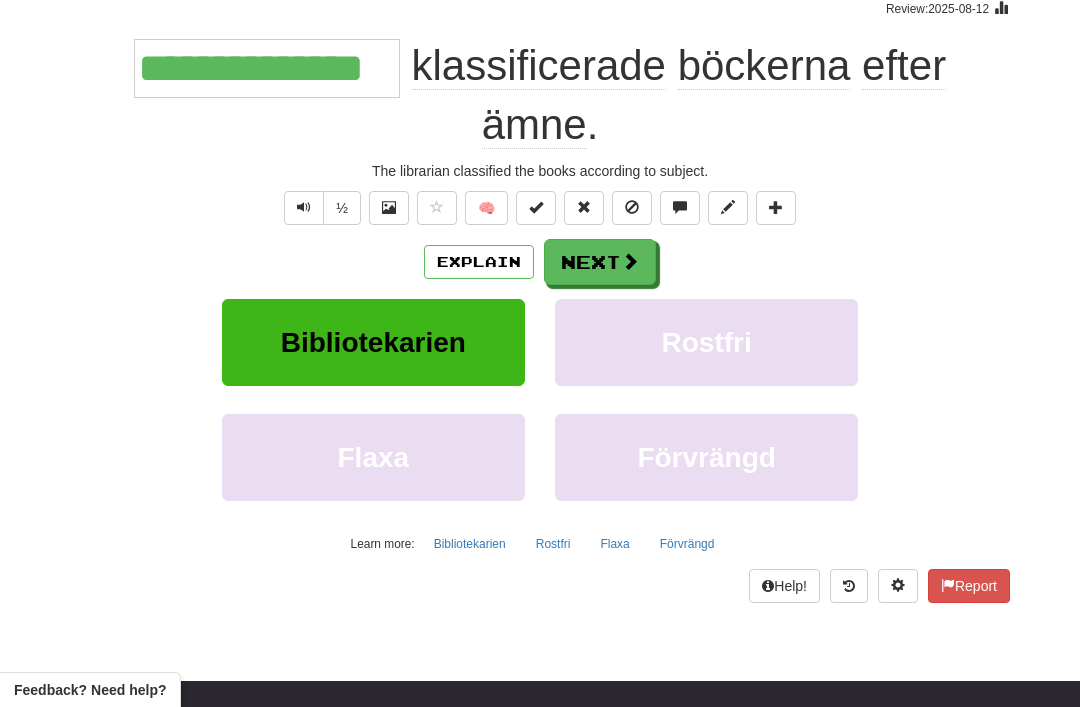 click on "Next" at bounding box center (600, 262) 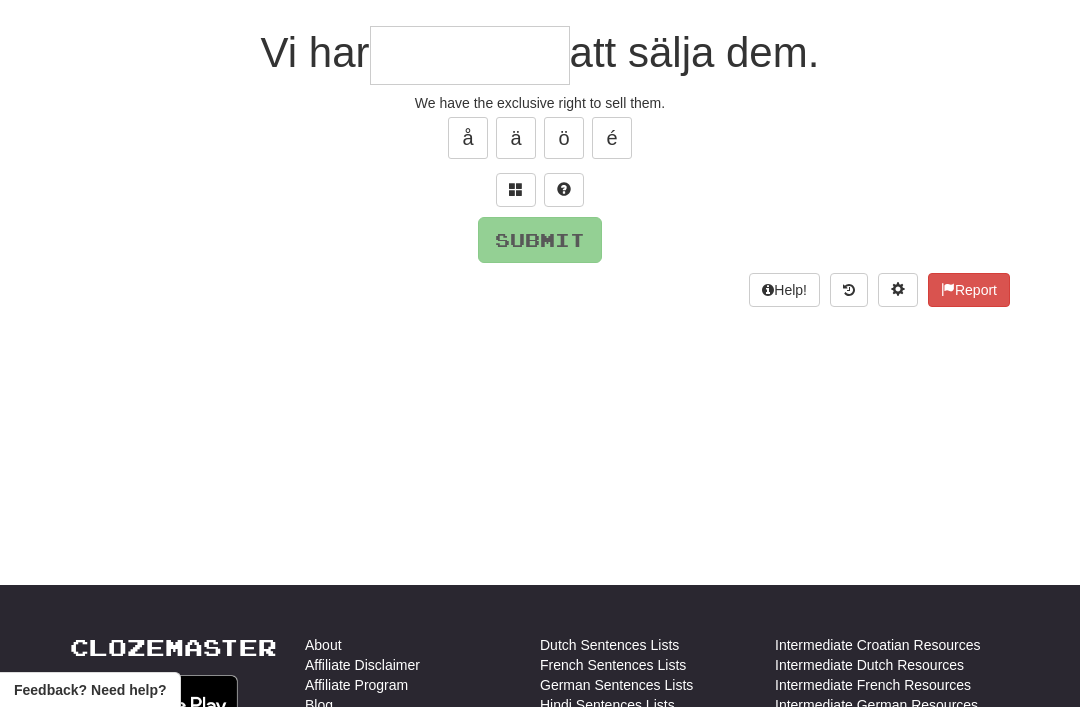 click at bounding box center (516, 189) 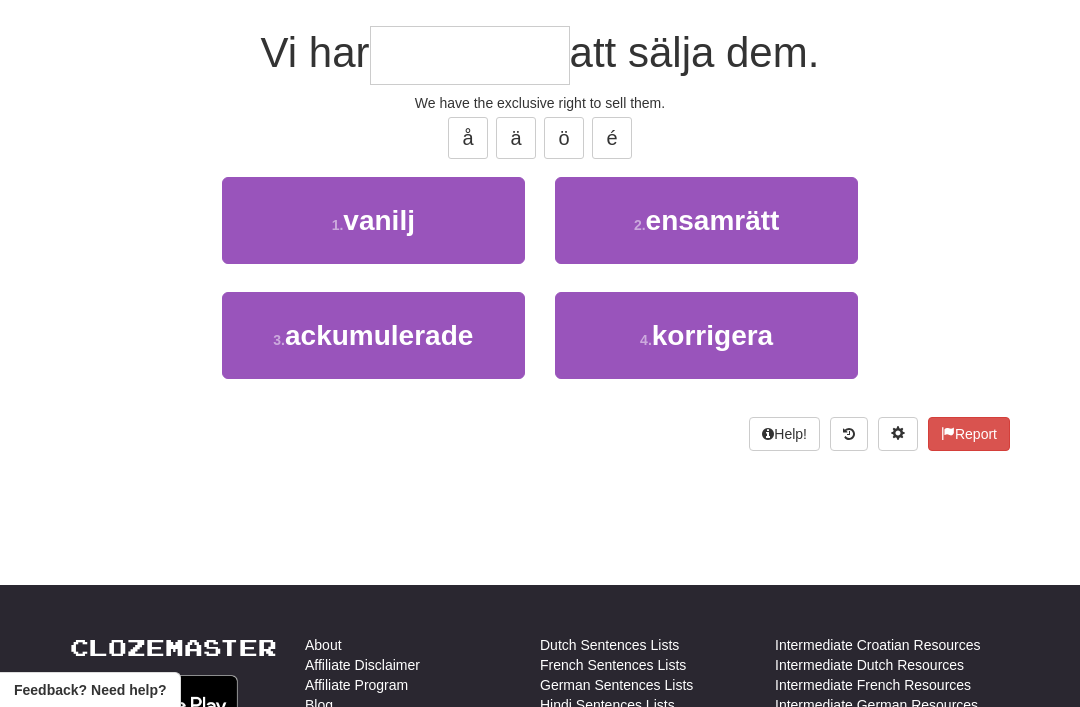 click on "ensamrätt" at bounding box center [713, 220] 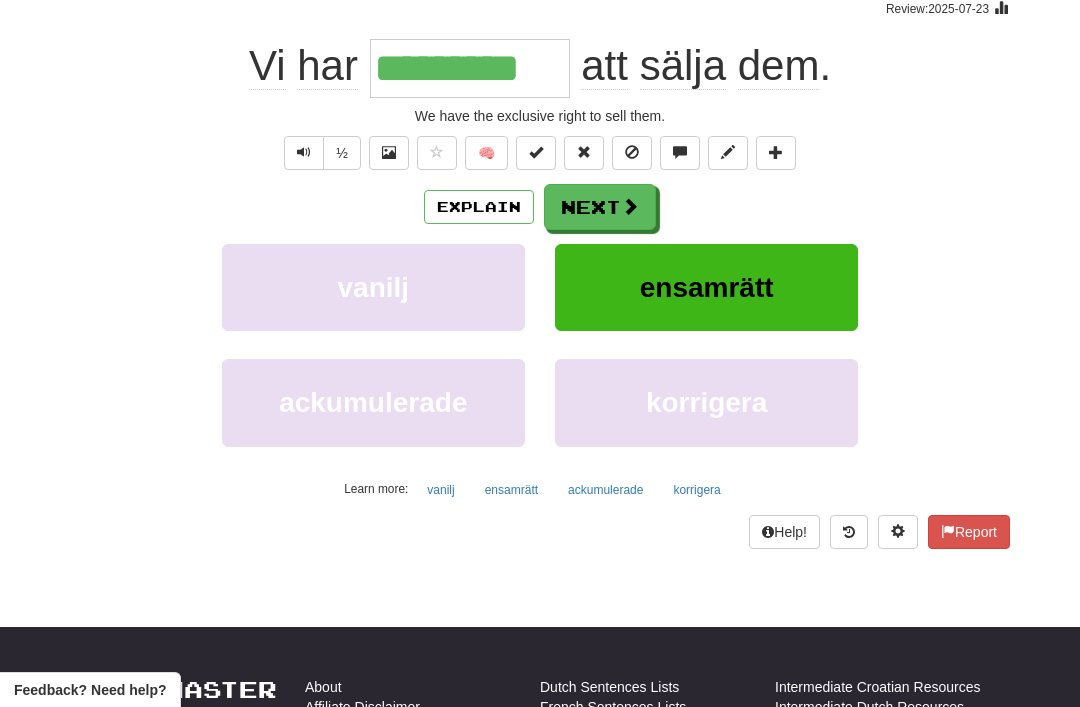 click at bounding box center (630, 206) 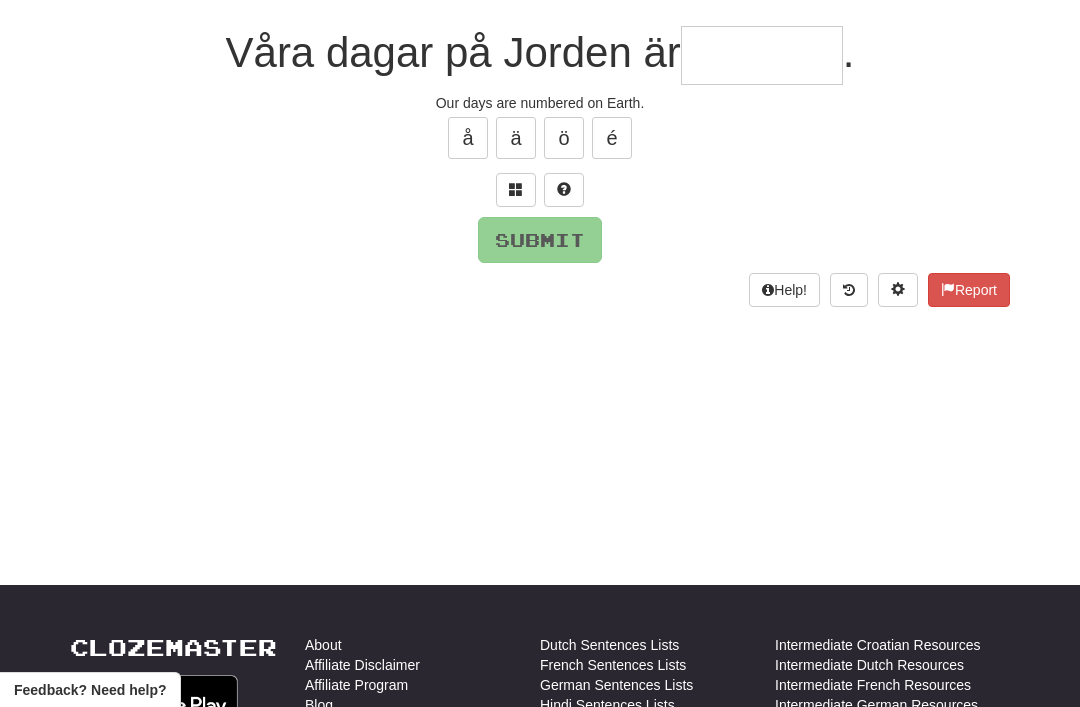click at bounding box center [516, 190] 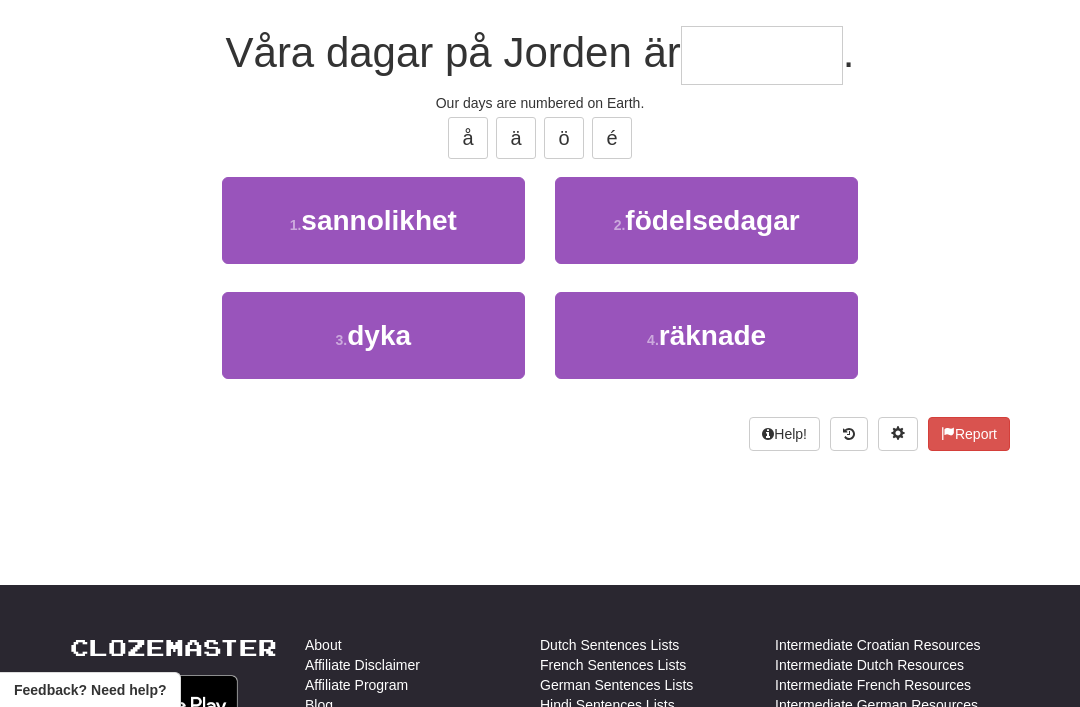 click on "räknade" at bounding box center [712, 335] 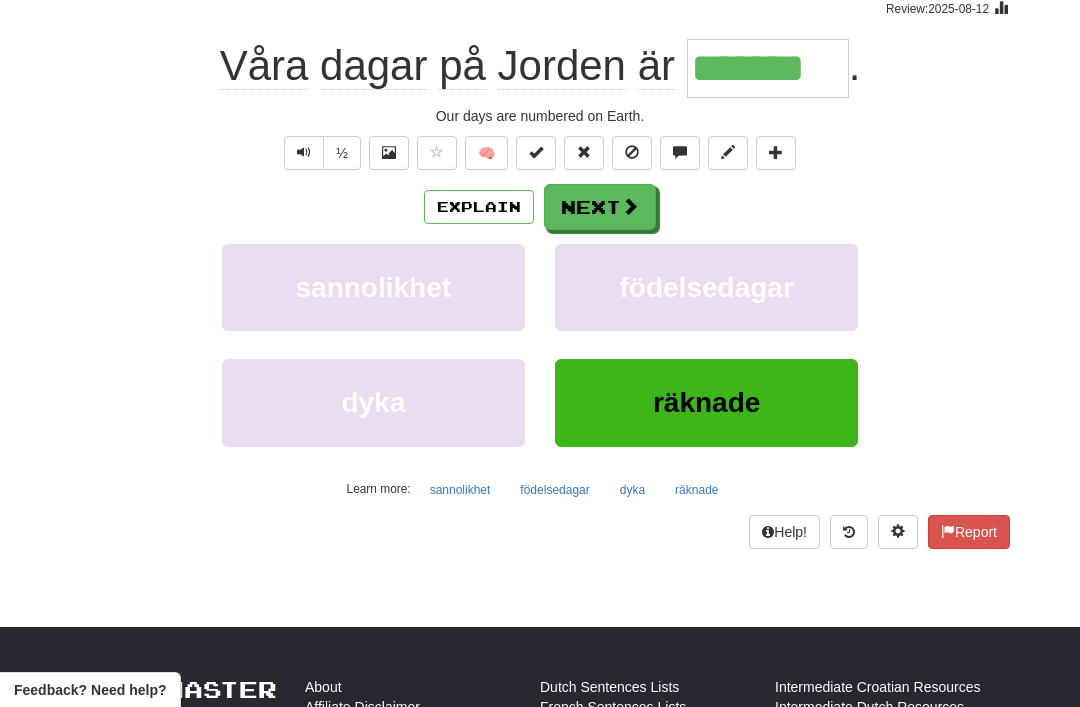 click at bounding box center (630, 206) 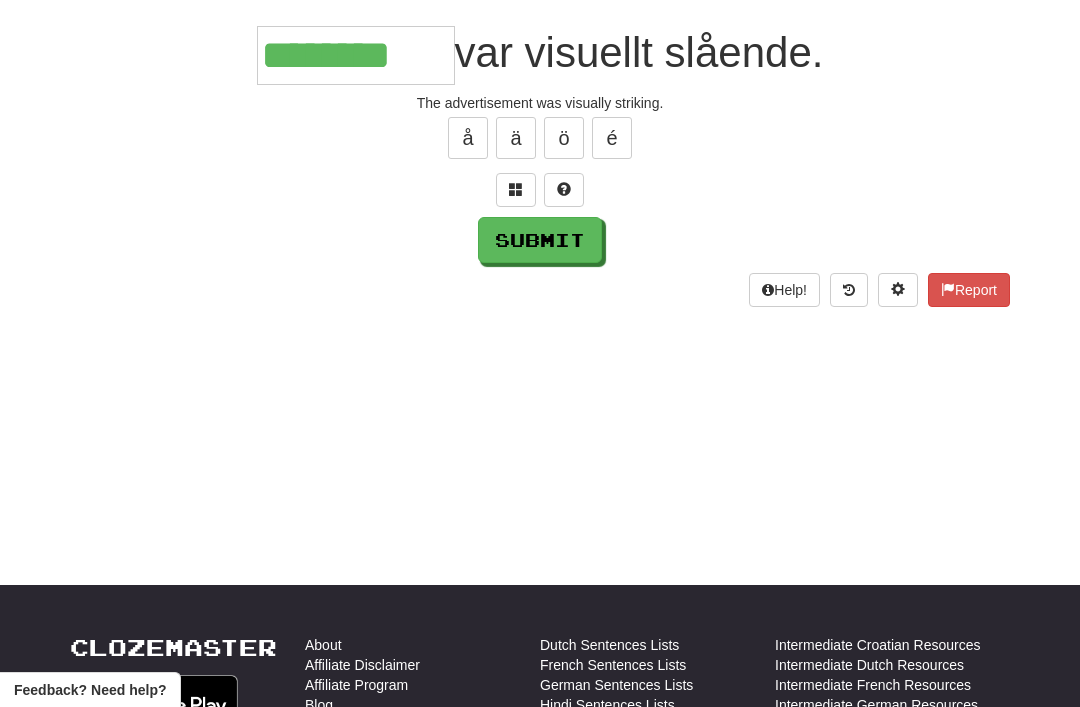 click on "Submit" at bounding box center [540, 240] 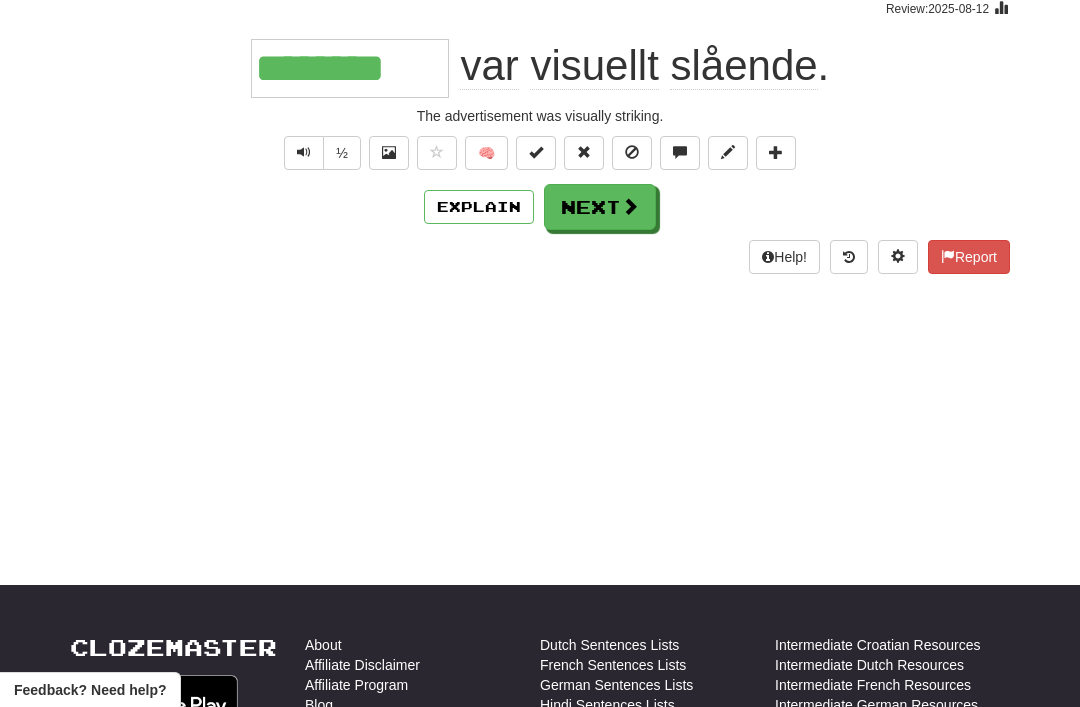 click at bounding box center (630, 206) 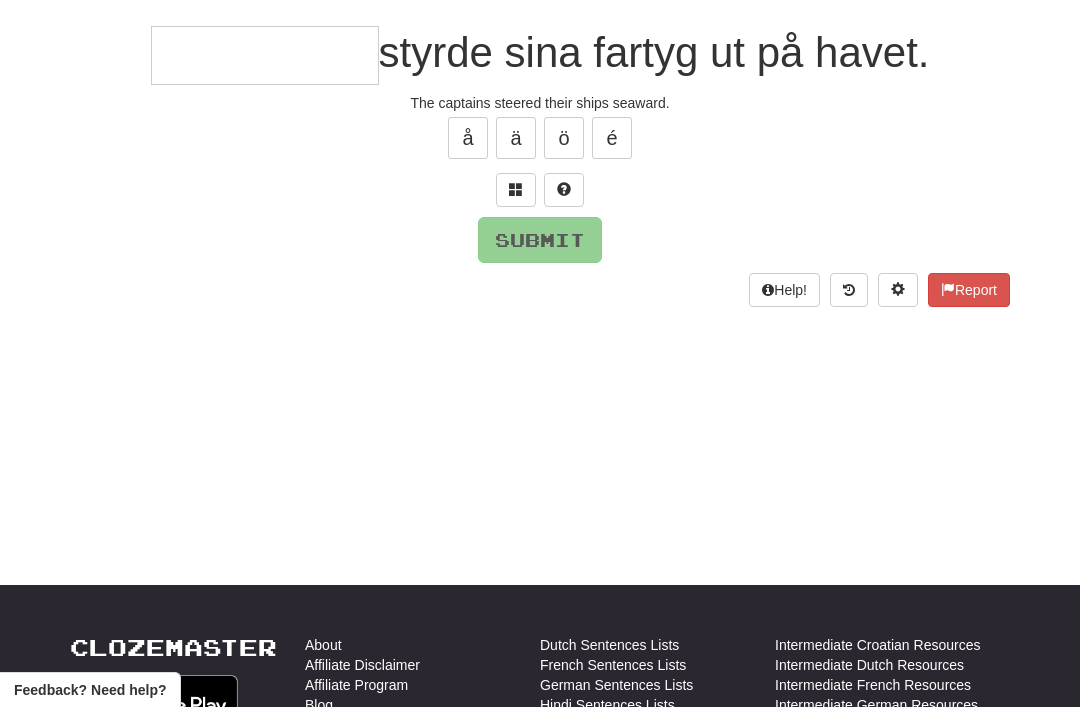 click at bounding box center (516, 189) 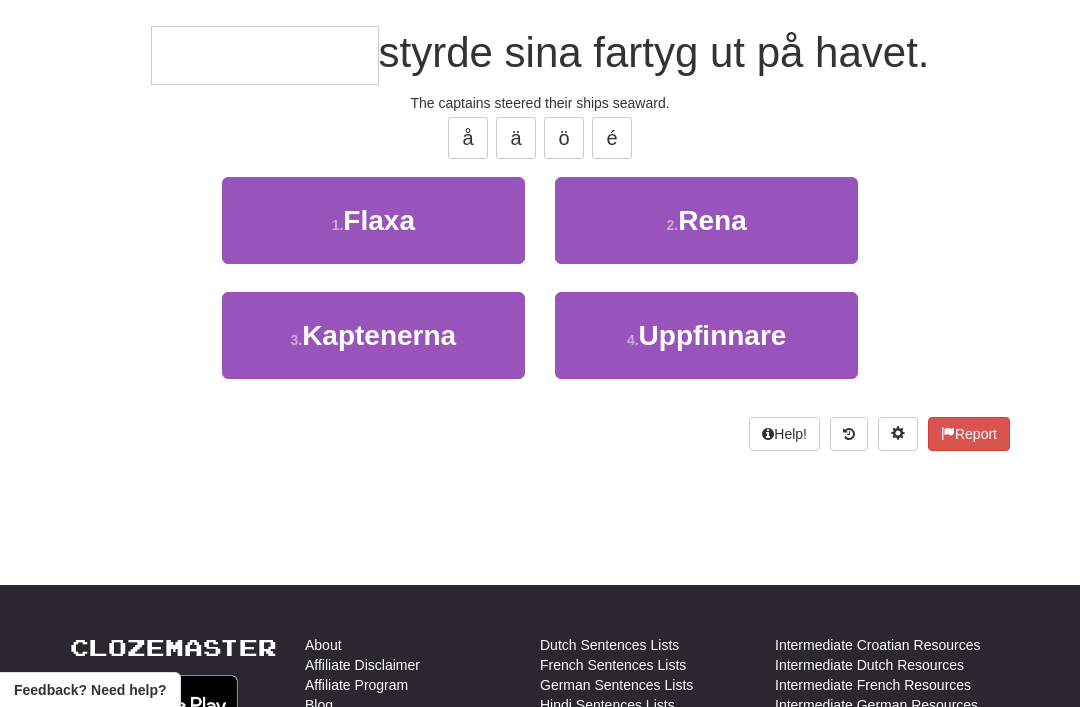click on "Kaptenerna" at bounding box center (379, 335) 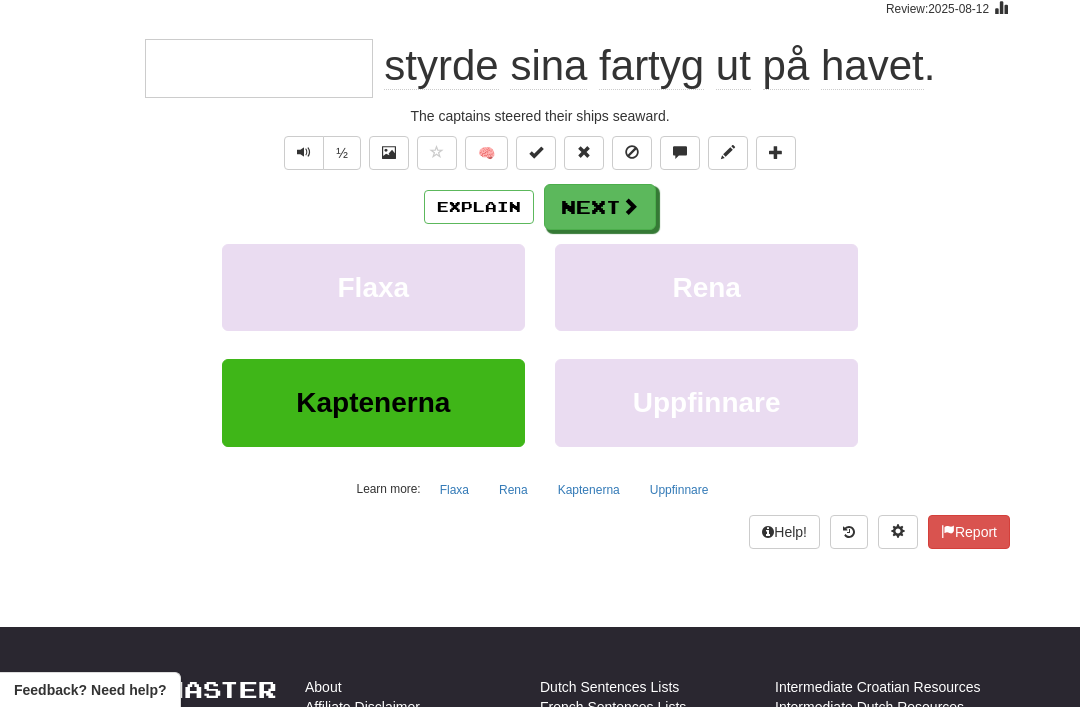 type on "**********" 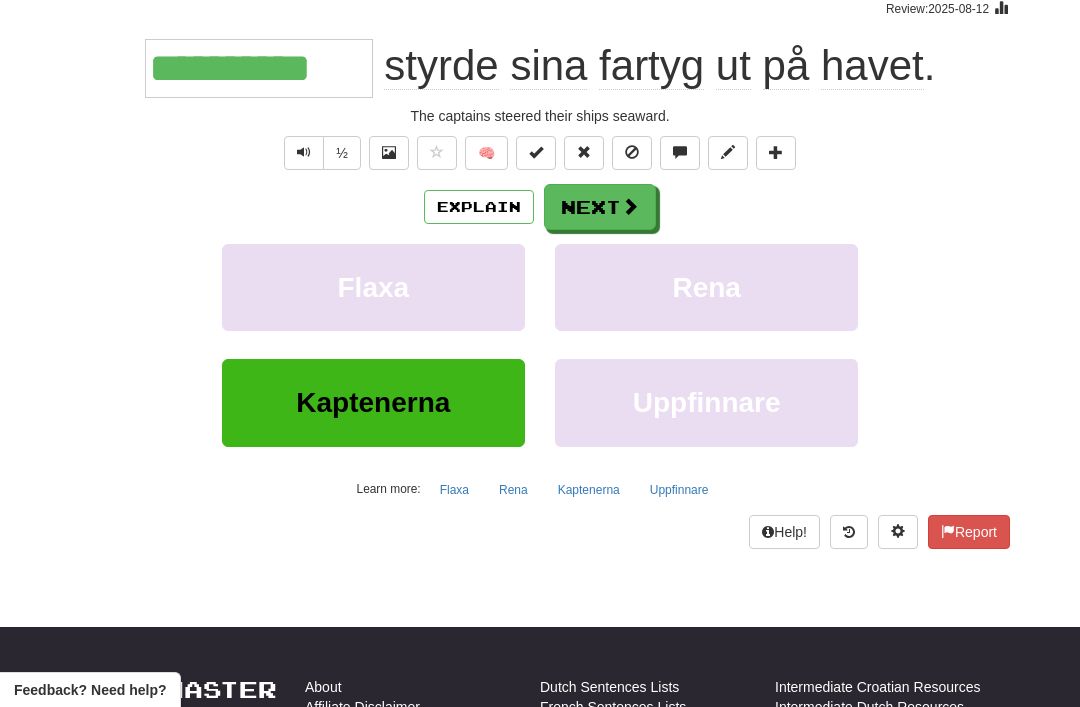 click on "Next" at bounding box center [600, 207] 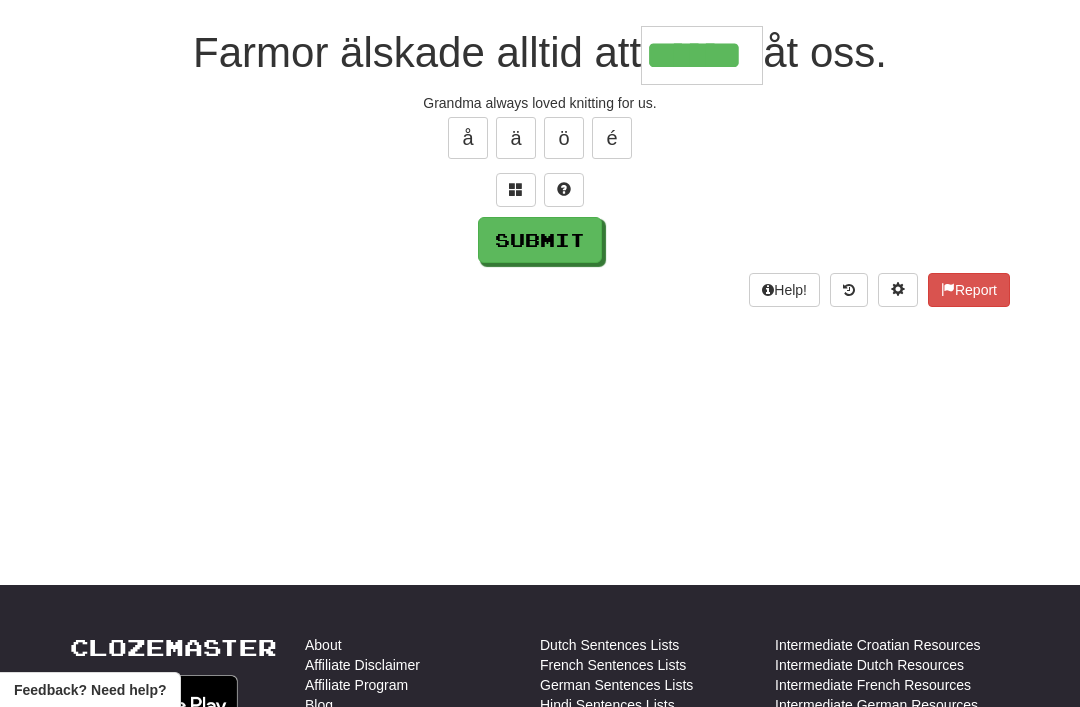 type on "******" 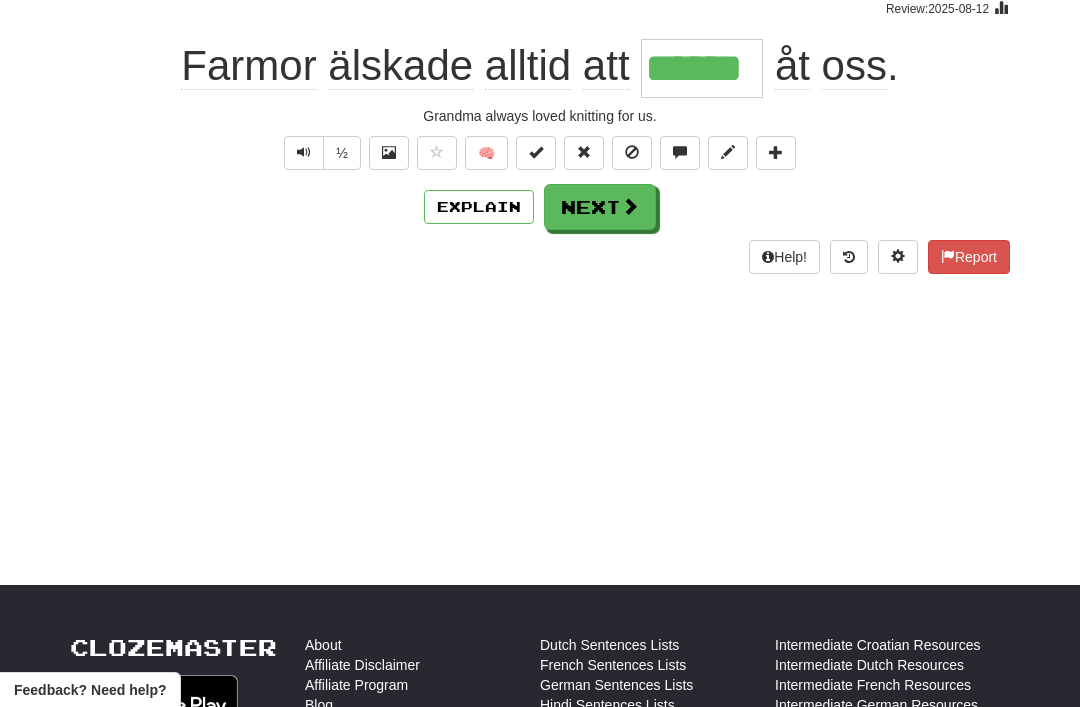 click on "Next" at bounding box center (600, 207) 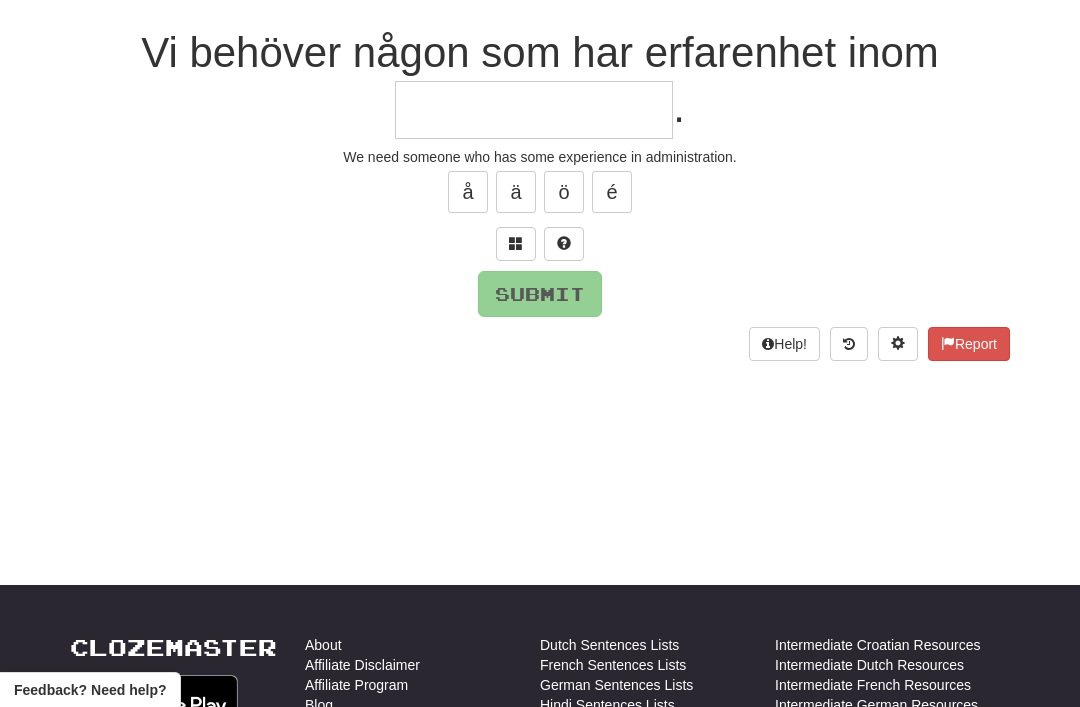 click at bounding box center [516, 243] 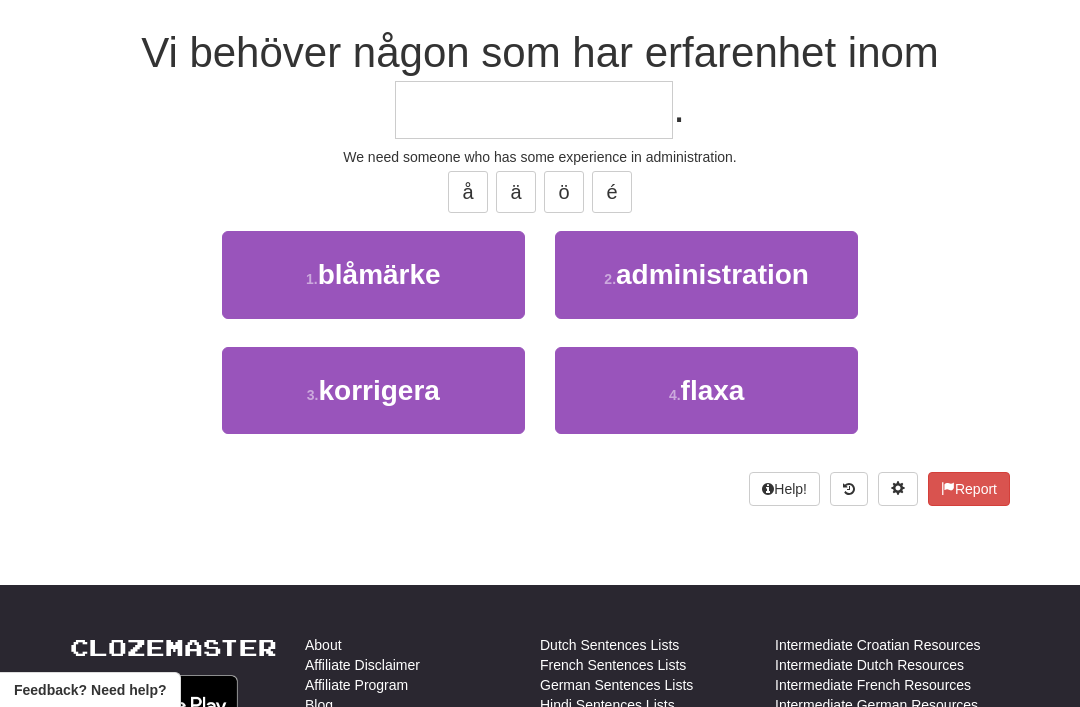 click on "administration" at bounding box center [712, 274] 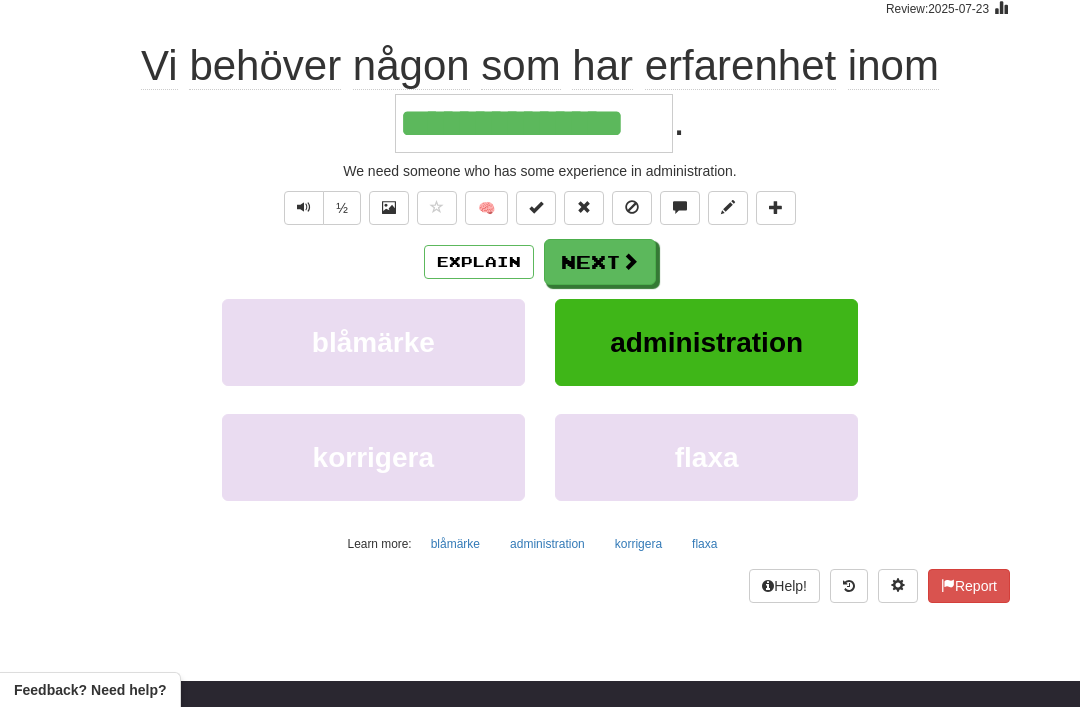 click on "Next" at bounding box center [600, 262] 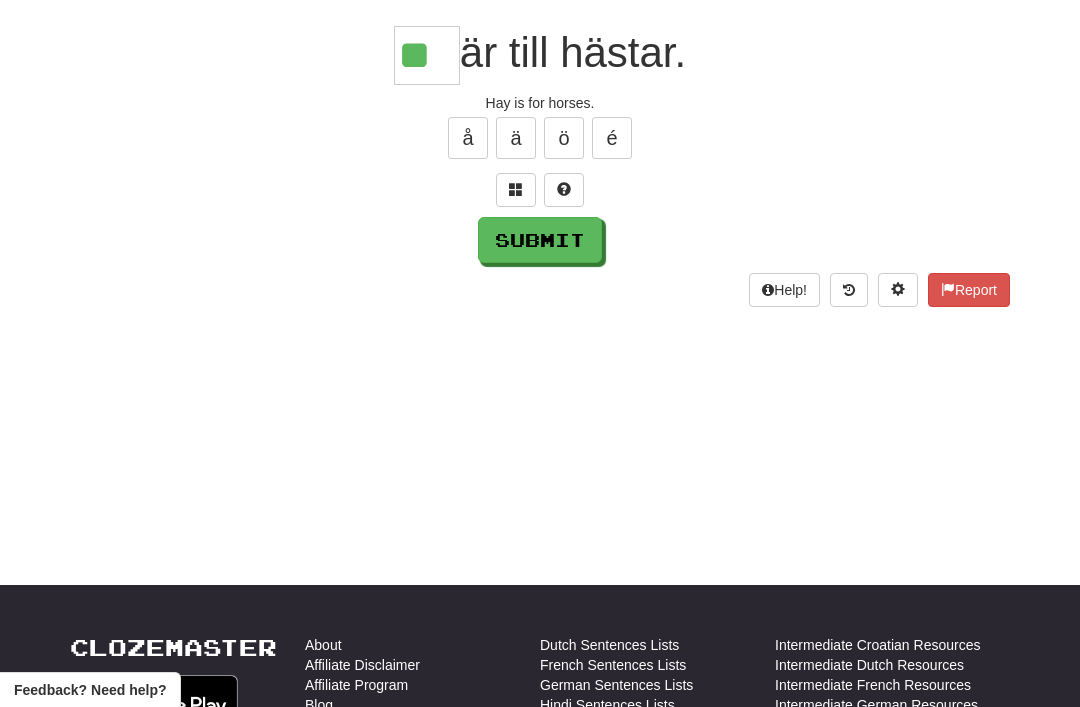 click on "Submit" at bounding box center (540, 240) 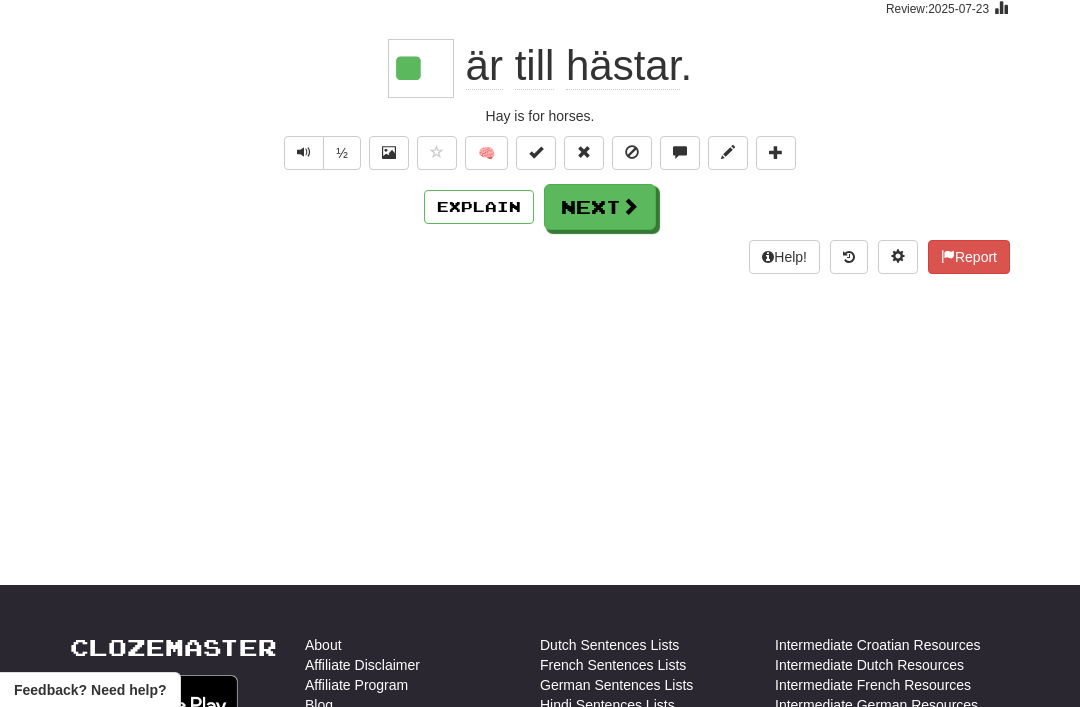 click on "Next" at bounding box center (600, 207) 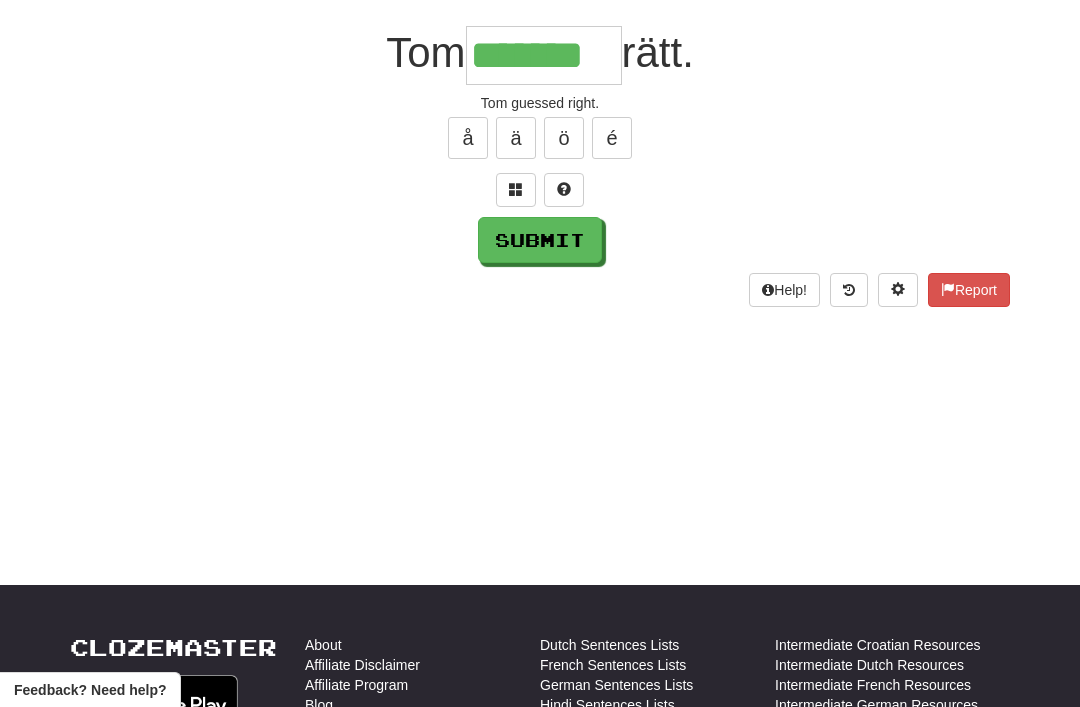 type on "*******" 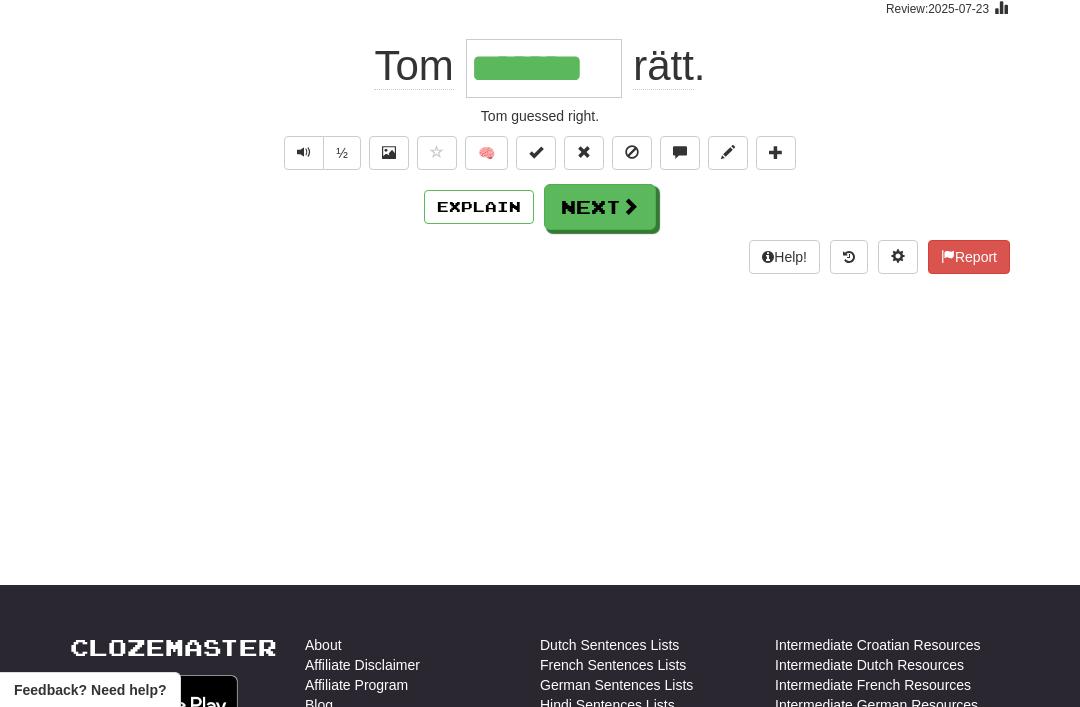 click on "Next" at bounding box center (600, 207) 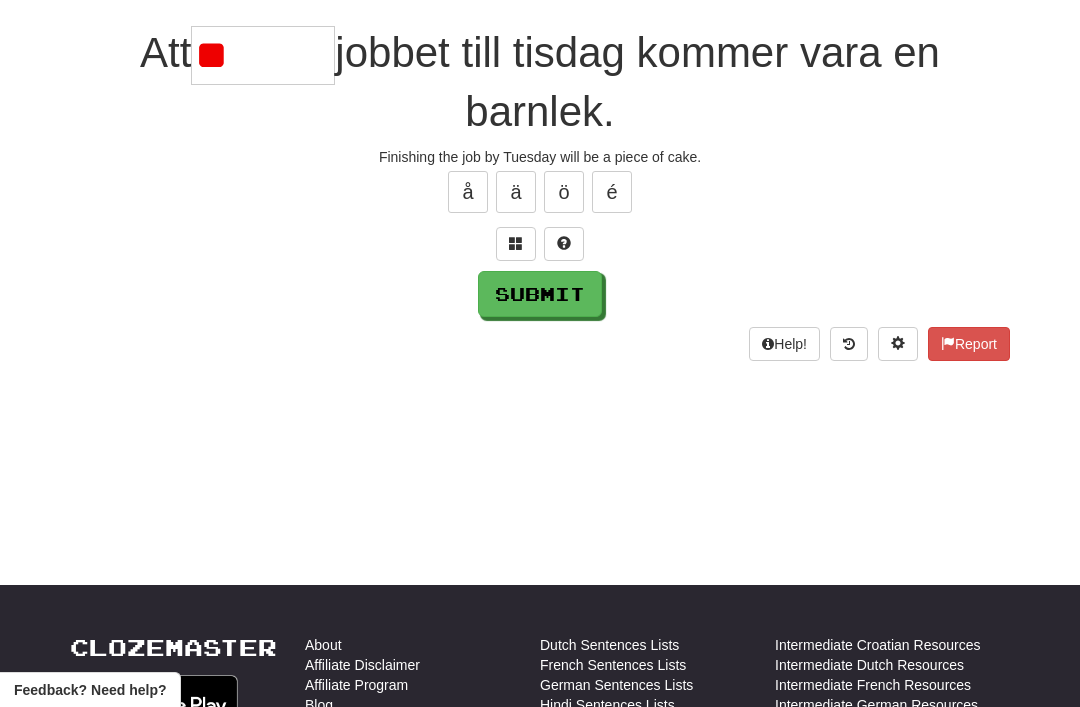 type on "*" 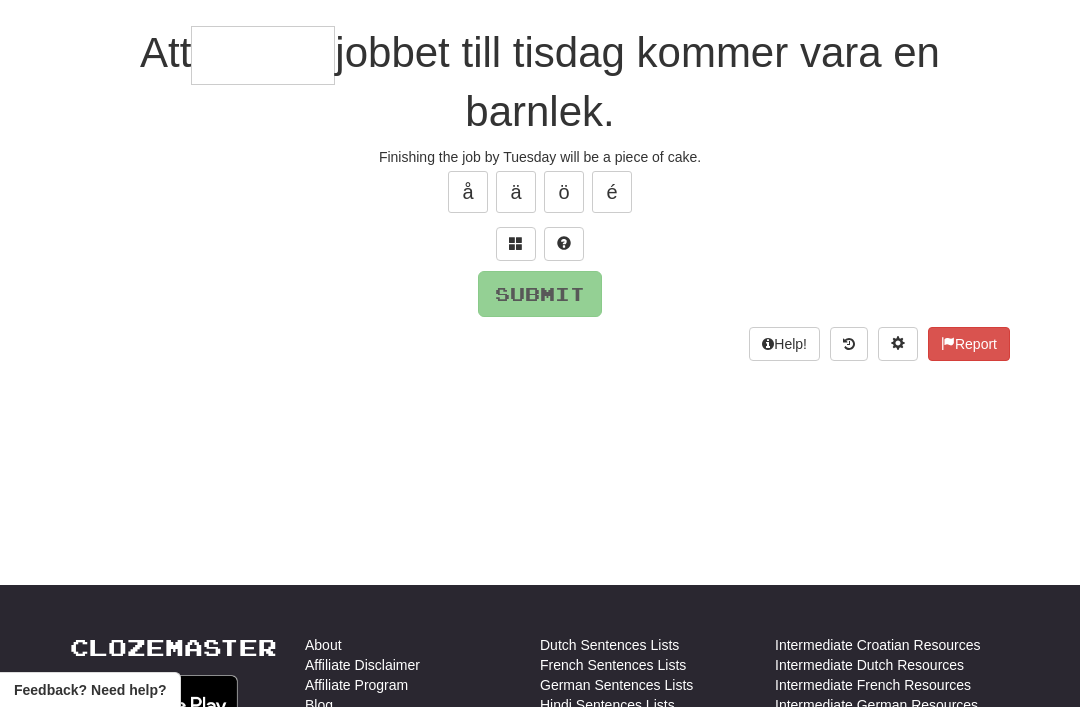 click at bounding box center [516, 244] 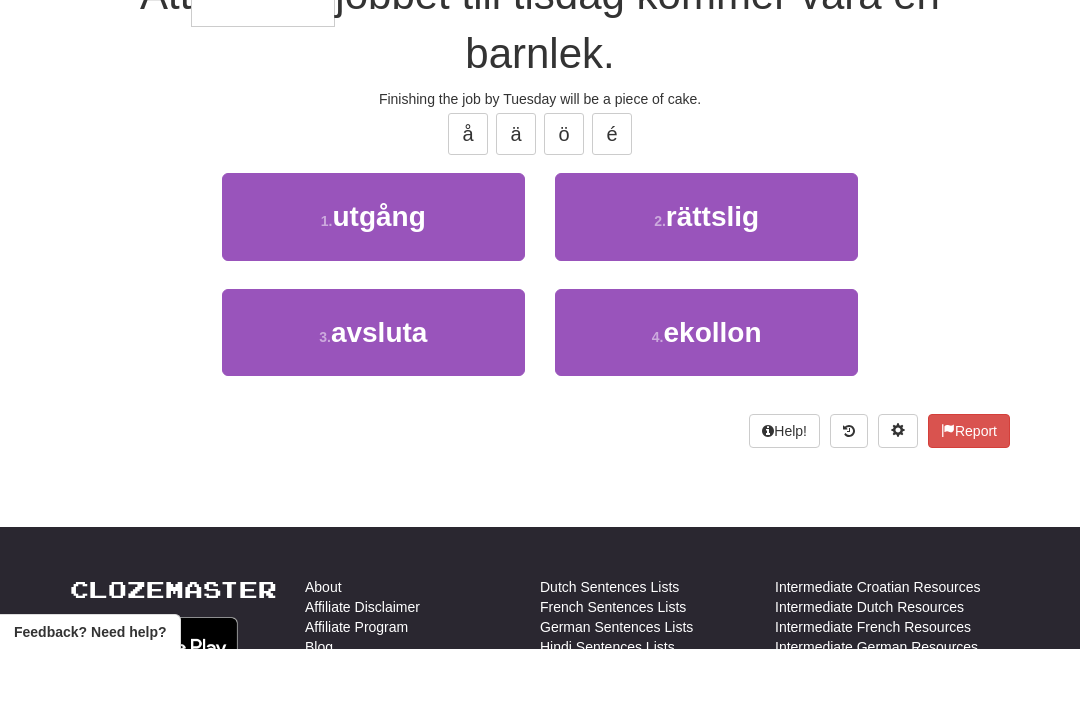 click on "avsluta" at bounding box center [379, 390] 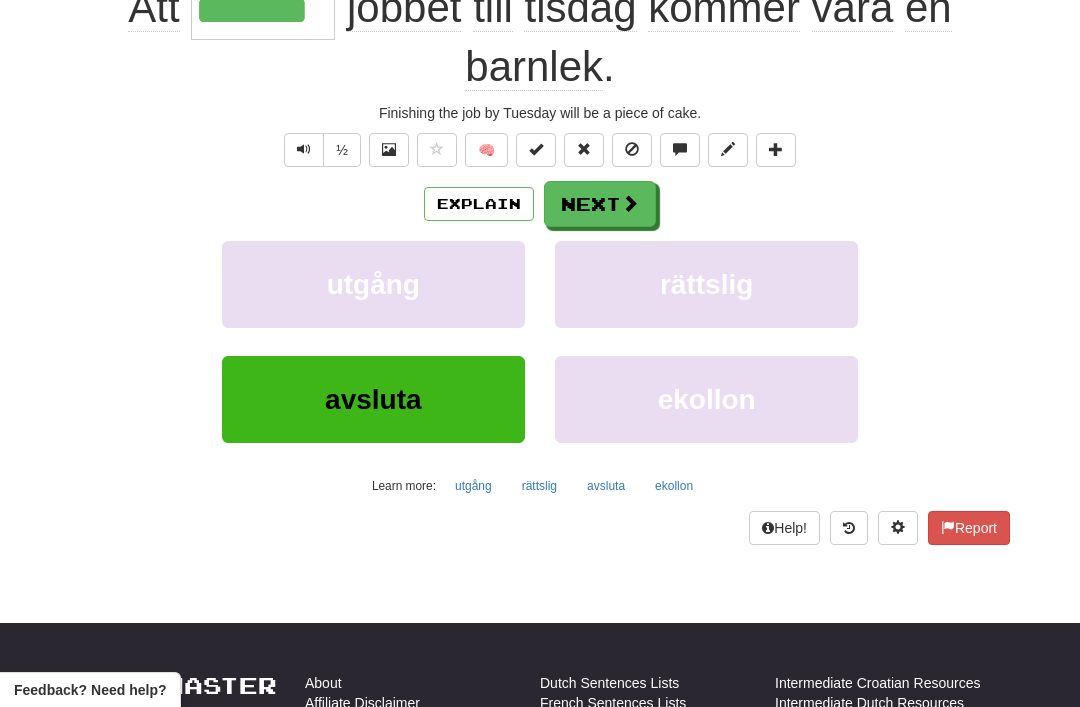 click on "Next" at bounding box center [600, 204] 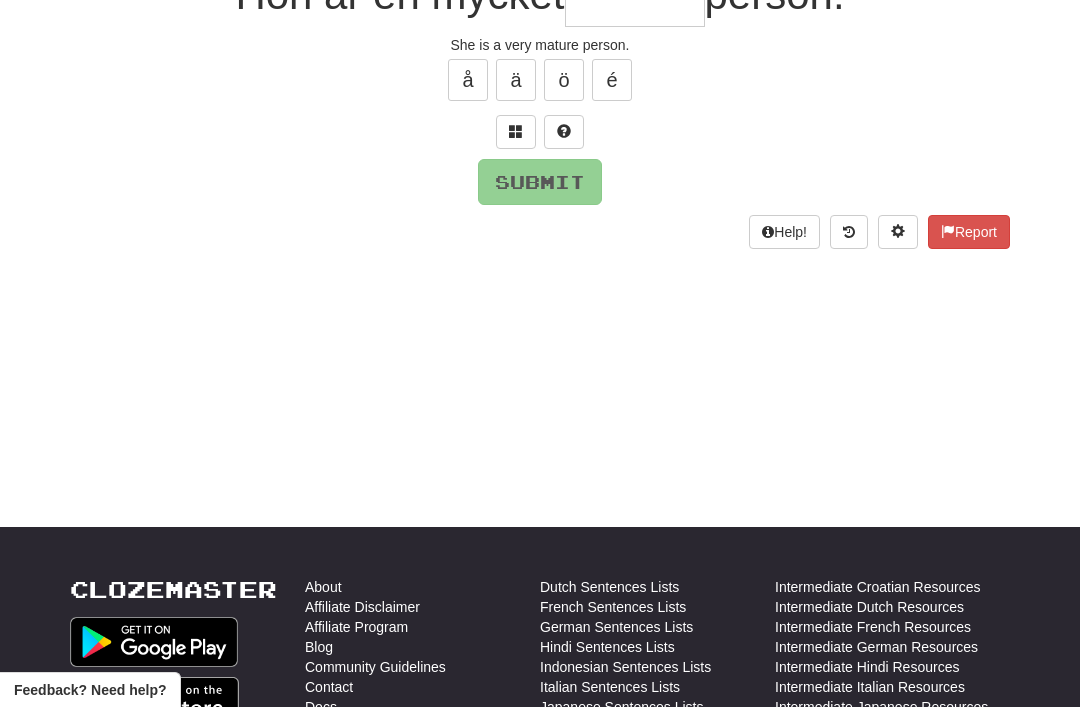 scroll, scrollTop: 44, scrollLeft: 0, axis: vertical 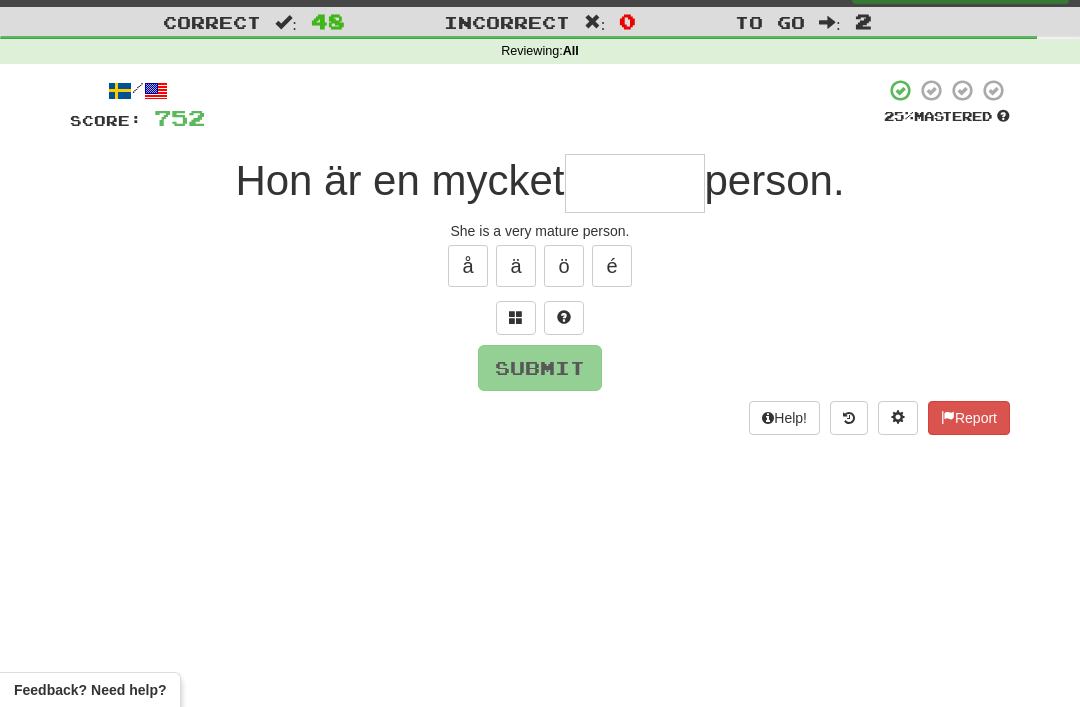 click at bounding box center [516, 317] 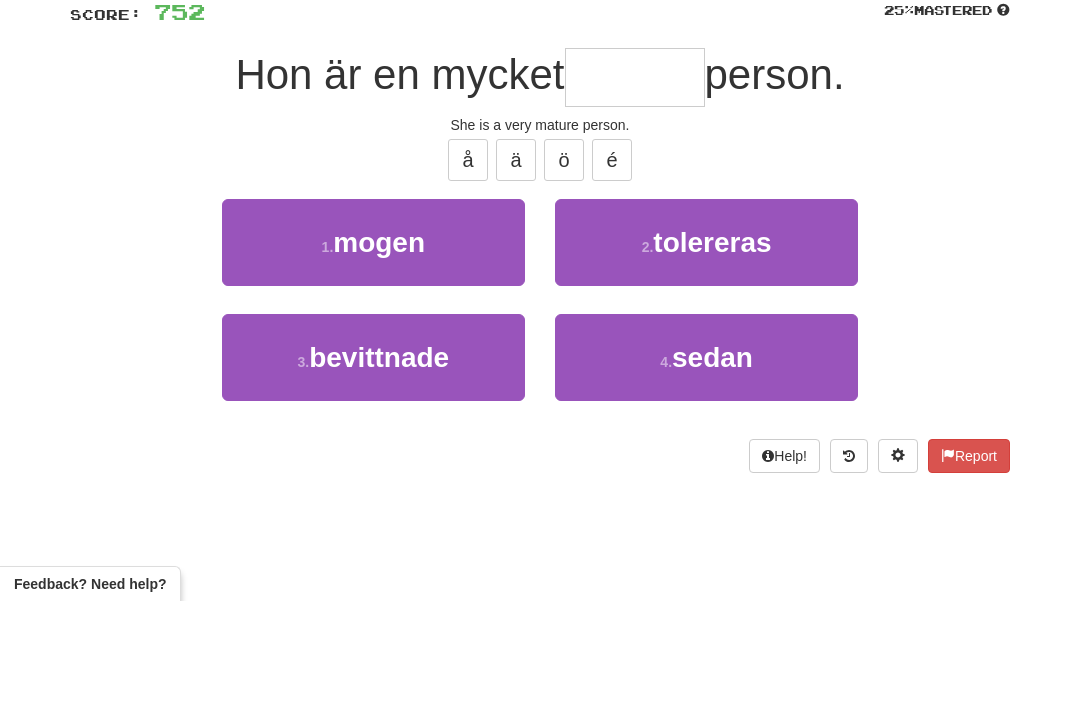 click on "1 .  mogen" at bounding box center [373, 348] 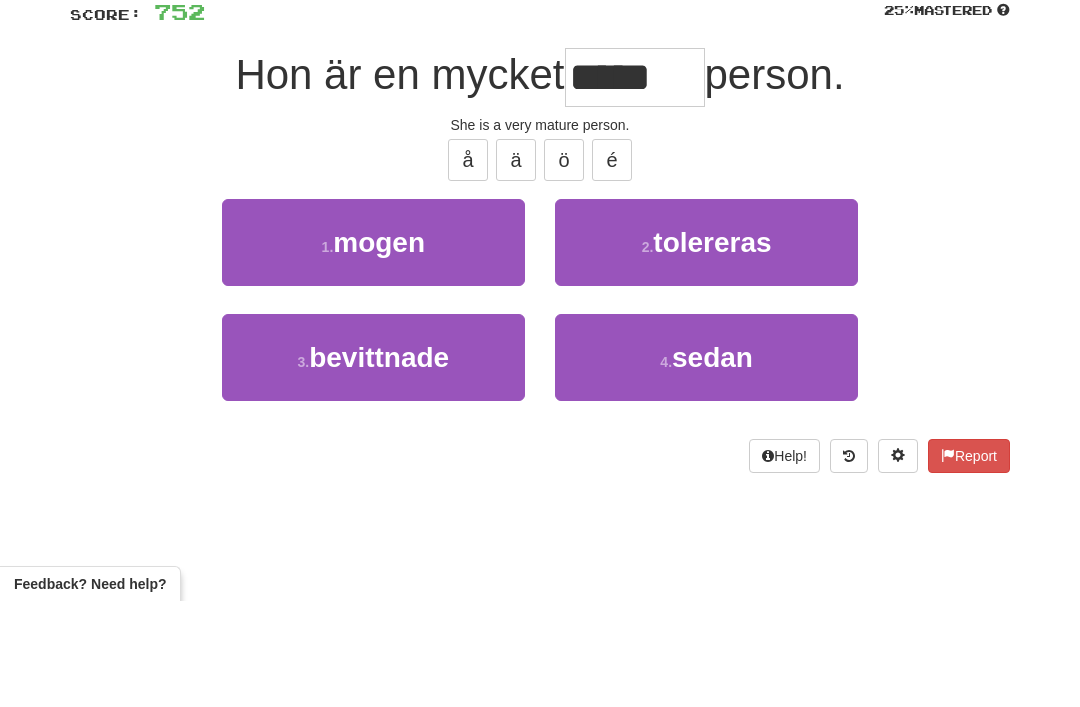 scroll, scrollTop: 150, scrollLeft: 0, axis: vertical 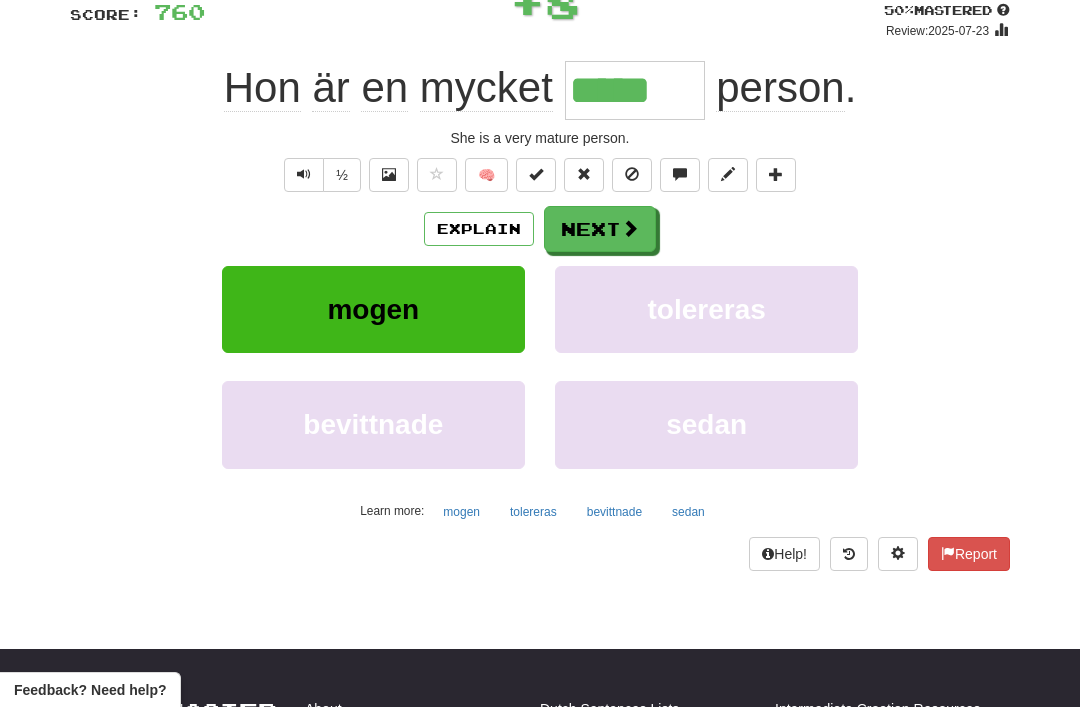 click on "Next" at bounding box center [600, 229] 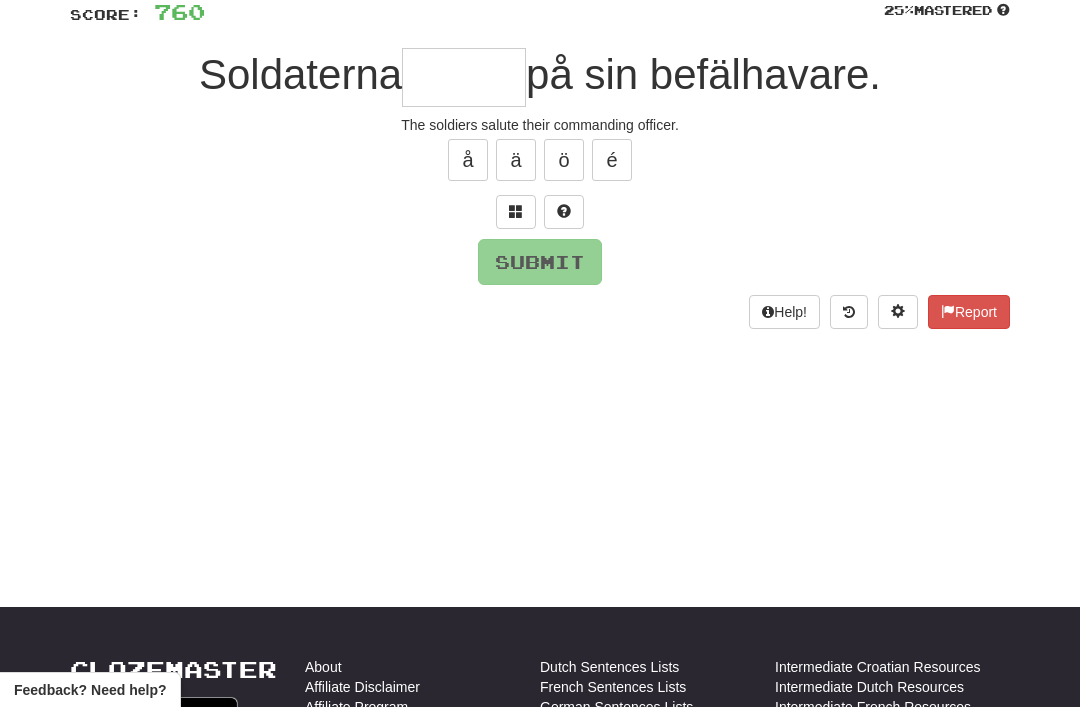 click at bounding box center [516, 212] 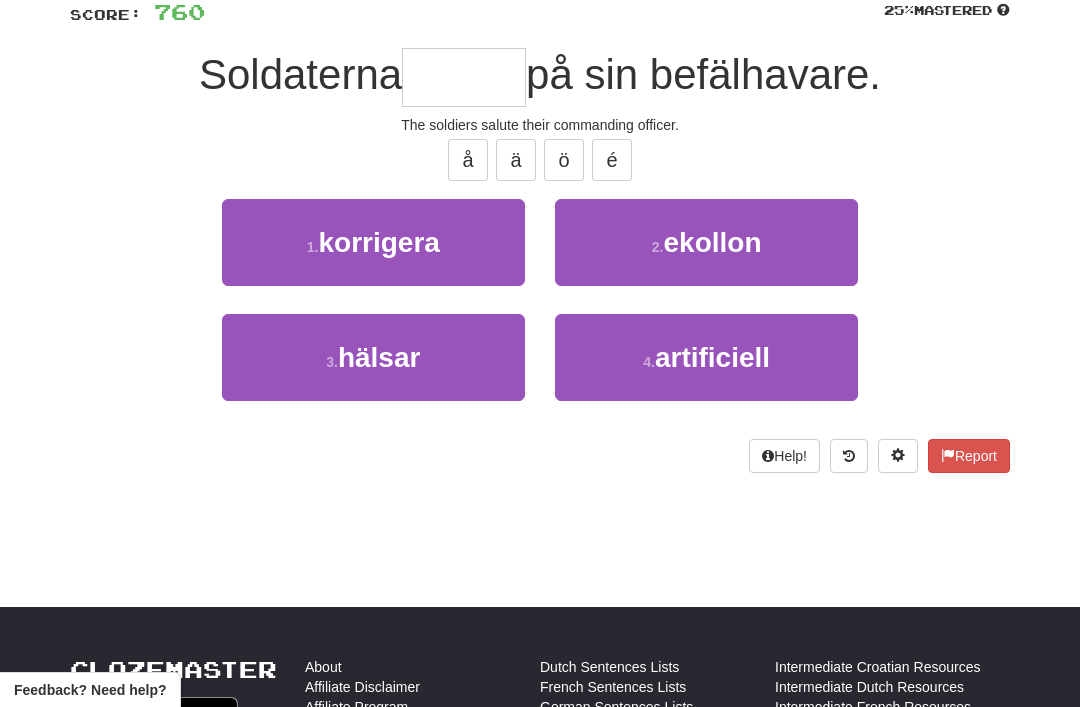 click on "3 .  hälsar" at bounding box center (373, 357) 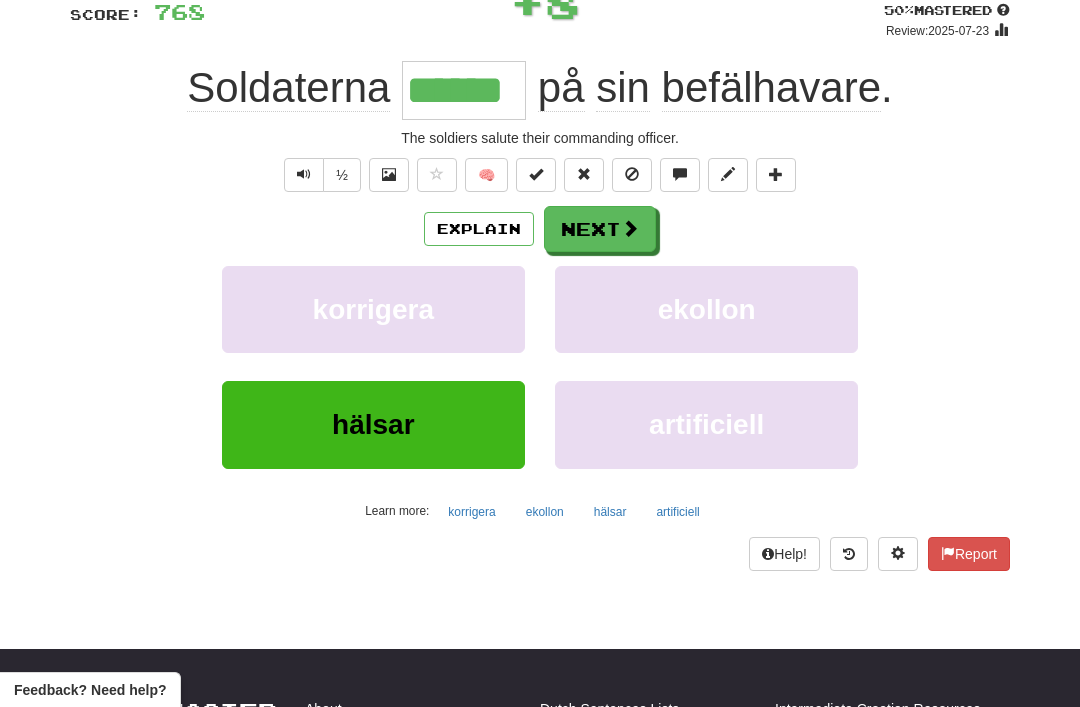 click on "Next" at bounding box center [600, 229] 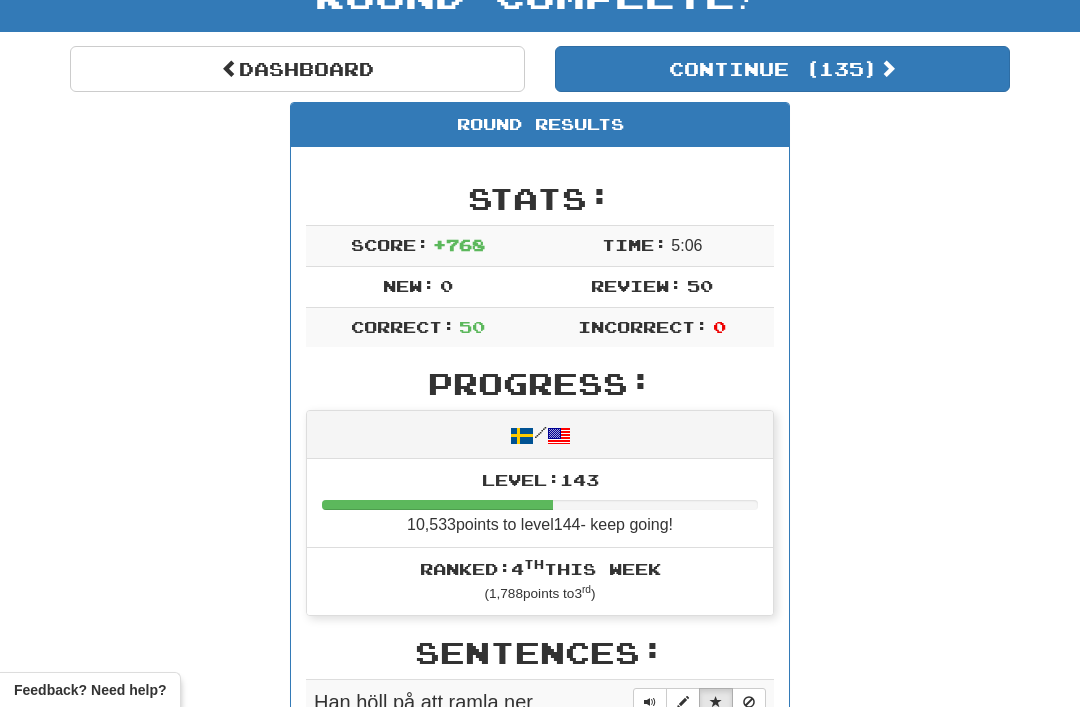 click on "Continue ( 135 )" at bounding box center [782, 69] 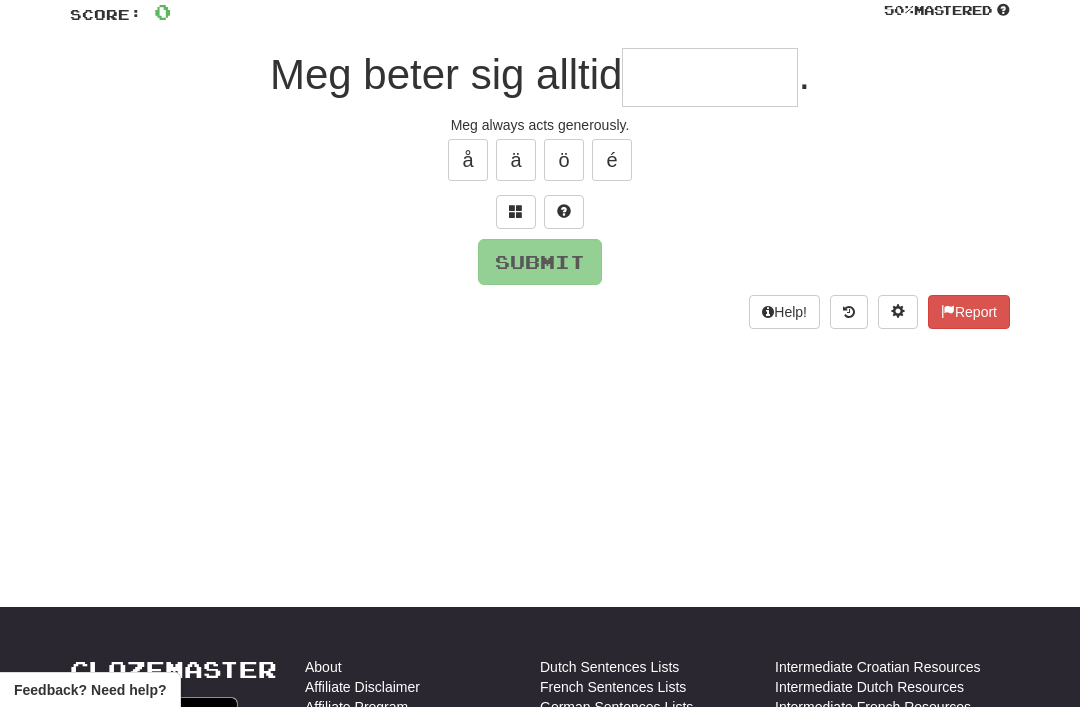 click at bounding box center (710, 77) 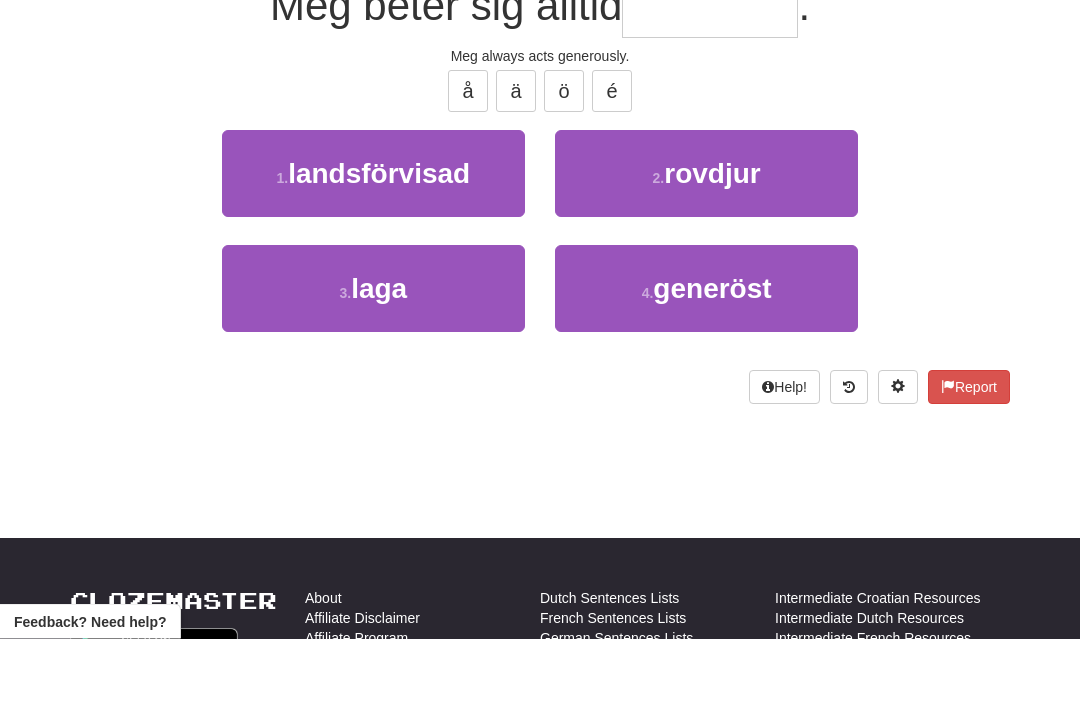 click on "generöst" at bounding box center (712, 357) 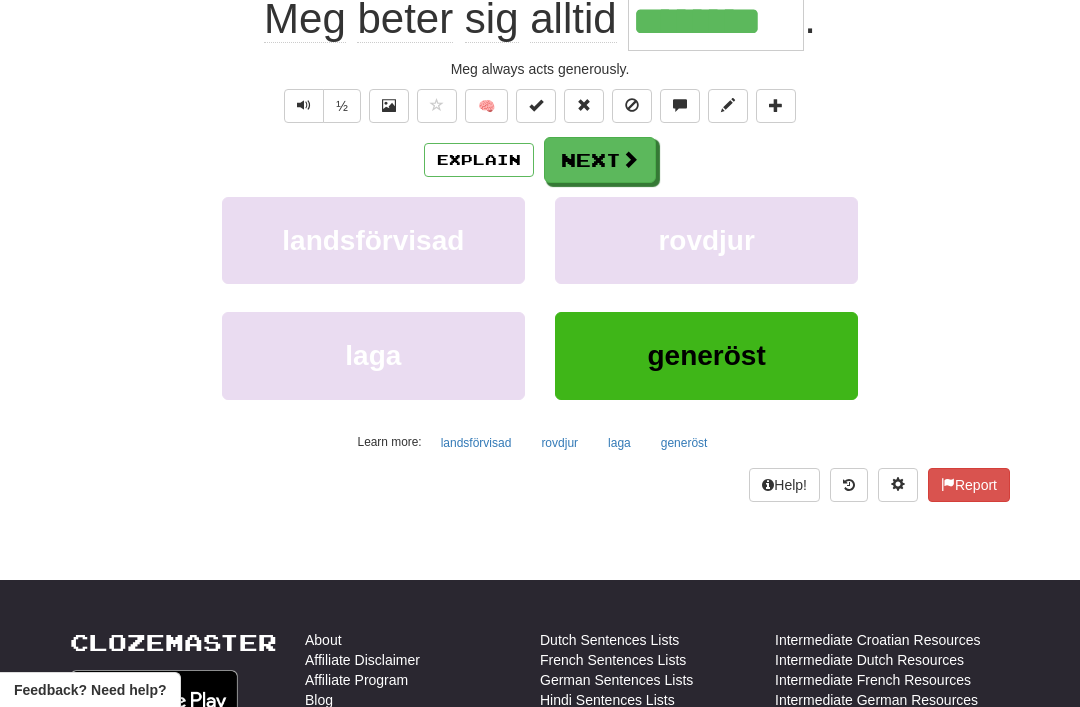 click at bounding box center [630, 159] 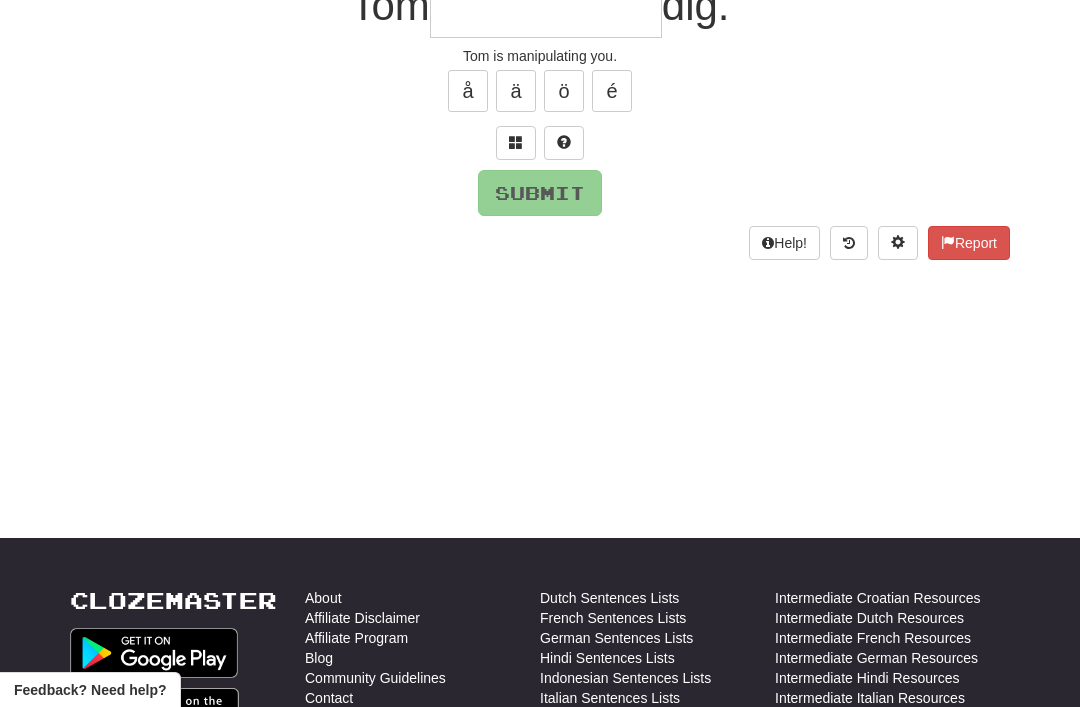 scroll, scrollTop: 44, scrollLeft: 0, axis: vertical 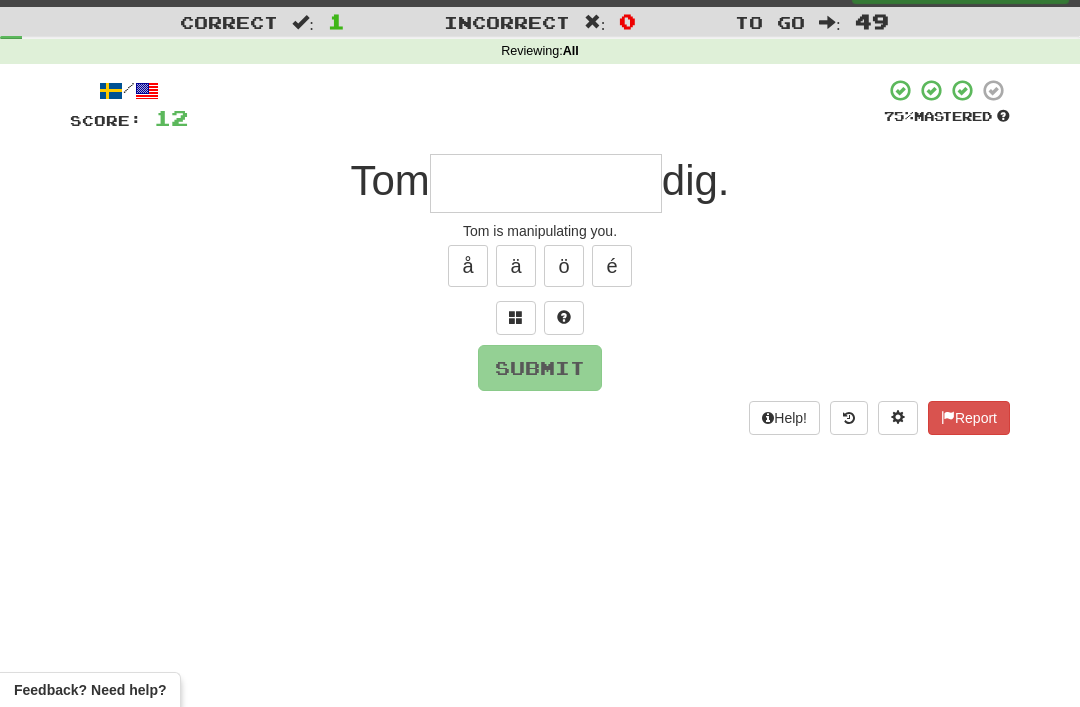 click at bounding box center [516, 317] 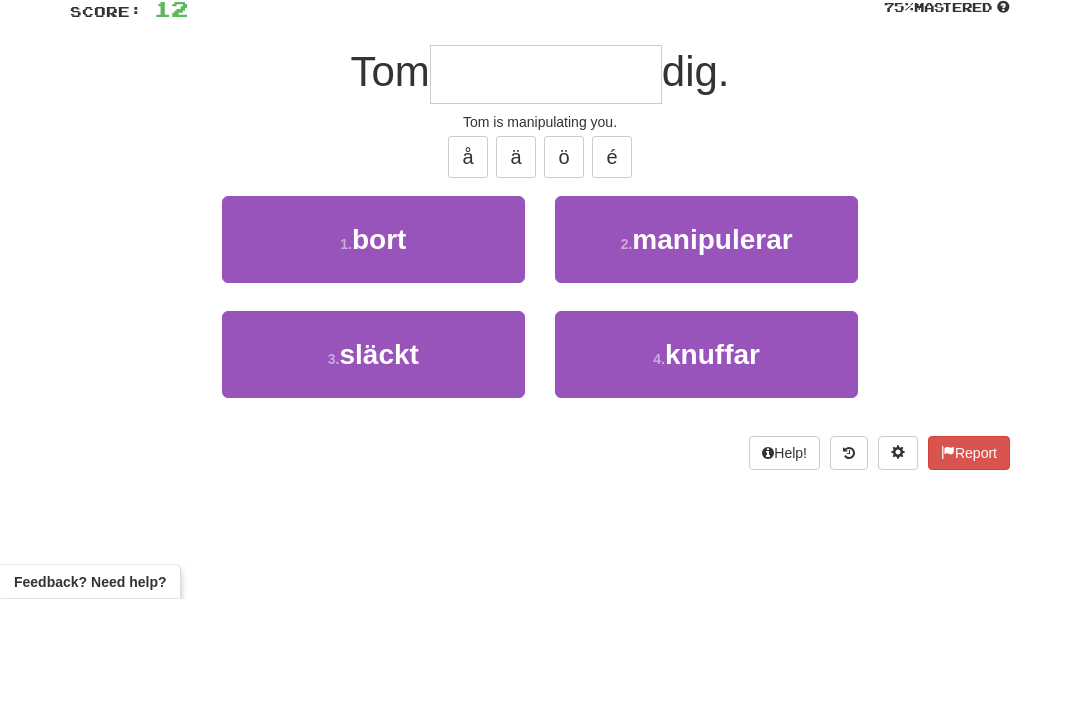 click on "manipulerar" at bounding box center [712, 348] 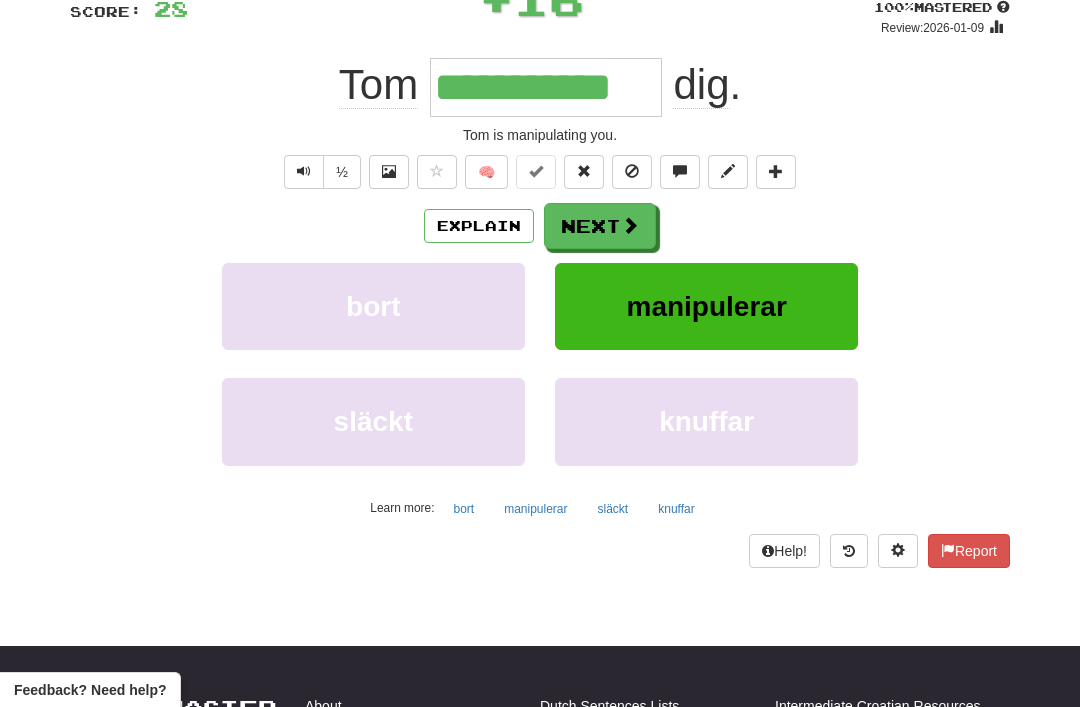 click on "Next" at bounding box center (600, 226) 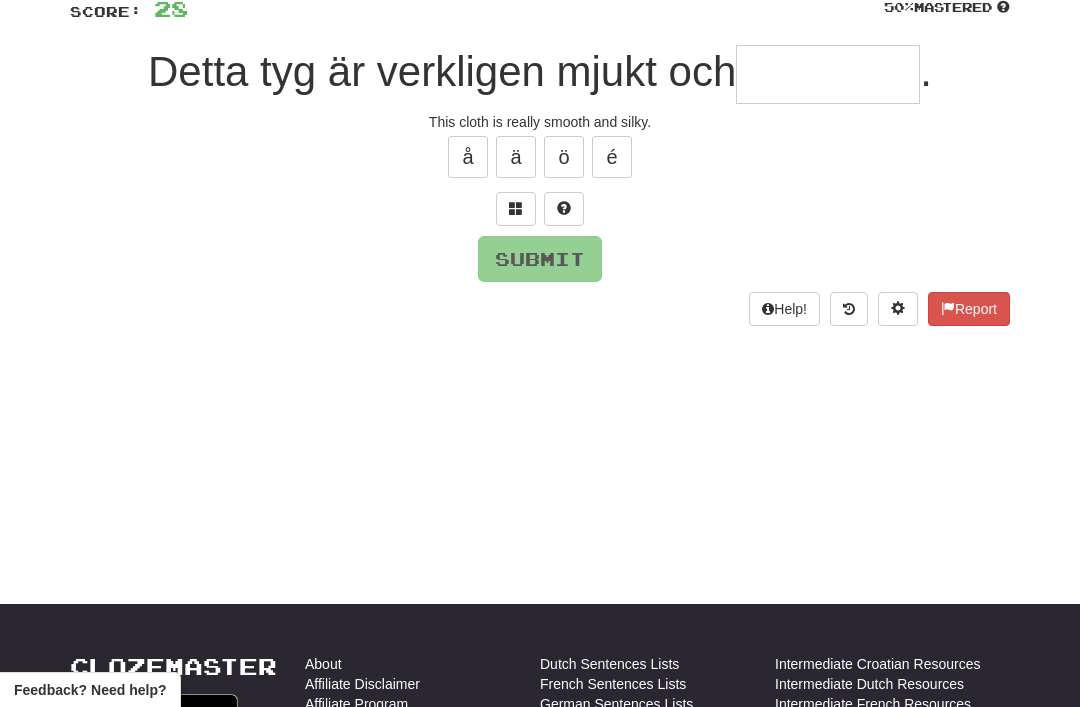 scroll, scrollTop: 152, scrollLeft: 0, axis: vertical 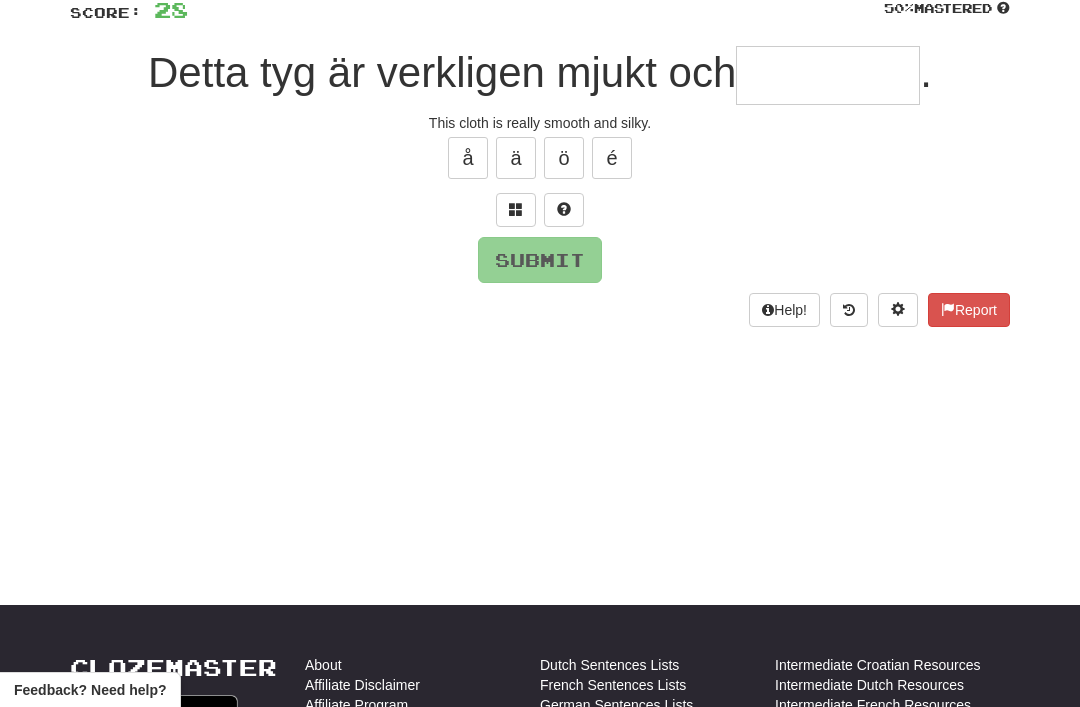 click at bounding box center (516, 210) 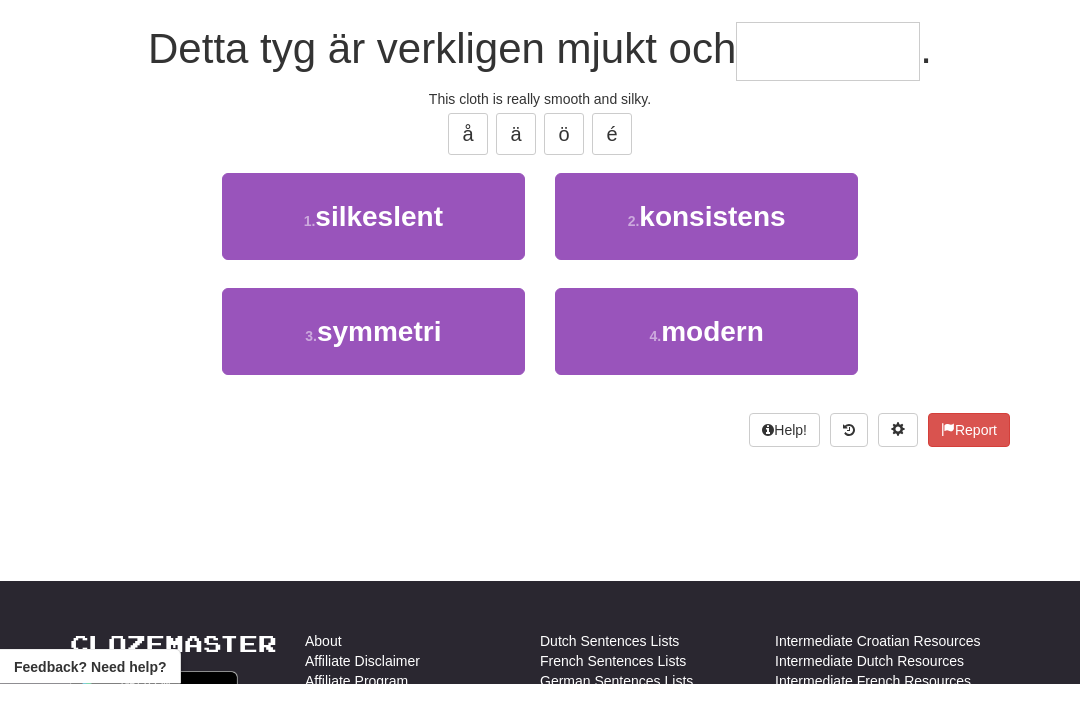 click on "silkeslent" at bounding box center (379, 240) 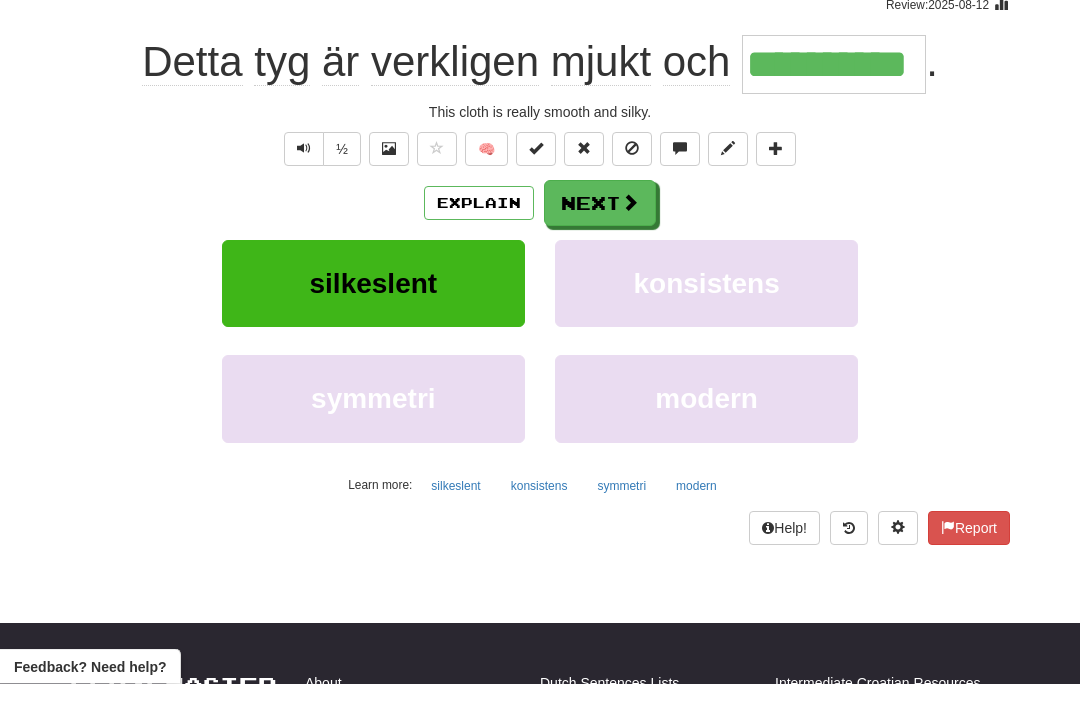 scroll, scrollTop: 176, scrollLeft: 0, axis: vertical 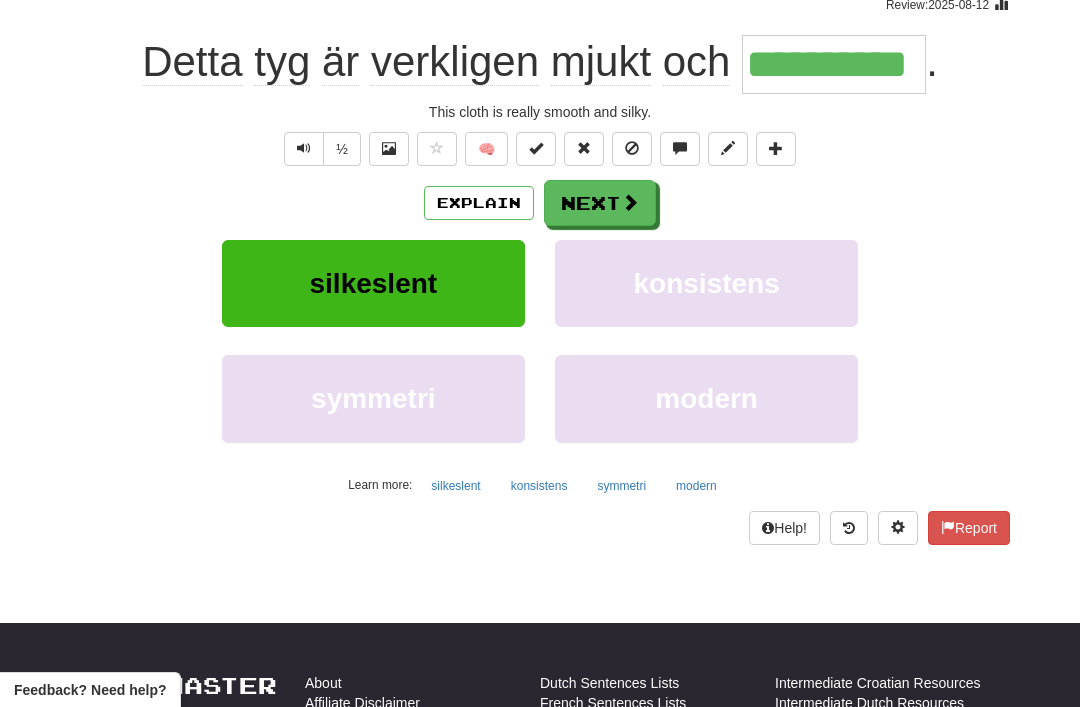 click at bounding box center [630, 202] 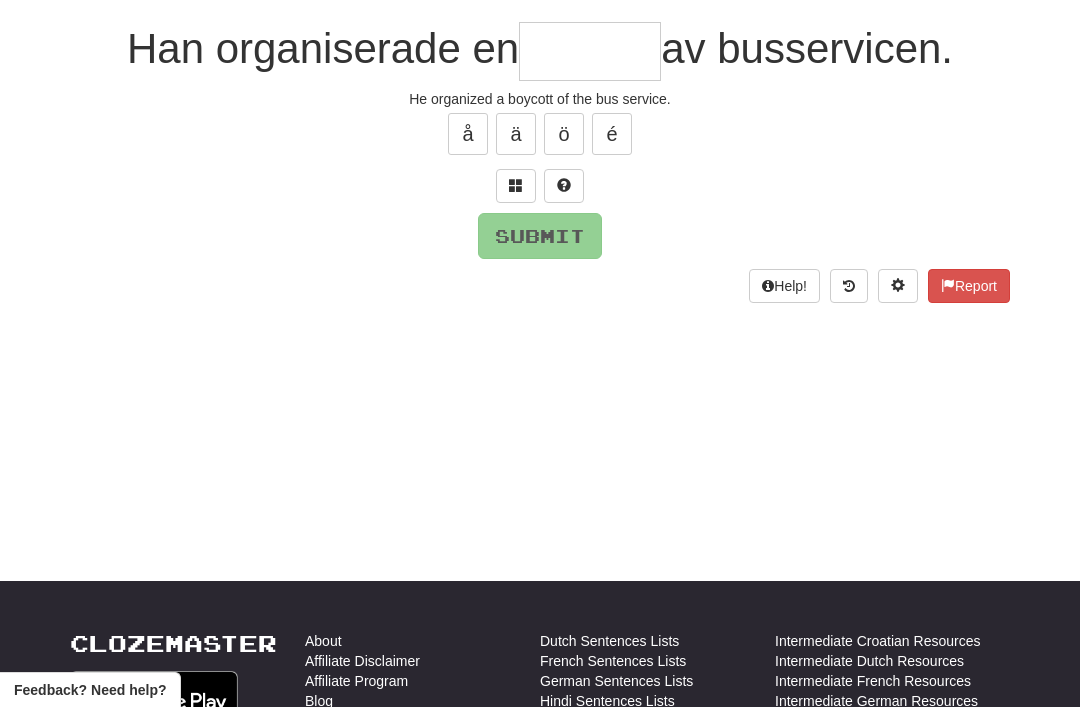 click at bounding box center [516, 185] 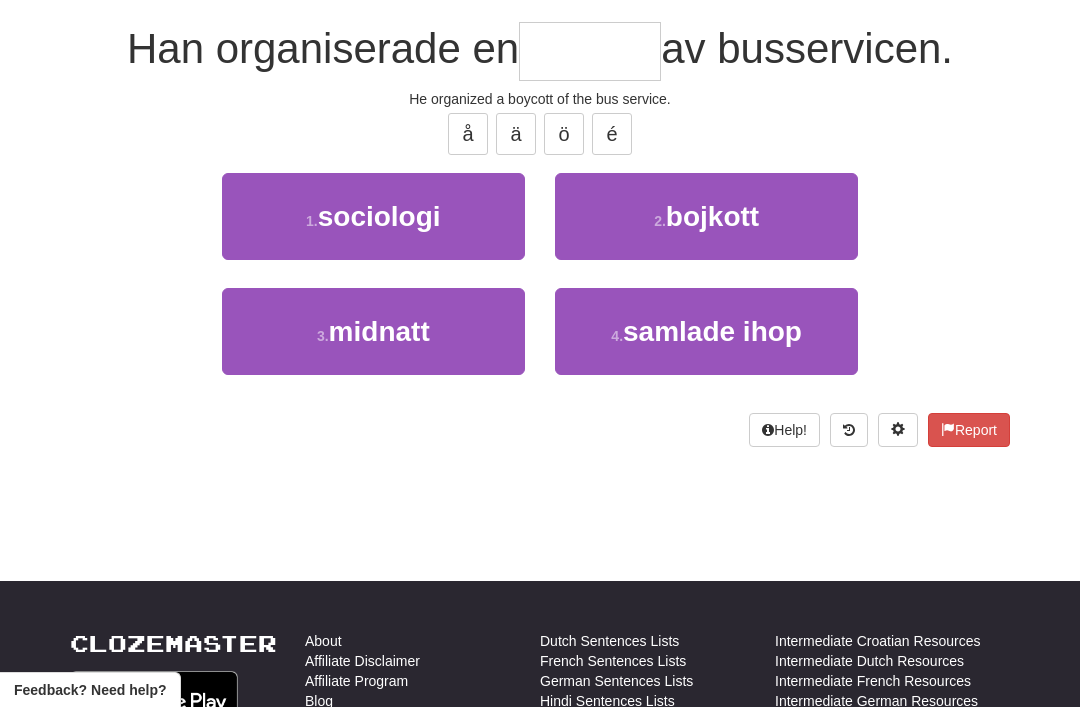 click on "bojkott" at bounding box center (712, 216) 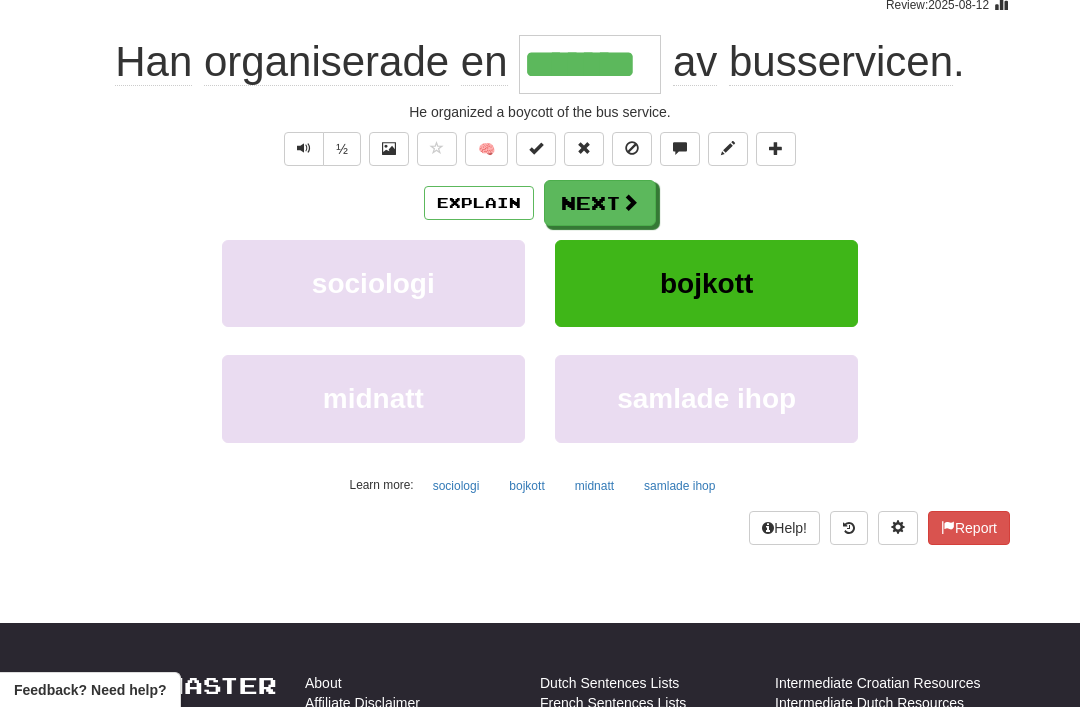 click on "Next" at bounding box center [600, 203] 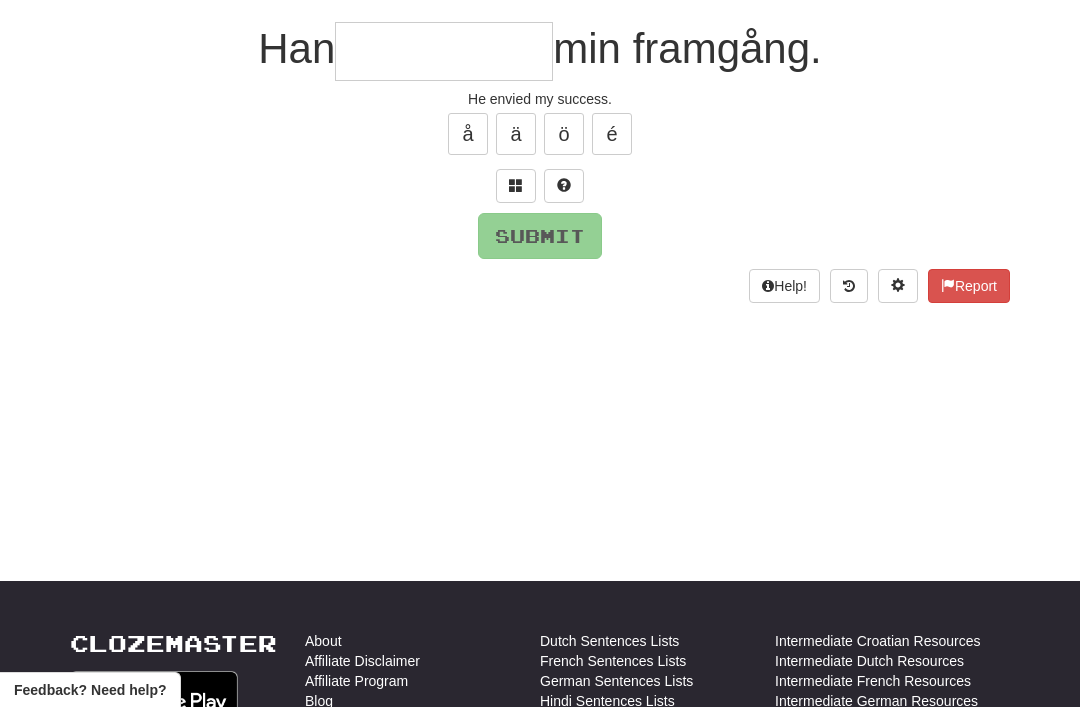 click at bounding box center (516, 185) 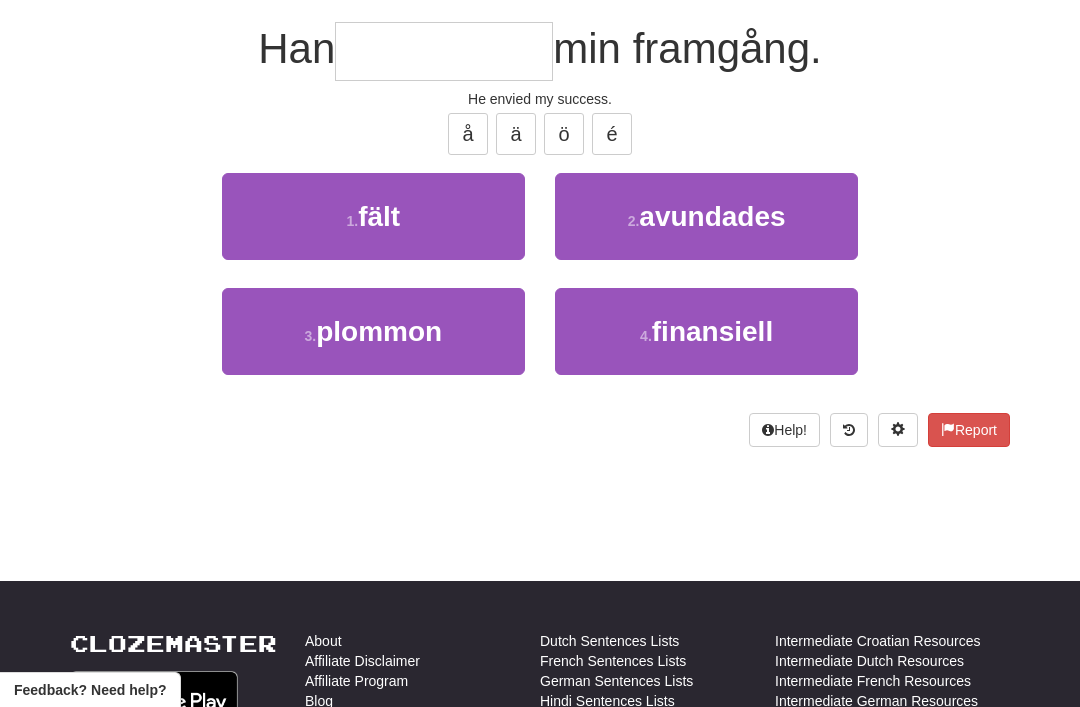 click on "avundades" at bounding box center [712, 216] 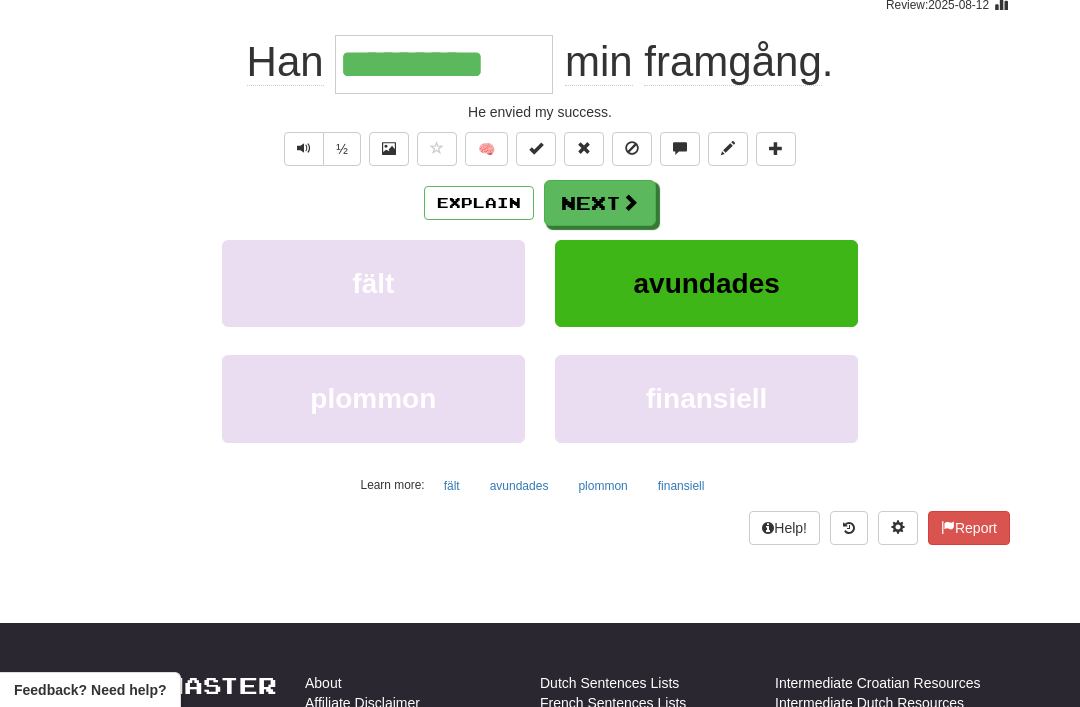 click on "Explain" at bounding box center (479, 203) 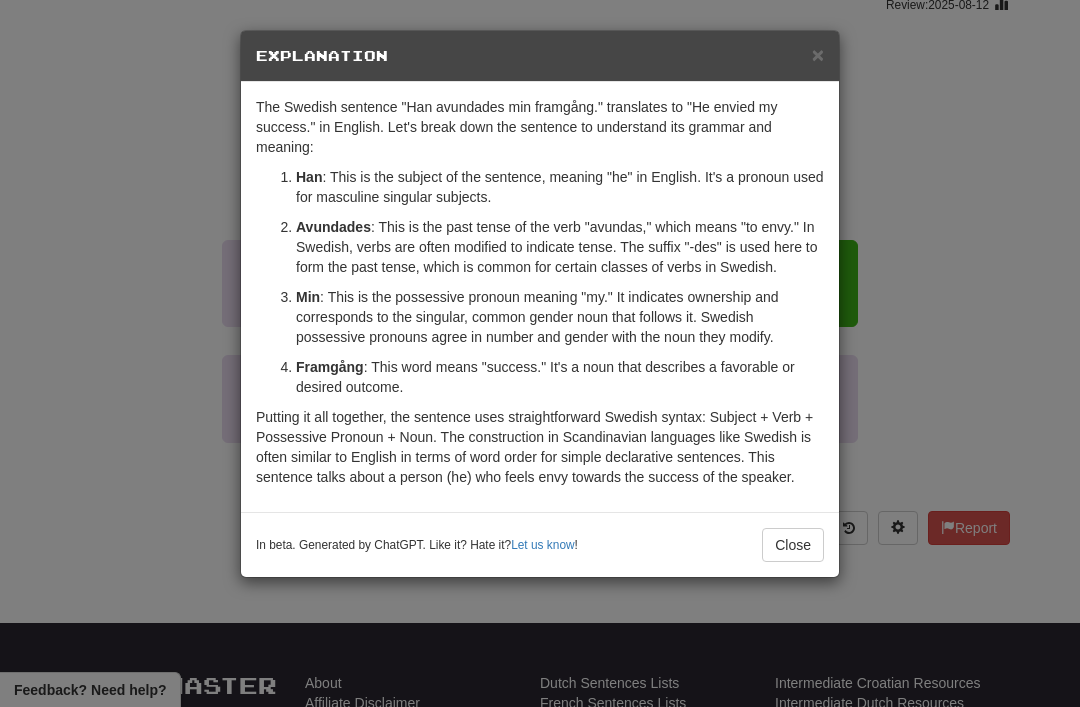click on "×" at bounding box center (818, 54) 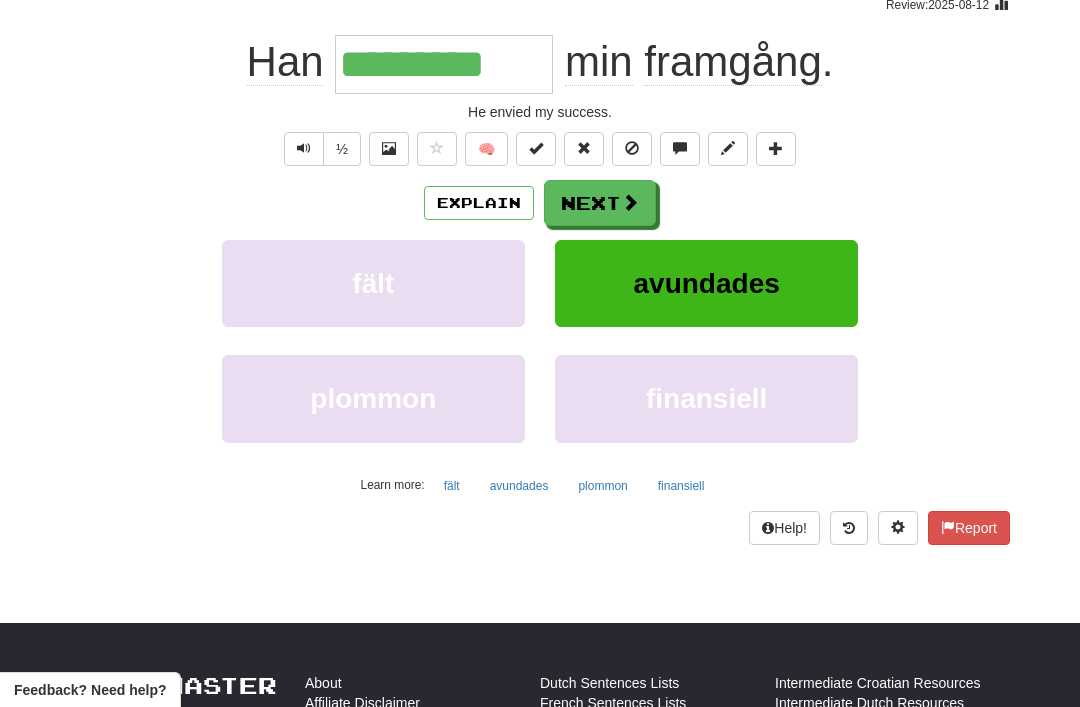 click on "Next" at bounding box center (600, 203) 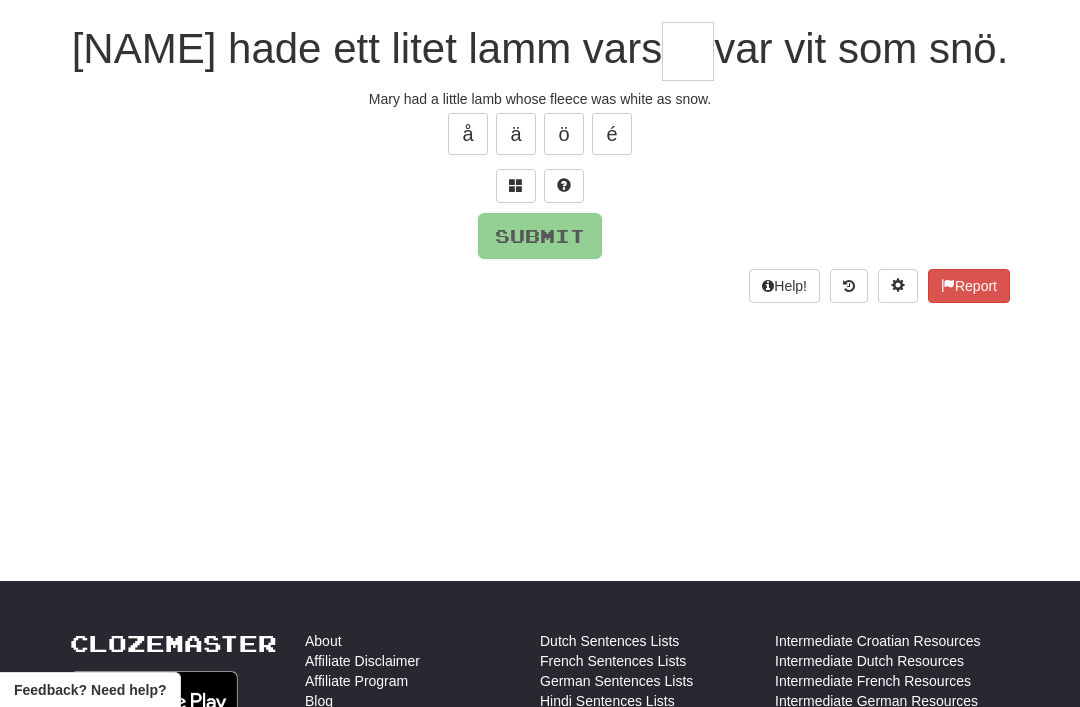 click at bounding box center (516, 186) 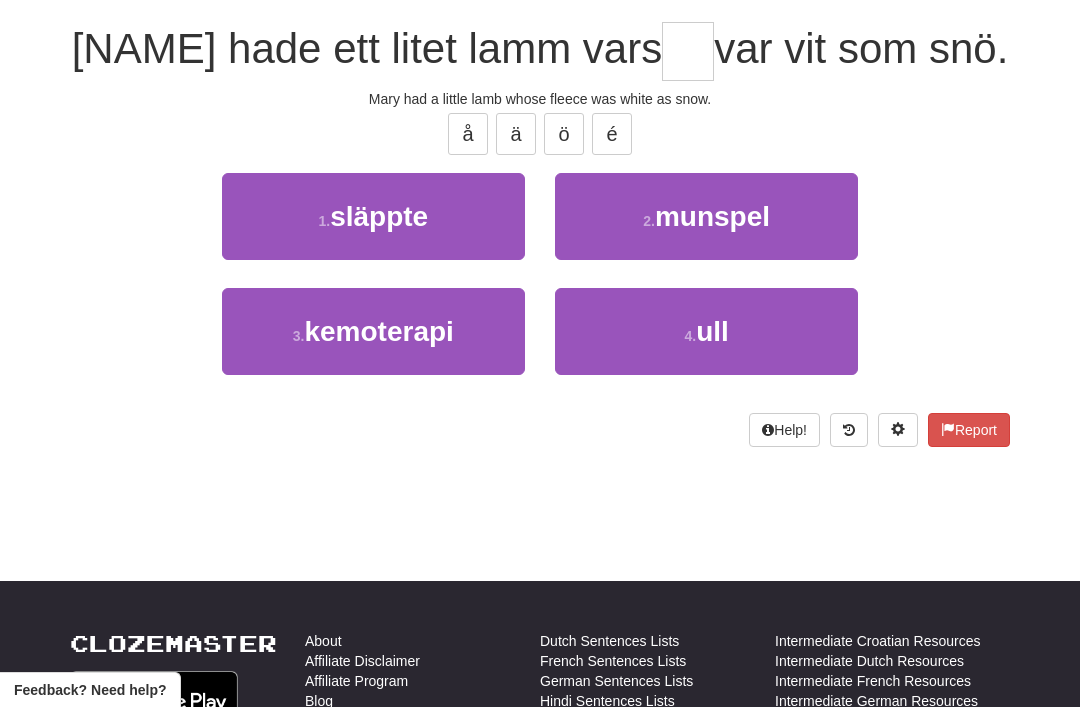 click on "4 .  ull" at bounding box center [706, 331] 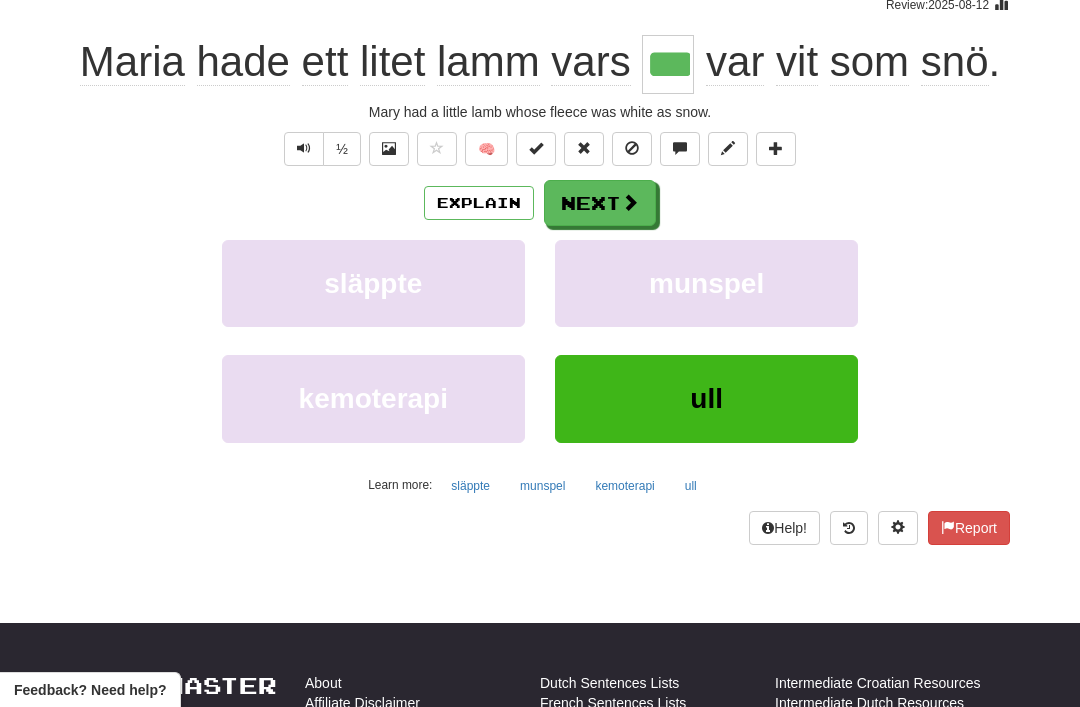 click on "Next" at bounding box center [600, 203] 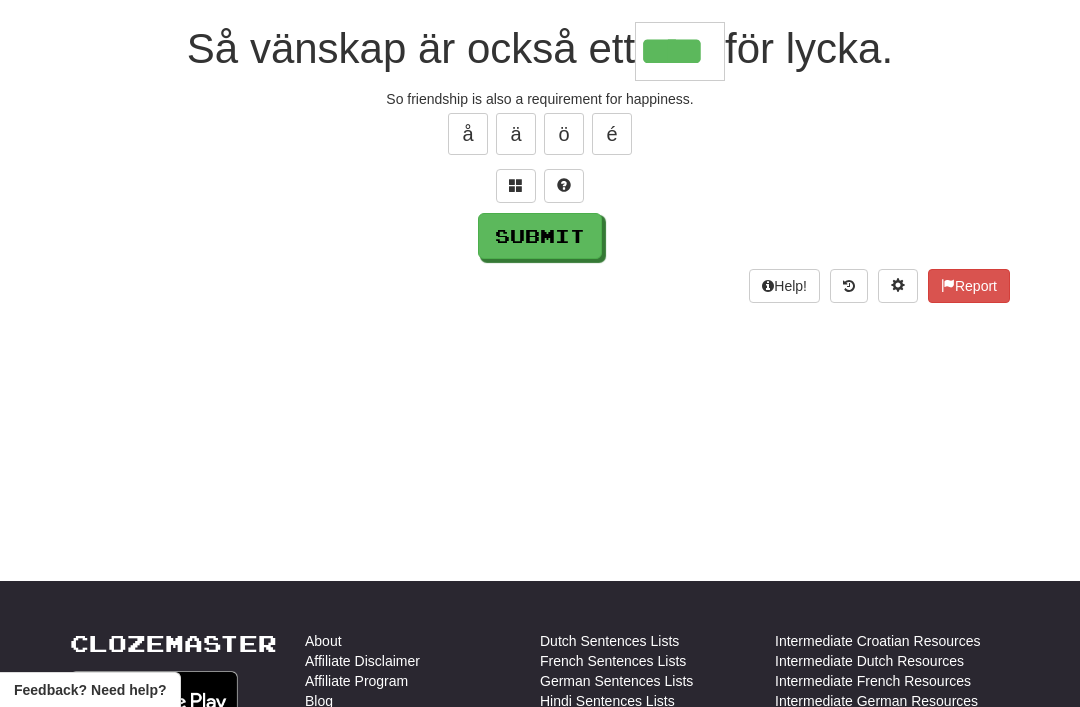 type on "****" 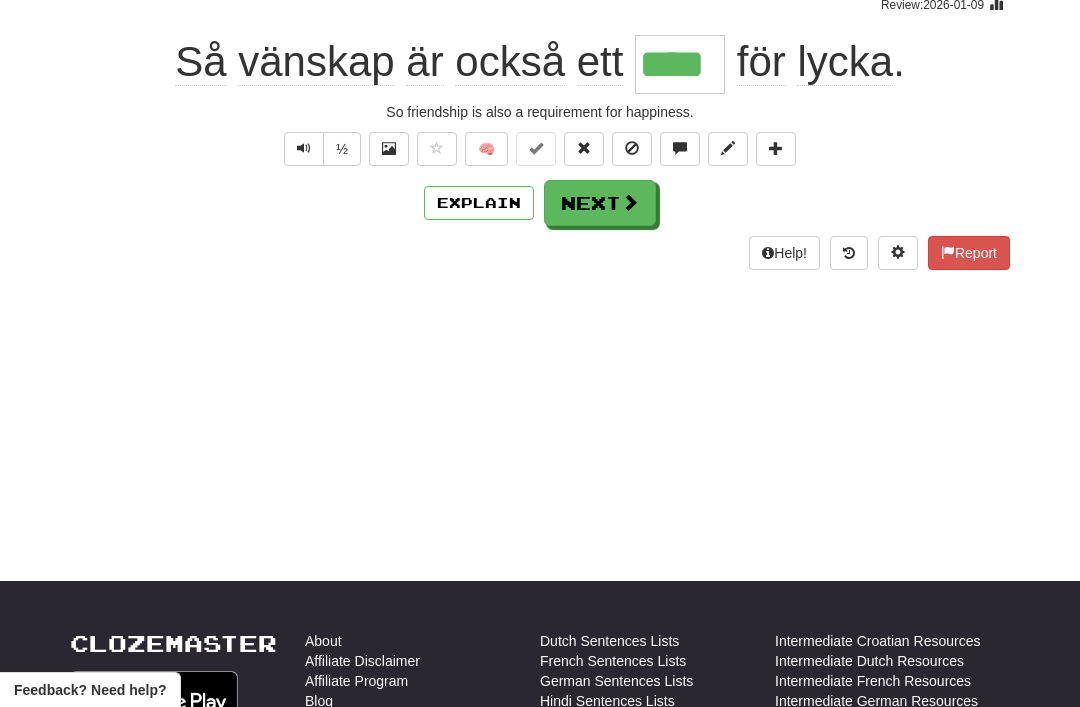click on "Next" at bounding box center [600, 203] 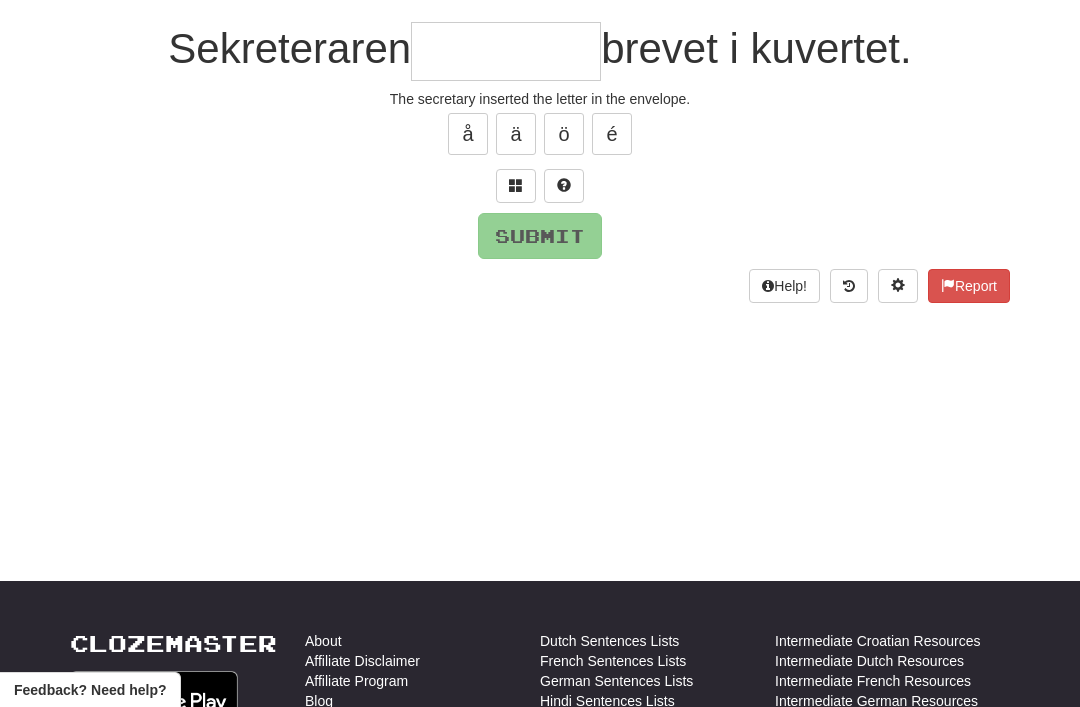click at bounding box center [516, 185] 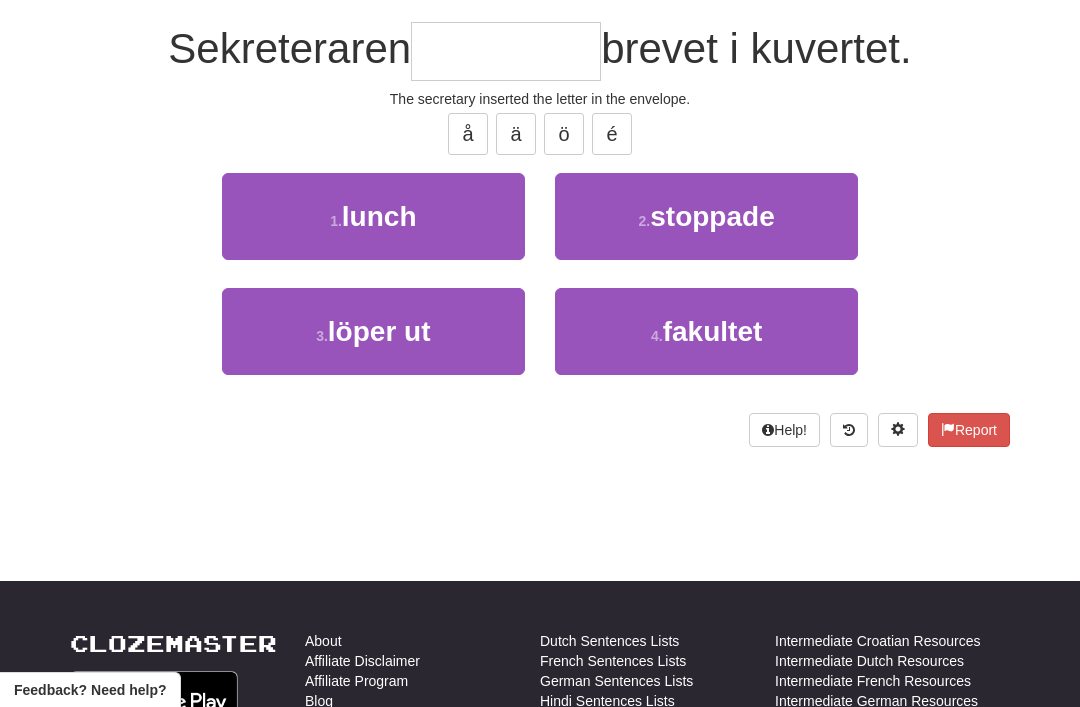 click on "stoppade" at bounding box center [712, 216] 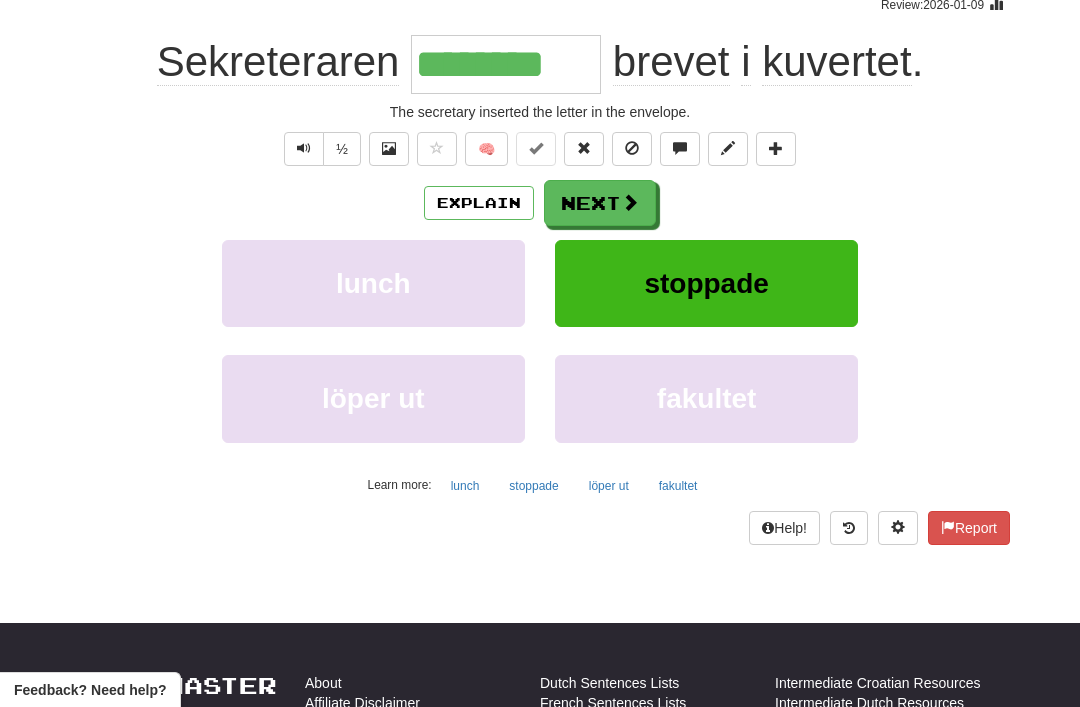 click on "Next" at bounding box center (600, 203) 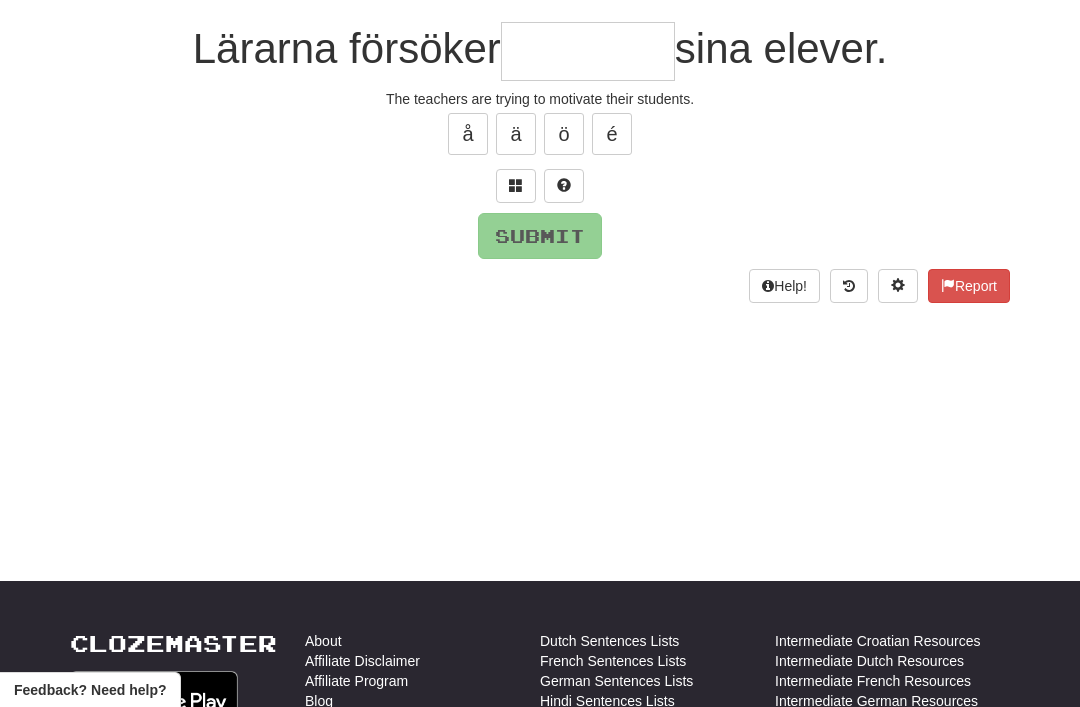 click at bounding box center [516, 185] 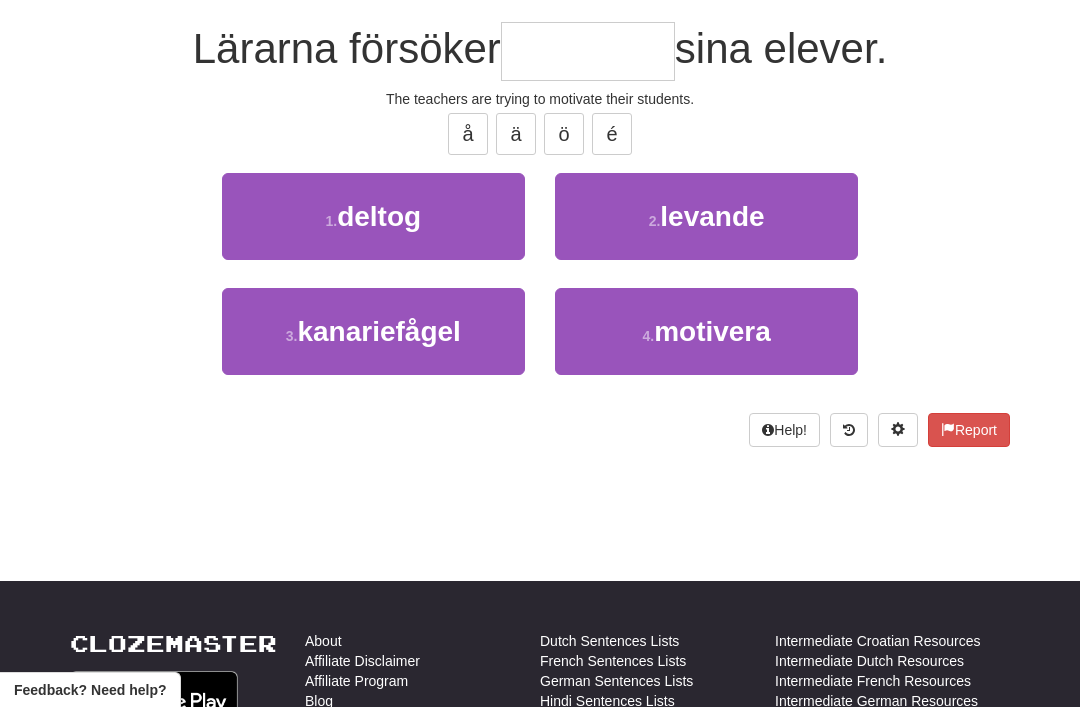 click on "motivera" at bounding box center [712, 331] 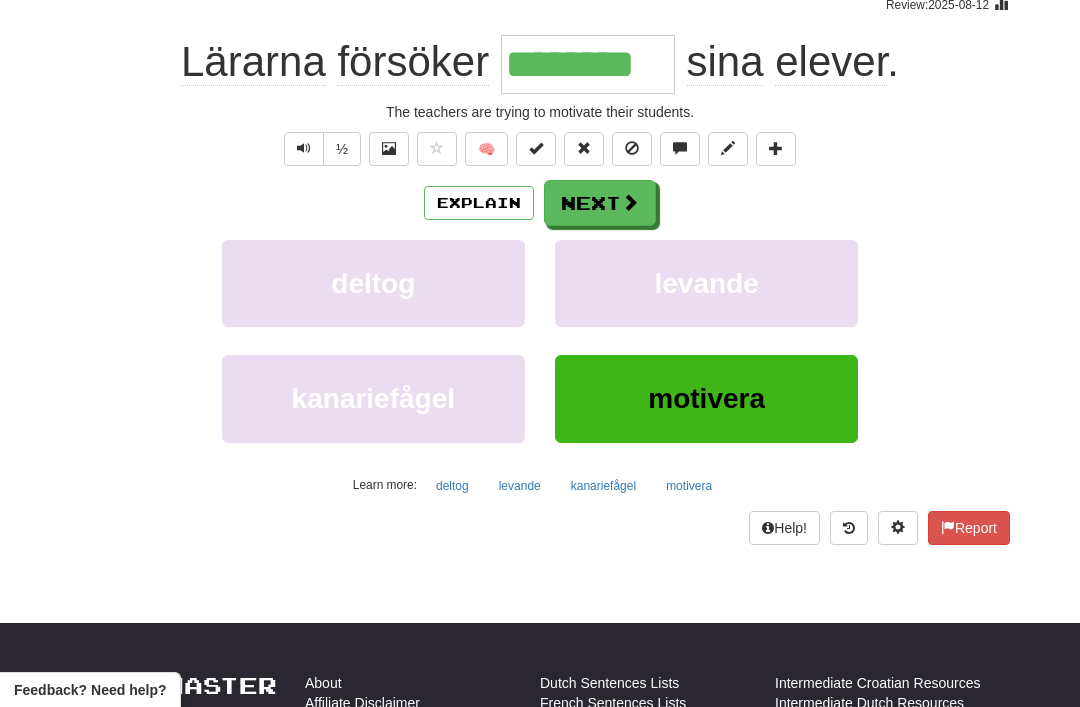 click on "Next" at bounding box center (600, 203) 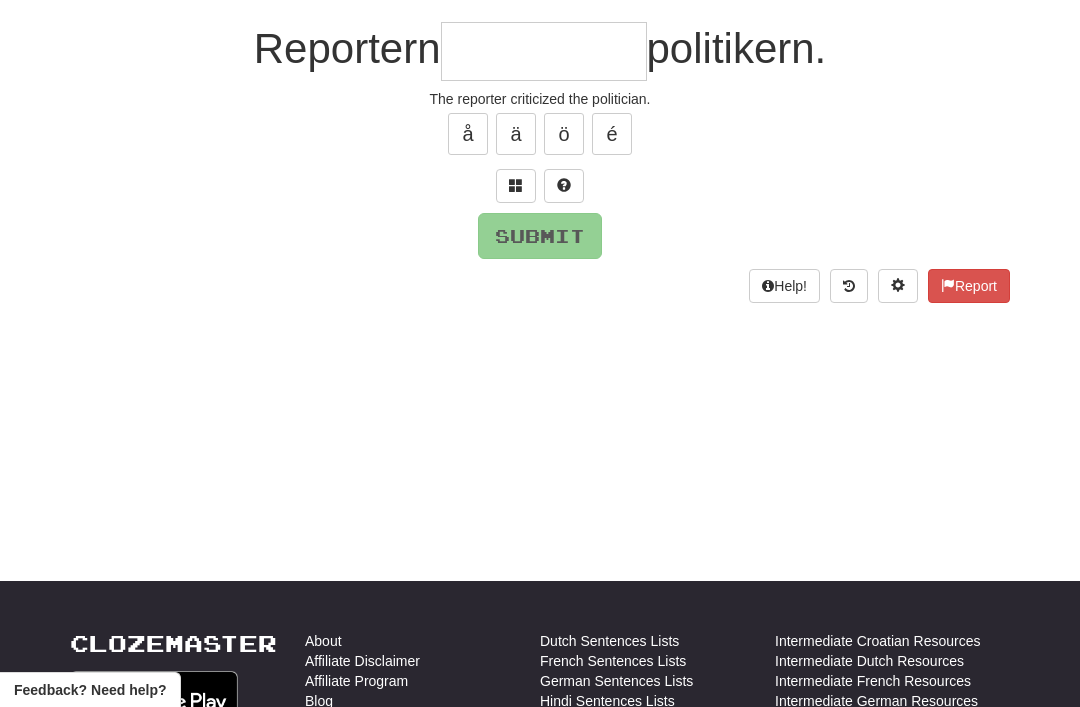 click at bounding box center [516, 186] 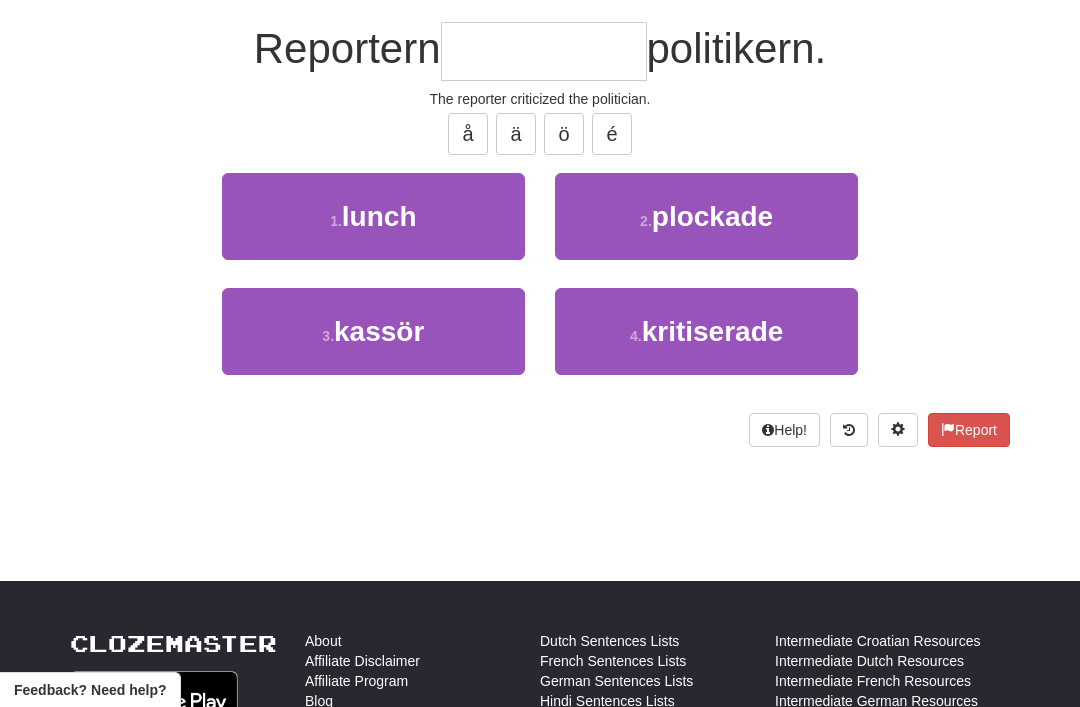 click on "kritiserade" at bounding box center [713, 331] 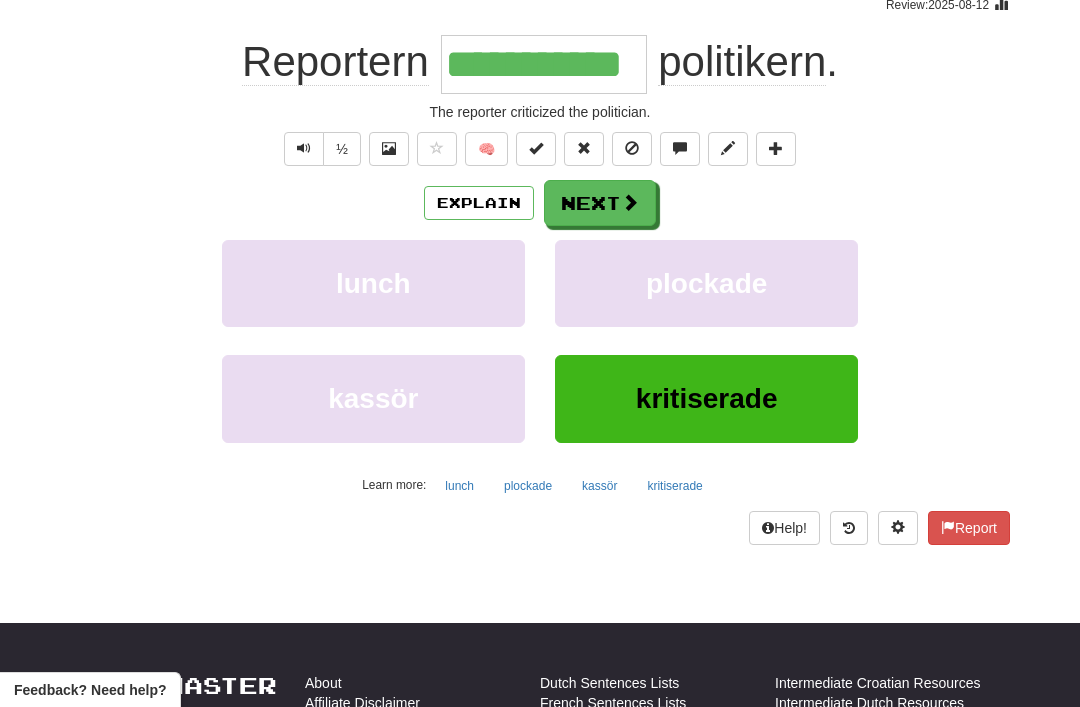 click on "Next" at bounding box center (600, 203) 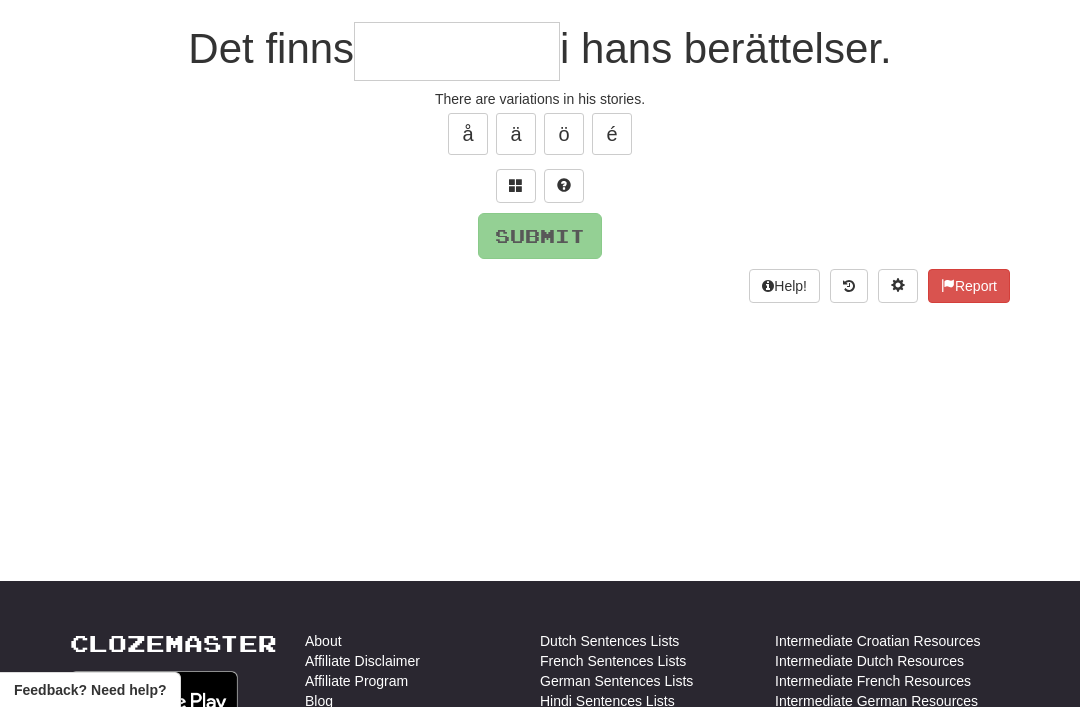 click at bounding box center [516, 186] 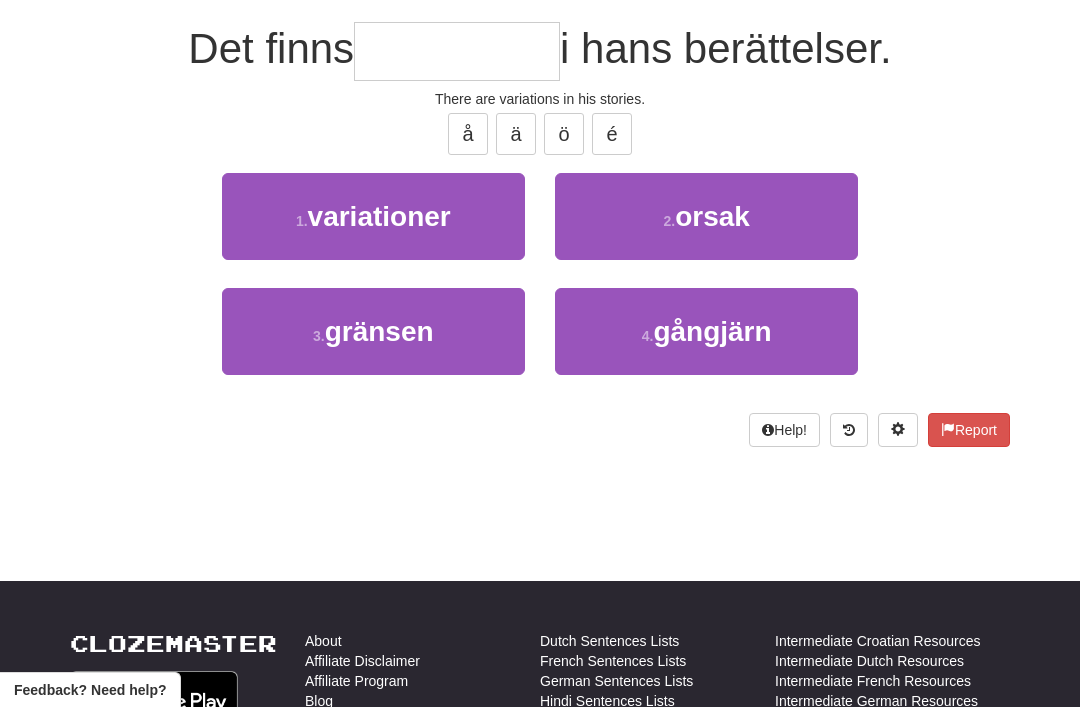 click on "variationer" at bounding box center [379, 216] 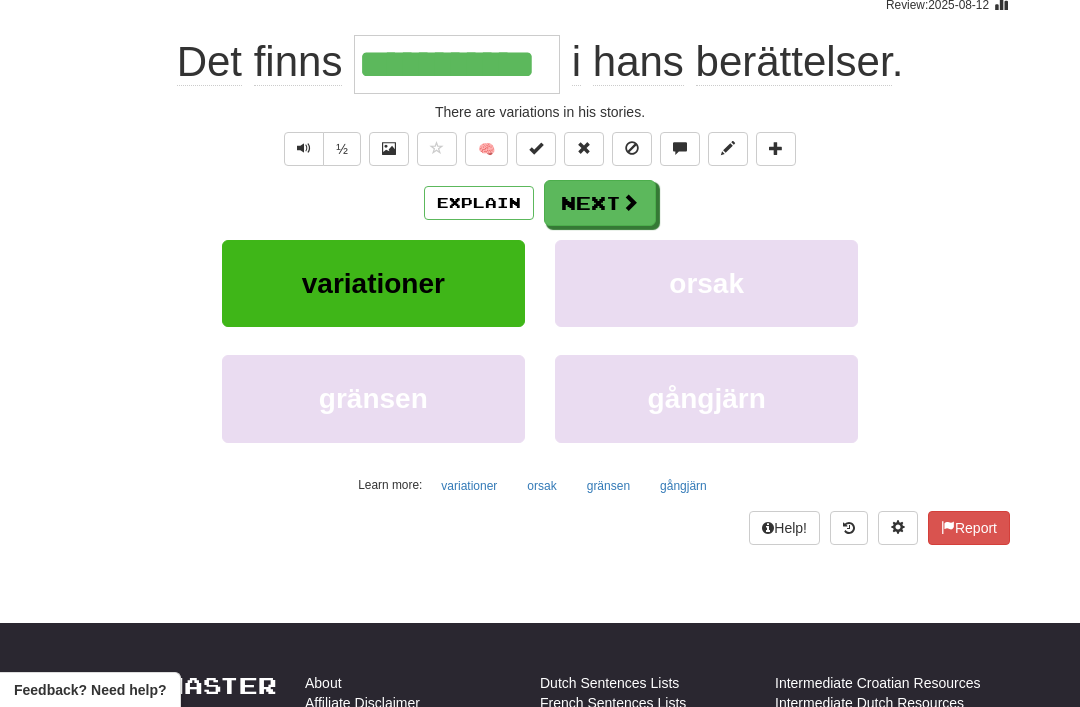click on "Next" at bounding box center [600, 203] 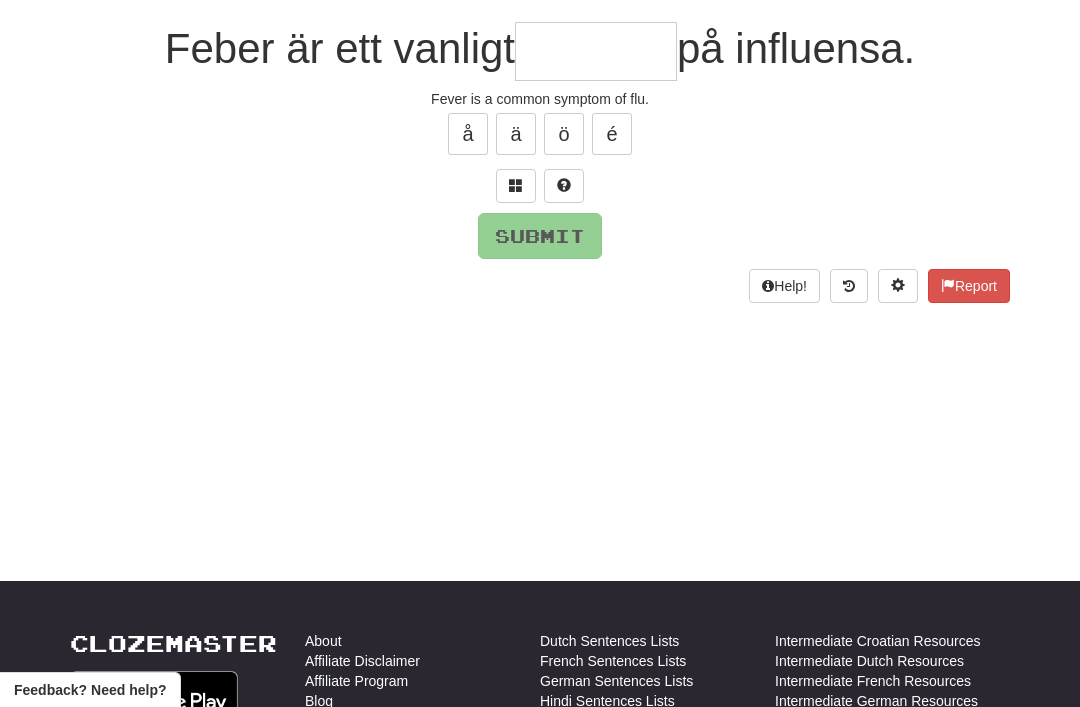 click at bounding box center (516, 186) 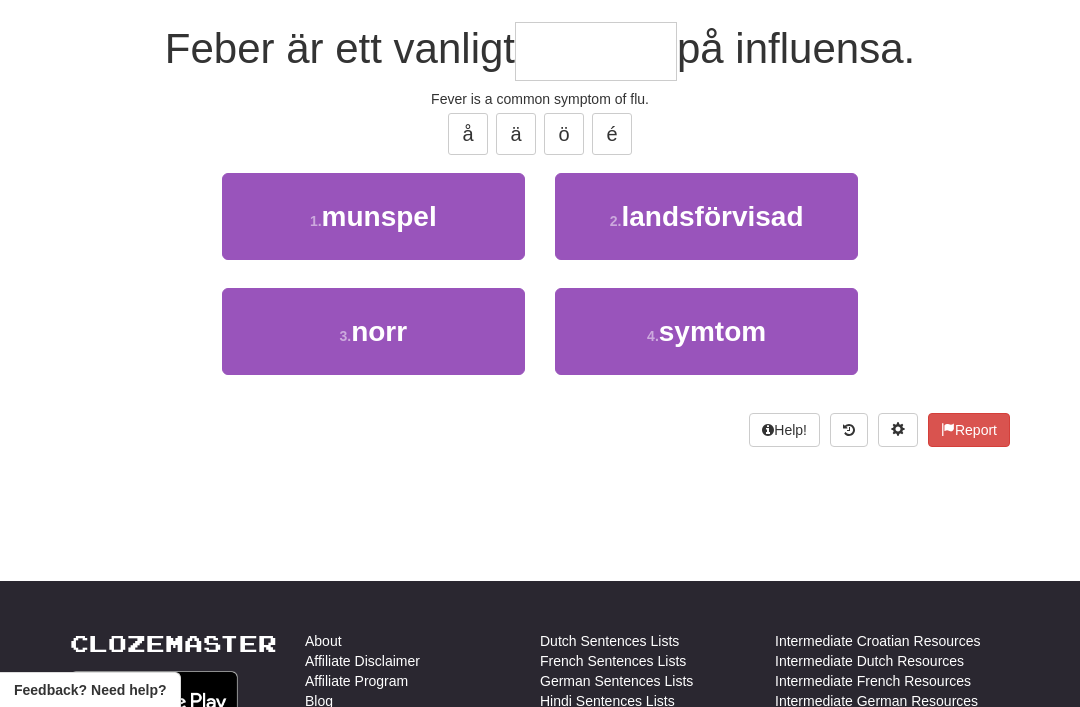 click on "4 .  symtom" at bounding box center (706, 331) 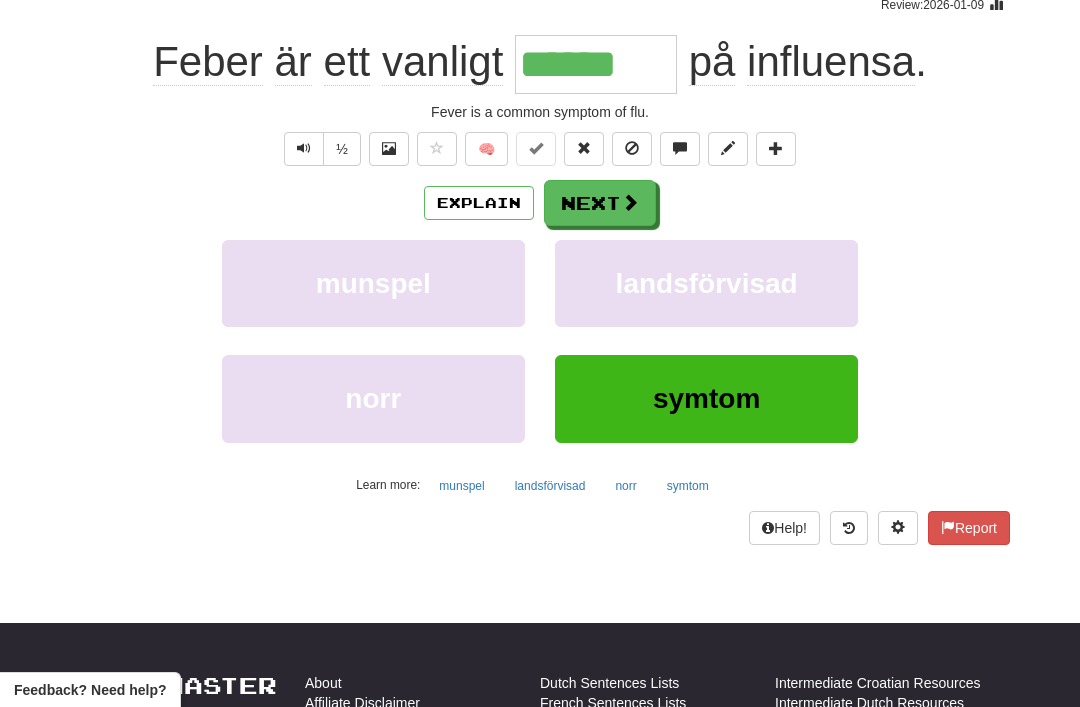 click on "Next" at bounding box center [600, 203] 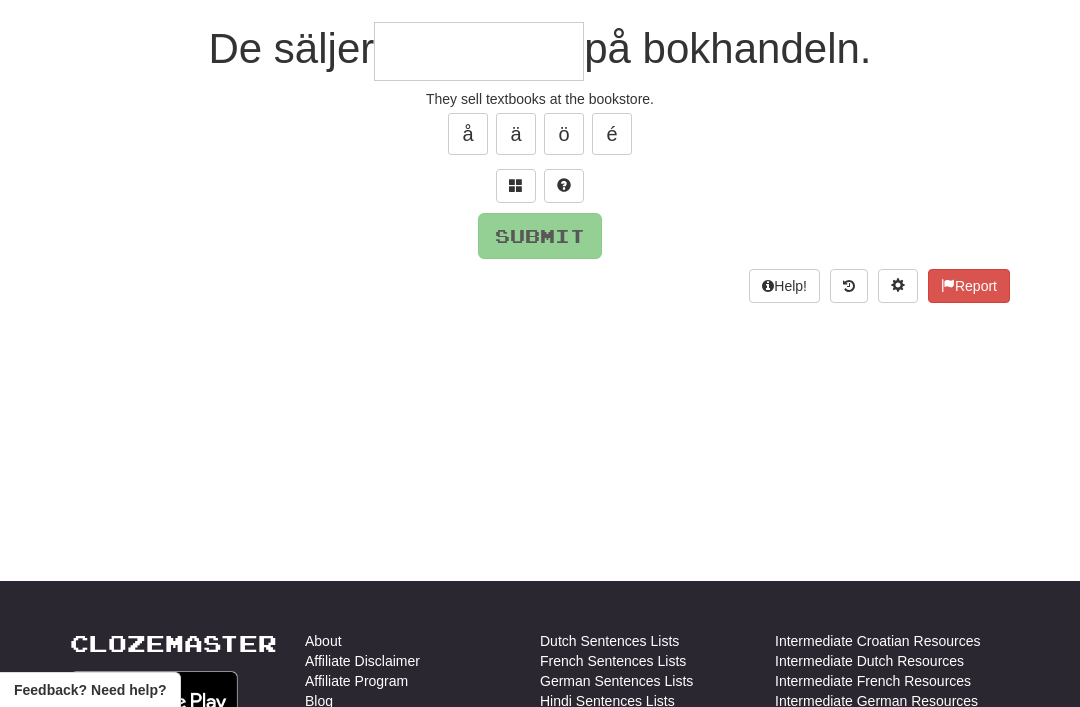 click at bounding box center (516, 186) 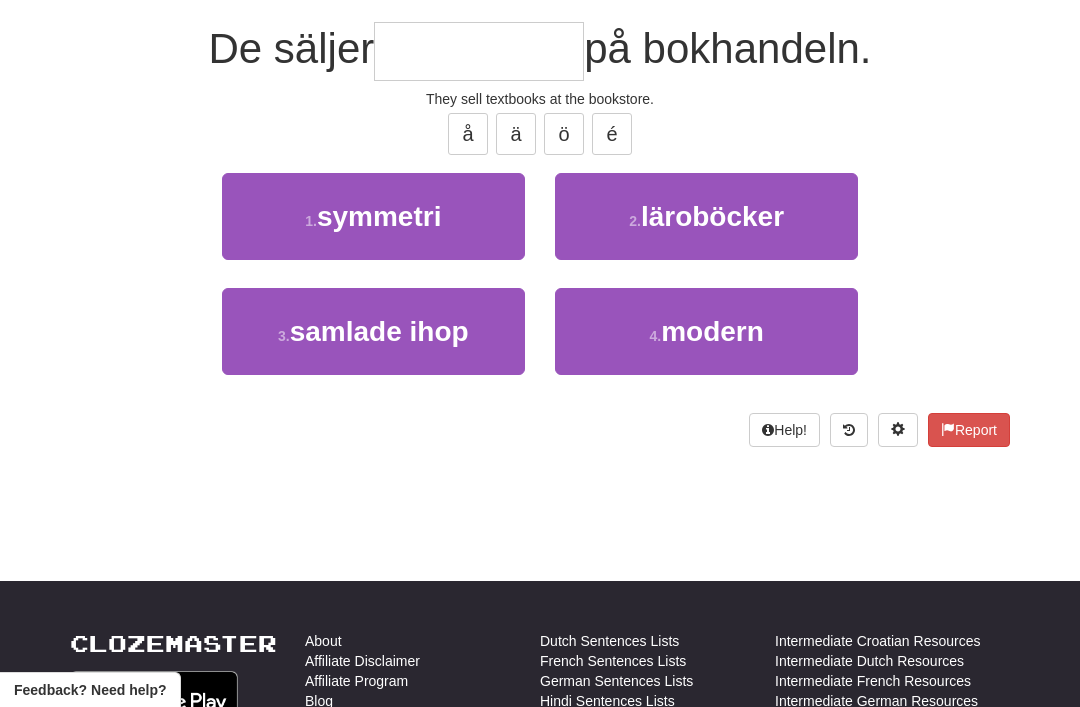 click on "läroböcker" at bounding box center [712, 216] 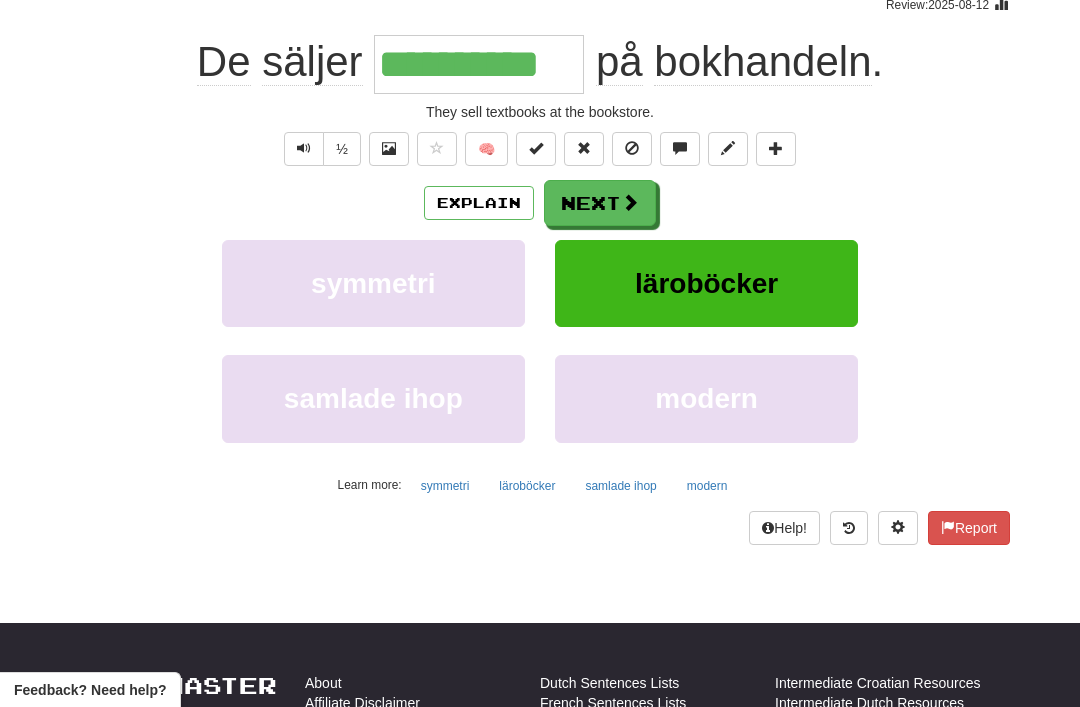 click on "Next" at bounding box center [600, 203] 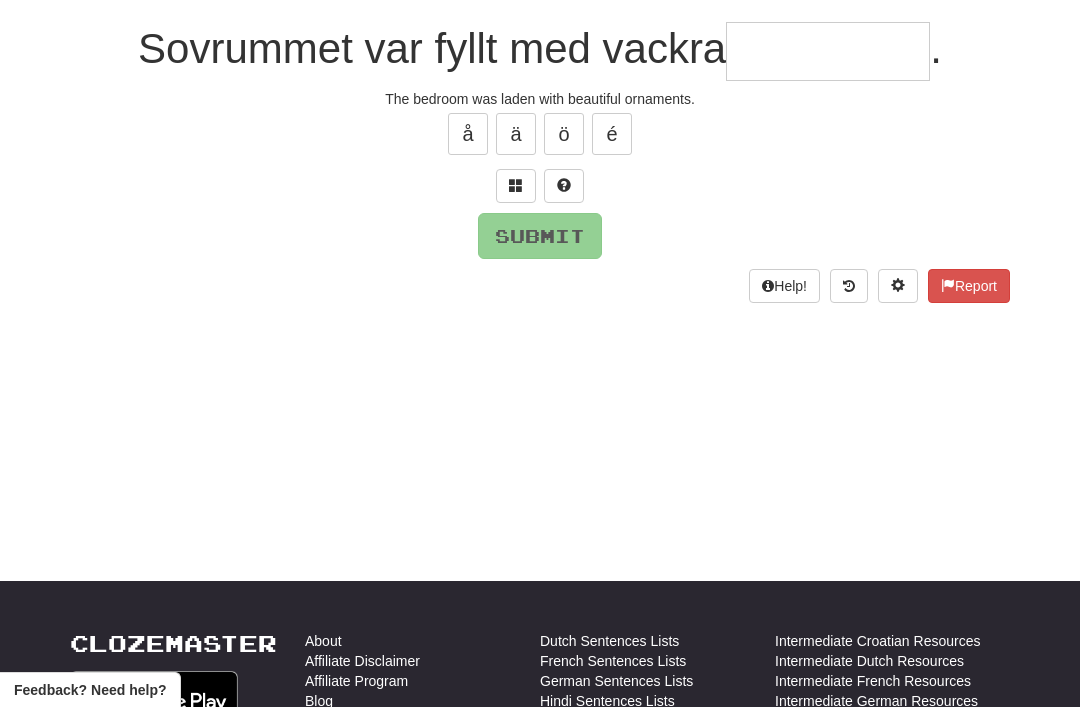click at bounding box center [516, 185] 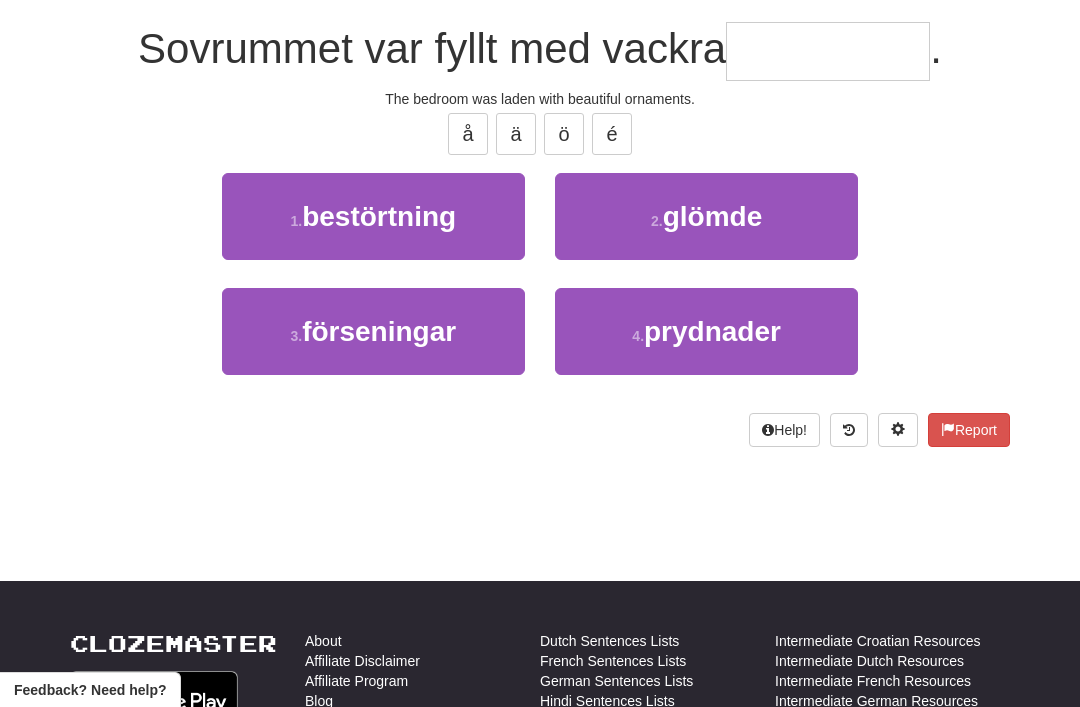 click on "prydnader" at bounding box center (712, 331) 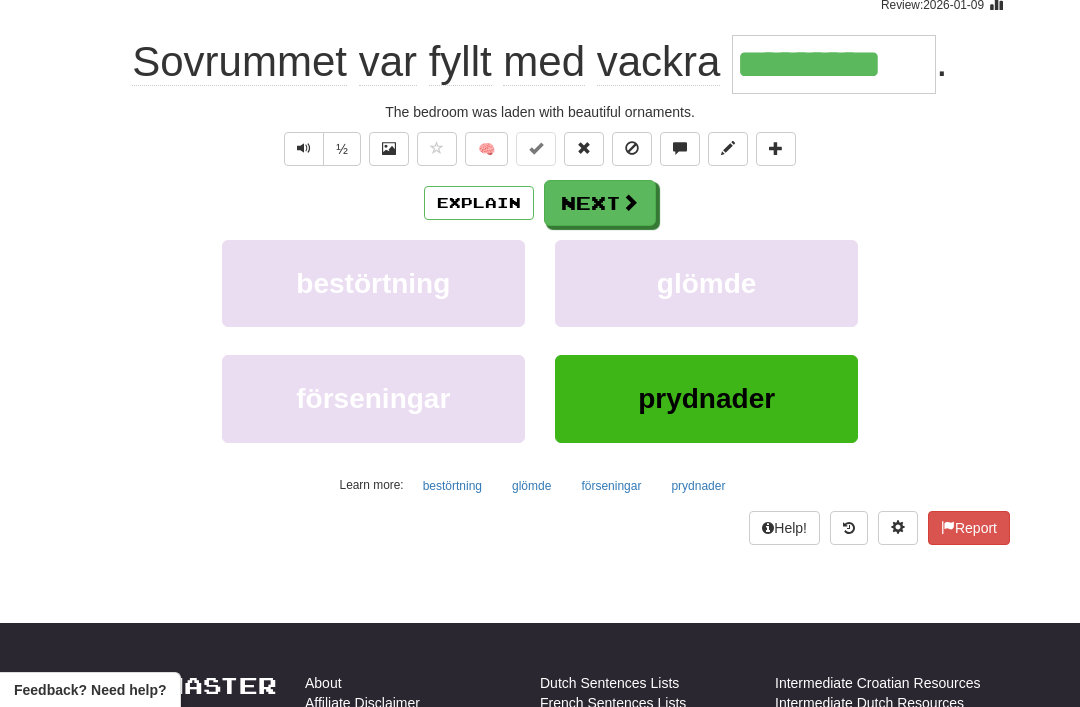click at bounding box center [630, 202] 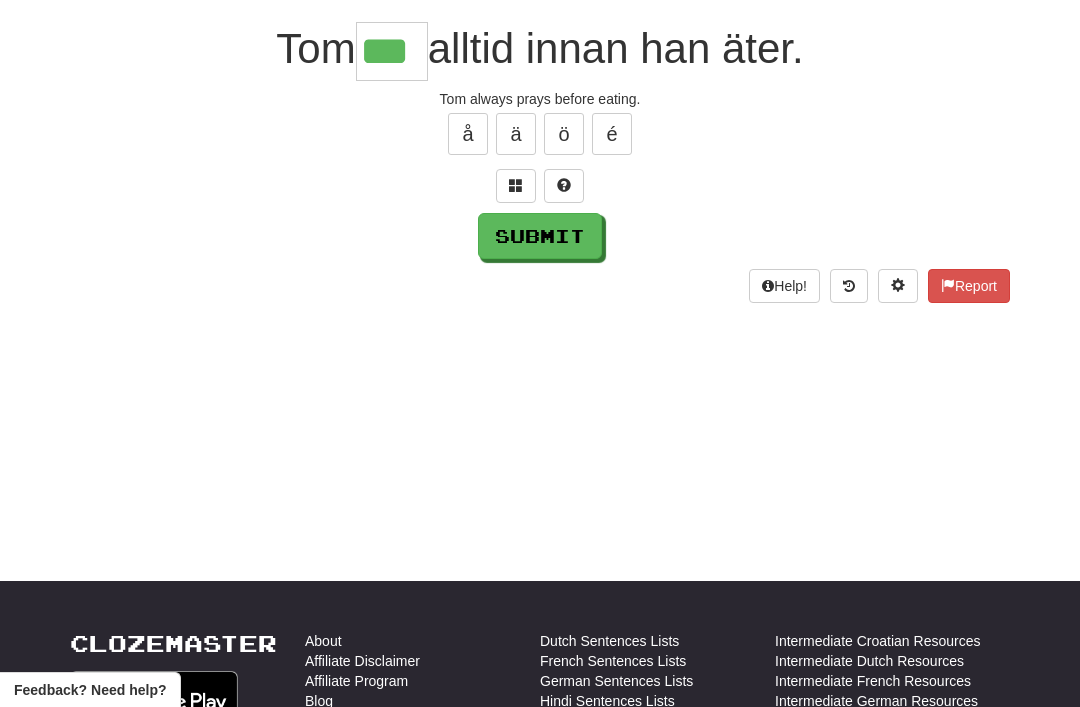 type on "***" 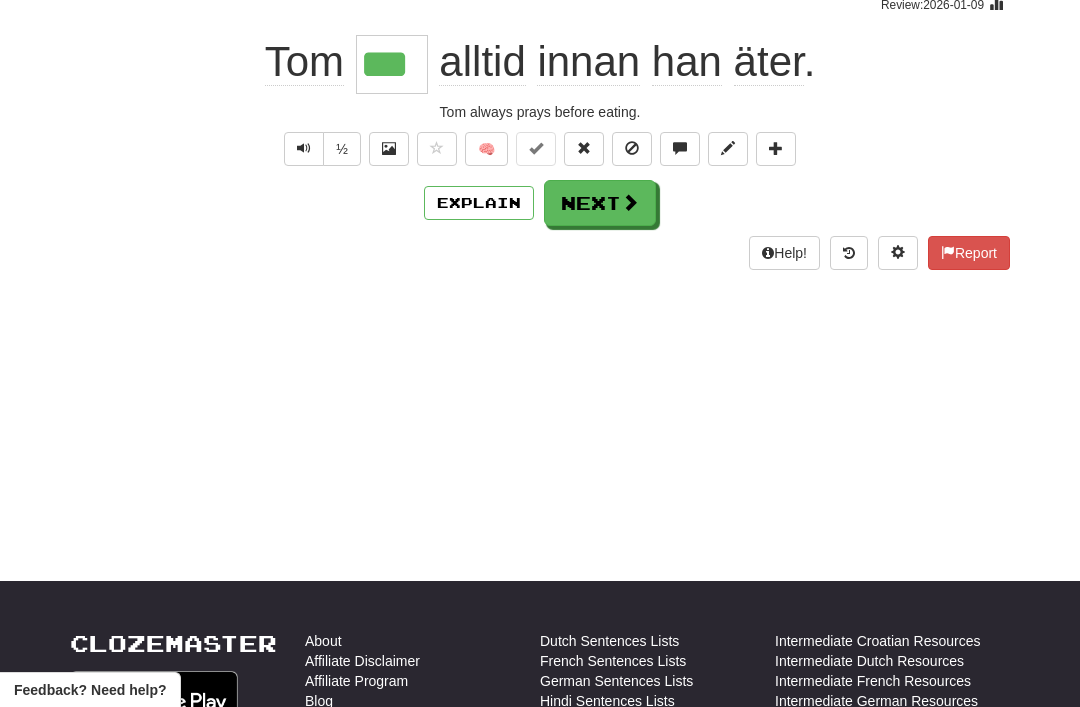 click on "Next" at bounding box center [600, 203] 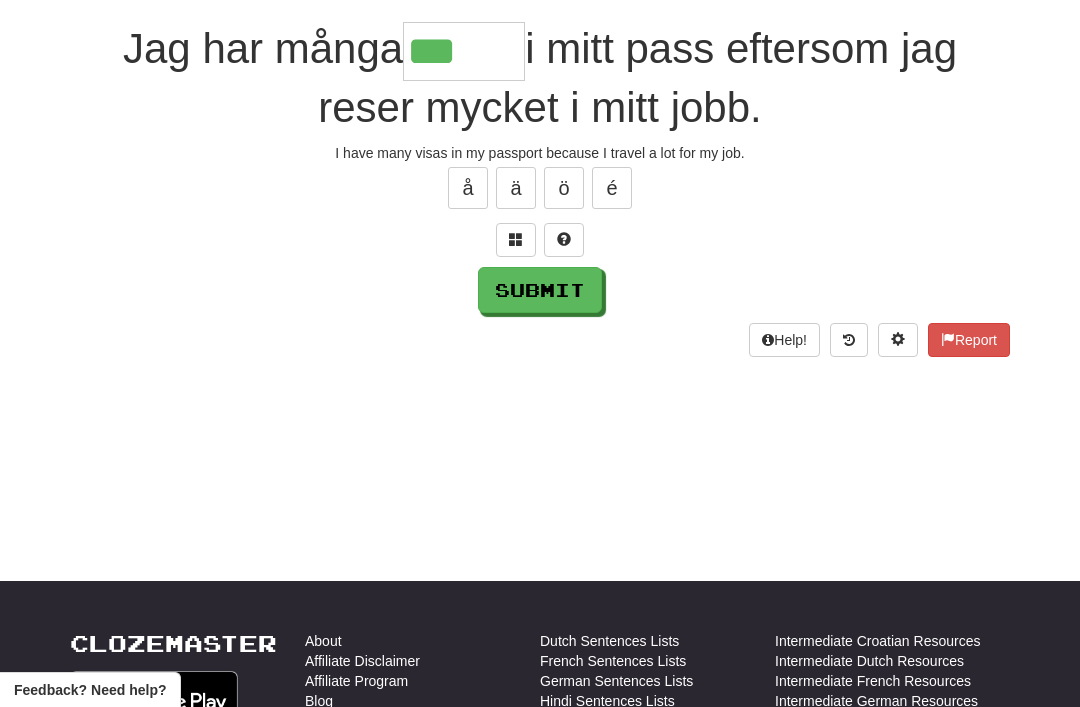 click at bounding box center (516, 239) 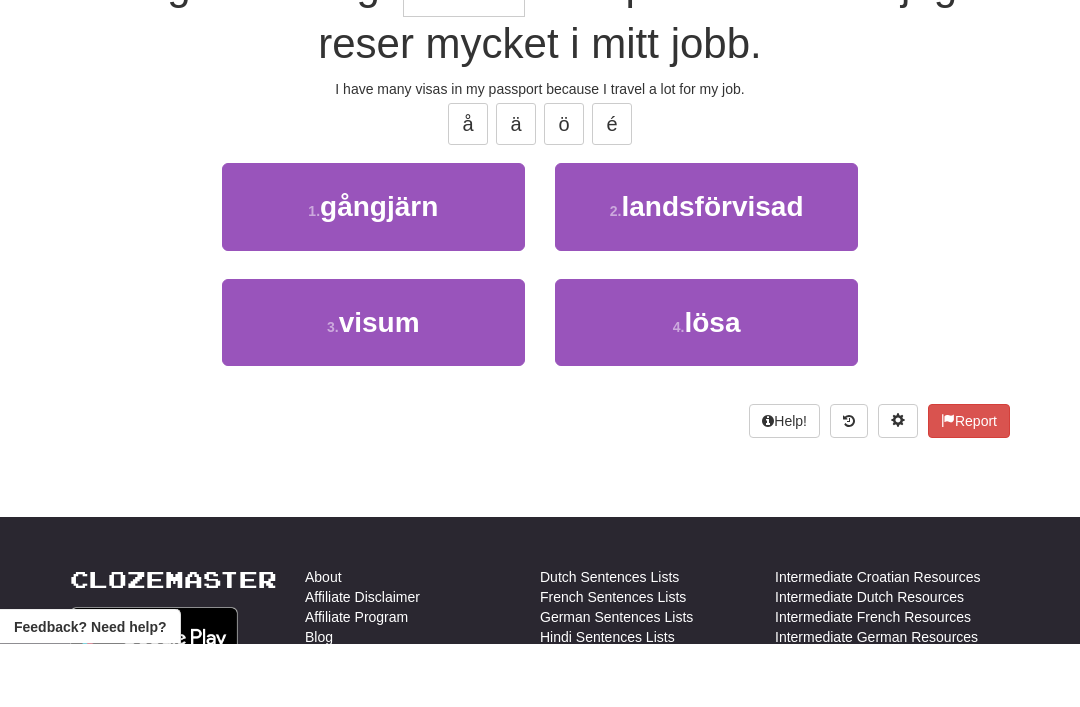 click on "3 .  visum" at bounding box center [373, 386] 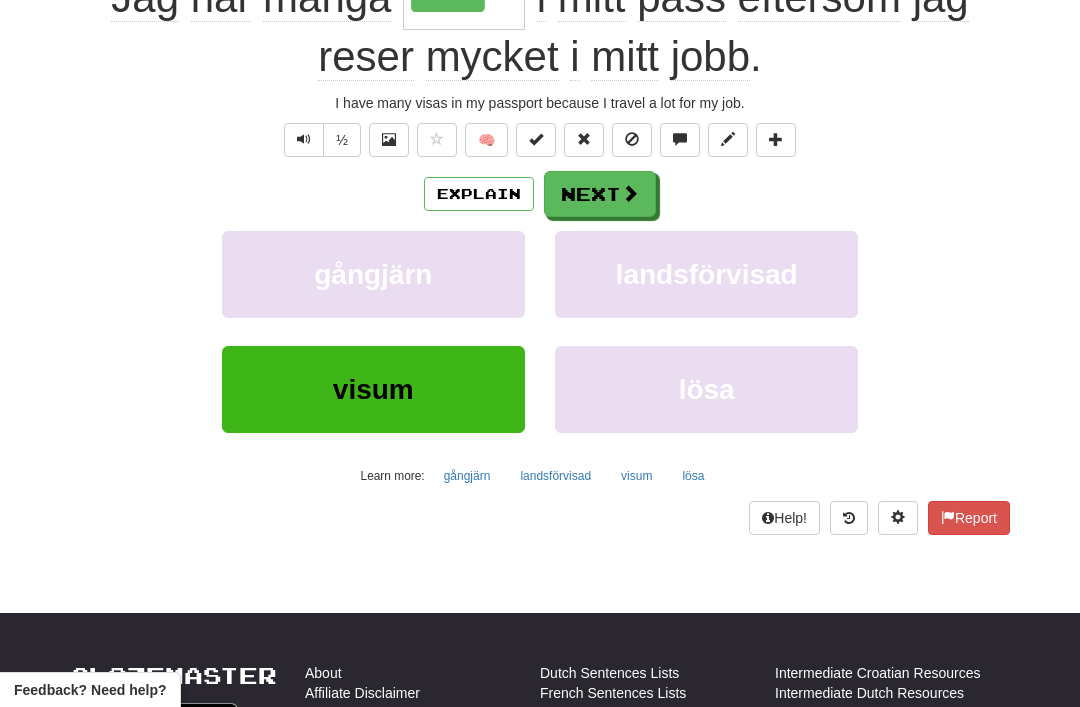 click on "Next" at bounding box center [600, 194] 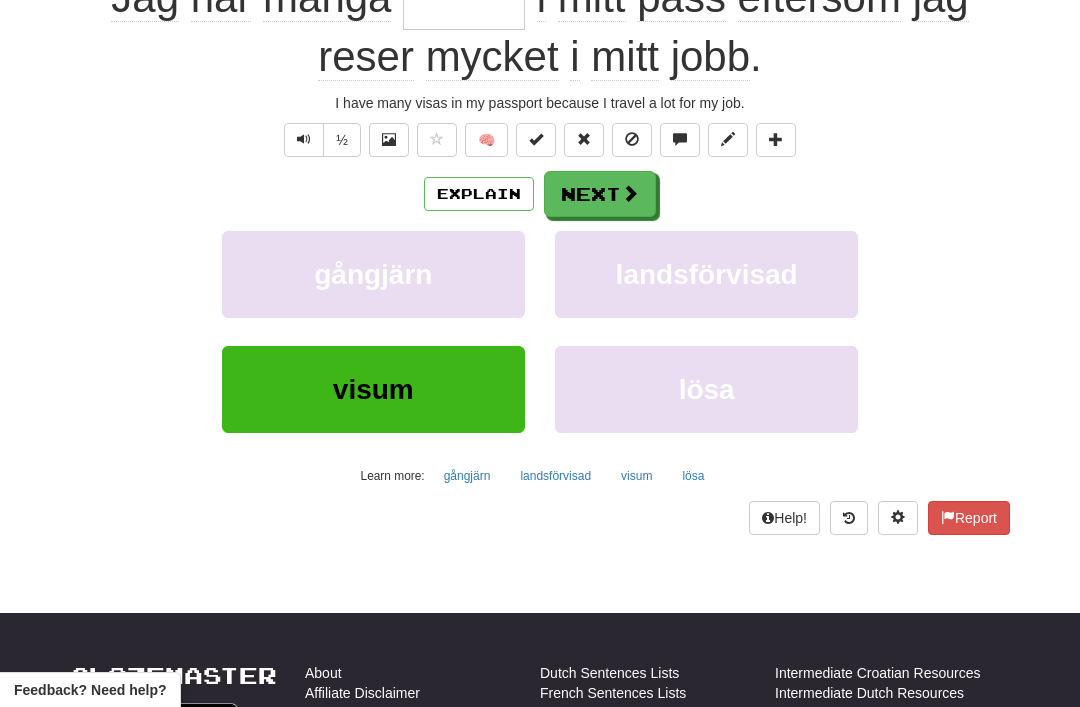 scroll, scrollTop: 44, scrollLeft: 0, axis: vertical 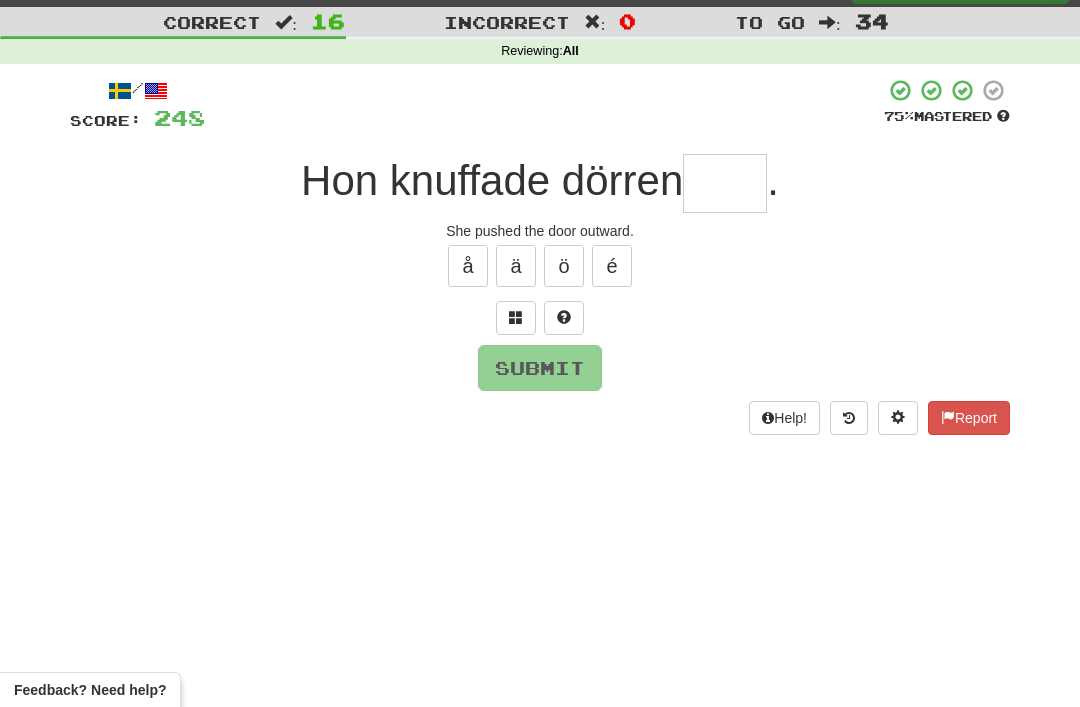 click at bounding box center [516, 317] 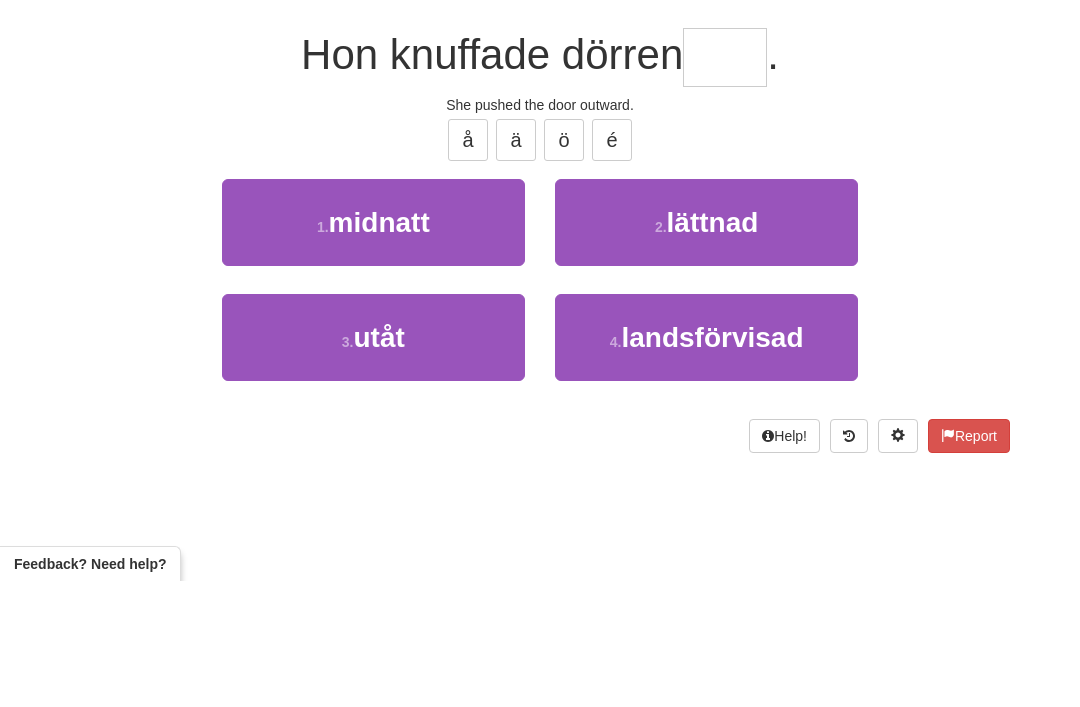 click on "3 .  utåt" at bounding box center (373, 463) 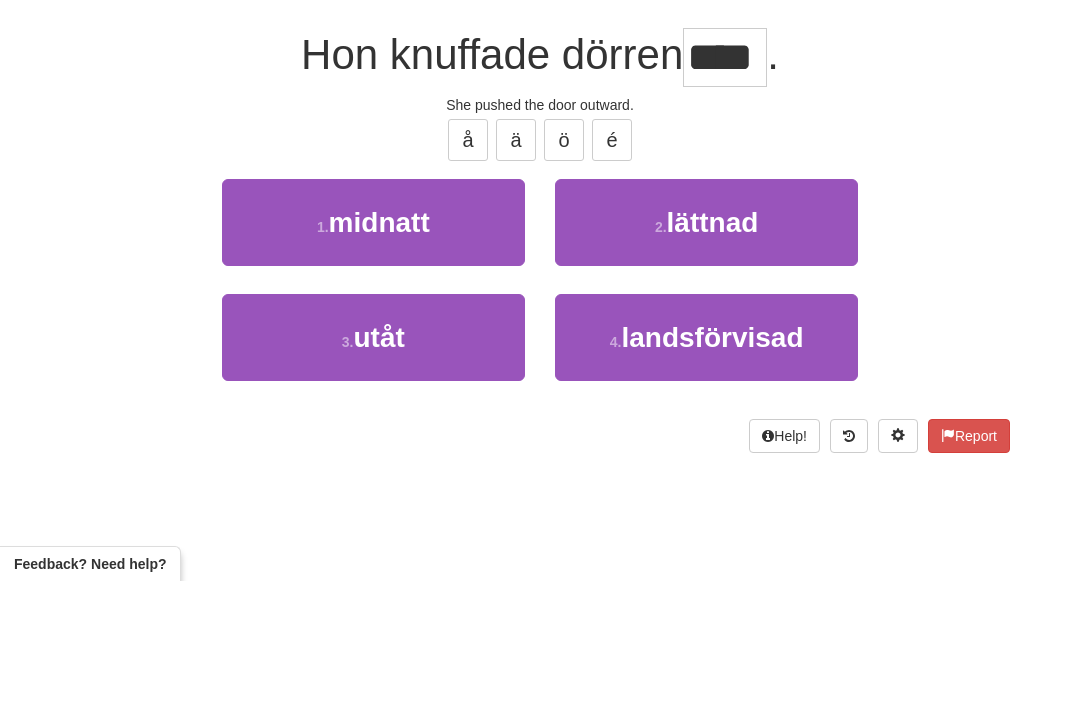scroll, scrollTop: 170, scrollLeft: 0, axis: vertical 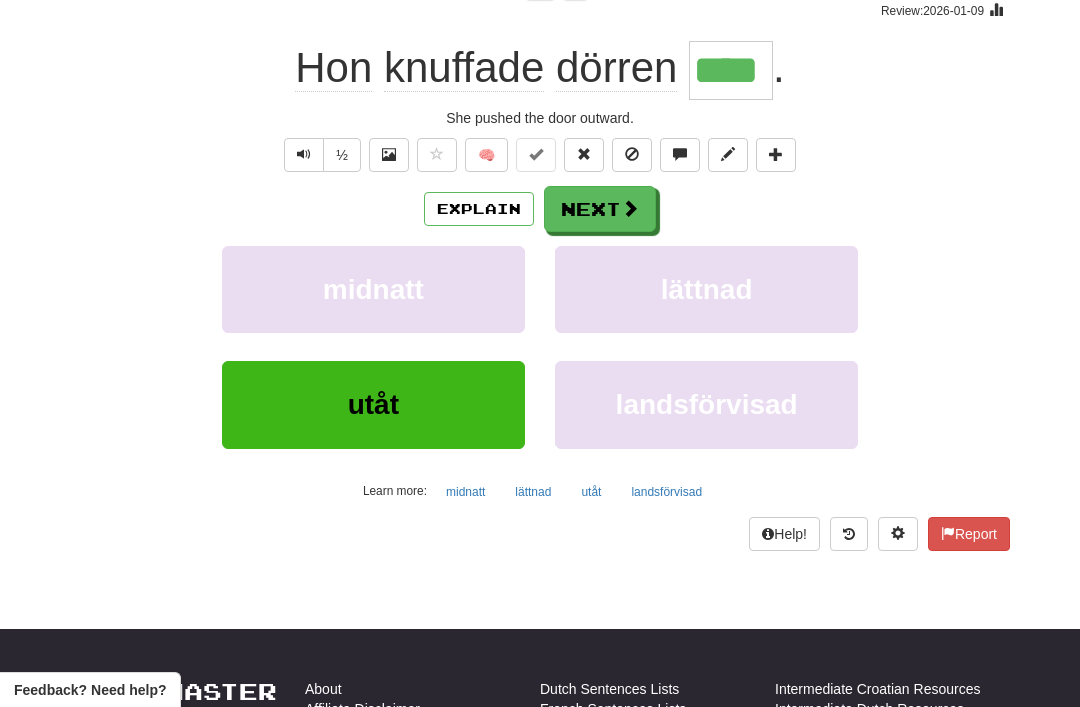 click on "Next" at bounding box center [600, 209] 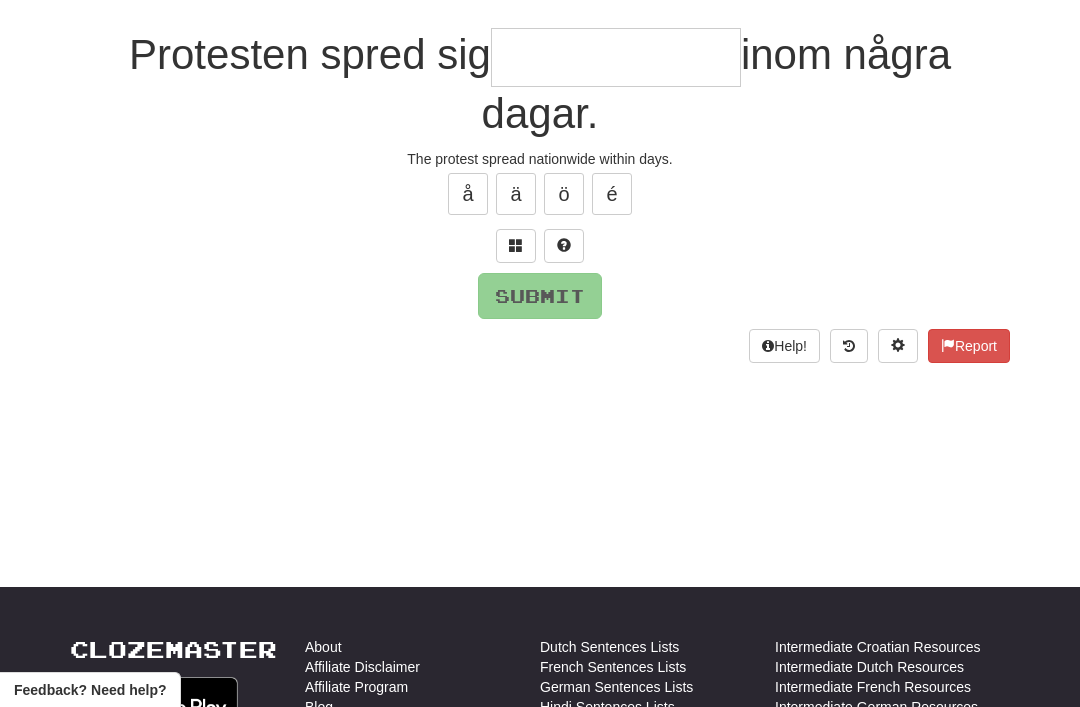 click at bounding box center [516, 246] 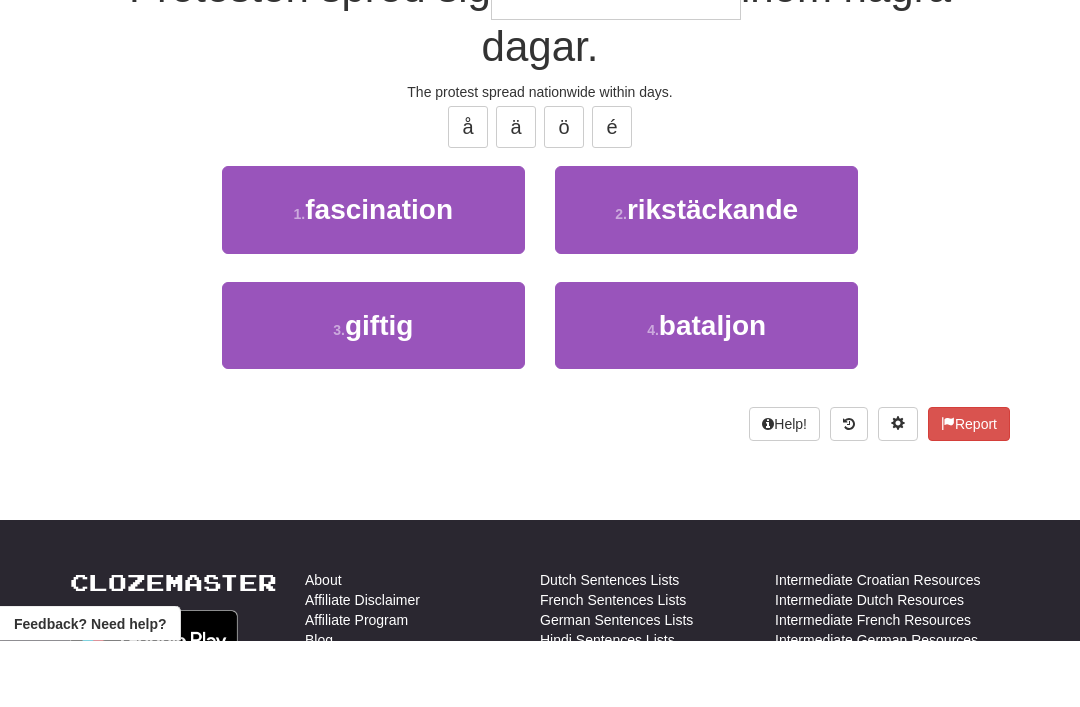 click on "rikstäckande" at bounding box center (712, 276) 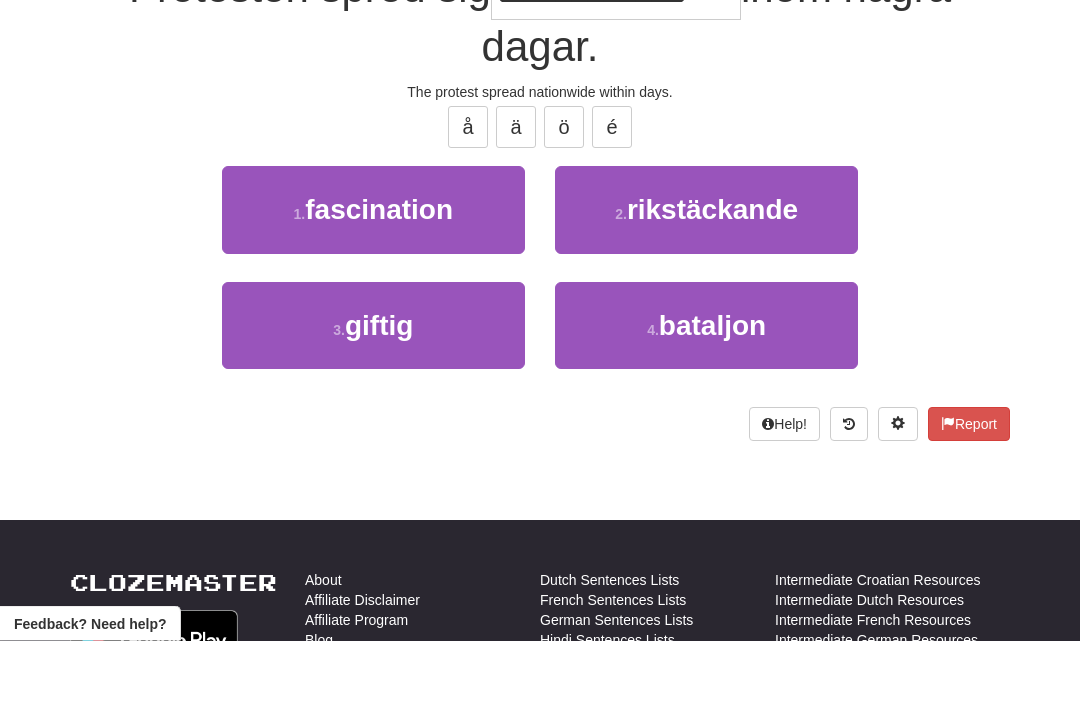 scroll, scrollTop: 237, scrollLeft: 0, axis: vertical 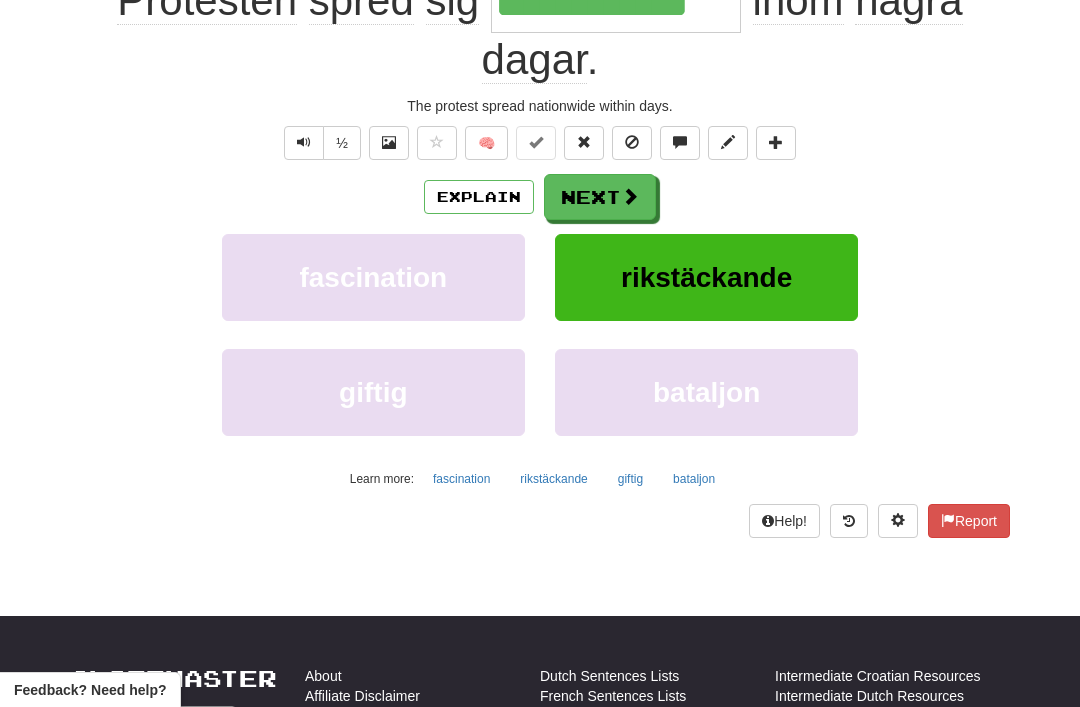 click on "Next" at bounding box center [600, 197] 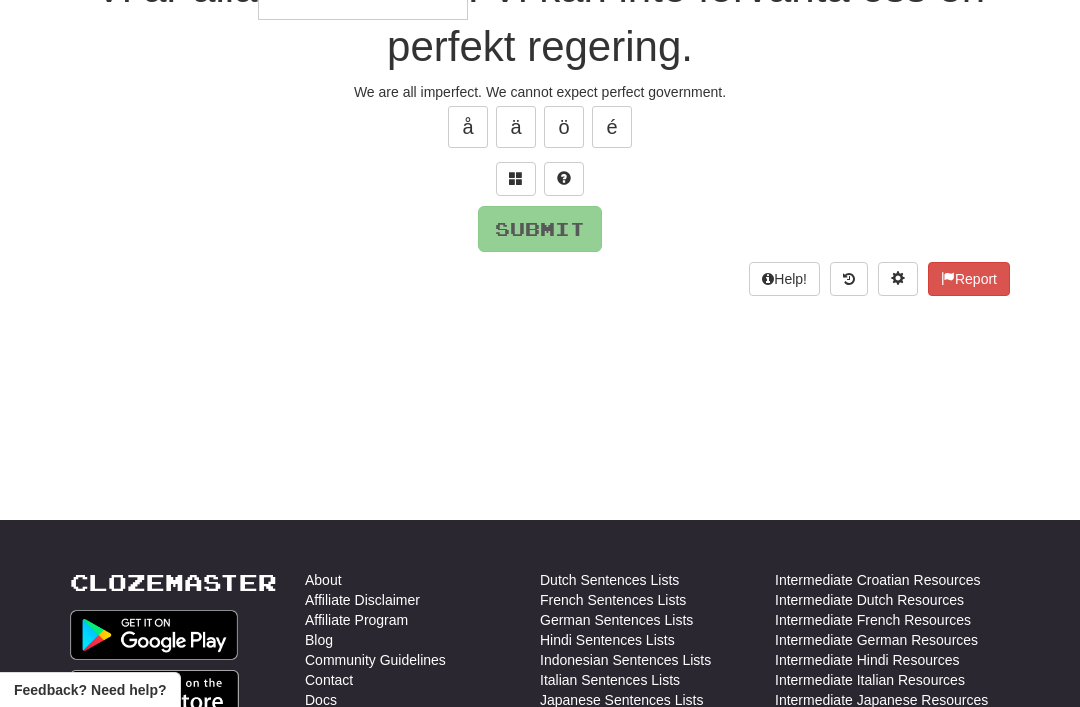 scroll, scrollTop: 44, scrollLeft: 0, axis: vertical 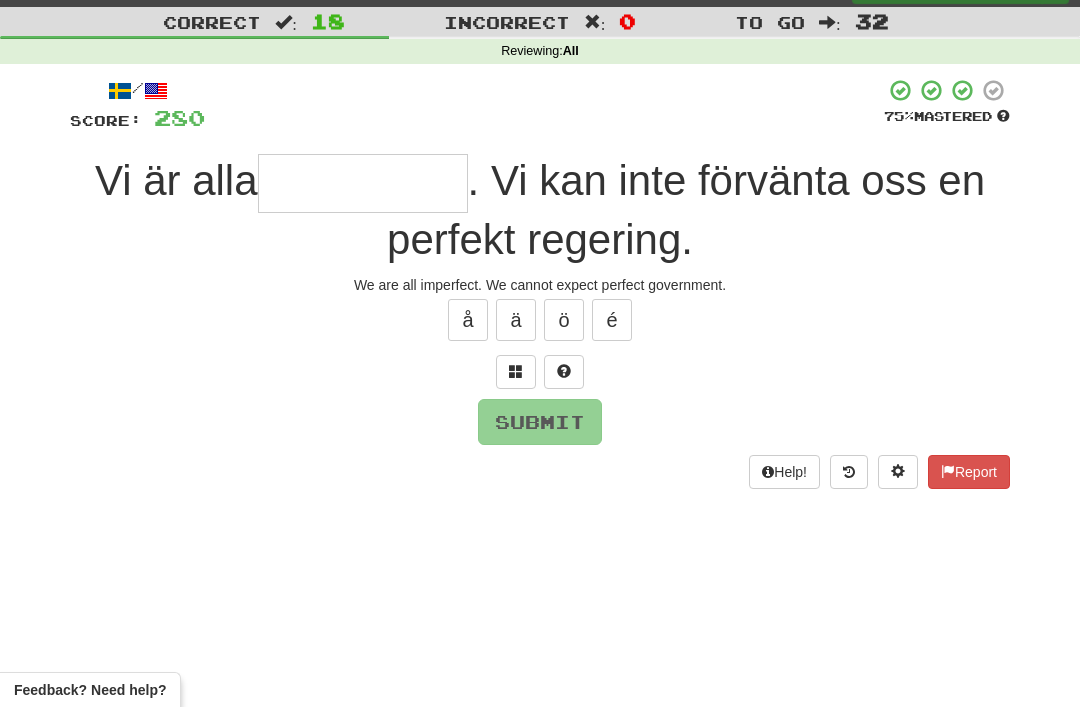 type on "*" 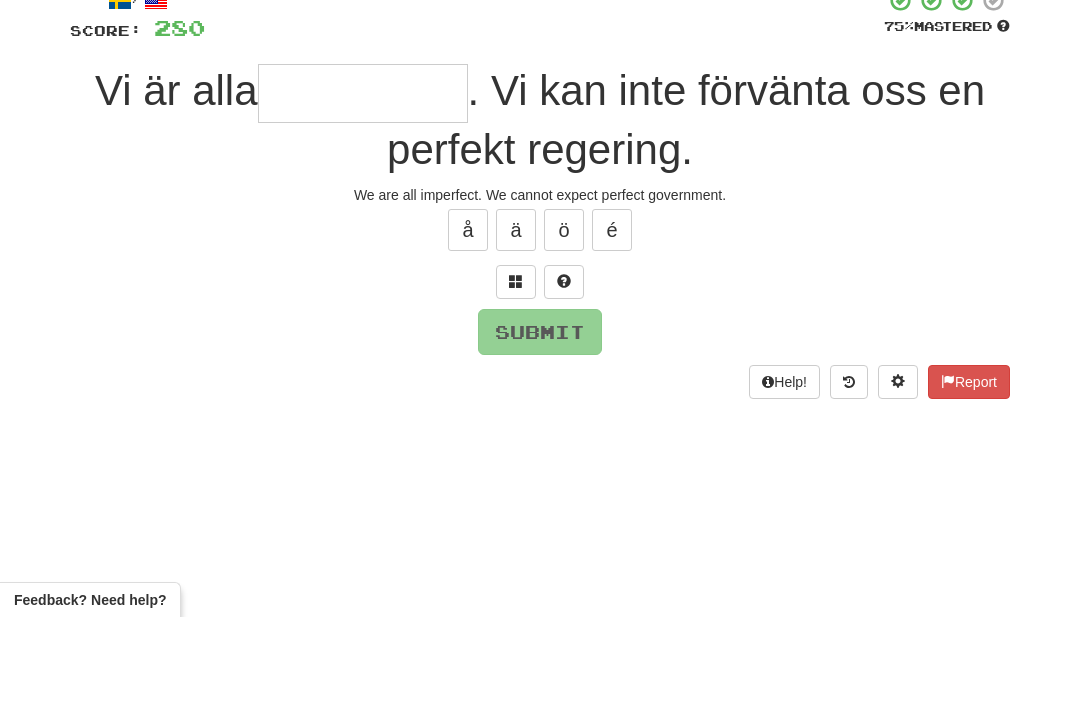 click at bounding box center [516, 371] 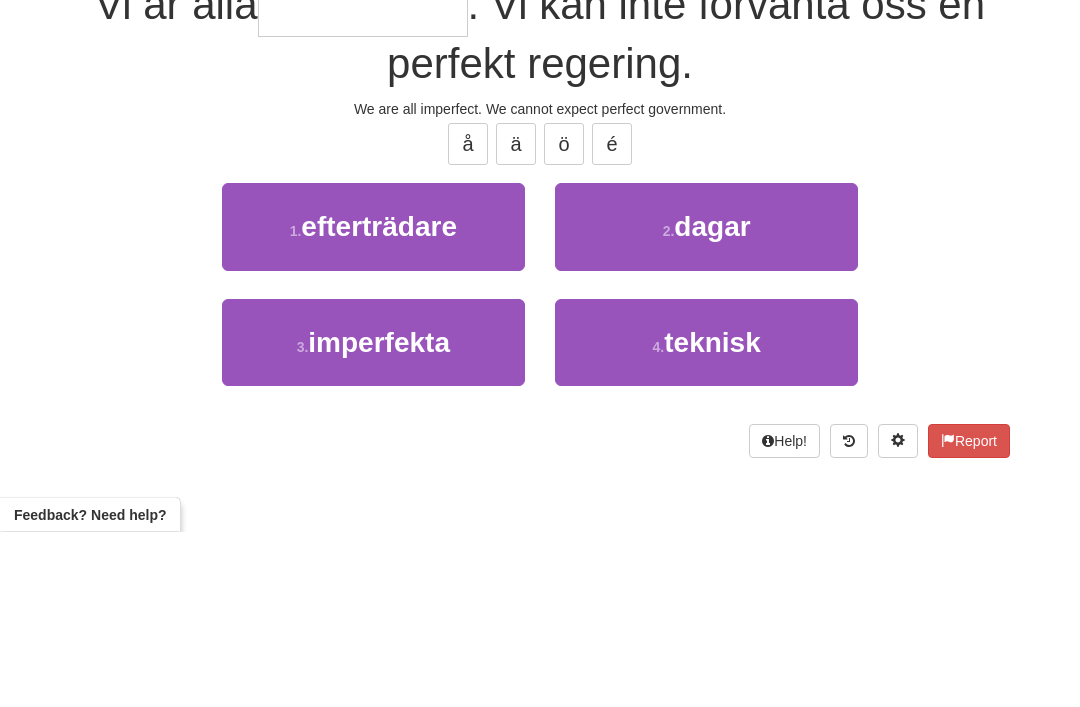 click on "imperfekta" at bounding box center [379, 518] 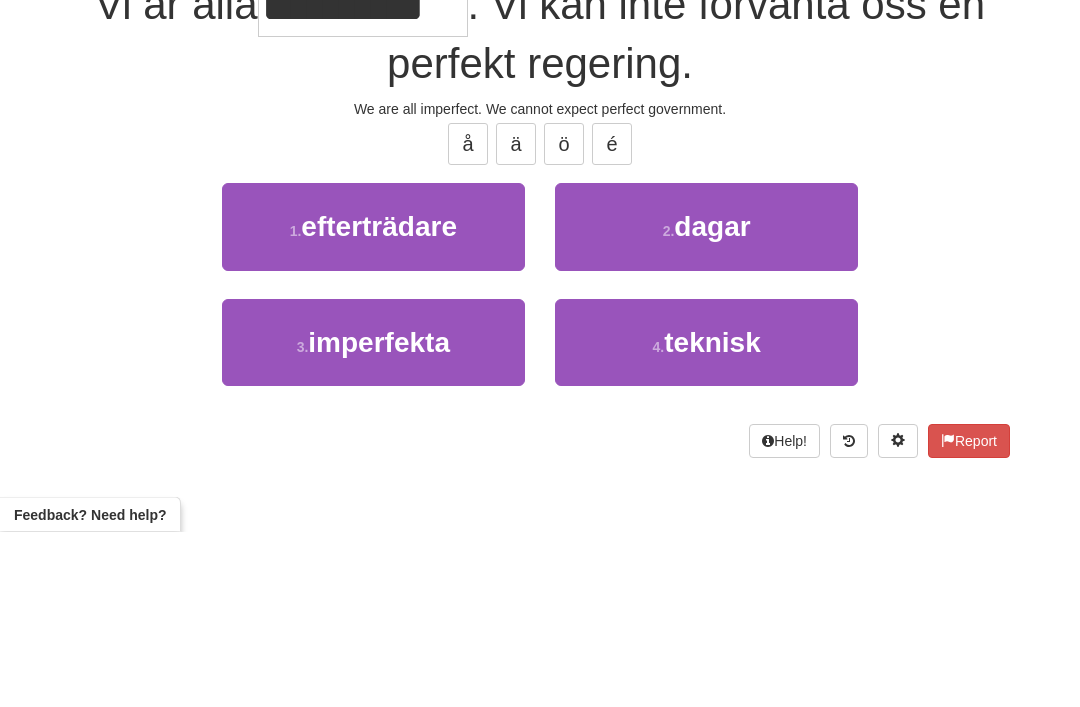 scroll, scrollTop: 220, scrollLeft: 0, axis: vertical 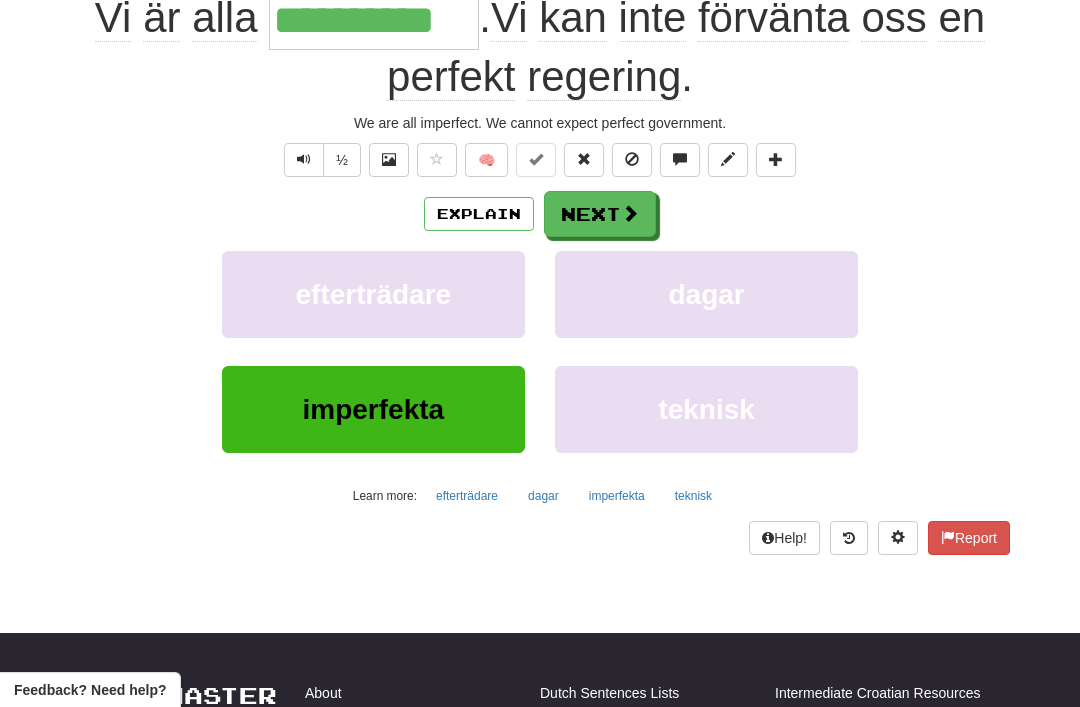 click on "Next" at bounding box center (600, 214) 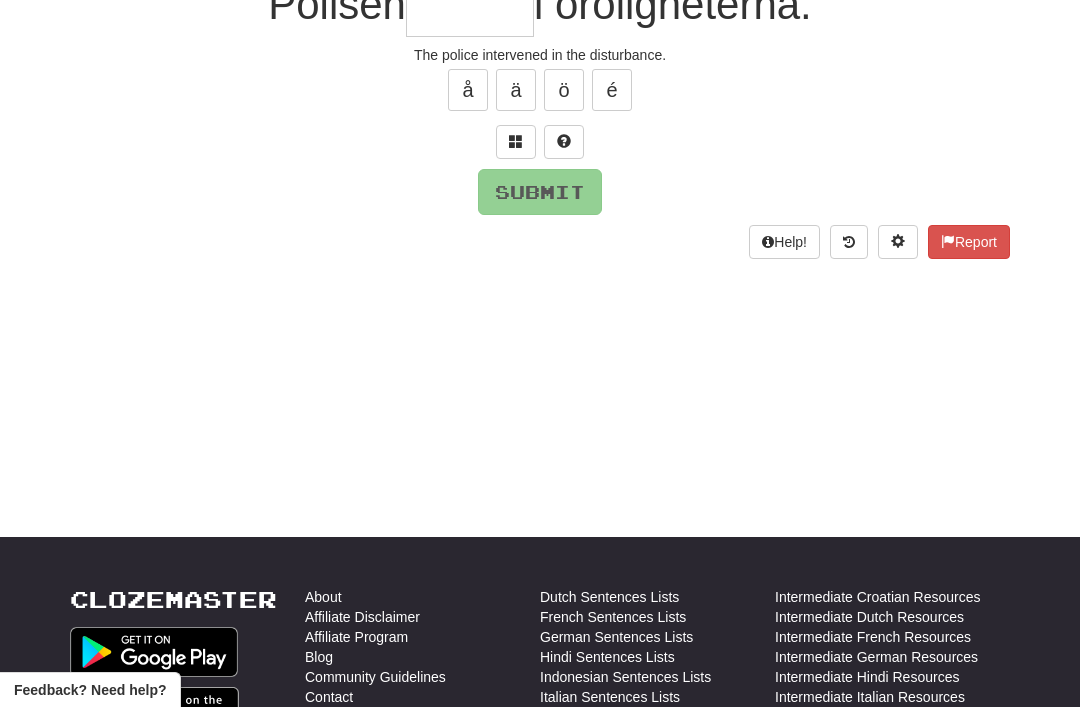 scroll, scrollTop: 44, scrollLeft: 0, axis: vertical 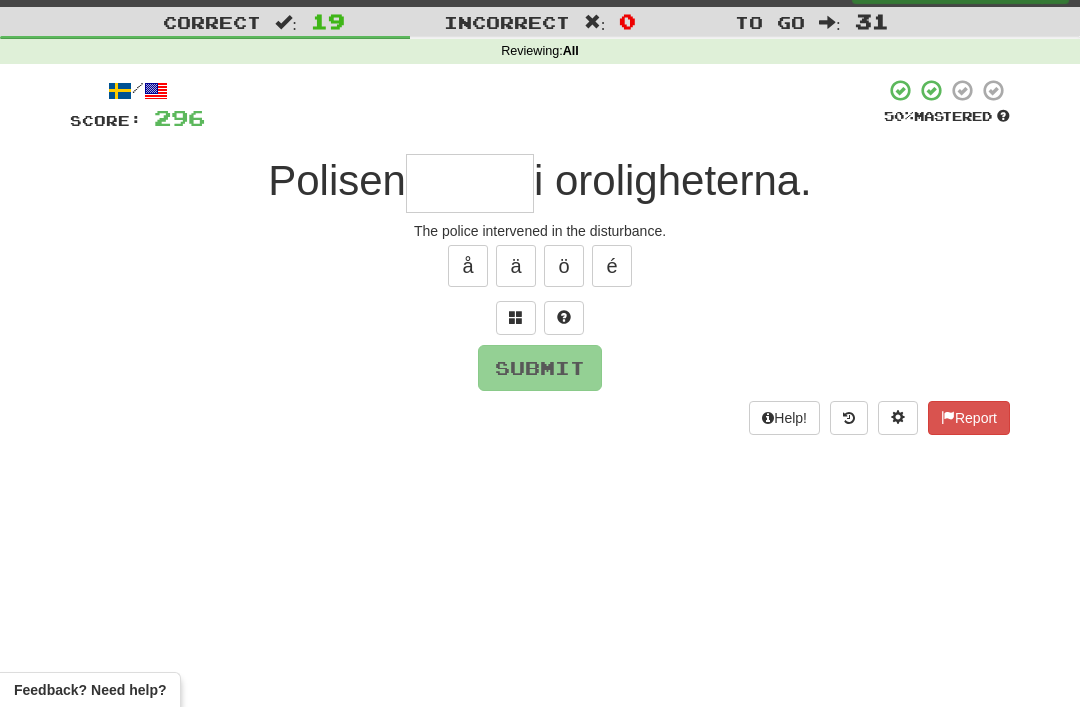click at bounding box center [516, 317] 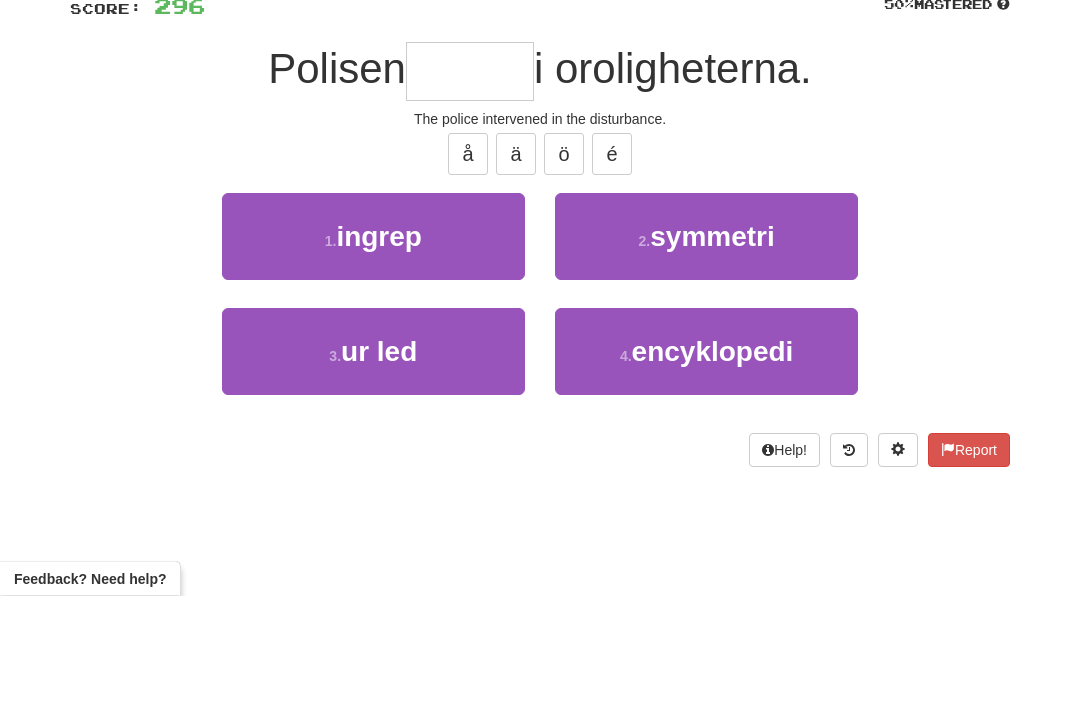 click on "1 .  ingrep" at bounding box center [373, 348] 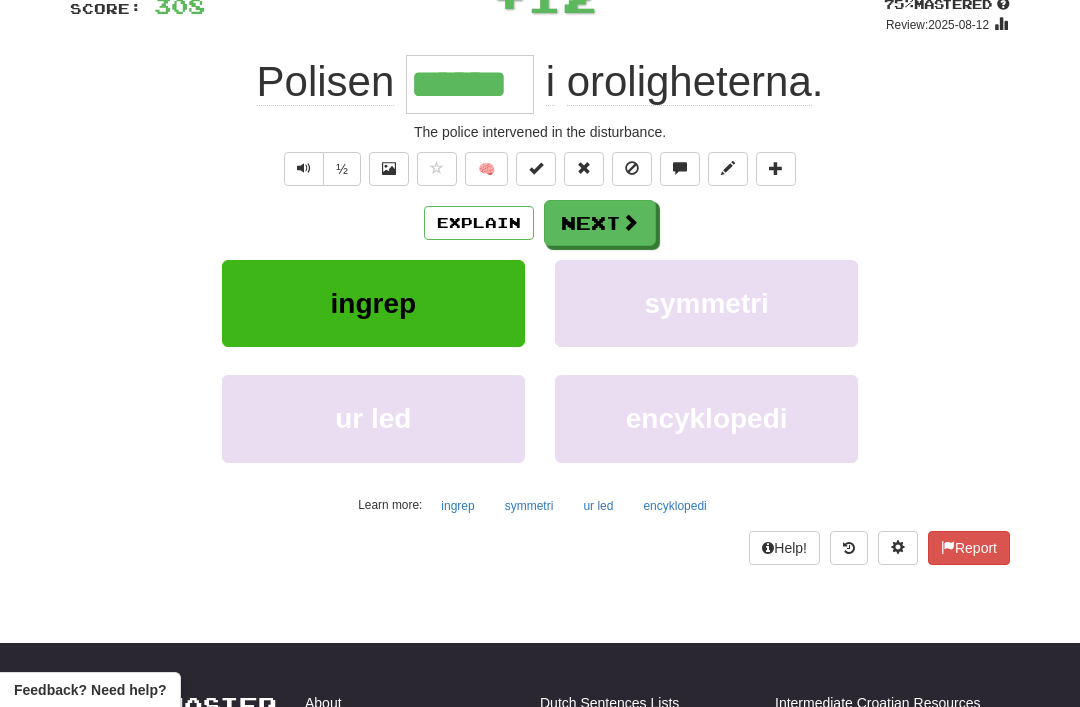 click on "Next" at bounding box center [600, 223] 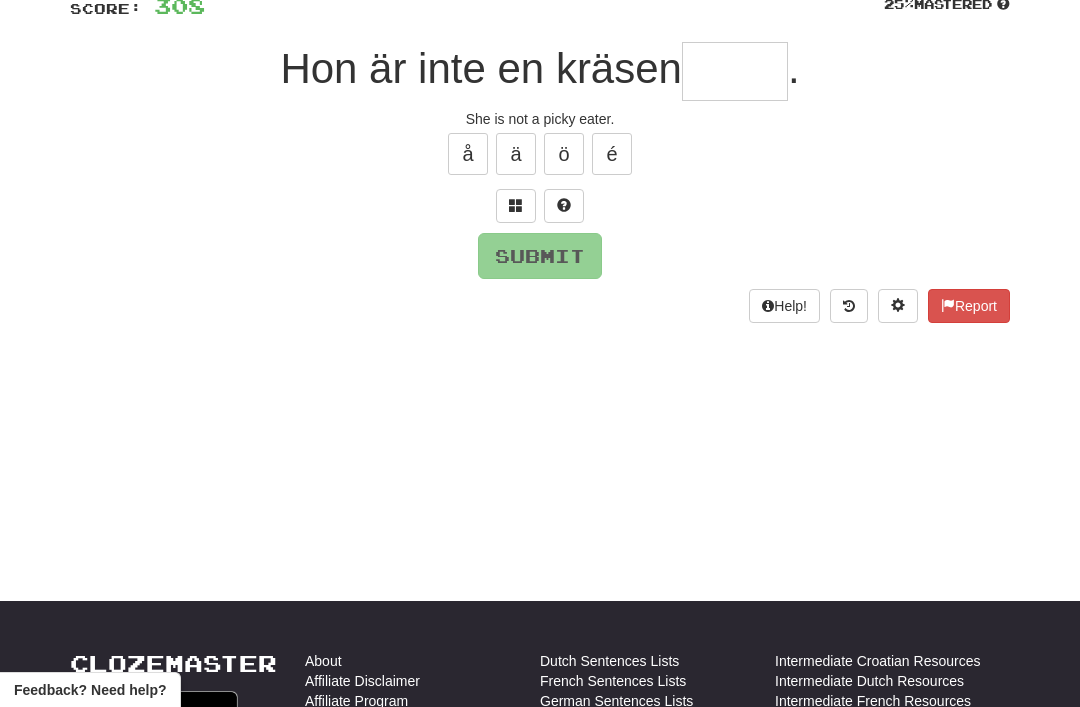 scroll, scrollTop: 155, scrollLeft: 0, axis: vertical 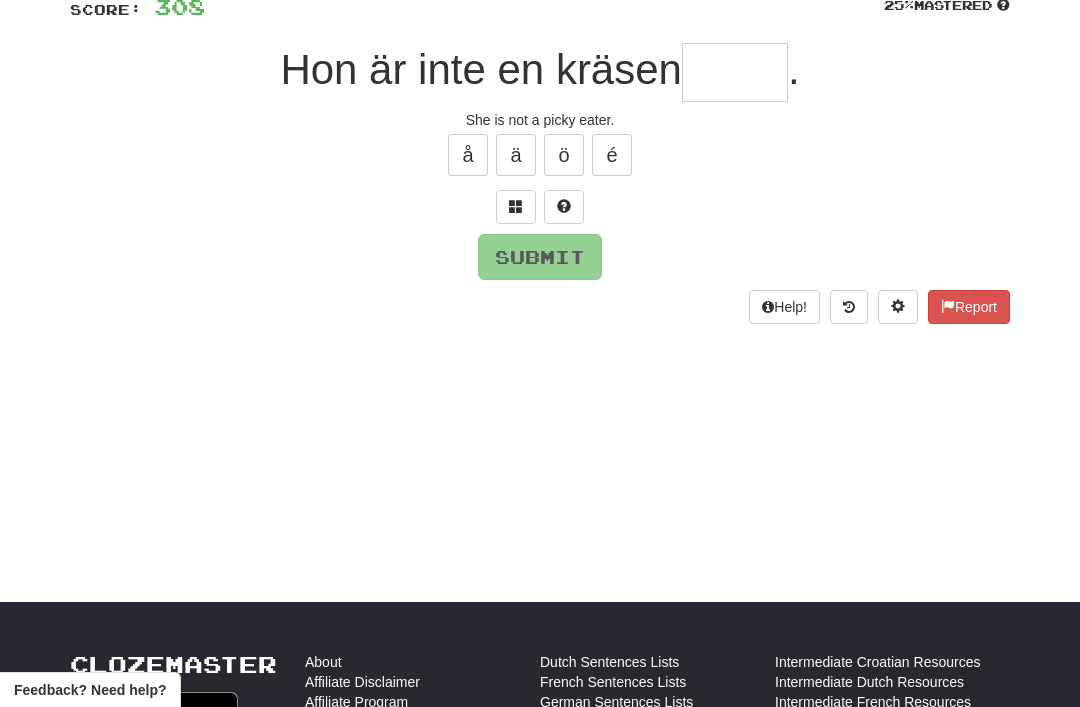 click at bounding box center [516, 207] 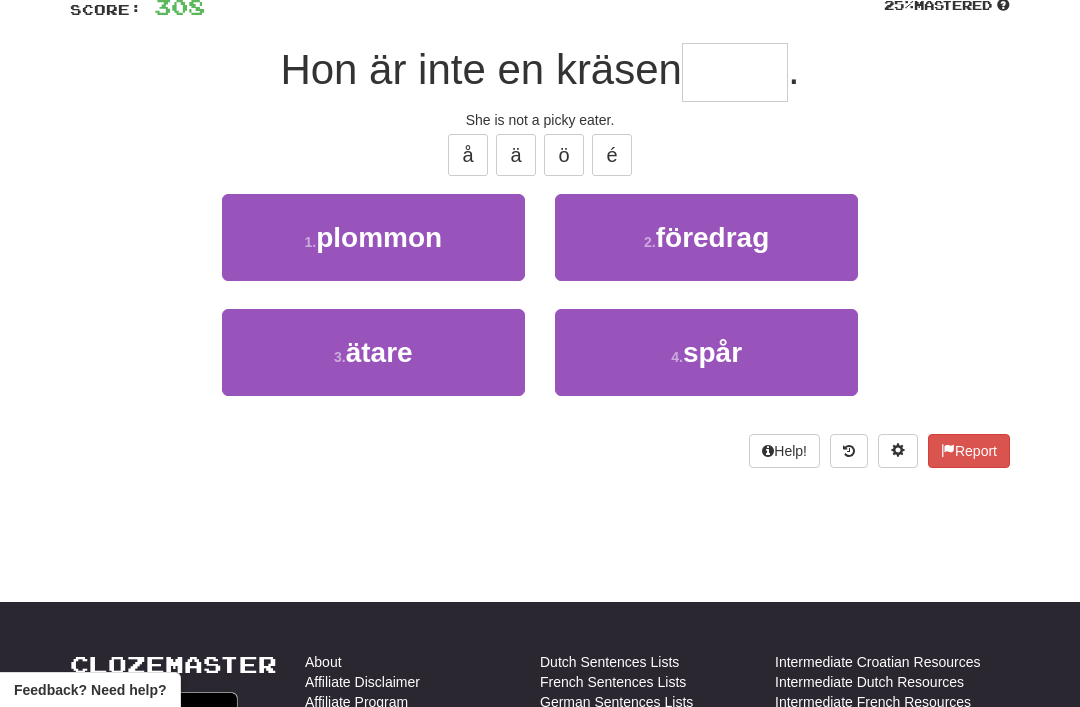 click on "ätare" at bounding box center (379, 352) 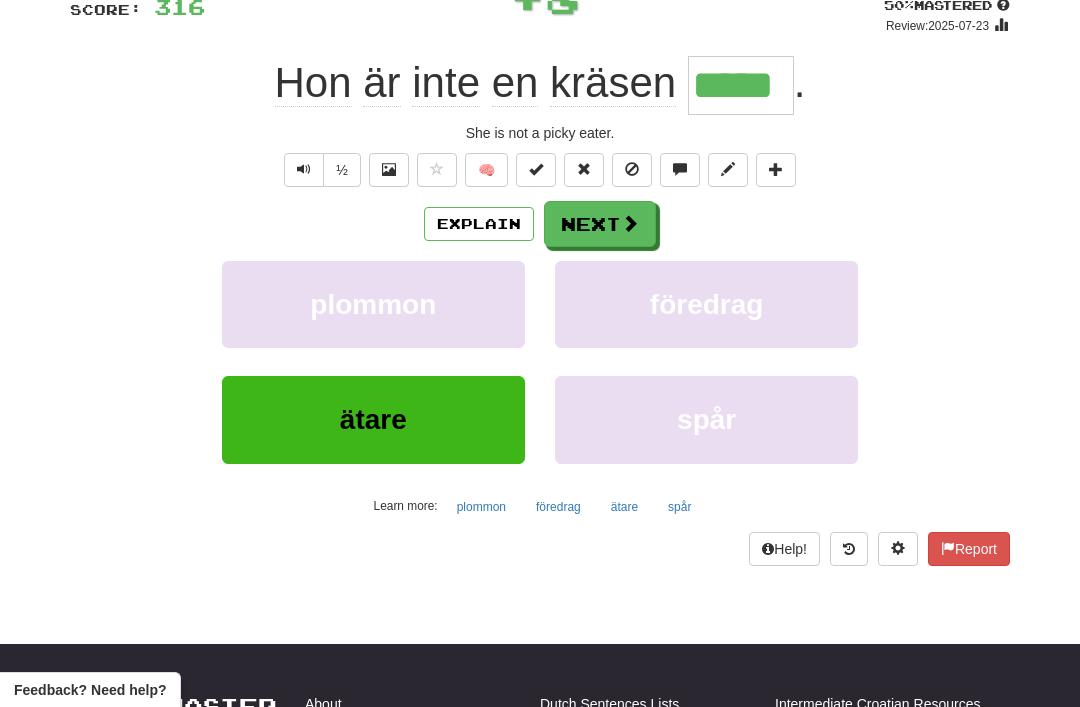 scroll, scrollTop: 156, scrollLeft: 0, axis: vertical 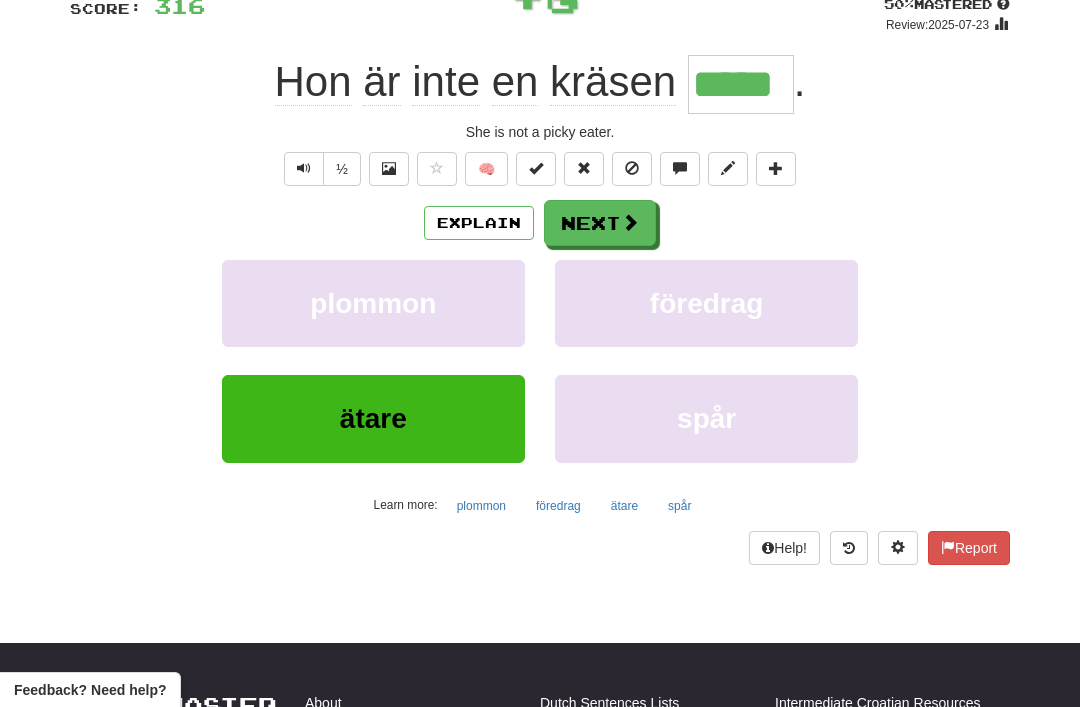 click on "Next" at bounding box center [600, 223] 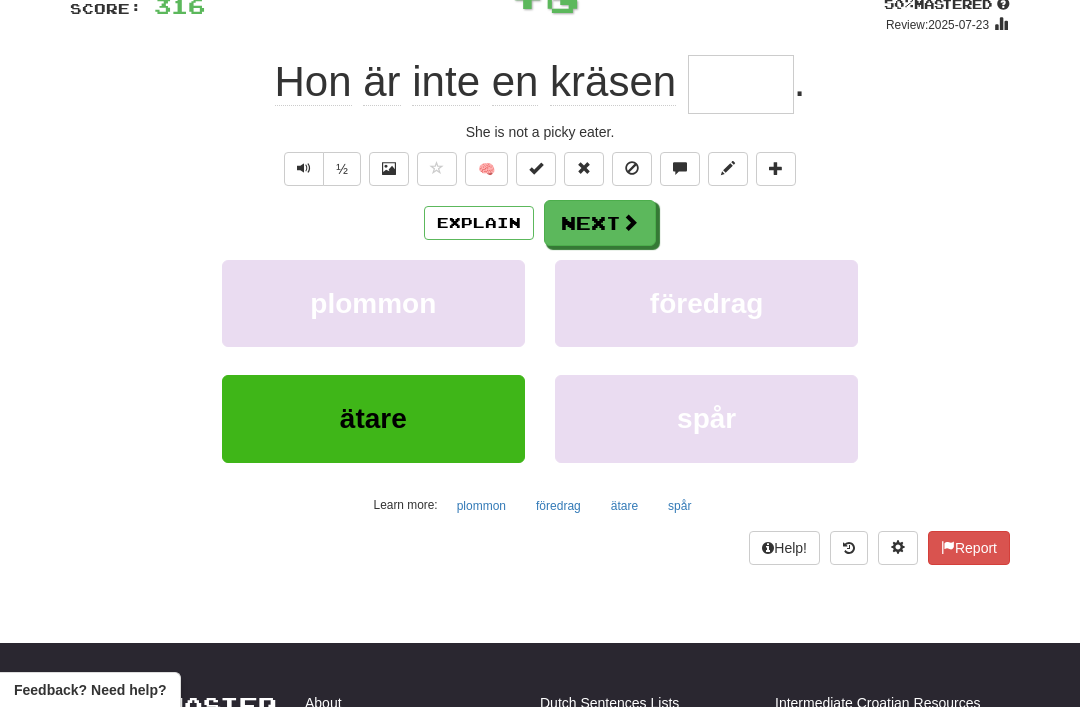 scroll, scrollTop: 155, scrollLeft: 0, axis: vertical 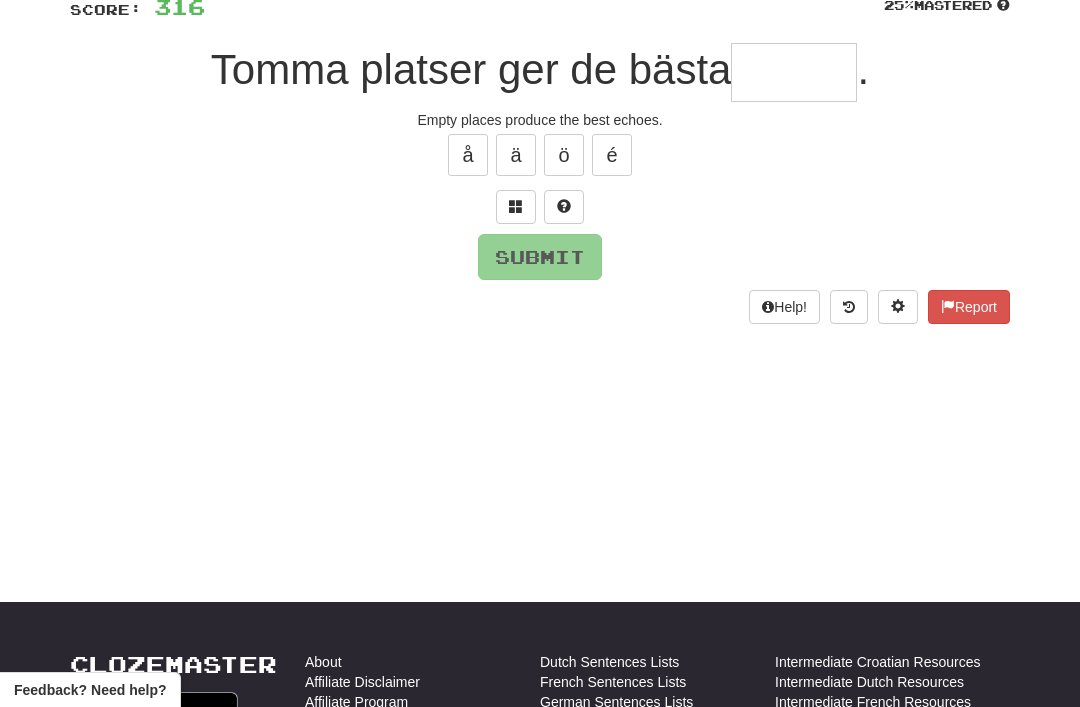 click at bounding box center [516, 206] 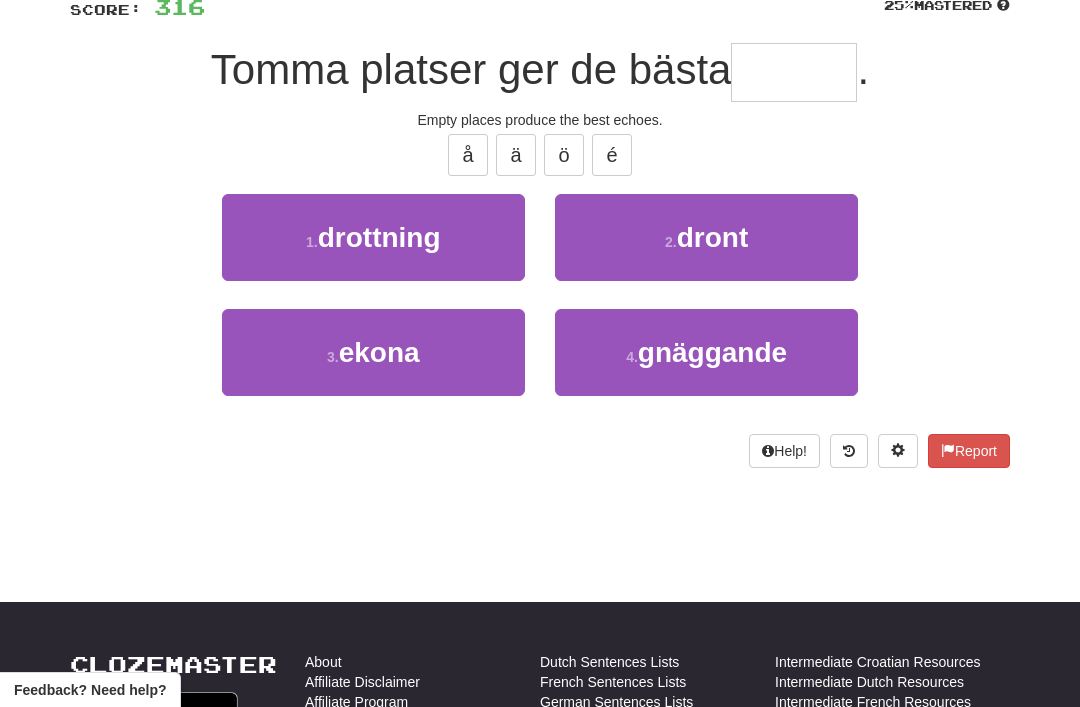click on "3 .  ekona" at bounding box center [373, 352] 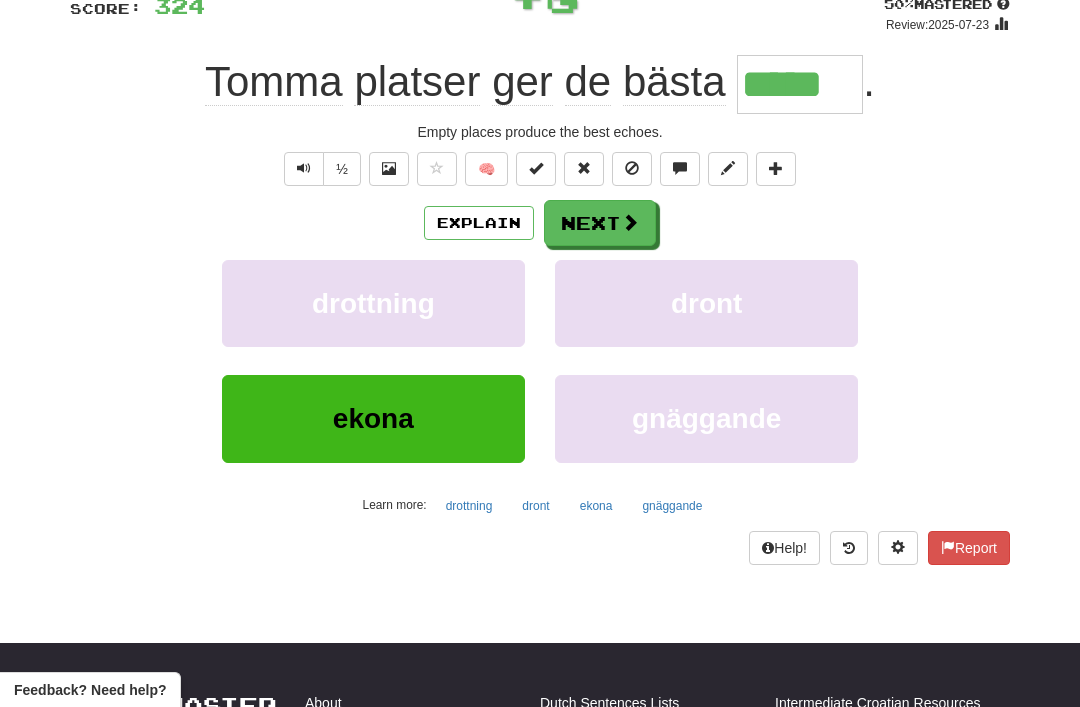 click on "Next" at bounding box center [600, 223] 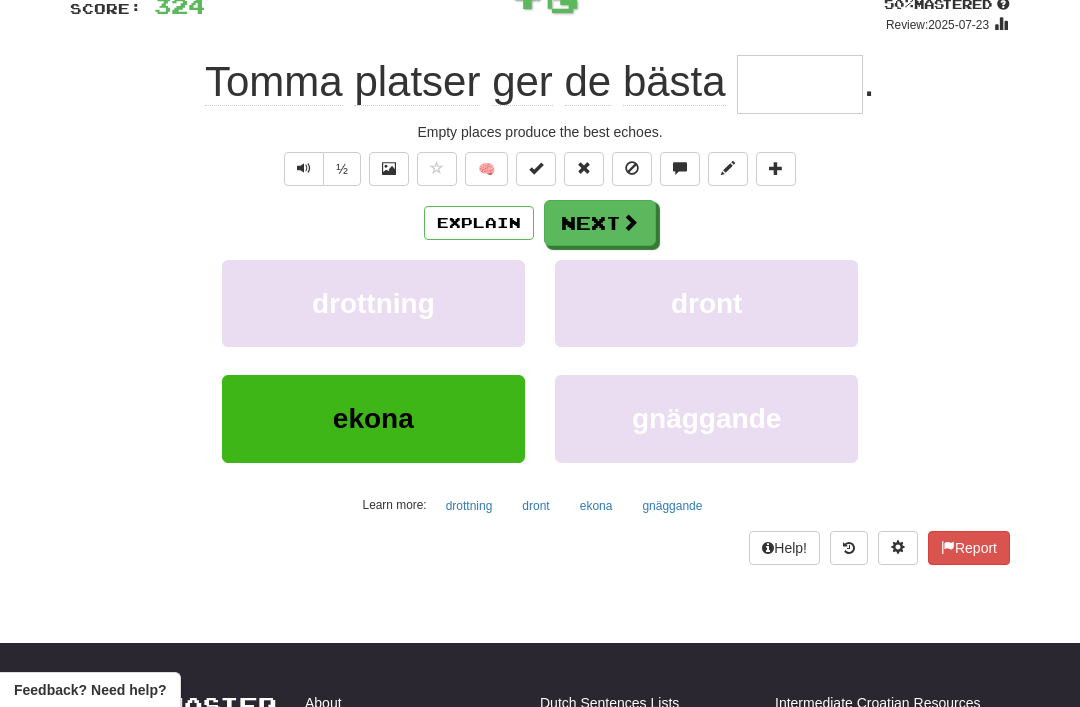 scroll, scrollTop: 155, scrollLeft: 0, axis: vertical 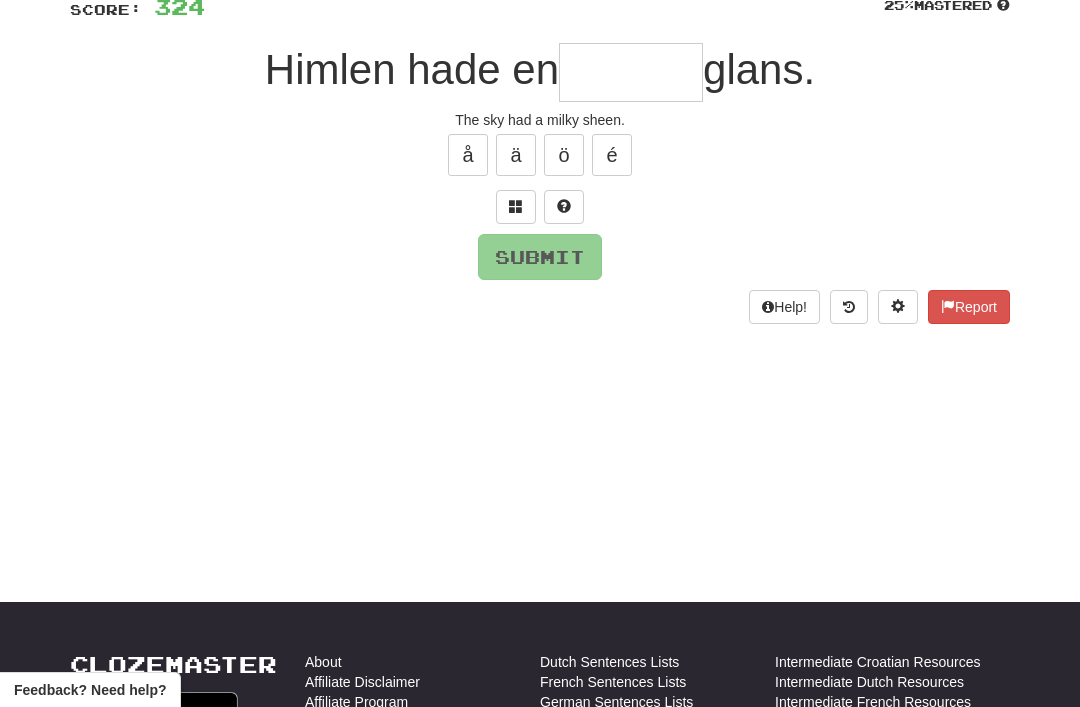 click at bounding box center (516, 207) 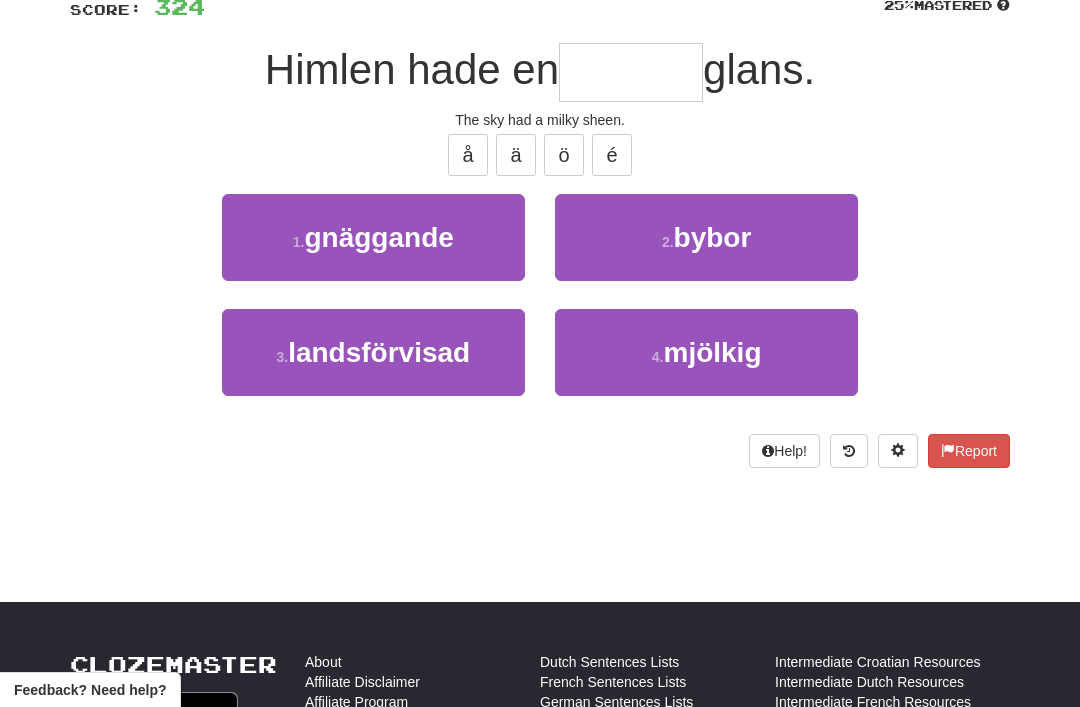 click on "mjölkig" at bounding box center (712, 352) 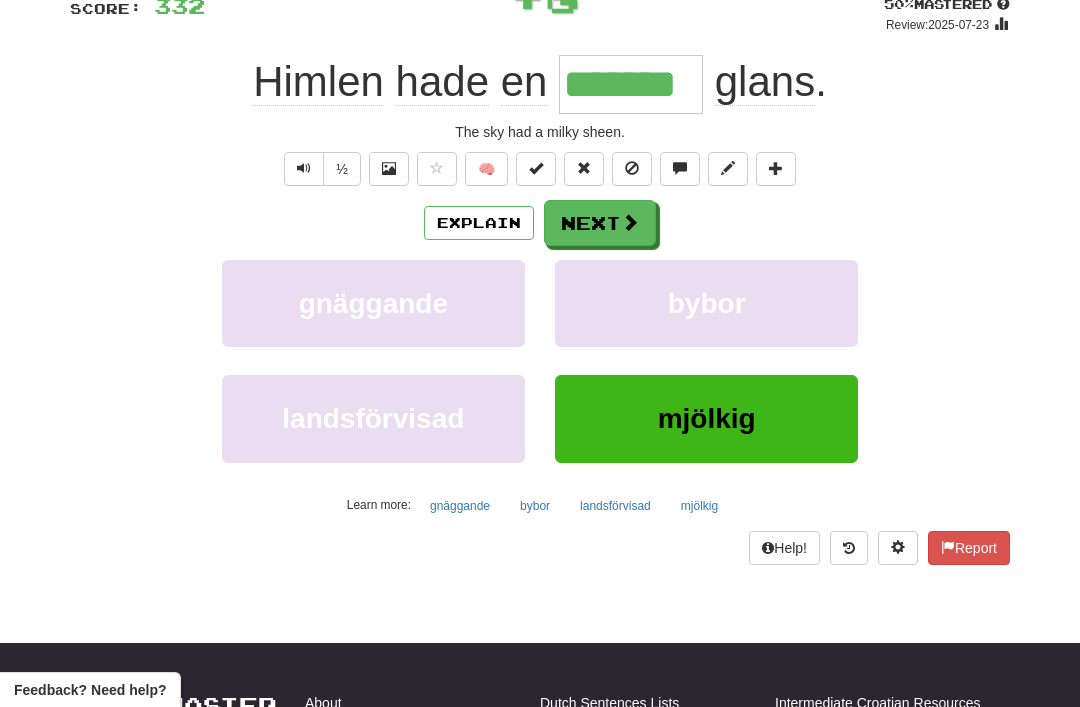click on "Next" at bounding box center (600, 223) 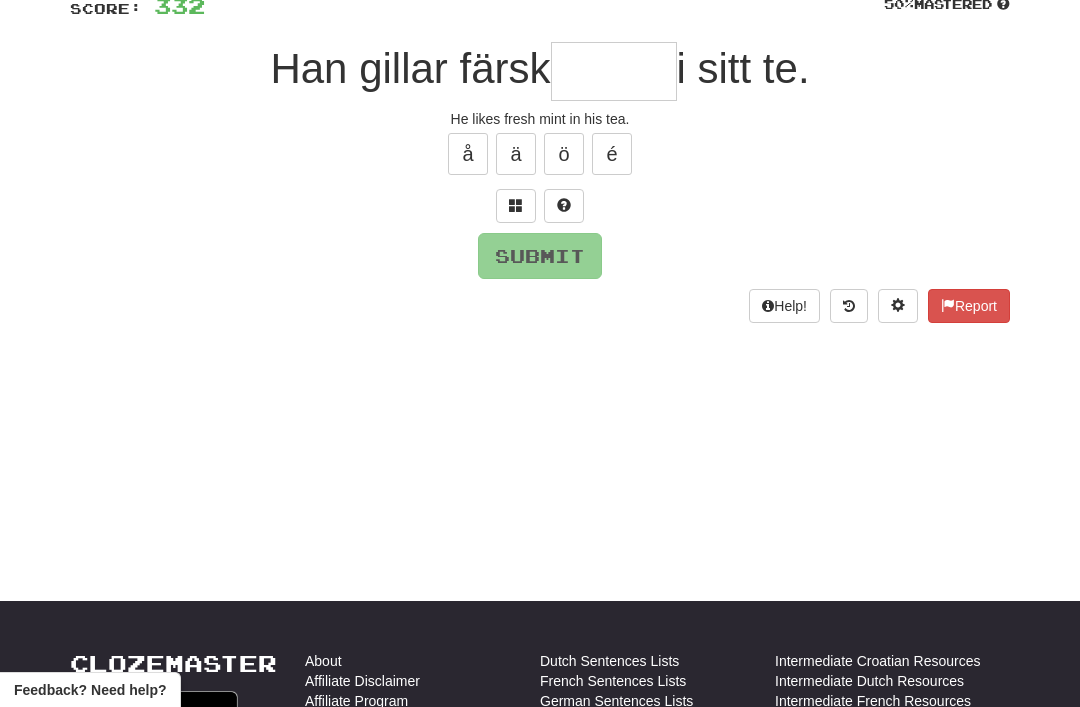 scroll, scrollTop: 155, scrollLeft: 0, axis: vertical 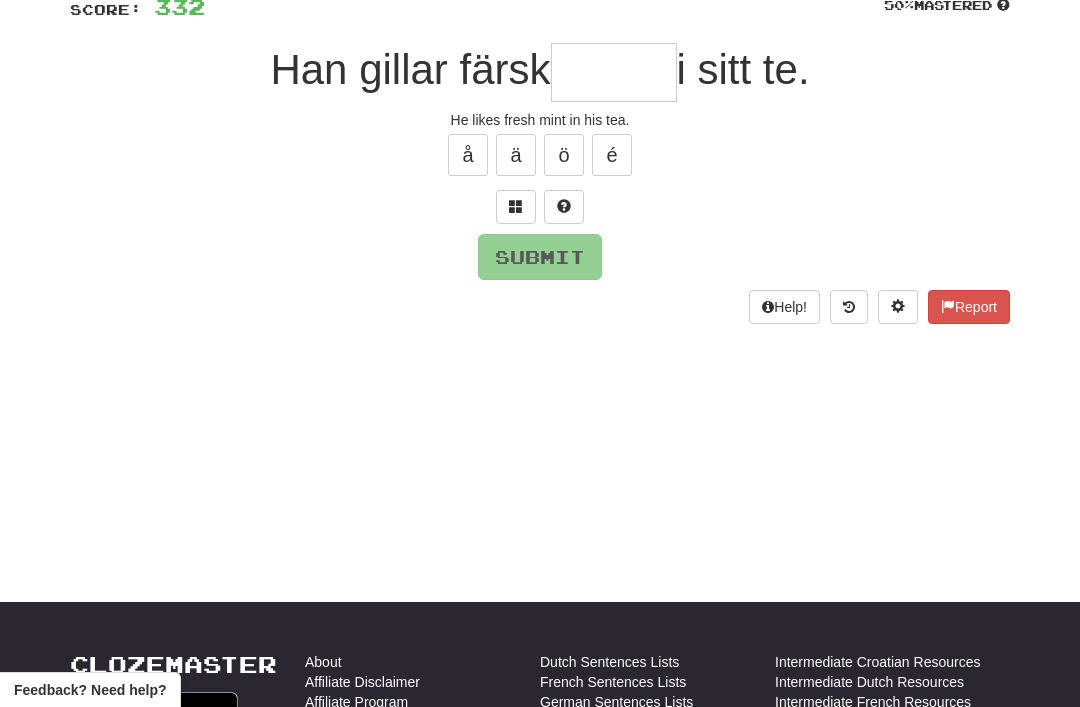 click at bounding box center (516, 206) 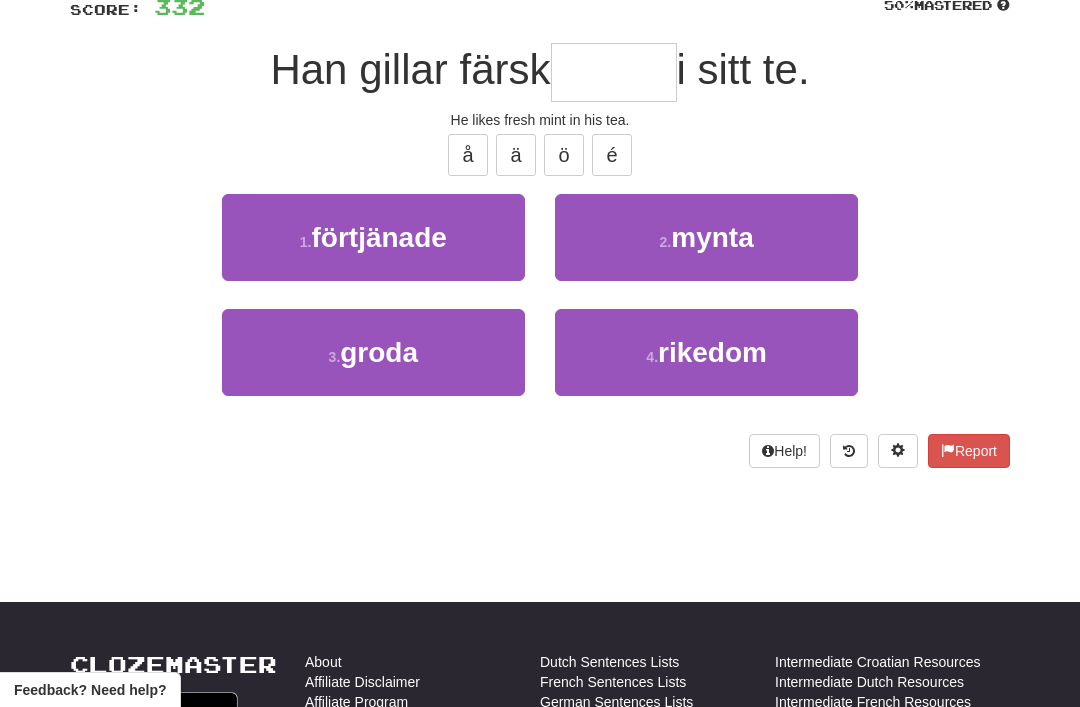 click on "mynta" at bounding box center (712, 237) 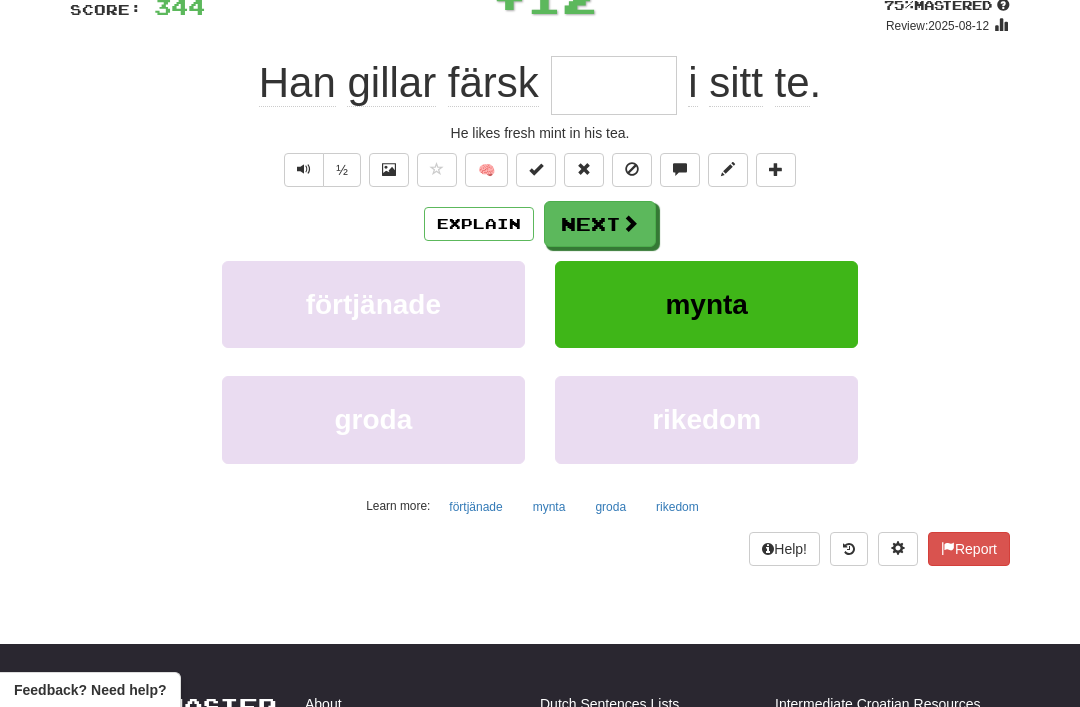 type on "*****" 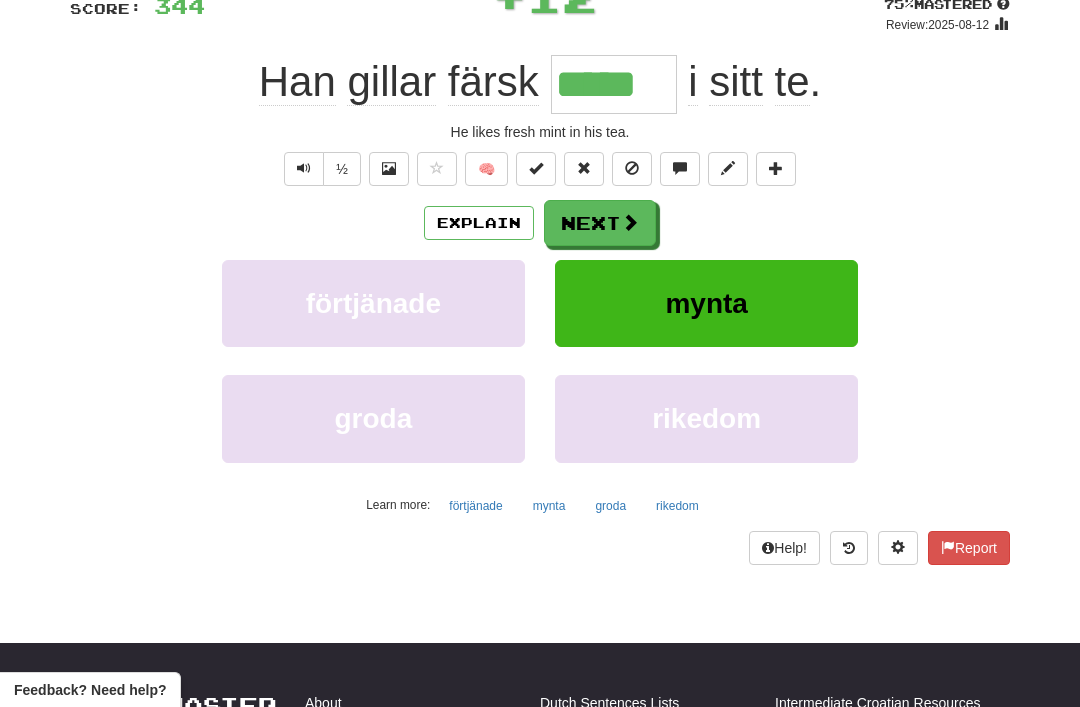 click on "Next" at bounding box center [600, 223] 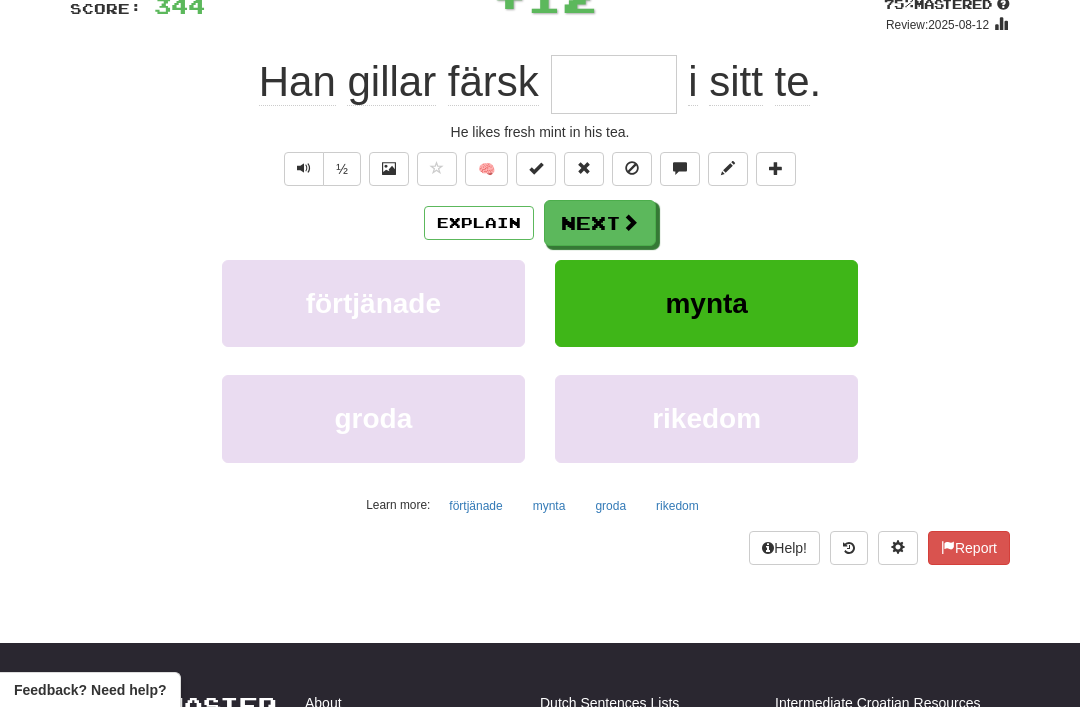 scroll, scrollTop: 155, scrollLeft: 0, axis: vertical 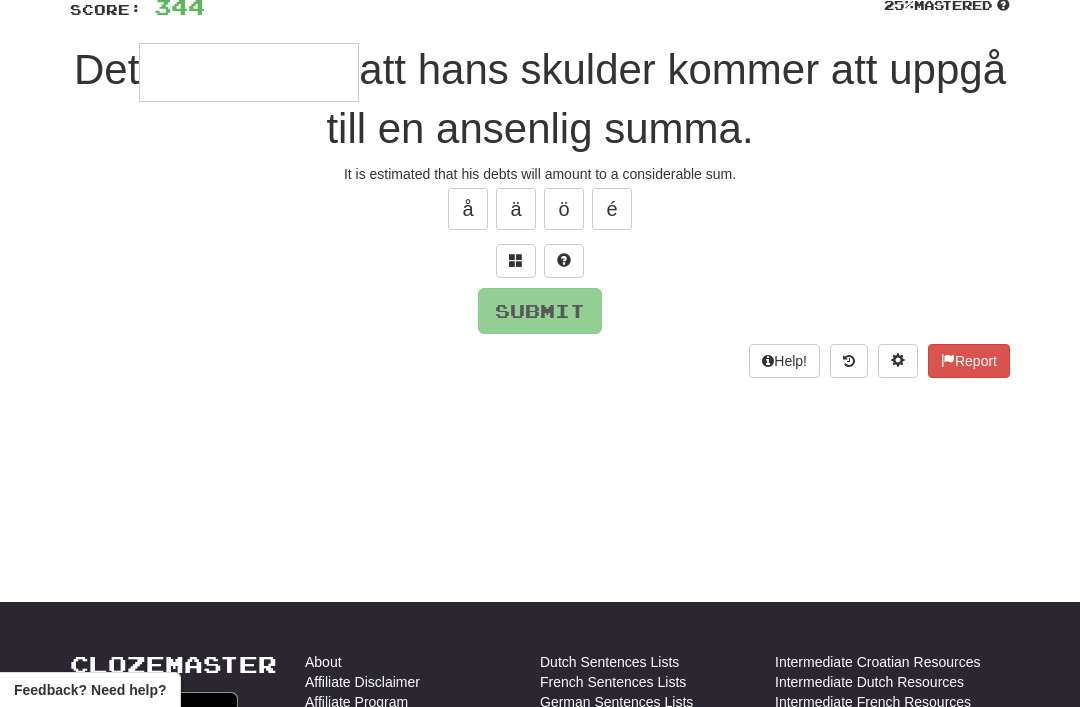click at bounding box center (516, 260) 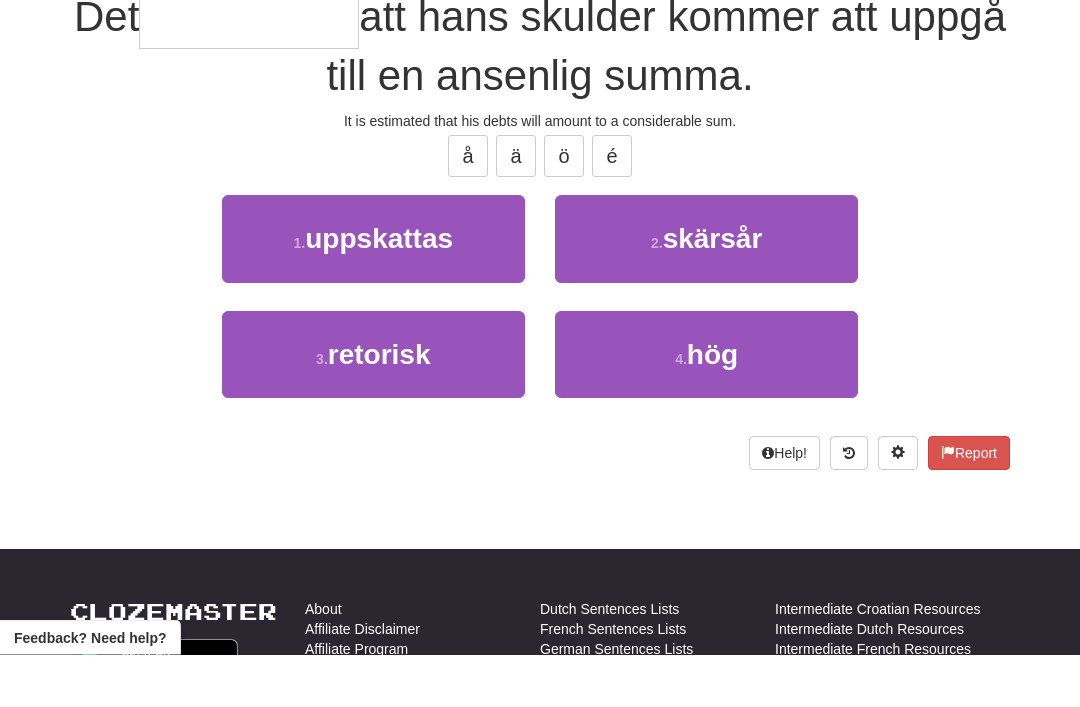 click on "uppskattas" at bounding box center (379, 291) 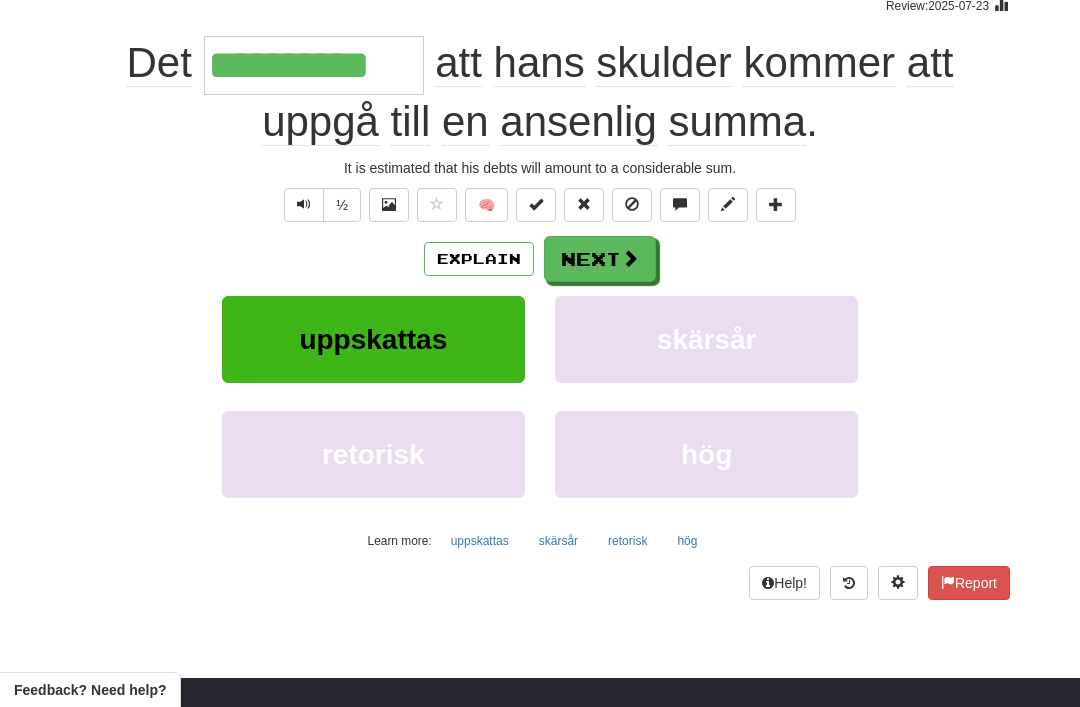 scroll, scrollTop: 174, scrollLeft: 0, axis: vertical 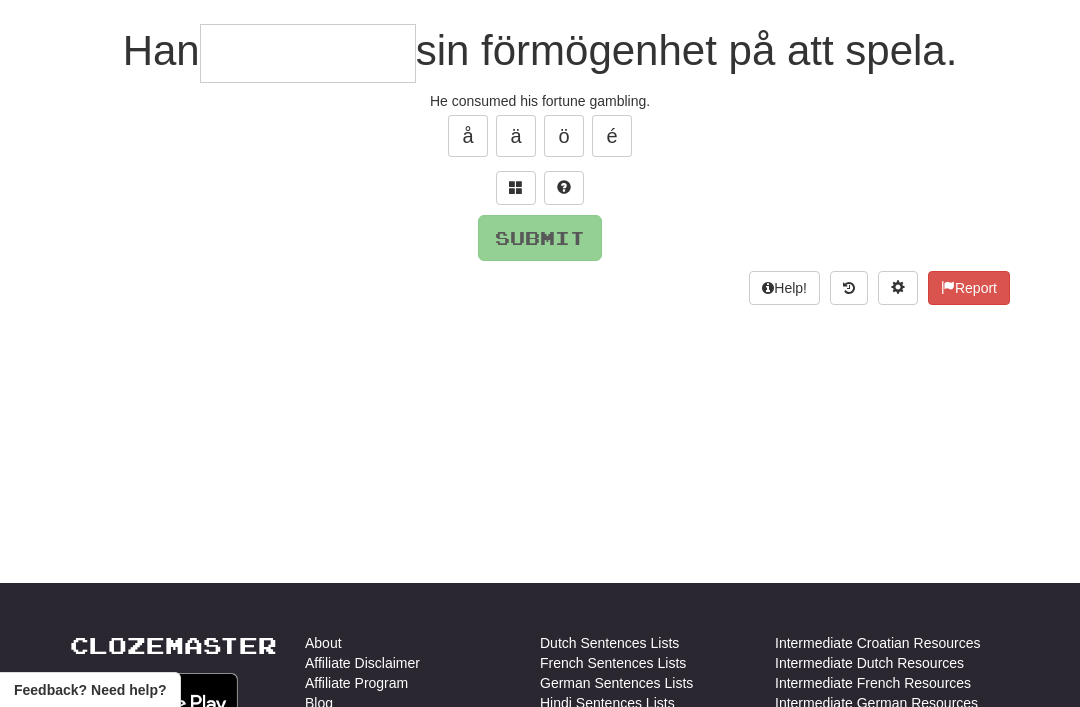 click at bounding box center (516, 188) 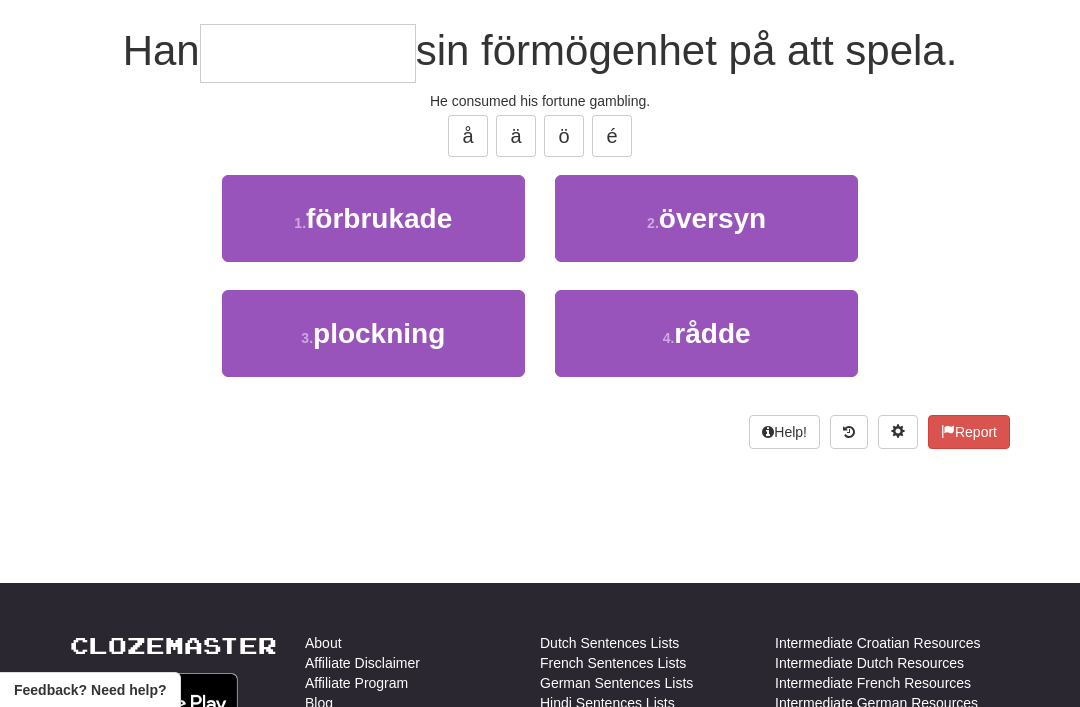 click on "1 .  förbrukade" at bounding box center [373, 218] 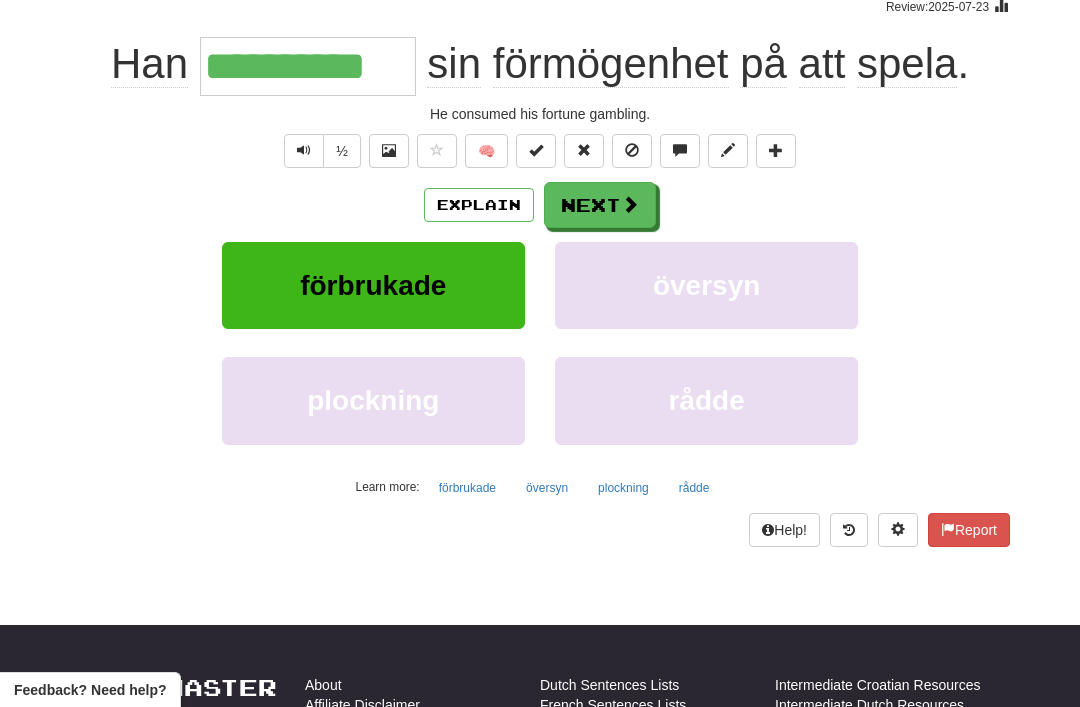 scroll, scrollTop: 175, scrollLeft: 0, axis: vertical 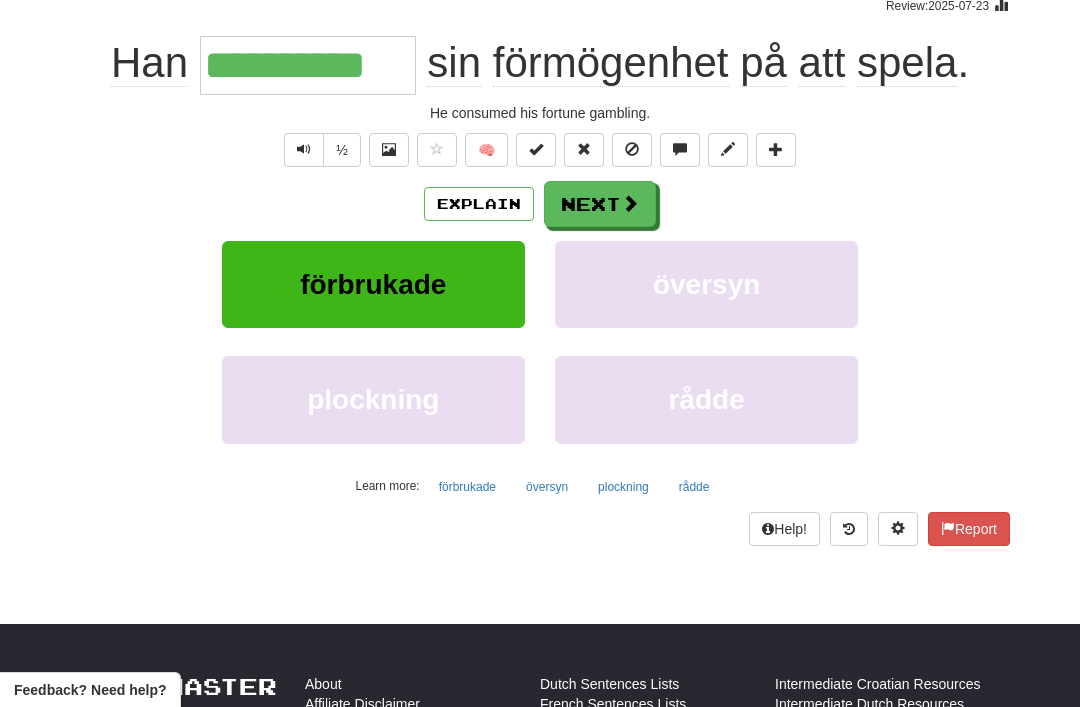 click on "Explain" at bounding box center [479, 204] 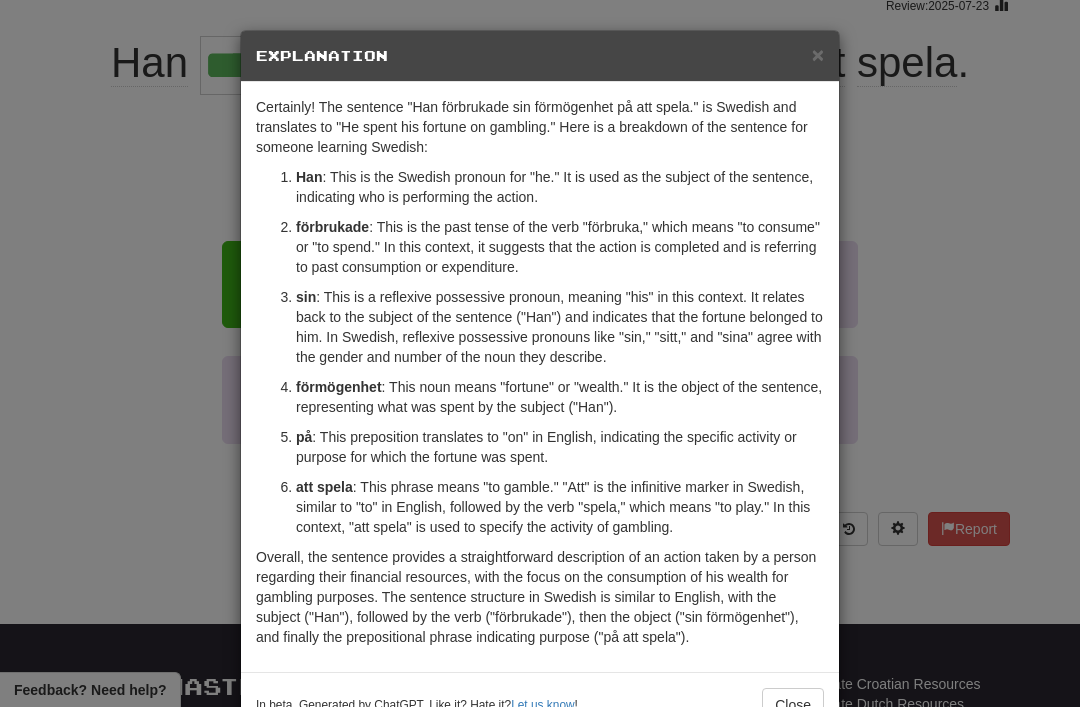 click on "×" at bounding box center [818, 54] 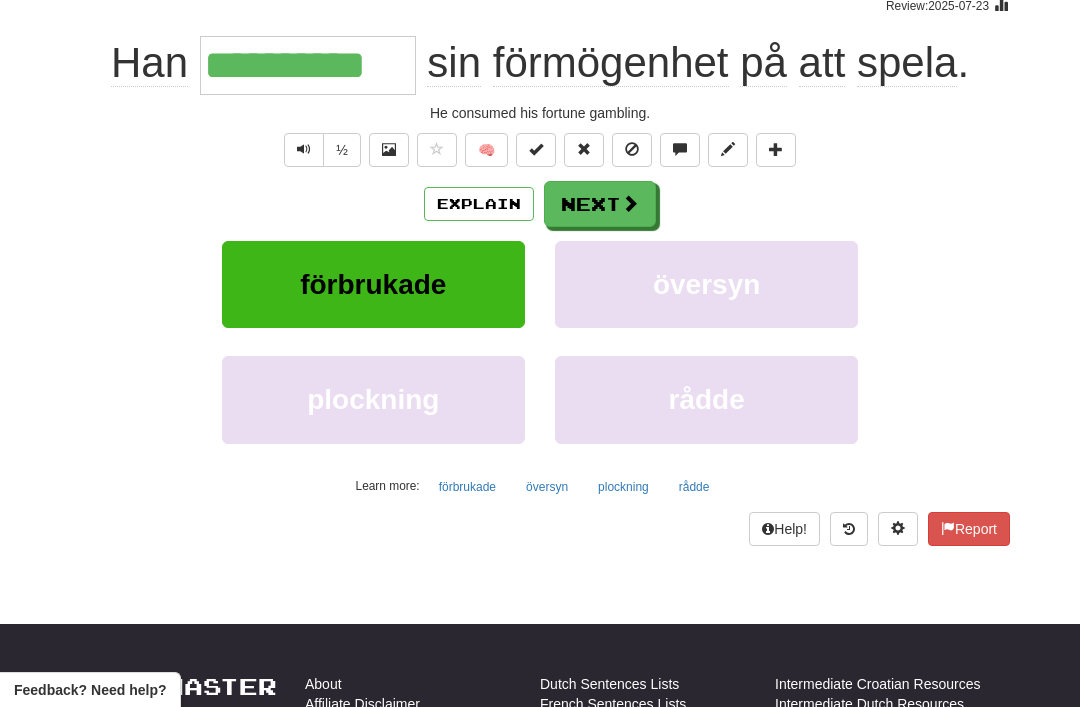 click on "Next" at bounding box center [600, 204] 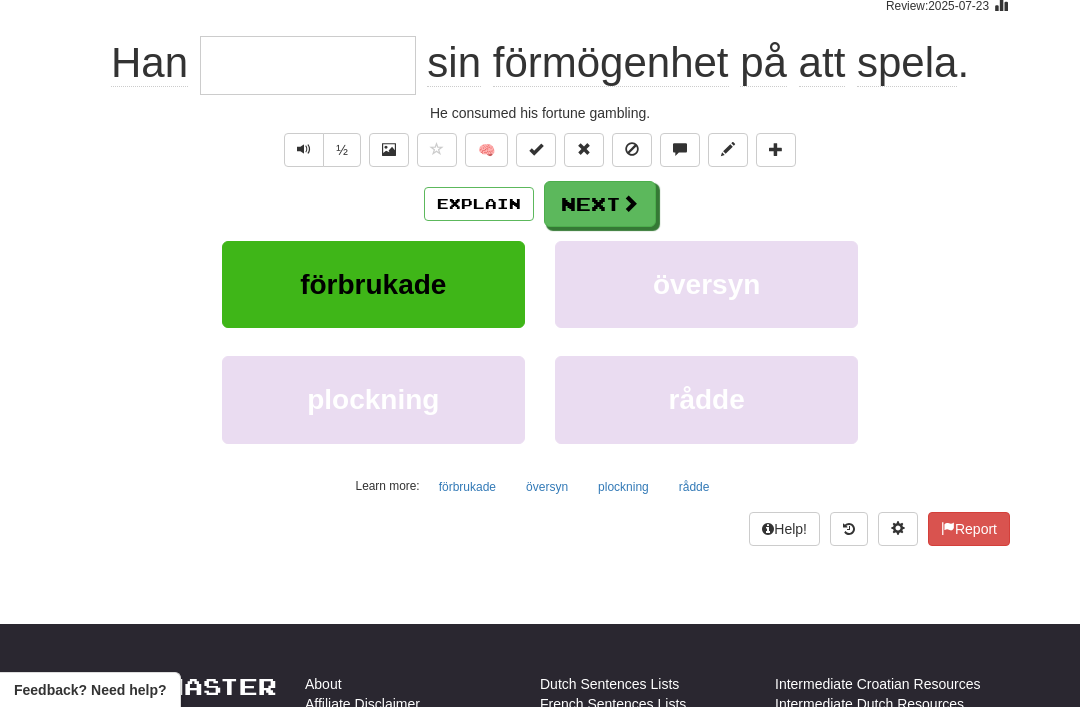 scroll, scrollTop: 174, scrollLeft: 0, axis: vertical 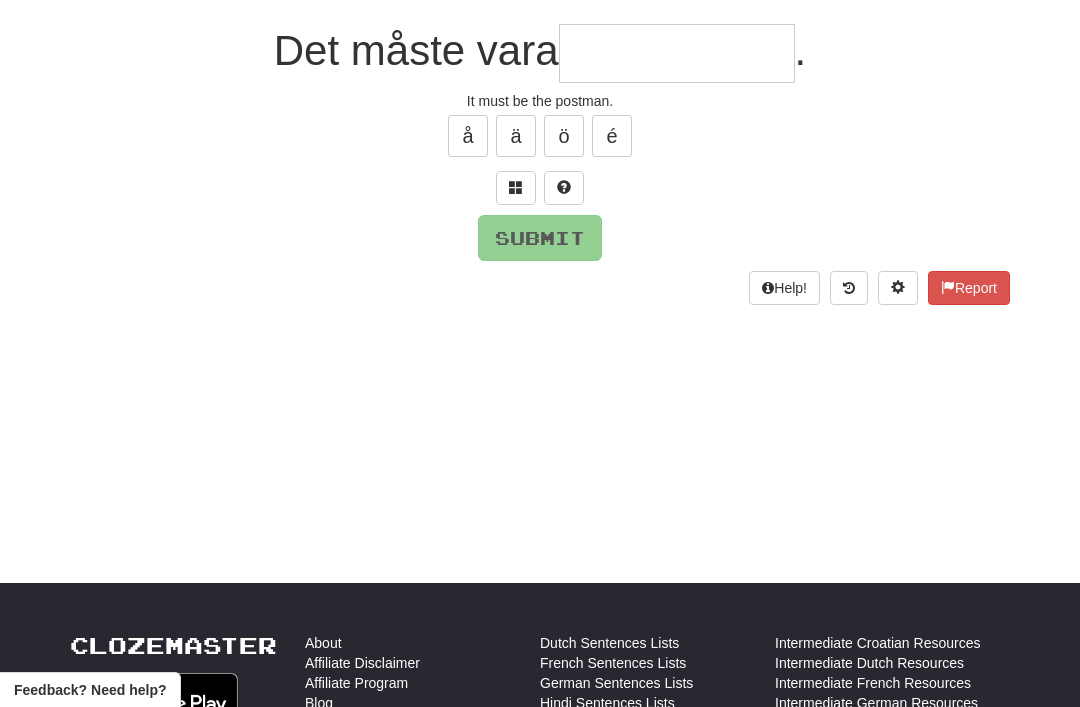 click at bounding box center (516, 187) 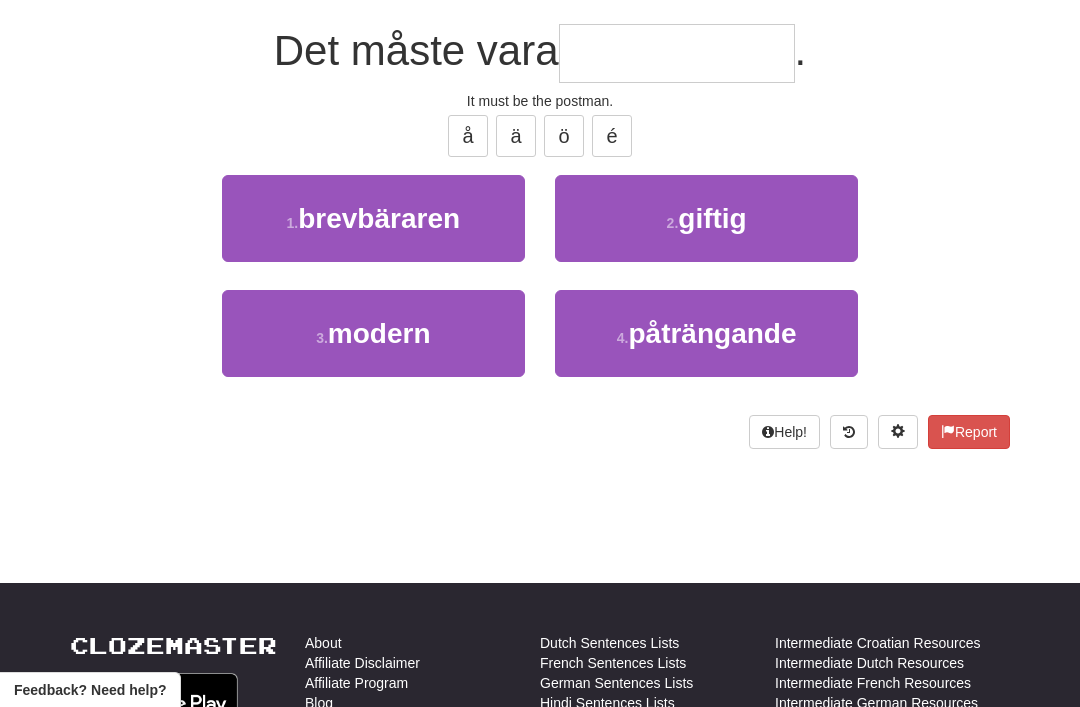 click on "1 .  brevbäraren" at bounding box center [373, 218] 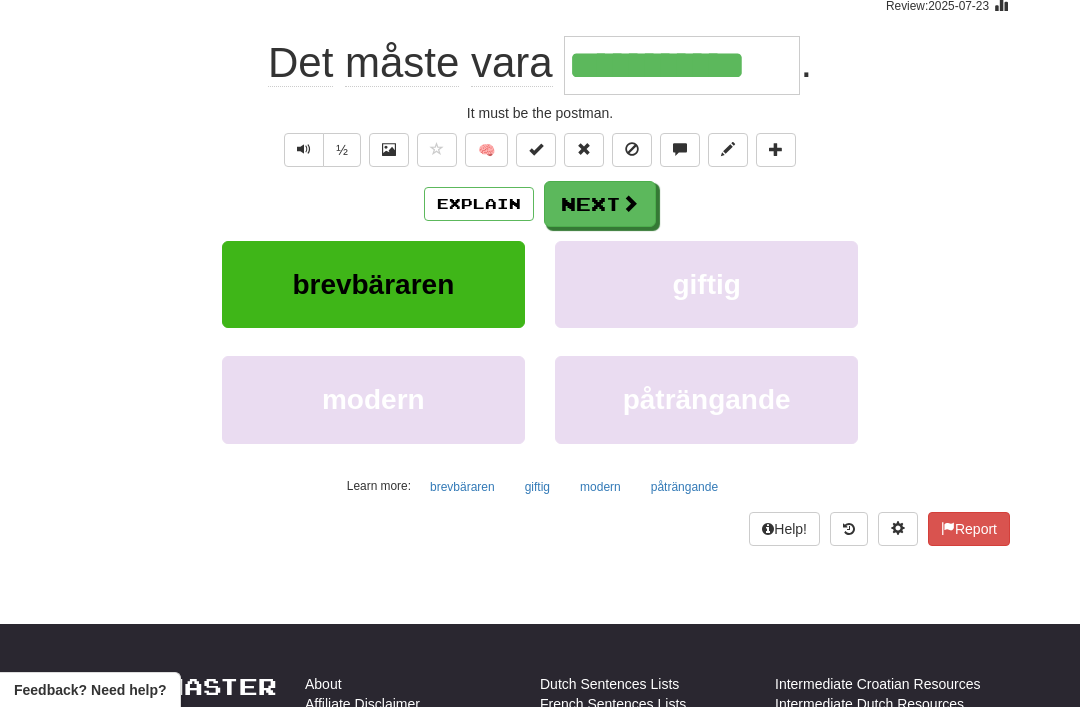 click on "Next" at bounding box center [600, 204] 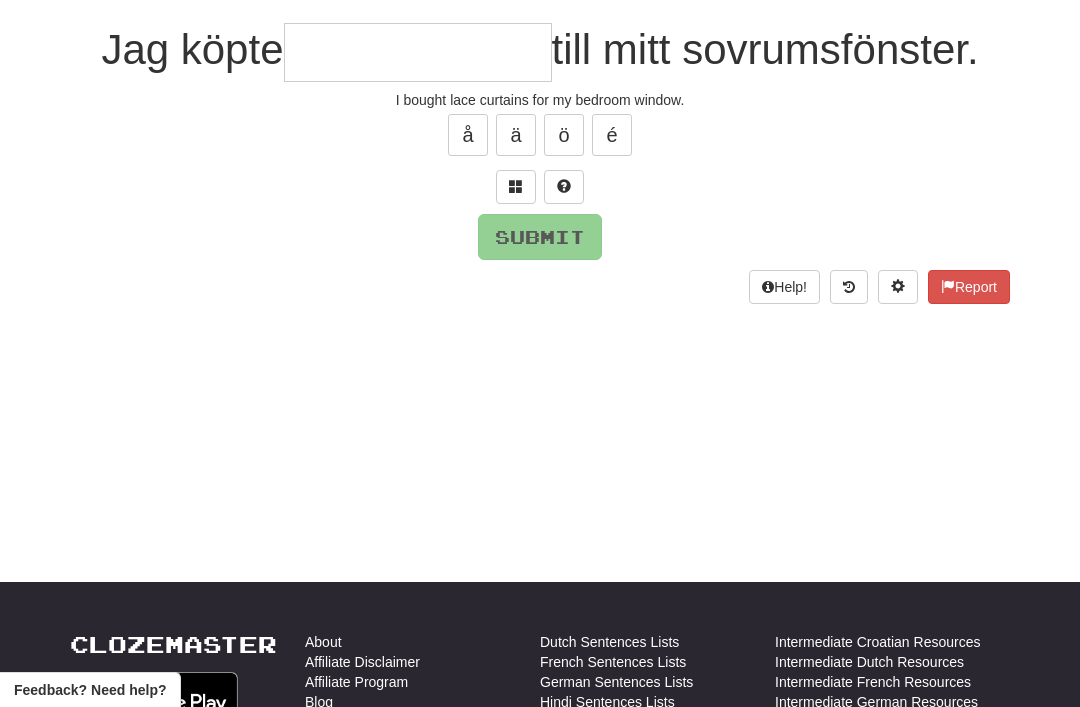 scroll, scrollTop: 174, scrollLeft: 0, axis: vertical 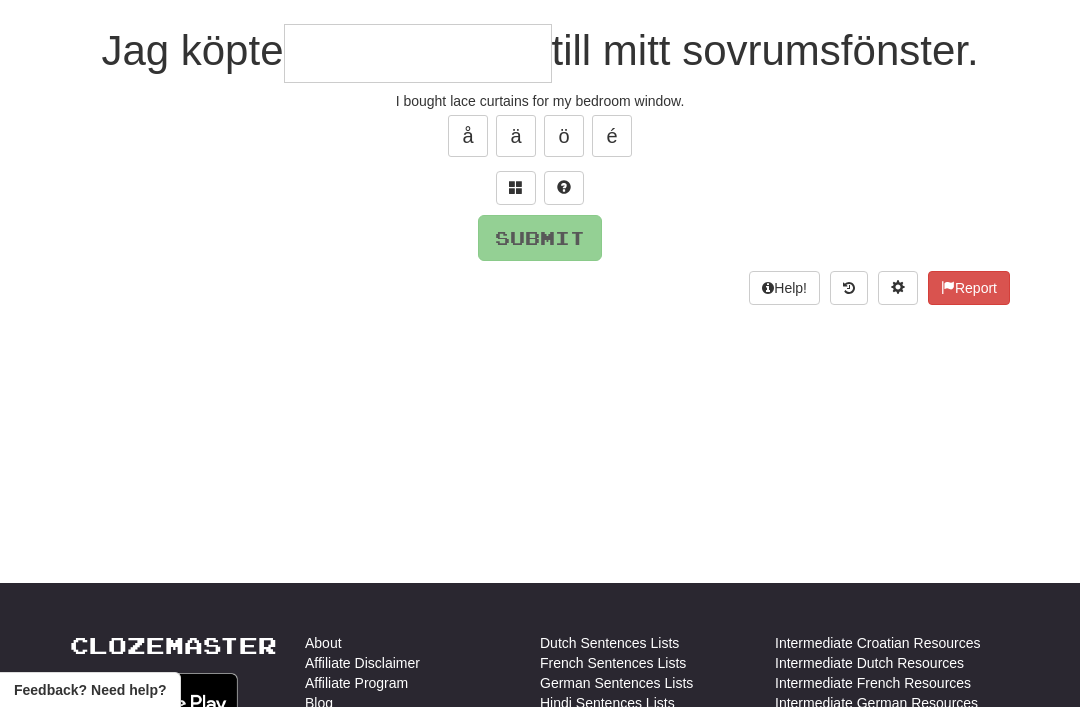click at bounding box center [516, 187] 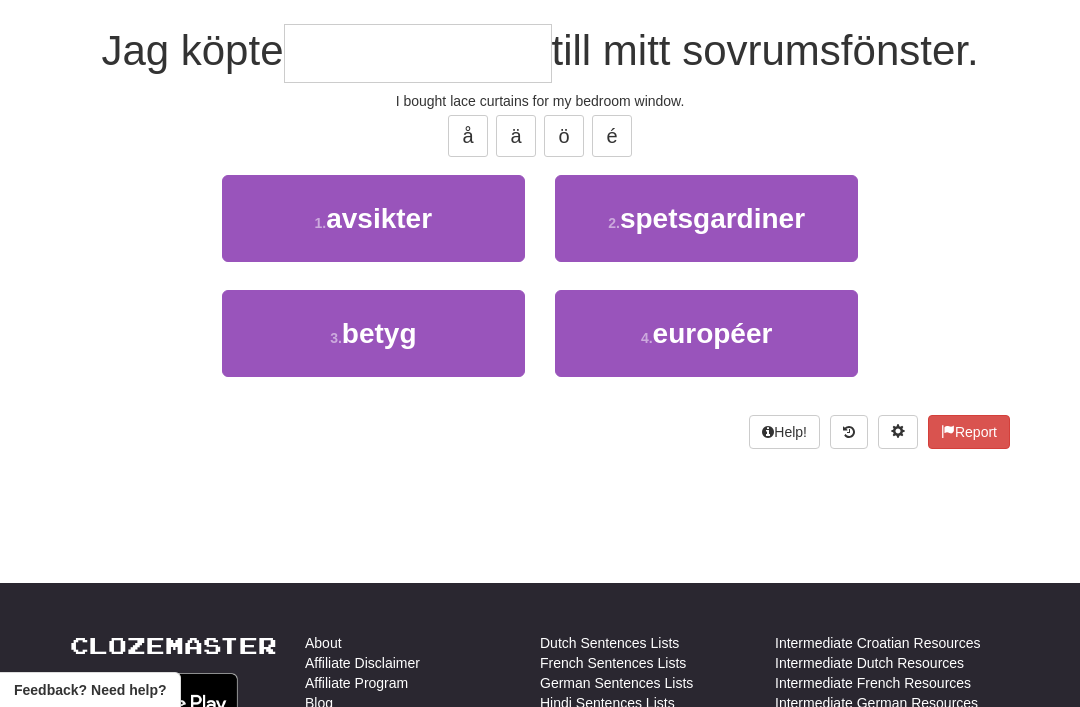 click on "spetsgardiner" at bounding box center (712, 218) 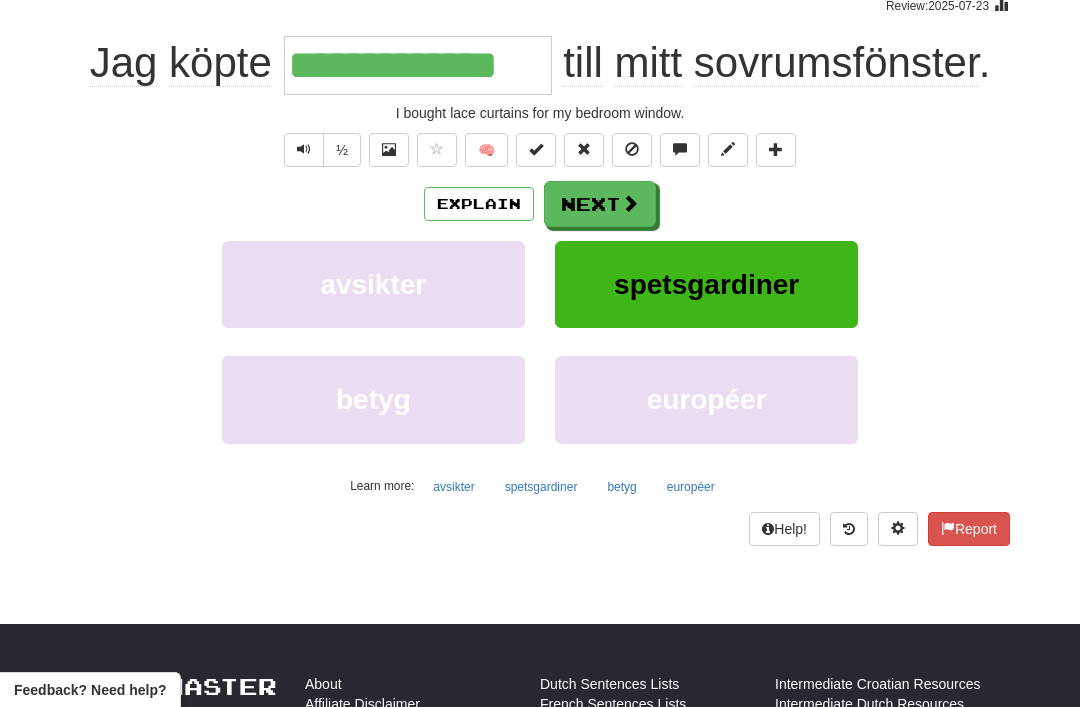 click on "Next" at bounding box center (600, 204) 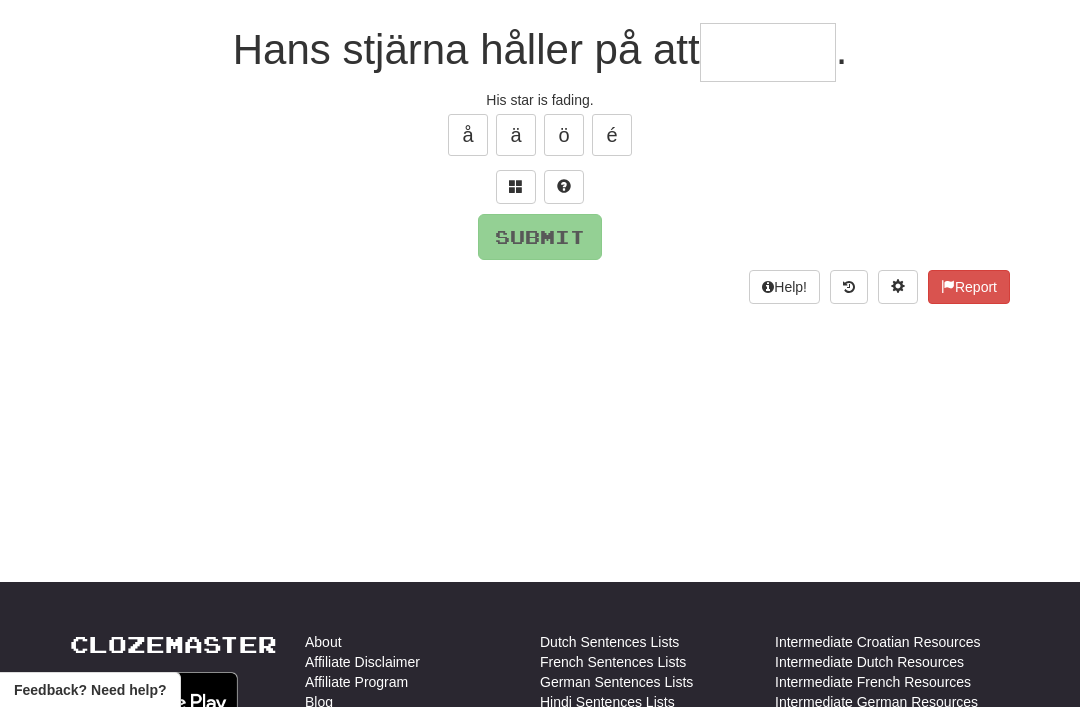 scroll, scrollTop: 174, scrollLeft: 0, axis: vertical 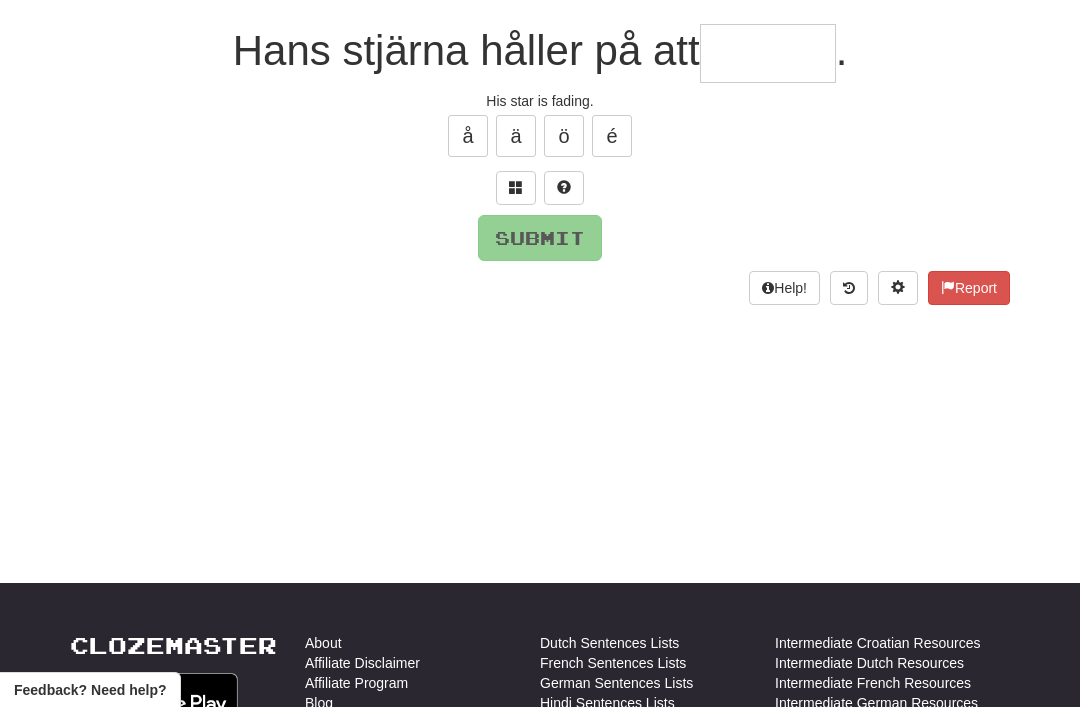 click at bounding box center (516, 188) 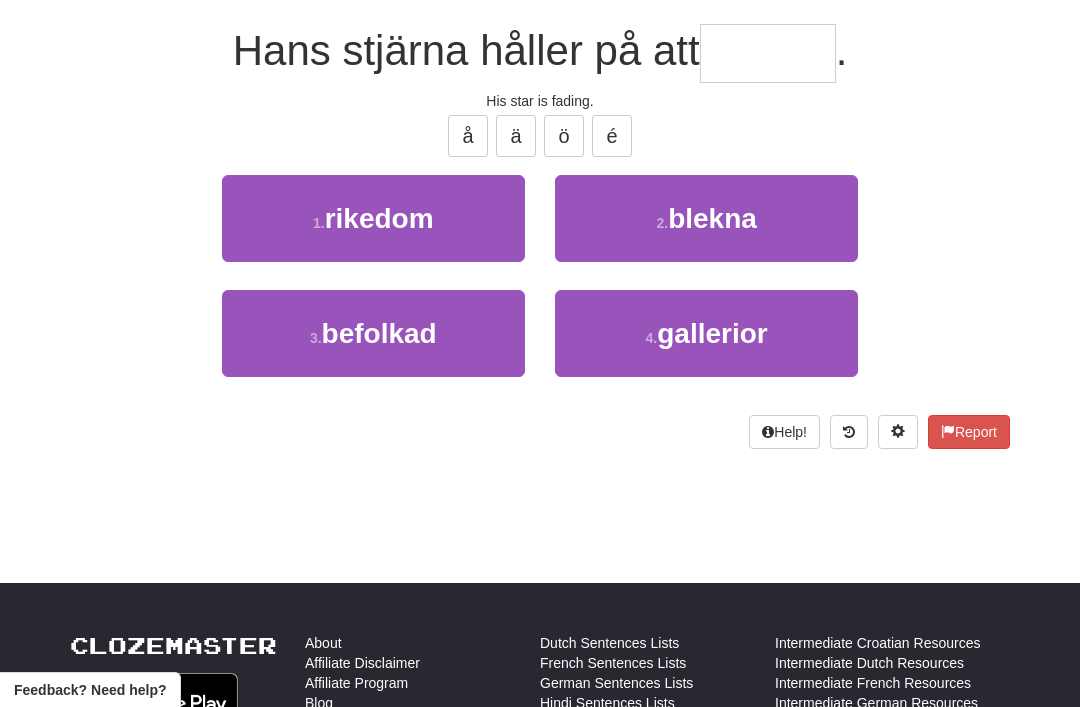 click on "blekna" at bounding box center (712, 218) 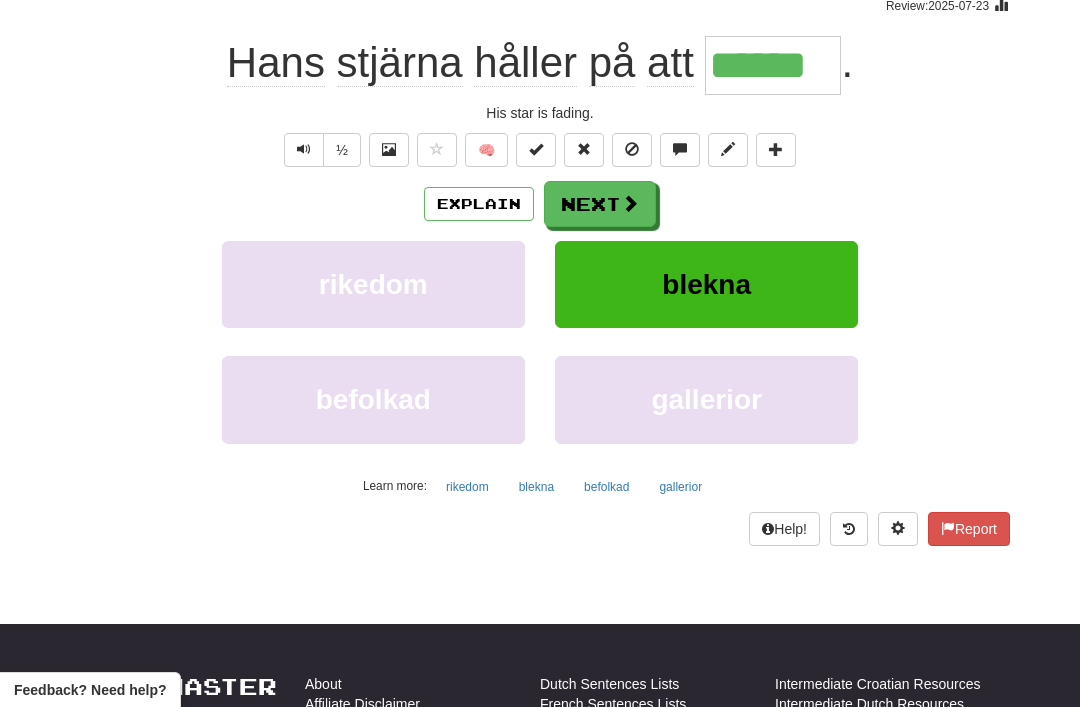 click at bounding box center [630, 203] 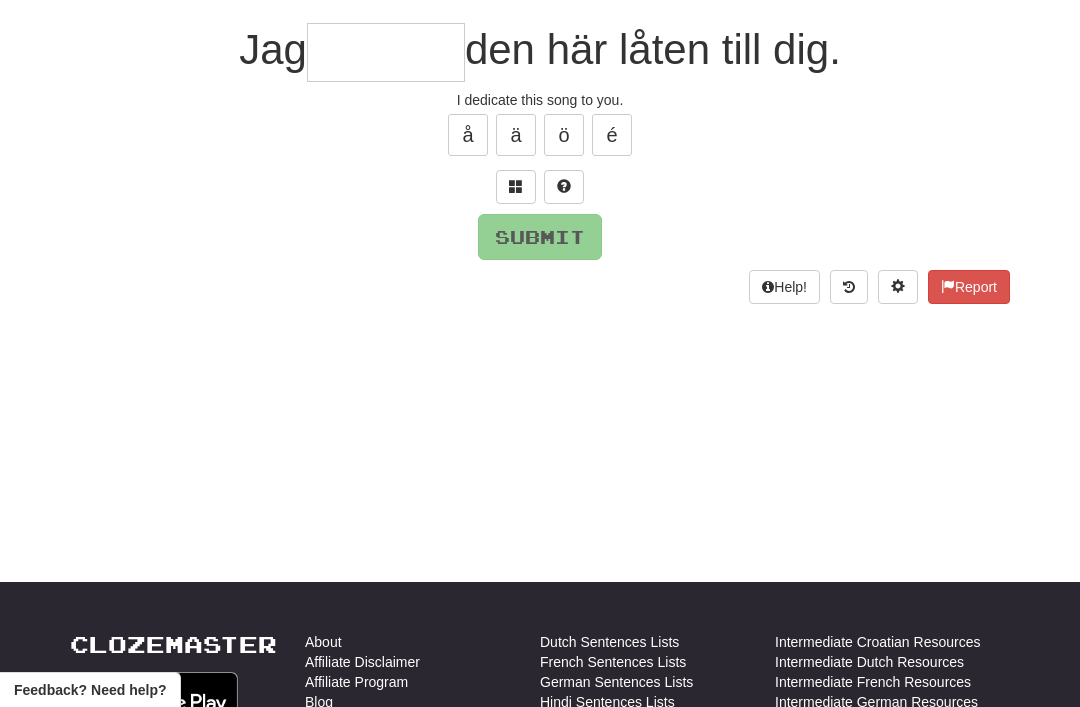 scroll, scrollTop: 174, scrollLeft: 0, axis: vertical 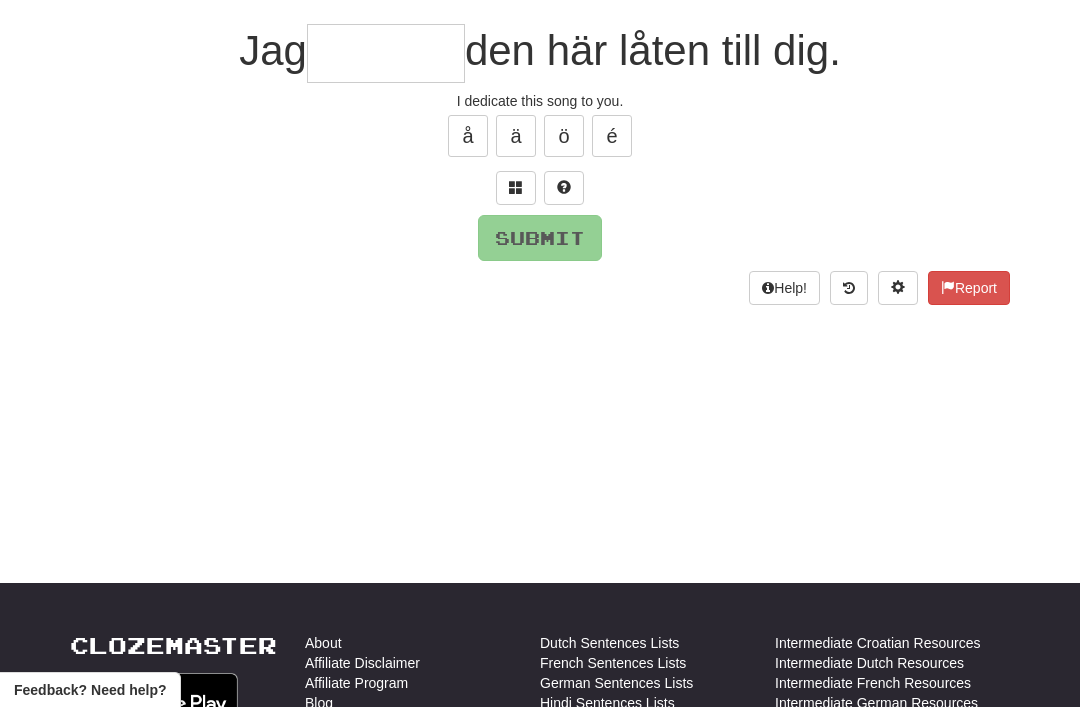 click at bounding box center [516, 187] 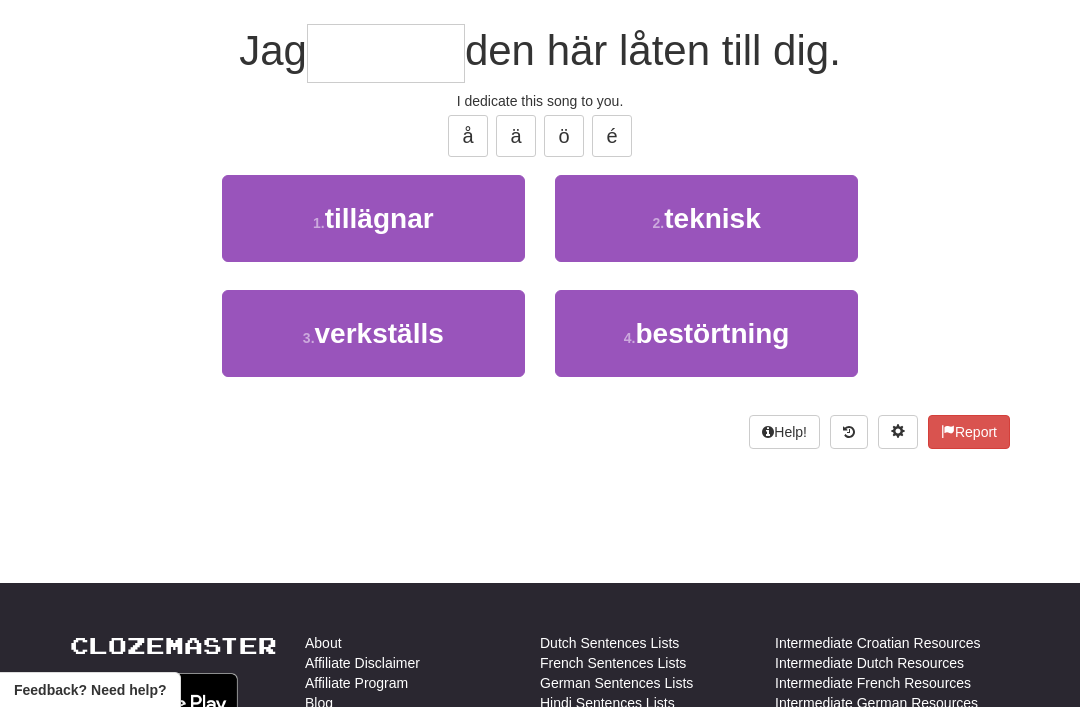 click on "1 .  tillägnar" at bounding box center (373, 218) 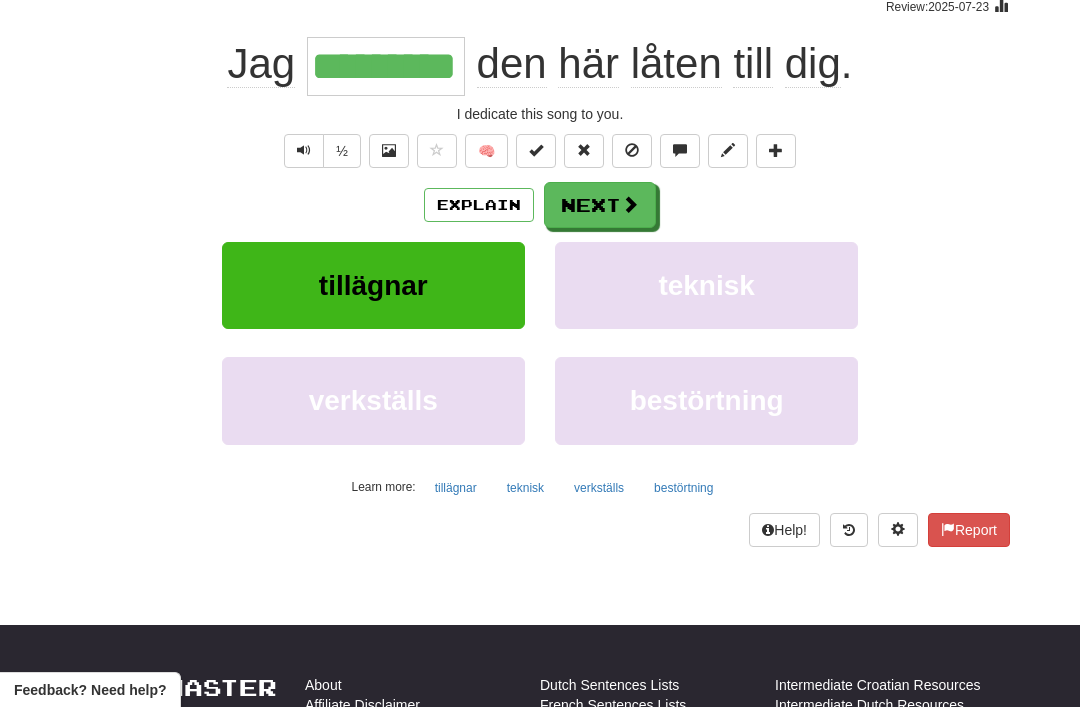 scroll, scrollTop: 175, scrollLeft: 0, axis: vertical 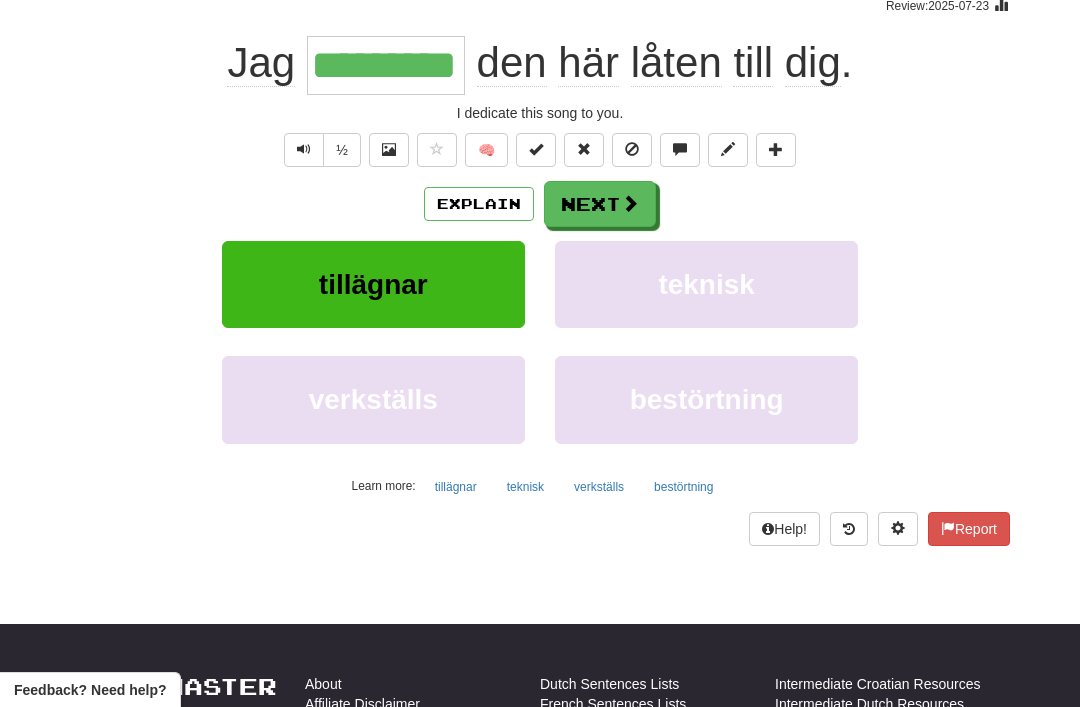 click on "Next" at bounding box center (600, 204) 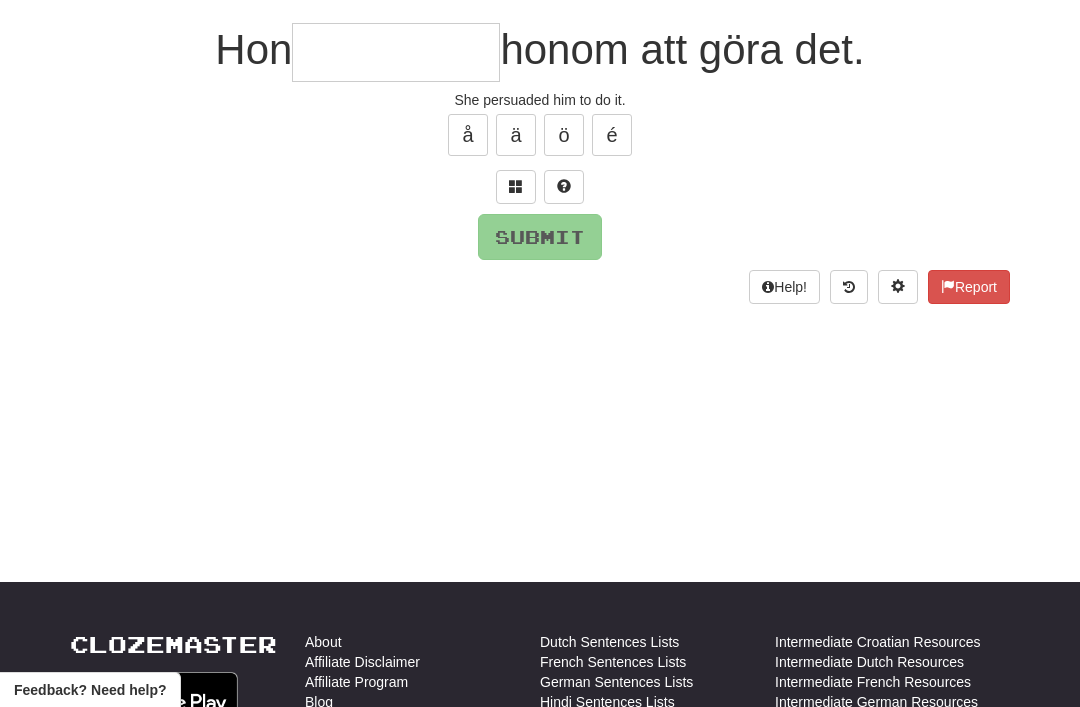 scroll, scrollTop: 174, scrollLeft: 0, axis: vertical 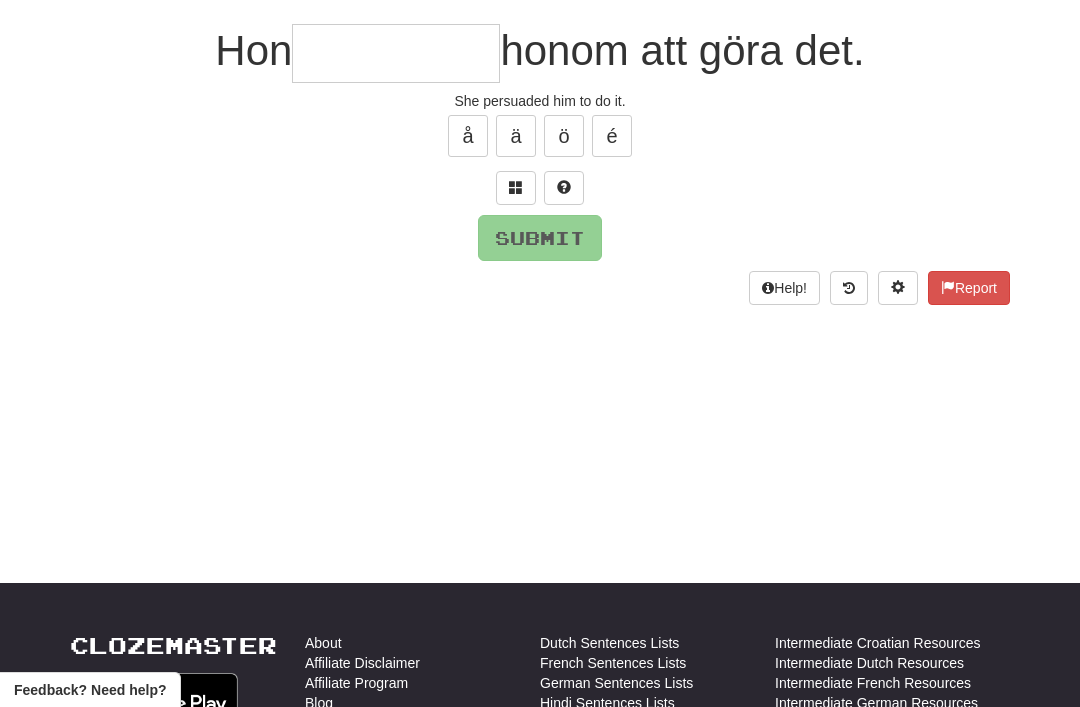 click at bounding box center [516, 187] 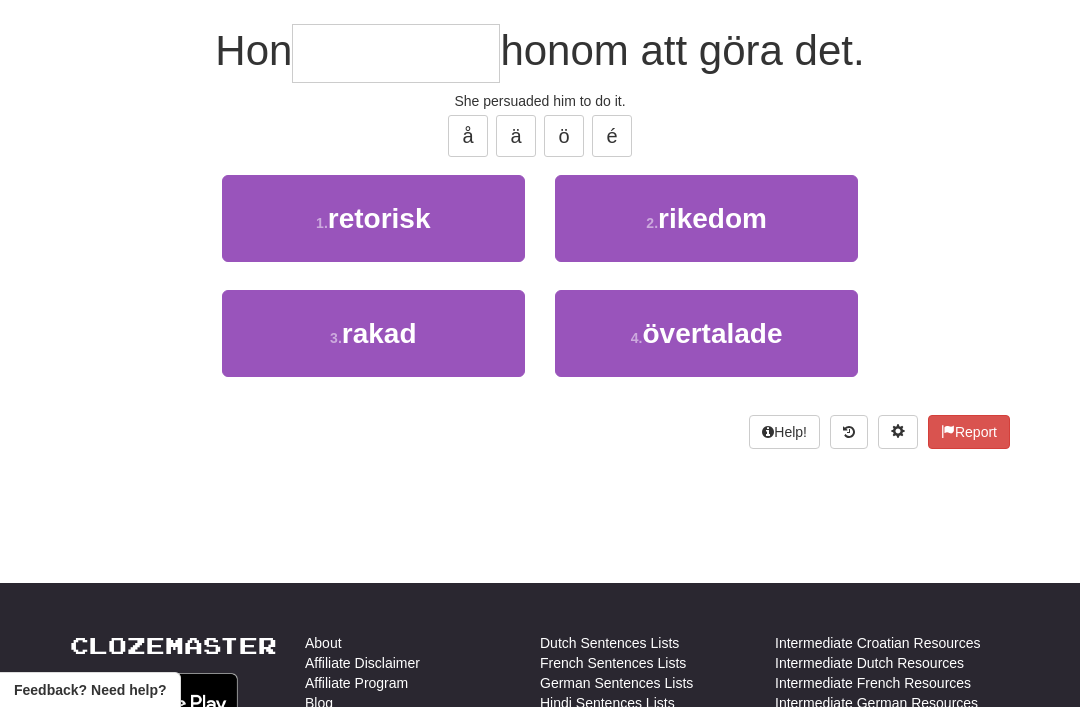 click on "övertalade" at bounding box center [712, 333] 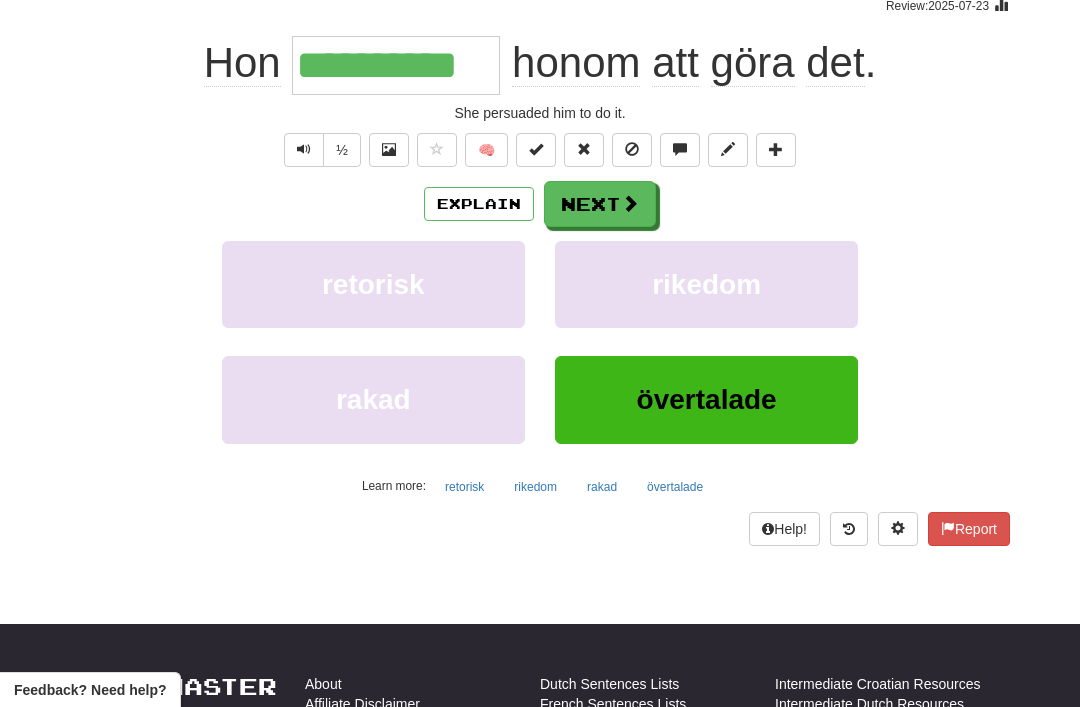 click on "Next" at bounding box center [600, 204] 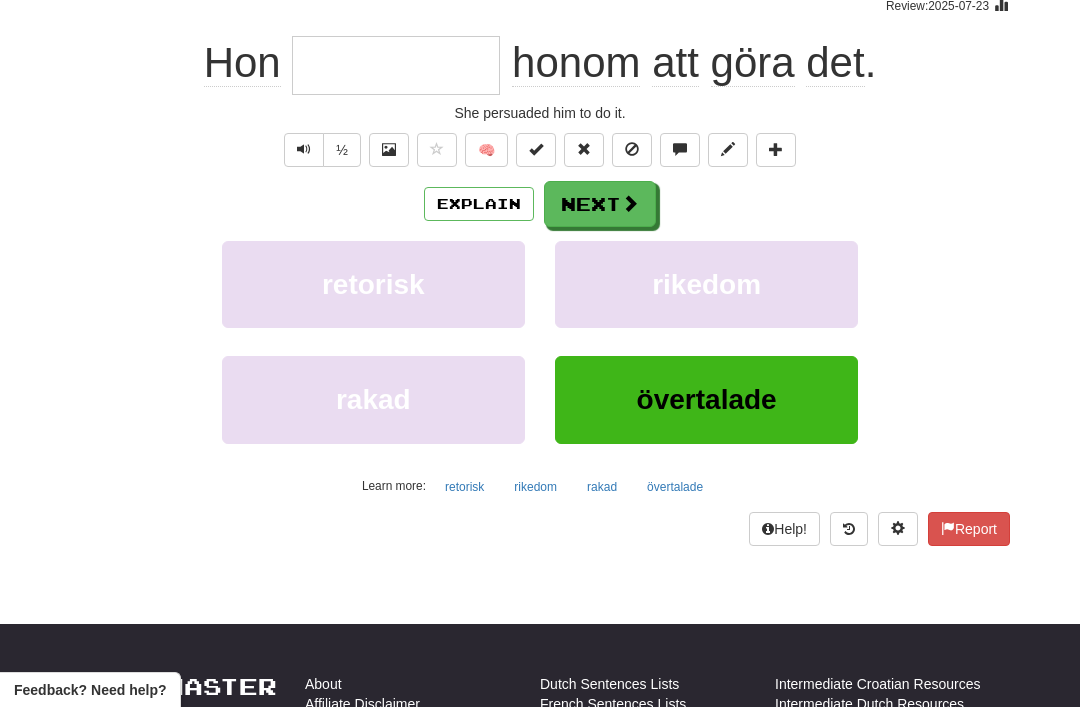 scroll, scrollTop: 174, scrollLeft: 0, axis: vertical 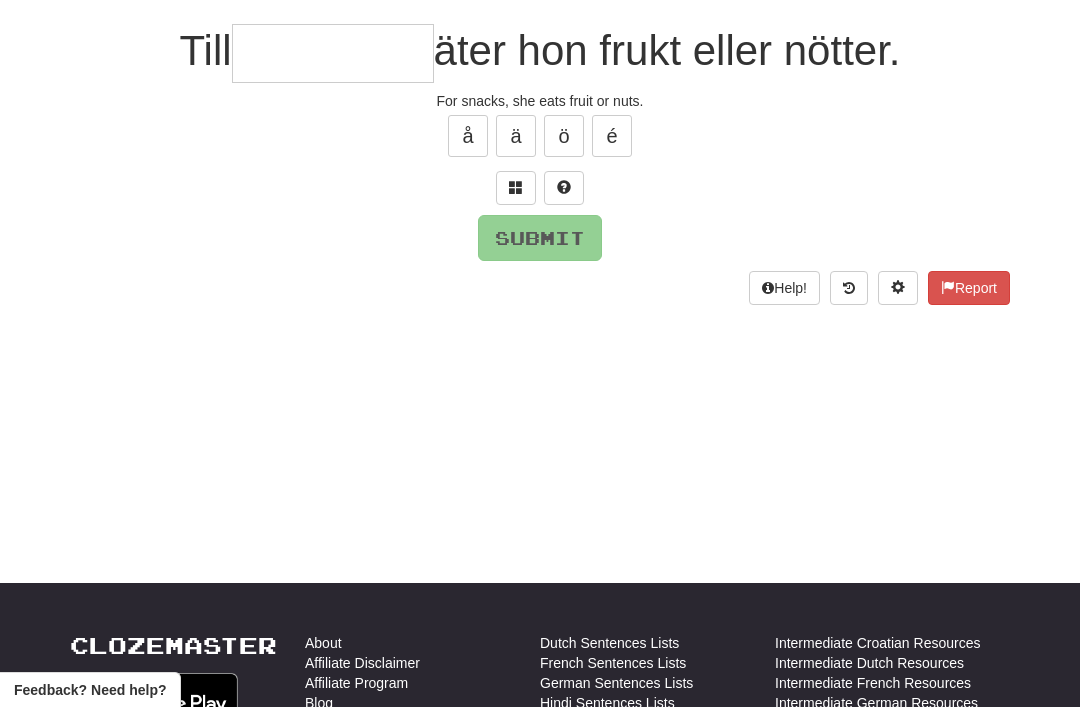 click at bounding box center (516, 188) 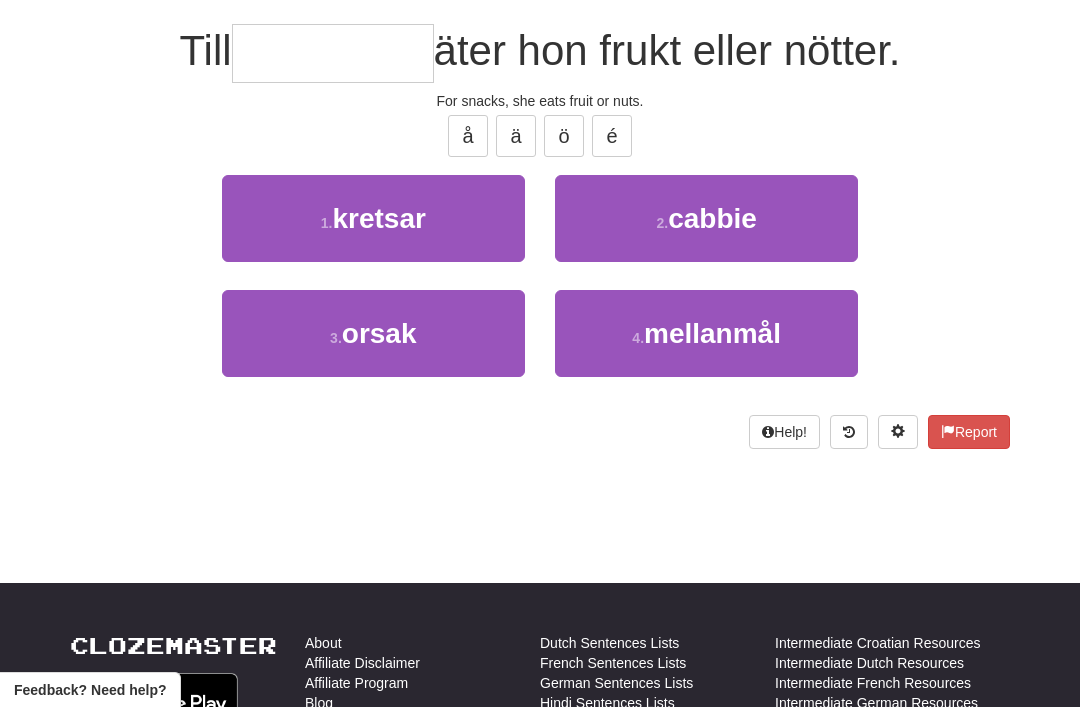 click on "mellanmål" at bounding box center [712, 333] 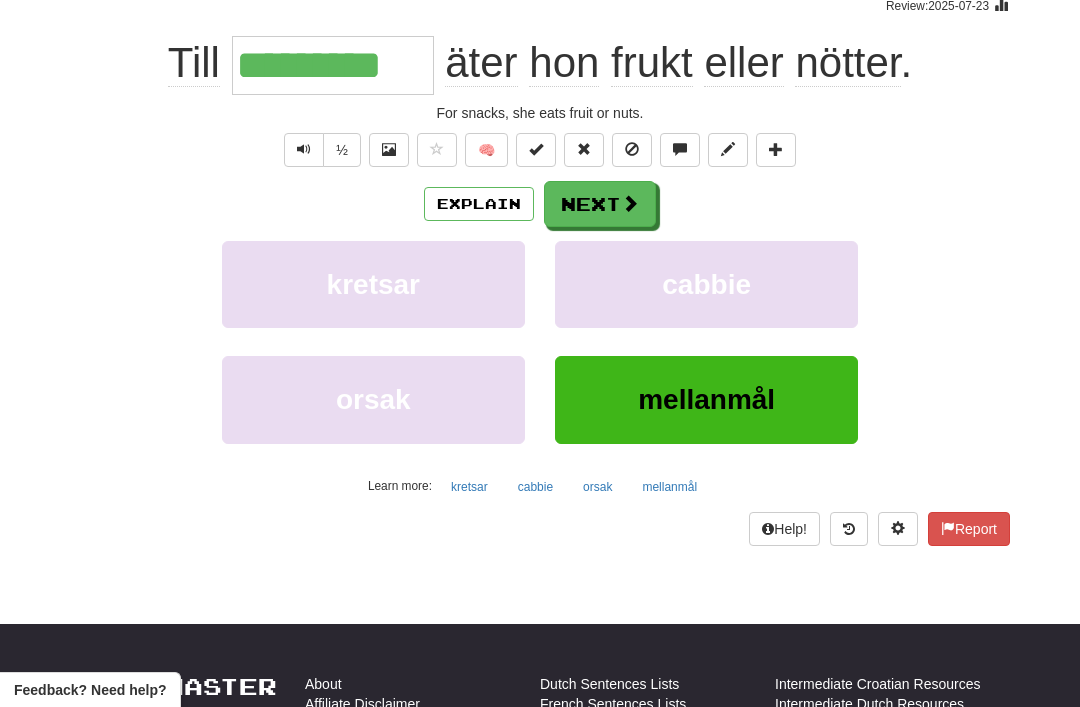 click on "Next" at bounding box center (600, 204) 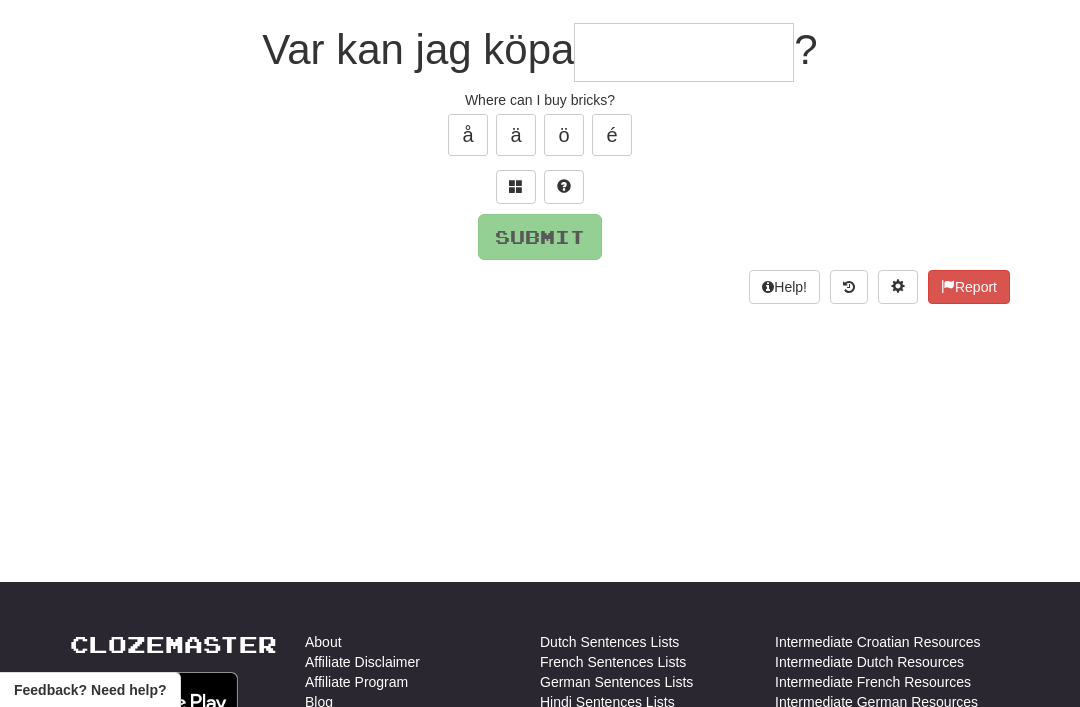 scroll, scrollTop: 174, scrollLeft: 0, axis: vertical 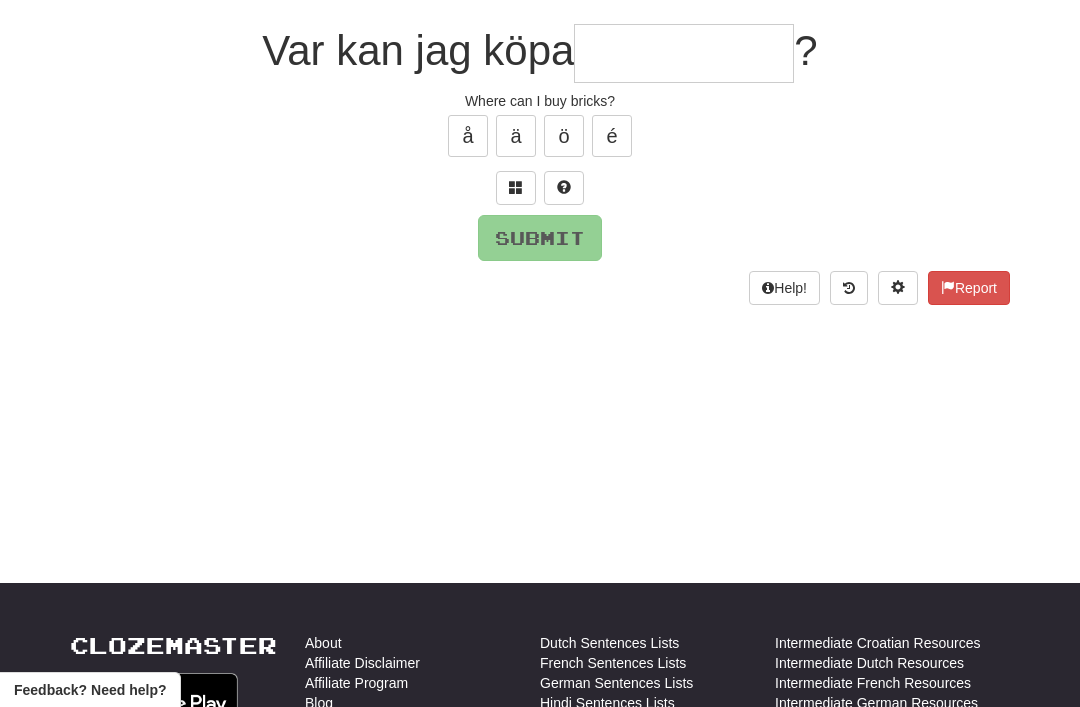 click at bounding box center (516, 187) 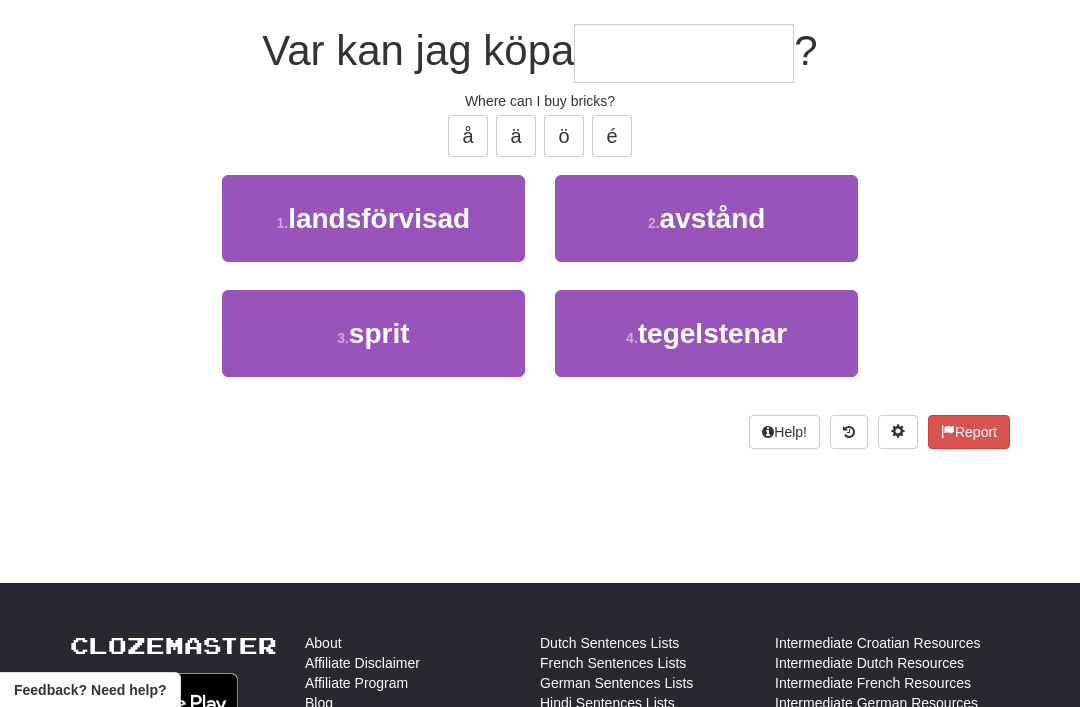click on "tegelstenar" at bounding box center (712, 333) 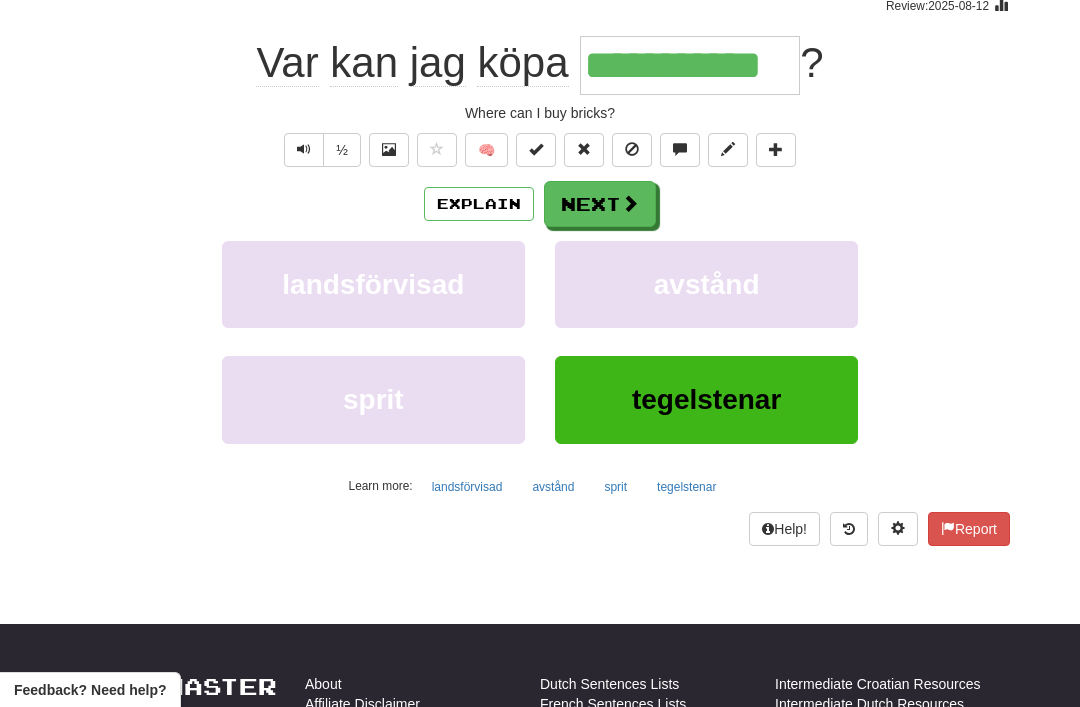 click on "Next" at bounding box center (600, 204) 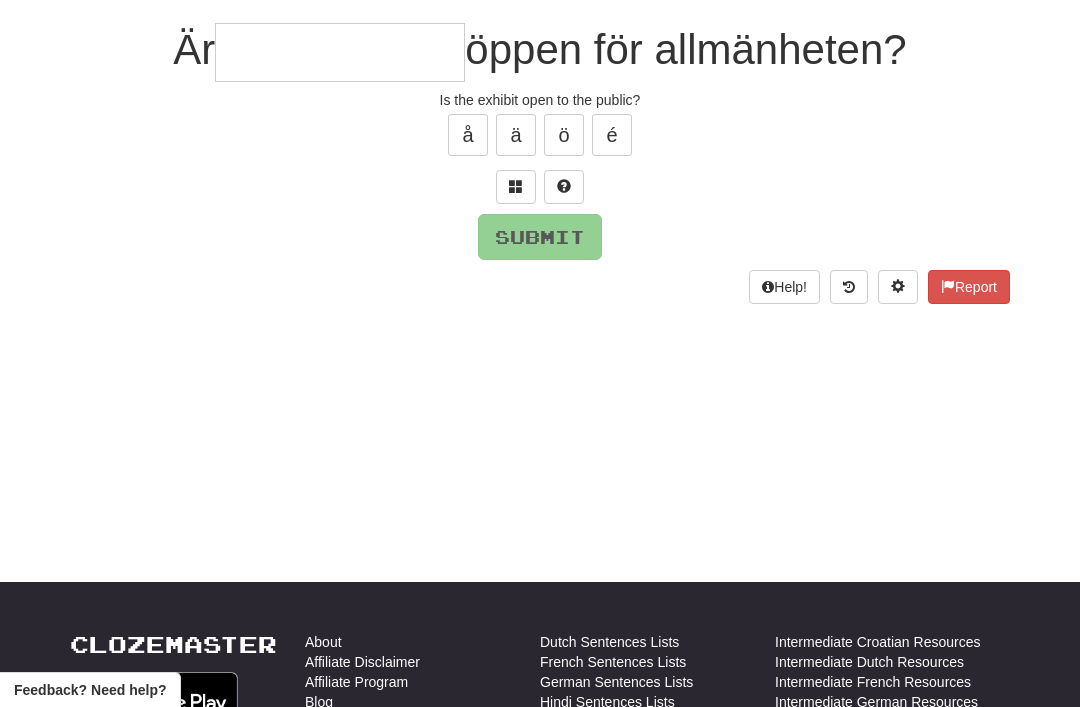 scroll, scrollTop: 174, scrollLeft: 0, axis: vertical 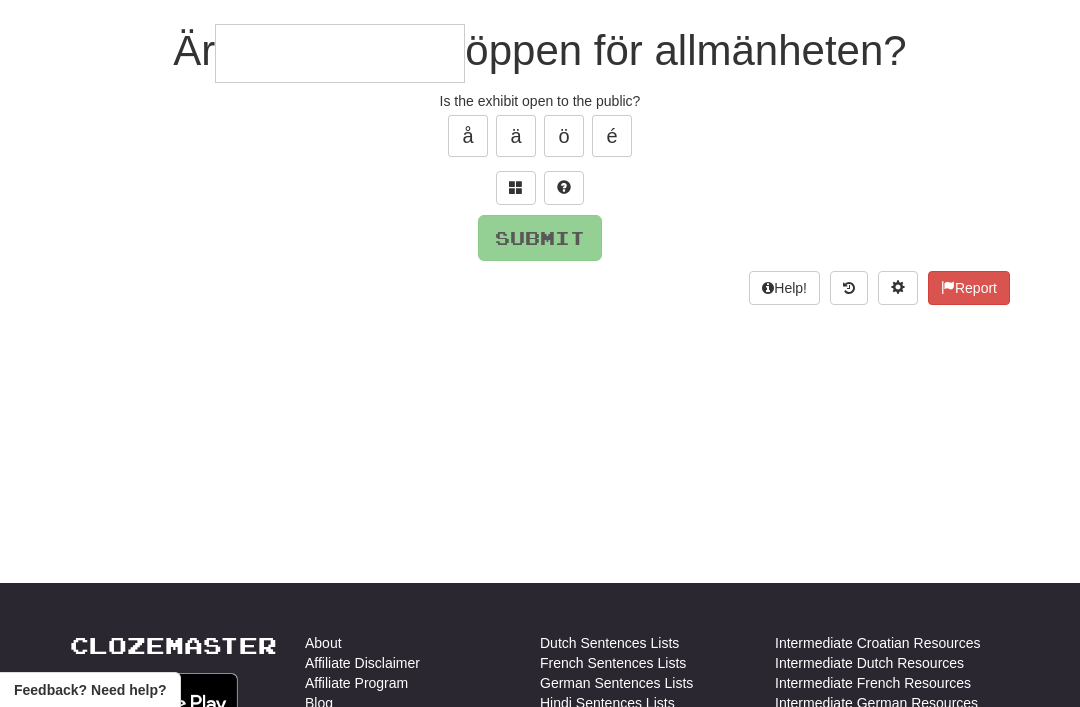 click at bounding box center [516, 187] 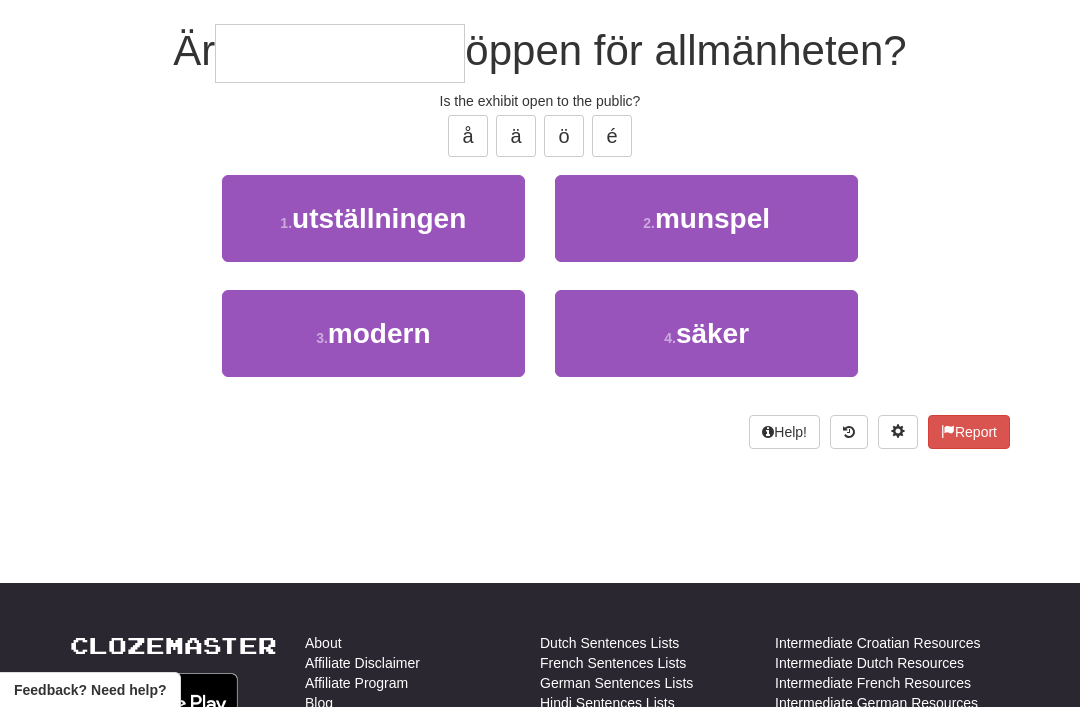 click on "1 .  utställningen" at bounding box center (373, 218) 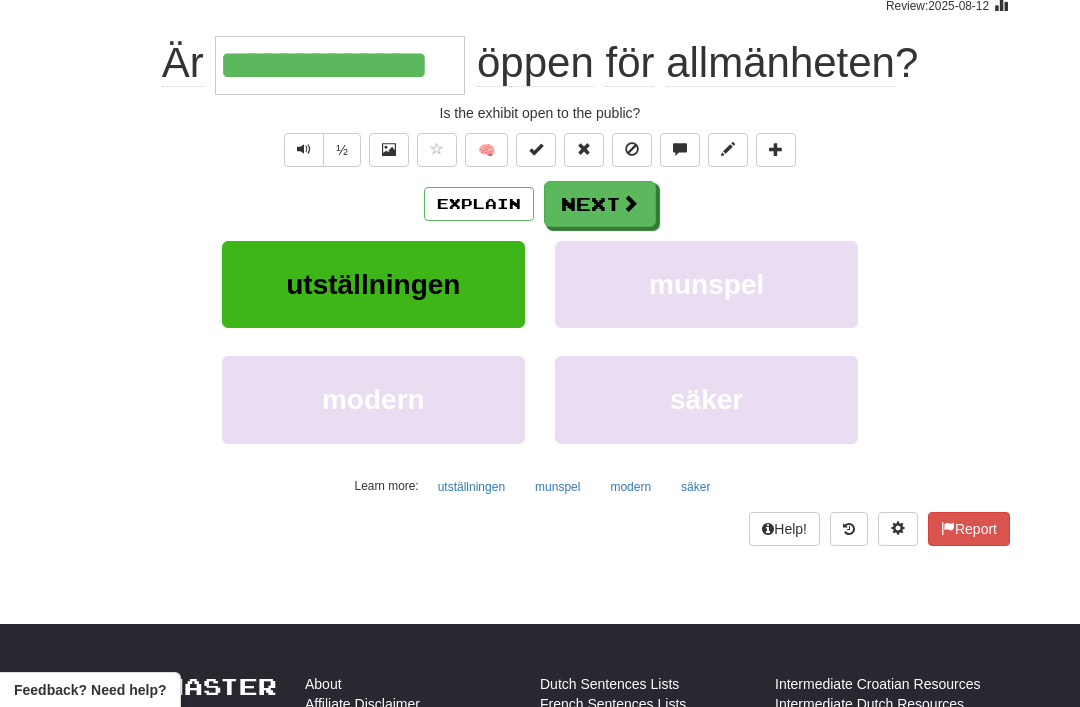 click on "Next" at bounding box center (600, 204) 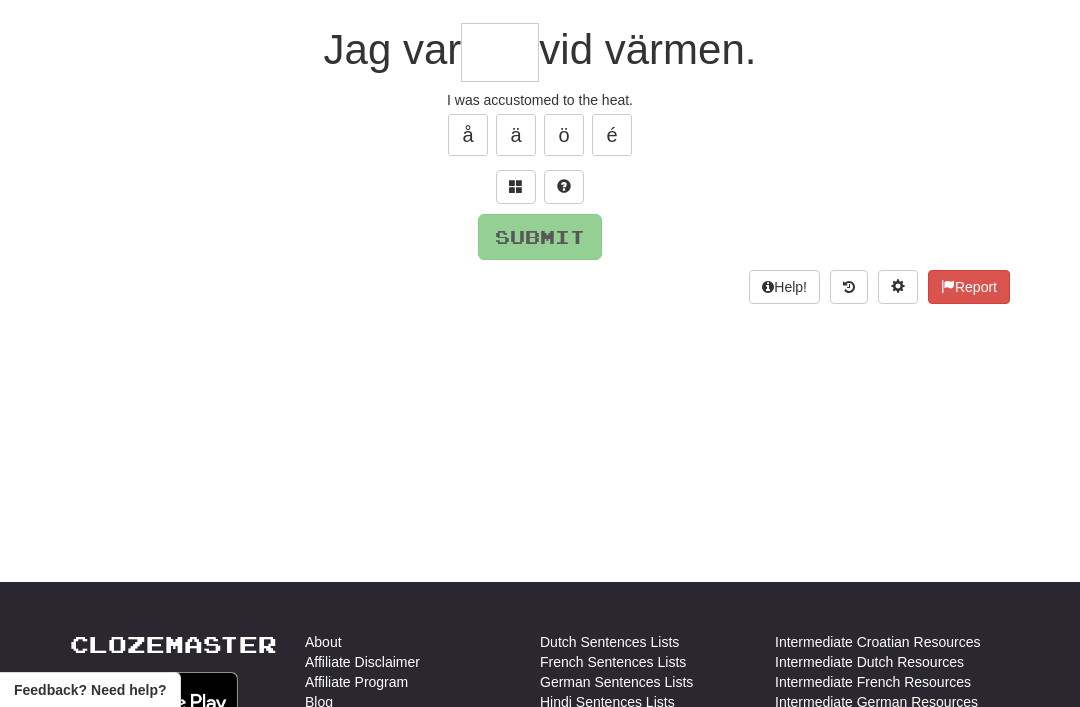 scroll, scrollTop: 174, scrollLeft: 0, axis: vertical 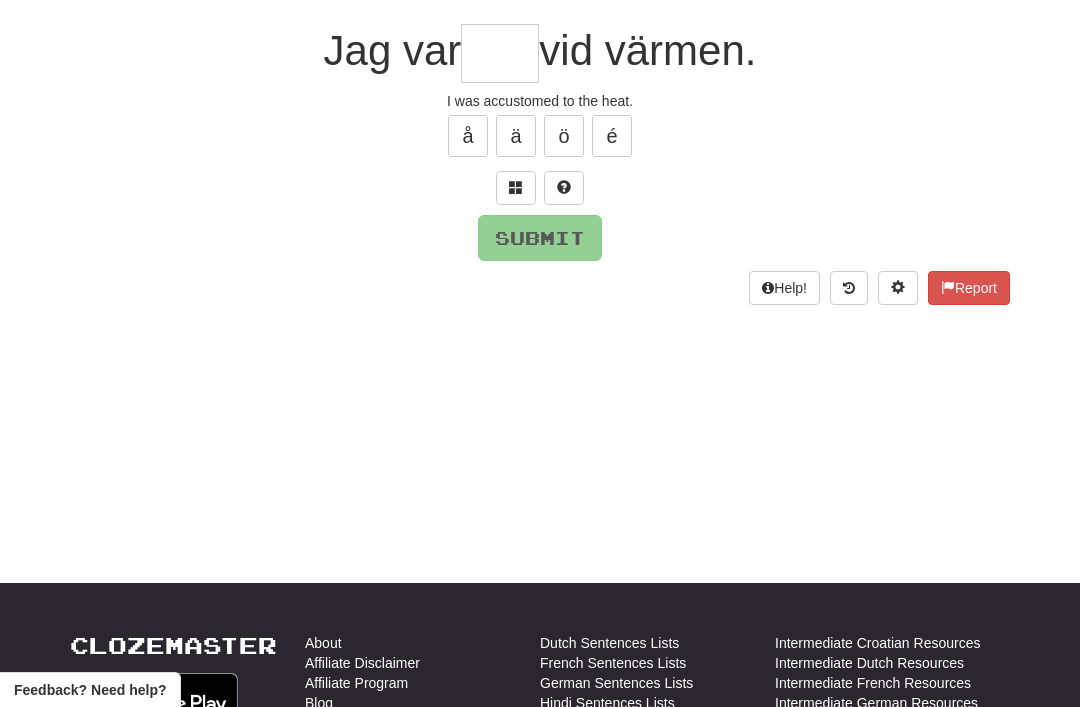 click at bounding box center [516, 187] 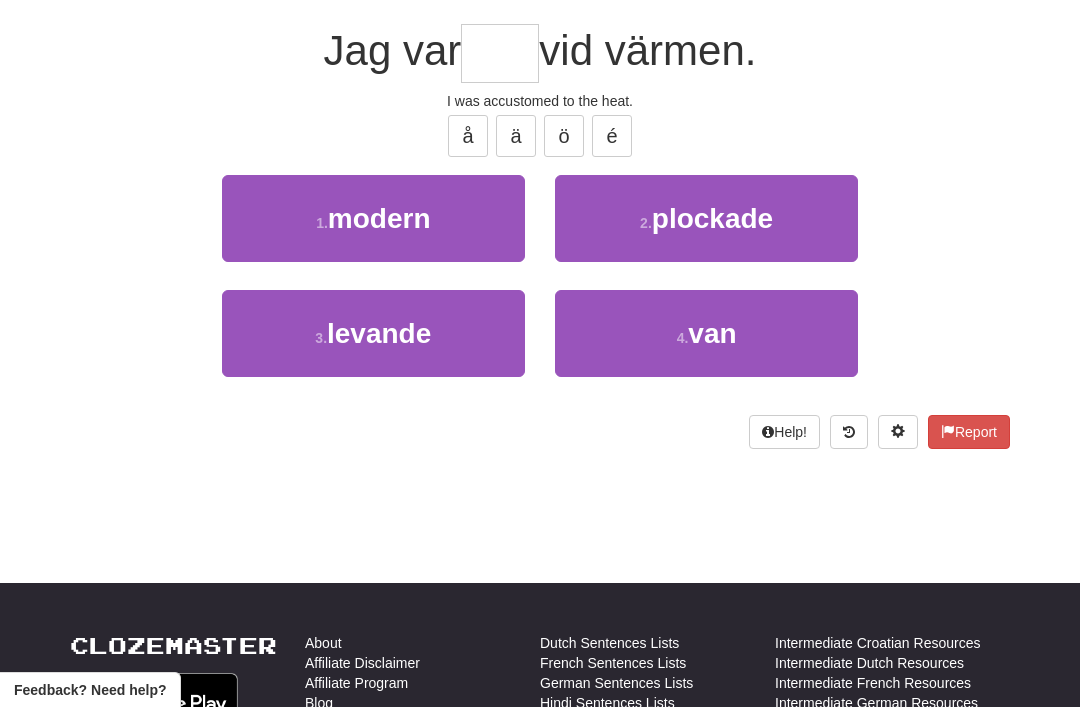 click on "van" at bounding box center (712, 333) 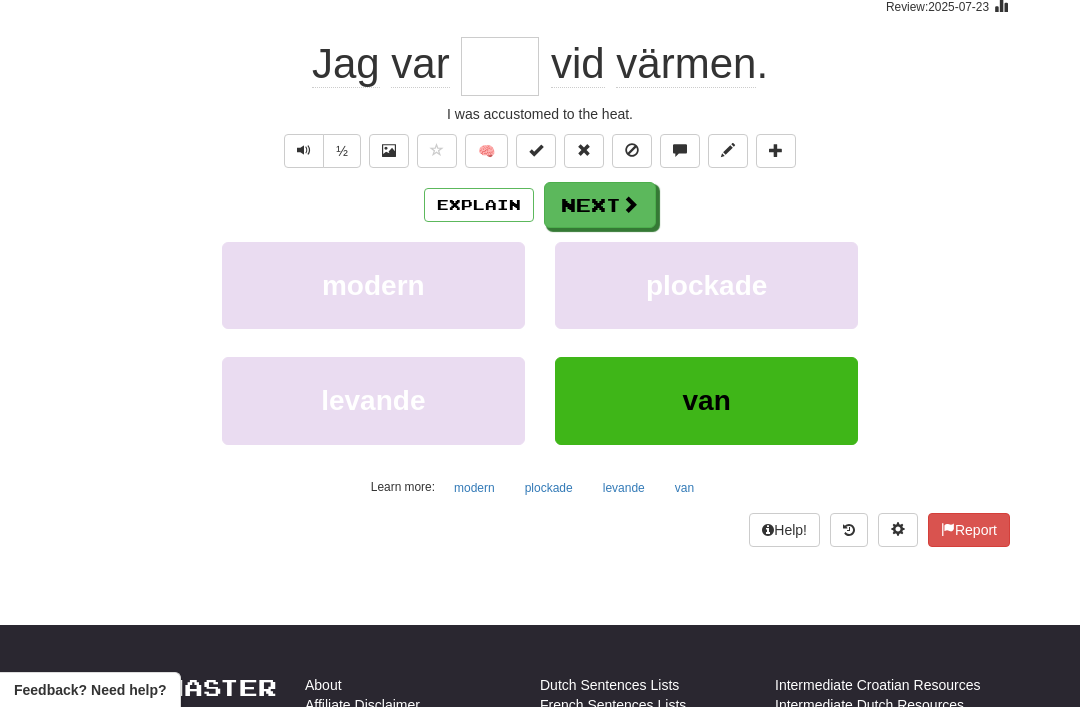 type on "***" 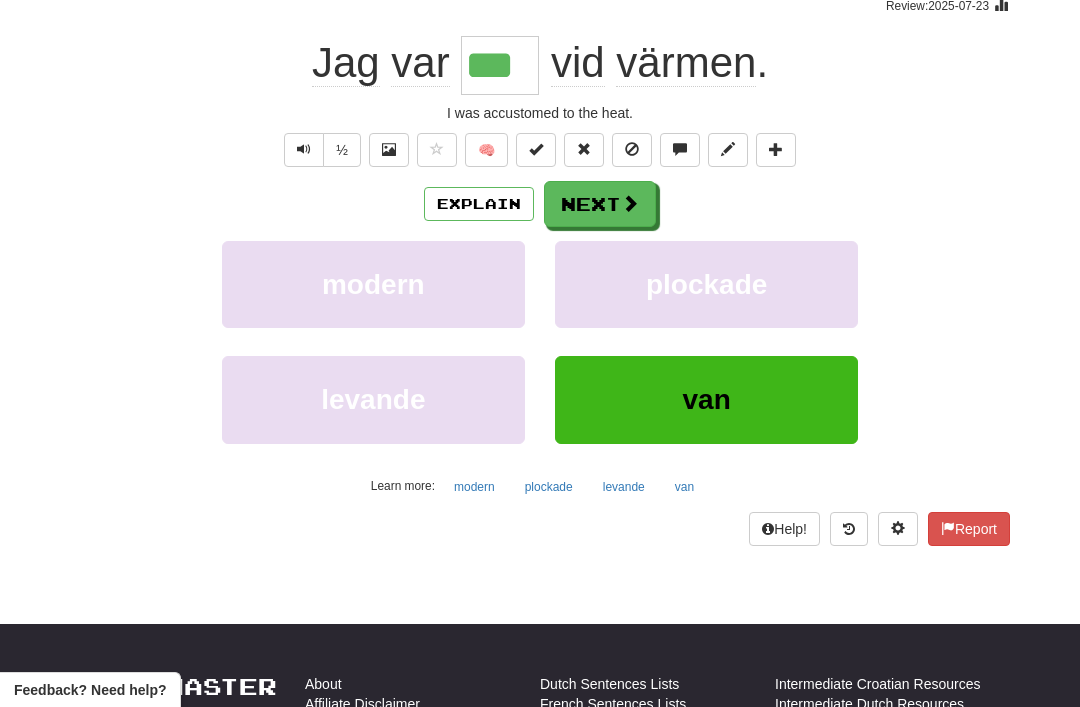 click on "Next" at bounding box center [600, 204] 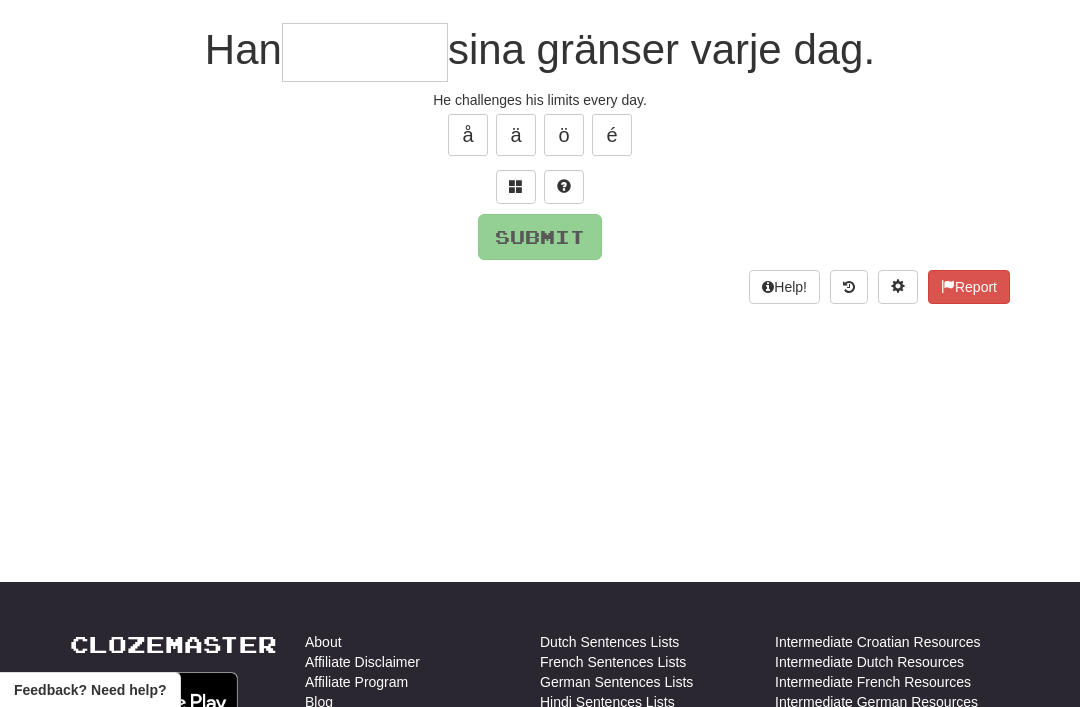 scroll, scrollTop: 174, scrollLeft: 0, axis: vertical 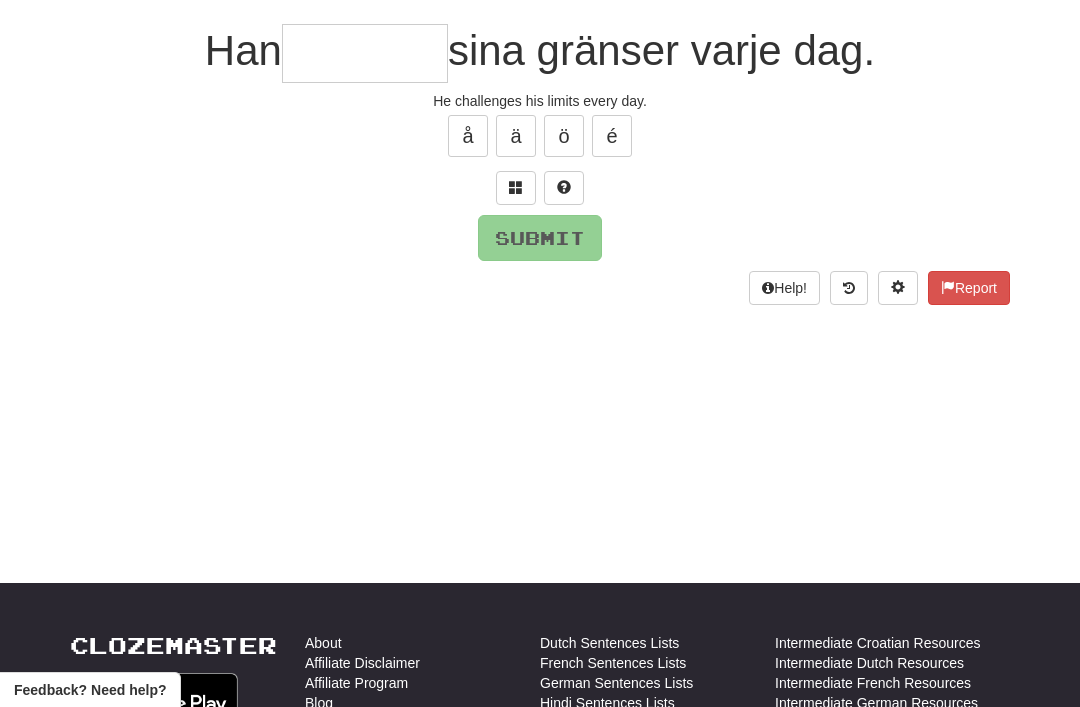 click at bounding box center (516, 187) 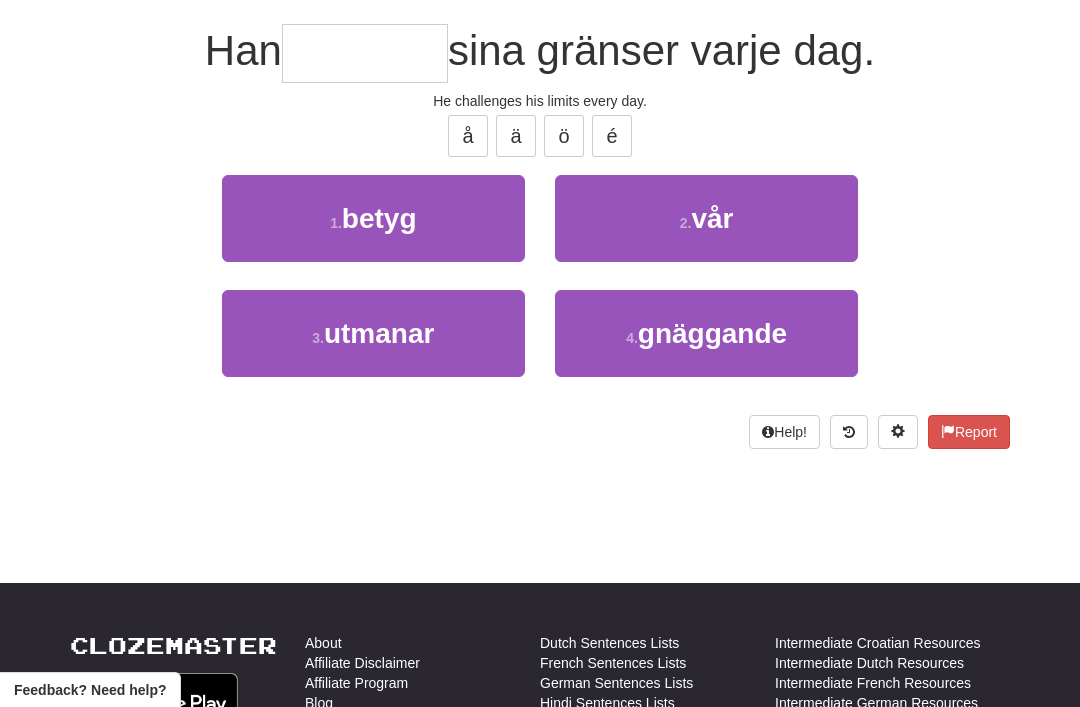 click on "3 .  utmanar" at bounding box center [373, 333] 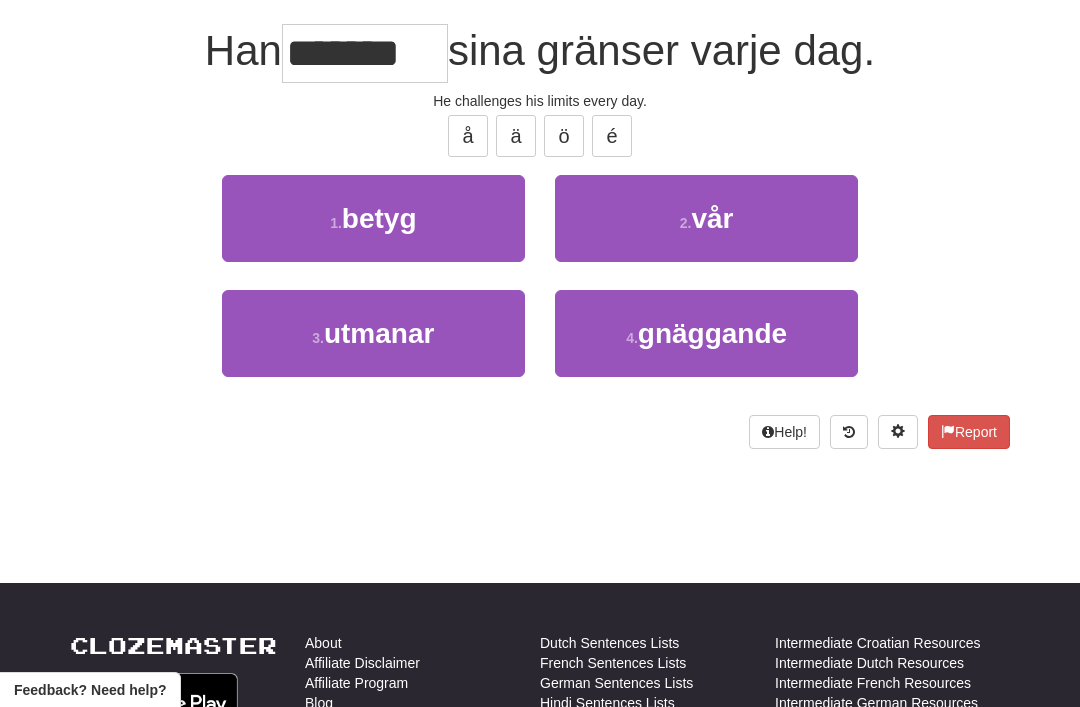 scroll, scrollTop: 175, scrollLeft: 0, axis: vertical 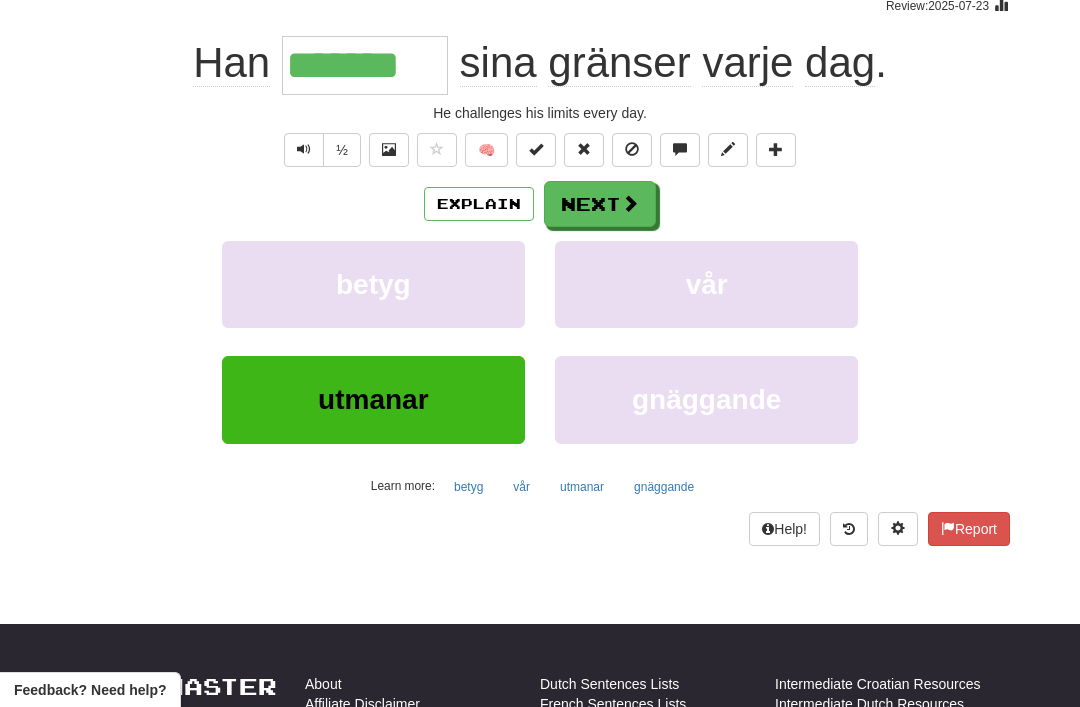 click on "Next" at bounding box center [600, 204] 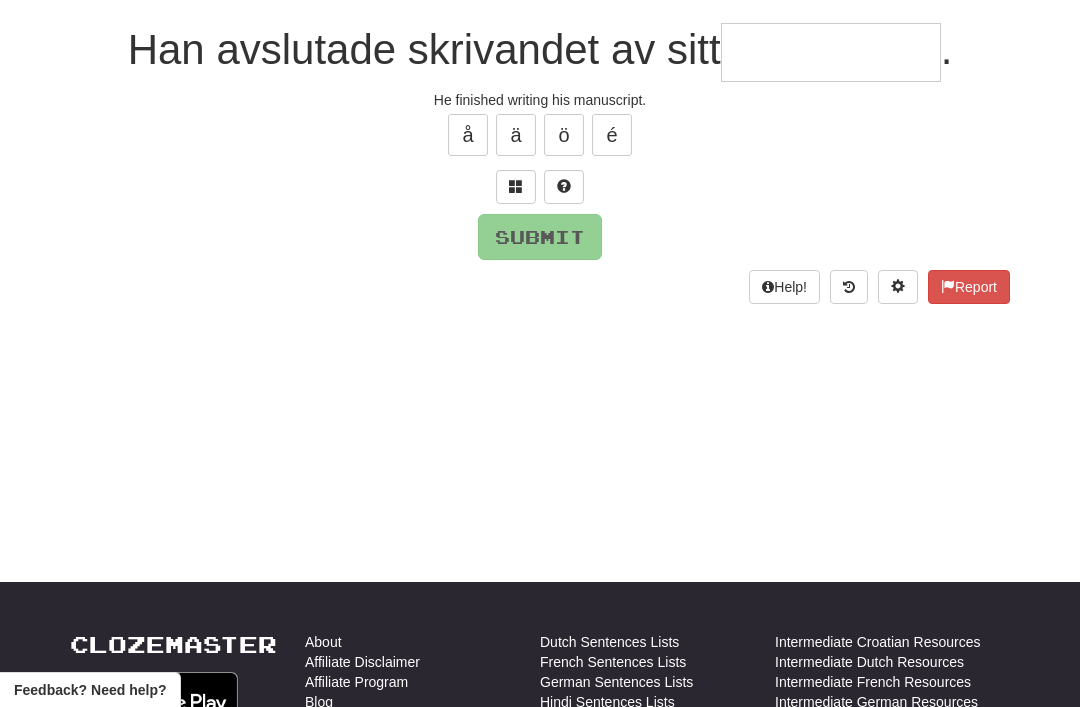 scroll, scrollTop: 174, scrollLeft: 0, axis: vertical 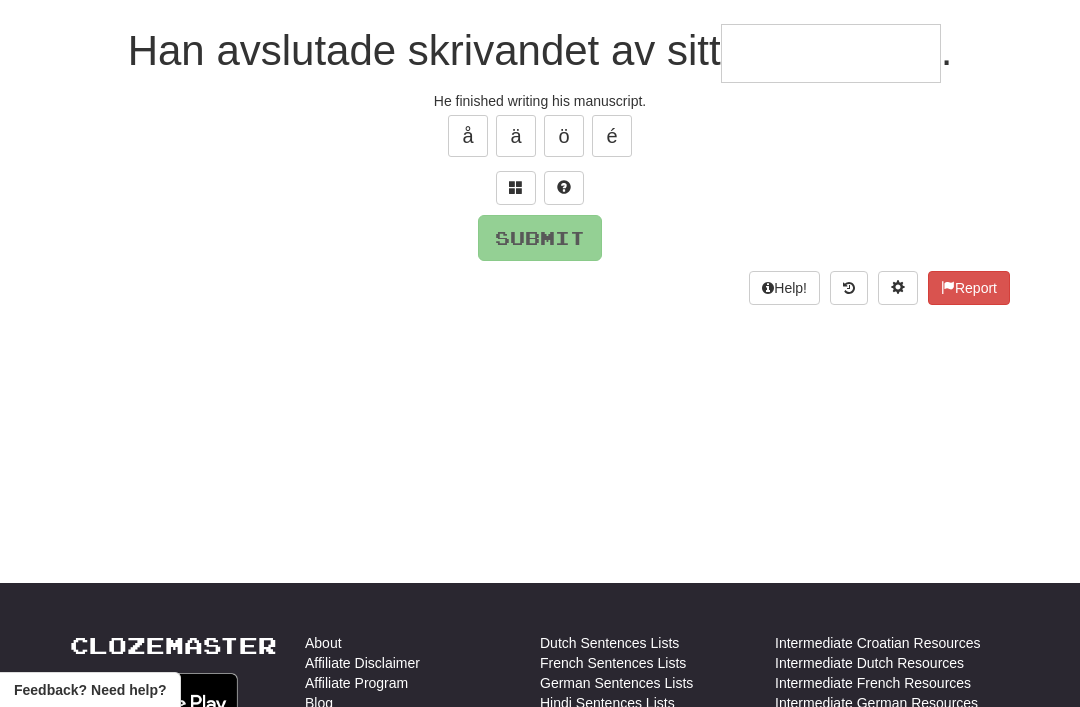 click at bounding box center (516, 187) 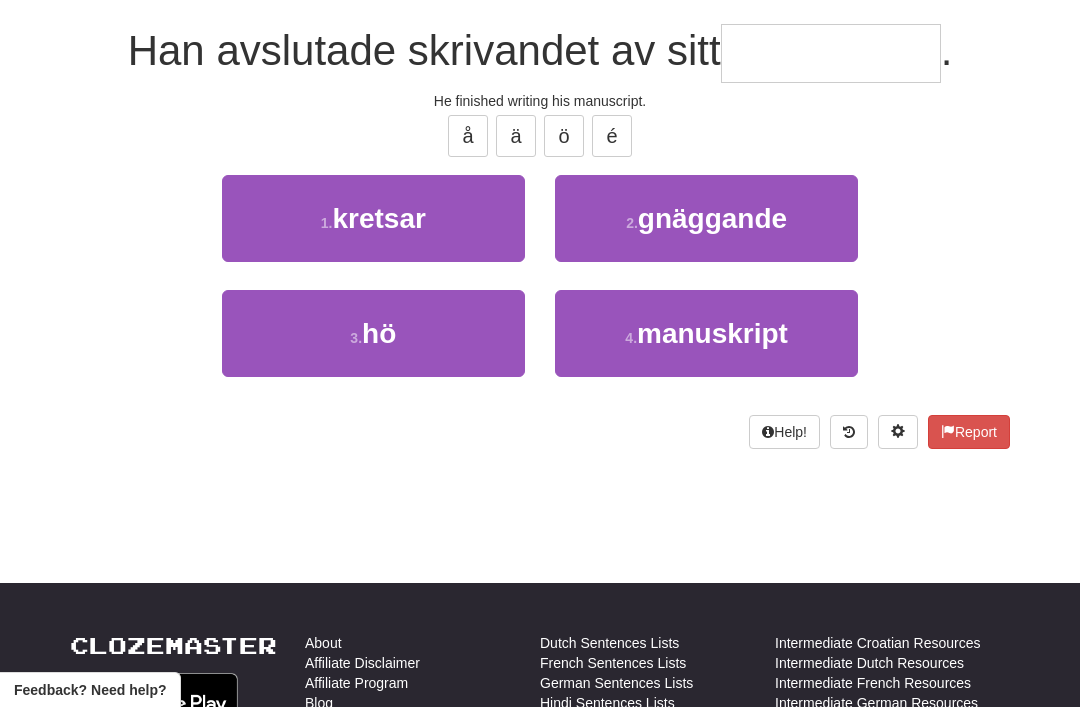 click on "manuskript" at bounding box center (712, 333) 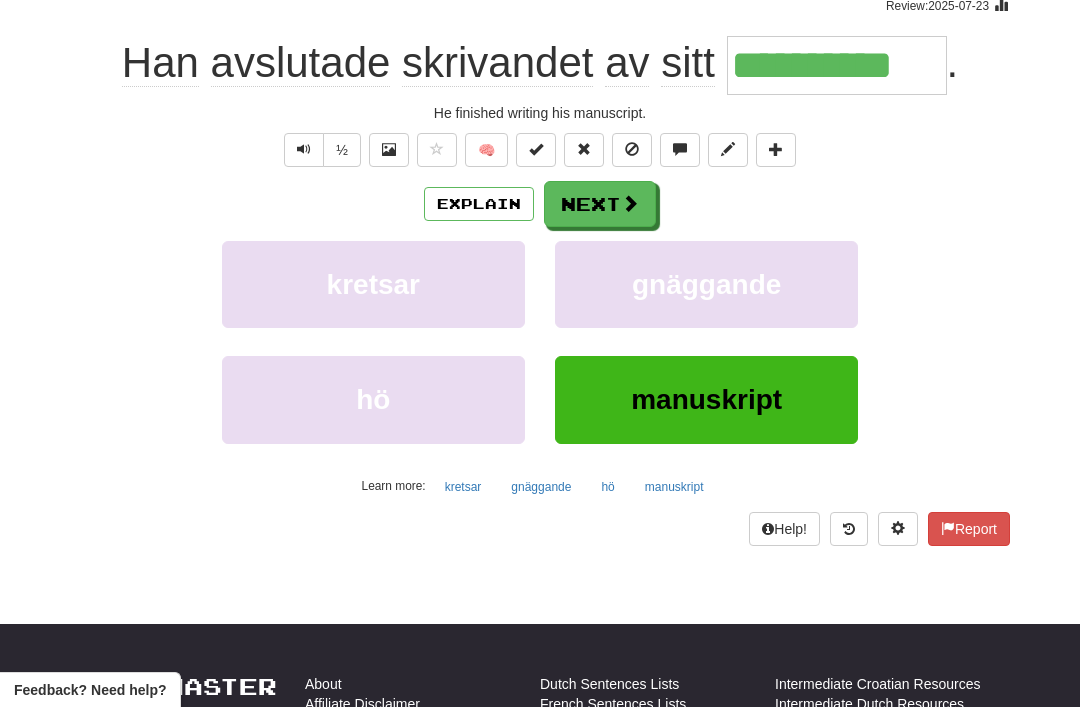 click on "Next" at bounding box center [600, 204] 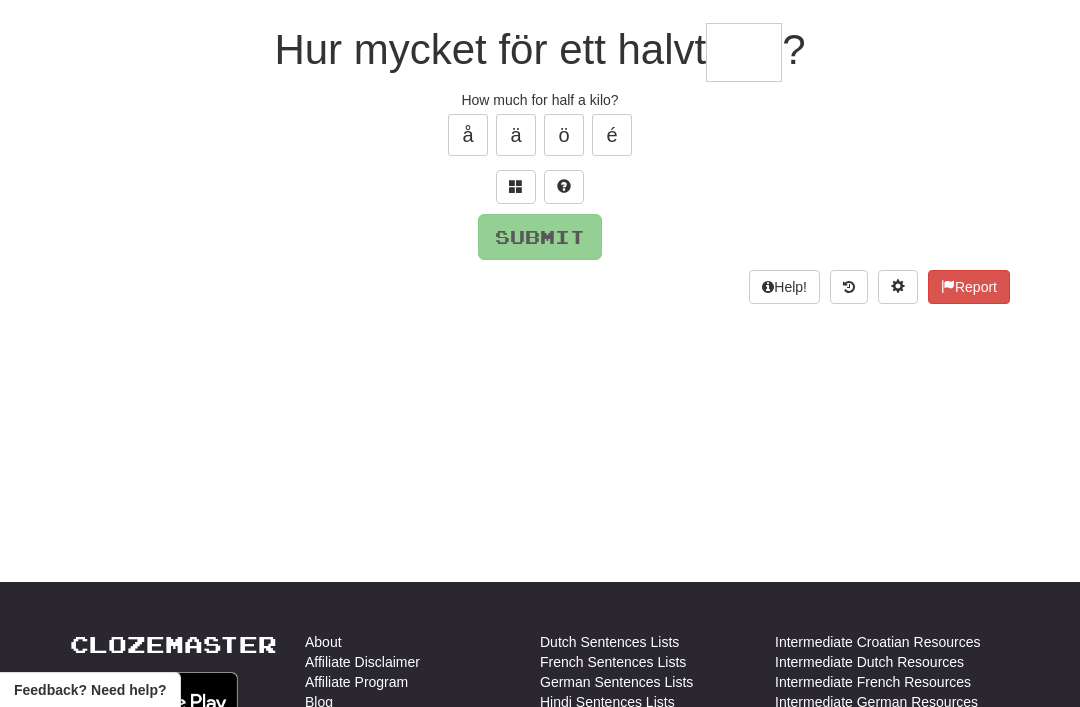 scroll, scrollTop: 174, scrollLeft: 0, axis: vertical 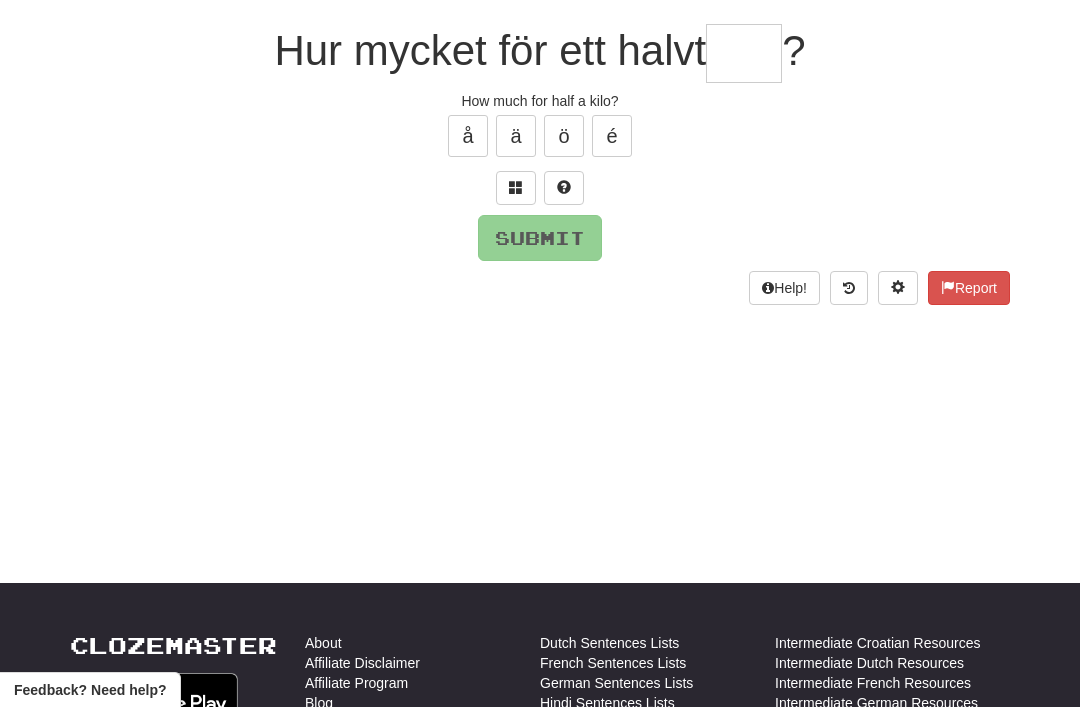 click at bounding box center [516, 187] 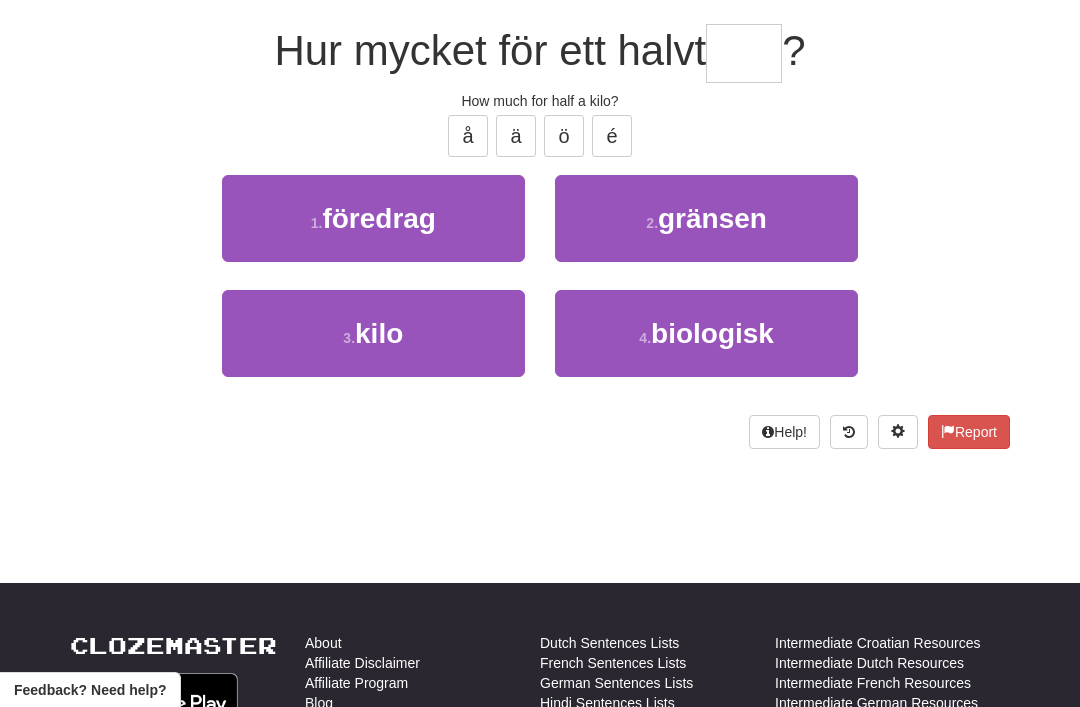 click on "3 .  kilo" at bounding box center (373, 333) 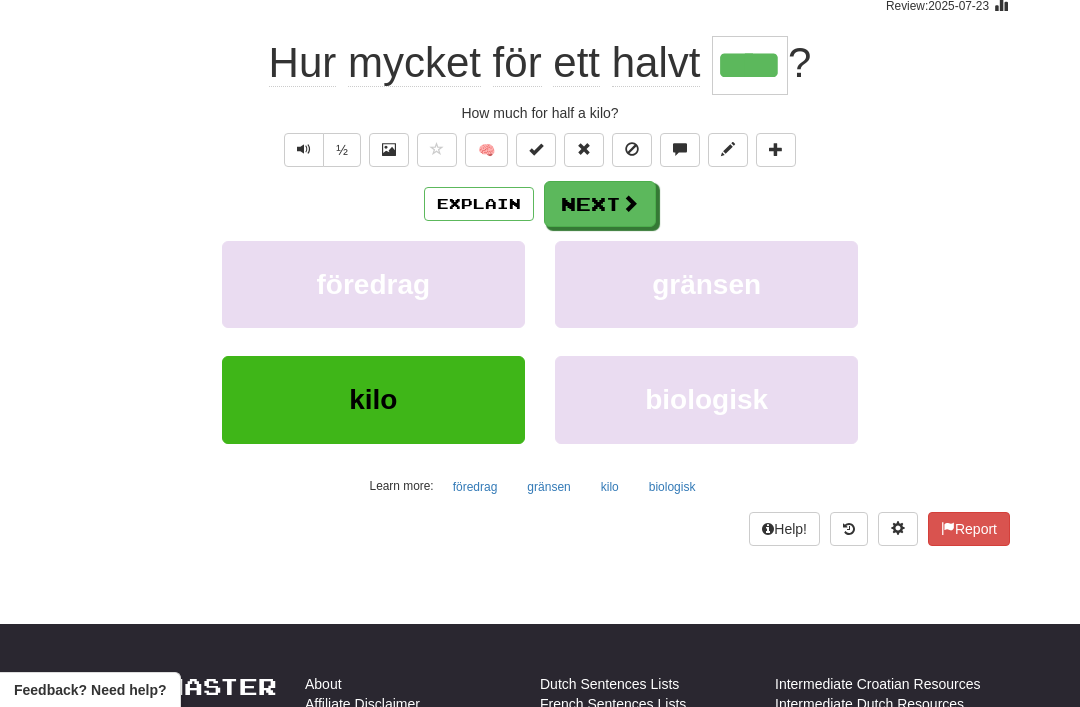click on "Next" at bounding box center (600, 204) 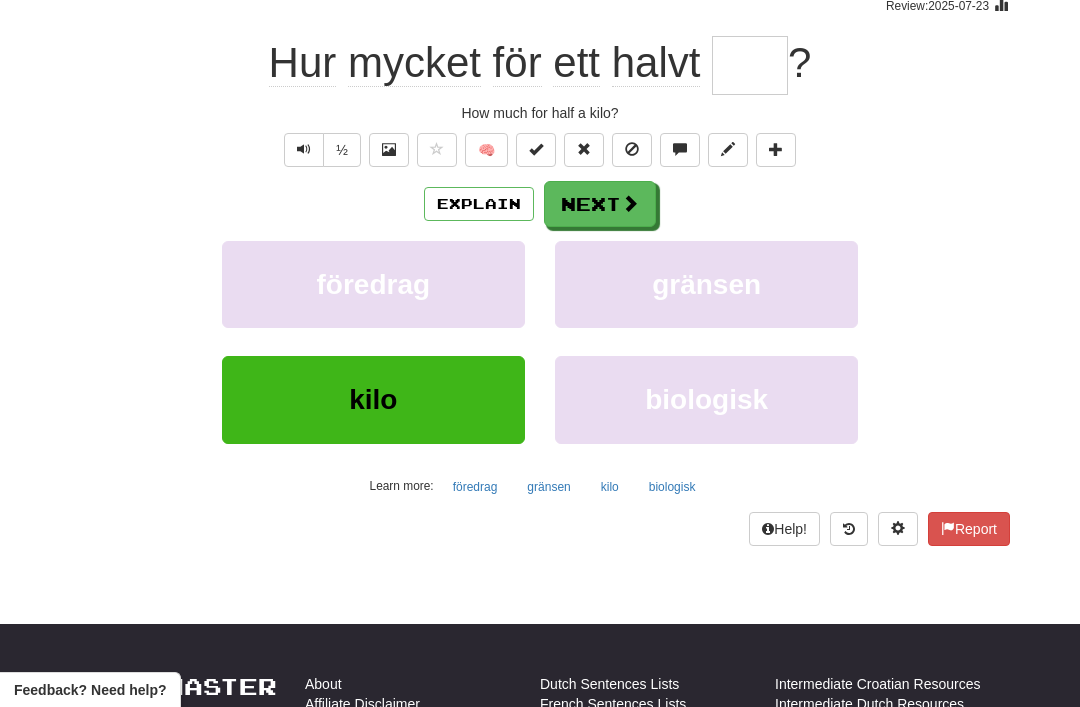 scroll, scrollTop: 174, scrollLeft: 0, axis: vertical 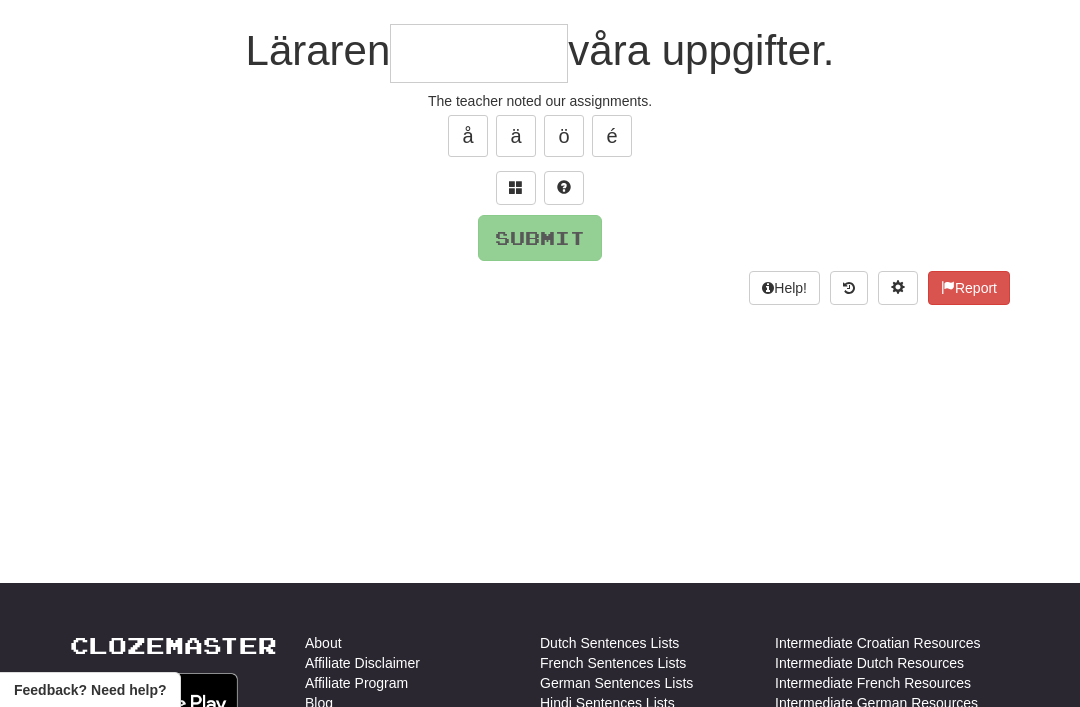 click at bounding box center (516, 187) 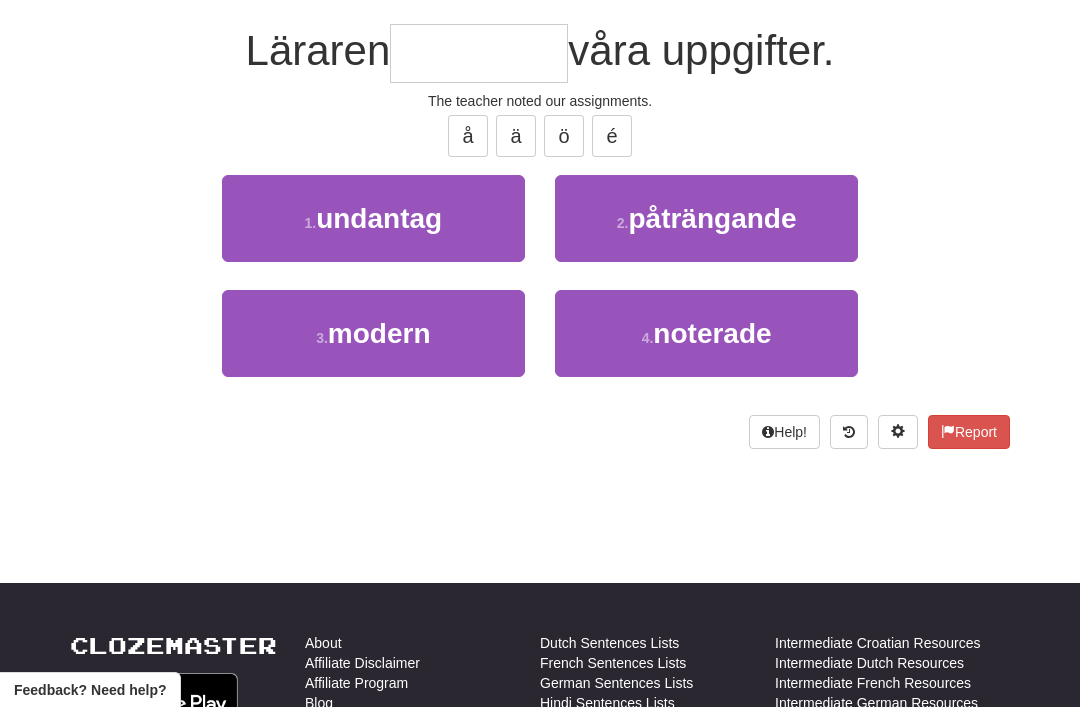 click on "noterade" at bounding box center (712, 333) 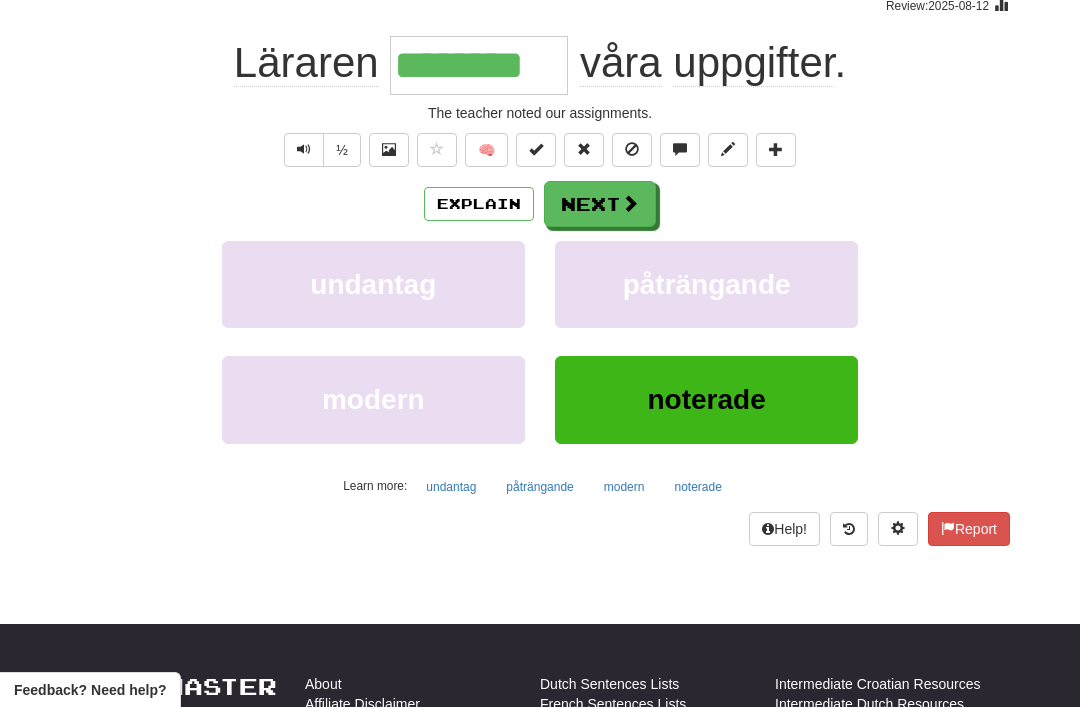 click on "Next" at bounding box center [600, 204] 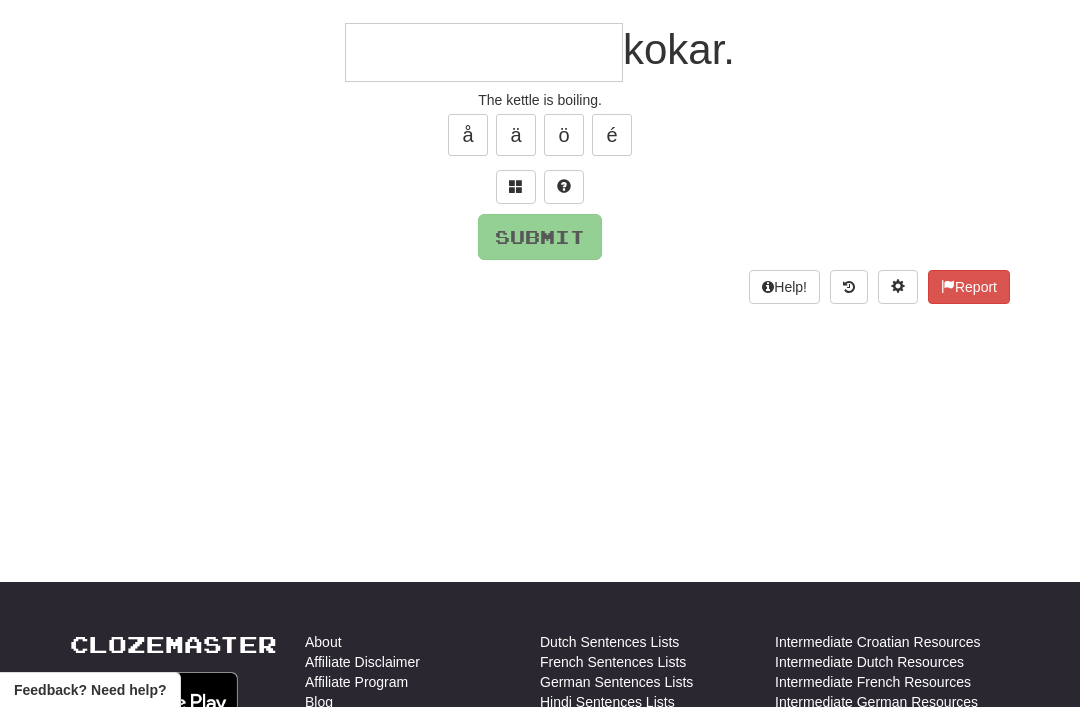scroll, scrollTop: 174, scrollLeft: 0, axis: vertical 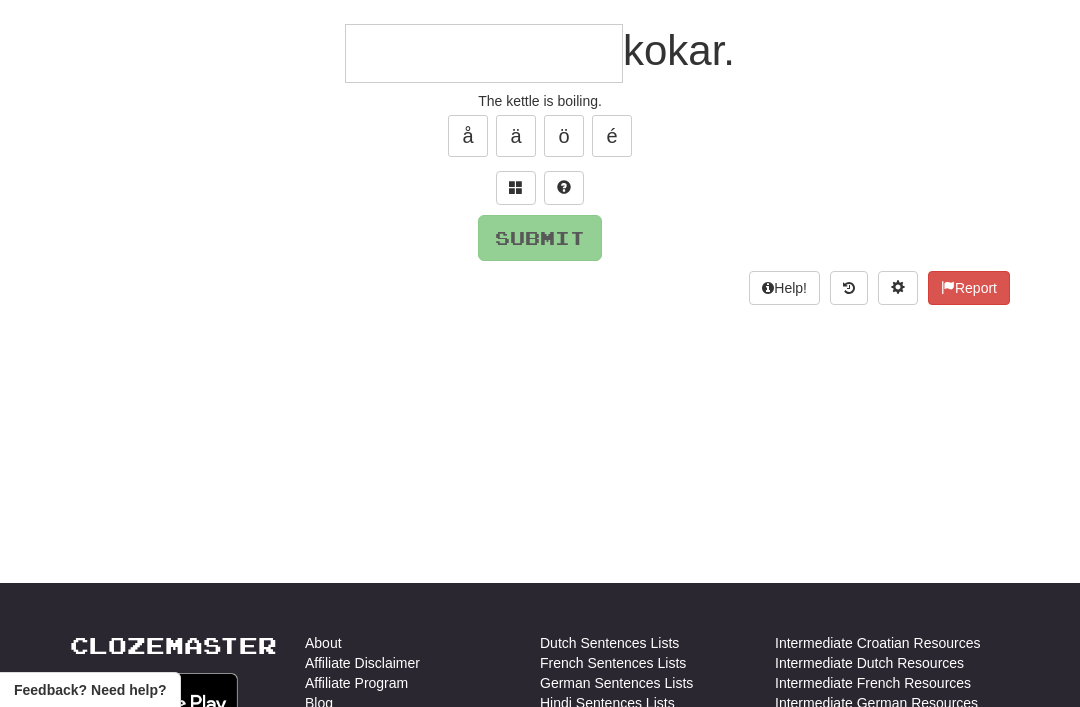 click at bounding box center [516, 187] 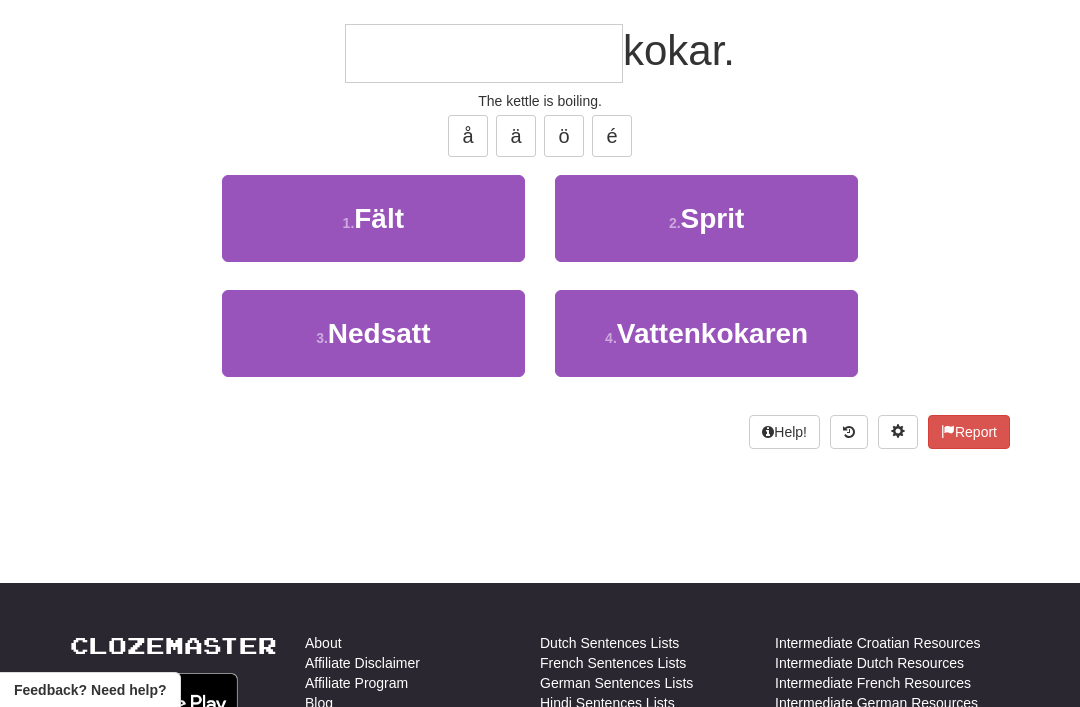 click on "Vattenkokaren" at bounding box center [712, 333] 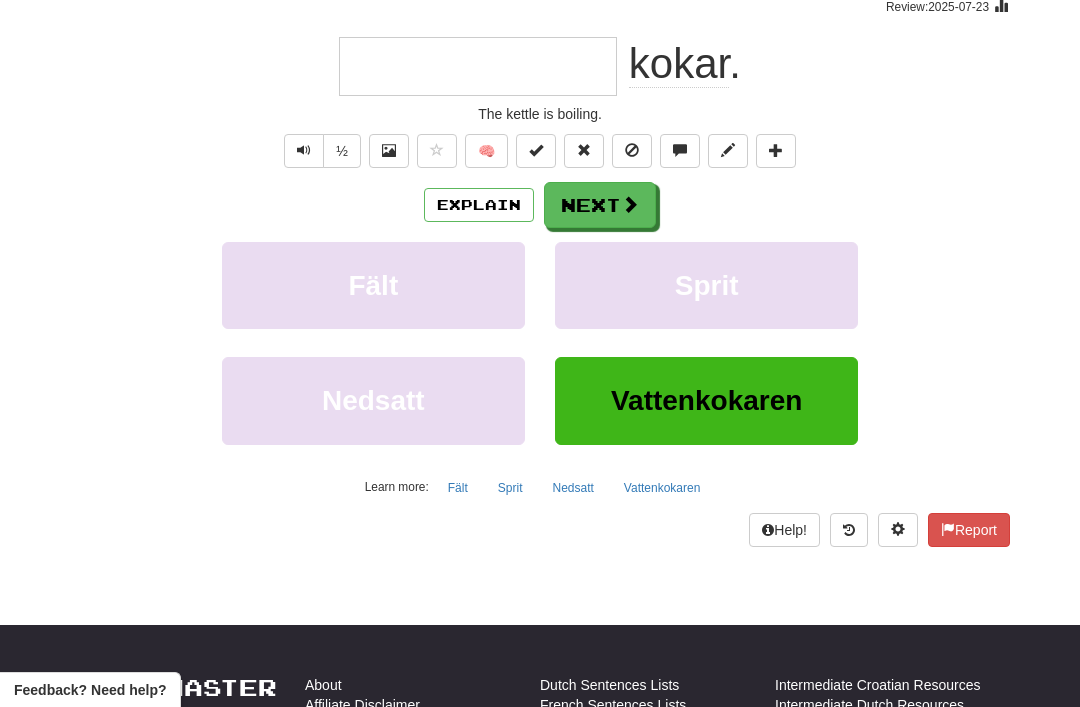 type on "**********" 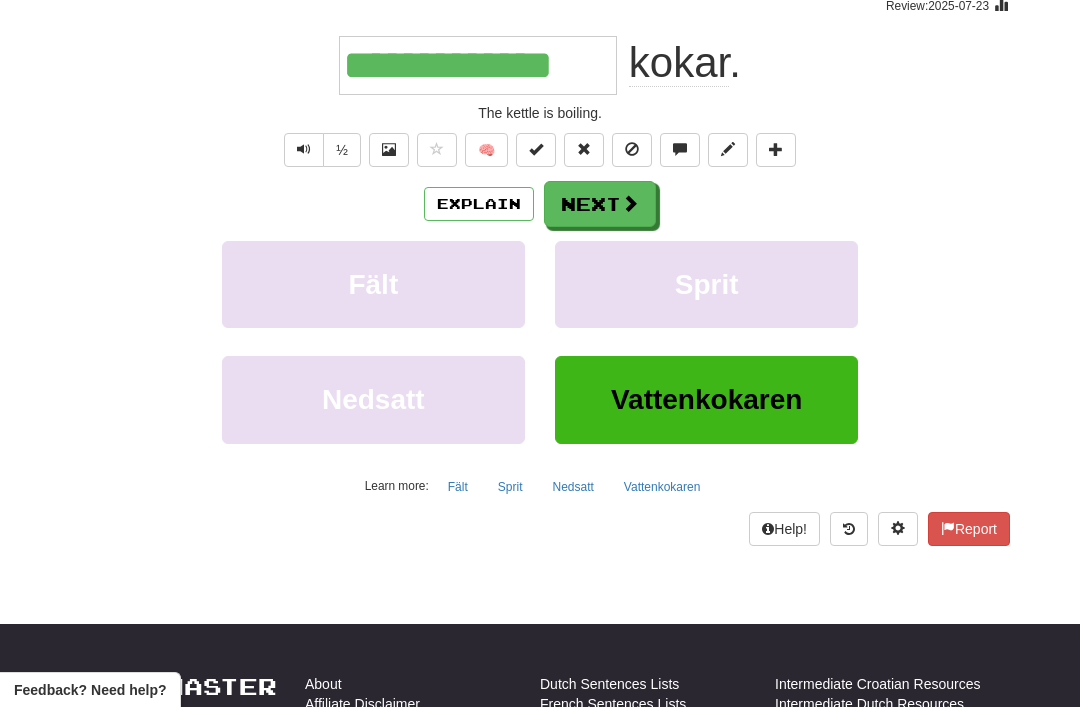 click on "Next" at bounding box center [600, 204] 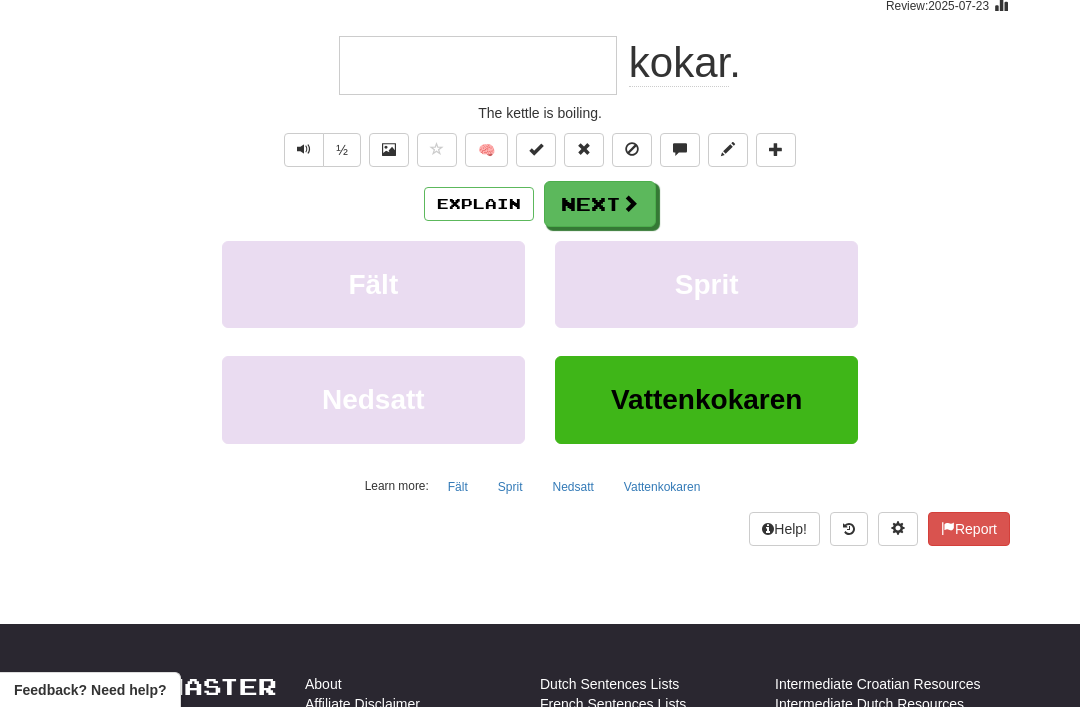 scroll, scrollTop: 174, scrollLeft: 0, axis: vertical 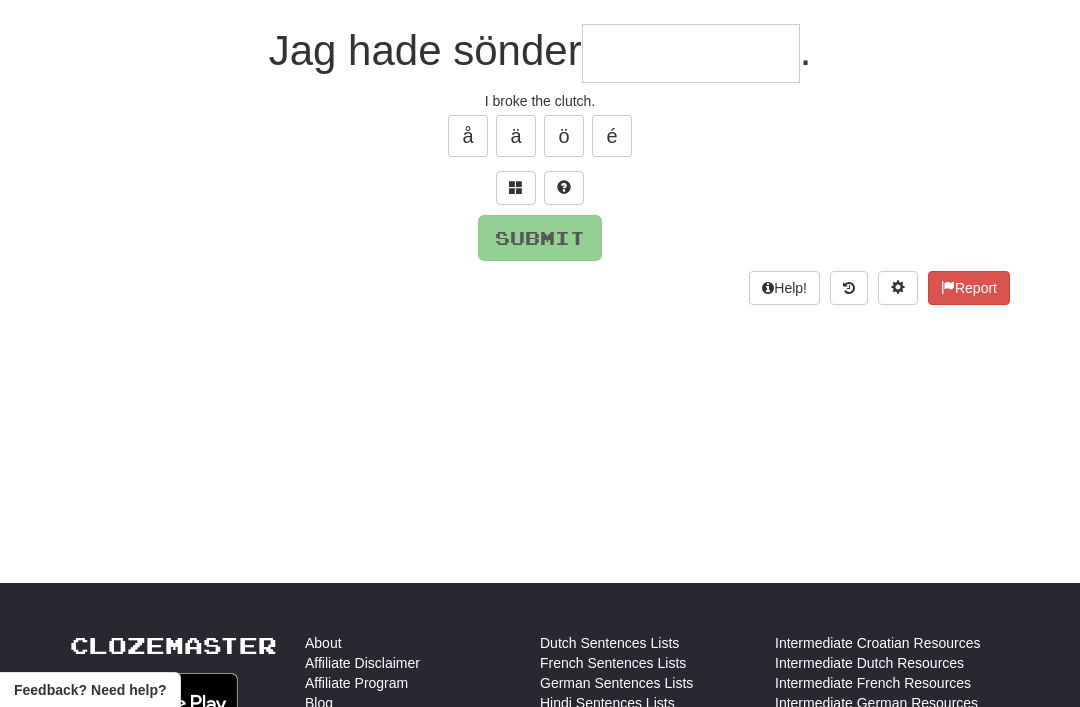 click at bounding box center (516, 187) 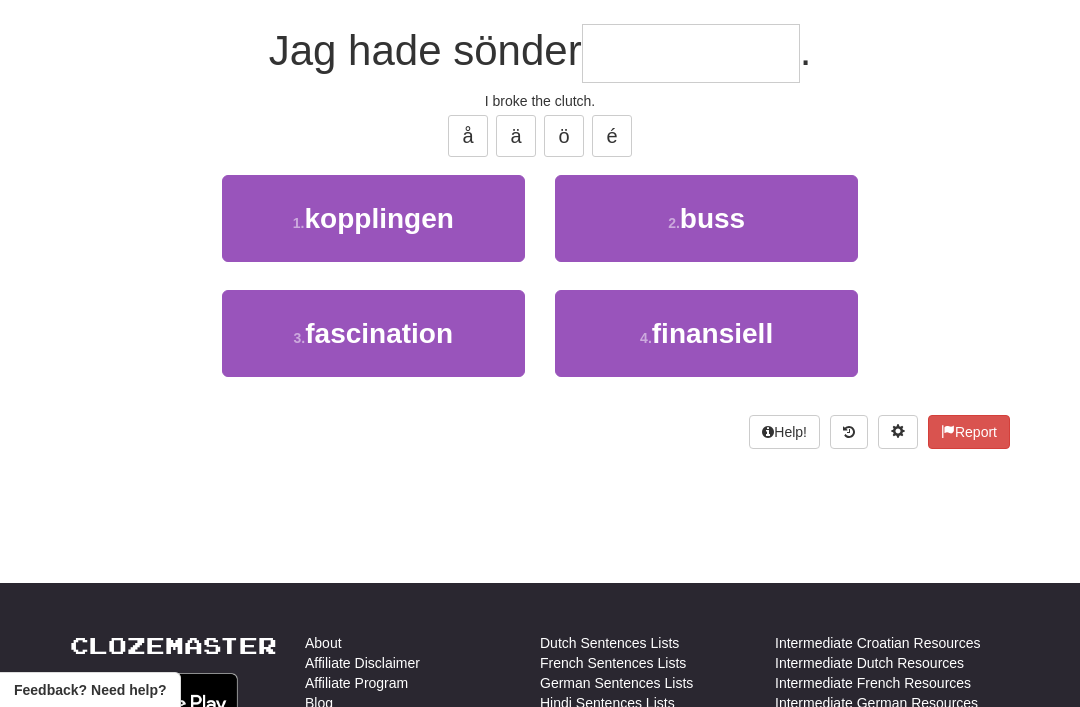 click on "1 .  kopplingen" at bounding box center (373, 218) 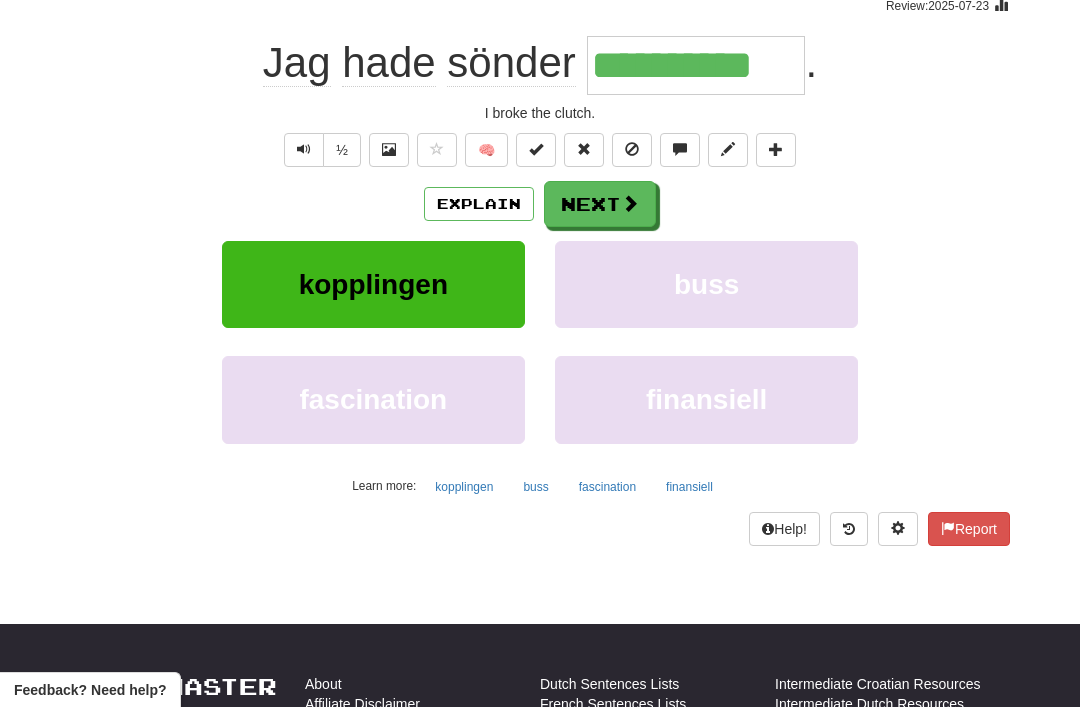 click on "Next" at bounding box center [600, 204] 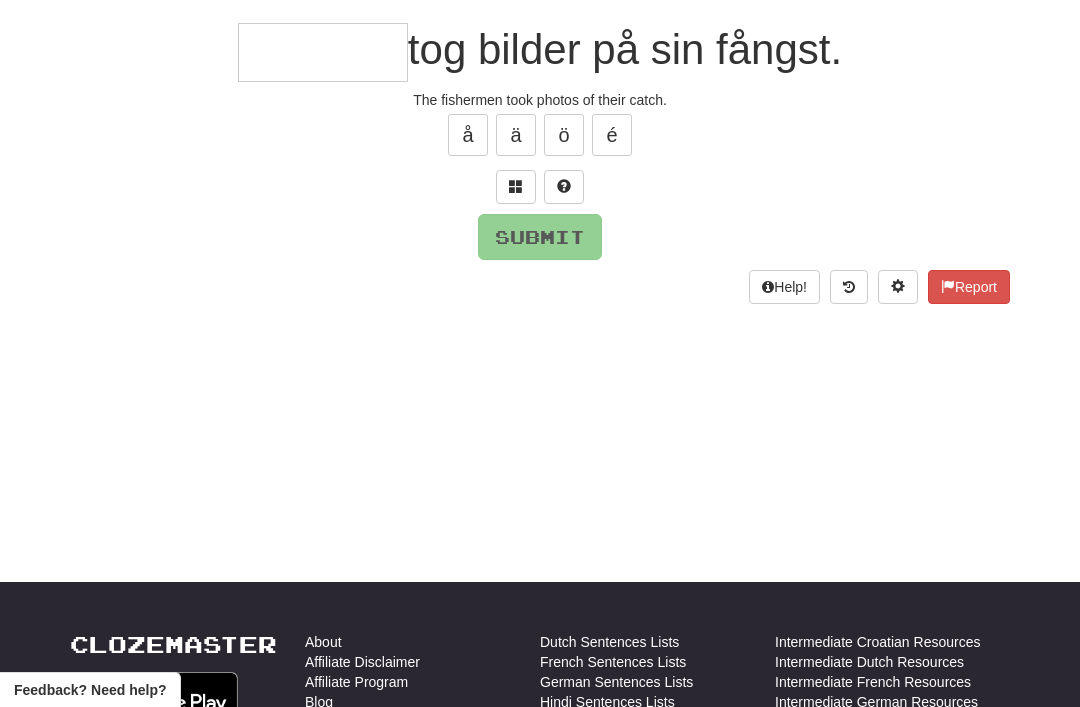 scroll, scrollTop: 174, scrollLeft: 0, axis: vertical 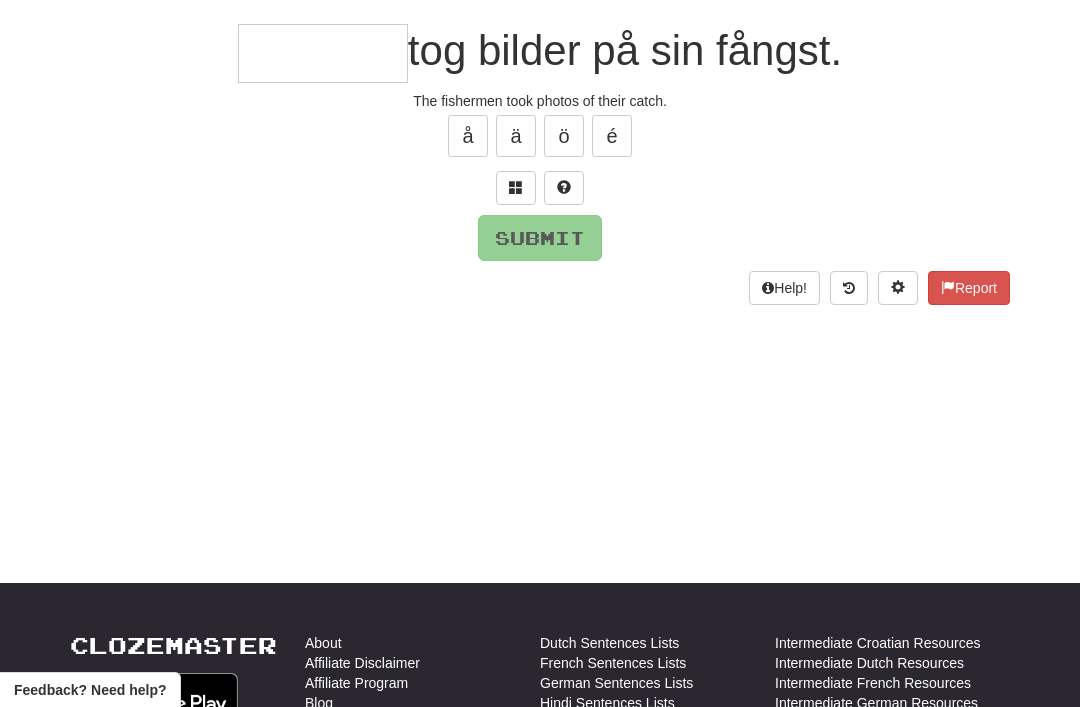 click at bounding box center [516, 188] 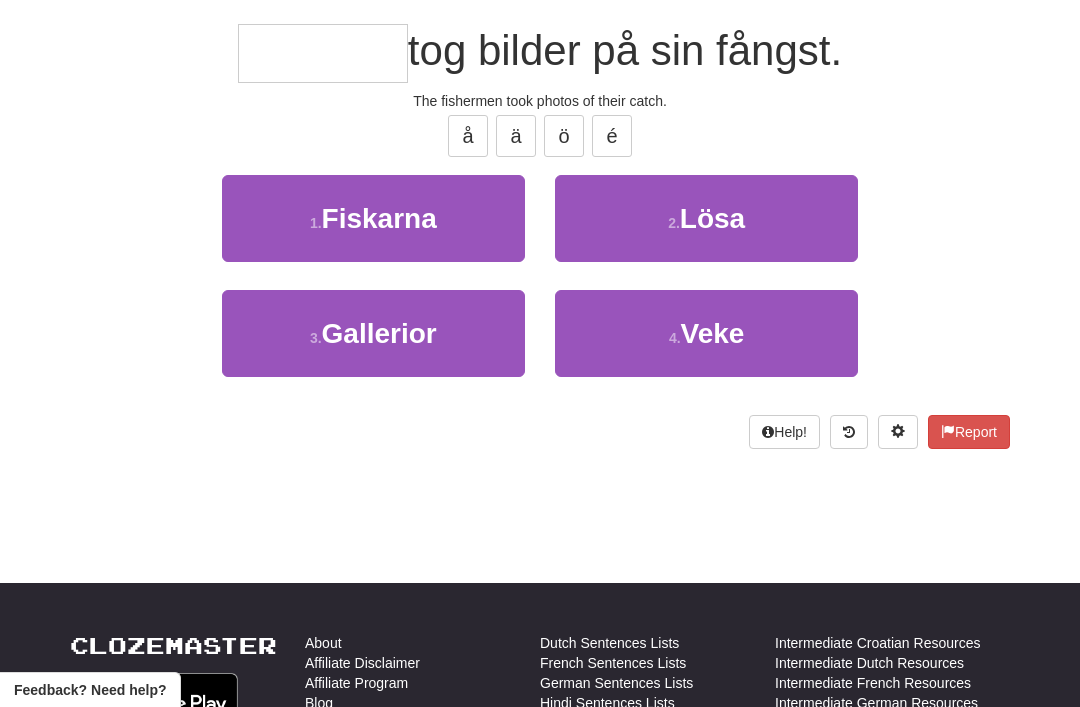 click on "1 .  Fiskarna" at bounding box center [373, 218] 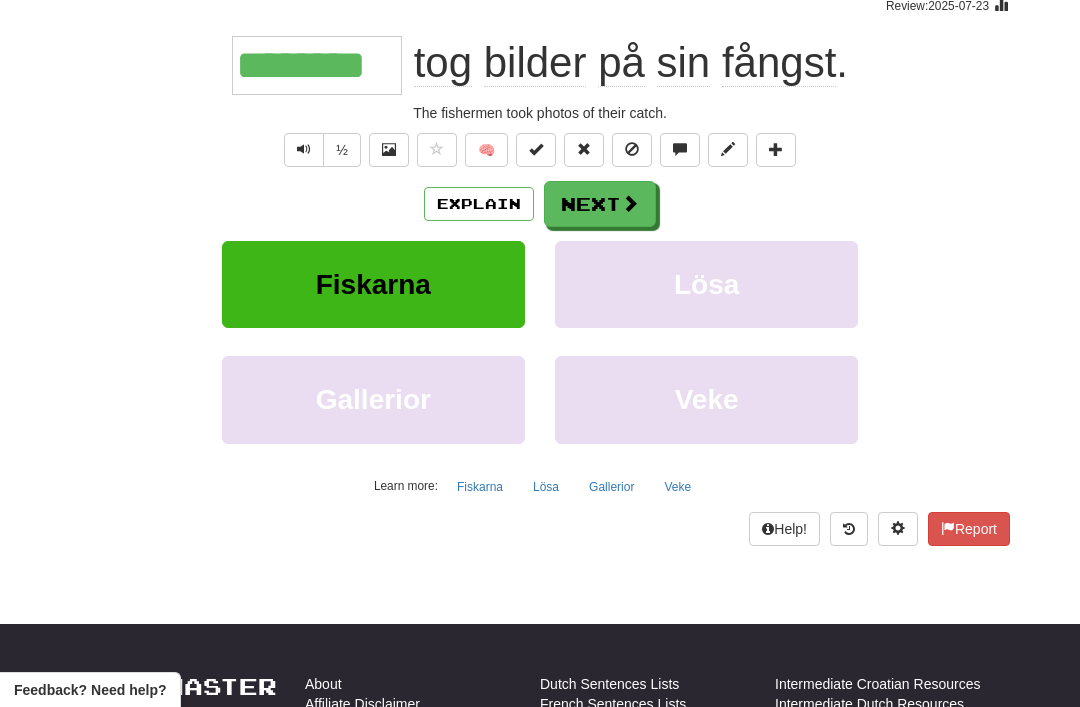 click on "Next" at bounding box center [600, 204] 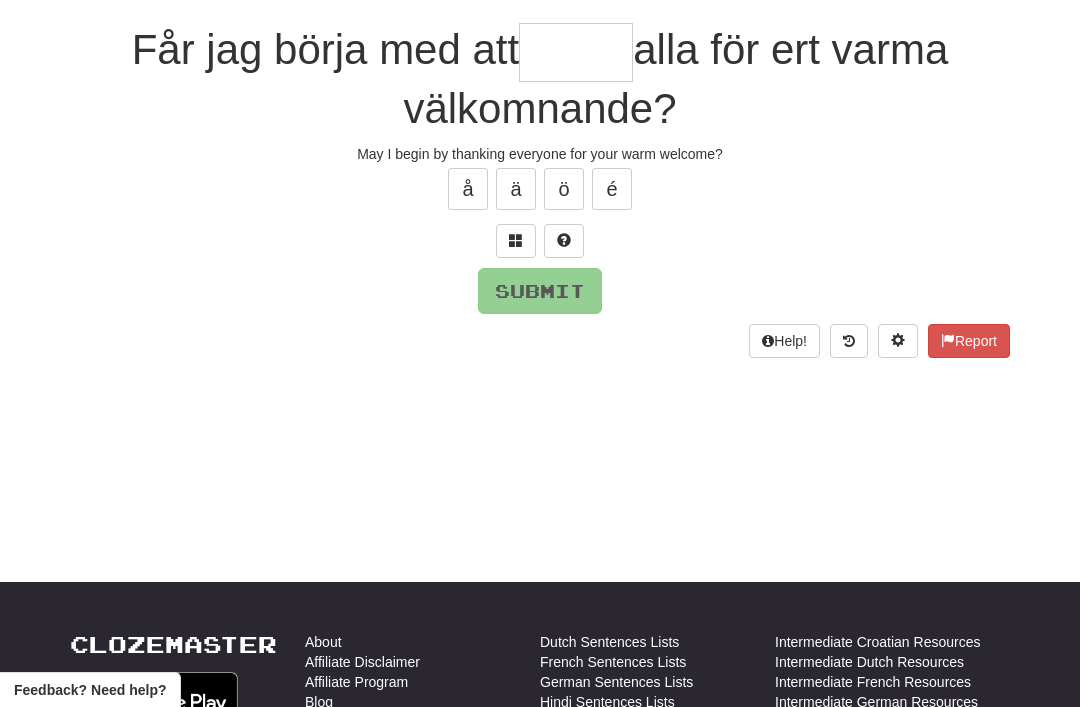 scroll, scrollTop: 174, scrollLeft: 0, axis: vertical 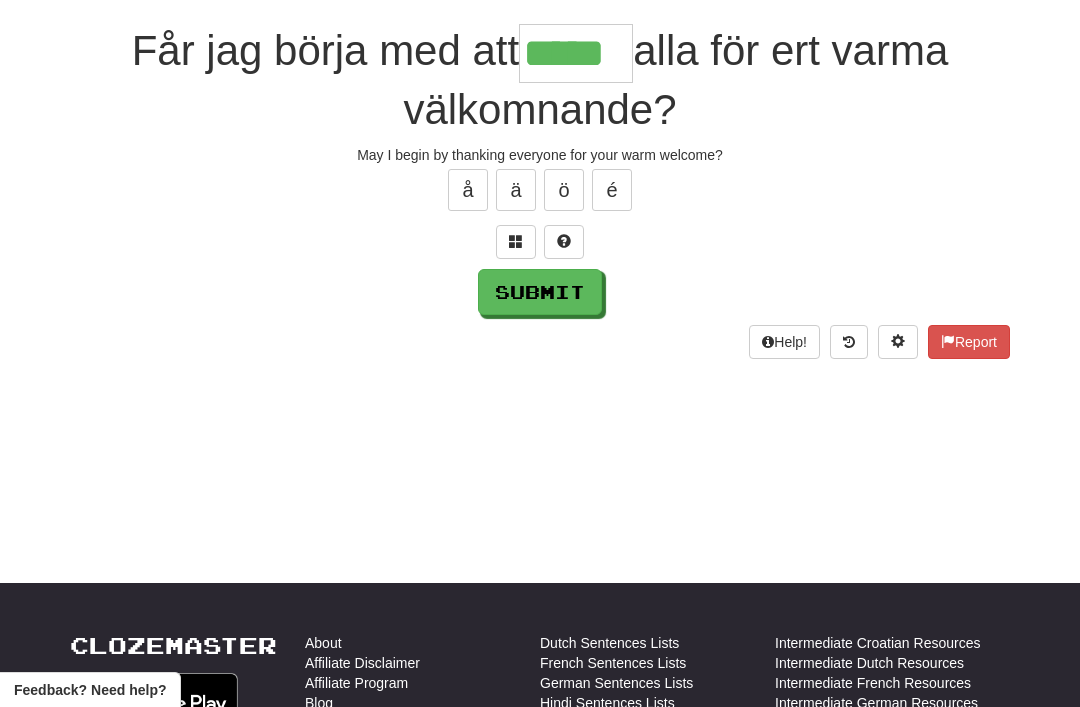 type on "*****" 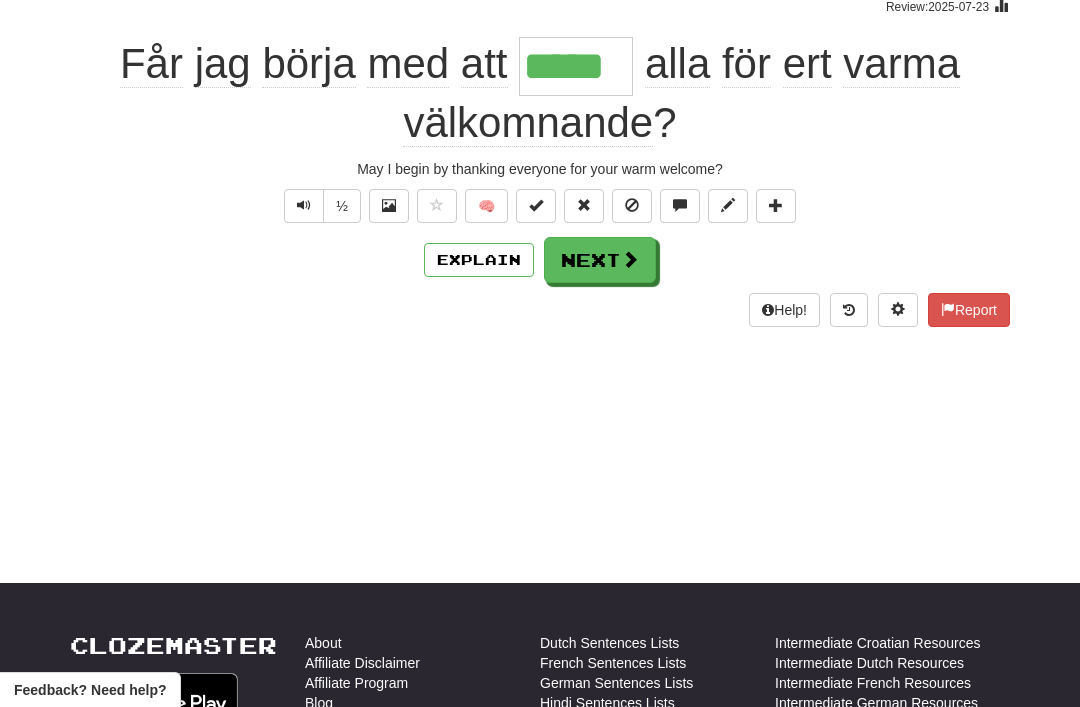 scroll, scrollTop: 175, scrollLeft: 0, axis: vertical 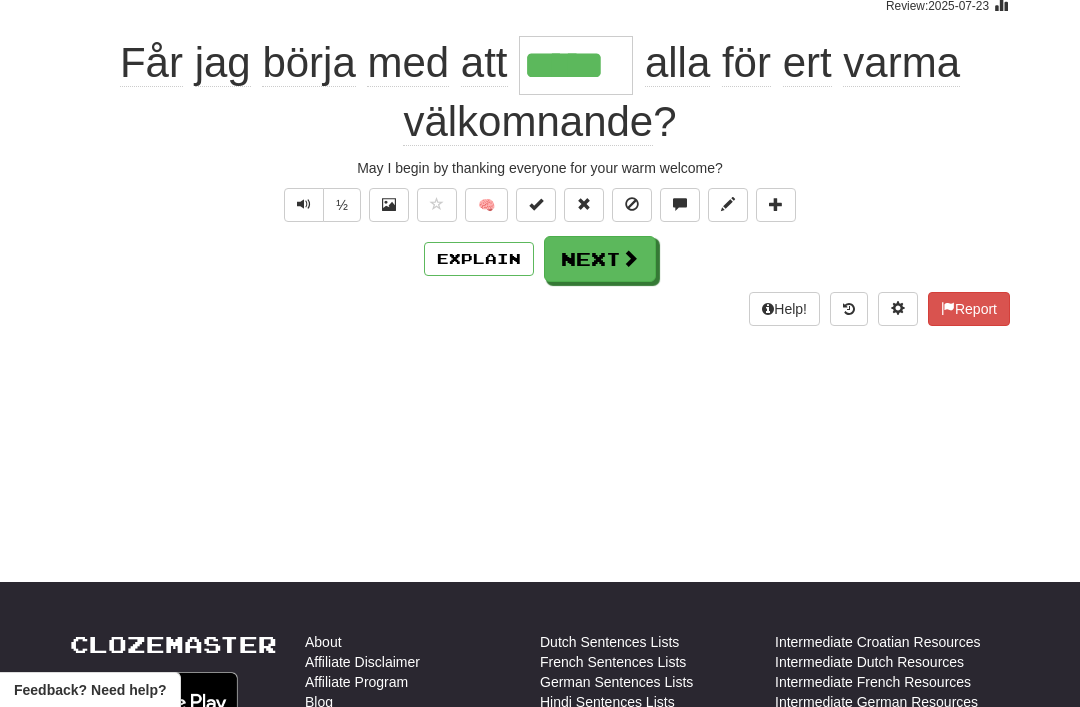 click on "Next" at bounding box center [600, 259] 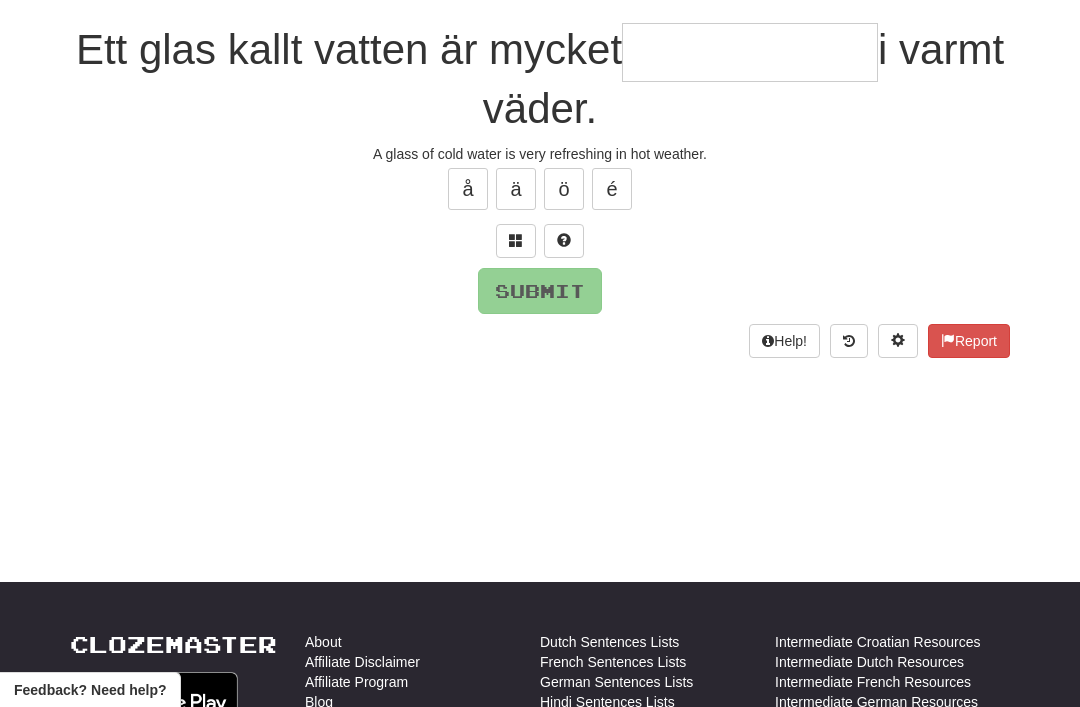 scroll, scrollTop: 174, scrollLeft: 0, axis: vertical 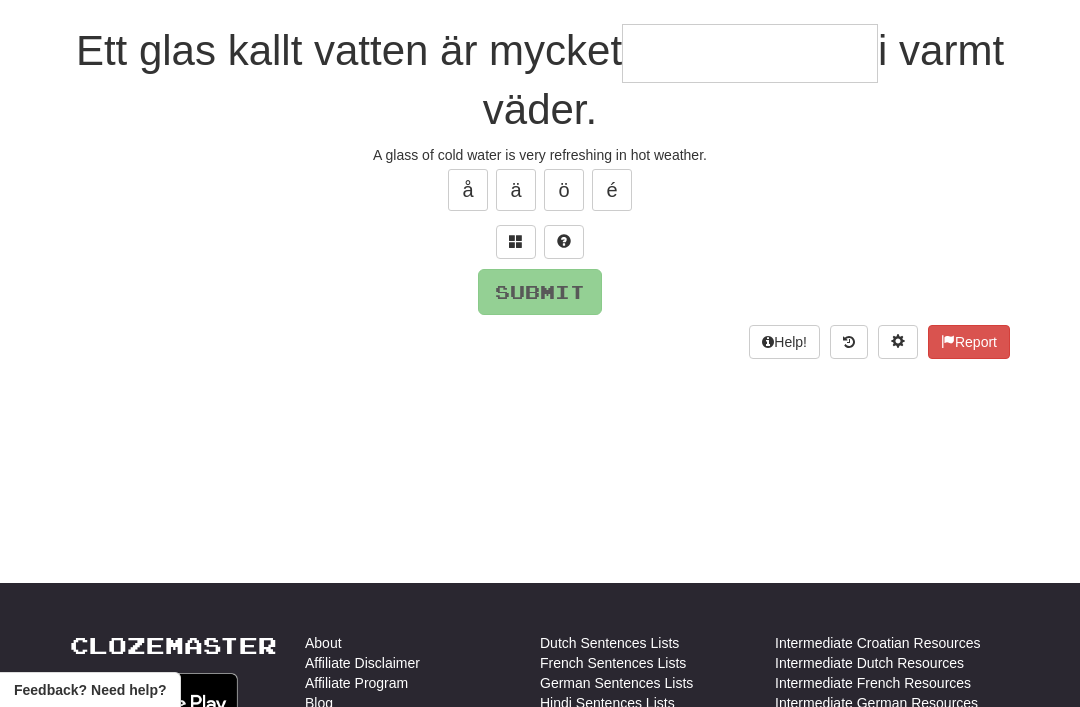 click at bounding box center [516, 242] 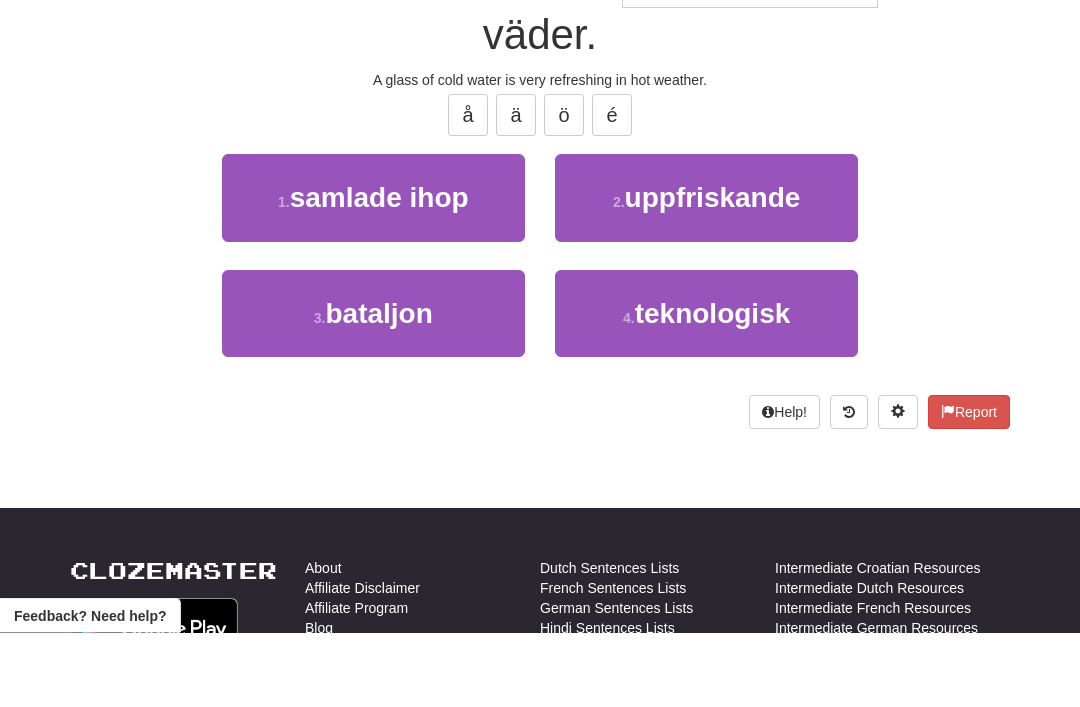click on "uppfriskande" at bounding box center (713, 272) 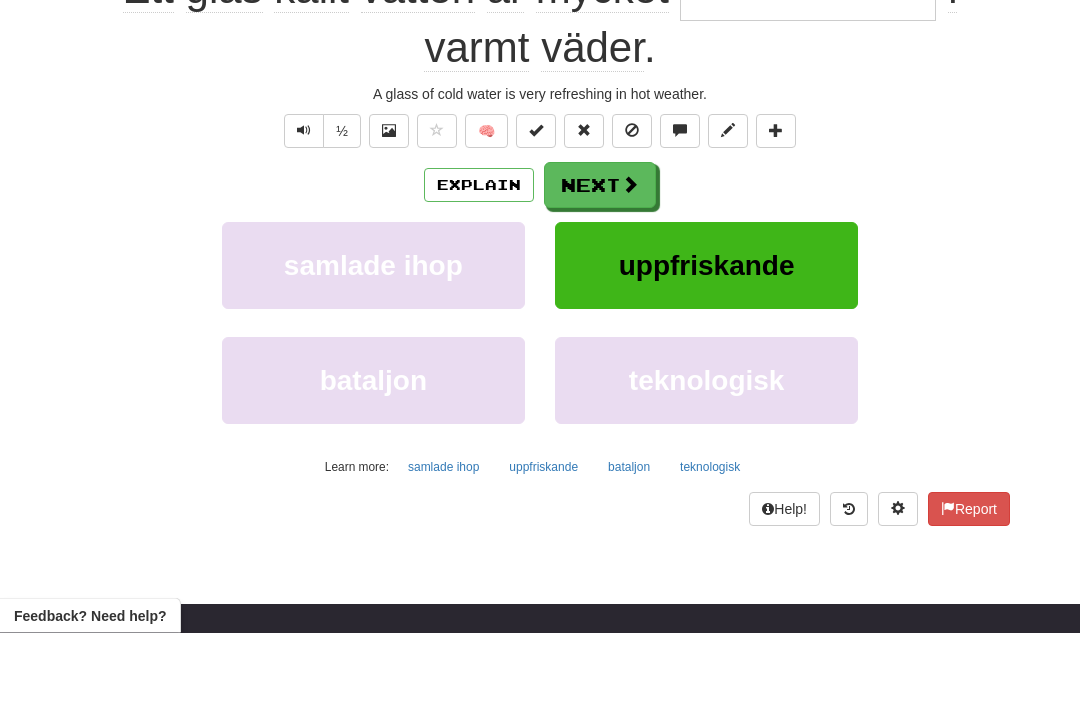 type on "**********" 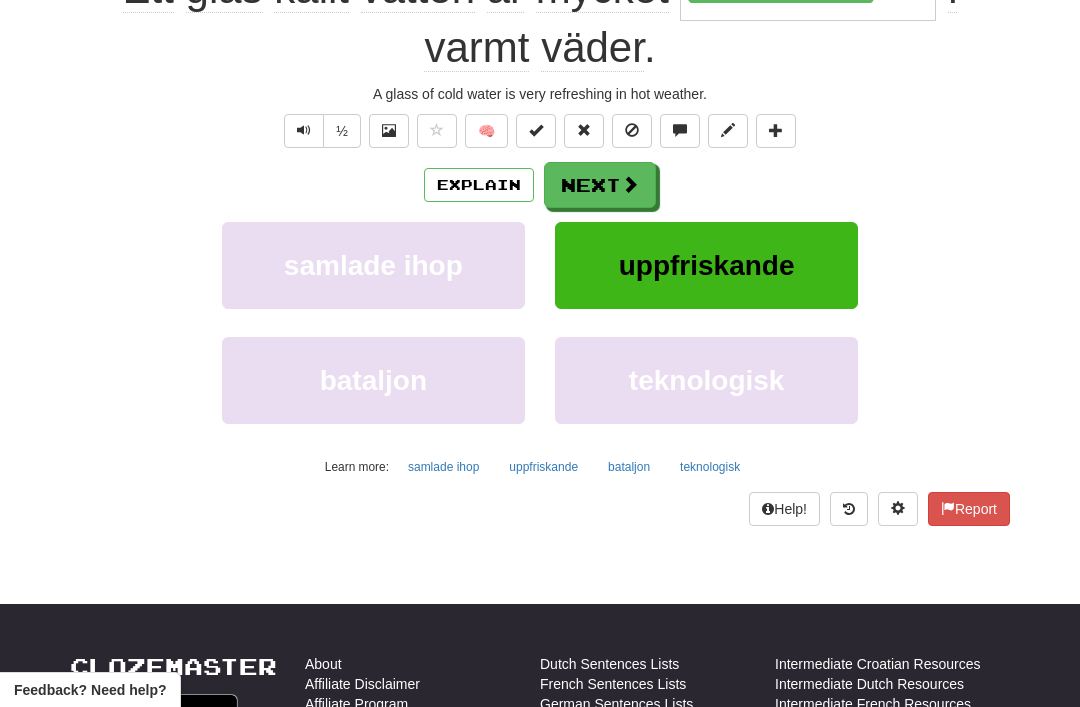 click on "Next" at bounding box center (600, 185) 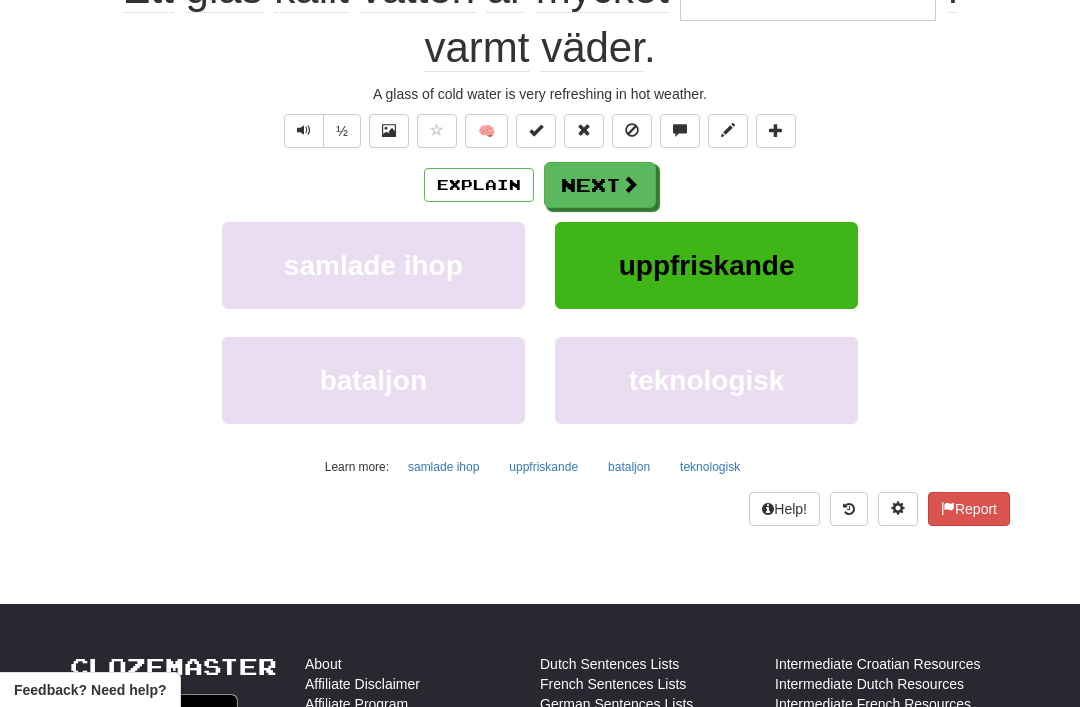 scroll, scrollTop: 44, scrollLeft: 0, axis: vertical 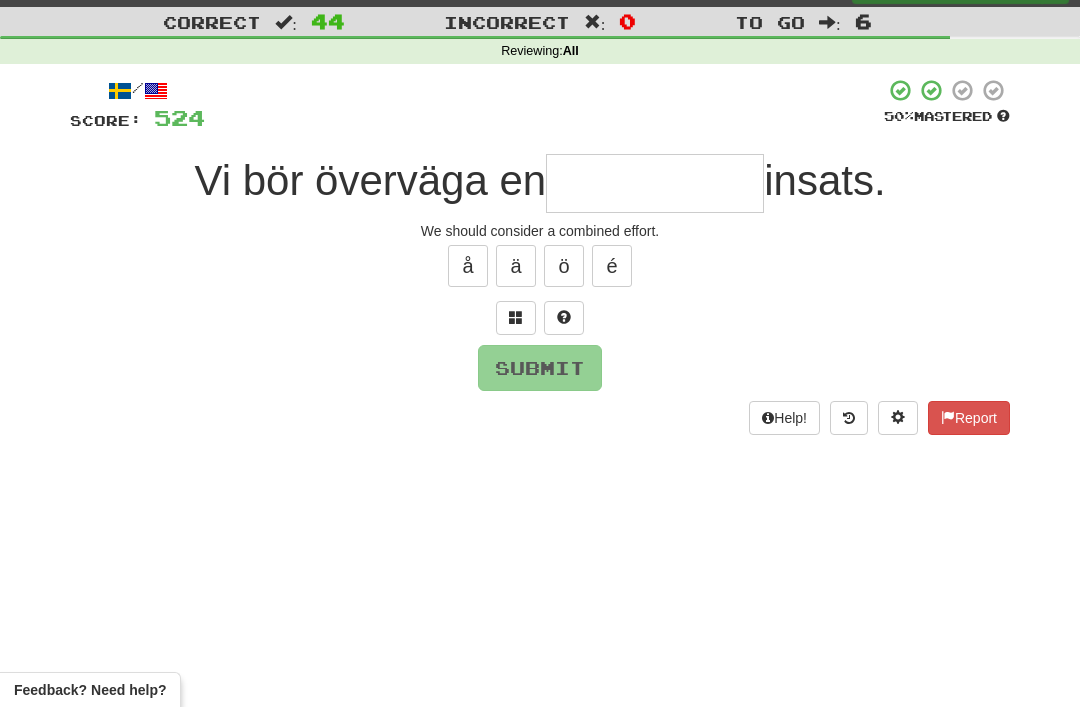 click at bounding box center [516, 318] 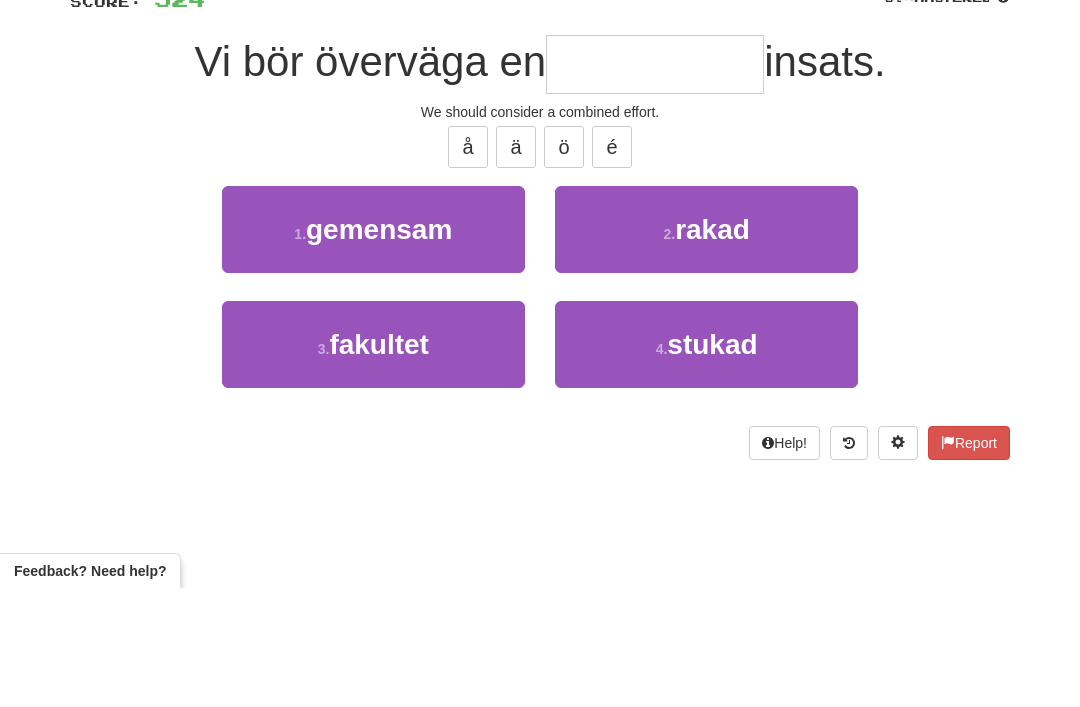 click on "1 .  gemensam" at bounding box center (373, 348) 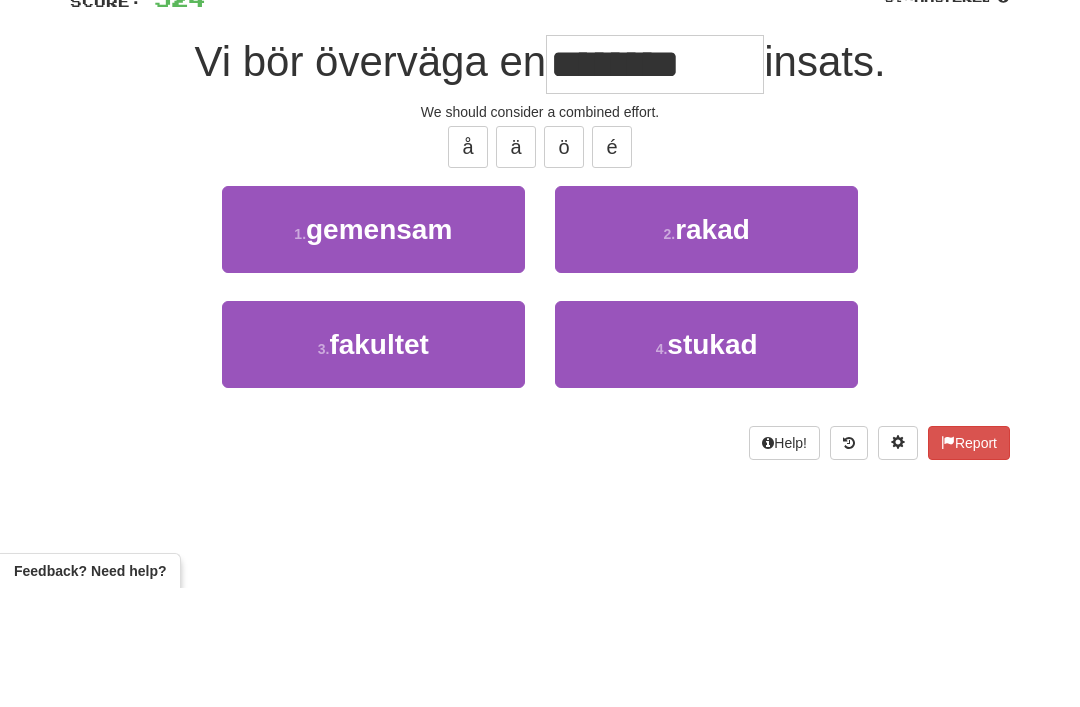 scroll, scrollTop: 163, scrollLeft: 0, axis: vertical 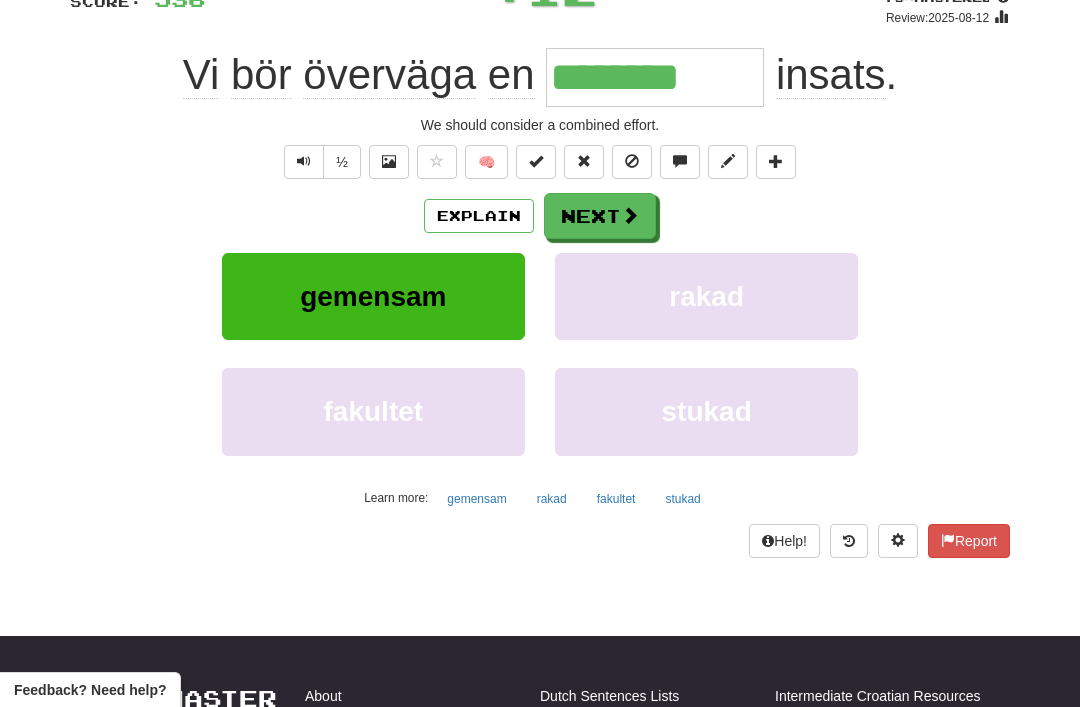 click on "Next" at bounding box center [600, 216] 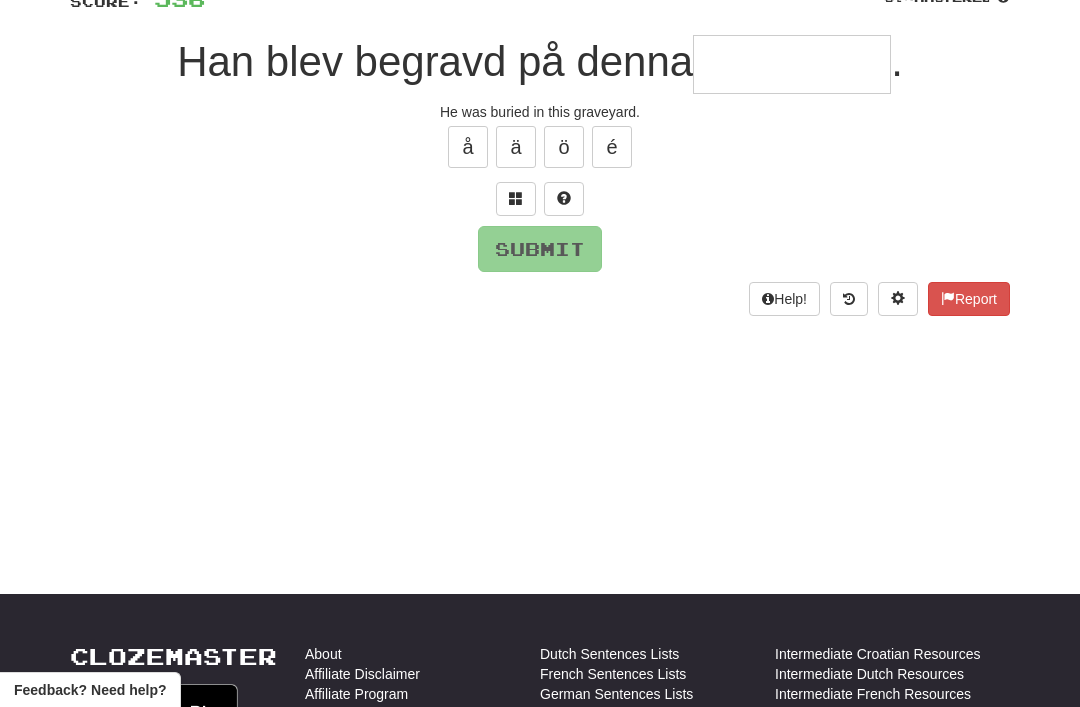 click at bounding box center [516, 199] 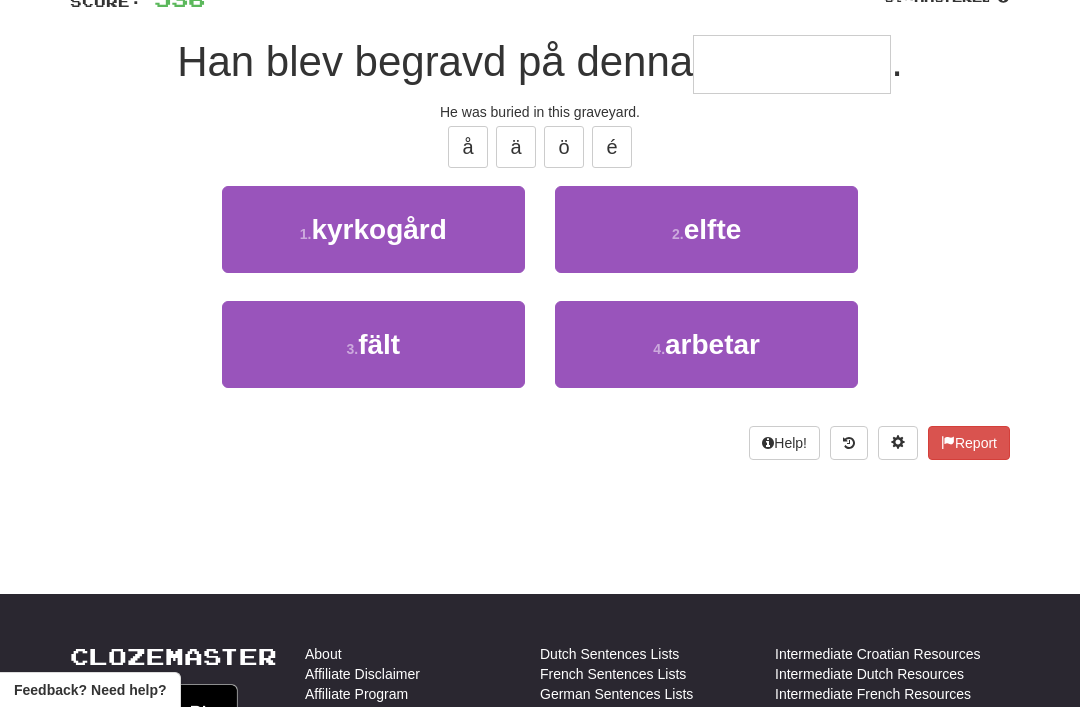 click on "1 .  kyrkogård" at bounding box center [373, 229] 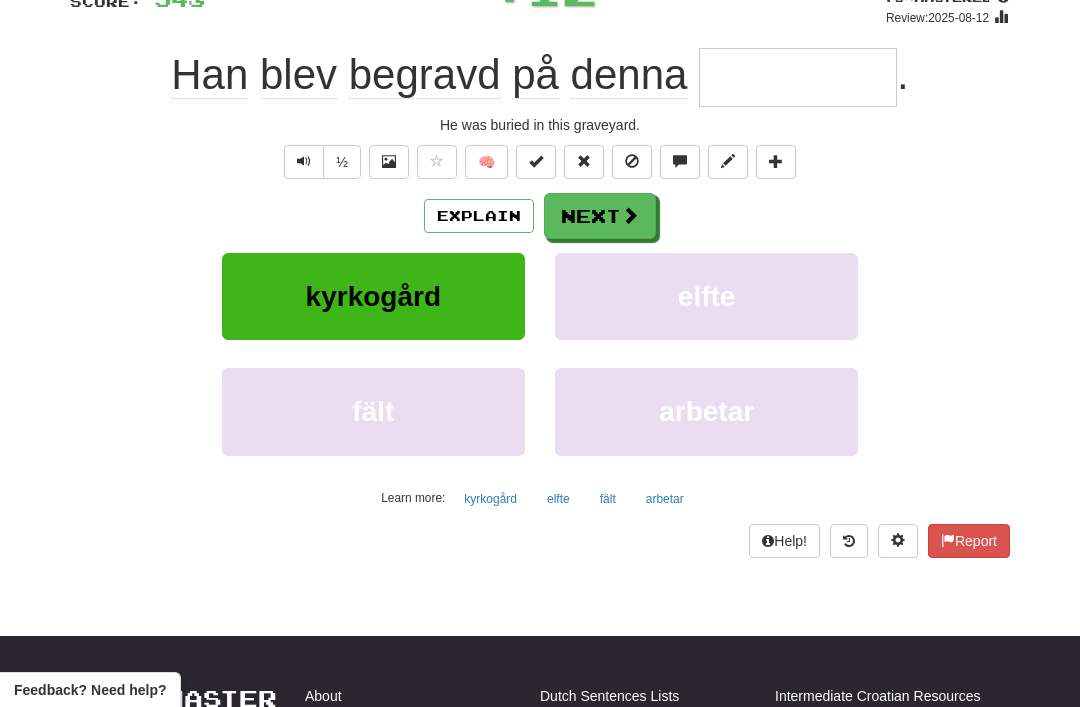 type on "*********" 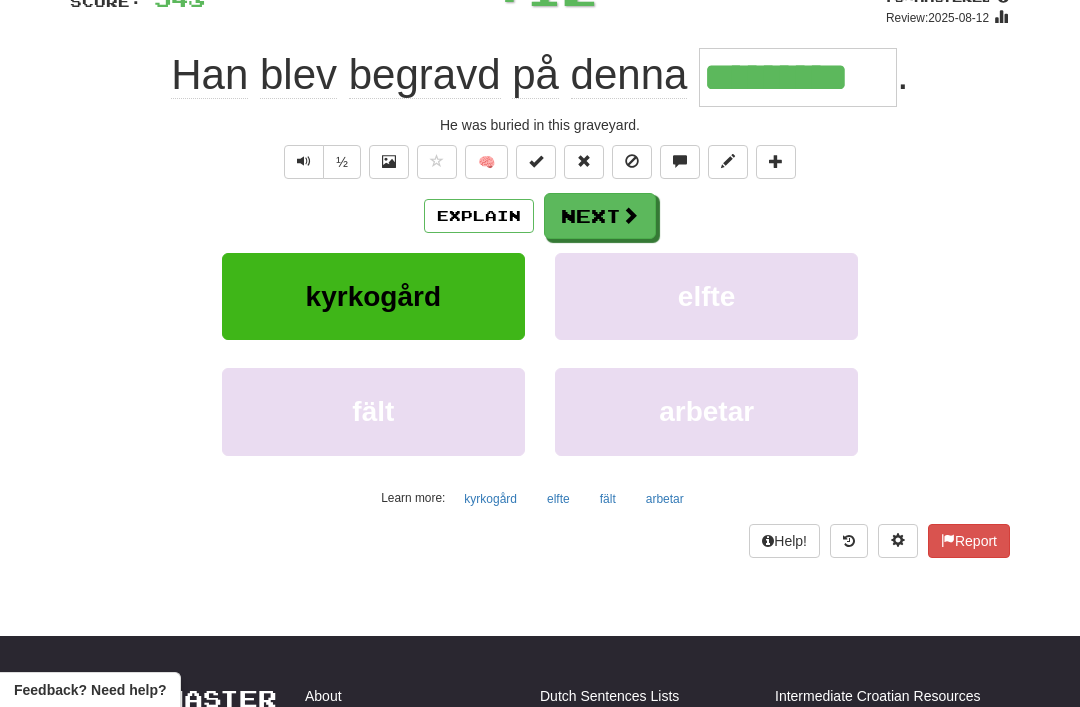 click at bounding box center [630, 215] 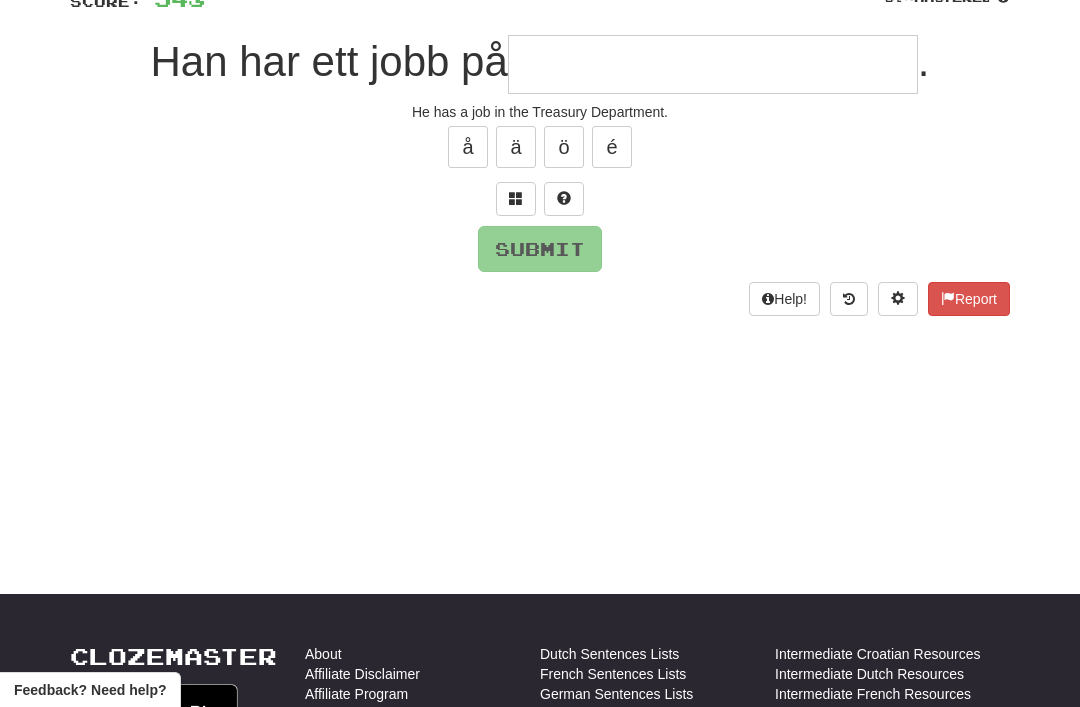 click at bounding box center [516, 198] 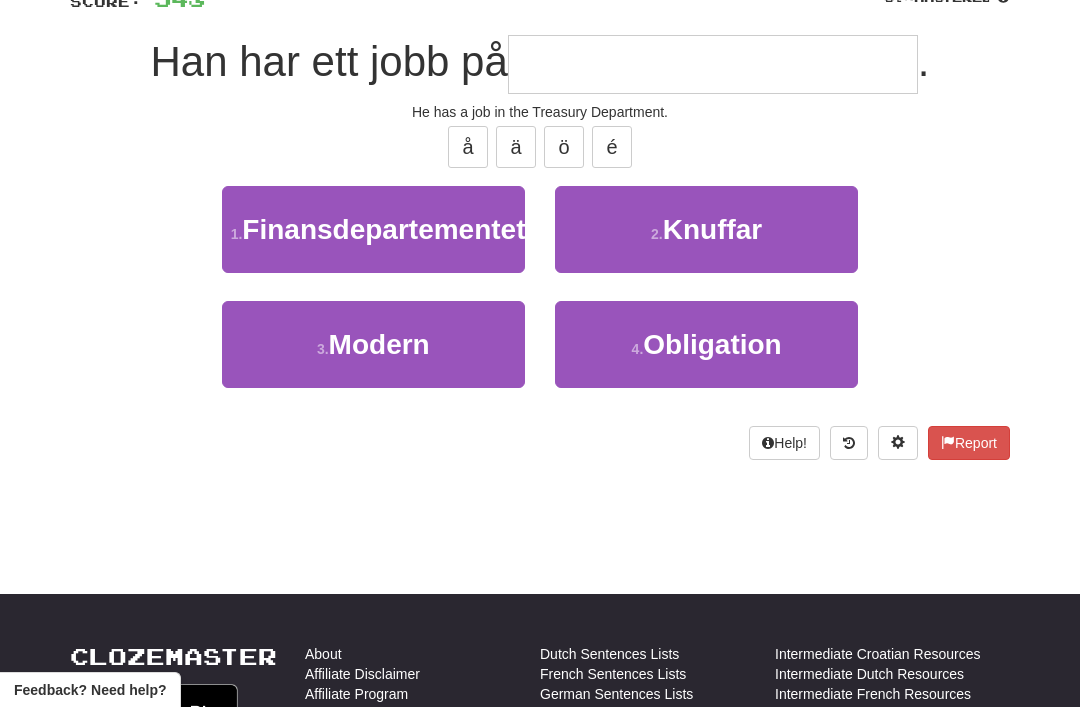 click on "Finansdepartementet" at bounding box center [383, 229] 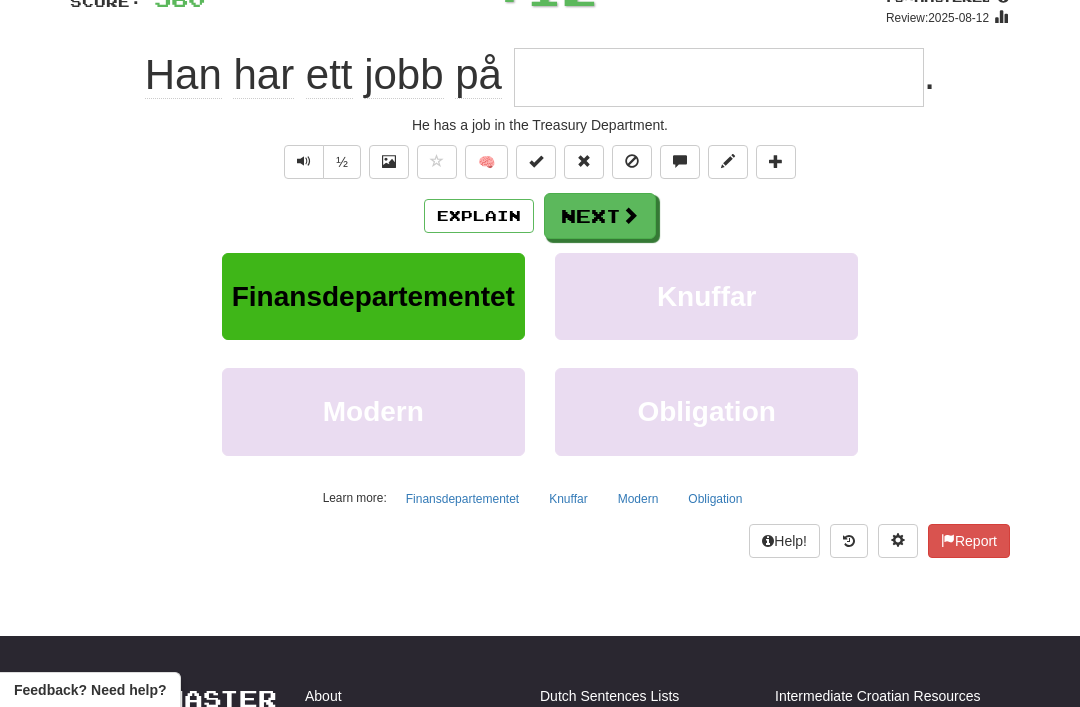 type on "**********" 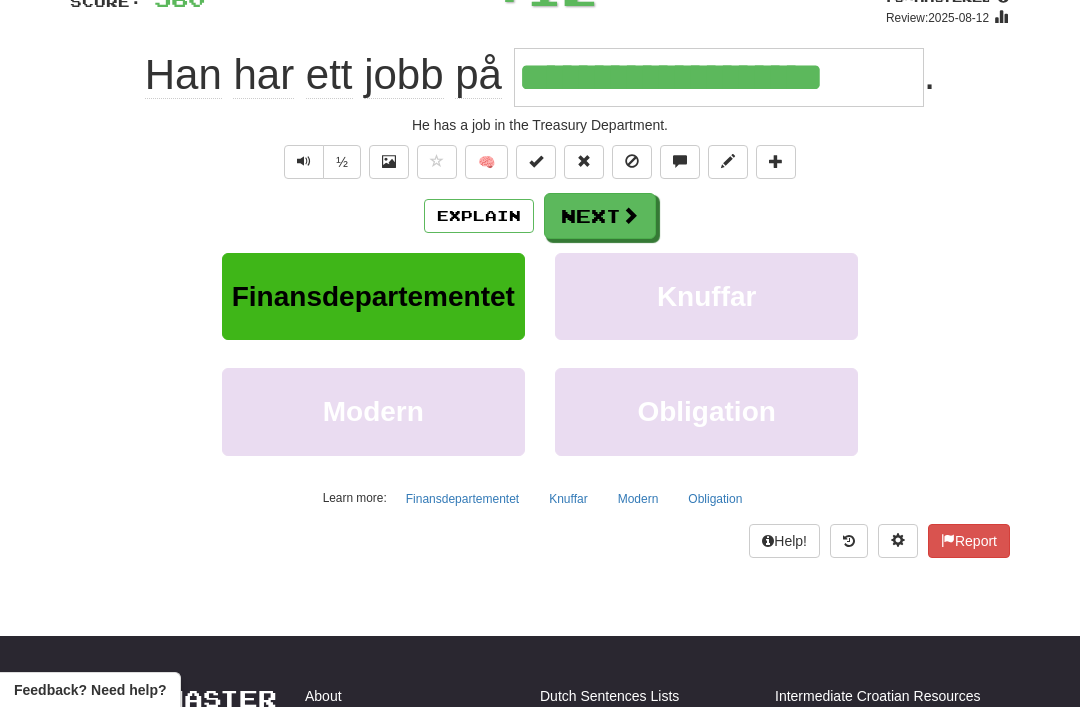 click on "Next" at bounding box center (600, 216) 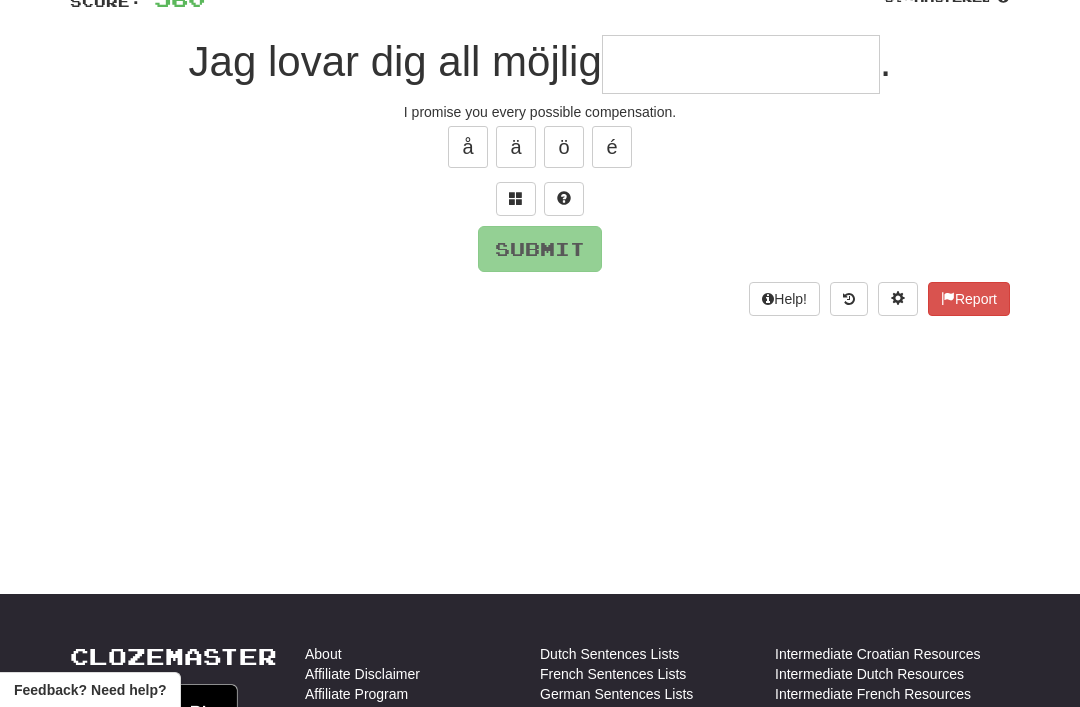 click at bounding box center [516, 198] 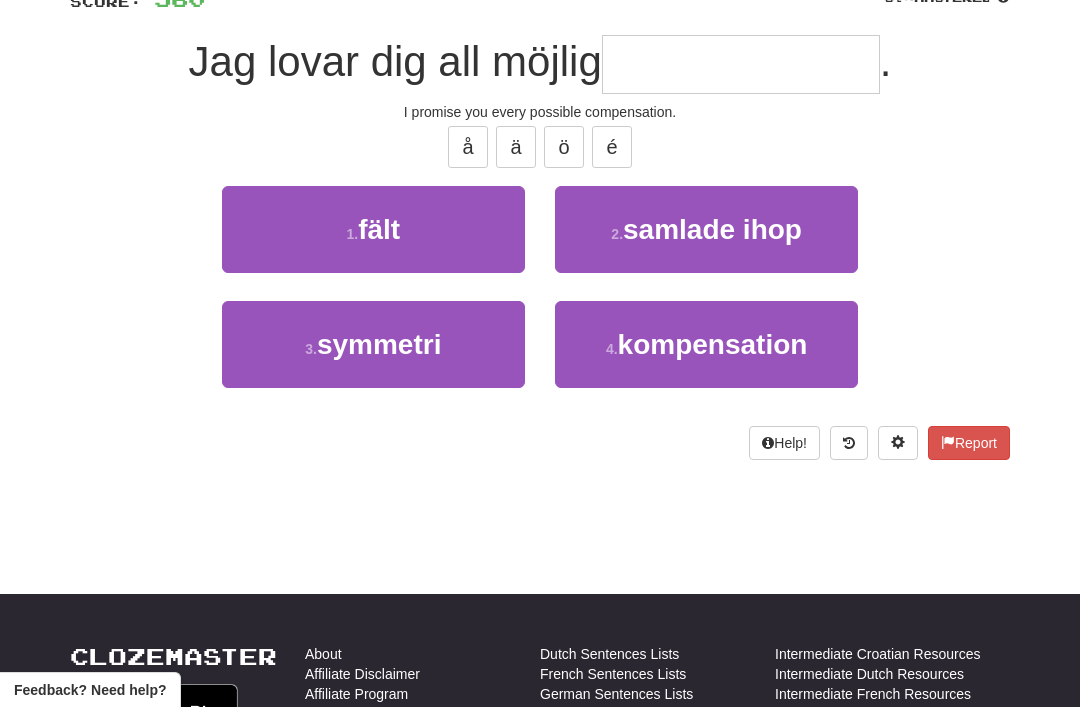 click on "4 .  kompensation" at bounding box center [706, 344] 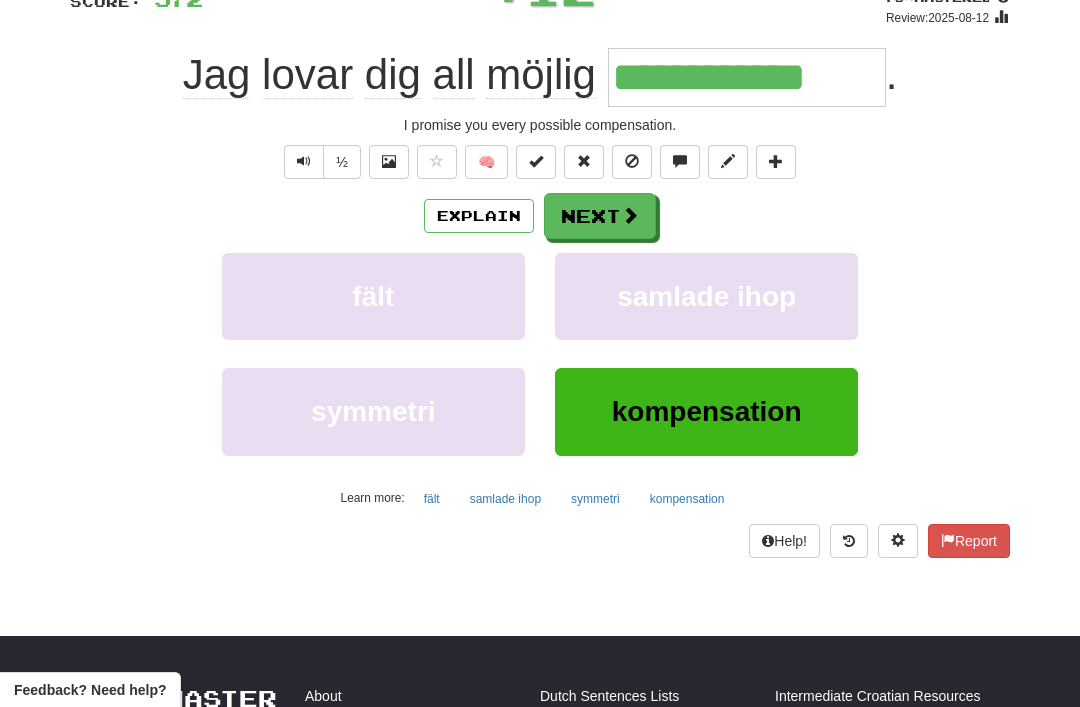 click on "Next" at bounding box center [600, 216] 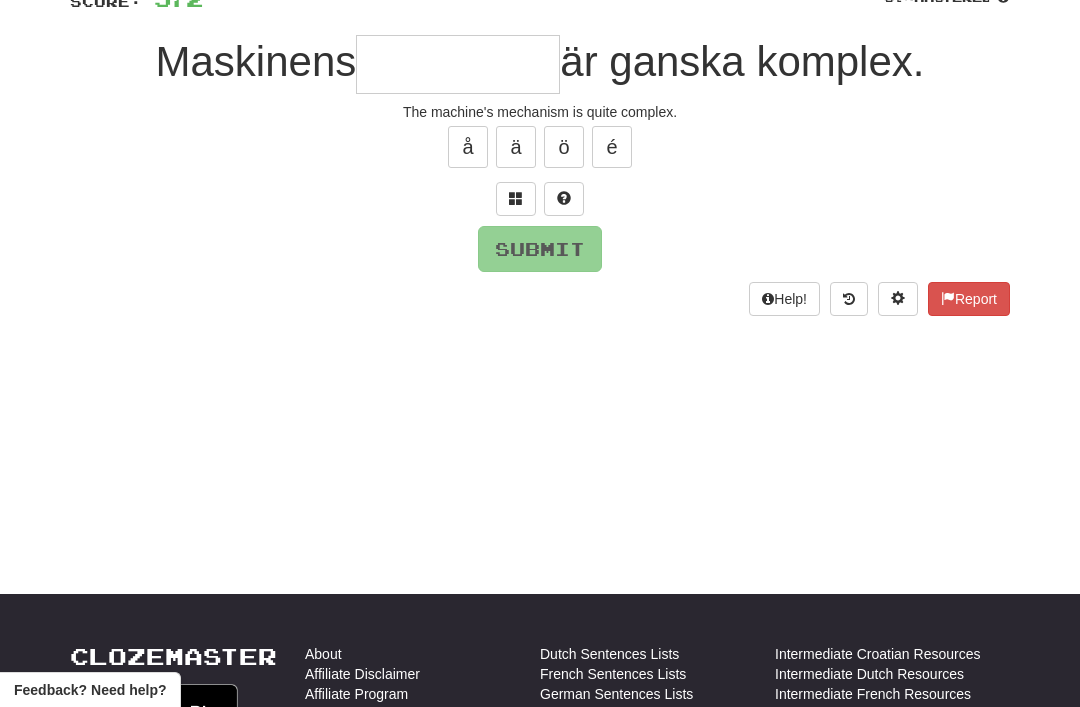 click at bounding box center [516, 199] 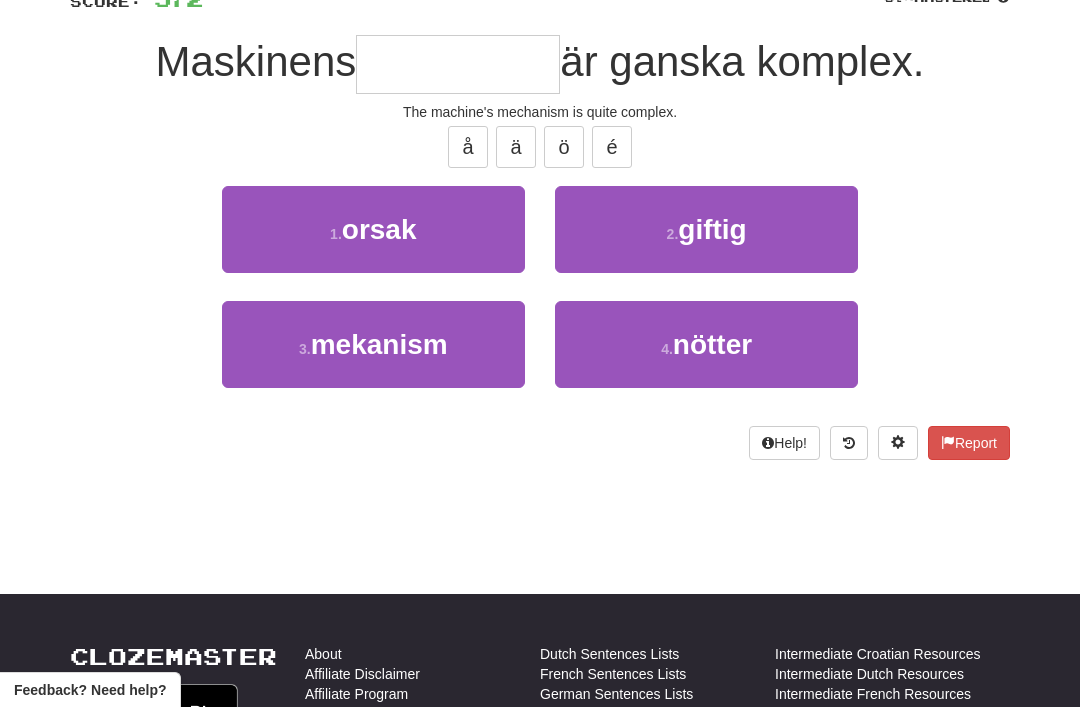 click on "3 .  mekanism" at bounding box center (373, 344) 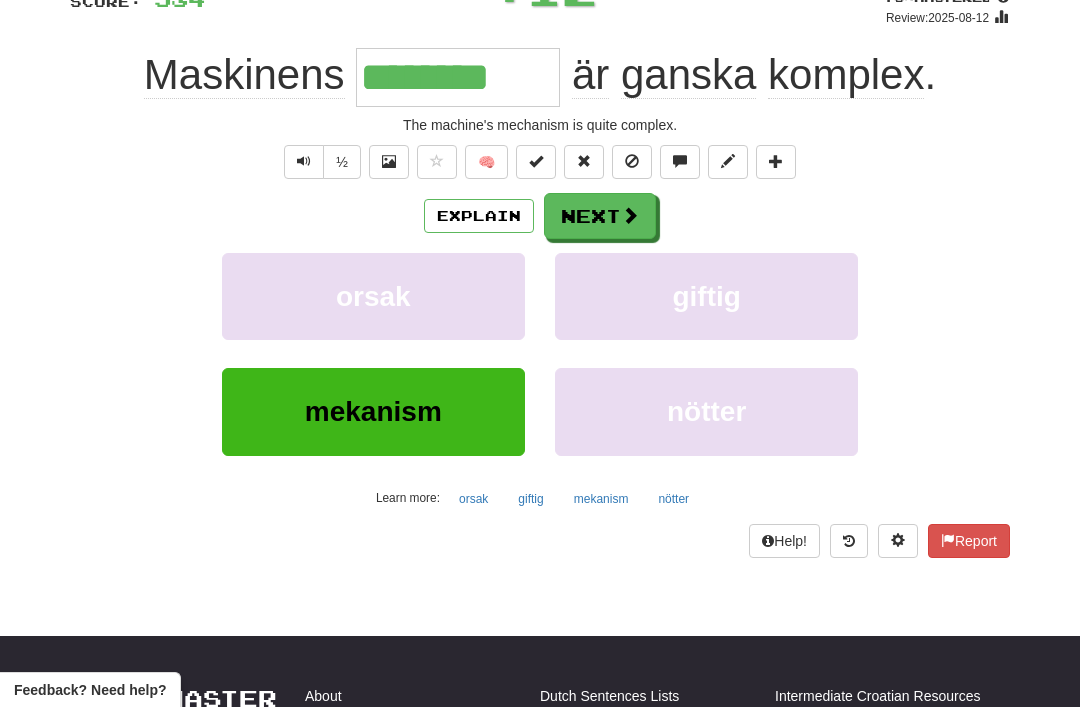 click on "Next" at bounding box center [600, 216] 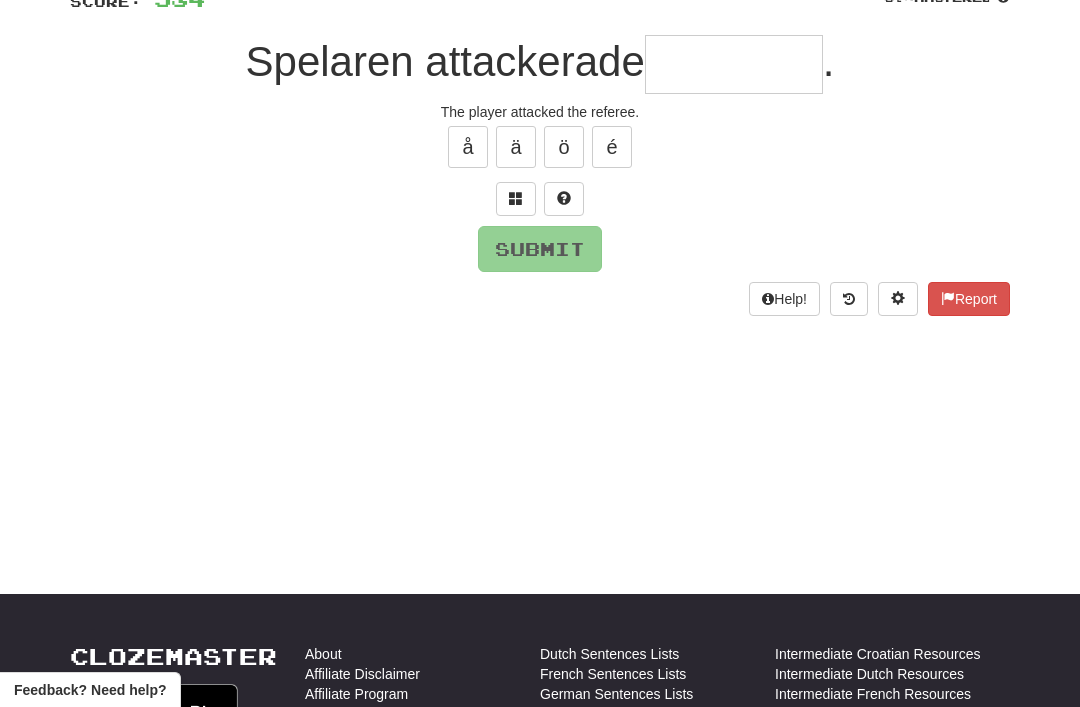 click at bounding box center [516, 199] 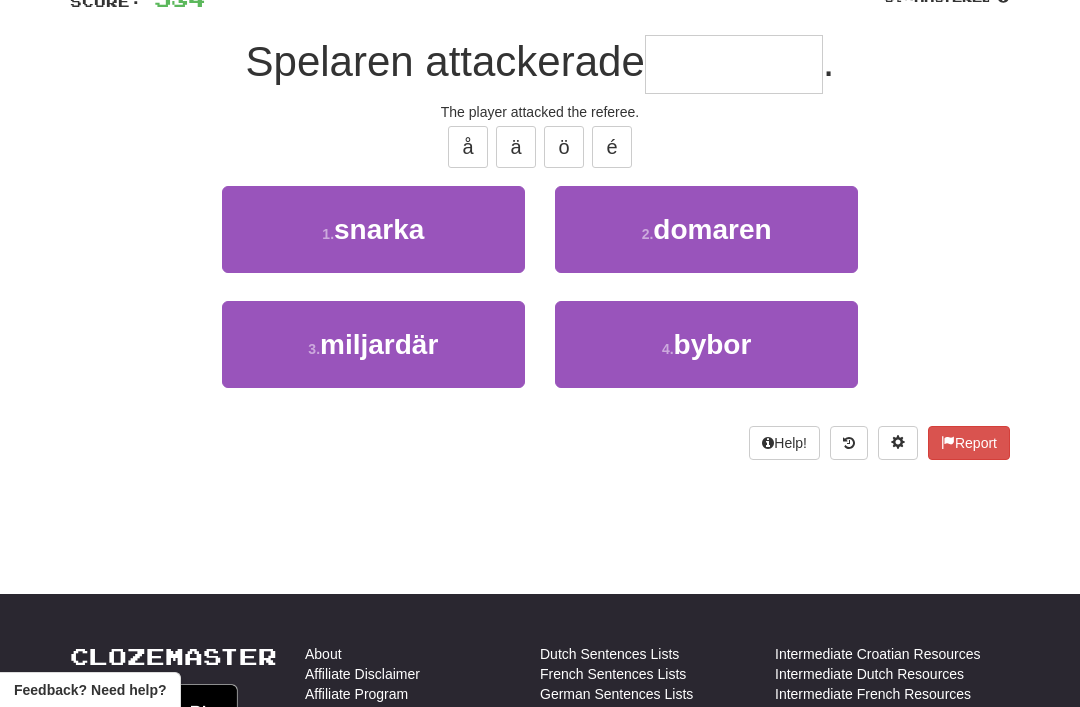 click on "domaren" at bounding box center [712, 229] 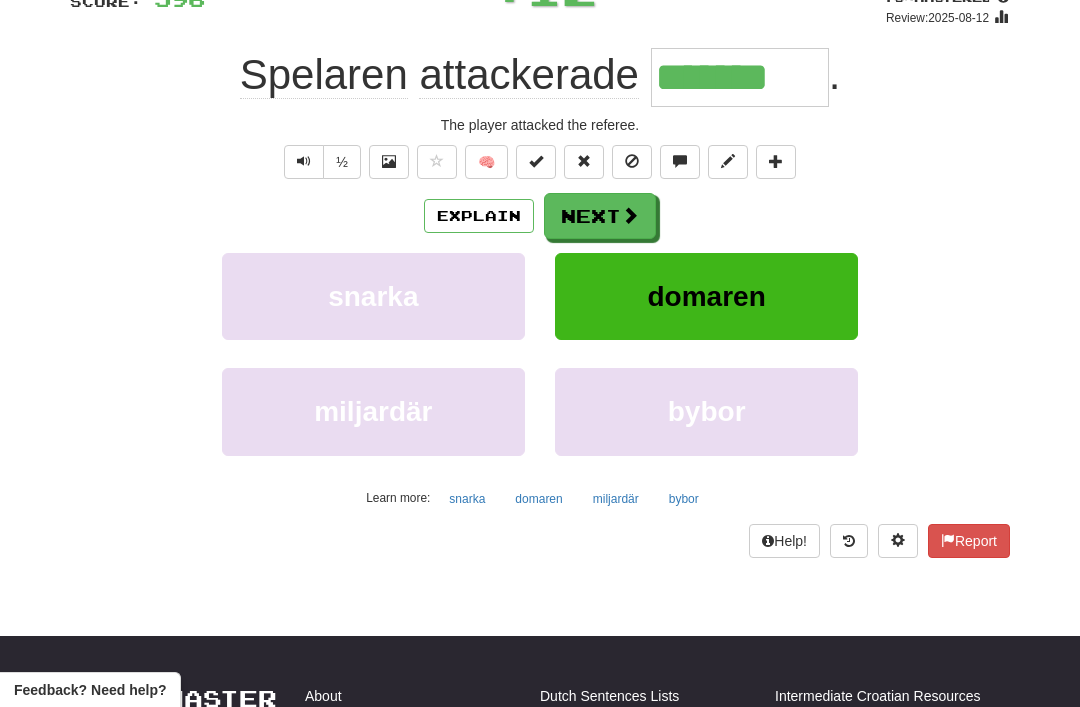 click at bounding box center (630, 215) 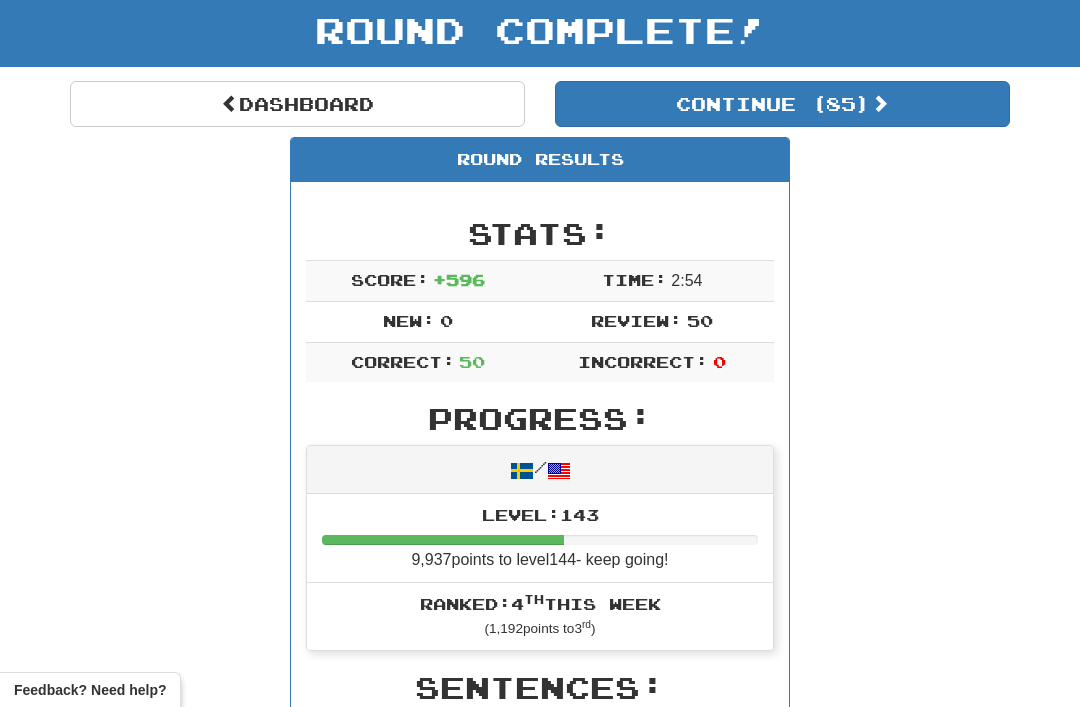 scroll, scrollTop: 116, scrollLeft: 0, axis: vertical 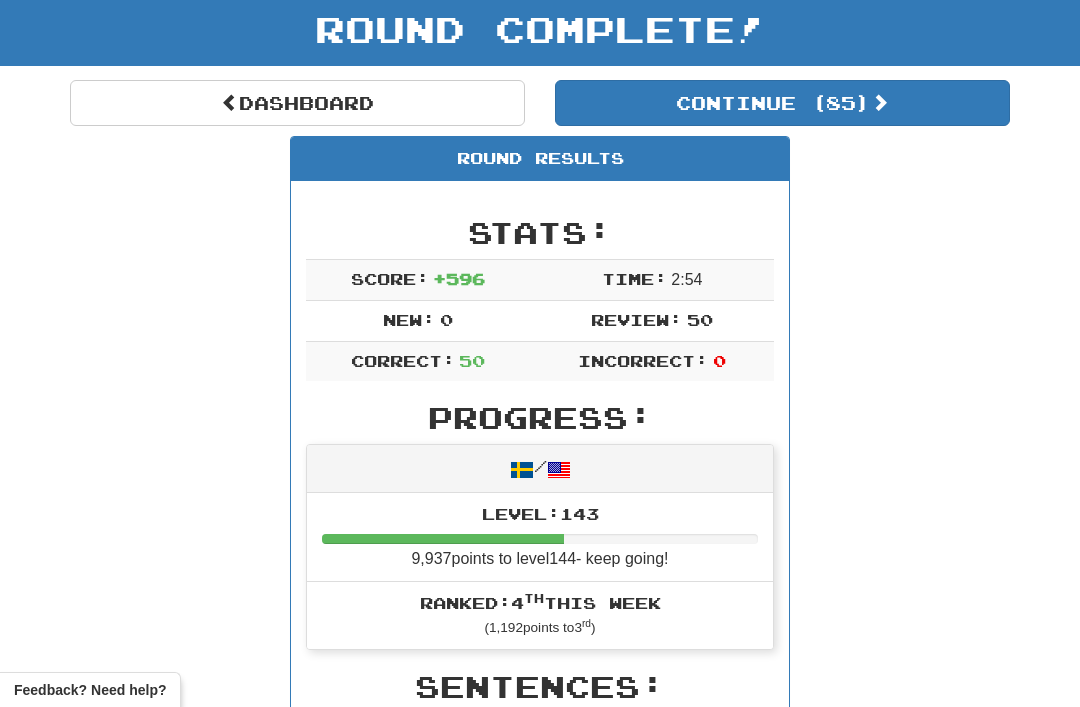 click on "Continue ( 85 )" at bounding box center [782, 103] 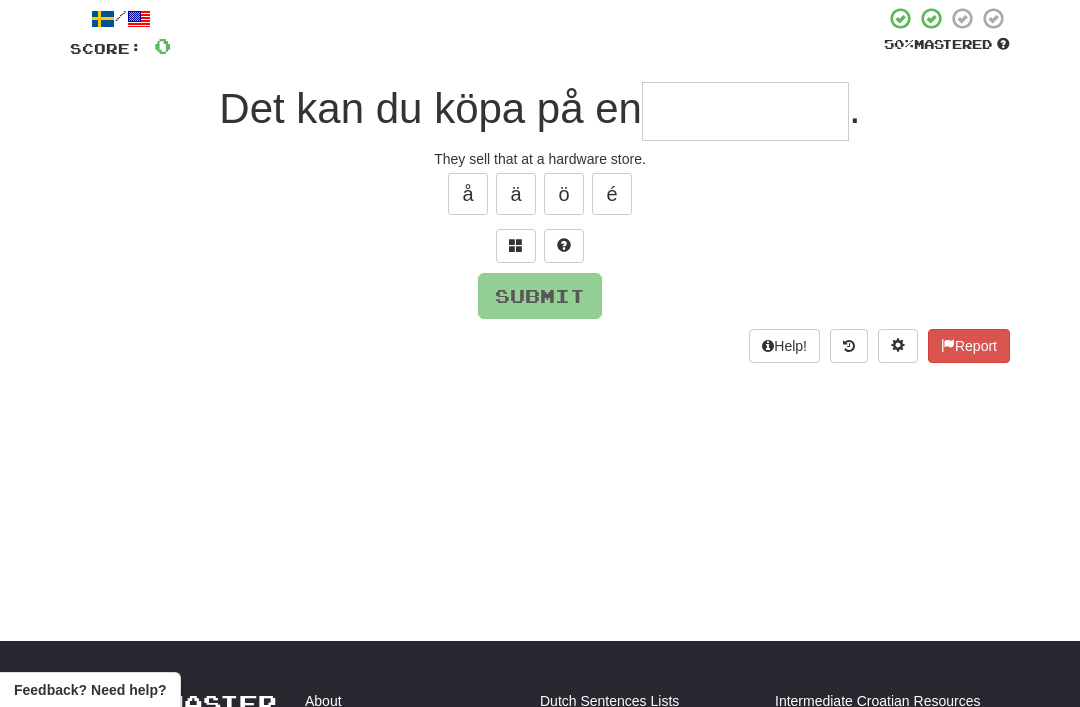 click at bounding box center [516, 246] 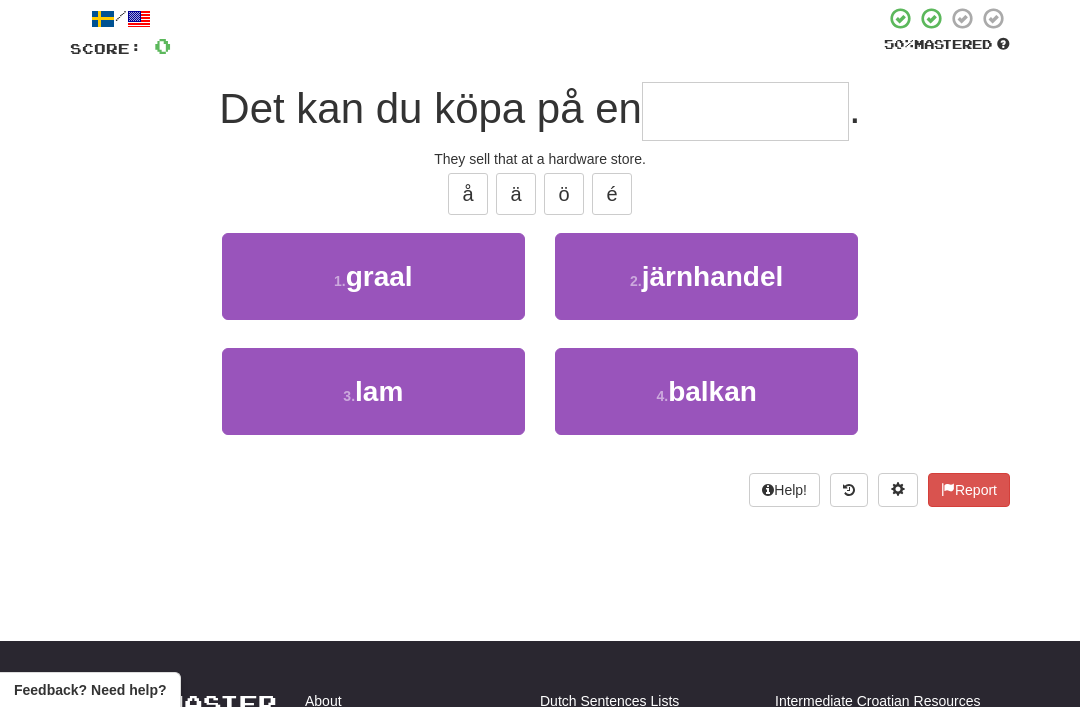 click on "järnhandel" at bounding box center [713, 276] 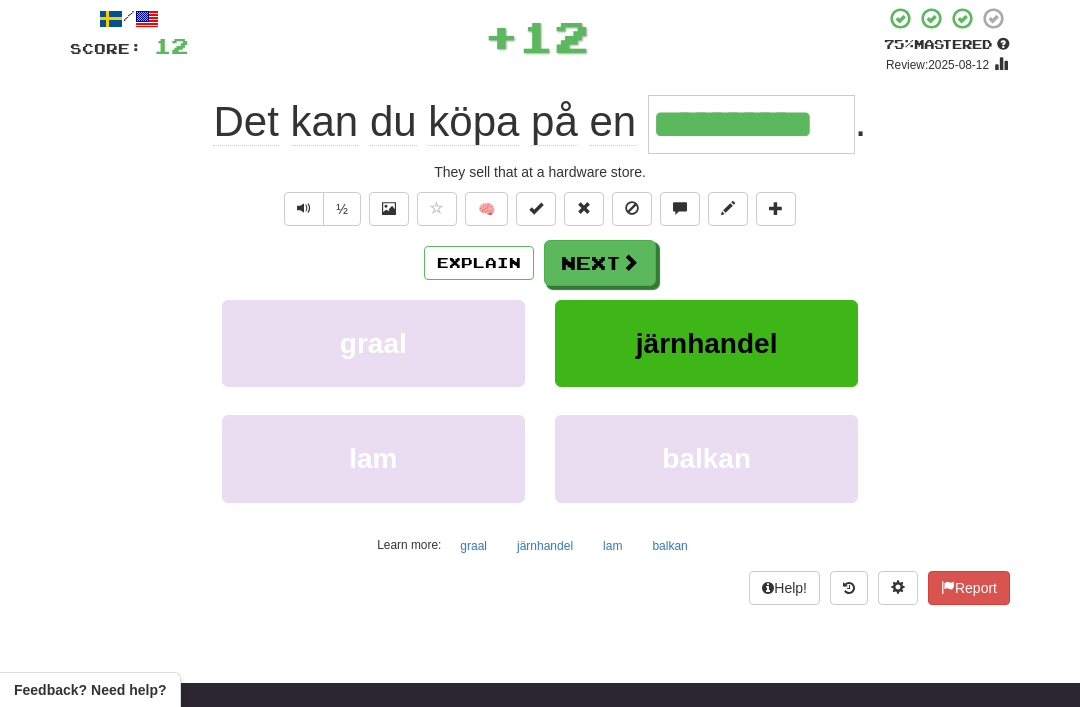 click on "Next" at bounding box center (600, 263) 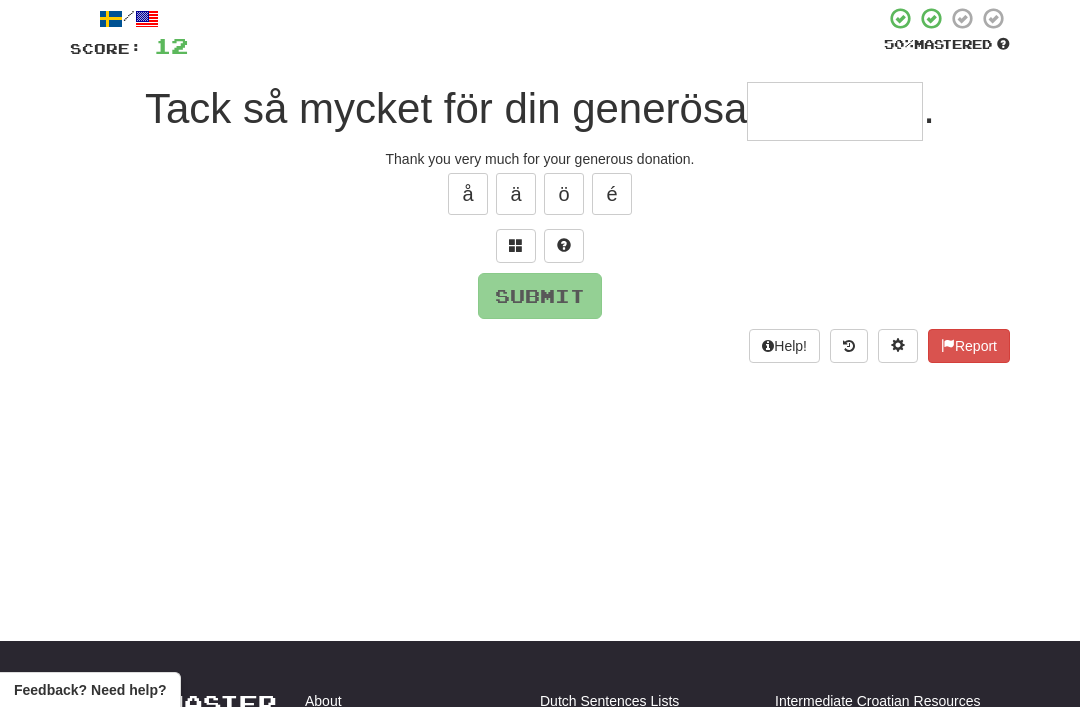 click at bounding box center (516, 246) 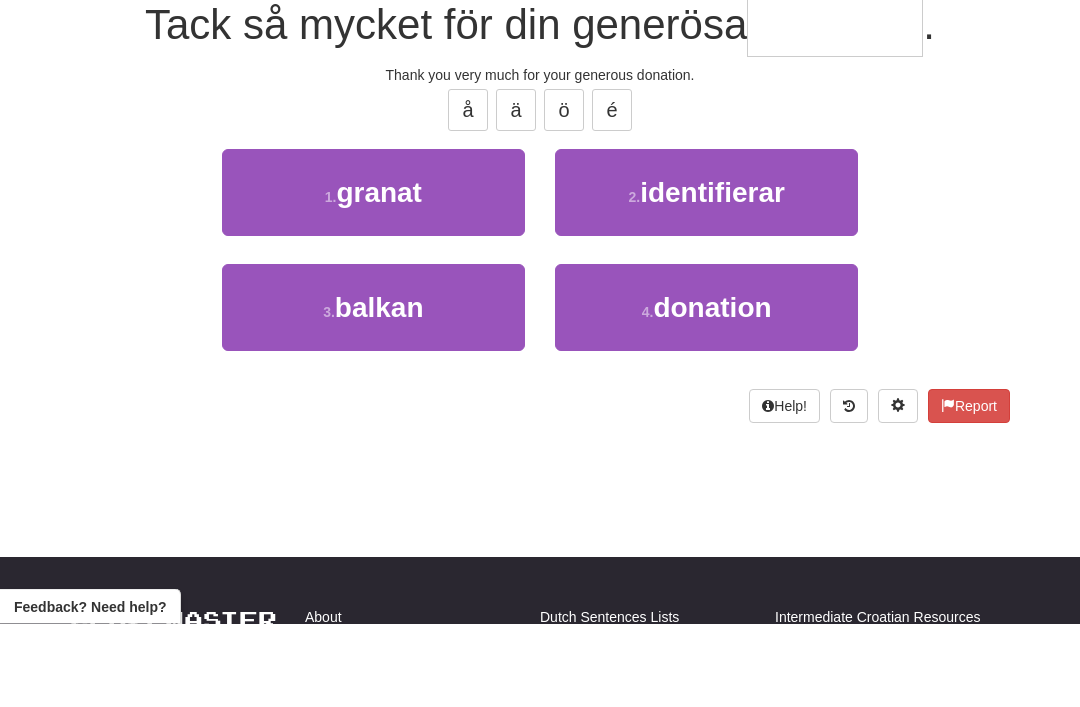 click on "donation" at bounding box center [712, 391] 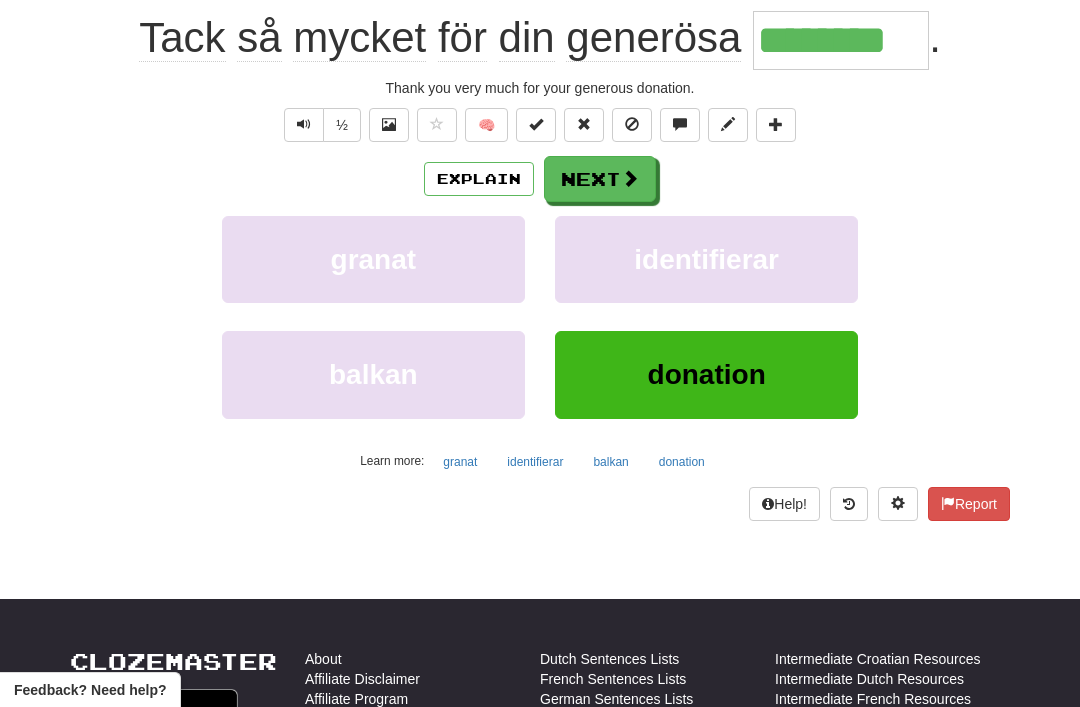 click on "Next" at bounding box center [600, 179] 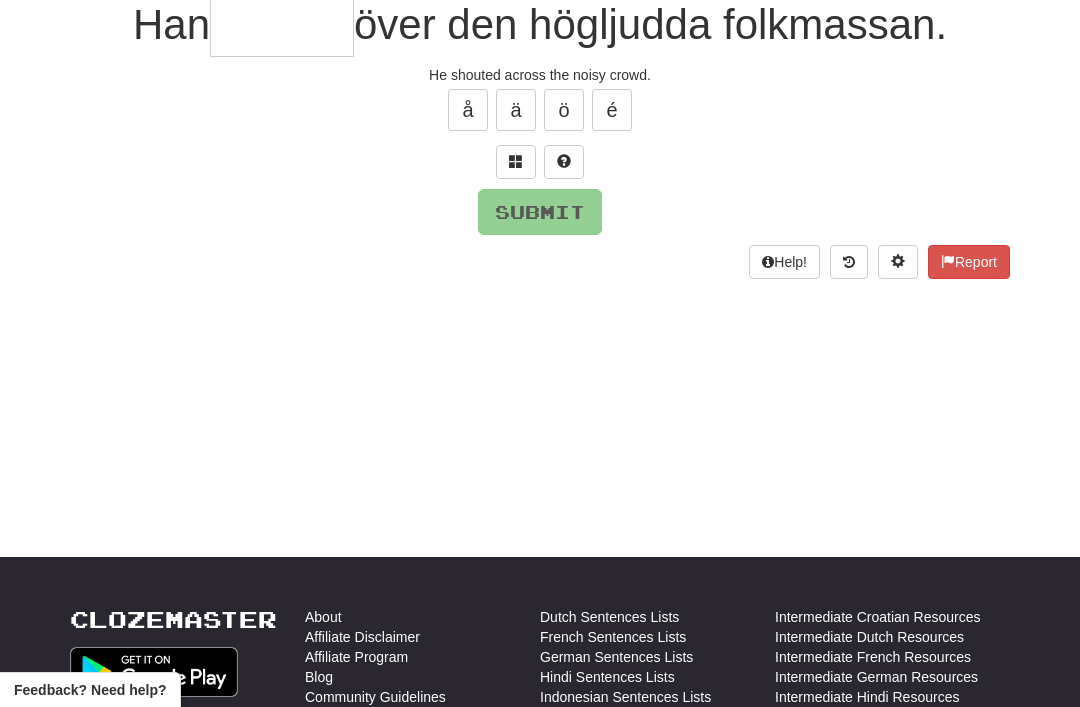 scroll, scrollTop: 199, scrollLeft: 0, axis: vertical 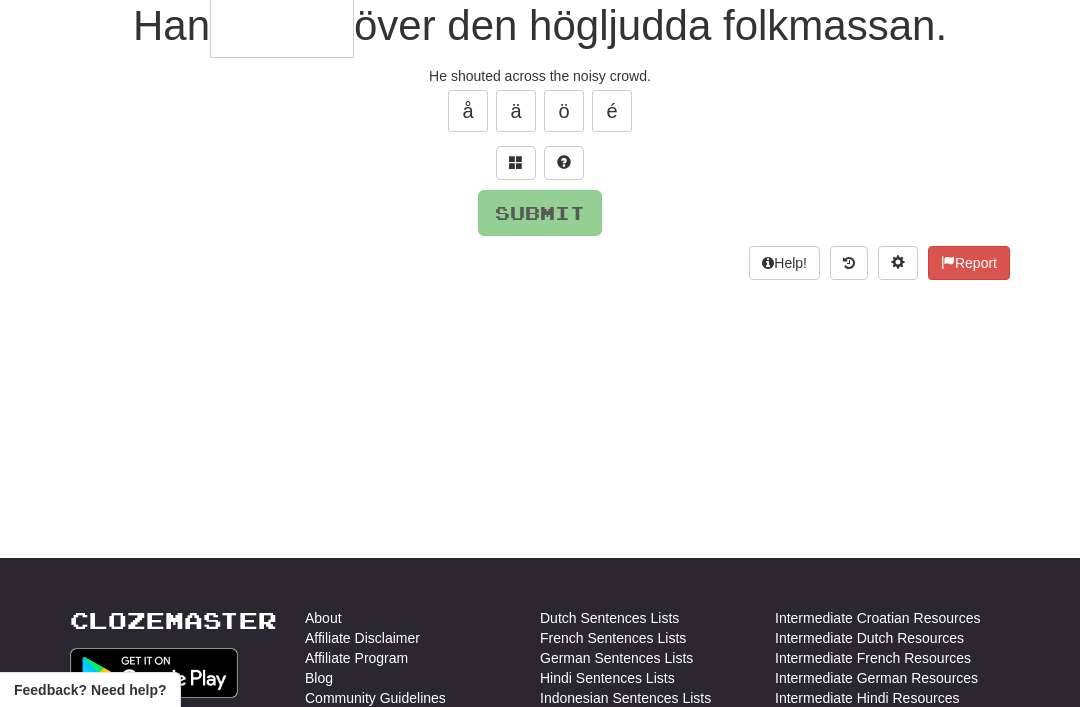 click at bounding box center [516, 163] 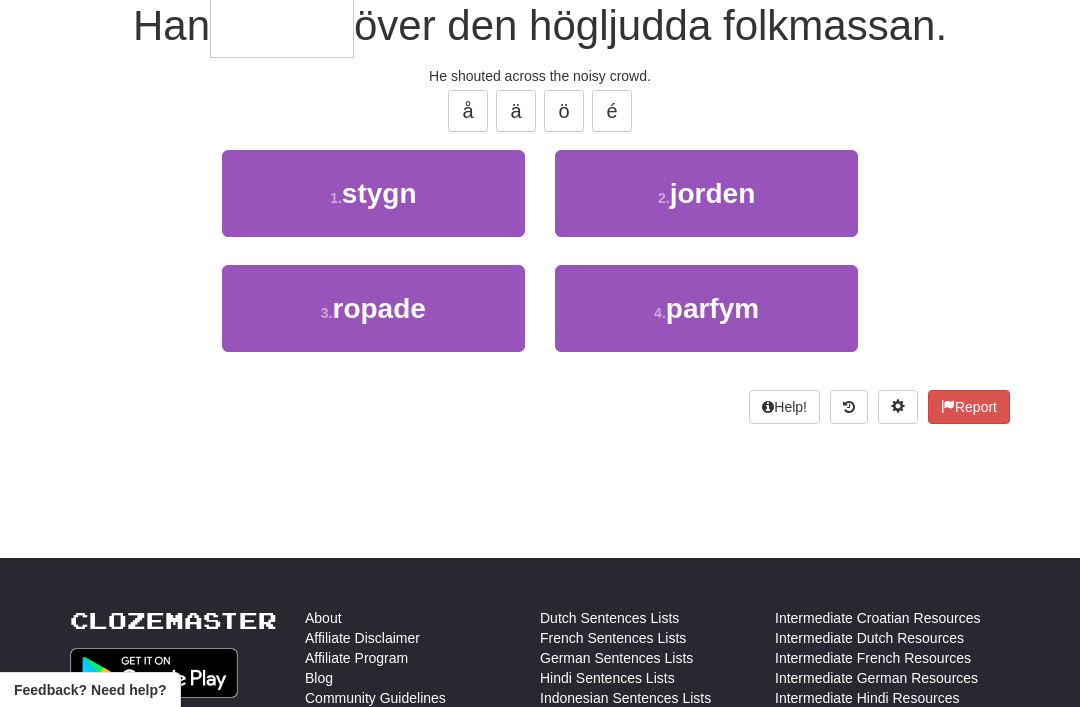 click on "3 .  ropade" at bounding box center [373, 308] 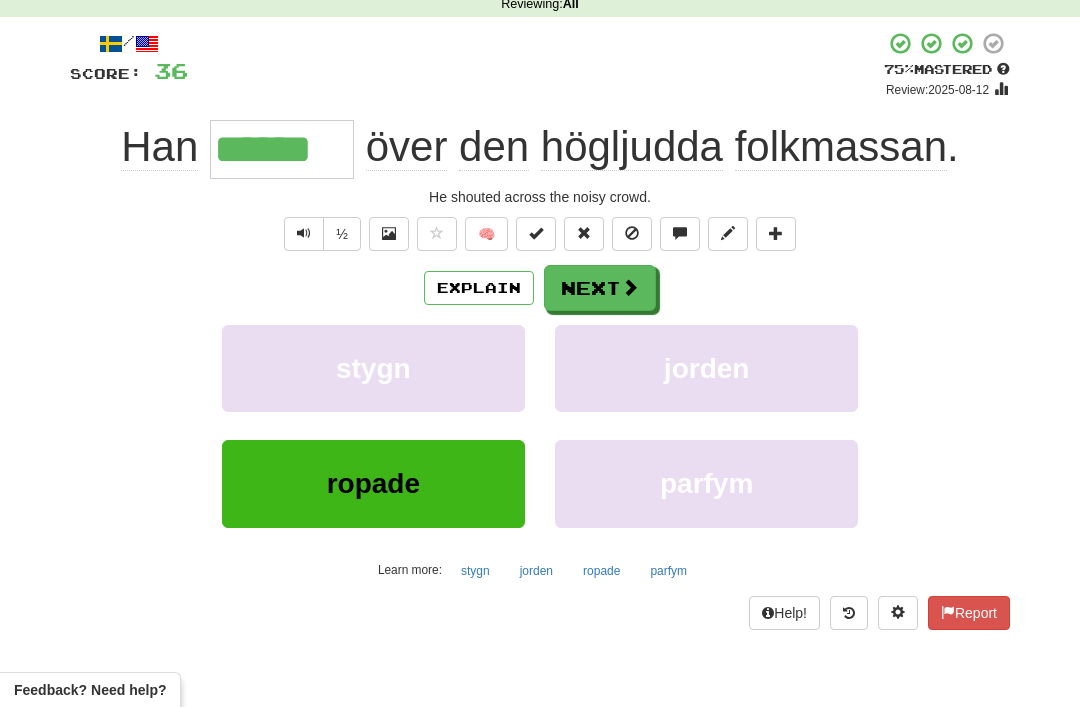 scroll, scrollTop: 90, scrollLeft: 0, axis: vertical 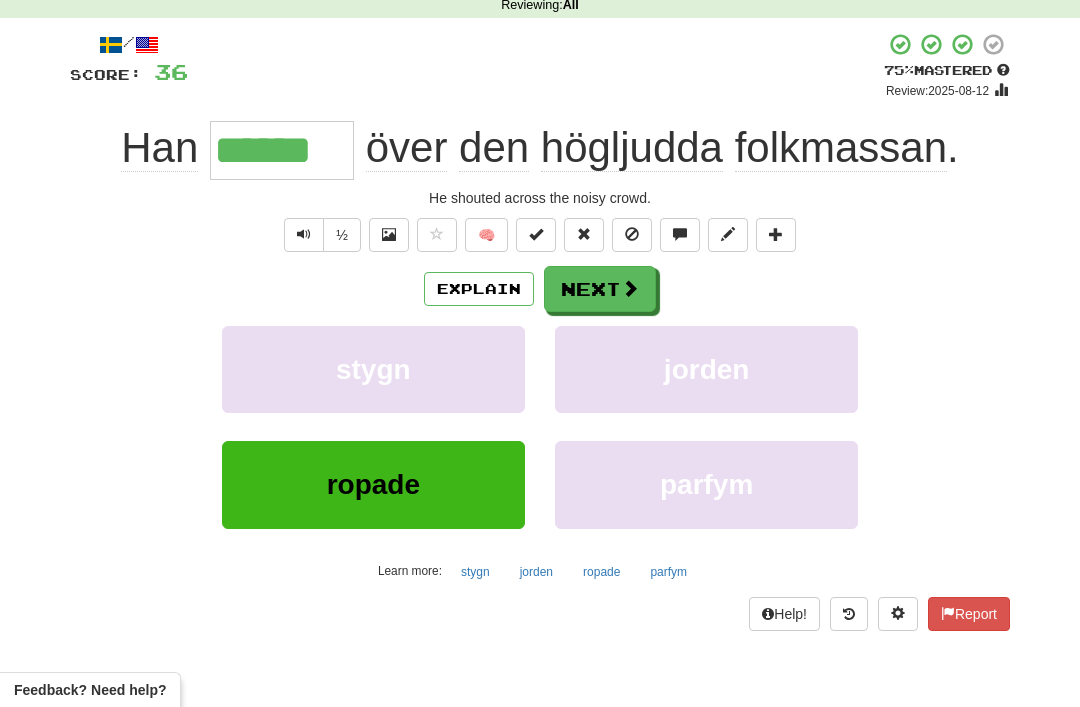 click on "Next" at bounding box center (600, 289) 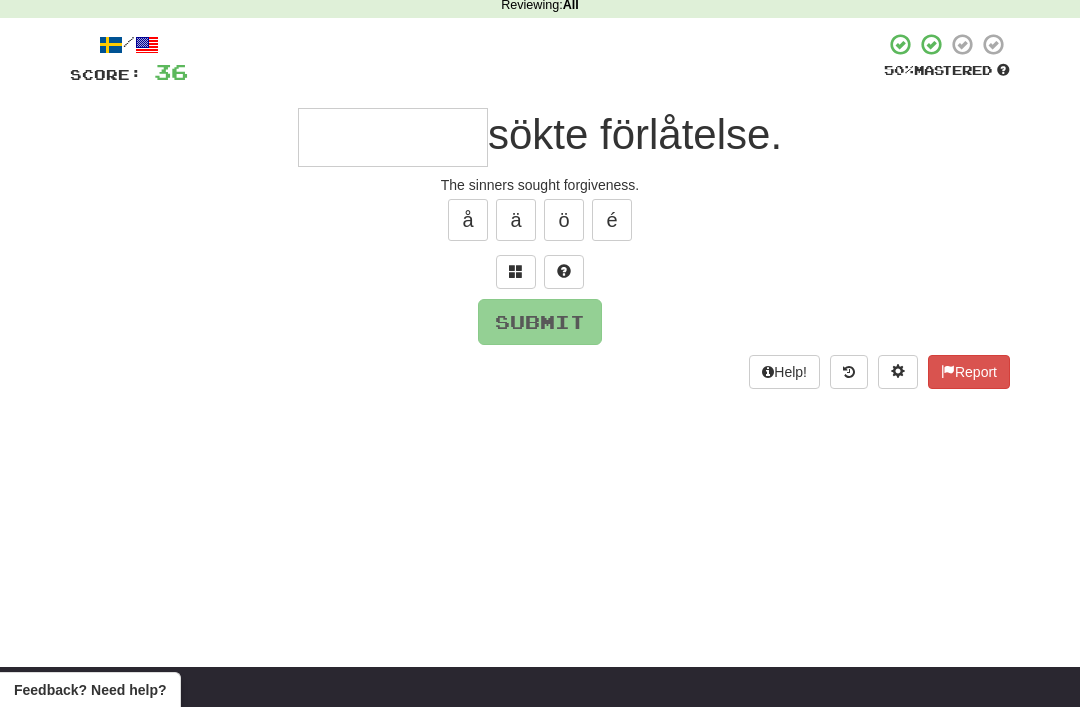 click at bounding box center [516, 271] 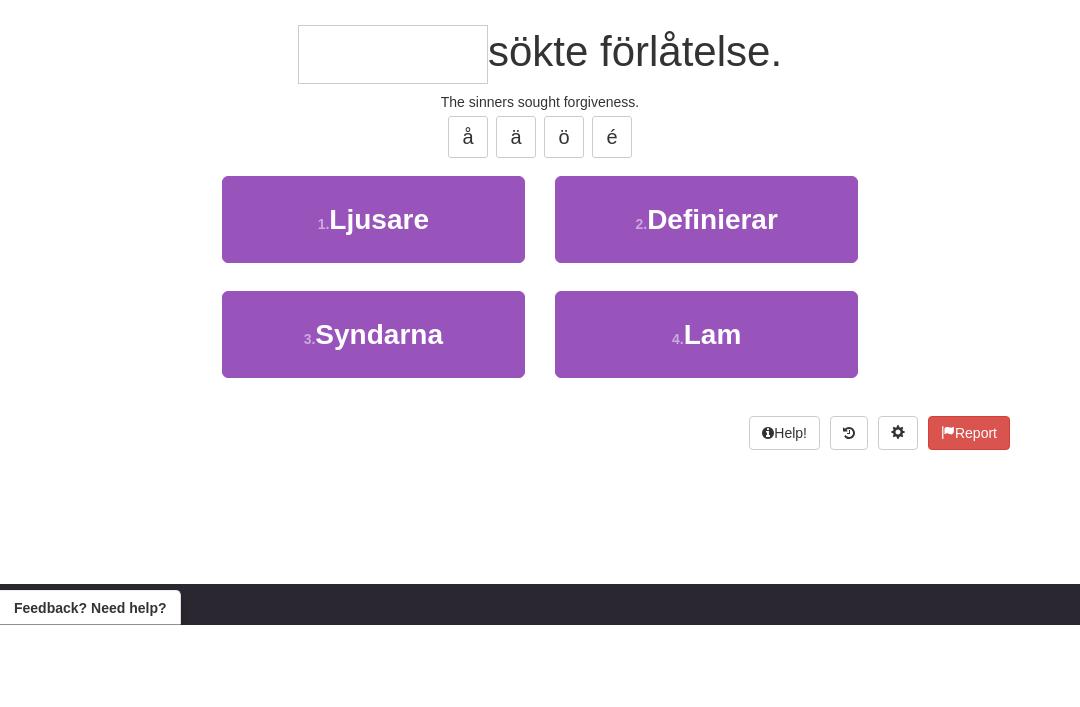 click on "Syndarna" at bounding box center [379, 417] 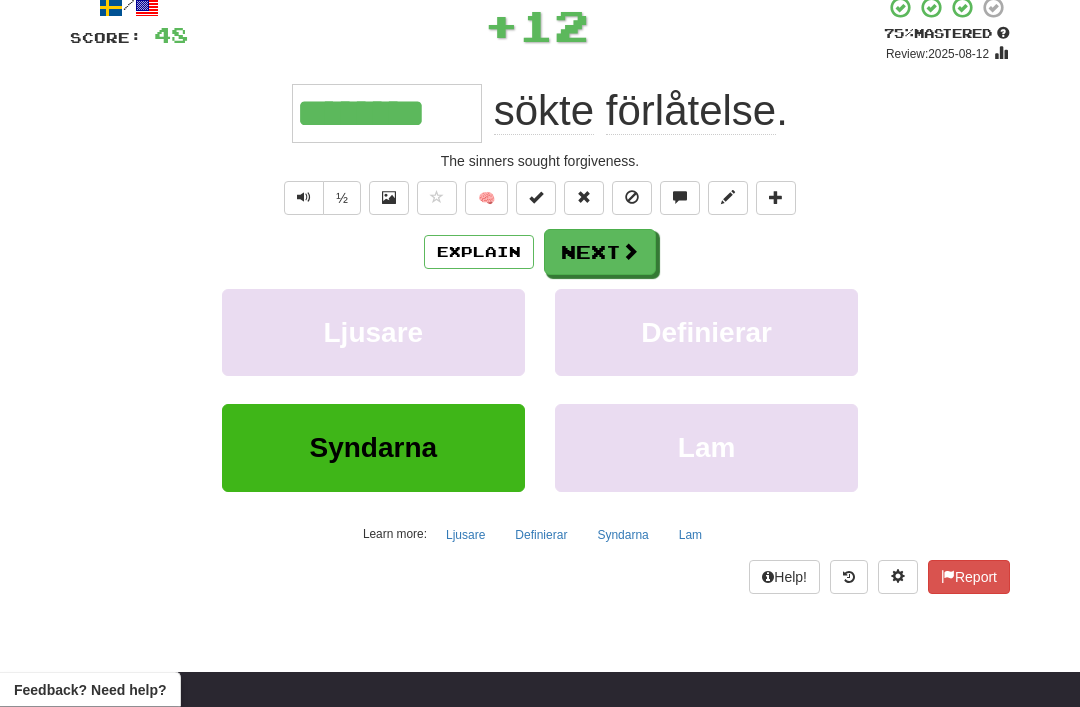 scroll, scrollTop: 106, scrollLeft: 0, axis: vertical 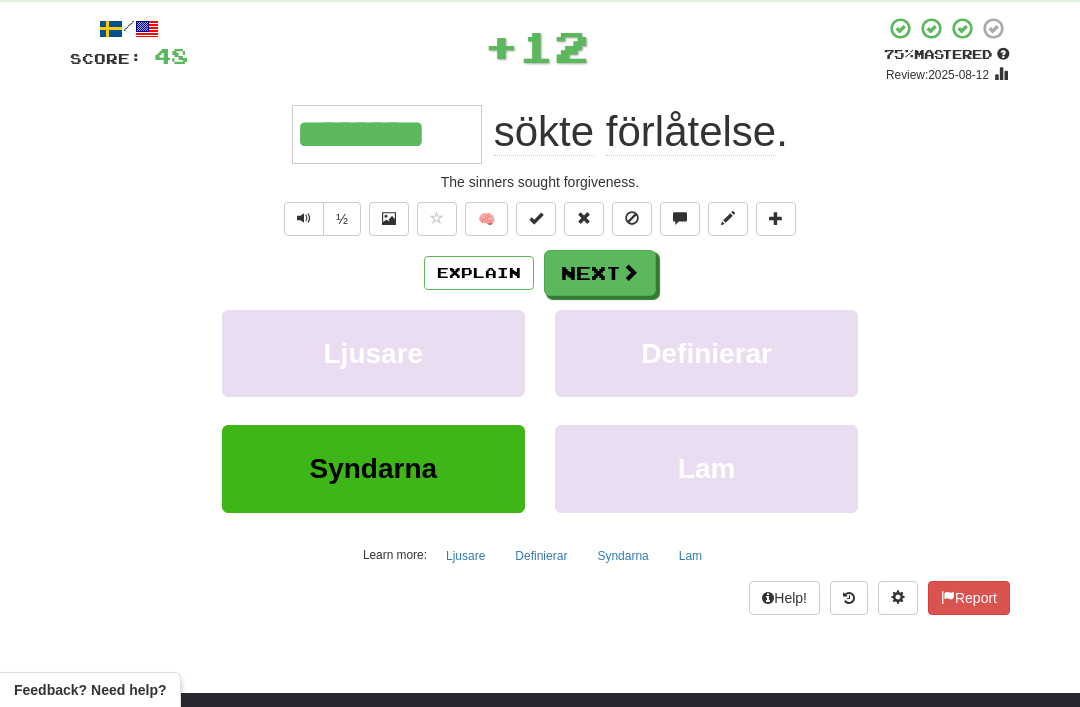click on "Next" at bounding box center [600, 273] 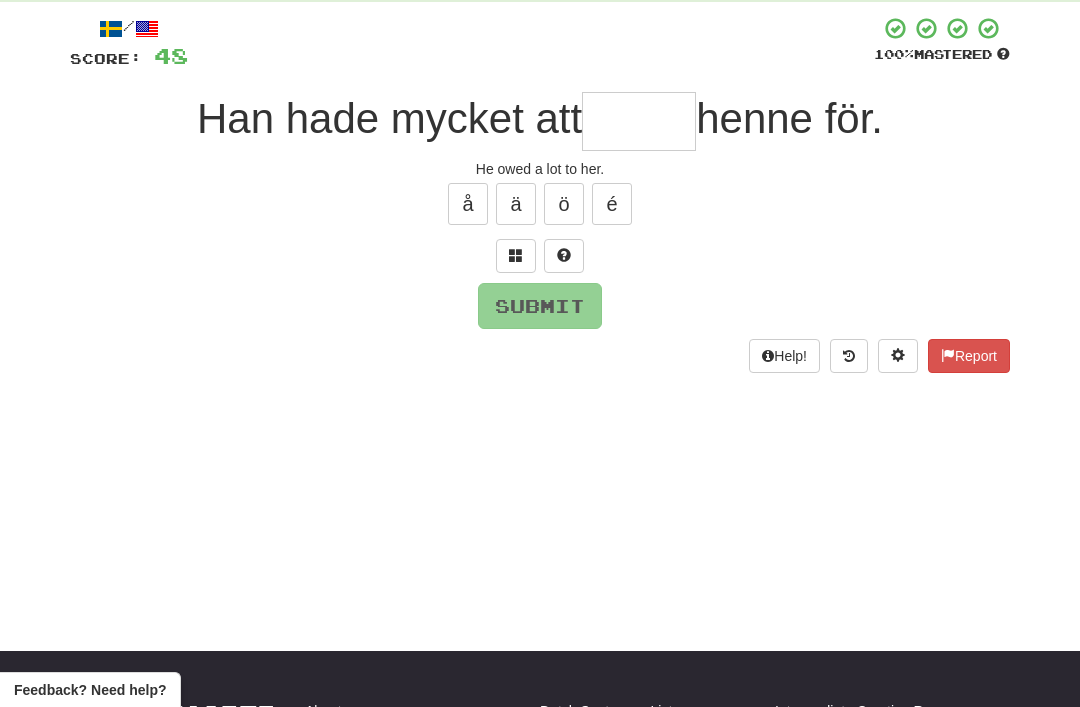 type on "*" 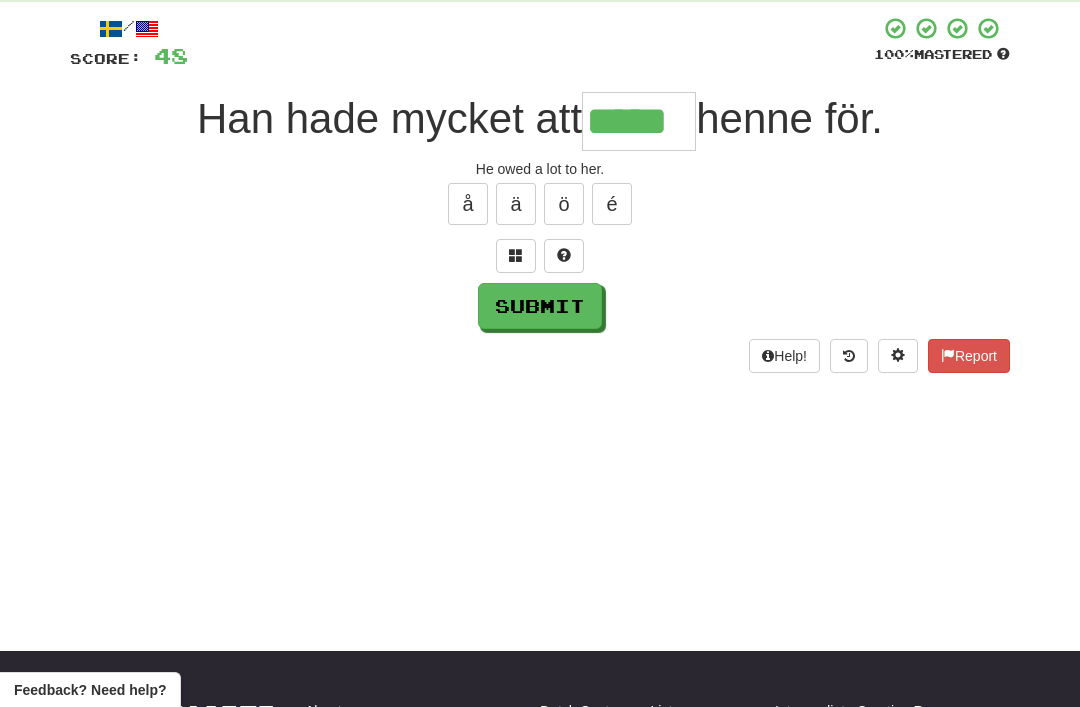 type on "*****" 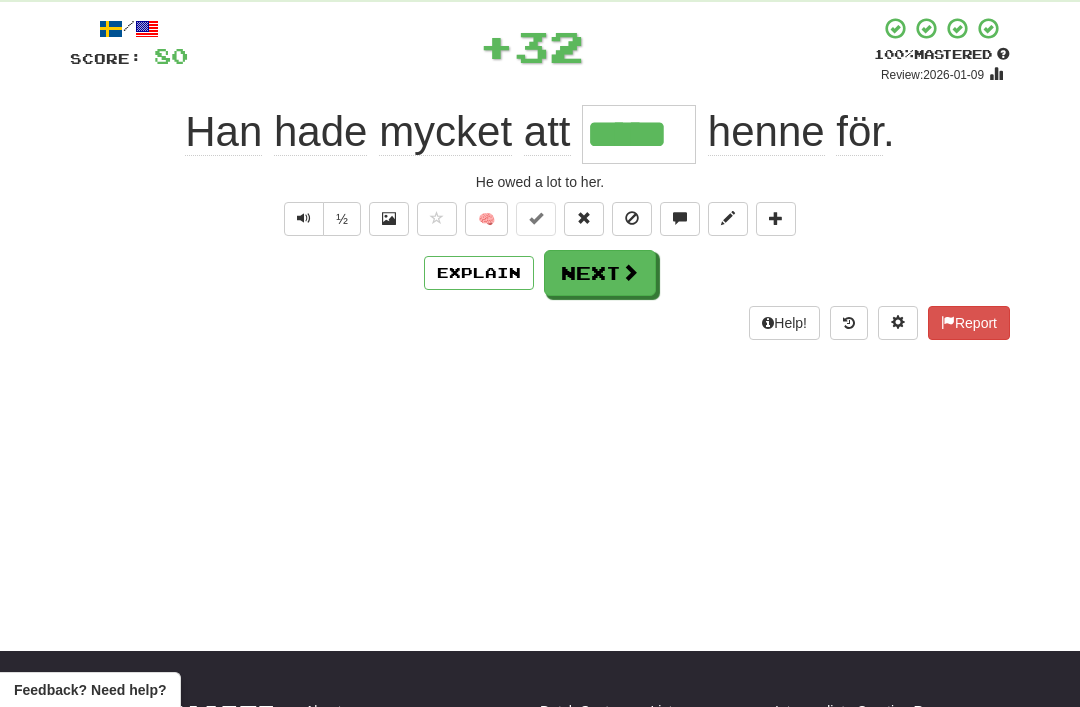 click on "Next" at bounding box center (600, 273) 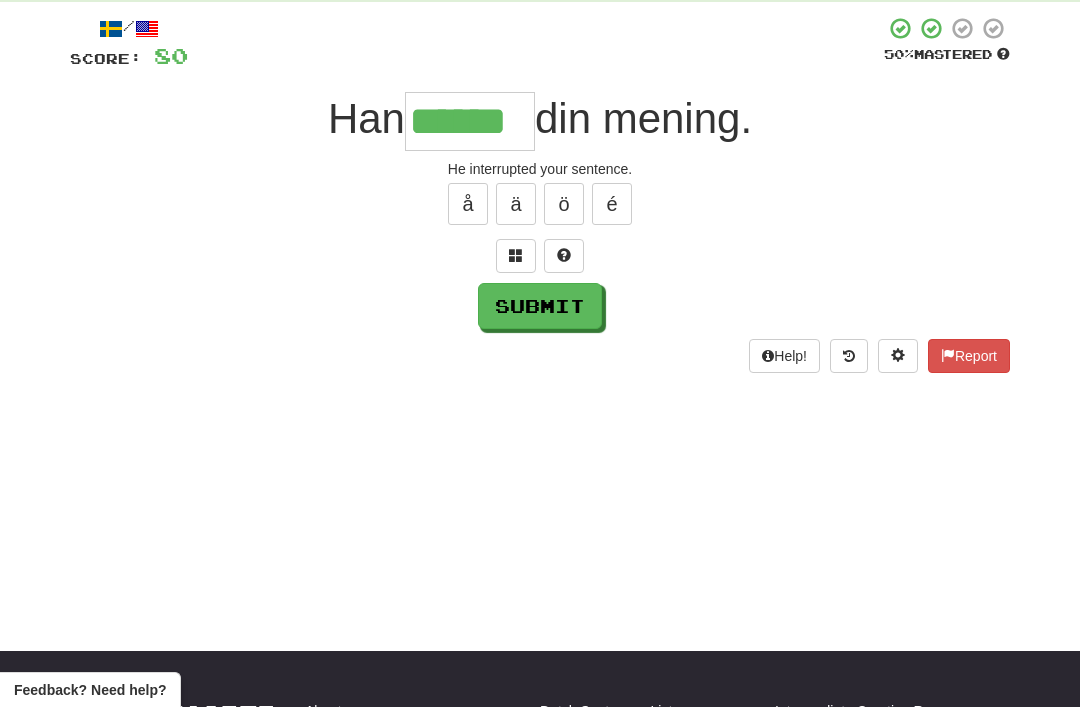 type on "******" 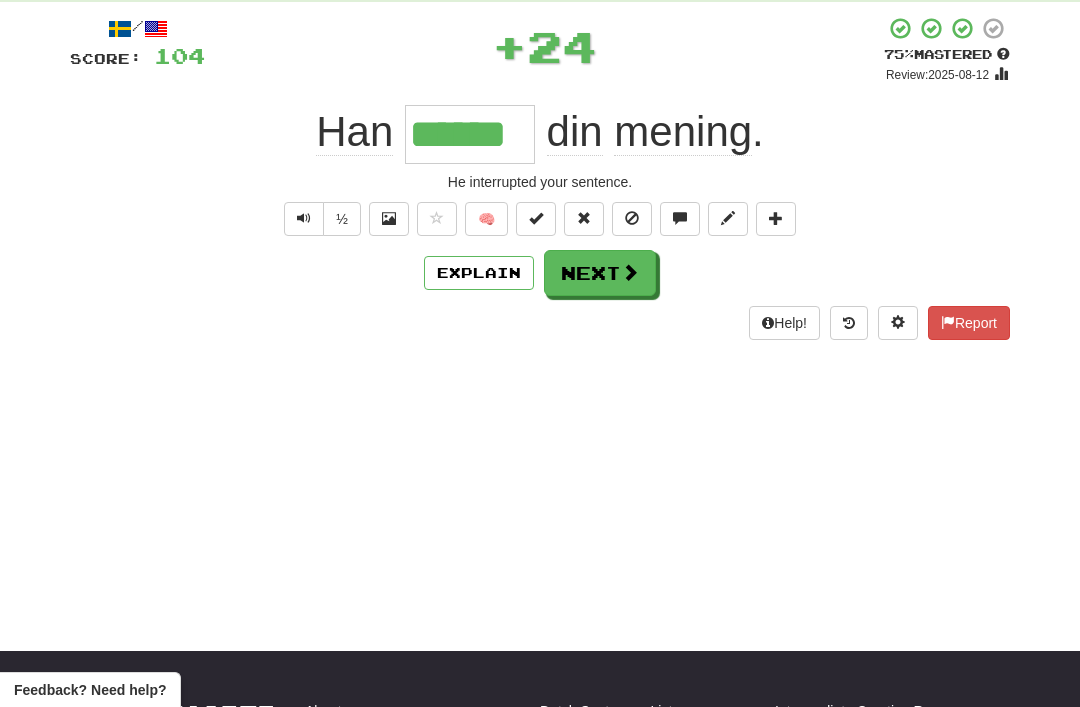 click on "Next" at bounding box center (600, 273) 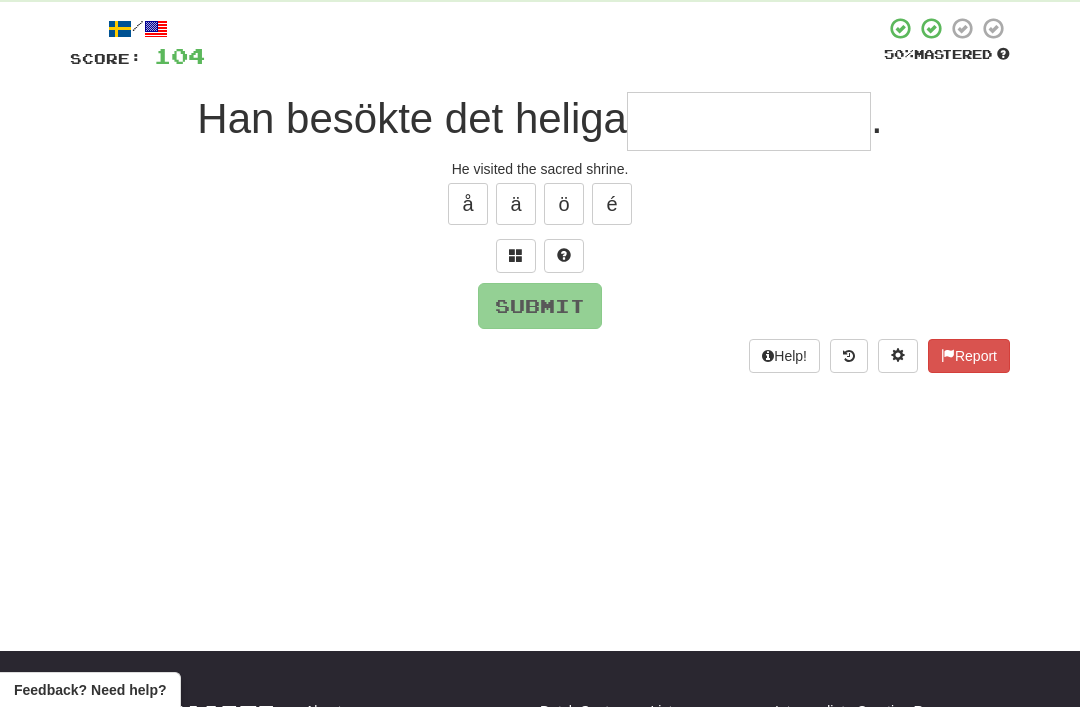 click at bounding box center (516, 256) 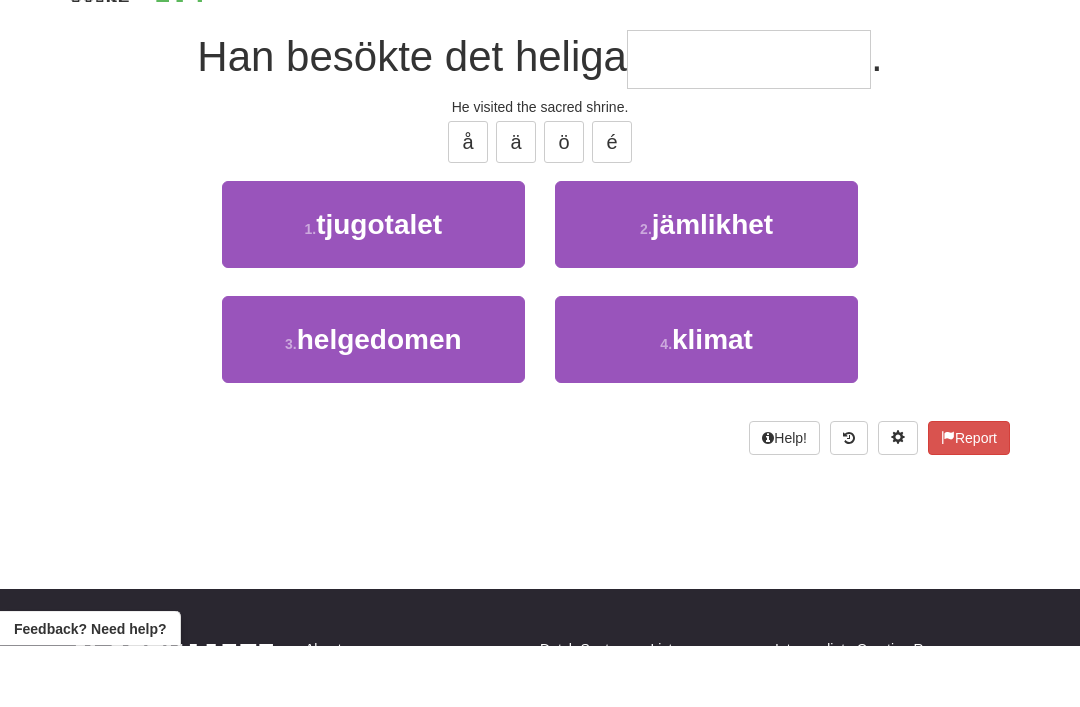 click on "helgedomen" at bounding box center (379, 401) 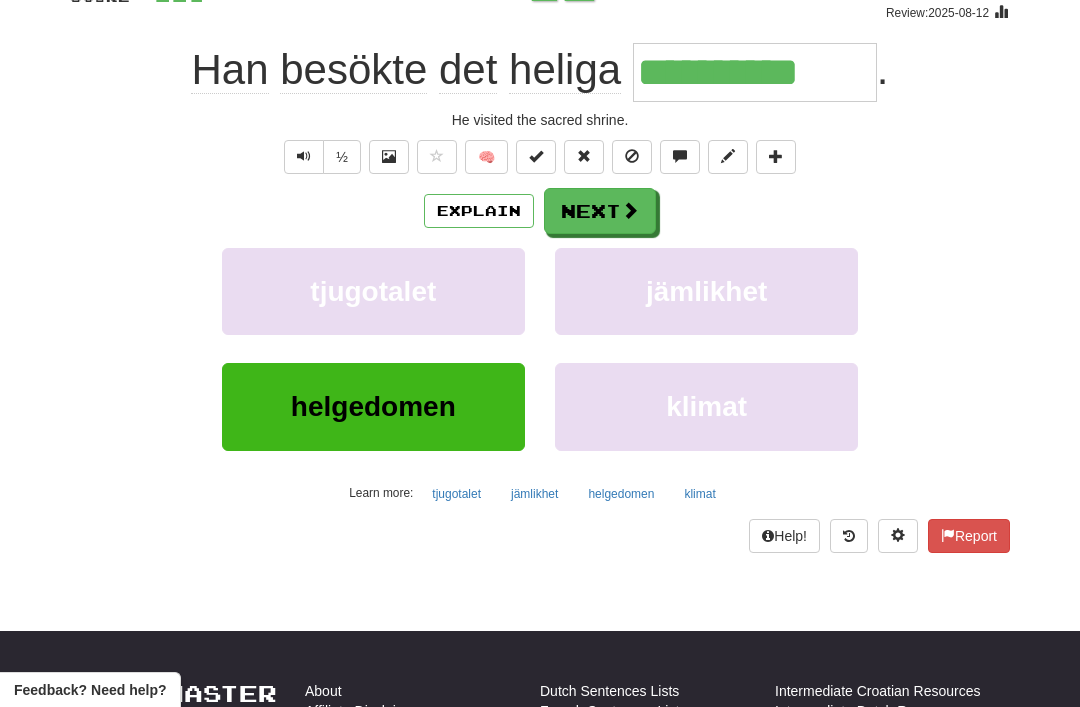 click at bounding box center (630, 210) 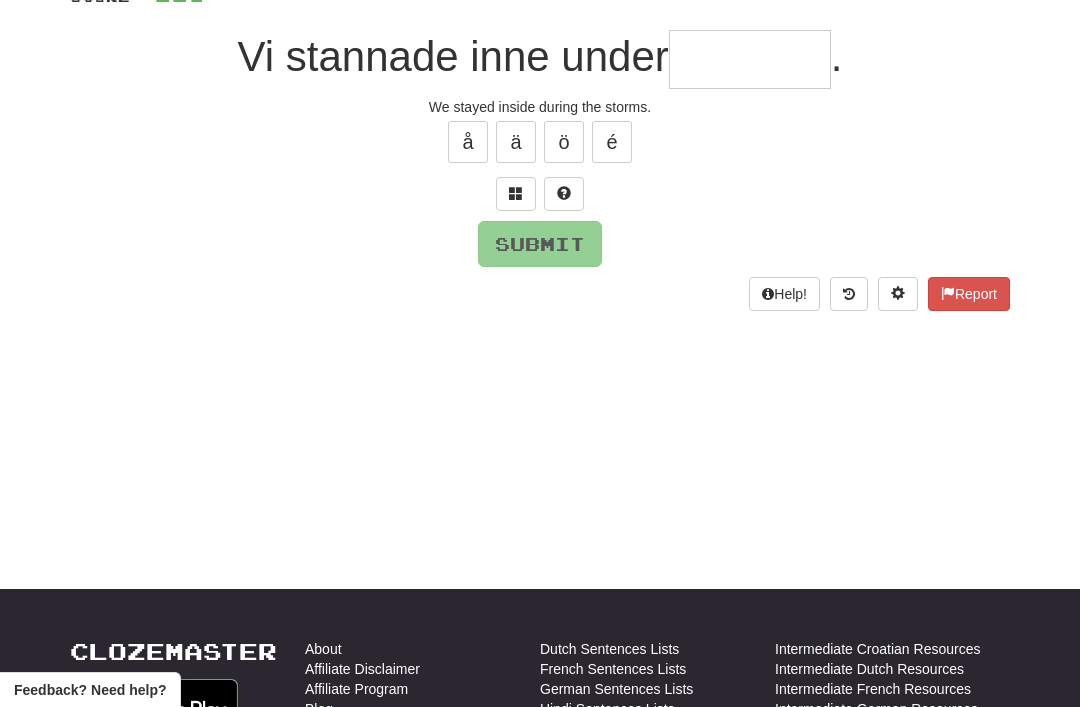 scroll, scrollTop: 167, scrollLeft: 0, axis: vertical 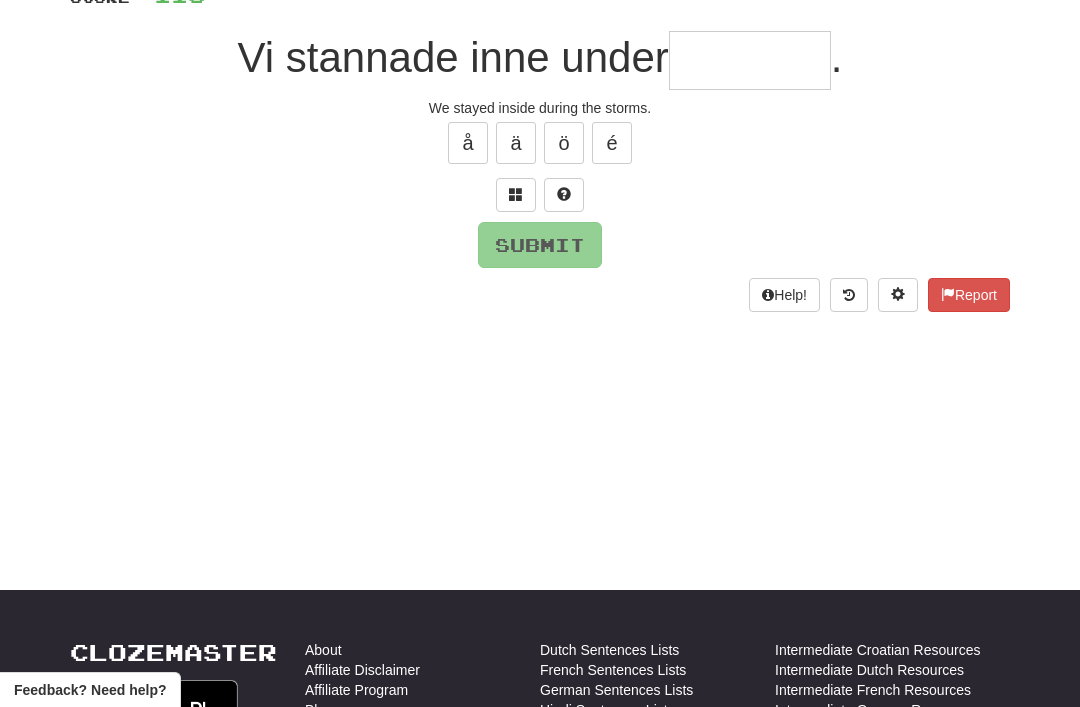 click at bounding box center (516, 194) 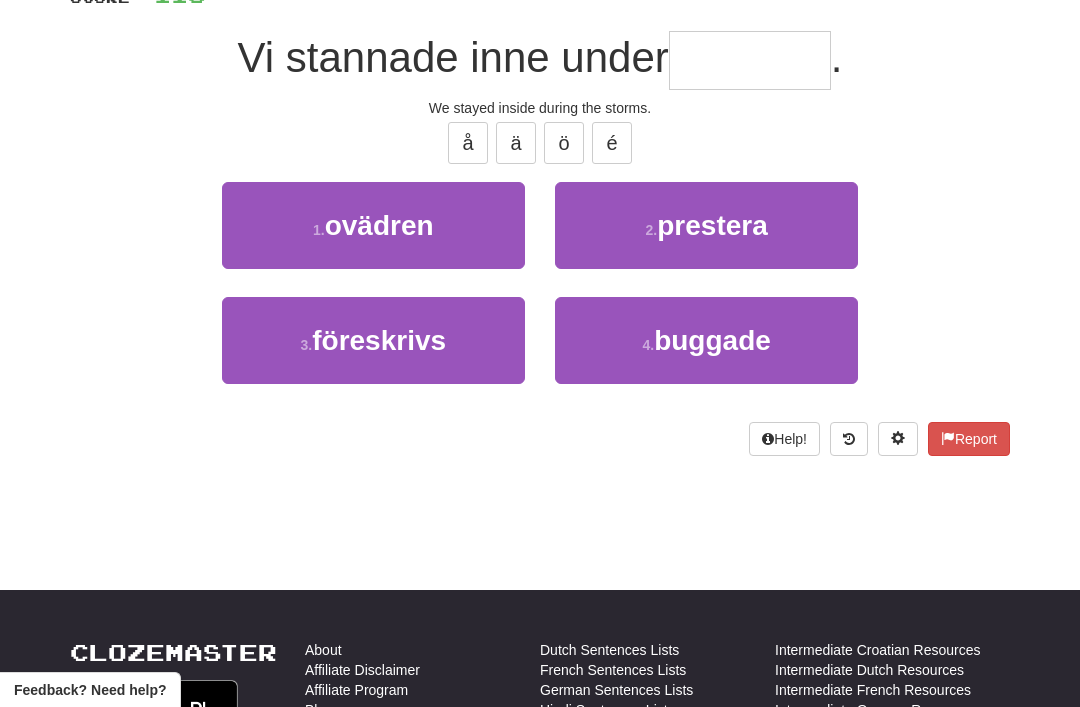 click on "1 .  ovädren" at bounding box center (373, 225) 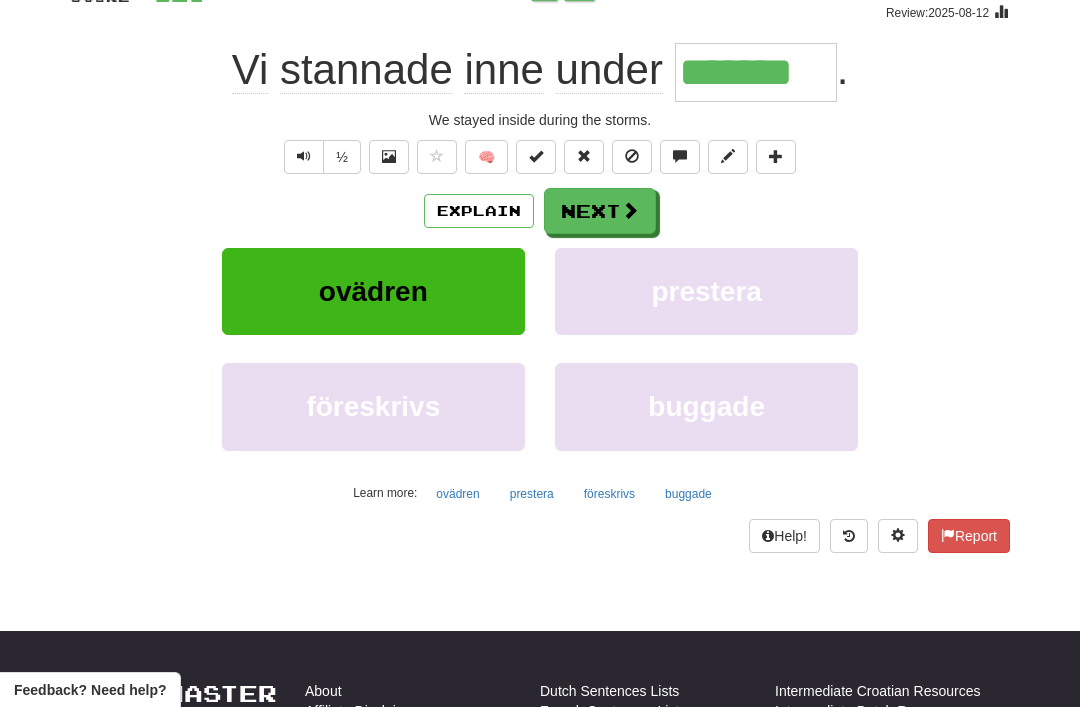 click at bounding box center (630, 210) 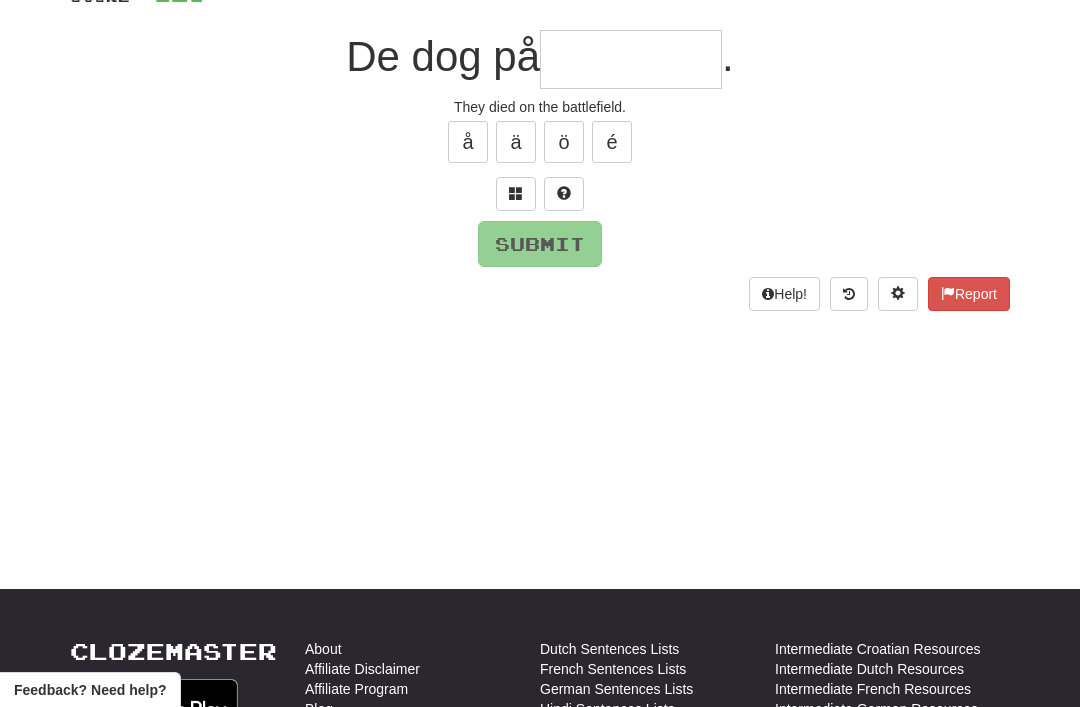 scroll, scrollTop: 167, scrollLeft: 0, axis: vertical 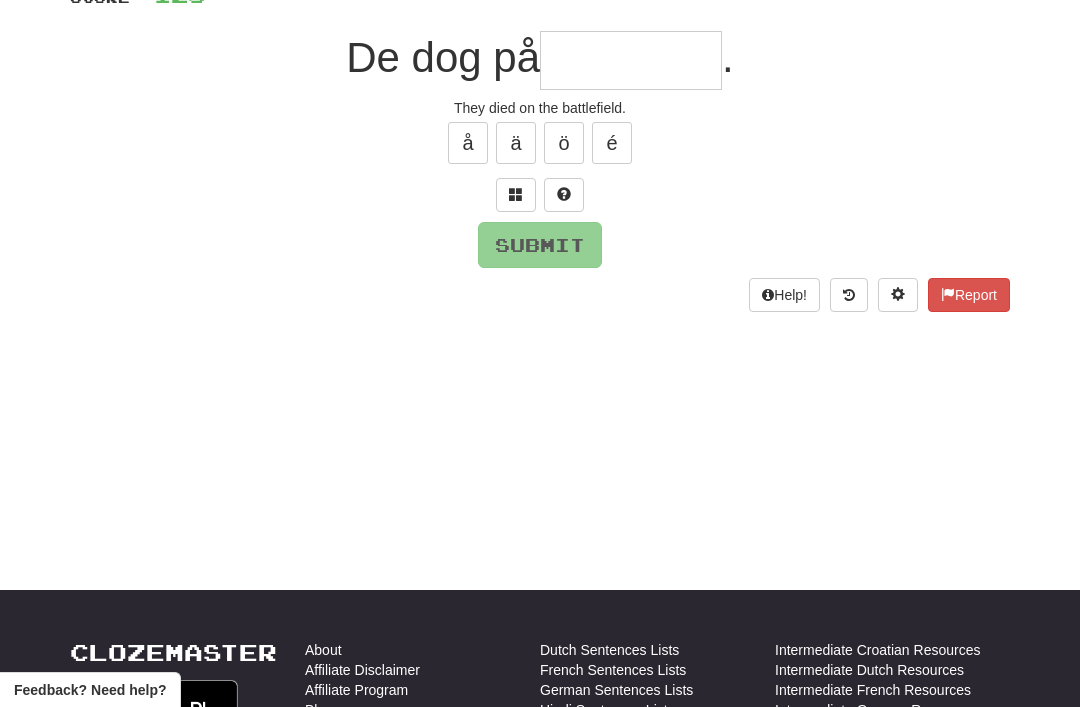 click at bounding box center [516, 194] 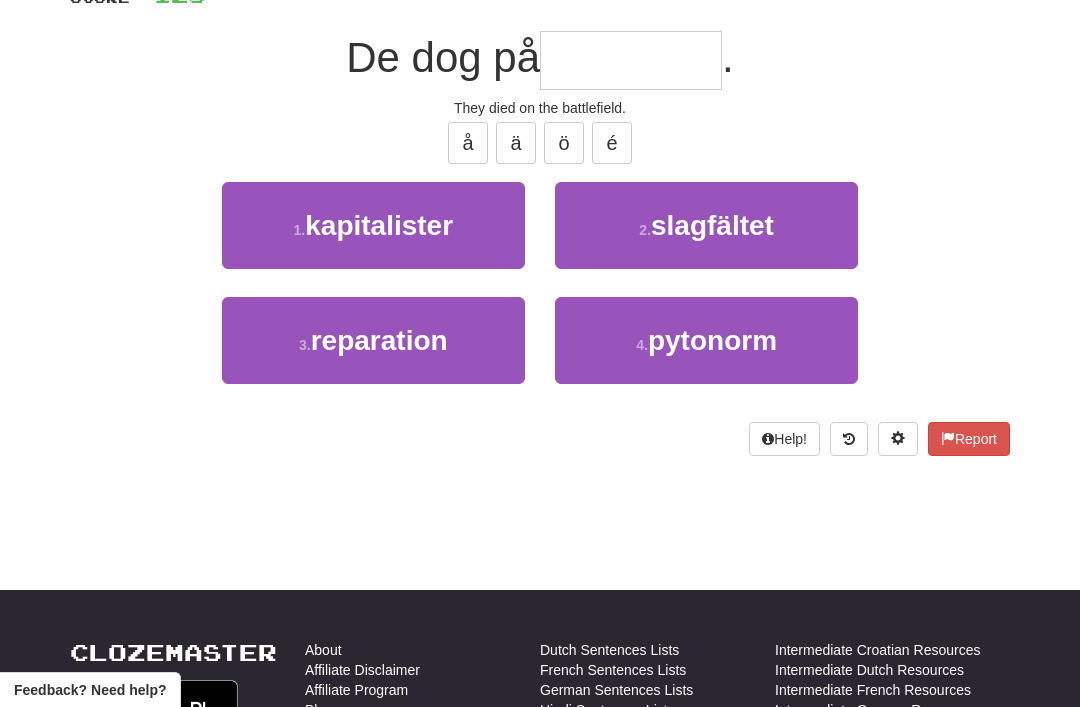 click on "slagfältet" at bounding box center (712, 225) 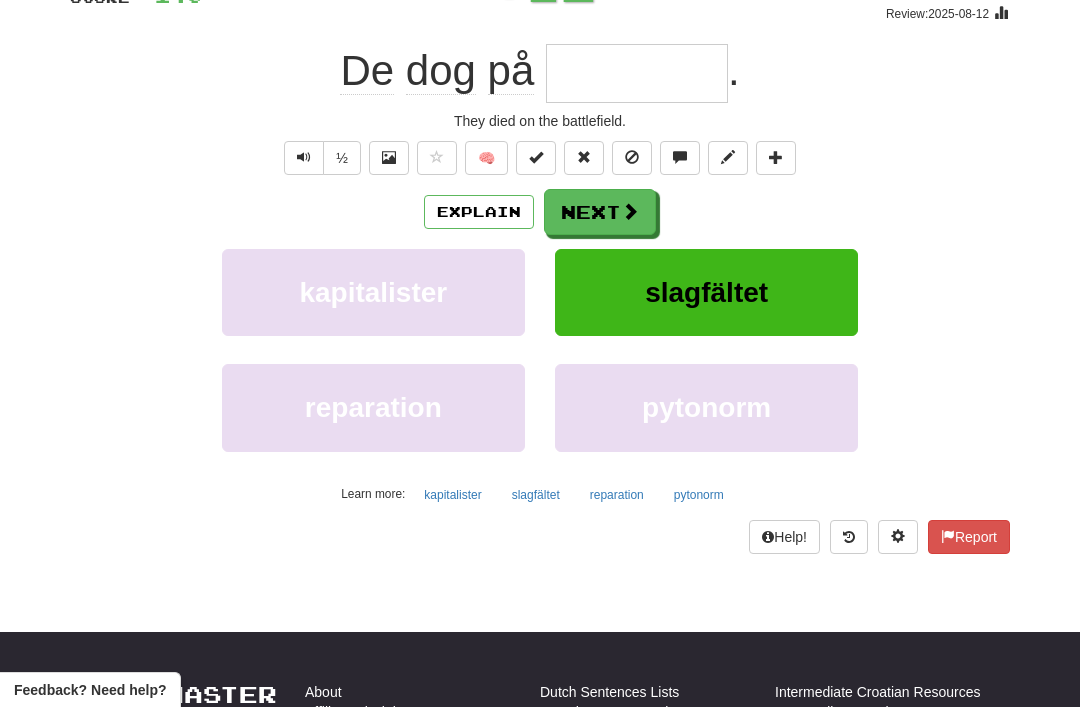 type on "**********" 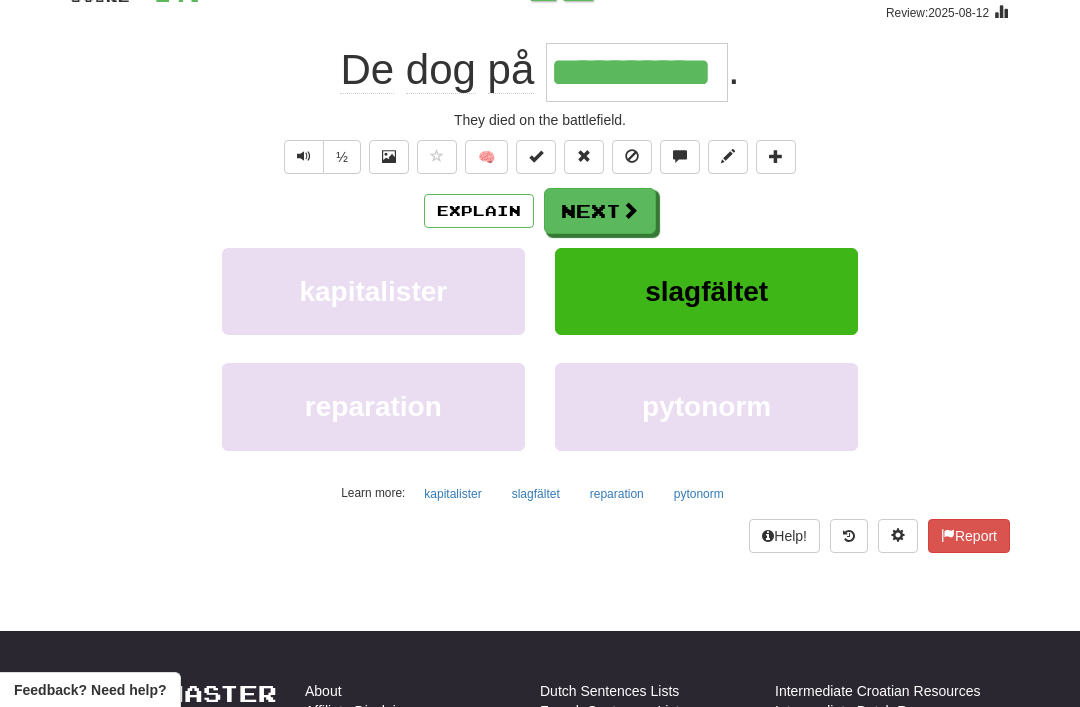 click at bounding box center (630, 210) 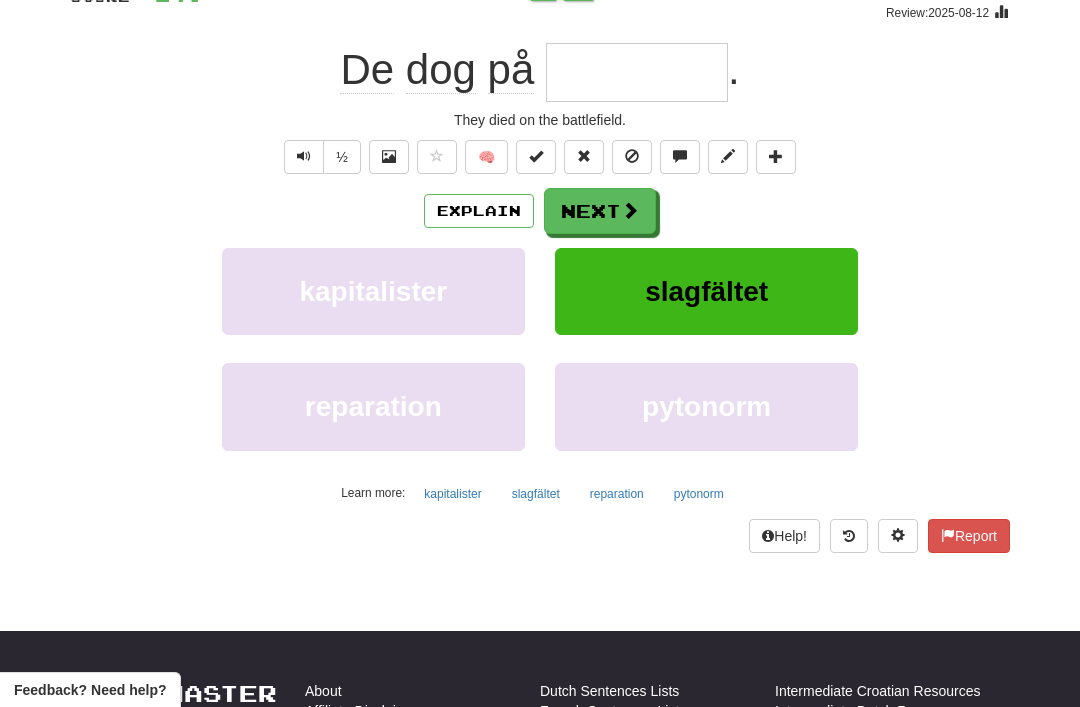 scroll, scrollTop: 167, scrollLeft: 0, axis: vertical 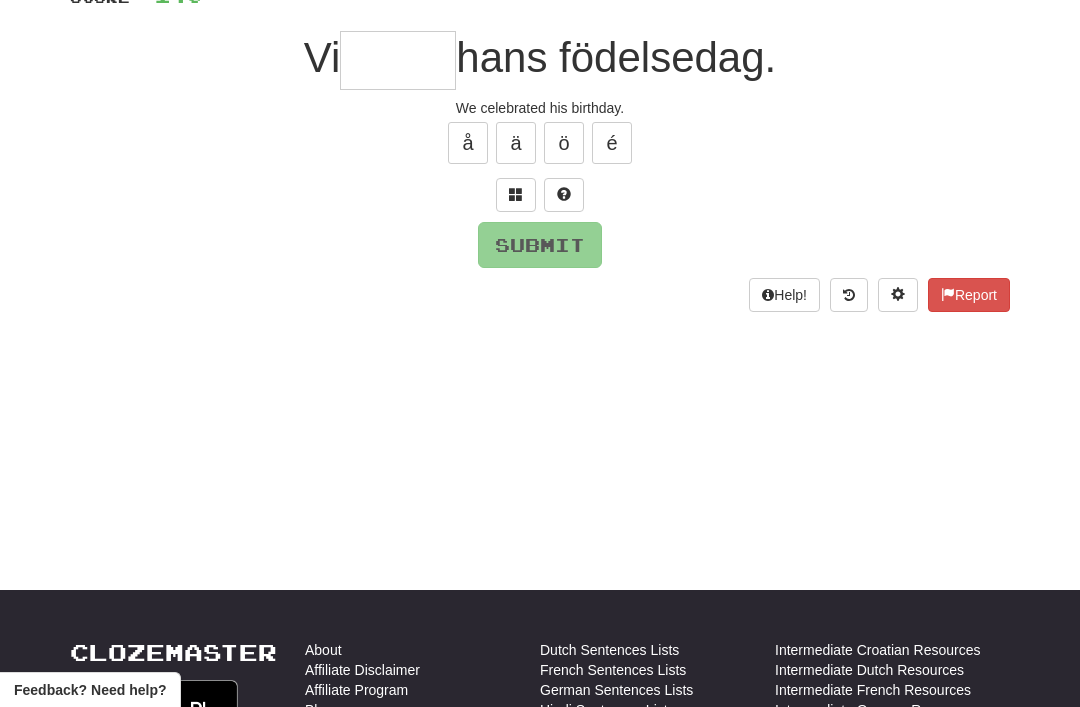 click at bounding box center [516, 195] 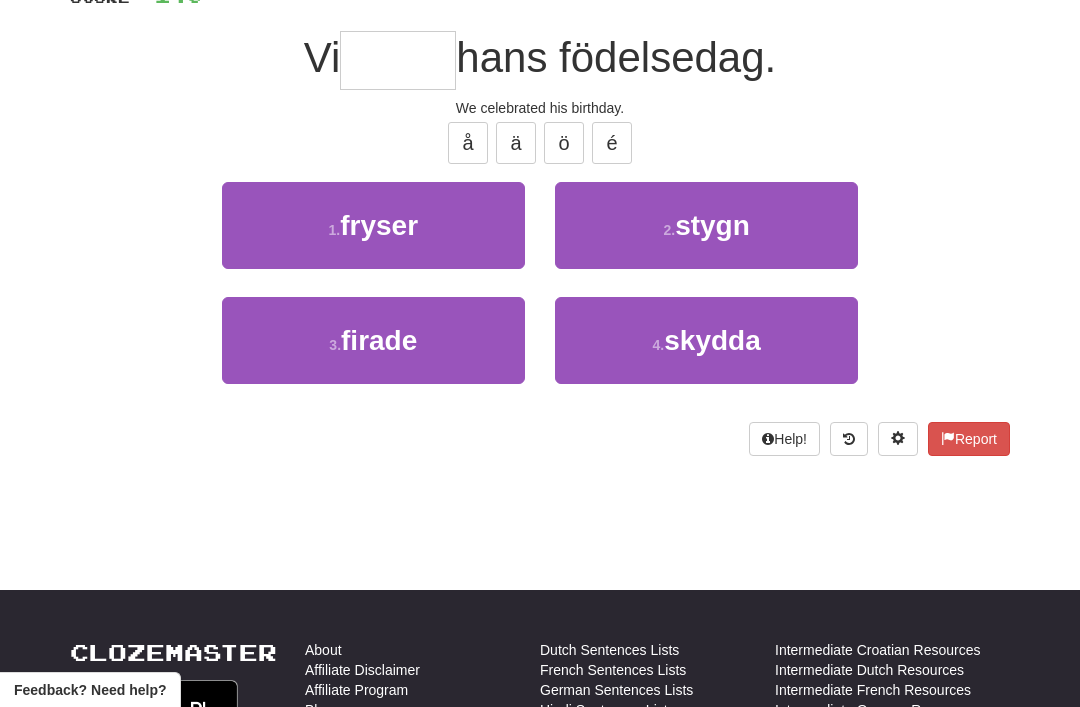 click on "1 .  fryser" at bounding box center (373, 225) 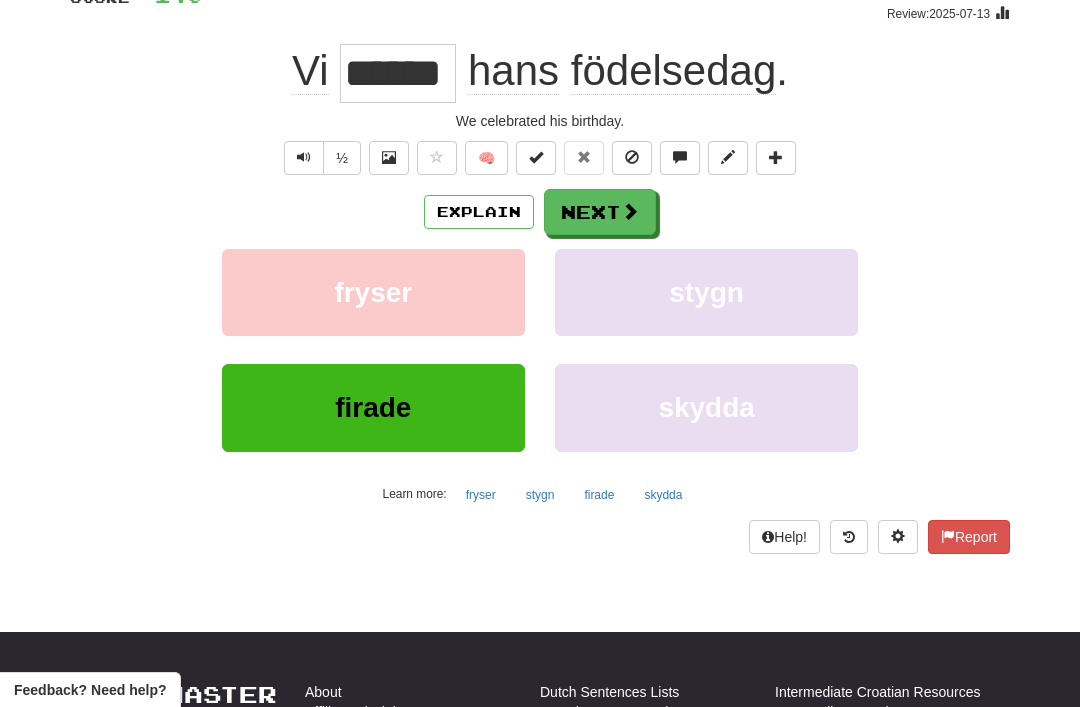 scroll, scrollTop: 168, scrollLeft: 0, axis: vertical 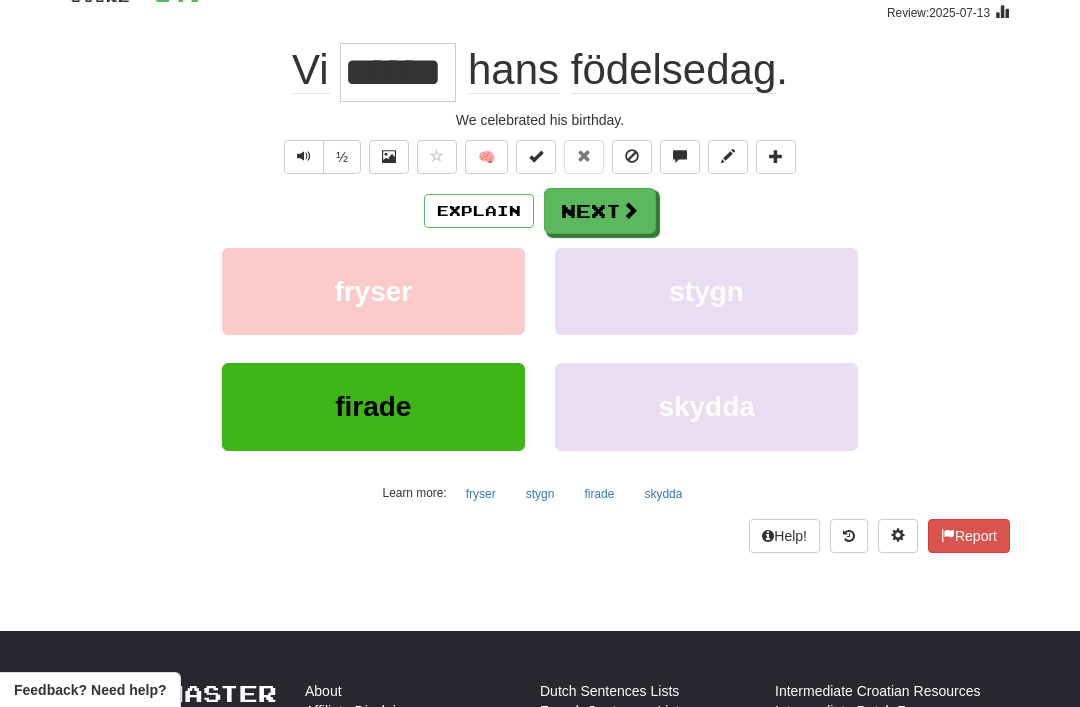 click on "Next" at bounding box center (600, 211) 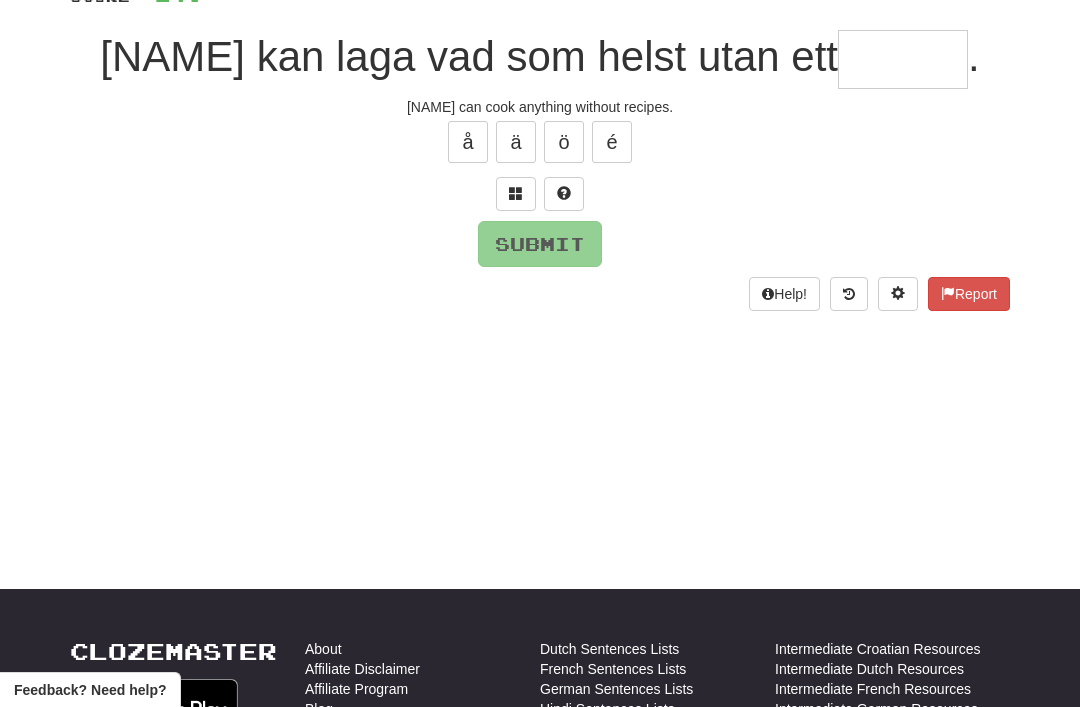scroll, scrollTop: 167, scrollLeft: 0, axis: vertical 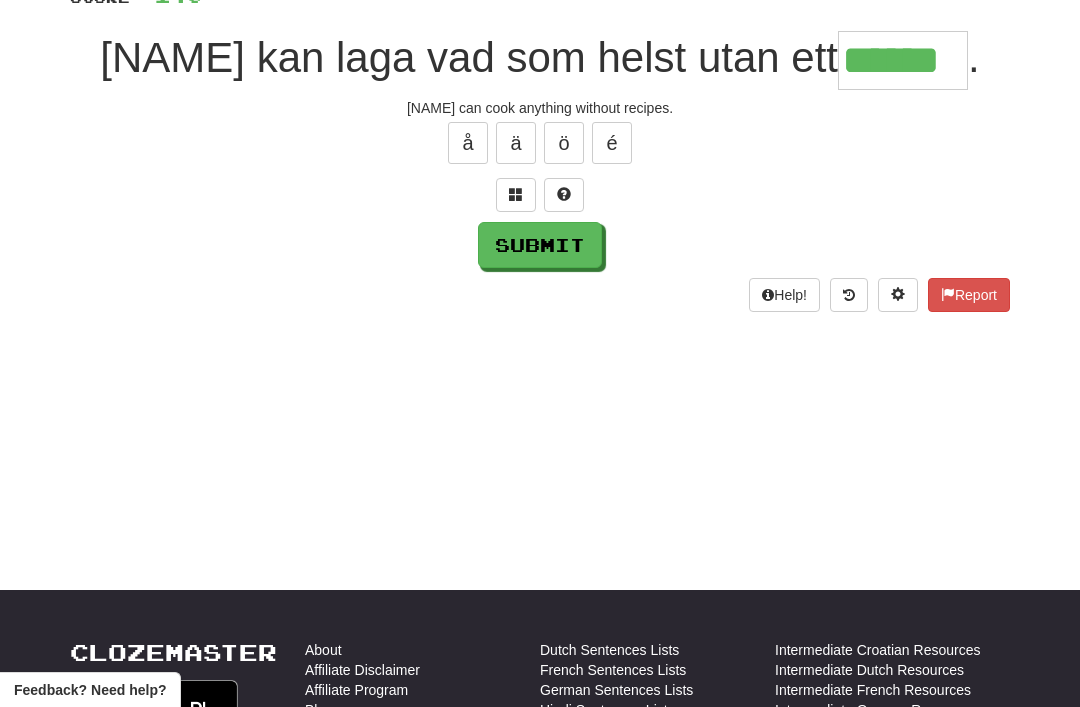 type on "******" 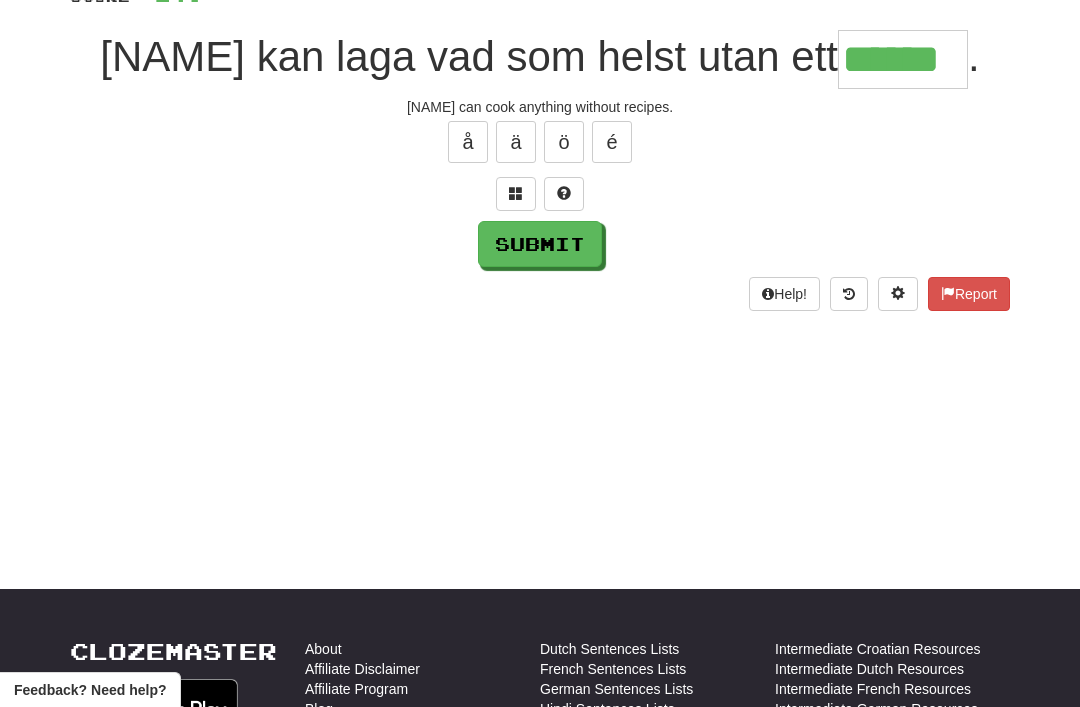 click on "Submit" at bounding box center [540, 244] 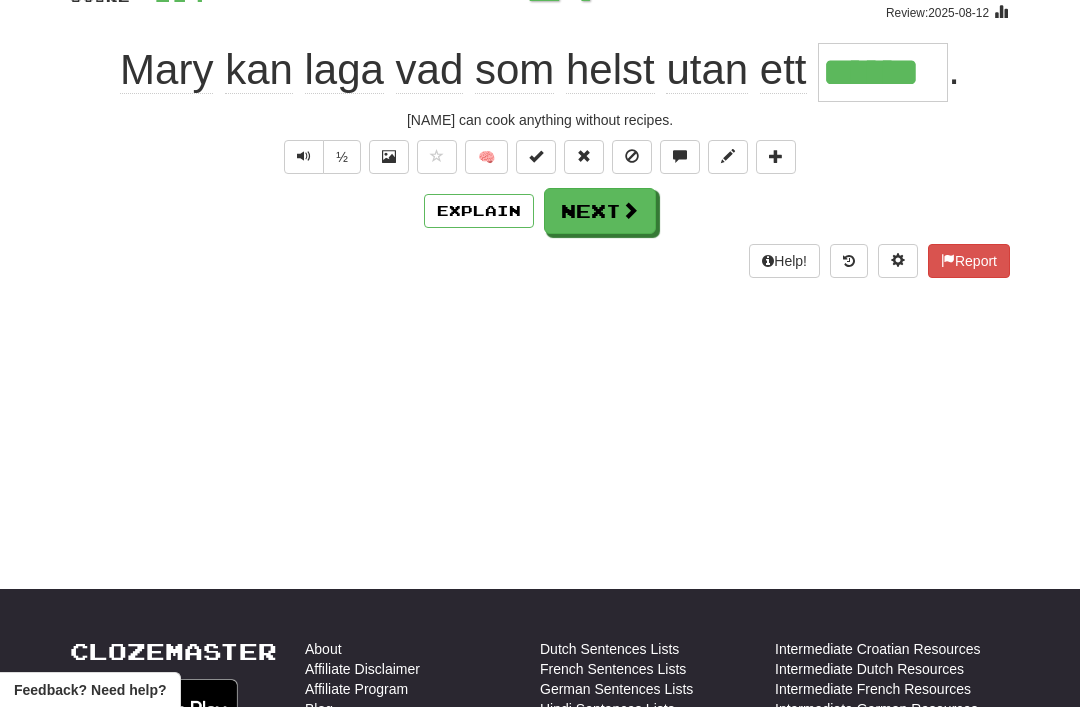 click on "Next" at bounding box center (600, 211) 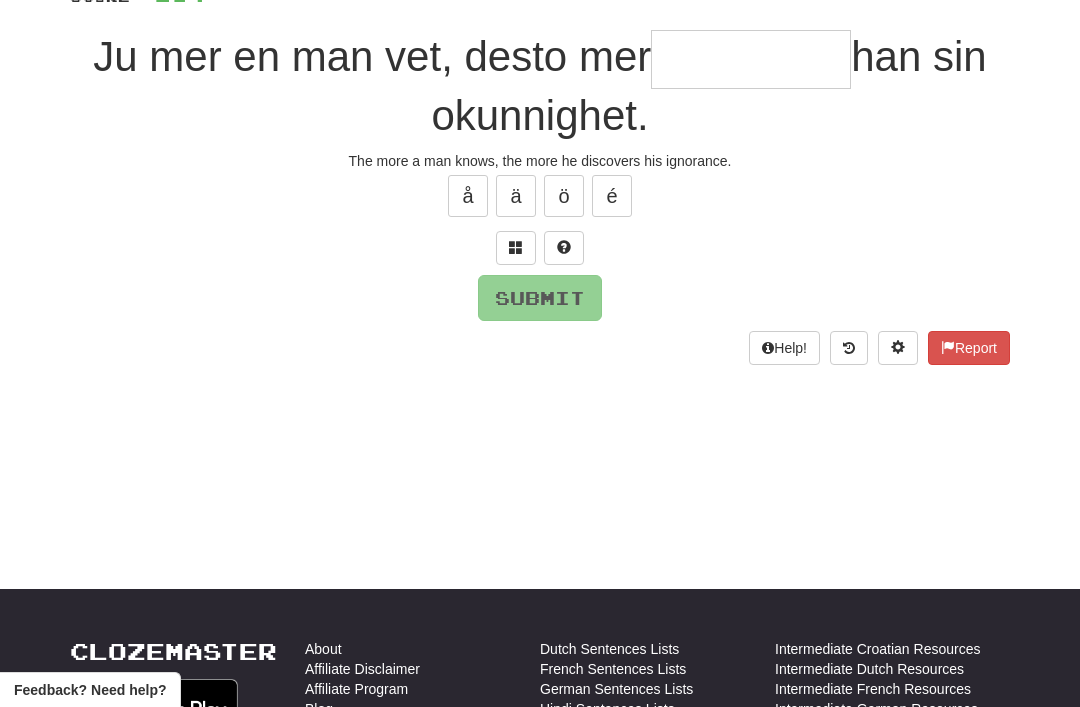 scroll, scrollTop: 167, scrollLeft: 0, axis: vertical 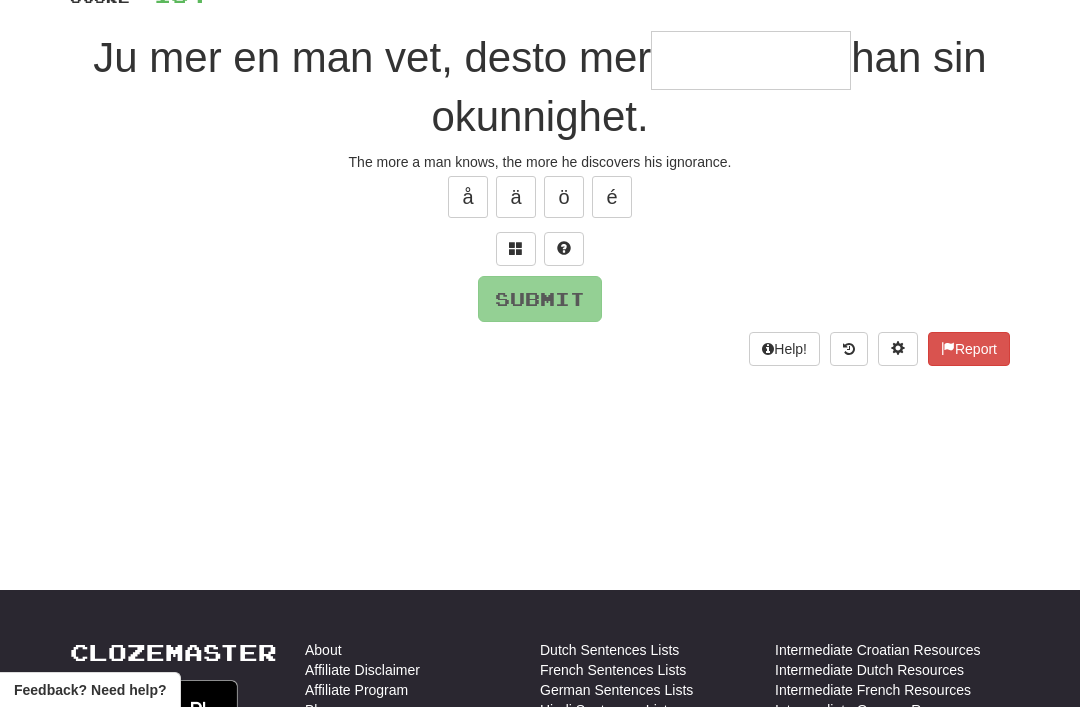 click on "ö" at bounding box center [564, 197] 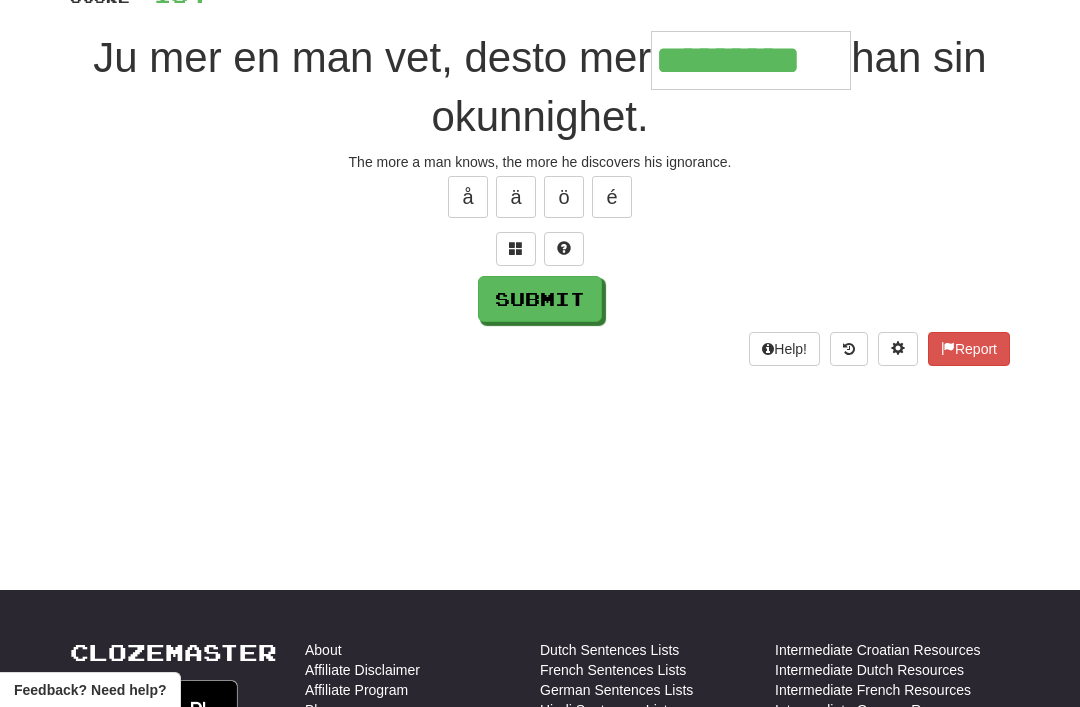 type on "*********" 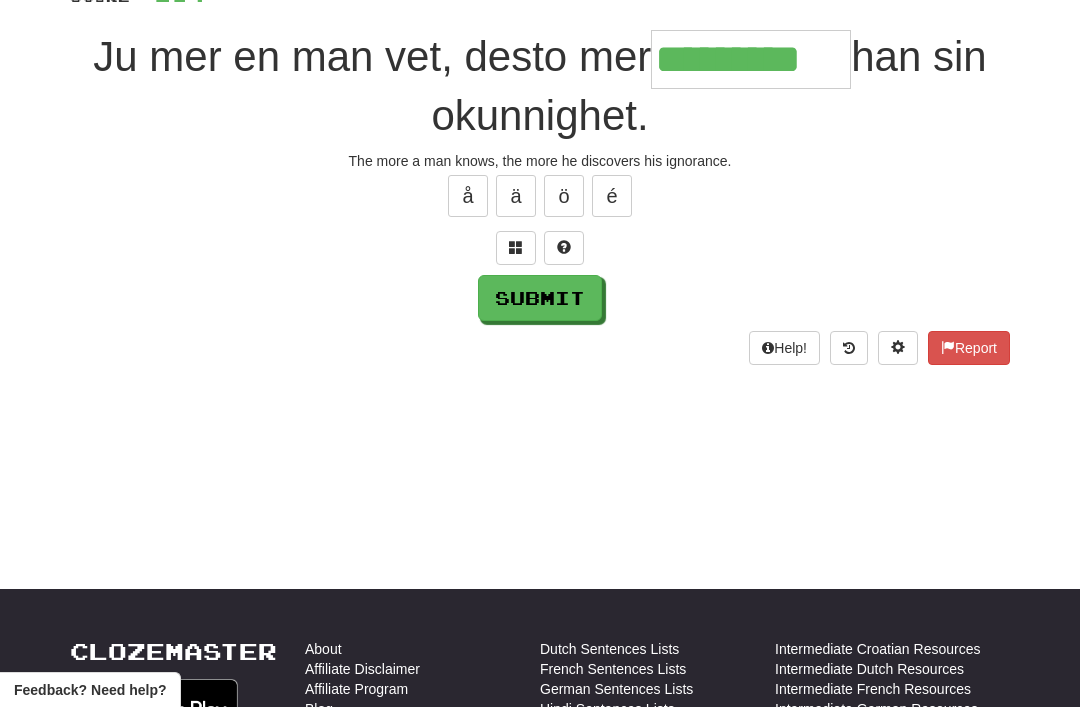 click on "Submit" at bounding box center (540, 298) 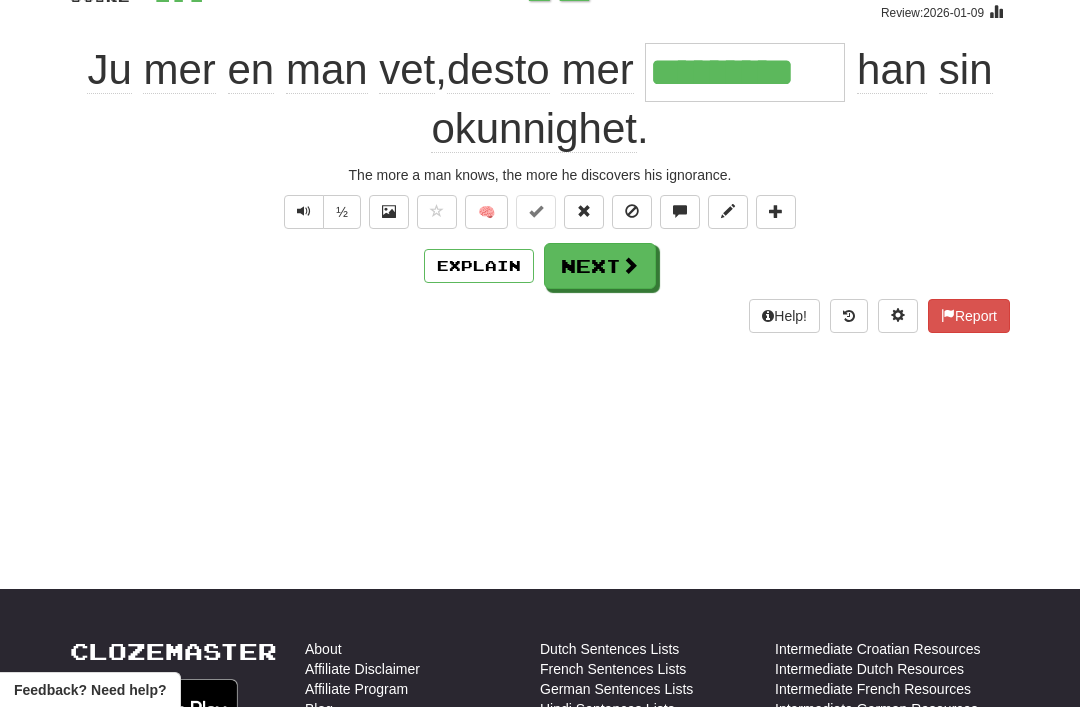 click on "Next" at bounding box center (600, 266) 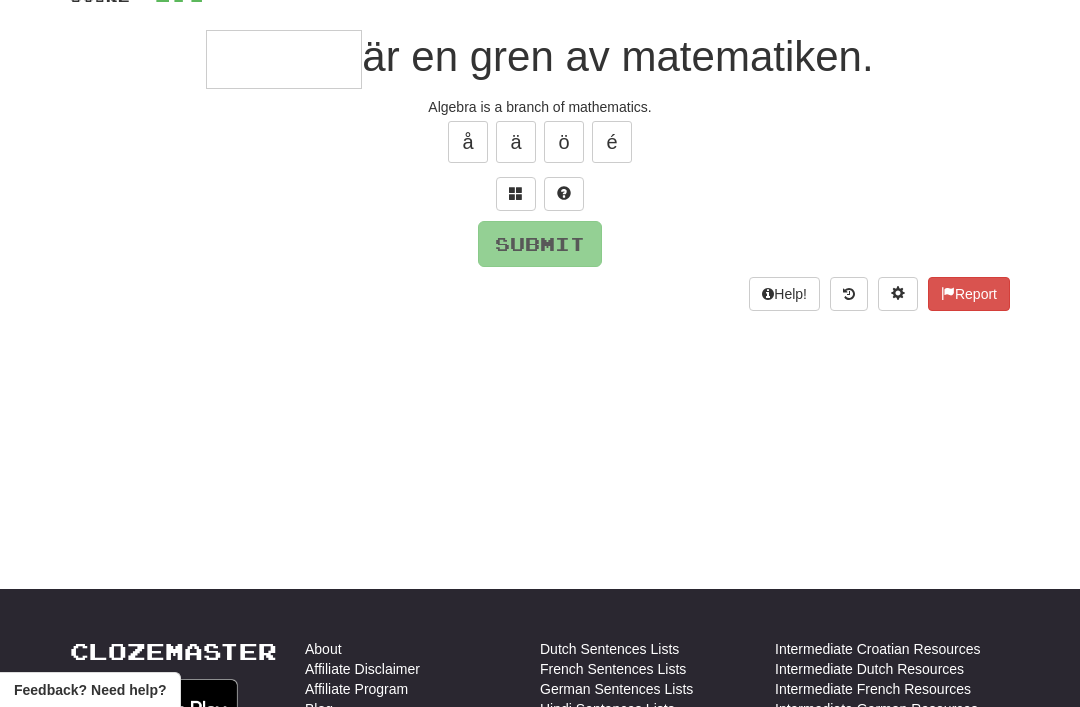scroll, scrollTop: 167, scrollLeft: 0, axis: vertical 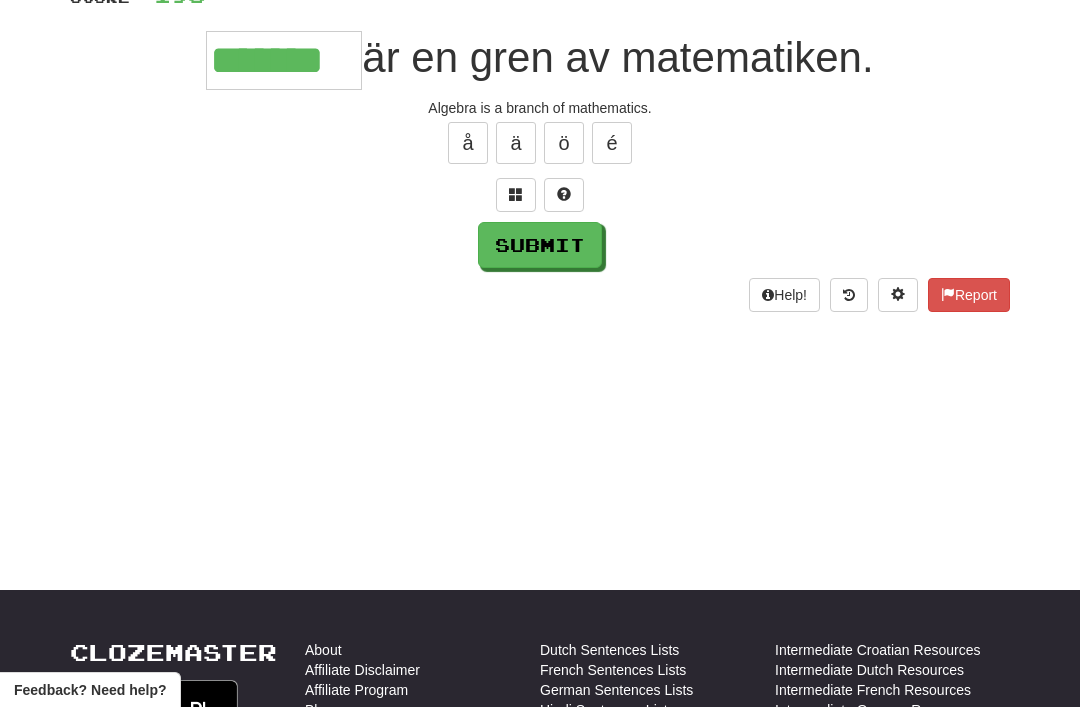 click on "Submit" at bounding box center (540, 245) 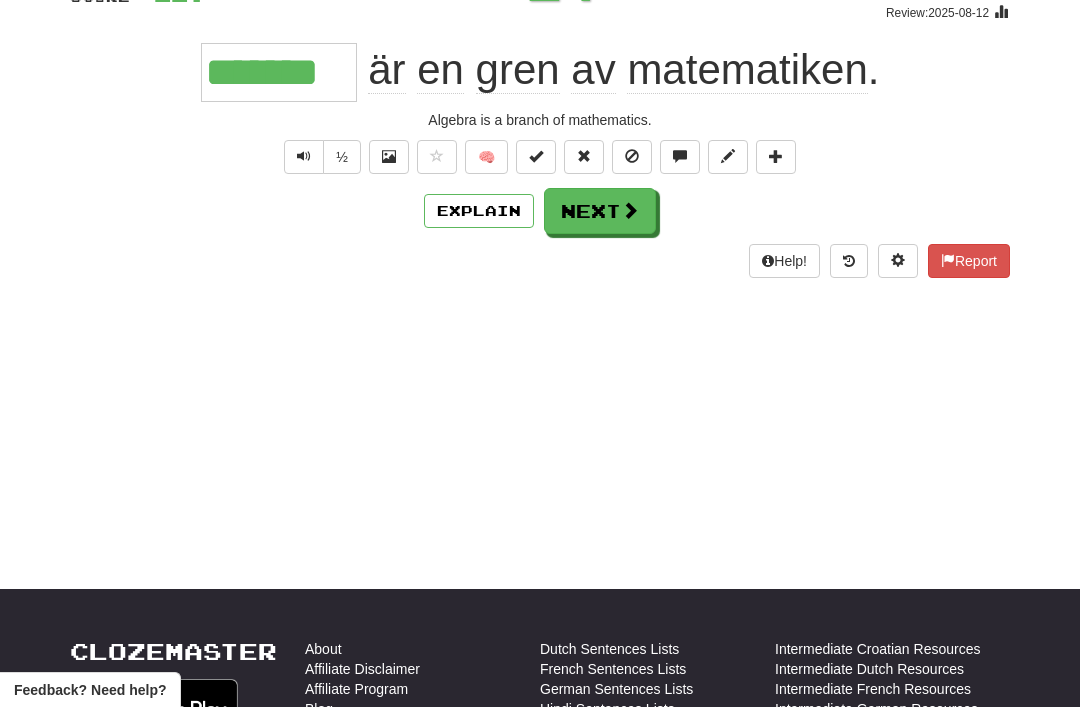 click on "Next" at bounding box center [600, 211] 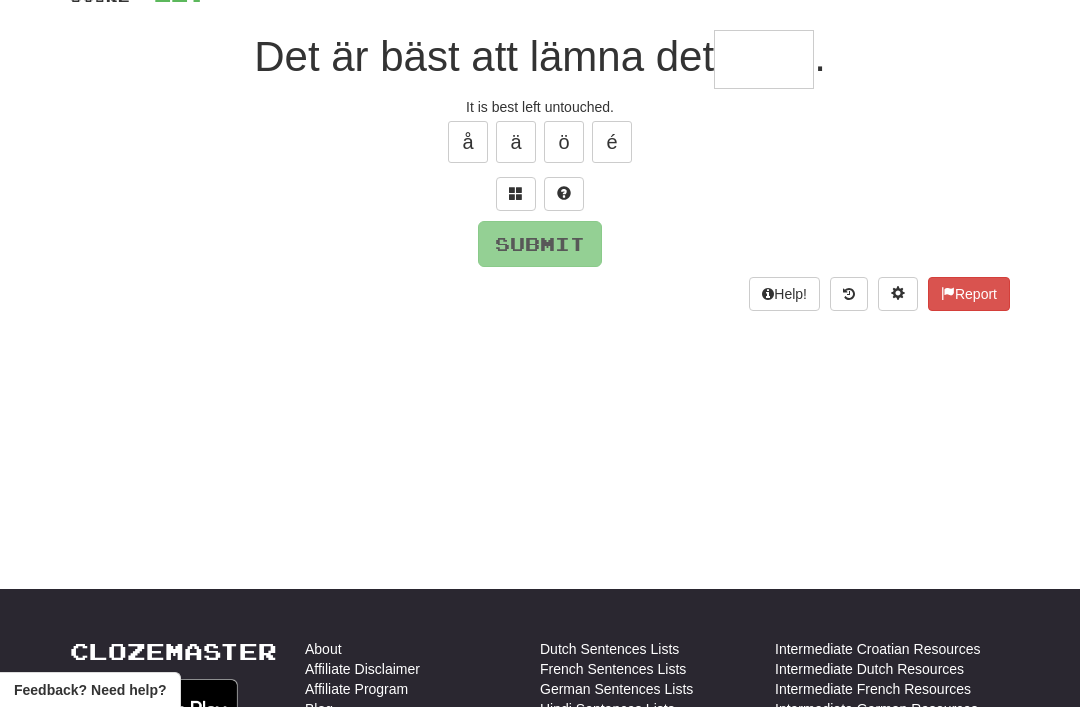 scroll, scrollTop: 167, scrollLeft: 0, axis: vertical 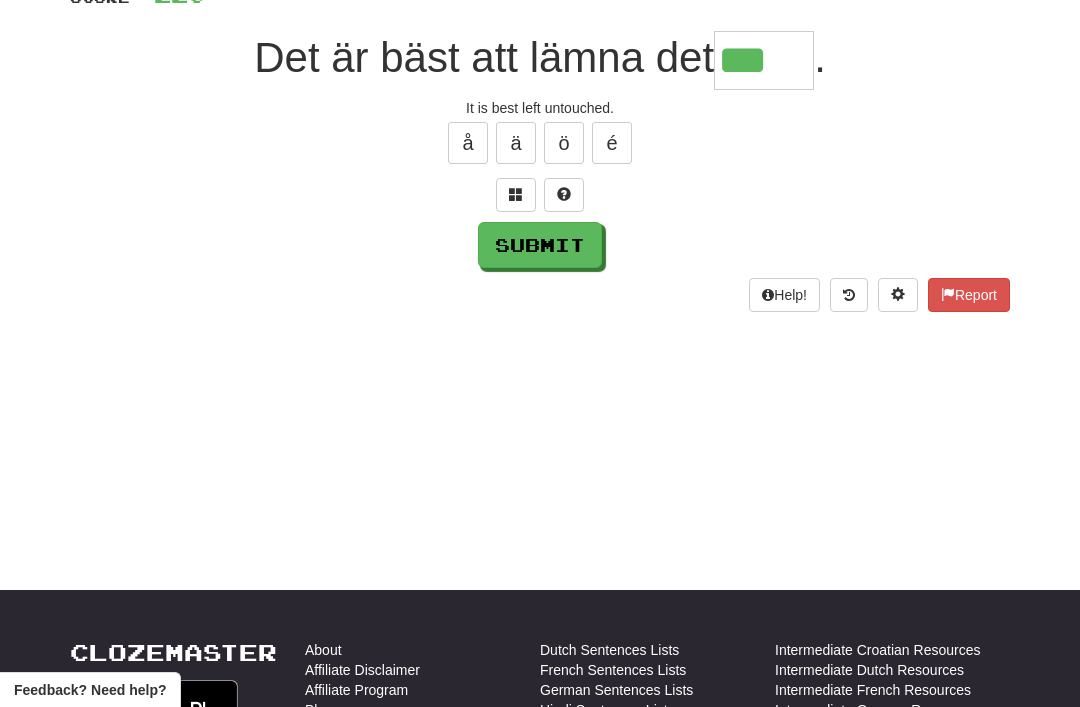 click at bounding box center (516, 194) 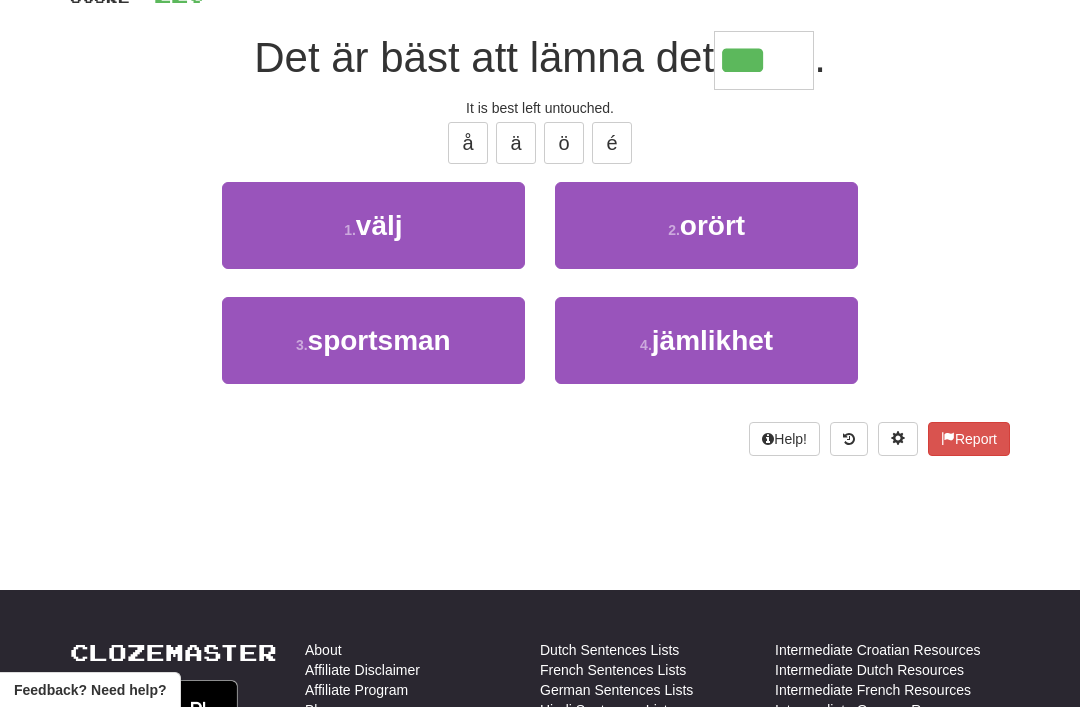 click on "2 .  orört" at bounding box center [706, 225] 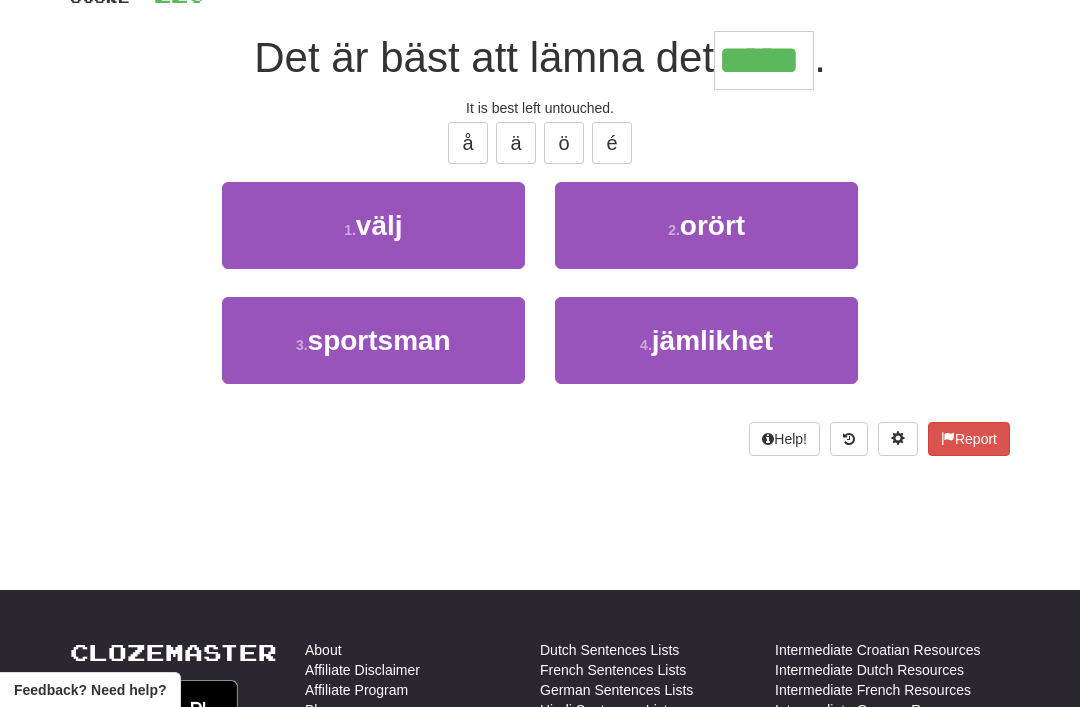 scroll, scrollTop: 168, scrollLeft: 0, axis: vertical 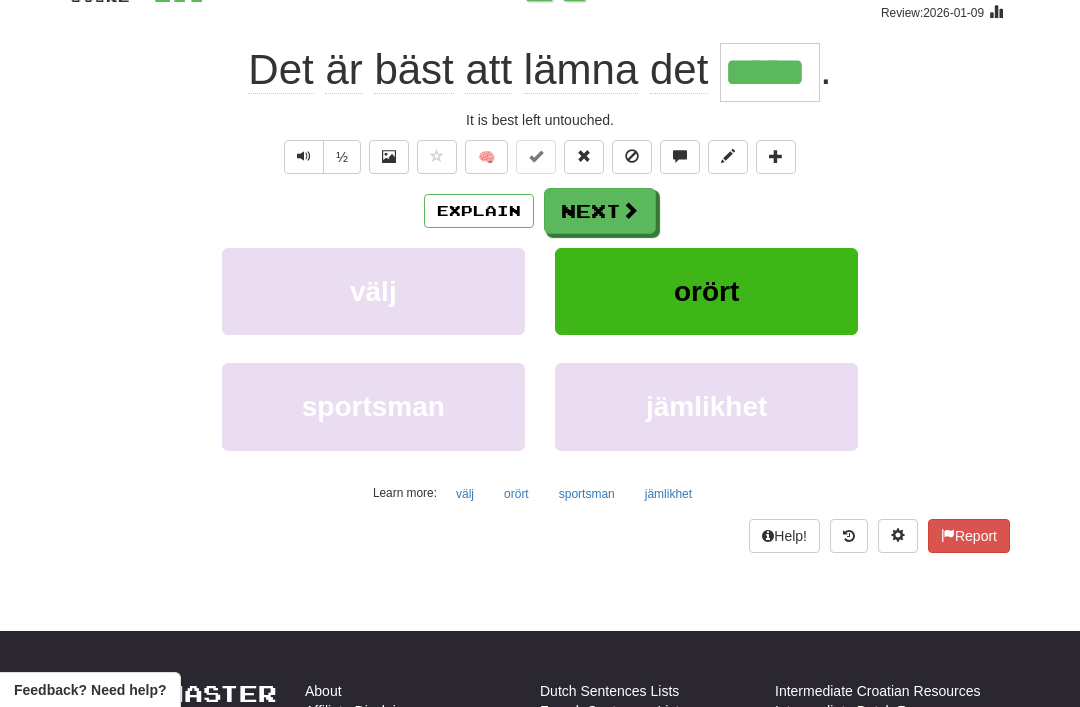 click on "Next" at bounding box center (600, 211) 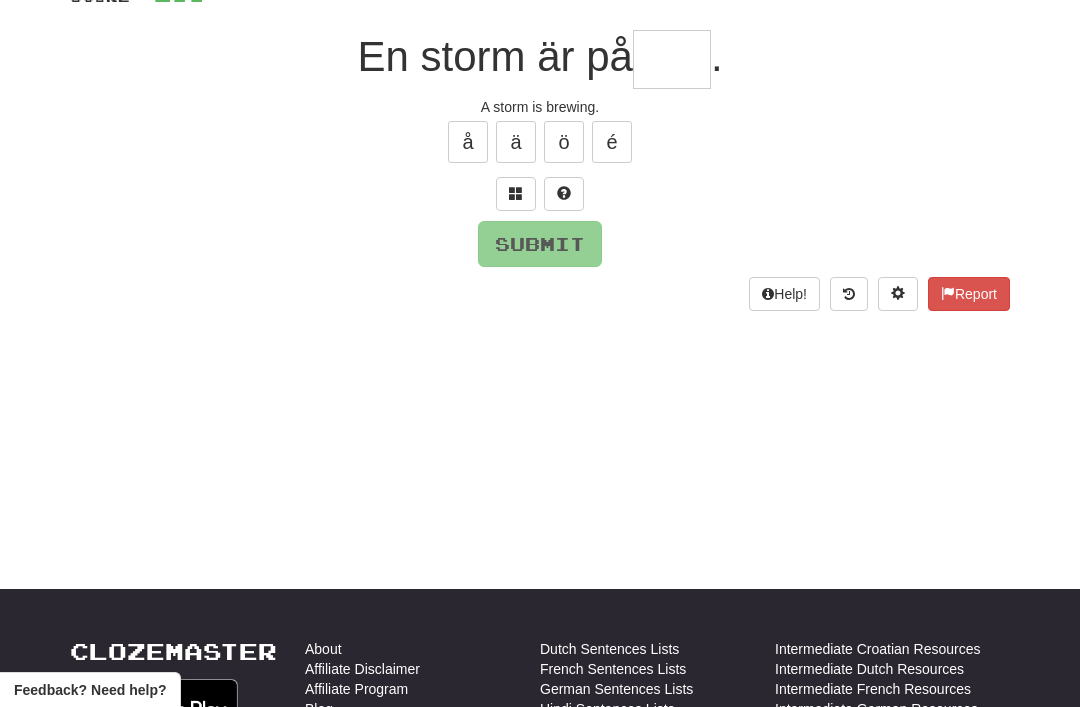 scroll, scrollTop: 167, scrollLeft: 0, axis: vertical 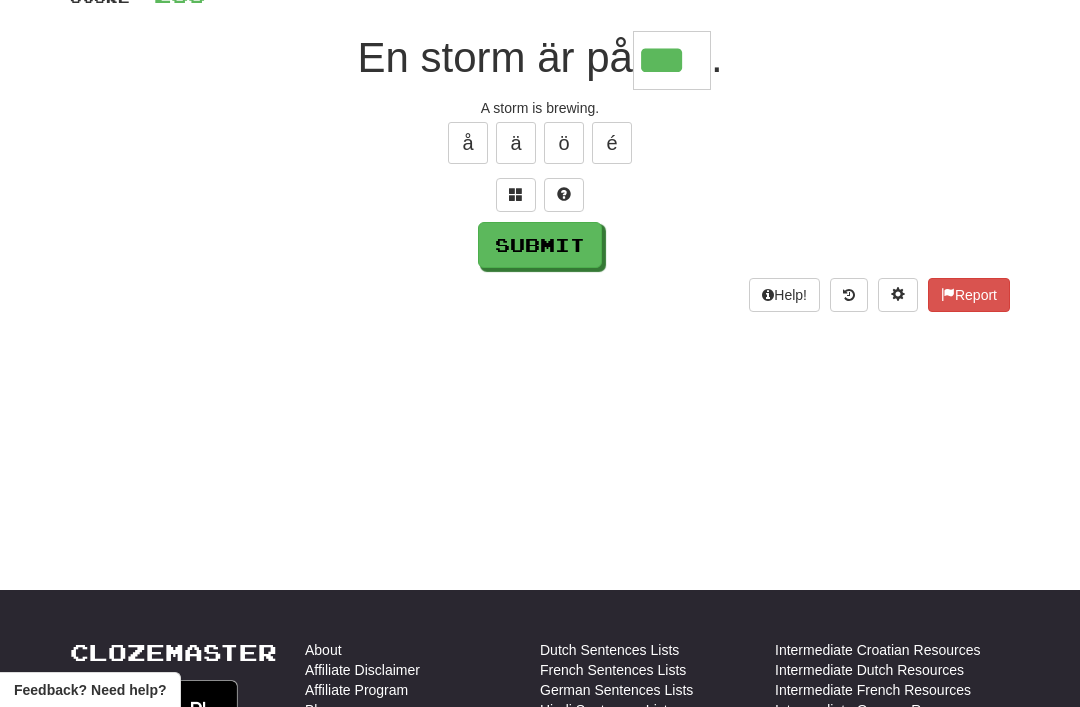type on "***" 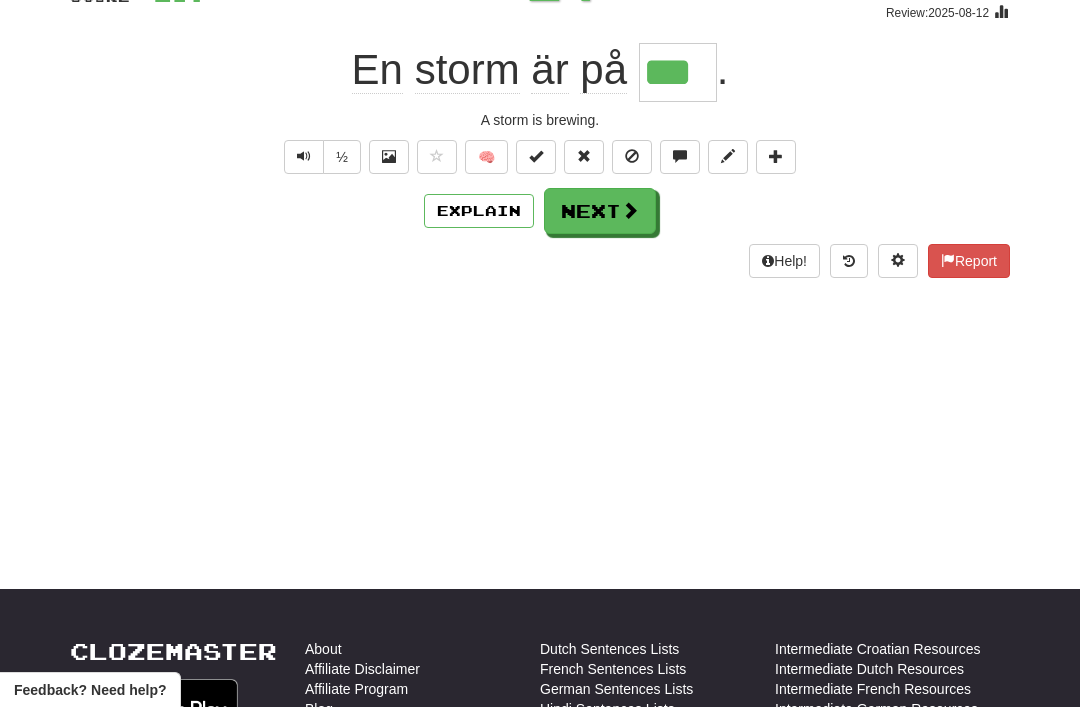 click on "Next" at bounding box center (600, 211) 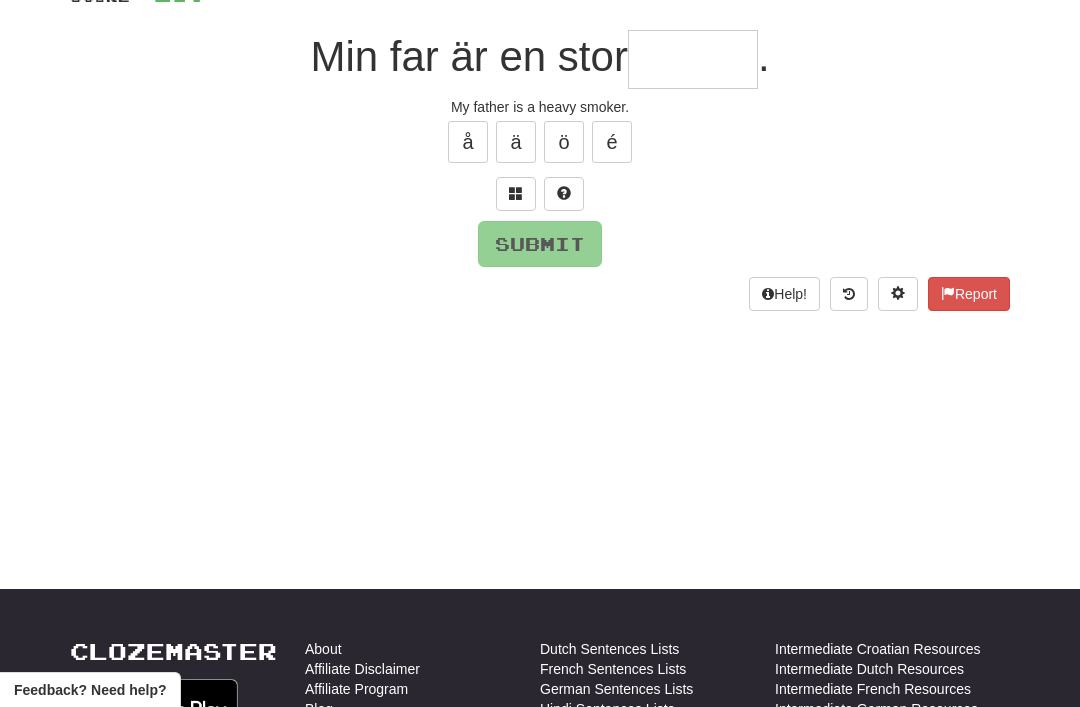 scroll, scrollTop: 167, scrollLeft: 0, axis: vertical 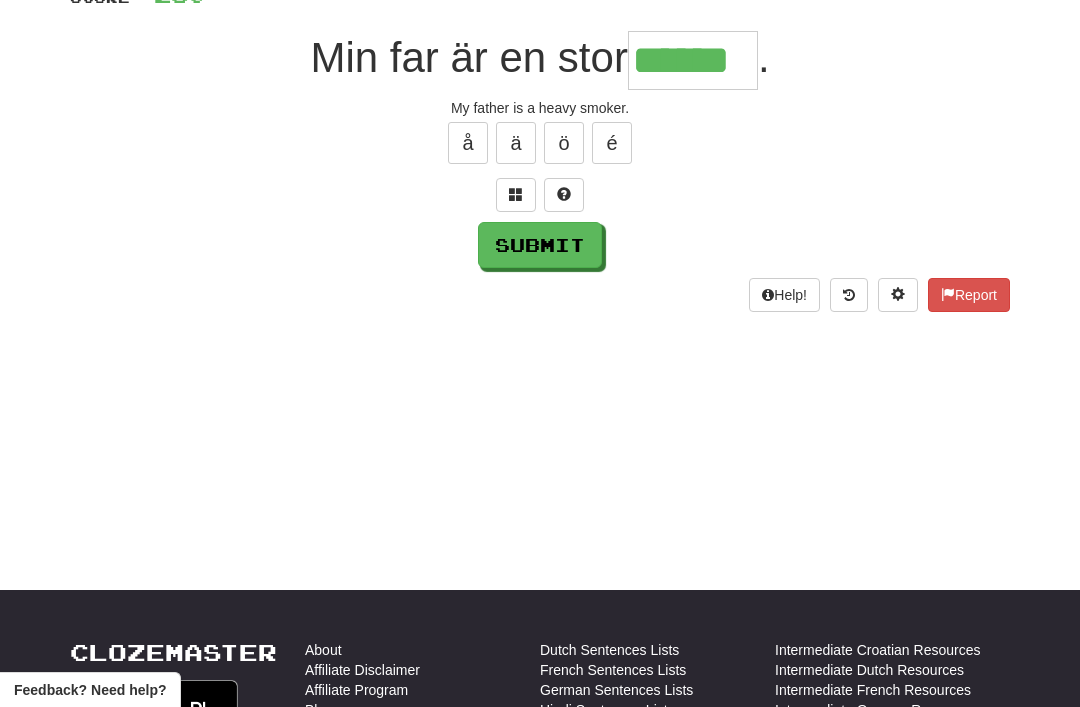 type on "******" 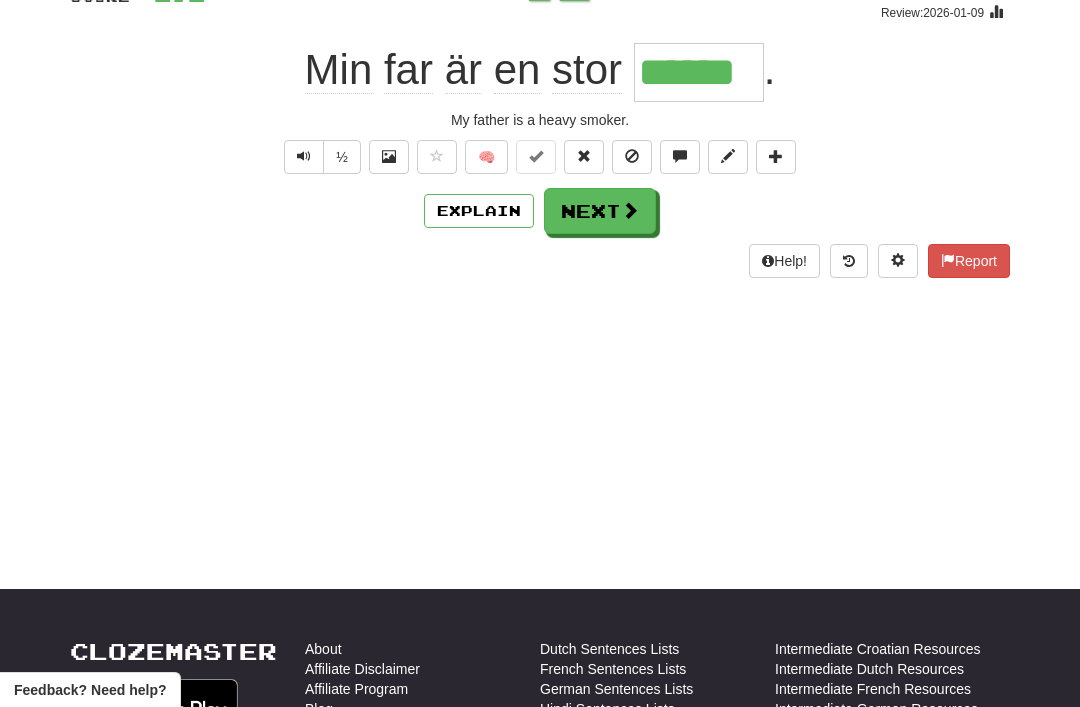 click on "Next" at bounding box center (600, 211) 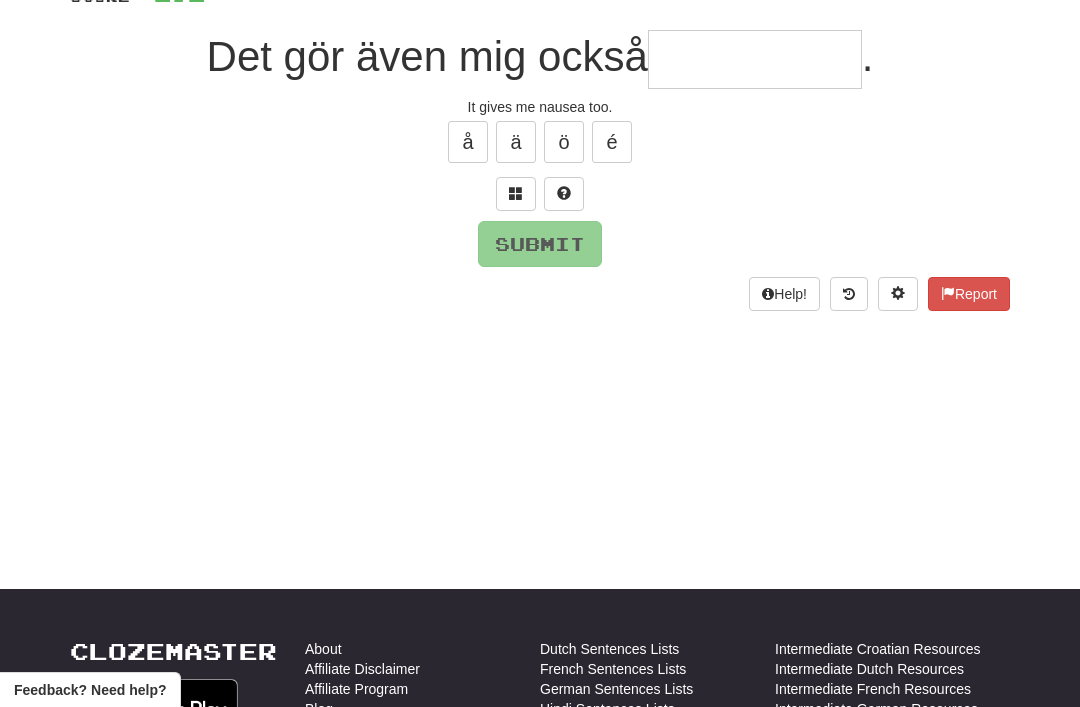 scroll, scrollTop: 167, scrollLeft: 0, axis: vertical 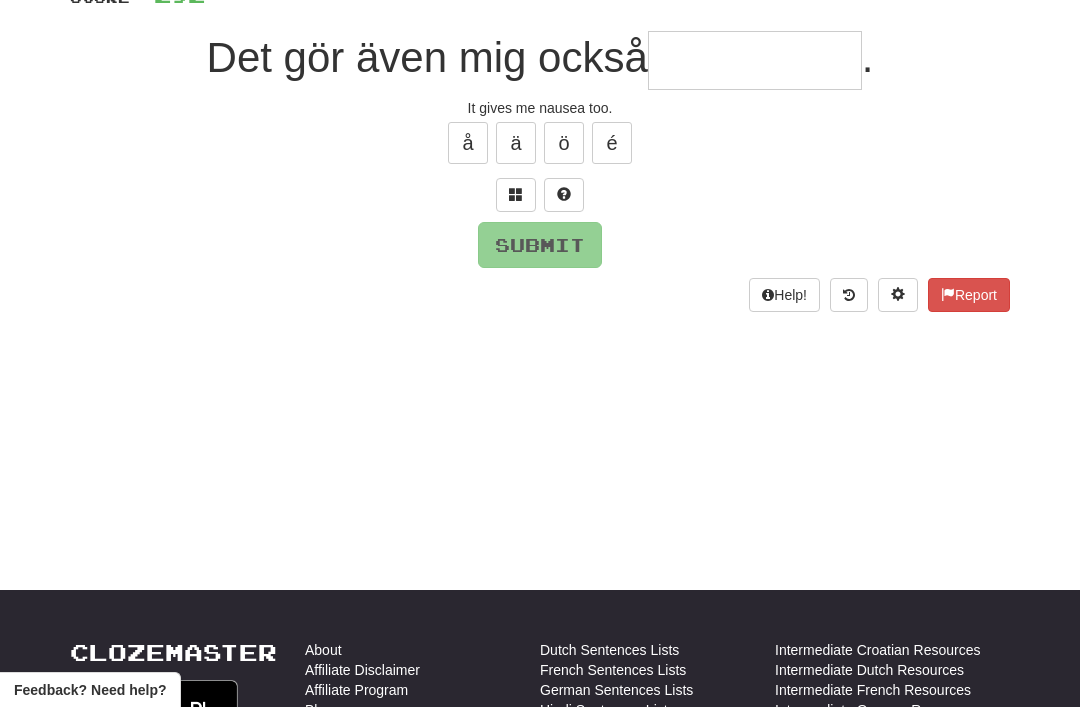 click at bounding box center (516, 195) 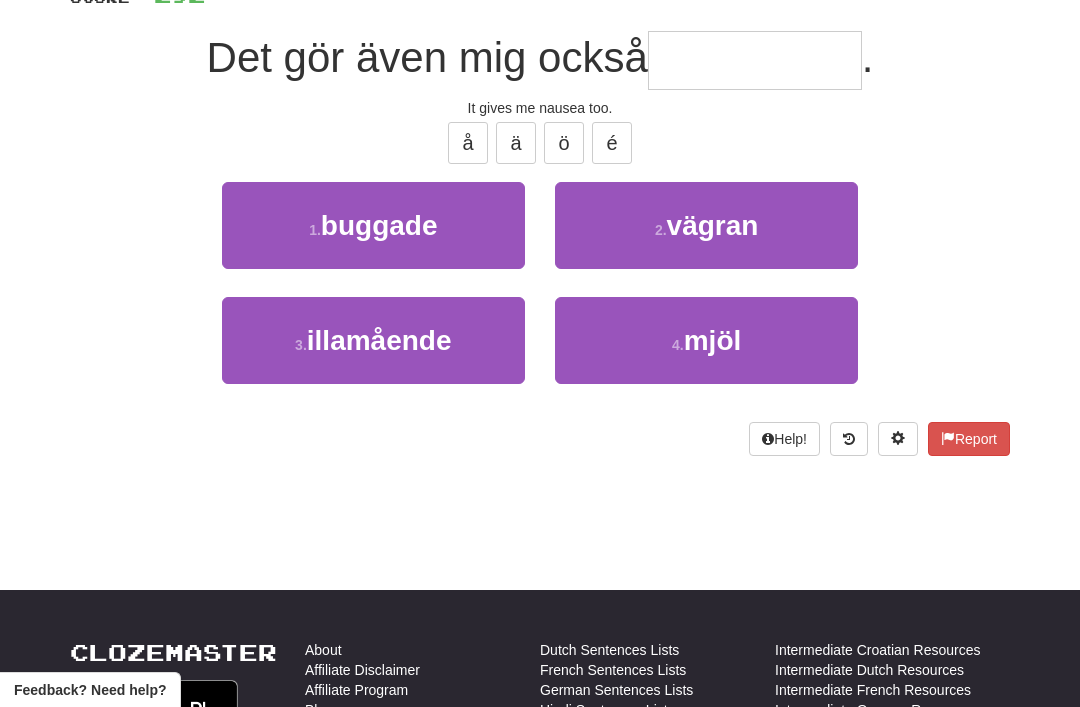 click on "3 .  illamående" at bounding box center [373, 340] 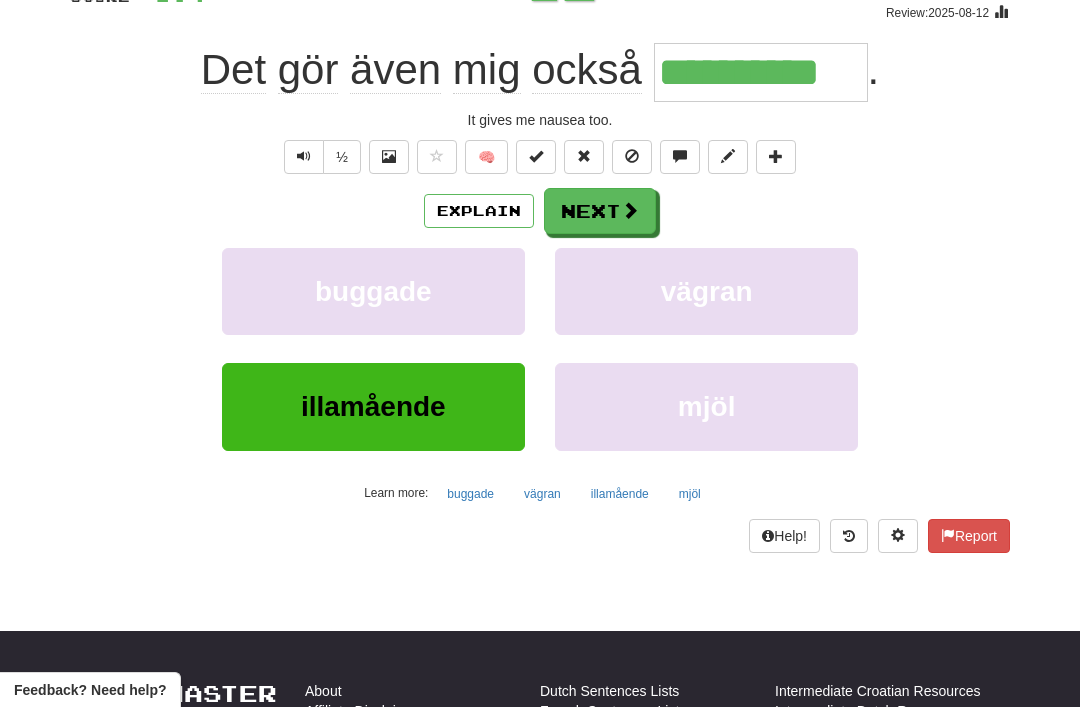 click on "Next" at bounding box center [600, 211] 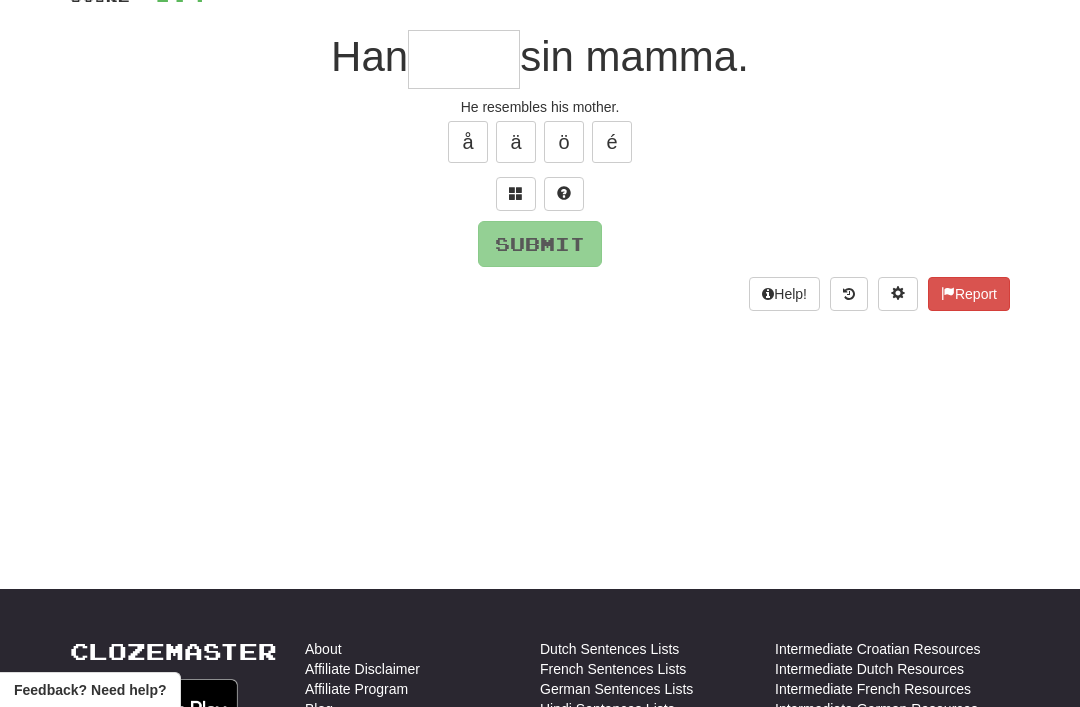 scroll, scrollTop: 167, scrollLeft: 0, axis: vertical 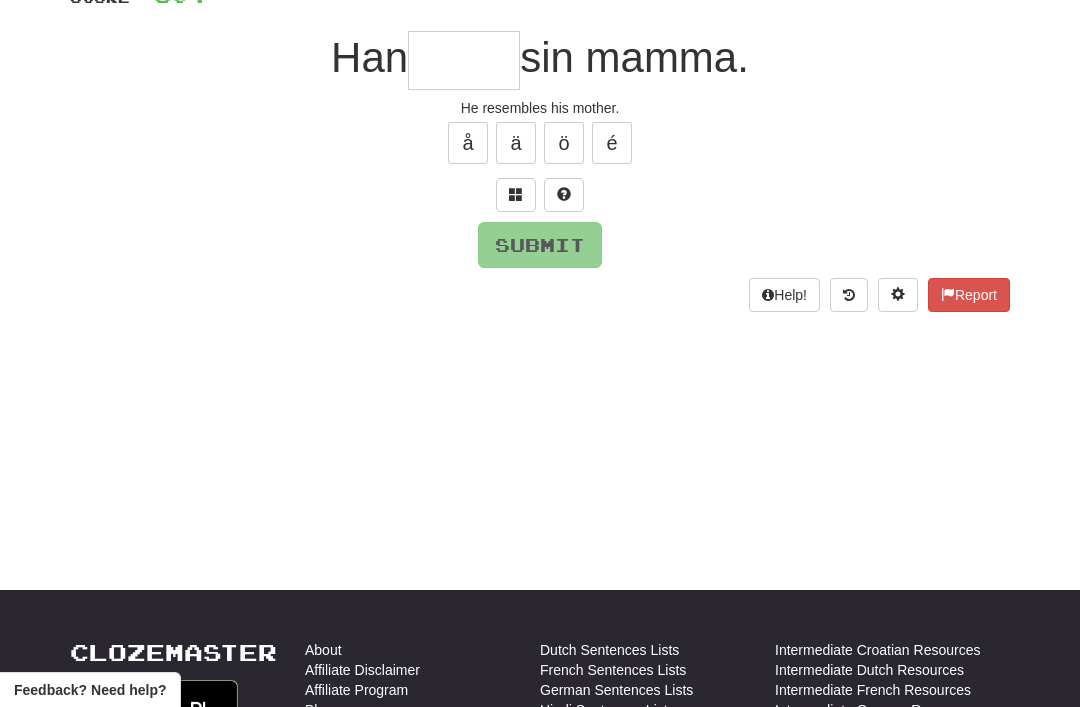 click at bounding box center (516, 194) 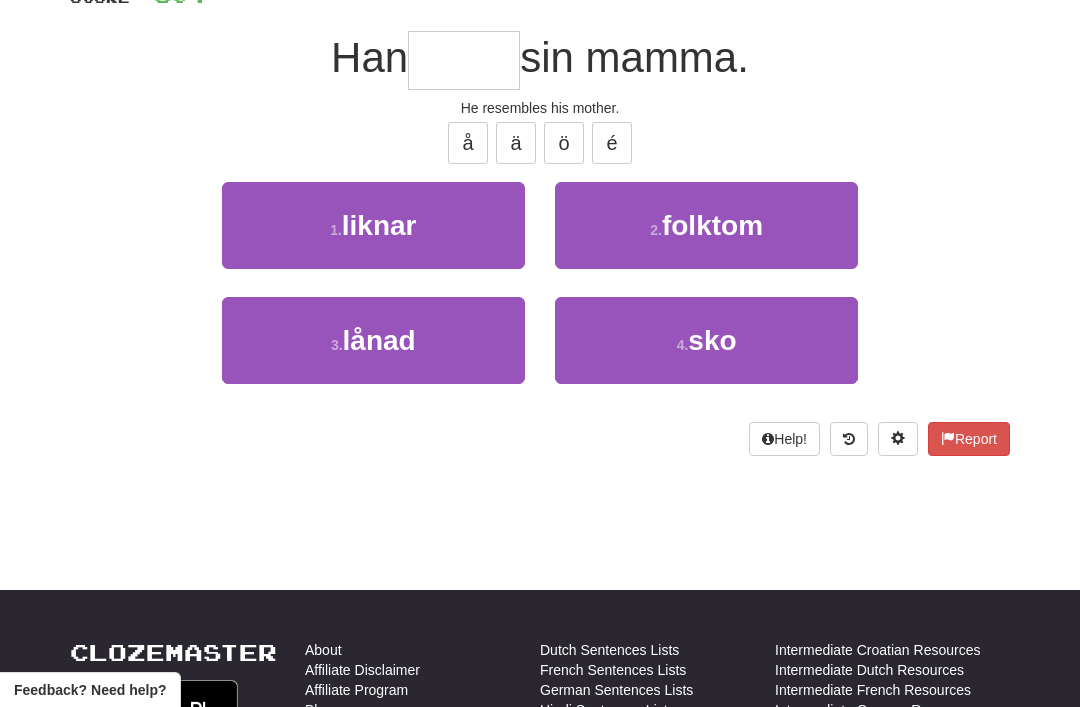 click on "1 .  liknar" at bounding box center [373, 225] 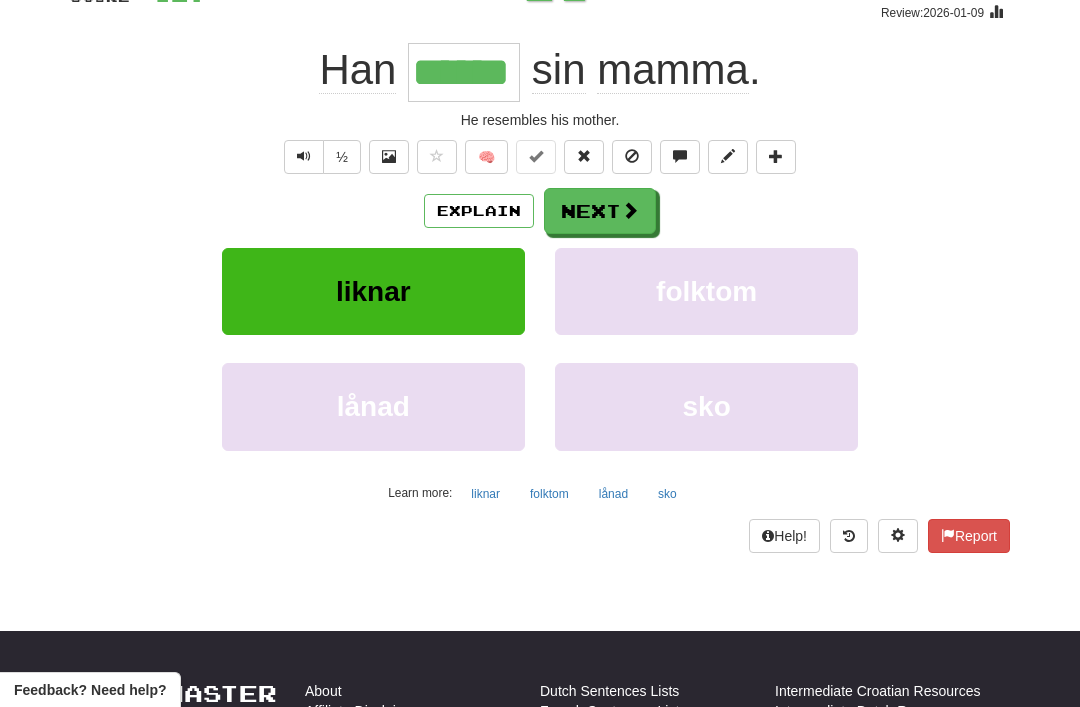 click on "Next" at bounding box center (600, 211) 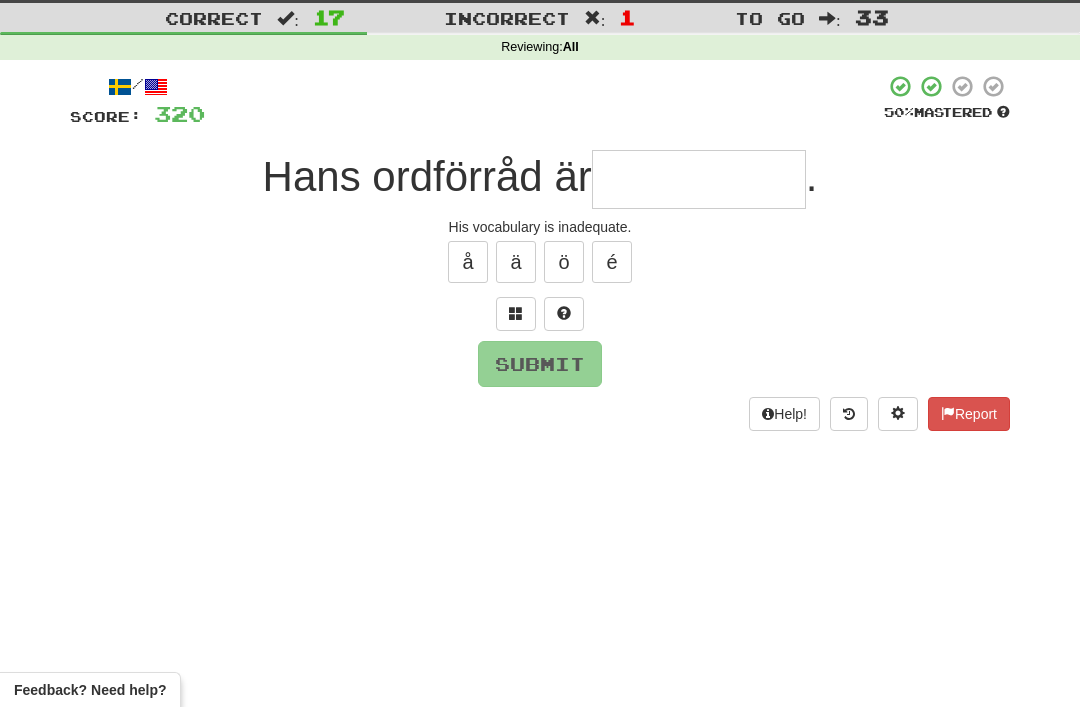 scroll, scrollTop: 31, scrollLeft: 0, axis: vertical 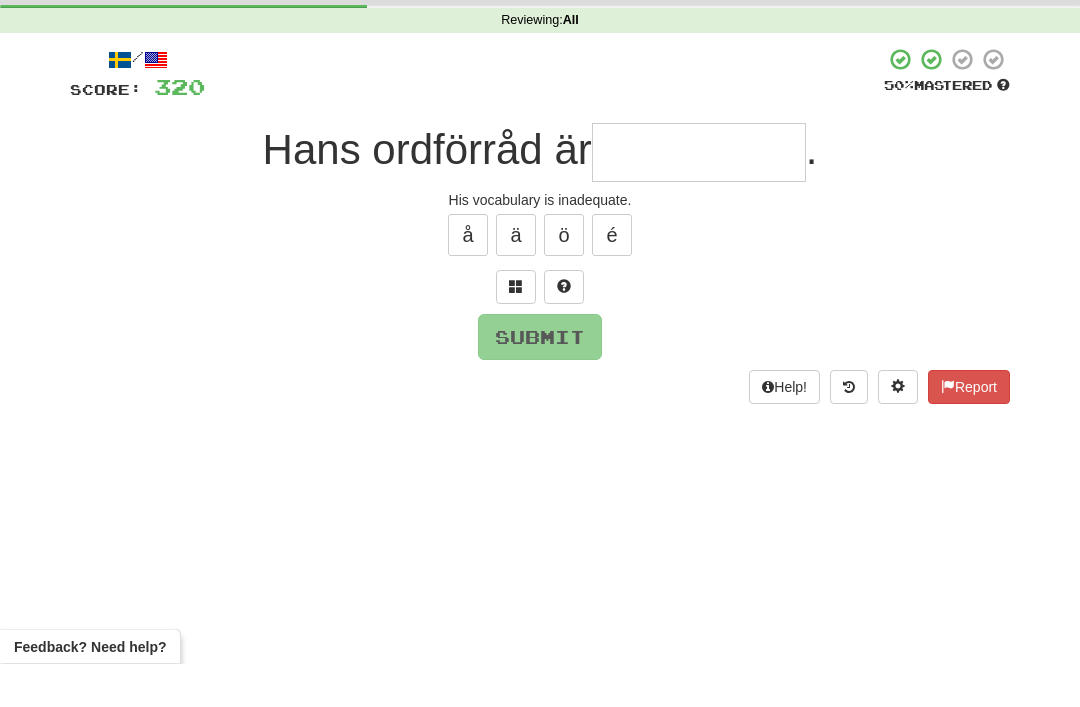 click at bounding box center (516, 330) 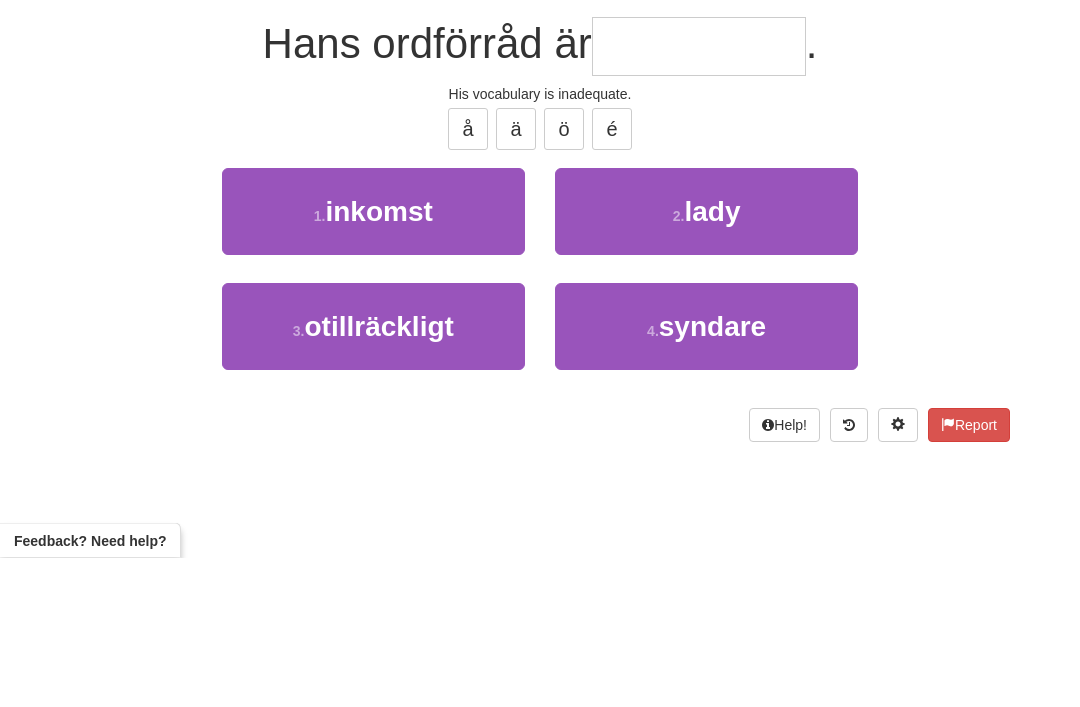 click on "otillräckligt" at bounding box center [378, 476] 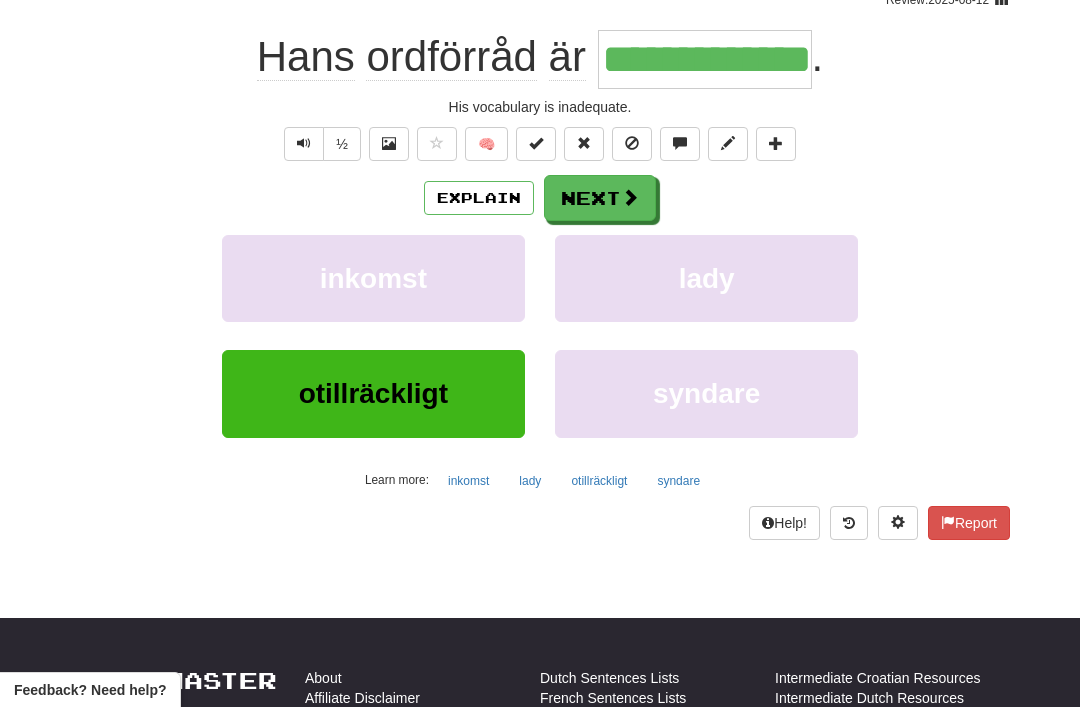 click at bounding box center (630, 197) 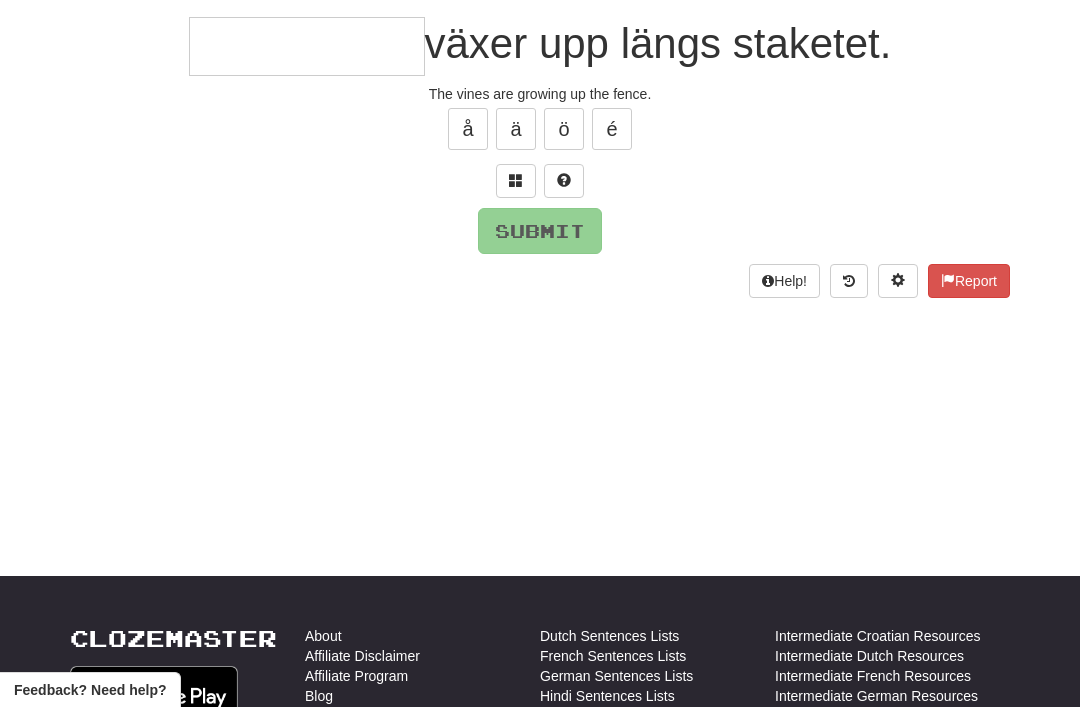 scroll, scrollTop: 180, scrollLeft: 0, axis: vertical 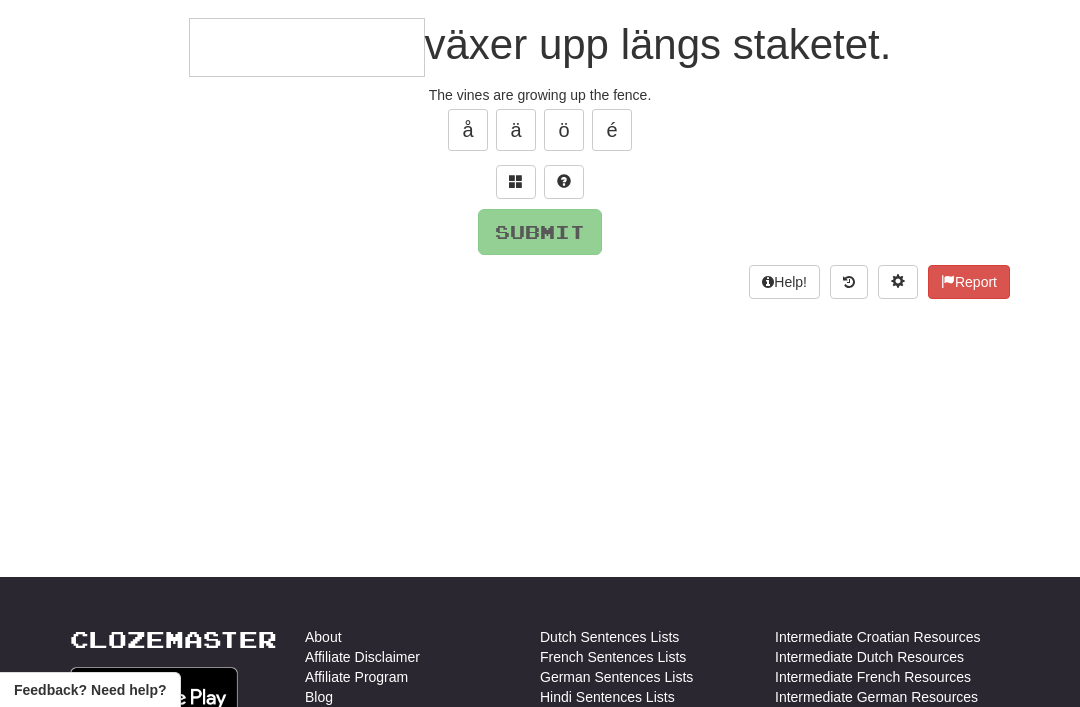 click at bounding box center (516, 181) 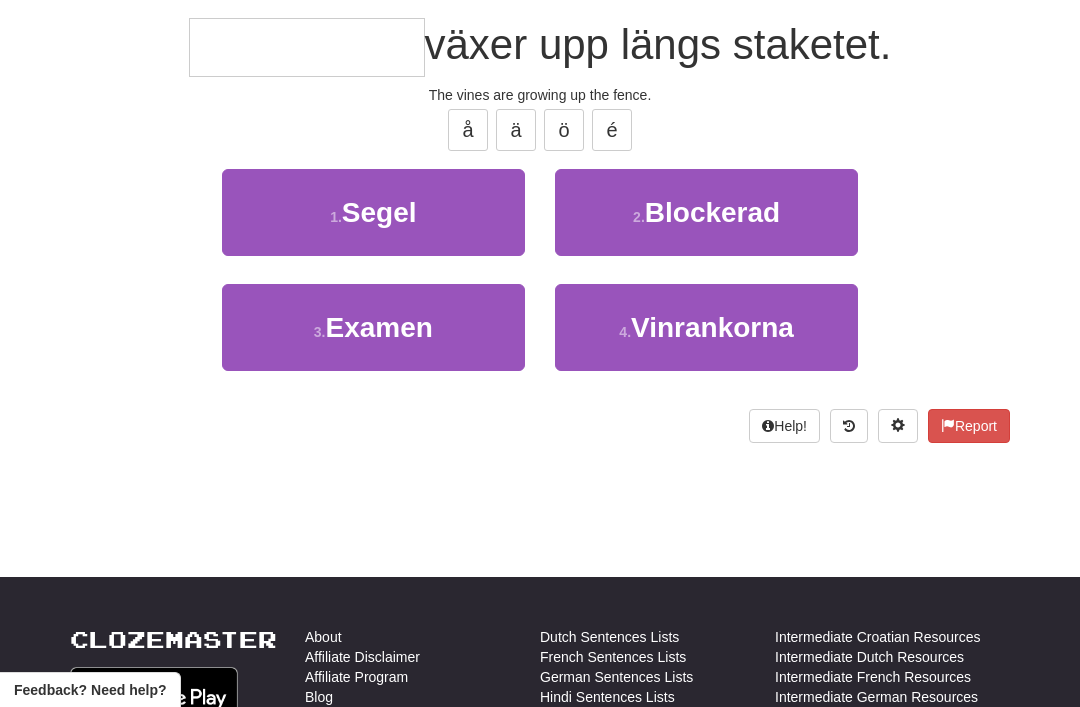 click on "Vinrankorna" at bounding box center (712, 327) 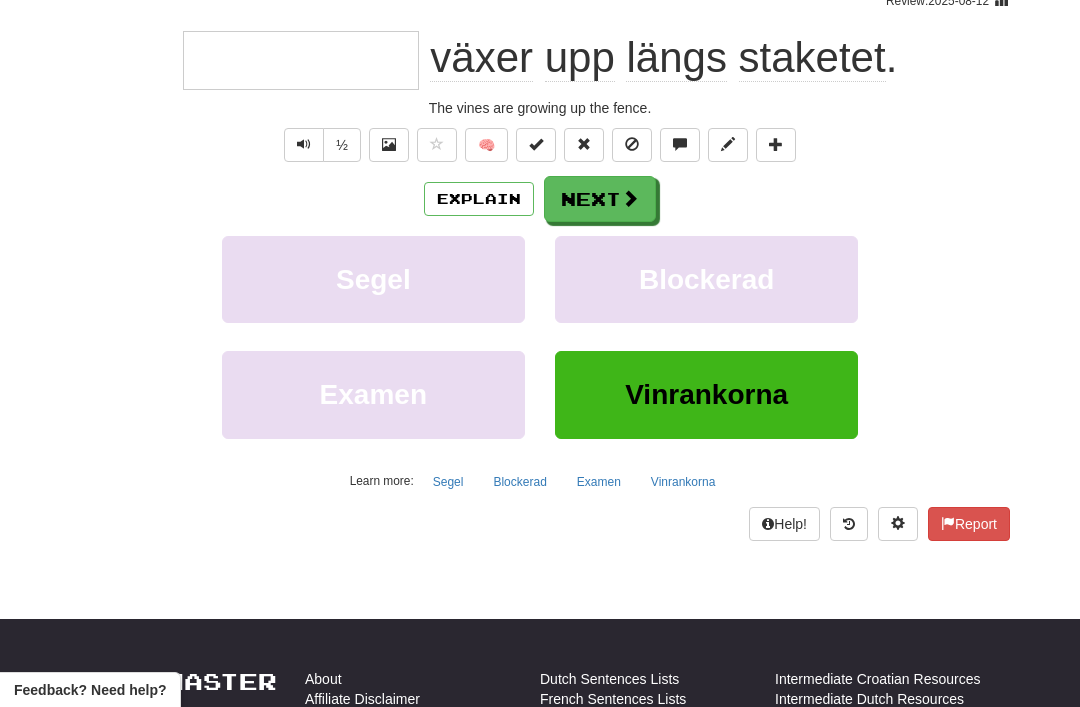 type on "**********" 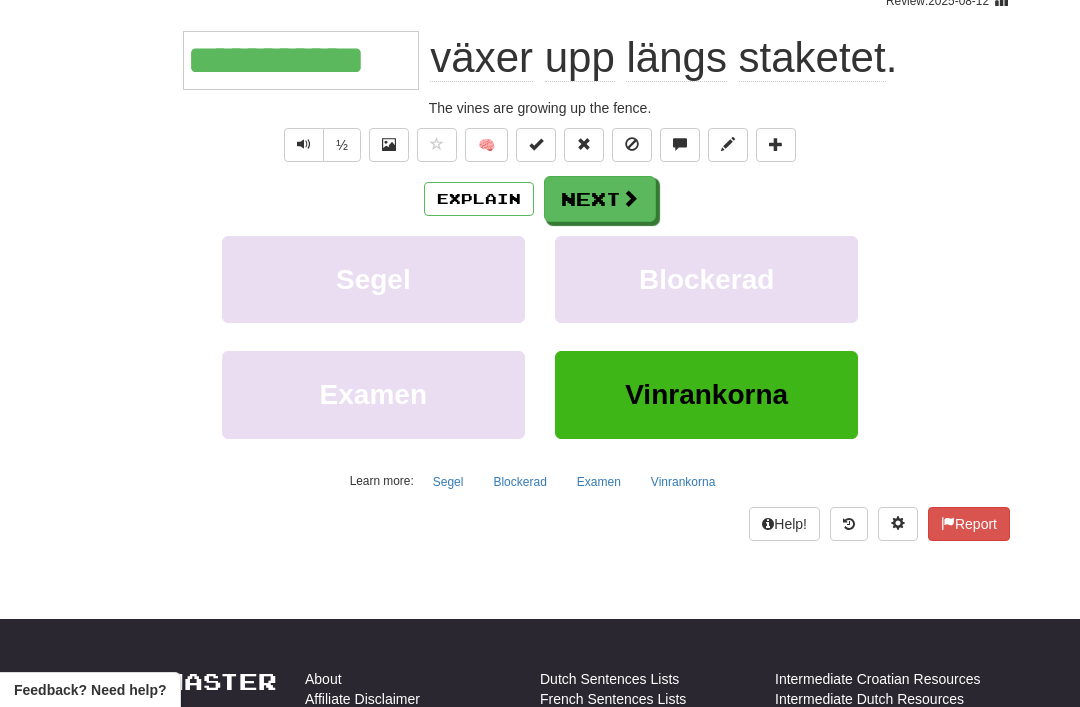 scroll, scrollTop: 181, scrollLeft: 0, axis: vertical 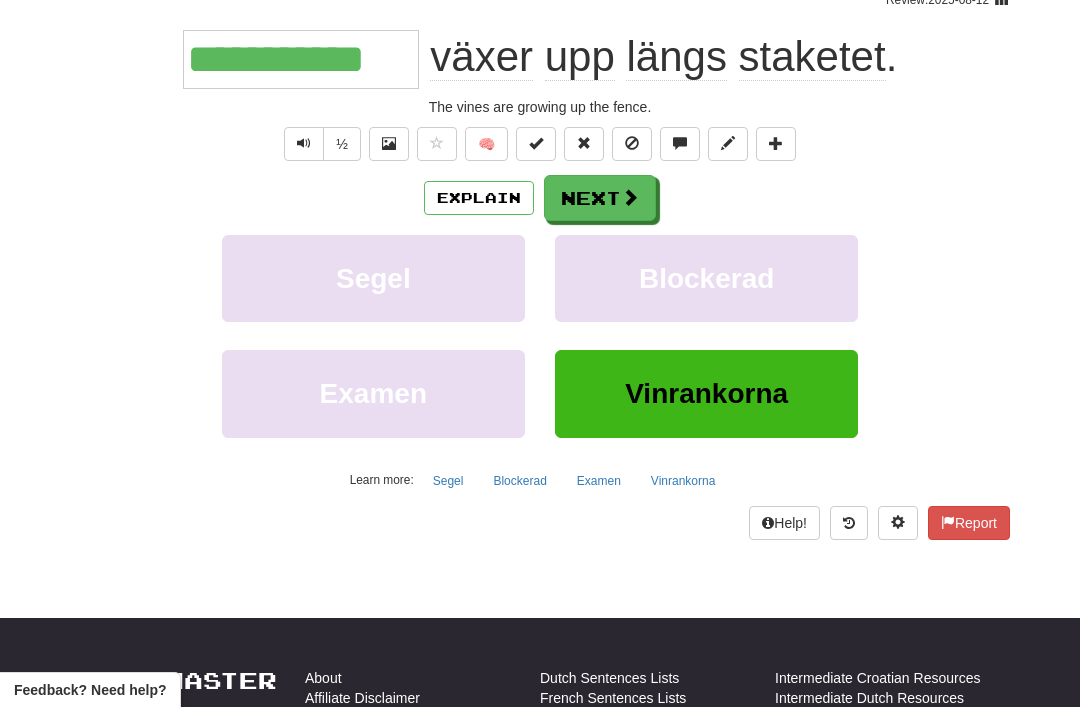 click at bounding box center (630, 197) 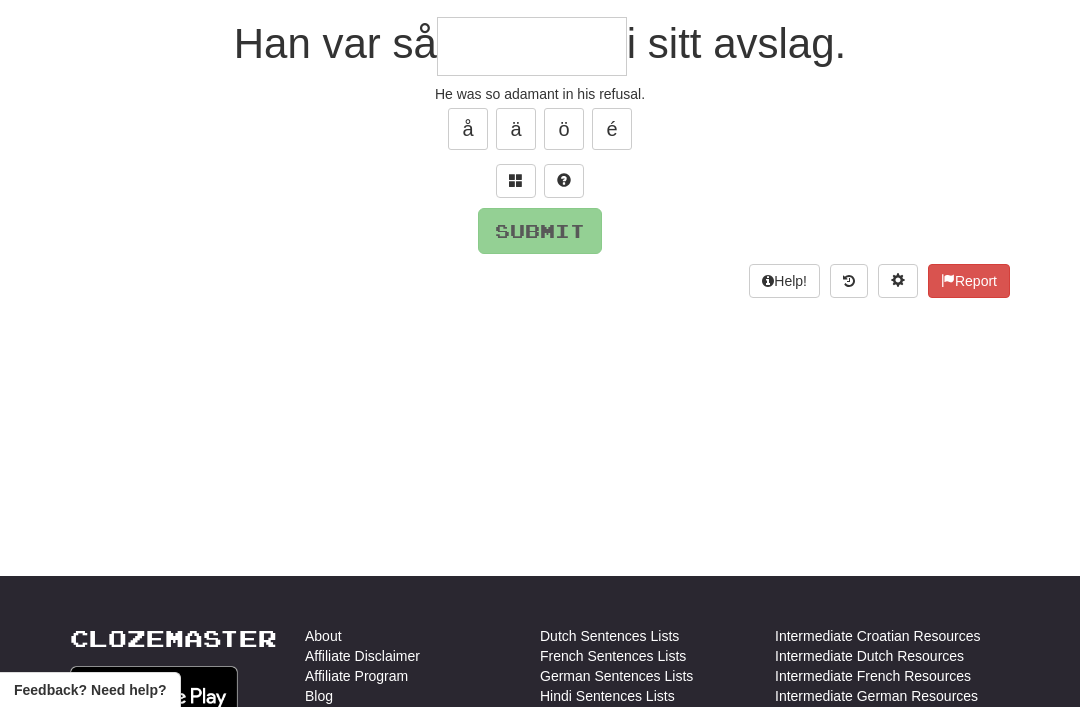 scroll, scrollTop: 180, scrollLeft: 0, axis: vertical 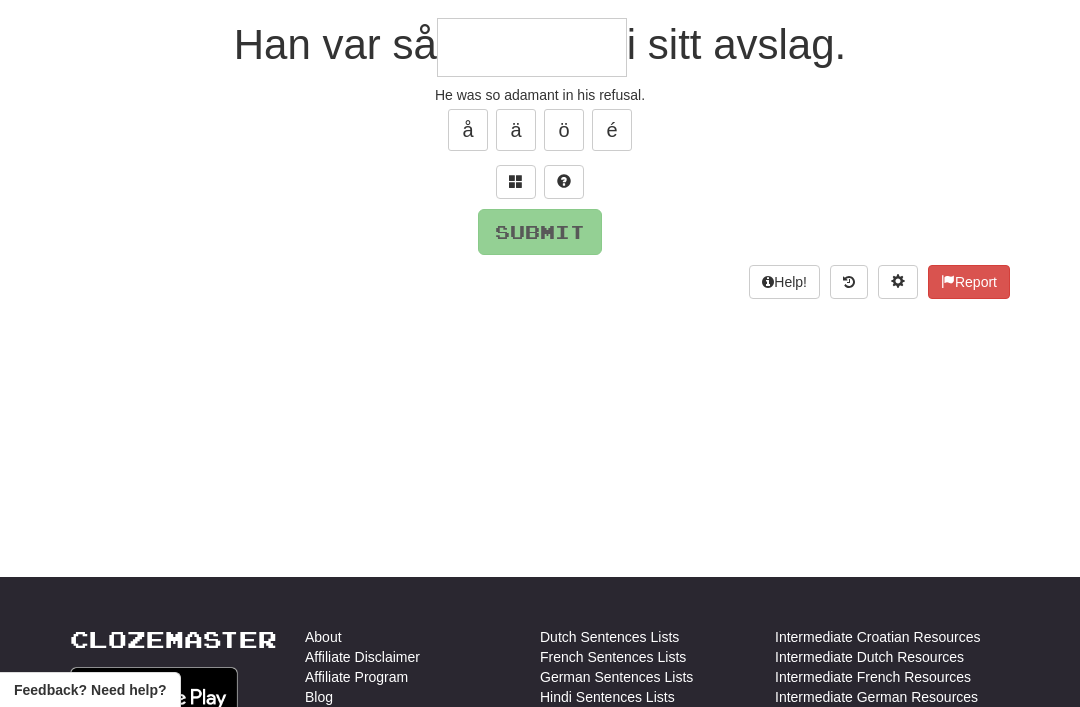 click at bounding box center [516, 181] 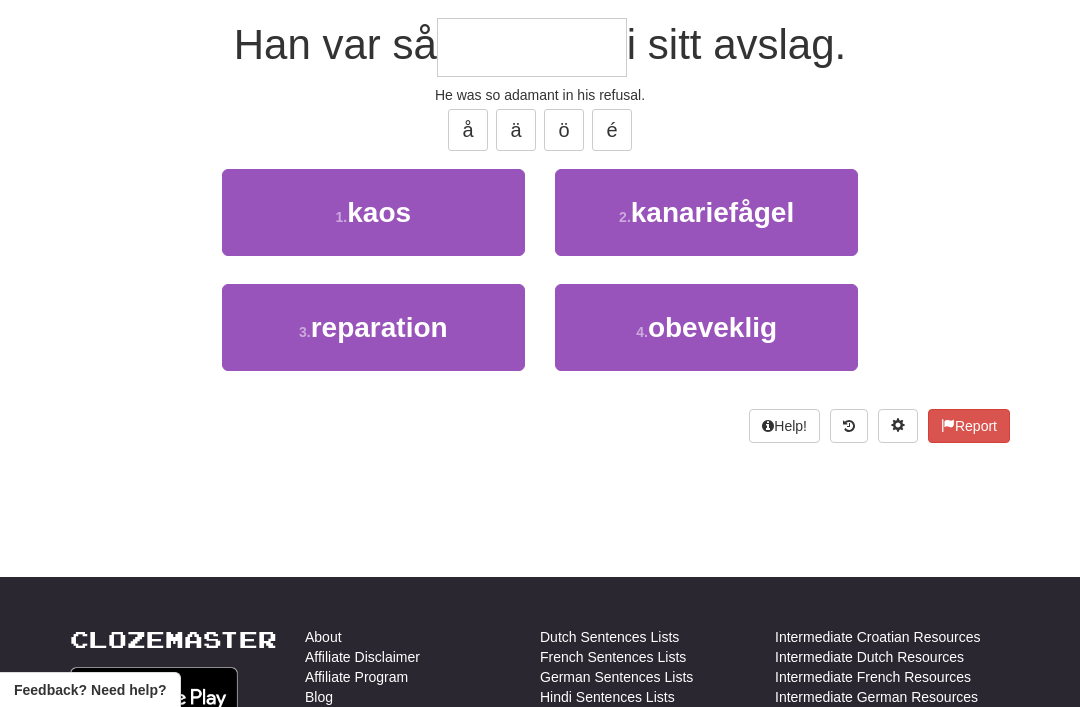click on "obeveklig" at bounding box center (712, 327) 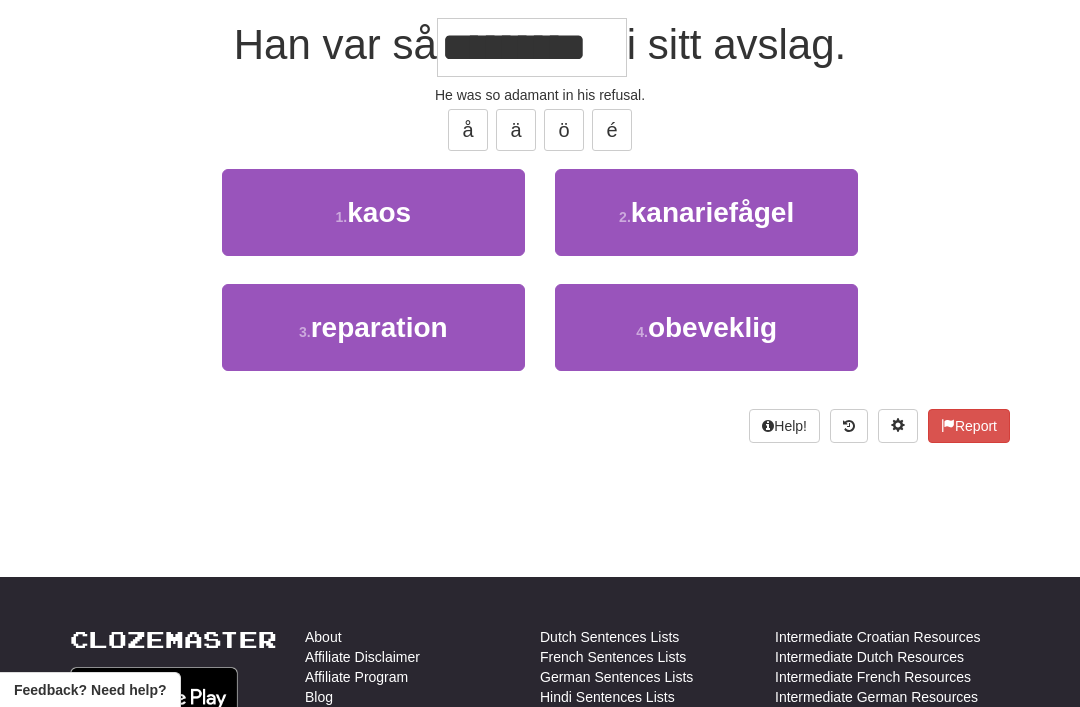 scroll, scrollTop: 181, scrollLeft: 0, axis: vertical 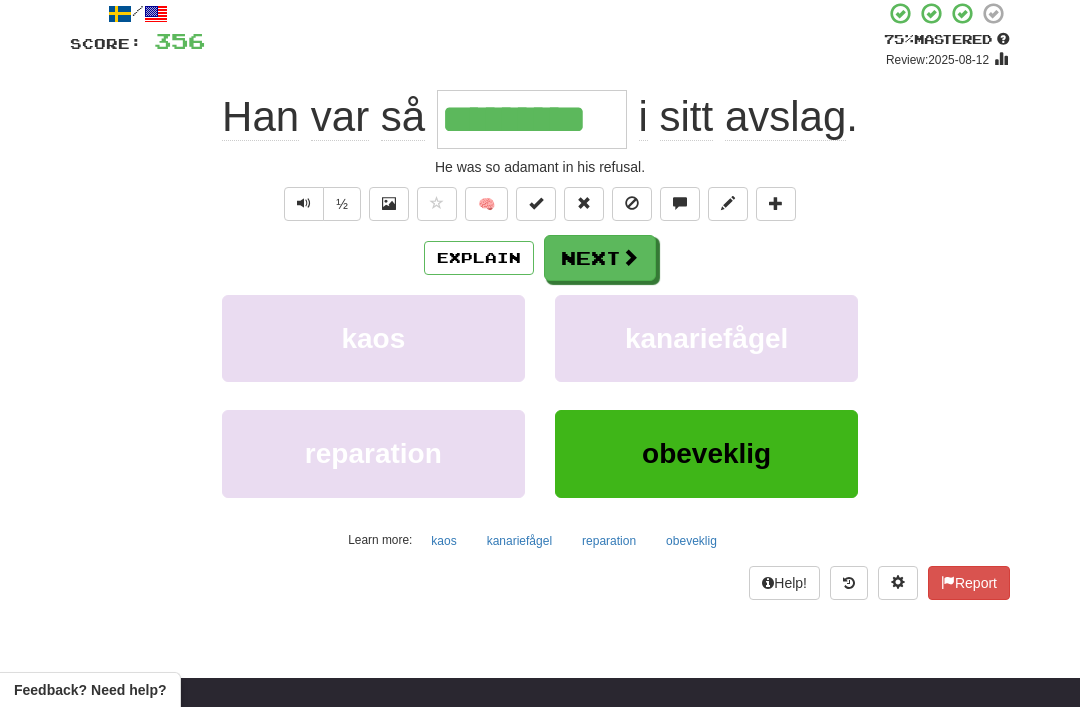 click on "Next" at bounding box center (600, 258) 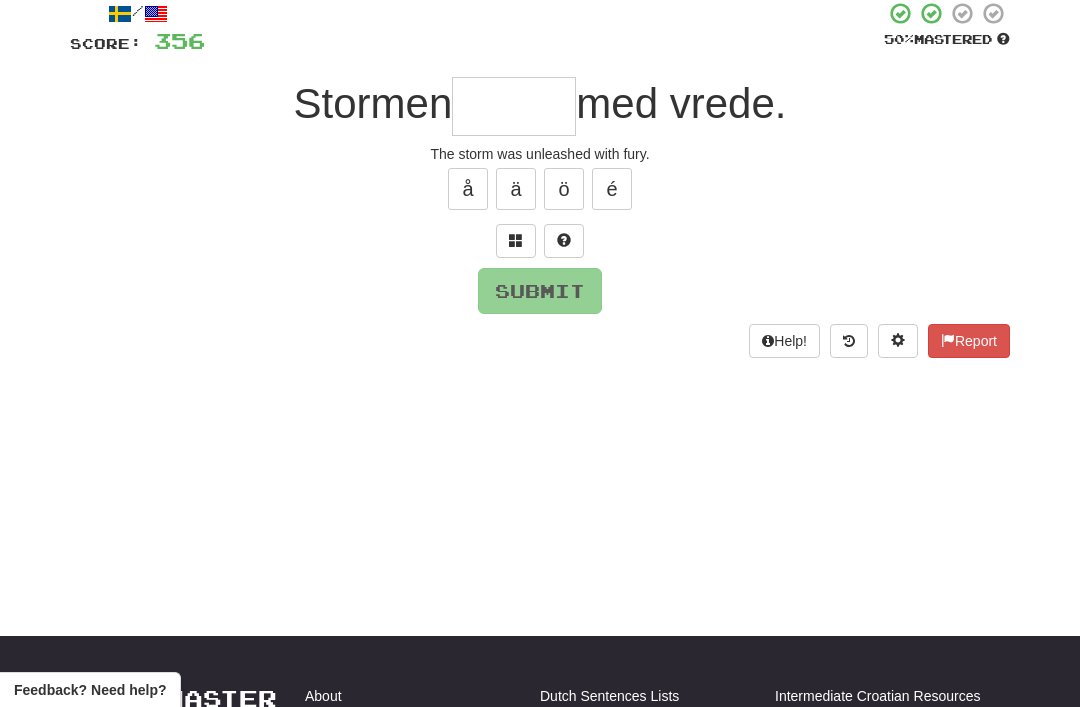 scroll, scrollTop: 120, scrollLeft: 0, axis: vertical 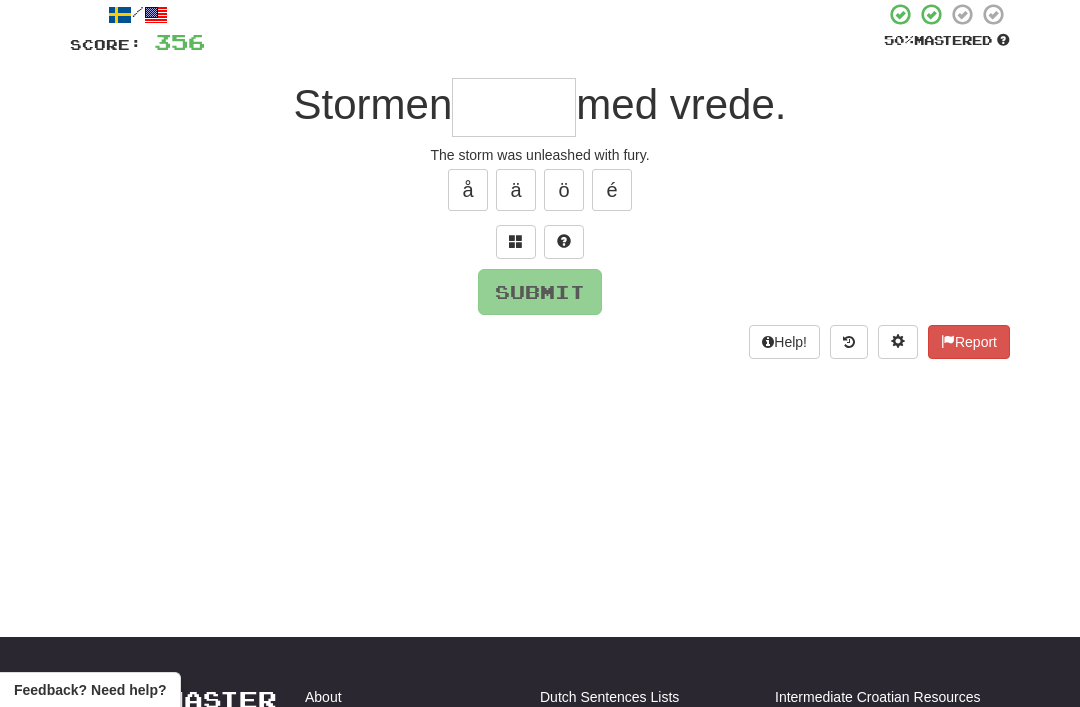 click at bounding box center [516, 241] 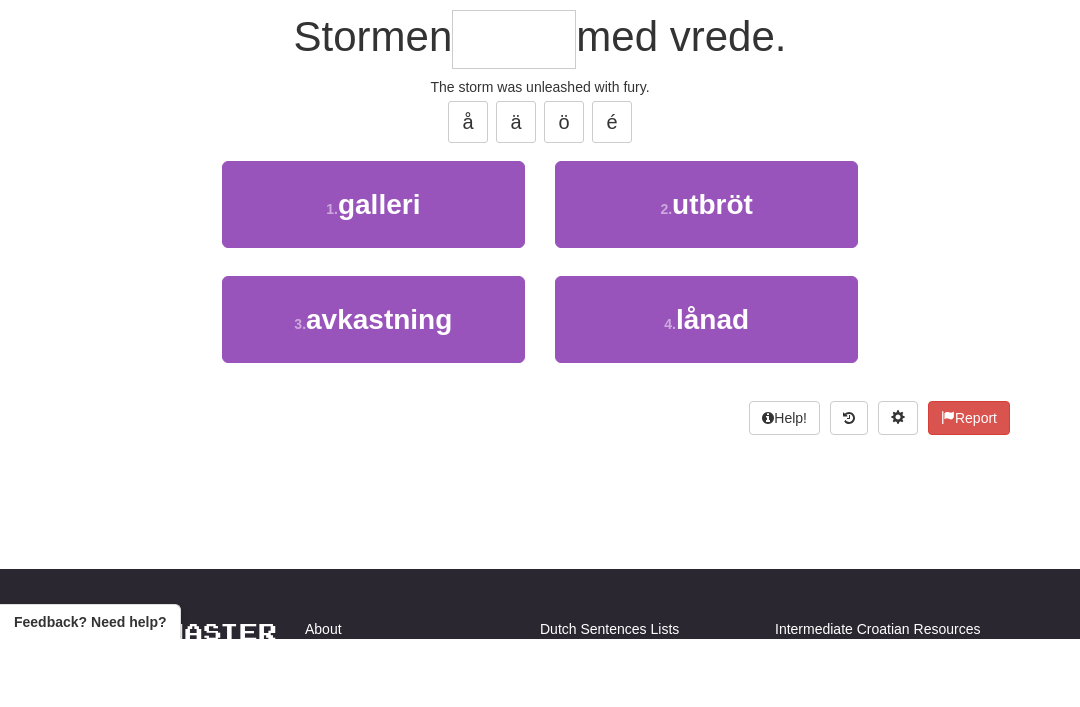 click on "2 .  utbröt" at bounding box center [706, 272] 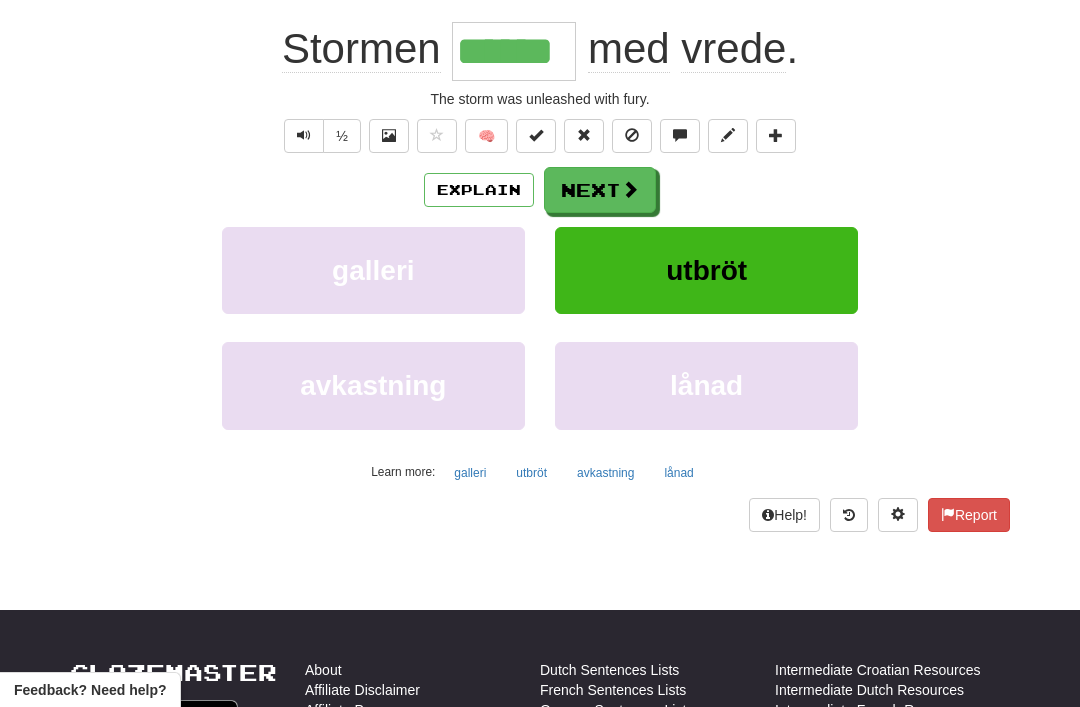 click on "Next" at bounding box center (600, 190) 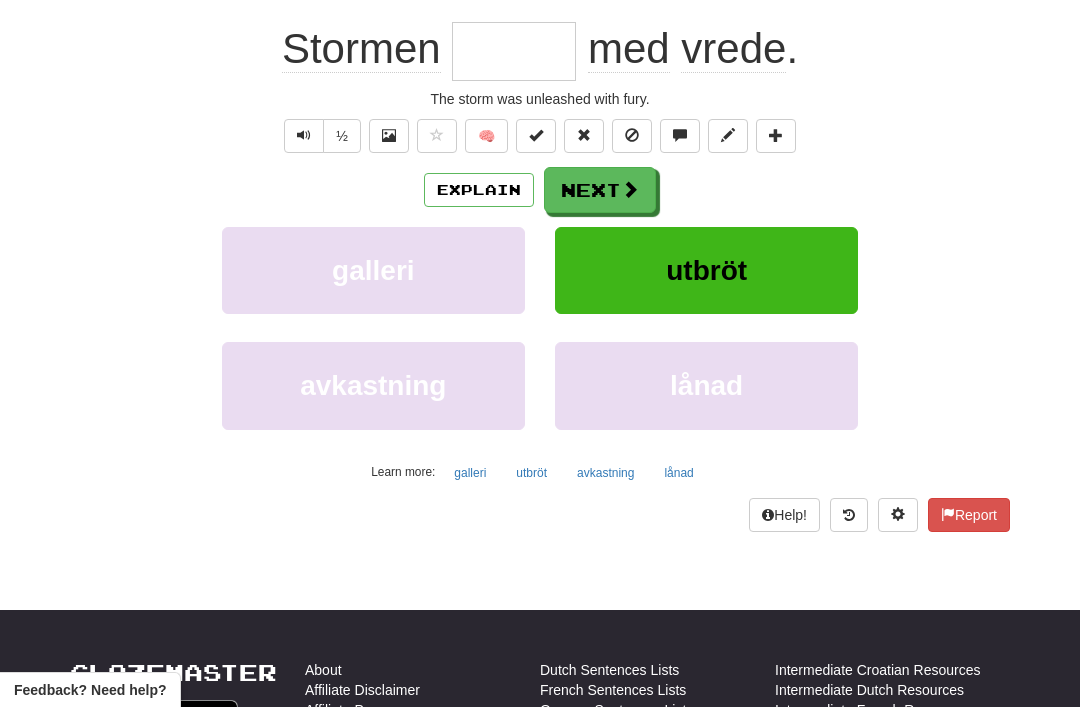 scroll, scrollTop: 188, scrollLeft: 0, axis: vertical 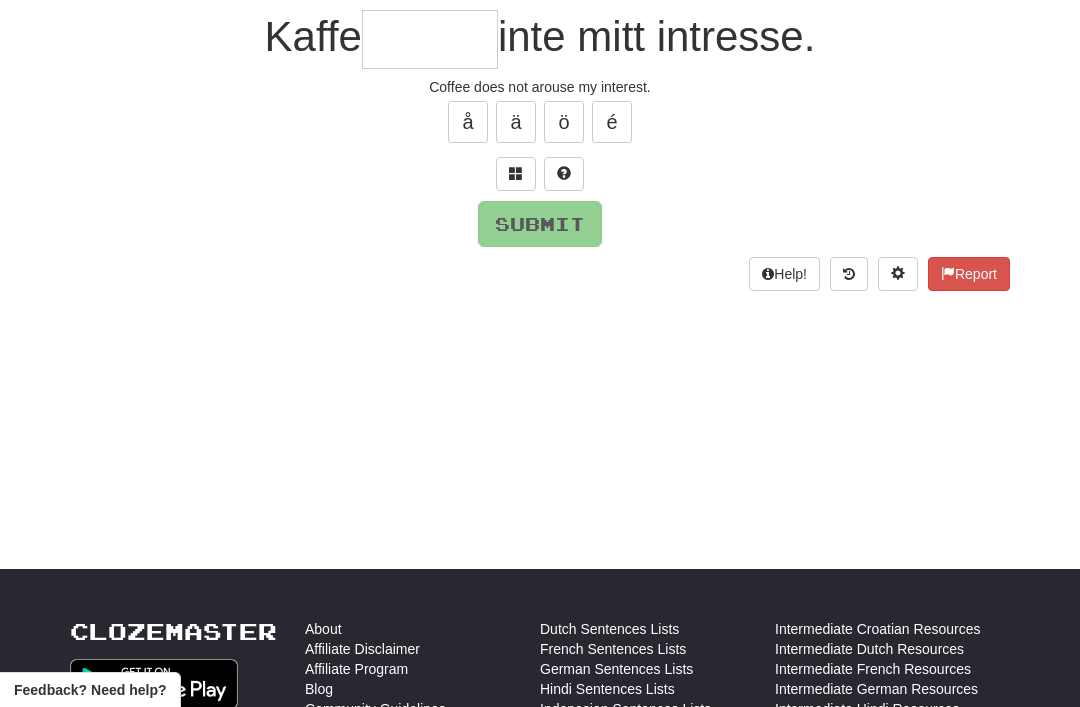 click at bounding box center (516, 173) 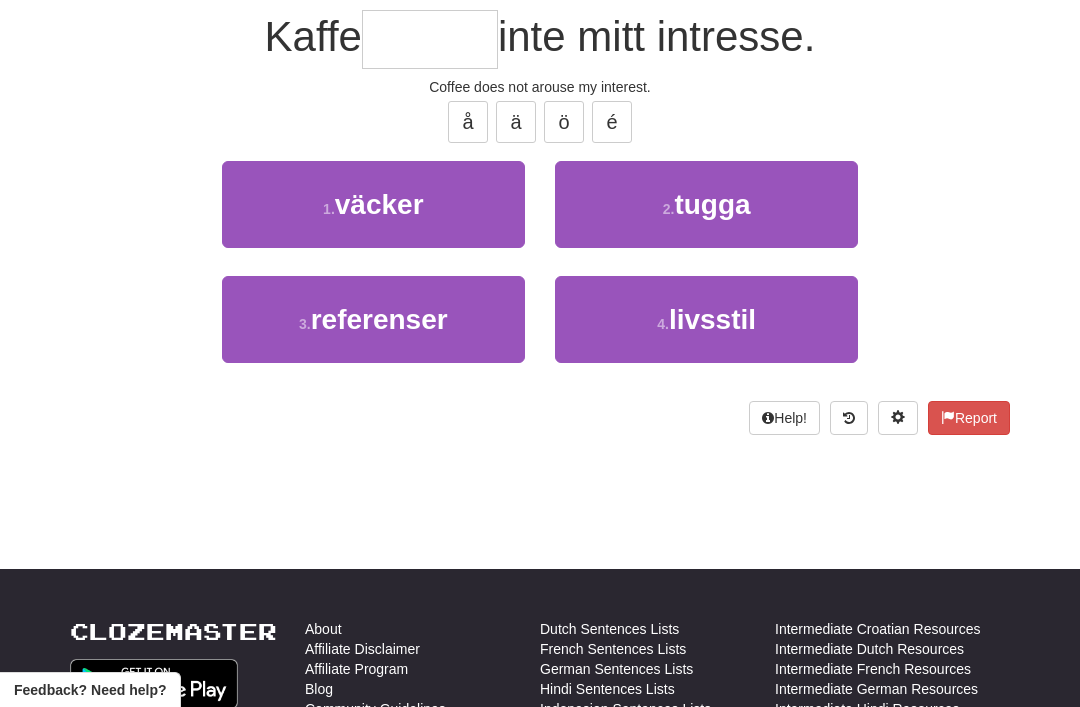 click on "1 .  väcker" at bounding box center (373, 204) 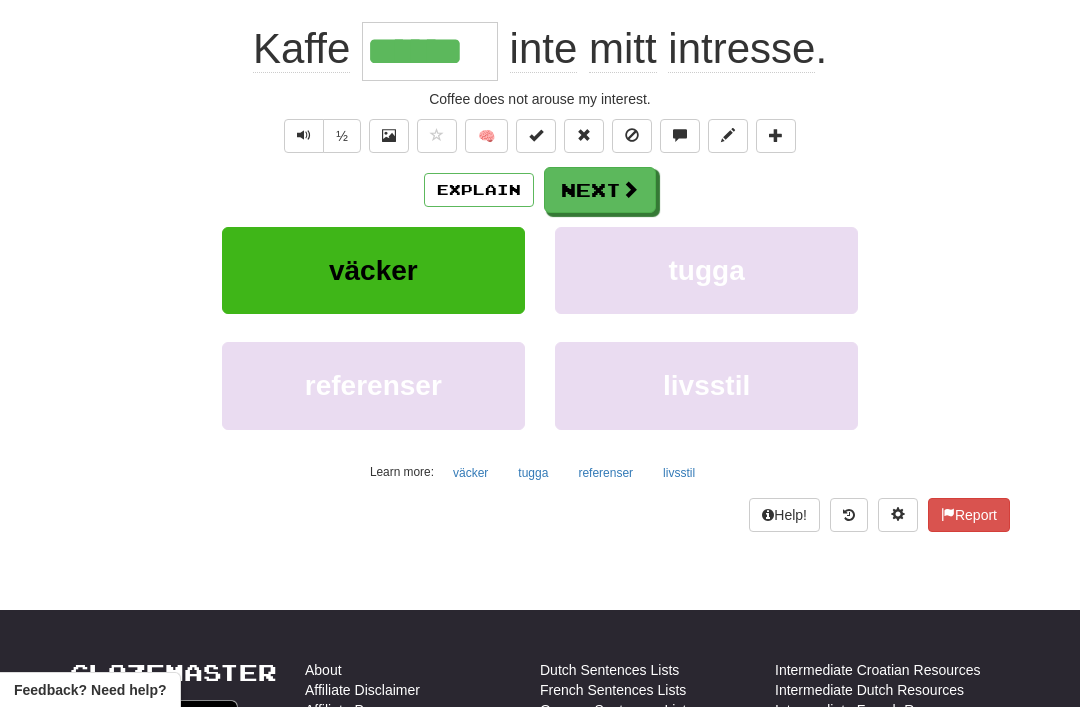 click on "Next" at bounding box center (600, 190) 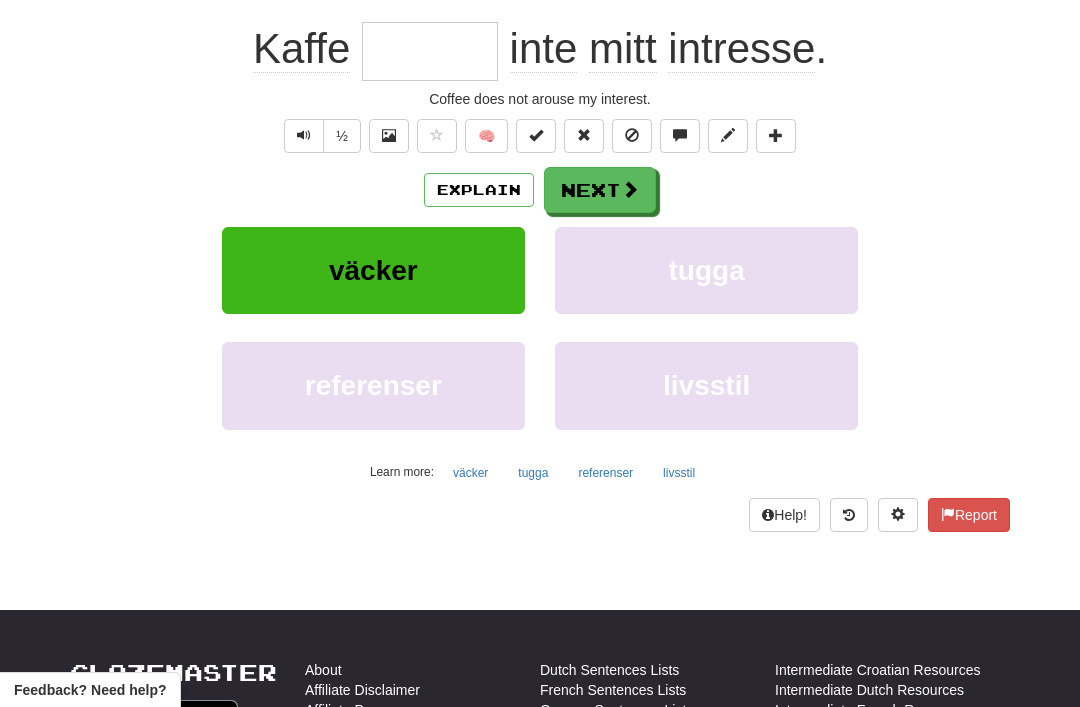 scroll, scrollTop: 188, scrollLeft: 0, axis: vertical 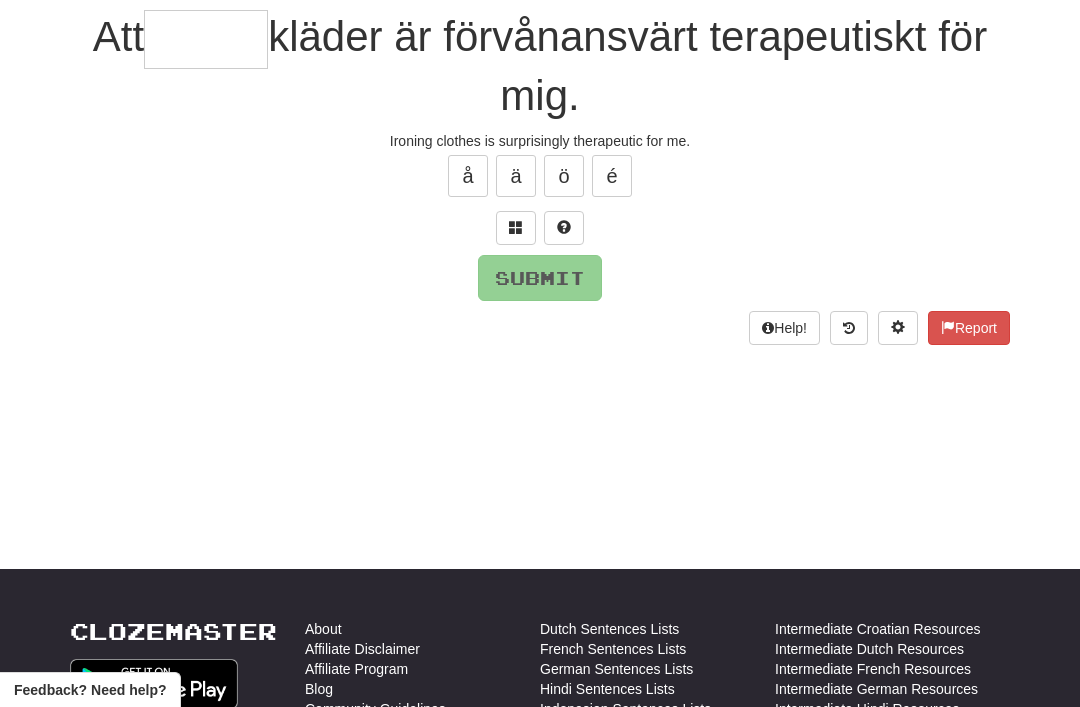 click at bounding box center (516, 227) 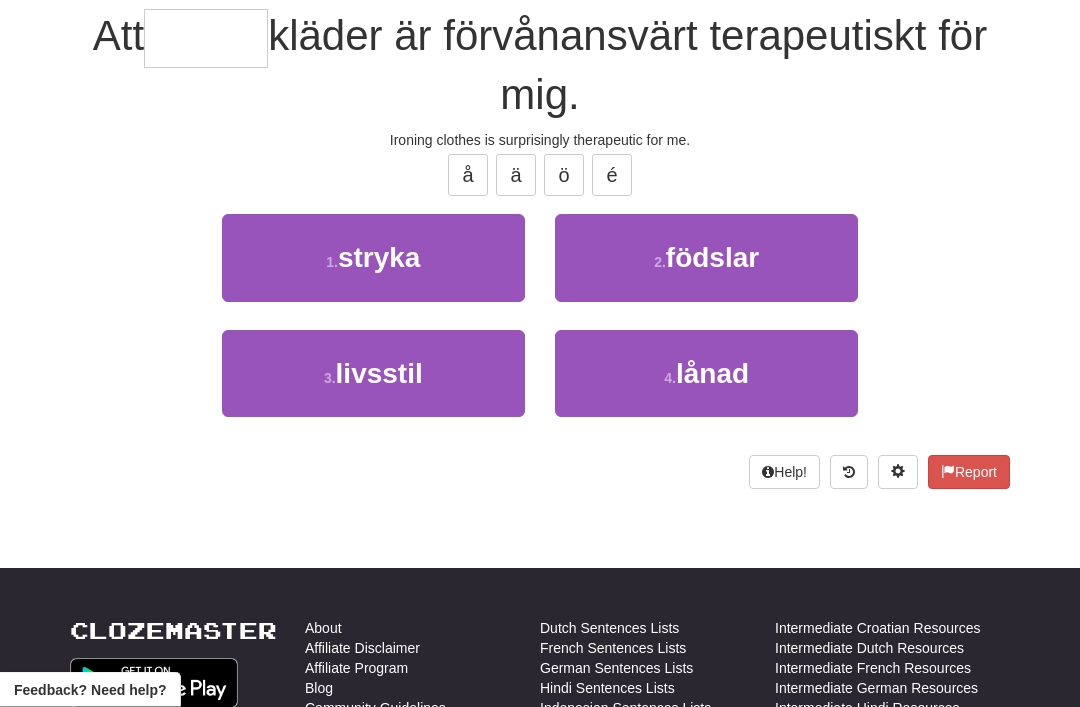 click on "1 .  stryka" at bounding box center [373, 258] 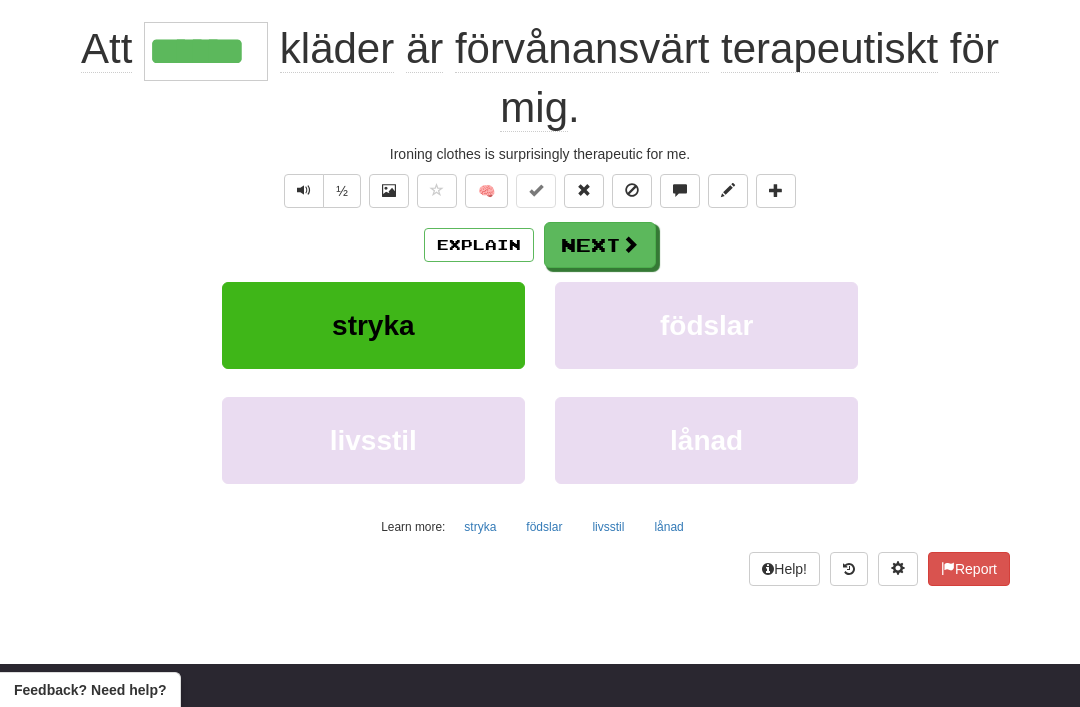 click on "Next" at bounding box center [600, 245] 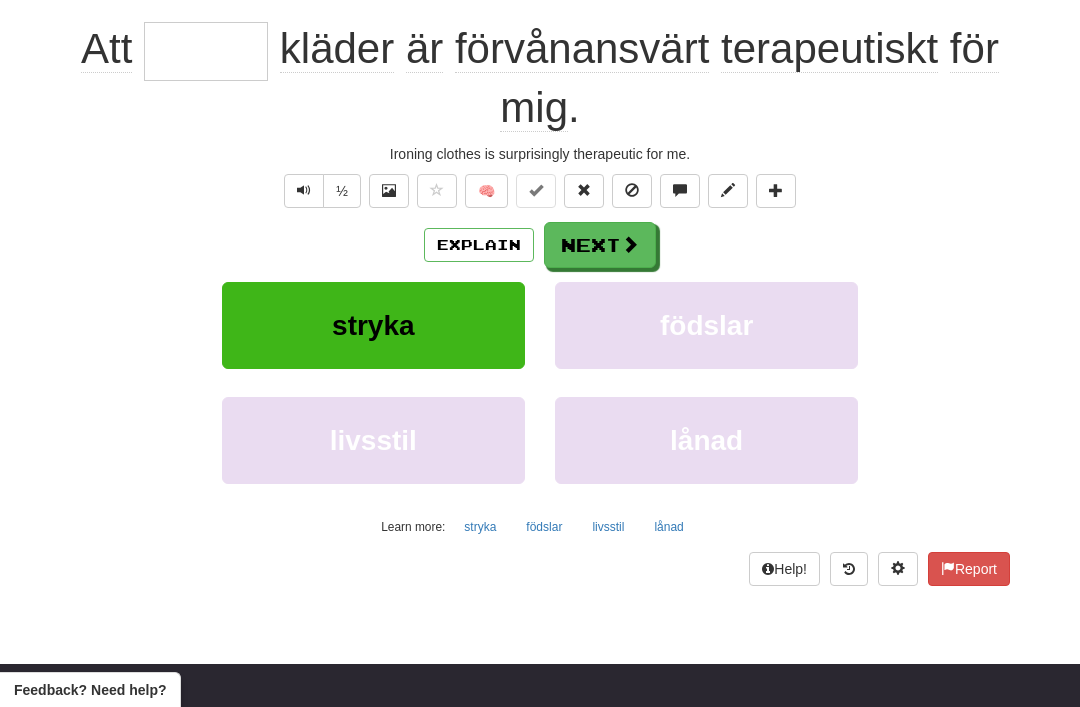scroll, scrollTop: 188, scrollLeft: 0, axis: vertical 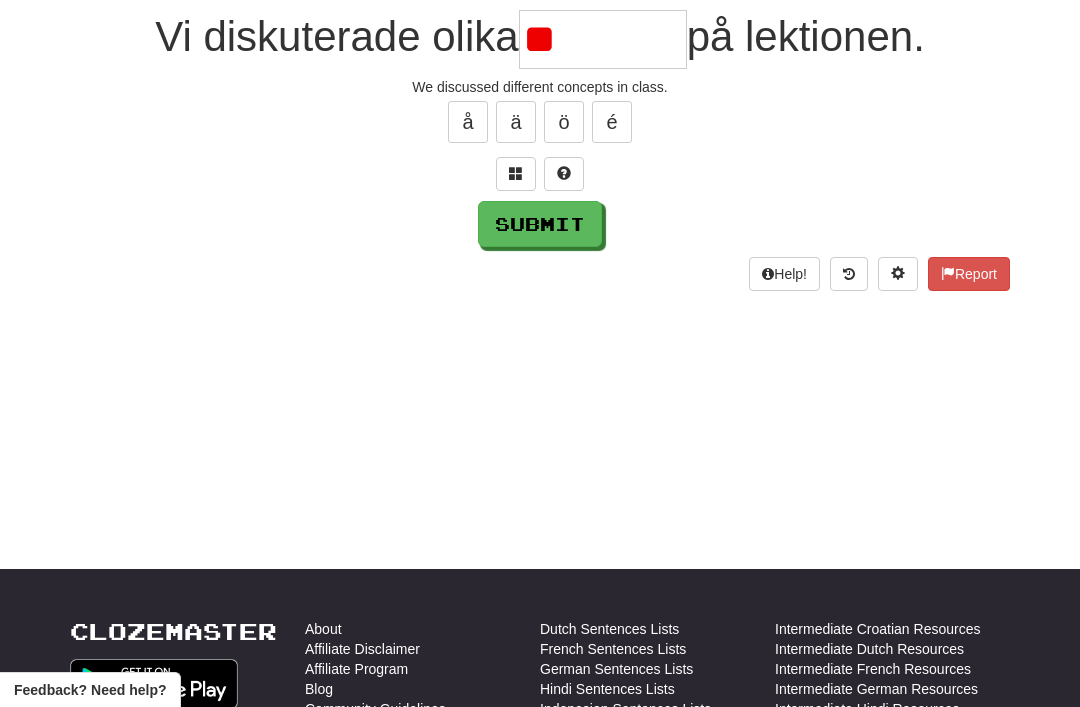 type on "*" 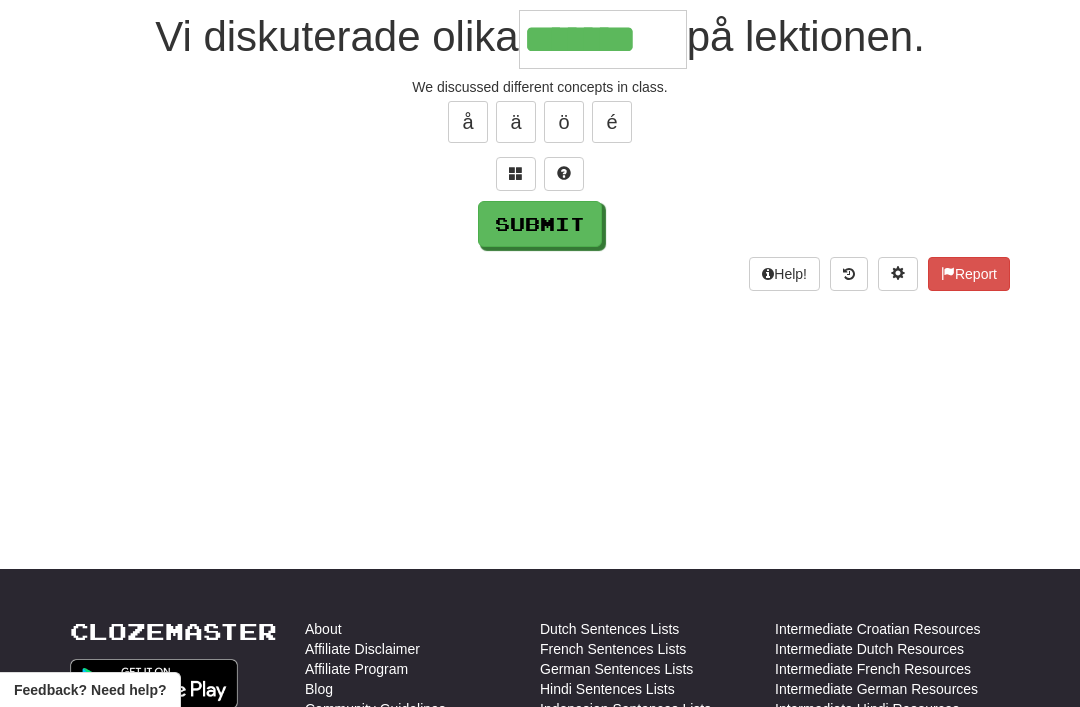 type on "*******" 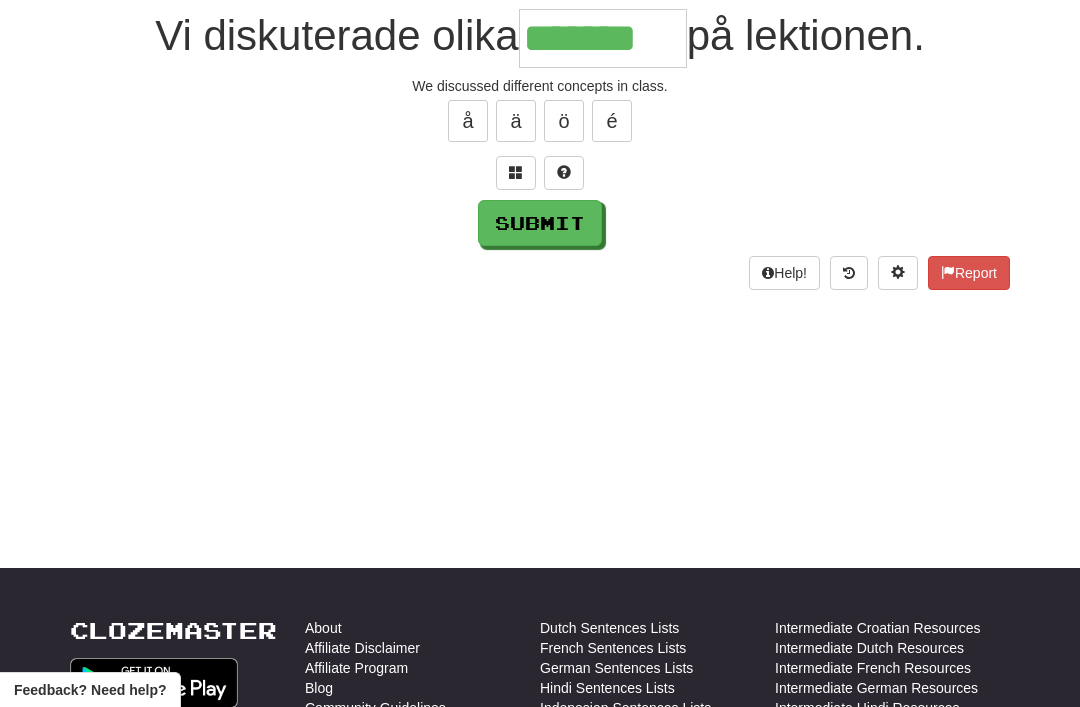 click on "Submit" at bounding box center (540, 223) 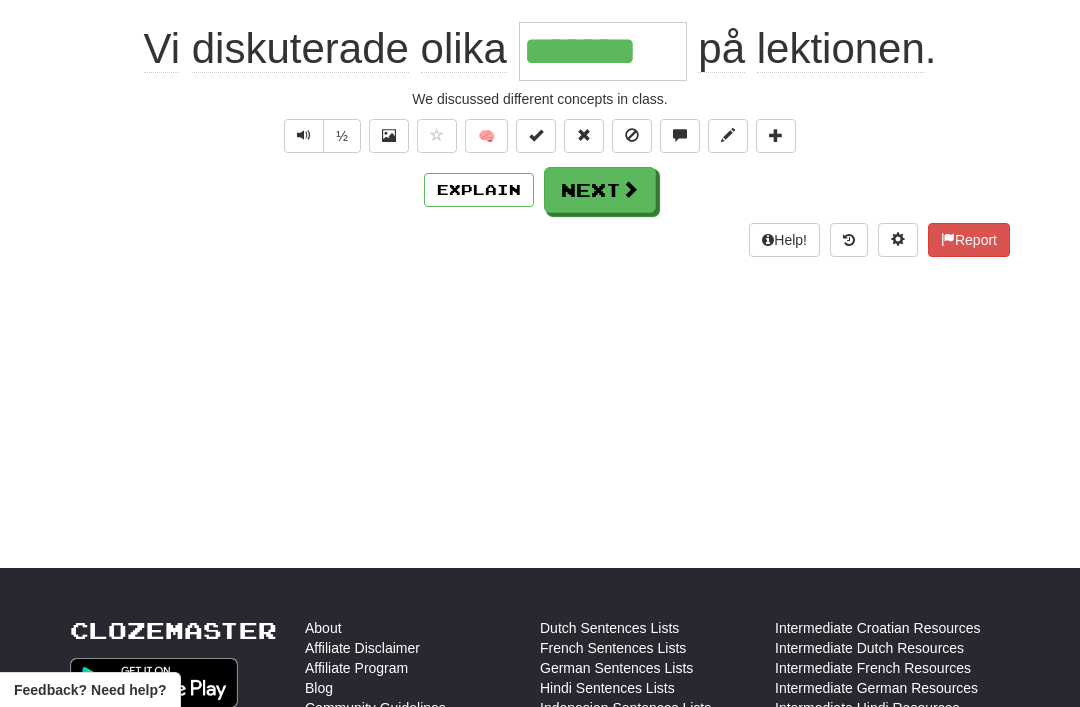 click on "Next" at bounding box center (600, 190) 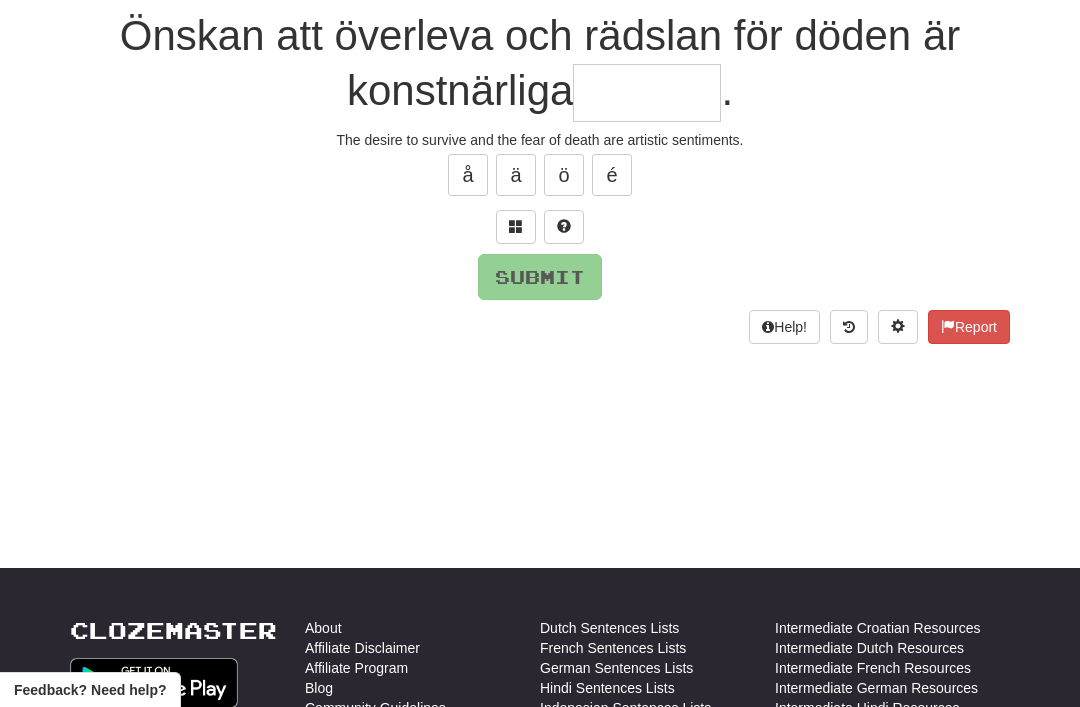 scroll, scrollTop: 188, scrollLeft: 0, axis: vertical 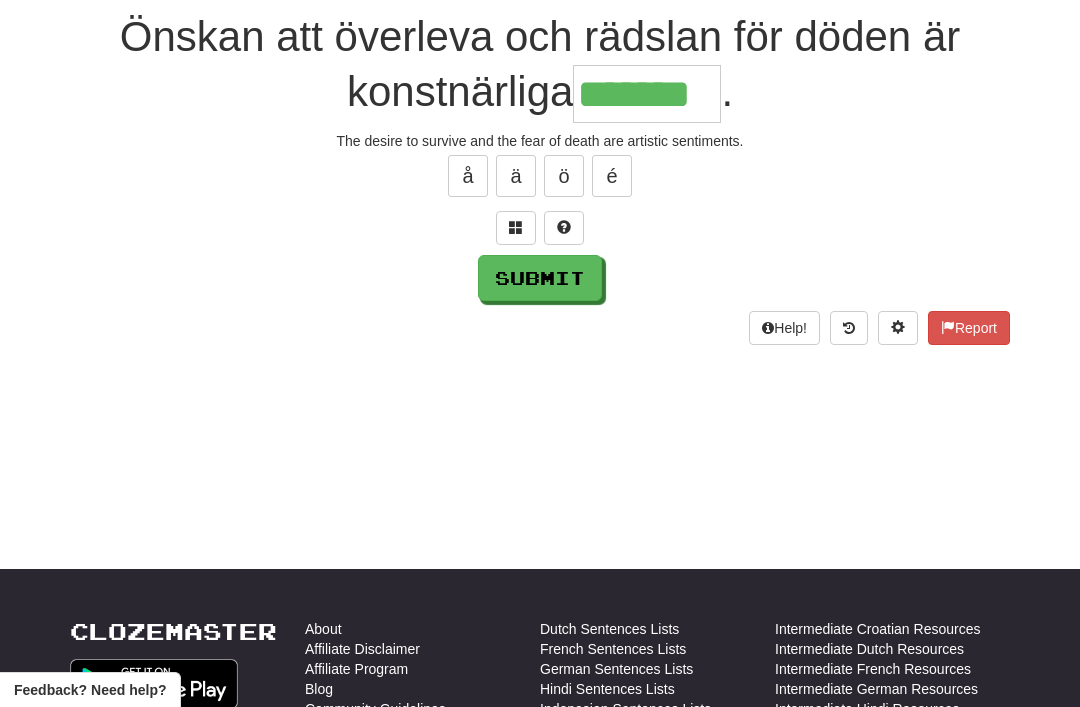 type on "*******" 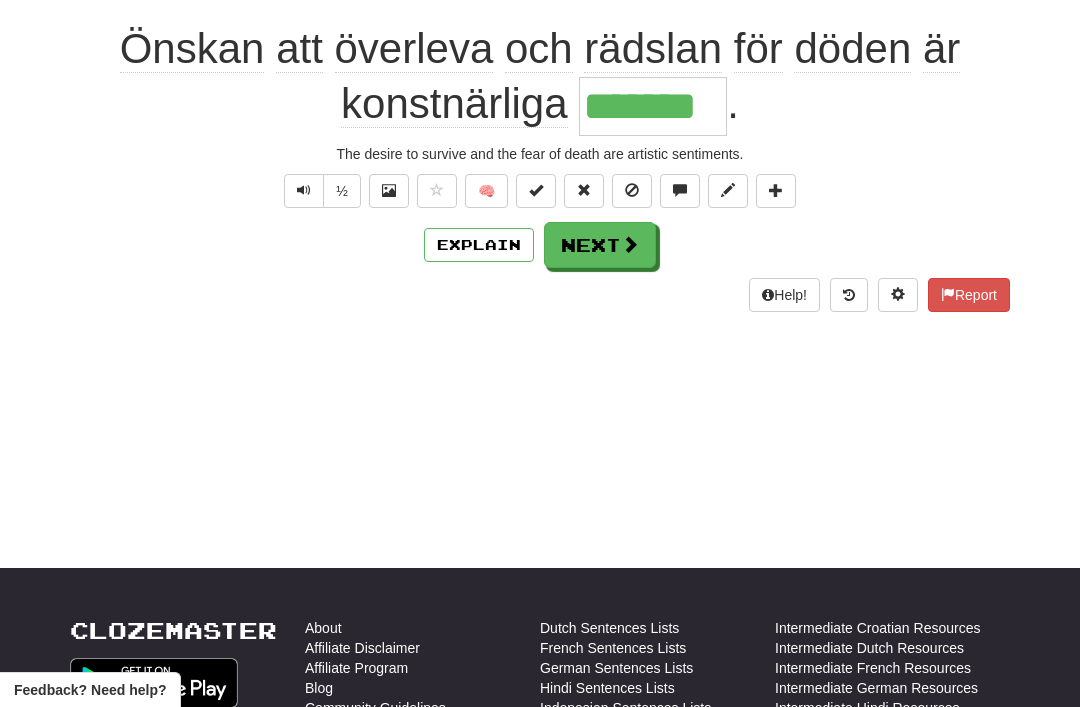click on "Next" at bounding box center [600, 245] 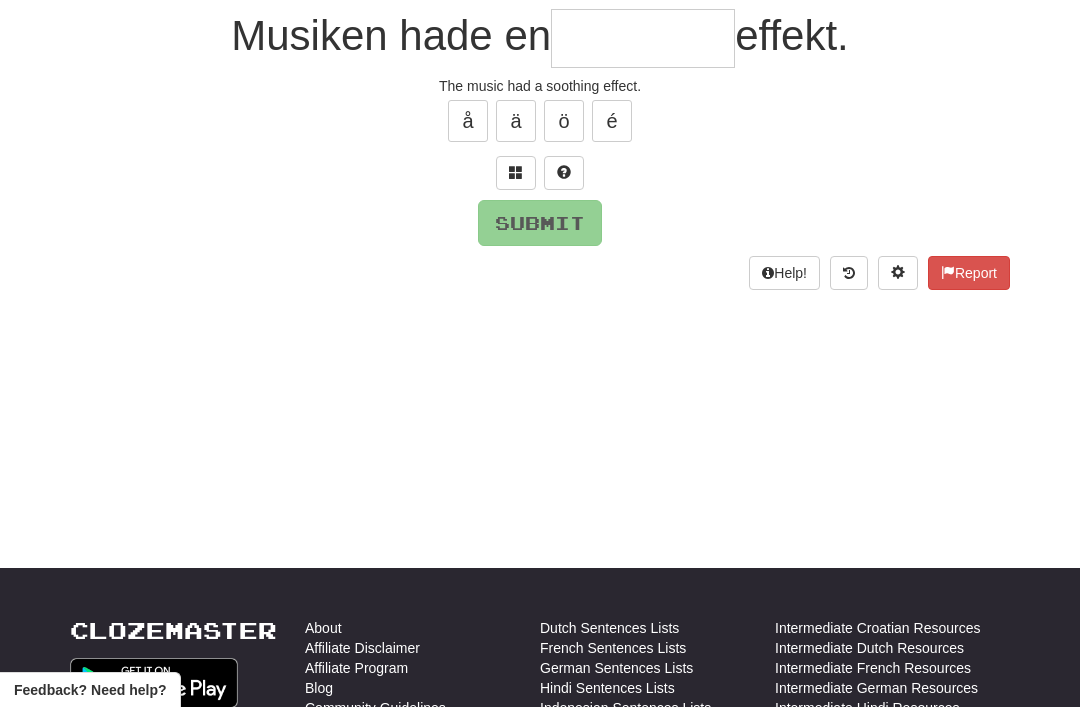 scroll, scrollTop: 188, scrollLeft: 0, axis: vertical 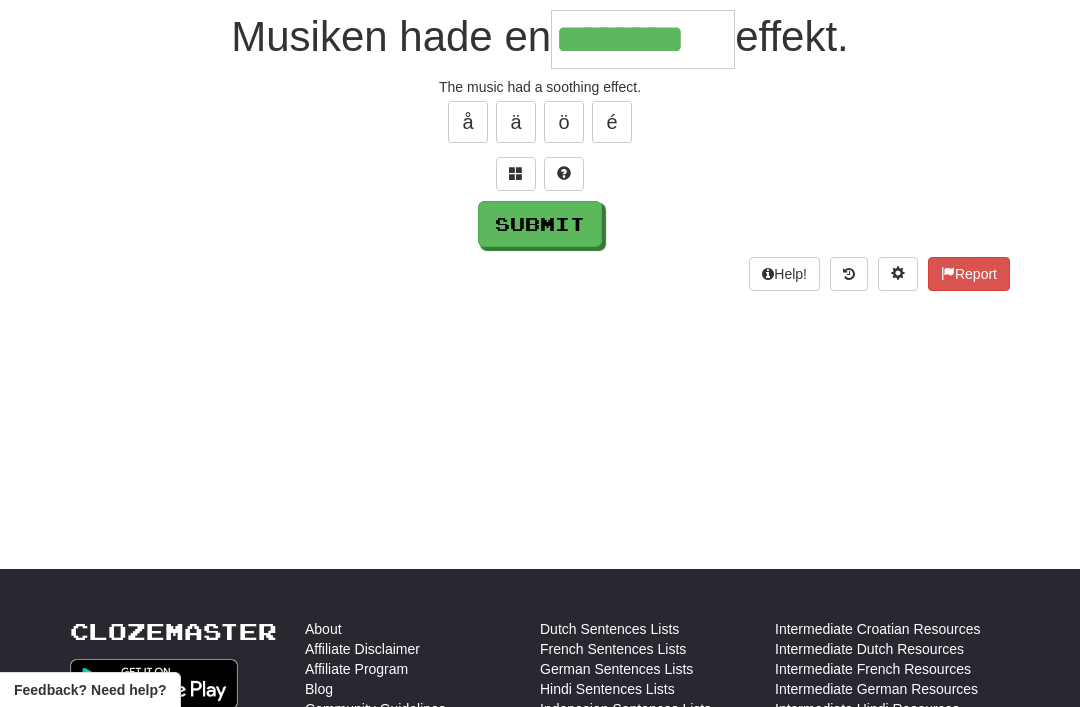 type on "********" 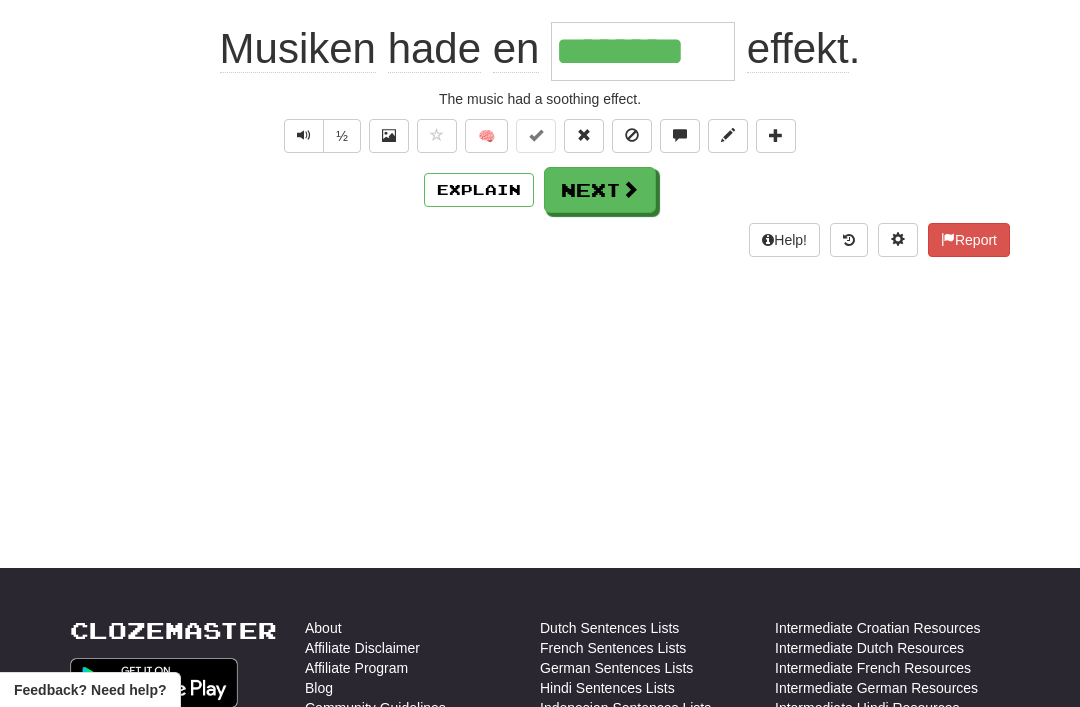 scroll, scrollTop: 119, scrollLeft: 0, axis: vertical 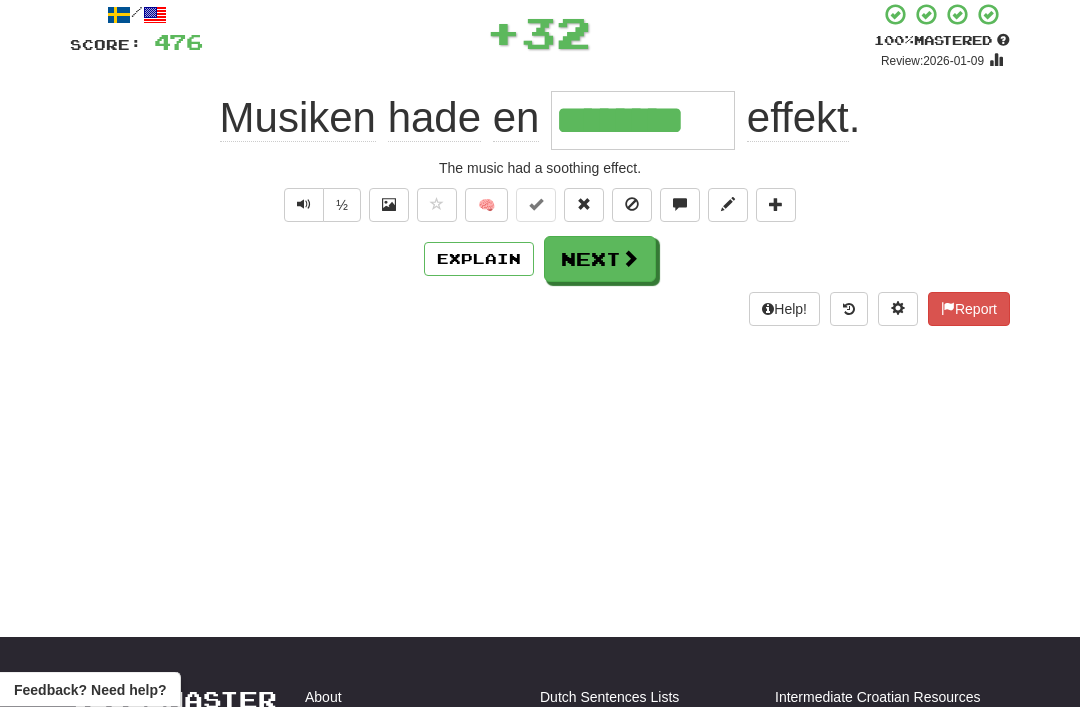 click at bounding box center [630, 259] 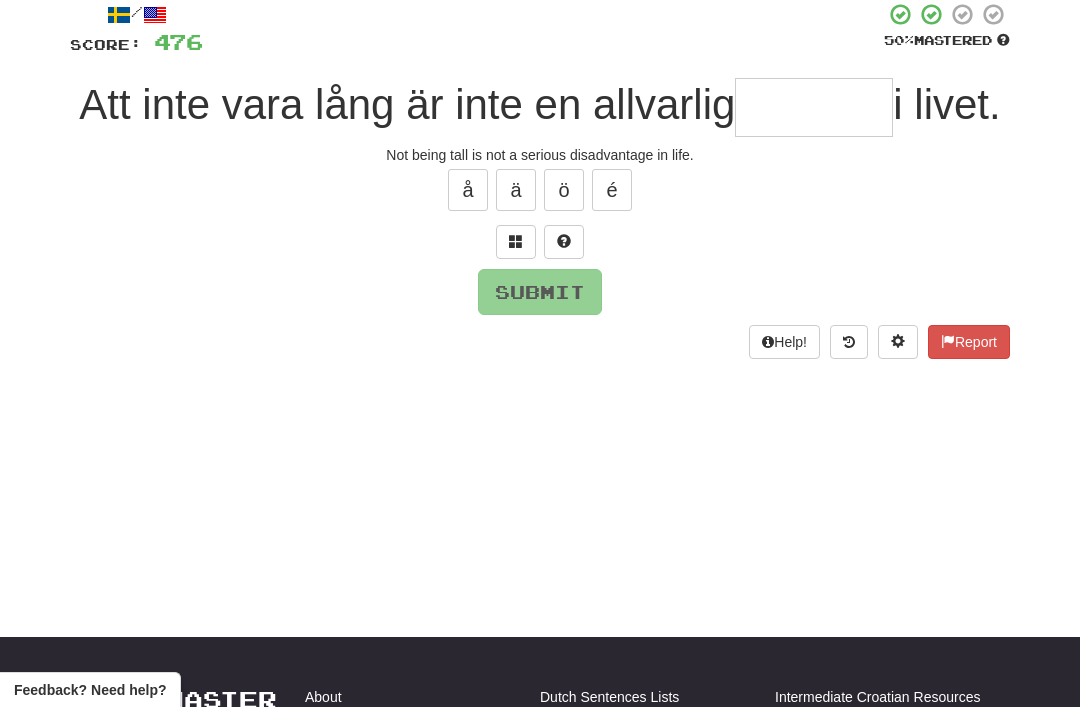 scroll, scrollTop: 119, scrollLeft: 0, axis: vertical 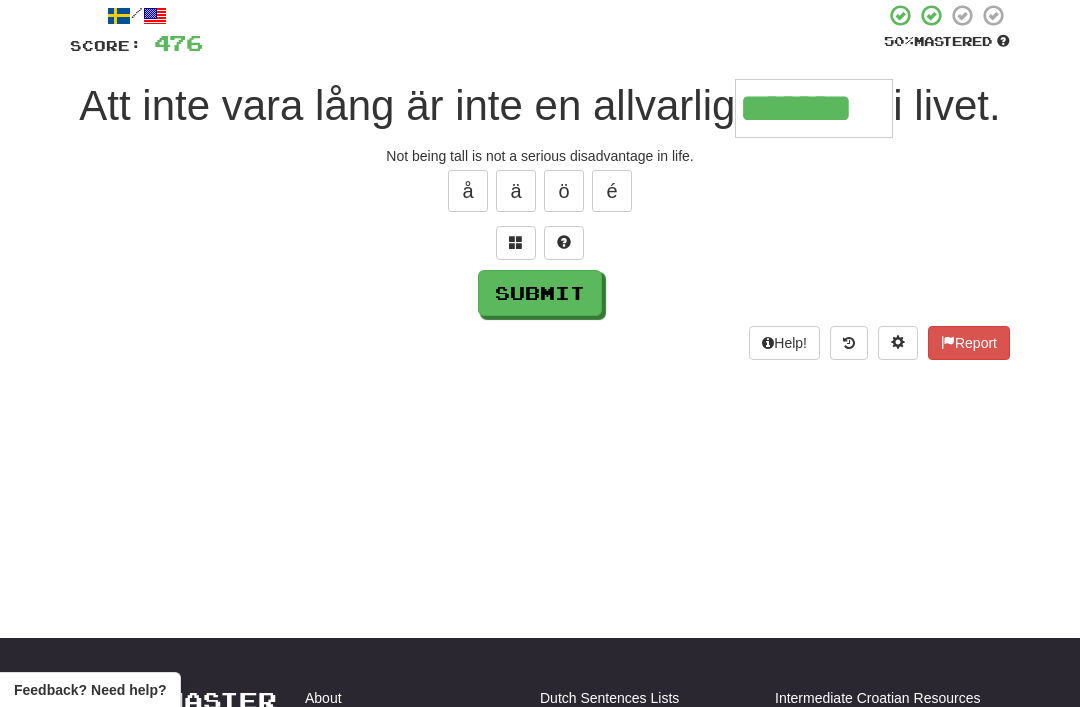 type on "*******" 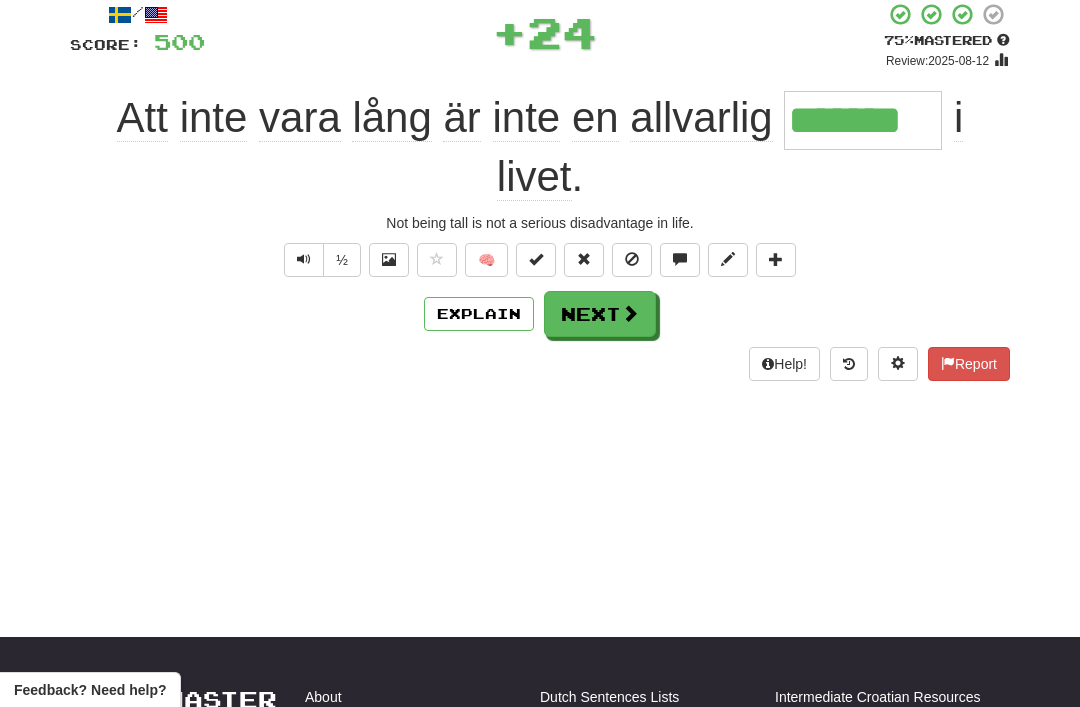 click on "Next" at bounding box center [600, 314] 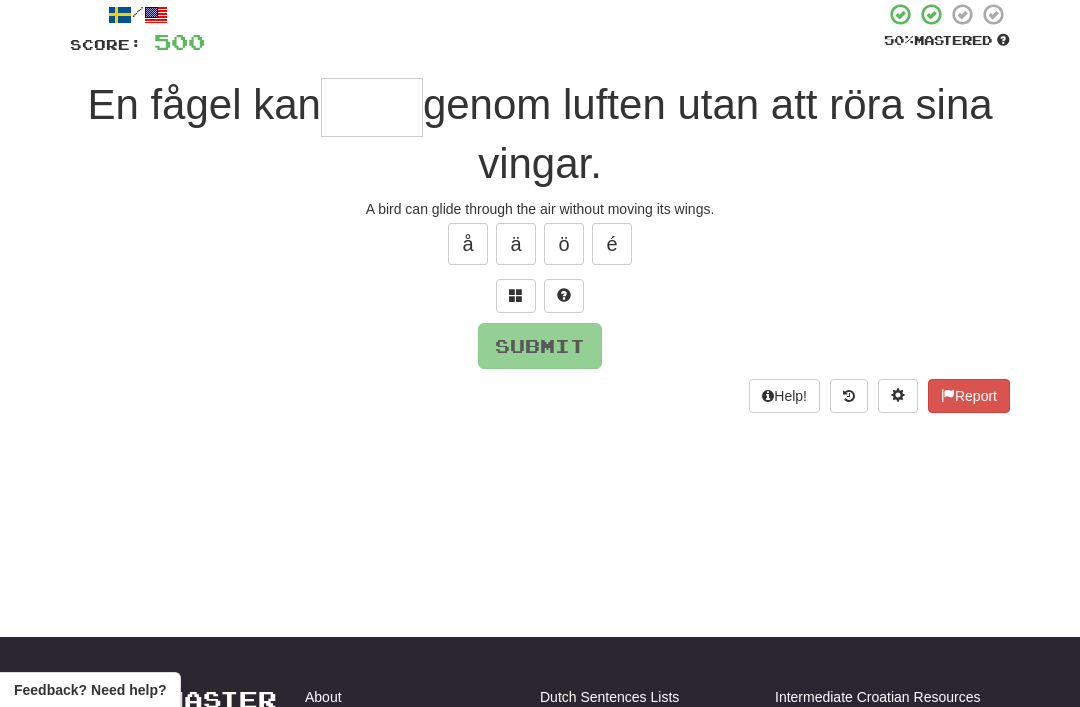 scroll, scrollTop: 119, scrollLeft: 0, axis: vertical 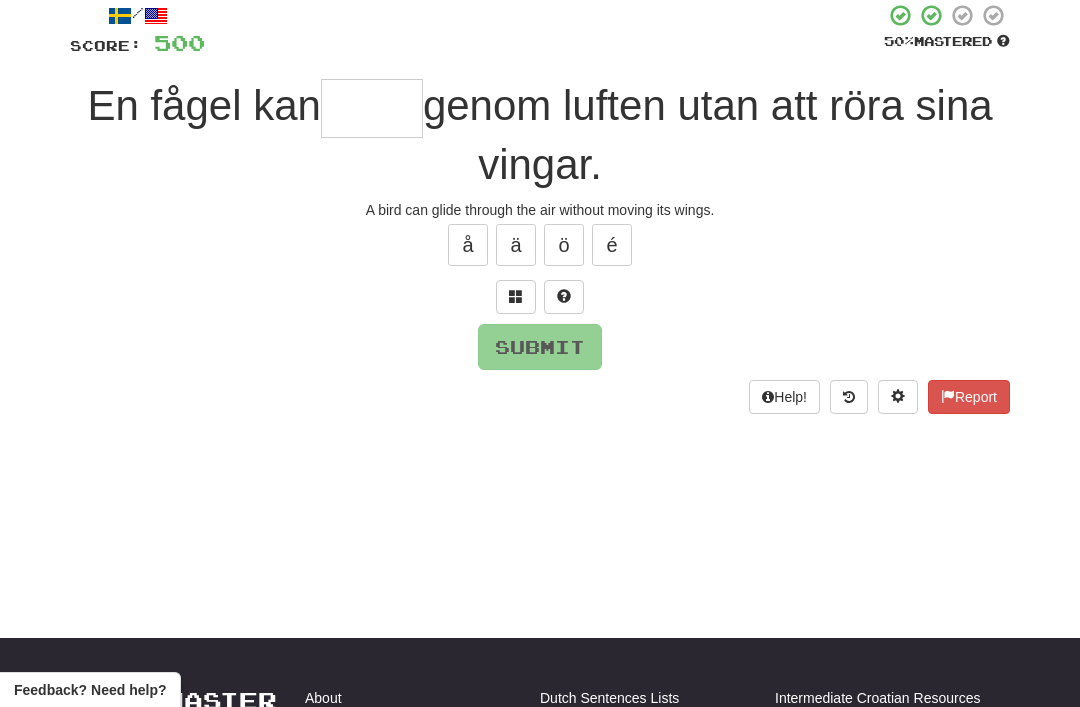 click at bounding box center [516, 296] 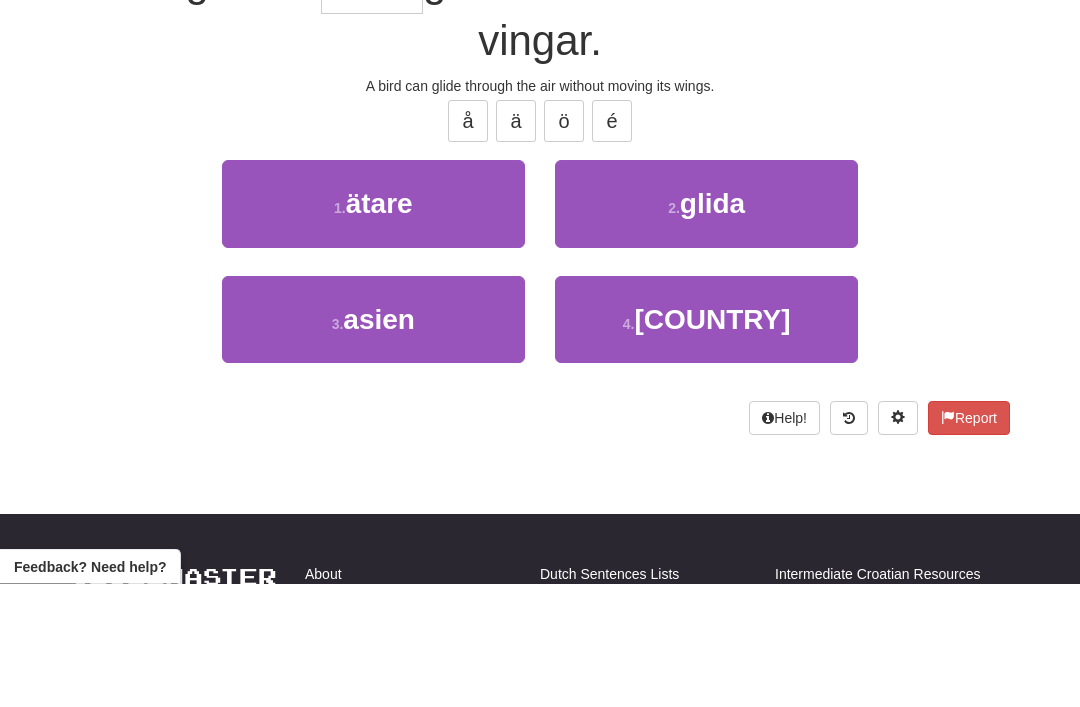 click on "2 .  glida" at bounding box center (706, 327) 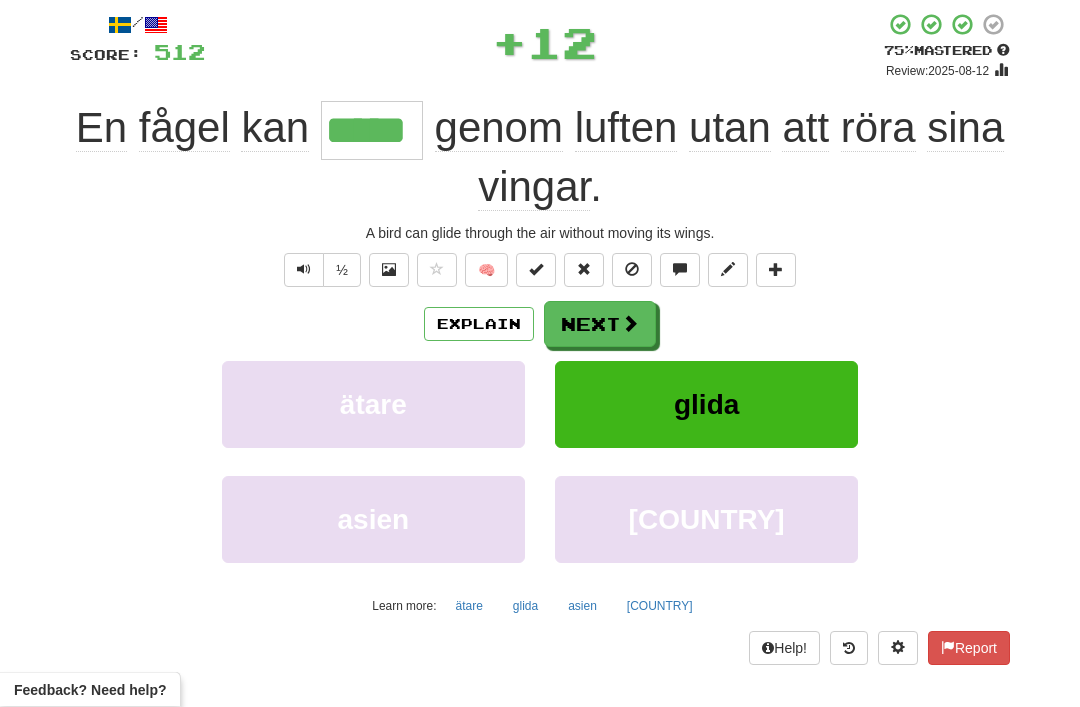 scroll, scrollTop: 98, scrollLeft: 0, axis: vertical 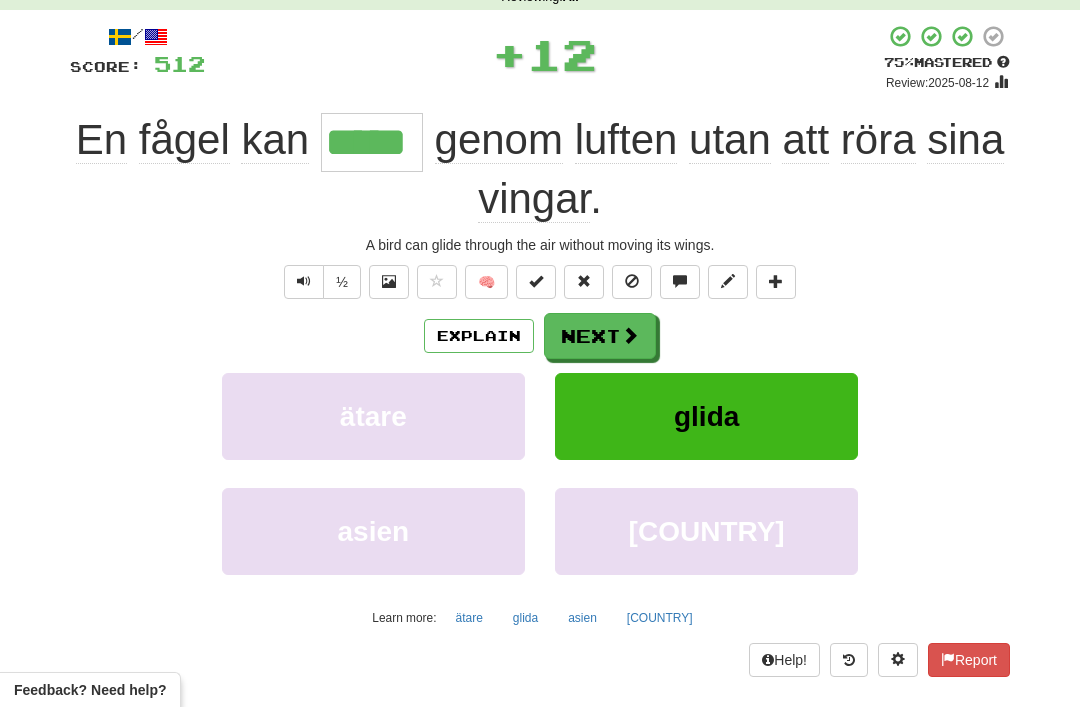 click on "Next" at bounding box center (600, 336) 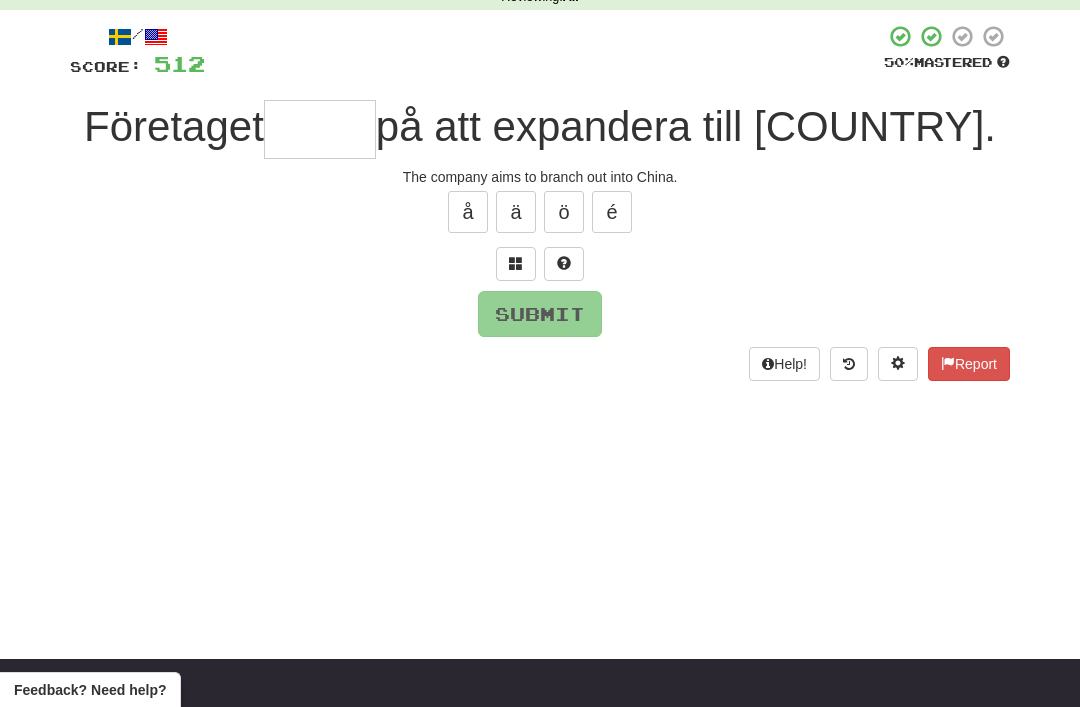 scroll, scrollTop: 94, scrollLeft: 0, axis: vertical 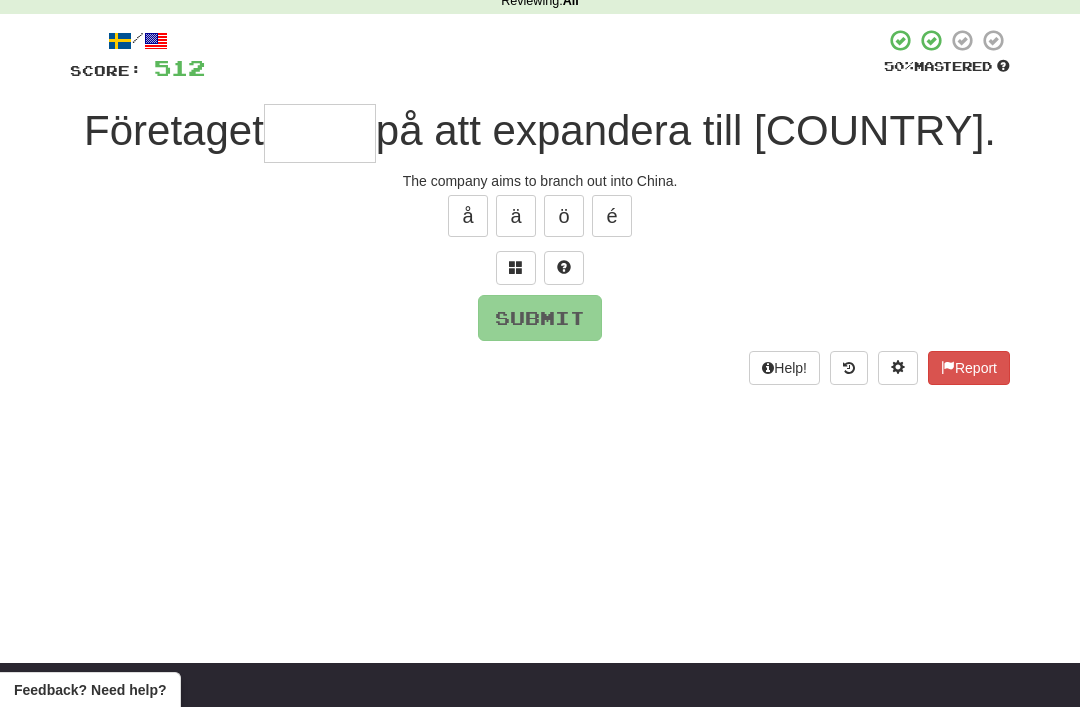 click at bounding box center [516, 267] 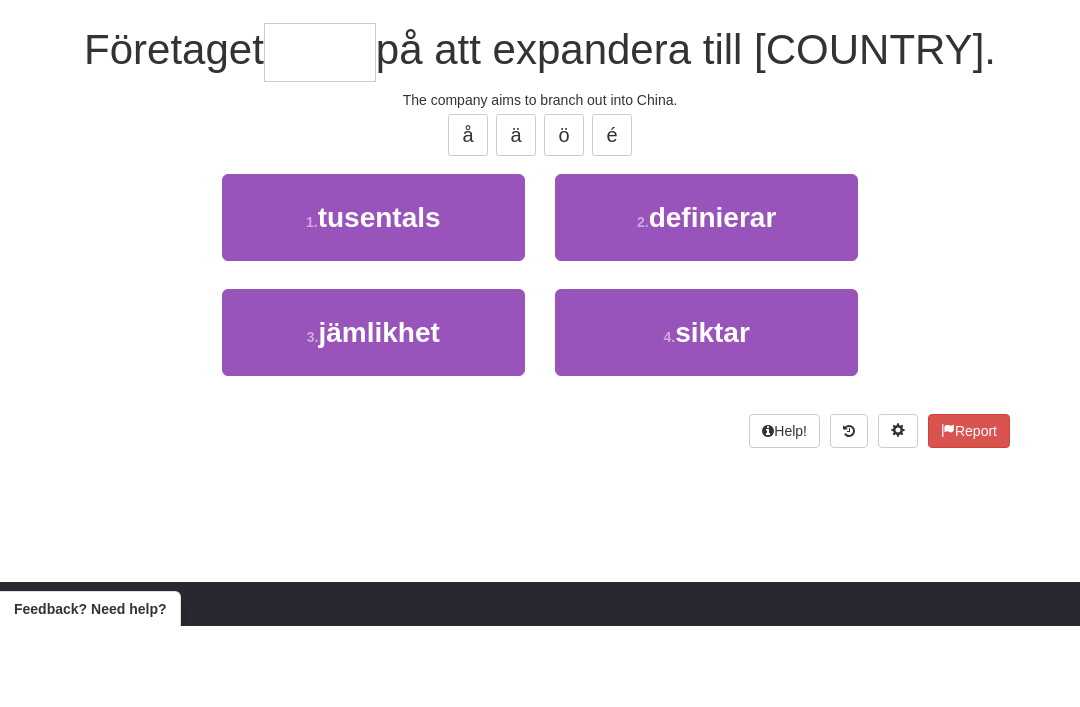 click on "siktar" at bounding box center (712, 413) 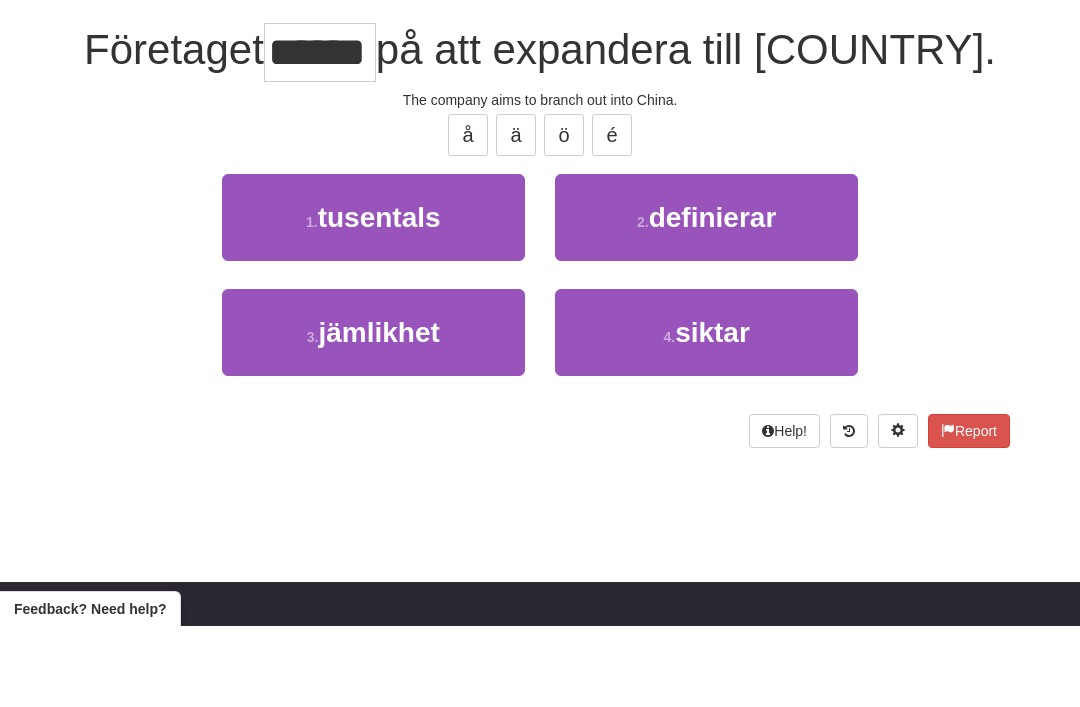 scroll, scrollTop: 176, scrollLeft: 0, axis: vertical 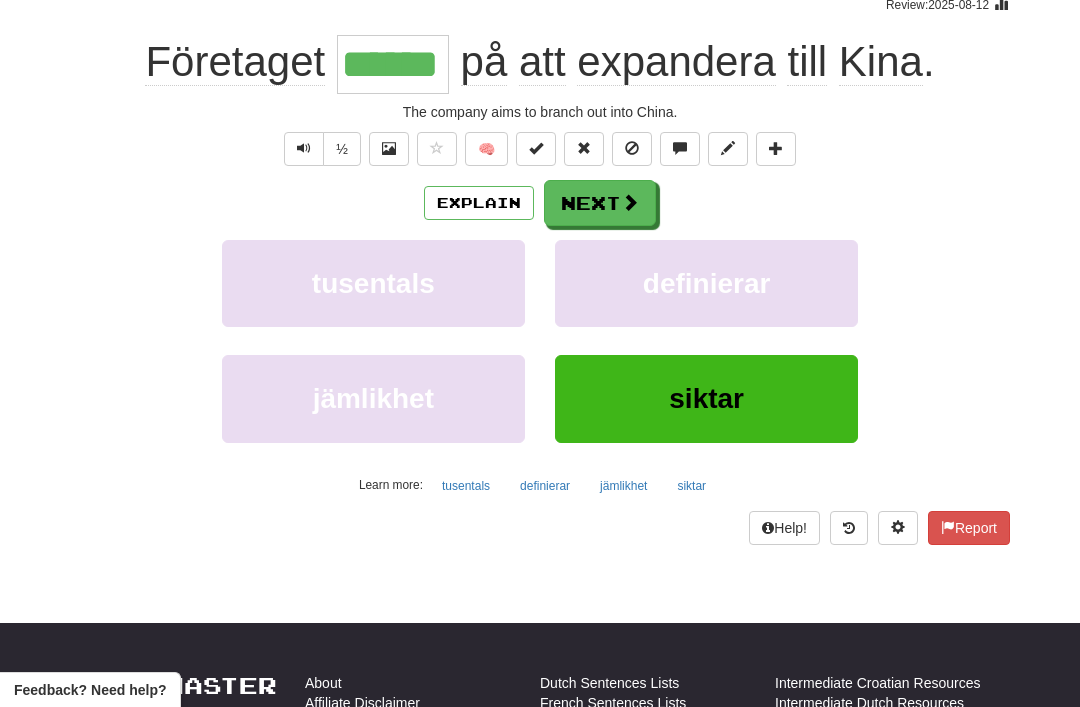 click on "Explain" at bounding box center [479, 203] 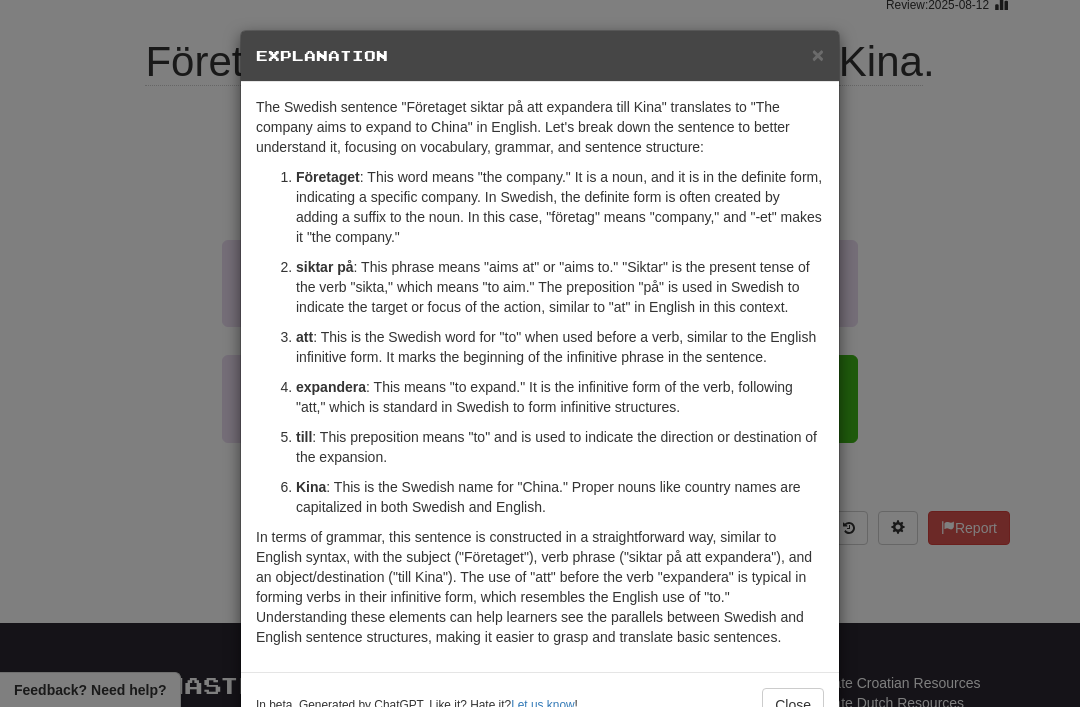 click on "×" at bounding box center (818, 54) 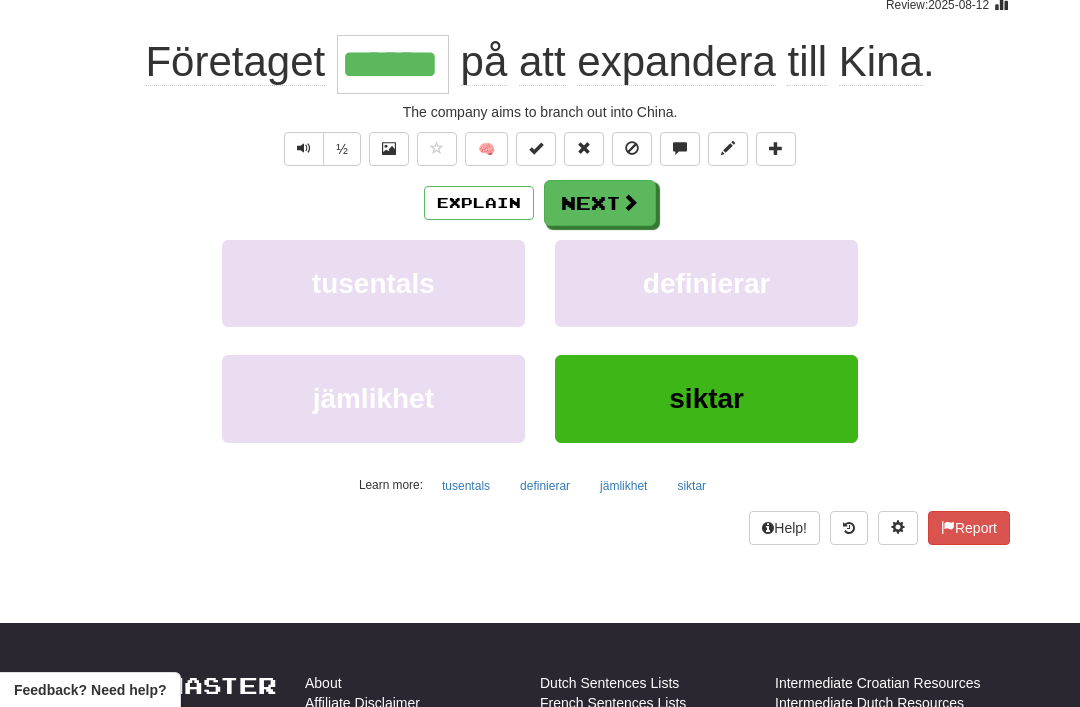 click on "Next" at bounding box center [600, 203] 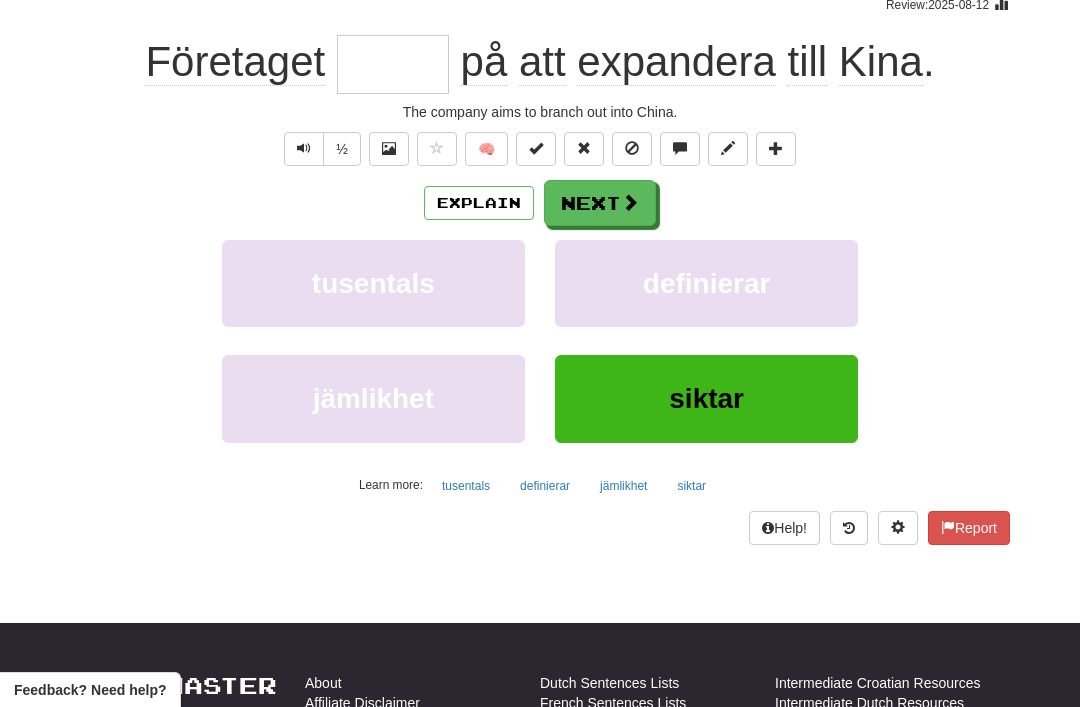 scroll, scrollTop: 175, scrollLeft: 0, axis: vertical 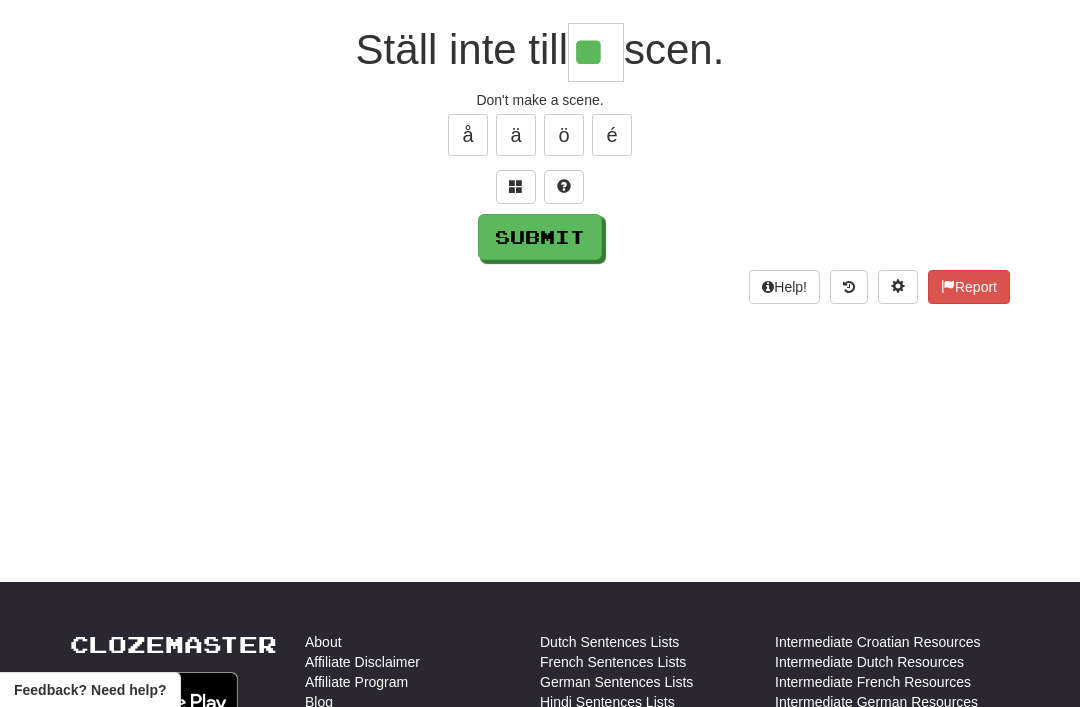 type on "**" 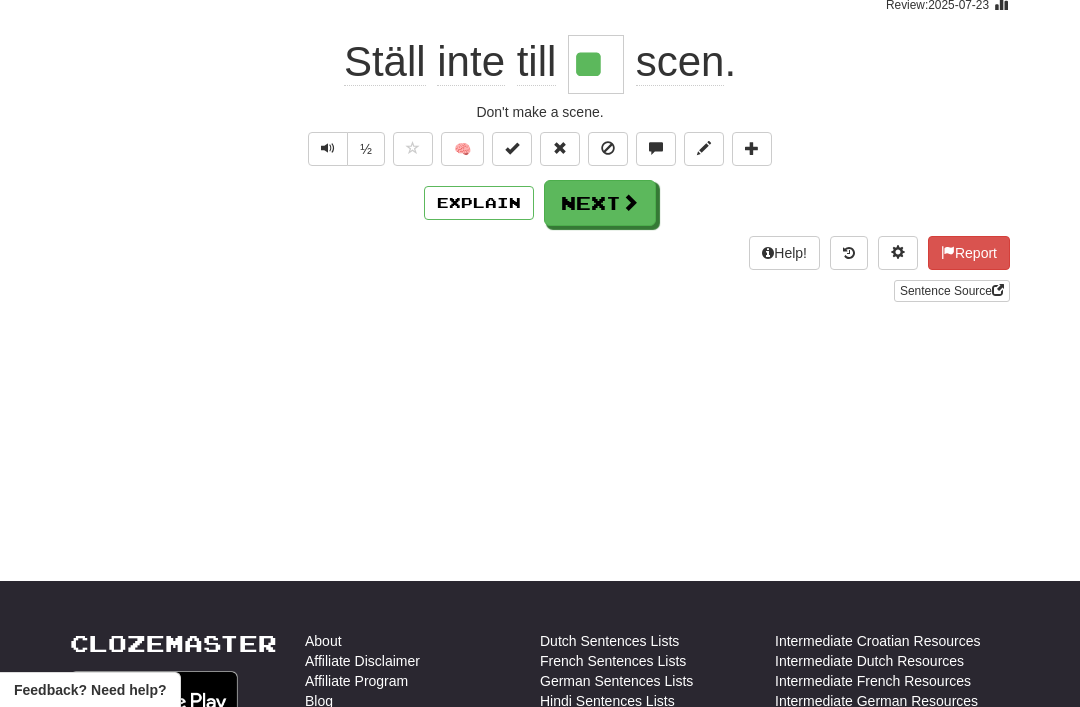 click on "Next" at bounding box center [600, 203] 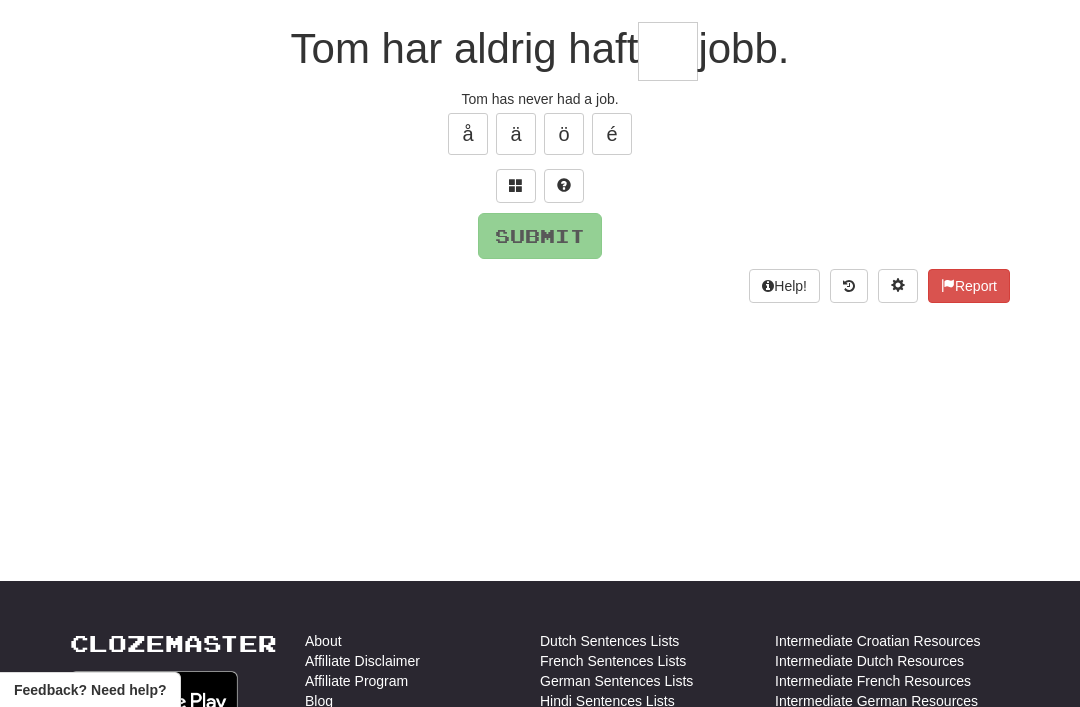 scroll, scrollTop: 175, scrollLeft: 0, axis: vertical 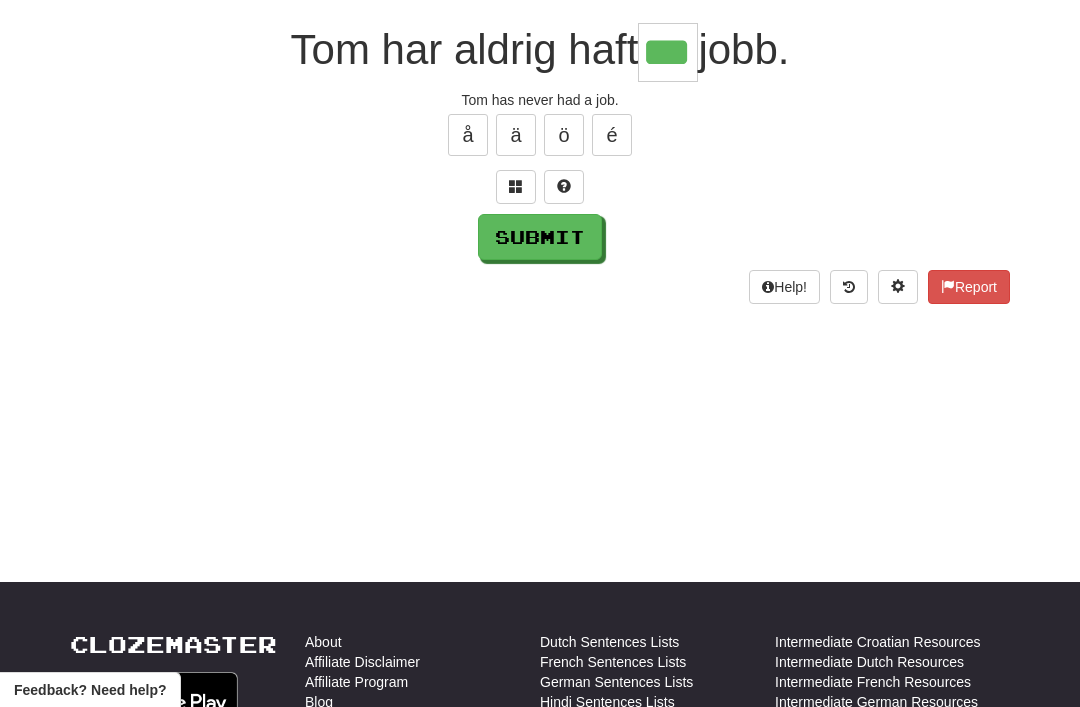 type on "***" 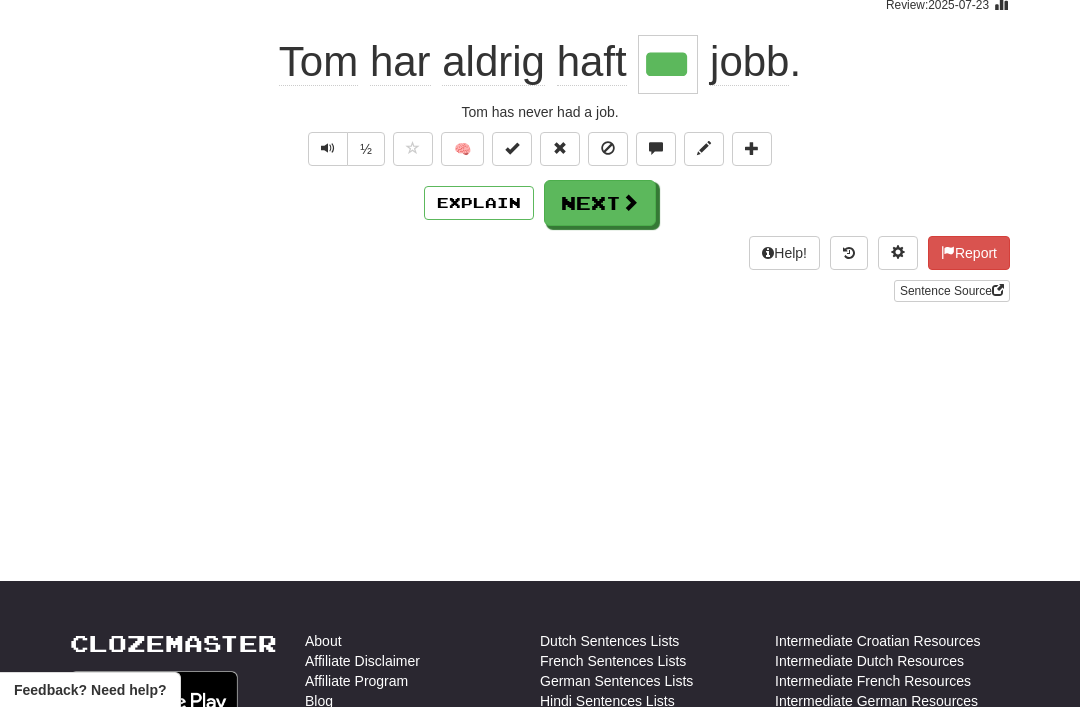 click on "Next" at bounding box center (600, 203) 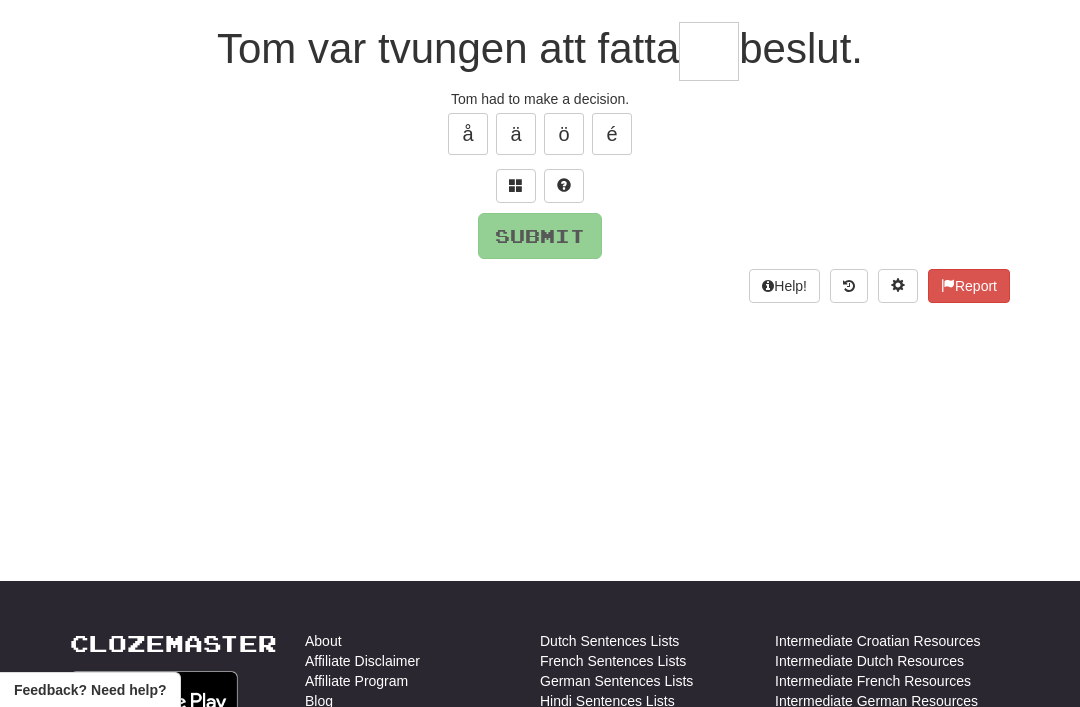 scroll, scrollTop: 175, scrollLeft: 0, axis: vertical 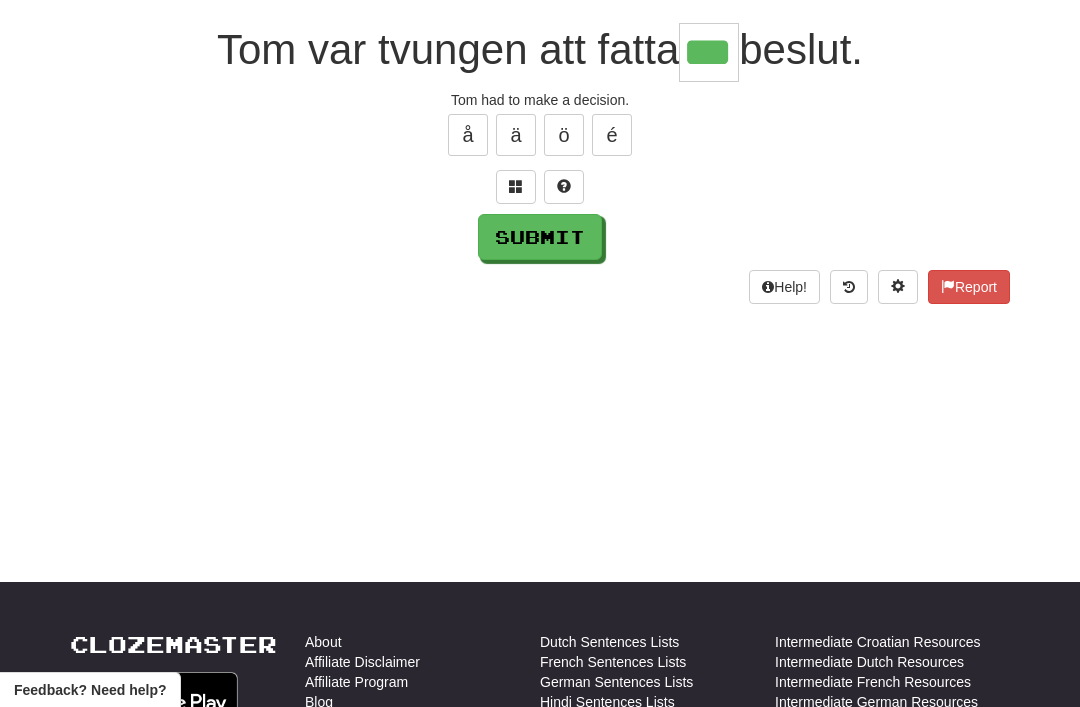 type on "***" 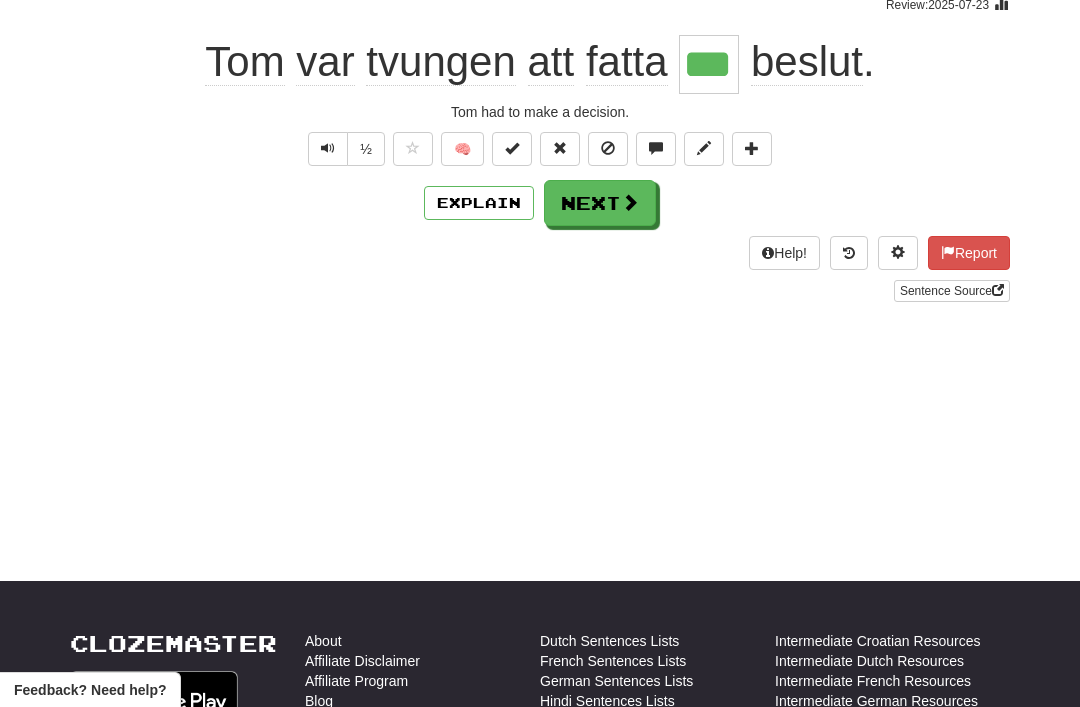 click on "Next" at bounding box center (600, 203) 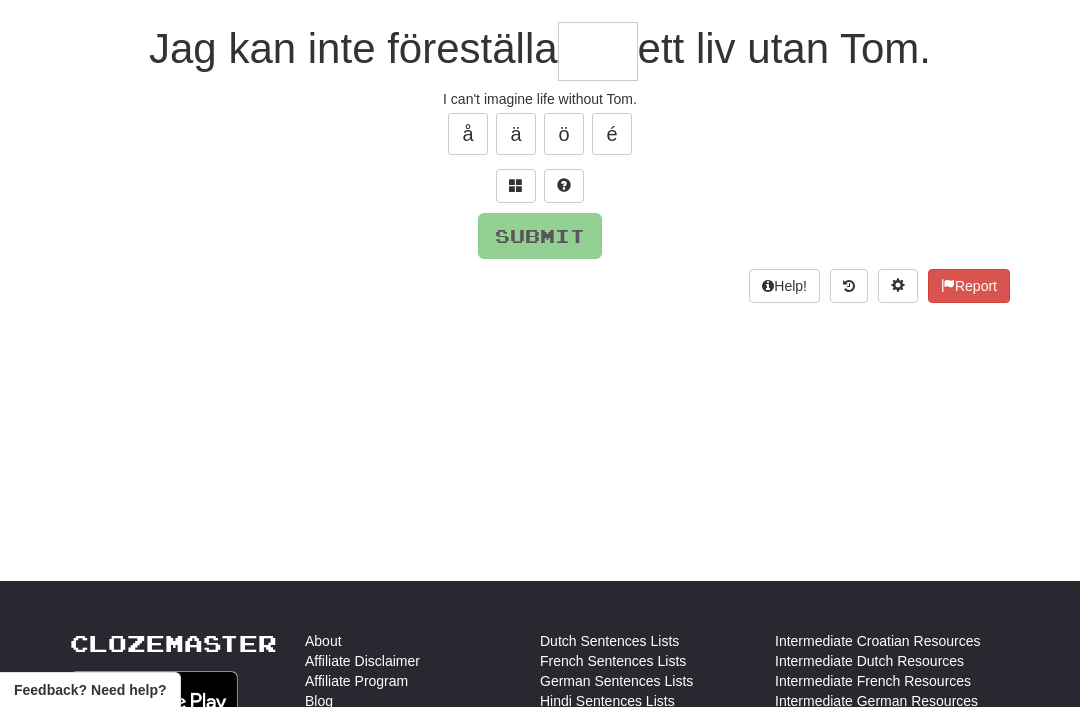 scroll, scrollTop: 175, scrollLeft: 0, axis: vertical 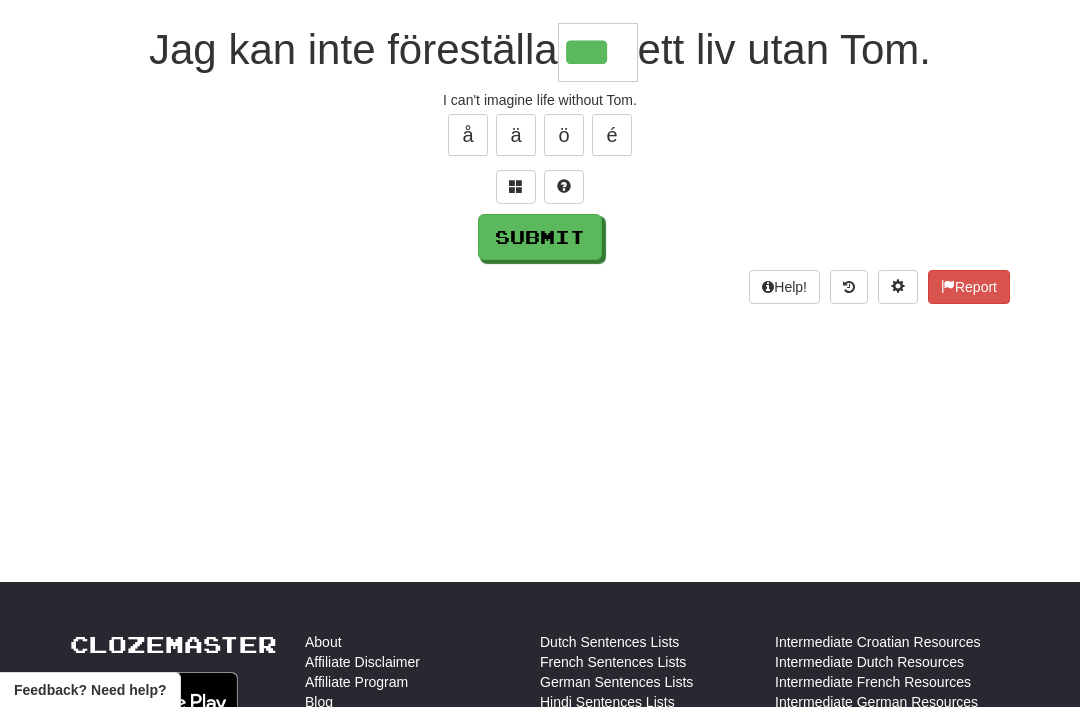 type on "***" 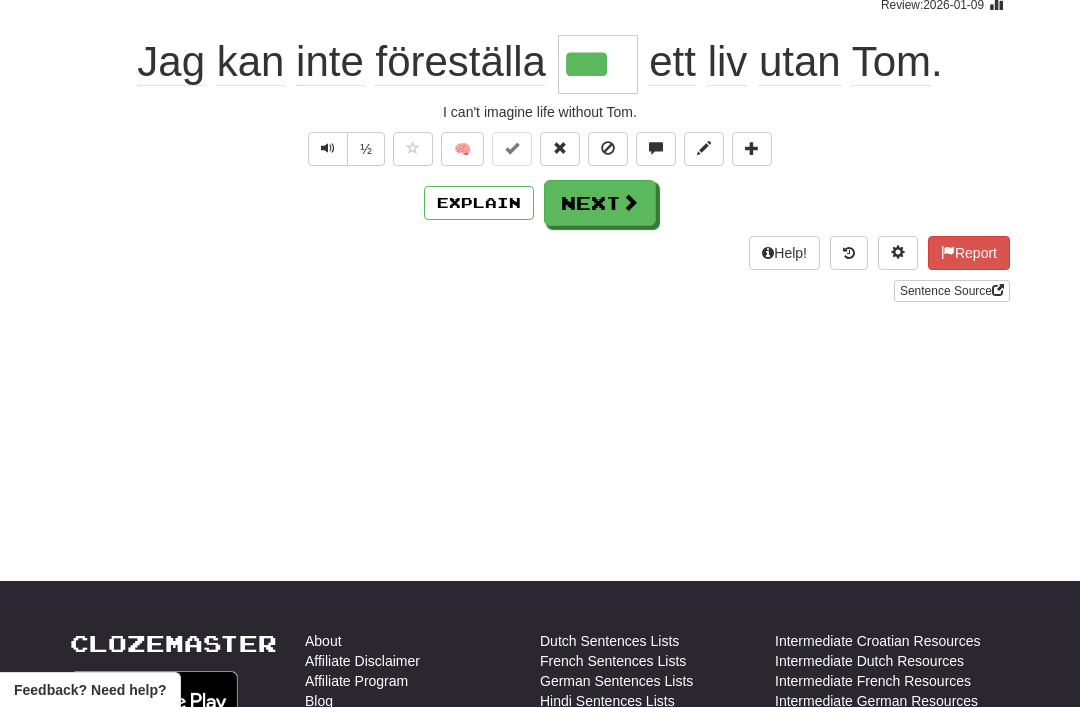 click on "Next" at bounding box center [600, 203] 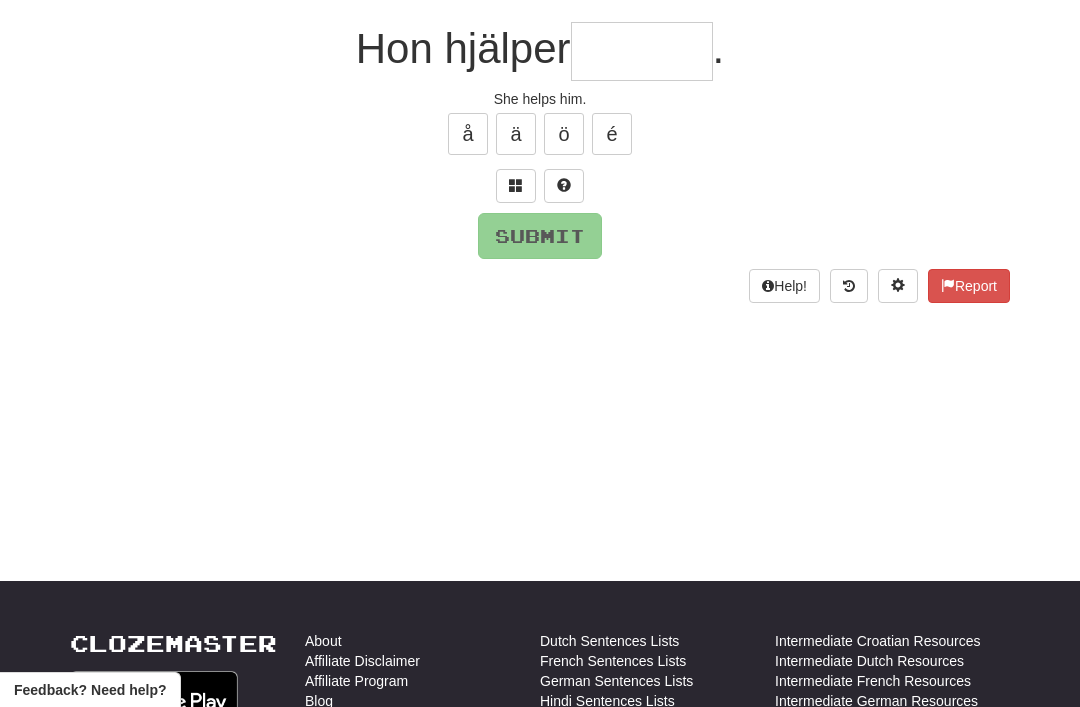 scroll, scrollTop: 175, scrollLeft: 0, axis: vertical 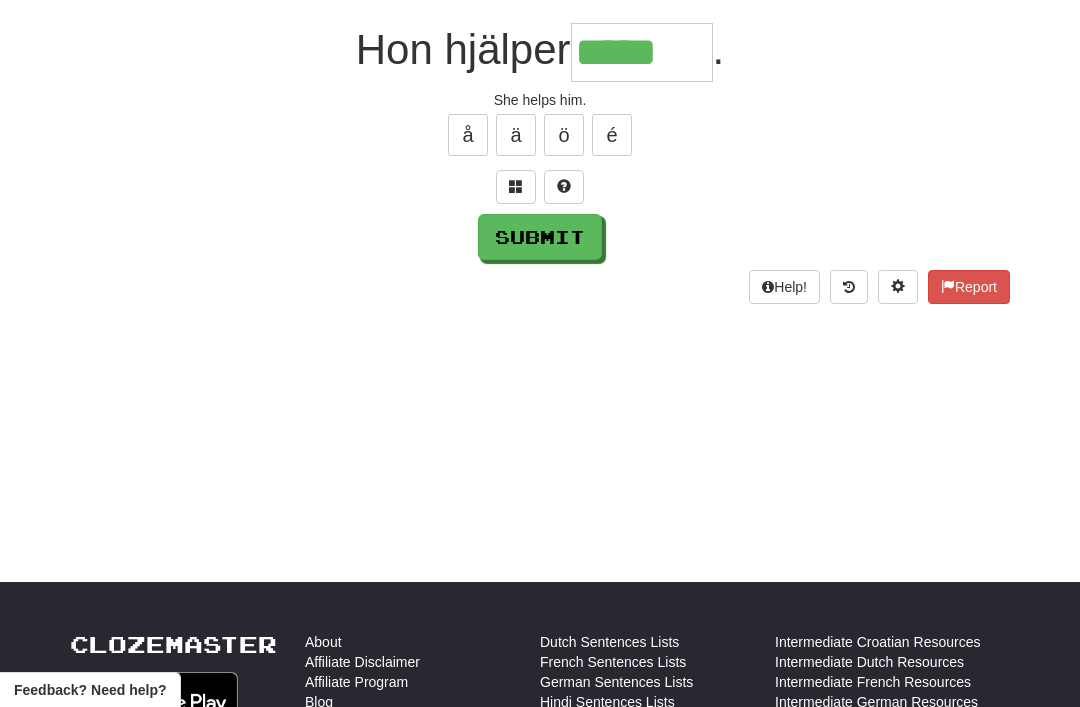 type on "*****" 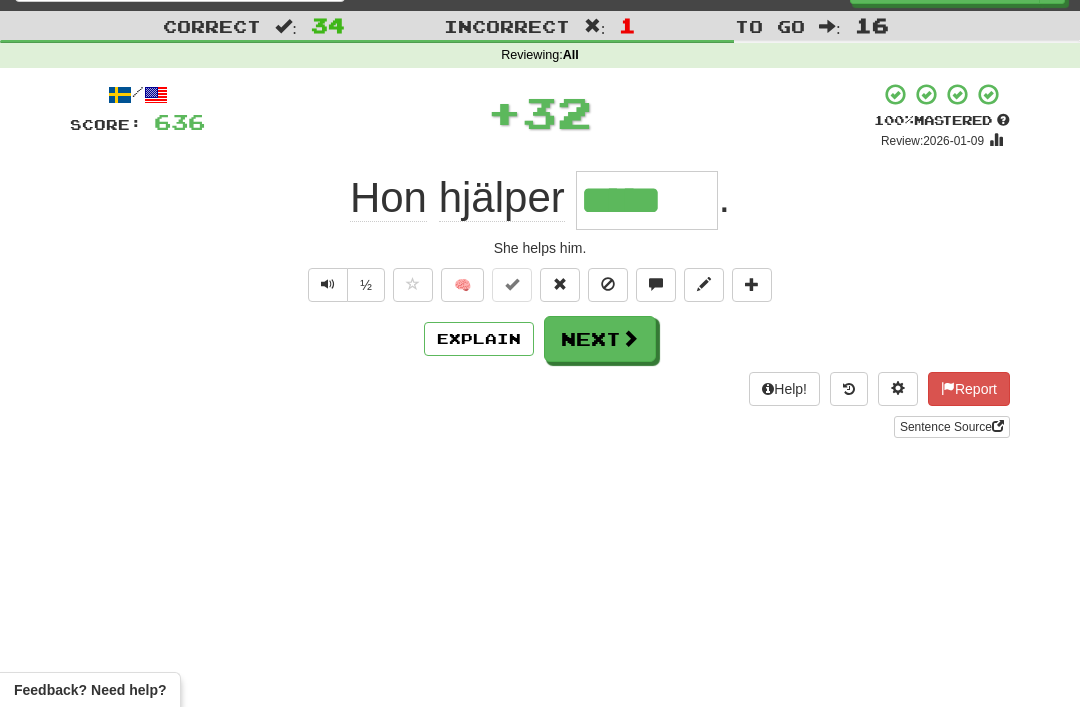 scroll, scrollTop: 29, scrollLeft: 0, axis: vertical 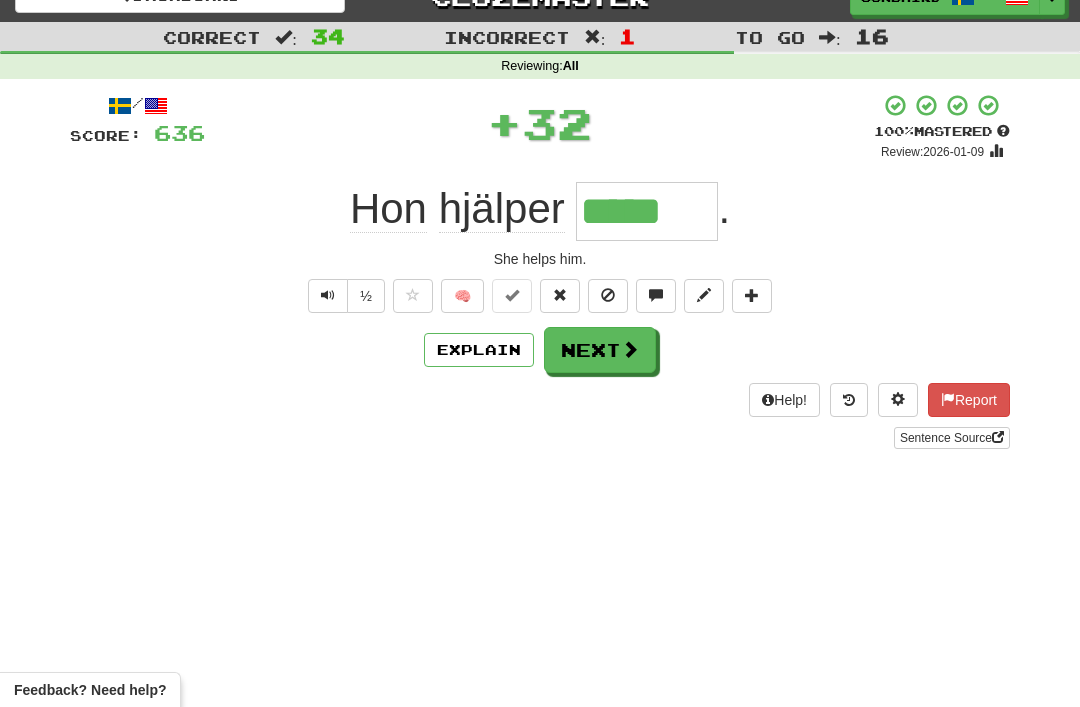 click on "Next" at bounding box center [600, 350] 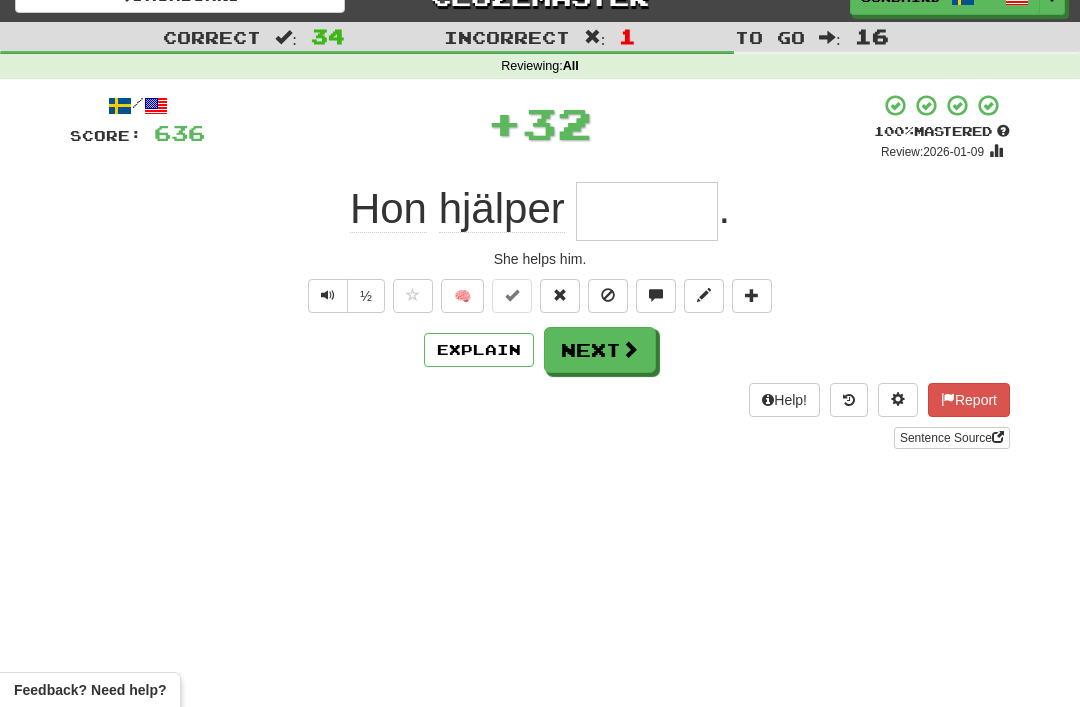 scroll, scrollTop: 30, scrollLeft: 0, axis: vertical 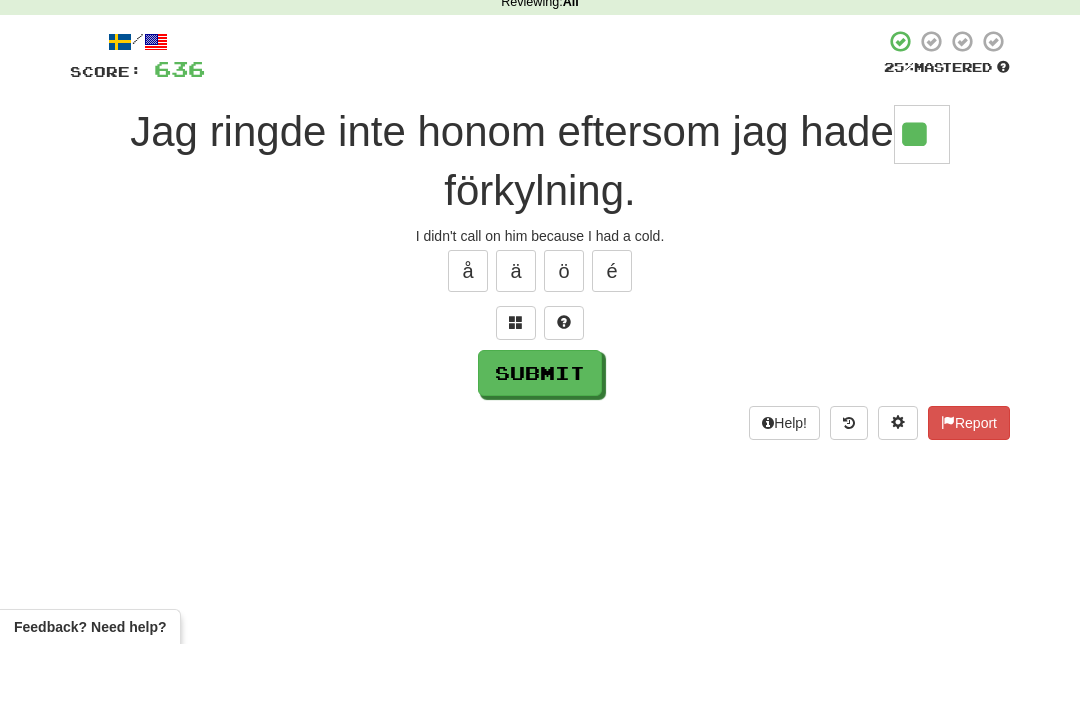 type on "**" 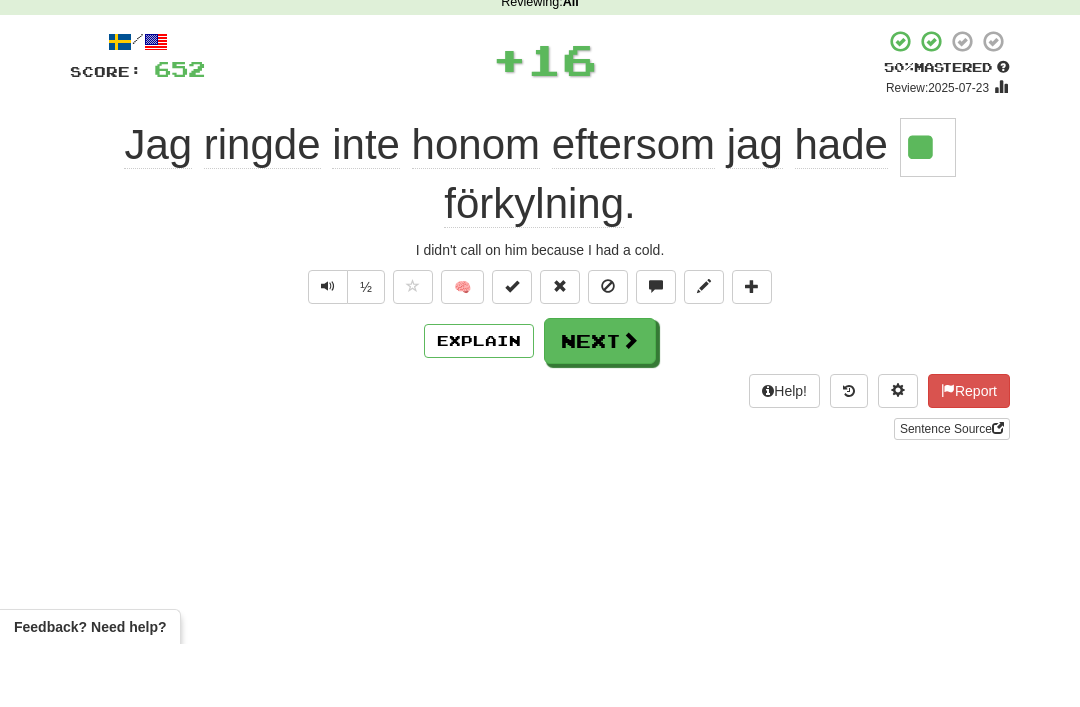 scroll, scrollTop: 93, scrollLeft: 0, axis: vertical 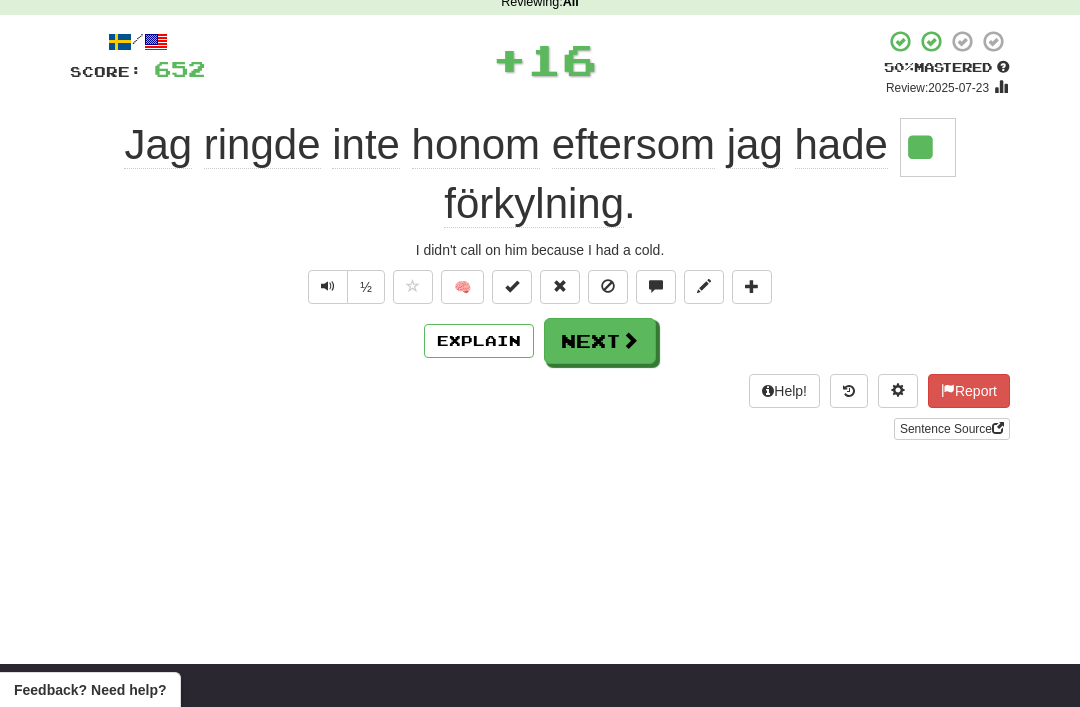click on "Next" at bounding box center [600, 341] 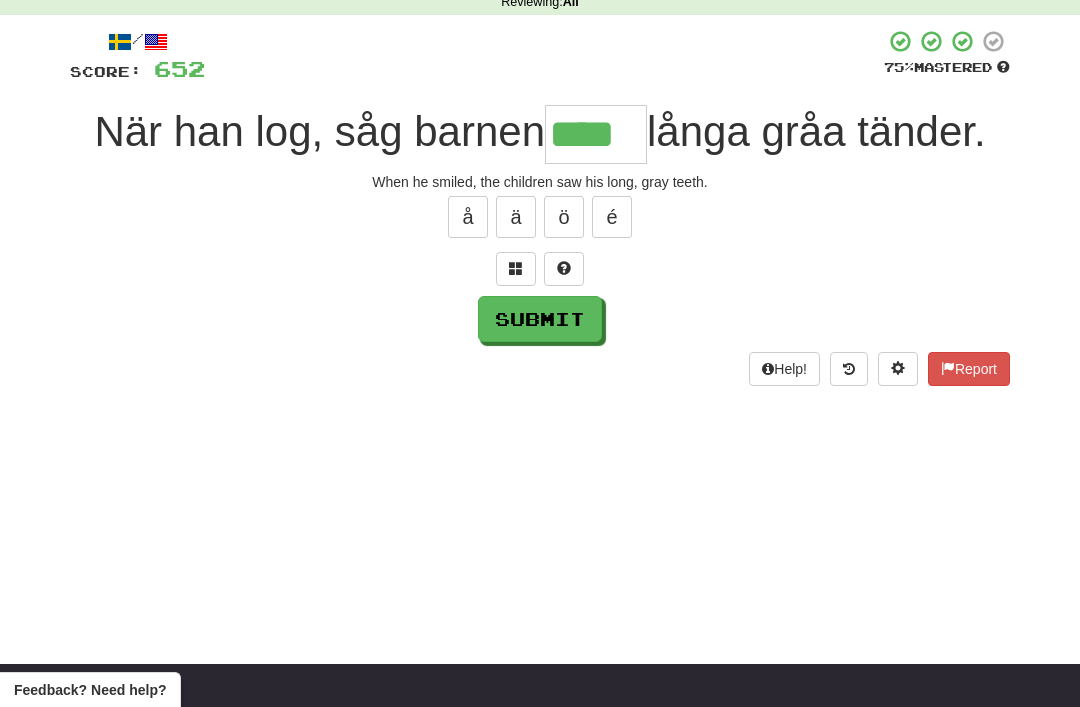 type on "****" 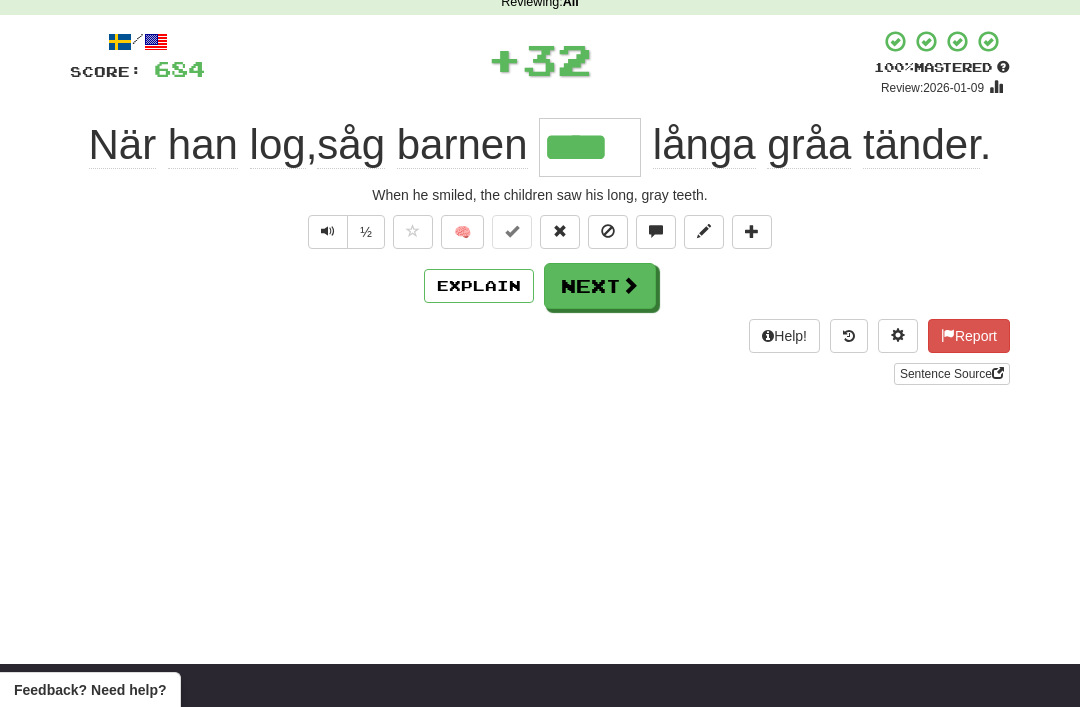 click on "Next" at bounding box center (600, 286) 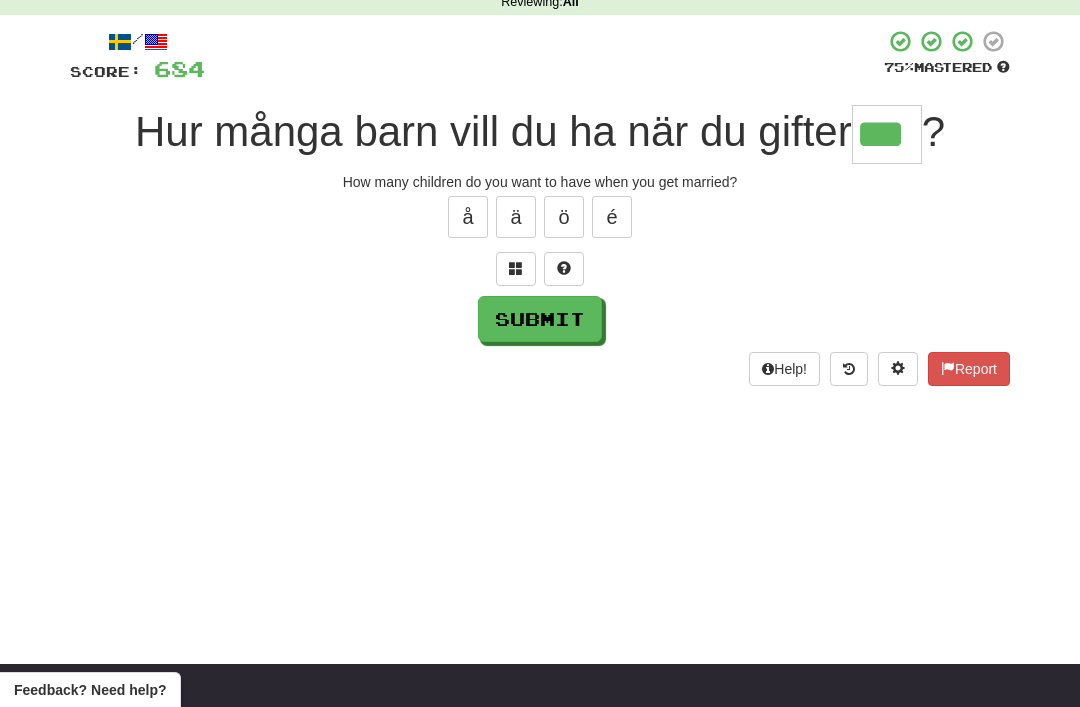 type on "***" 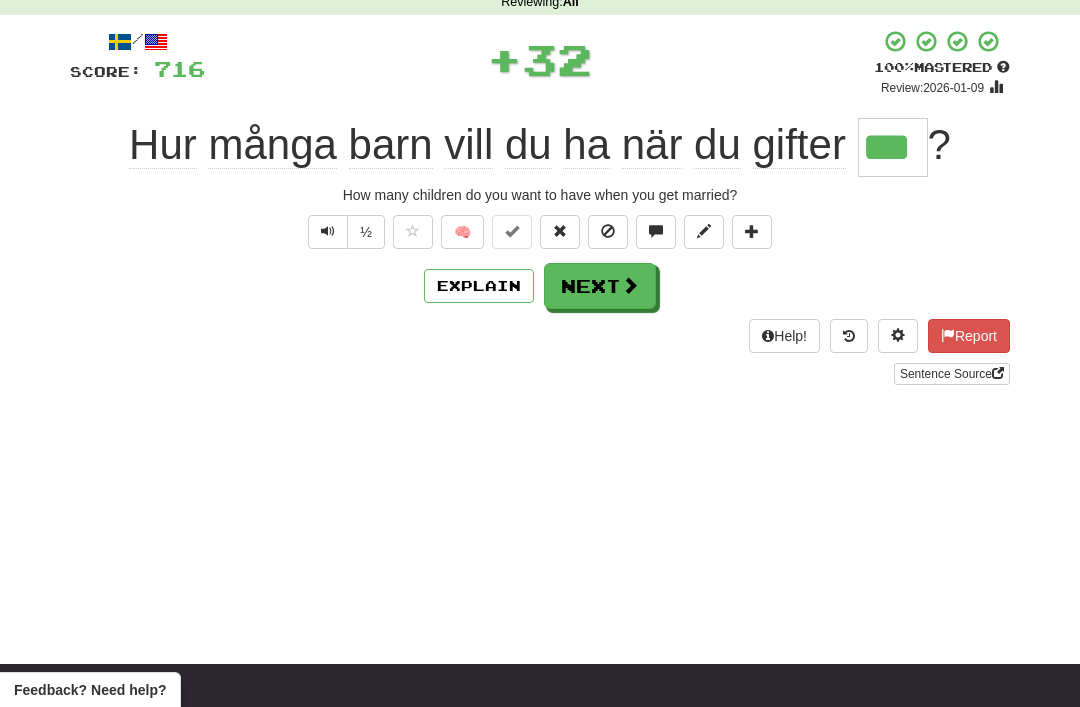 click on "Next" at bounding box center [600, 286] 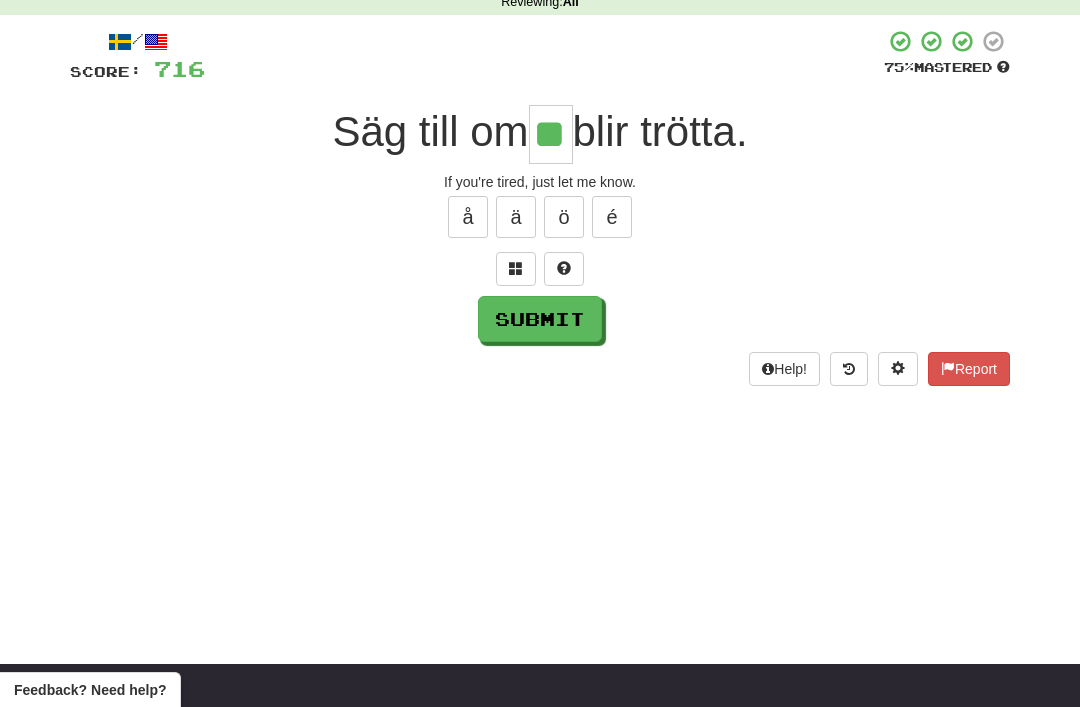 type on "**" 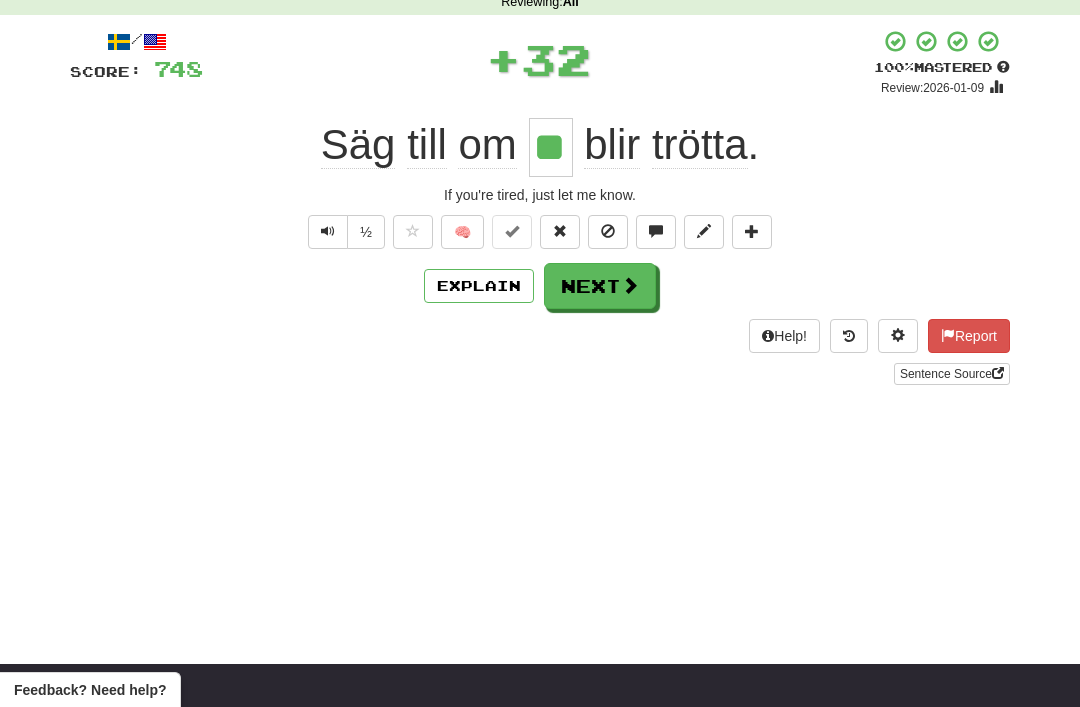 click on "Next" at bounding box center (600, 286) 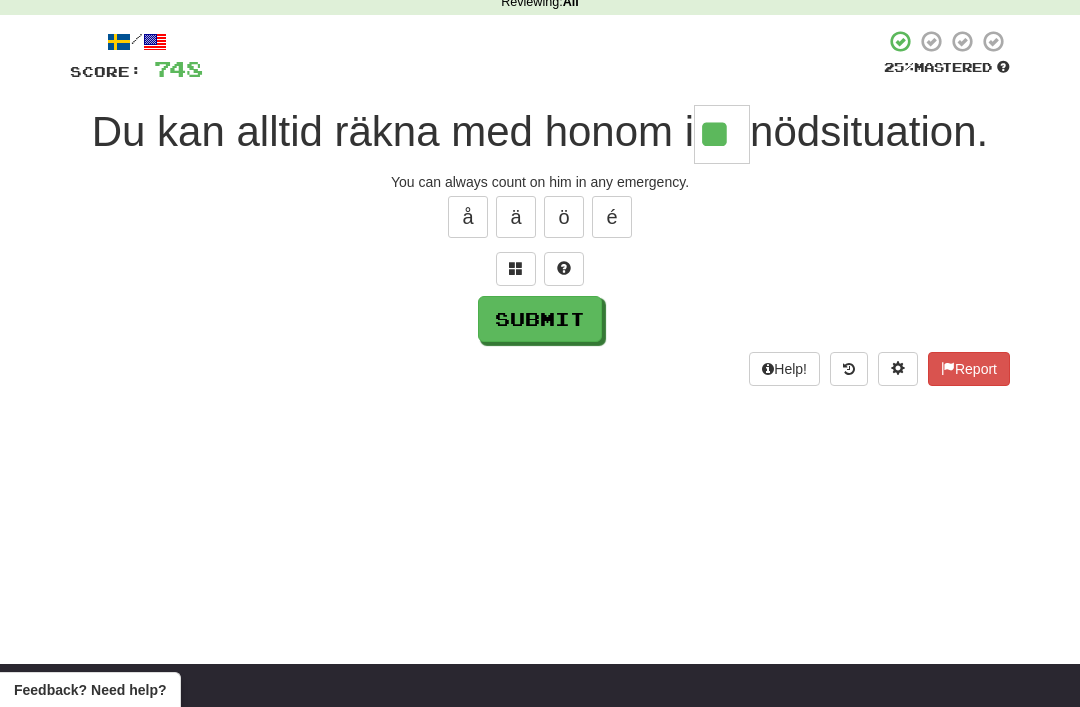 type on "**" 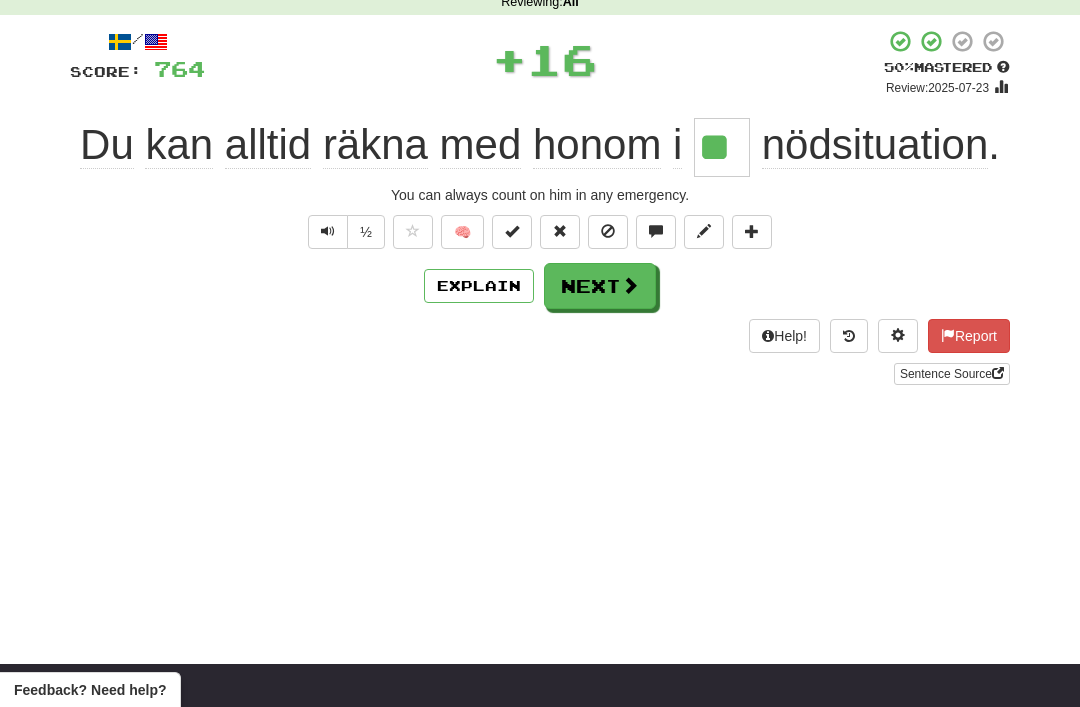 click on "Next" at bounding box center [600, 286] 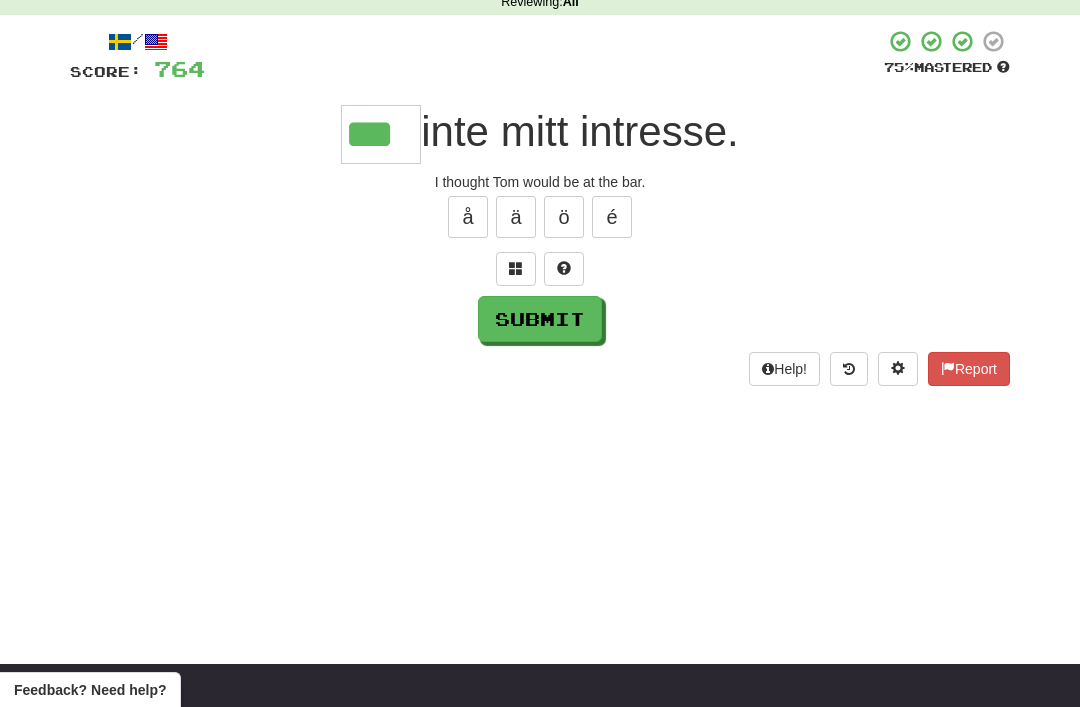 click on "Submit" at bounding box center (540, 319) 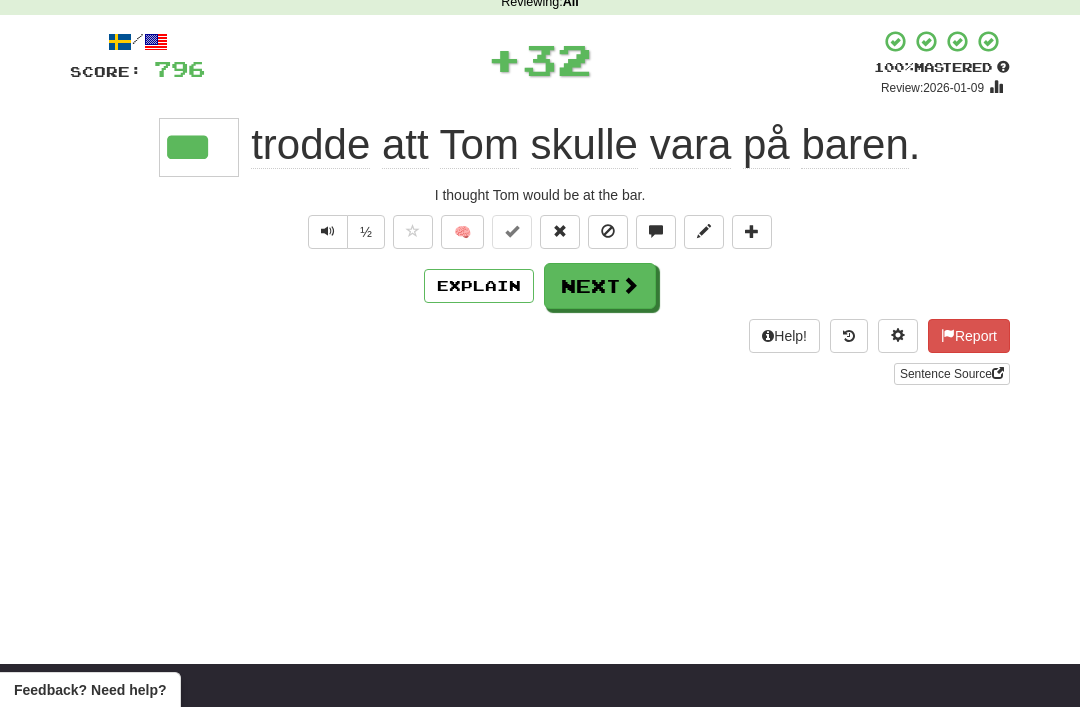 click on "Next" at bounding box center [600, 286] 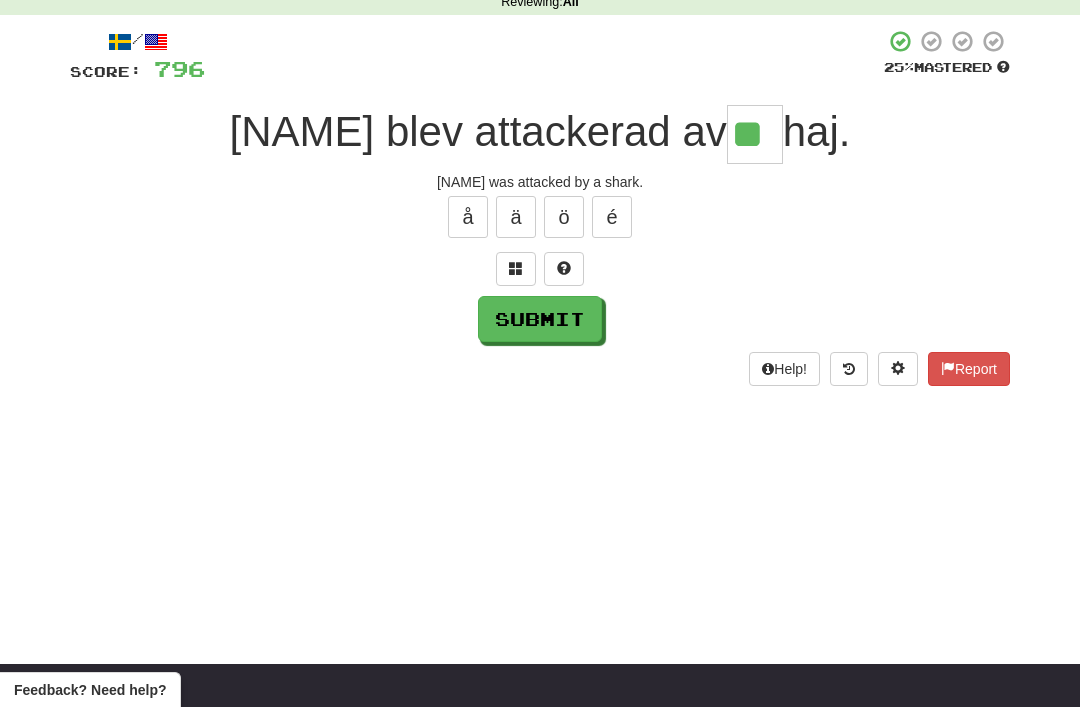 type on "**" 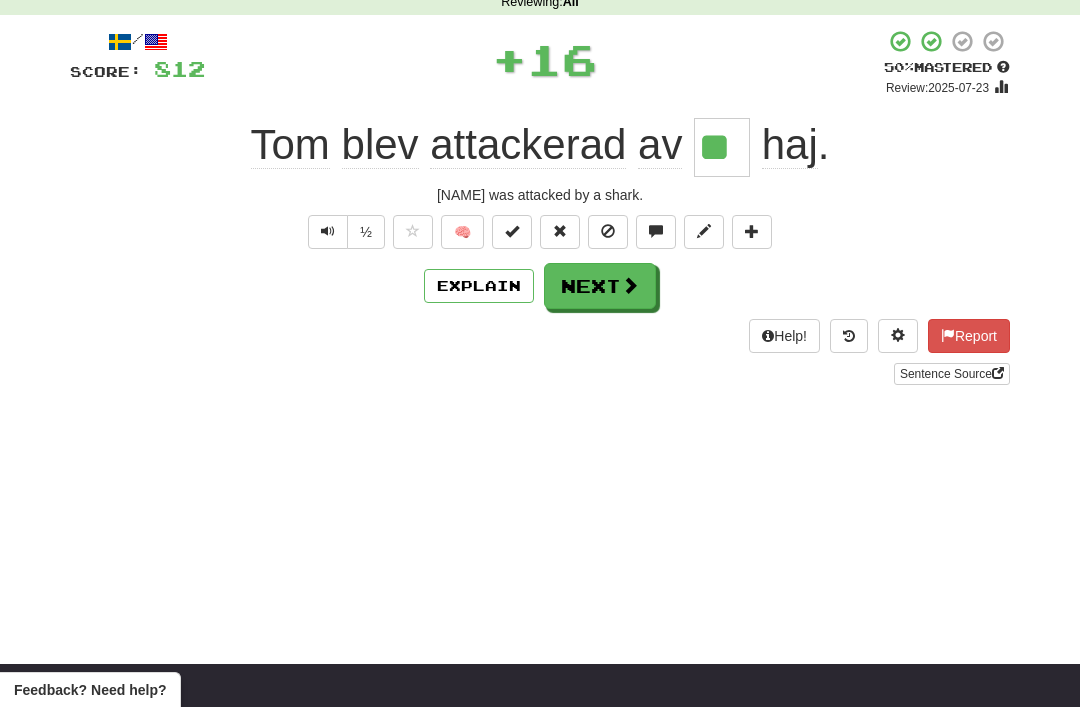 click on "Next" at bounding box center [600, 286] 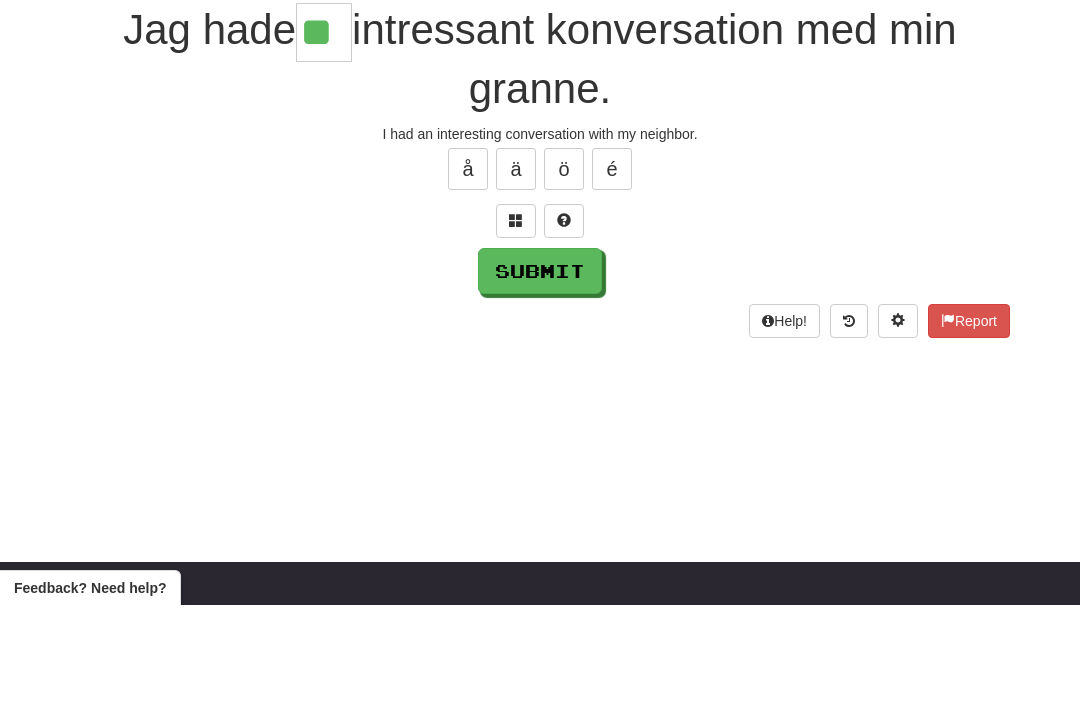 type on "**" 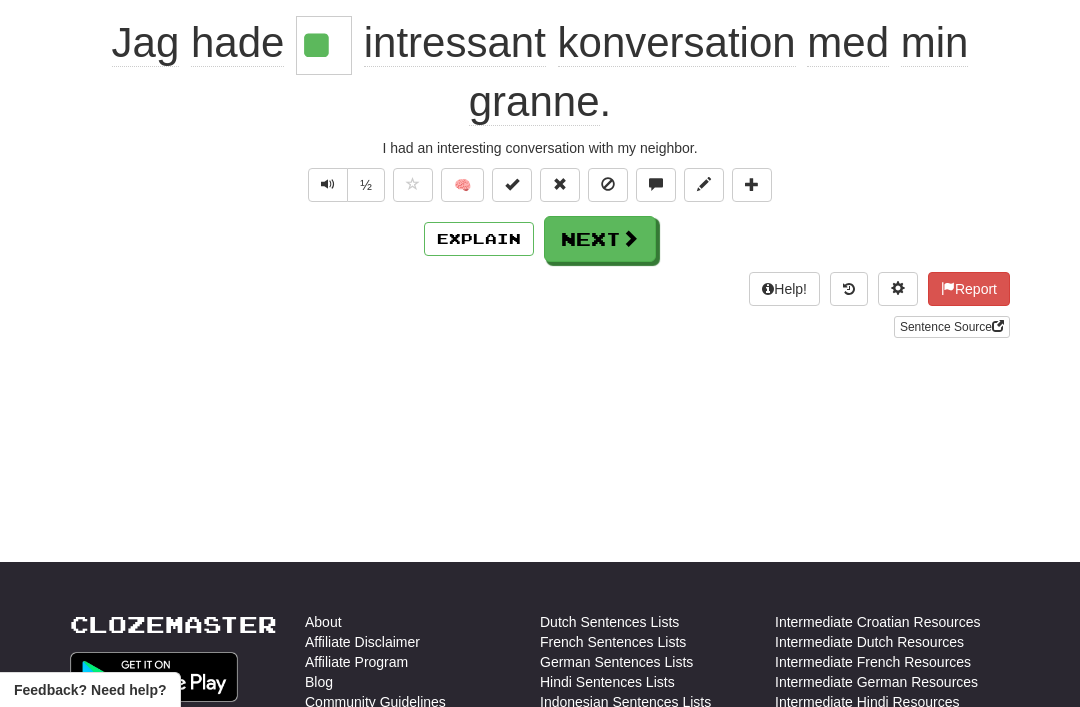 click on "Next" at bounding box center (600, 239) 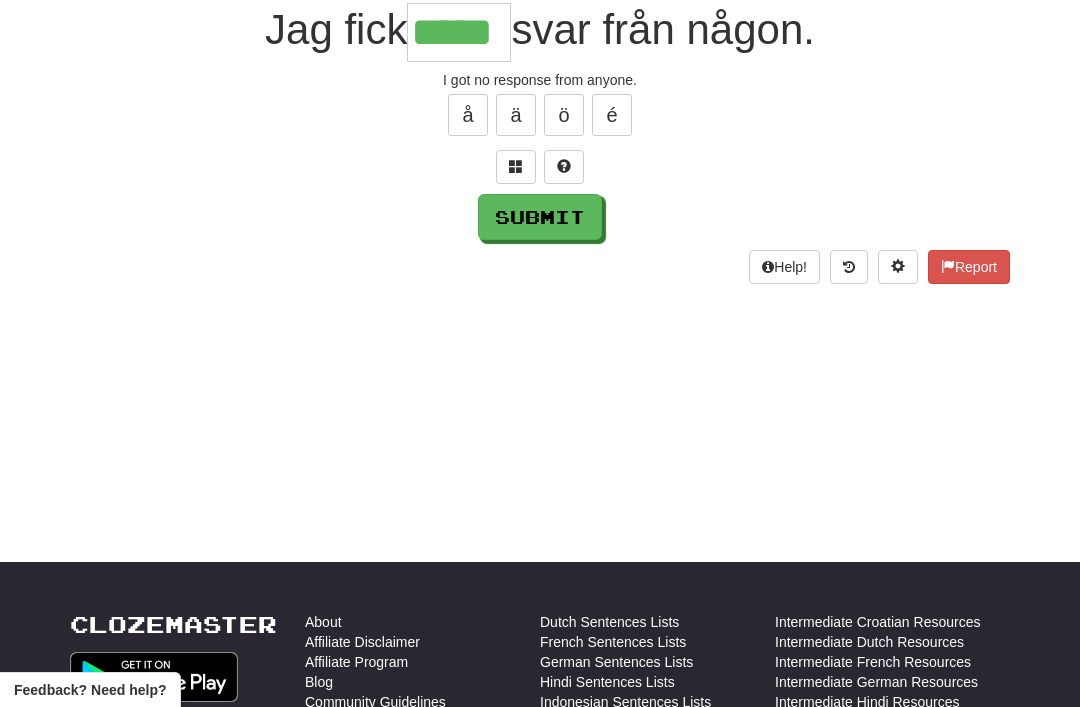type on "*****" 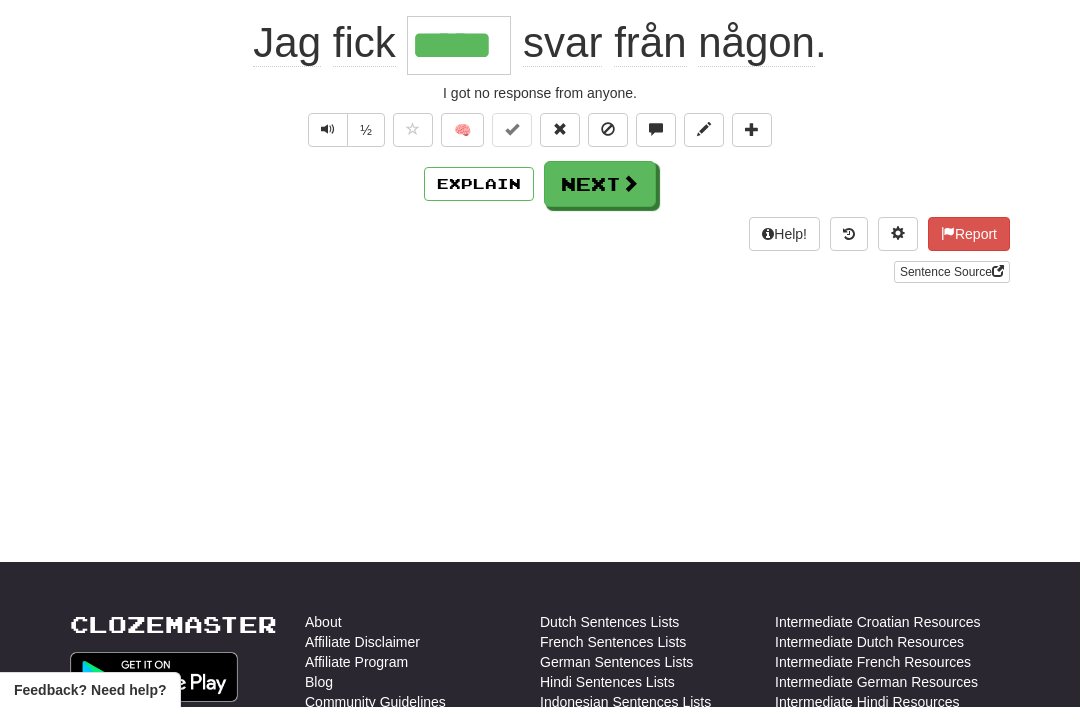 click on "Next" at bounding box center [600, 184] 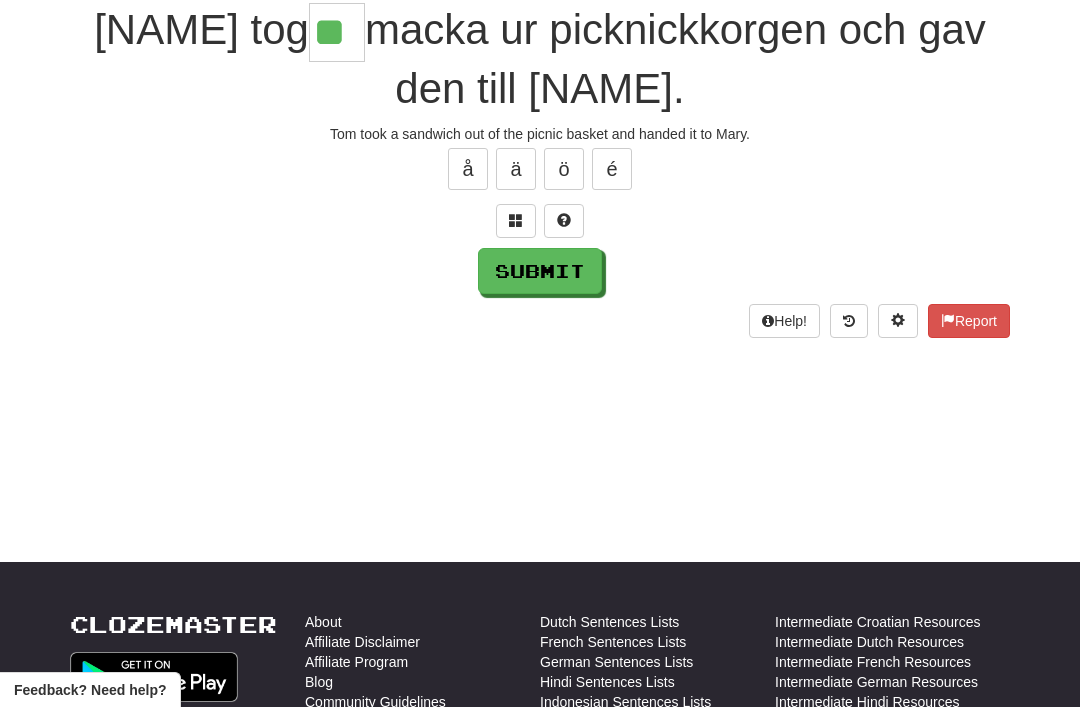 type on "**" 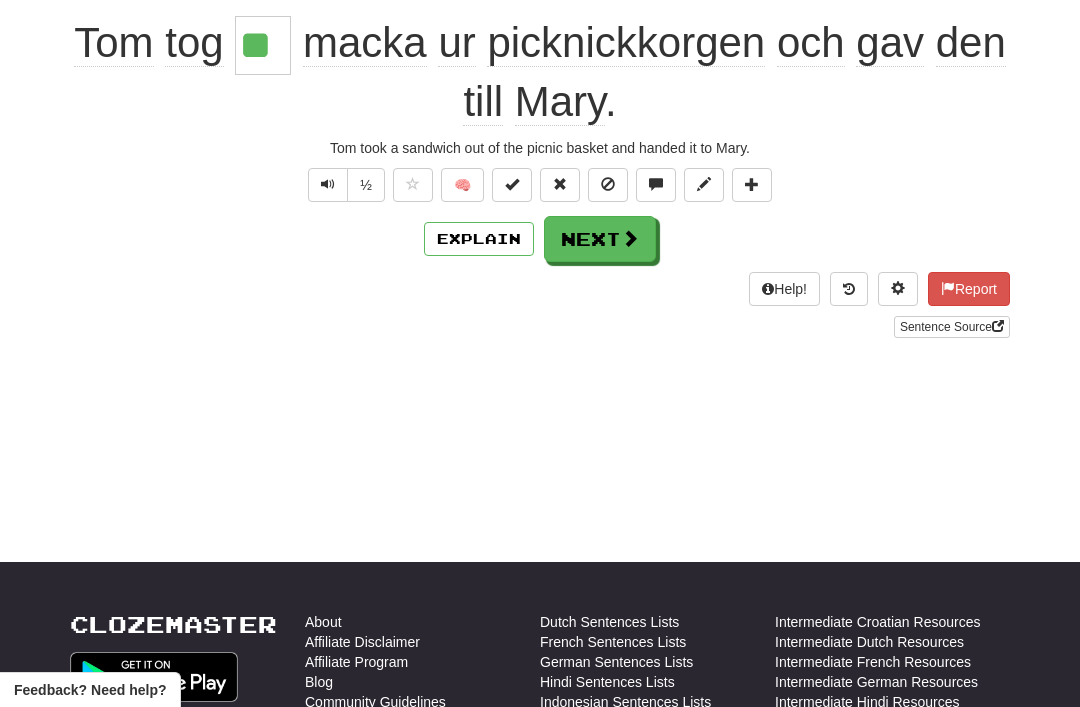 click on "Next" at bounding box center (600, 239) 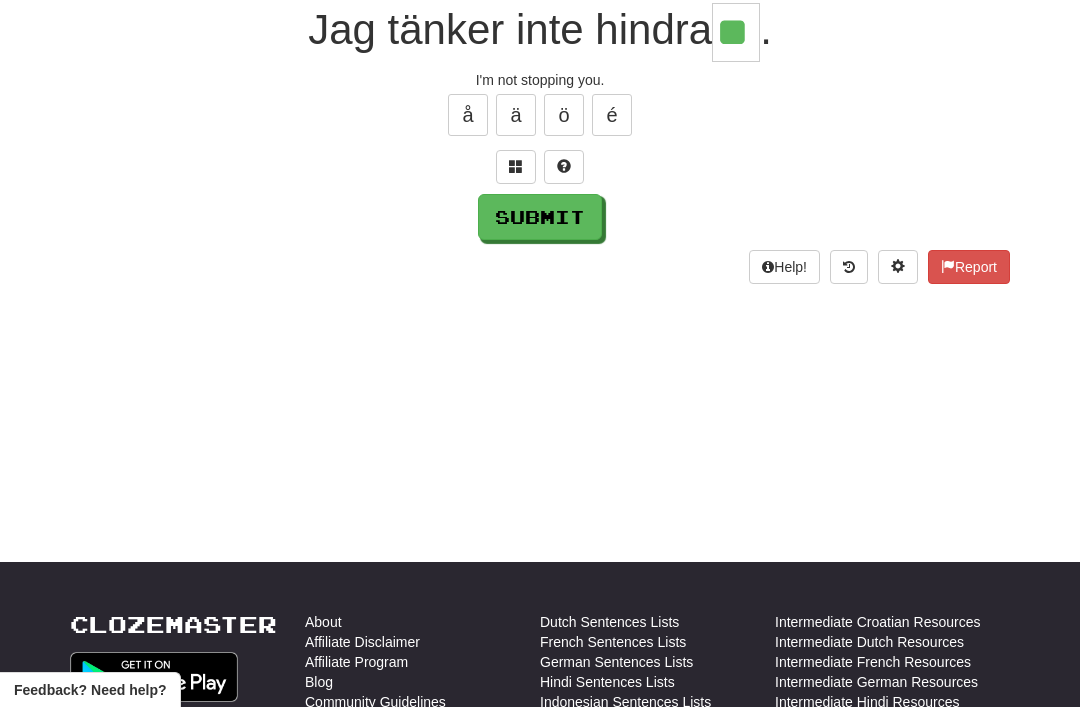 type on "**" 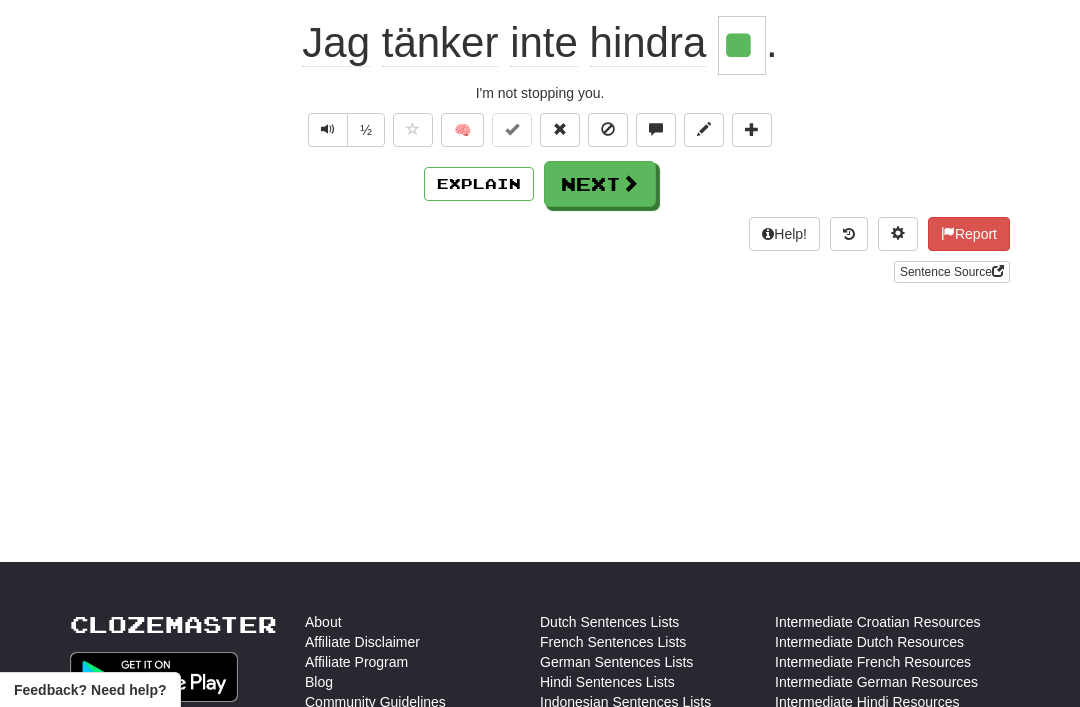 click on "Next" at bounding box center [600, 184] 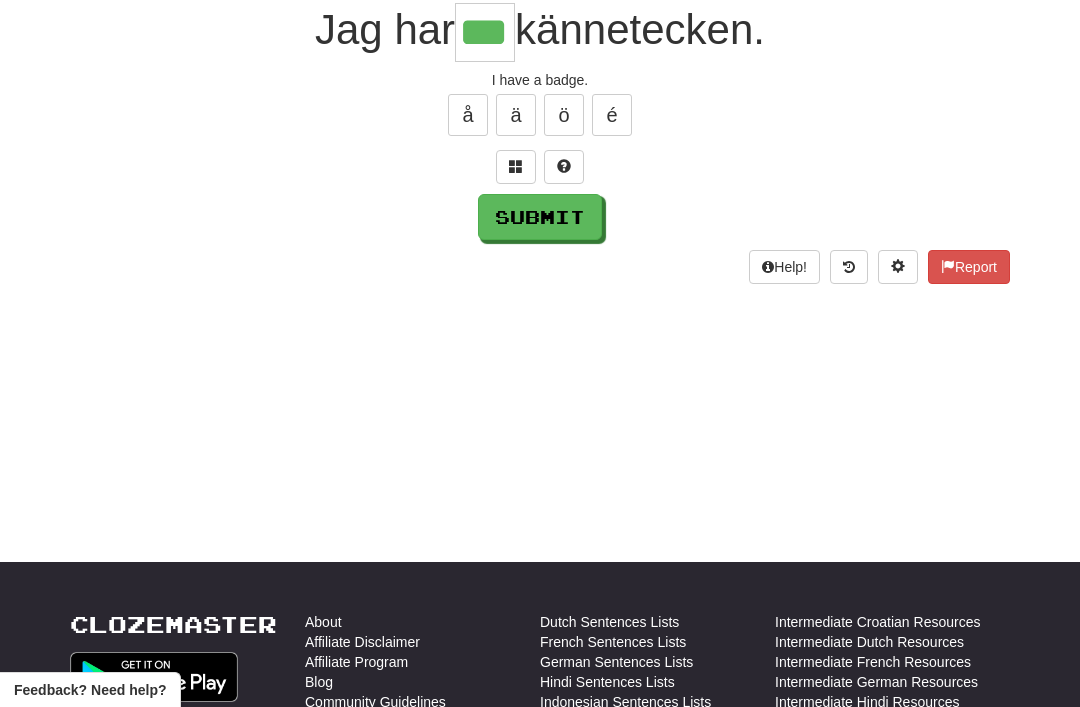 type on "***" 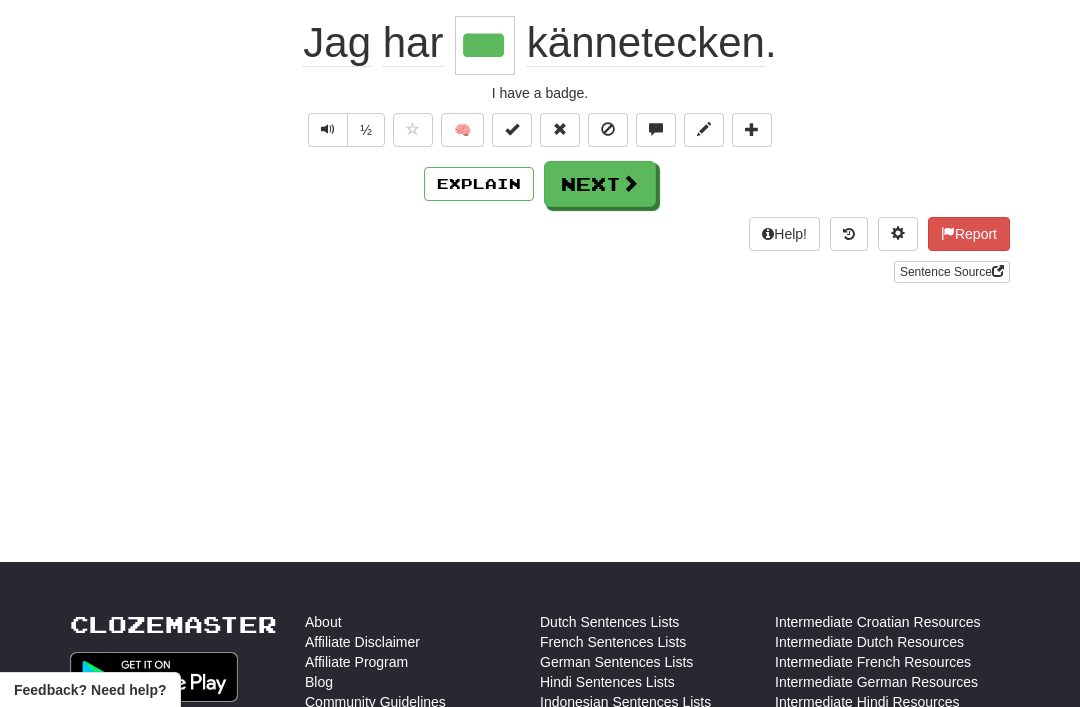 click on "Next" at bounding box center (600, 184) 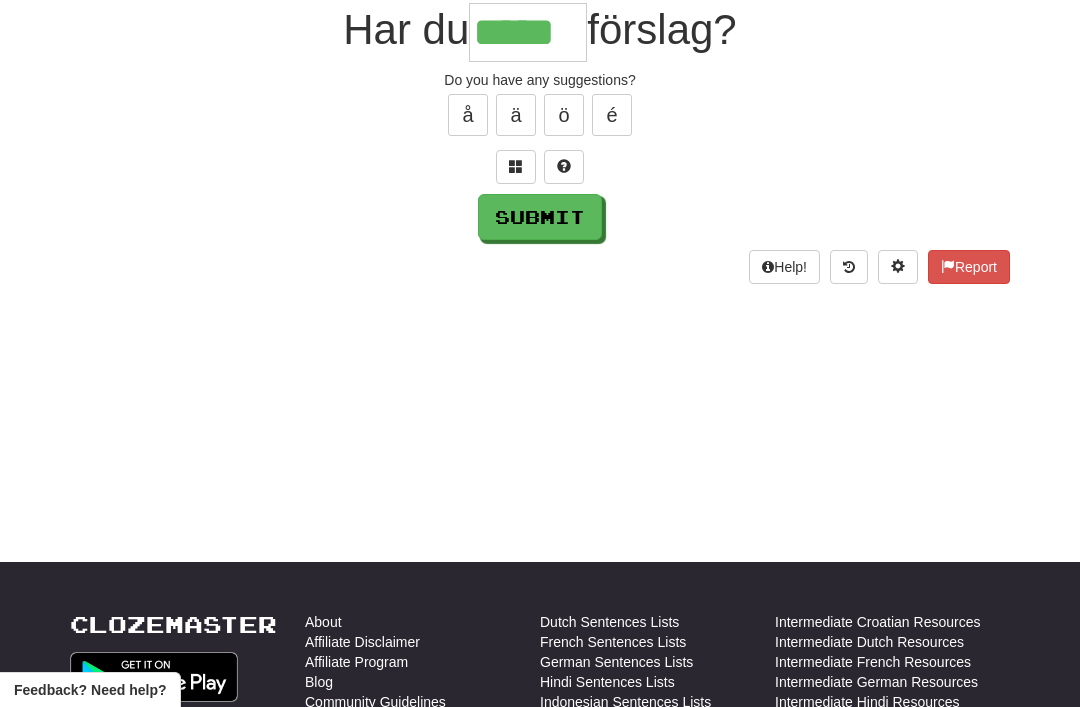 type on "*****" 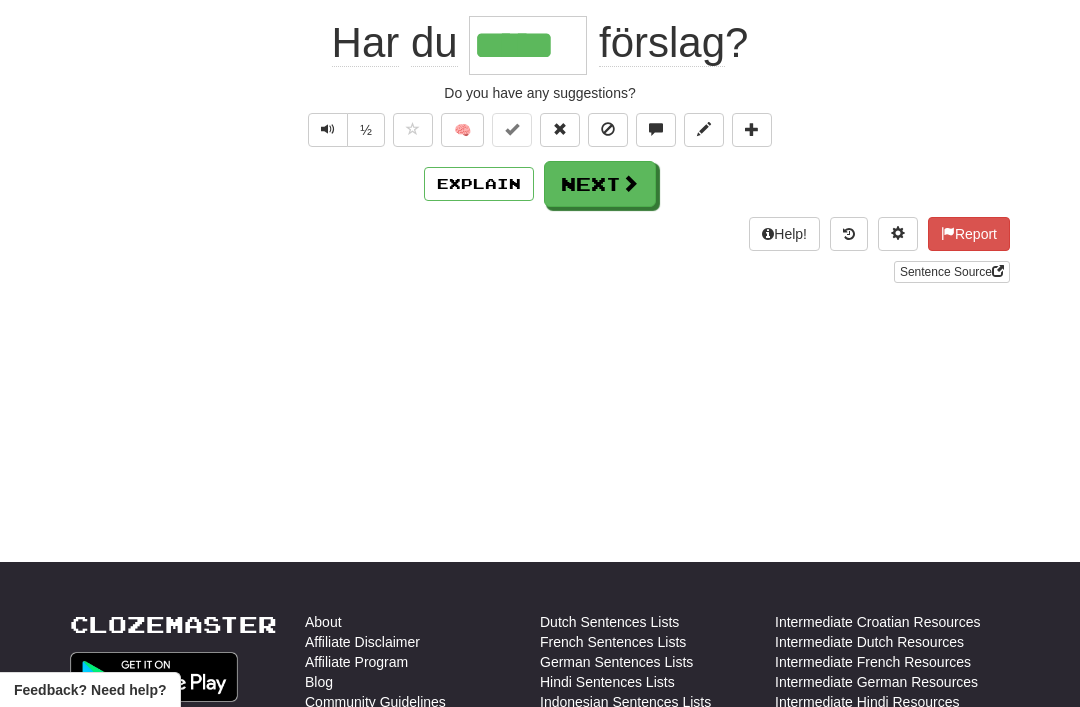 click on "Next" at bounding box center [600, 184] 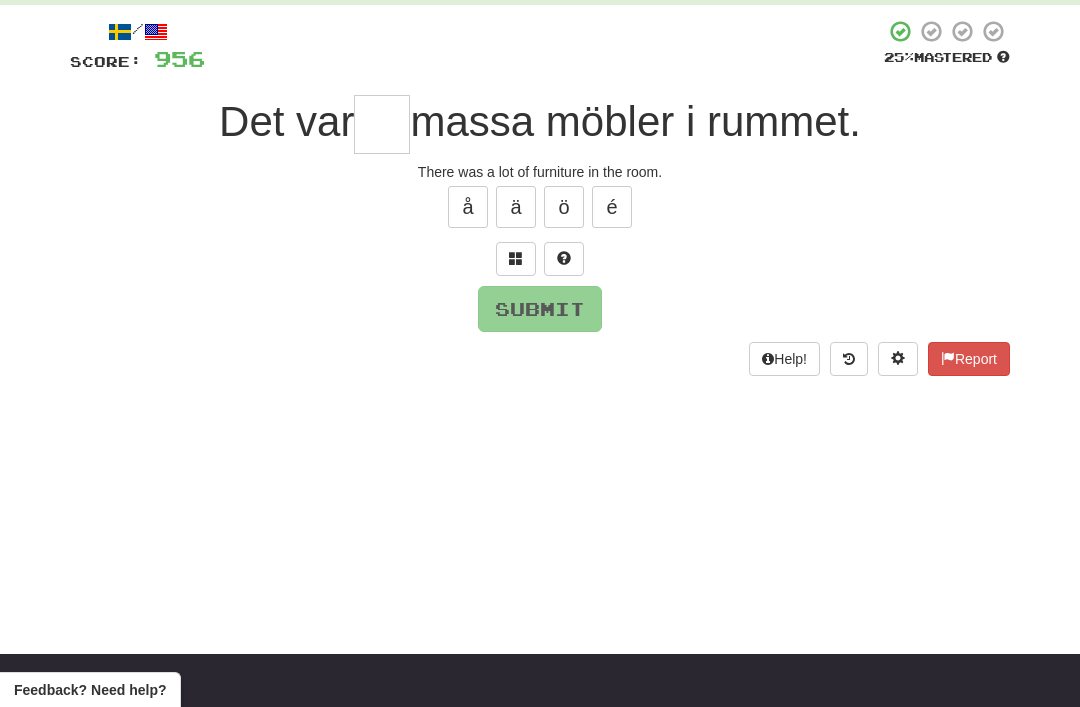 scroll, scrollTop: 100, scrollLeft: 0, axis: vertical 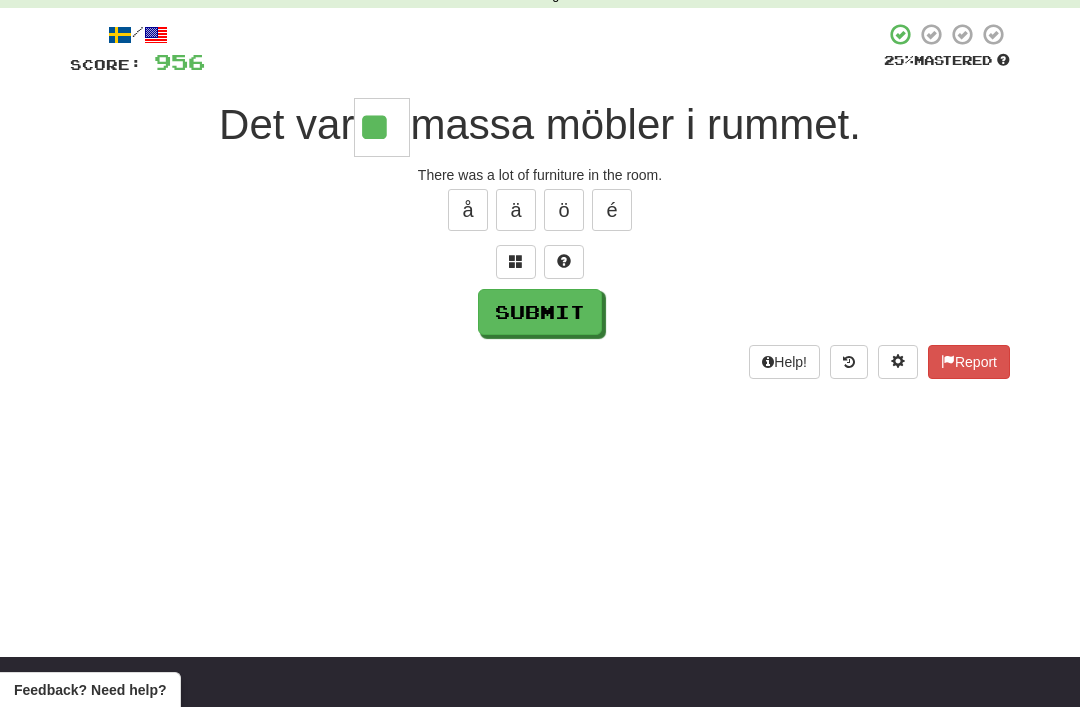 type on "**" 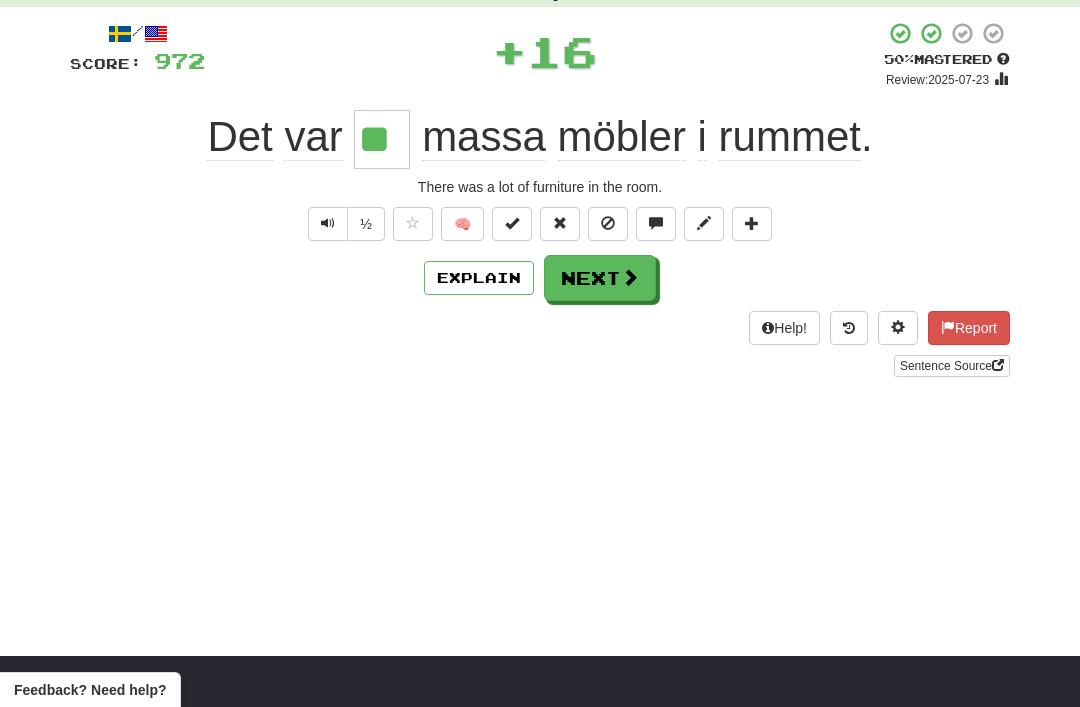 click on "Next" at bounding box center (600, 278) 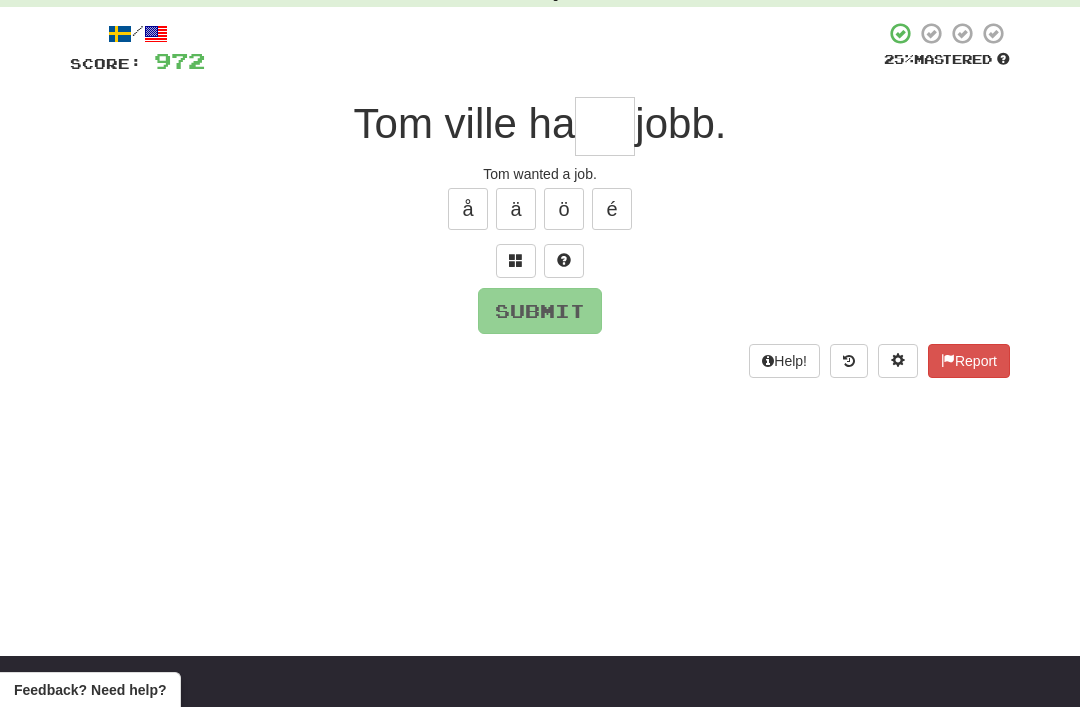 scroll, scrollTop: 100, scrollLeft: 0, axis: vertical 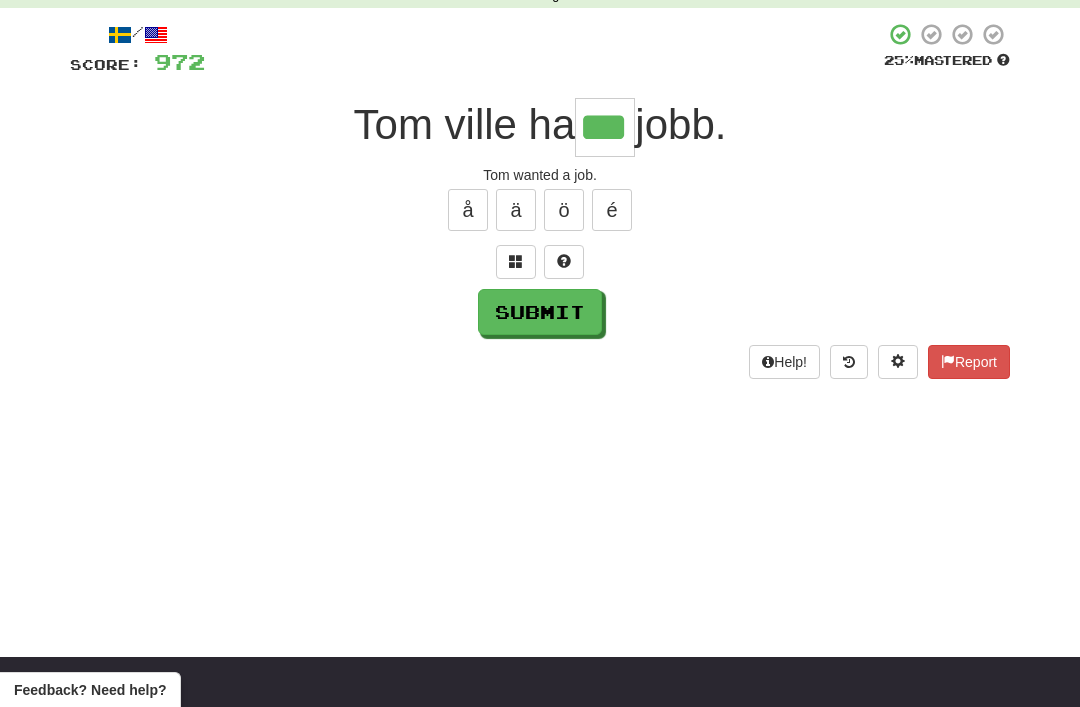 type on "***" 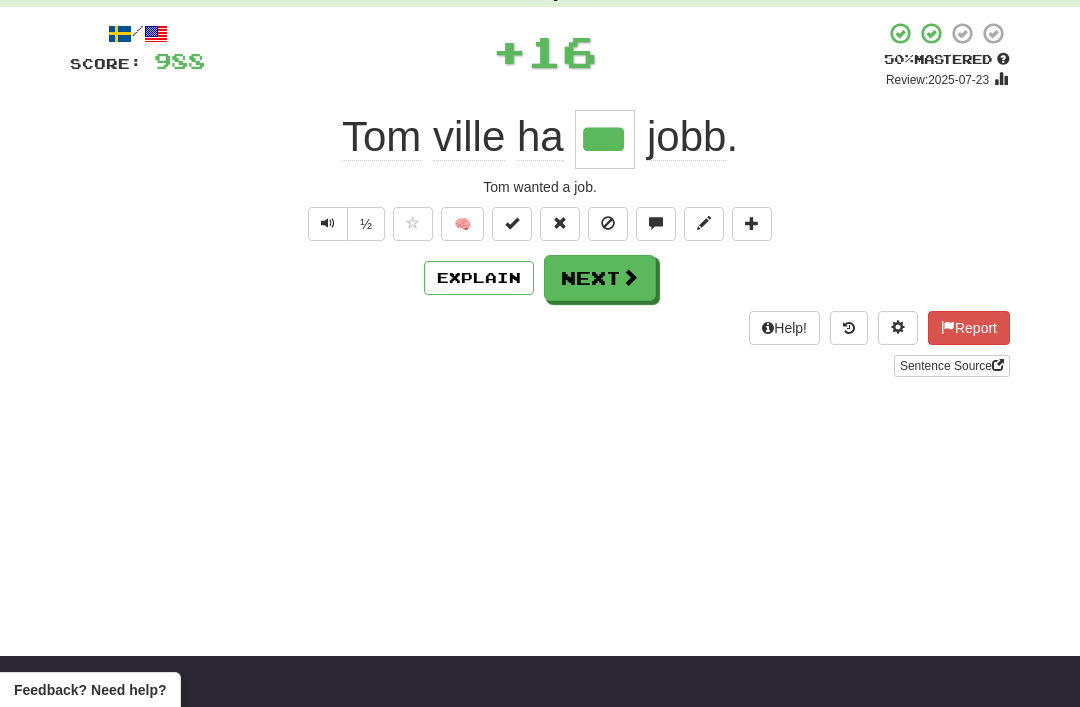 click on "Next" at bounding box center [600, 278] 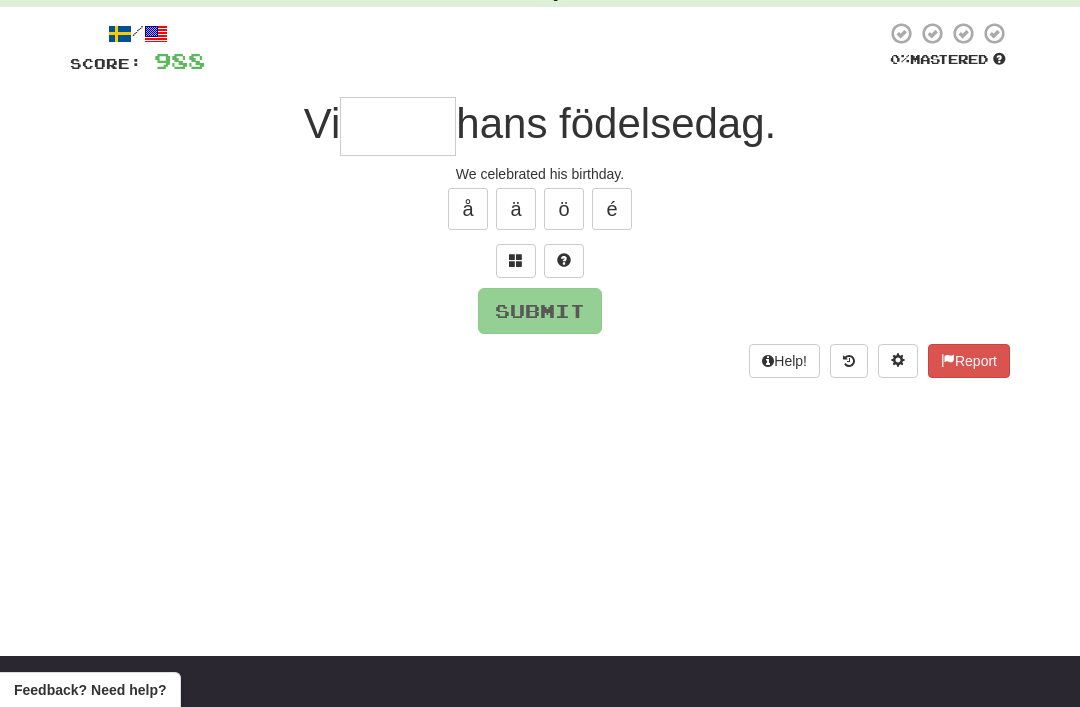 scroll, scrollTop: 100, scrollLeft: 0, axis: vertical 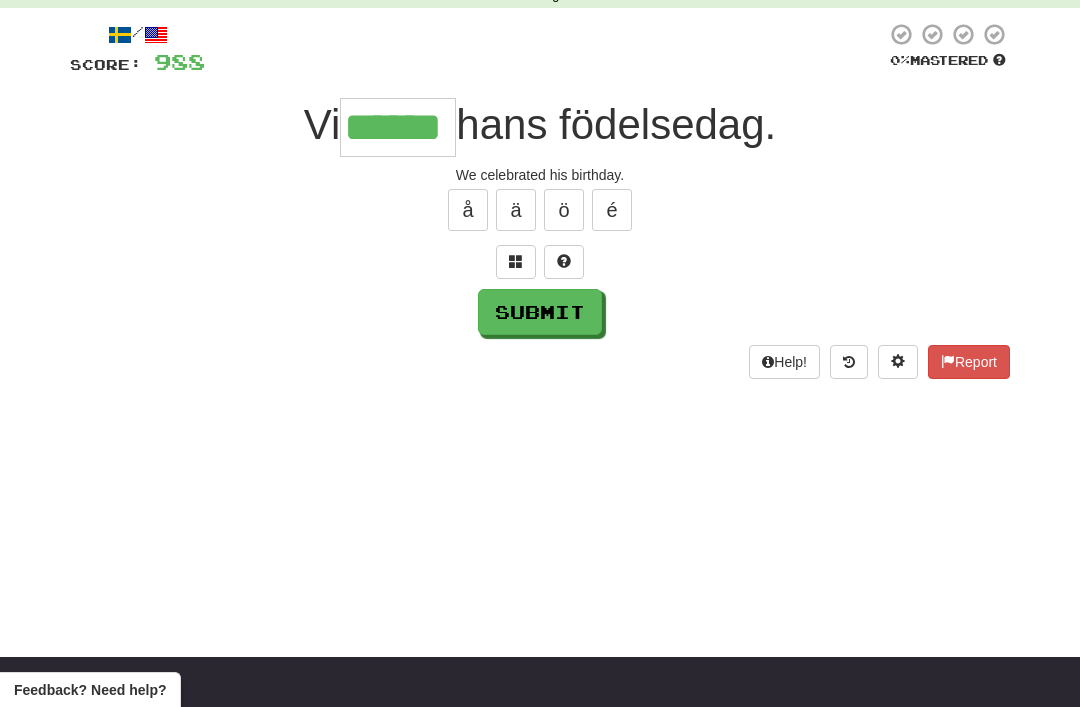 type on "******" 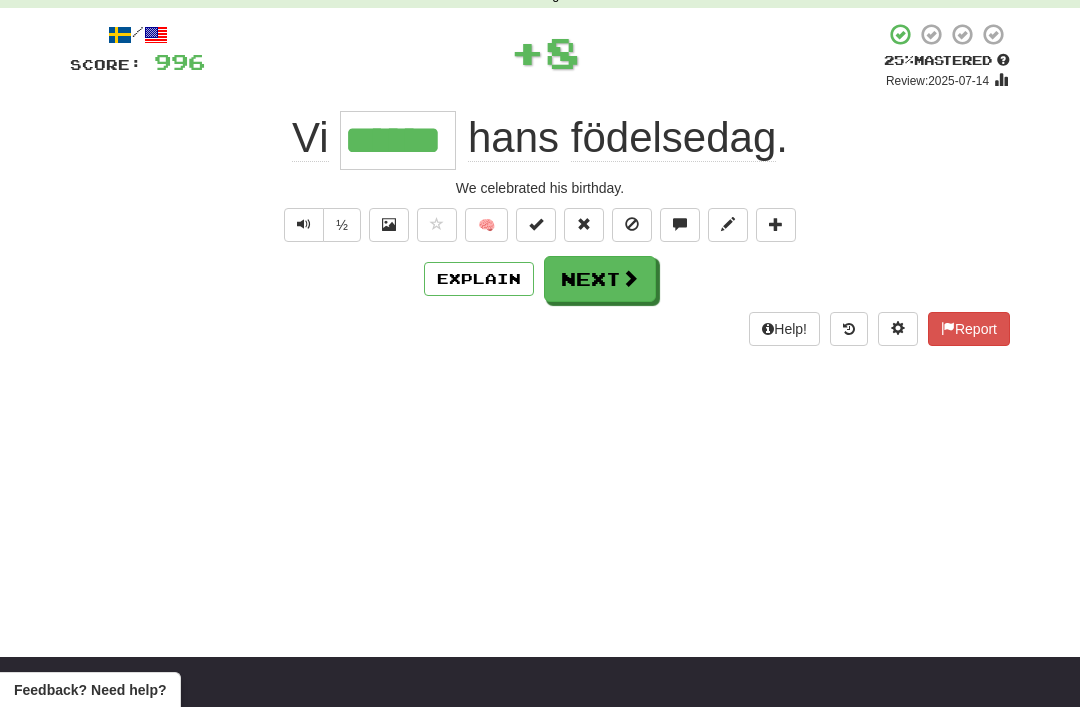 scroll, scrollTop: 101, scrollLeft: 0, axis: vertical 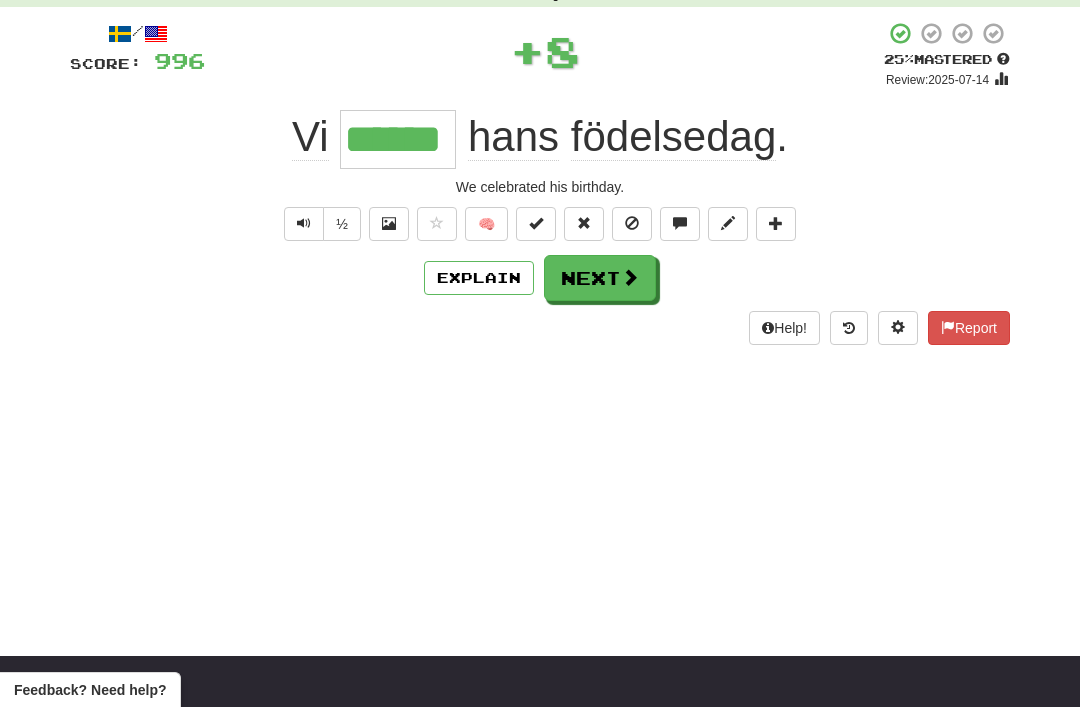 click on "Next" at bounding box center [600, 278] 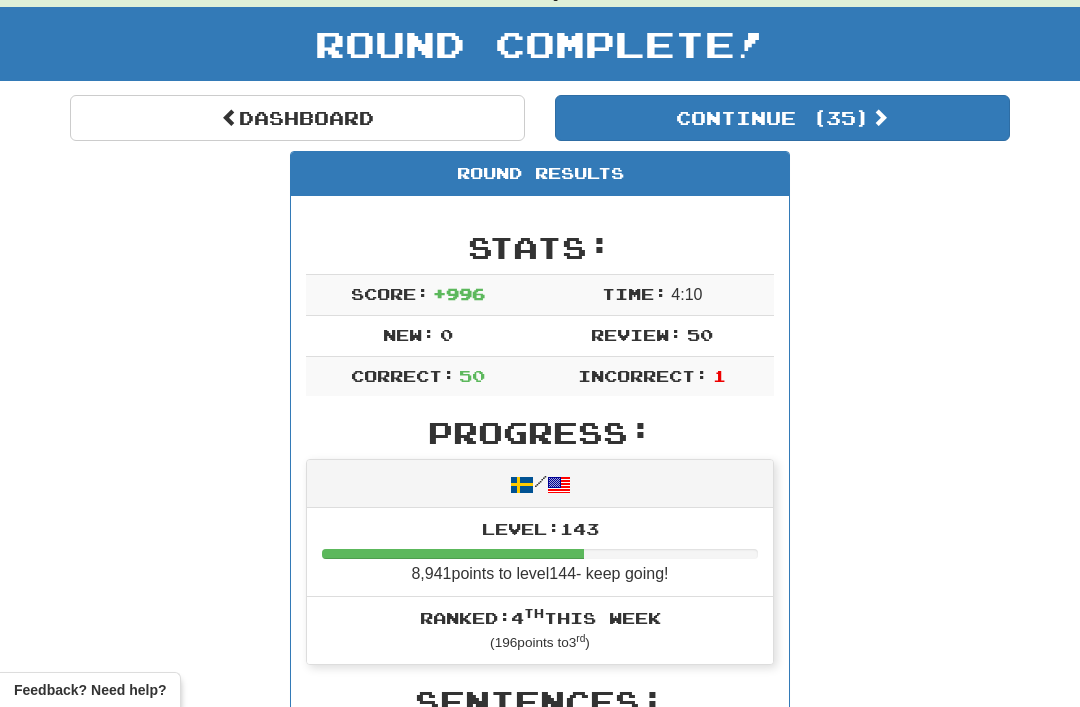 click on "Dashboard" at bounding box center (297, 118) 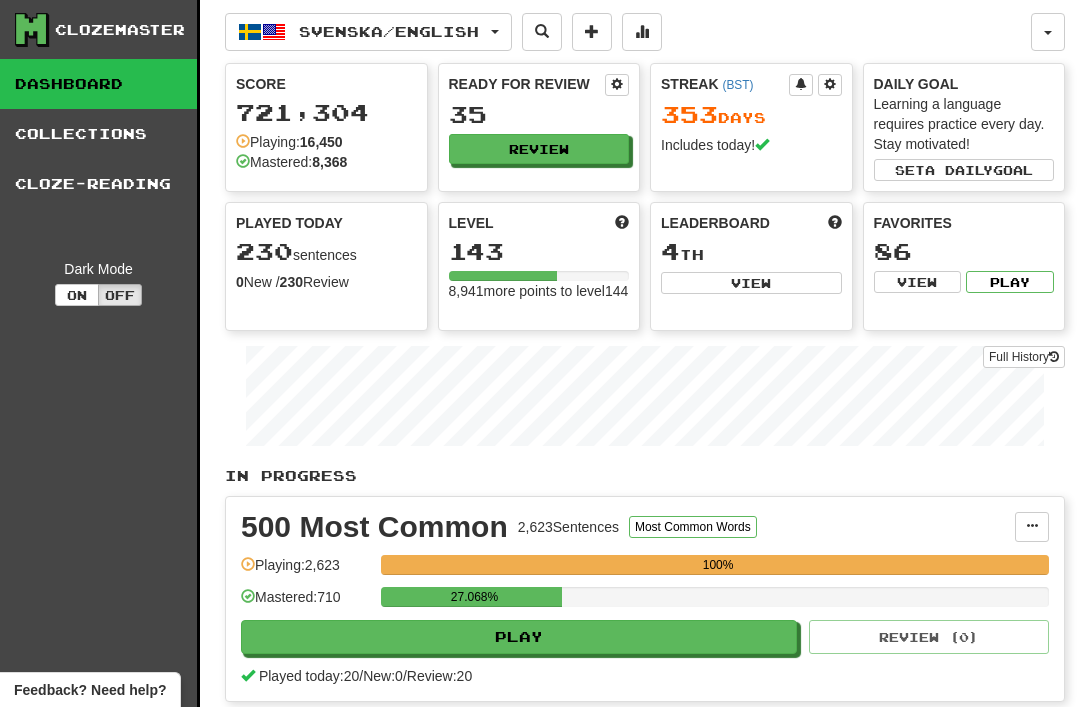 scroll, scrollTop: 0, scrollLeft: 0, axis: both 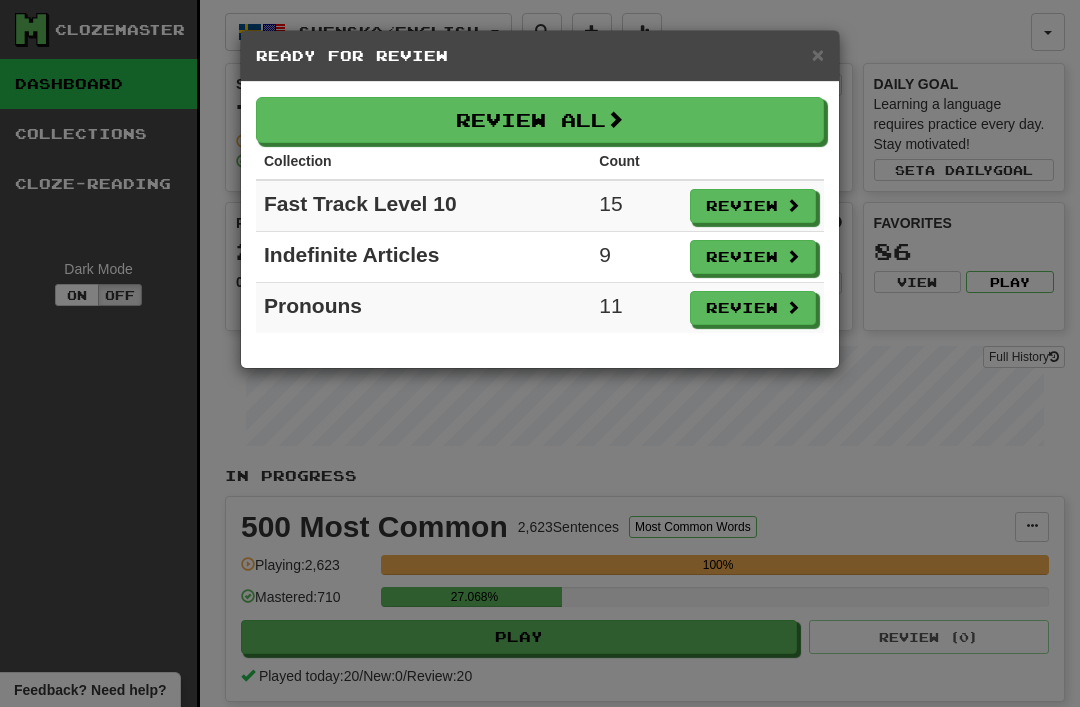 click on "Review All" at bounding box center (540, 120) 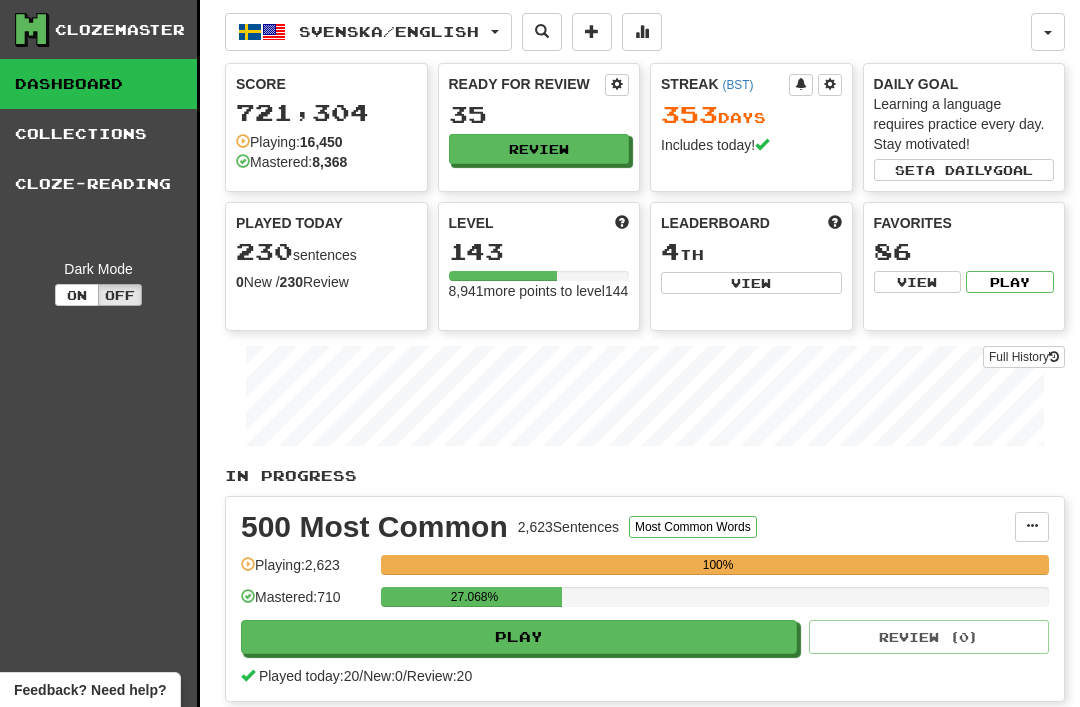 select on "**" 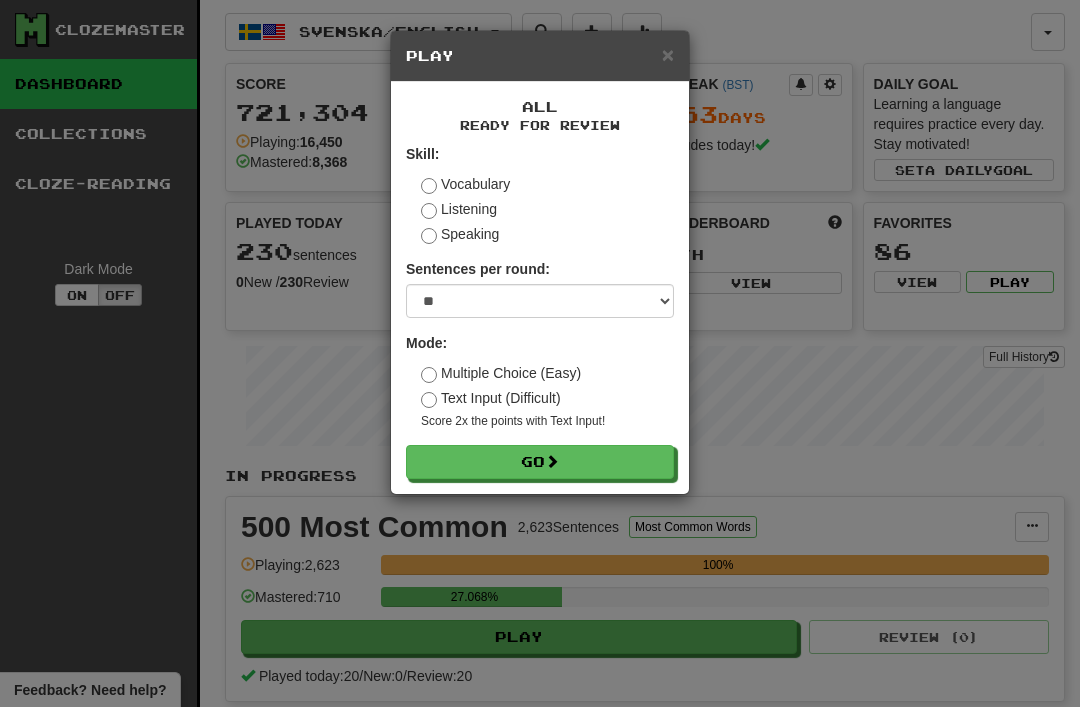 click on "Go" at bounding box center (540, 462) 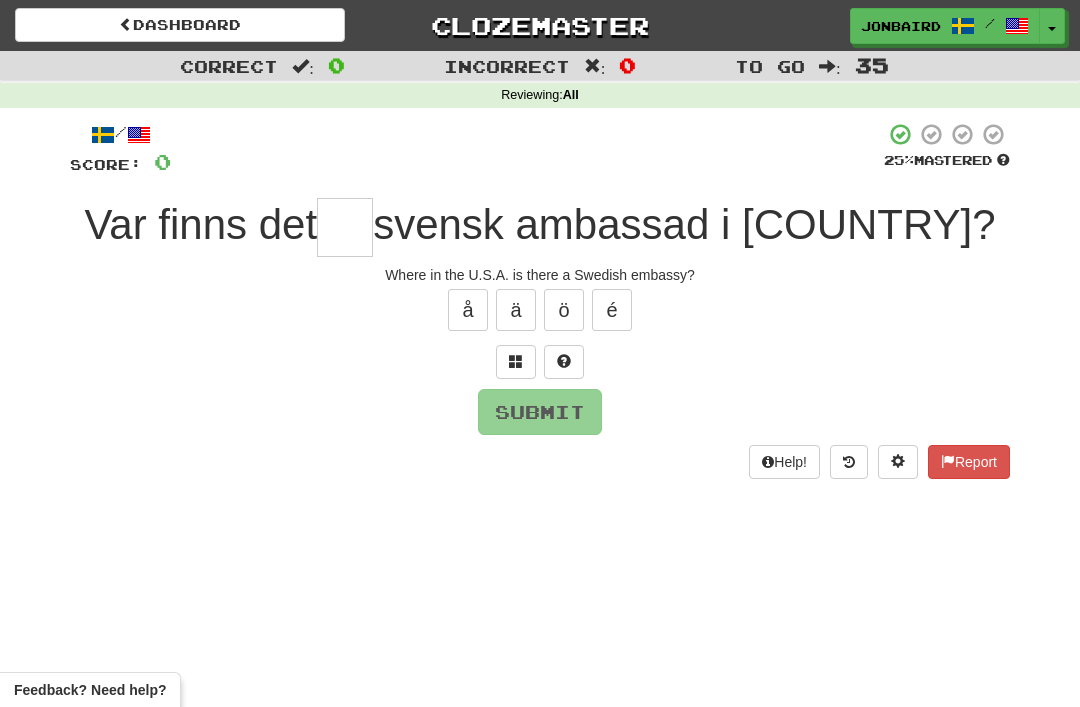 scroll, scrollTop: 0, scrollLeft: 0, axis: both 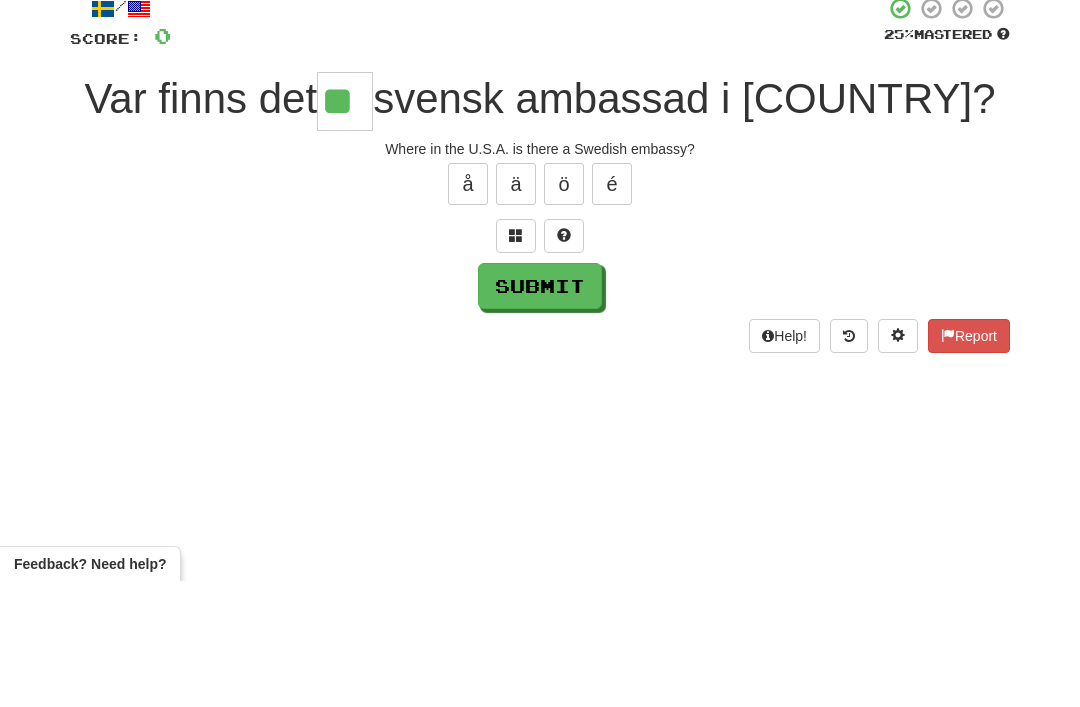 type on "**" 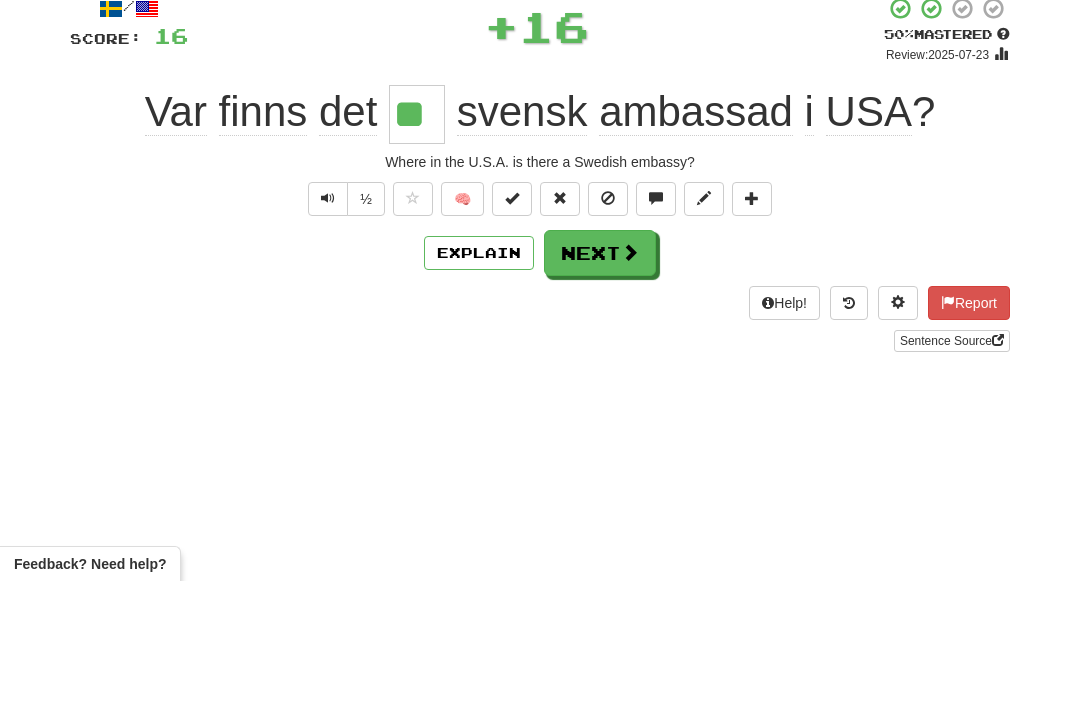 scroll, scrollTop: 126, scrollLeft: 0, axis: vertical 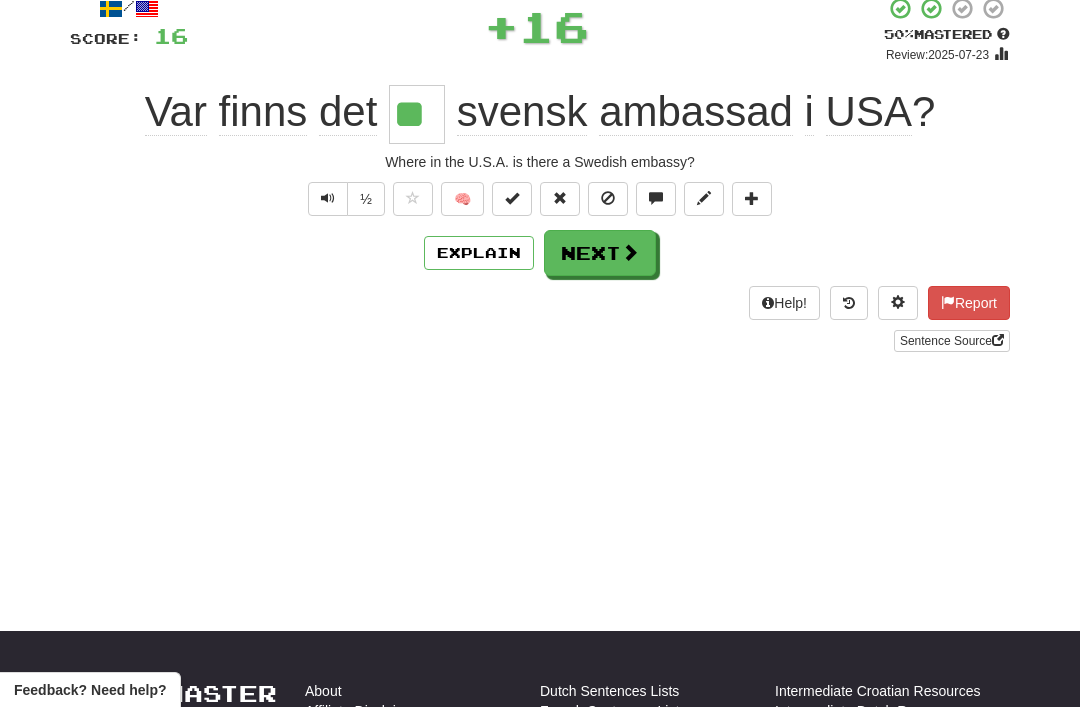 click on "Next" at bounding box center [600, 253] 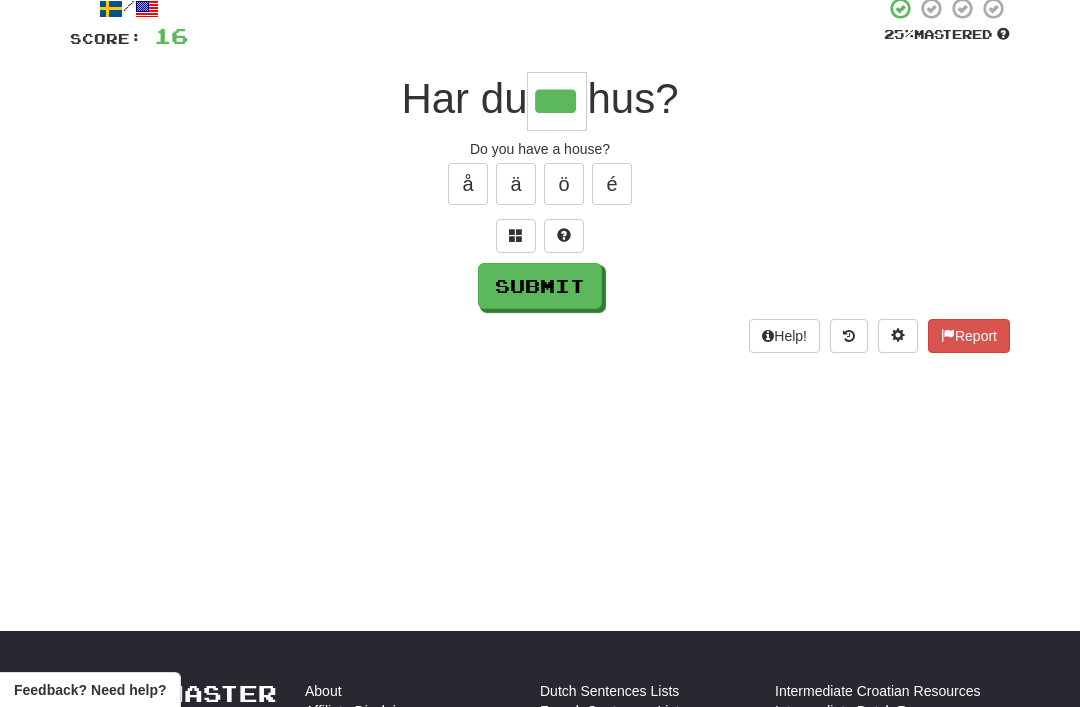 type on "***" 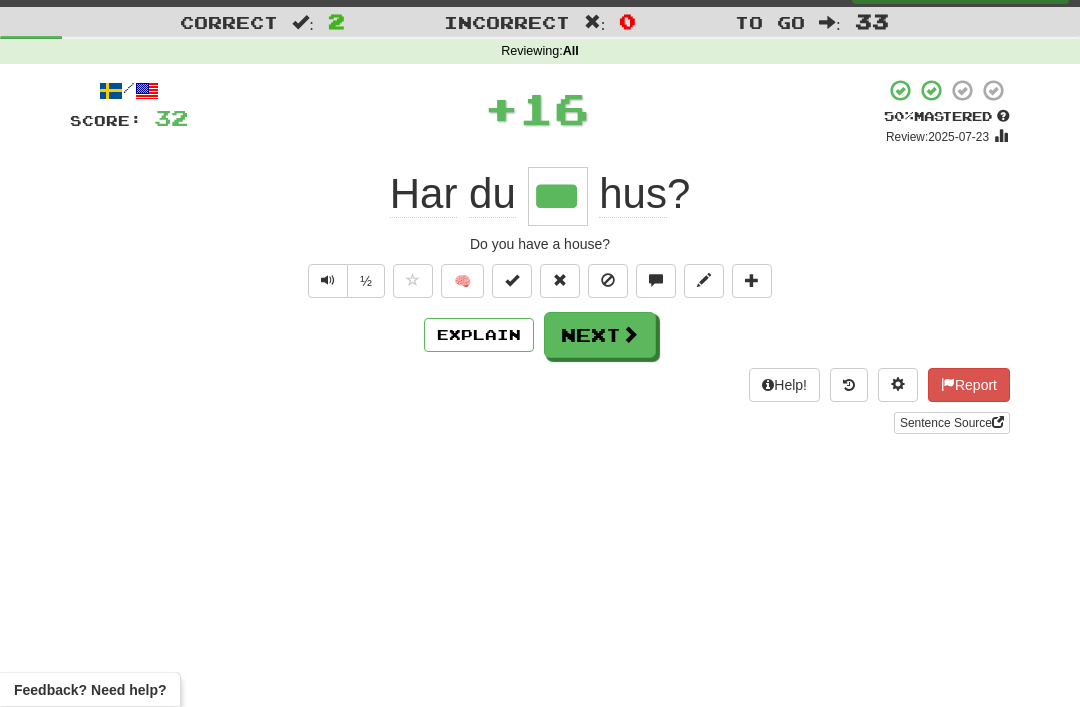 click at bounding box center [512, 282] 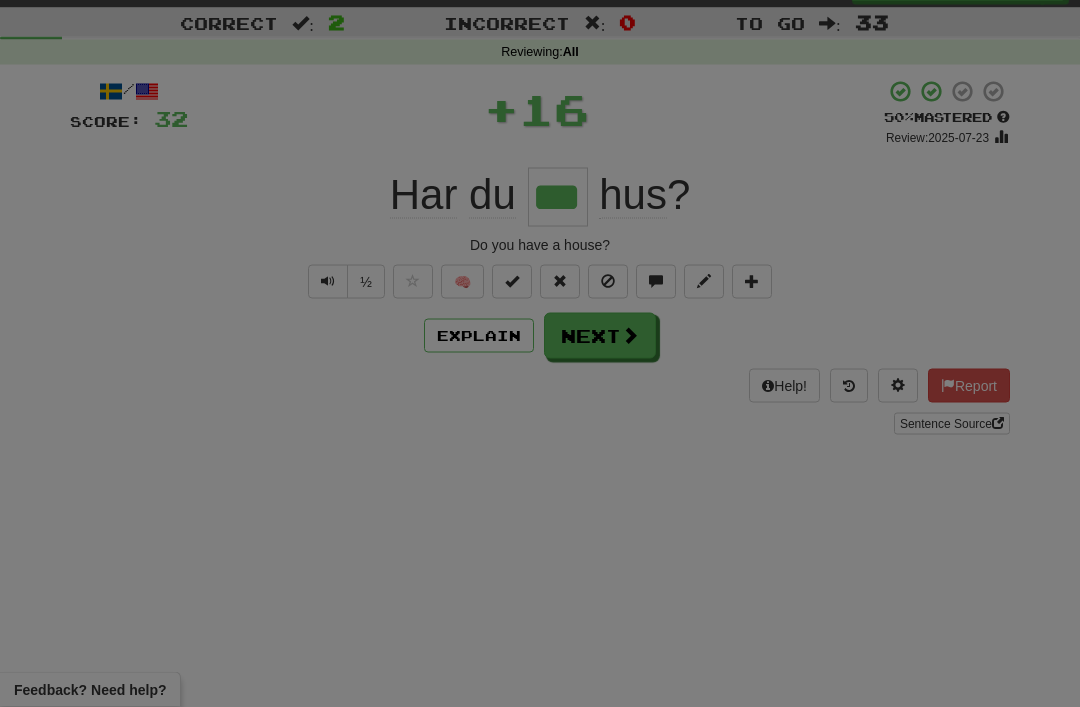 scroll, scrollTop: 44, scrollLeft: 0, axis: vertical 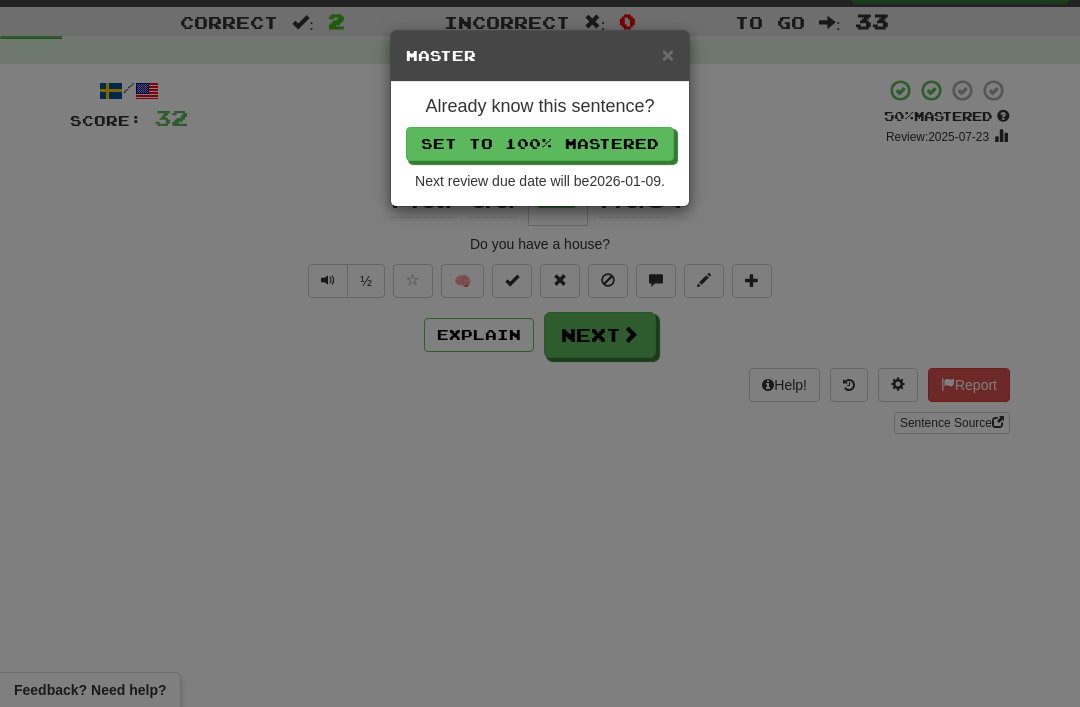 click on "Set to 100% Mastered" at bounding box center (540, 144) 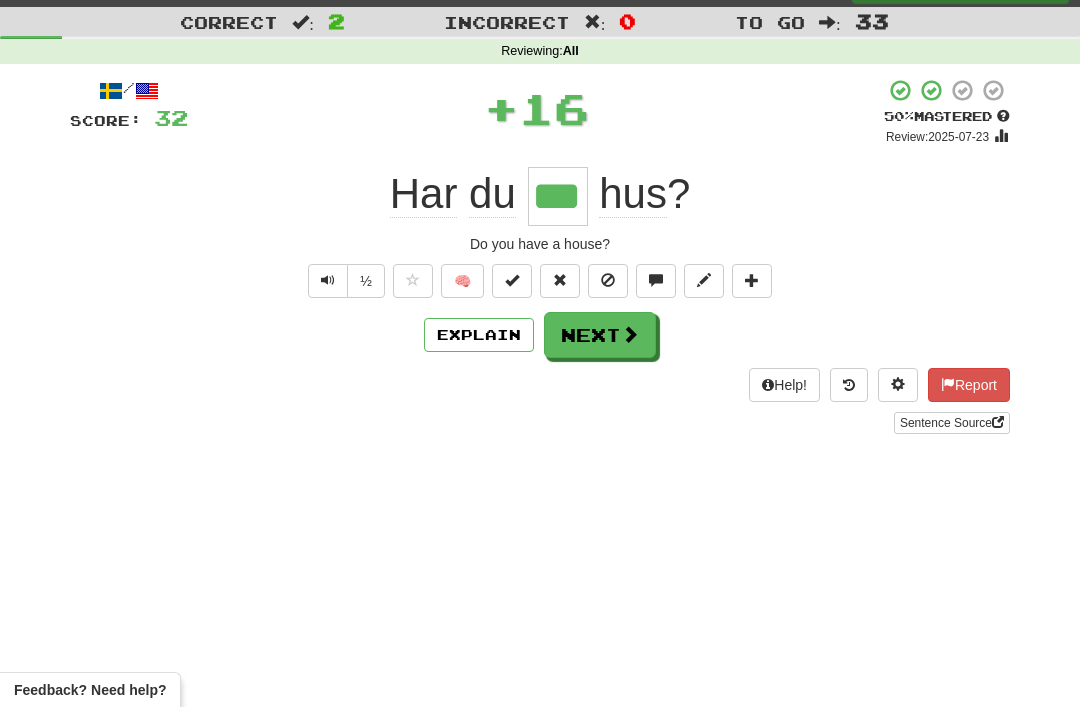 click on "Next" at bounding box center (600, 335) 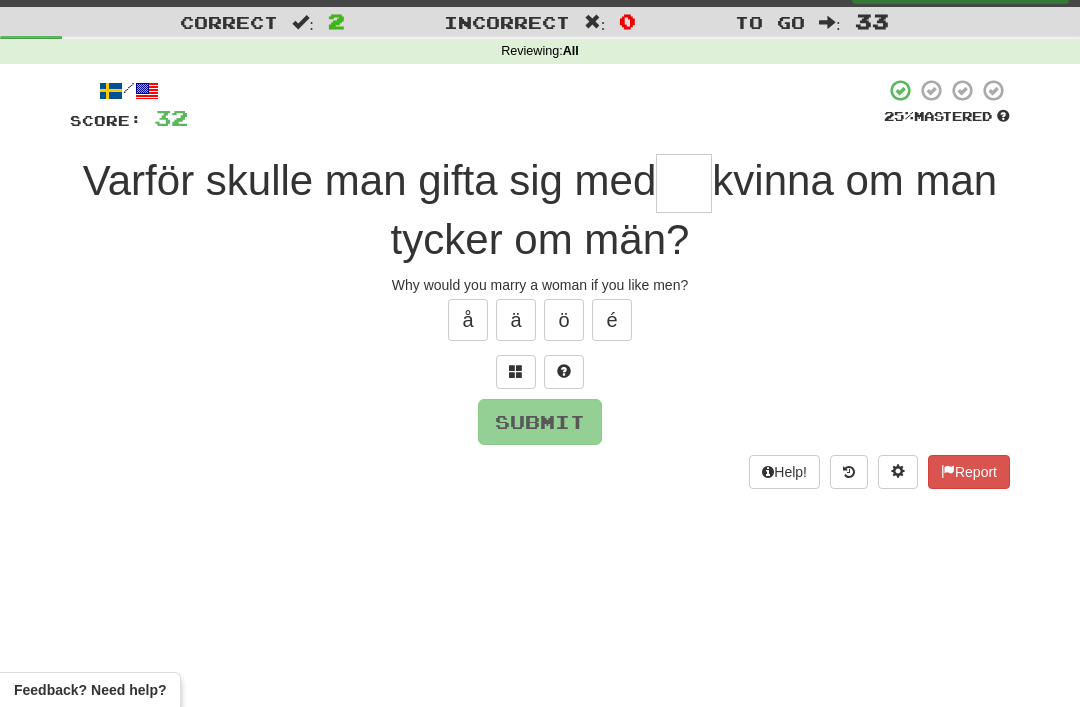 scroll, scrollTop: 43, scrollLeft: 0, axis: vertical 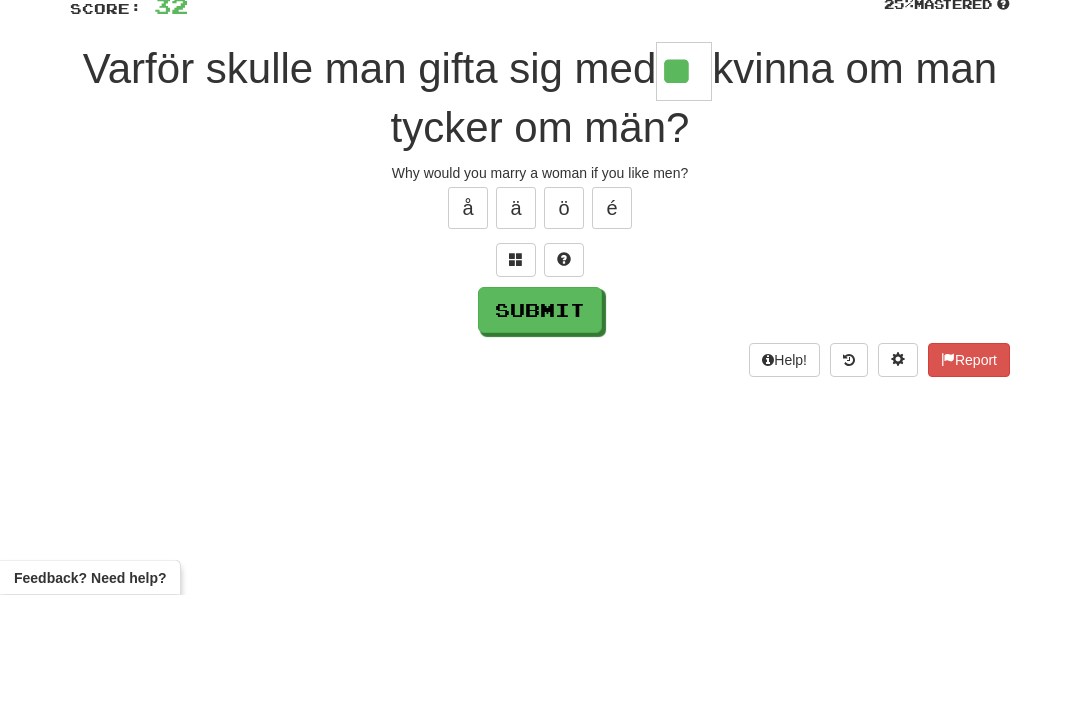 type on "**" 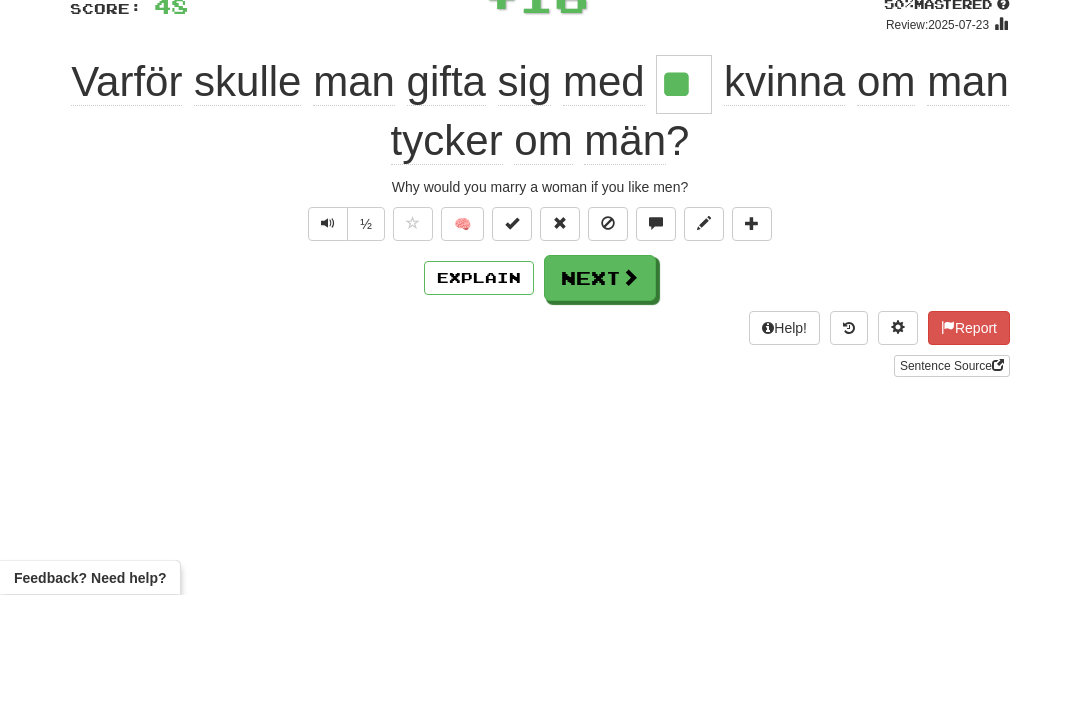 scroll, scrollTop: 156, scrollLeft: 0, axis: vertical 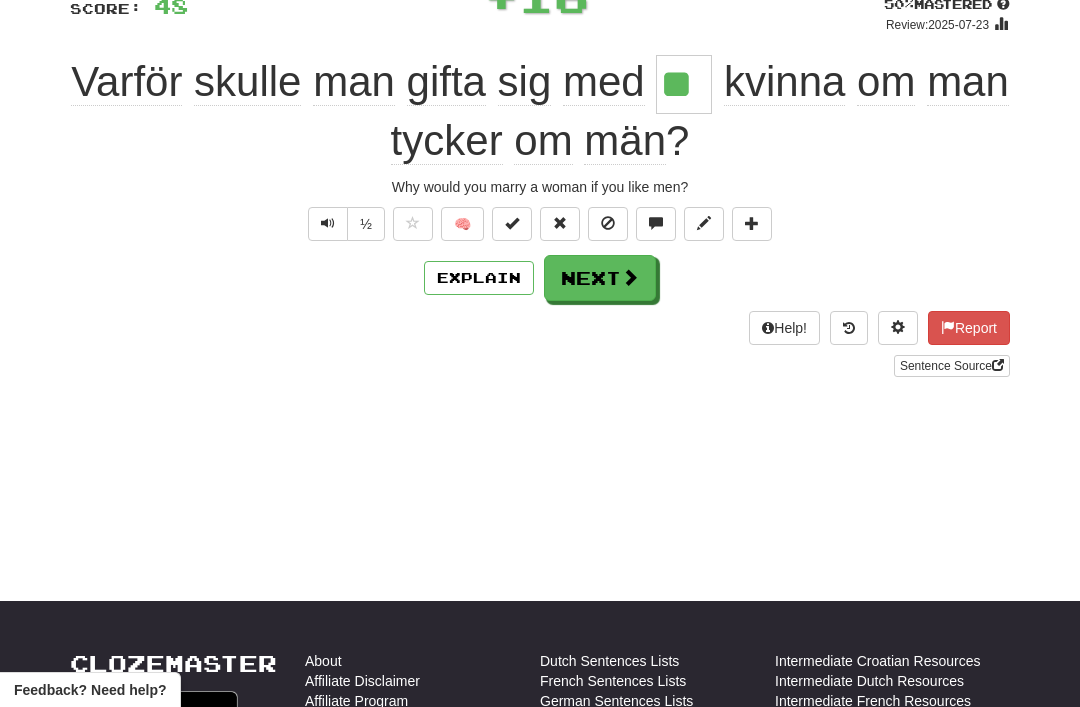 click at bounding box center (512, 223) 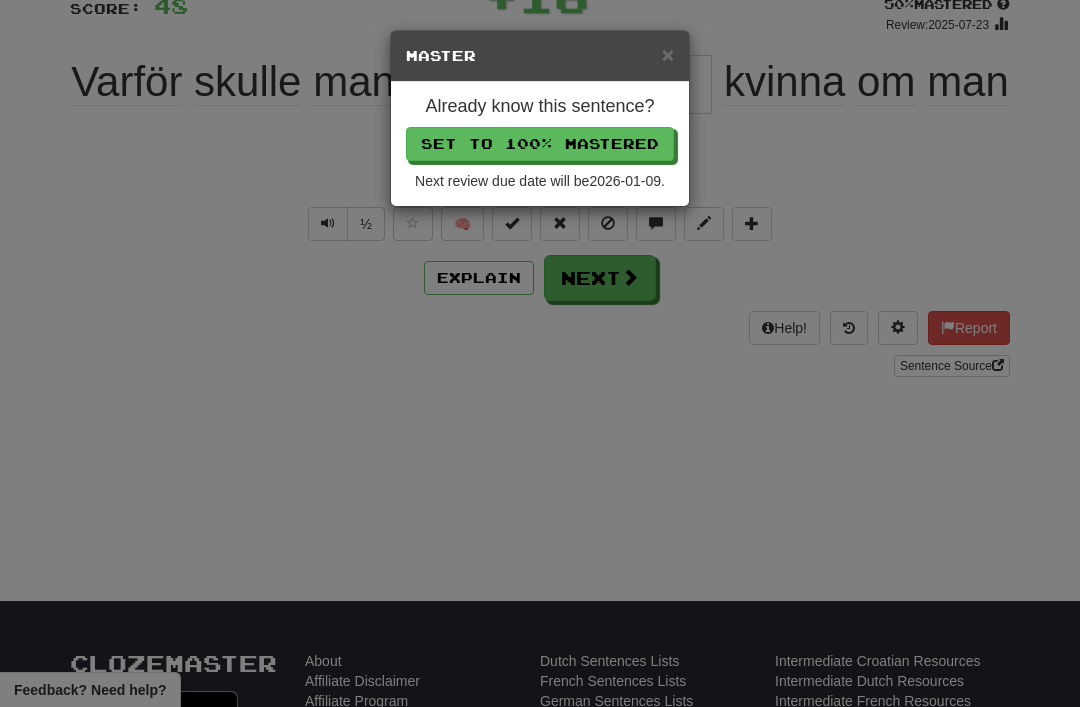 click on "Set to 100% Mastered" at bounding box center [540, 144] 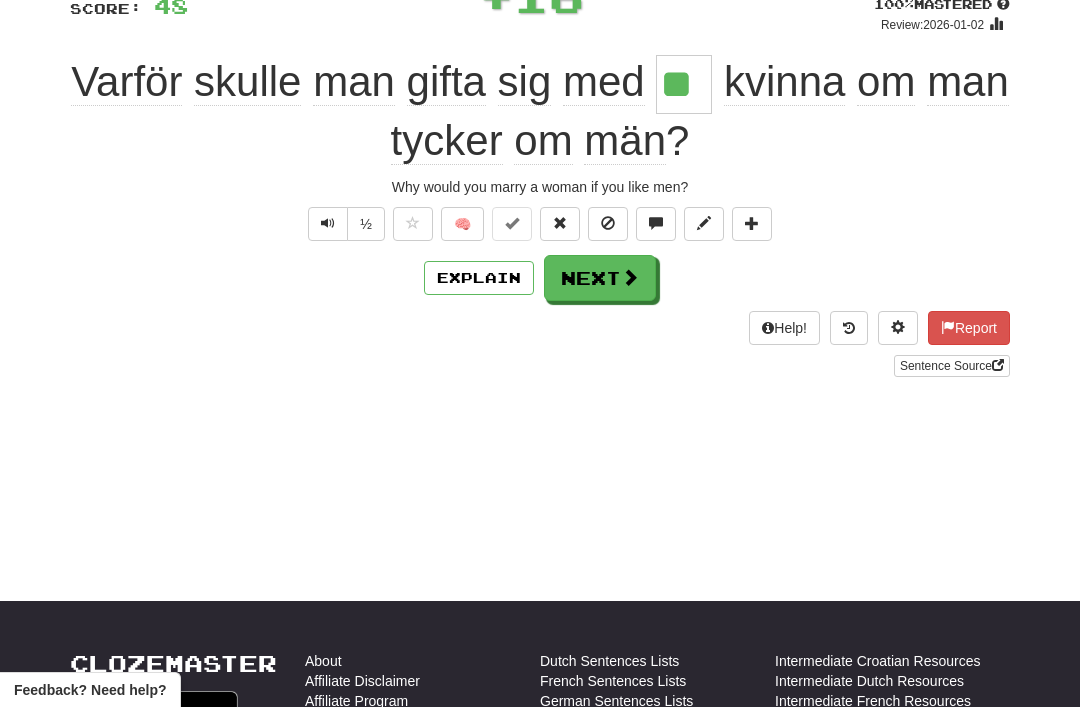 click on "Next" at bounding box center [600, 278] 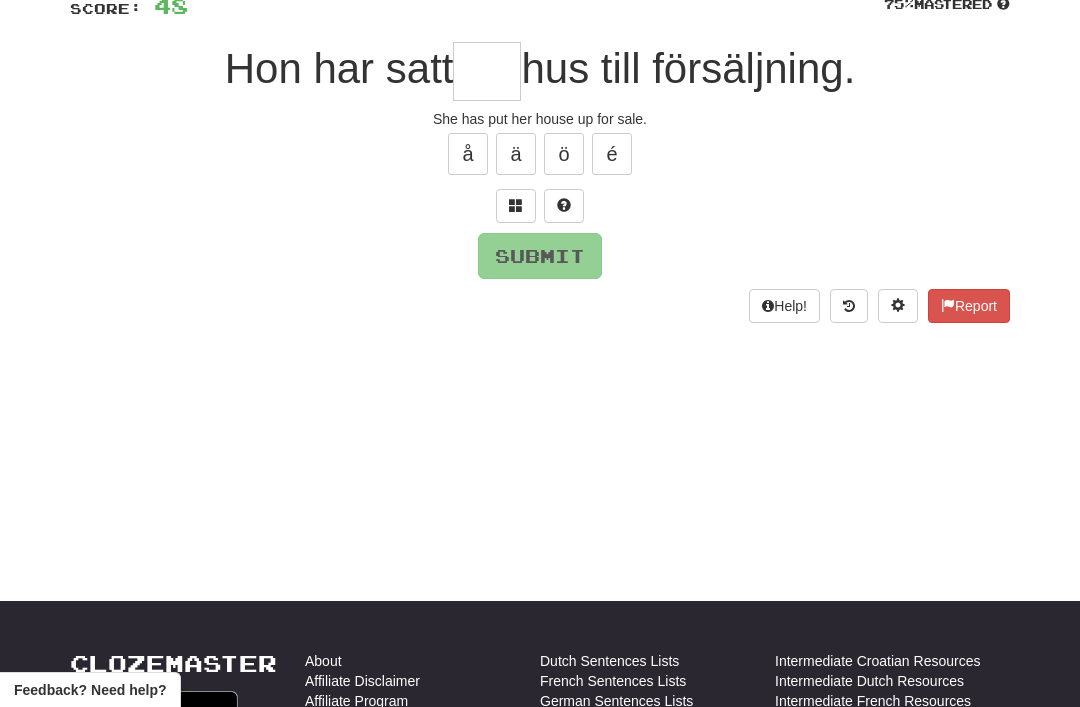 type on "*" 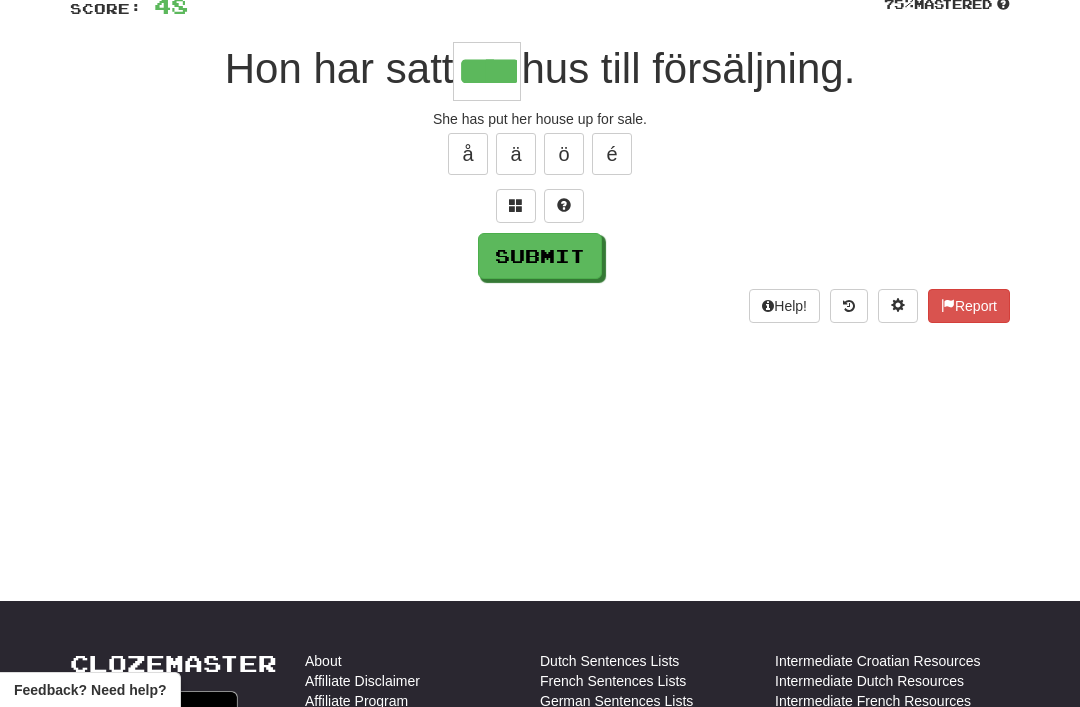 type on "****" 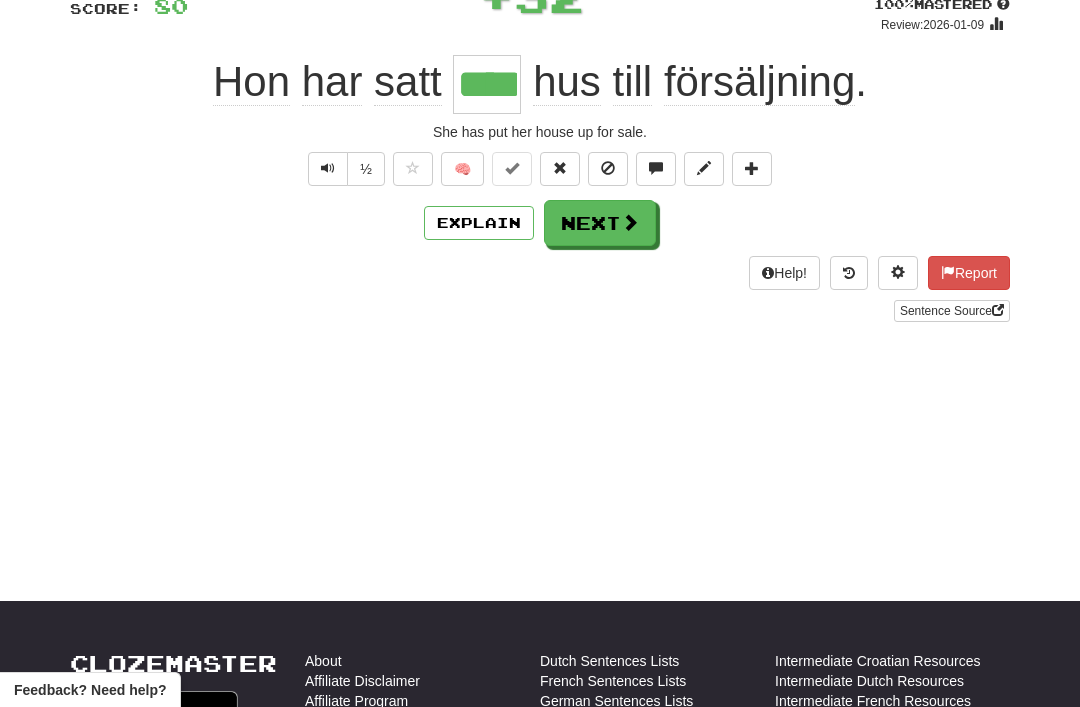 click on "Next" at bounding box center [600, 223] 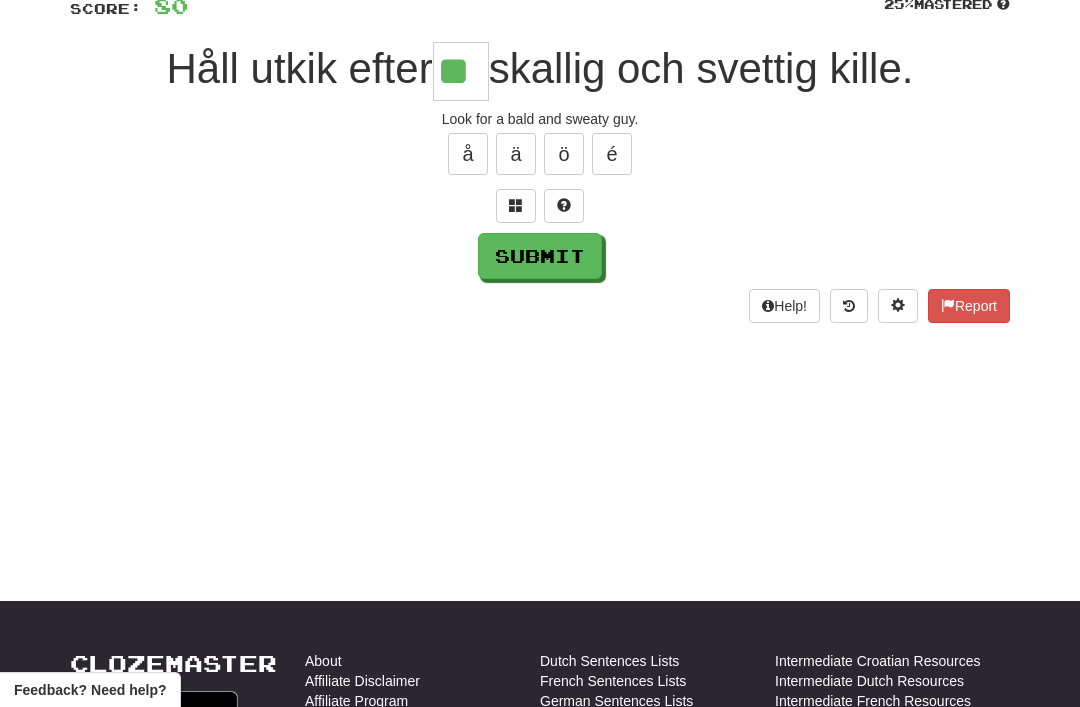 type on "**" 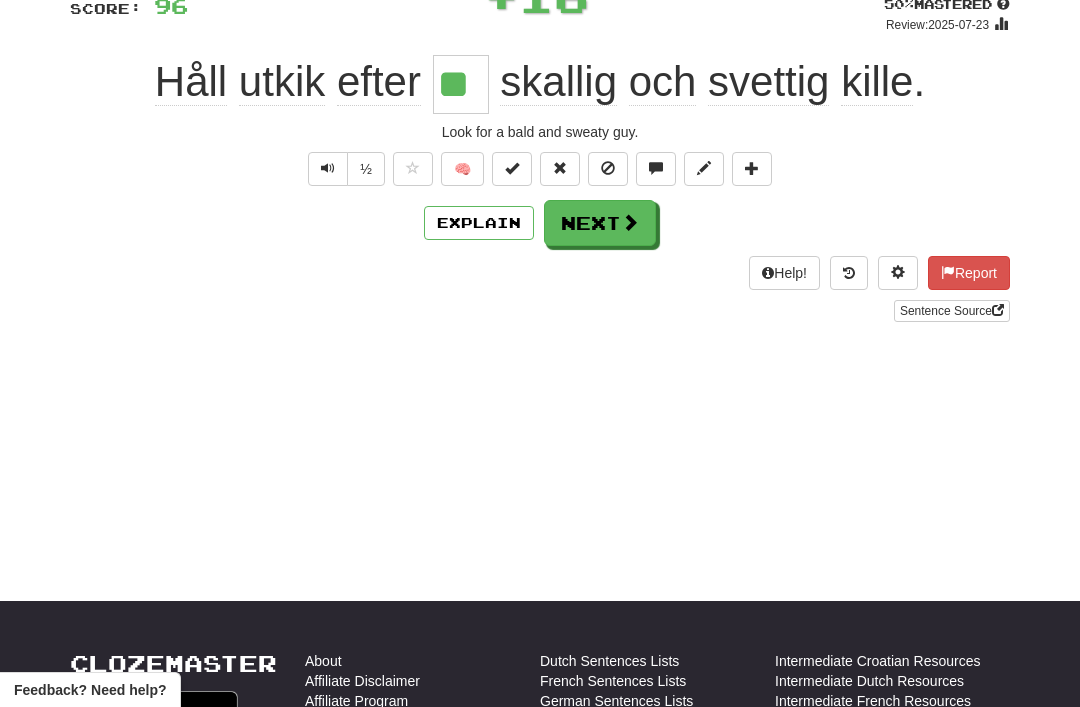 click on "Next" at bounding box center [600, 223] 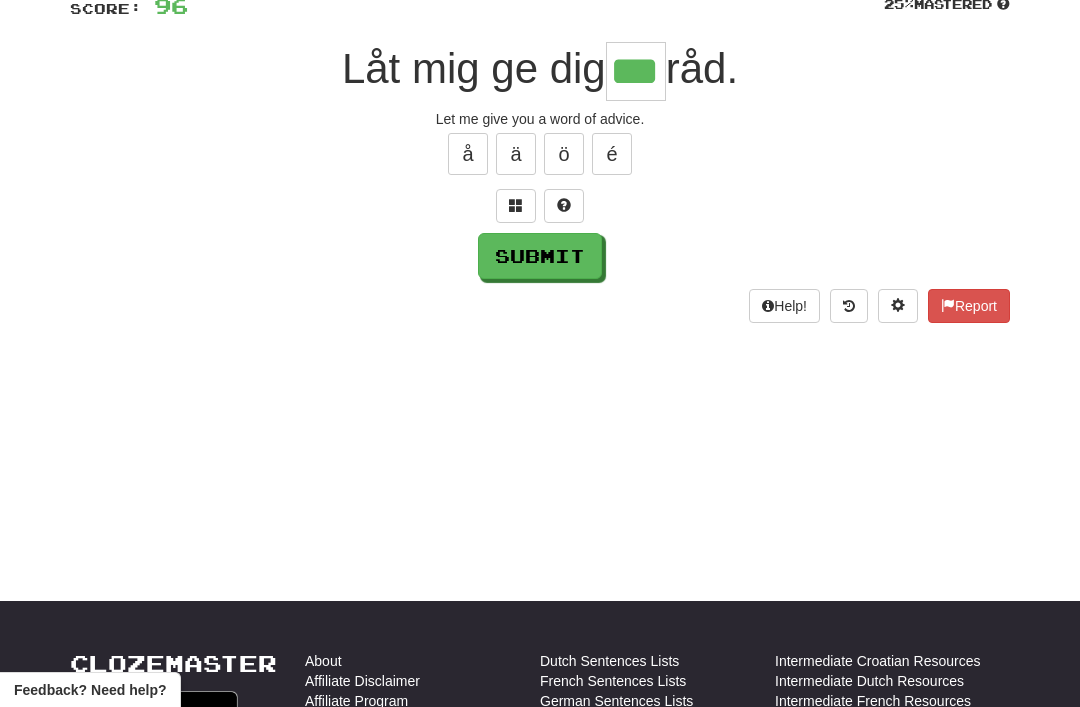 type on "***" 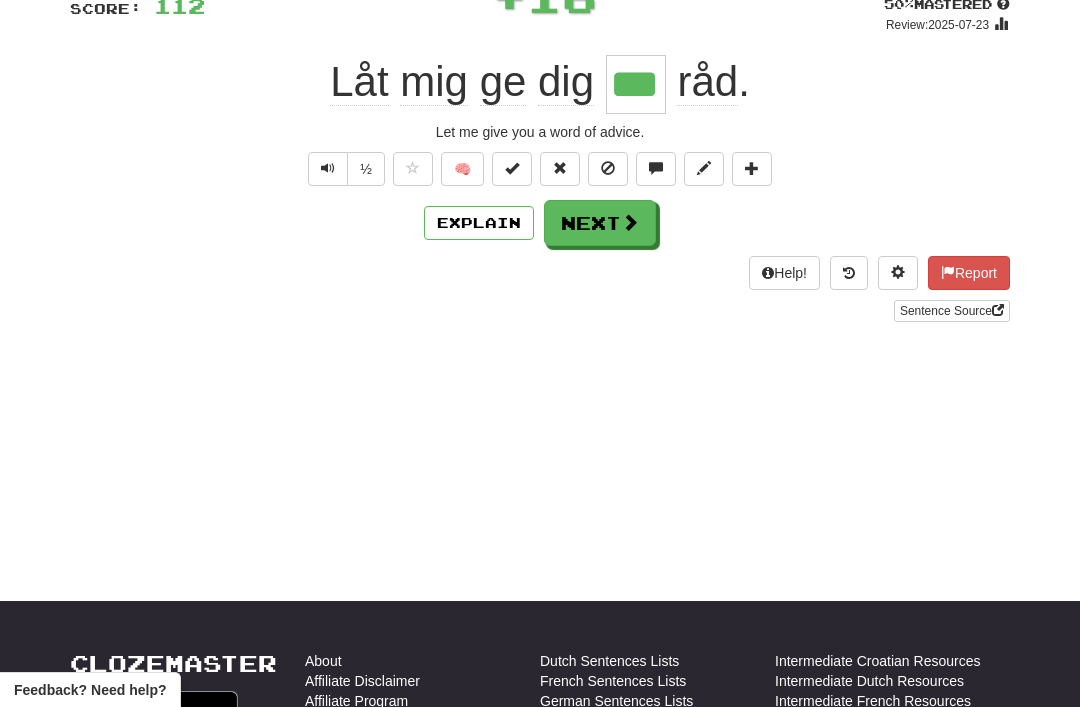 click at bounding box center (630, 222) 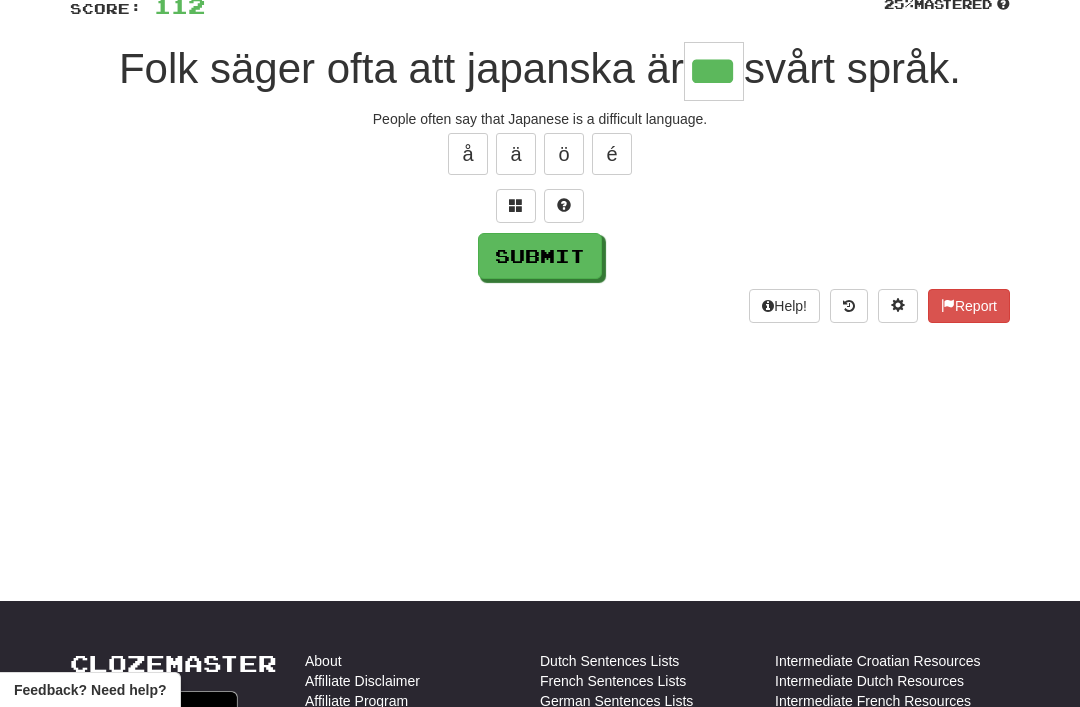 type on "***" 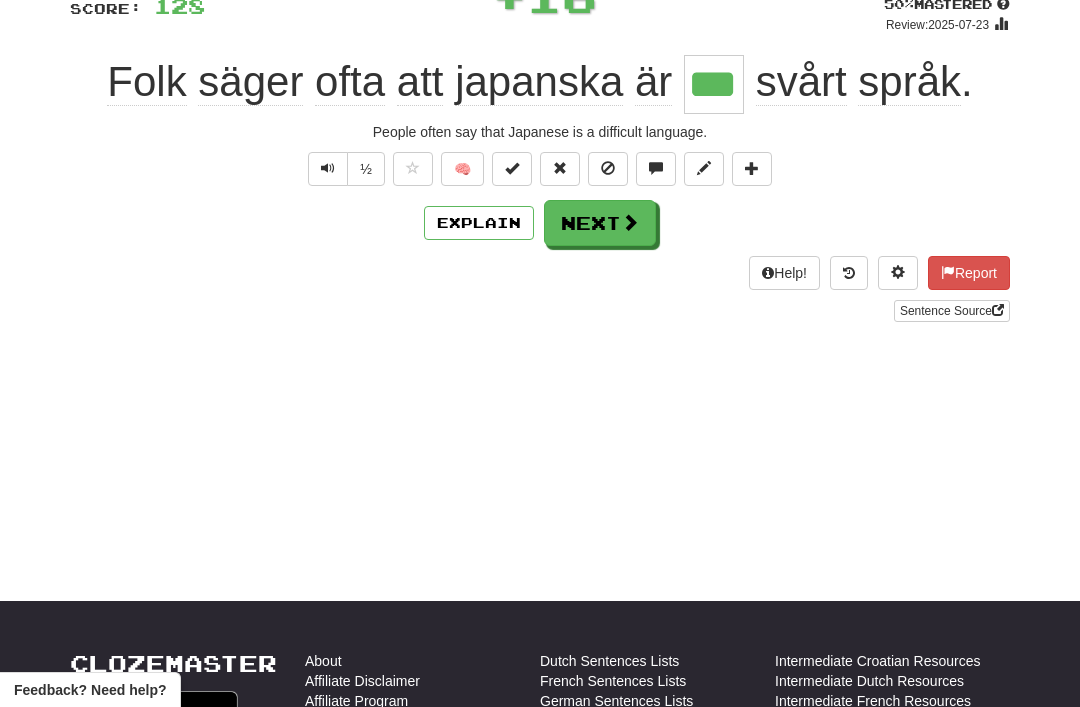 click at bounding box center [512, 169] 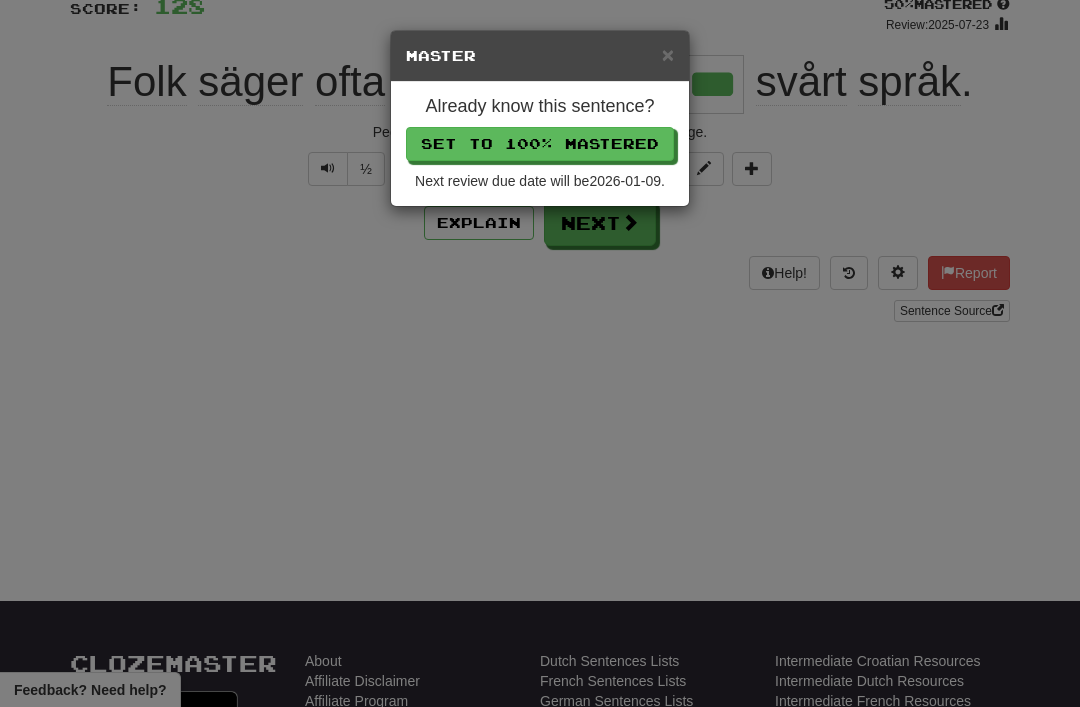 click on "Set to 100% Mastered" at bounding box center (540, 144) 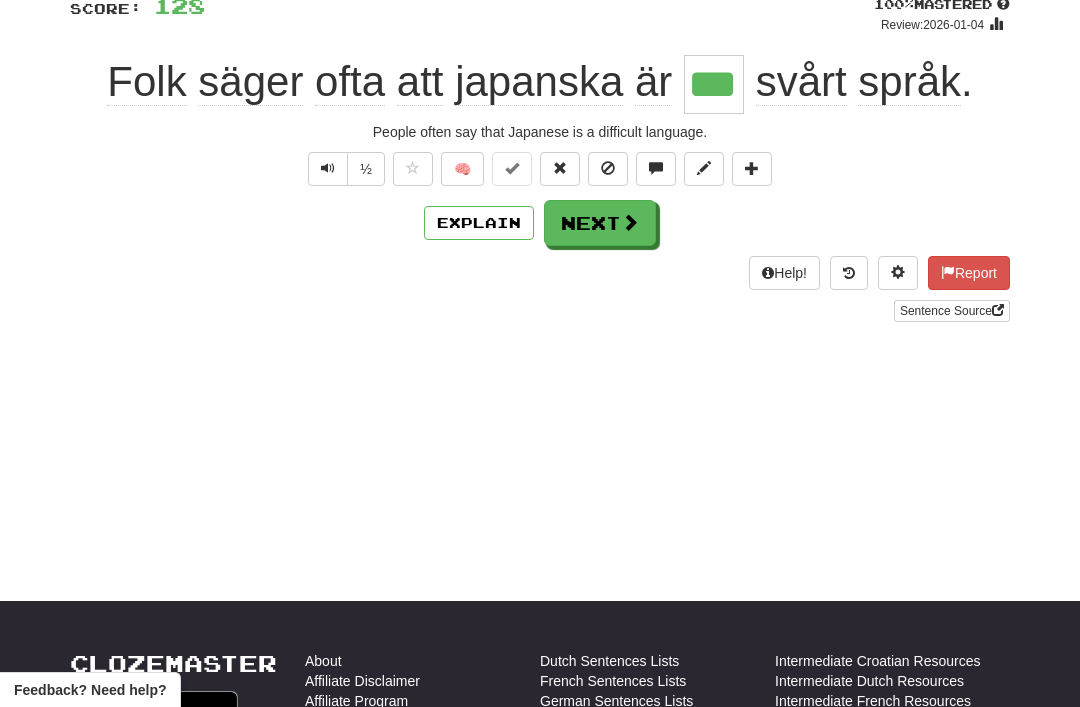 click on "Next" at bounding box center (600, 223) 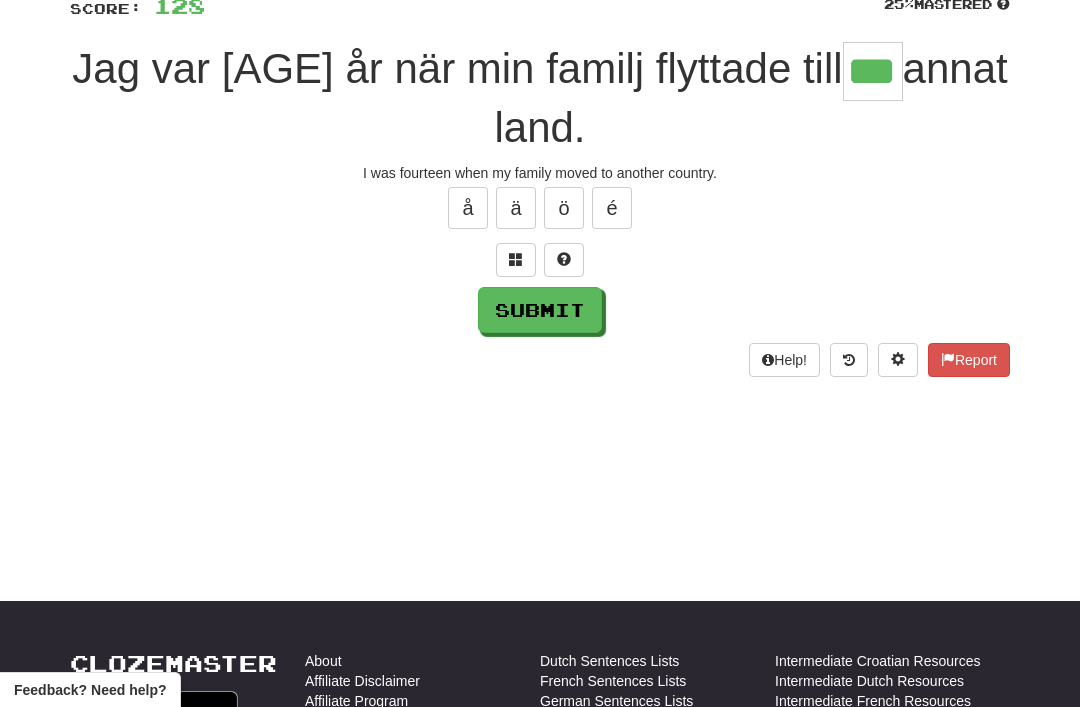 type on "***" 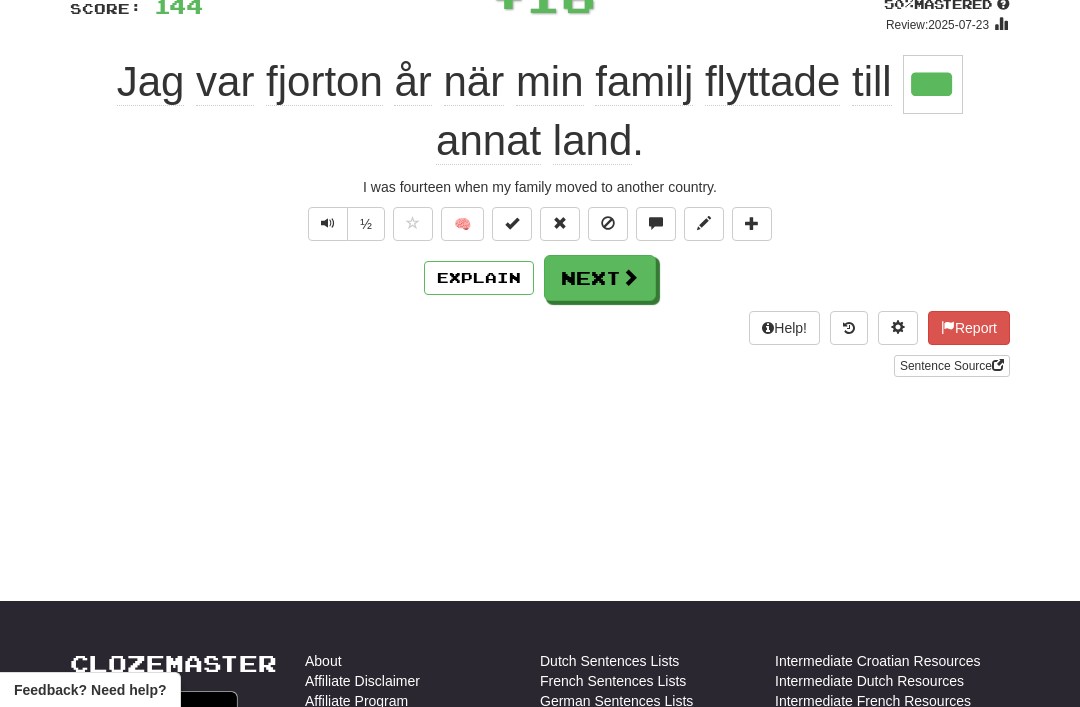 click at bounding box center (512, 224) 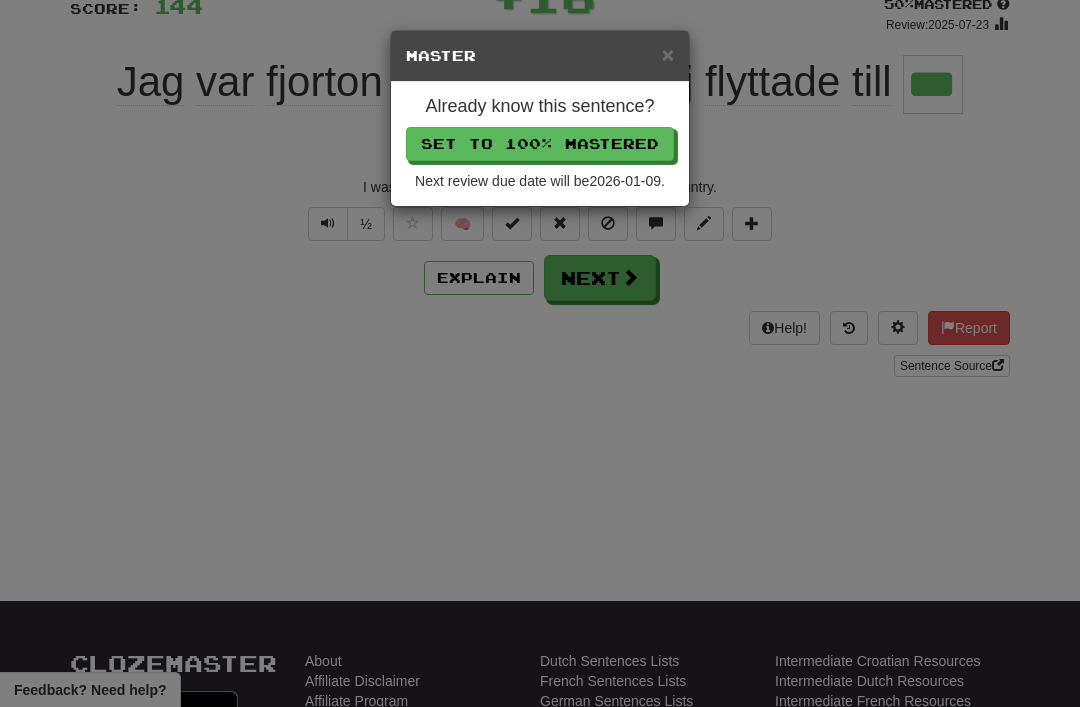 click on "× Master Already know this sentence? Set to 100% Mastered Next review due date will be  2026-01-09 ." at bounding box center (540, 353) 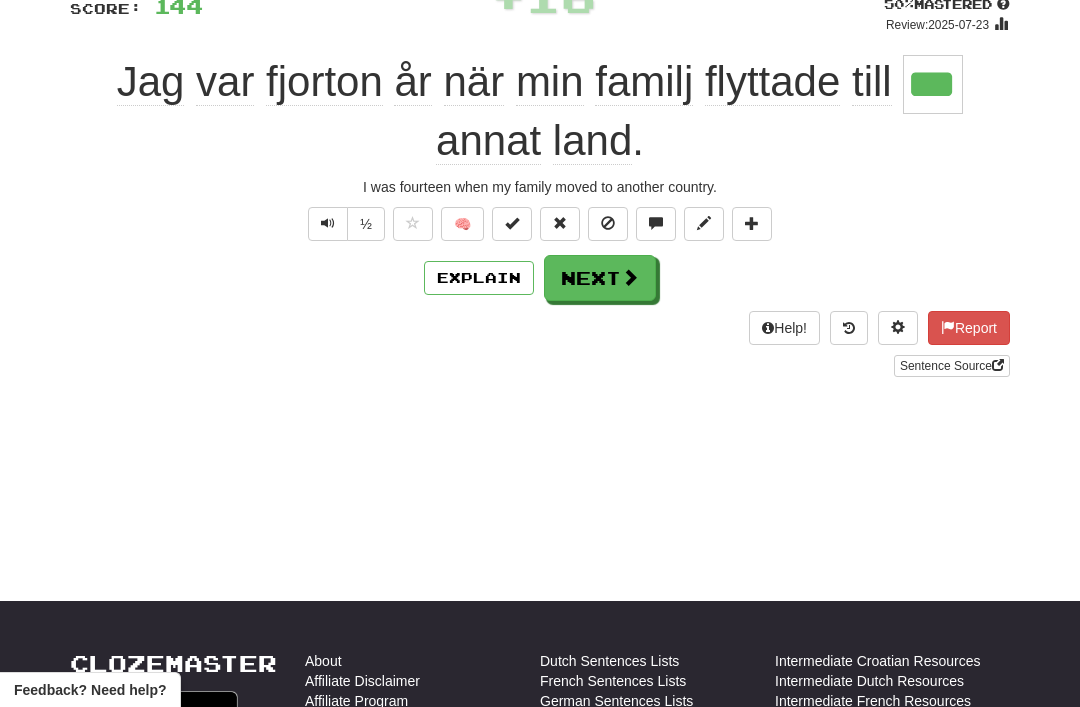 click on "Next" at bounding box center [600, 278] 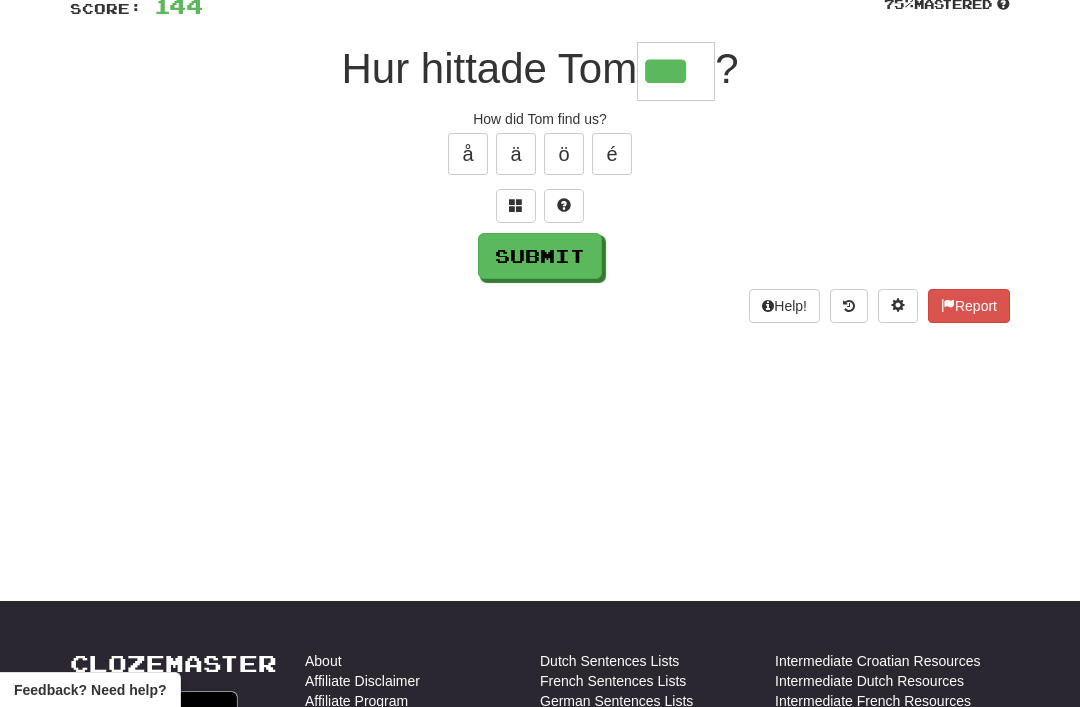 type on "***" 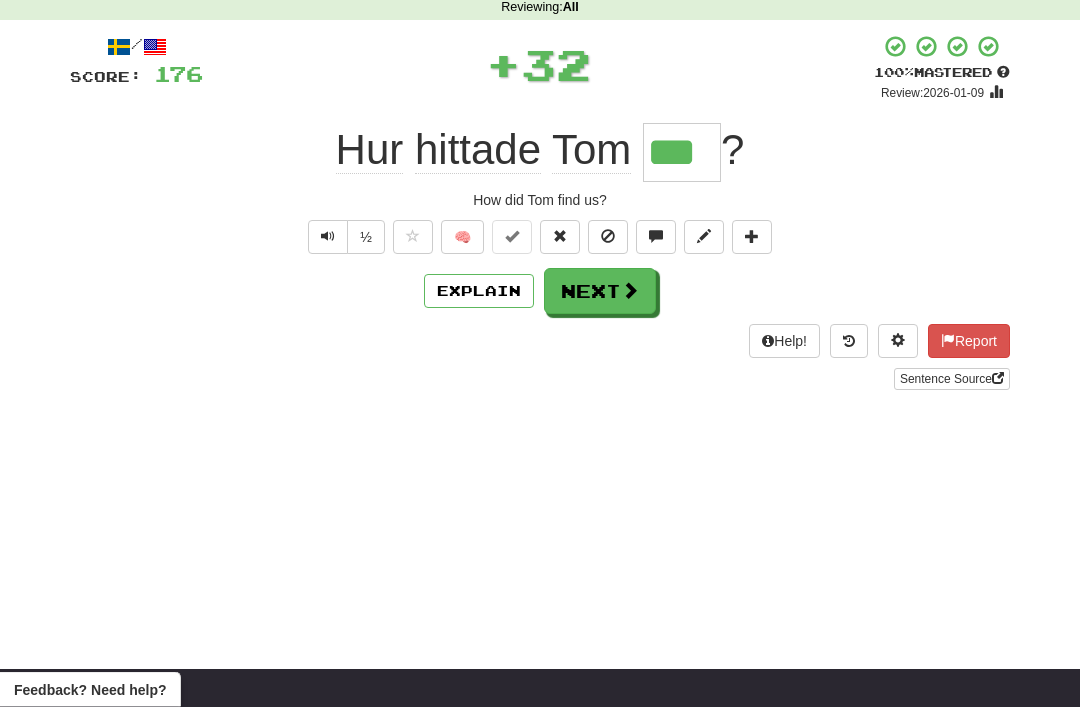 scroll, scrollTop: 88, scrollLeft: 0, axis: vertical 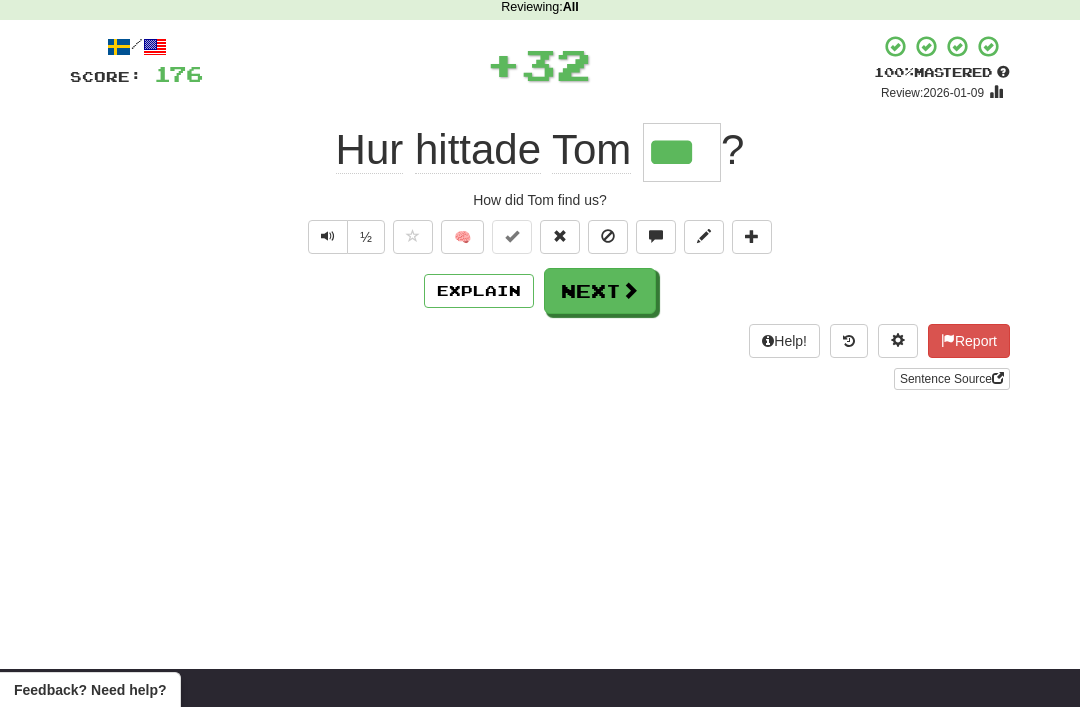 click on "Next" at bounding box center [600, 291] 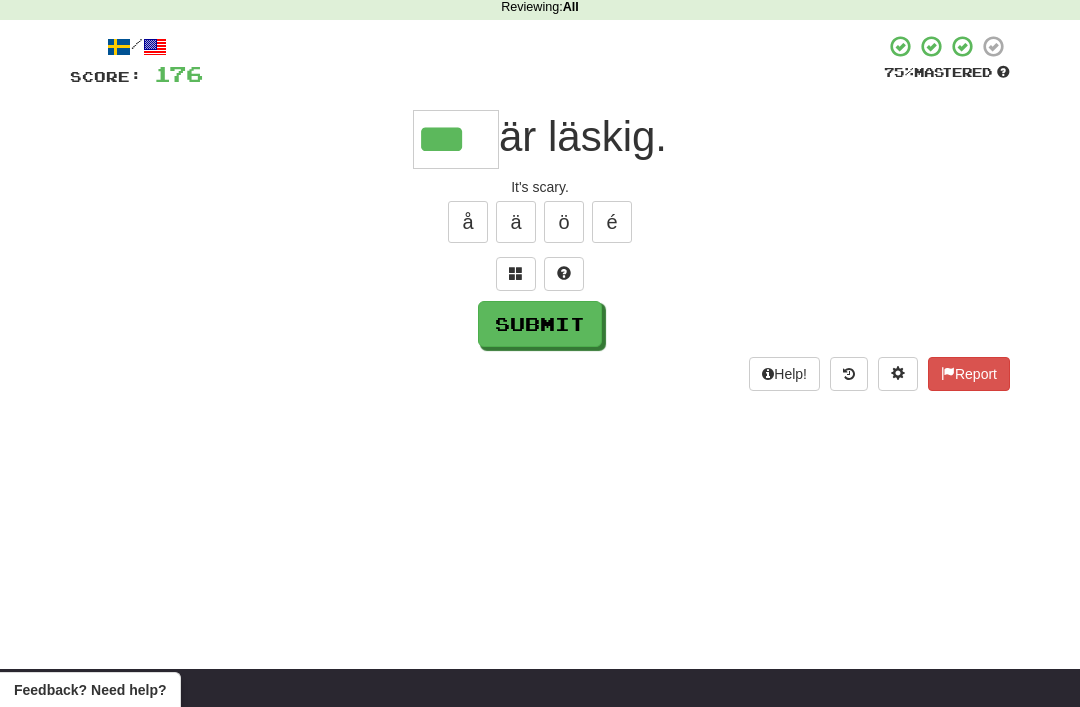 click on "Submit" at bounding box center (540, 324) 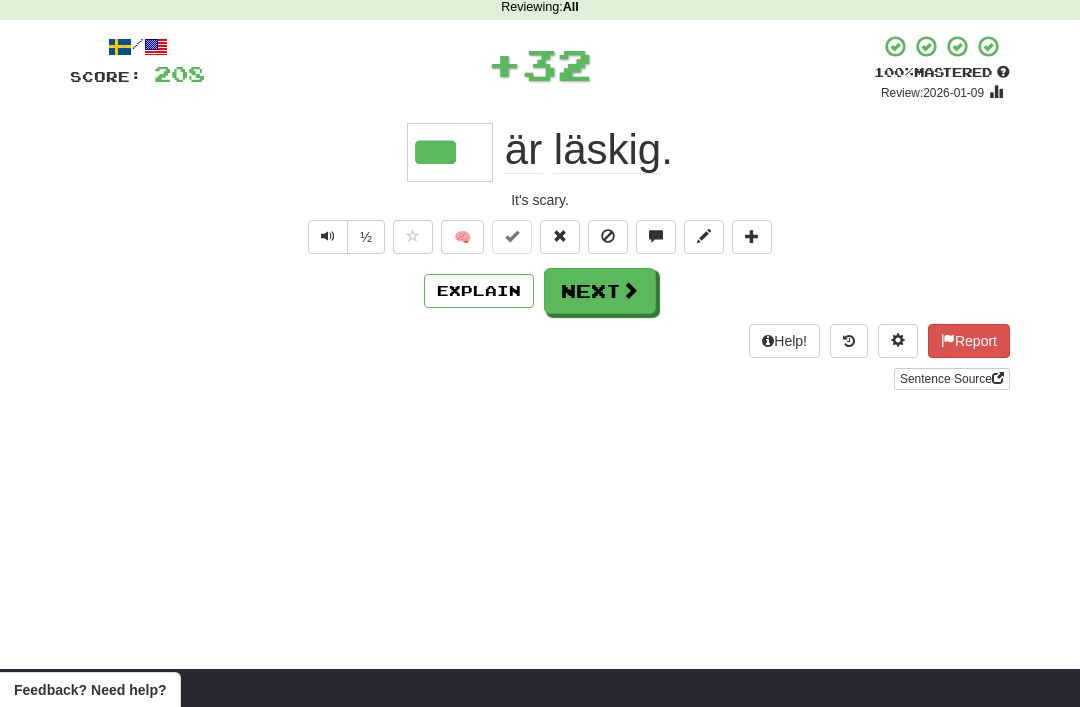 click on "Next" at bounding box center (600, 291) 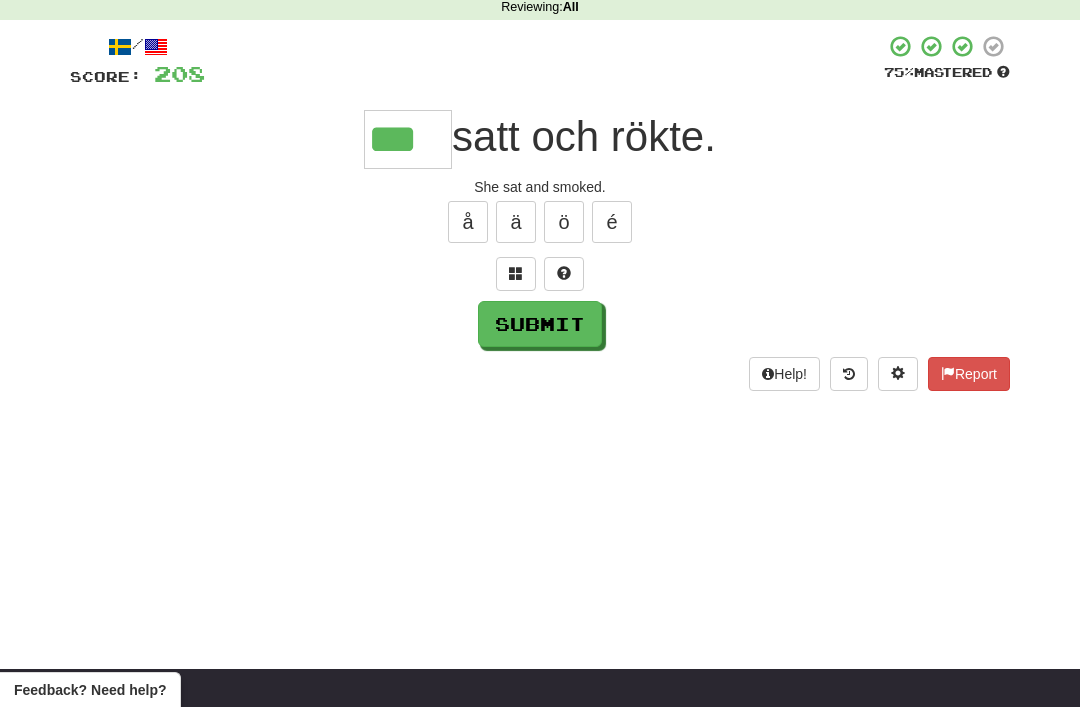 click on "Submit" at bounding box center [540, 324] 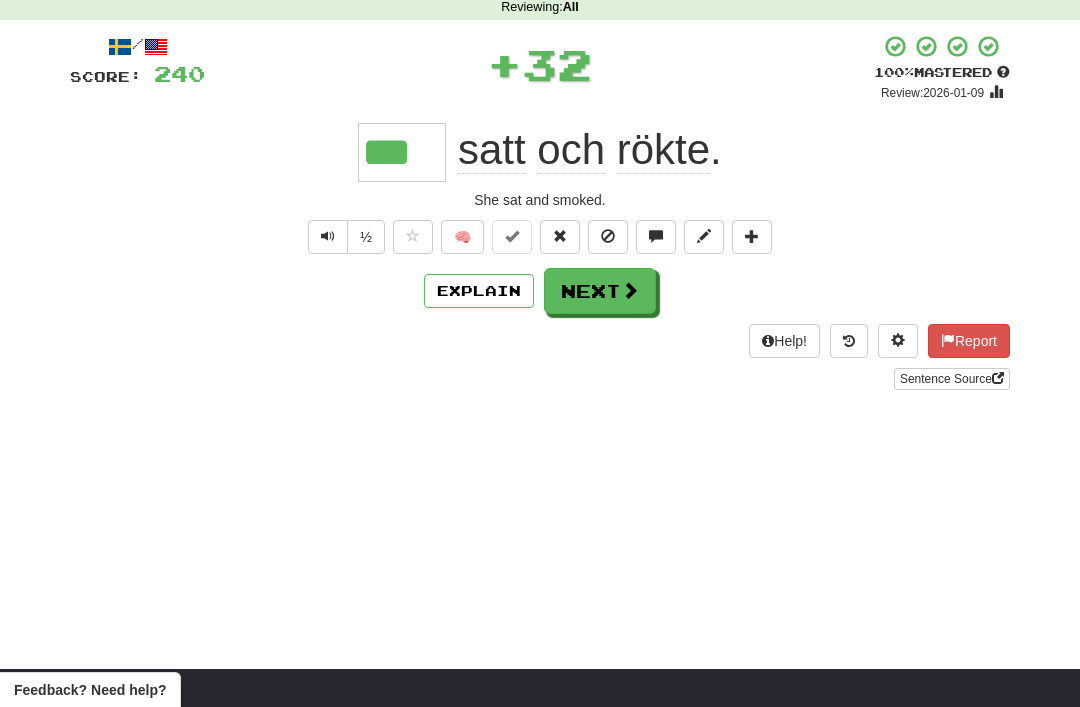 click on "Next" at bounding box center (600, 291) 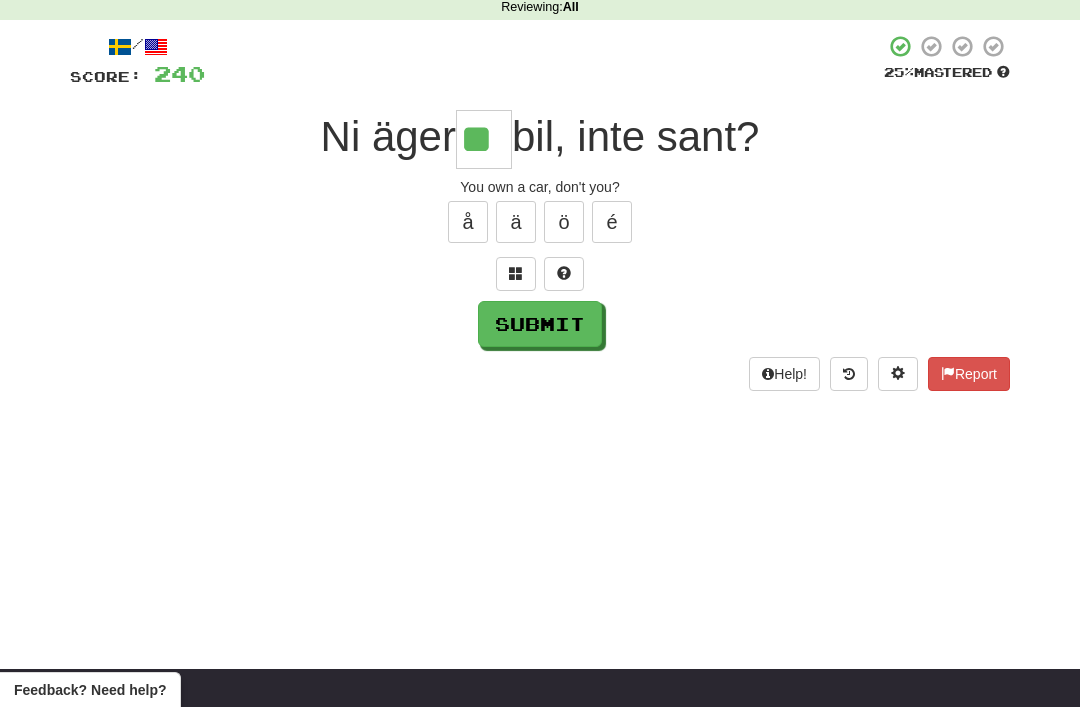 type on "**" 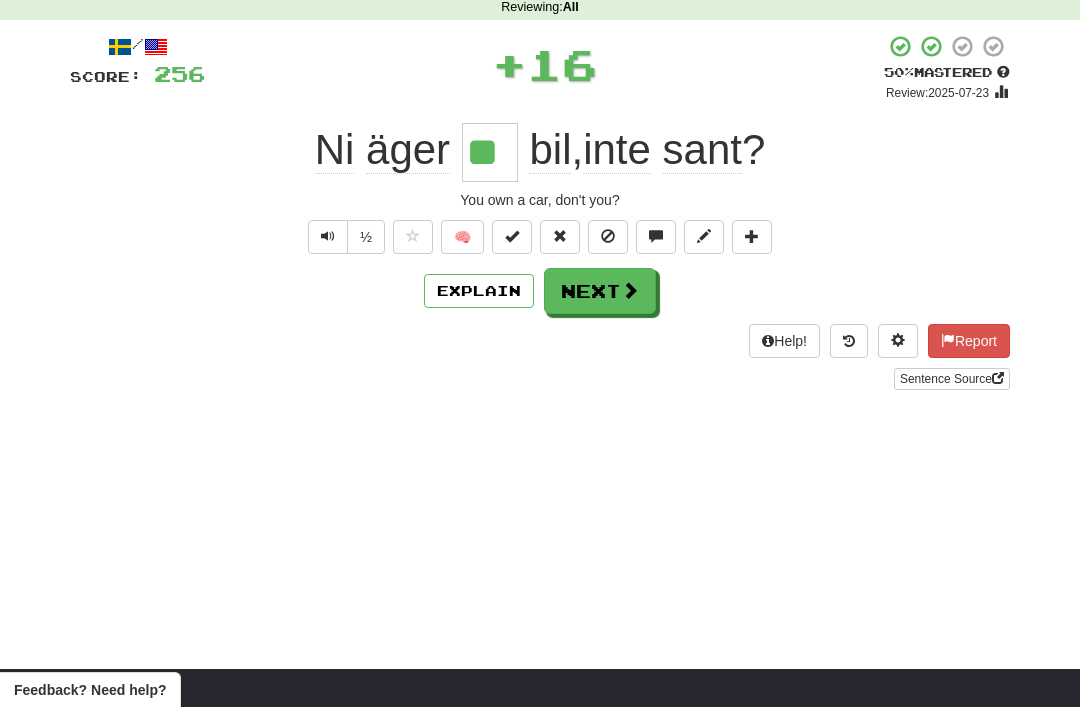 click at bounding box center [512, 236] 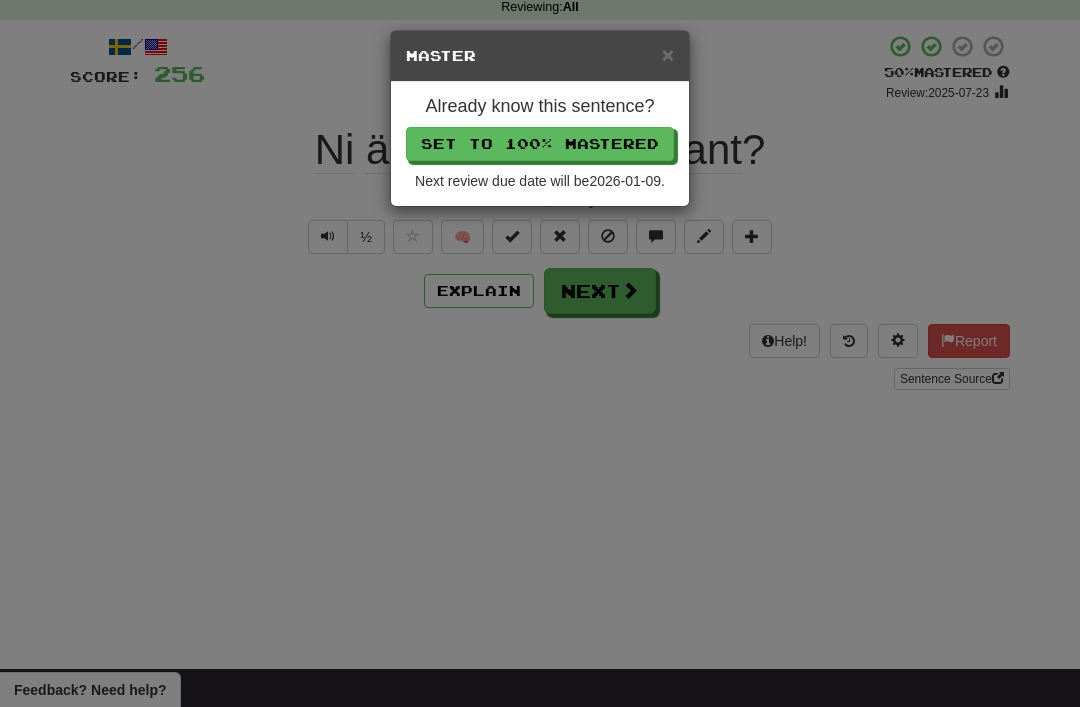 click on "Set to 100% Mastered" at bounding box center (540, 144) 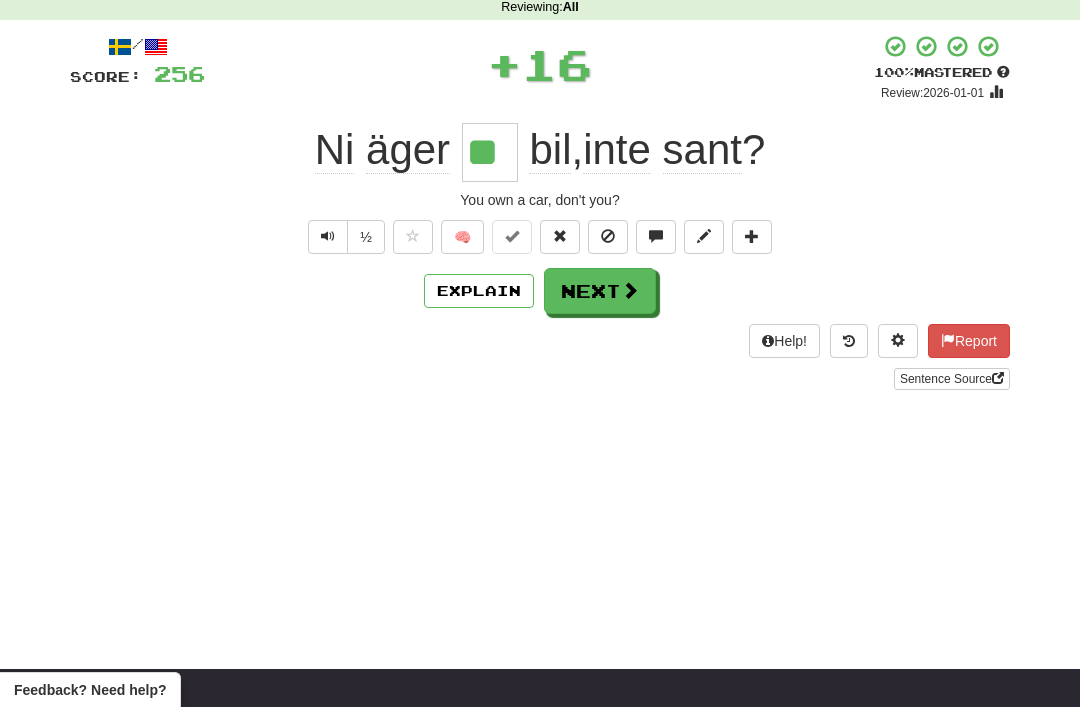 click on "Next" at bounding box center (600, 291) 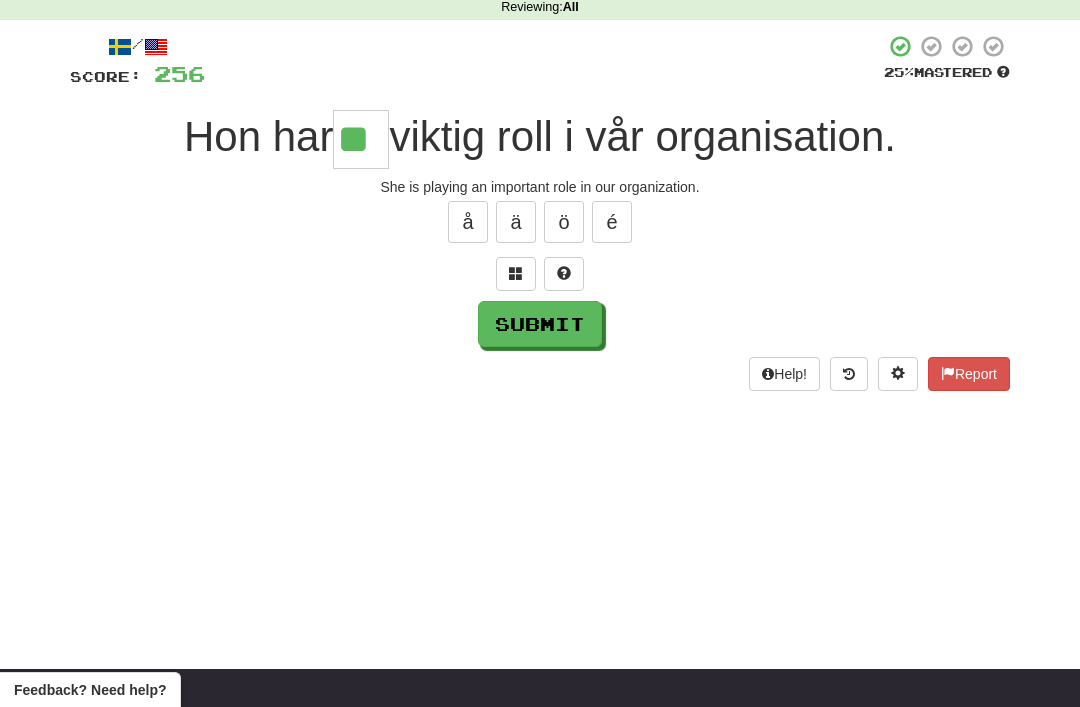 type on "**" 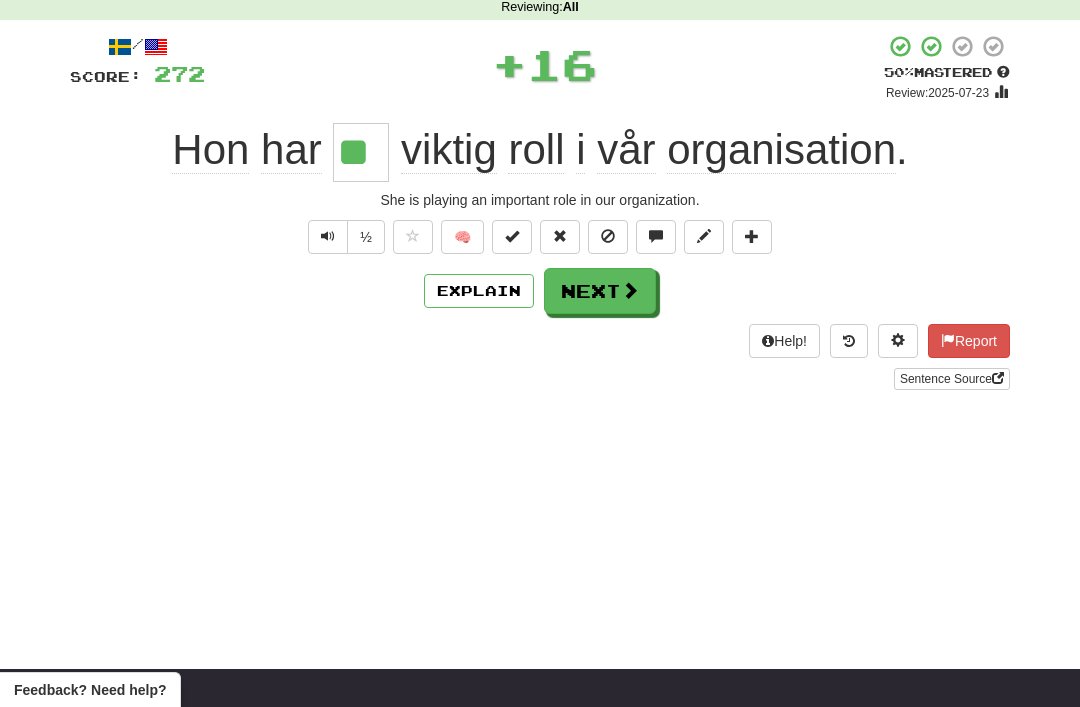 click on "Next" at bounding box center (600, 291) 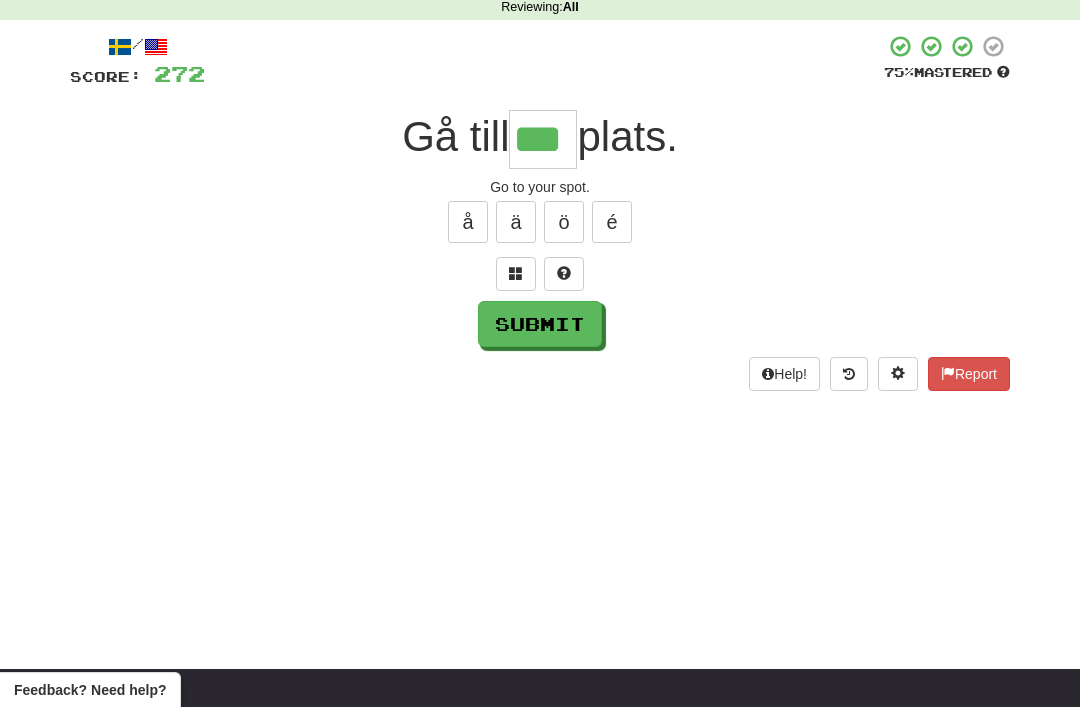 type on "***" 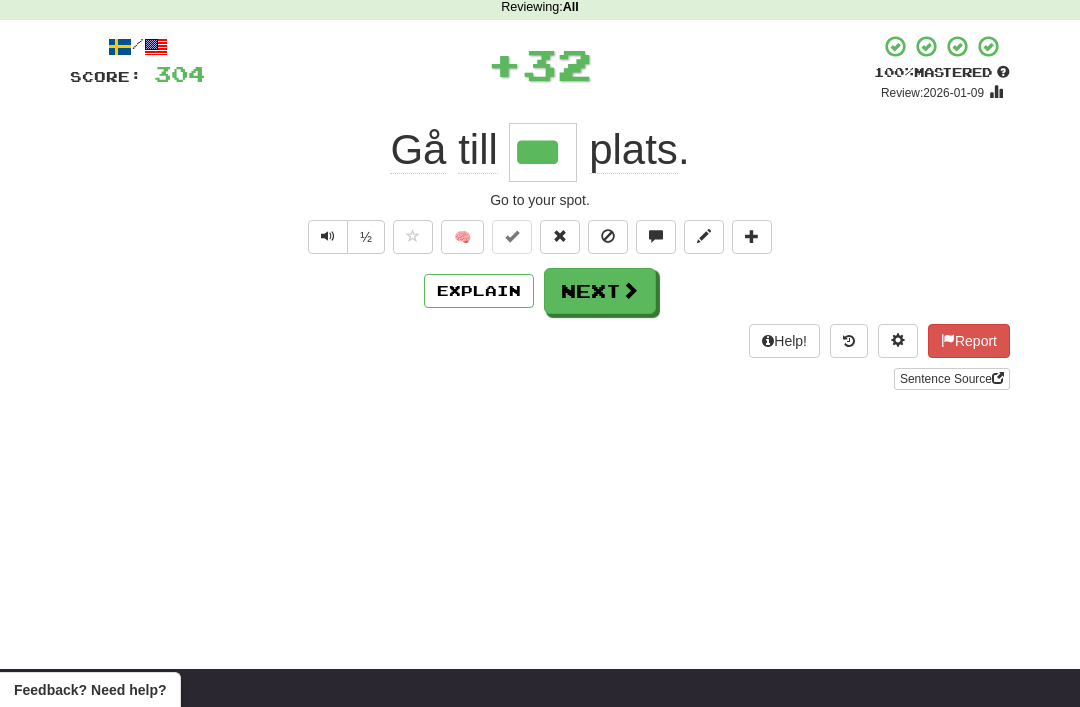 click on "Next" at bounding box center (600, 291) 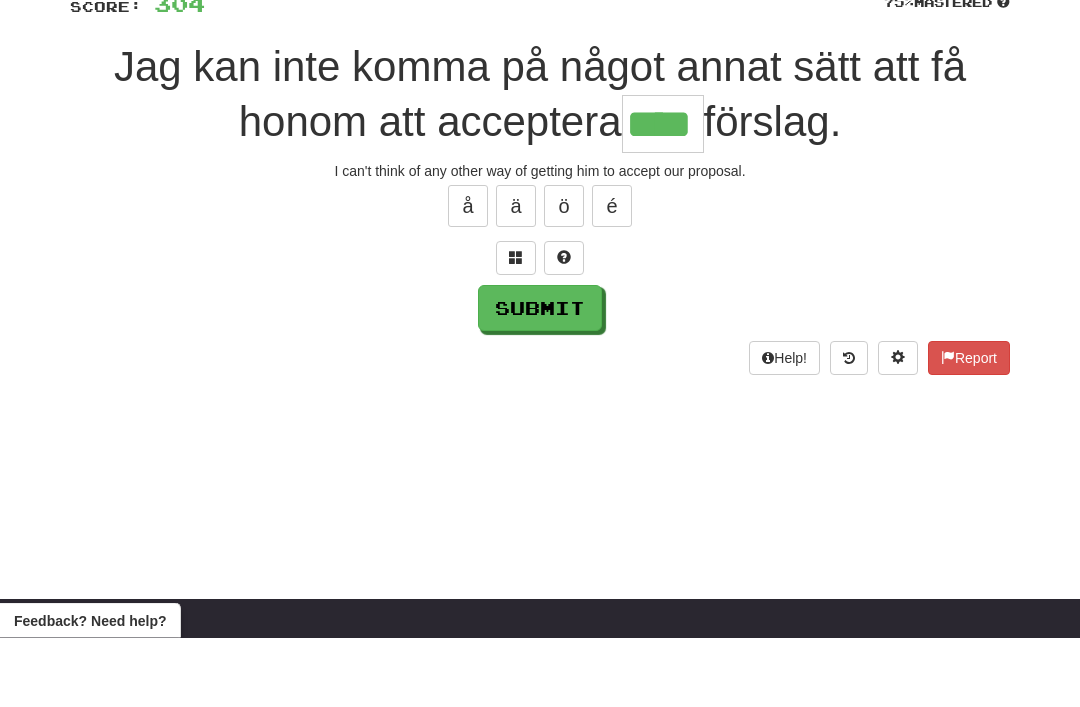 type on "****" 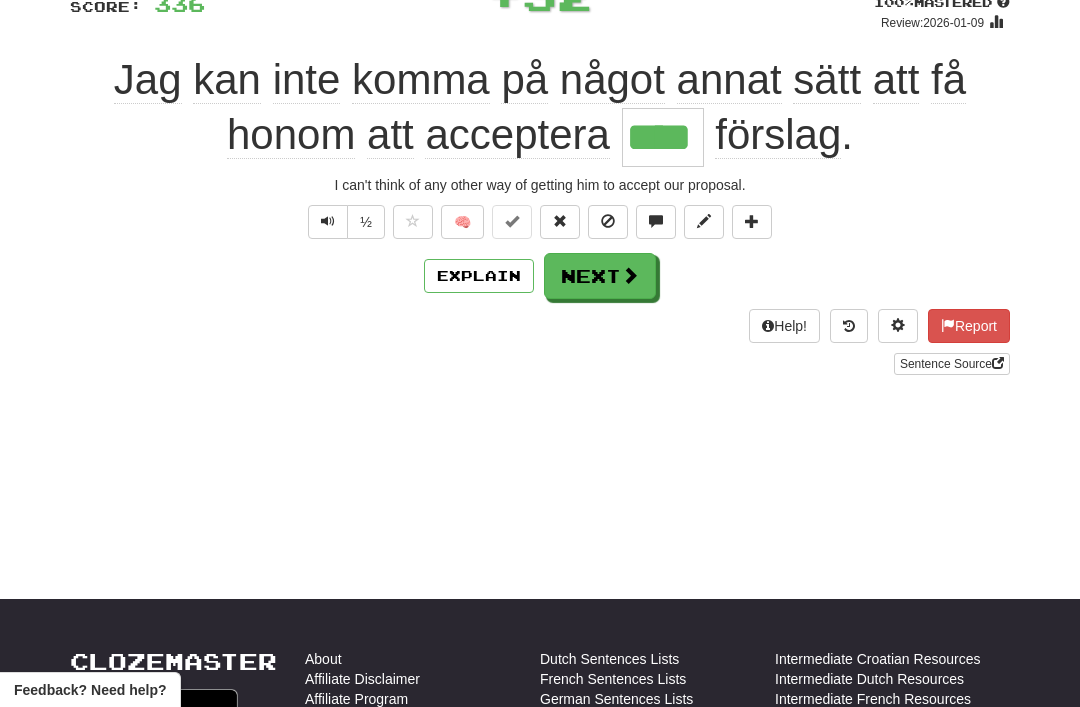 click on "Next" at bounding box center [600, 276] 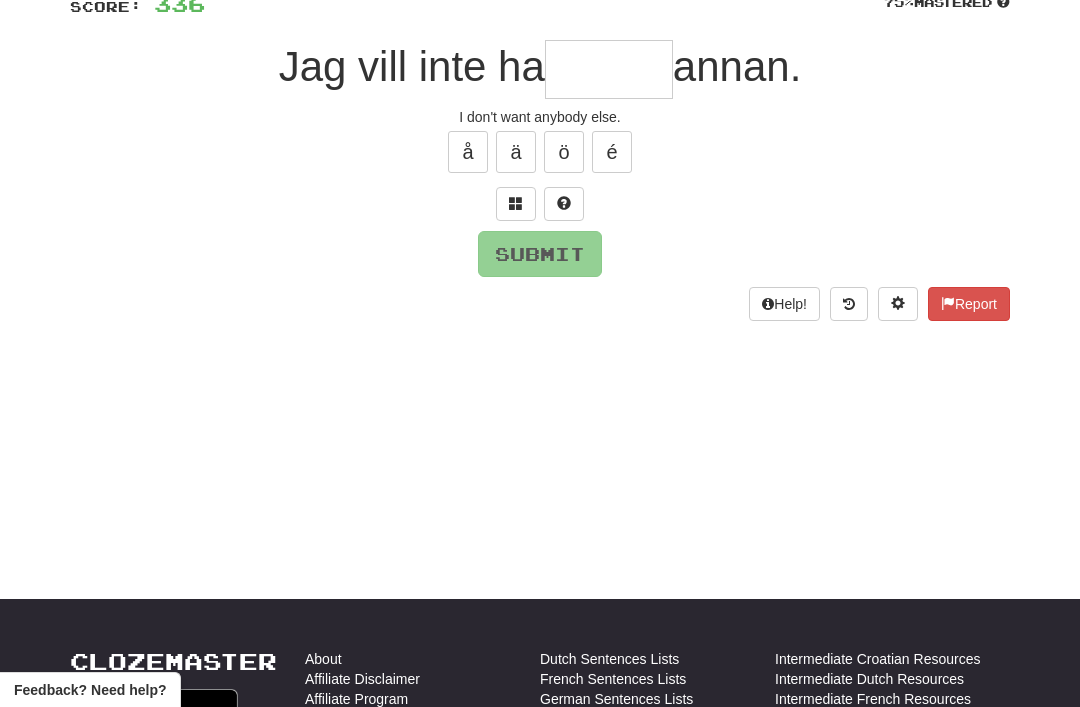 scroll, scrollTop: 157, scrollLeft: 0, axis: vertical 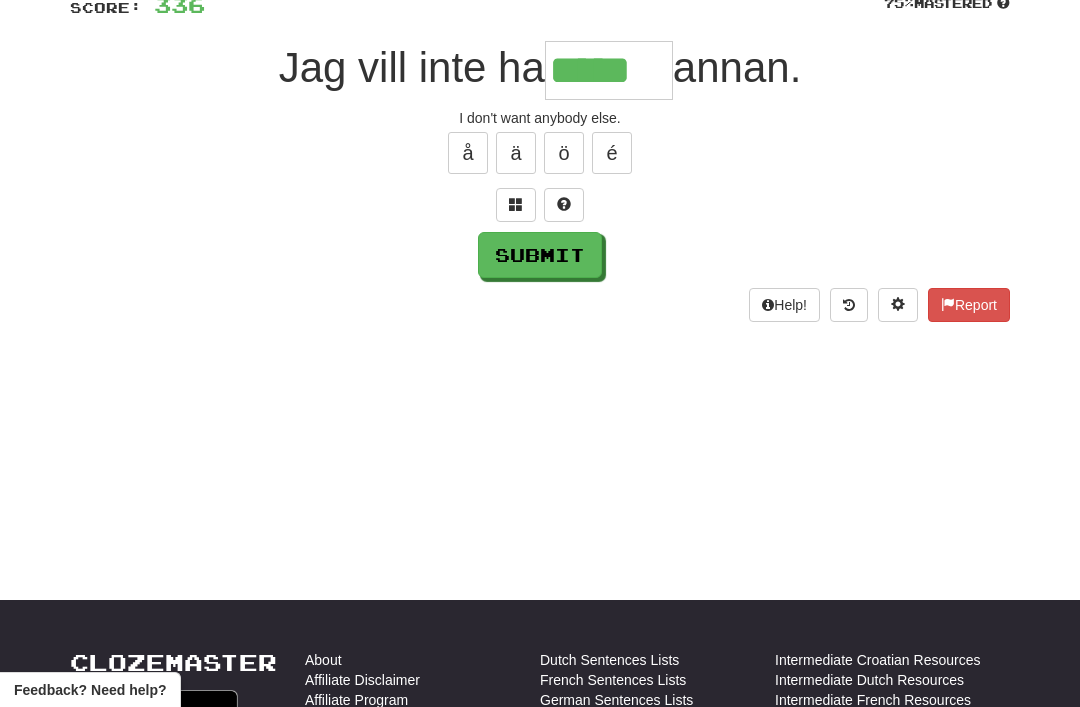 type on "*****" 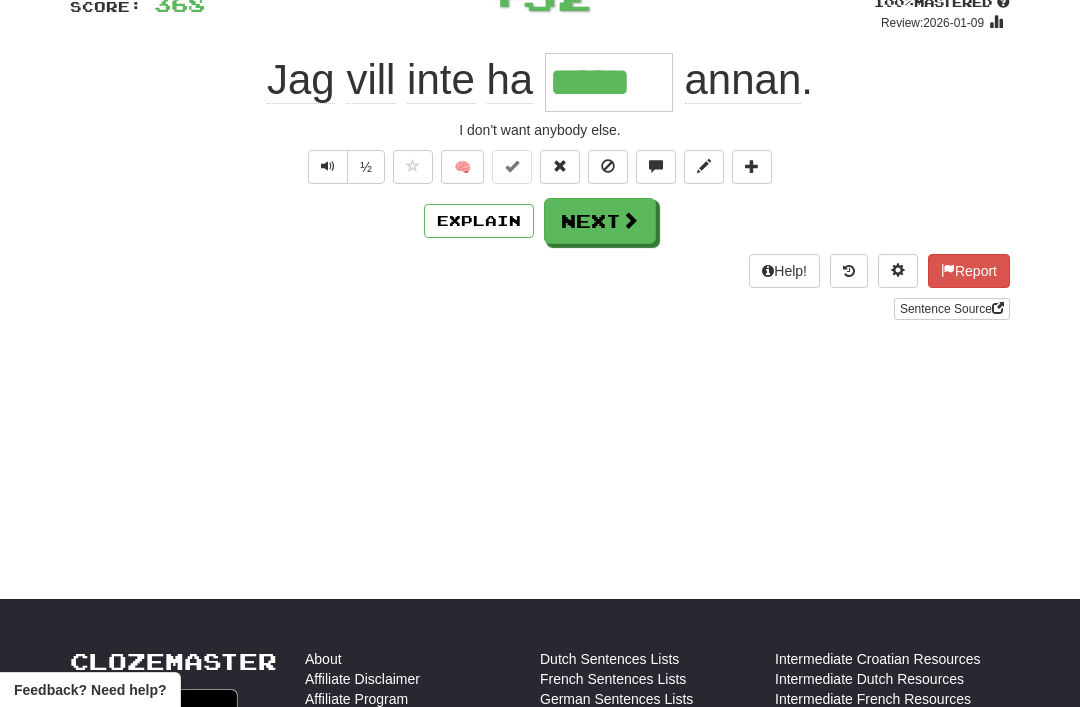 click on "Next" at bounding box center (600, 221) 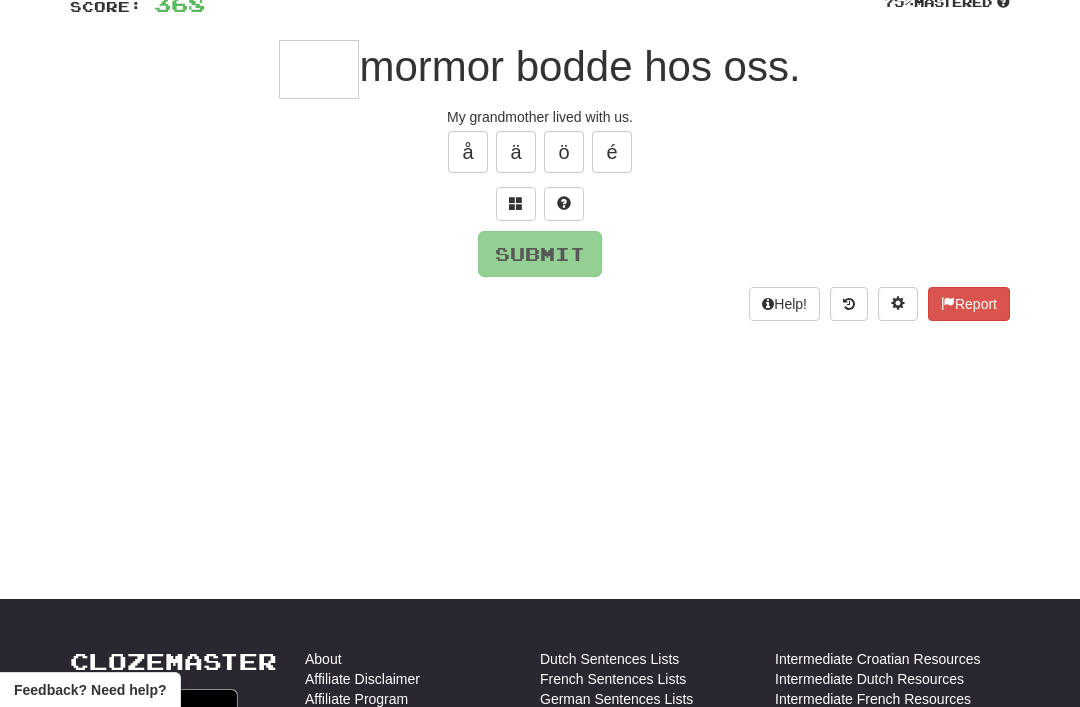 scroll, scrollTop: 157, scrollLeft: 0, axis: vertical 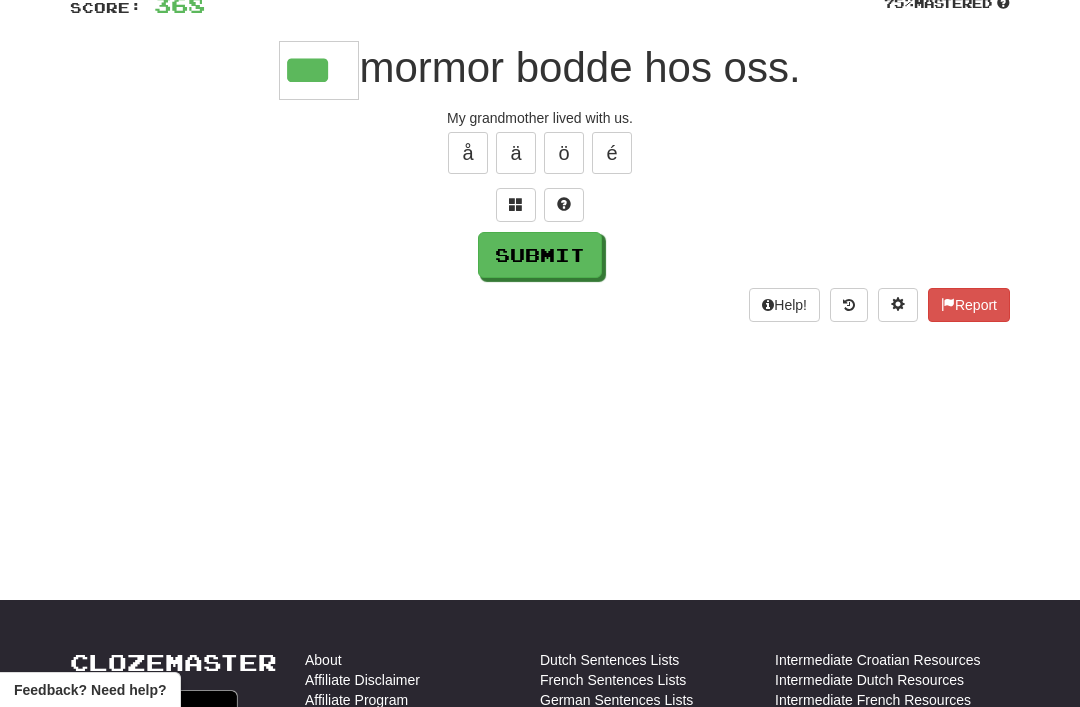 click on "Submit" at bounding box center [540, 255] 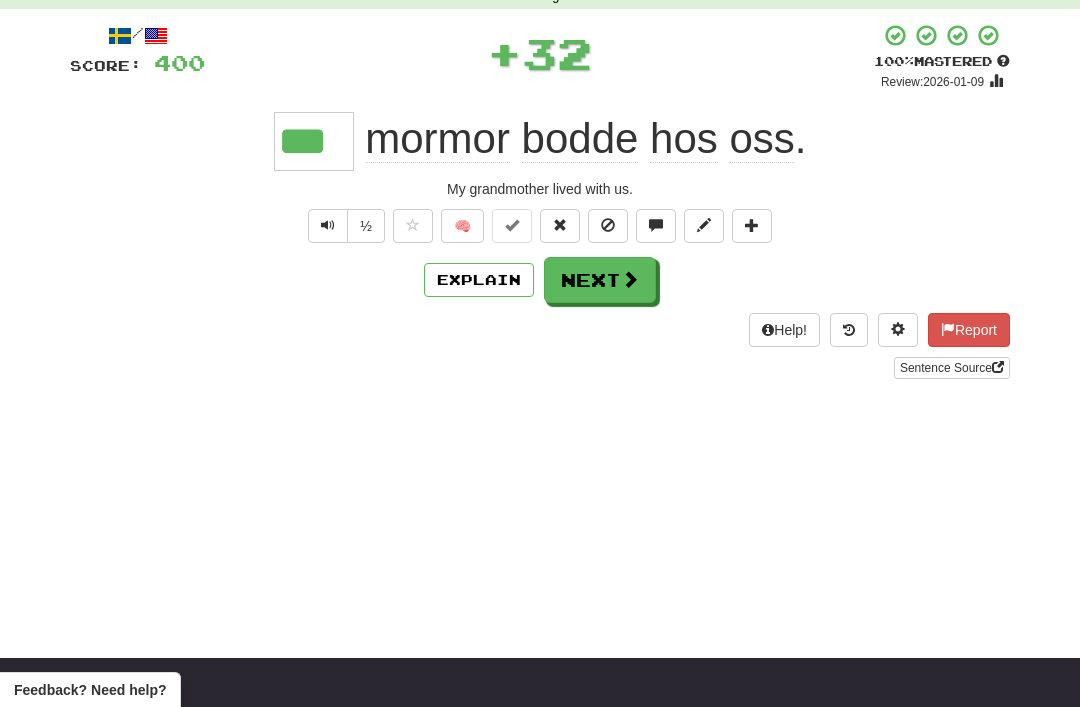 scroll, scrollTop: 68, scrollLeft: 0, axis: vertical 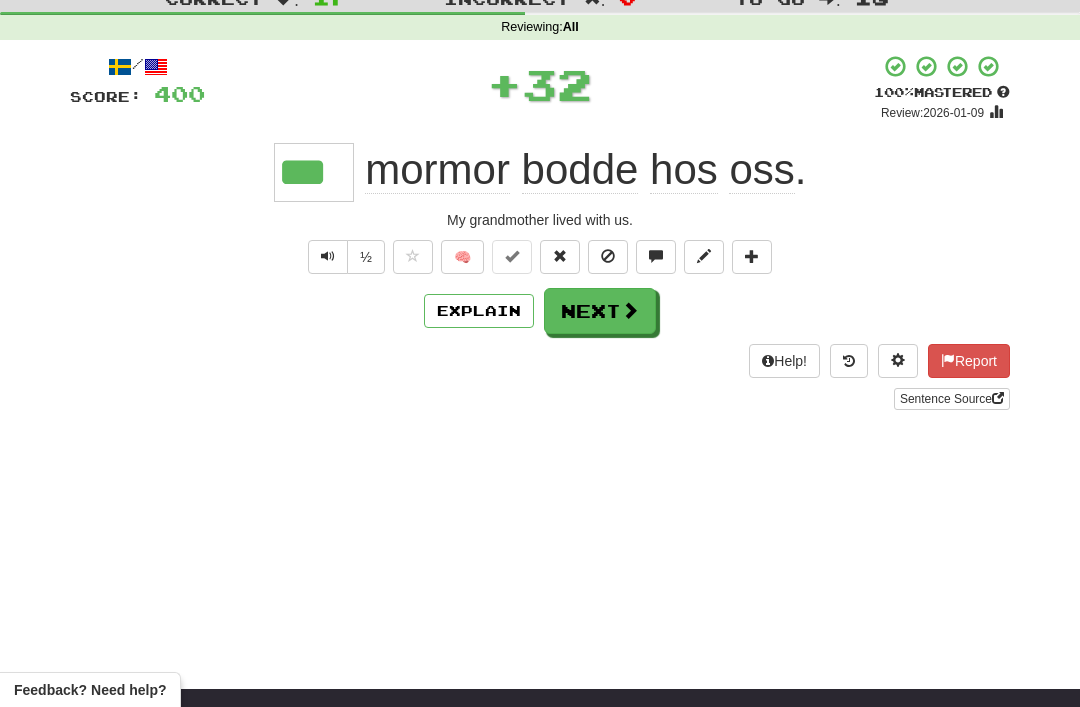 click at bounding box center (630, 310) 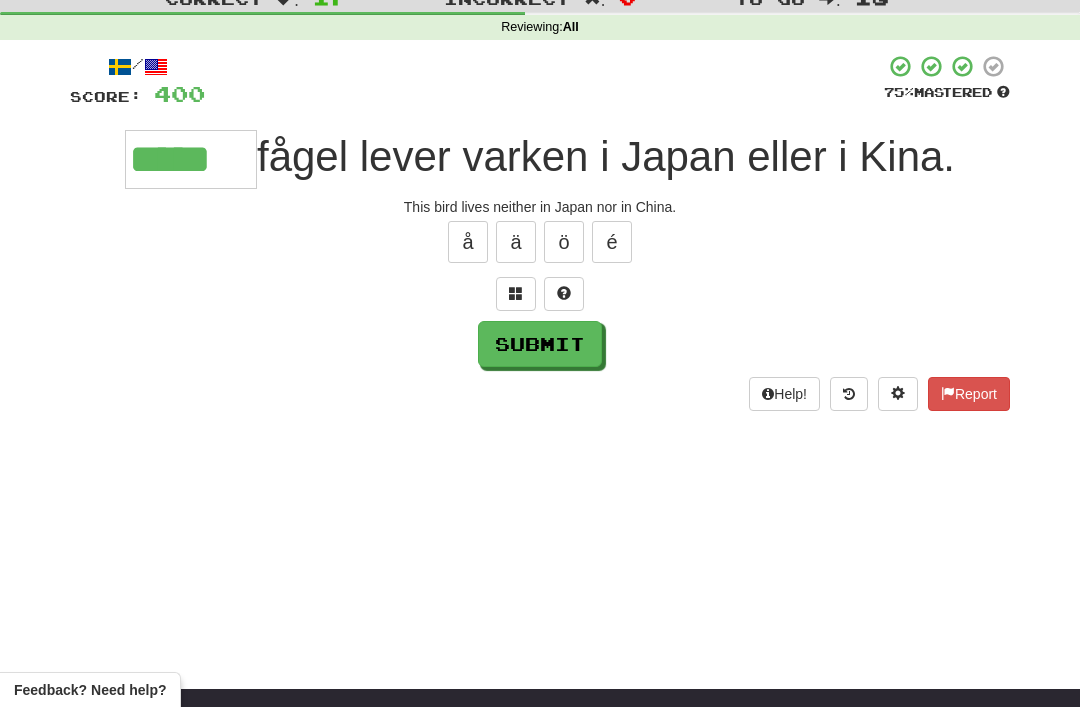 click on "Submit" at bounding box center [540, 344] 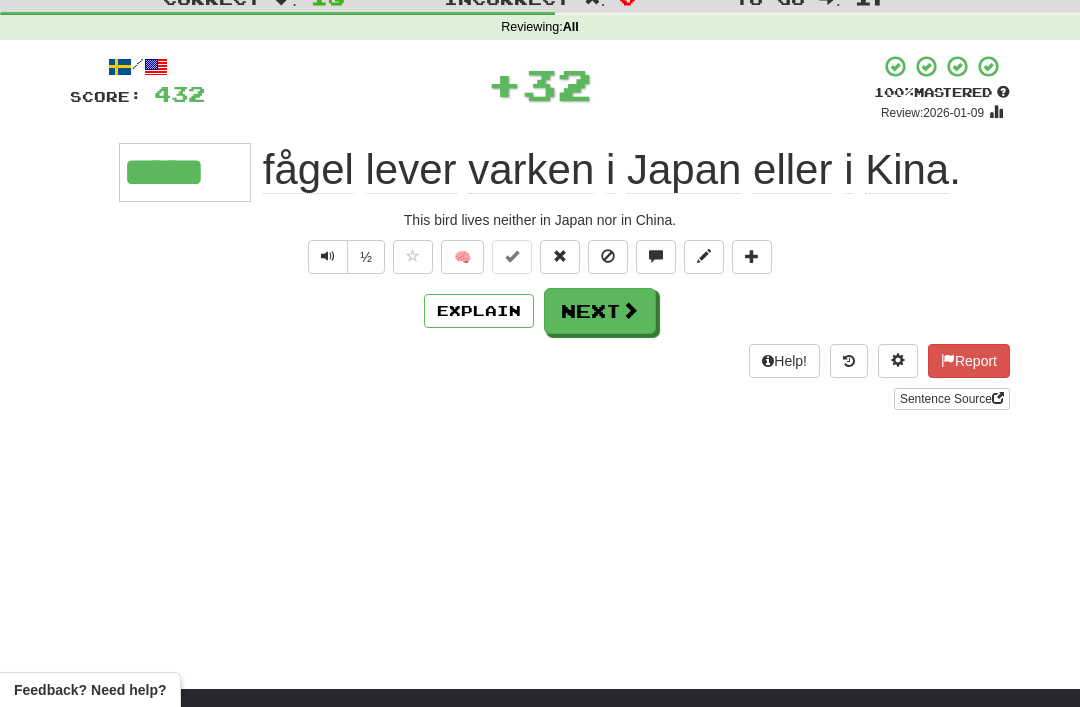 click on "Next" at bounding box center (600, 311) 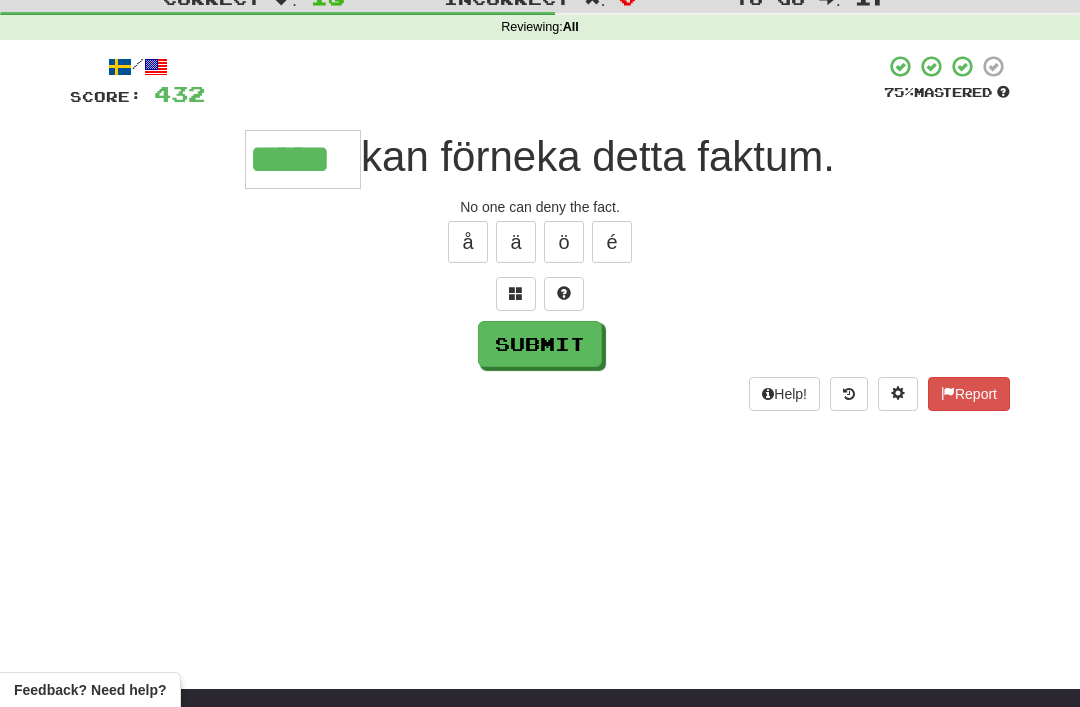 click on "Submit" at bounding box center [540, 344] 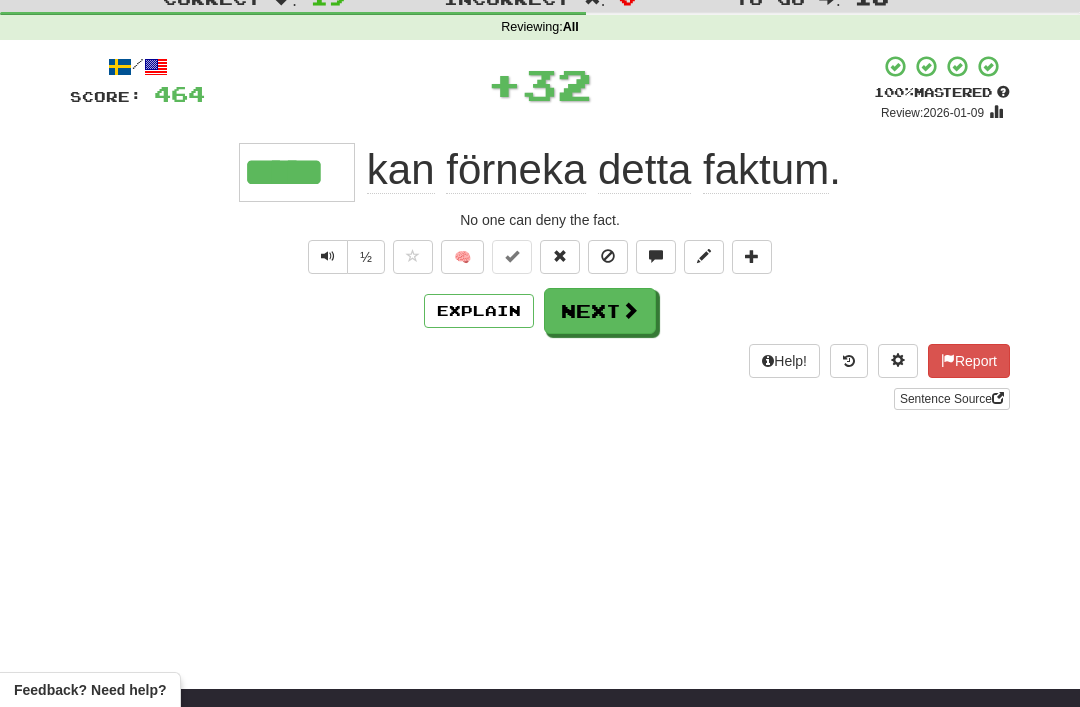 type on "*****" 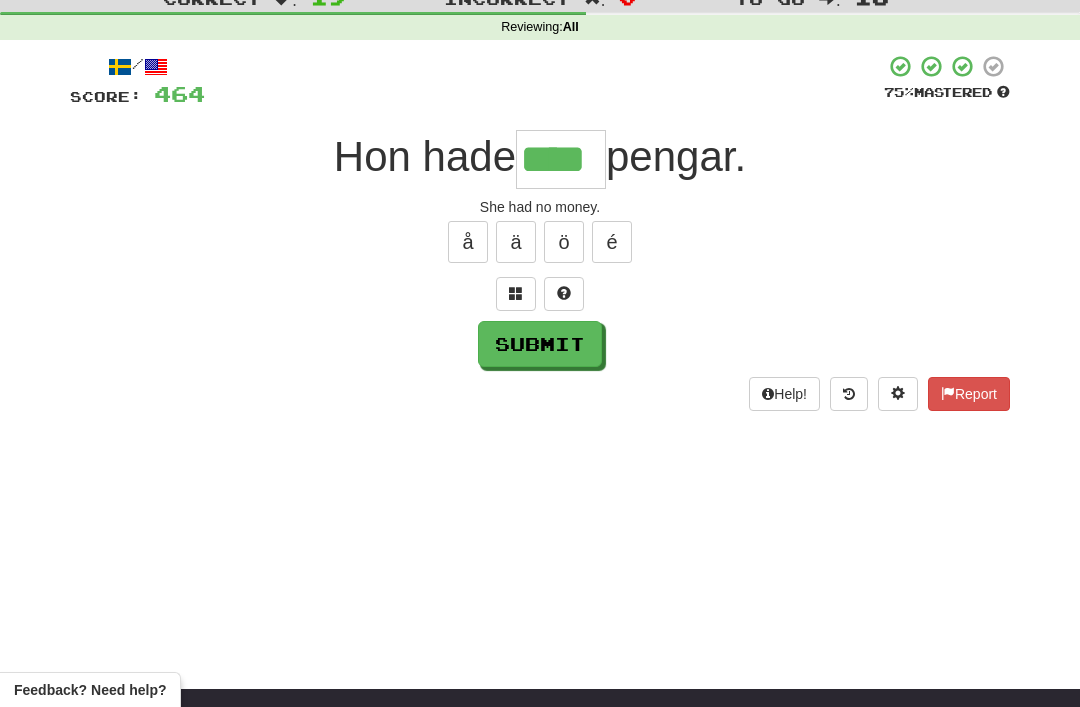 type on "****" 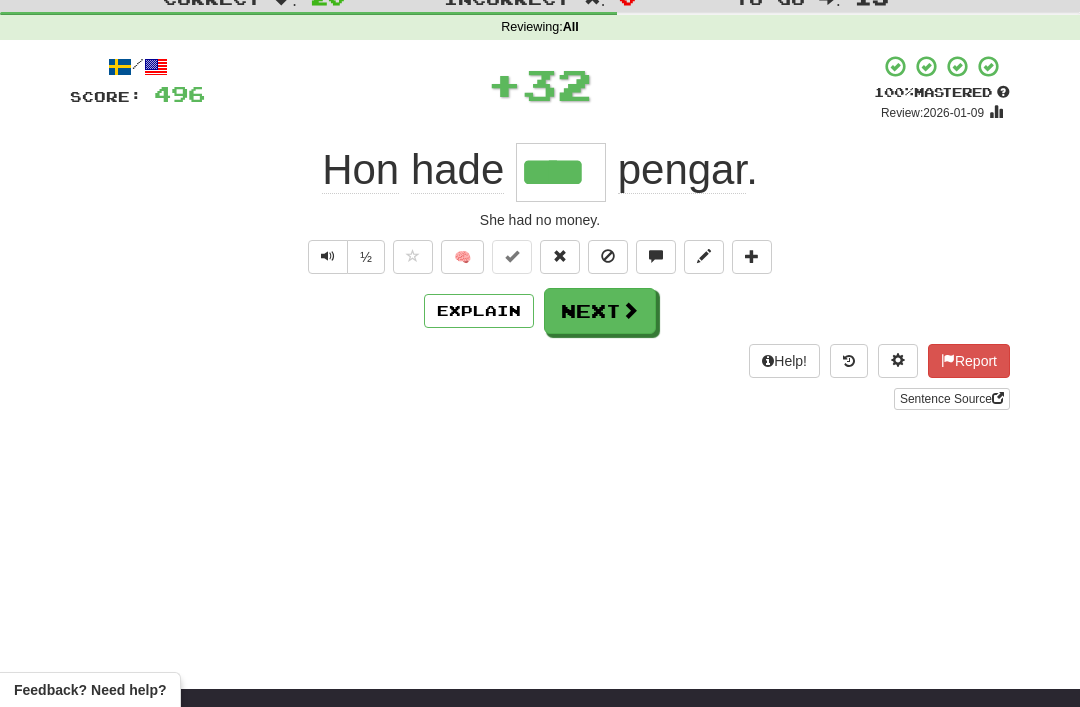 click on "Next" at bounding box center [600, 311] 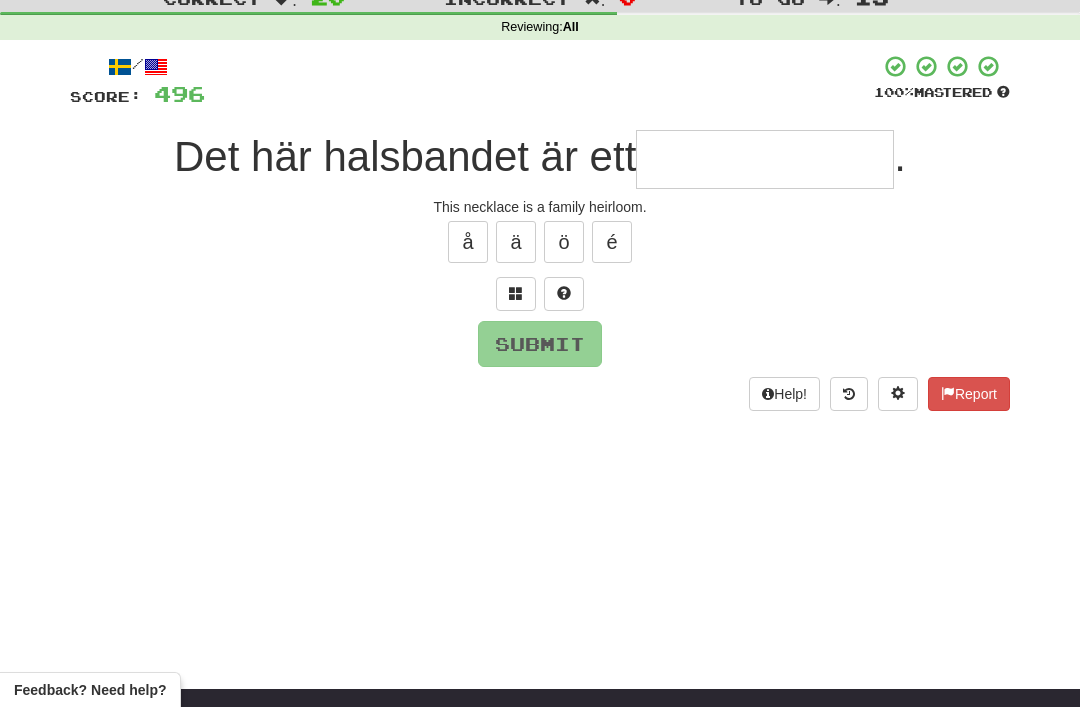 click at bounding box center [516, 293] 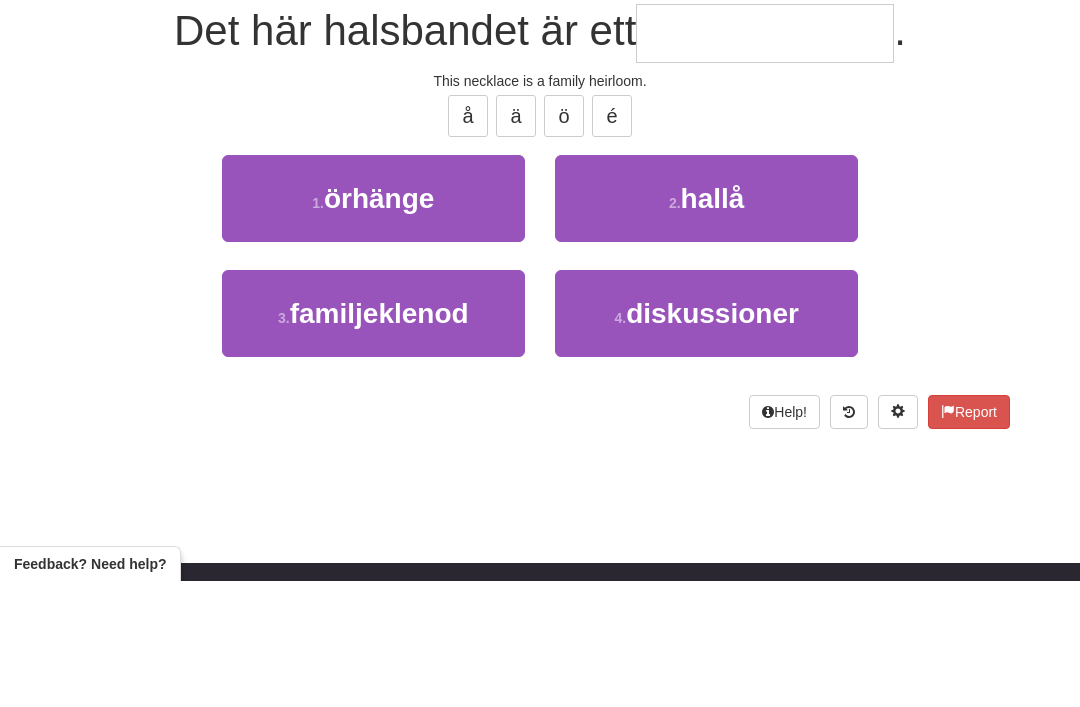 click on "familjeklenod" at bounding box center (379, 439) 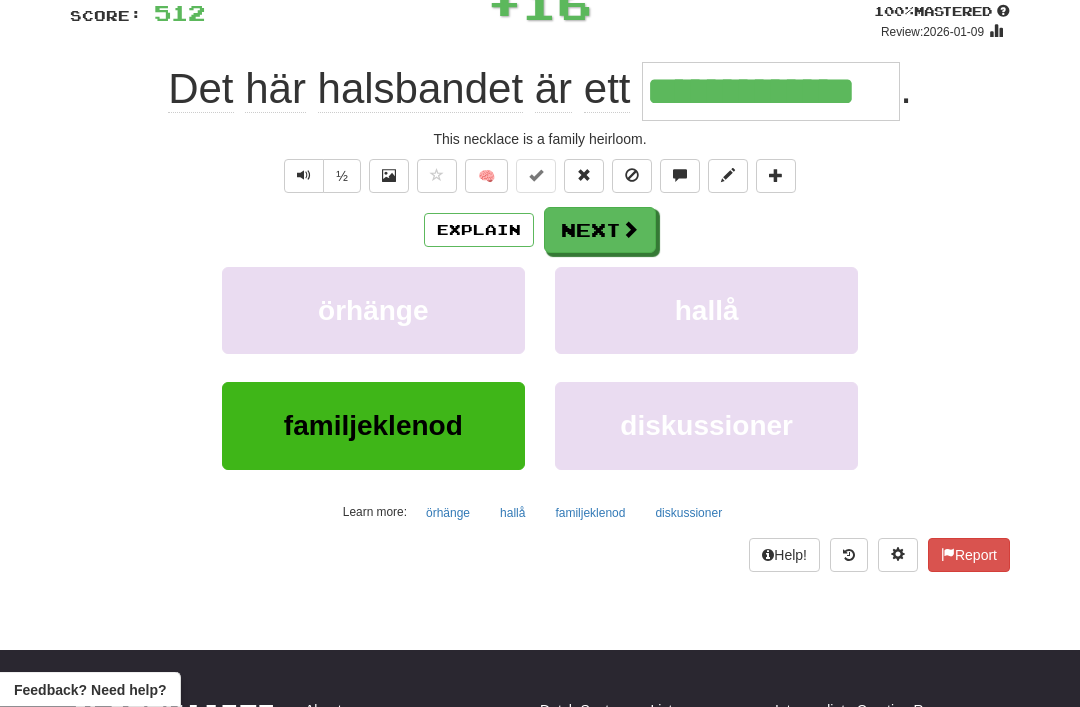 scroll, scrollTop: 136, scrollLeft: 0, axis: vertical 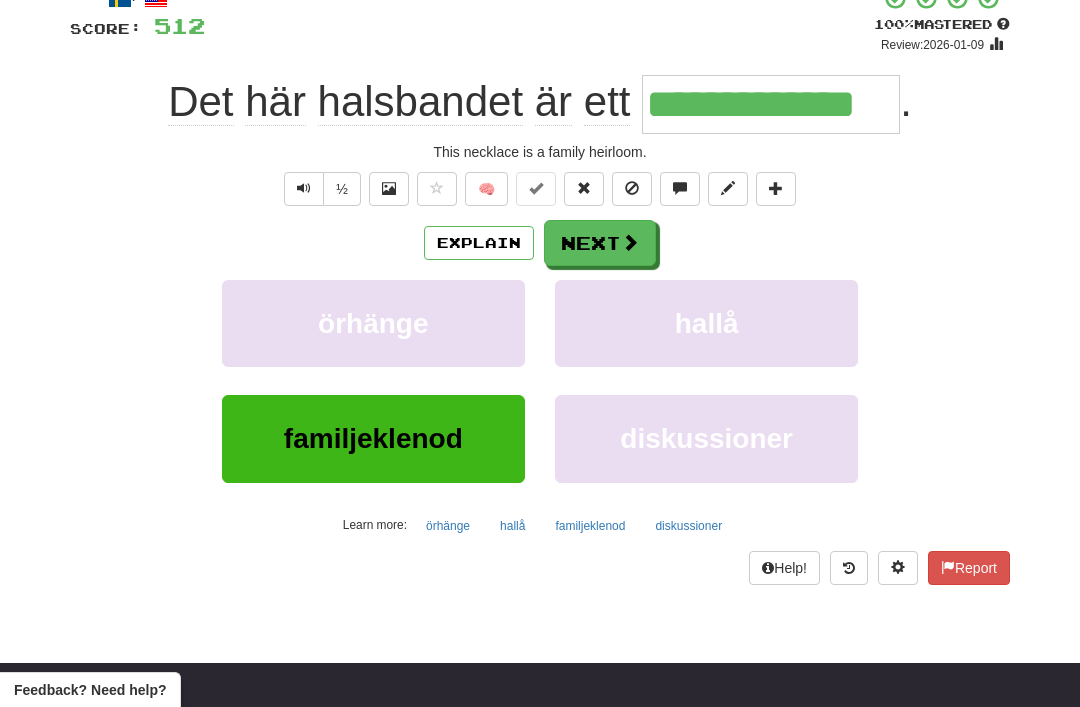click at bounding box center (630, 242) 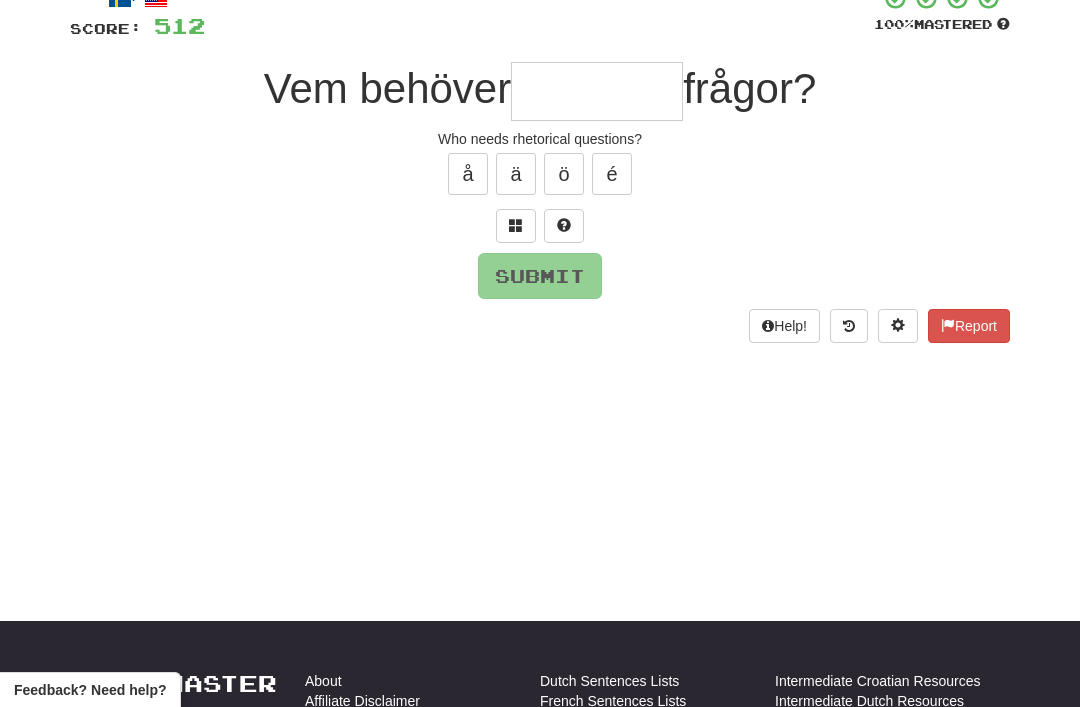 scroll, scrollTop: 135, scrollLeft: 0, axis: vertical 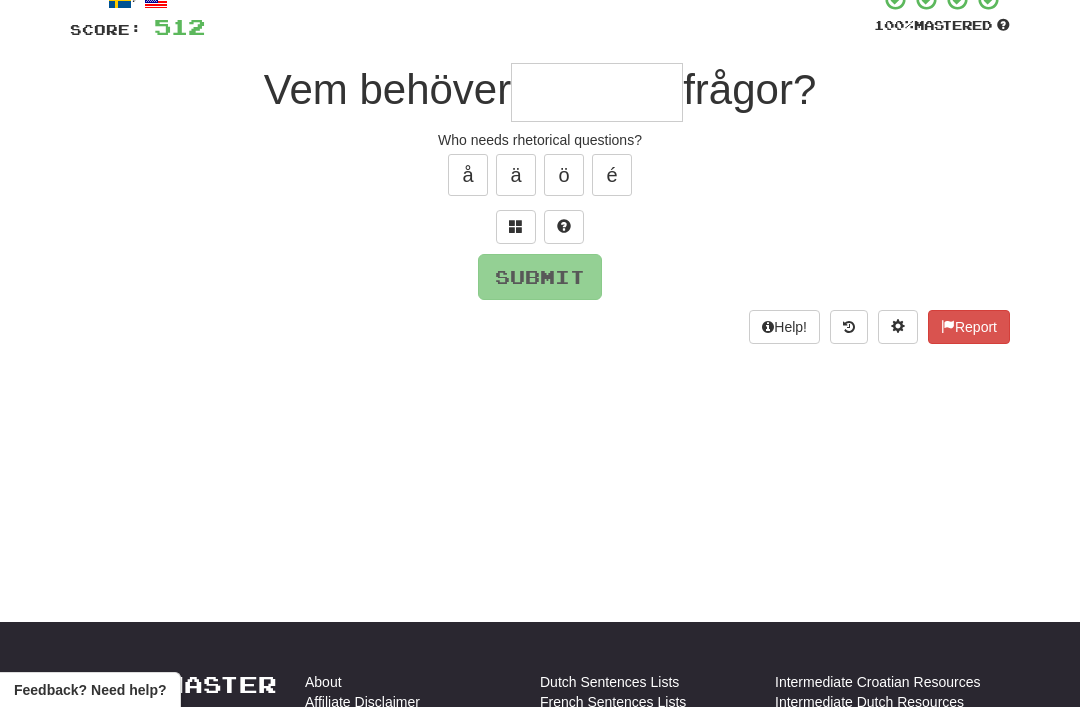 click at bounding box center (516, 226) 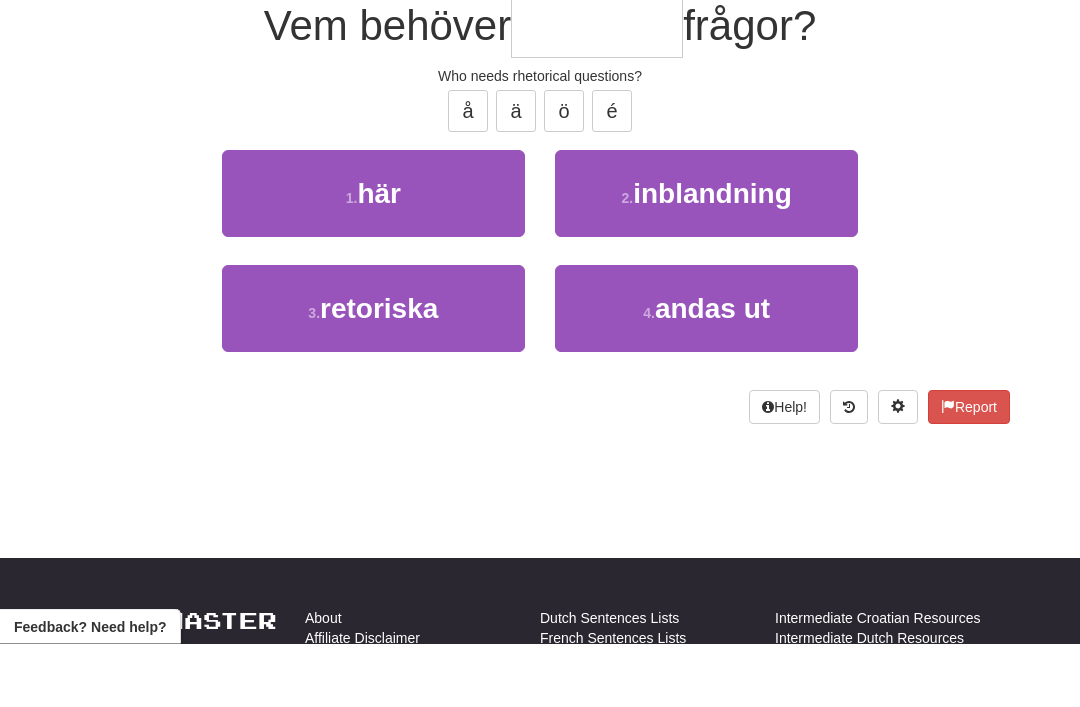 click on "3 .  retoriska" at bounding box center (373, 372) 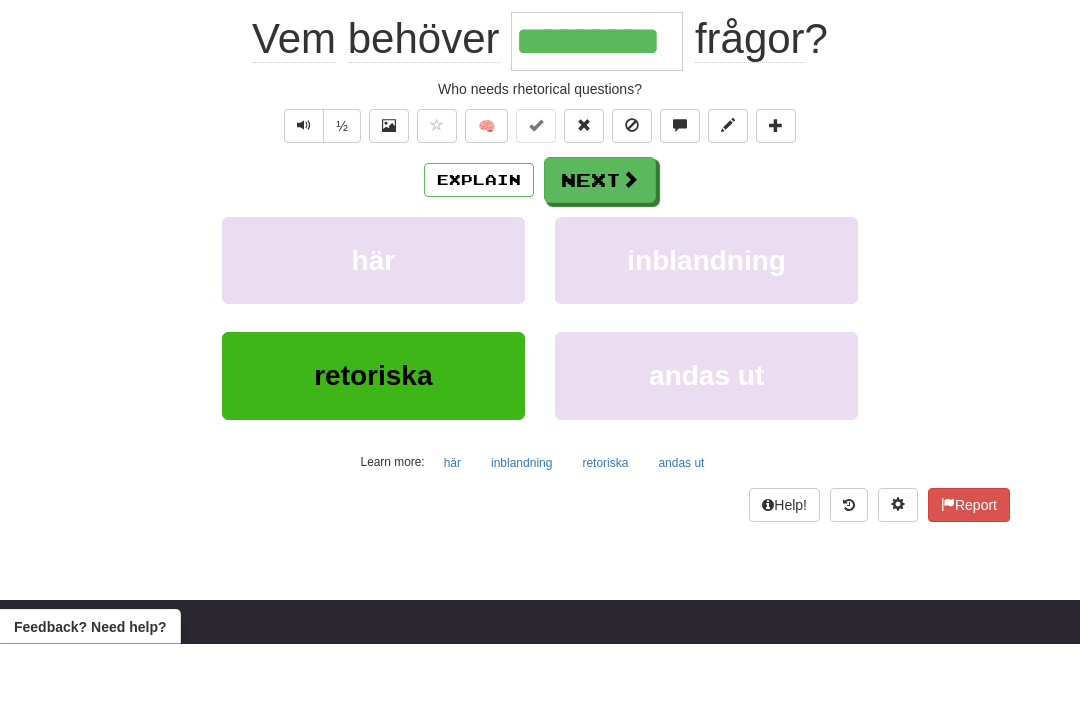 scroll, scrollTop: 199, scrollLeft: 0, axis: vertical 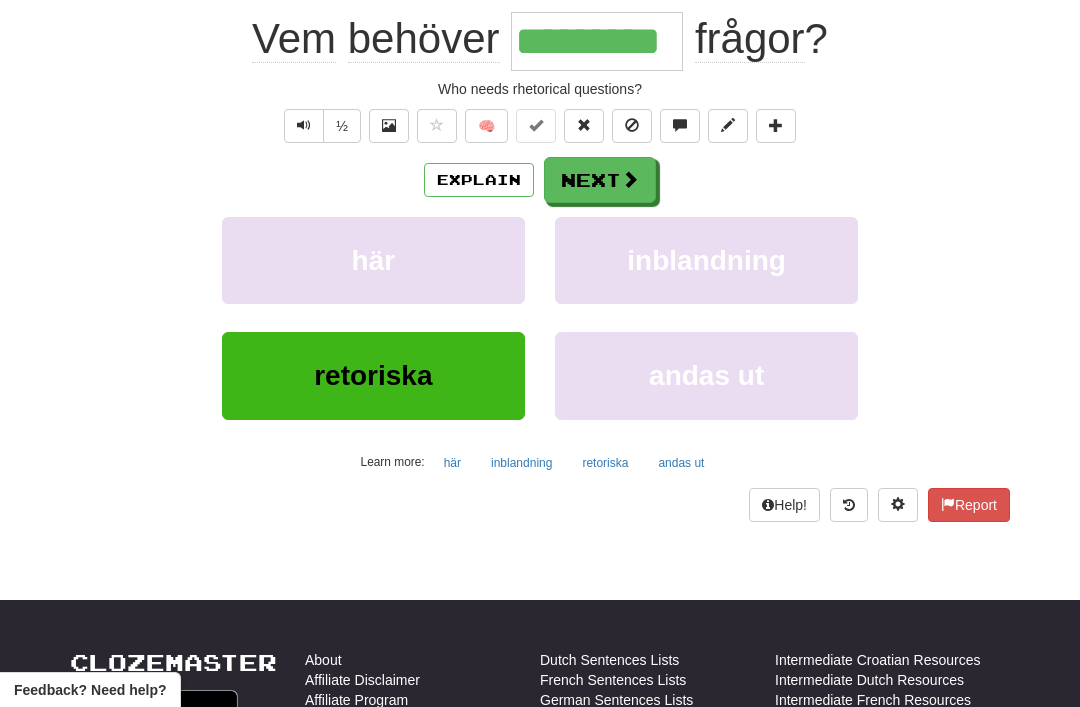click on "Next" at bounding box center (600, 180) 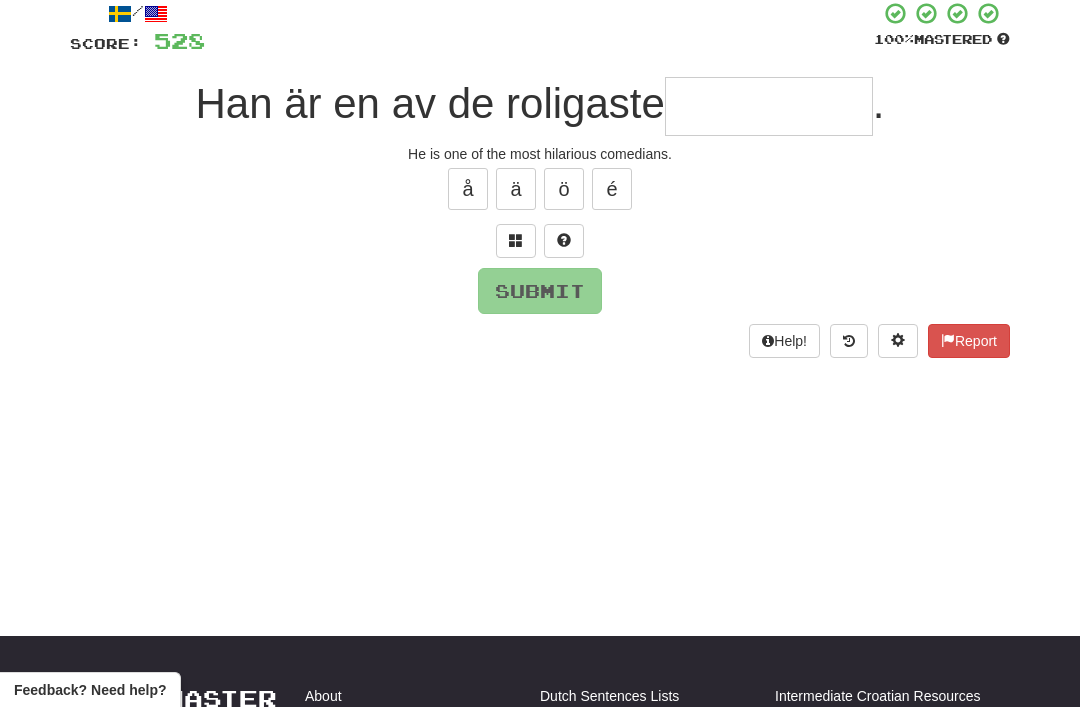 scroll, scrollTop: 119, scrollLeft: 0, axis: vertical 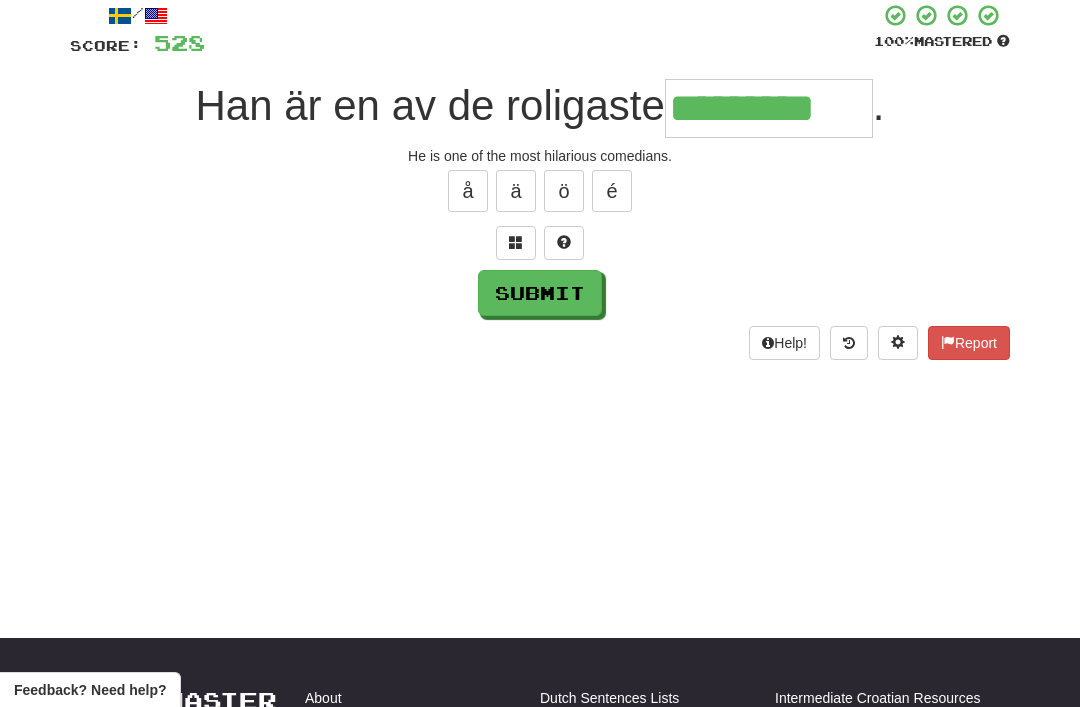 type on "*********" 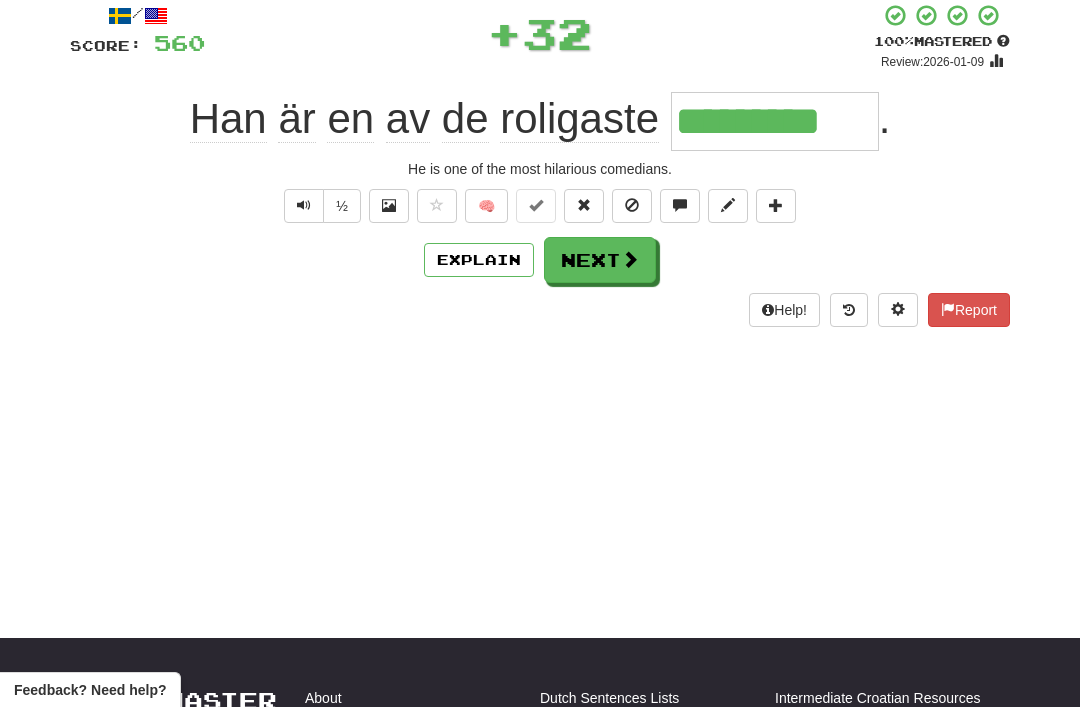 click on "Next" at bounding box center [600, 260] 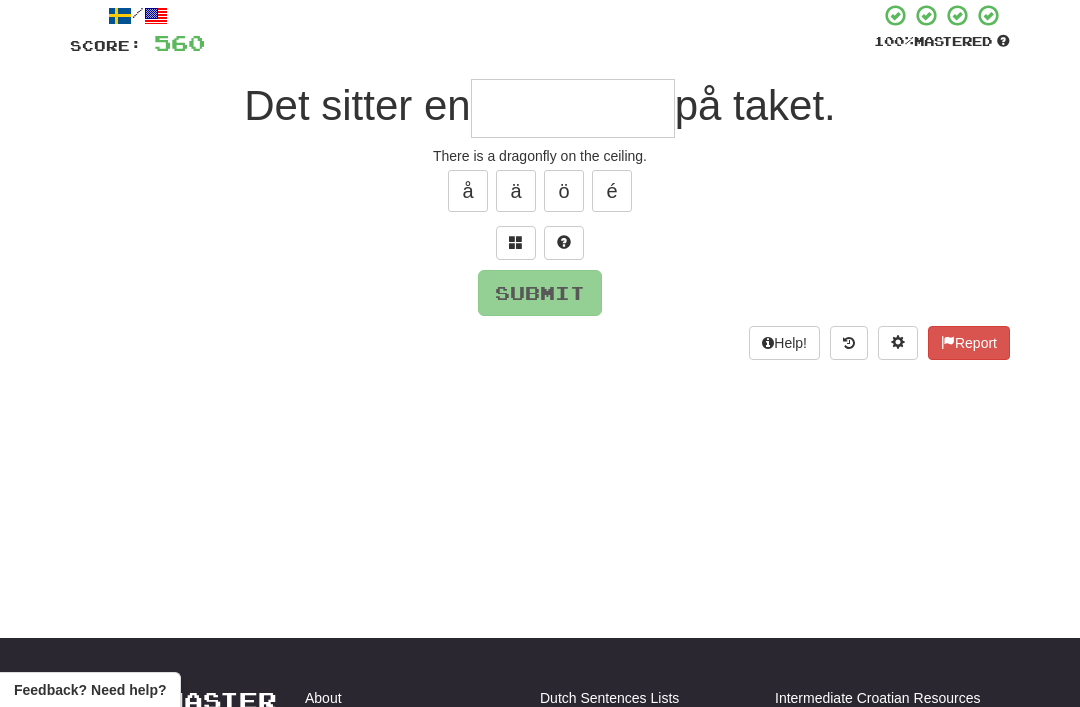 click at bounding box center [516, 242] 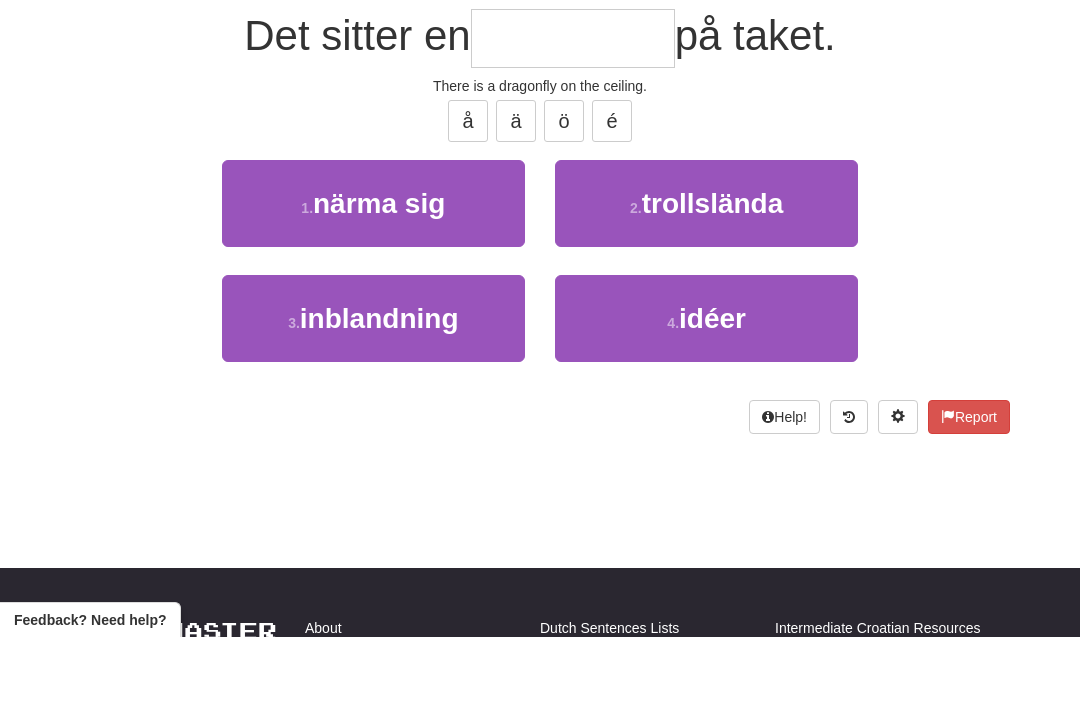 click on "trollslända" at bounding box center [713, 273] 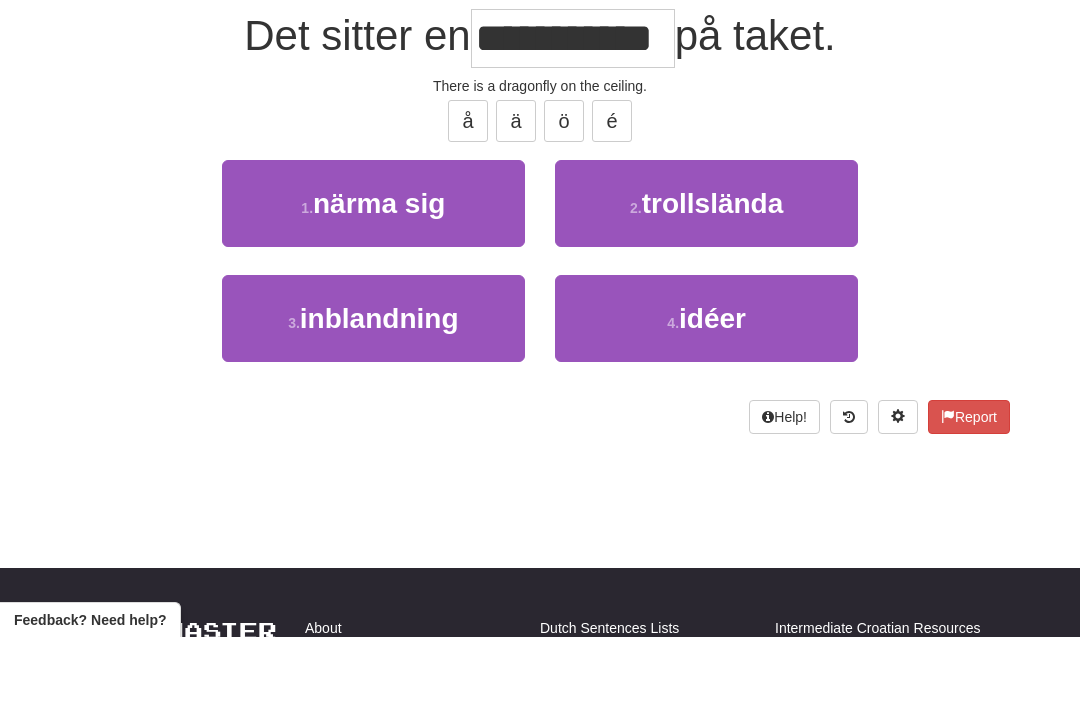 scroll, scrollTop: 189, scrollLeft: 0, axis: vertical 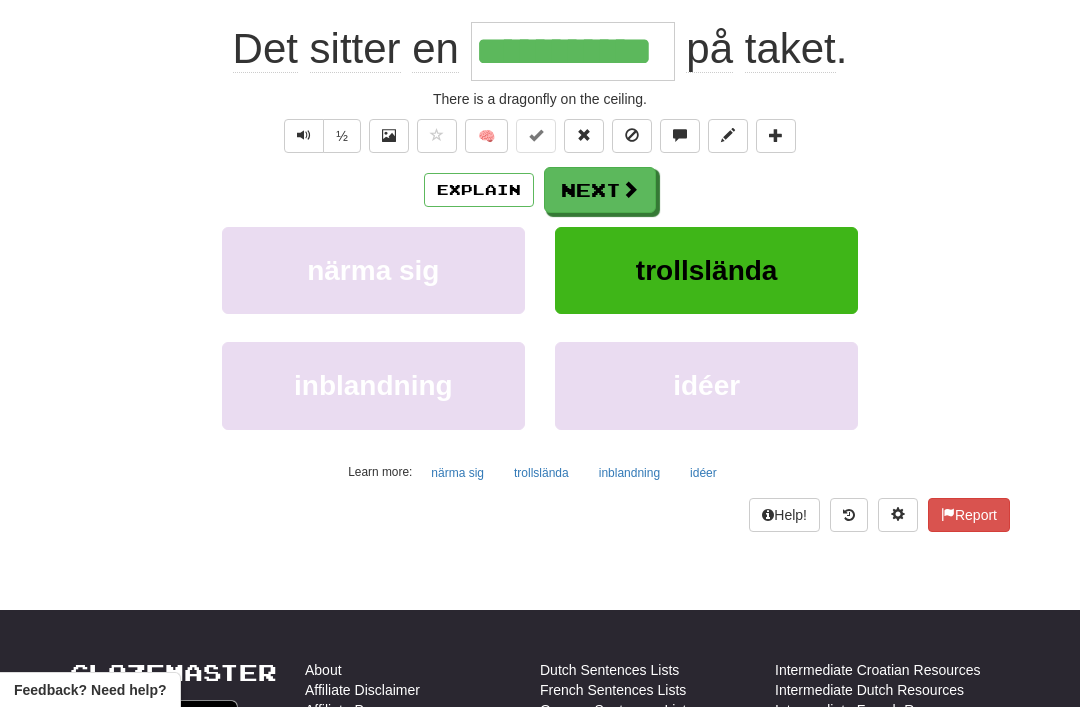 click on "Next" at bounding box center [600, 190] 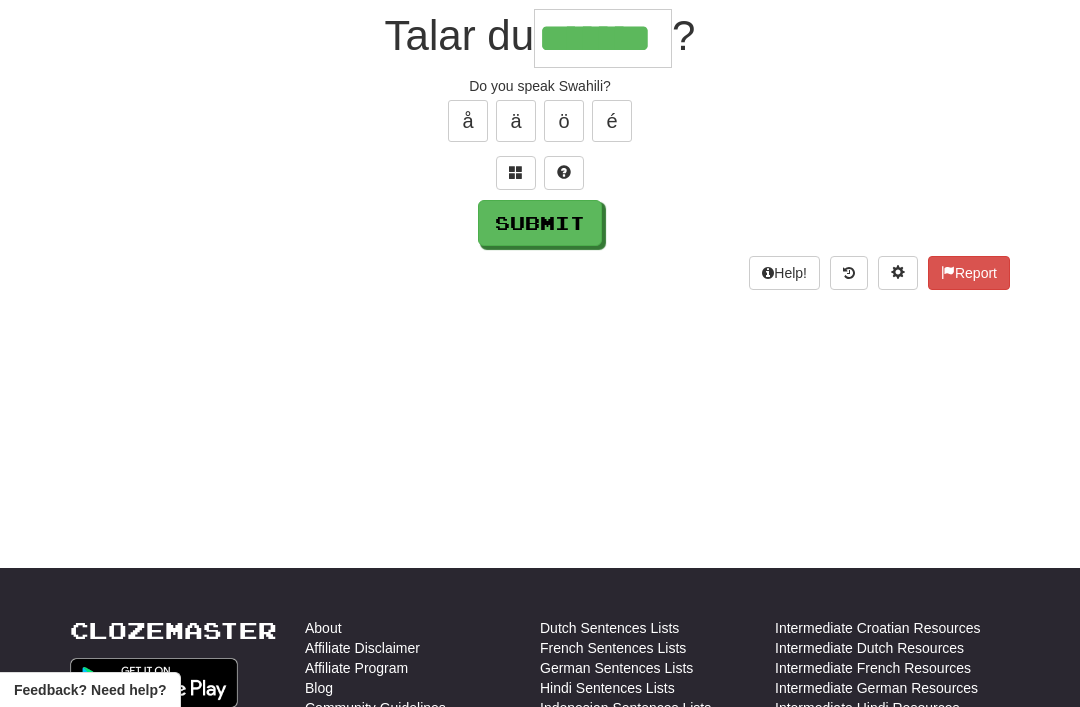 type on "*******" 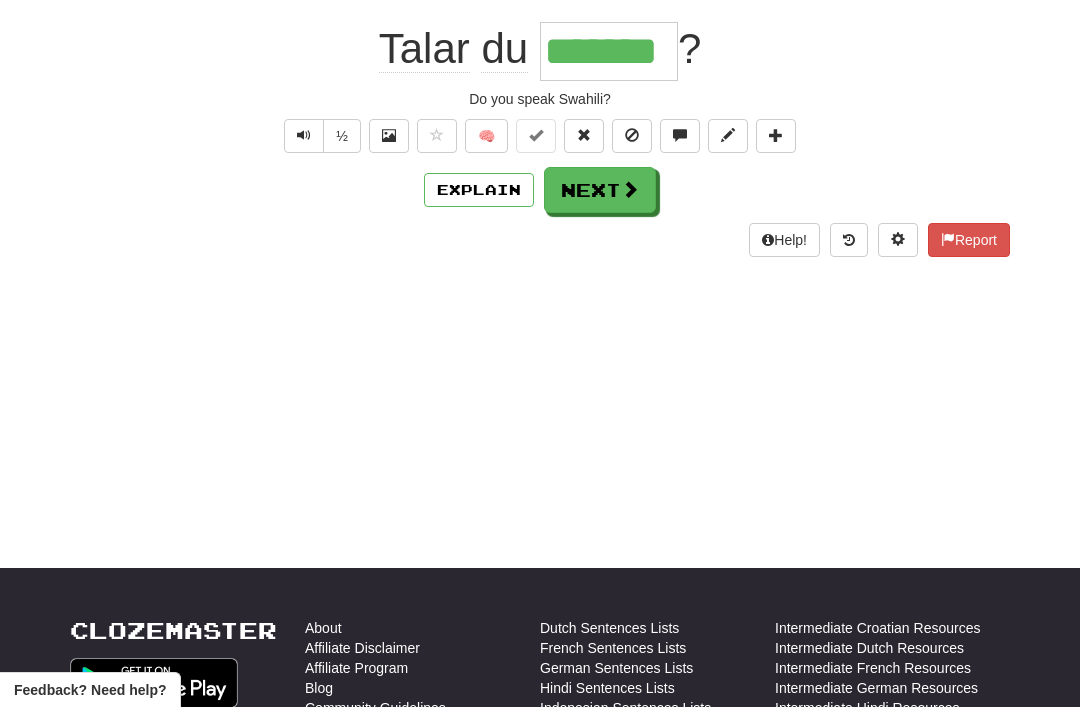 click on "Next" at bounding box center (600, 190) 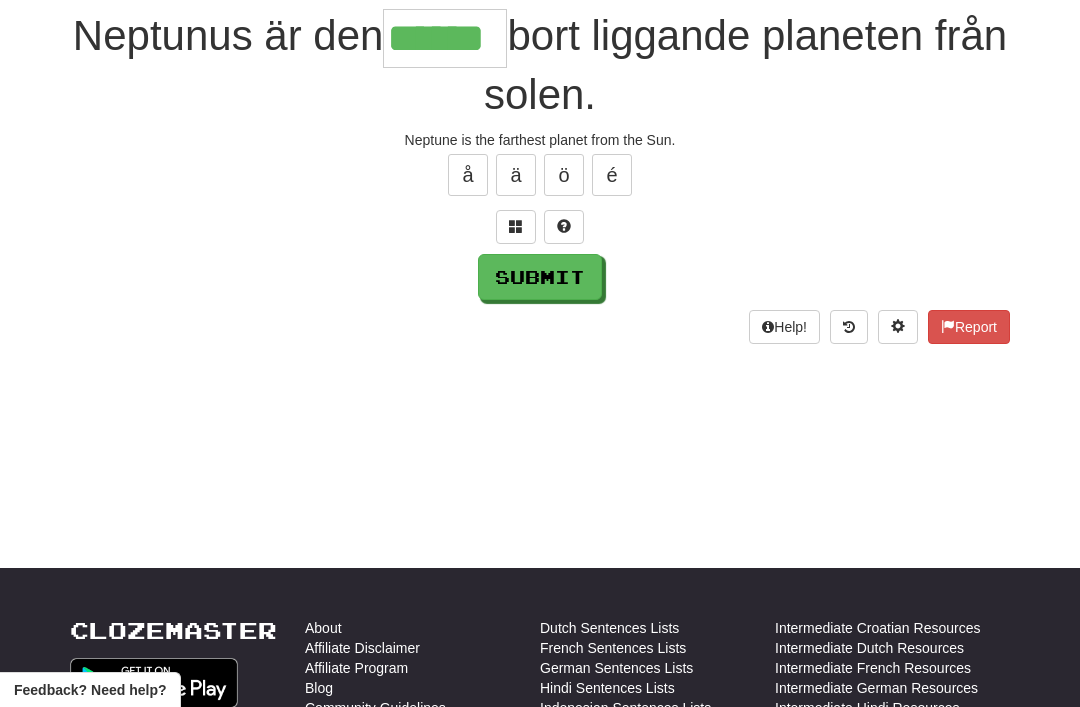 type on "******" 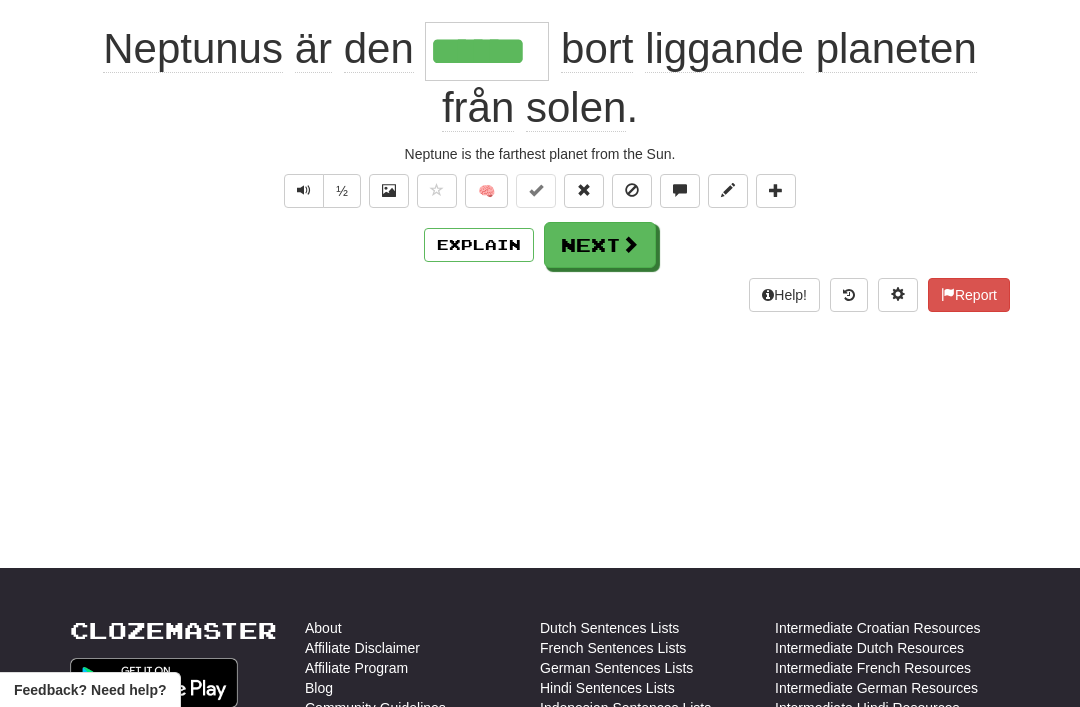click on "Next" at bounding box center [600, 245] 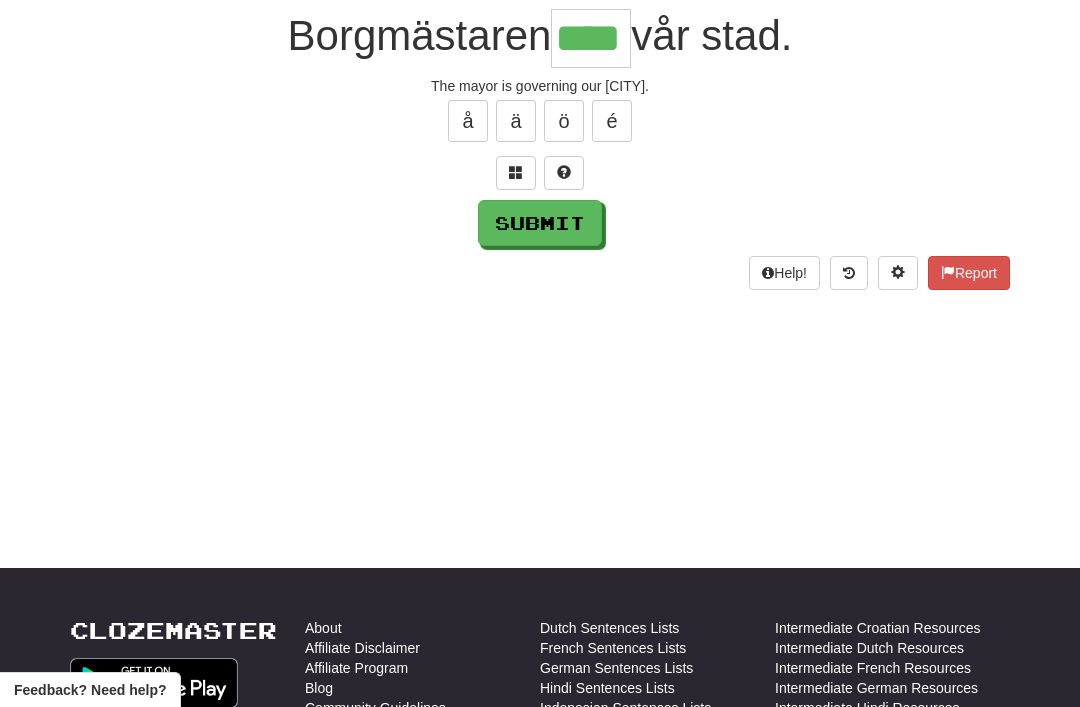 type on "****" 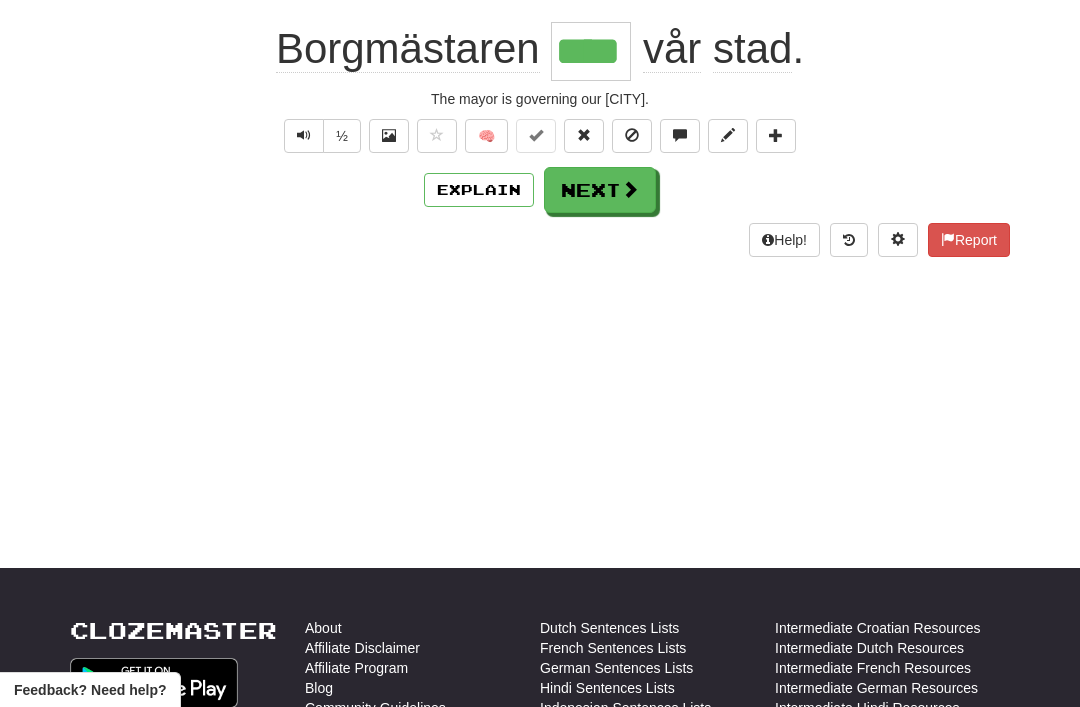 click on "Next" at bounding box center (600, 190) 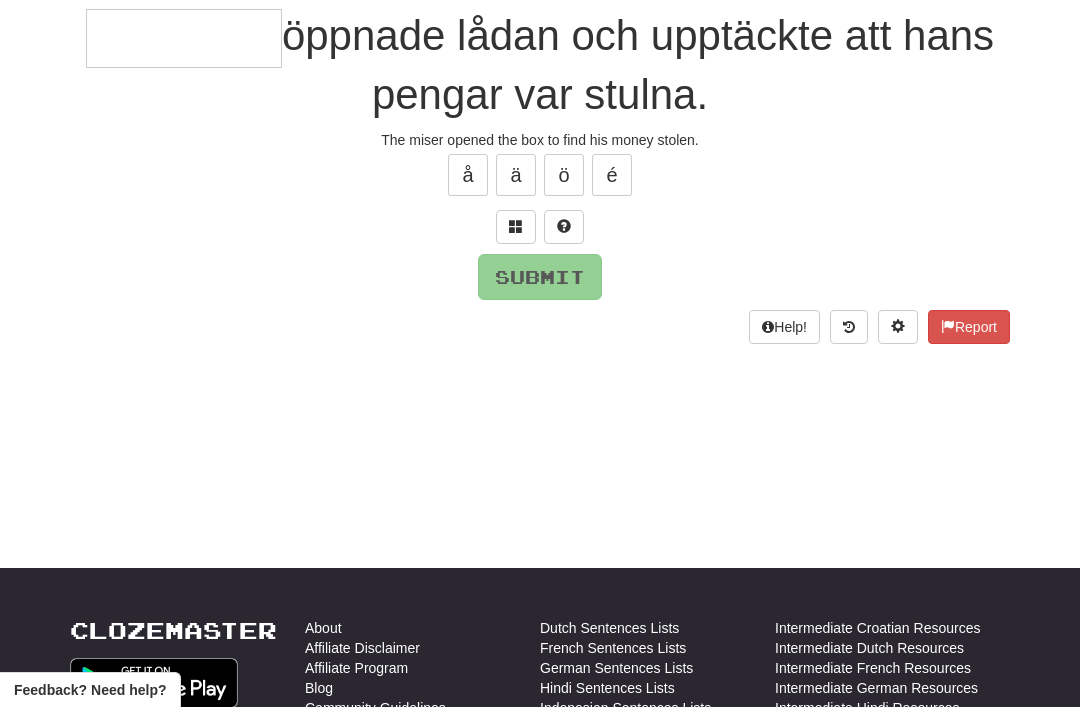 click at bounding box center (516, 226) 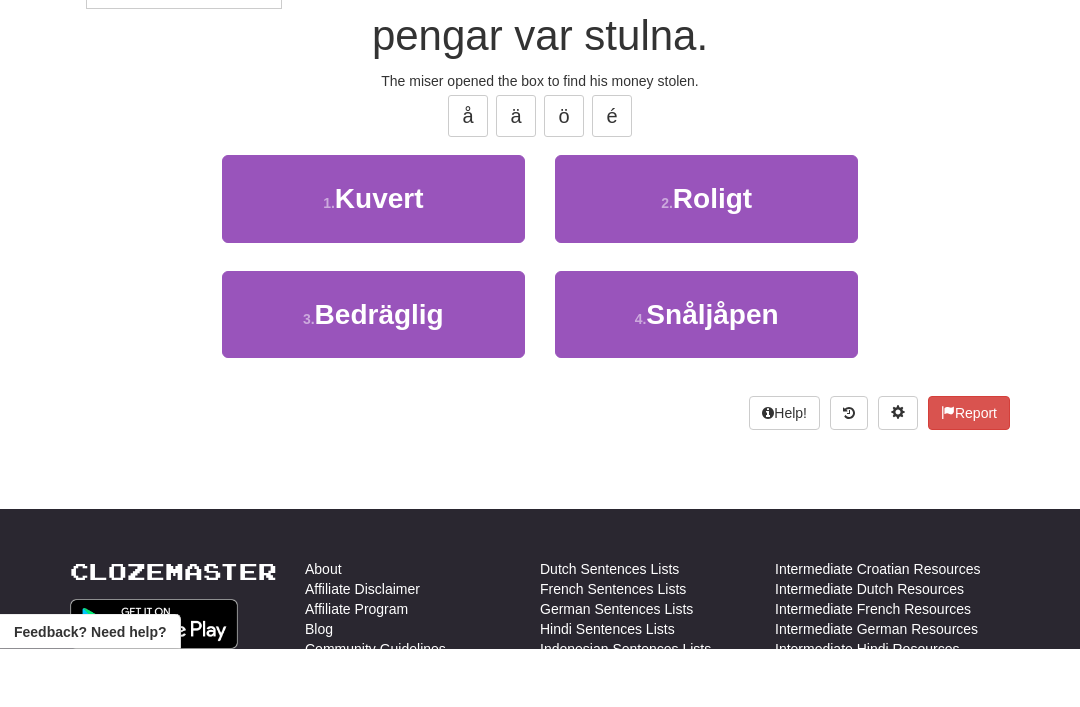 click on "Snåljåpen" at bounding box center (712, 373) 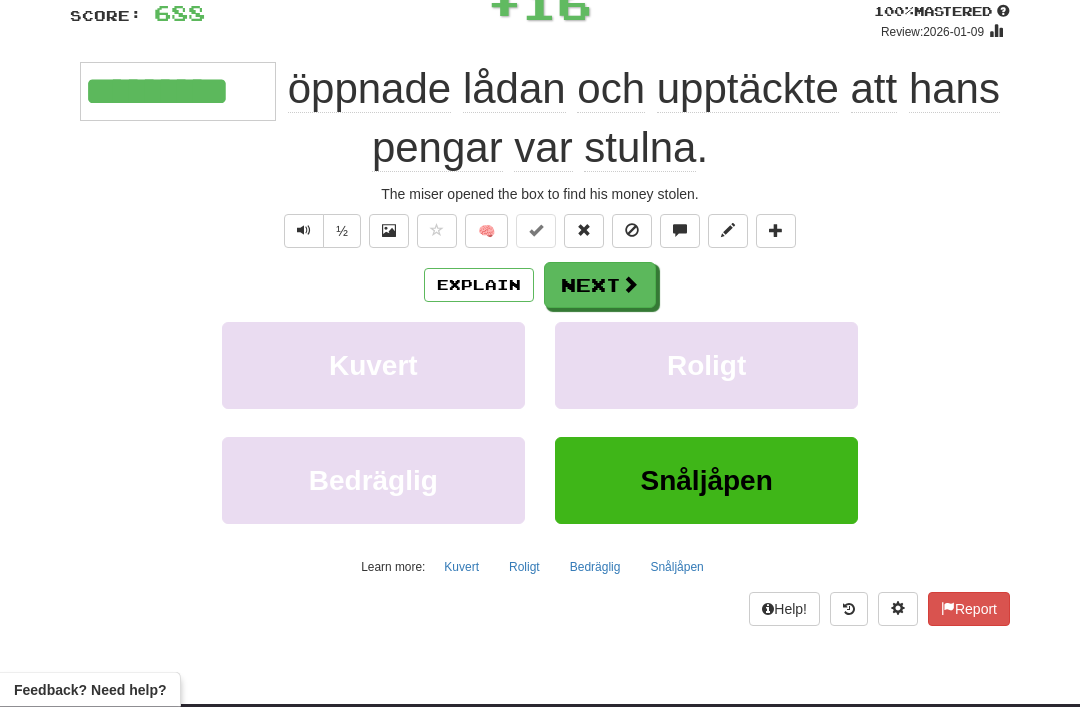 scroll, scrollTop: 149, scrollLeft: 0, axis: vertical 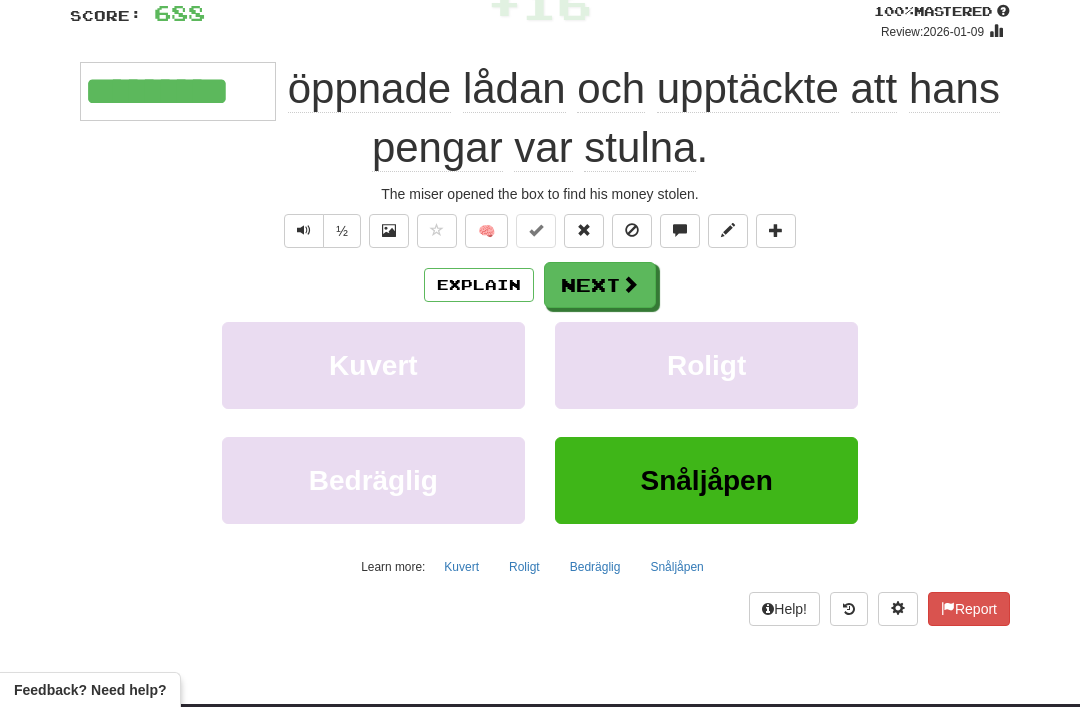 click on "Explain" at bounding box center (479, 285) 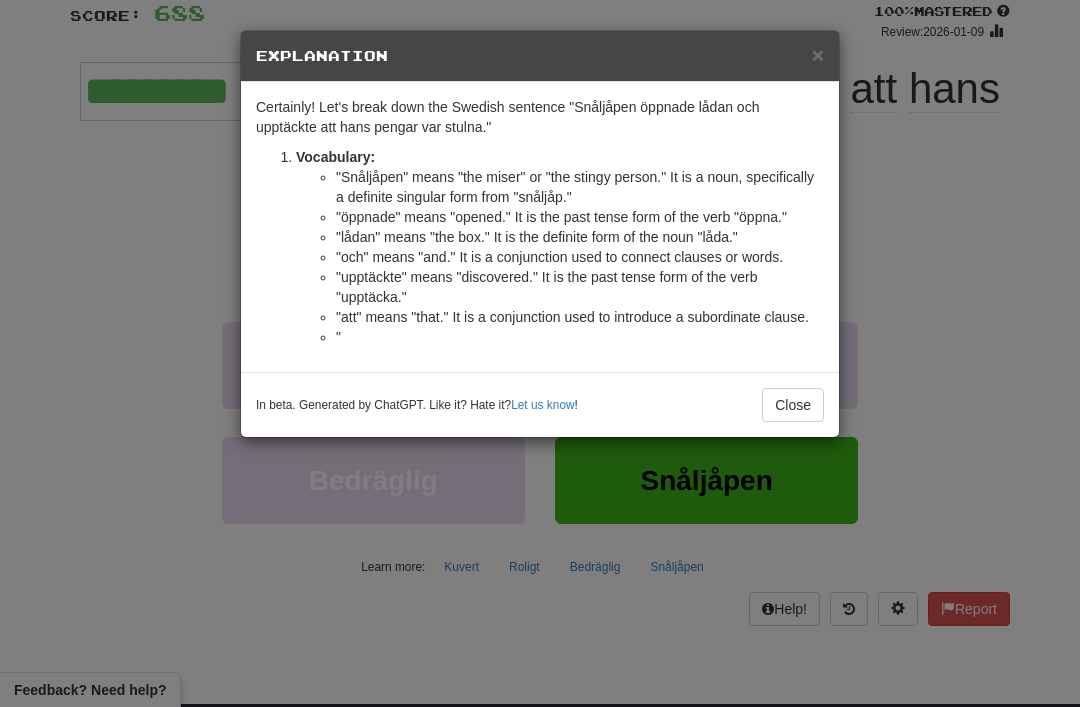 click on "×" at bounding box center (818, 54) 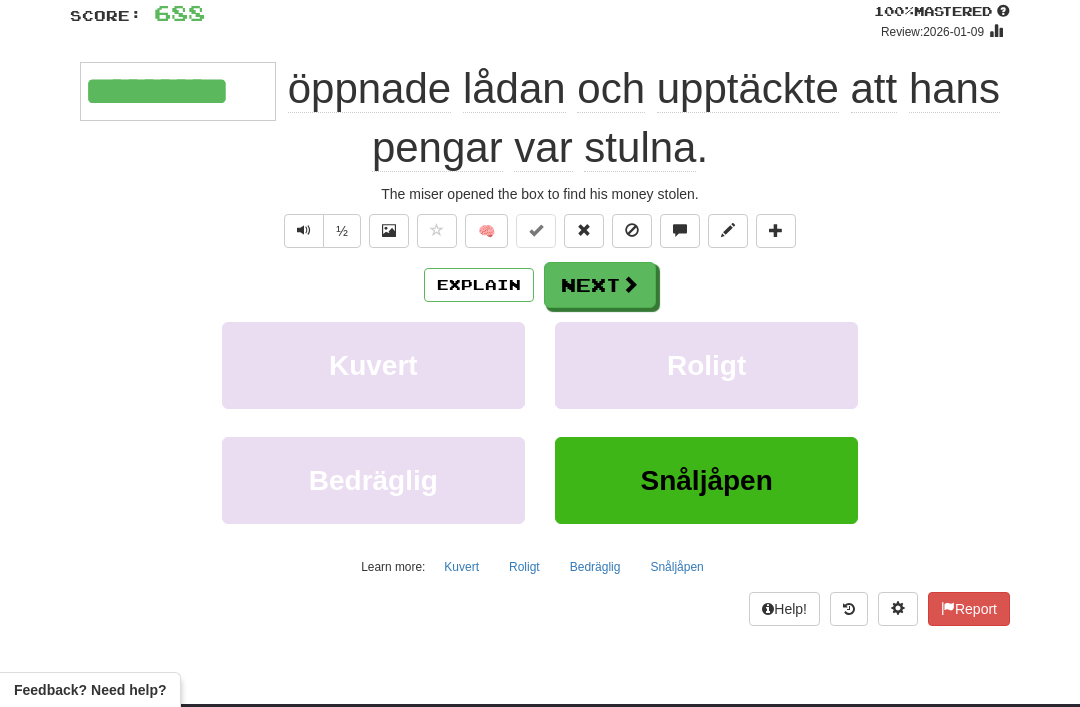 click on "Next" at bounding box center [600, 285] 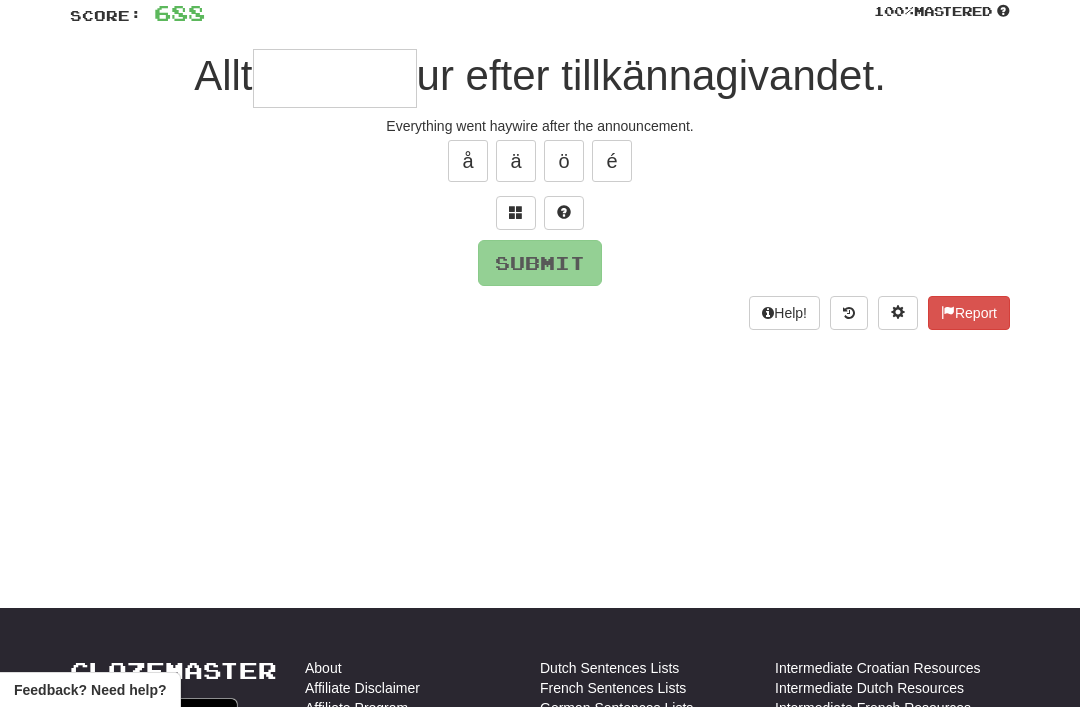 scroll, scrollTop: 148, scrollLeft: 0, axis: vertical 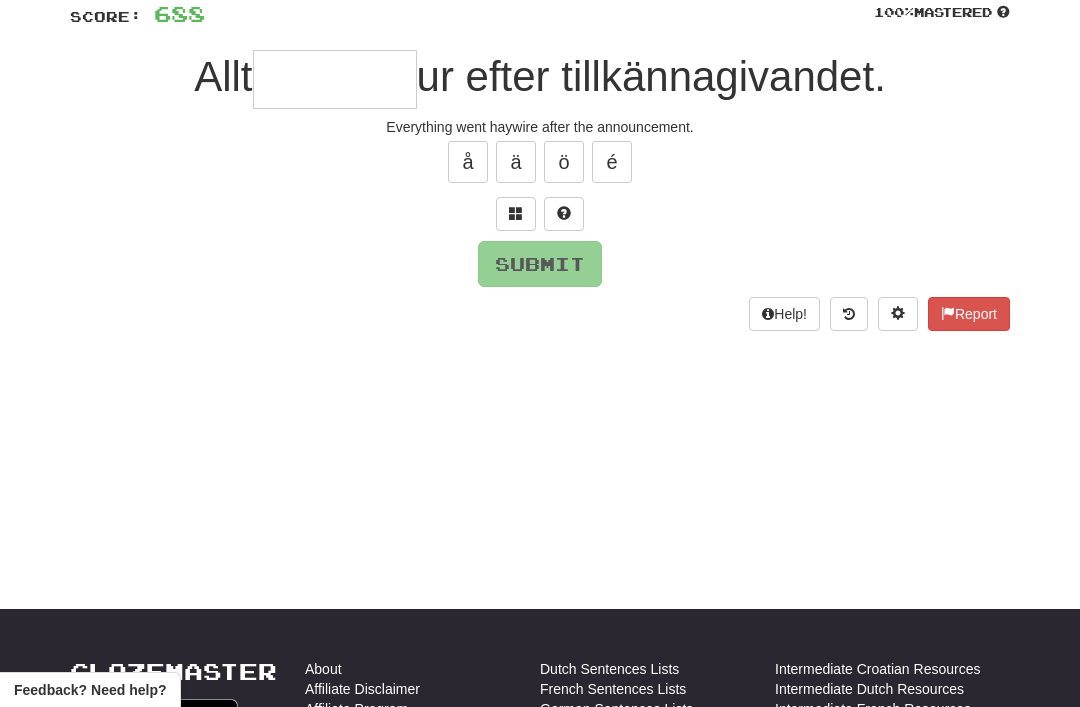 click at bounding box center [516, 214] 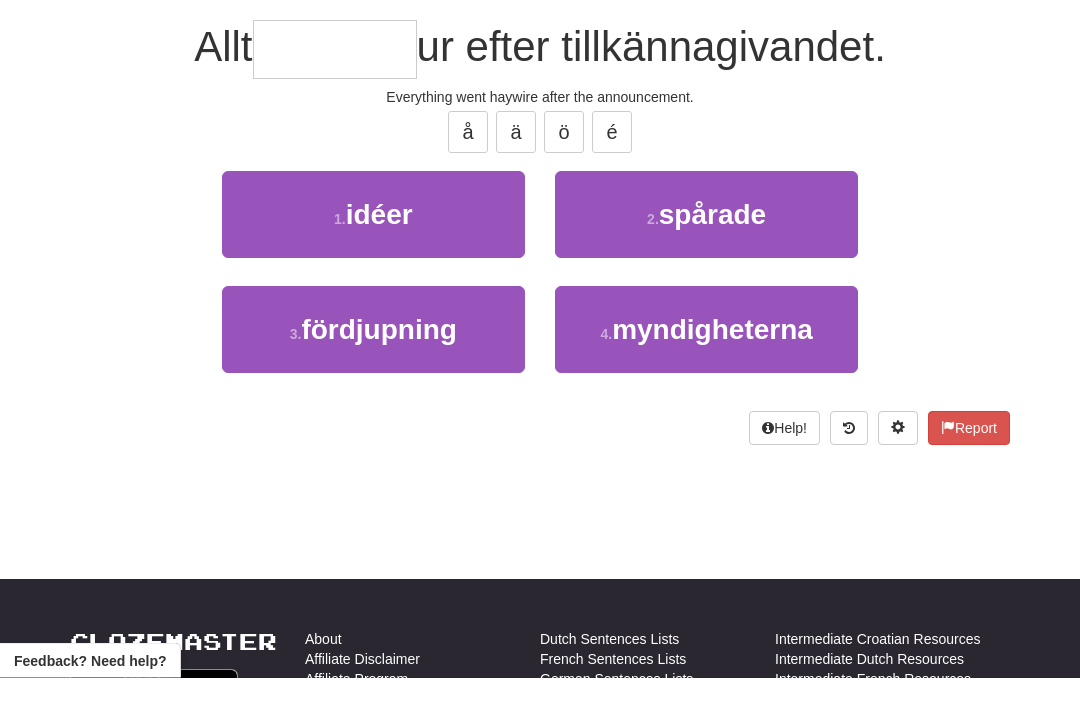 click on "2 .  spårade" at bounding box center [706, 244] 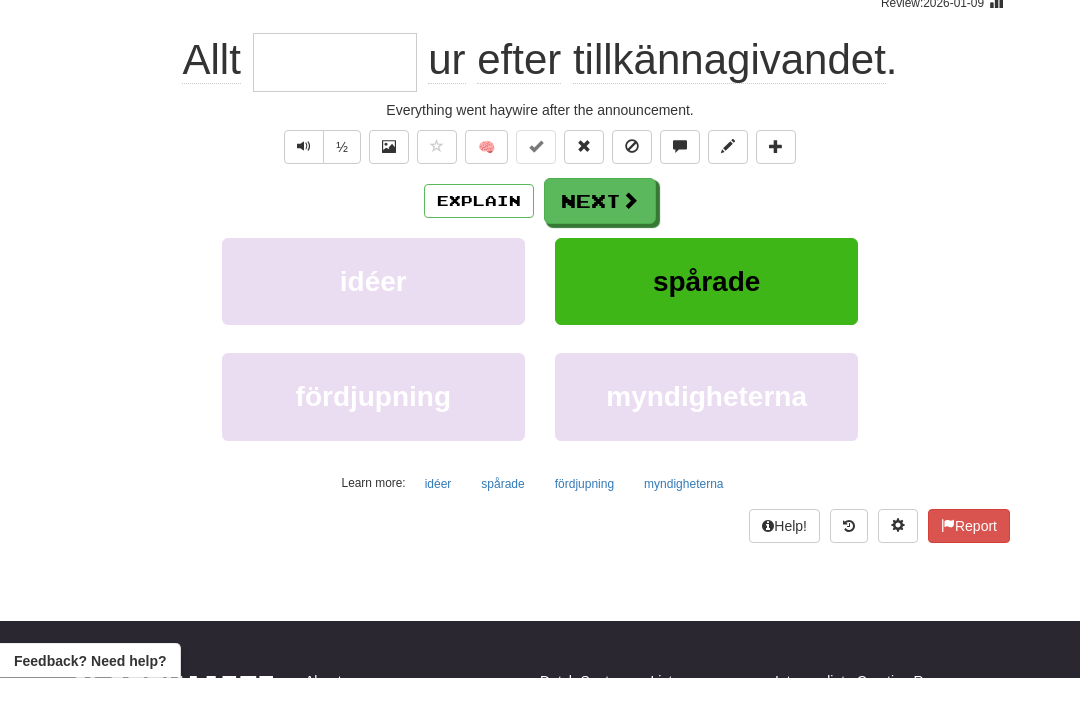 type on "*******" 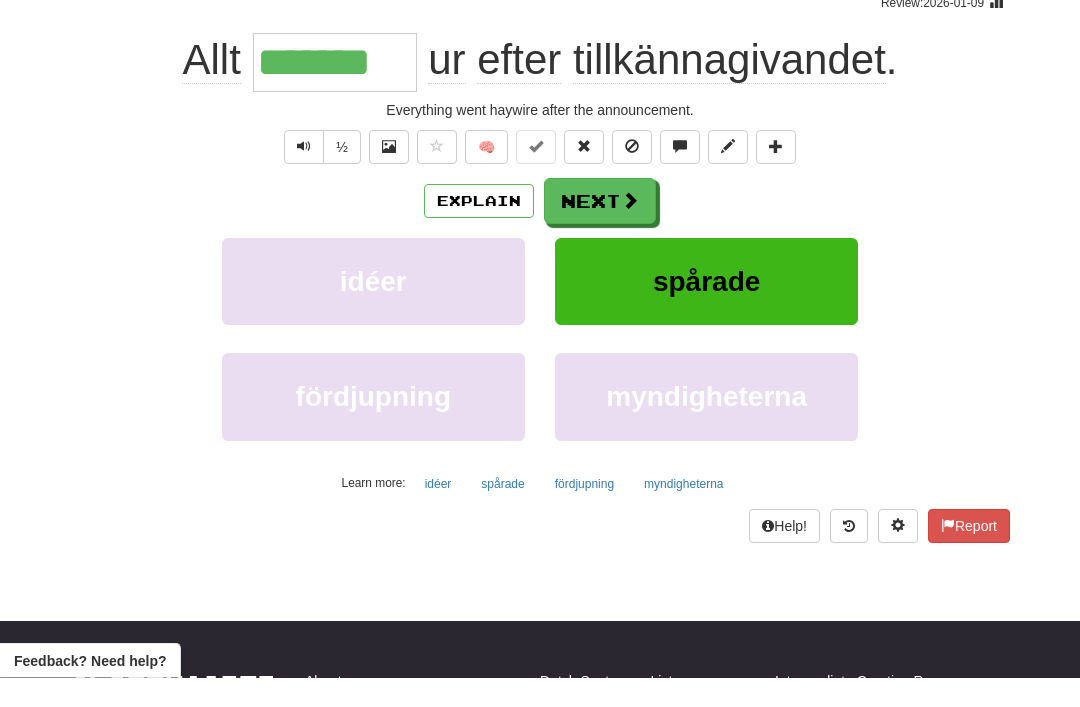 scroll, scrollTop: 178, scrollLeft: 0, axis: vertical 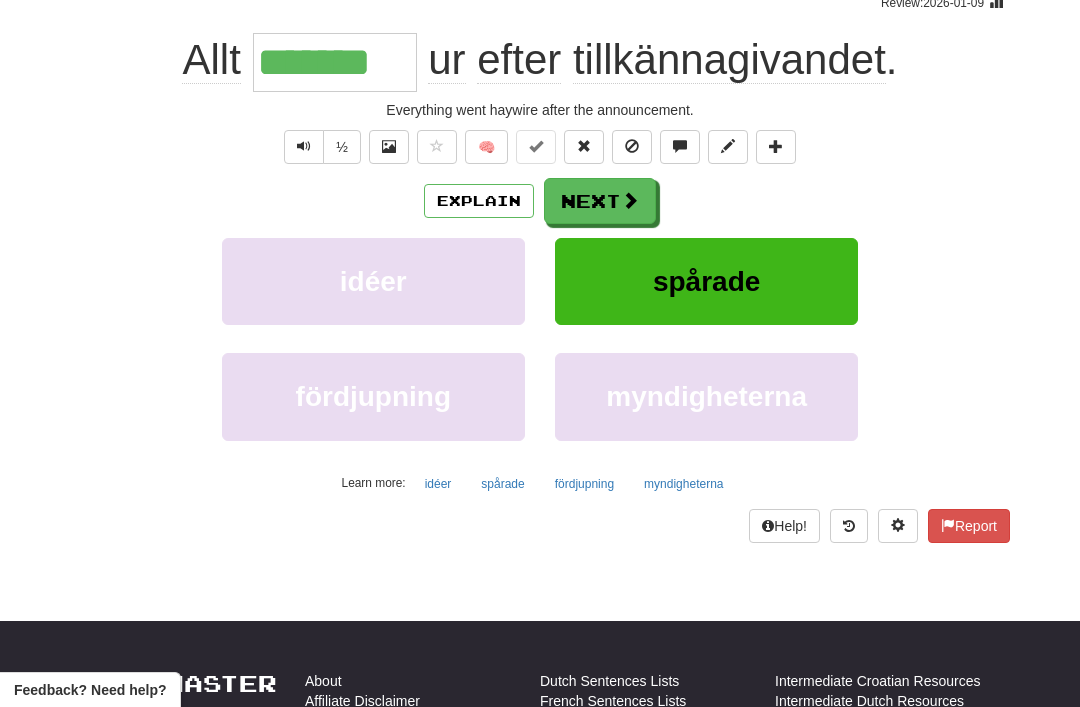 click on "Explain" at bounding box center [479, 201] 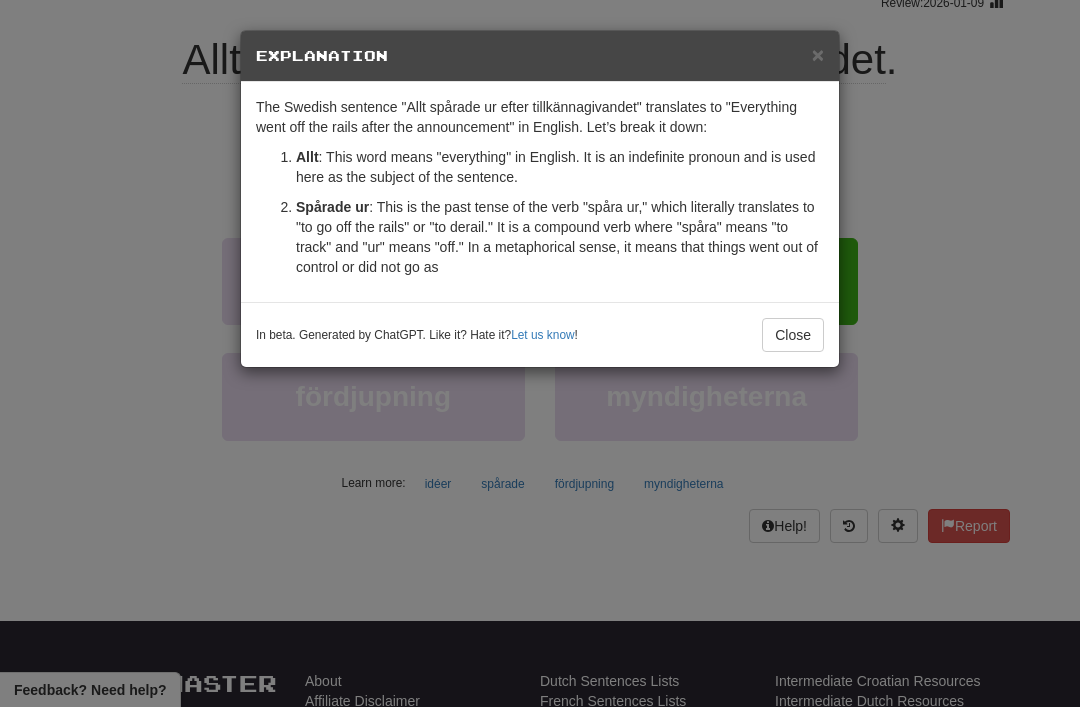 click on "×" at bounding box center (818, 54) 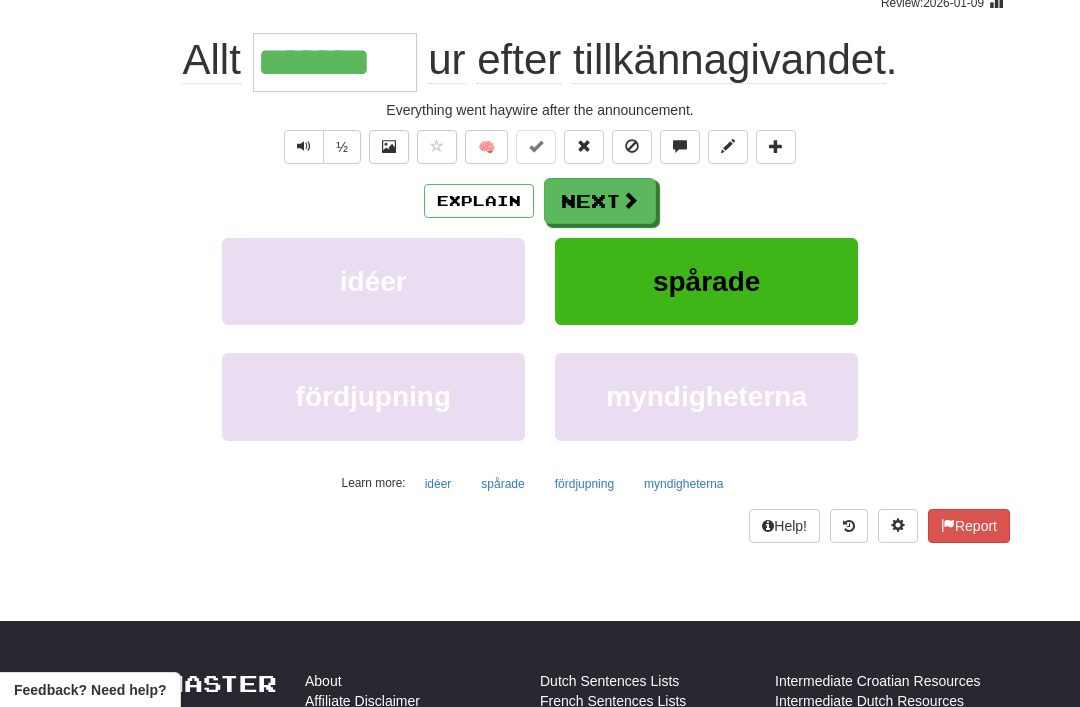 click on "Next" at bounding box center [600, 201] 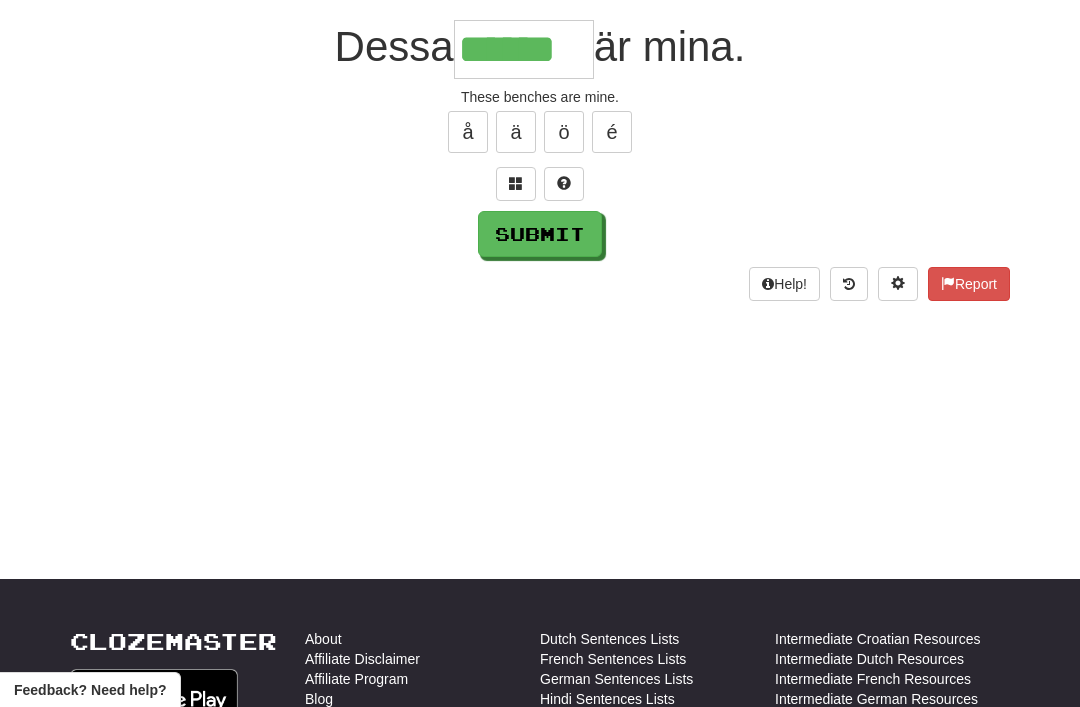 type on "******" 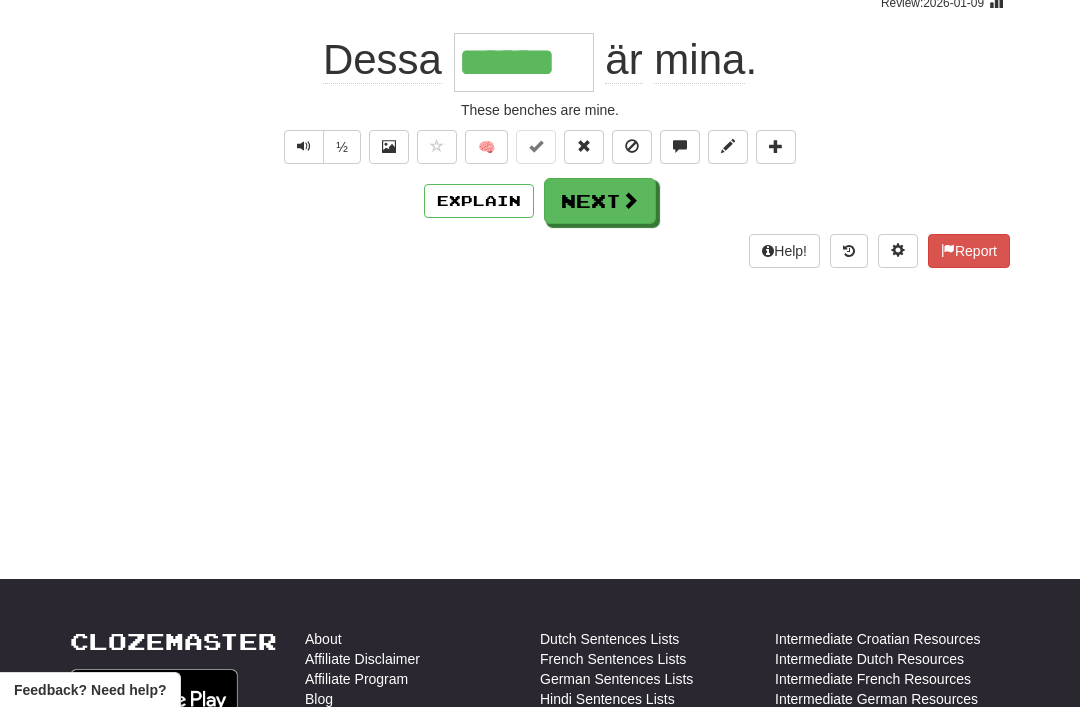 click on "Next" at bounding box center (600, 201) 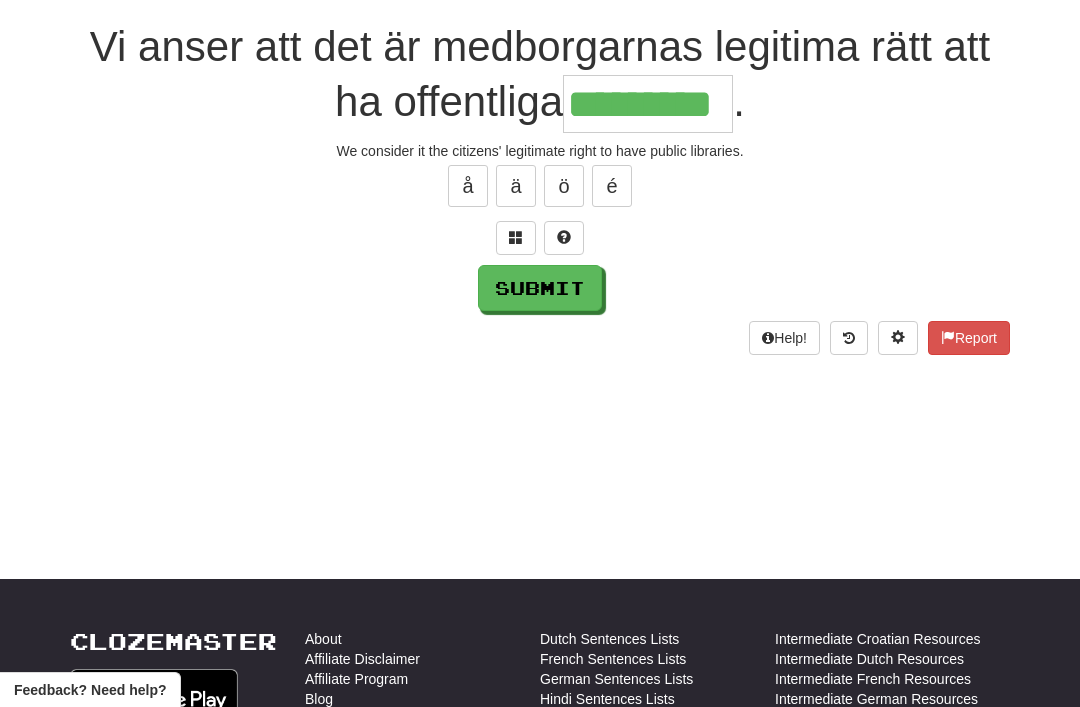 type on "*********" 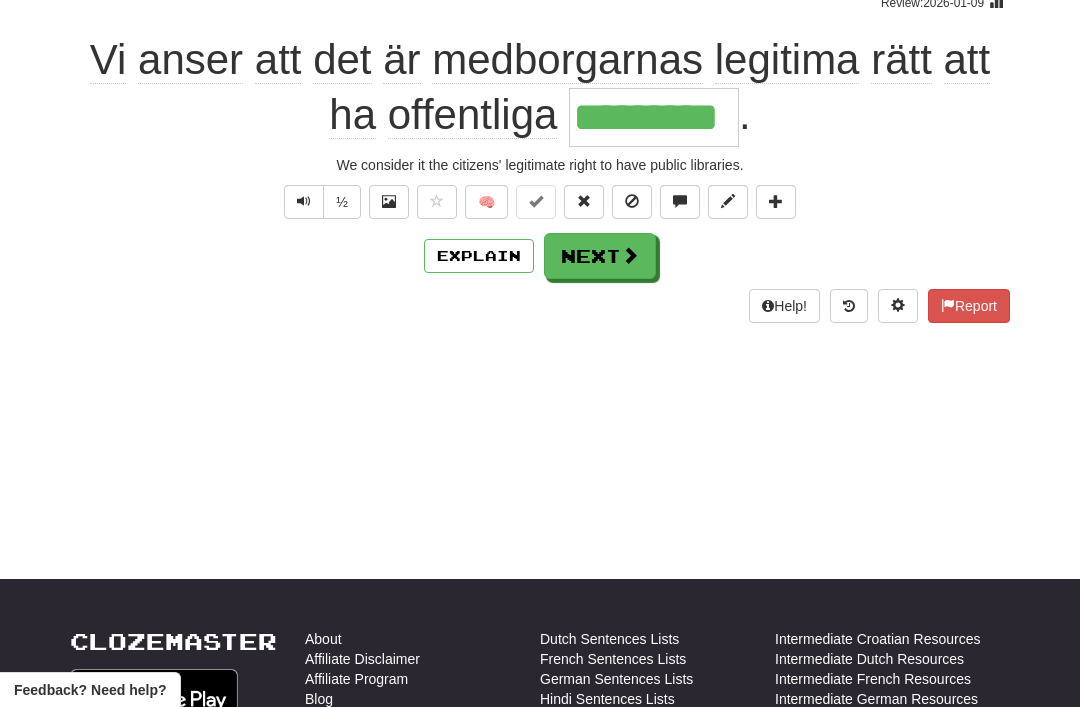 click on "Next" at bounding box center [600, 256] 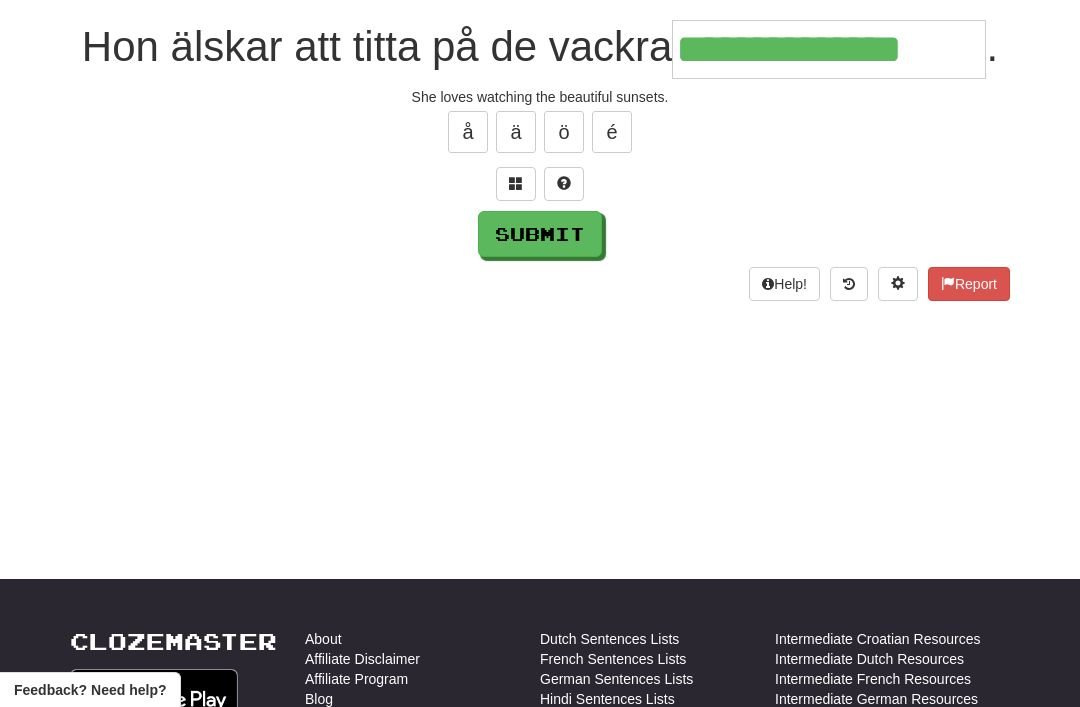 type on "**********" 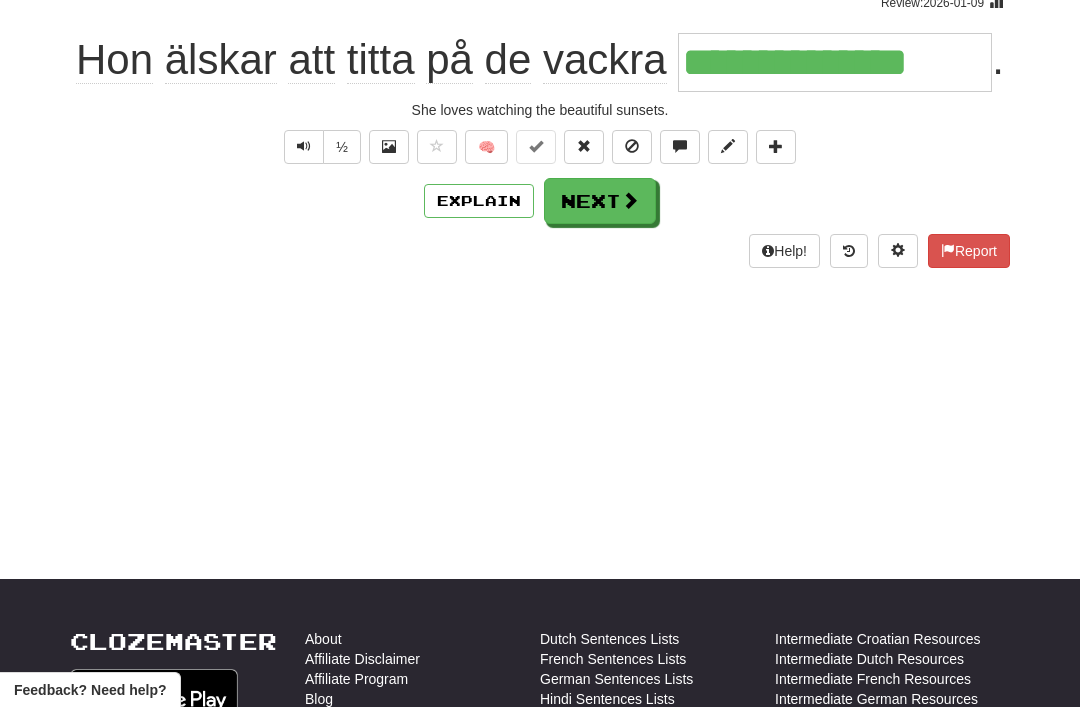 click on "Next" at bounding box center (600, 201) 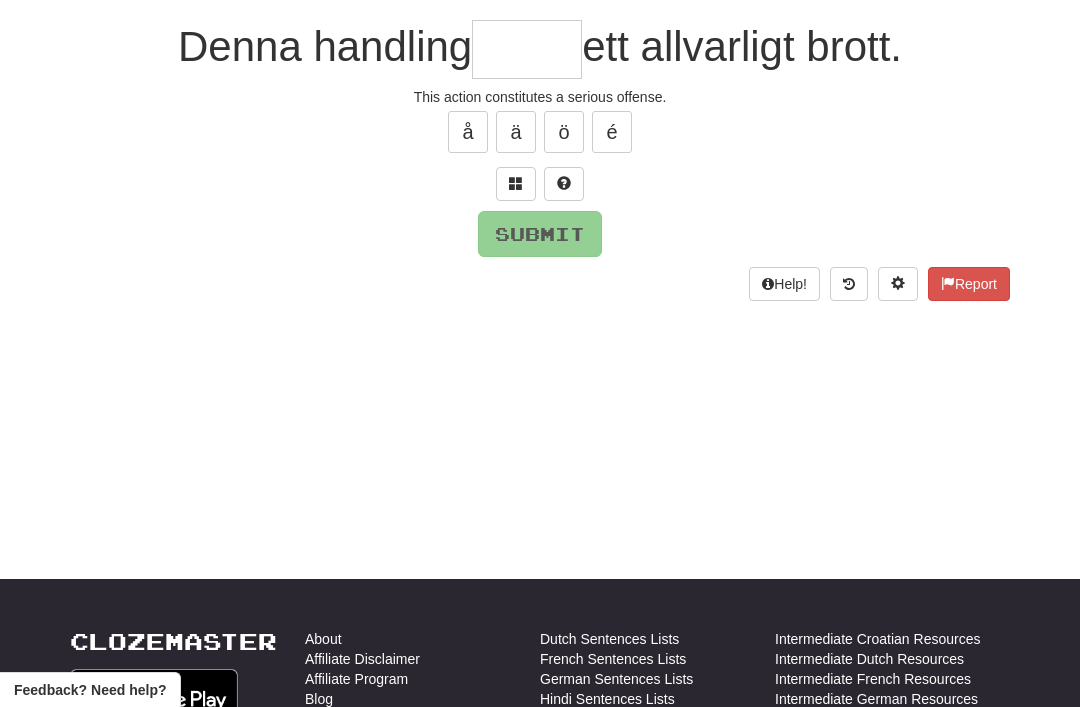 type on "*" 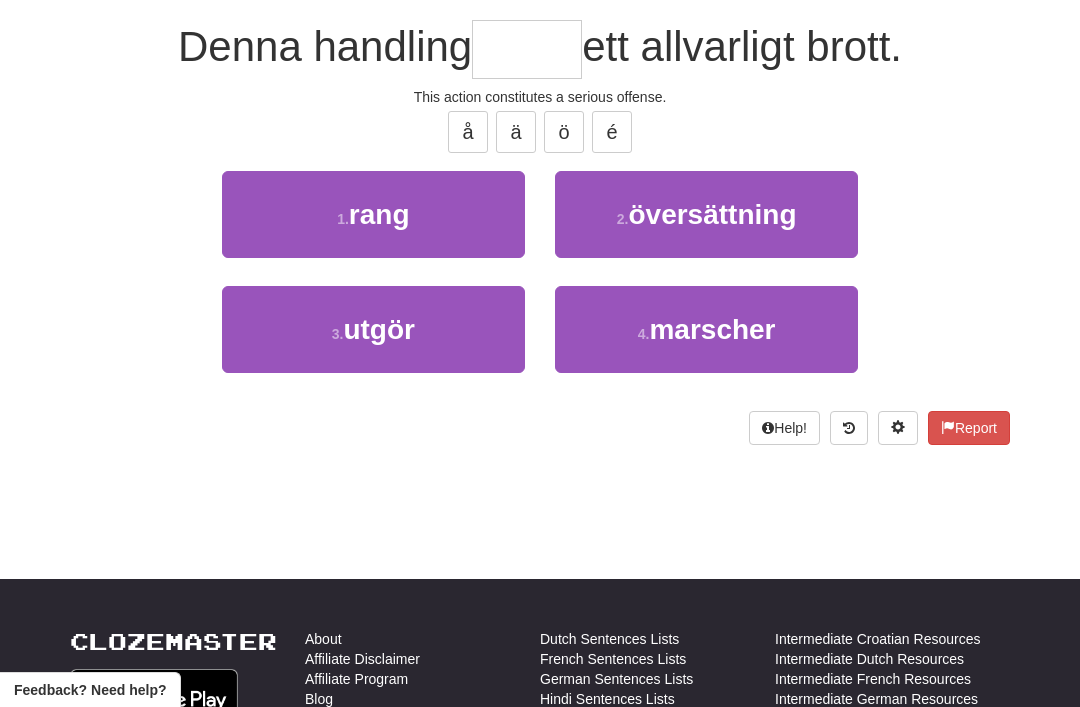 click on "3 .  utgör" at bounding box center (373, 329) 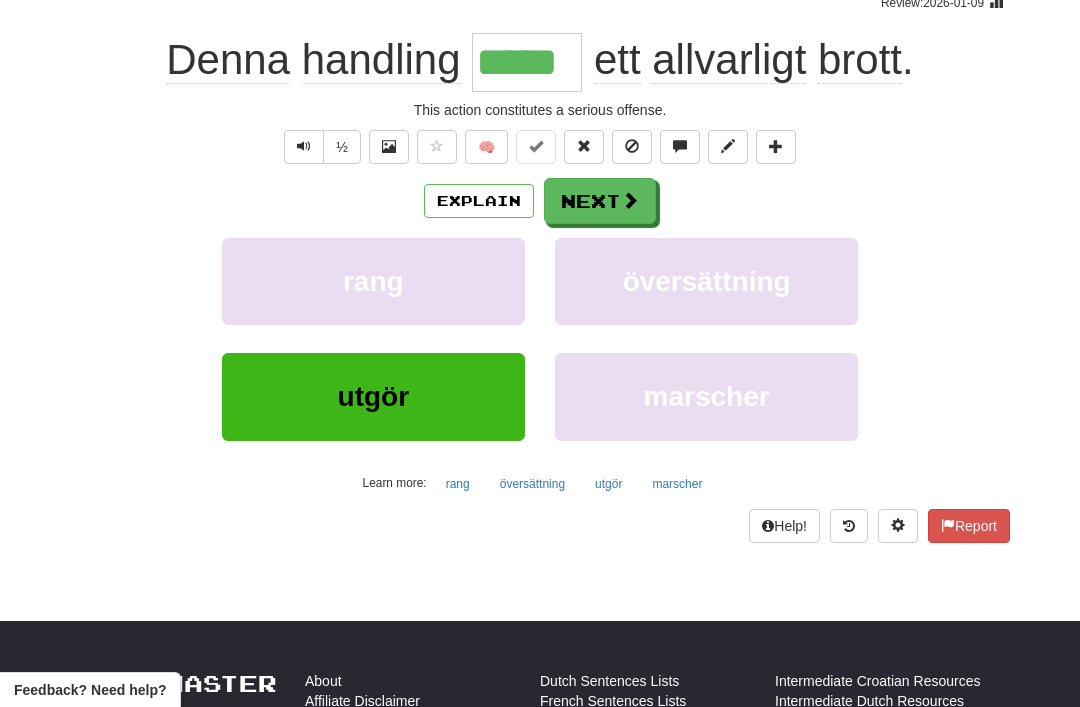 click on "Explain" at bounding box center (479, 201) 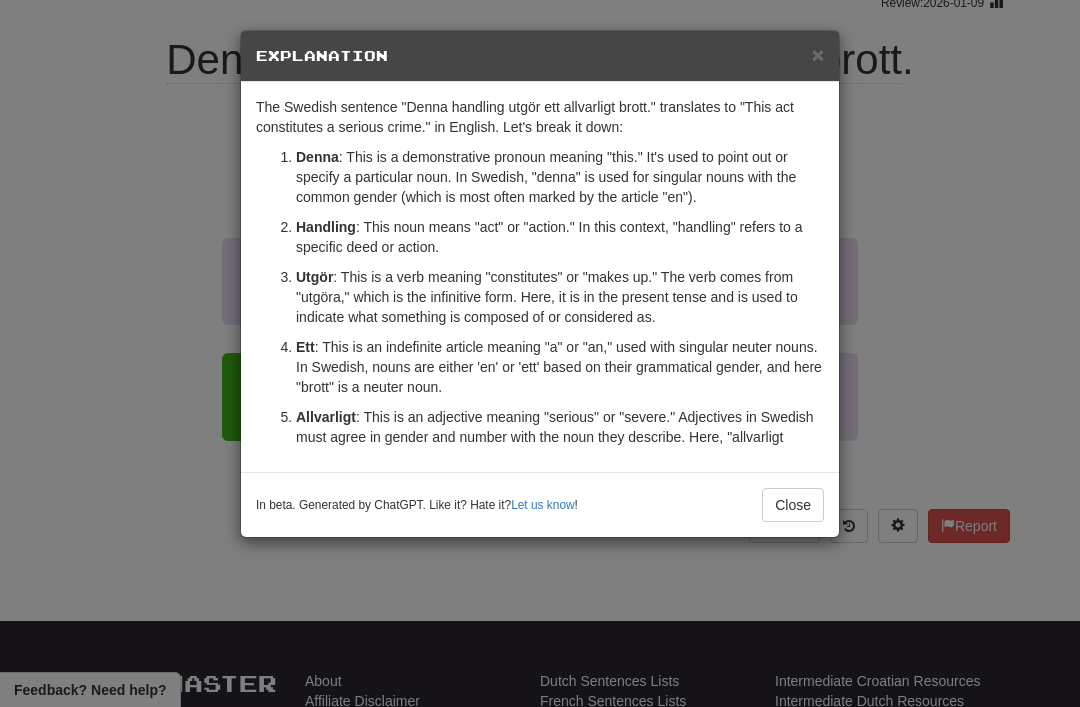 click on "× Explanation" at bounding box center (540, 56) 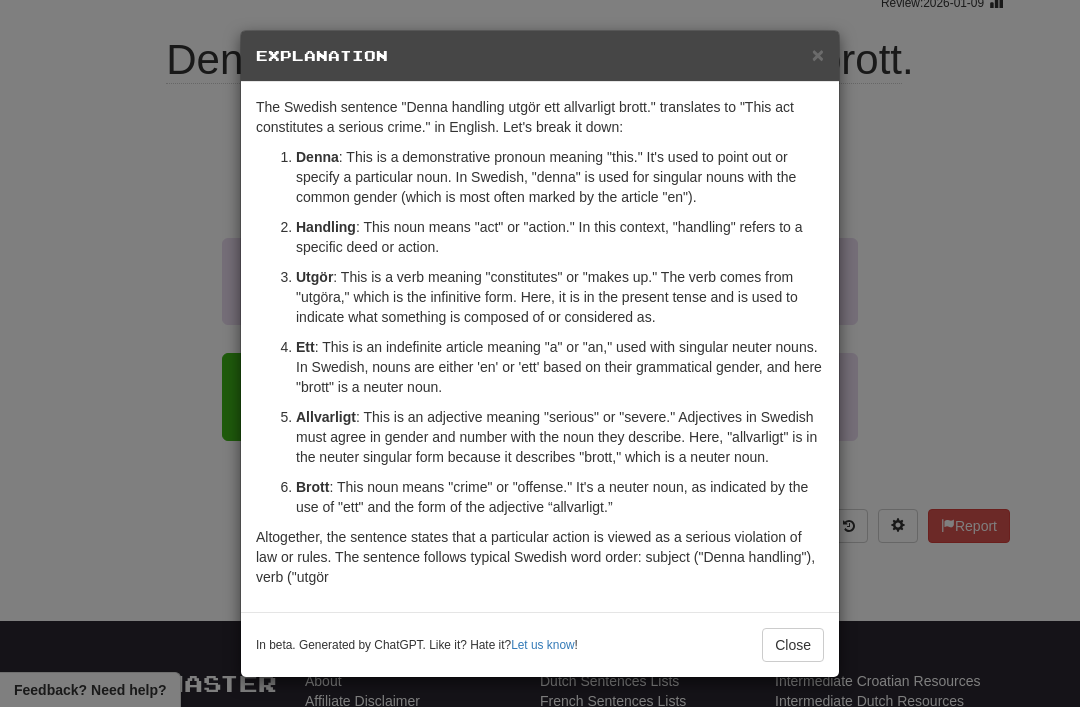 click on "×" at bounding box center [818, 54] 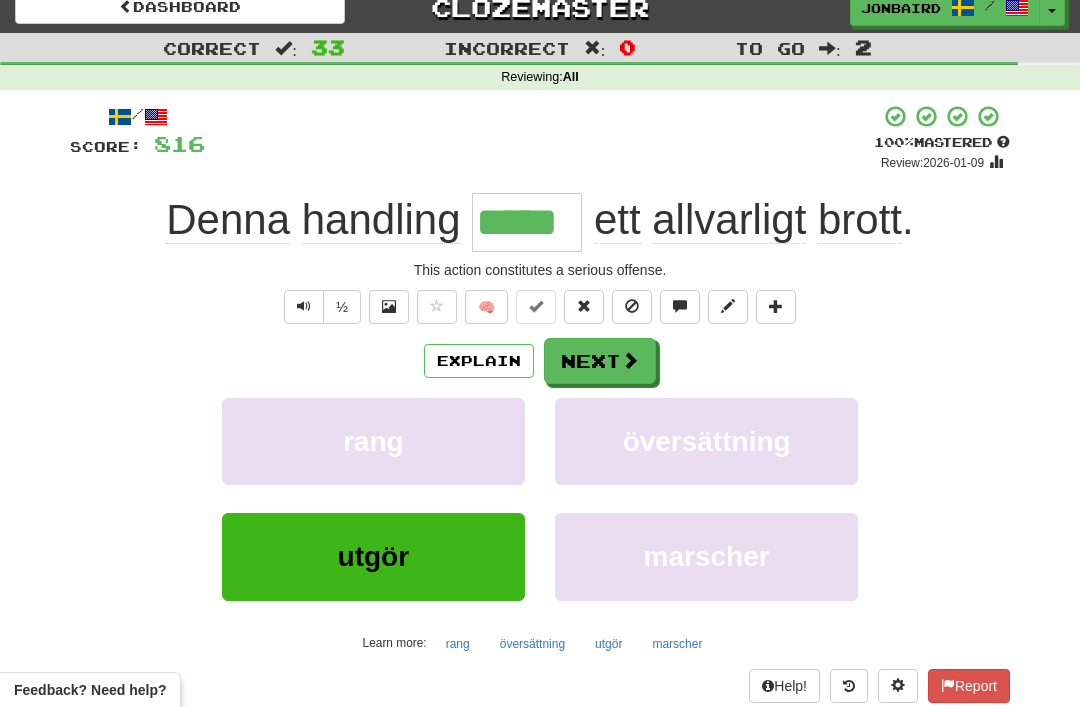 scroll, scrollTop: 0, scrollLeft: 0, axis: both 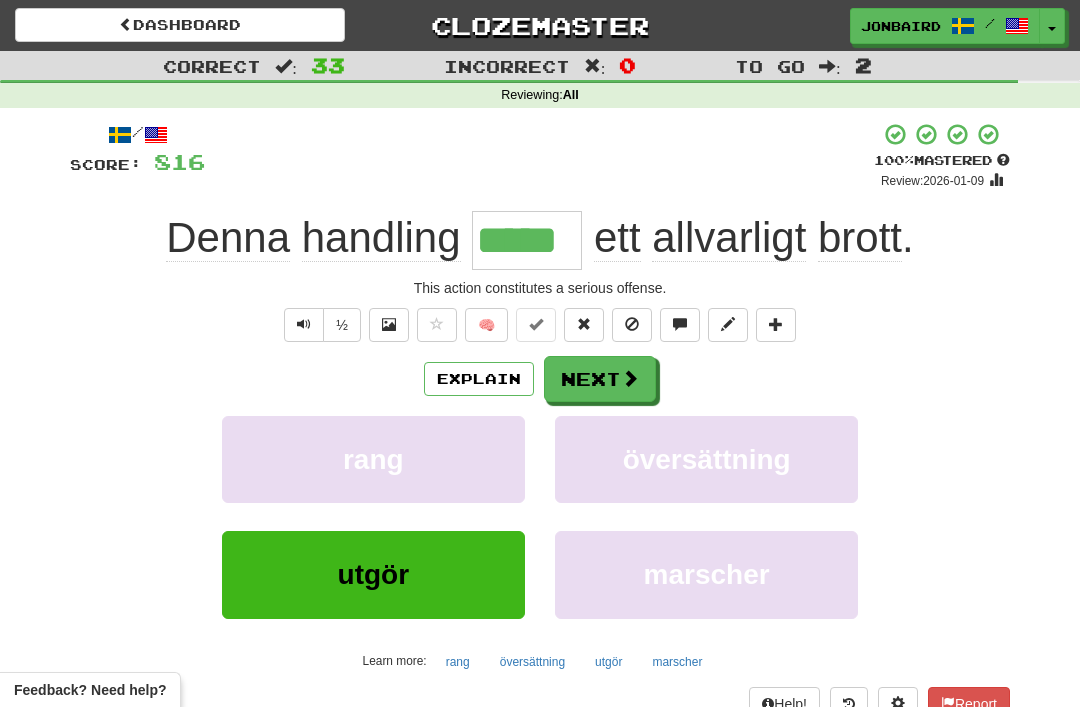 click on "Next" at bounding box center [600, 379] 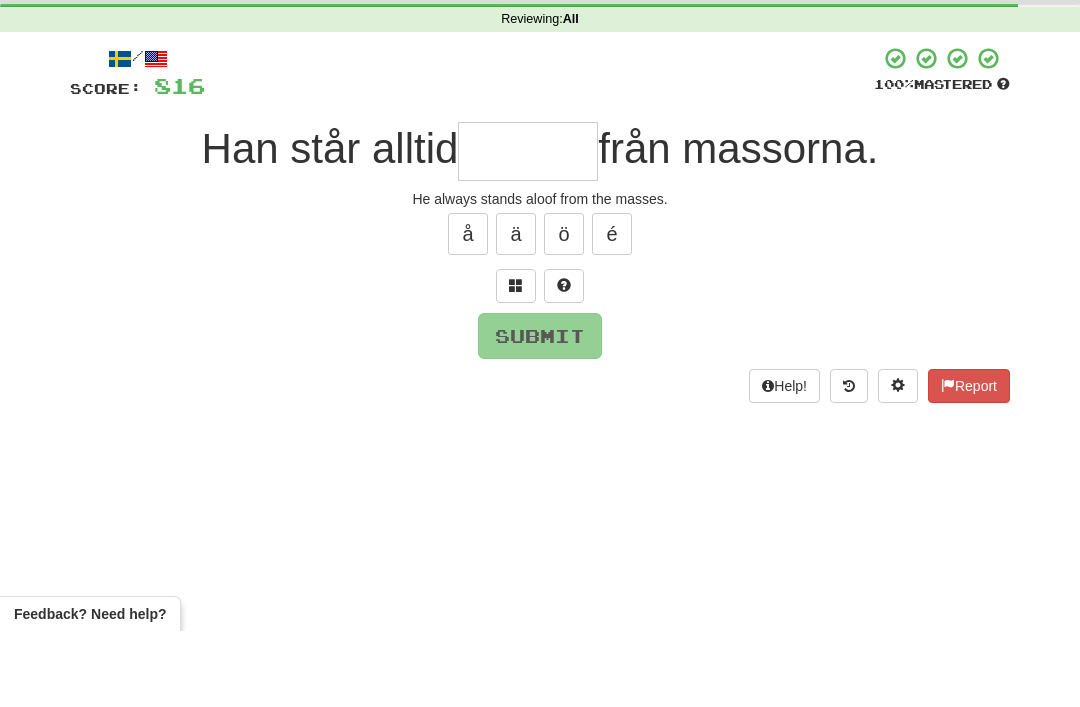 click at bounding box center [516, 361] 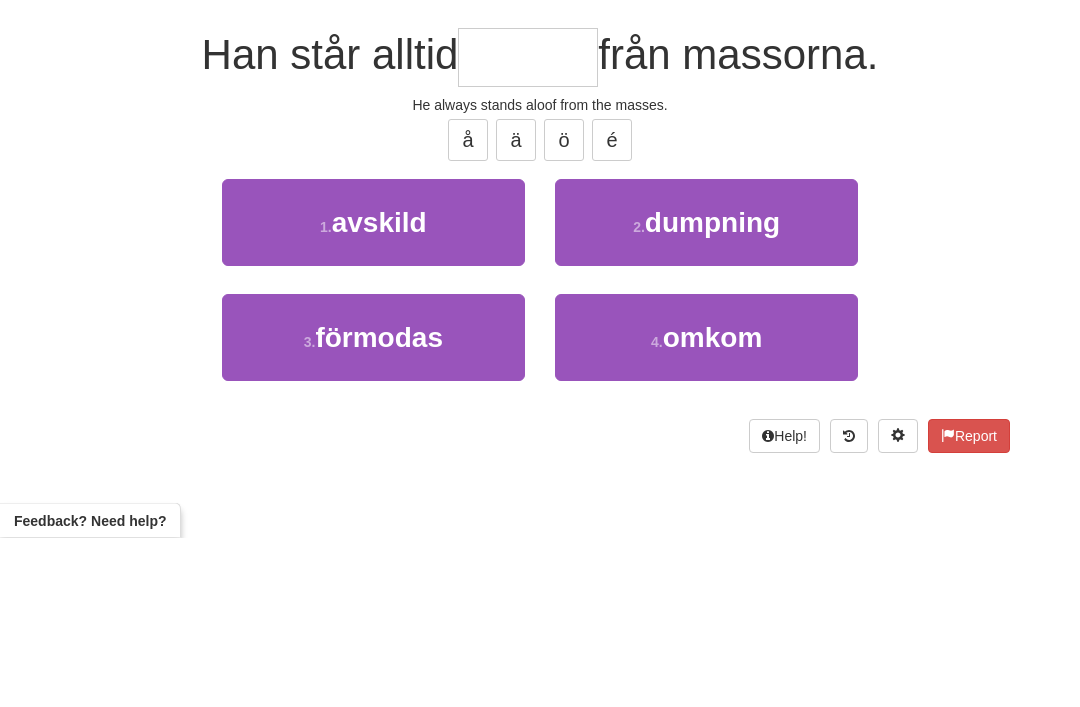 click on "1 .  avskild" at bounding box center (373, 392) 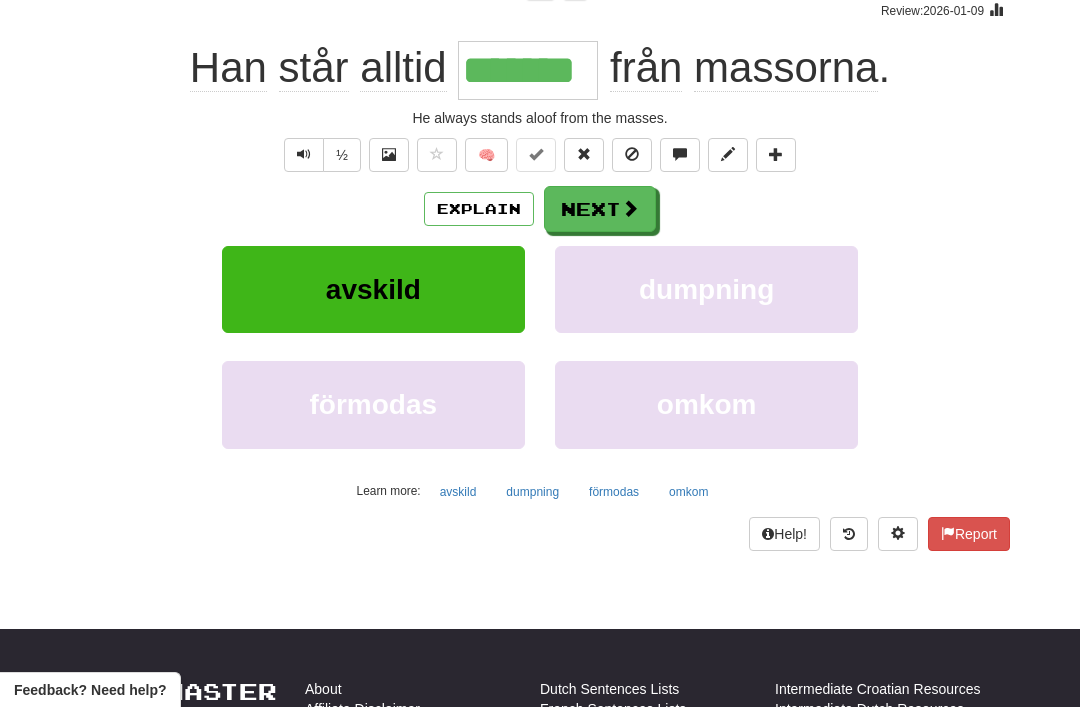 click on "Next" at bounding box center [600, 209] 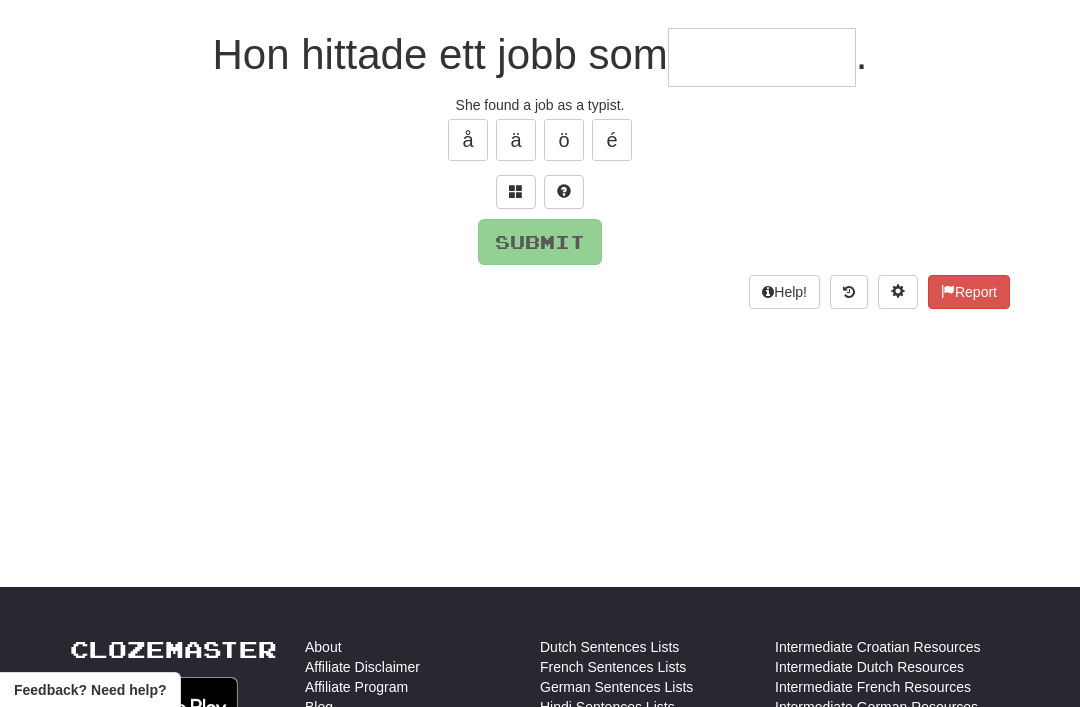 scroll, scrollTop: 169, scrollLeft: 0, axis: vertical 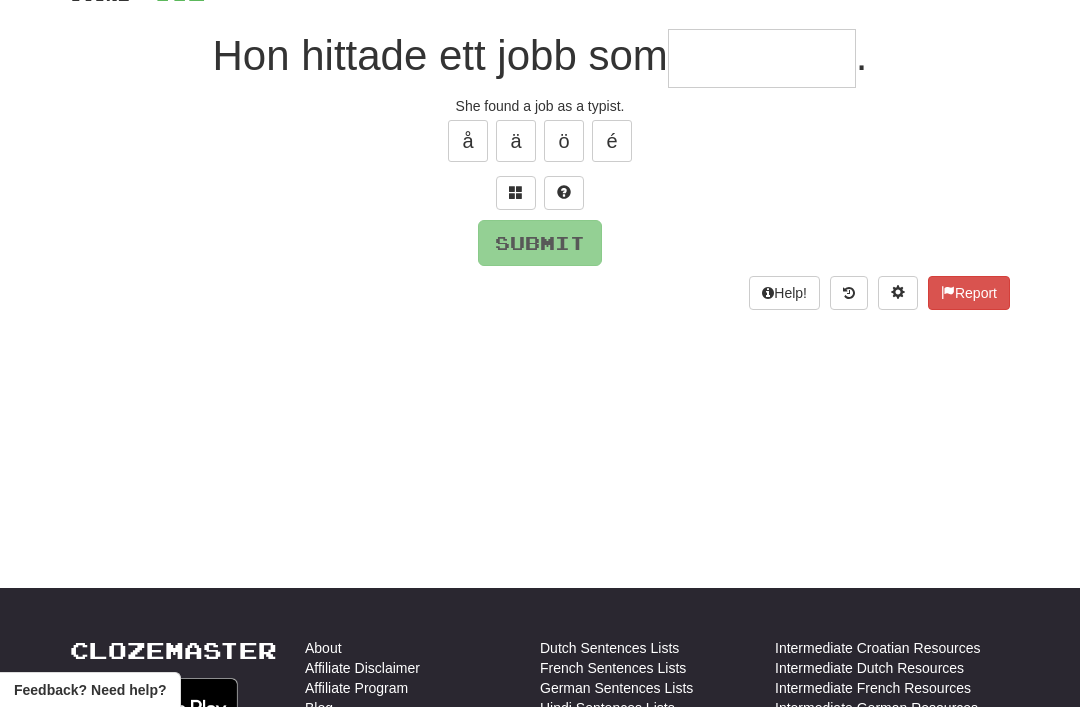 click at bounding box center (516, 193) 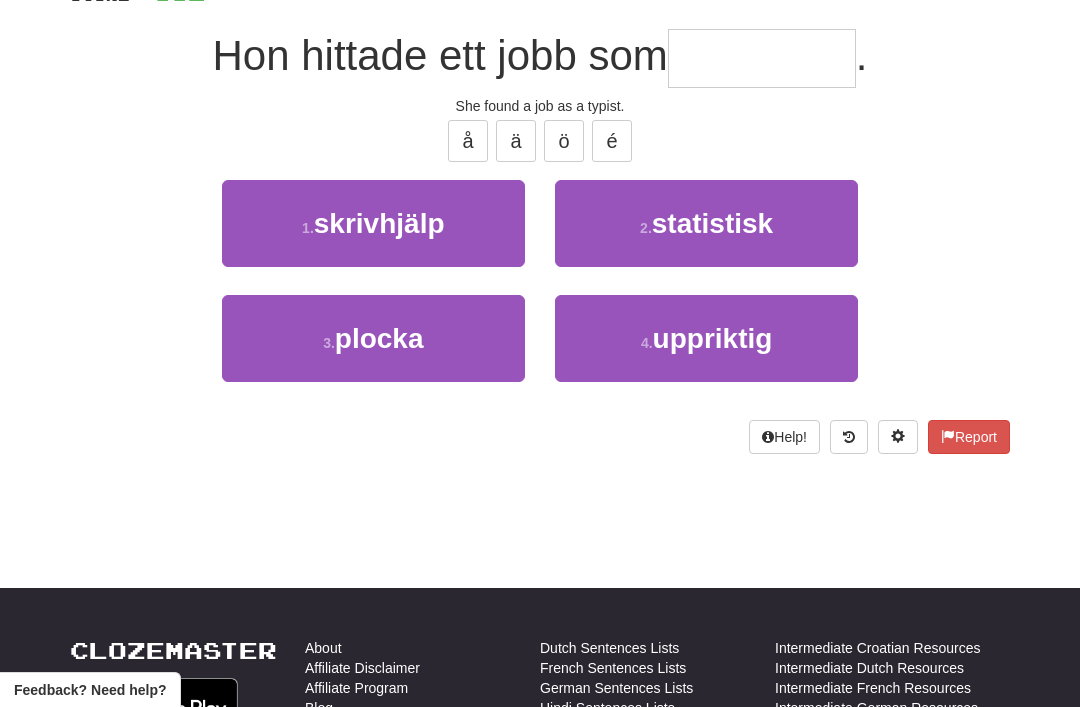 click on "1 .  skrivhjälp" at bounding box center (373, 223) 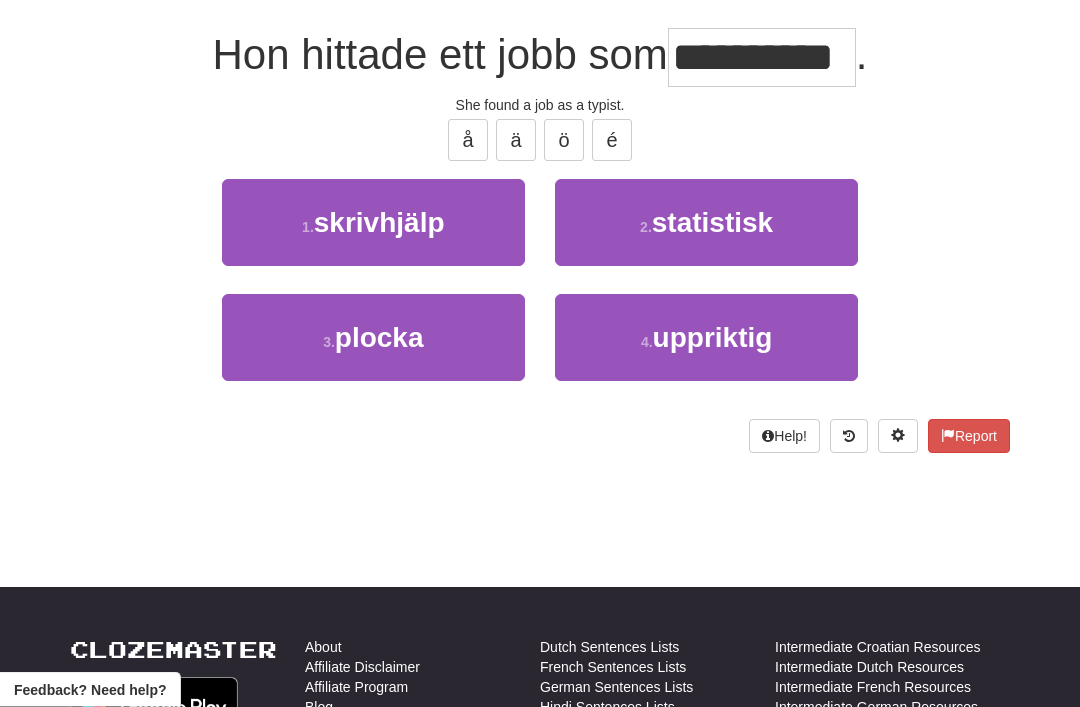 scroll, scrollTop: 170, scrollLeft: 0, axis: vertical 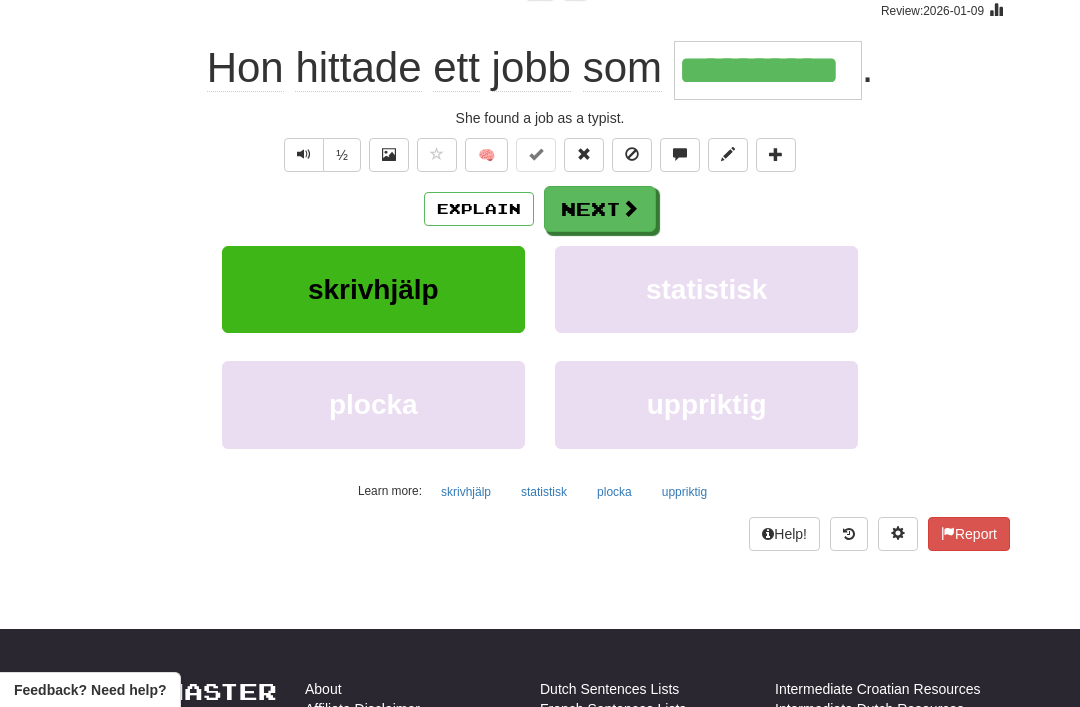 click on "Next" at bounding box center [600, 209] 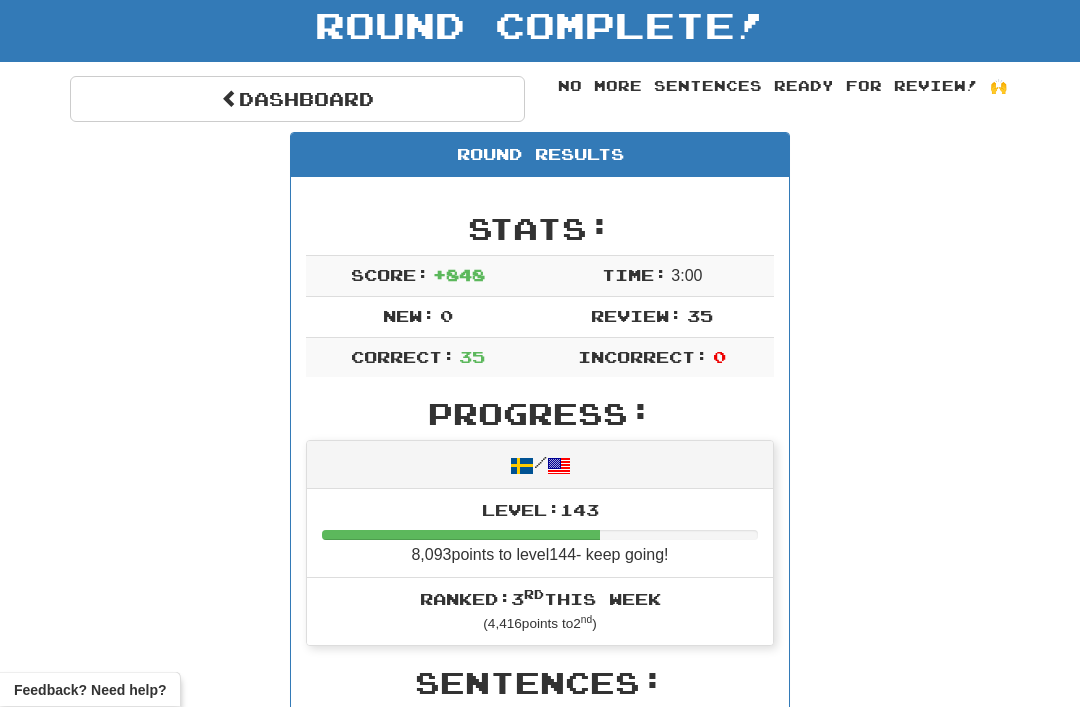 scroll, scrollTop: 120, scrollLeft: 0, axis: vertical 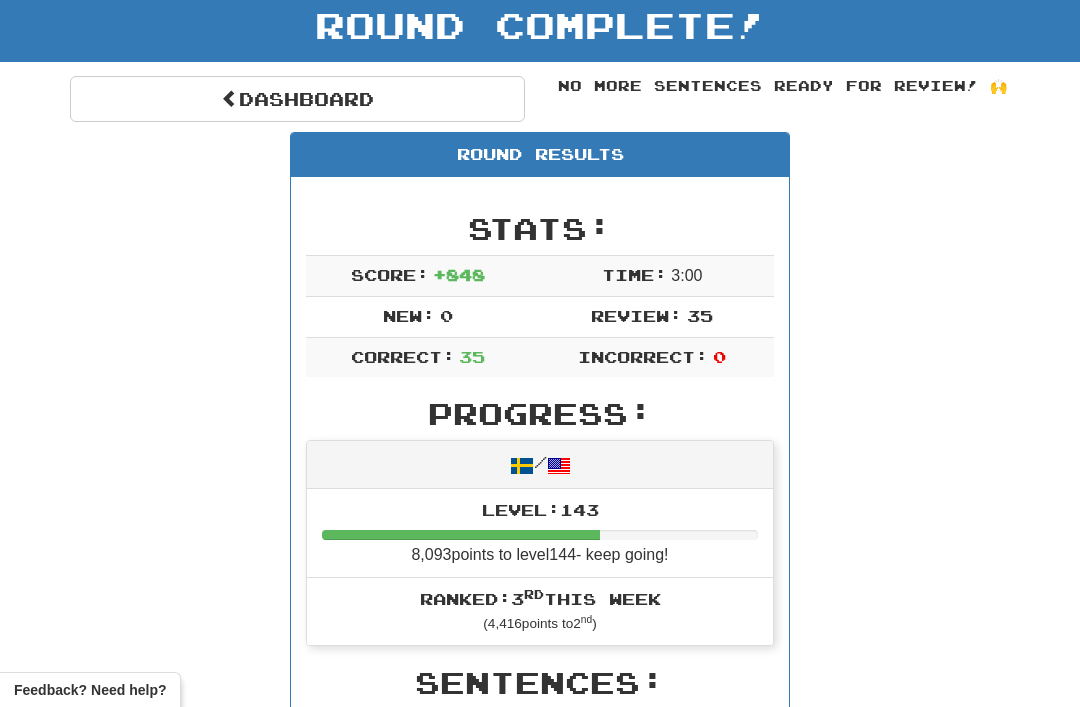 click on "Dashboard" at bounding box center (297, 99) 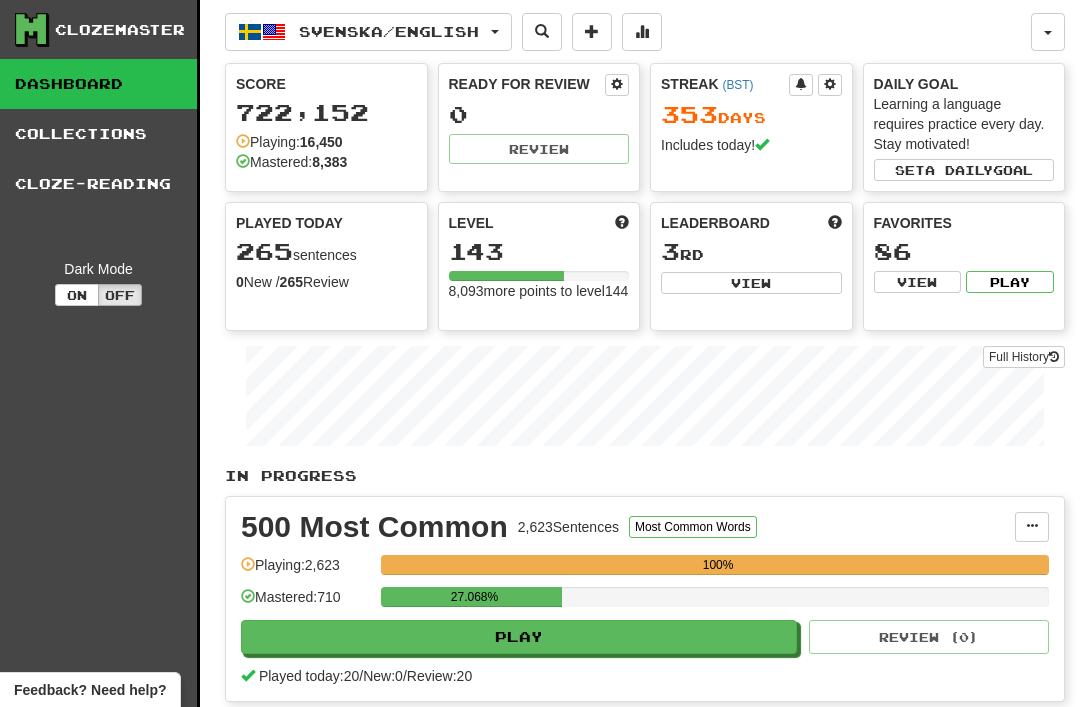 scroll, scrollTop: 0, scrollLeft: 0, axis: both 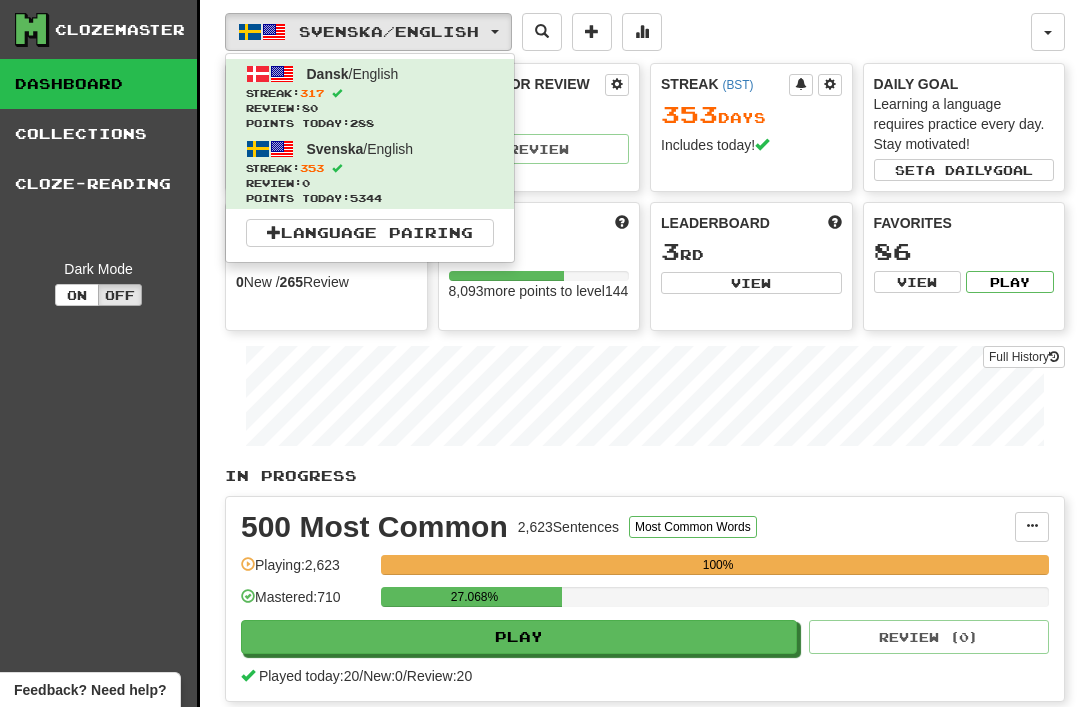 click on "Review:  80" at bounding box center [370, 108] 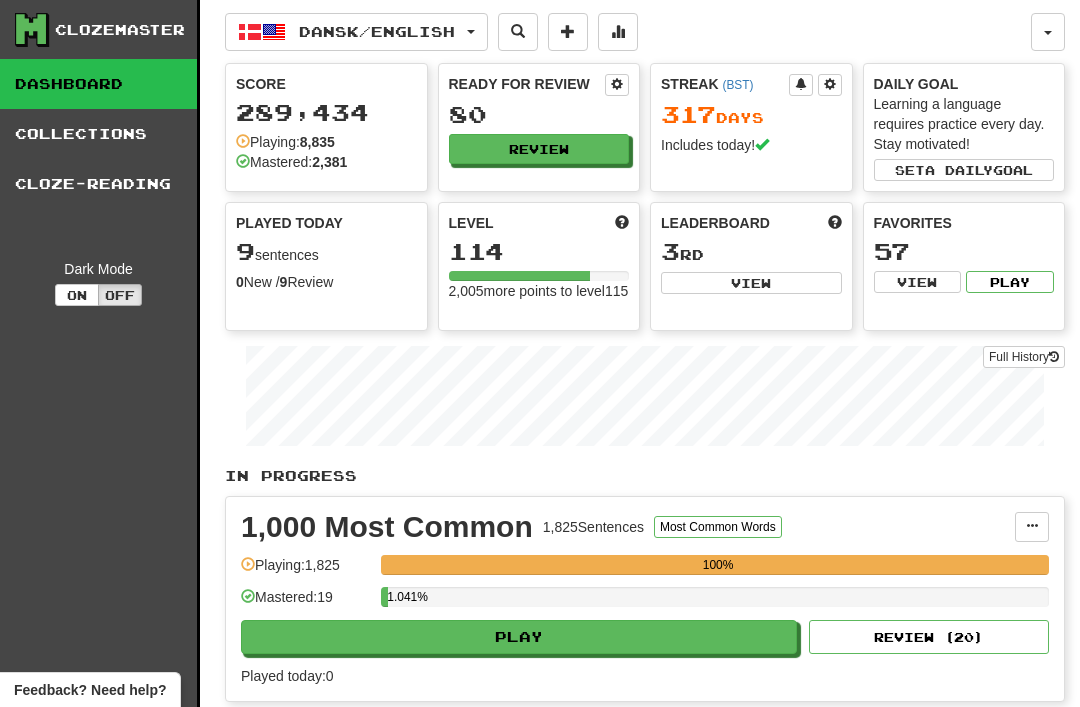 scroll, scrollTop: 0, scrollLeft: 0, axis: both 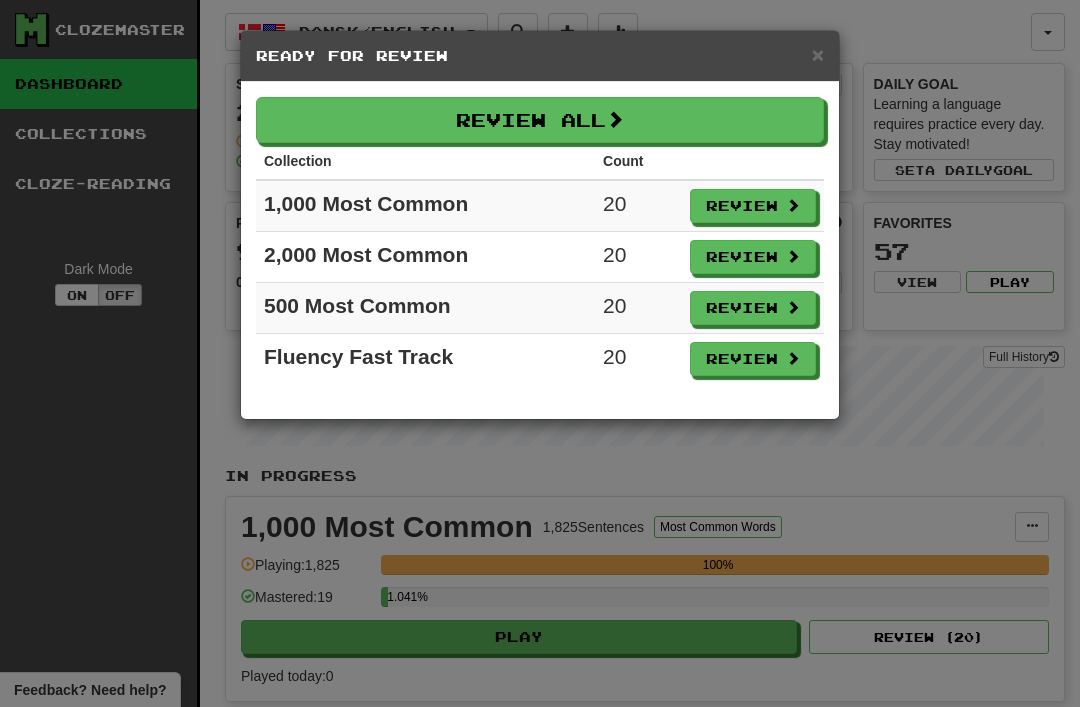 click on "Review All" at bounding box center [540, 120] 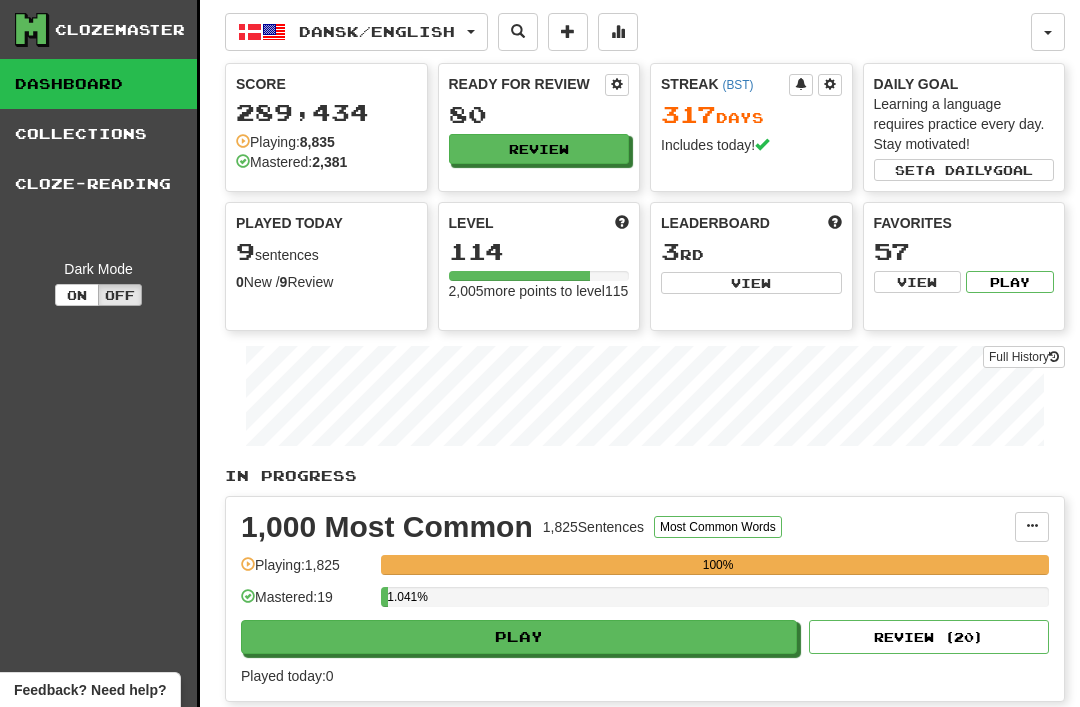 select on "**" 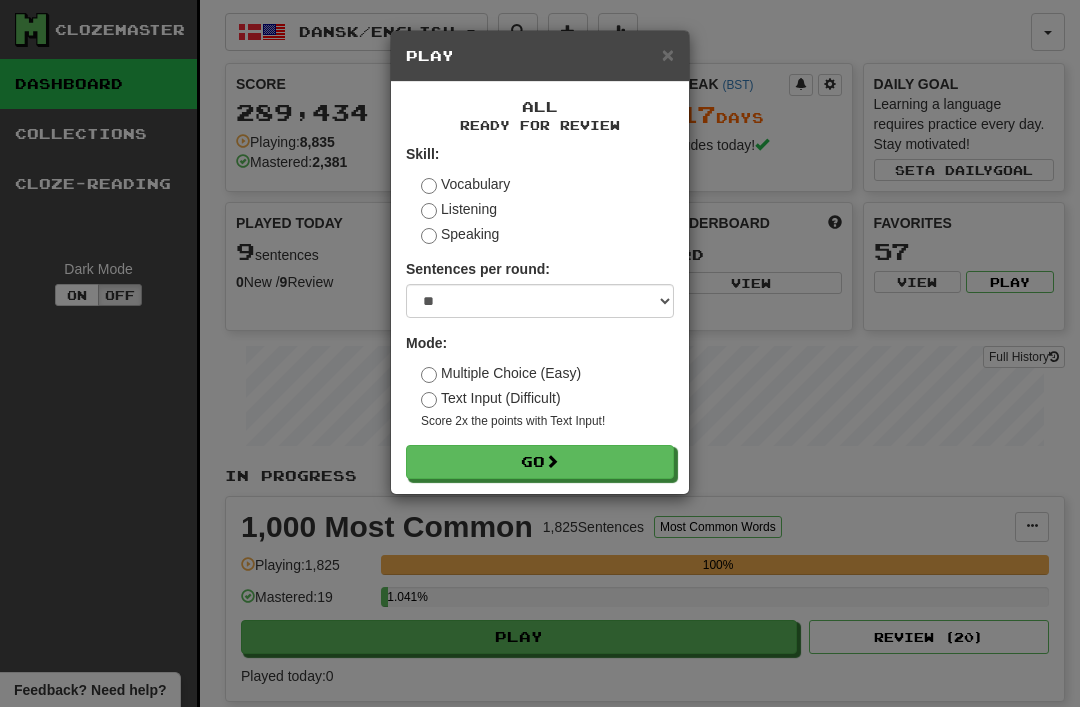 click on "Go" at bounding box center [540, 462] 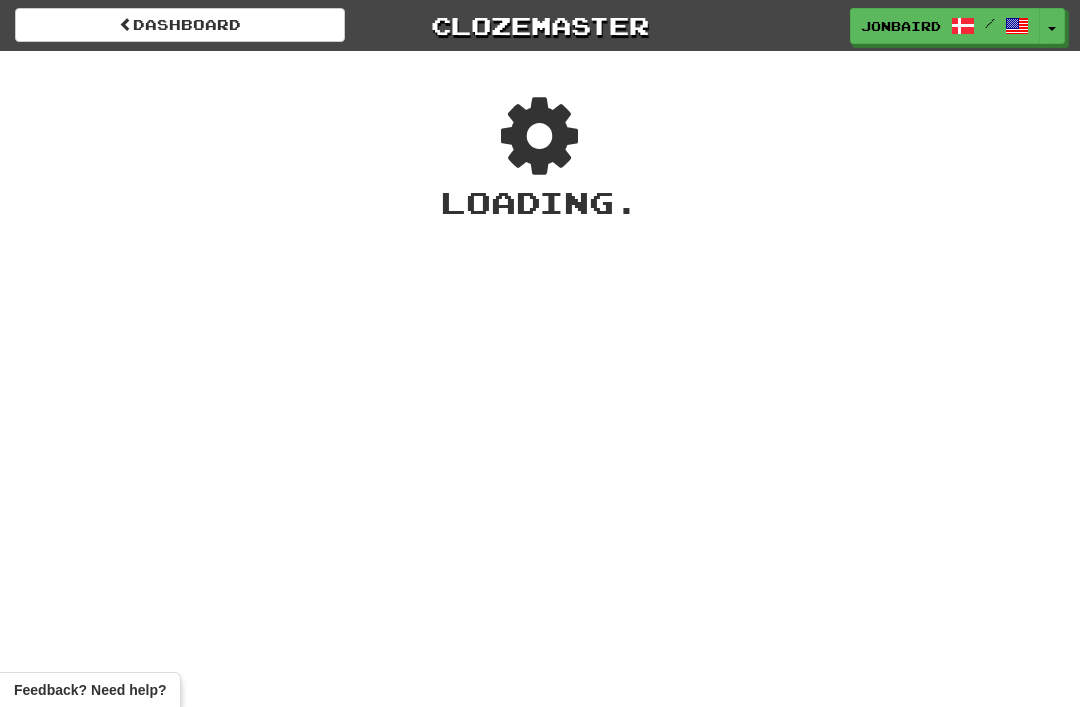 scroll, scrollTop: 0, scrollLeft: 0, axis: both 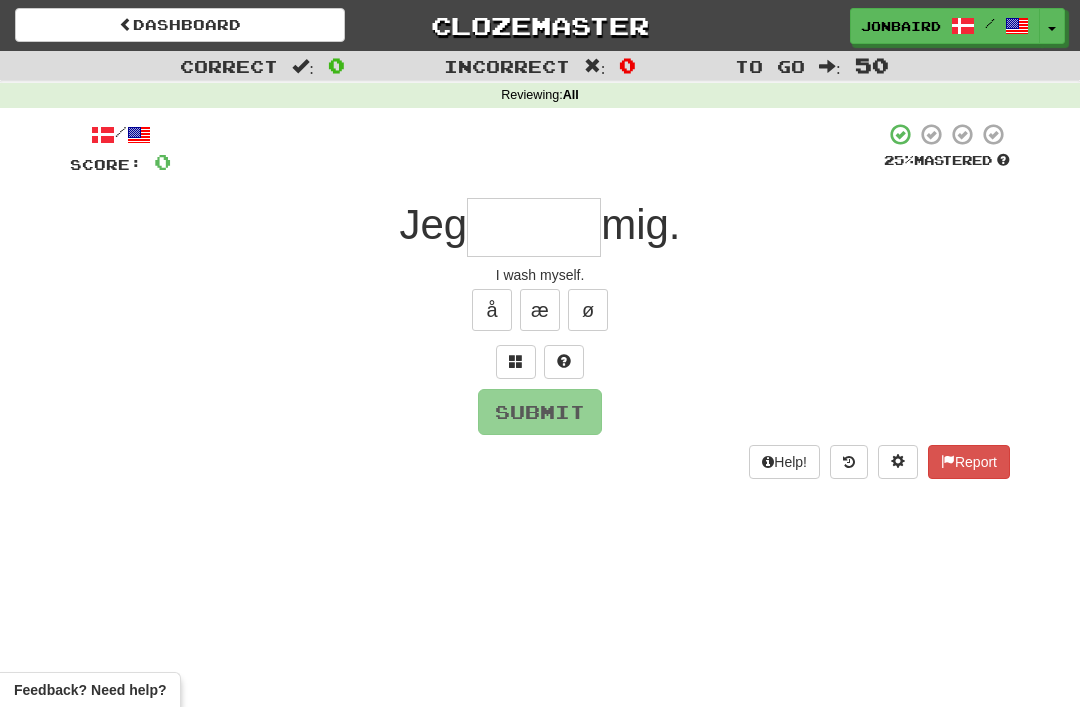 click at bounding box center [534, 227] 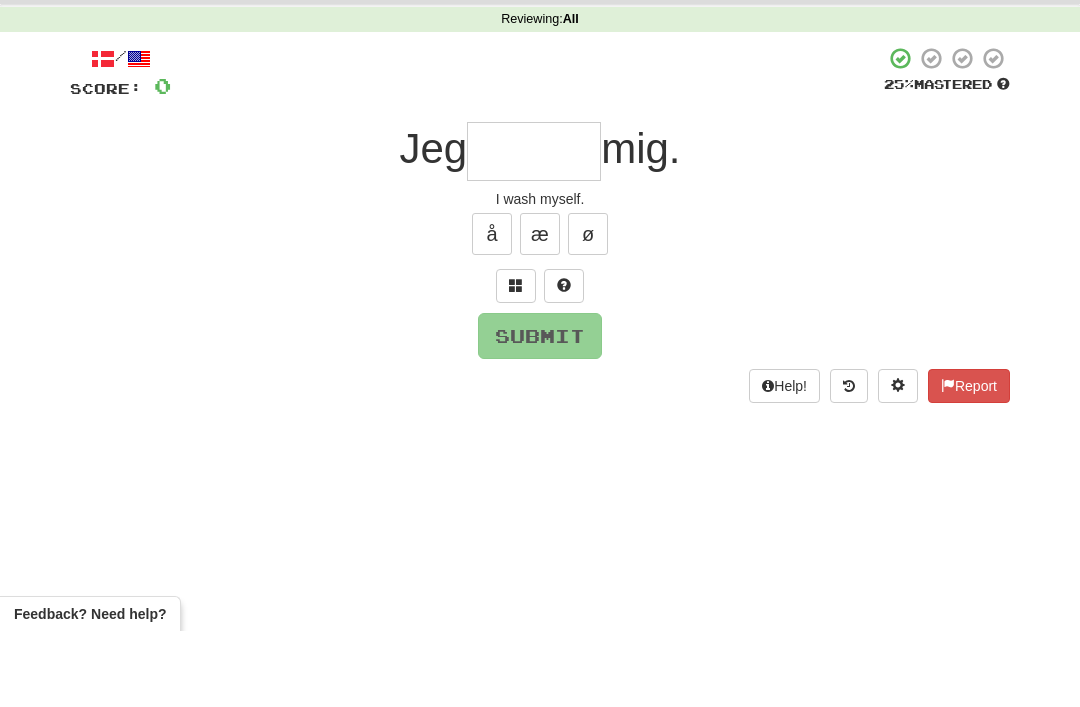 type on "*" 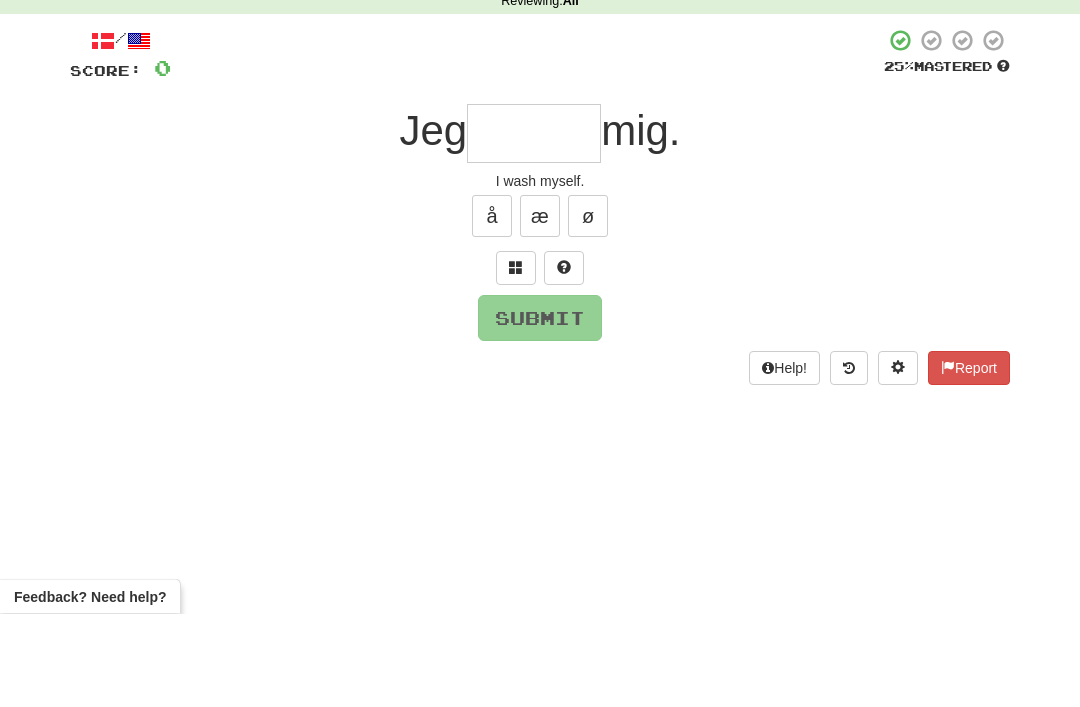 click at bounding box center [516, 361] 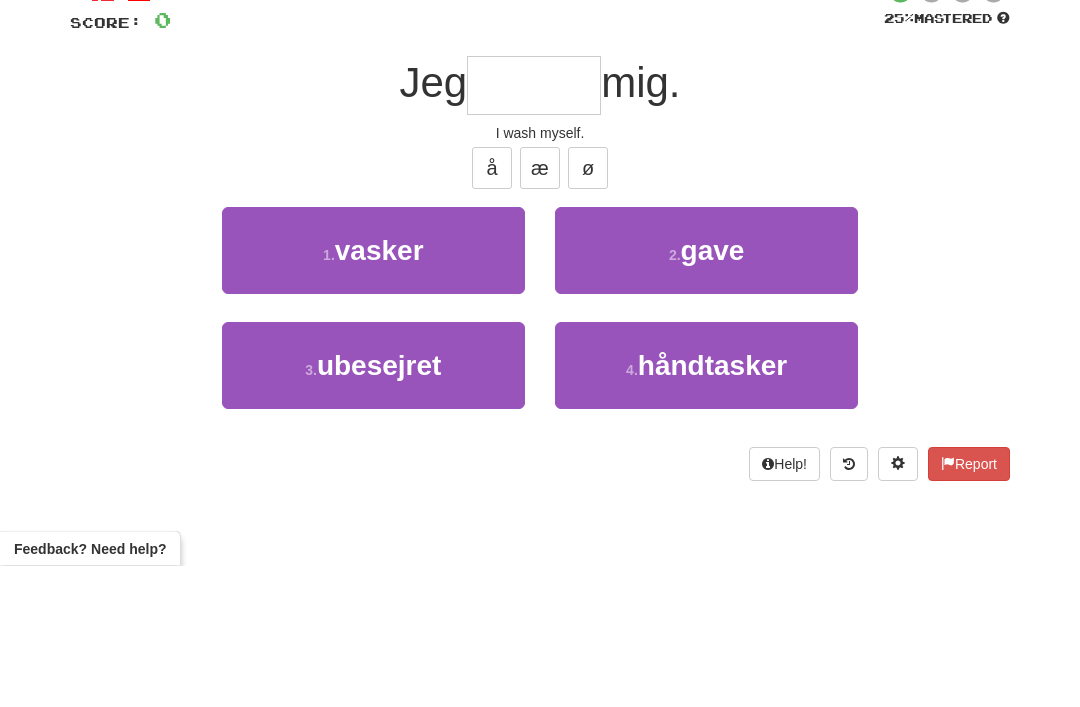 click on "1 .  vasker" at bounding box center (373, 392) 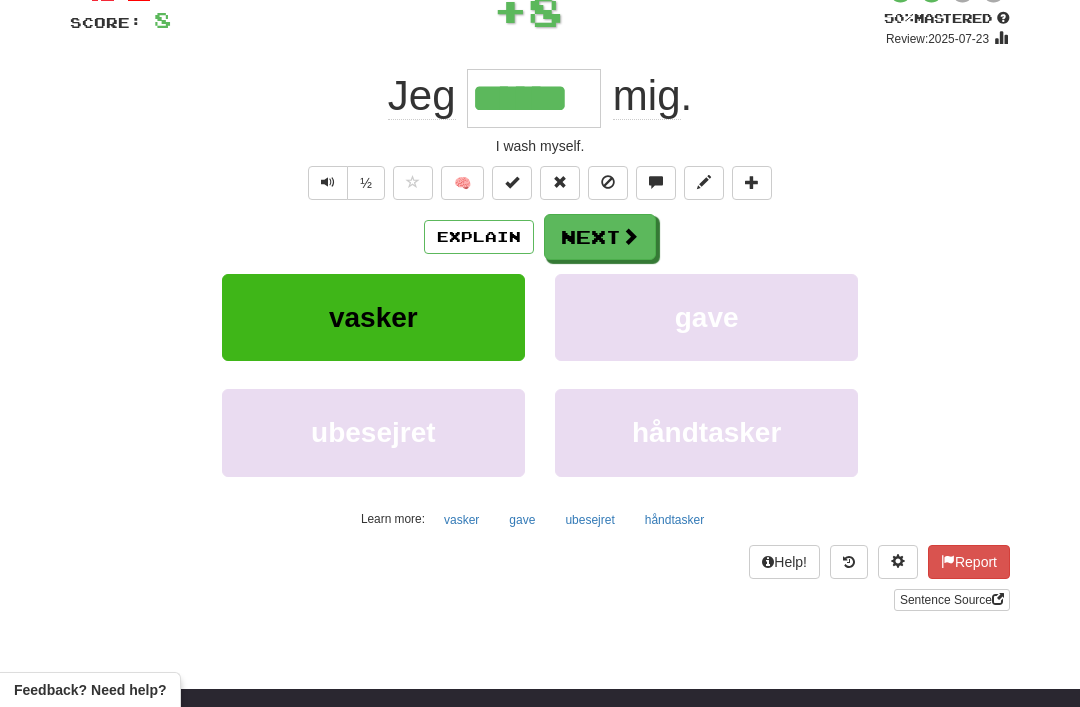 click at bounding box center [630, 236] 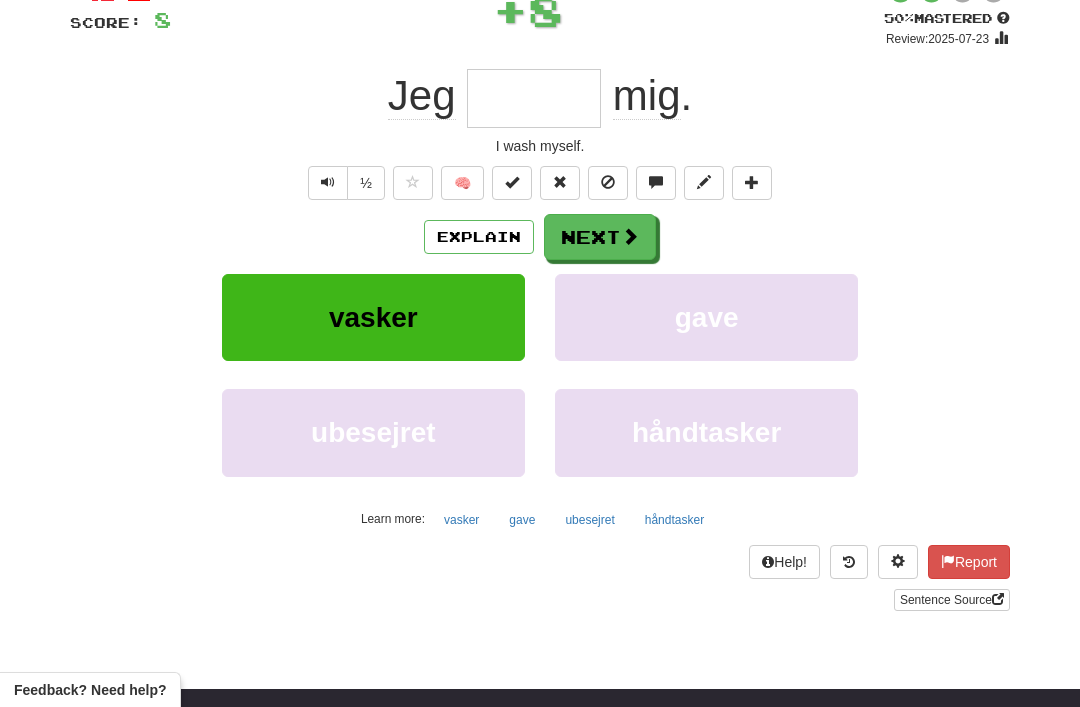 scroll, scrollTop: 141, scrollLeft: 0, axis: vertical 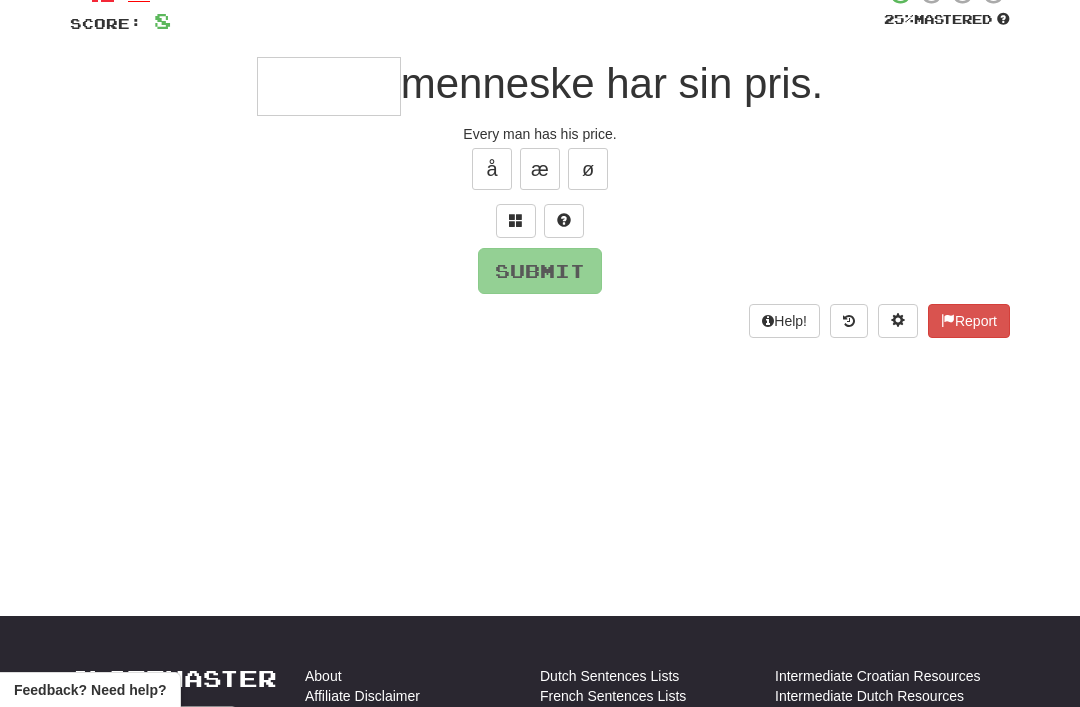 type on "*" 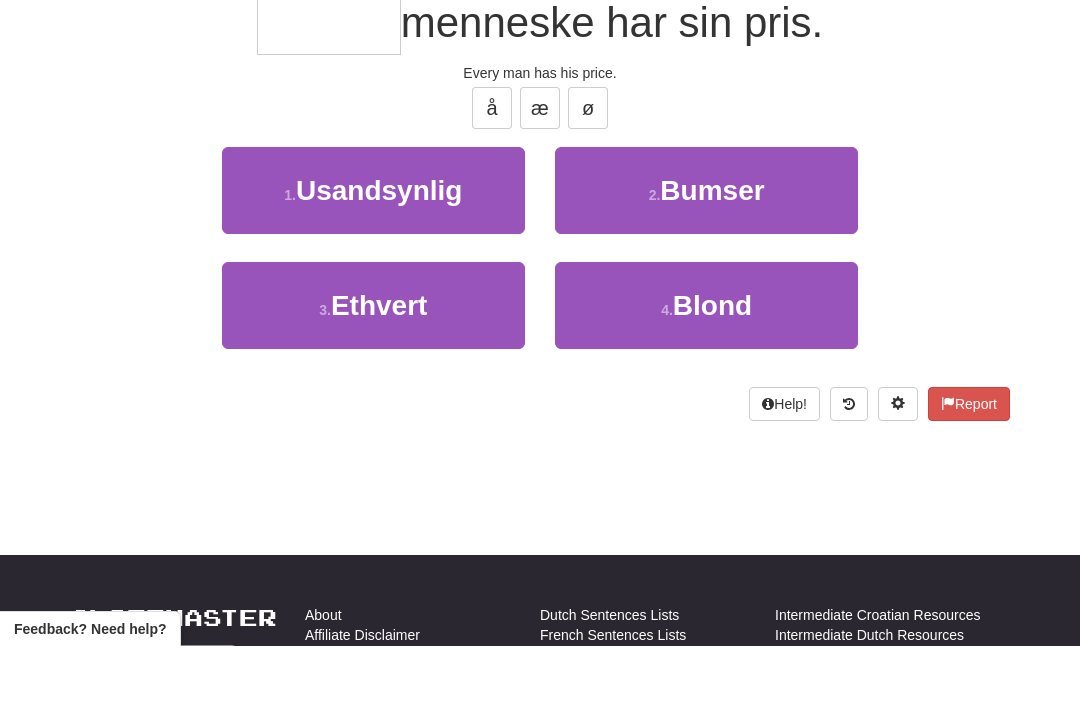 click on "3 .  Ethvert" at bounding box center [373, 366] 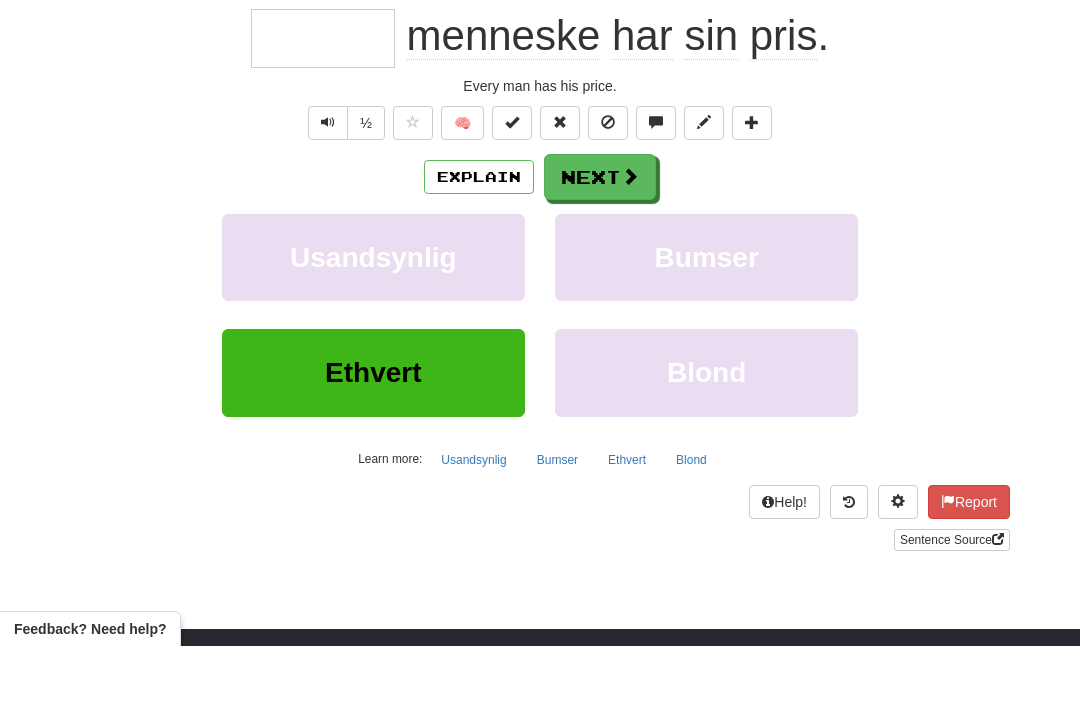 type on "*******" 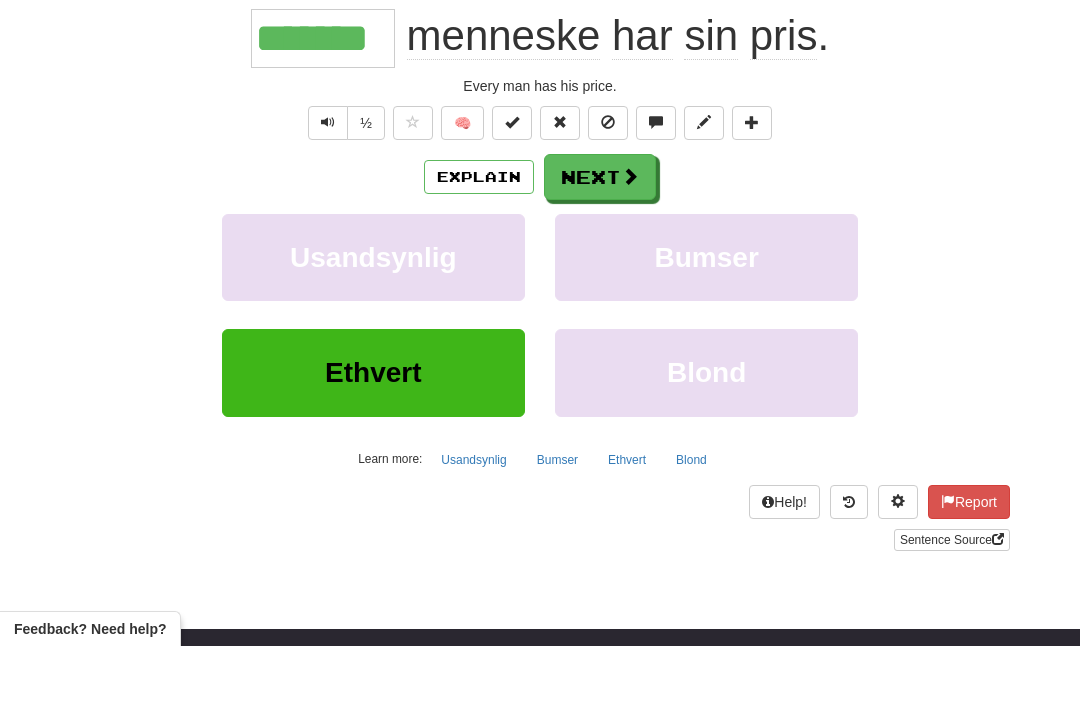 scroll, scrollTop: 203, scrollLeft: 0, axis: vertical 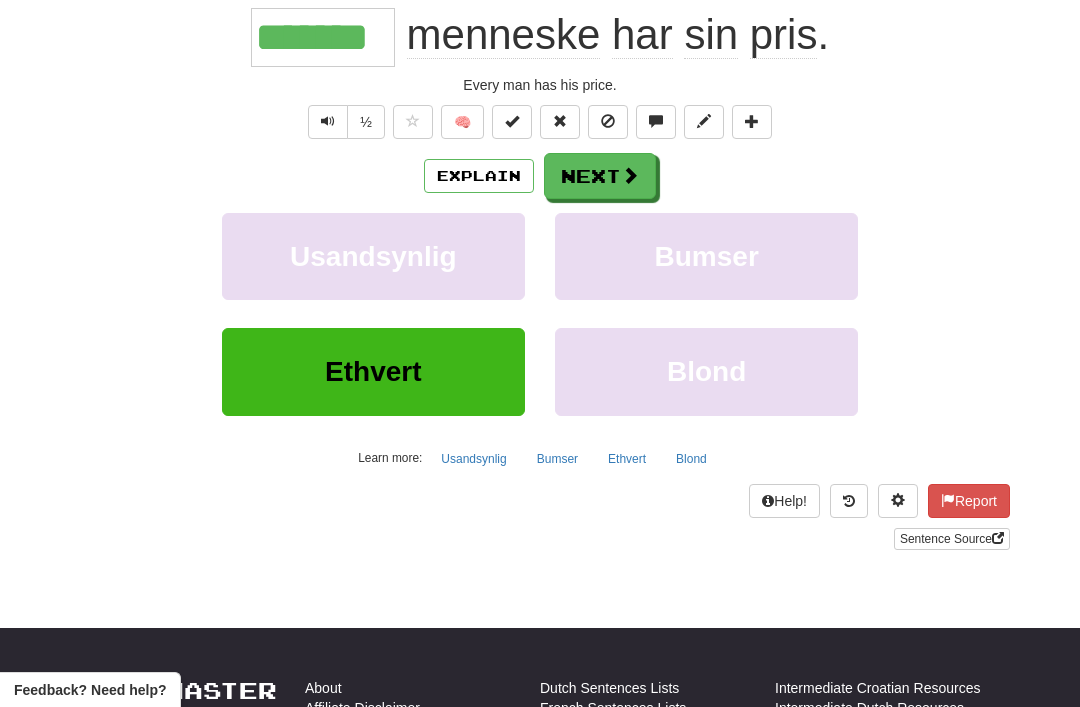 click at bounding box center (413, 122) 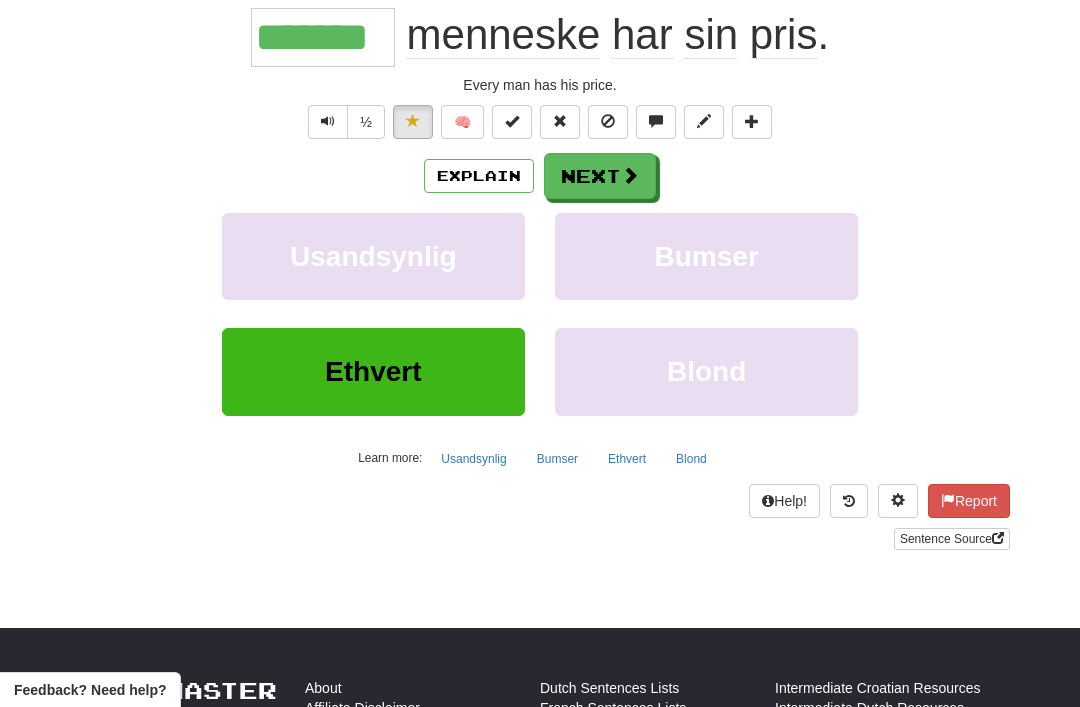 click on "Explain" at bounding box center (479, 176) 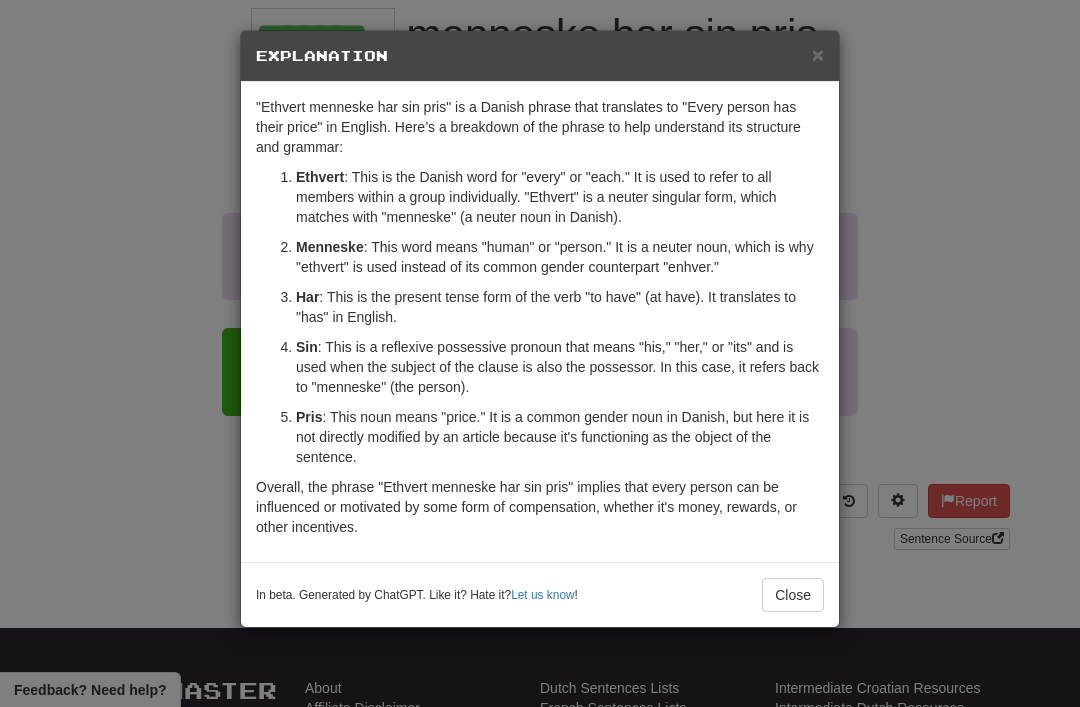 click on "×" at bounding box center [818, 54] 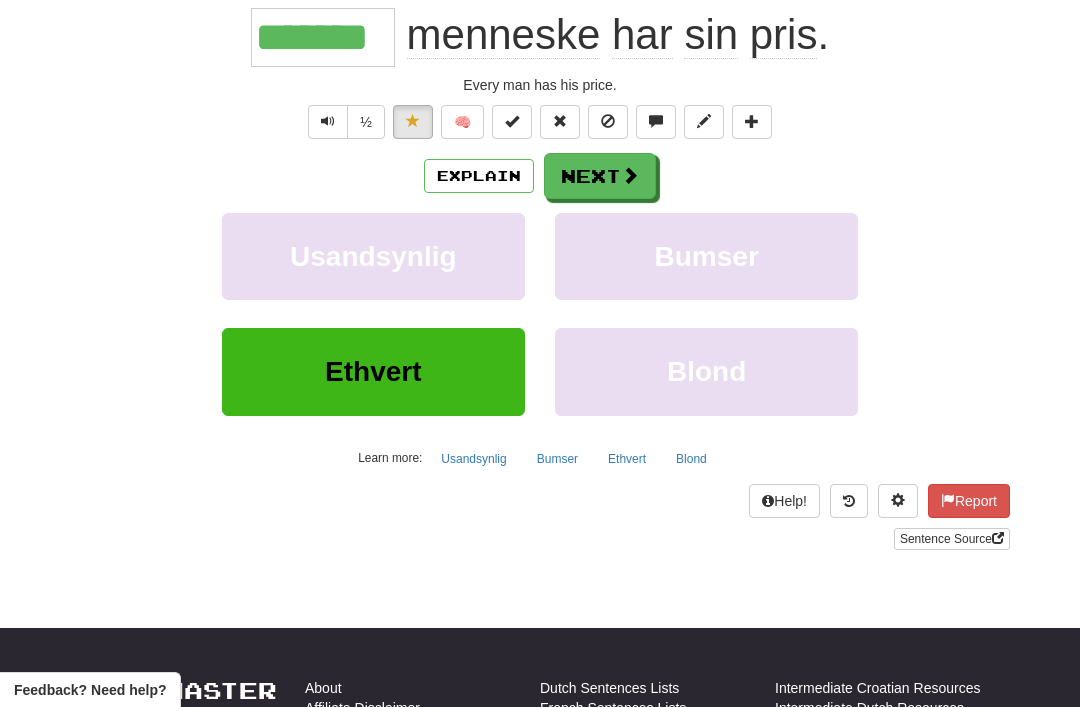 click on "Next" at bounding box center [600, 176] 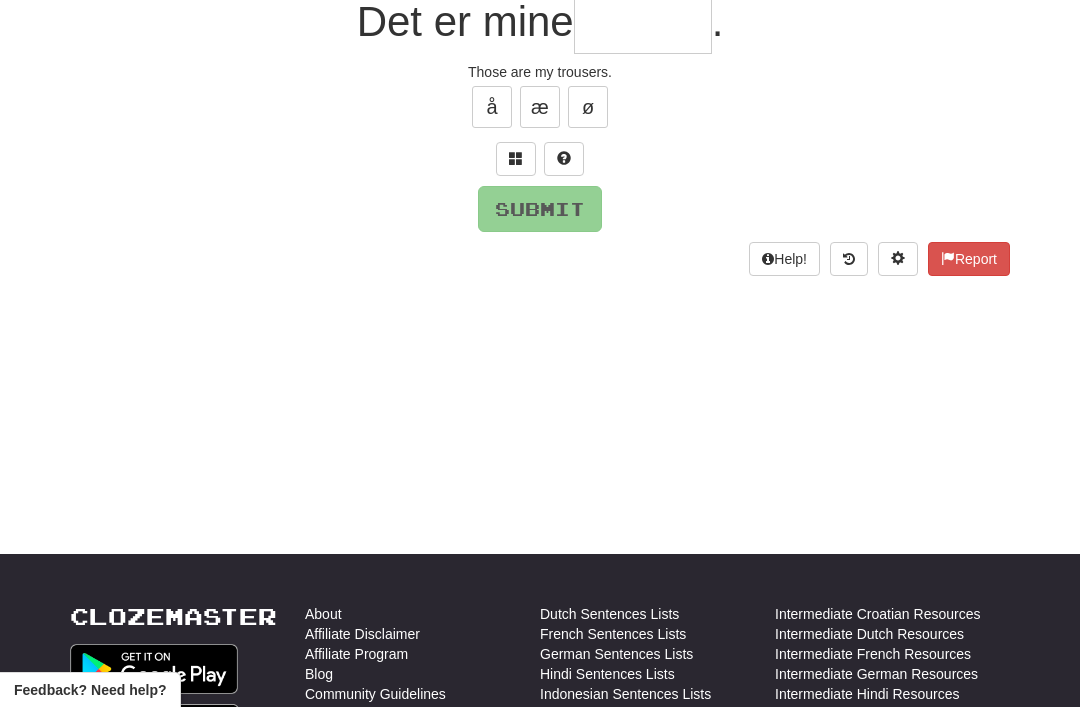 scroll, scrollTop: 44, scrollLeft: 0, axis: vertical 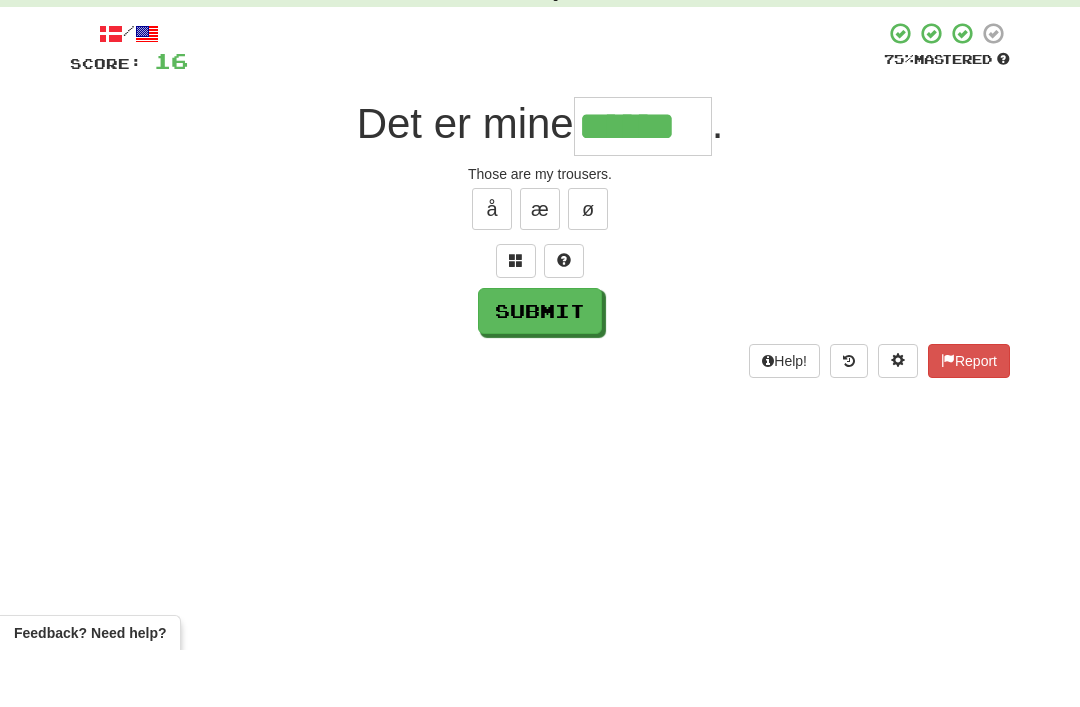 type on "******" 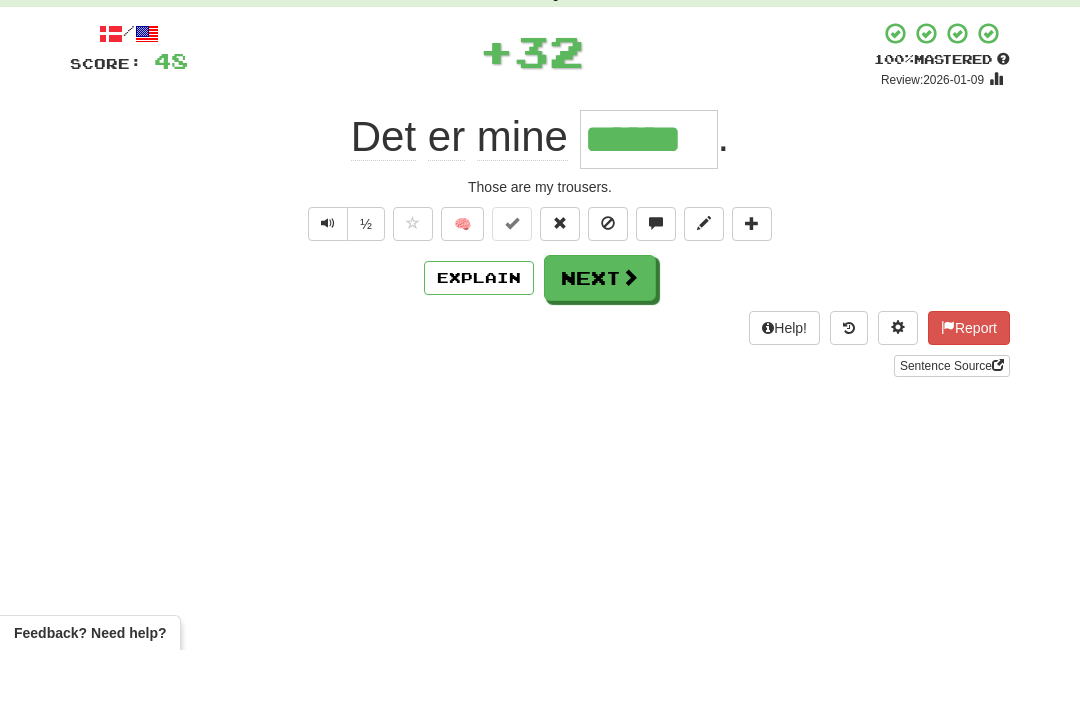 scroll, scrollTop: 101, scrollLeft: 0, axis: vertical 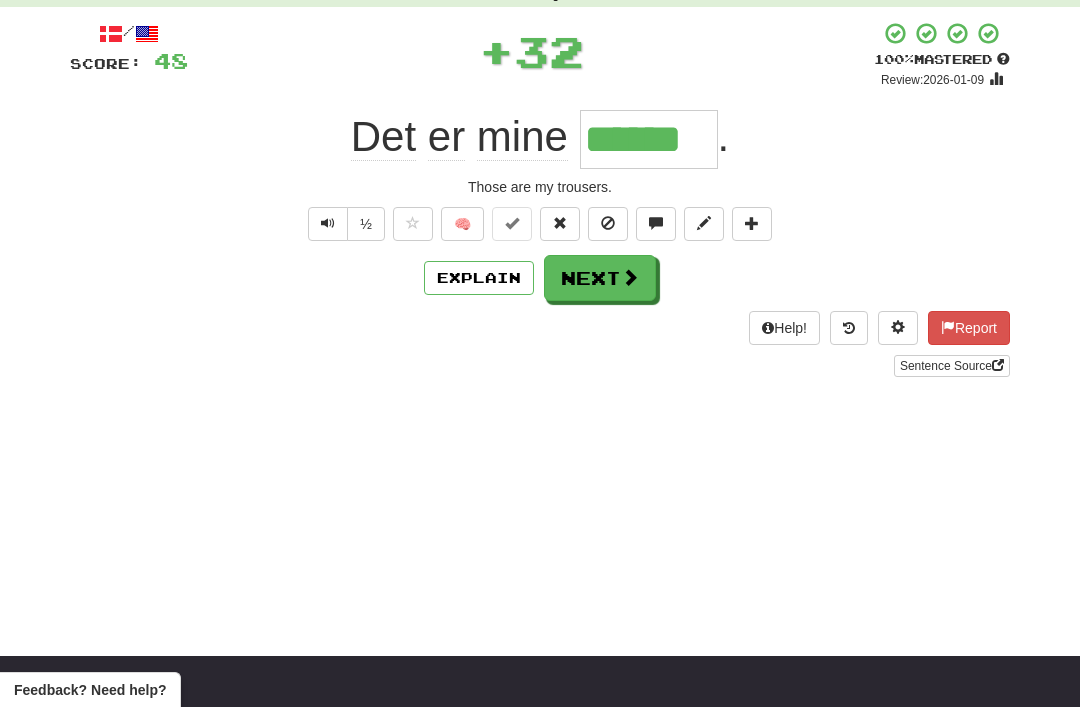 click on "Next" at bounding box center (600, 278) 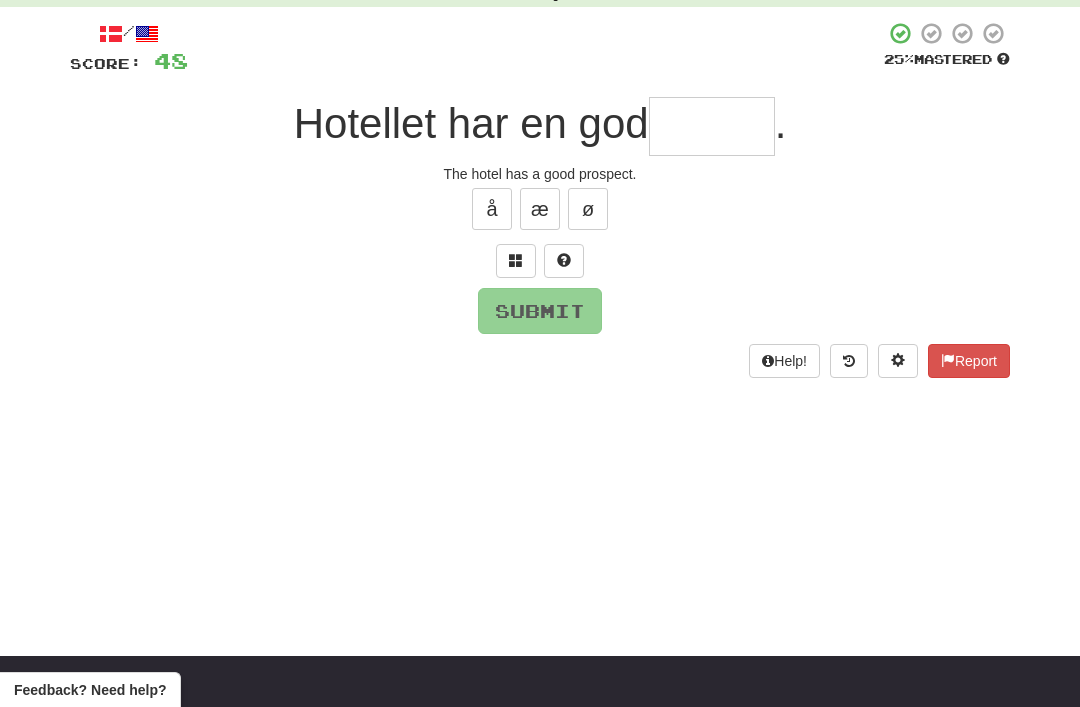 click at bounding box center (516, 260) 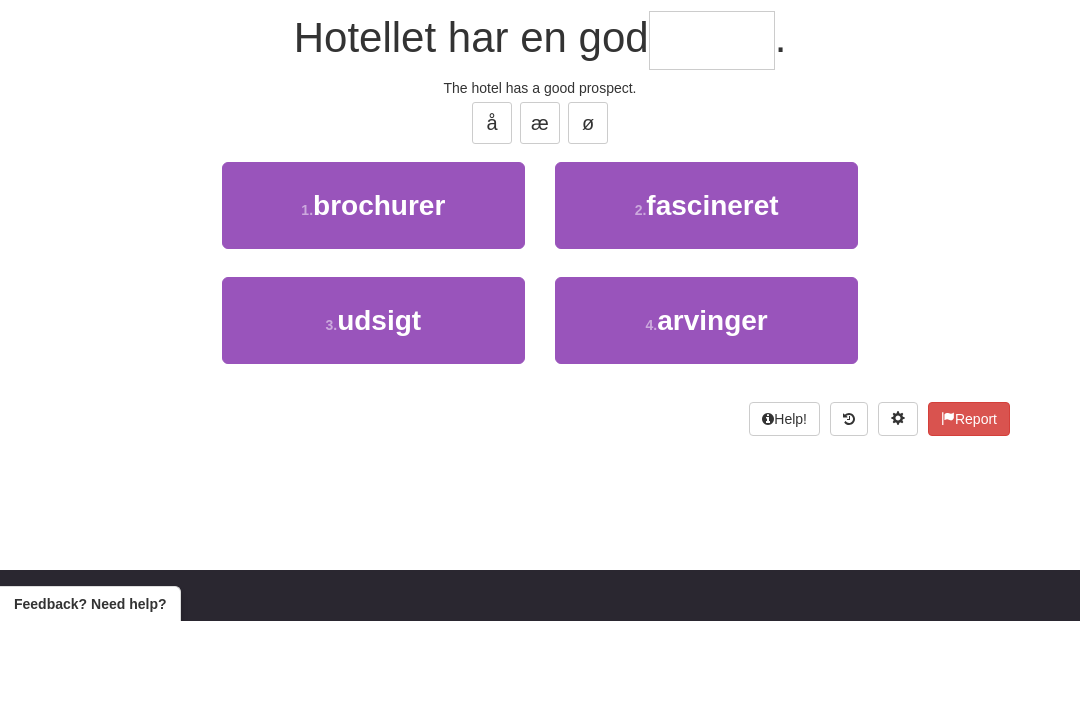 click on "3 .  udsigt" at bounding box center (373, 406) 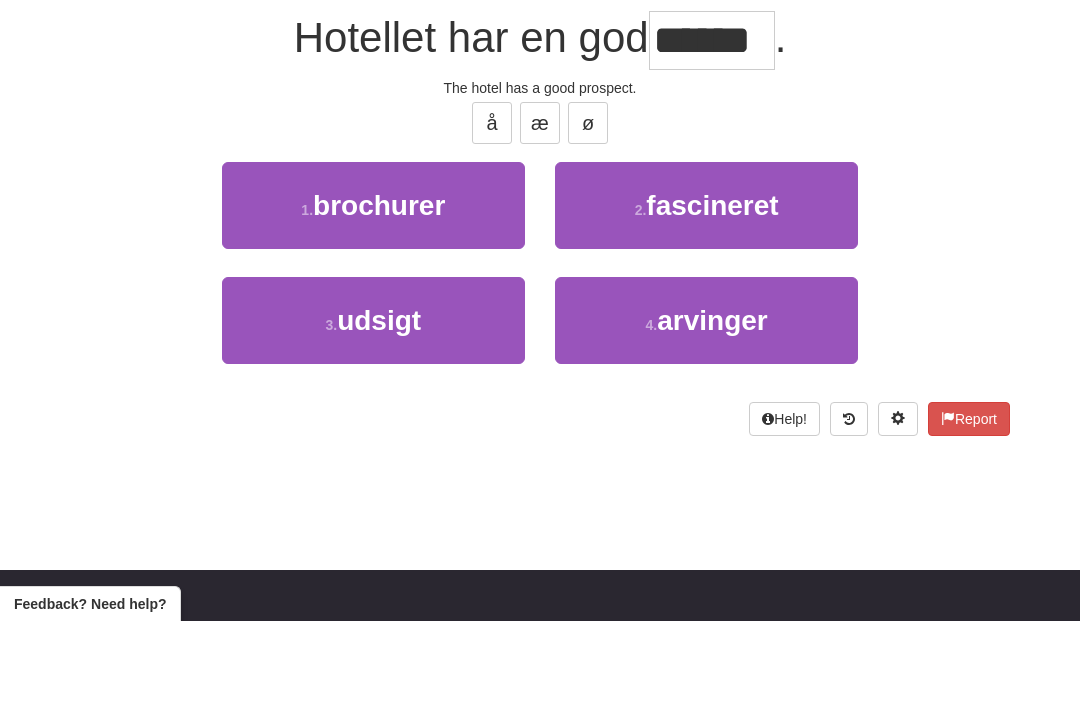 scroll, scrollTop: 187, scrollLeft: 0, axis: vertical 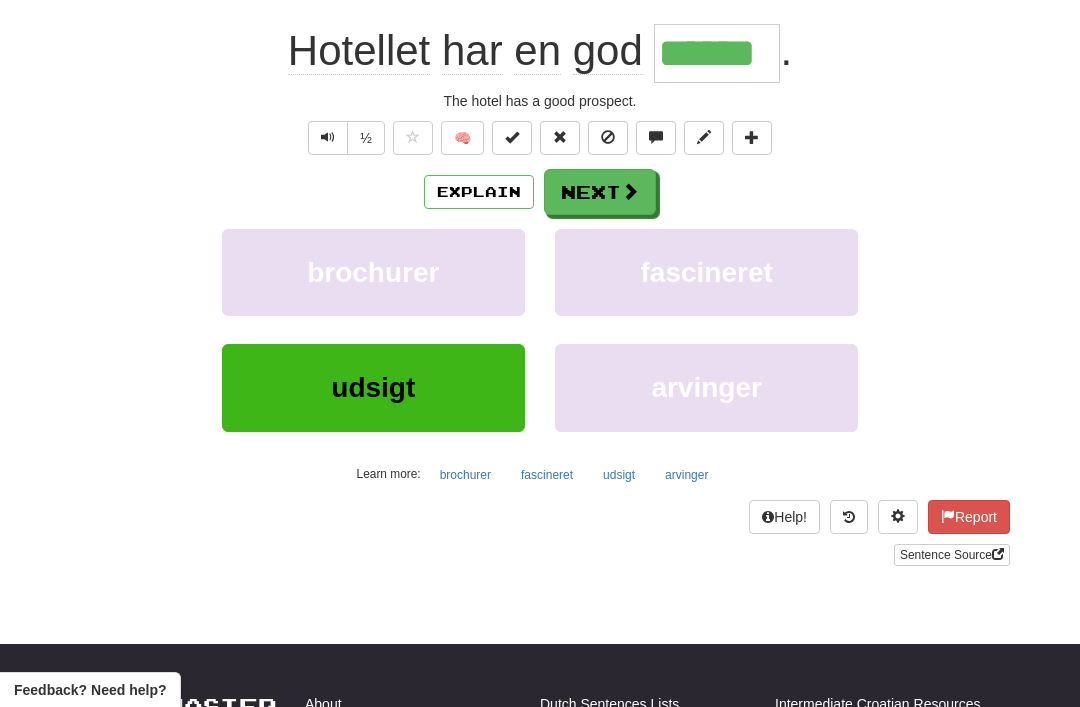 click at bounding box center [630, 191] 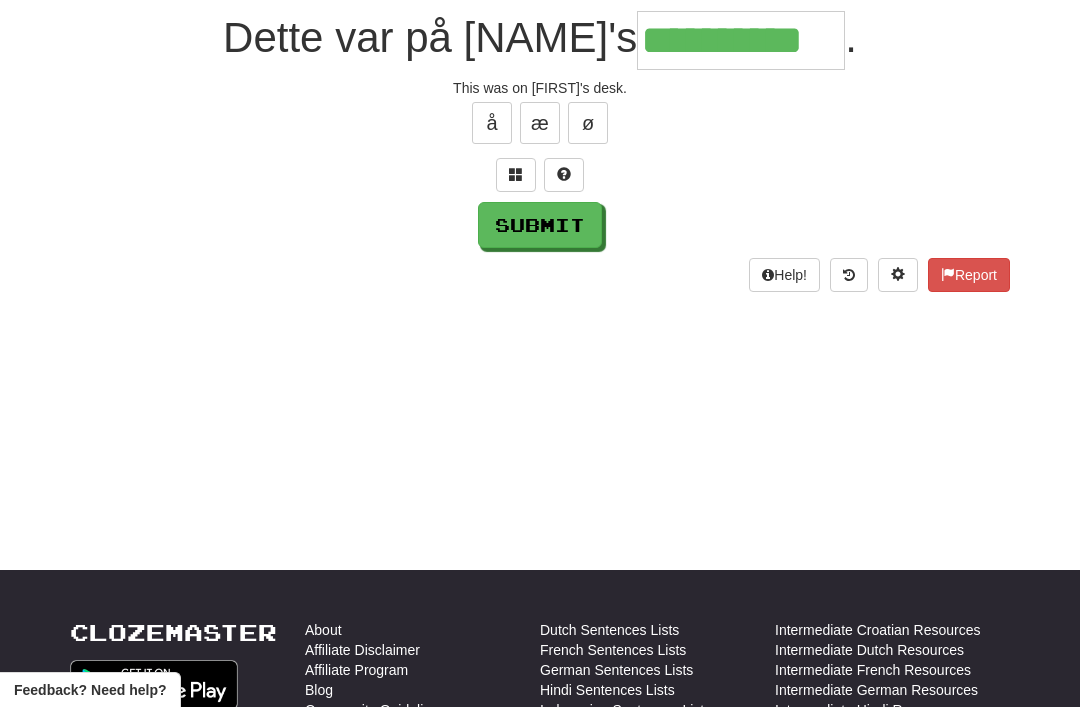 type on "**********" 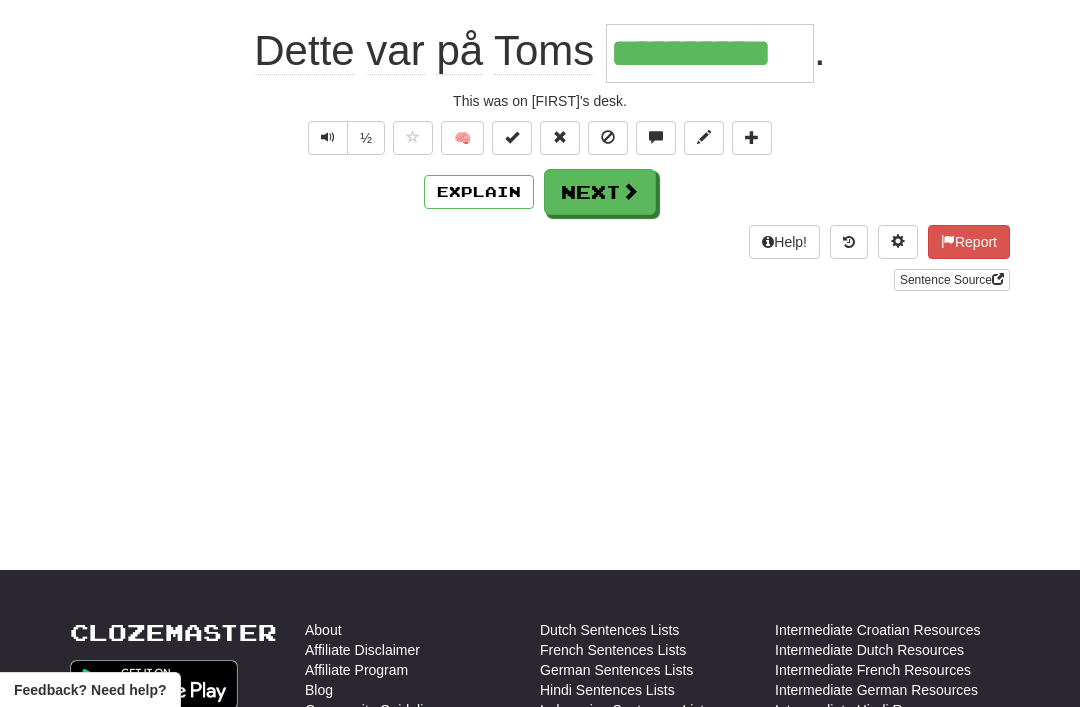 click on "Next" at bounding box center [600, 192] 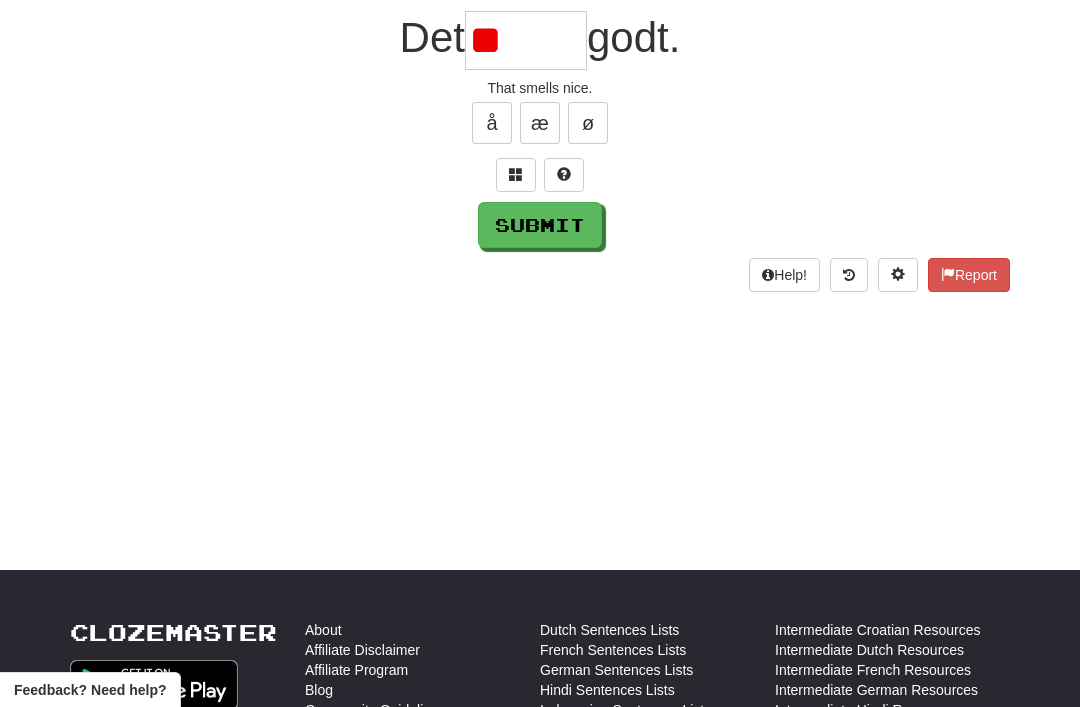 type on "*" 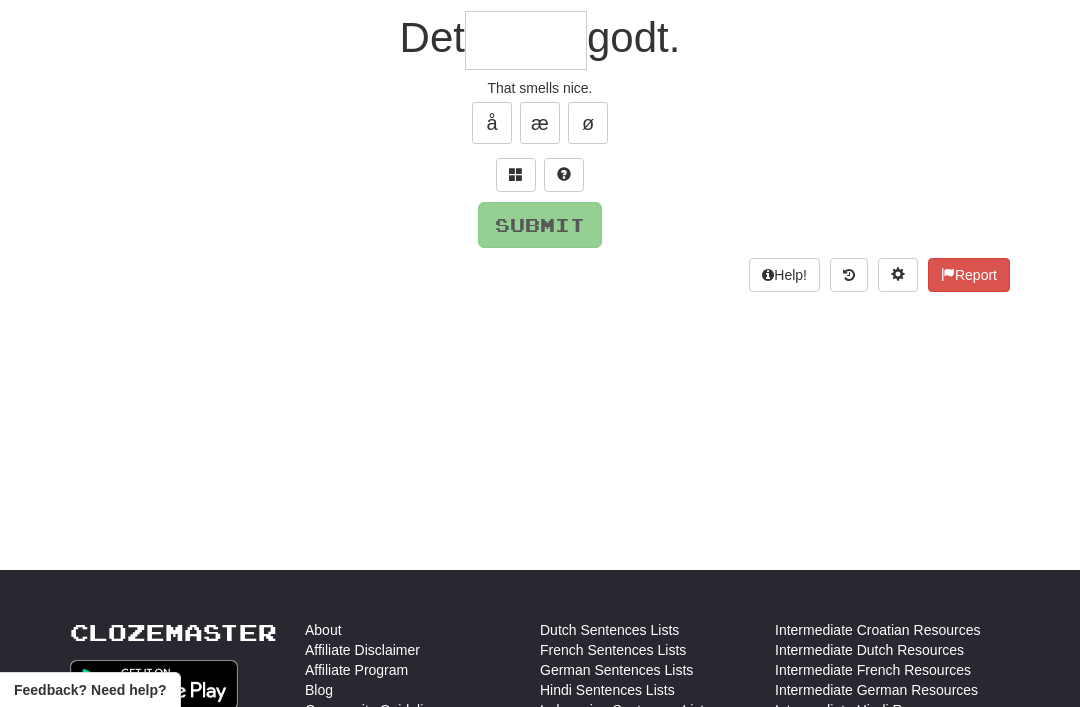 type on "*" 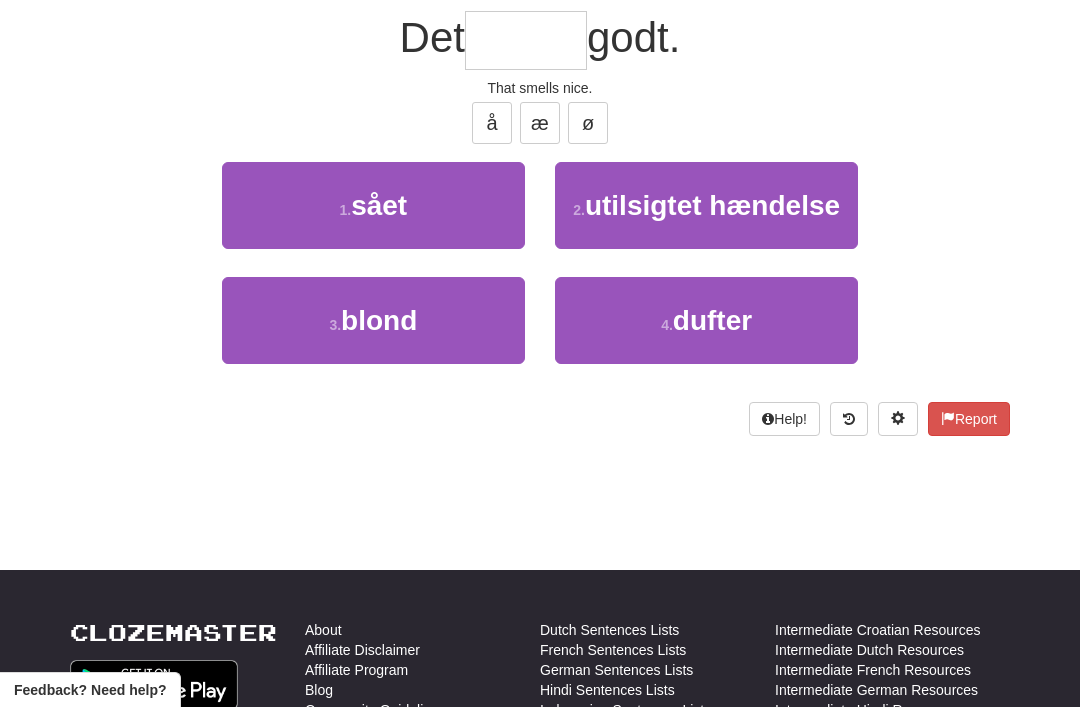 click on "dufter" at bounding box center [712, 320] 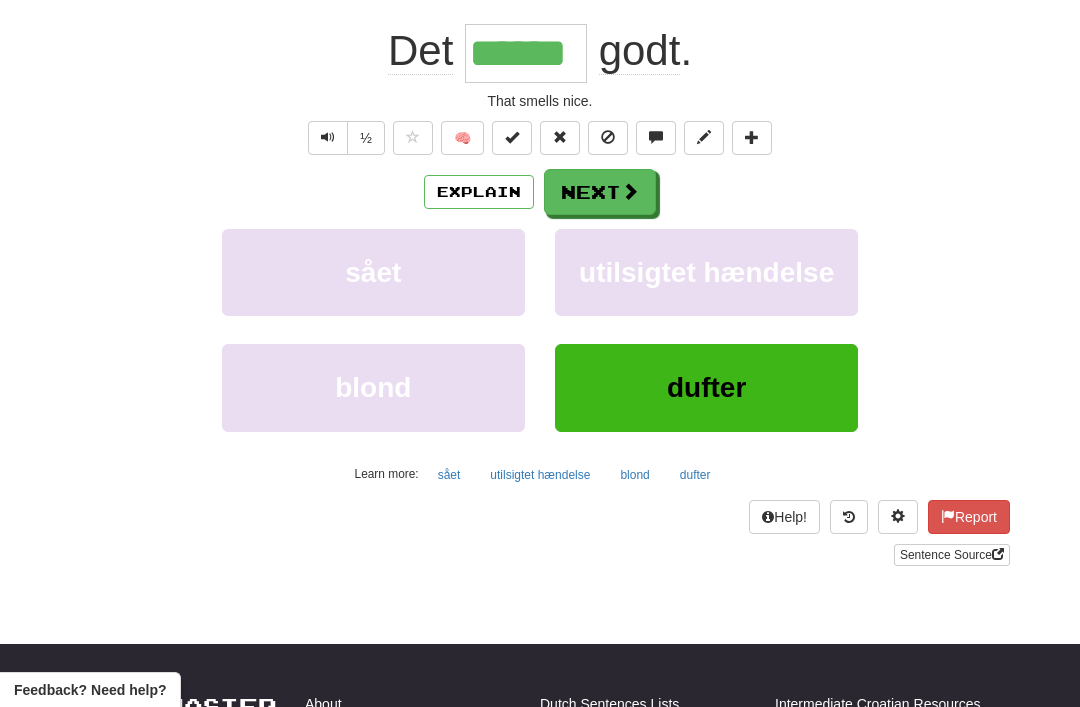 click on "Next" at bounding box center [600, 192] 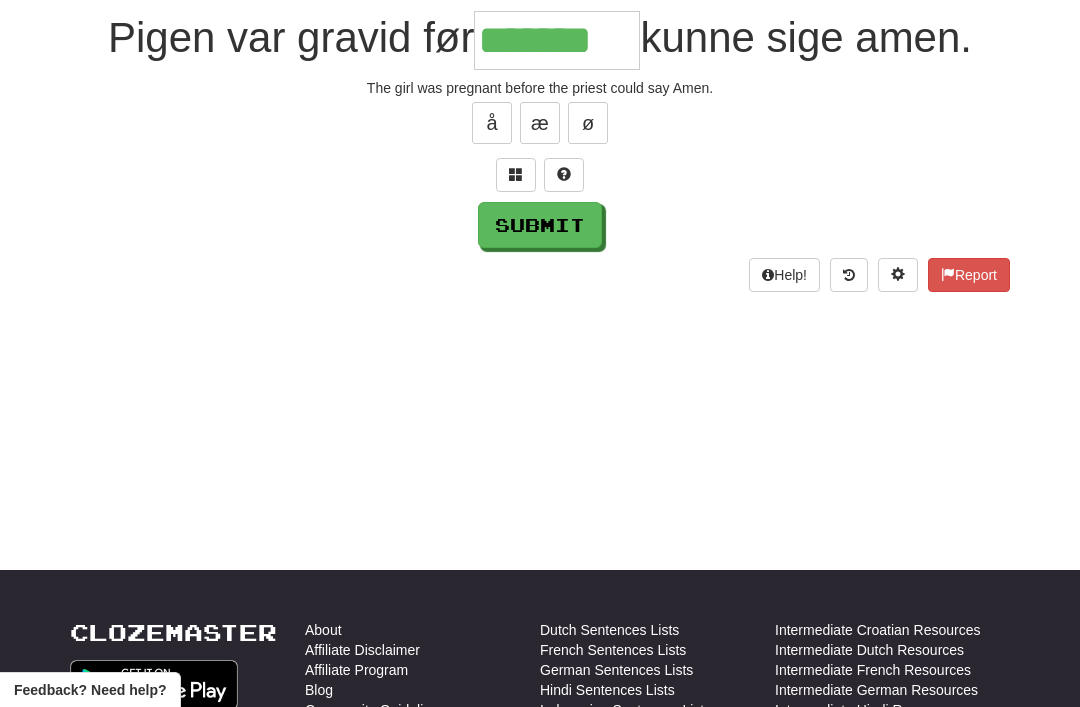 type on "*******" 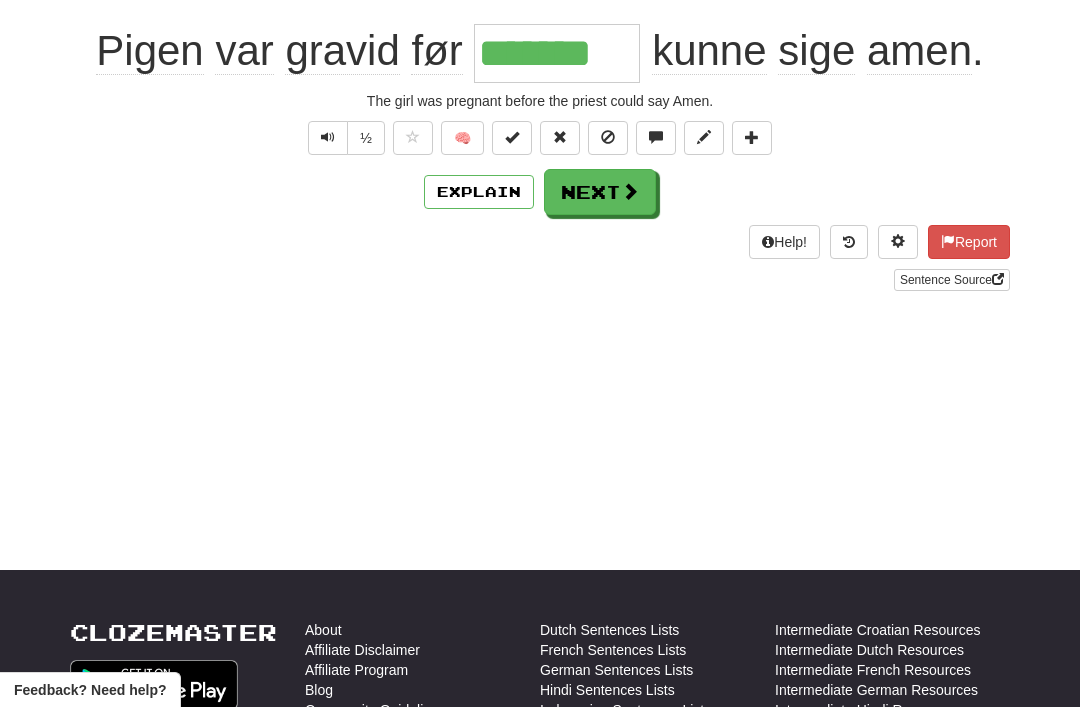 click on "Next" at bounding box center [600, 192] 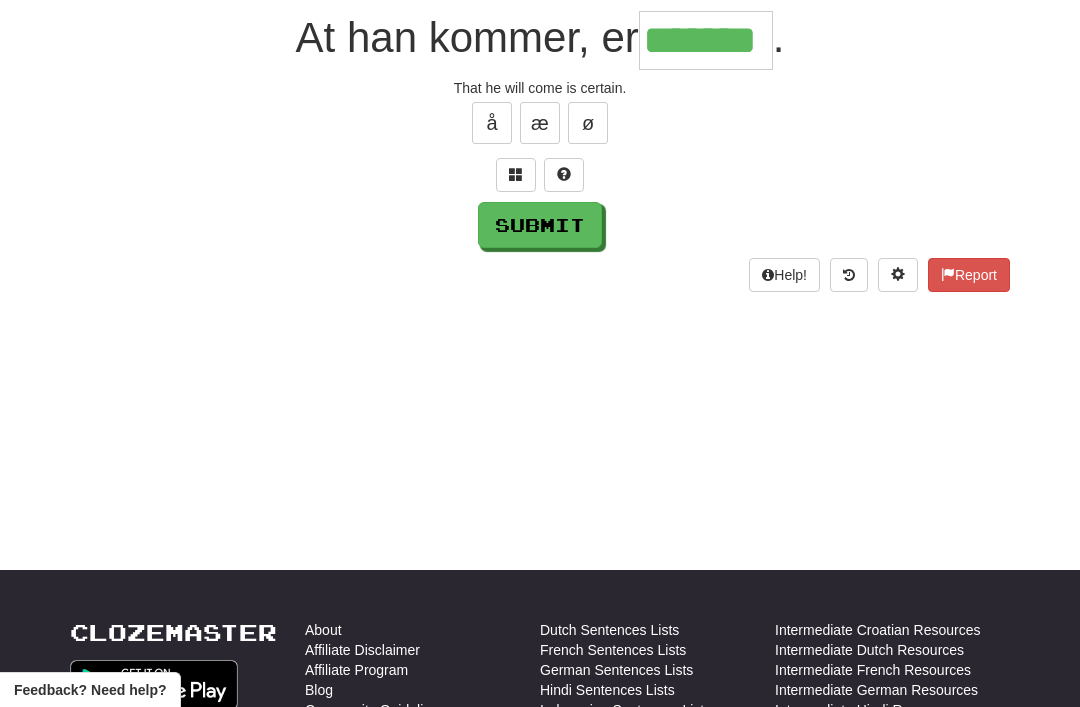 type on "*******" 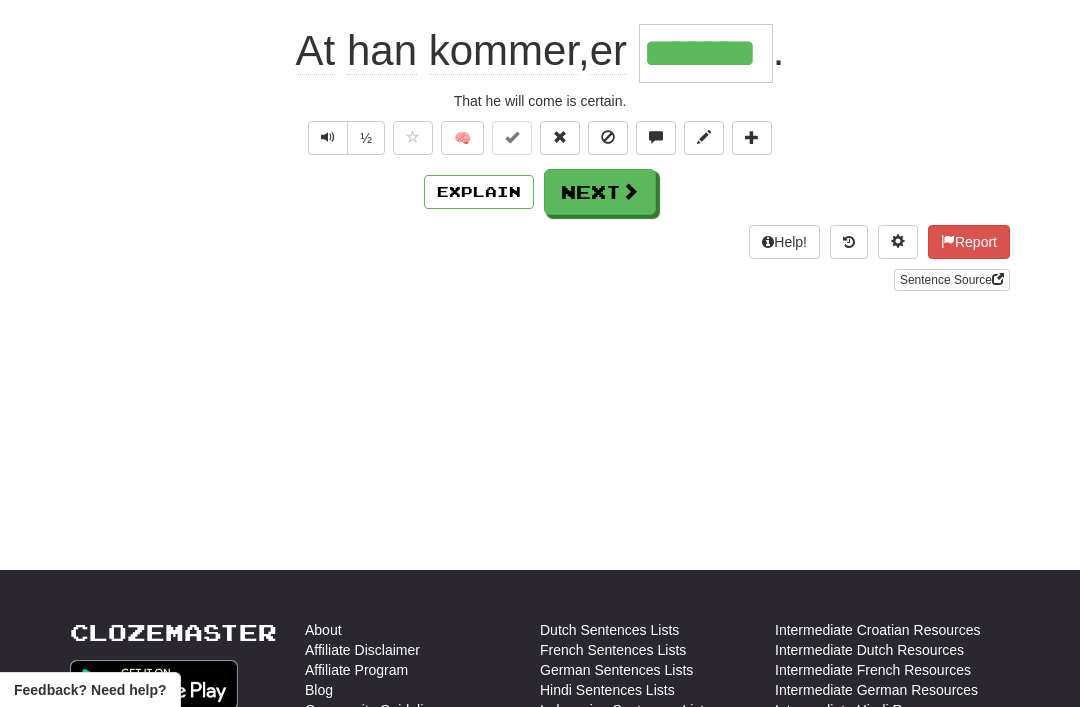 click on "Next" at bounding box center (600, 192) 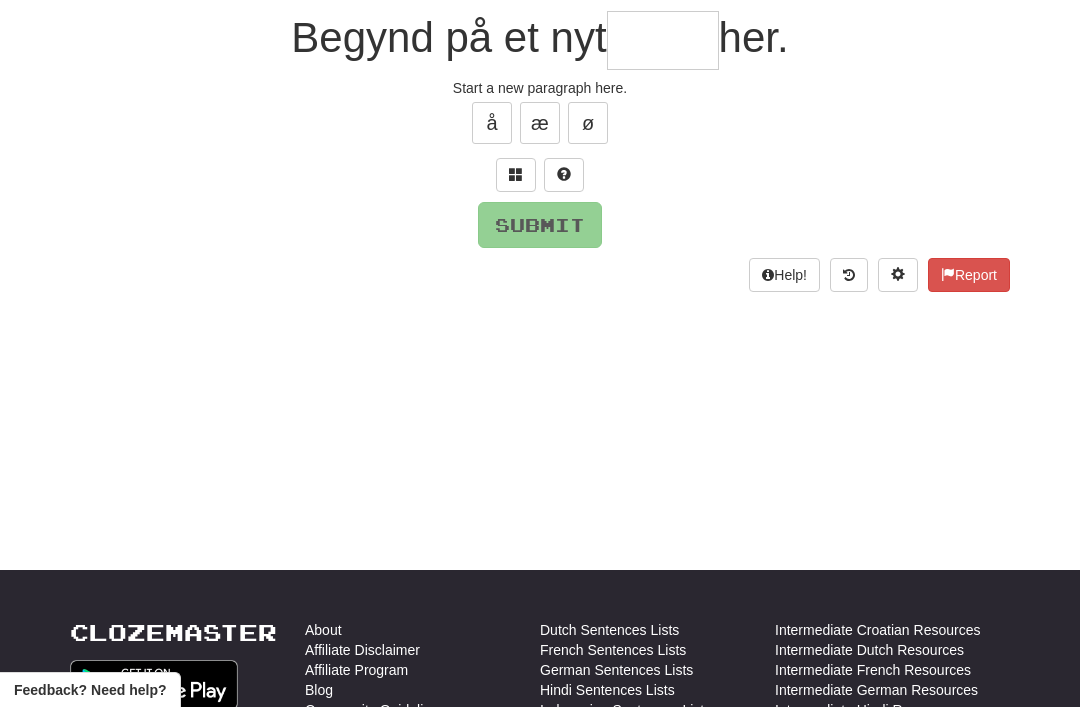 click at bounding box center [516, 175] 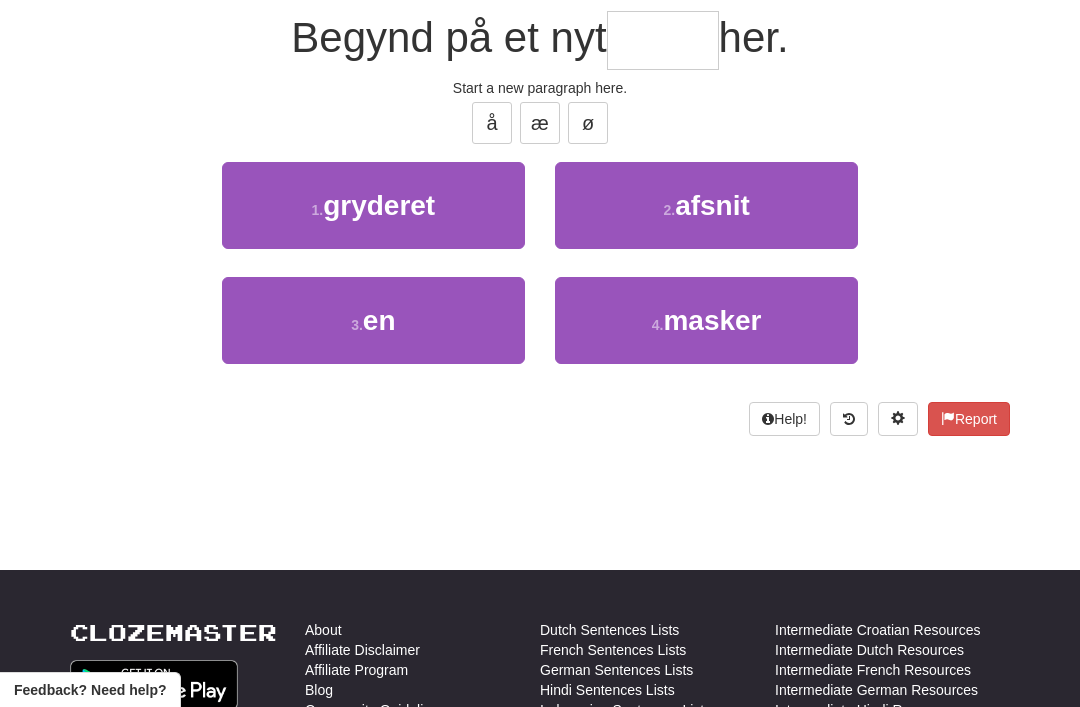 click on "2 .  afsnit" at bounding box center [706, 205] 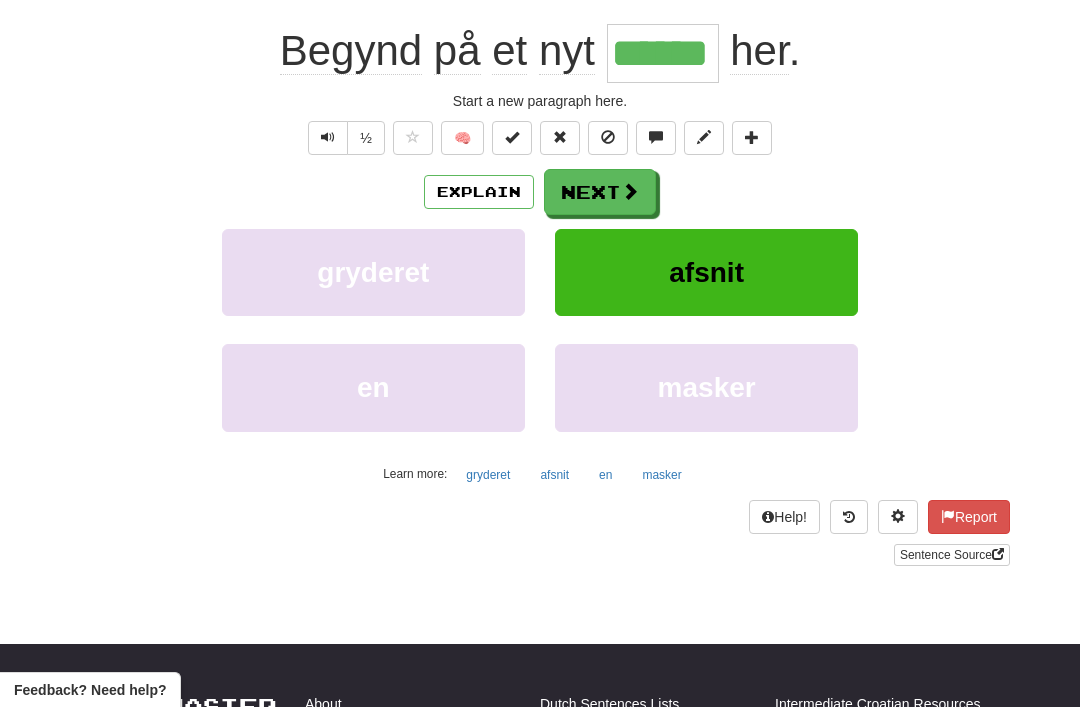 click on "Next" at bounding box center [600, 192] 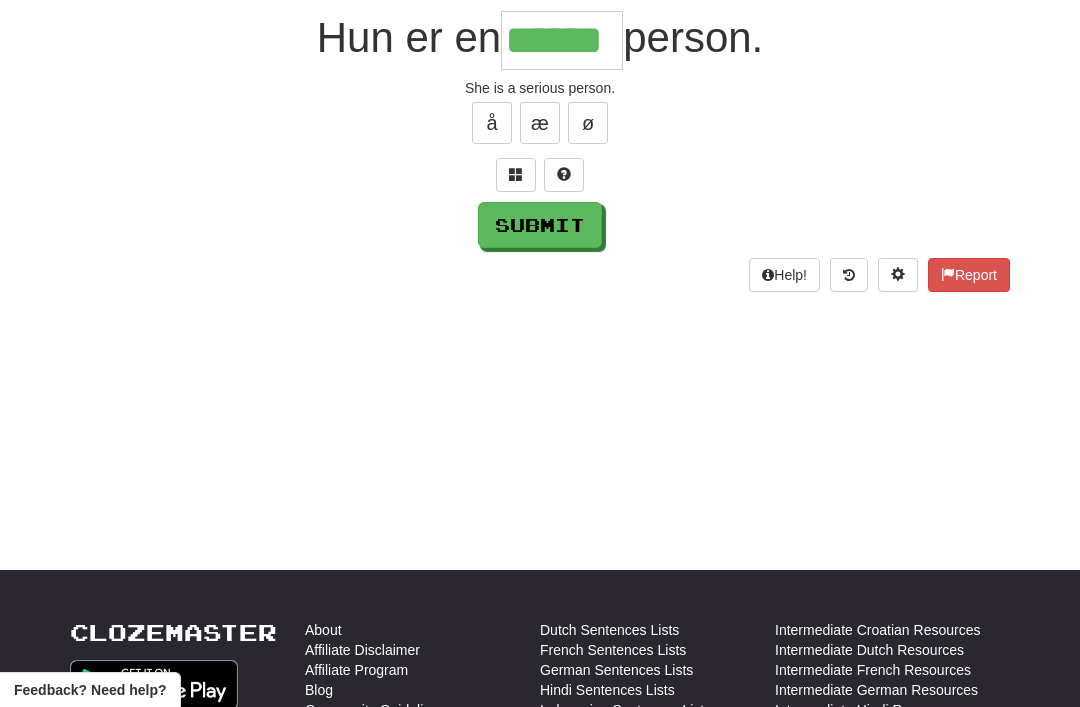 type on "******" 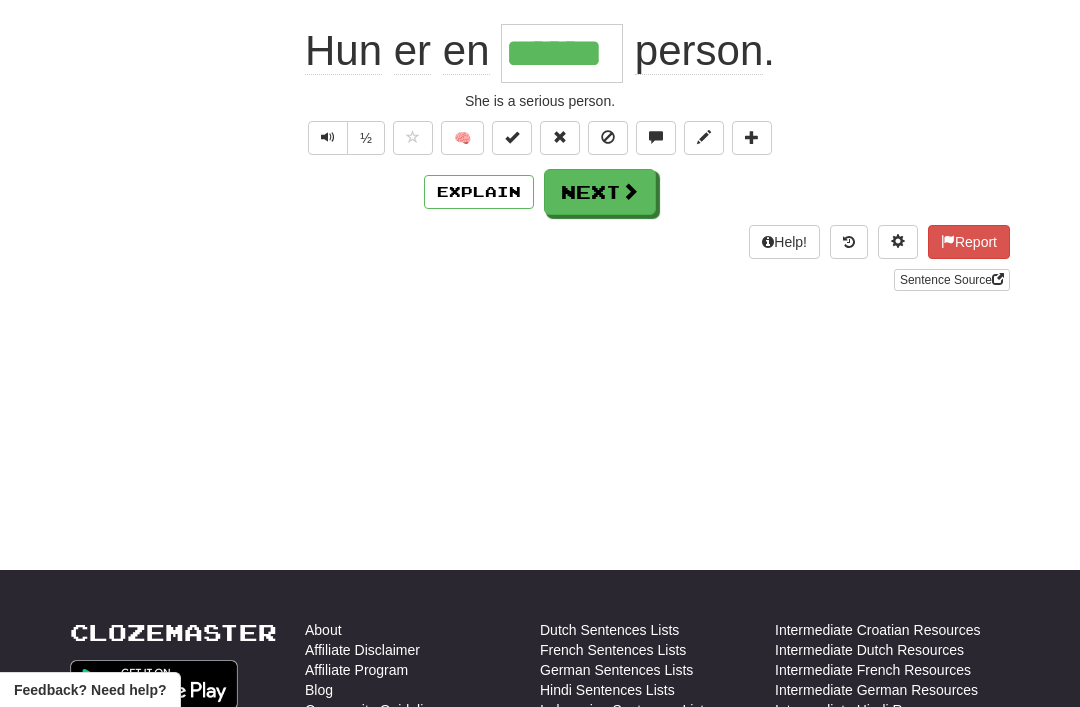 click on "Next" at bounding box center [600, 192] 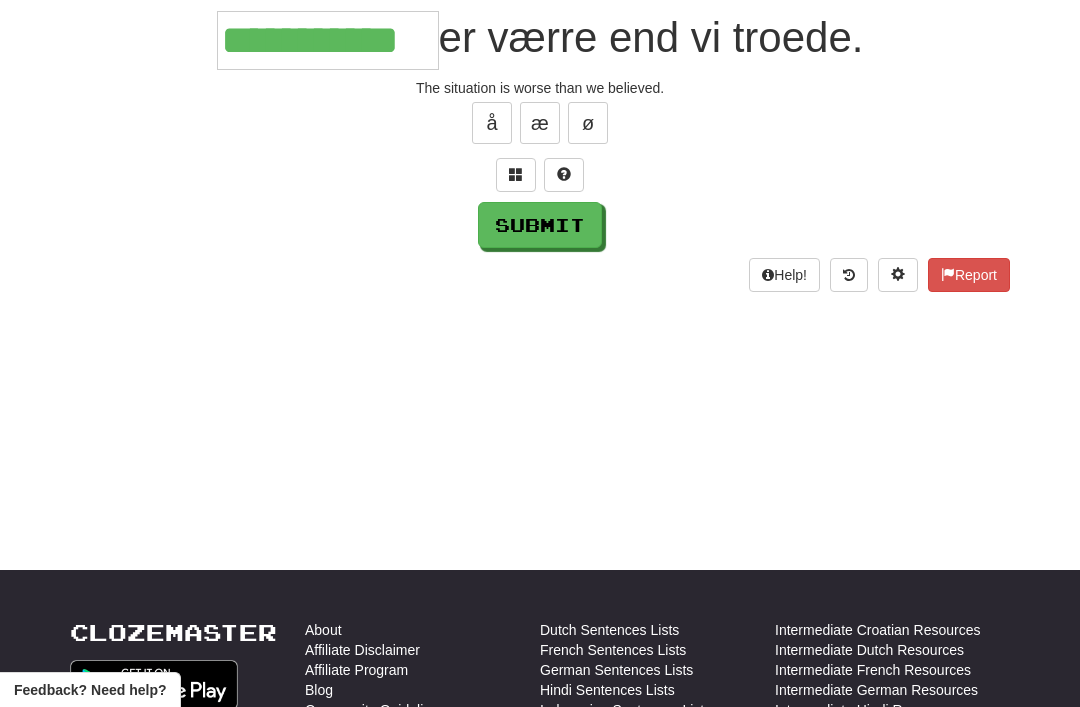 click on "Submit" at bounding box center [540, 225] 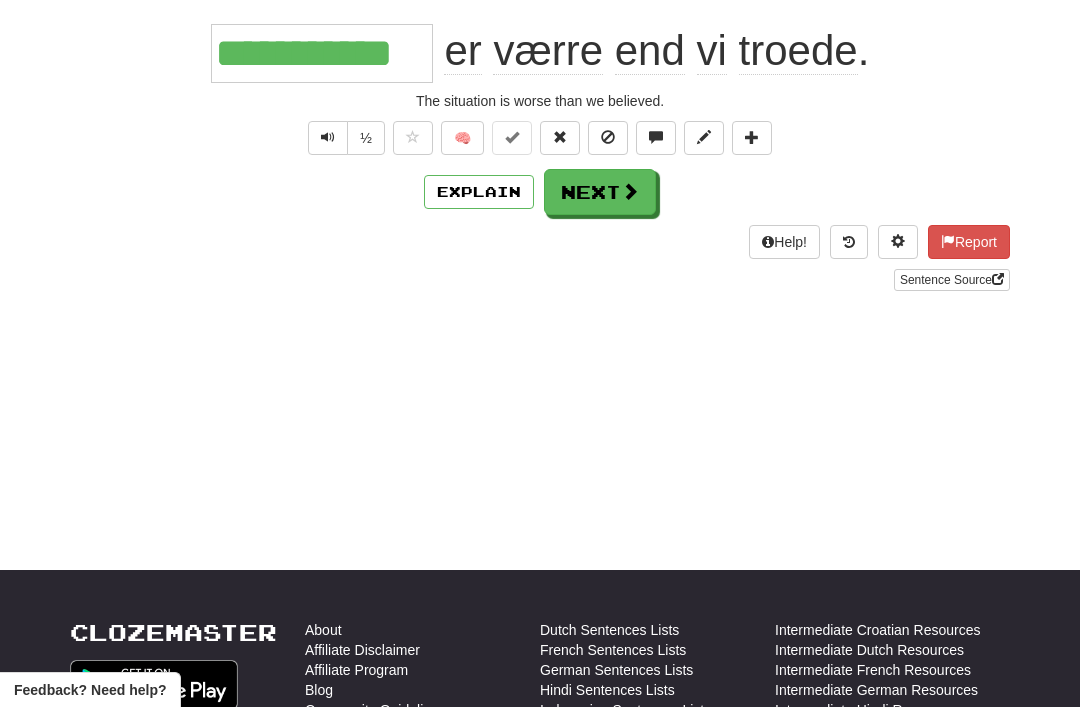 click on "Next" at bounding box center [600, 192] 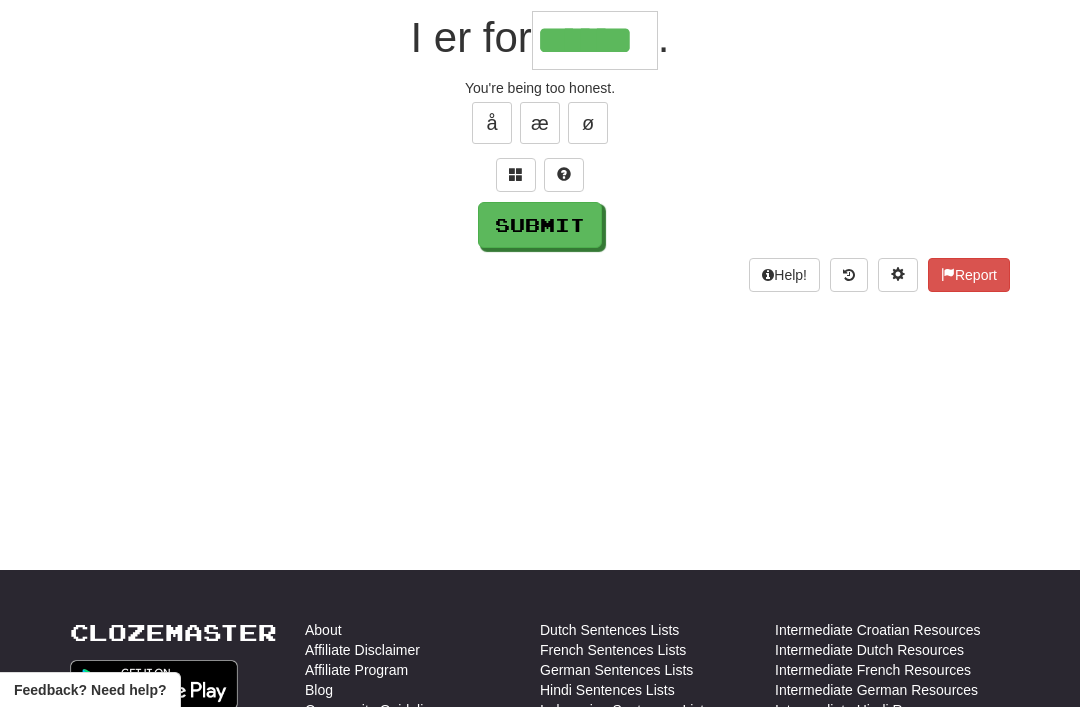 type on "******" 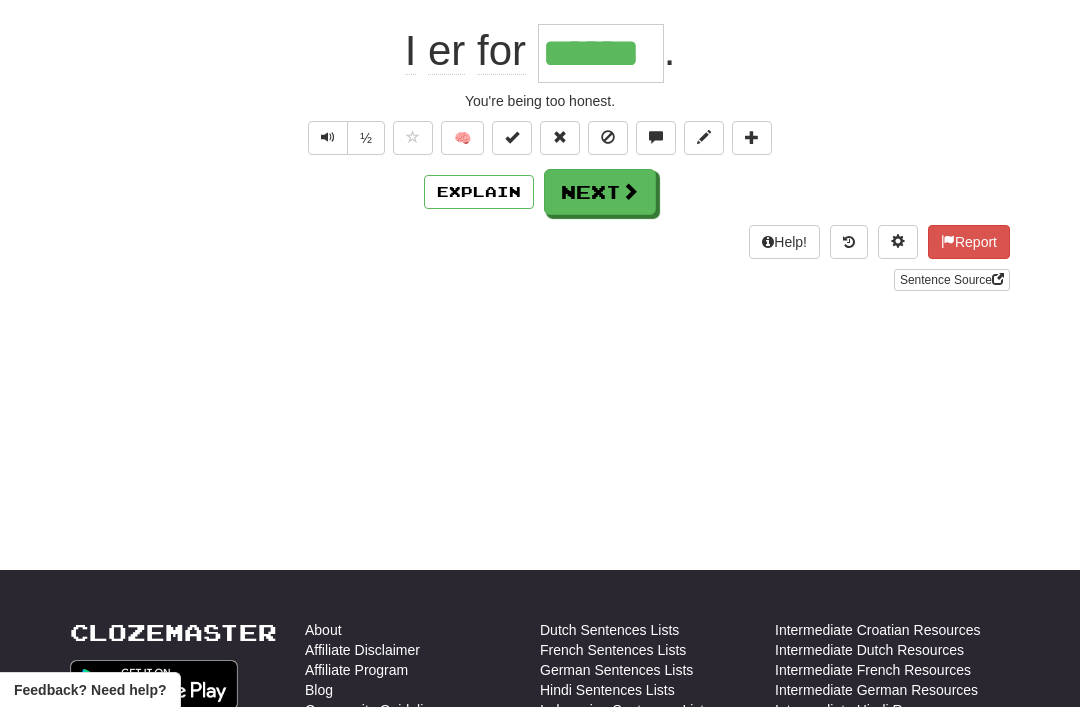 click at bounding box center [630, 191] 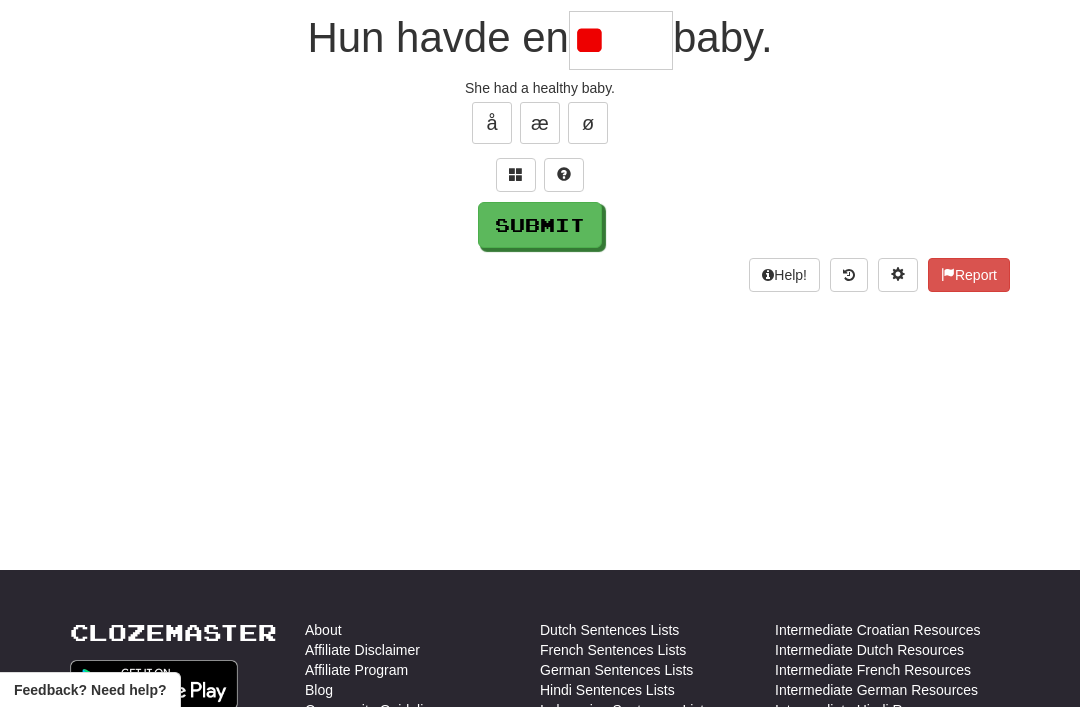 type on "*" 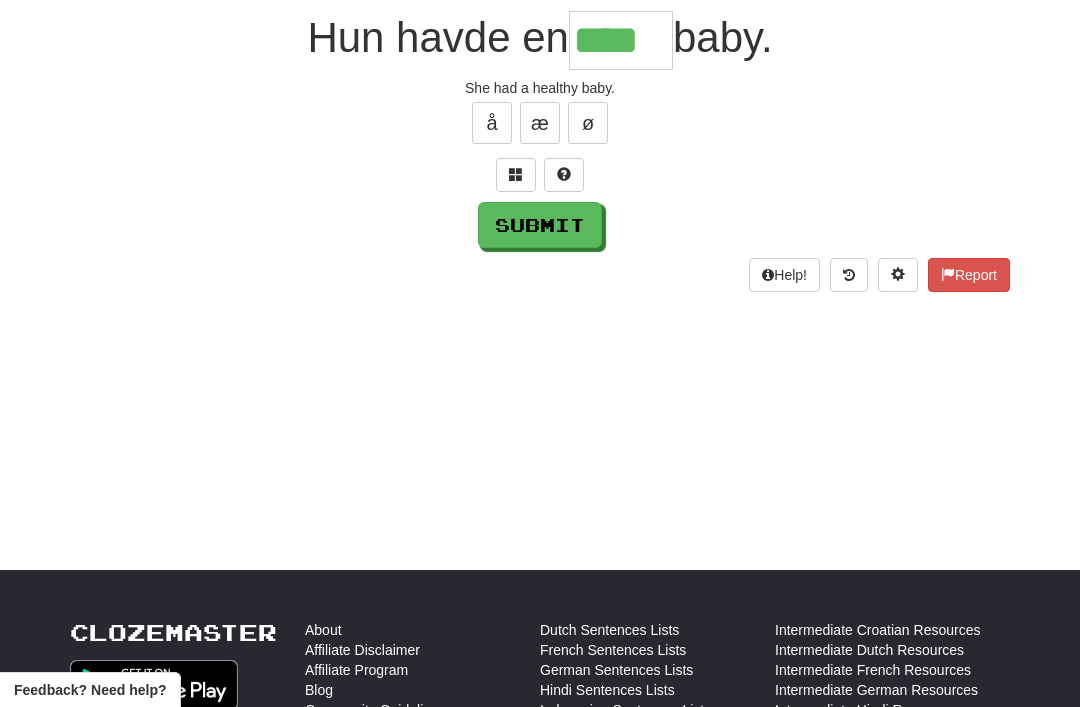 type on "****" 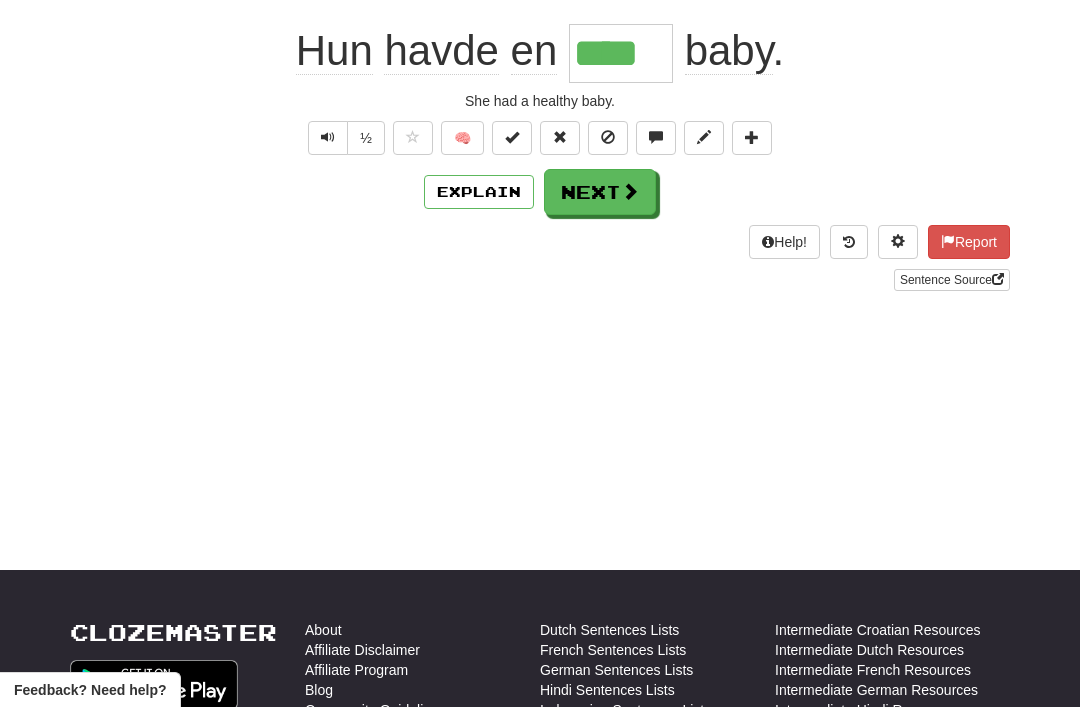 click on "Next" at bounding box center [600, 192] 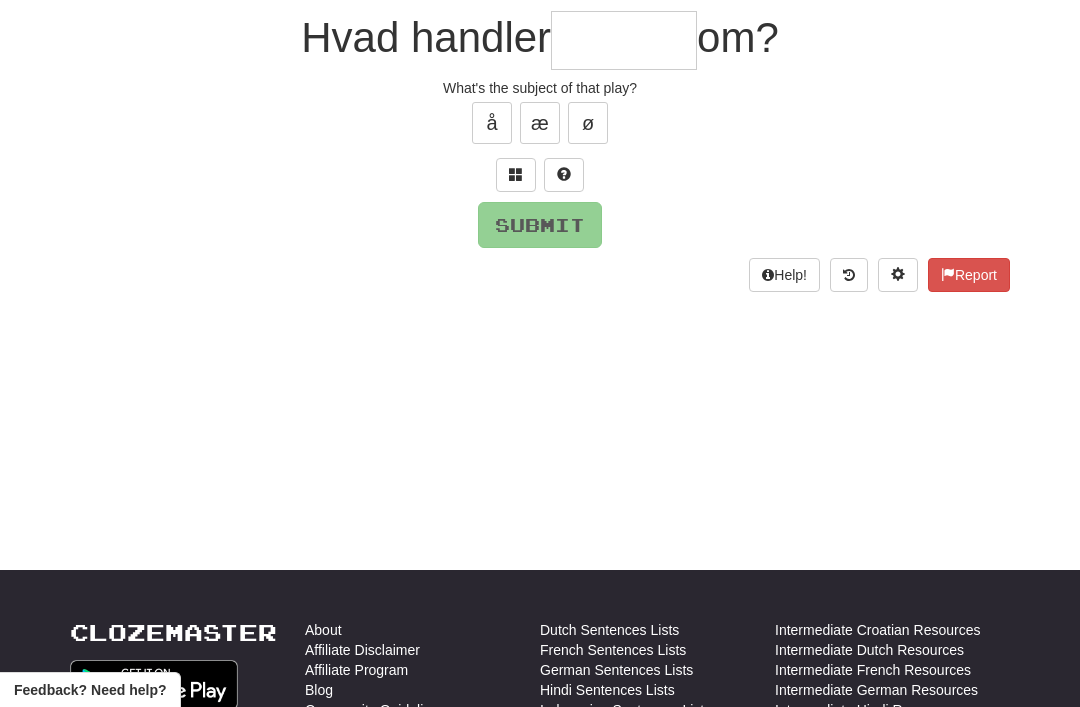 click at bounding box center [516, 175] 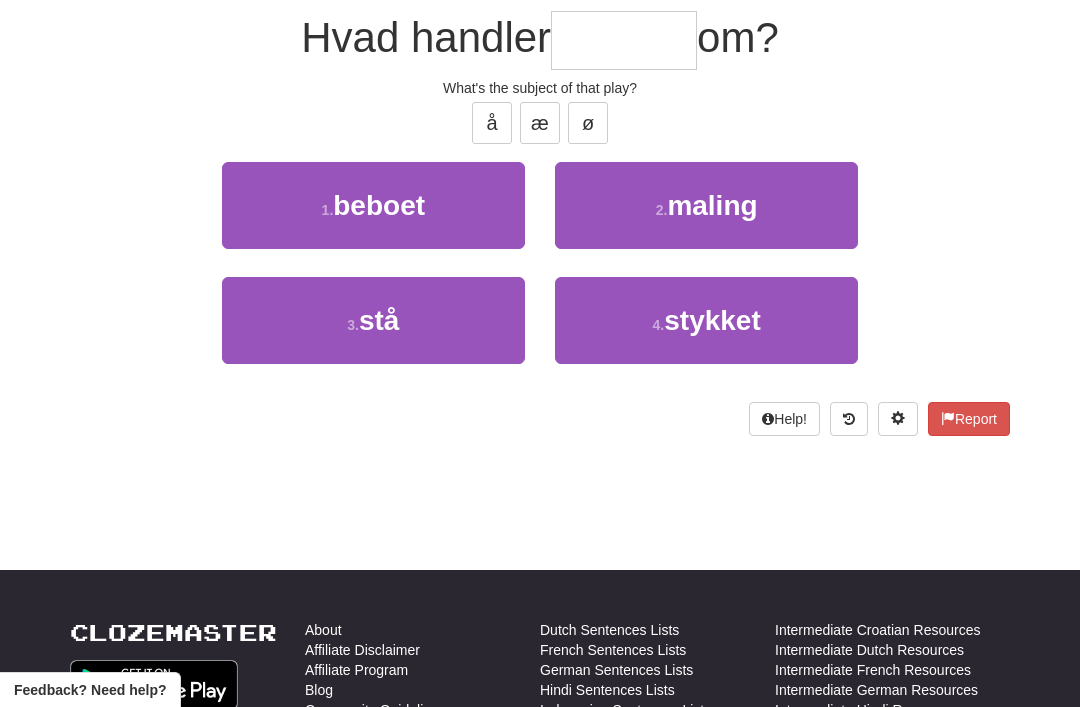 click on "stykket" at bounding box center (712, 320) 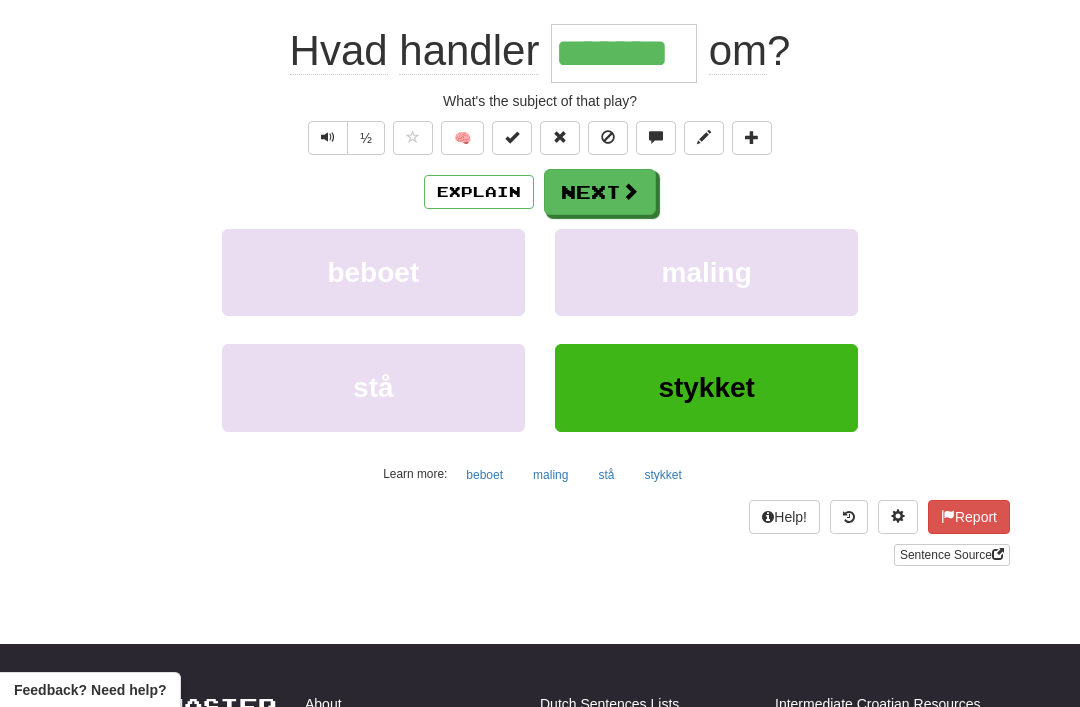 click on "Explain" at bounding box center (479, 192) 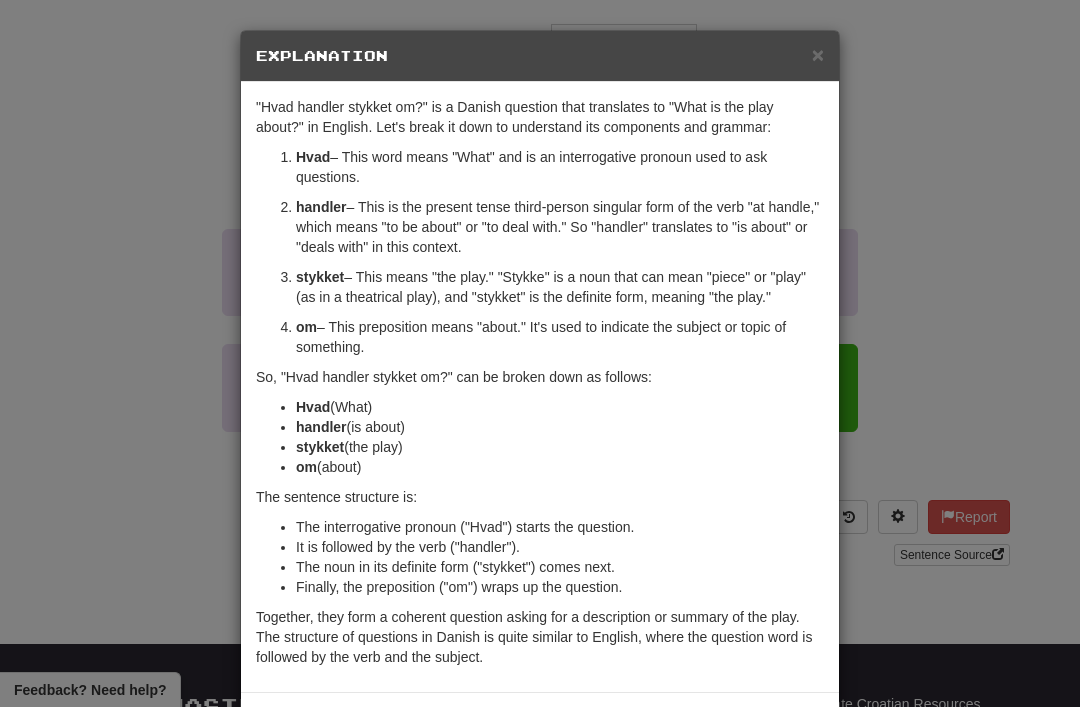 click on "×" at bounding box center [818, 54] 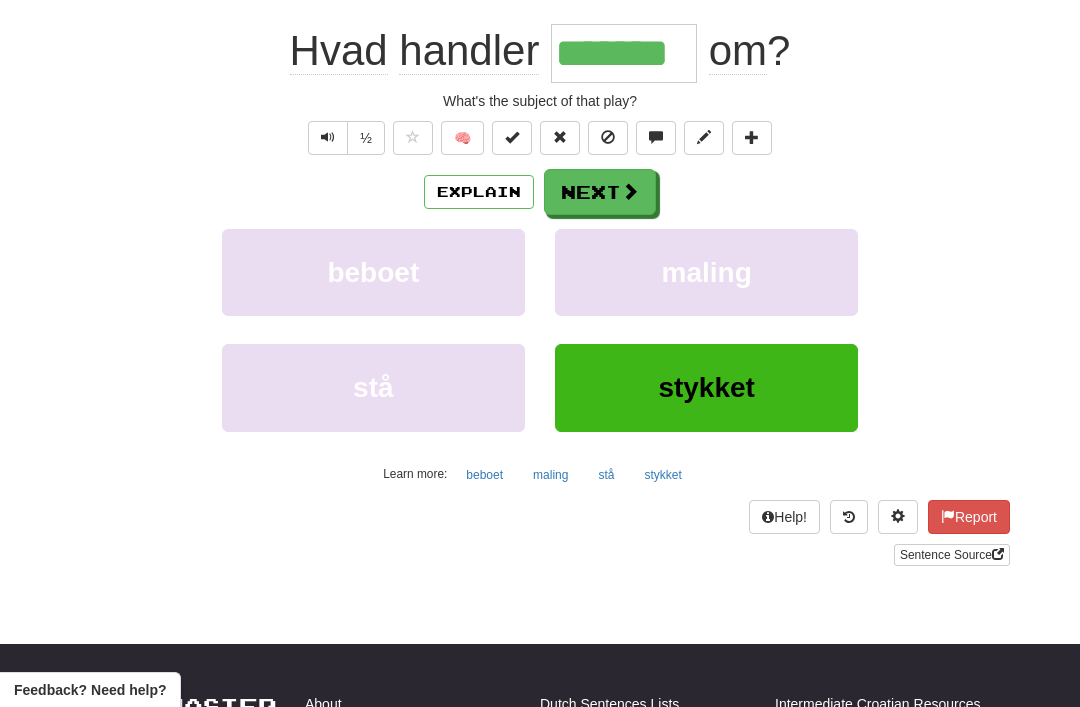 click on "Next" at bounding box center (600, 192) 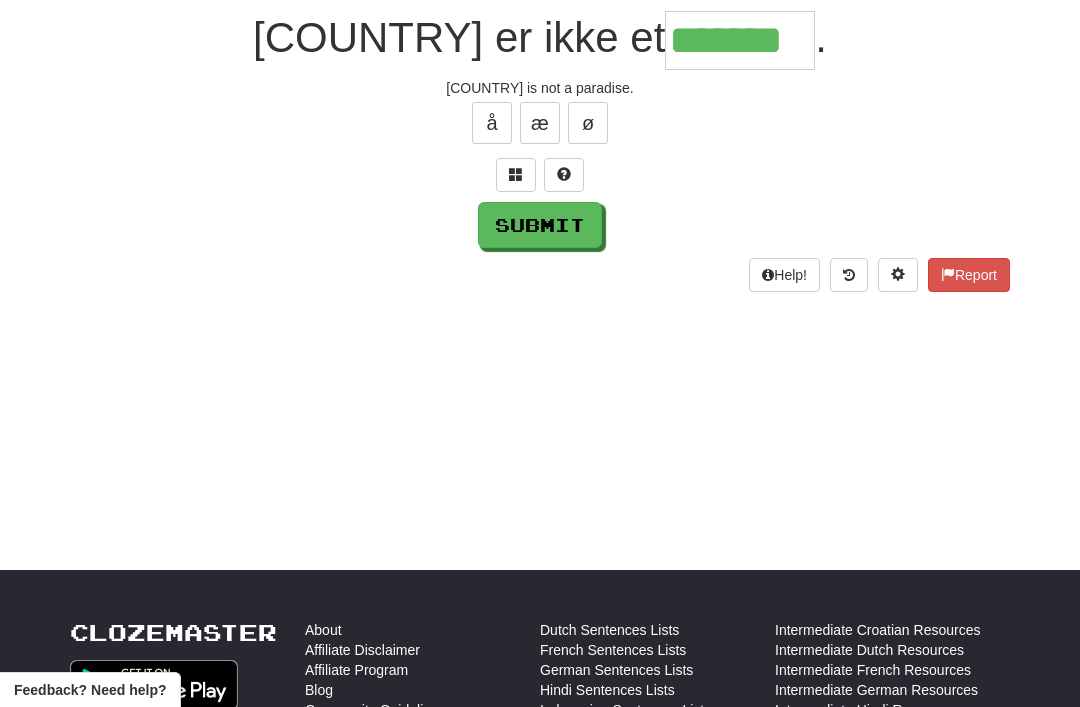 type on "*******" 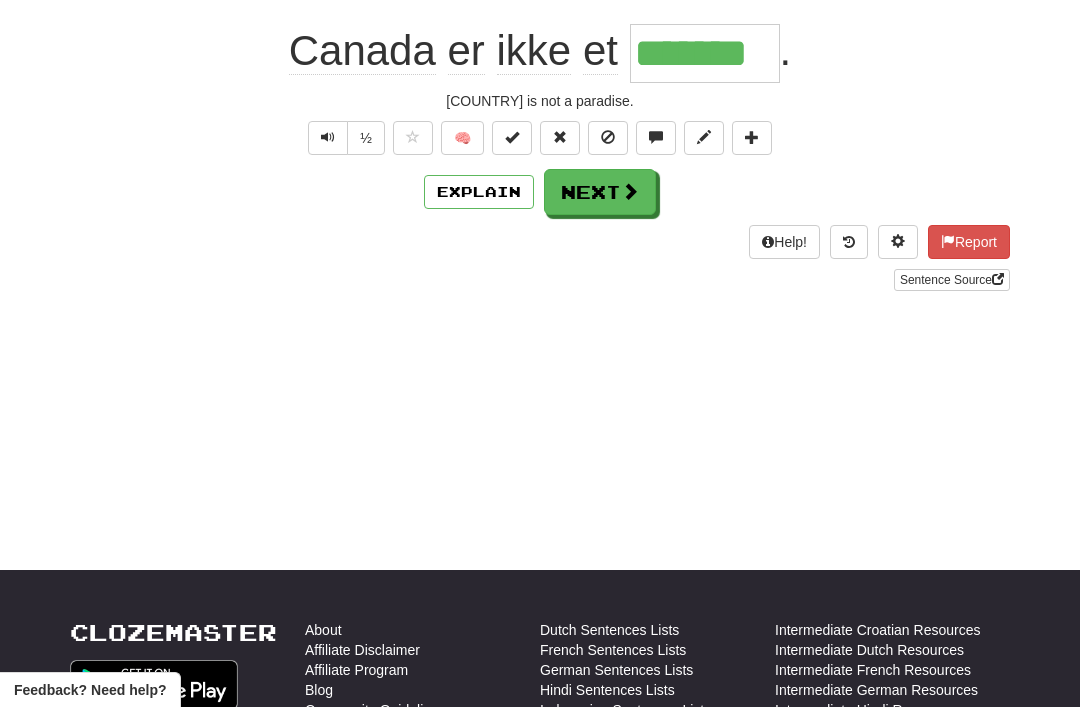 click on "Next" at bounding box center [600, 192] 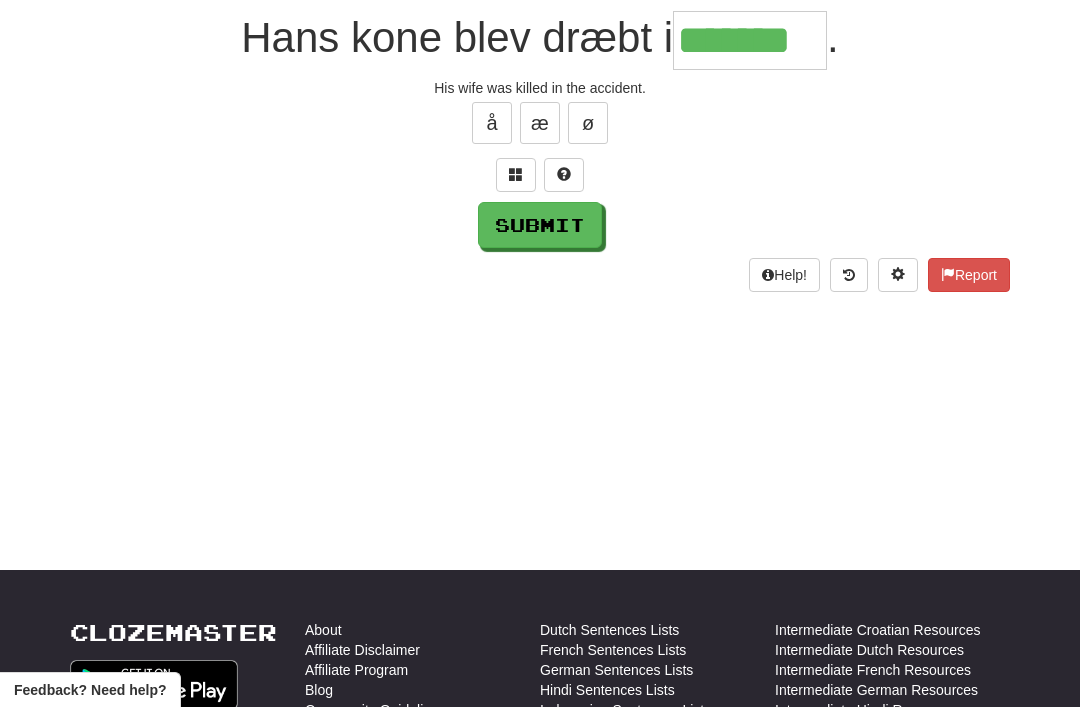 type on "*******" 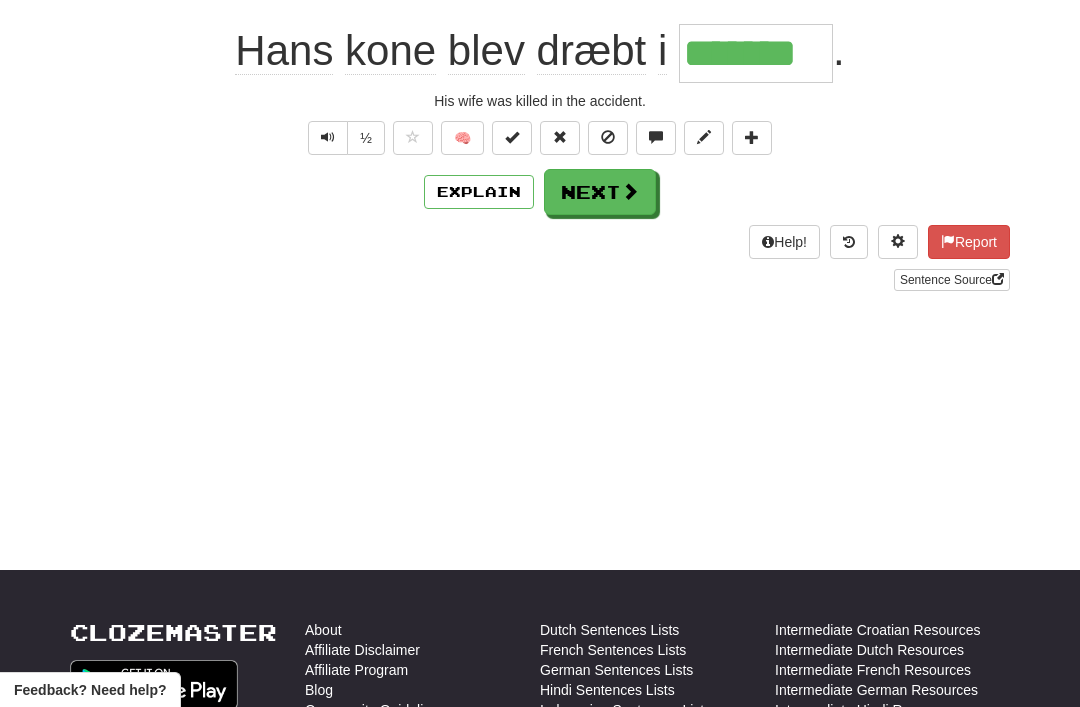 click on "Next" at bounding box center (600, 192) 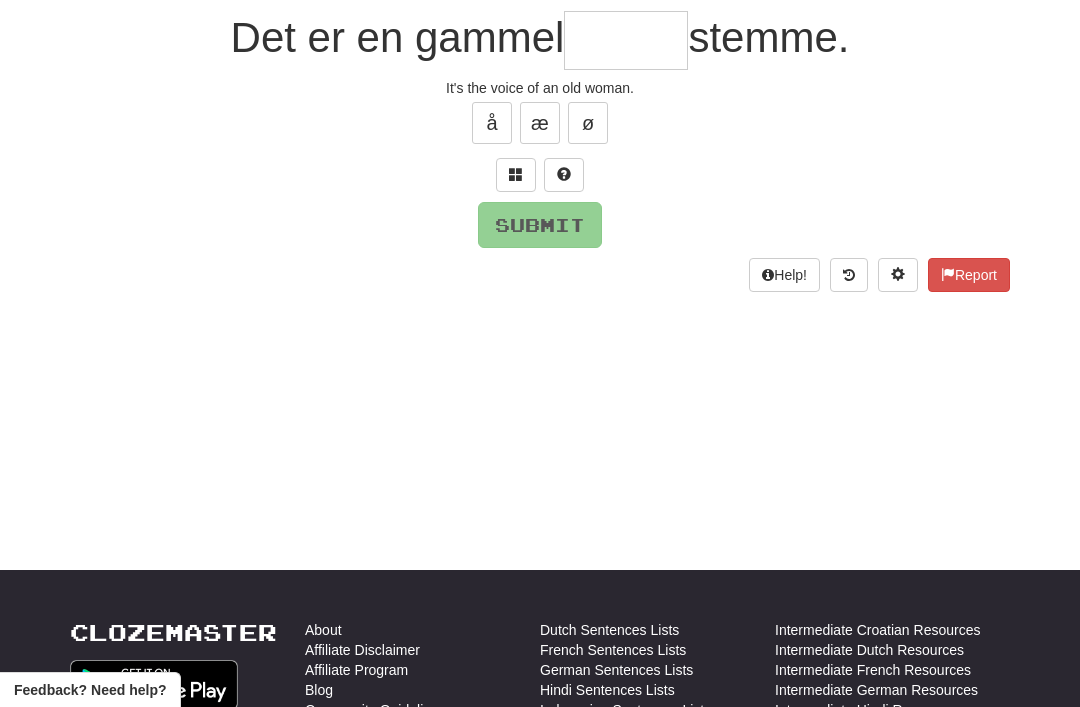 type on "*" 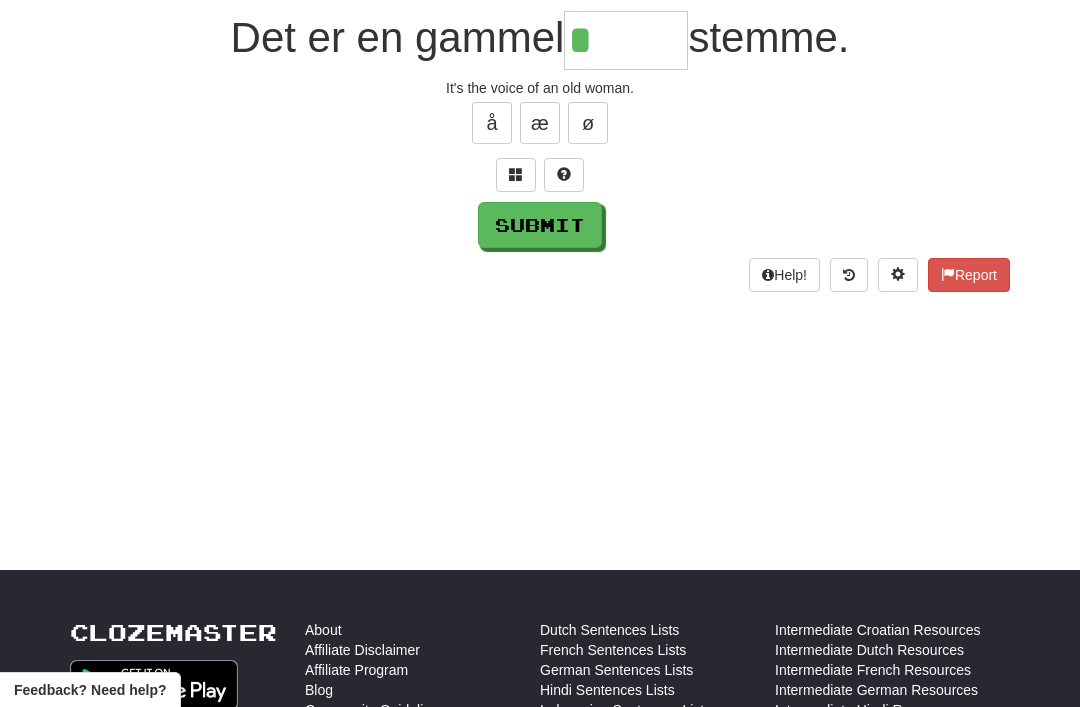 click on "/ Score: 256 25 % Mastered Det er en gammel * stemme. It's the voice of an old woman. å æ ø Submit Help! Report" at bounding box center (540, 113) 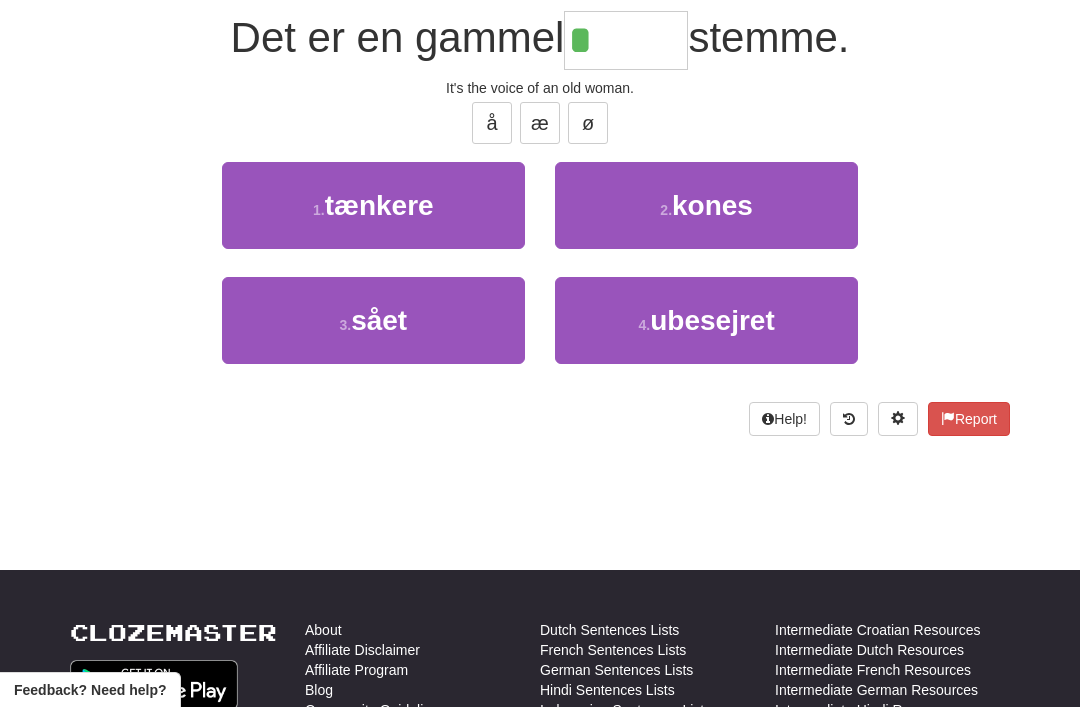 click on "kones" at bounding box center (712, 205) 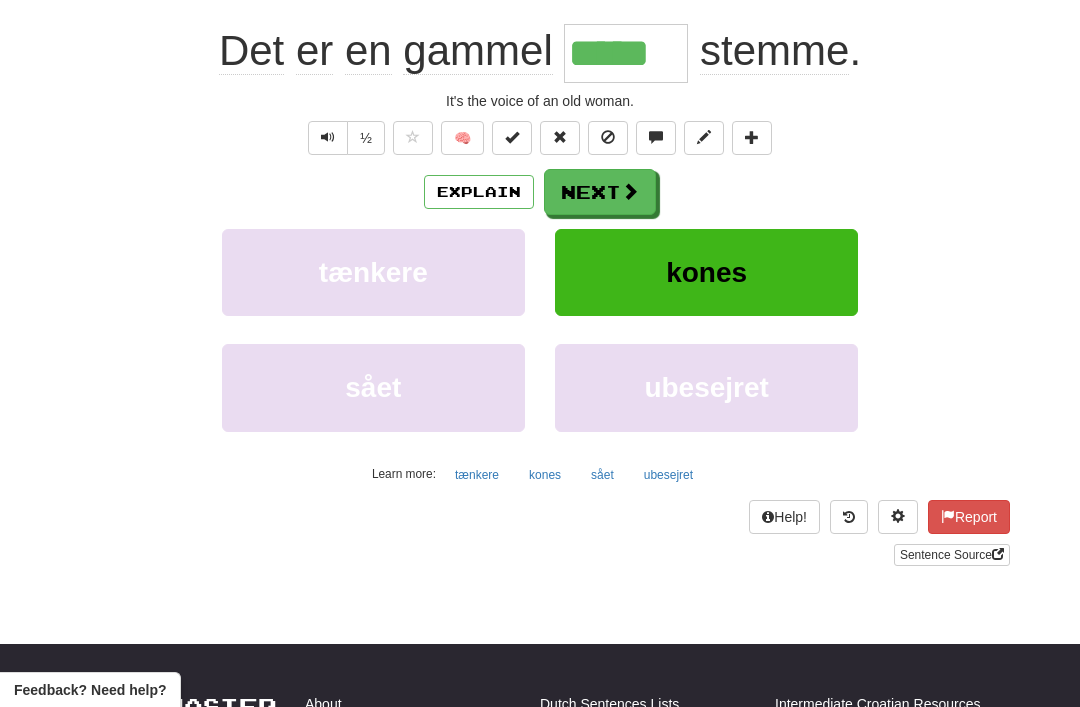 click on "Next" at bounding box center [600, 192] 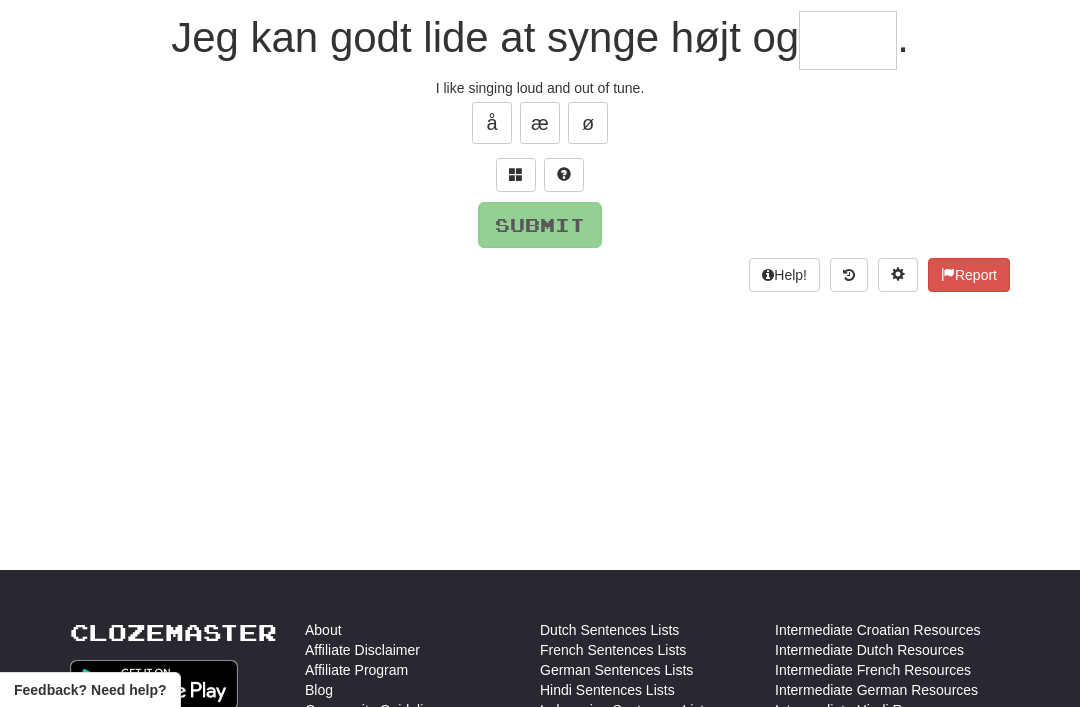 click at bounding box center (516, 174) 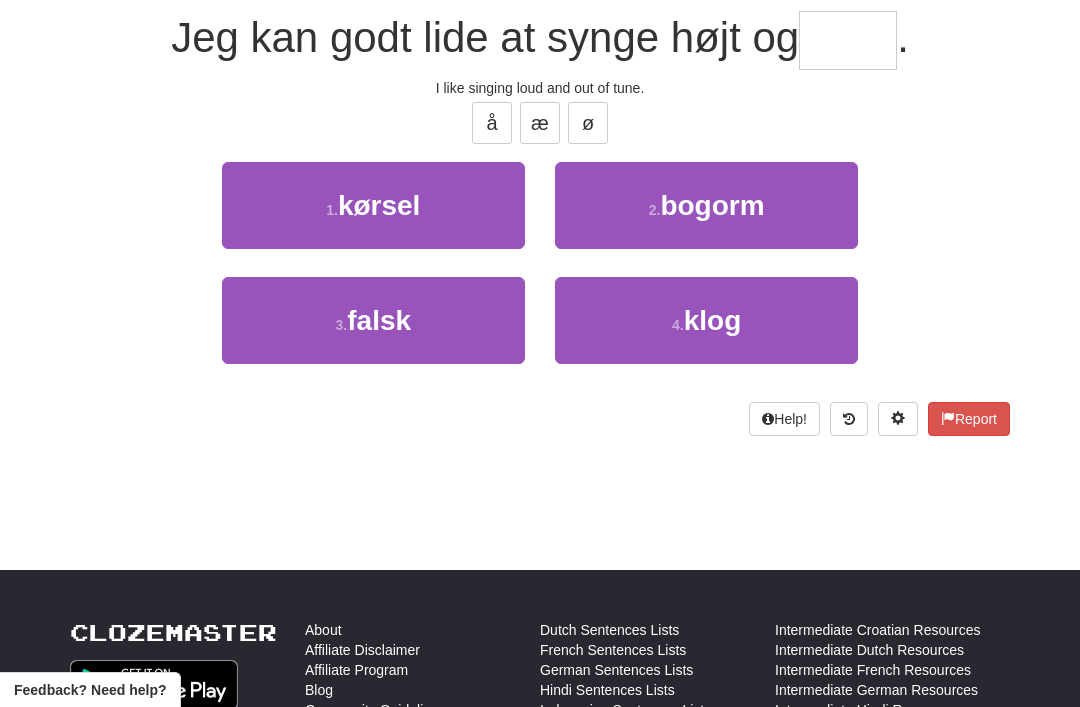 click on "3 .  falsk" at bounding box center [373, 320] 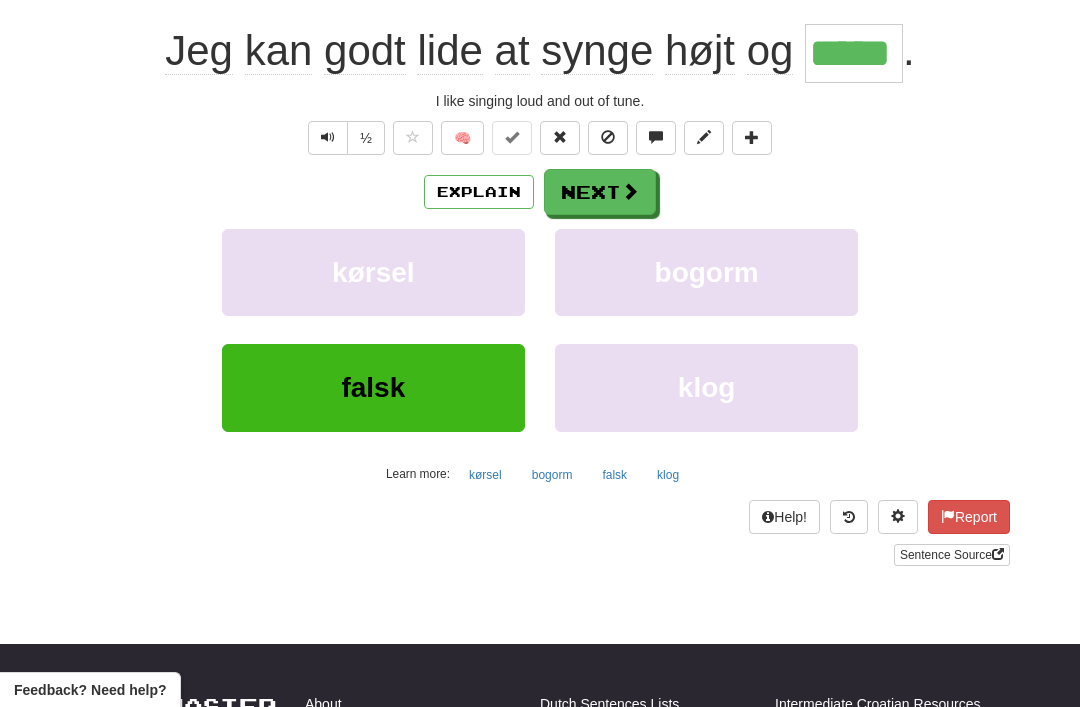 click on "Next" at bounding box center [600, 192] 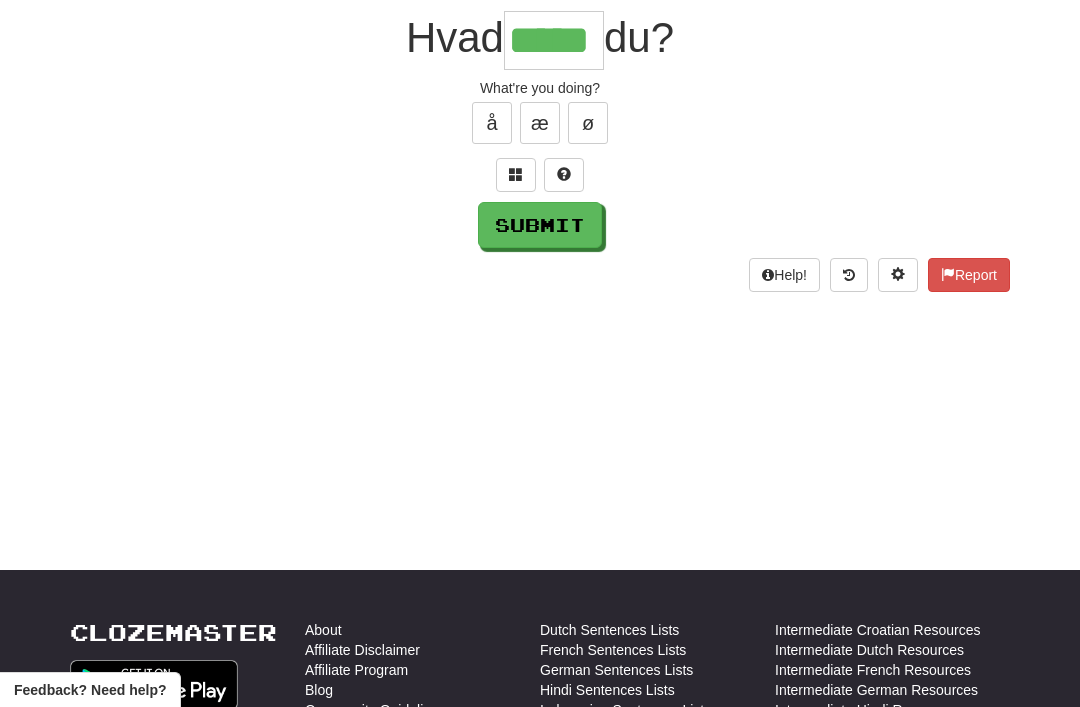 type on "*****" 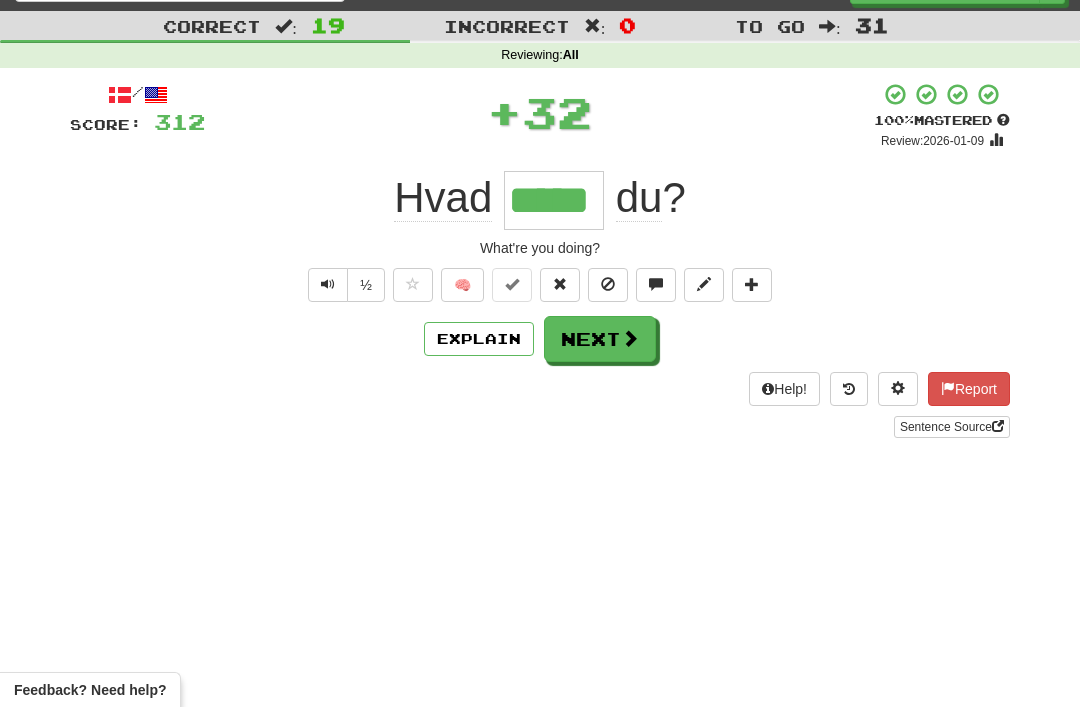 scroll, scrollTop: 36, scrollLeft: 0, axis: vertical 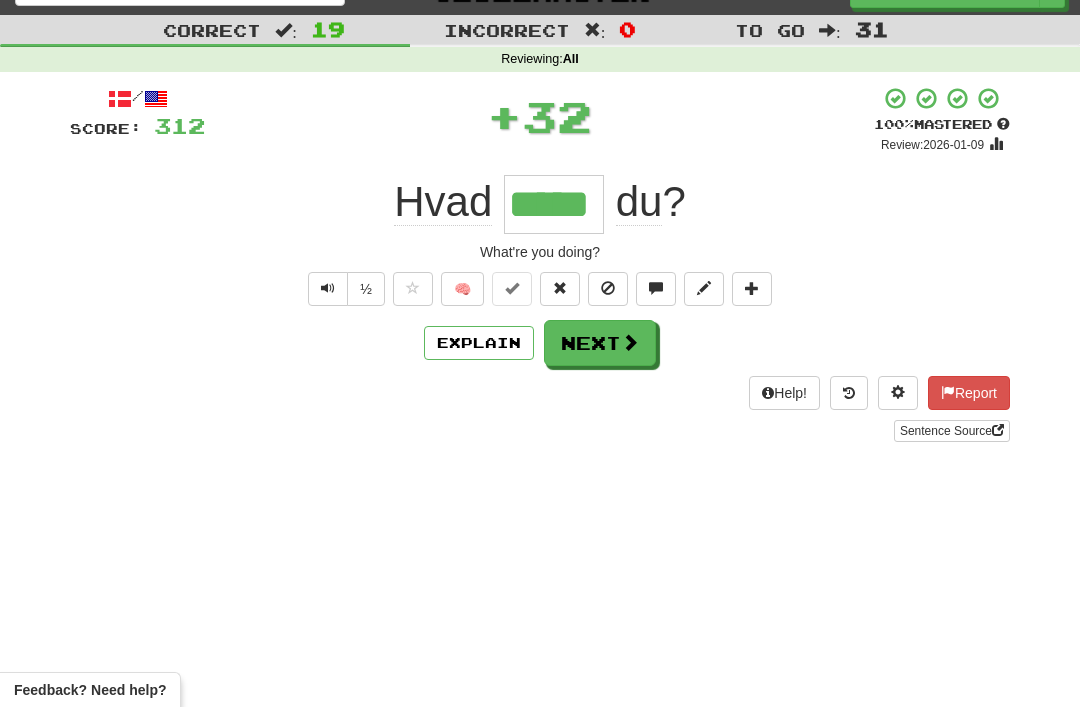 click at bounding box center (630, 342) 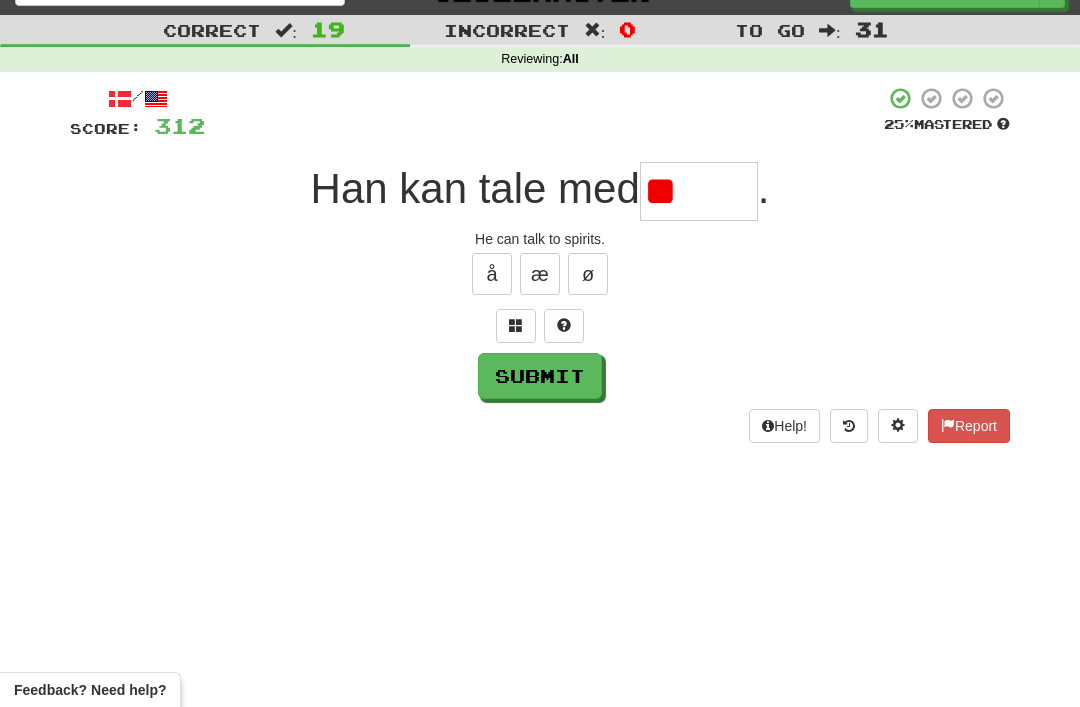 type on "*" 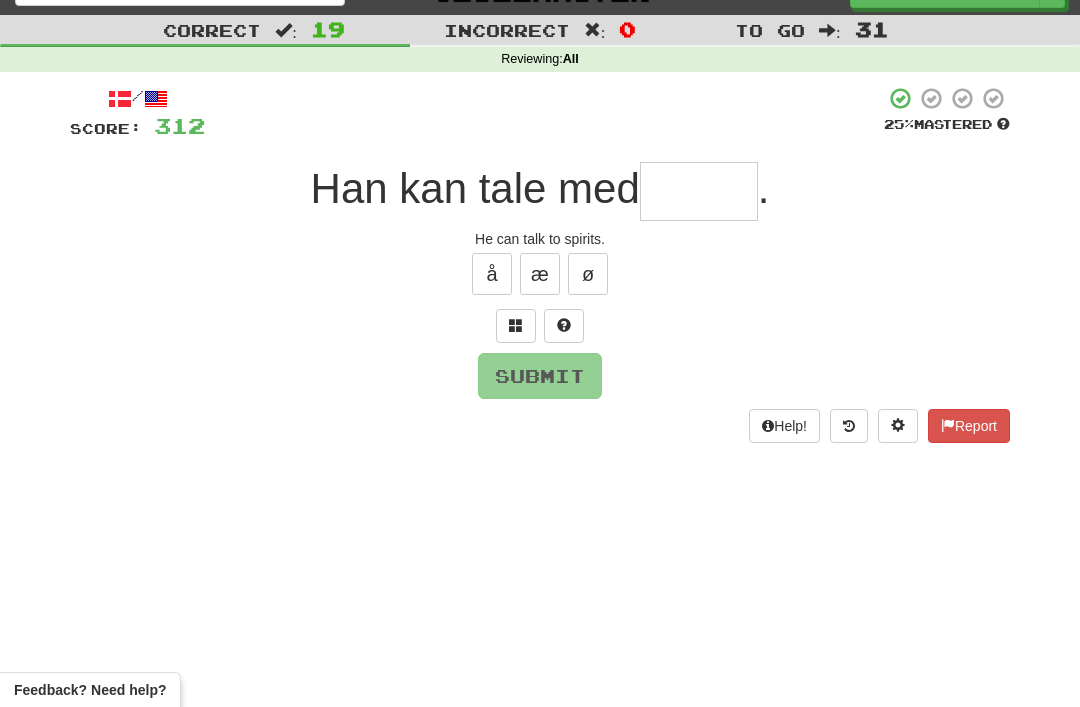 click at bounding box center [516, 326] 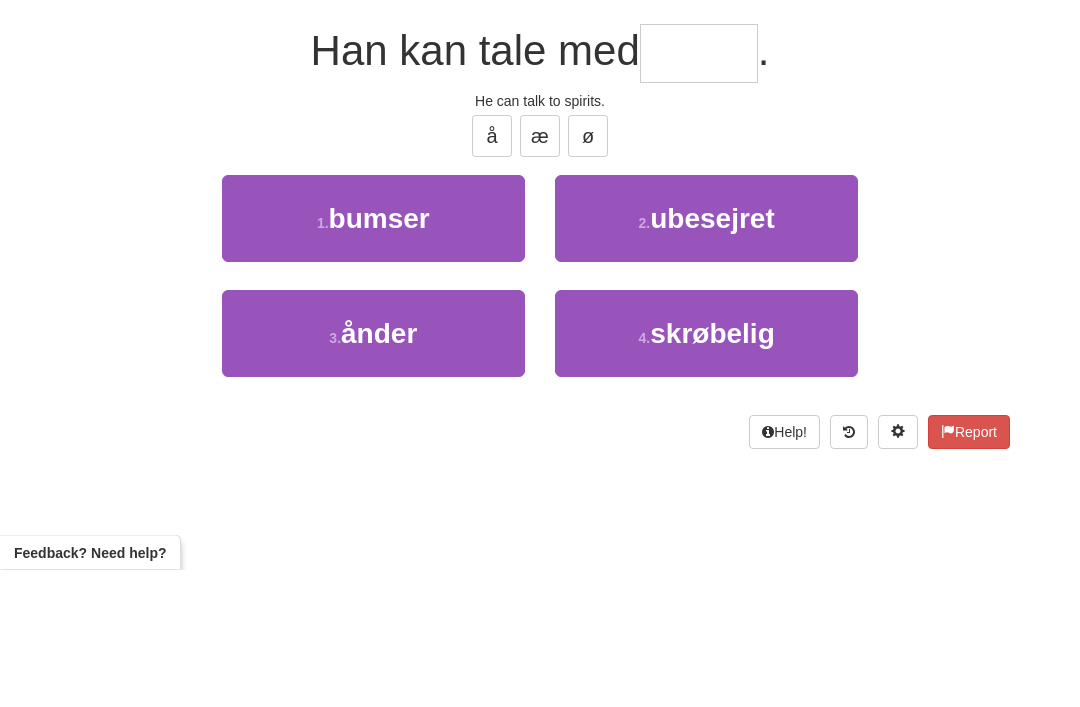 click on "3 .  ånder" at bounding box center (373, 471) 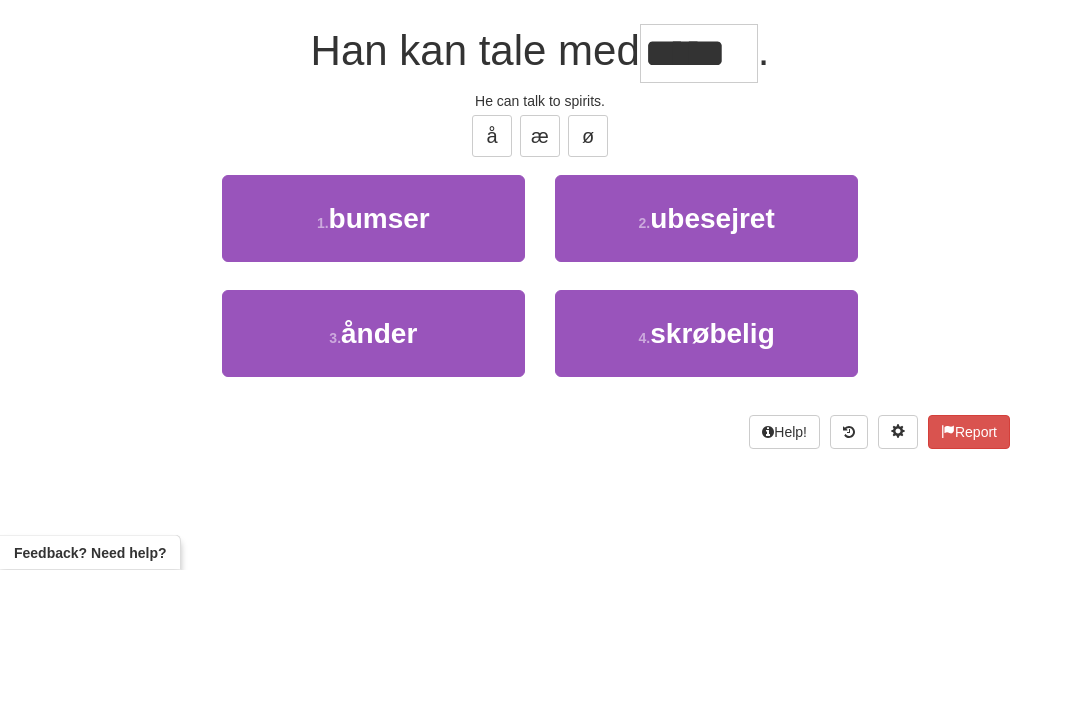 scroll, scrollTop: 174, scrollLeft: 0, axis: vertical 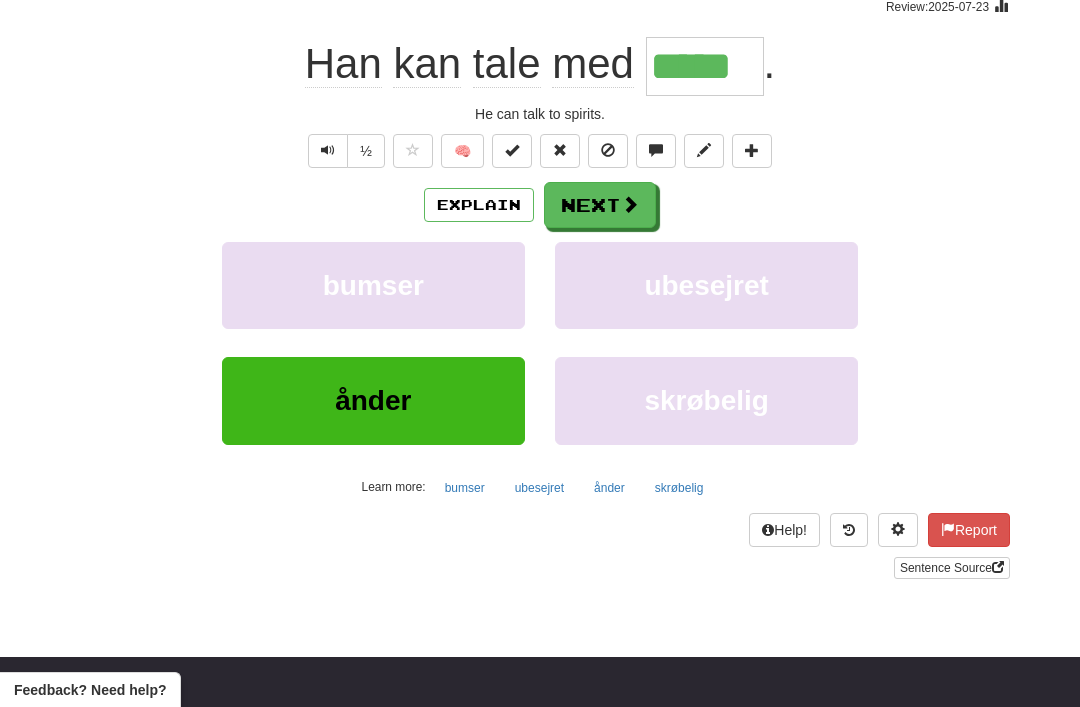 click on "Next" at bounding box center [600, 205] 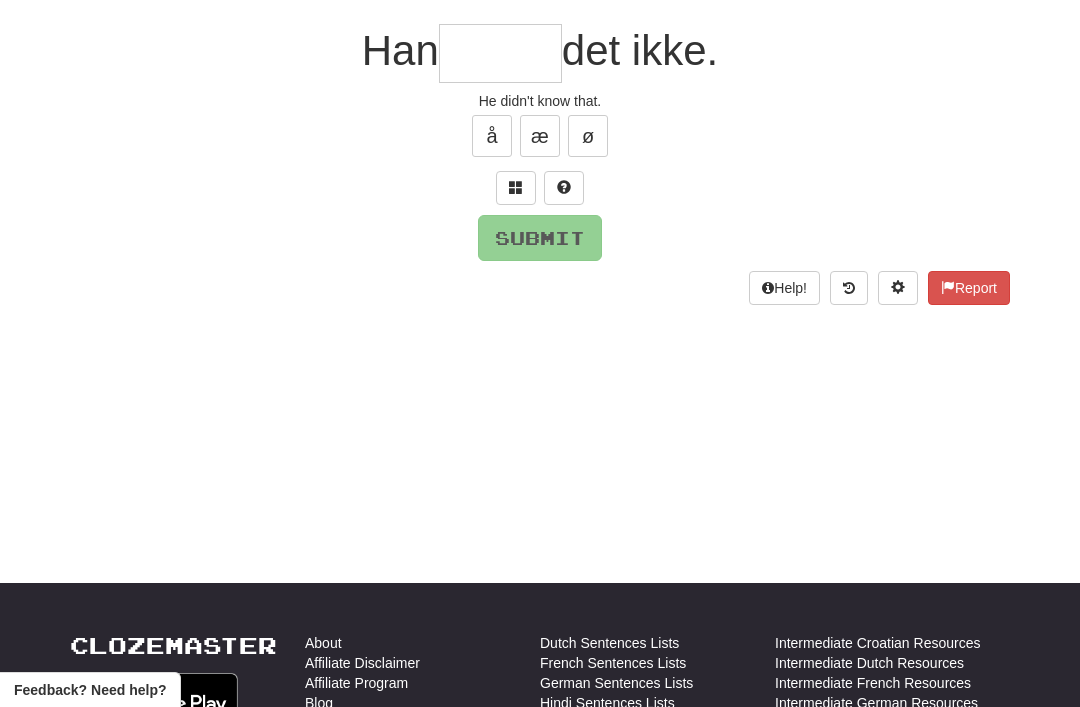 scroll, scrollTop: 173, scrollLeft: 0, axis: vertical 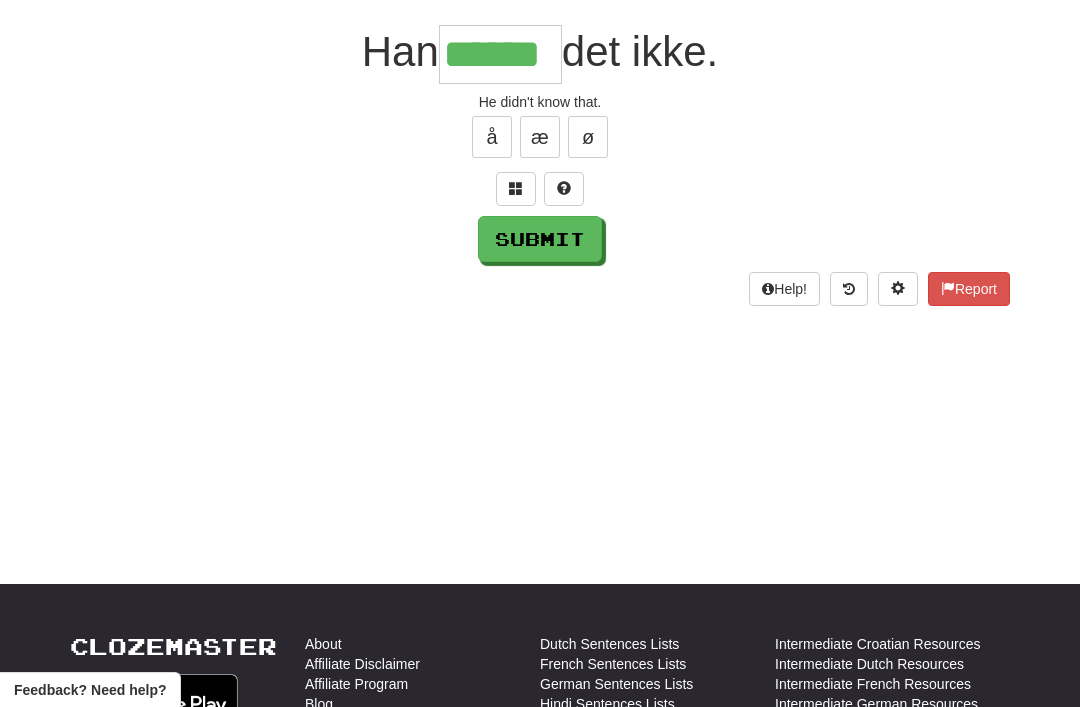 type on "******" 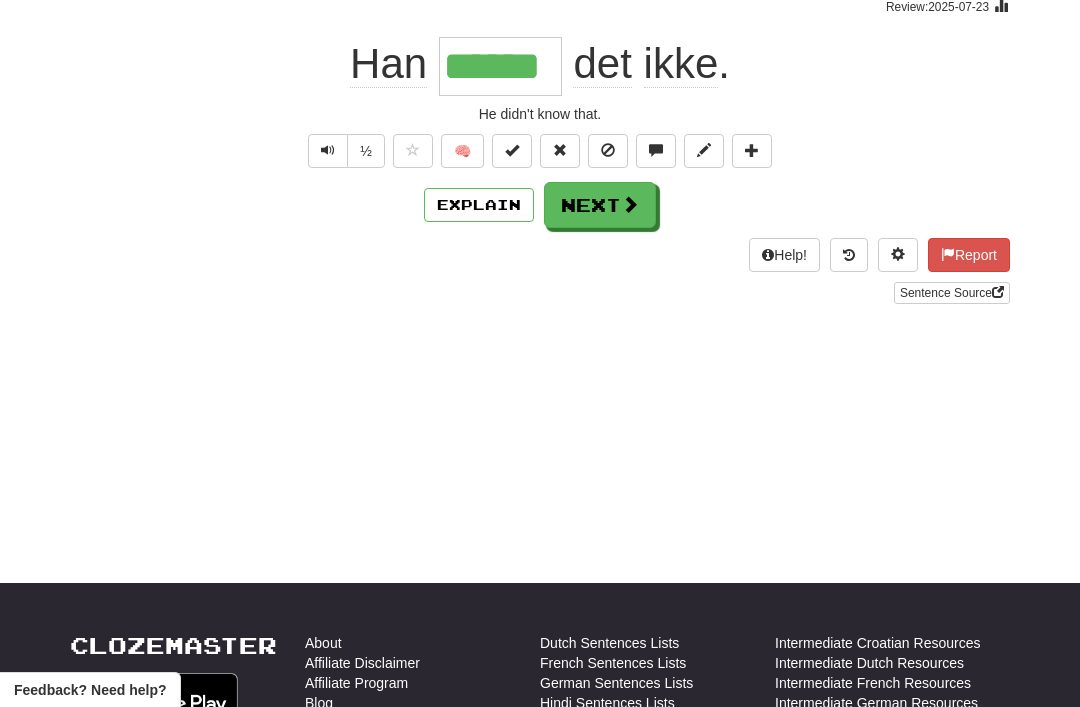 click on "Next" at bounding box center (600, 205) 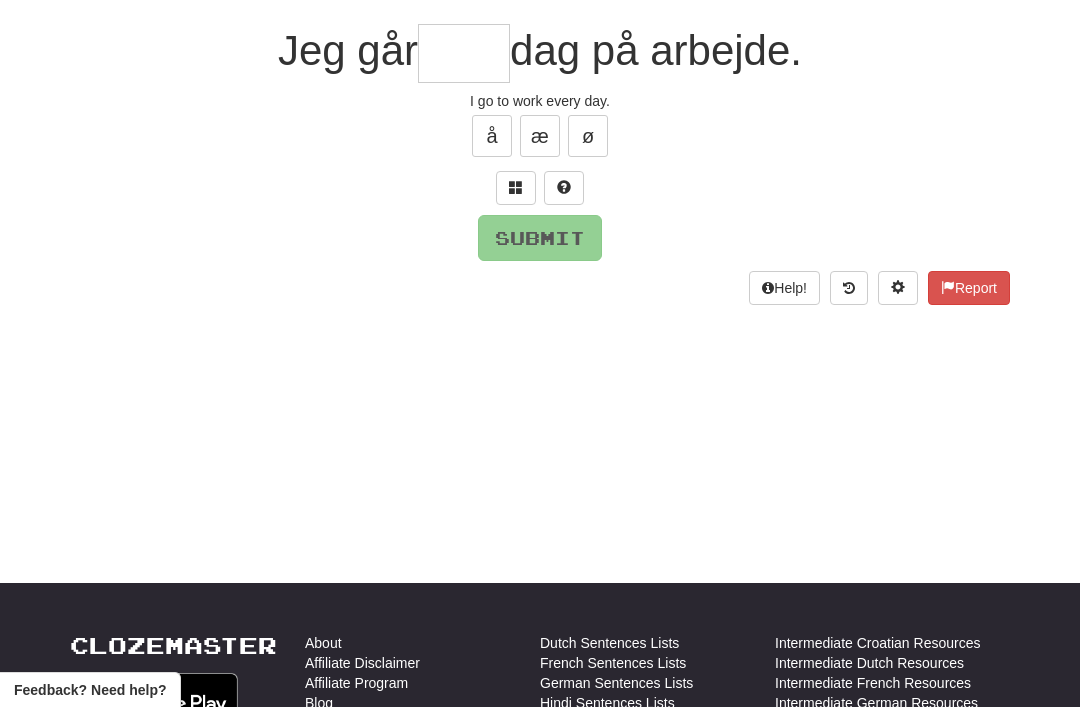 scroll, scrollTop: 173, scrollLeft: 0, axis: vertical 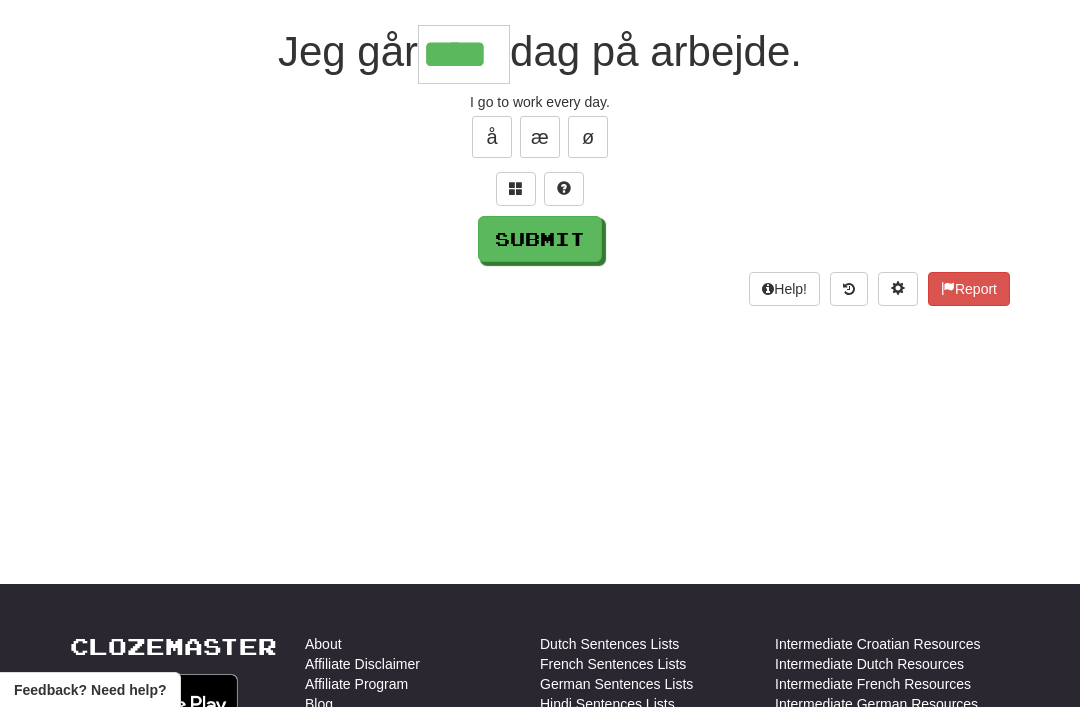 type on "****" 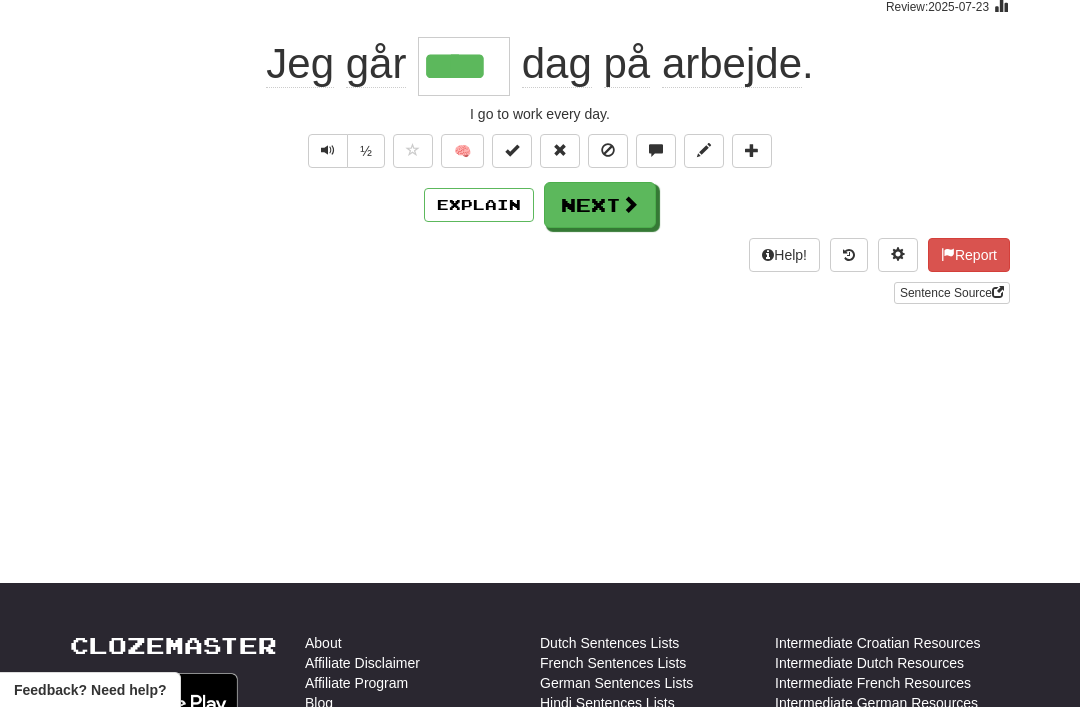 click on "Next" at bounding box center [600, 205] 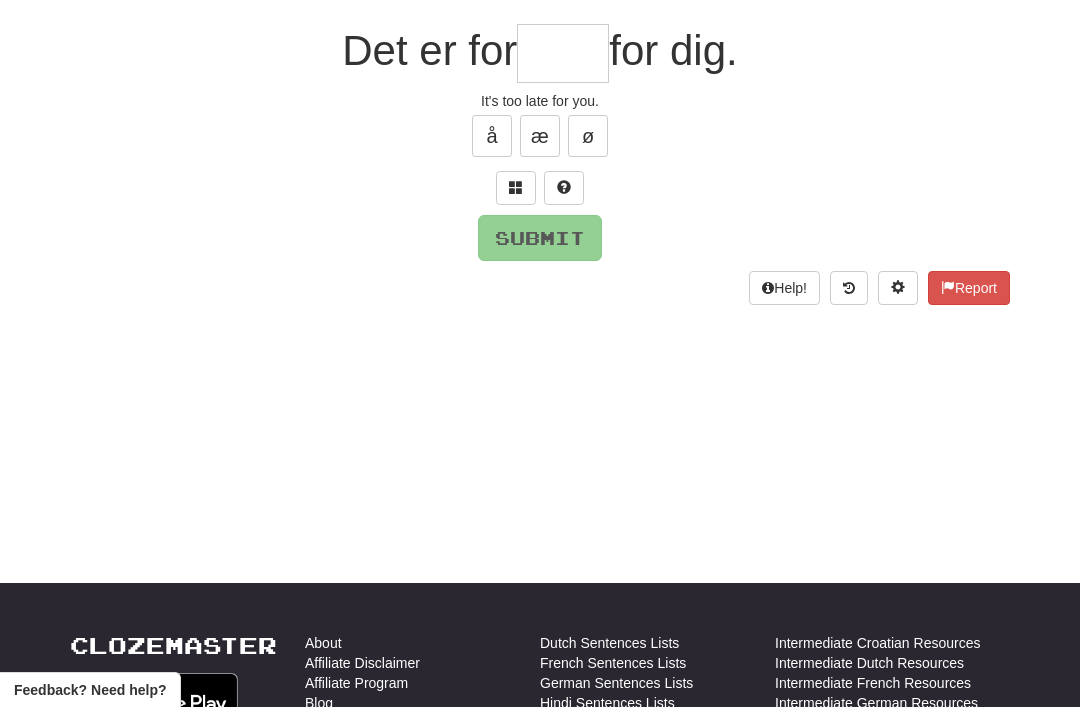 scroll, scrollTop: 173, scrollLeft: 0, axis: vertical 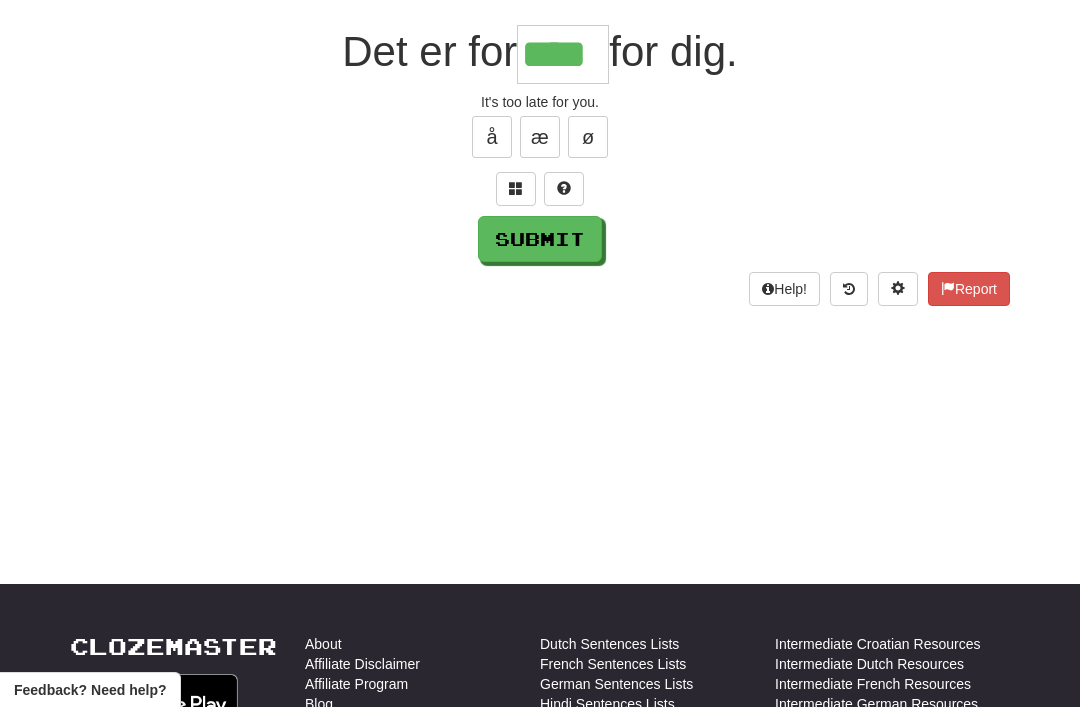 type on "****" 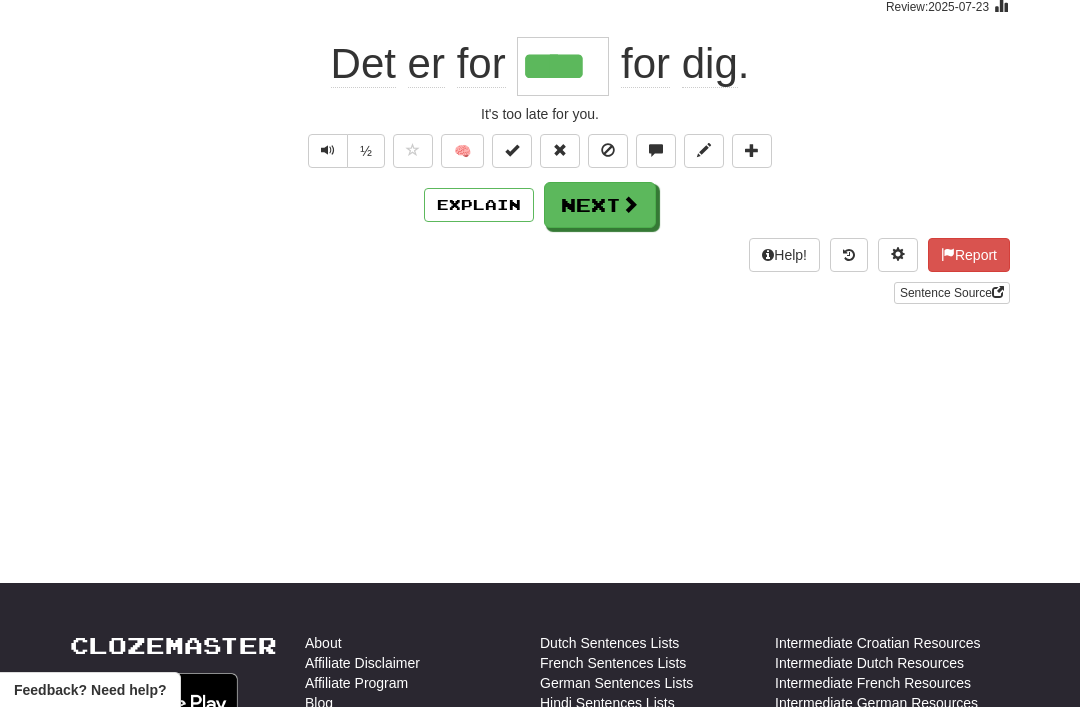 click on "Next" at bounding box center [600, 205] 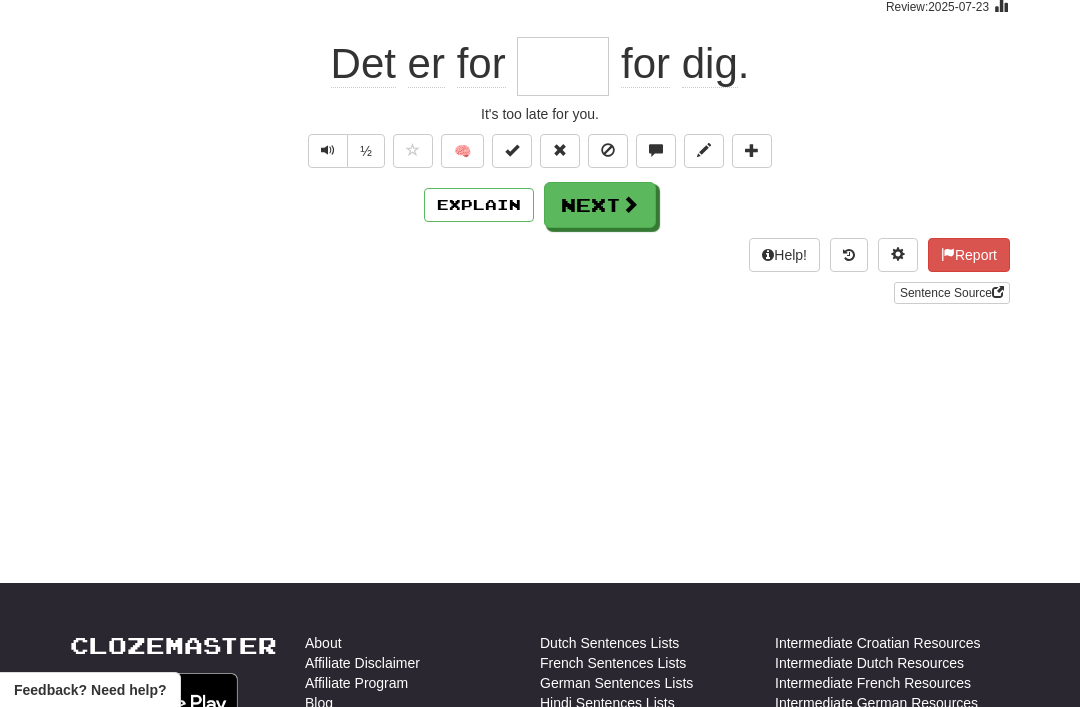 scroll, scrollTop: 173, scrollLeft: 0, axis: vertical 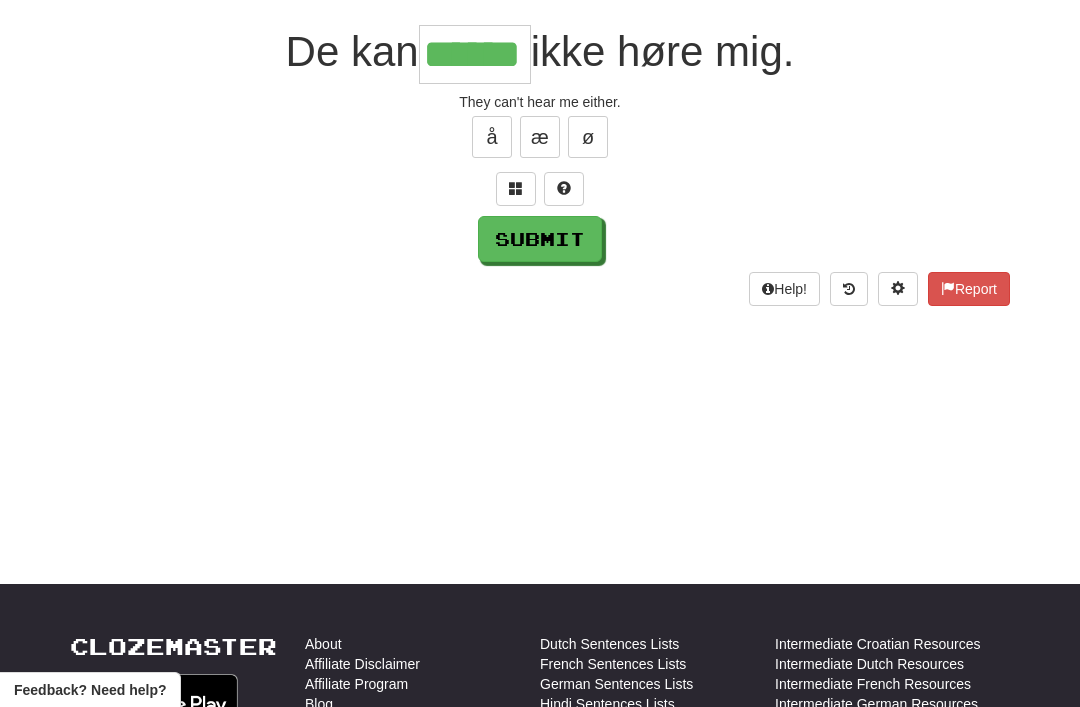type on "******" 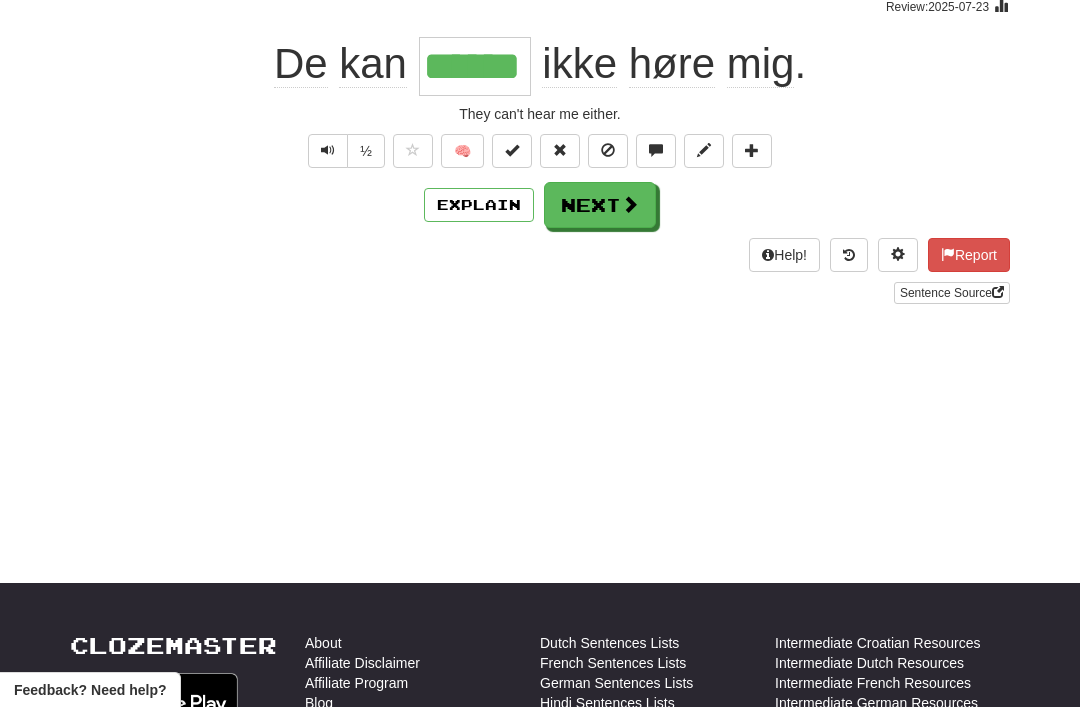 click on "Next" at bounding box center (600, 205) 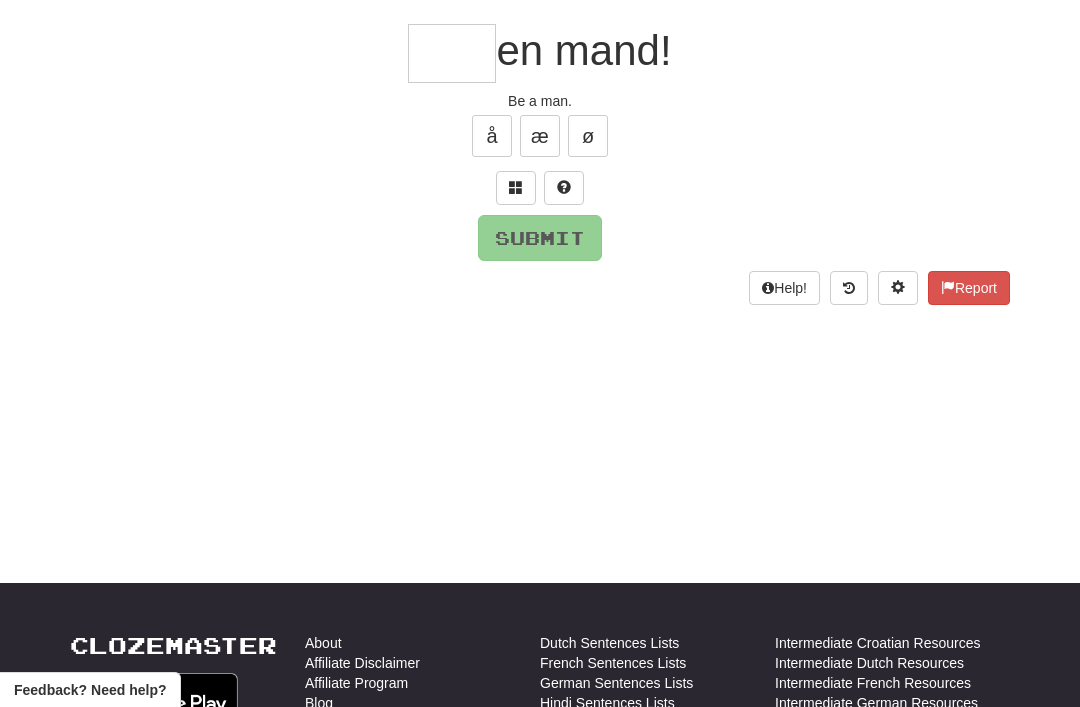 scroll, scrollTop: 173, scrollLeft: 0, axis: vertical 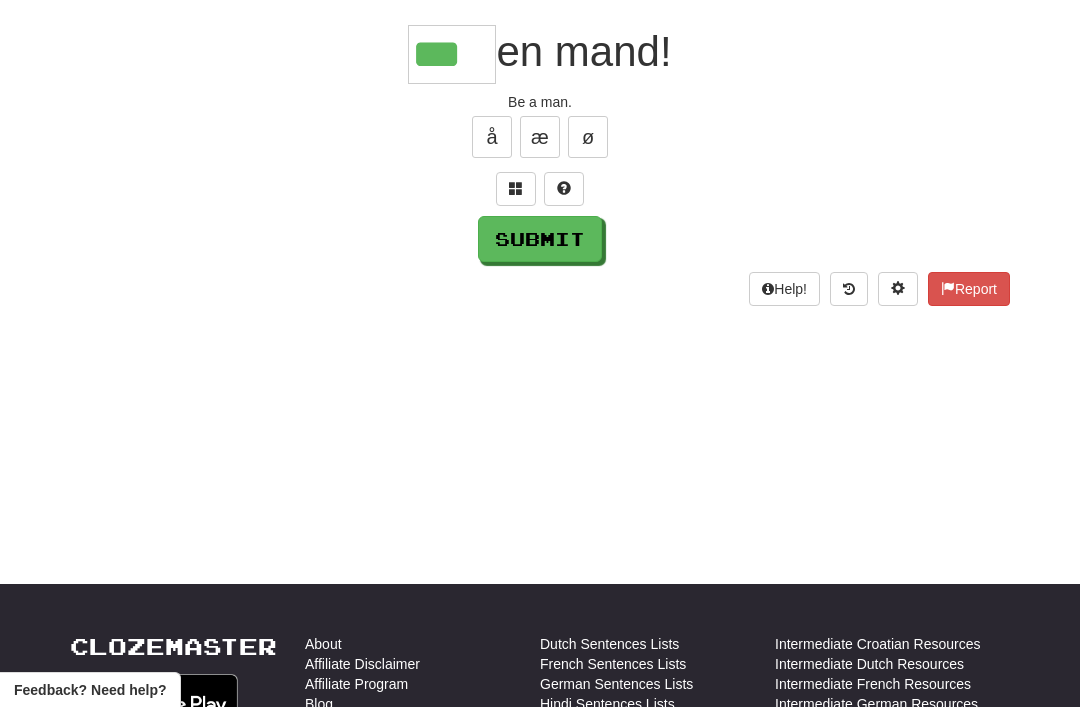 click on "Submit" at bounding box center (540, 239) 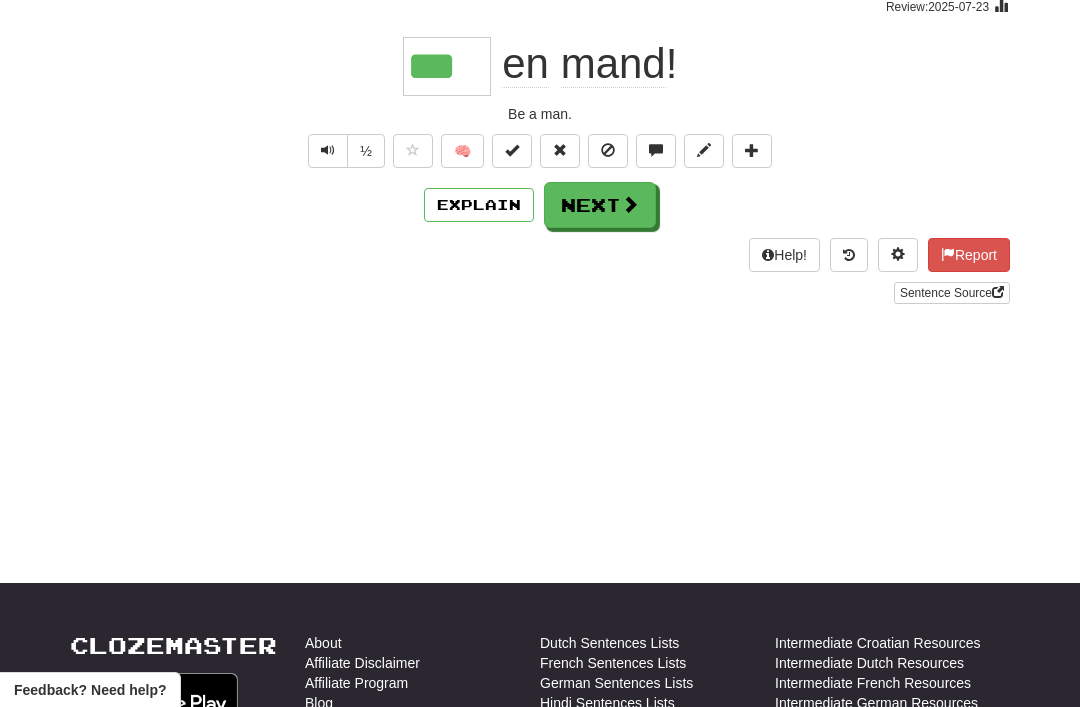 click on "Next" at bounding box center [600, 205] 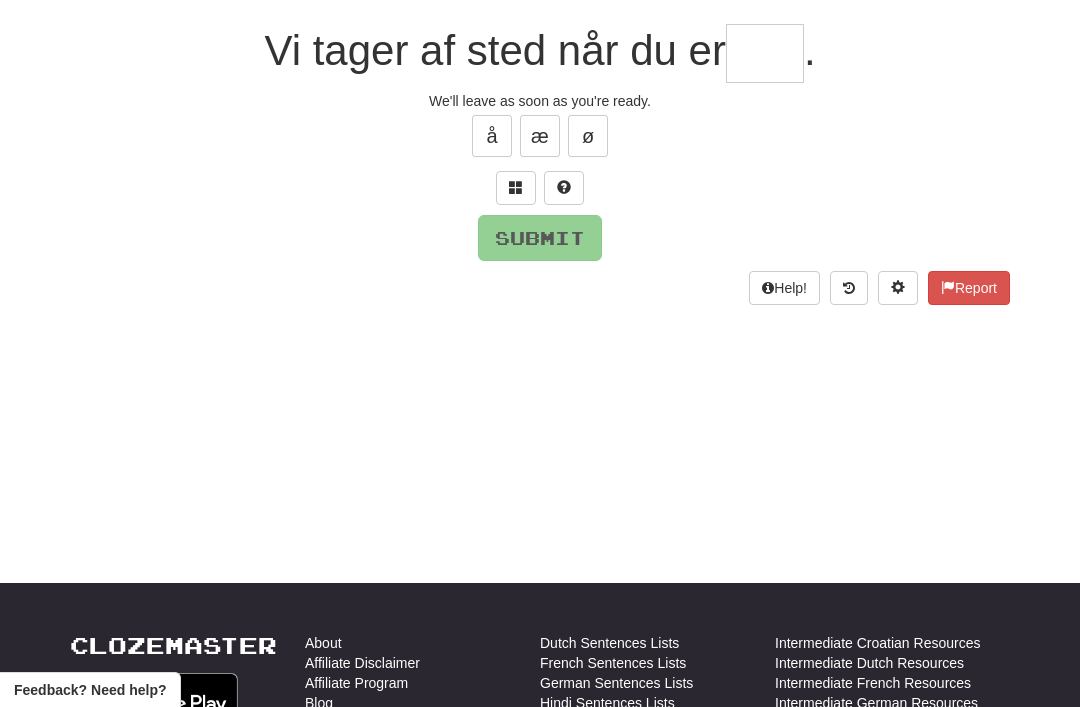 scroll, scrollTop: 173, scrollLeft: 0, axis: vertical 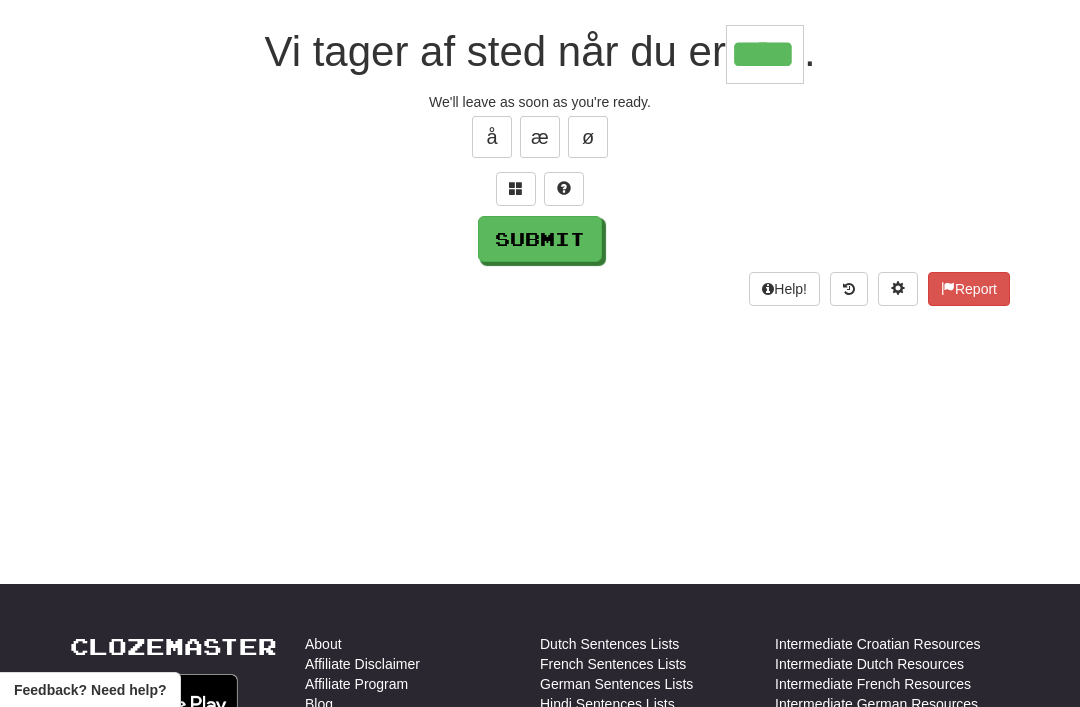 type on "****" 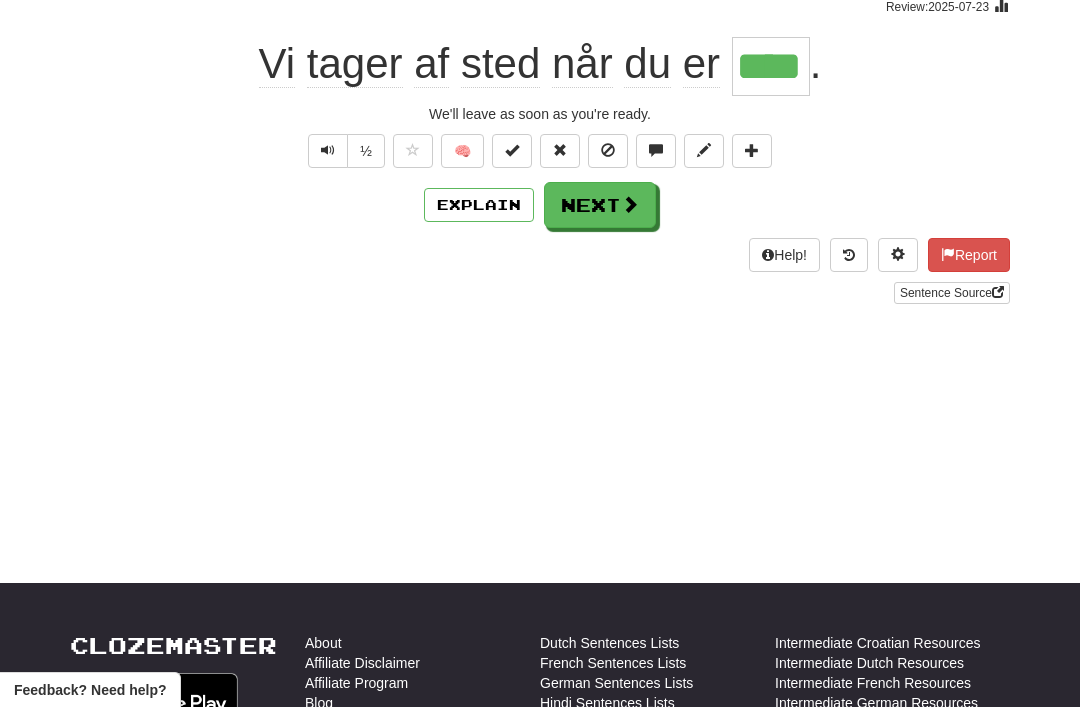 click on "Next" at bounding box center (600, 205) 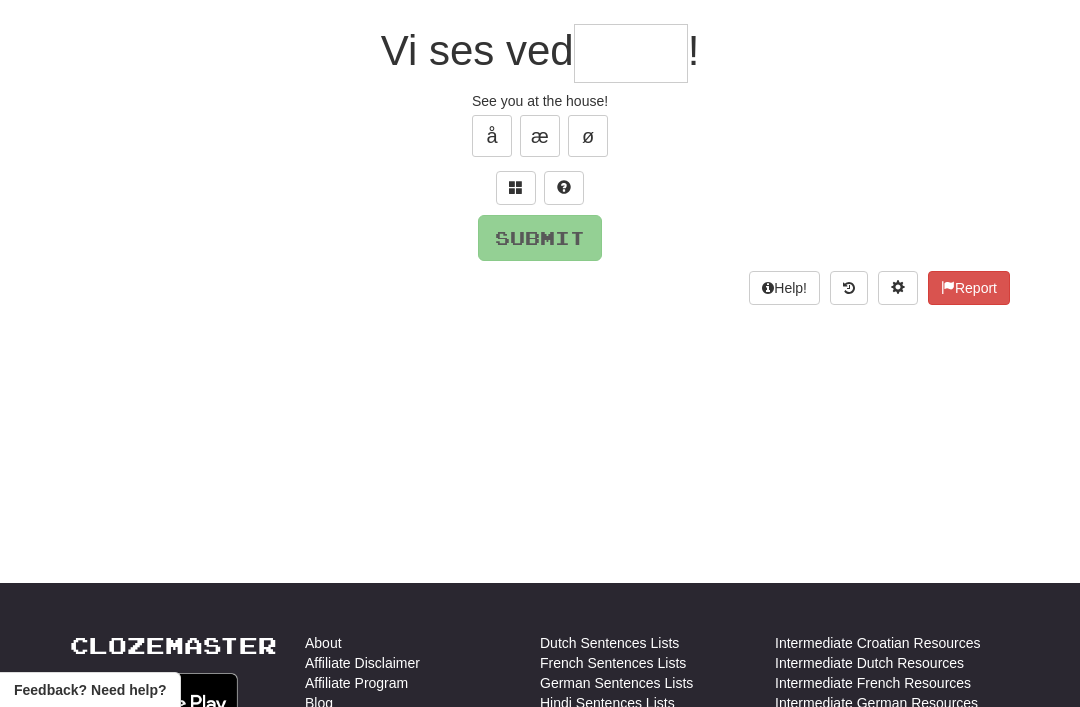 scroll, scrollTop: 173, scrollLeft: 0, axis: vertical 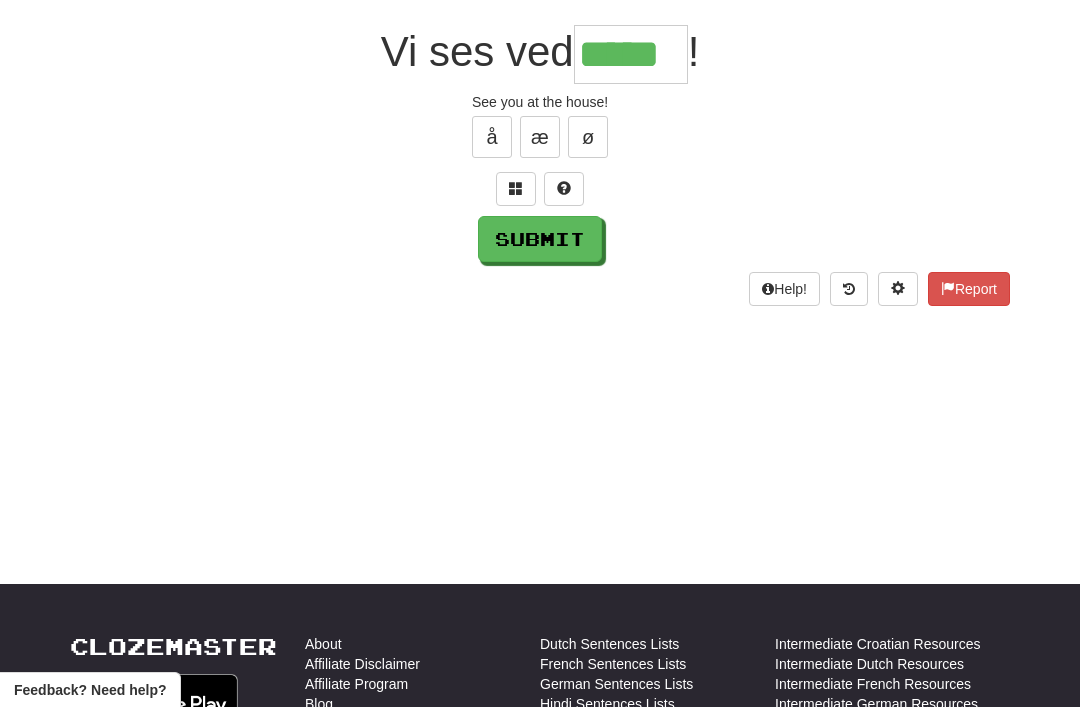 type on "*****" 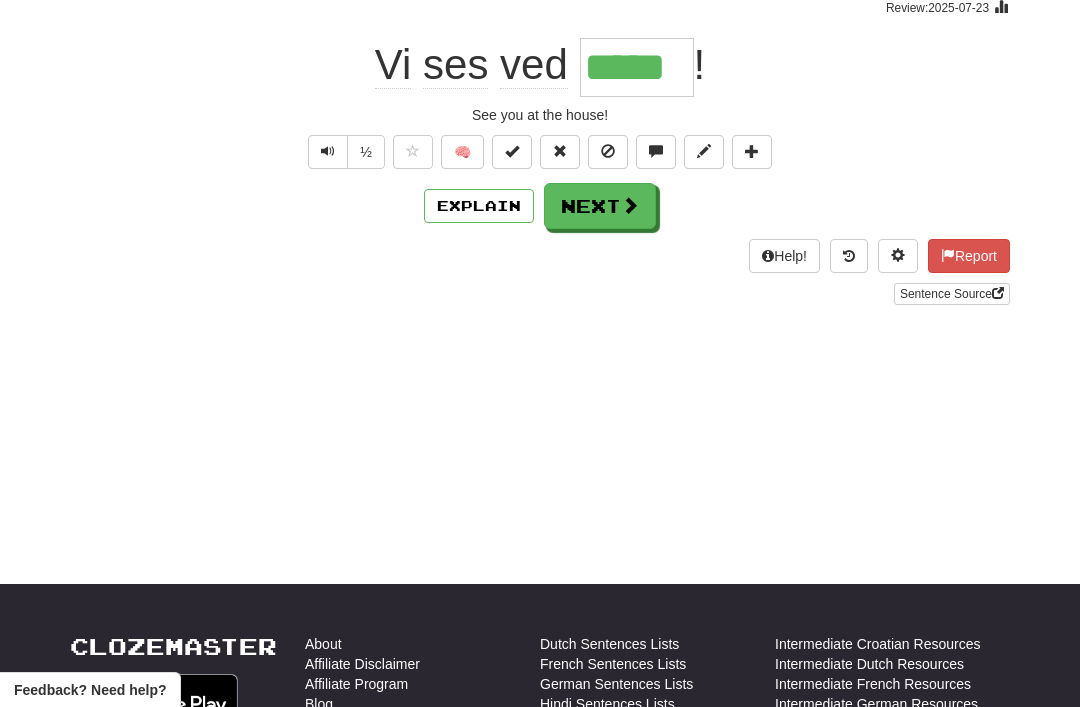 scroll, scrollTop: 174, scrollLeft: 0, axis: vertical 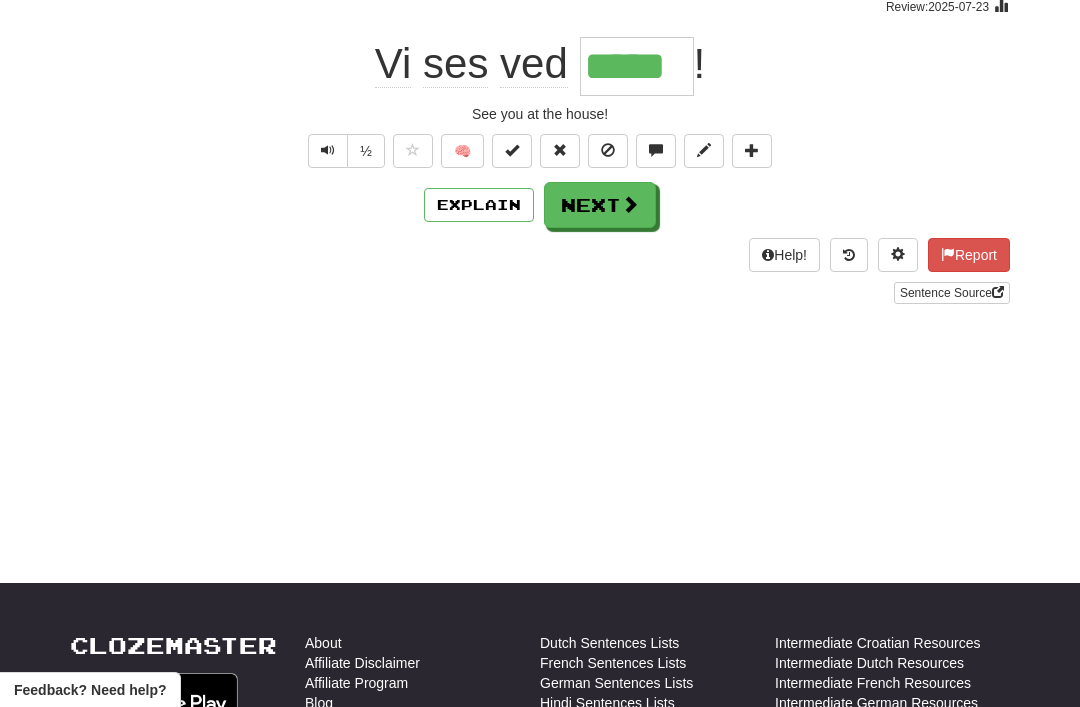 click on "Next" at bounding box center [600, 205] 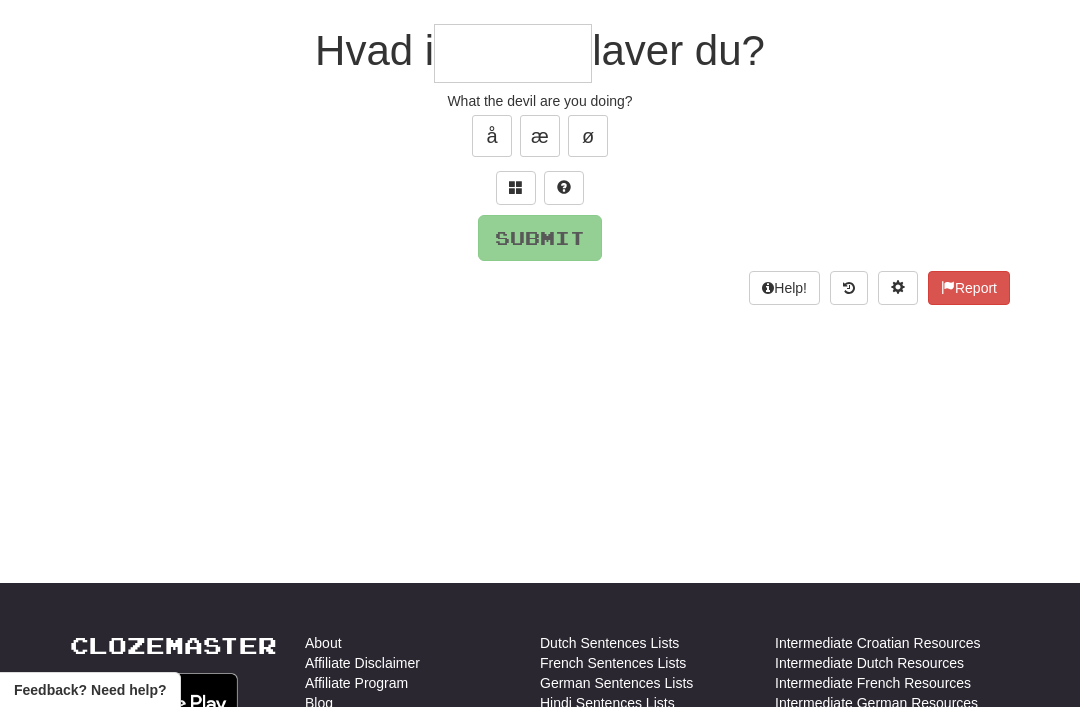 scroll, scrollTop: 173, scrollLeft: 0, axis: vertical 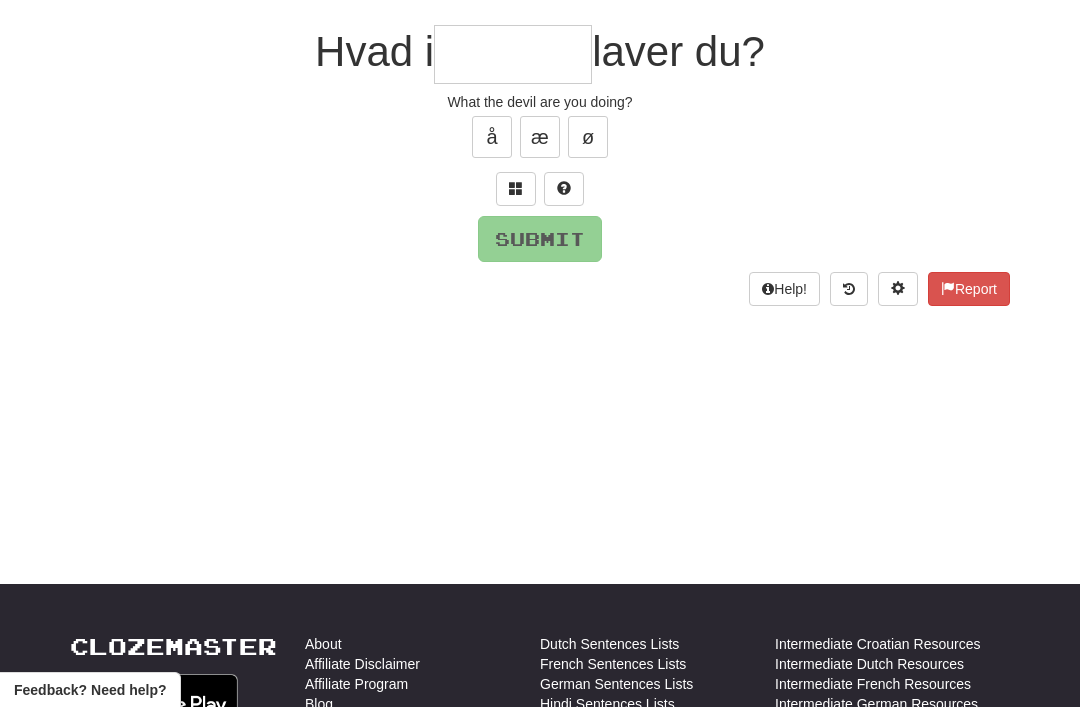 click at bounding box center [516, 189] 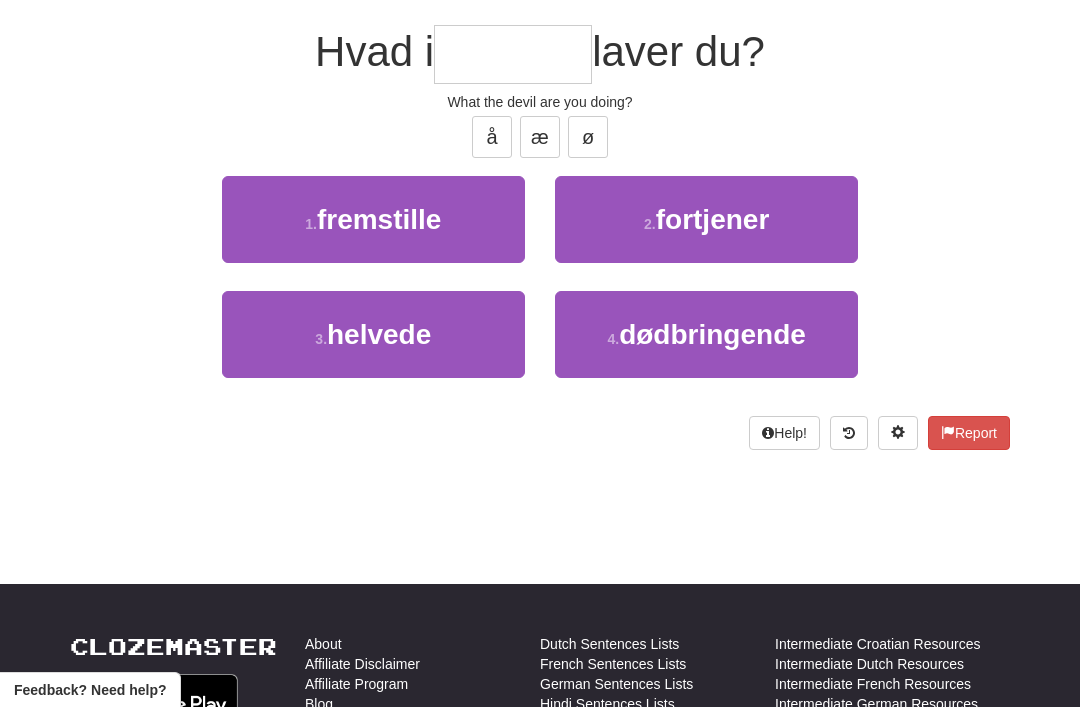 click on "3 .  helvede" at bounding box center [373, 334] 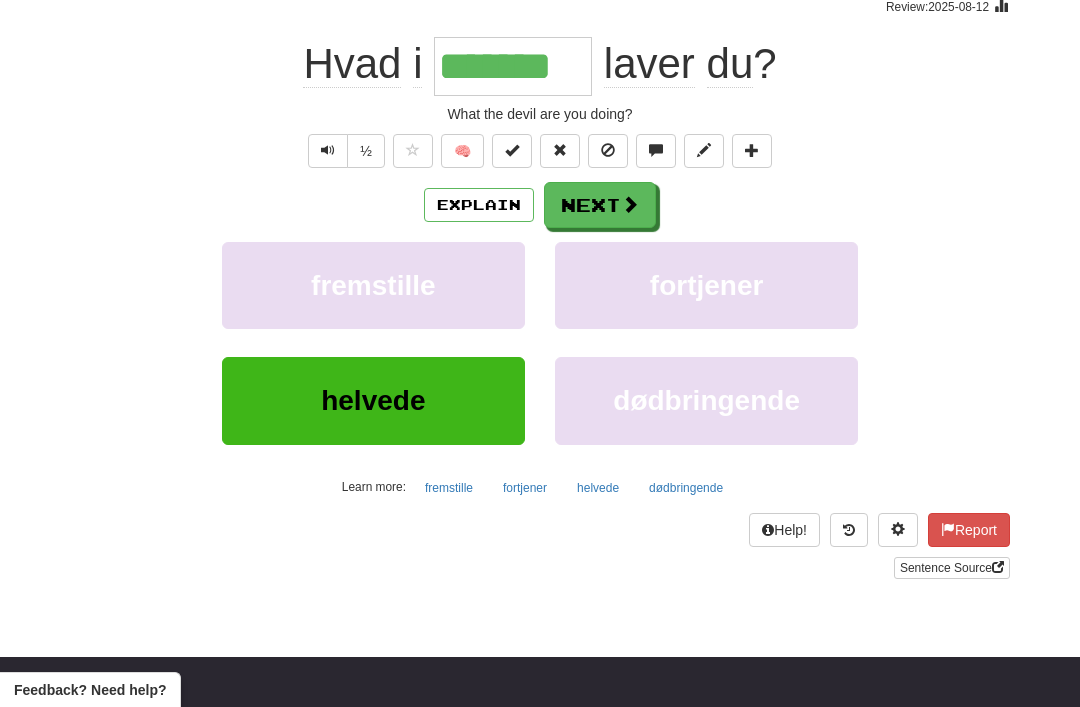 click at bounding box center [630, 204] 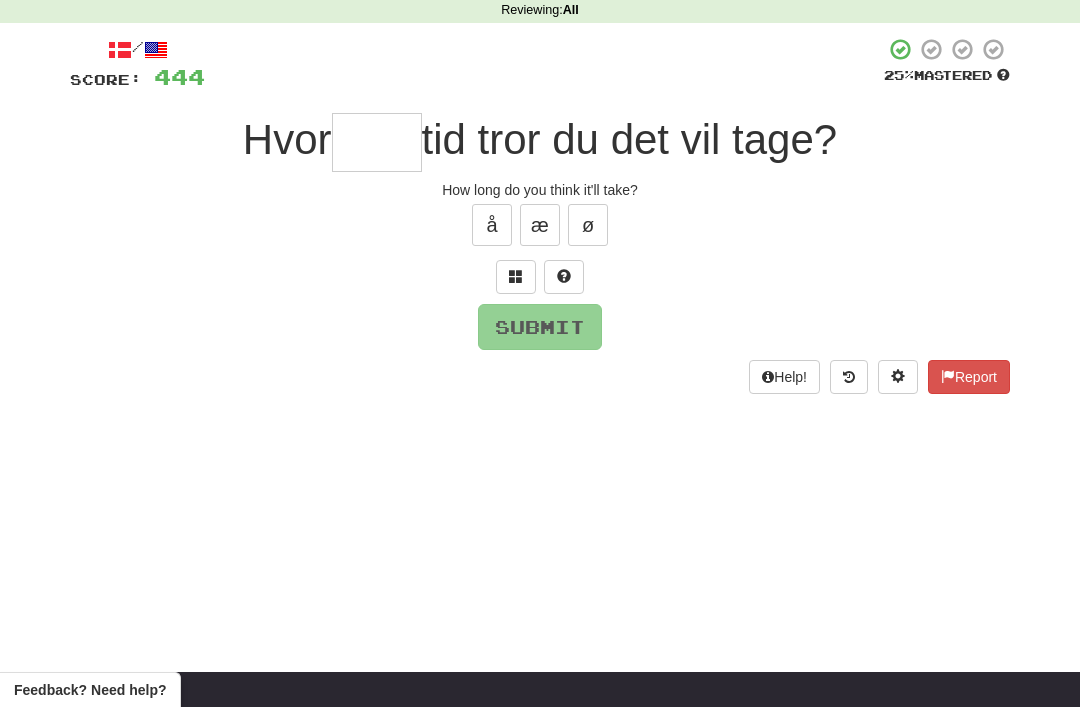 scroll, scrollTop: 84, scrollLeft: 0, axis: vertical 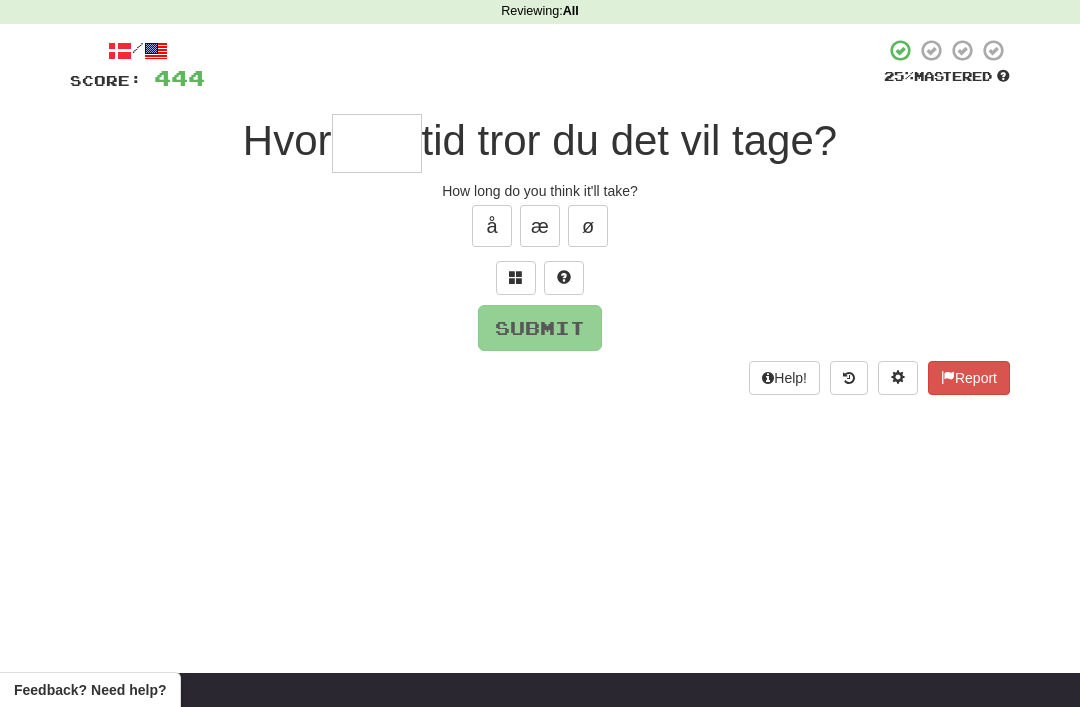 type on "*" 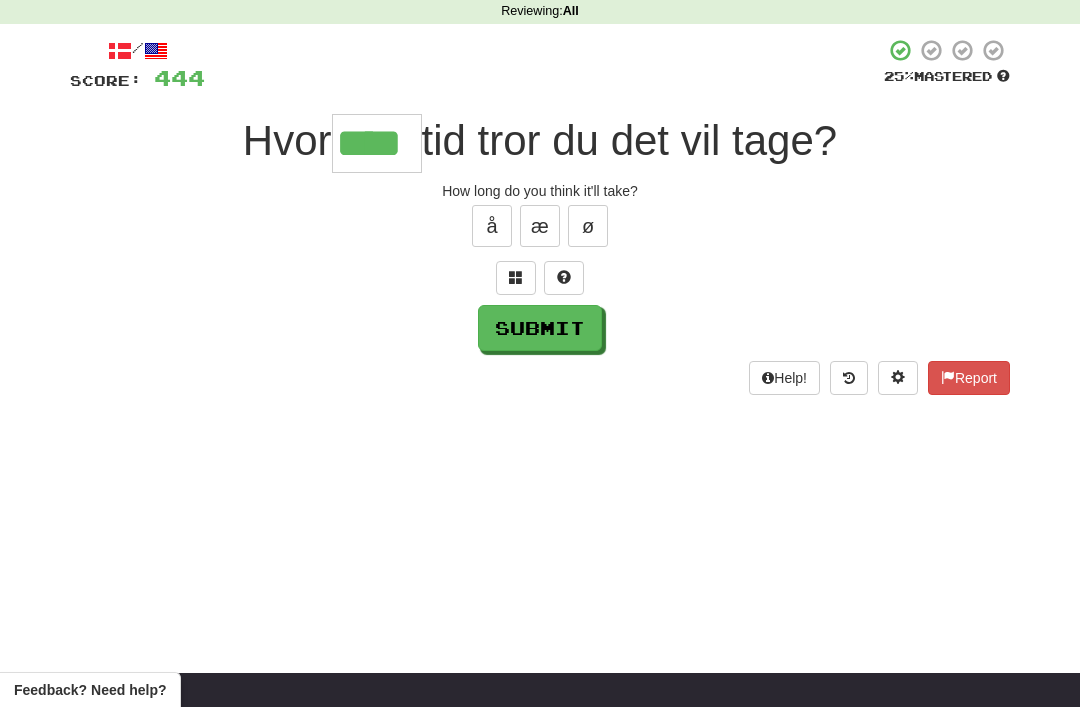type on "****" 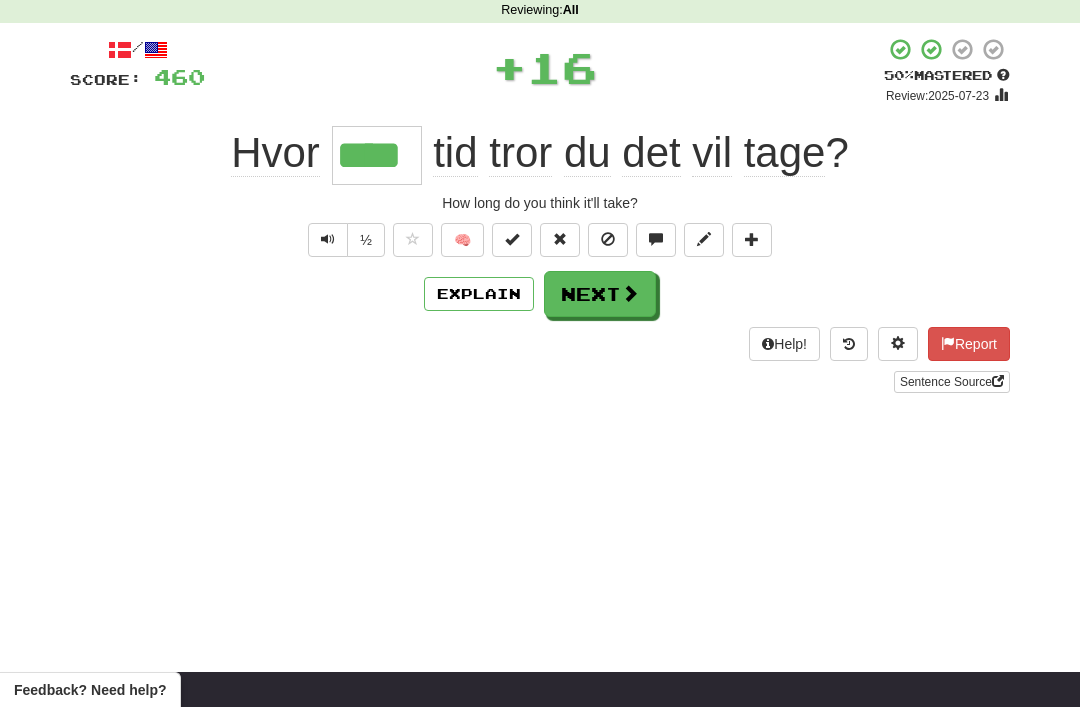 click on "Next" at bounding box center [600, 294] 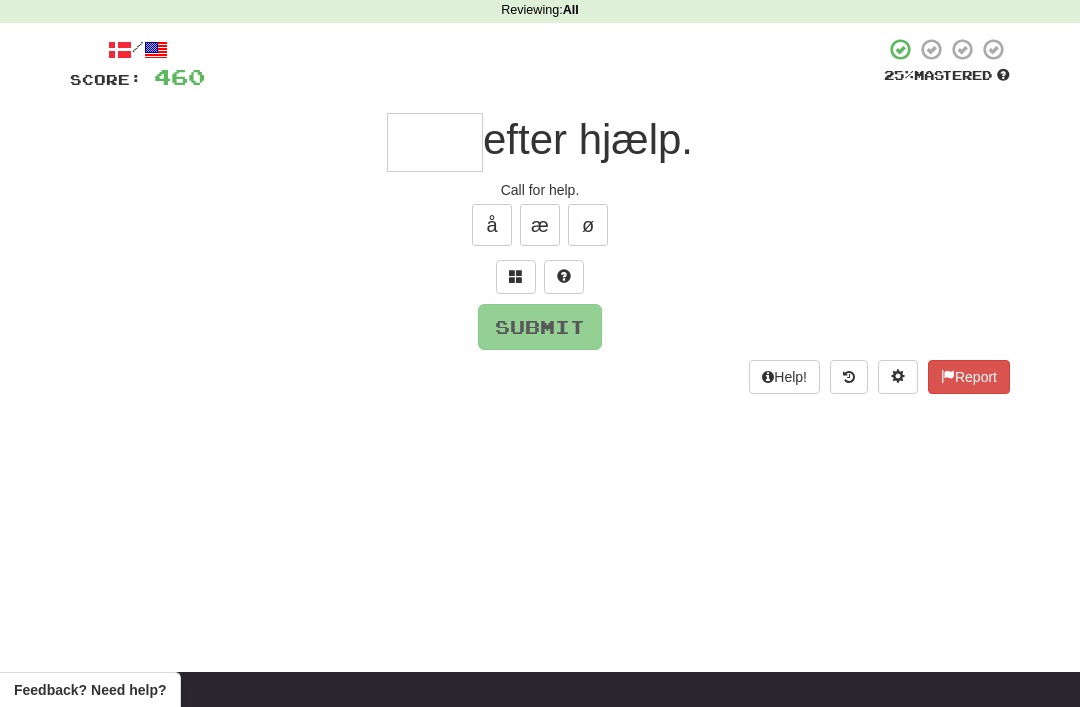 scroll, scrollTop: 84, scrollLeft: 0, axis: vertical 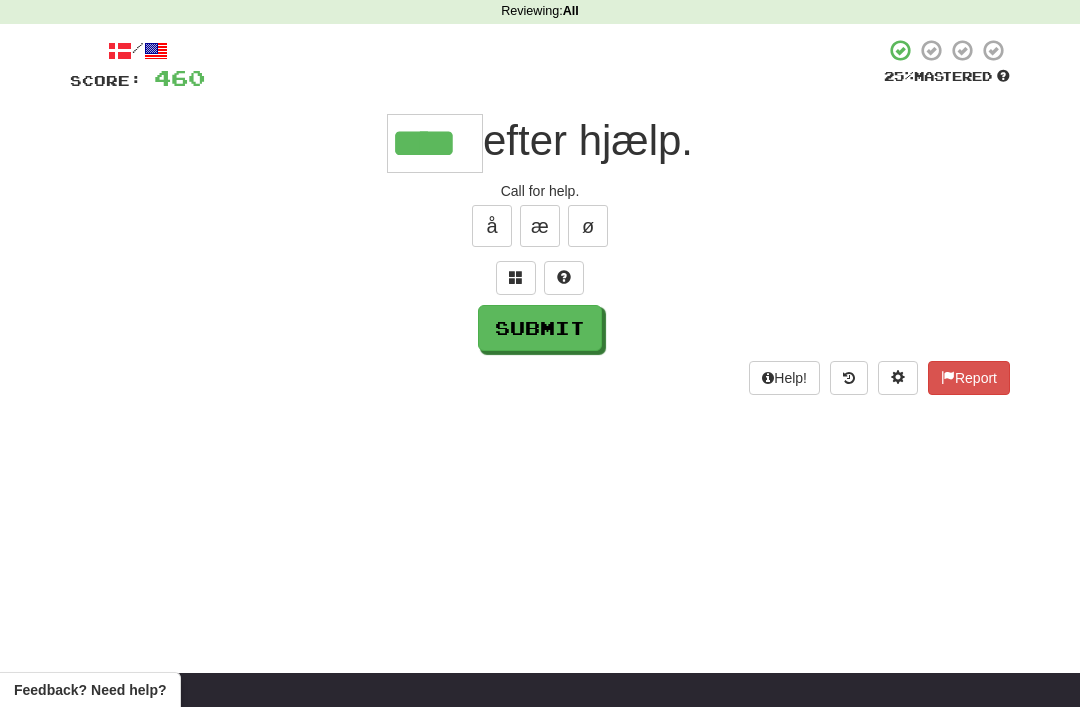 click on "Submit" at bounding box center [540, 328] 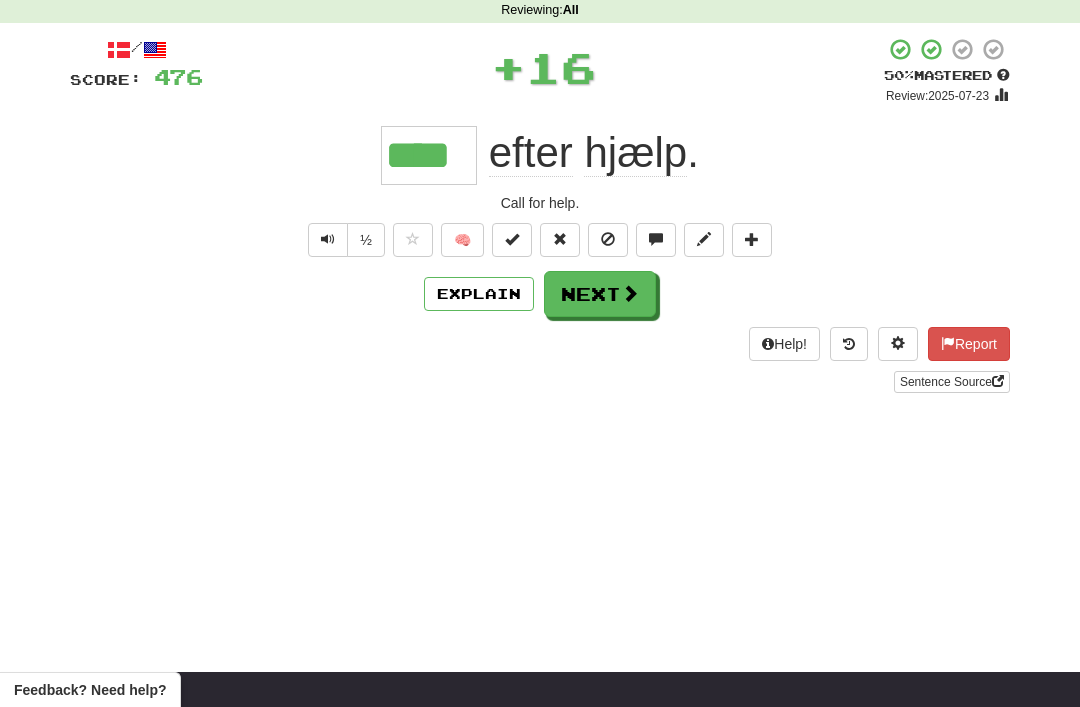 click on "Next" at bounding box center [600, 294] 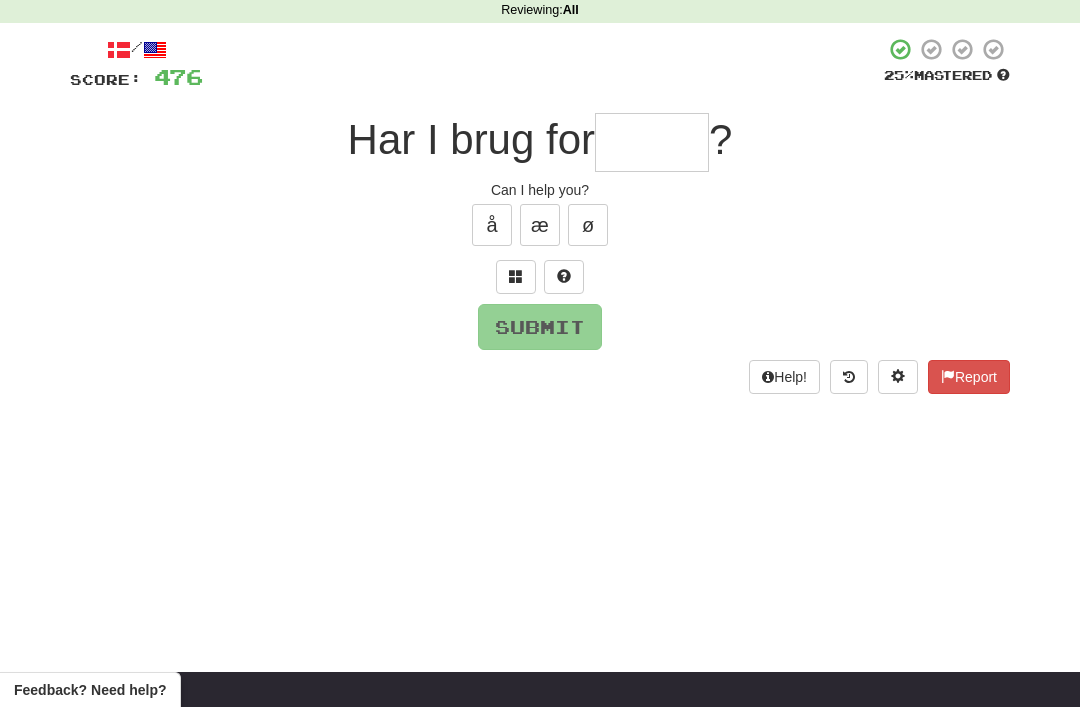 scroll, scrollTop: 84, scrollLeft: 0, axis: vertical 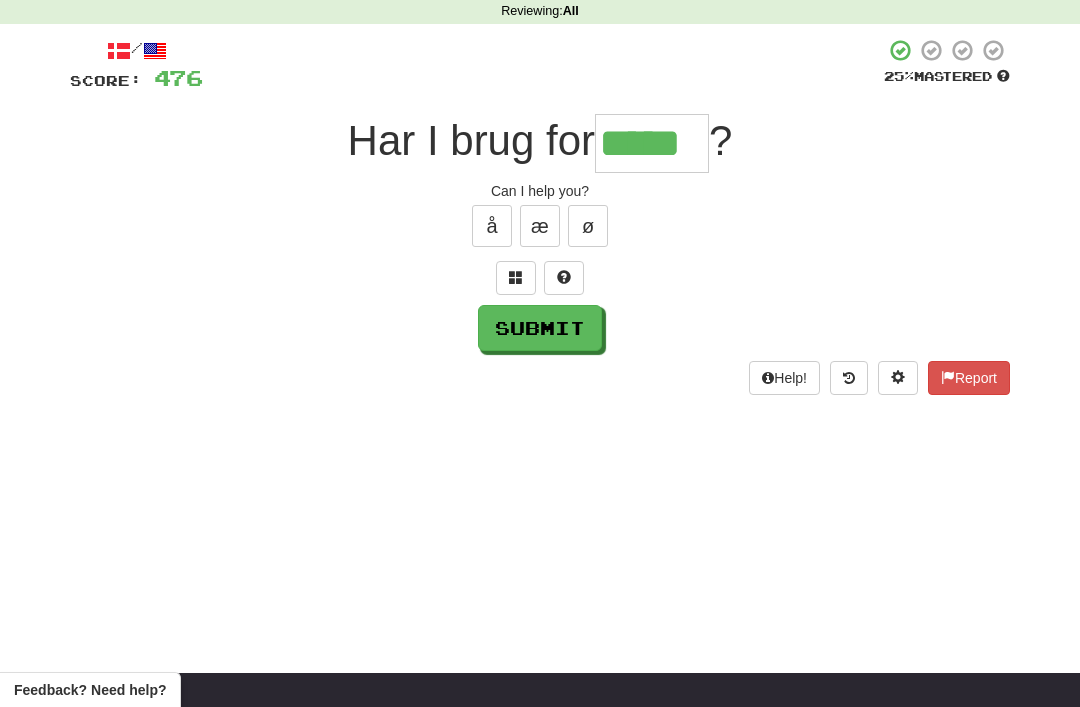 type on "*****" 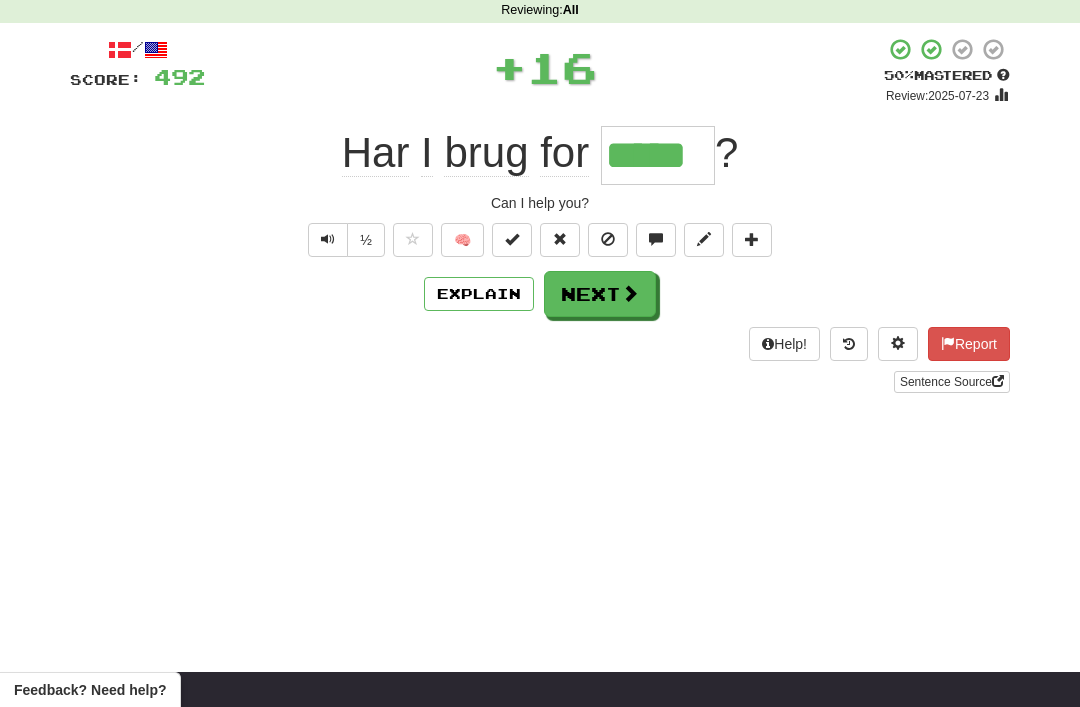 click on "Next" at bounding box center [600, 294] 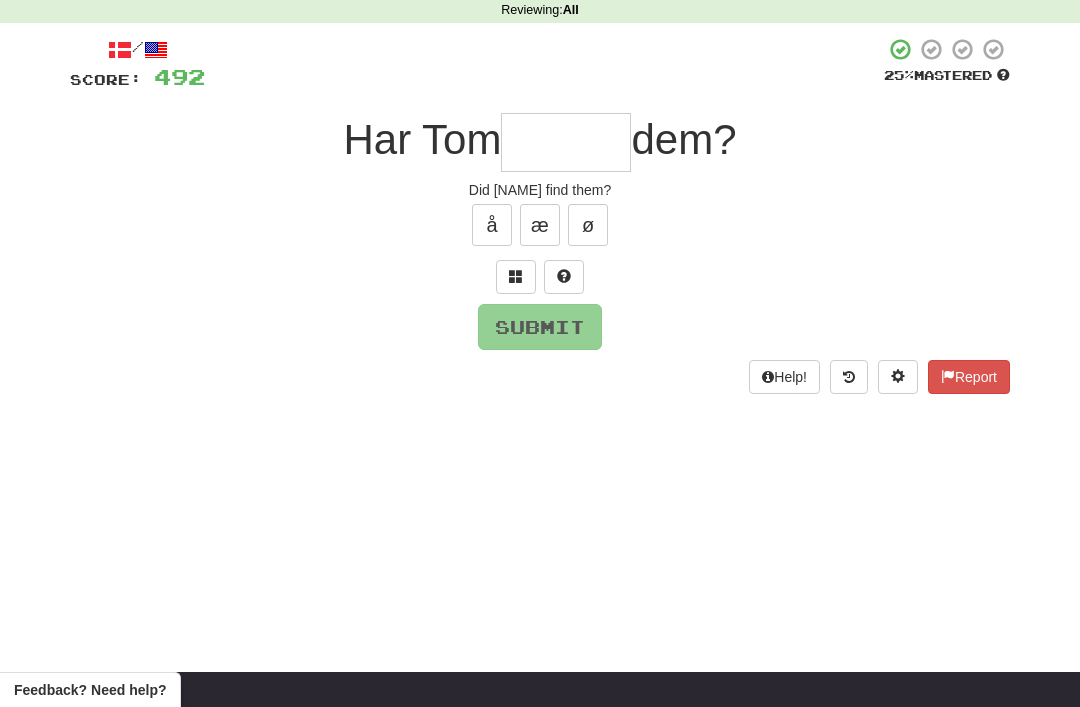scroll, scrollTop: 84, scrollLeft: 0, axis: vertical 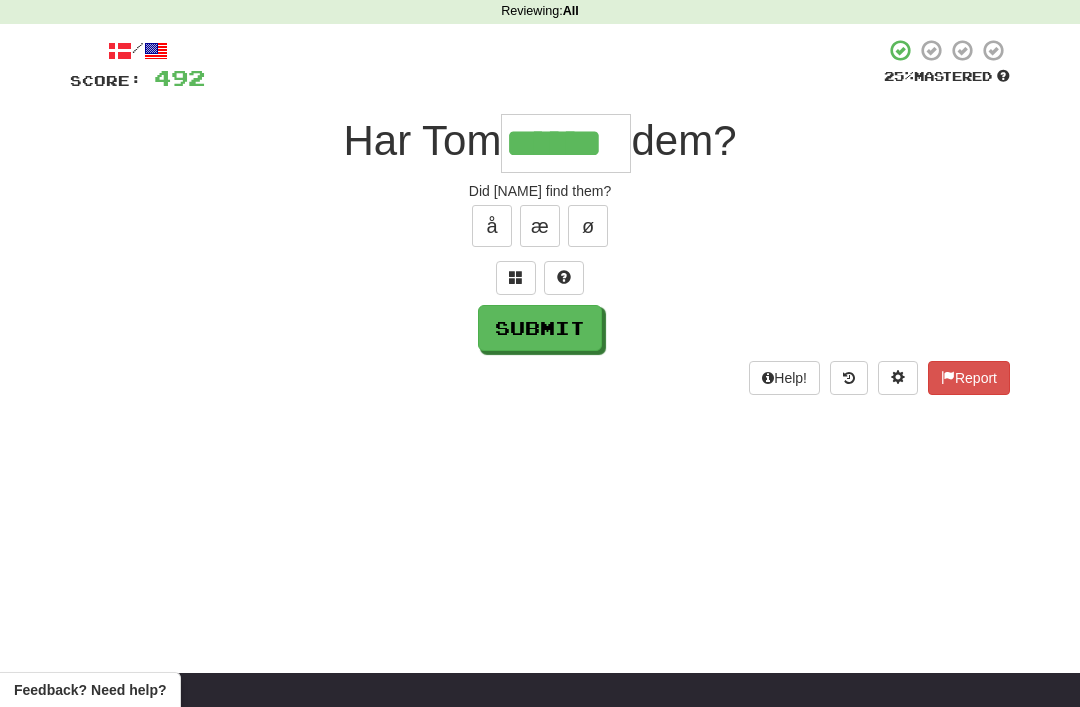 type on "******" 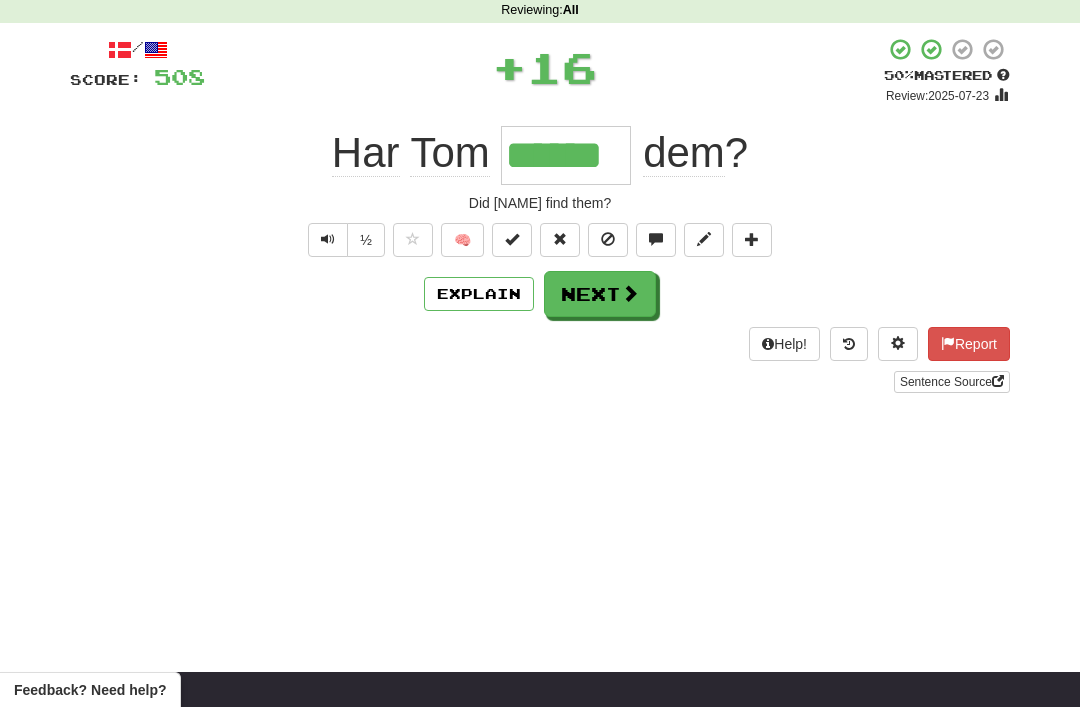 click on "Next" at bounding box center [600, 294] 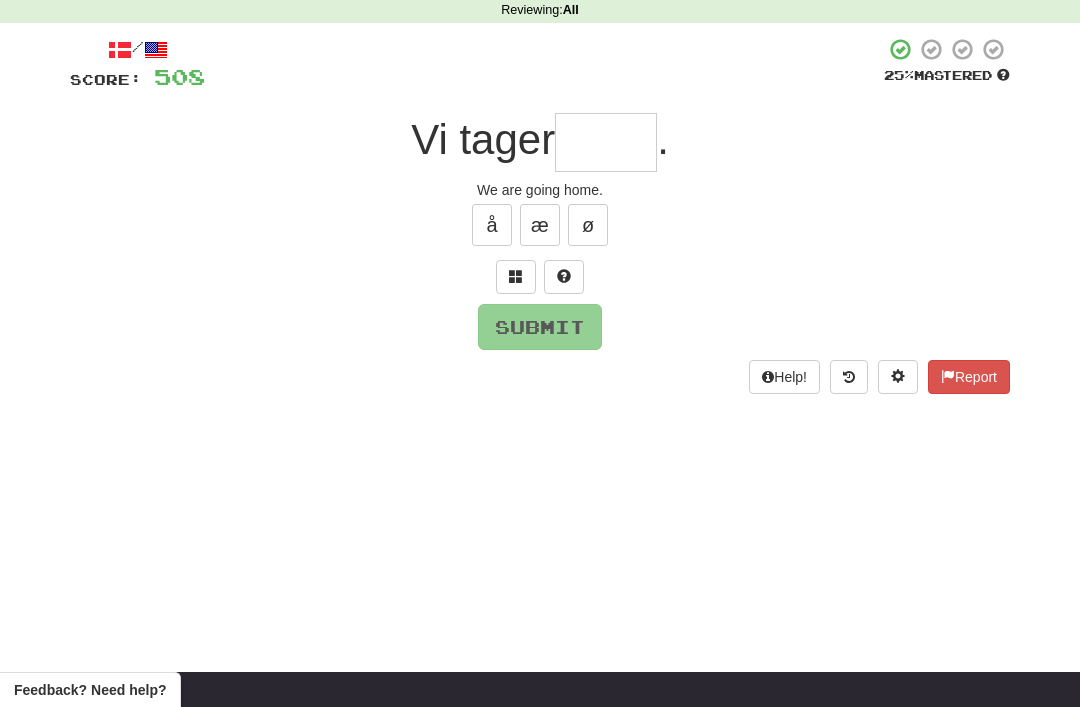 scroll, scrollTop: 84, scrollLeft: 0, axis: vertical 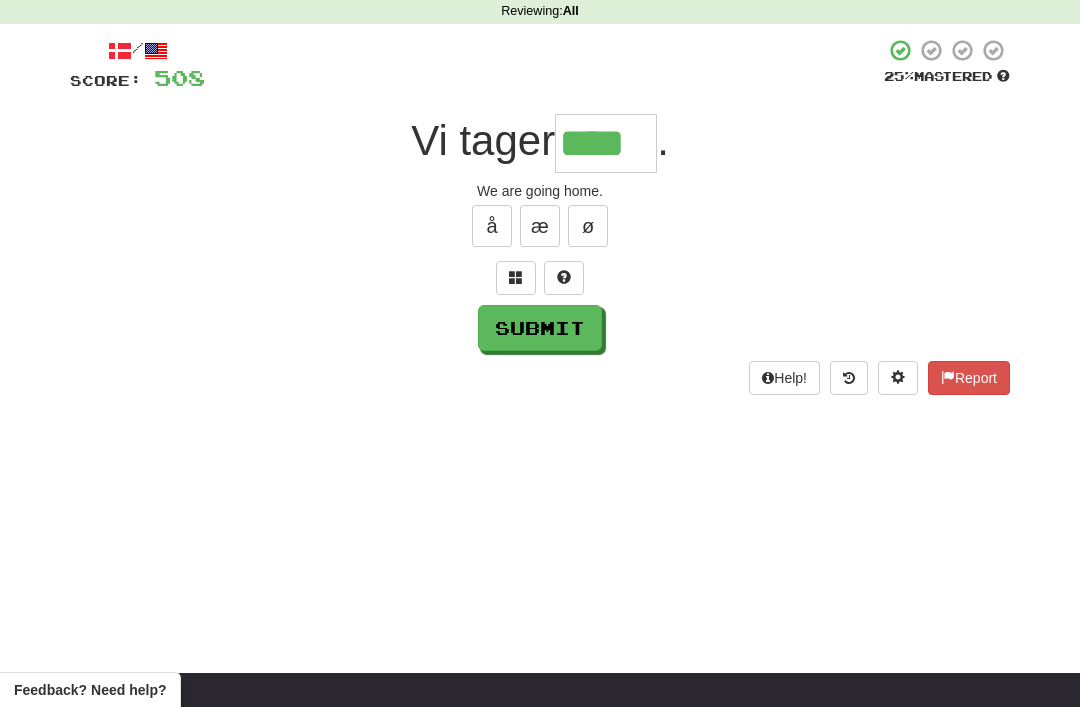 type on "****" 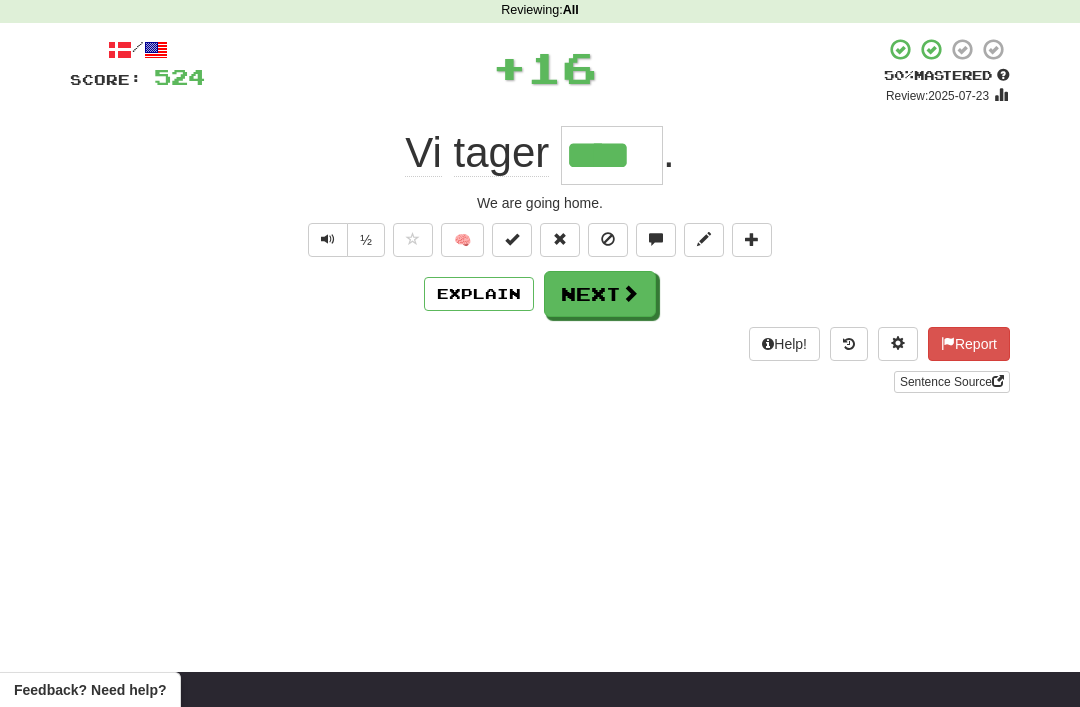 click on "Next" at bounding box center [600, 294] 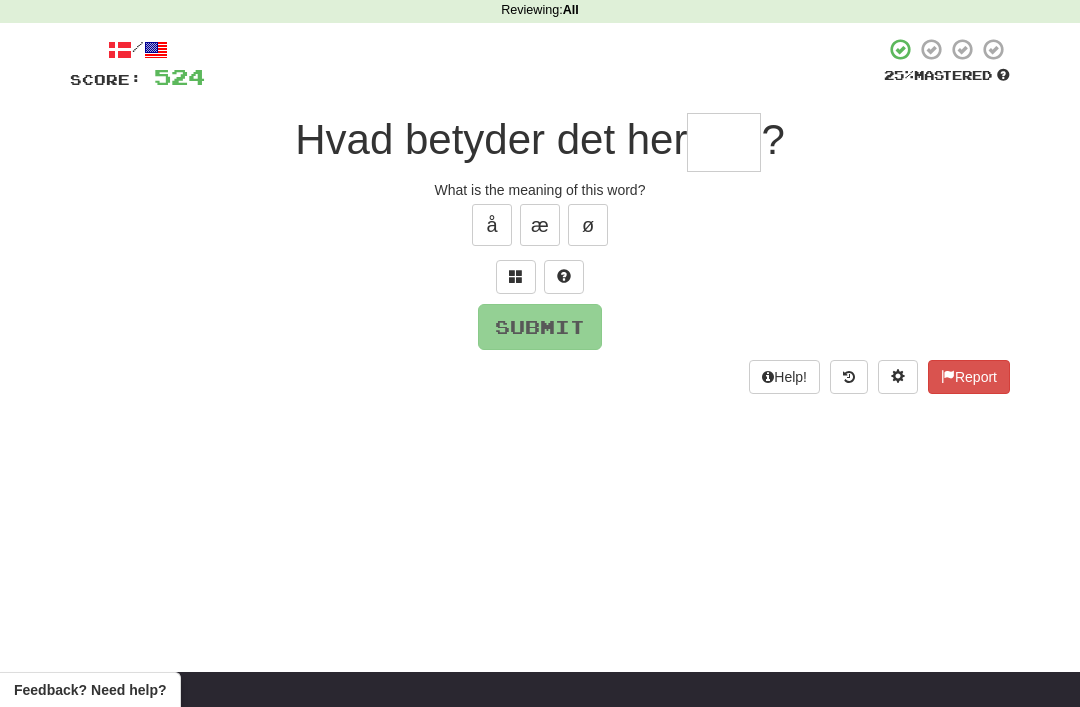 scroll, scrollTop: 84, scrollLeft: 0, axis: vertical 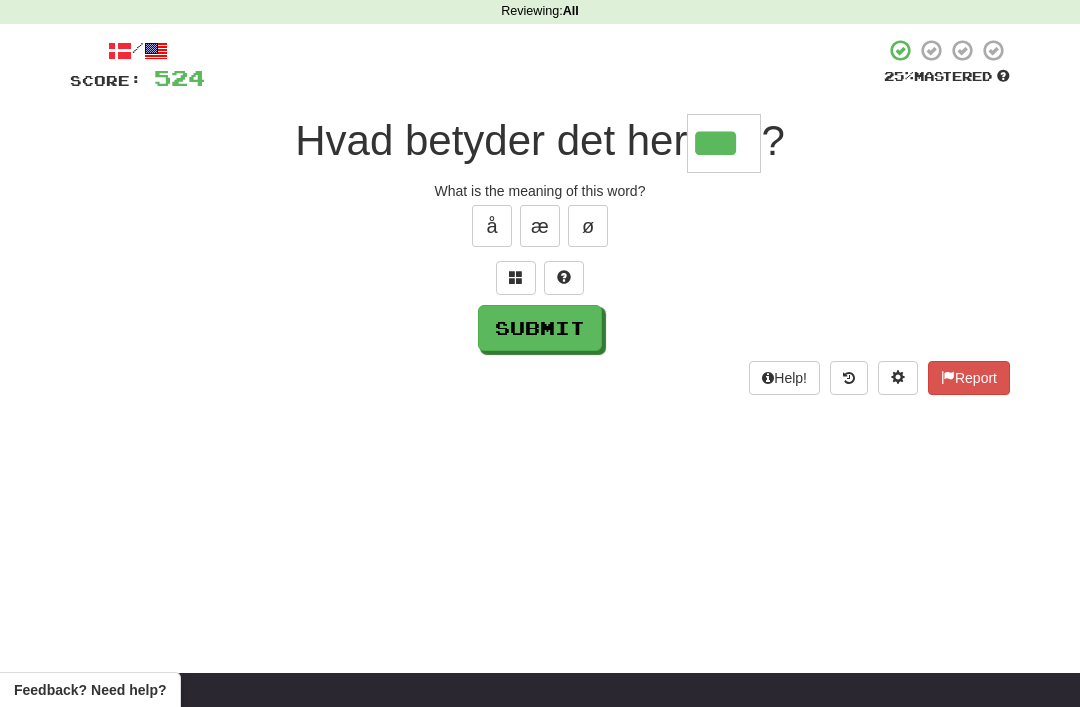 type on "***" 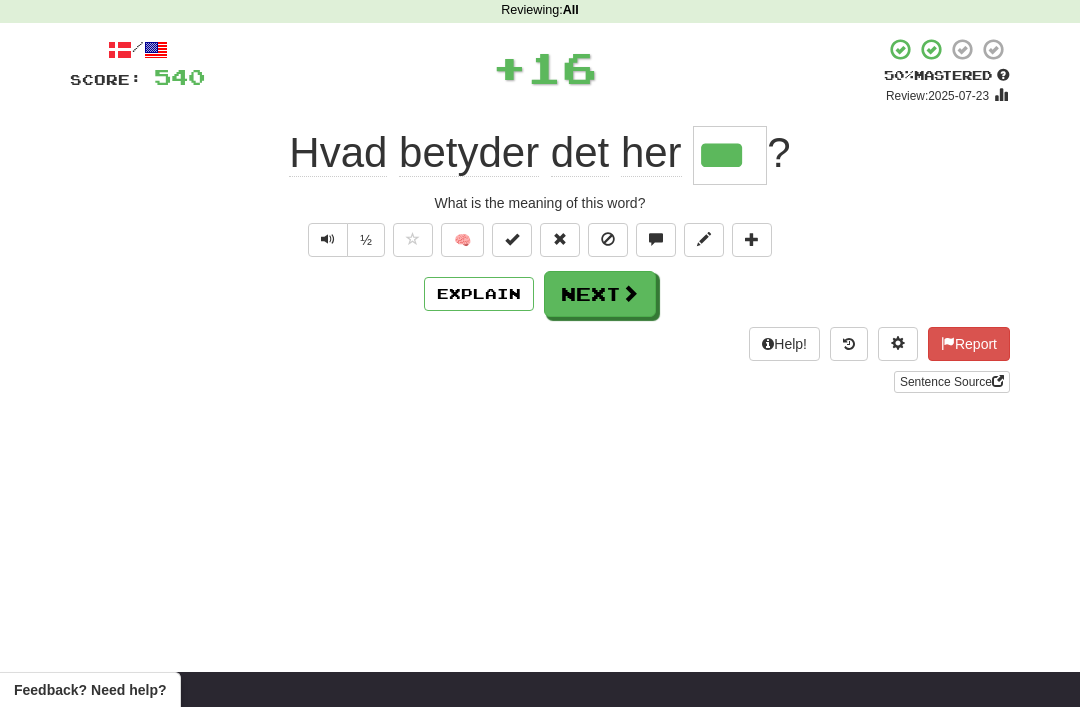 click on "Next" at bounding box center [600, 294] 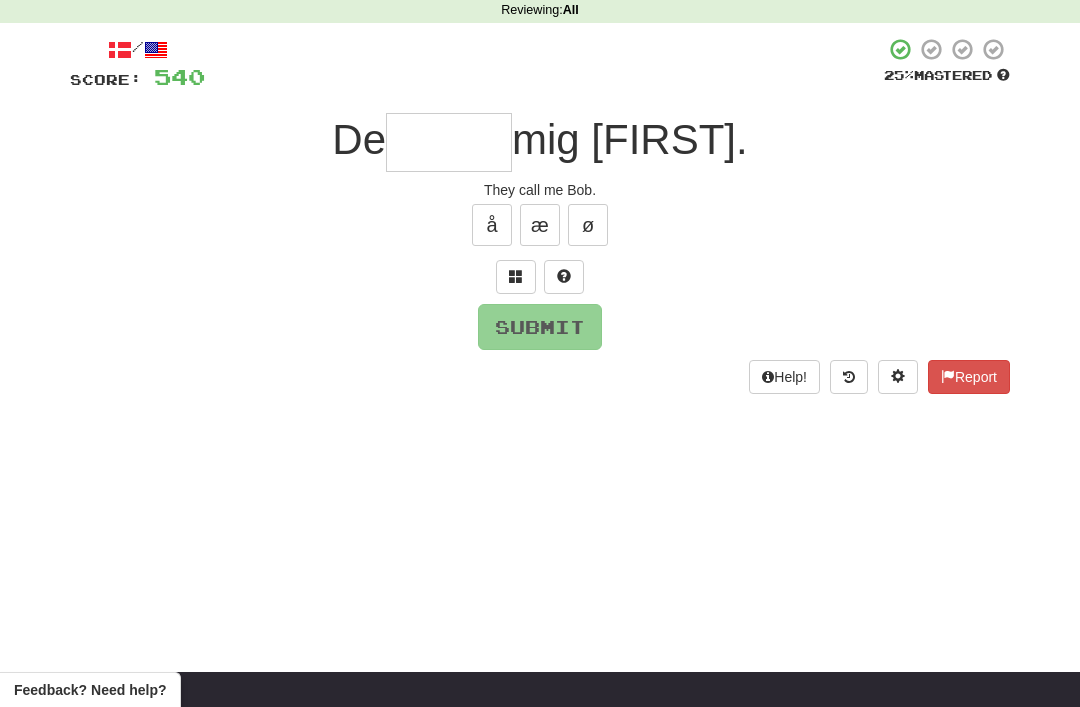 scroll, scrollTop: 84, scrollLeft: 0, axis: vertical 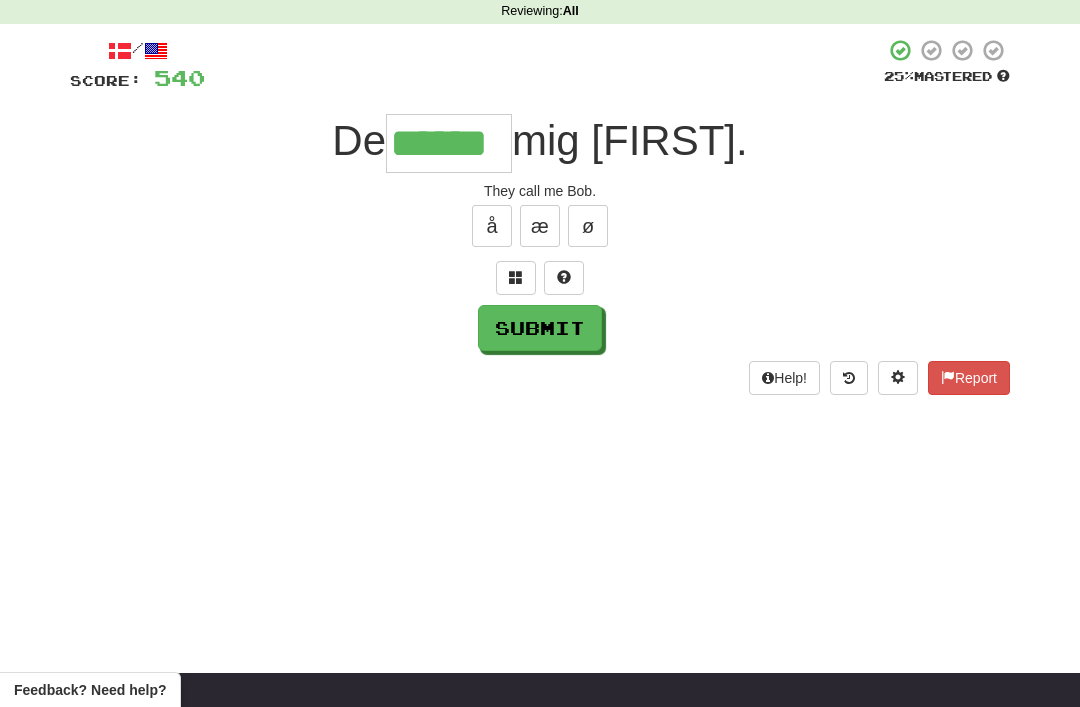 type on "******" 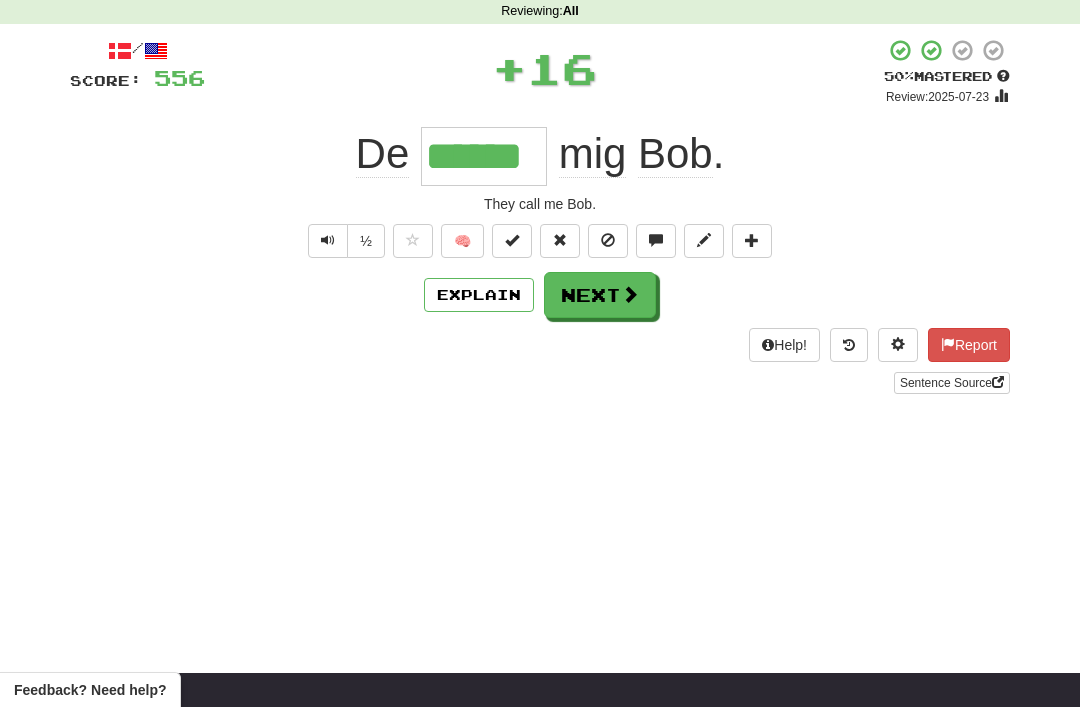 scroll, scrollTop: 85, scrollLeft: 0, axis: vertical 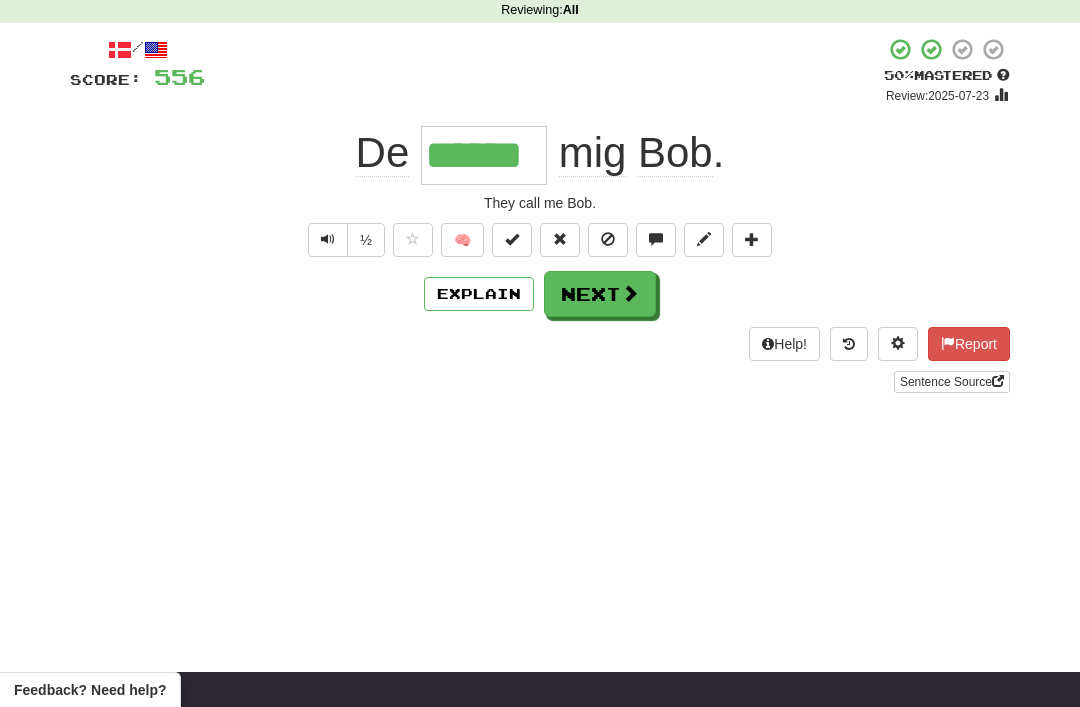 click at bounding box center [328, 240] 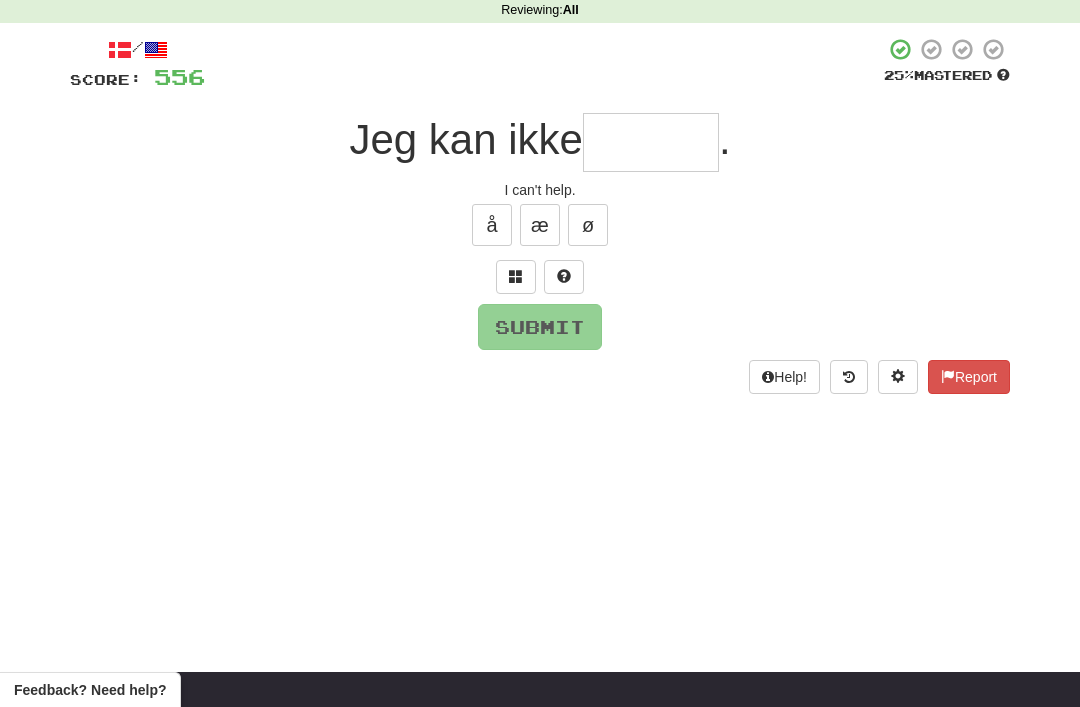 scroll, scrollTop: 84, scrollLeft: 0, axis: vertical 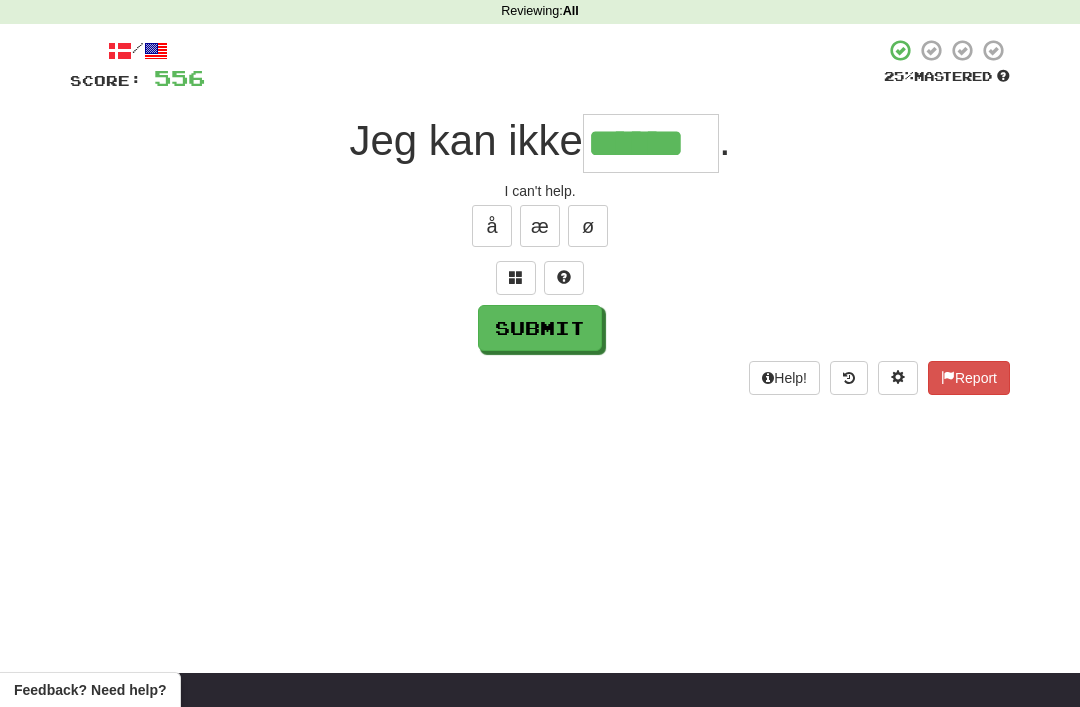 type on "******" 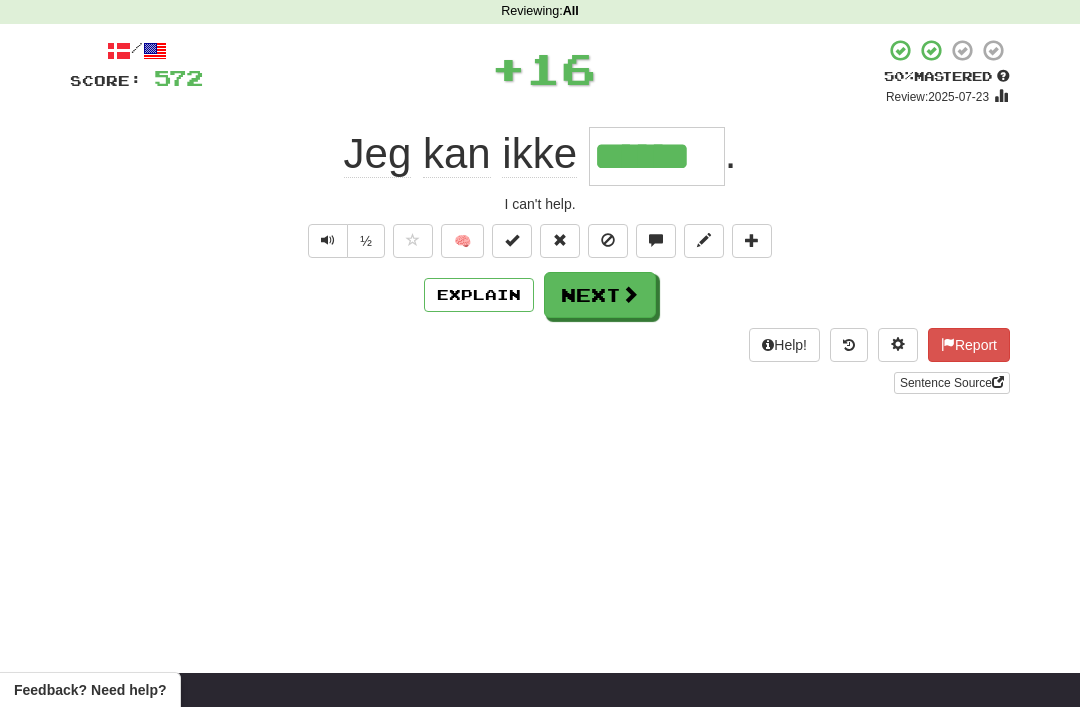 scroll, scrollTop: 85, scrollLeft: 0, axis: vertical 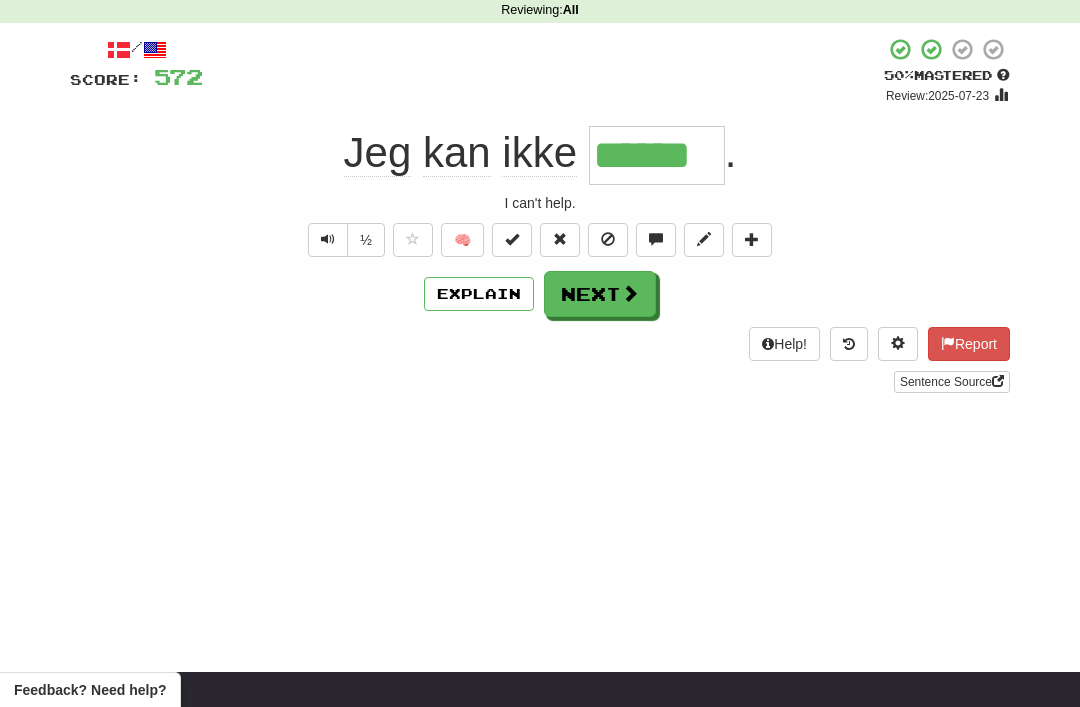 click on "Next" at bounding box center [600, 294] 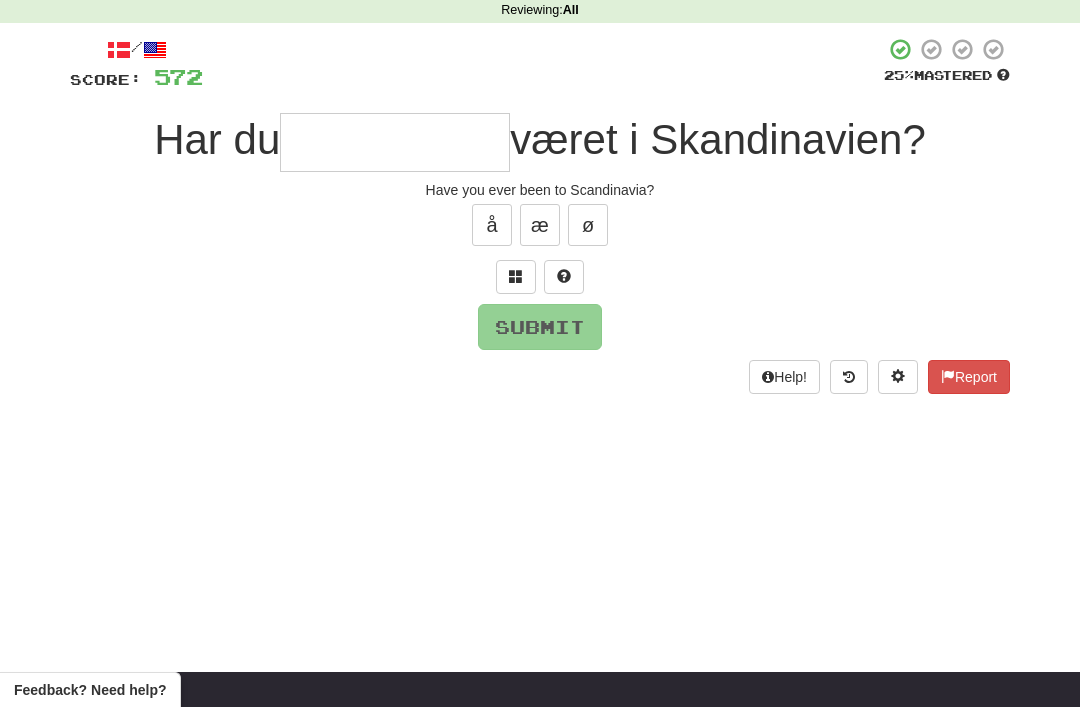 scroll, scrollTop: 84, scrollLeft: 0, axis: vertical 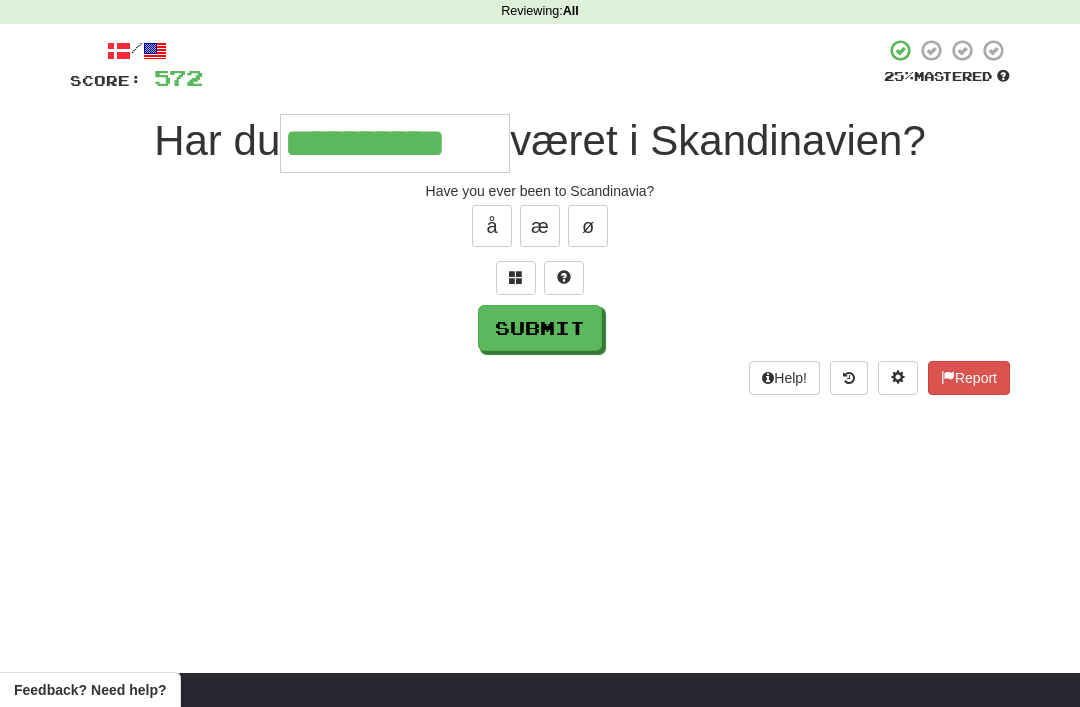 type on "**********" 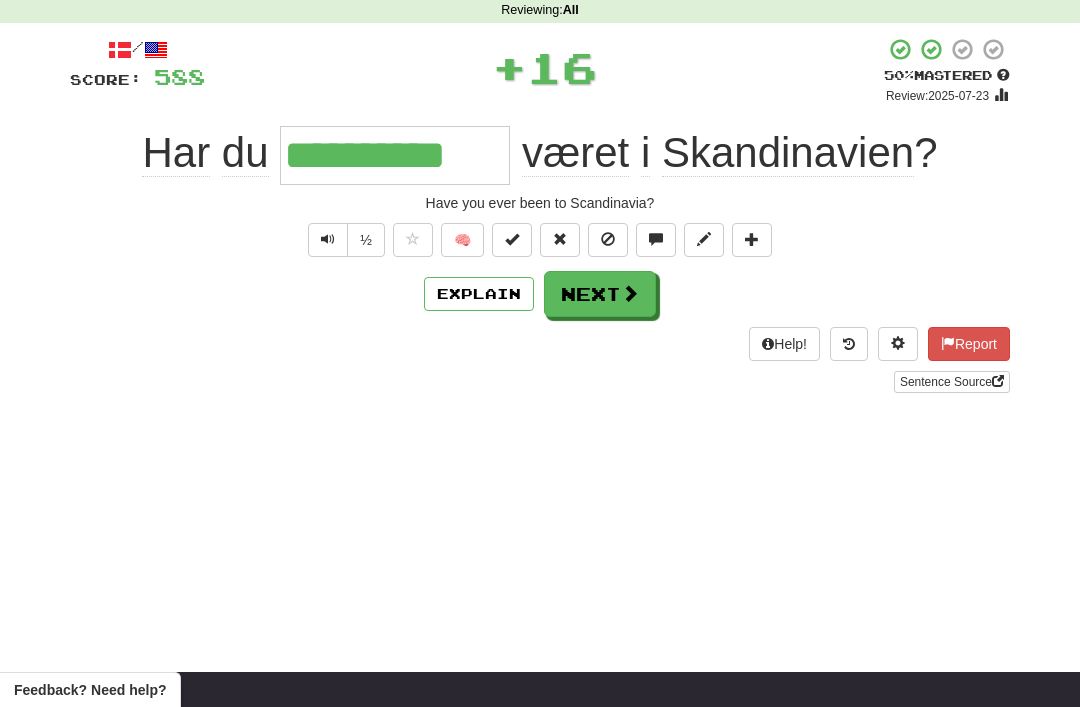 click on "Next" at bounding box center (600, 294) 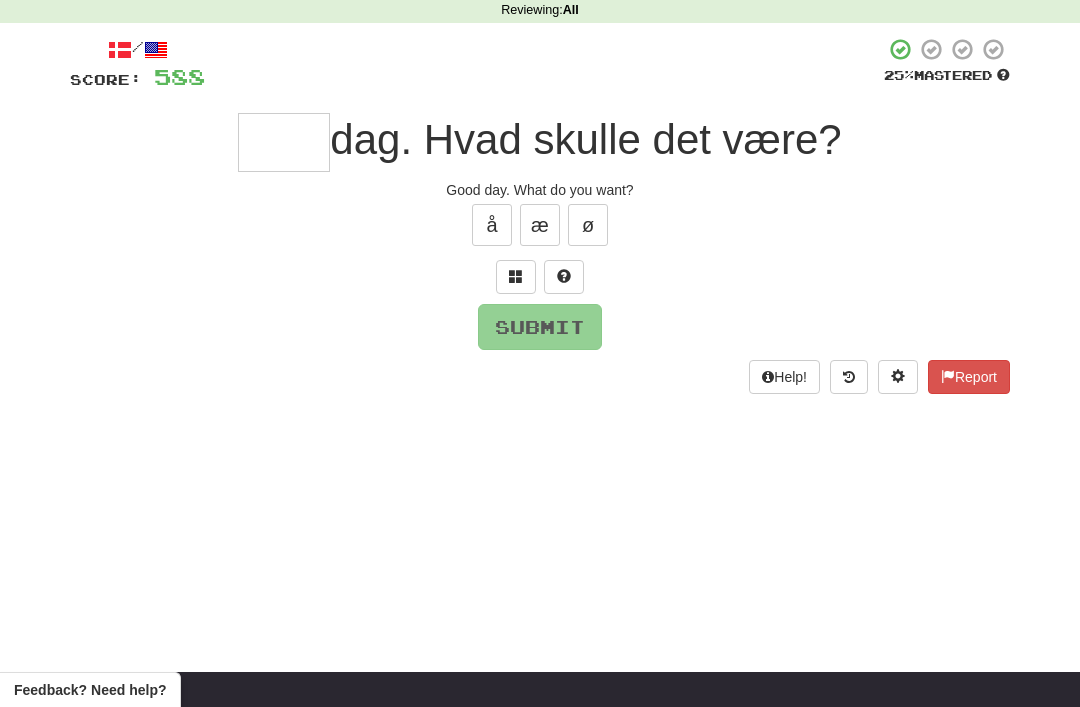 scroll, scrollTop: 84, scrollLeft: 0, axis: vertical 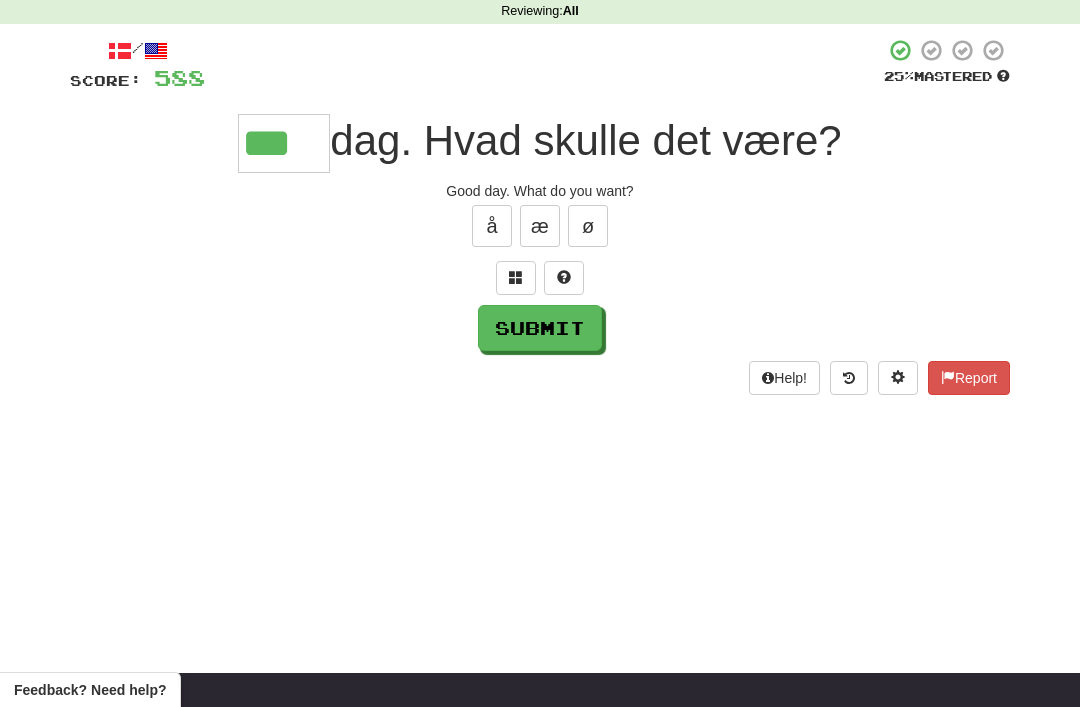 click on "Submit" at bounding box center (540, 328) 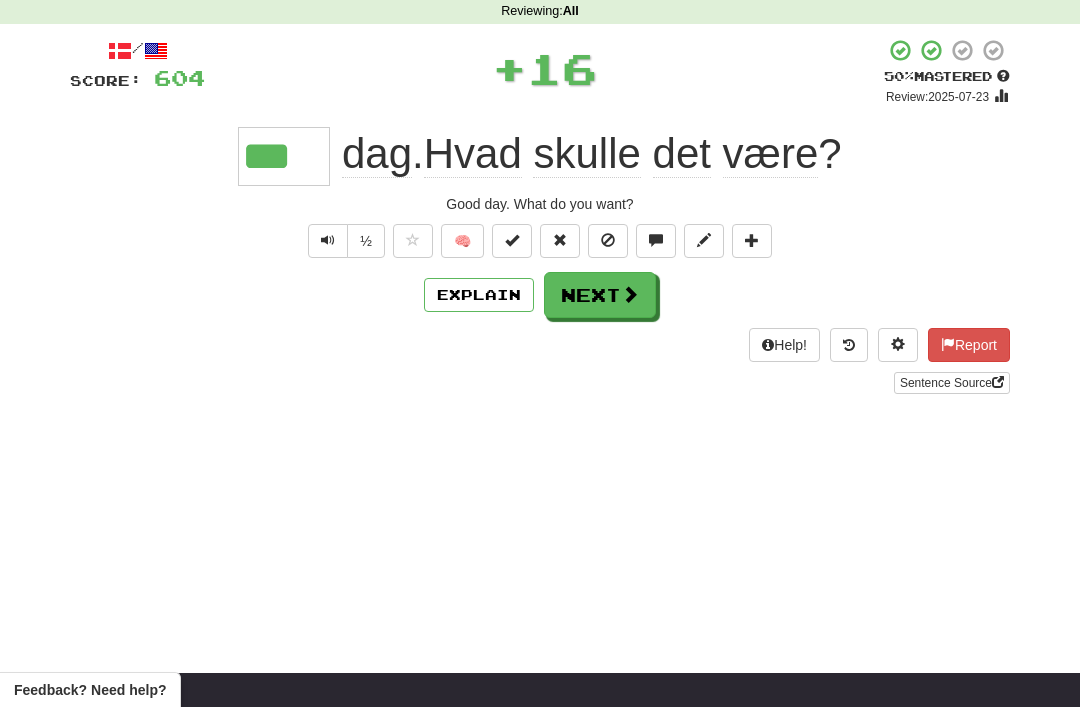 type on "***" 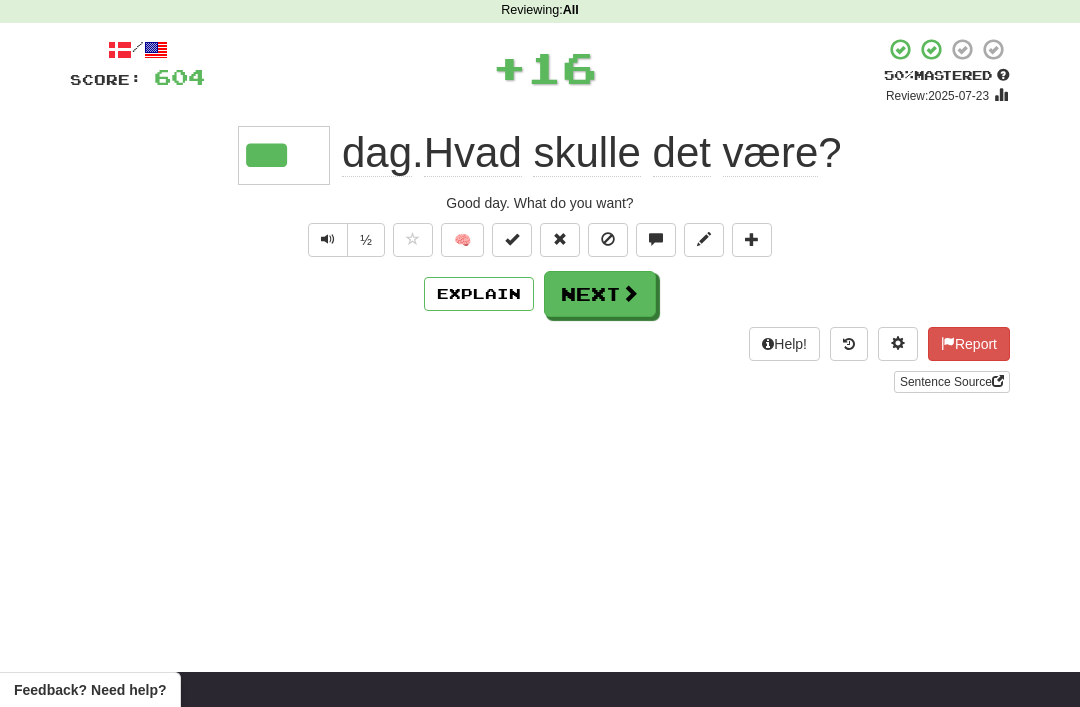 click at bounding box center (512, 240) 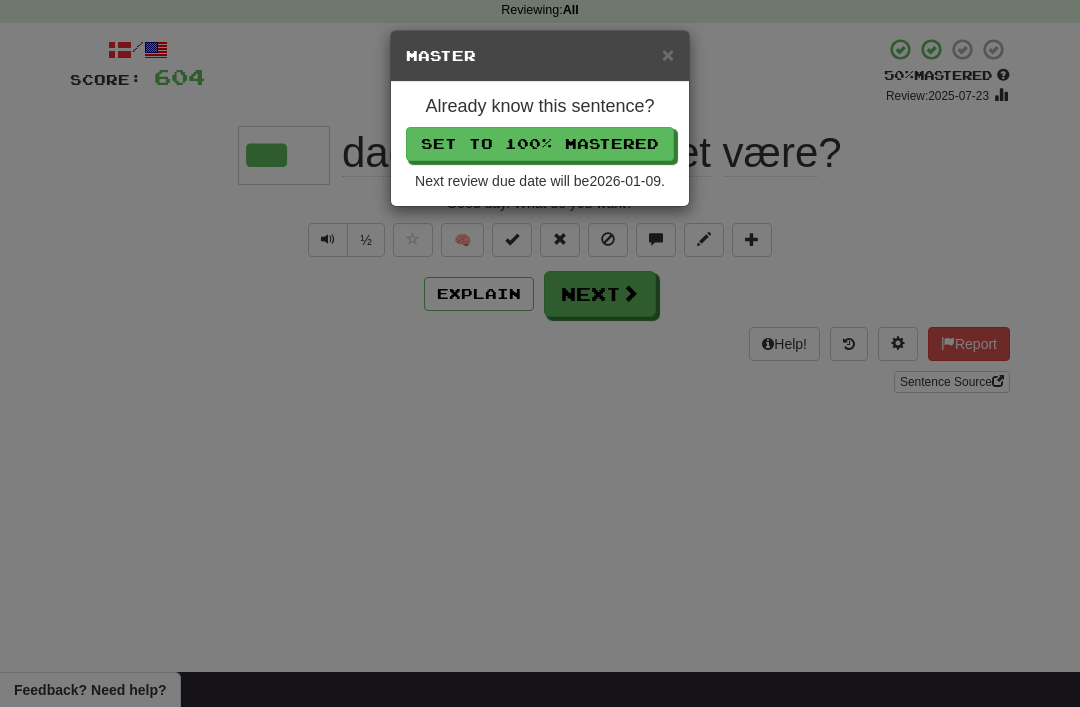 click on "Set to 100% Mastered" at bounding box center [540, 144] 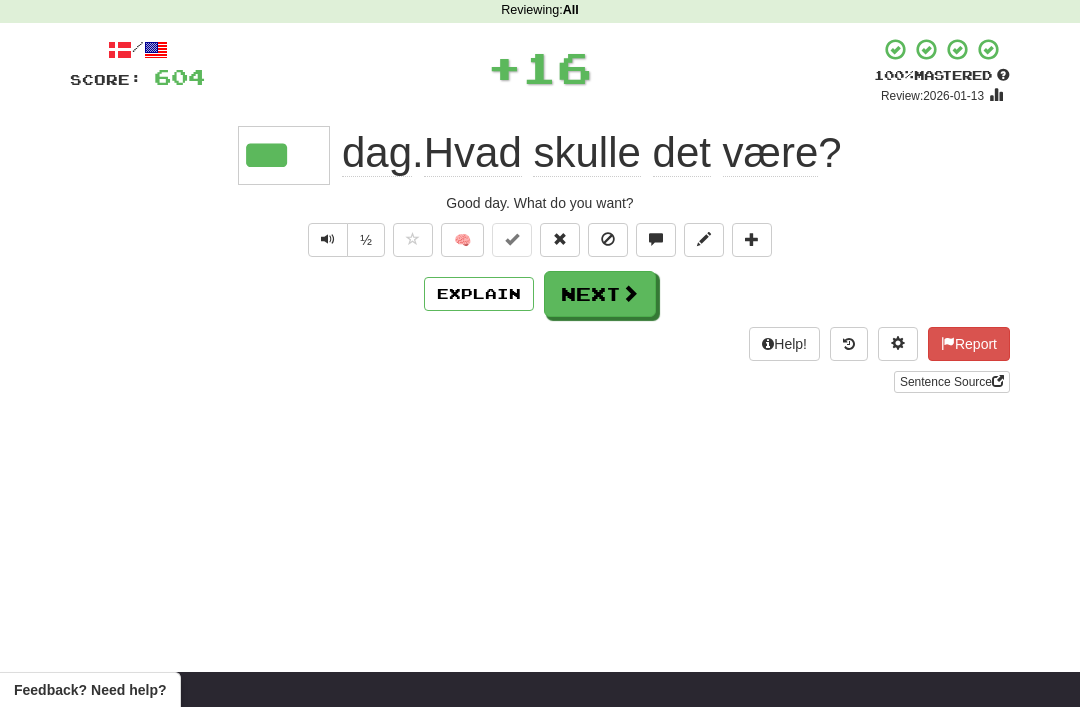 click on "Next" at bounding box center [600, 294] 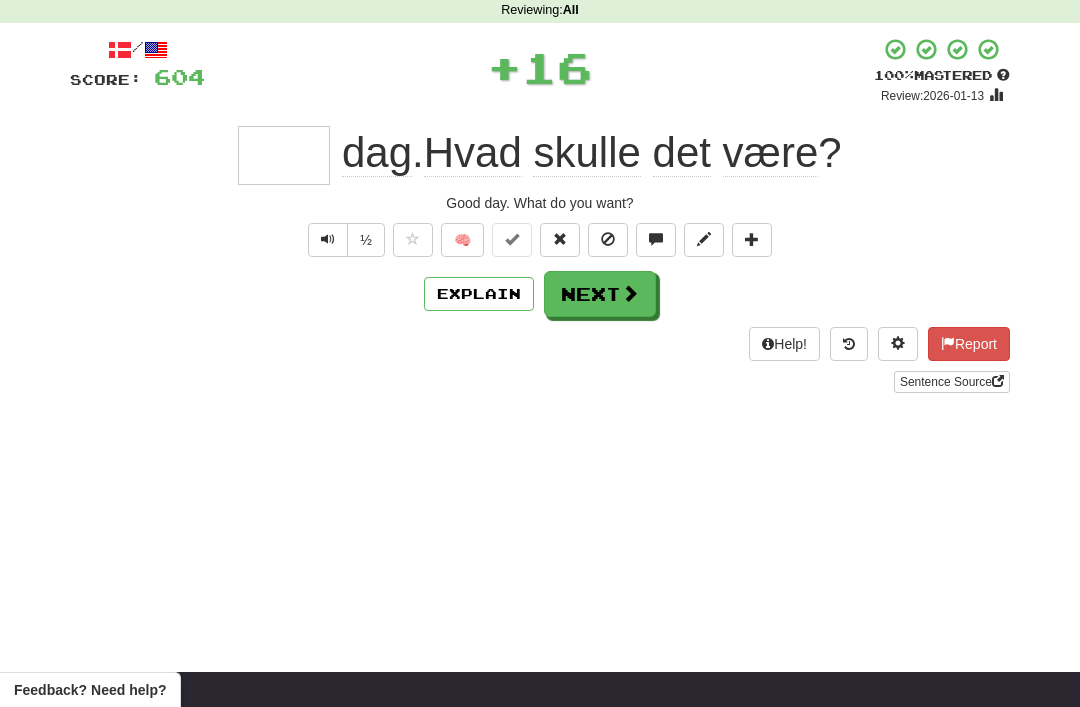 scroll, scrollTop: 84, scrollLeft: 0, axis: vertical 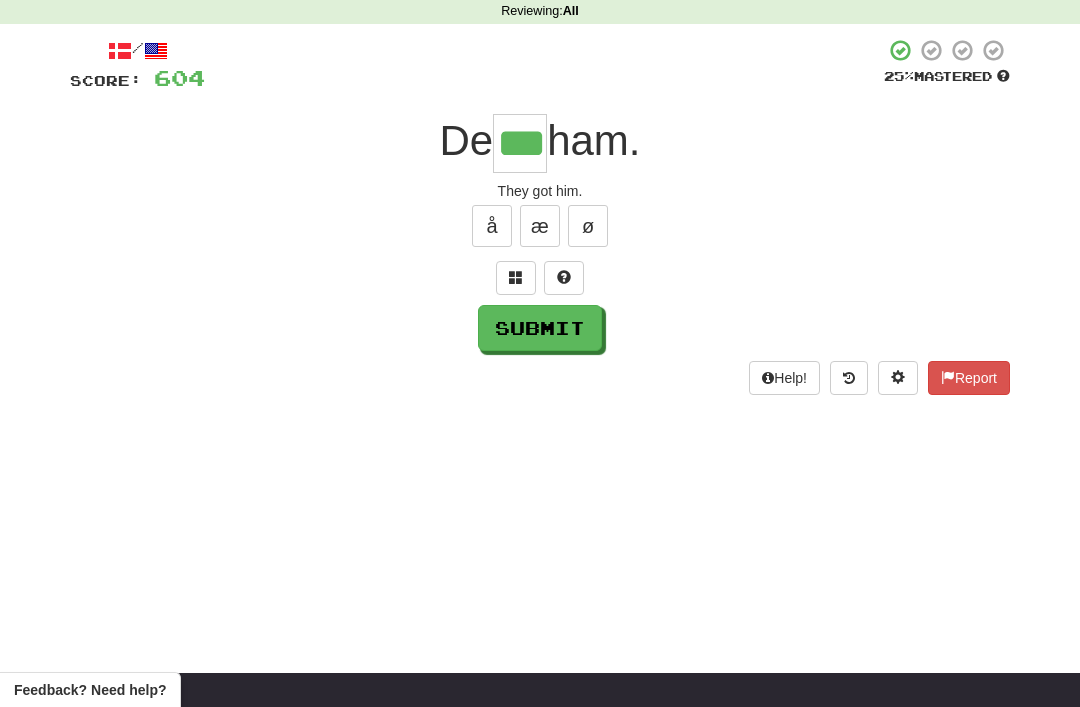 type on "***" 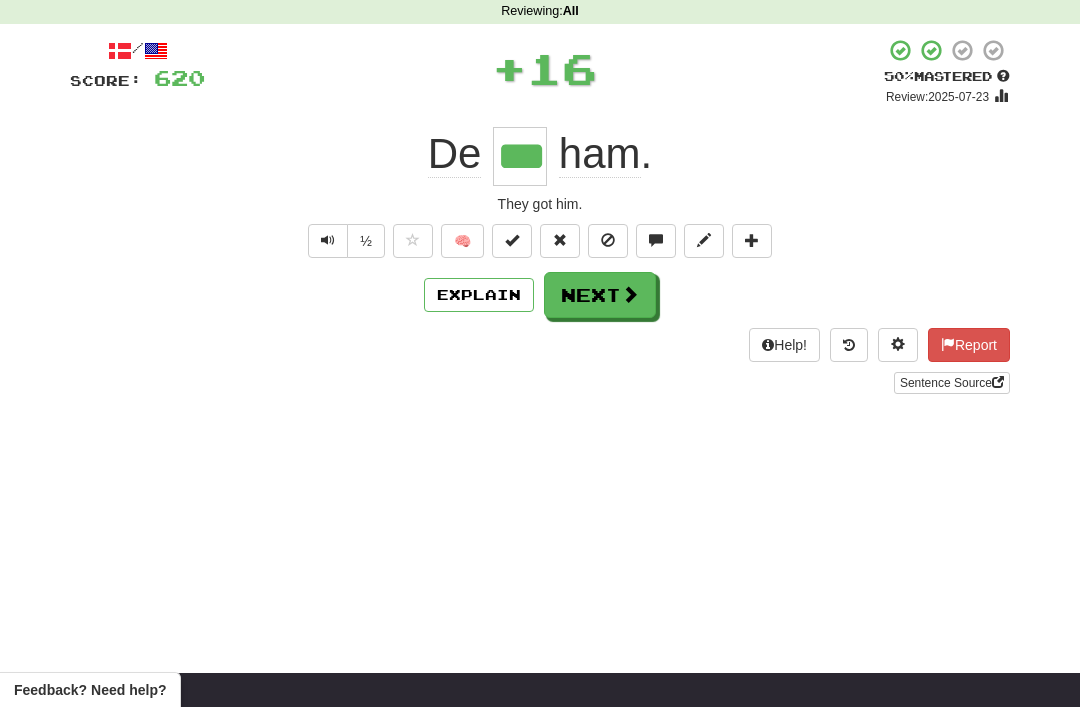 scroll, scrollTop: 85, scrollLeft: 0, axis: vertical 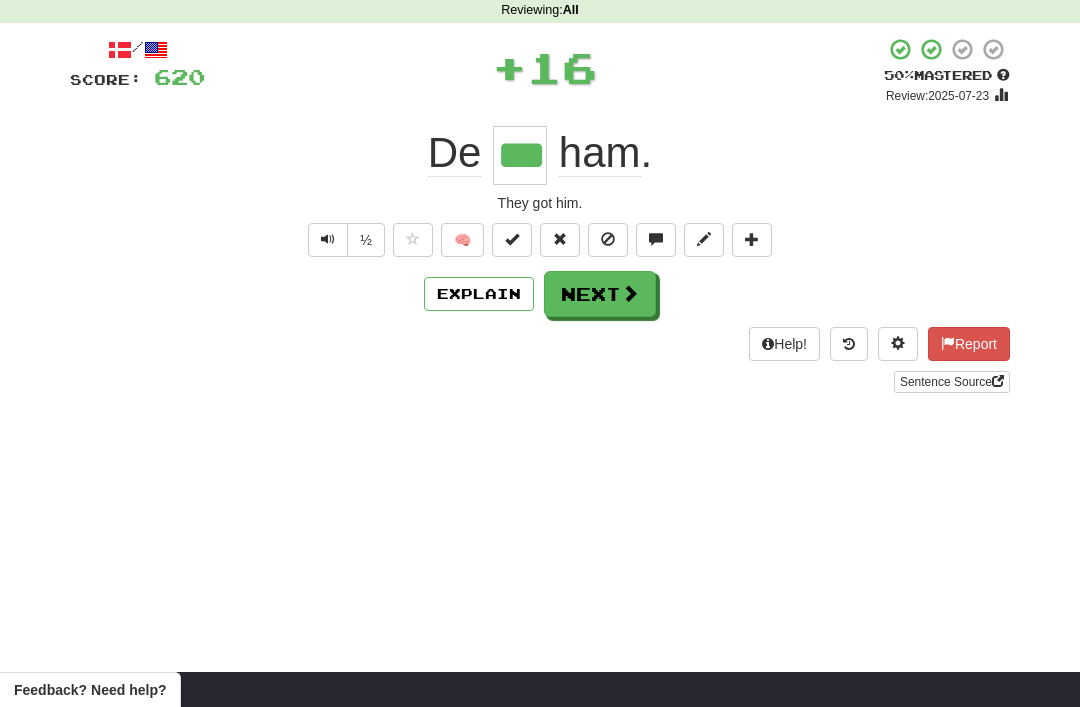 click at bounding box center [512, 240] 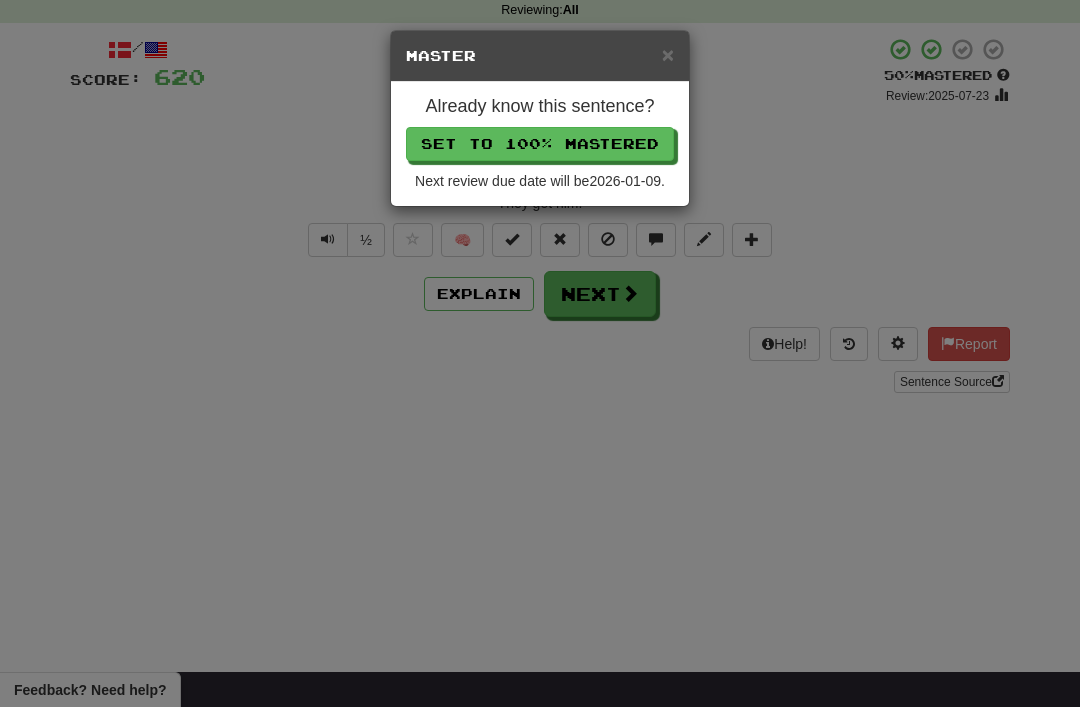 click on "Set to 100% Mastered" at bounding box center (540, 144) 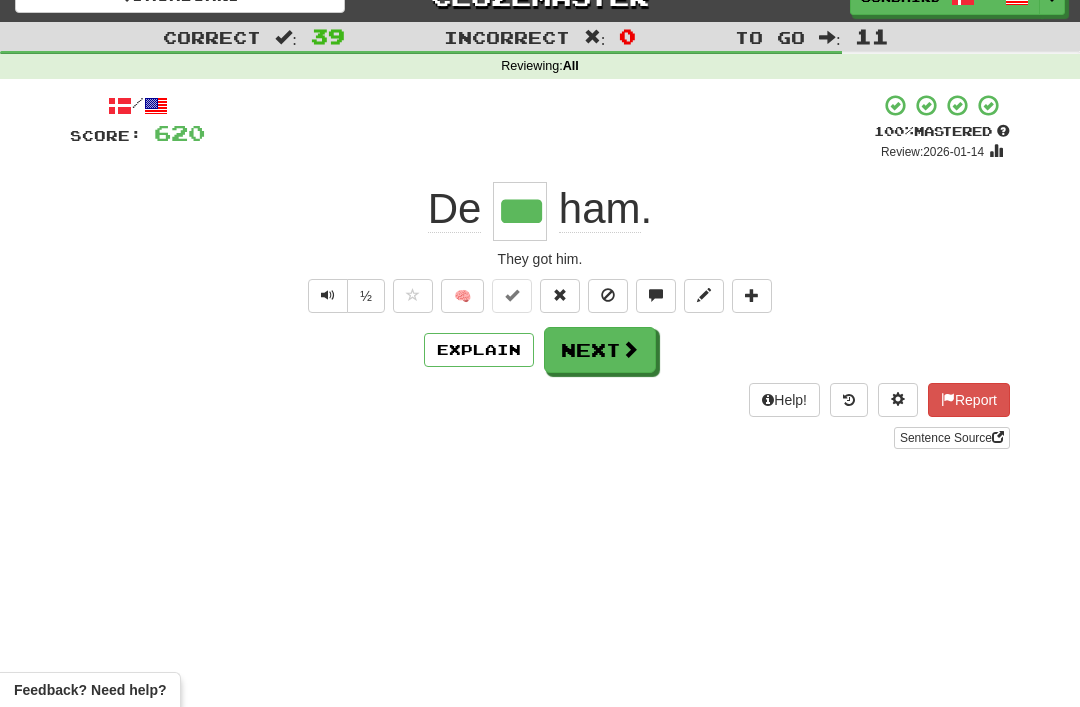 scroll, scrollTop: 34, scrollLeft: 0, axis: vertical 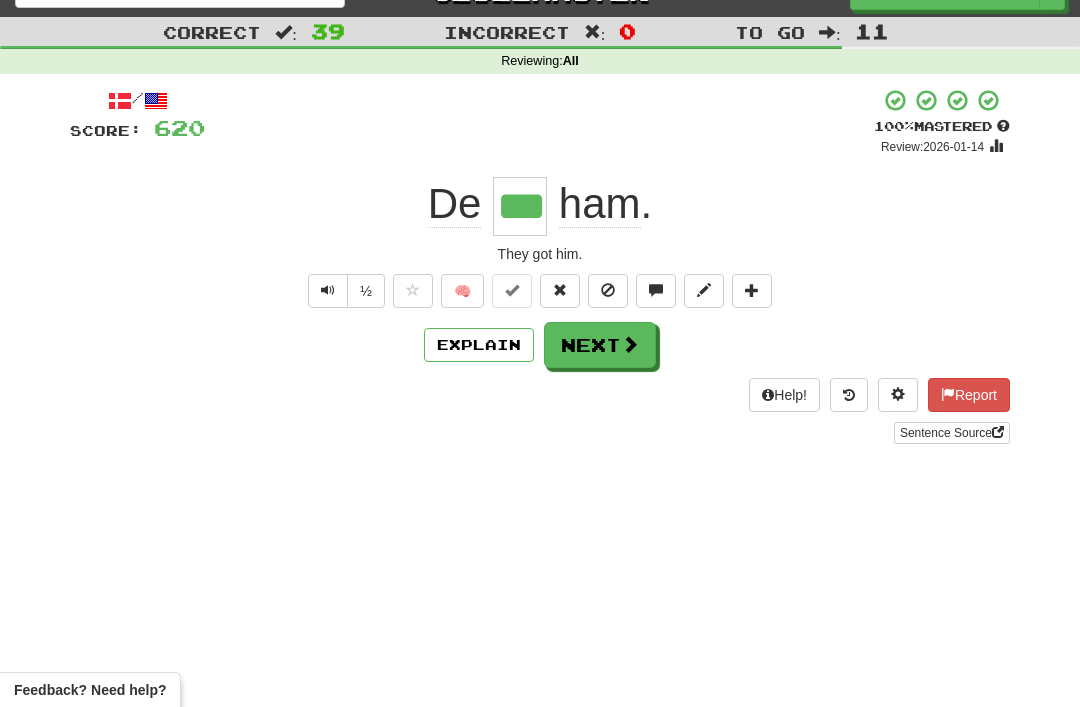 click on "Next" at bounding box center (600, 345) 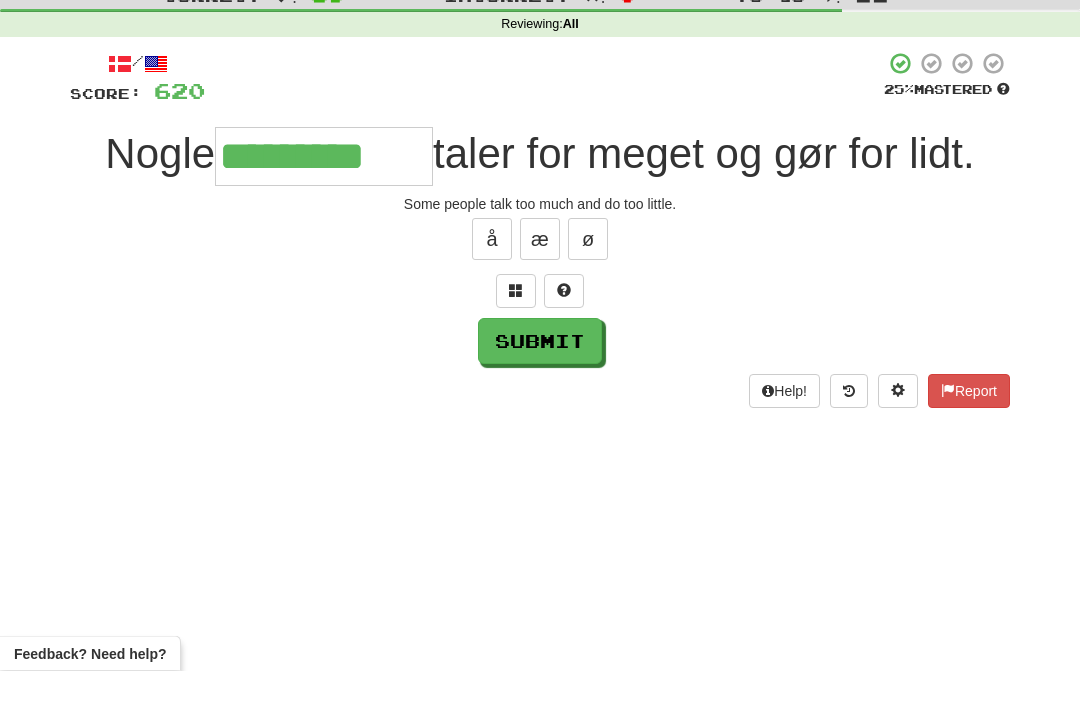 type on "*********" 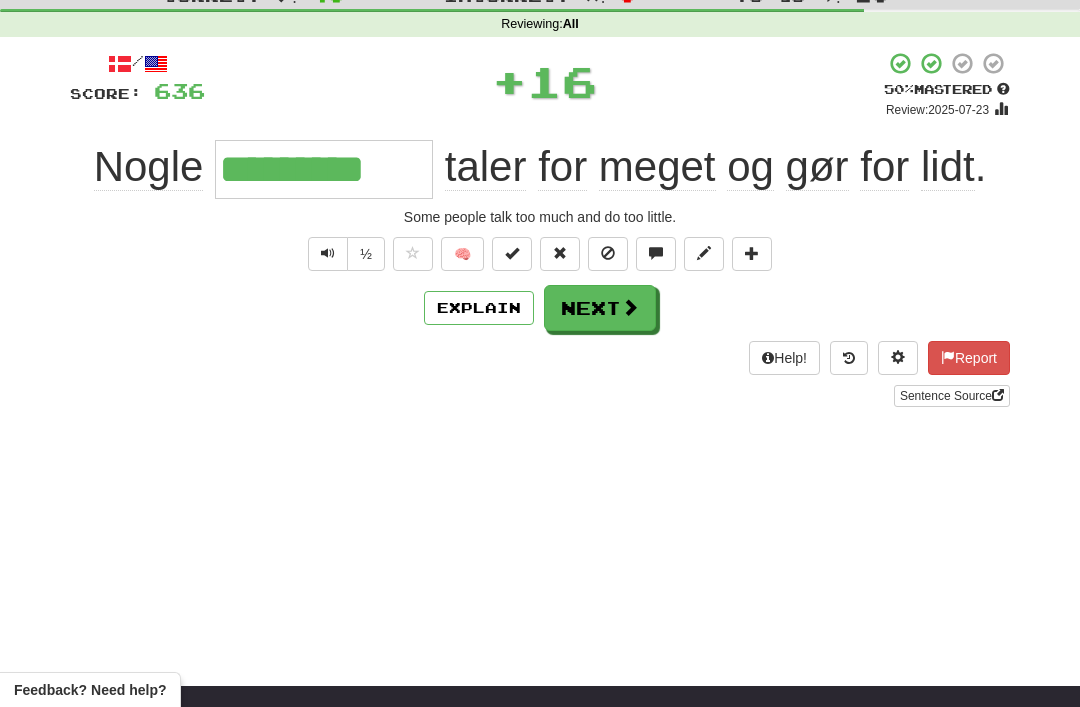 click on "Next" at bounding box center [600, 308] 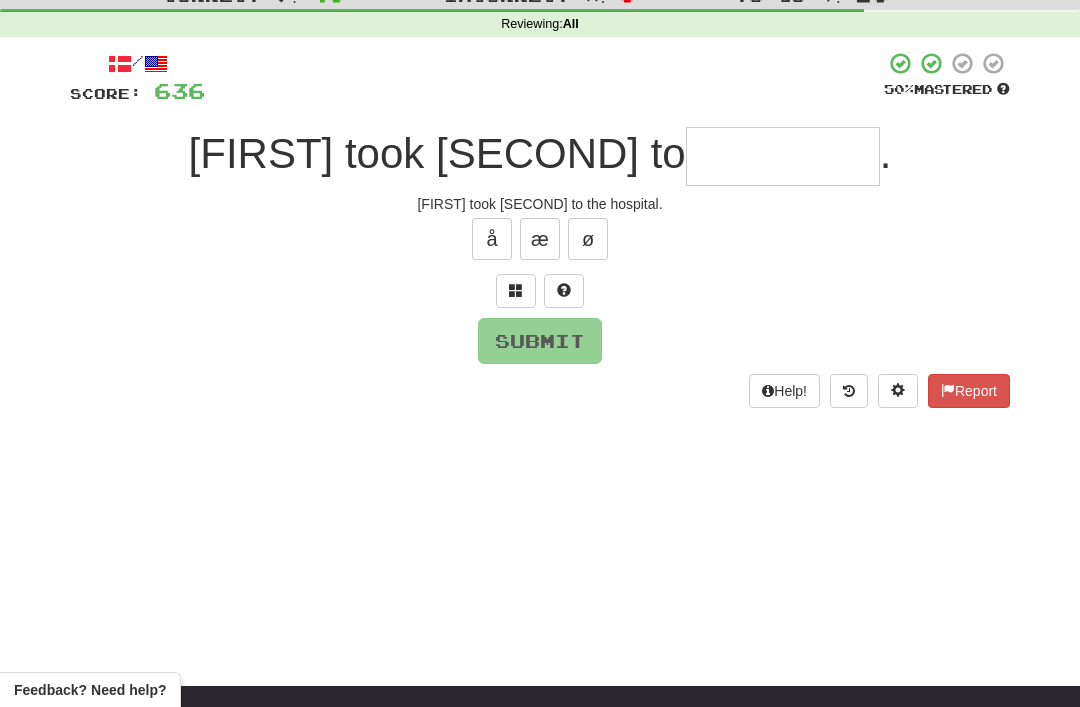 scroll, scrollTop: 70, scrollLeft: 0, axis: vertical 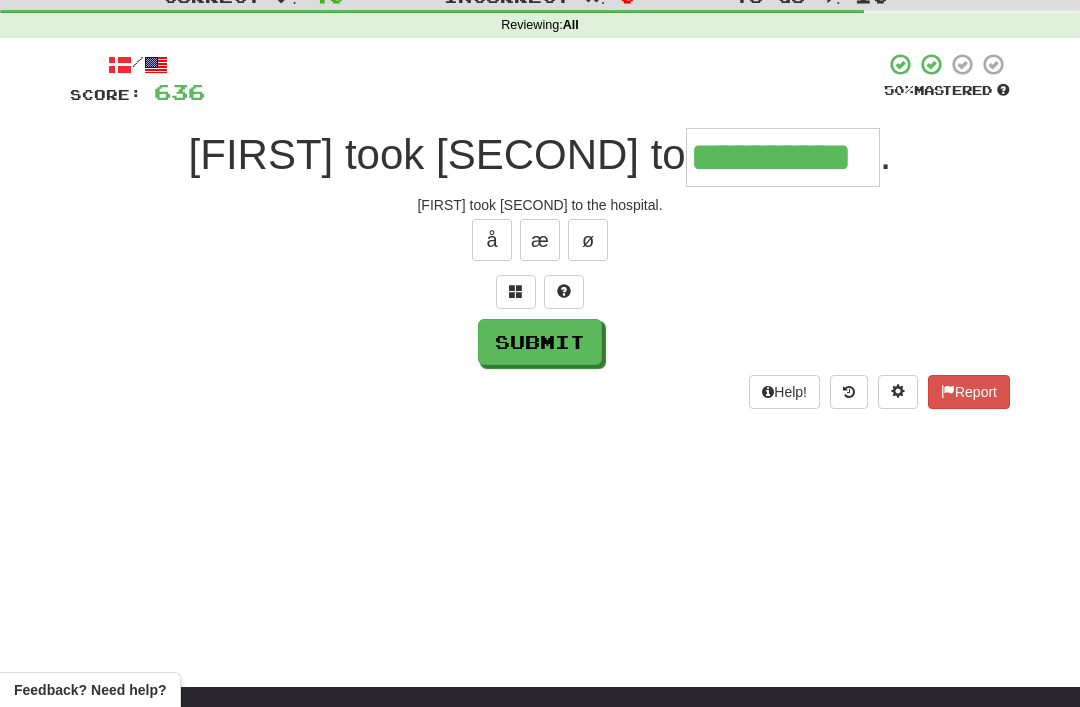 type on "**********" 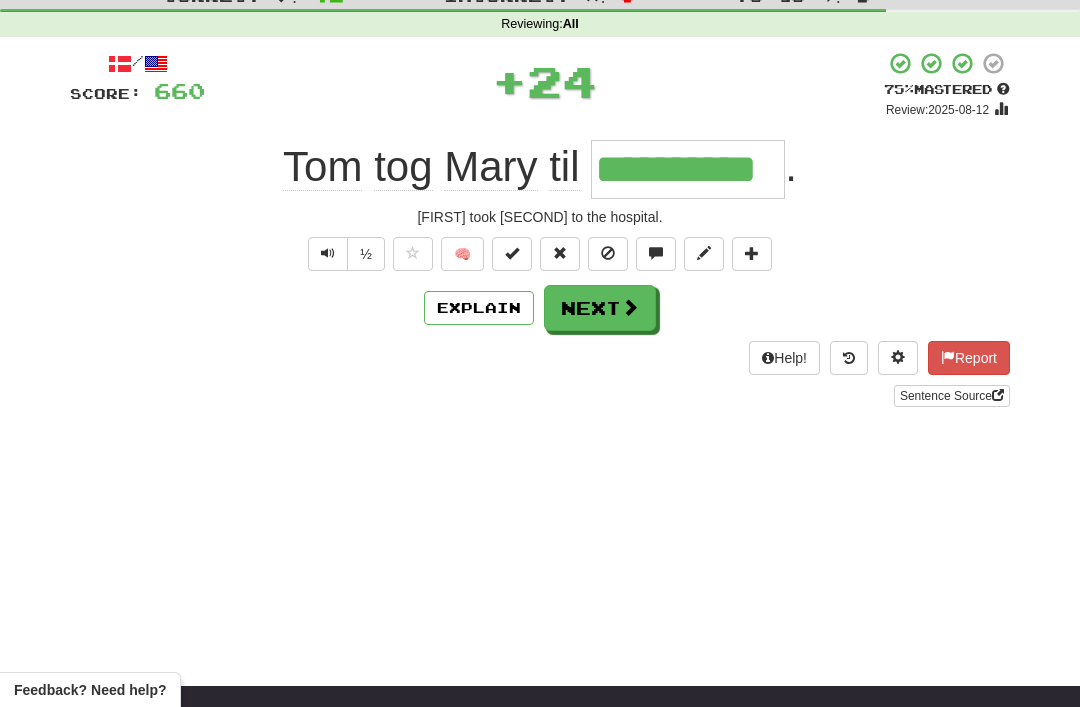 click on "Next" at bounding box center (600, 308) 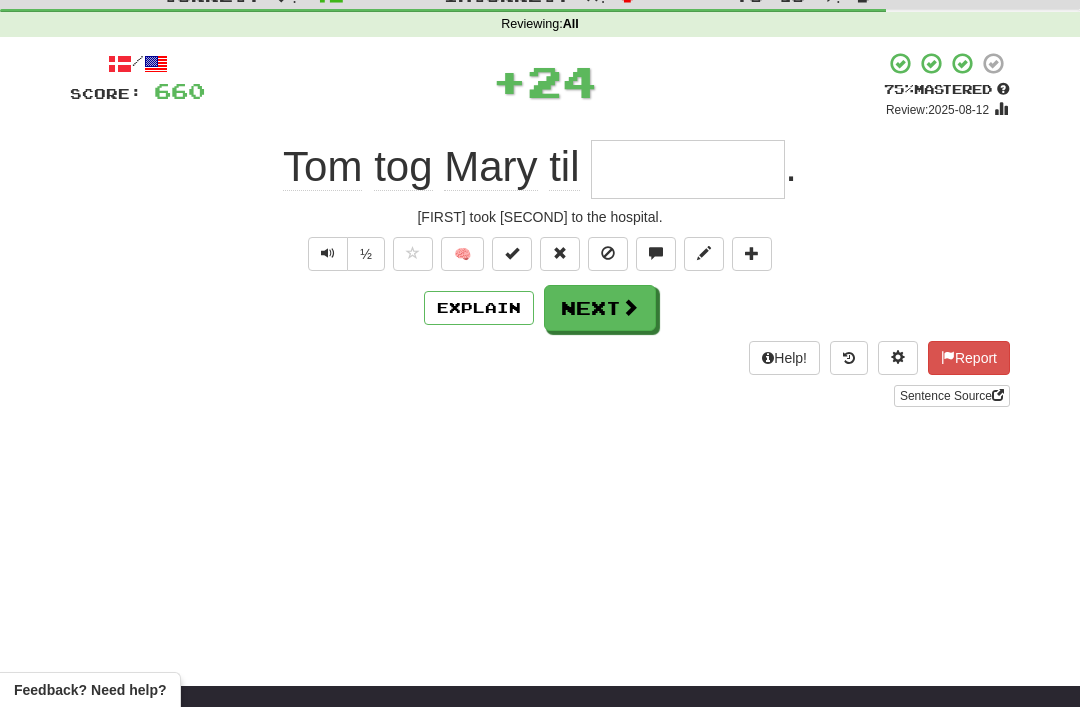 scroll, scrollTop: 70, scrollLeft: 0, axis: vertical 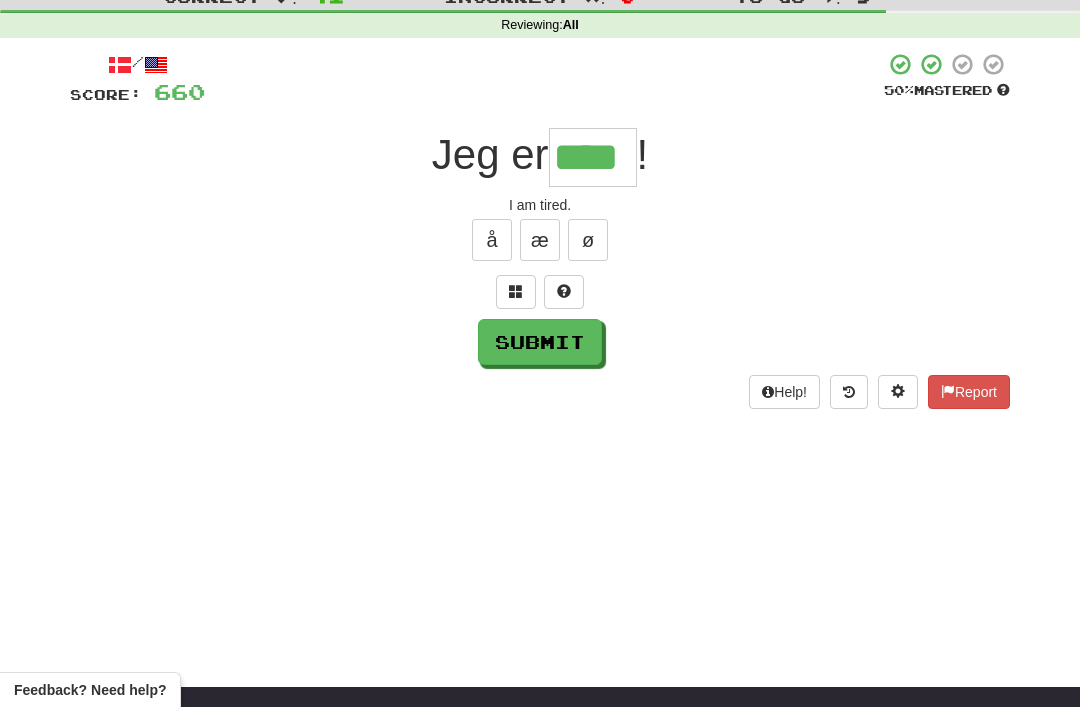 type on "****" 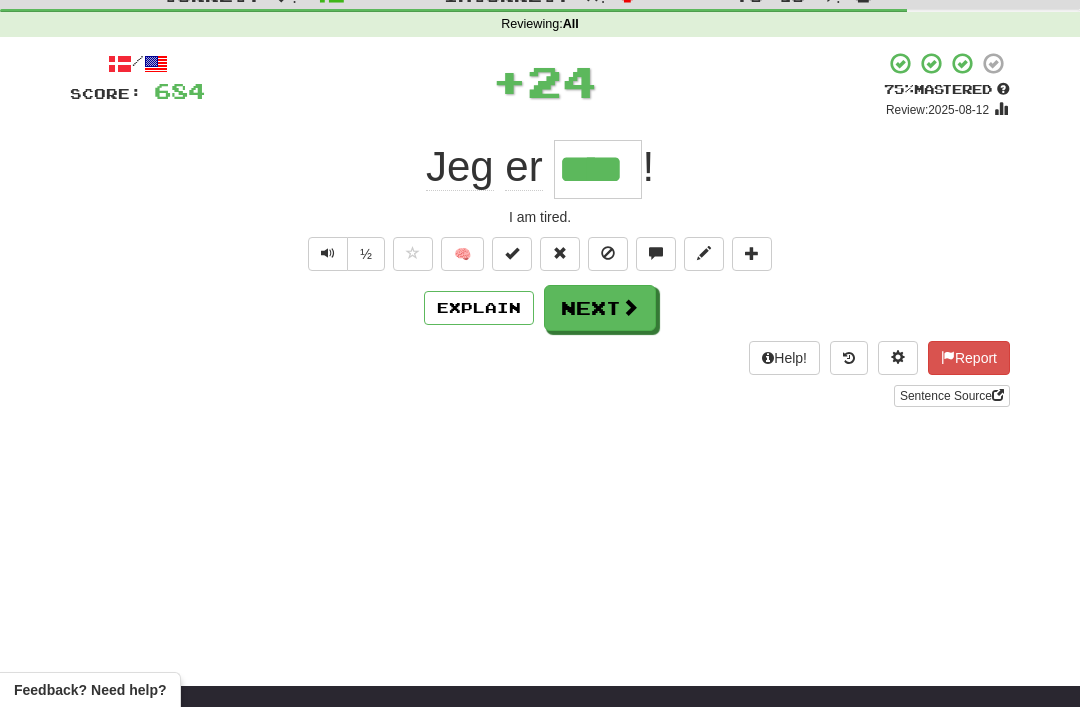 click on "Next" at bounding box center [600, 308] 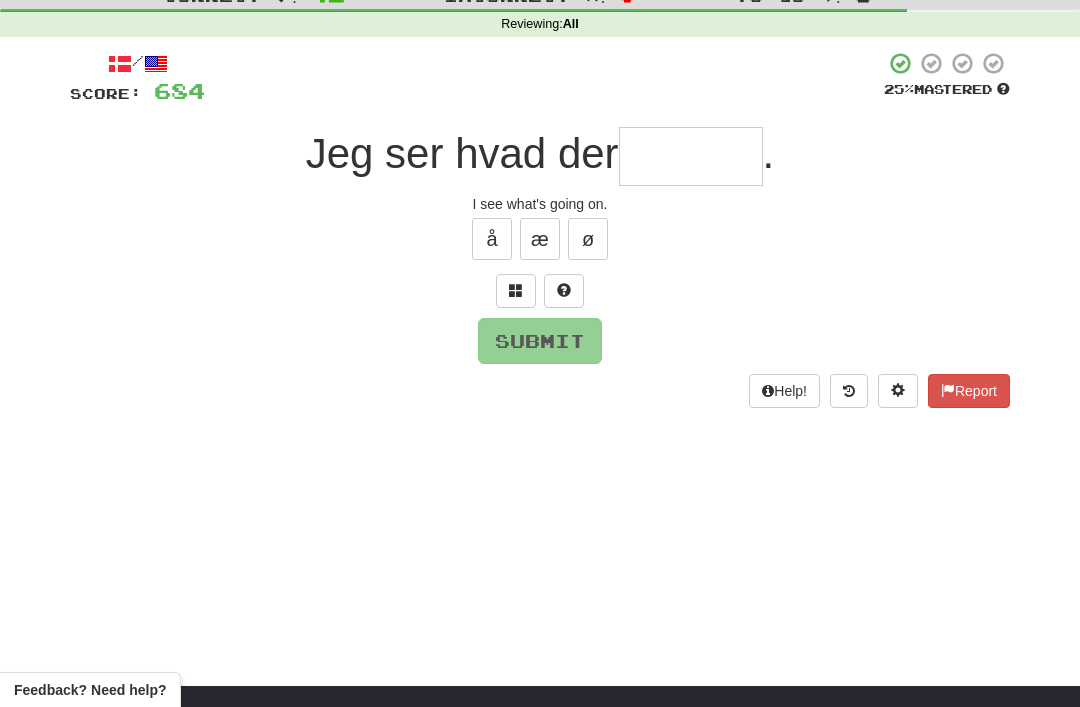 scroll, scrollTop: 70, scrollLeft: 0, axis: vertical 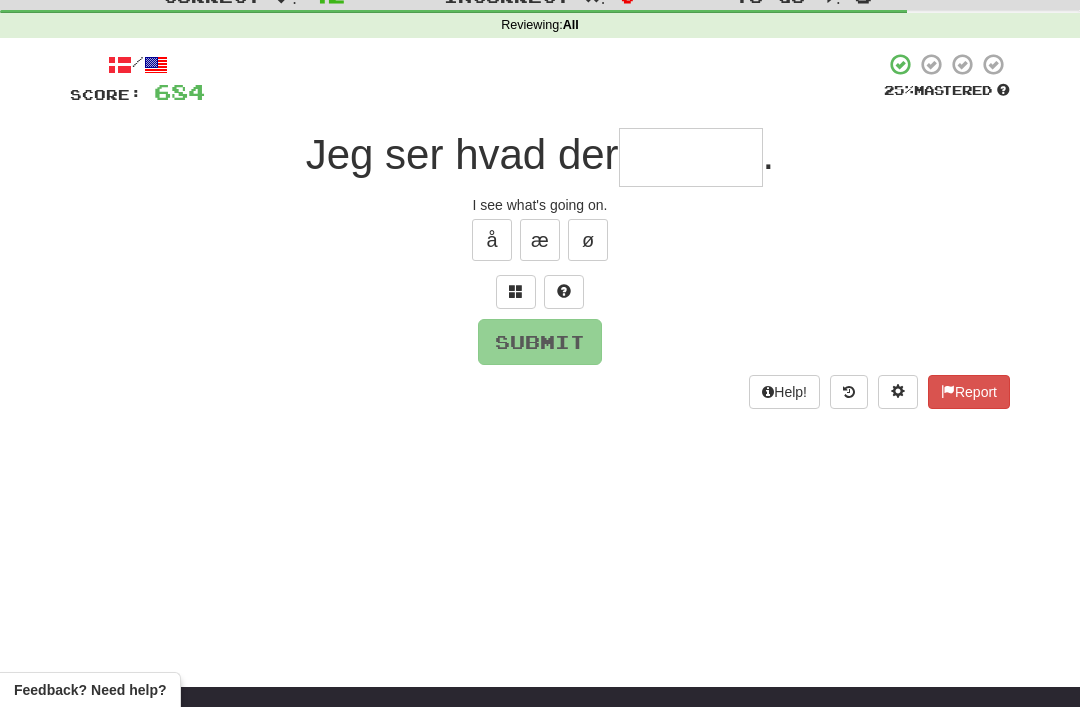 type on "*" 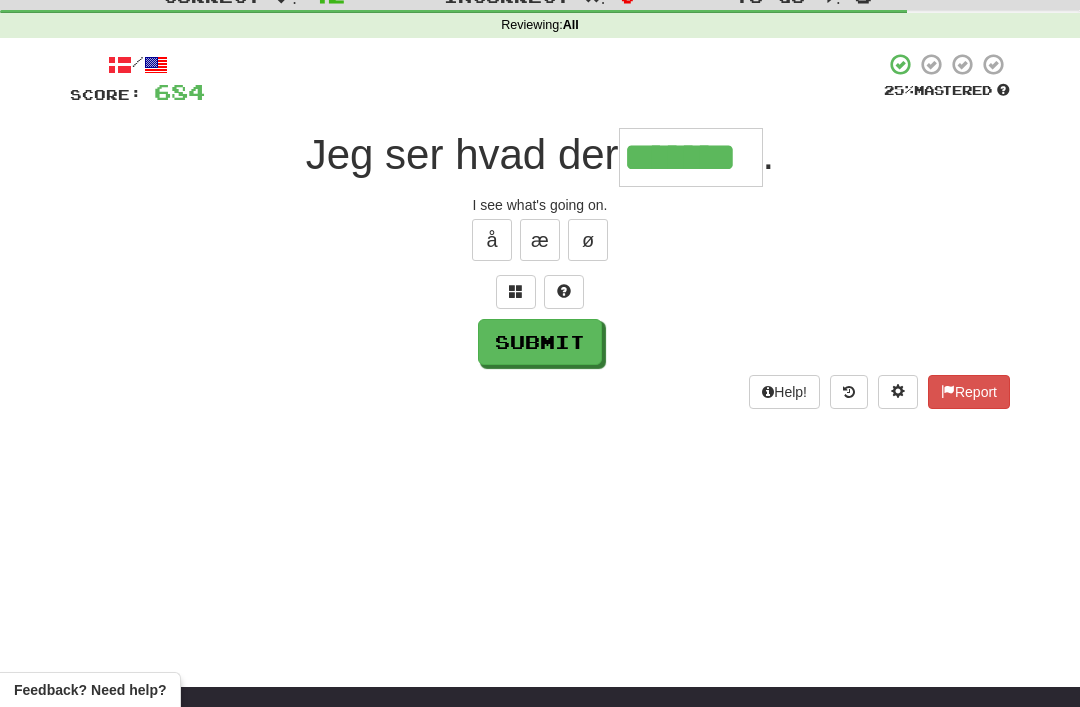 type on "*******" 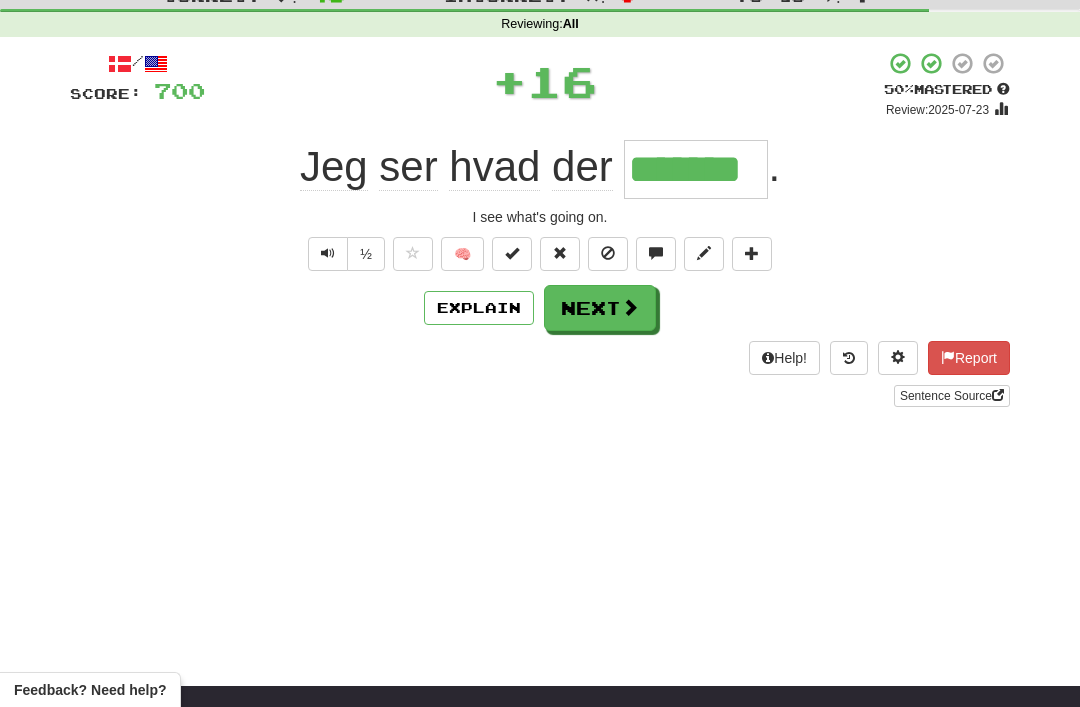 click on "Next" at bounding box center (600, 308) 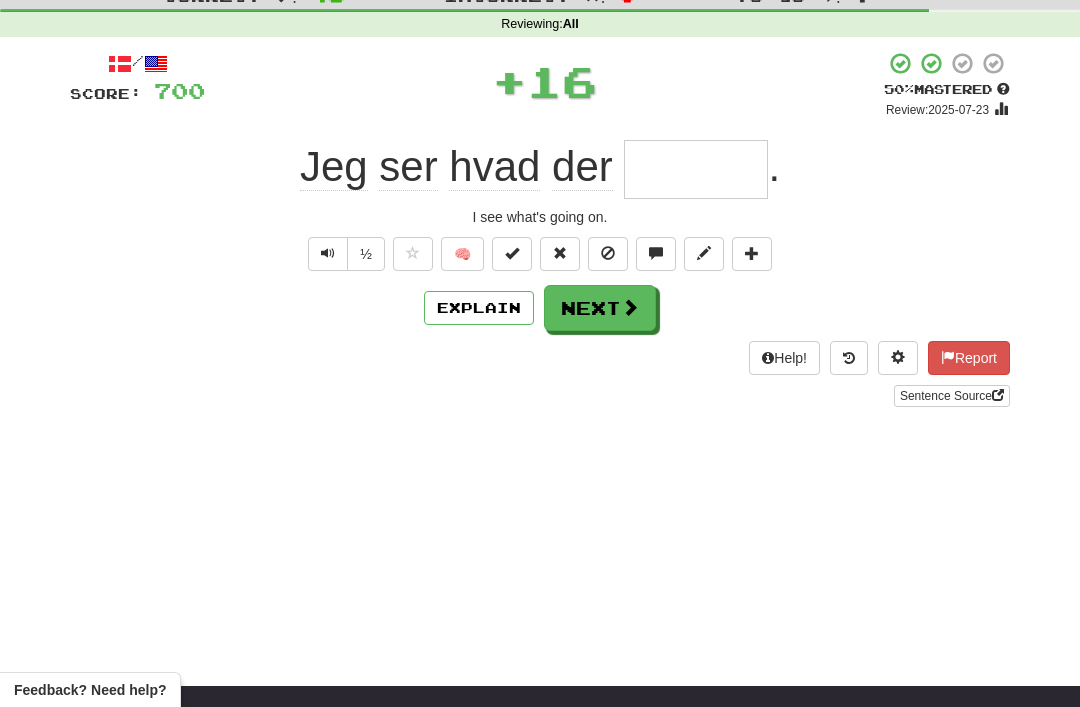 scroll, scrollTop: 70, scrollLeft: 0, axis: vertical 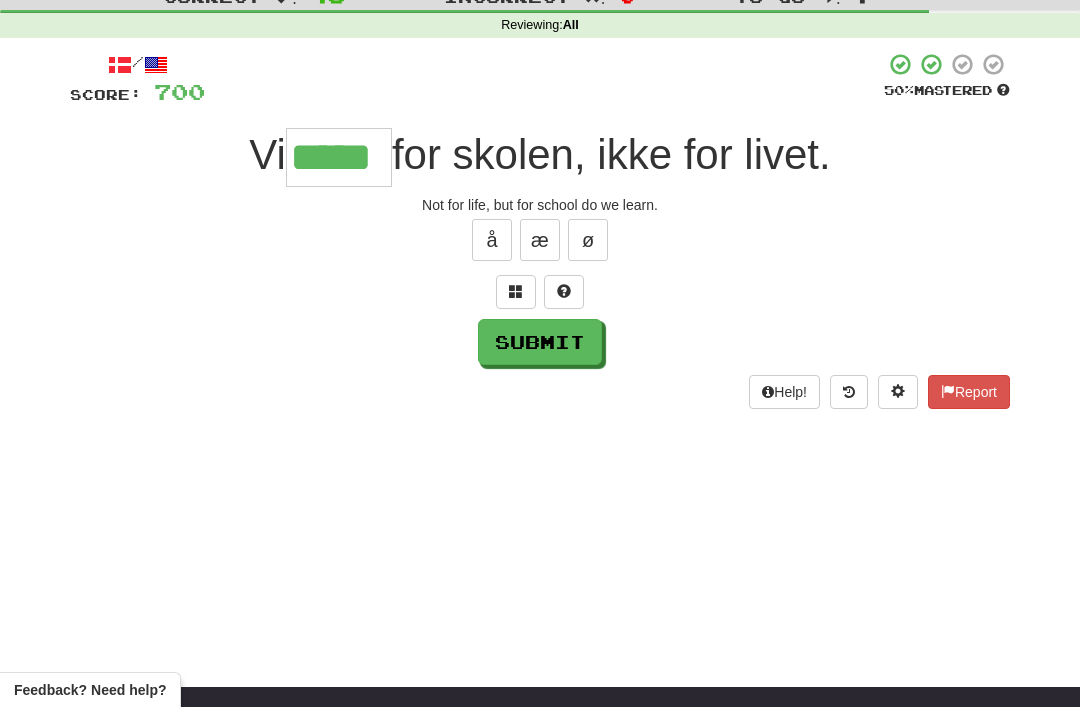 type on "*****" 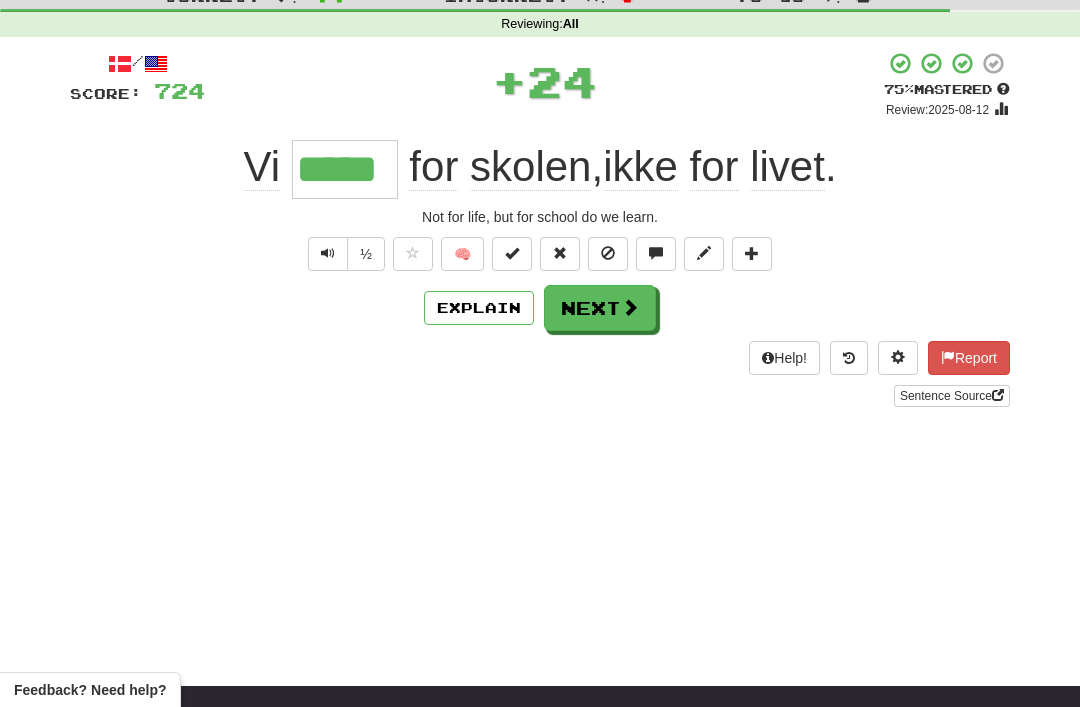 click on "Next" at bounding box center (600, 308) 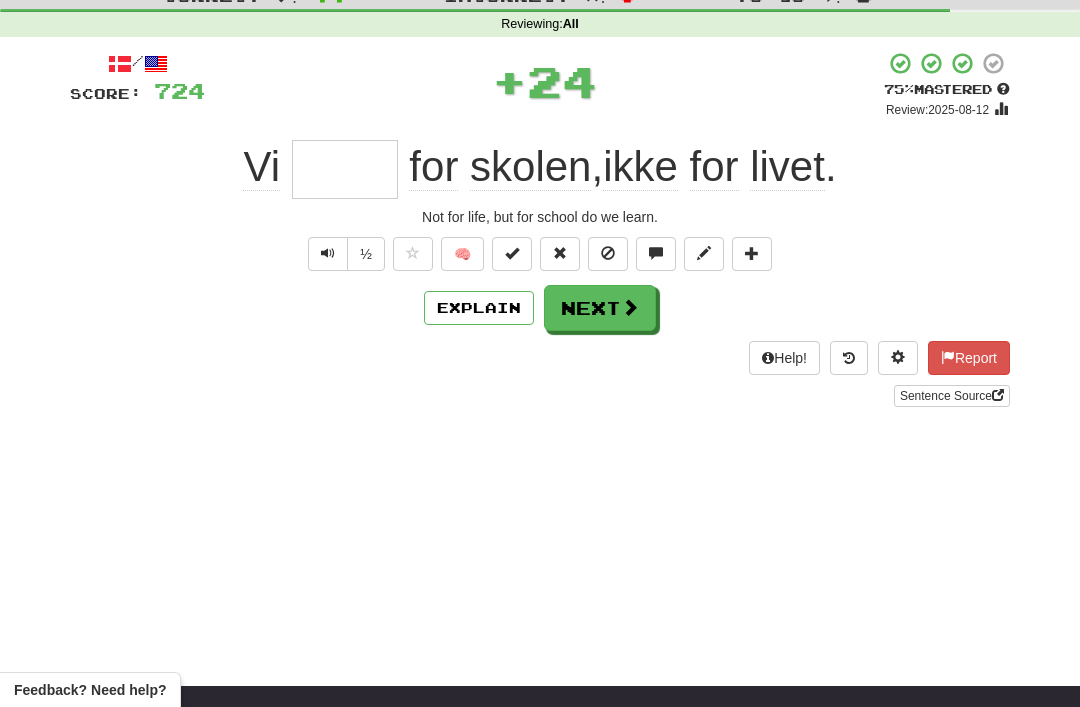 scroll, scrollTop: 70, scrollLeft: 0, axis: vertical 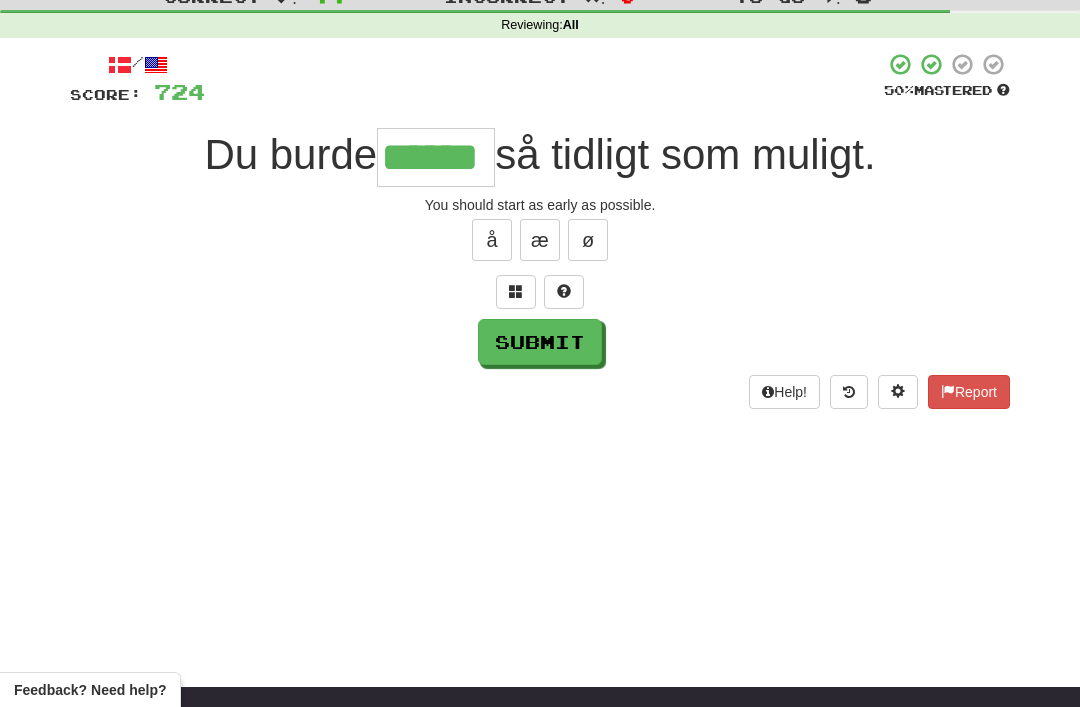 type on "******" 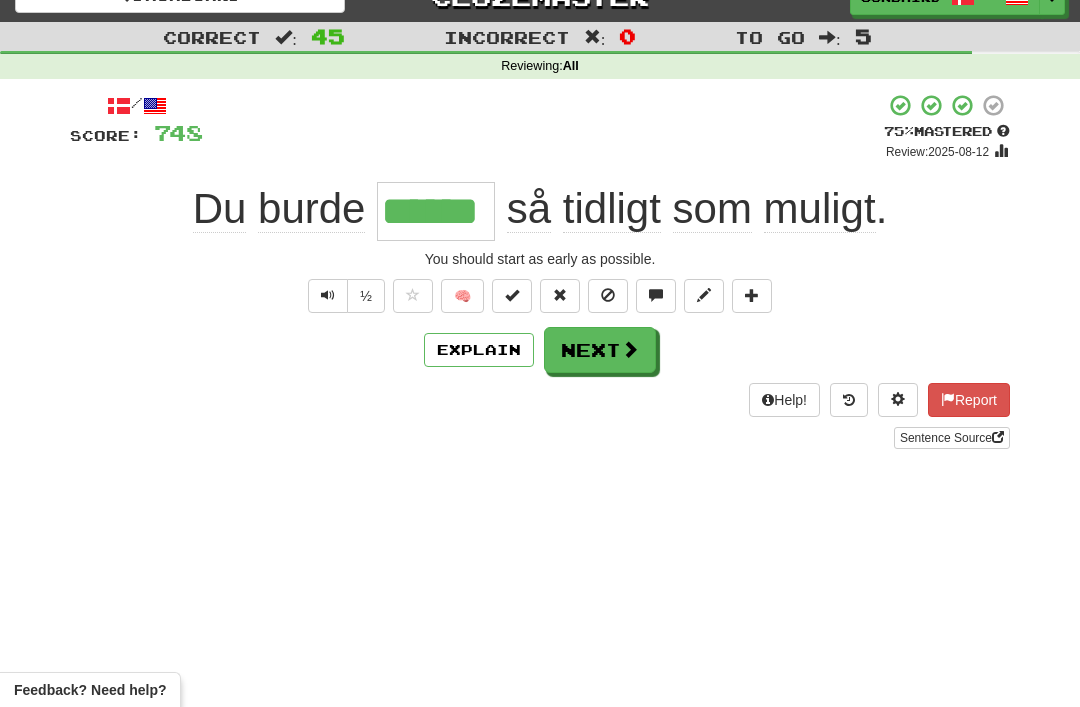 scroll, scrollTop: 32, scrollLeft: 0, axis: vertical 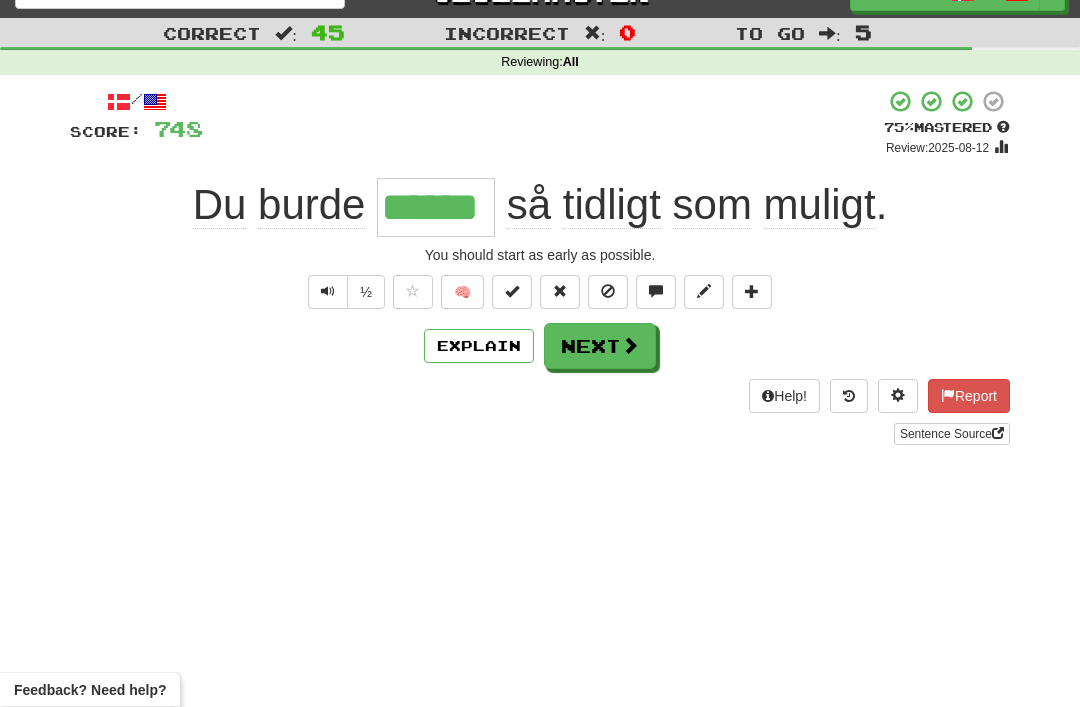 click on "Next" at bounding box center (600, 347) 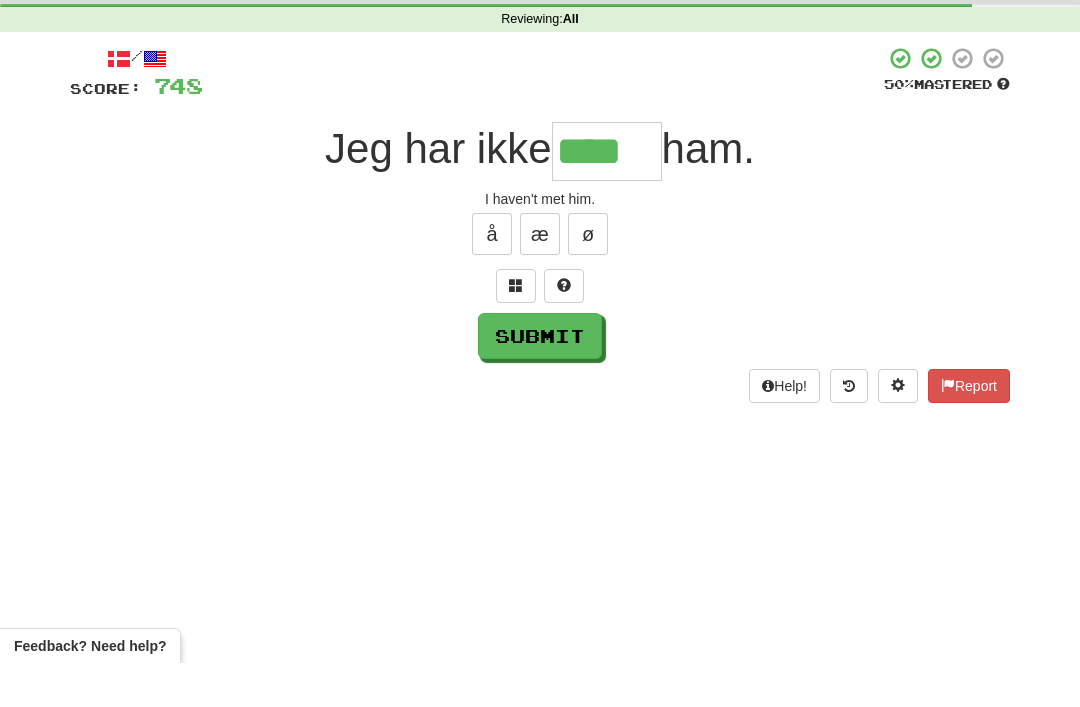 type on "****" 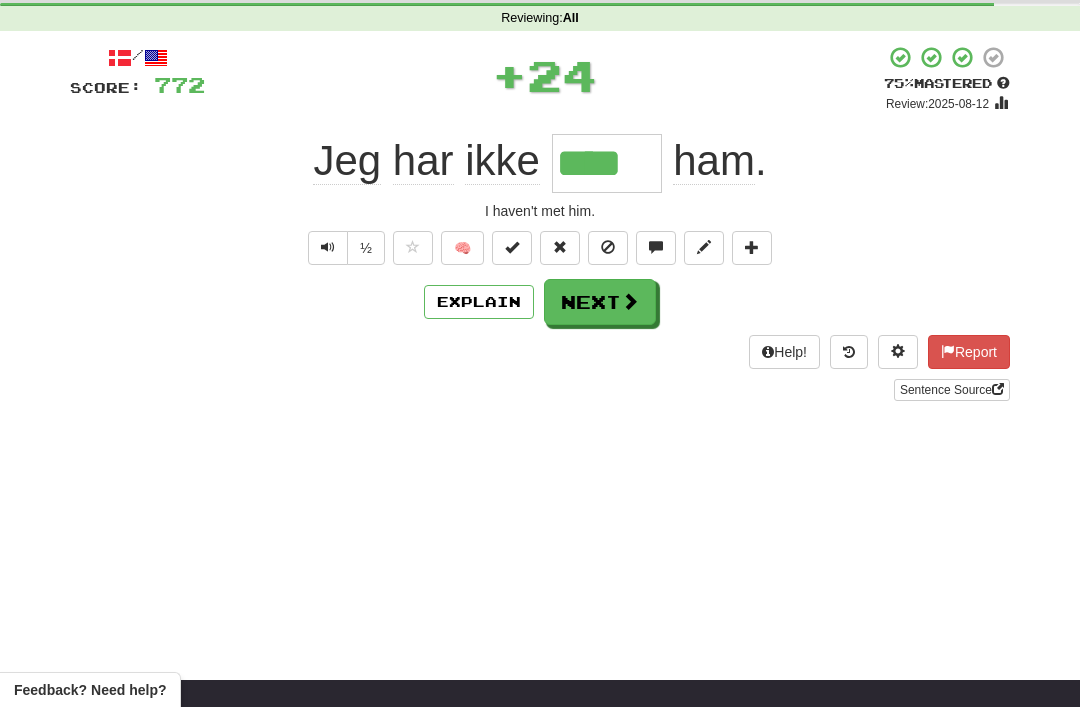 click on "Next" at bounding box center [600, 302] 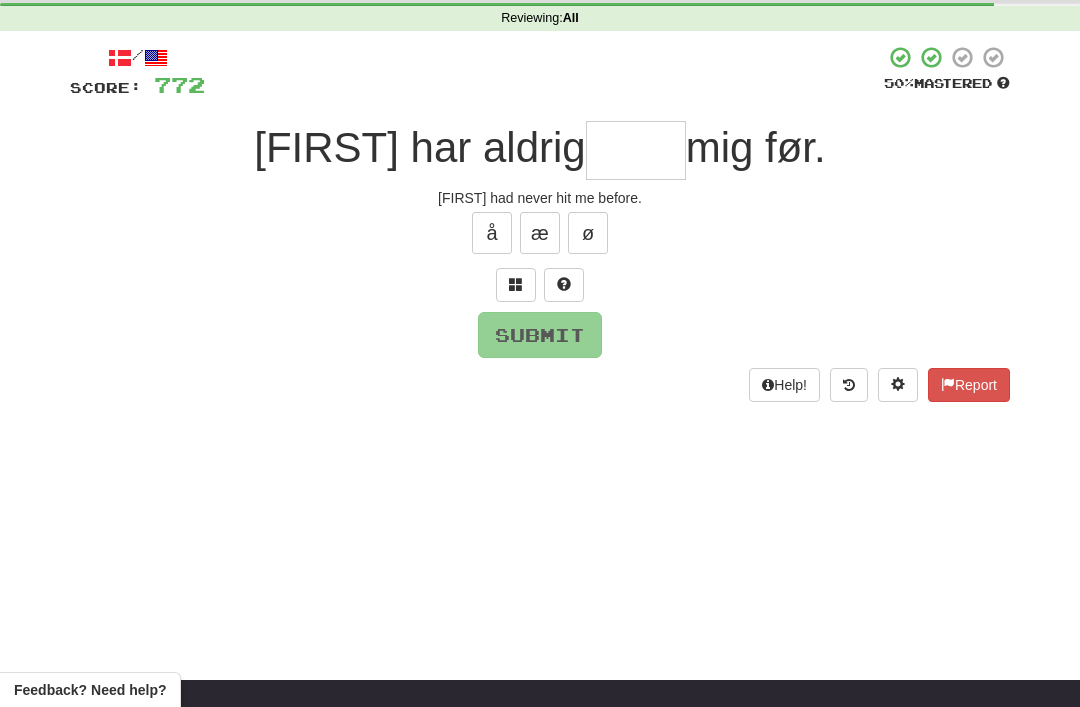 scroll, scrollTop: 76, scrollLeft: 0, axis: vertical 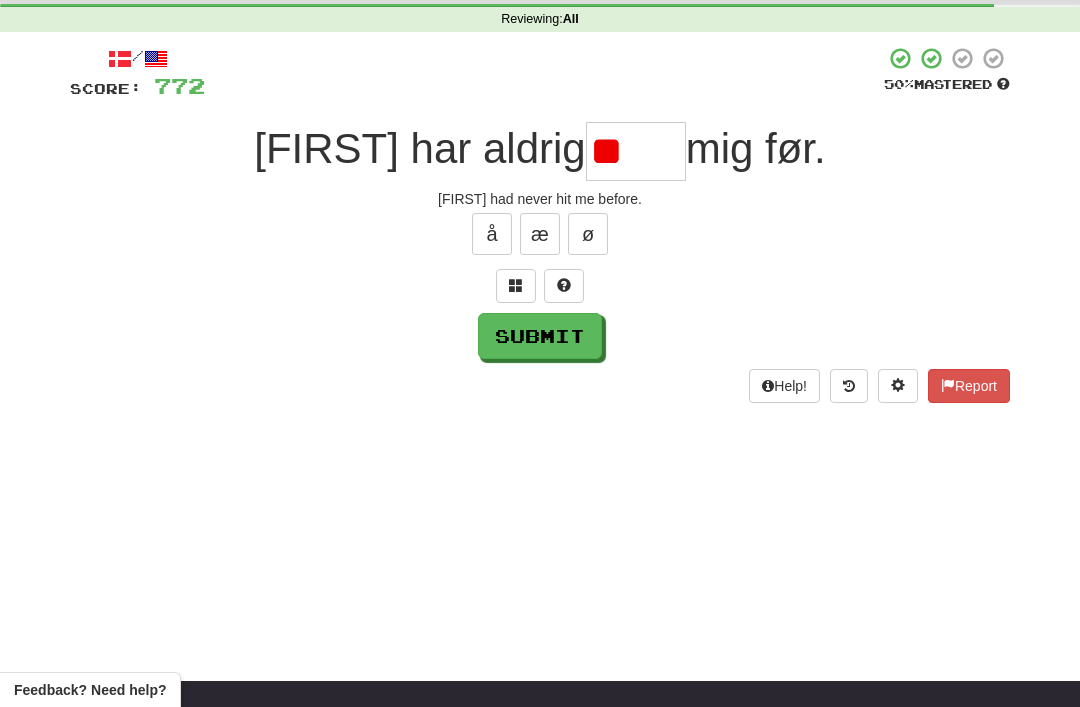 type on "*" 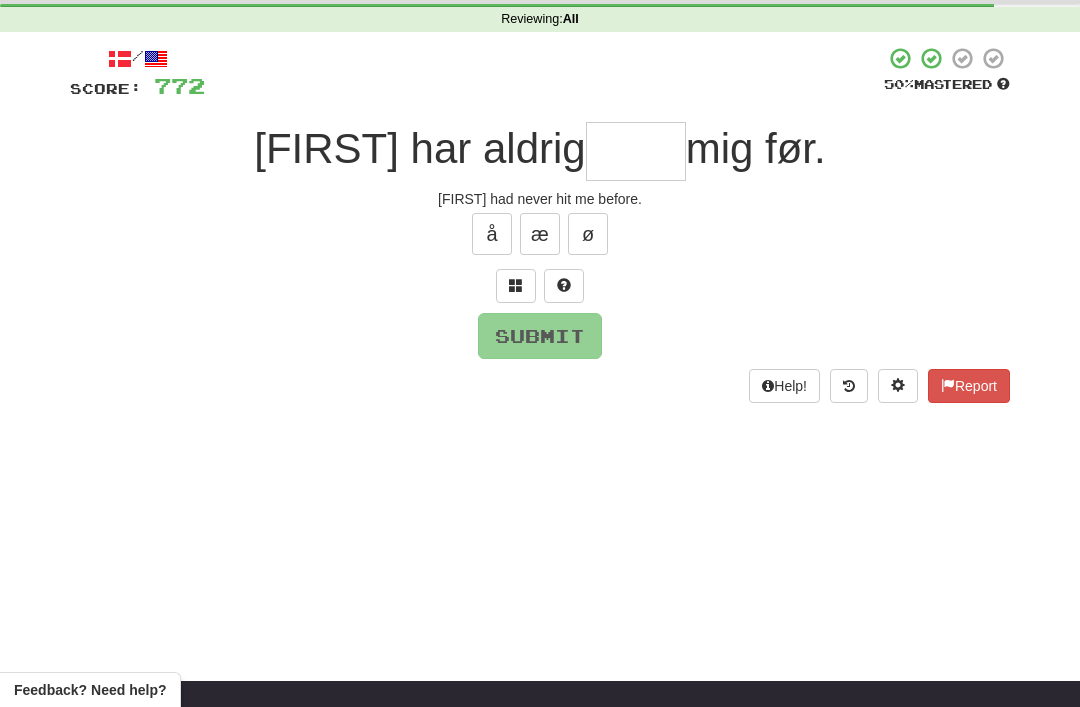 type on "*" 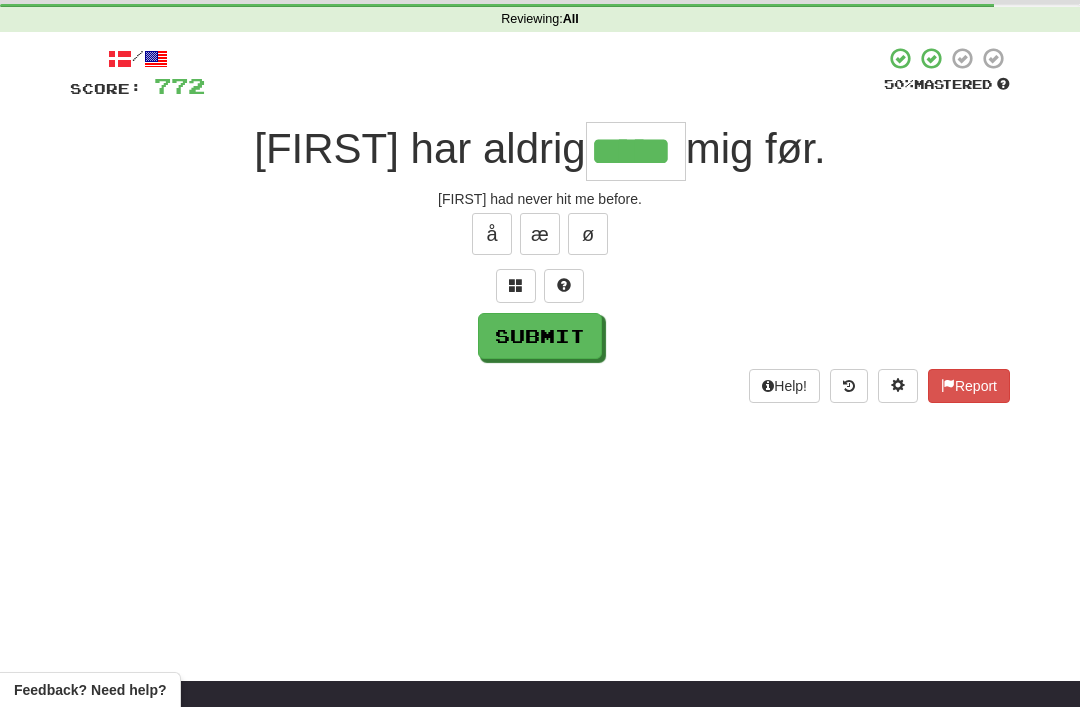 type on "*****" 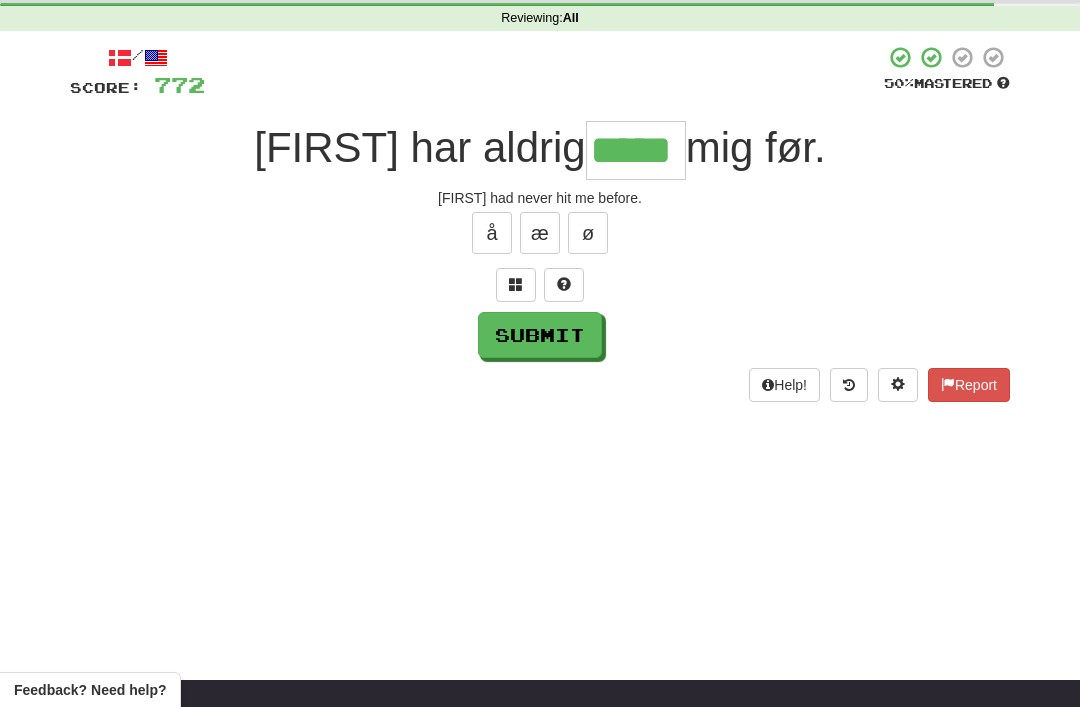 click on "Submit" at bounding box center (540, 335) 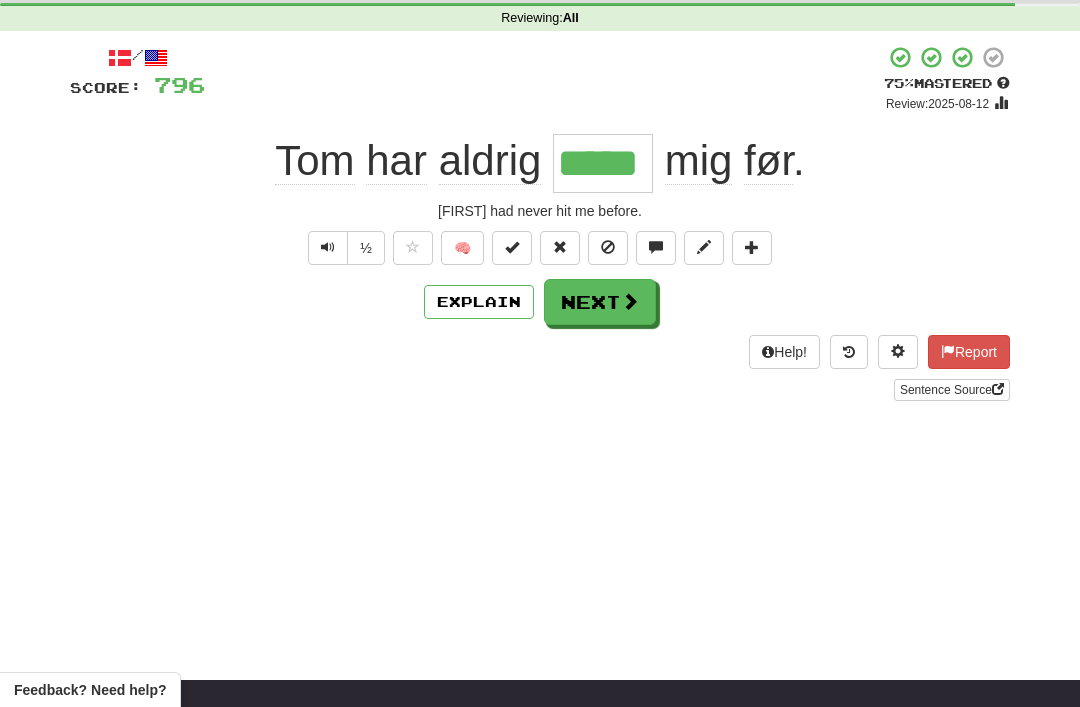click on "Next" at bounding box center (600, 302) 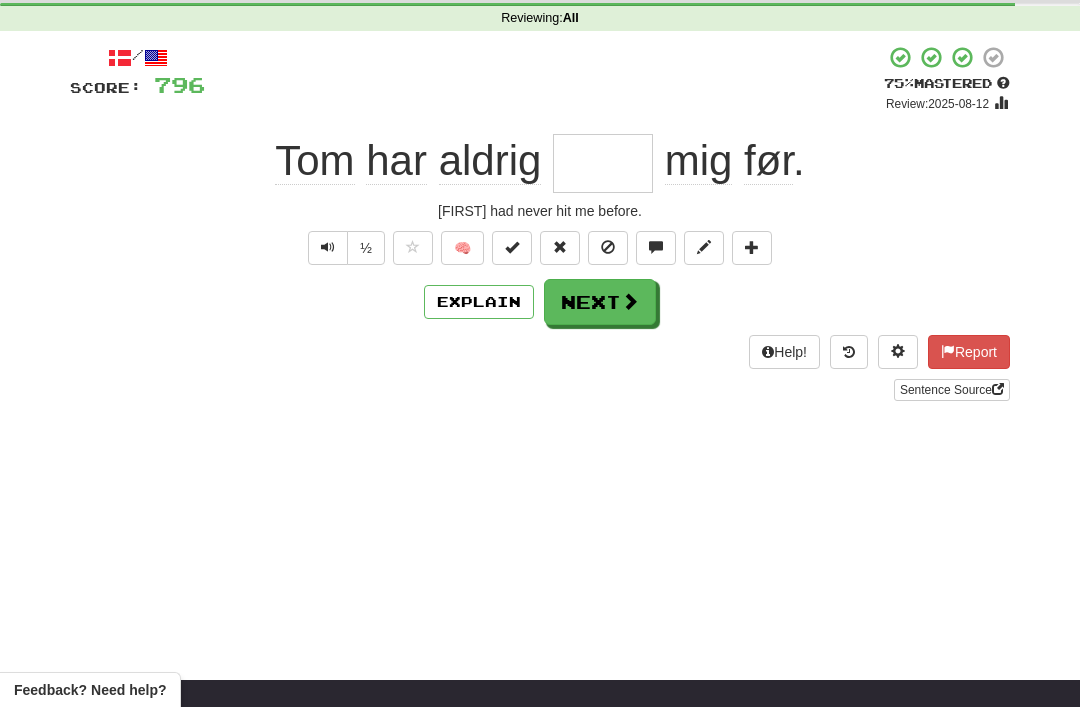scroll, scrollTop: 76, scrollLeft: 0, axis: vertical 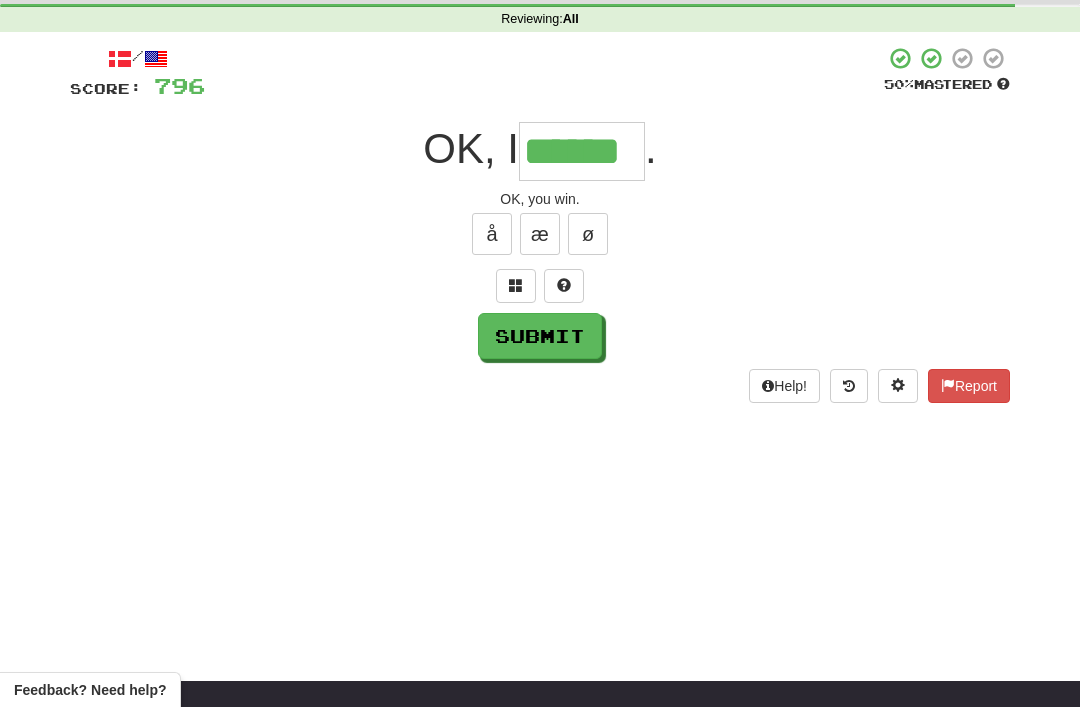 type on "******" 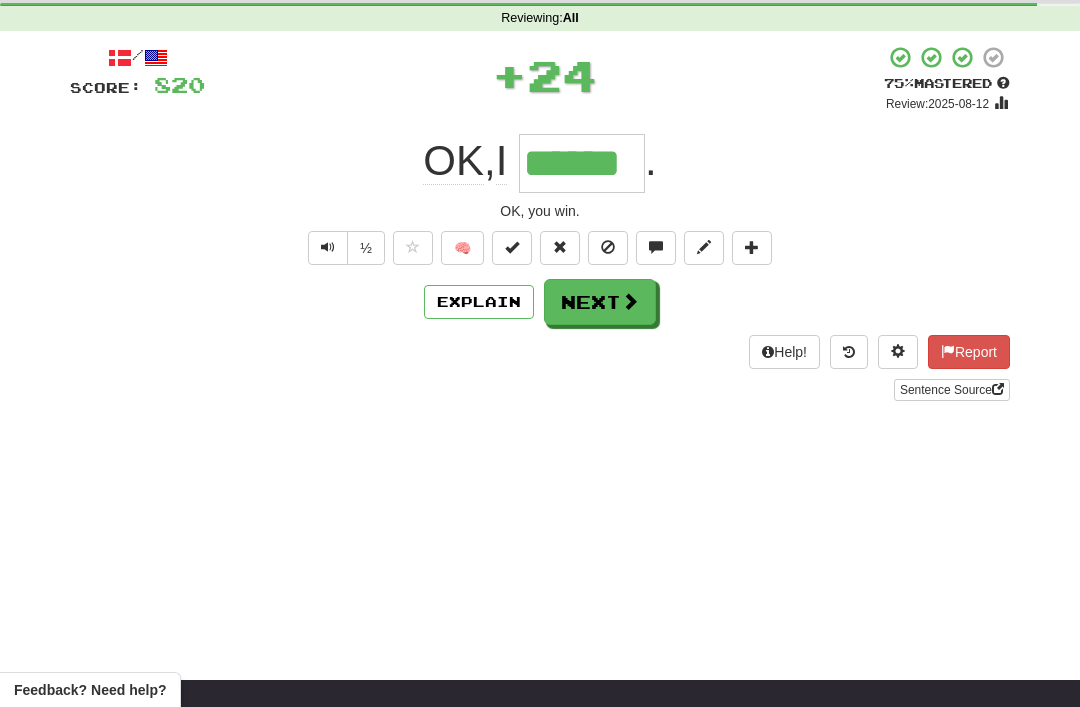 click on "Next" at bounding box center [600, 302] 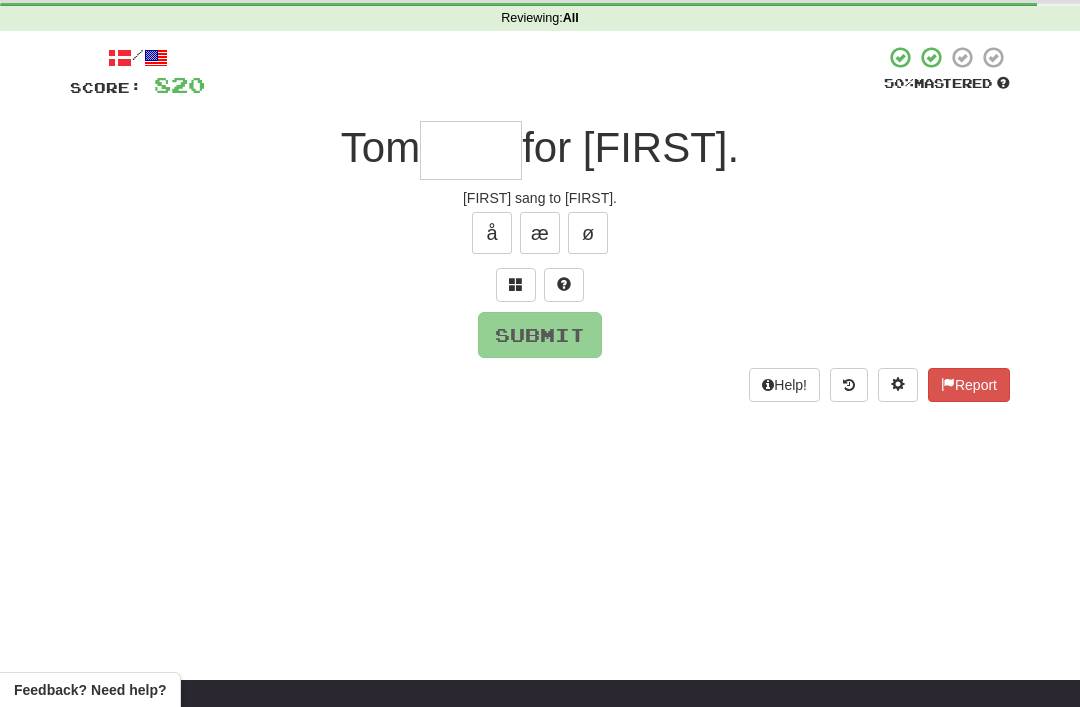 scroll, scrollTop: 76, scrollLeft: 0, axis: vertical 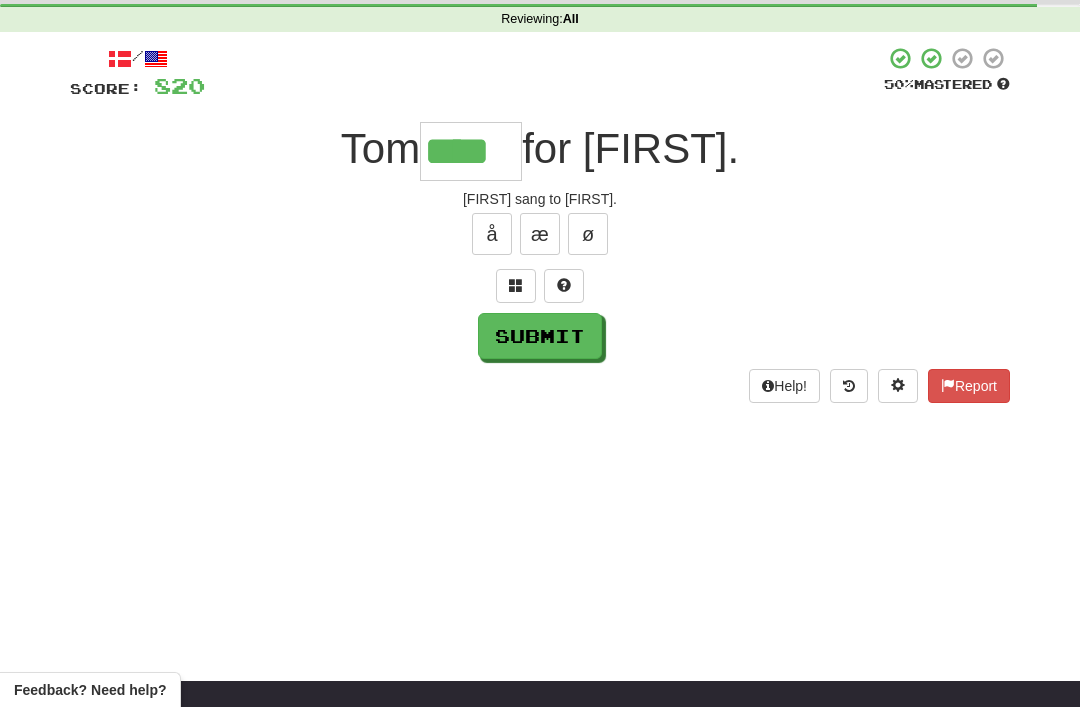 type on "****" 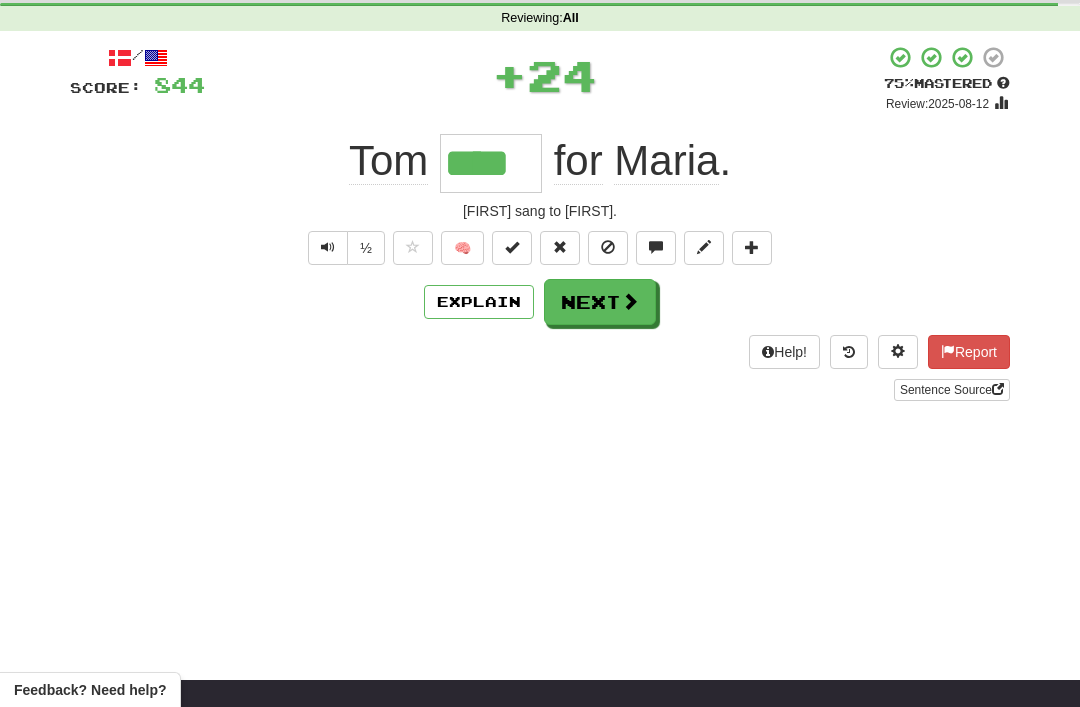 click on "Next" at bounding box center [600, 302] 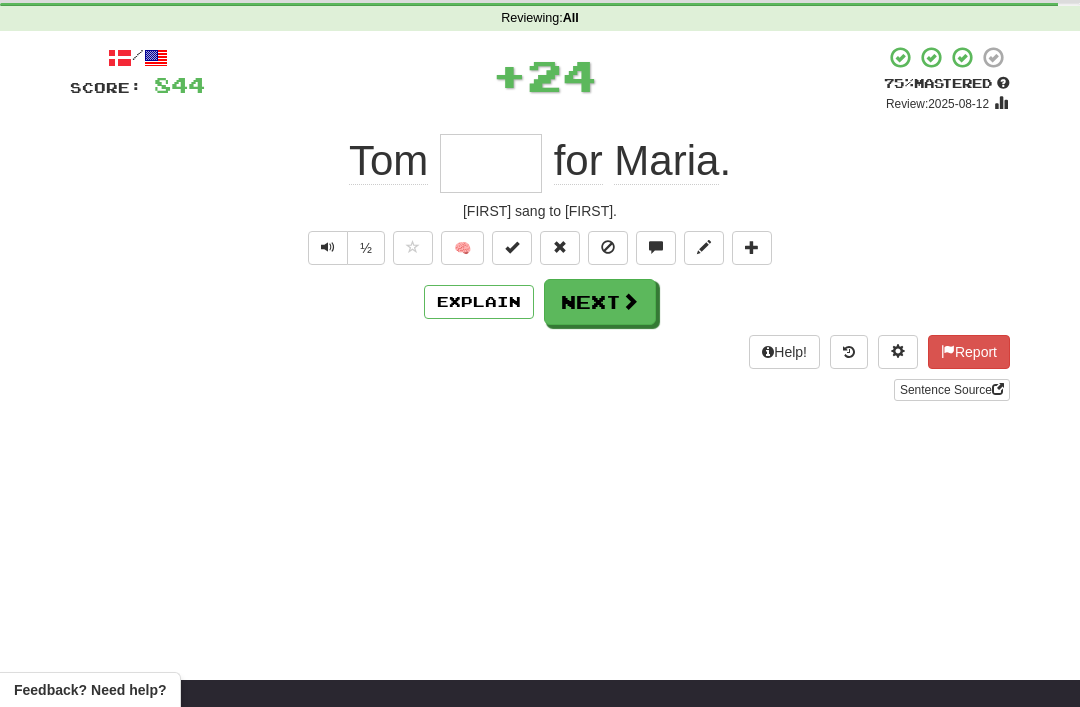 scroll, scrollTop: 76, scrollLeft: 0, axis: vertical 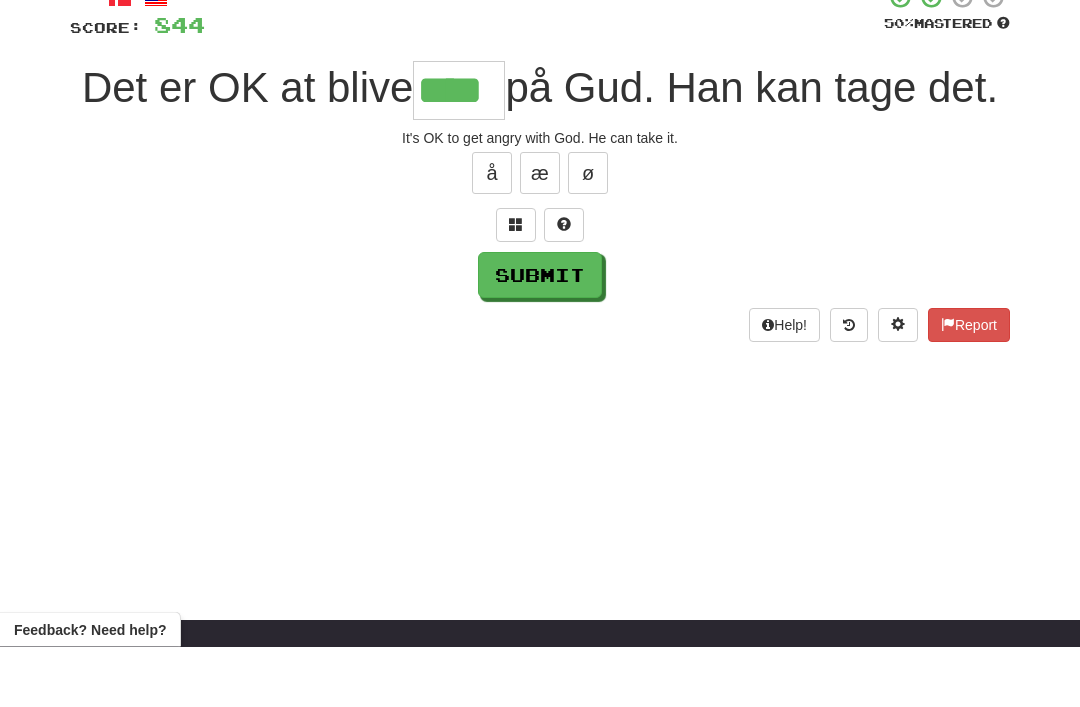 type on "****" 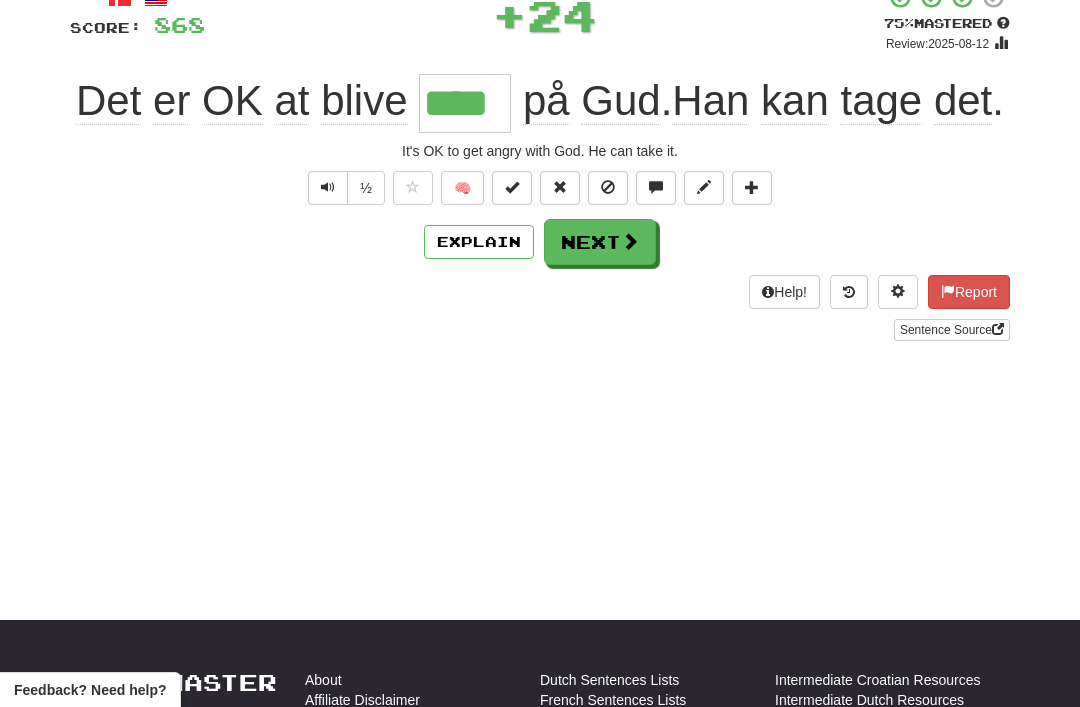 click on "Next" at bounding box center [600, 242] 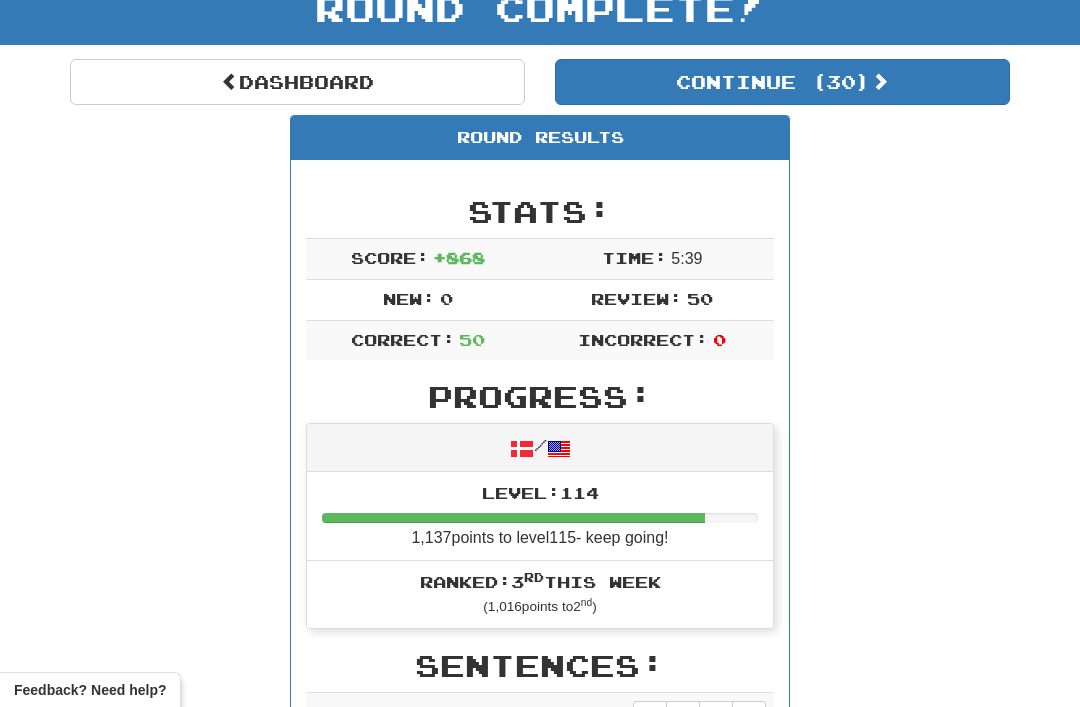 click on "Continue ( 30 )" at bounding box center (782, 82) 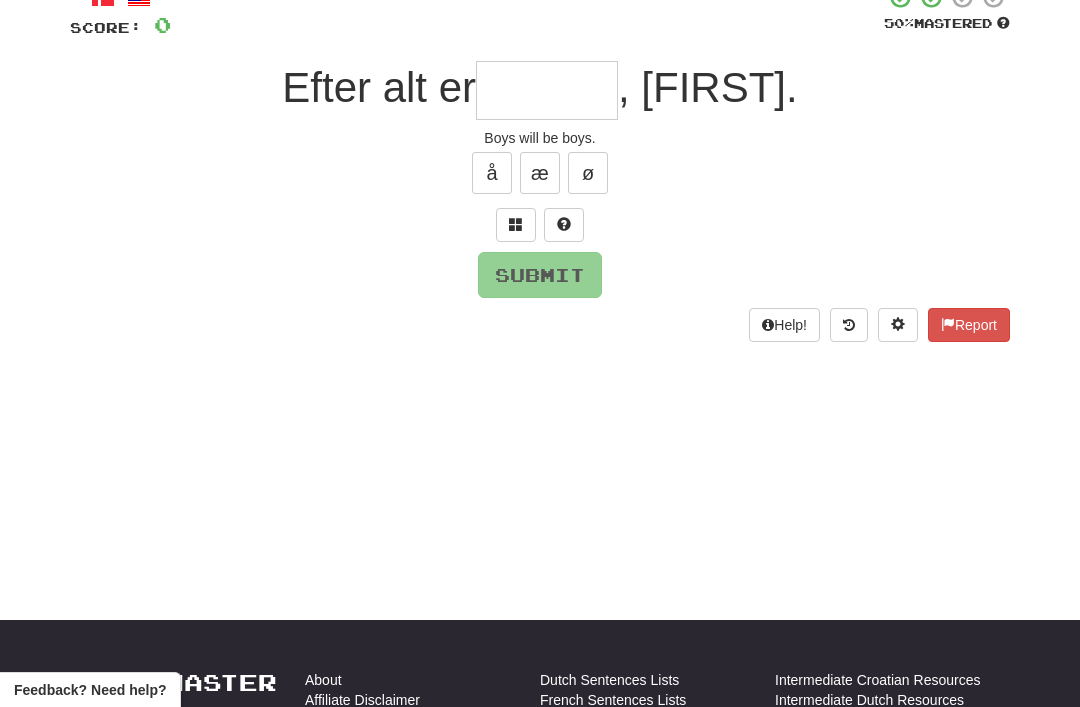 click at bounding box center [547, 90] 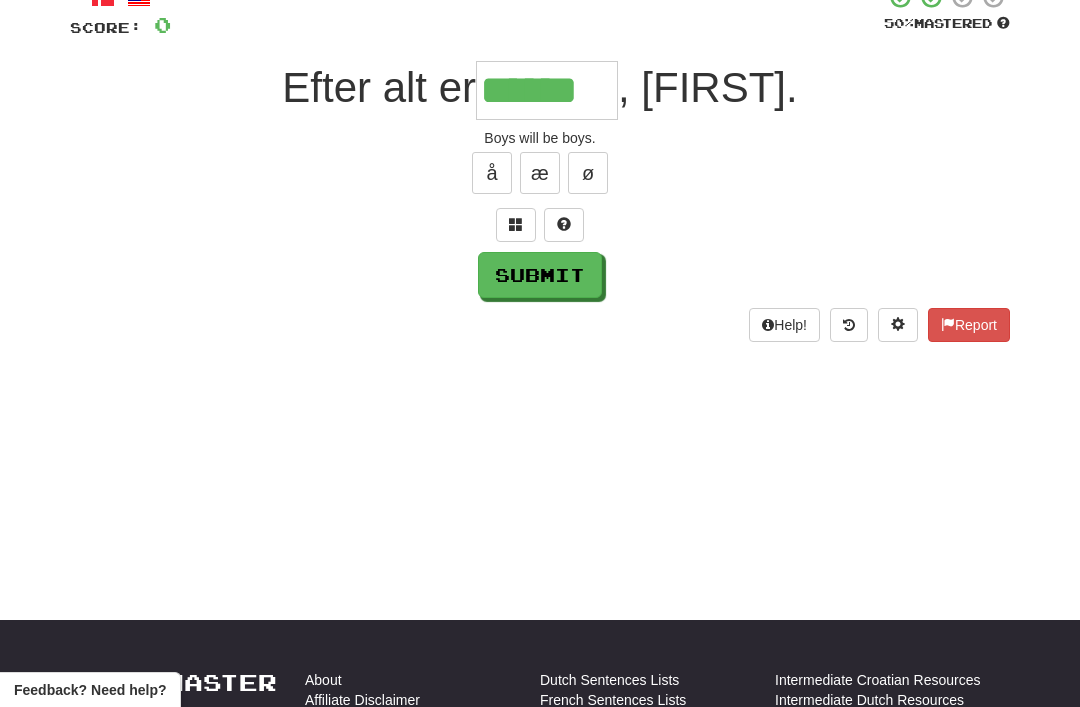 type on "******" 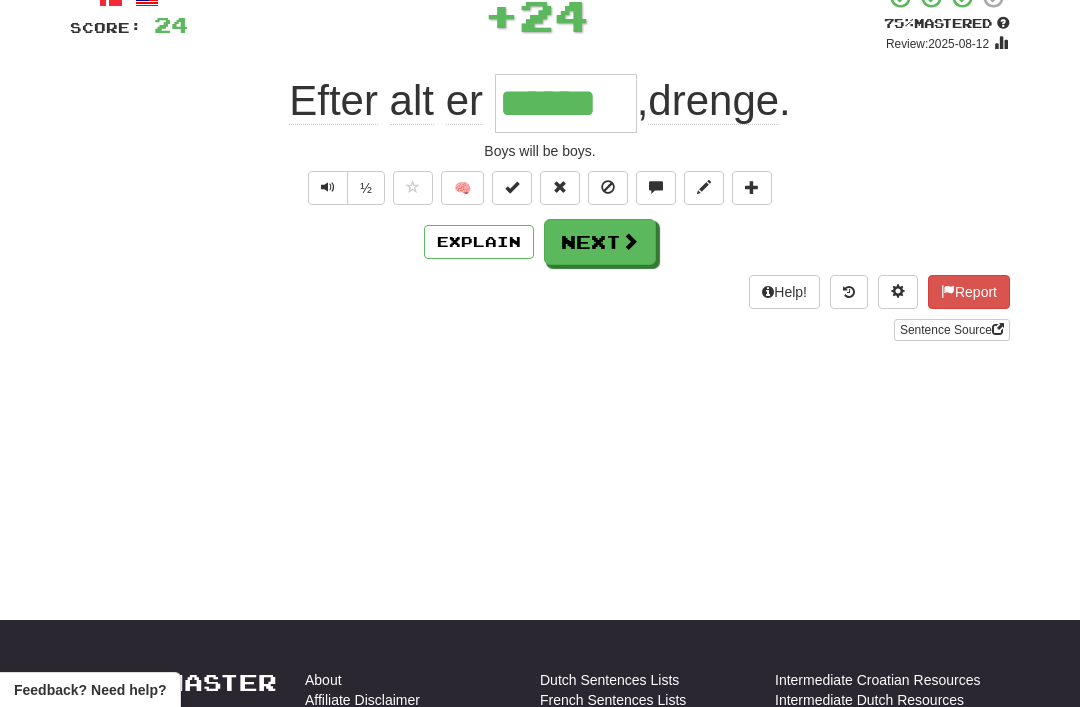 click on "Next" at bounding box center [600, 242] 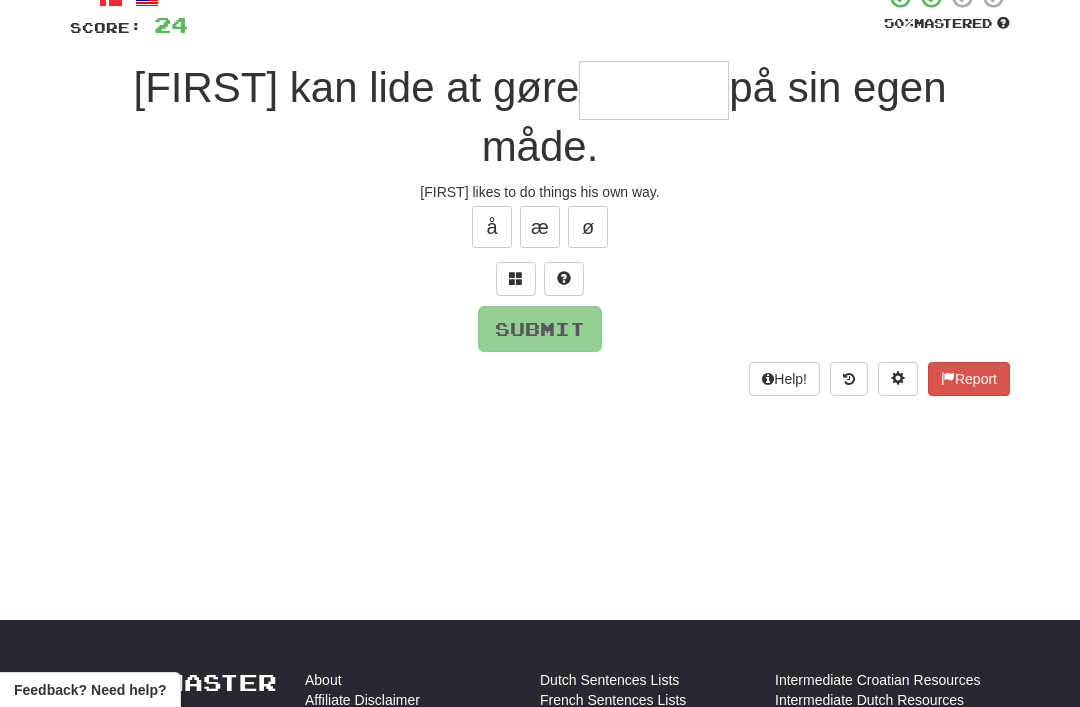 type on "*" 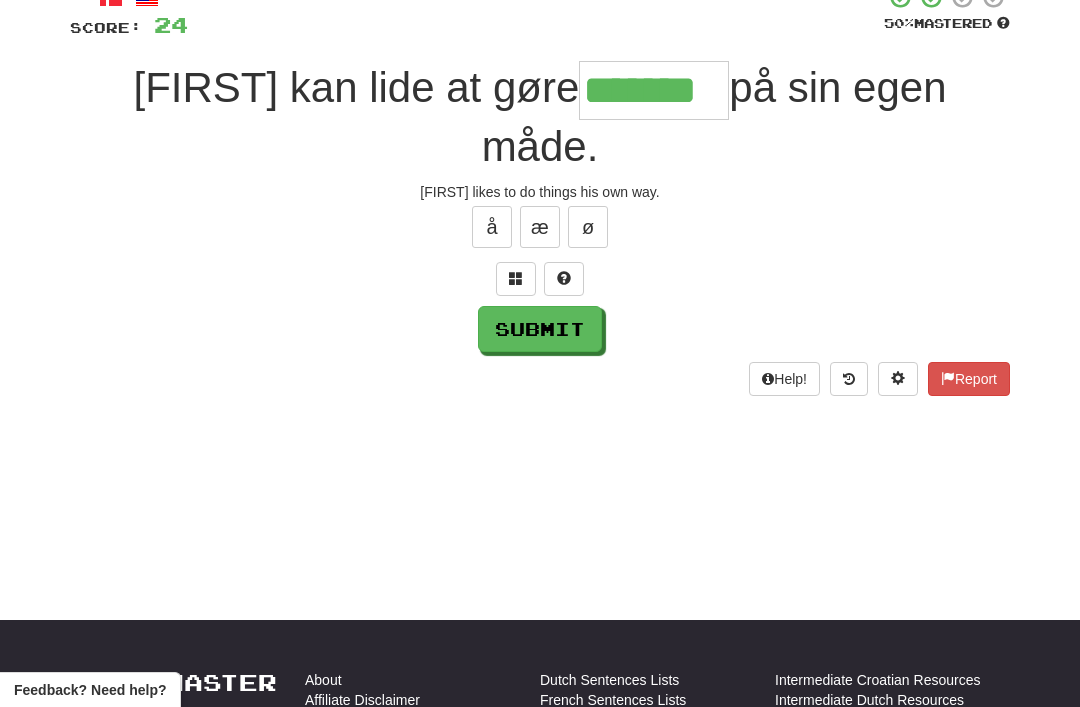 type on "*******" 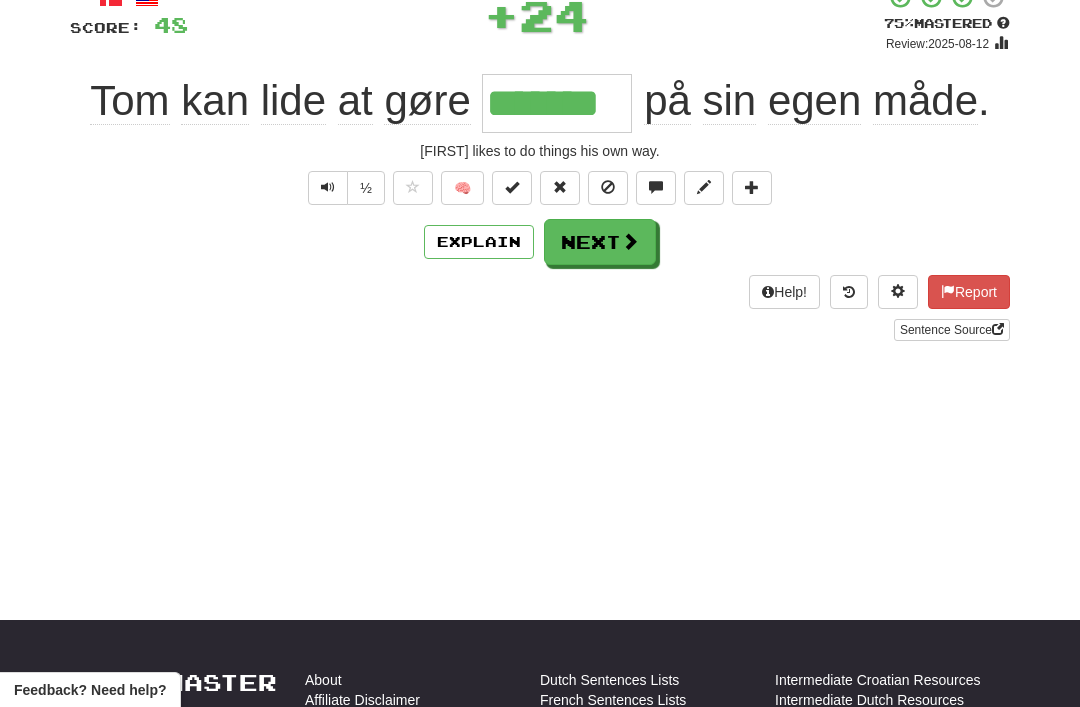click on "Next" at bounding box center [600, 242] 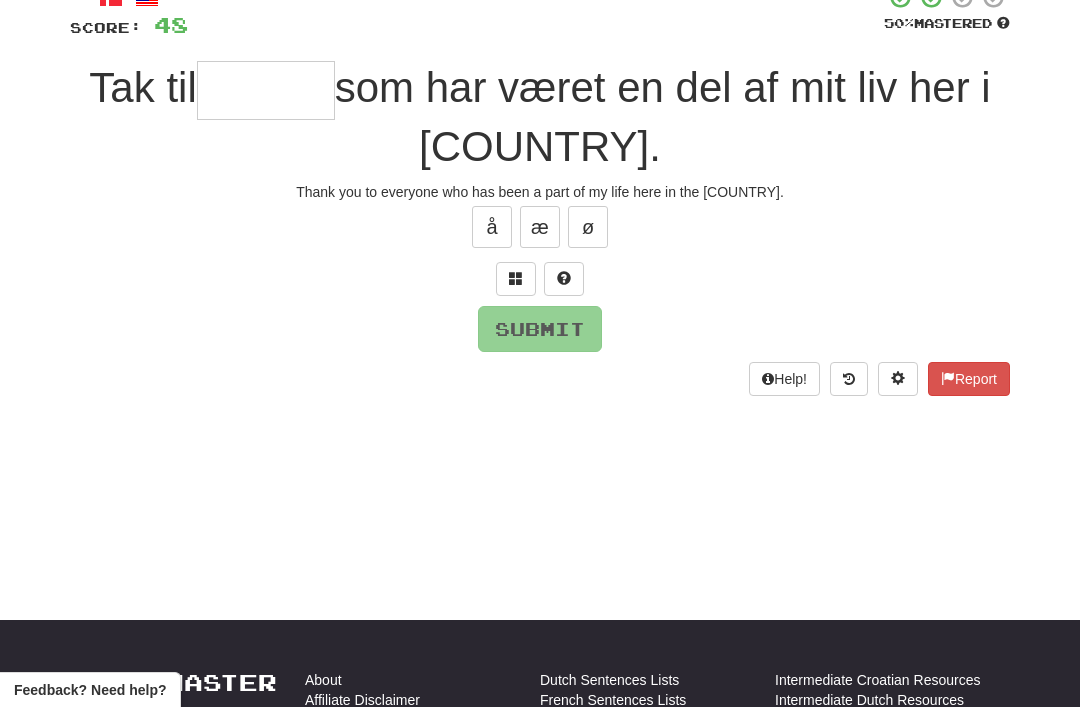 type on "*" 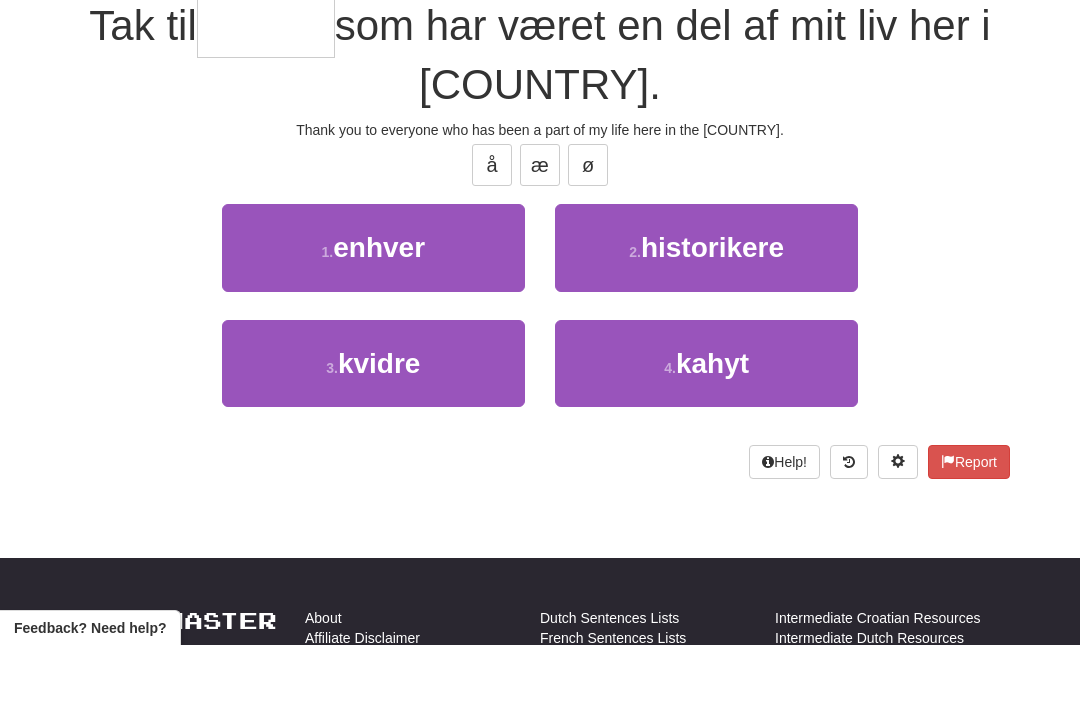 click on "1 .  enhver" at bounding box center (373, 309) 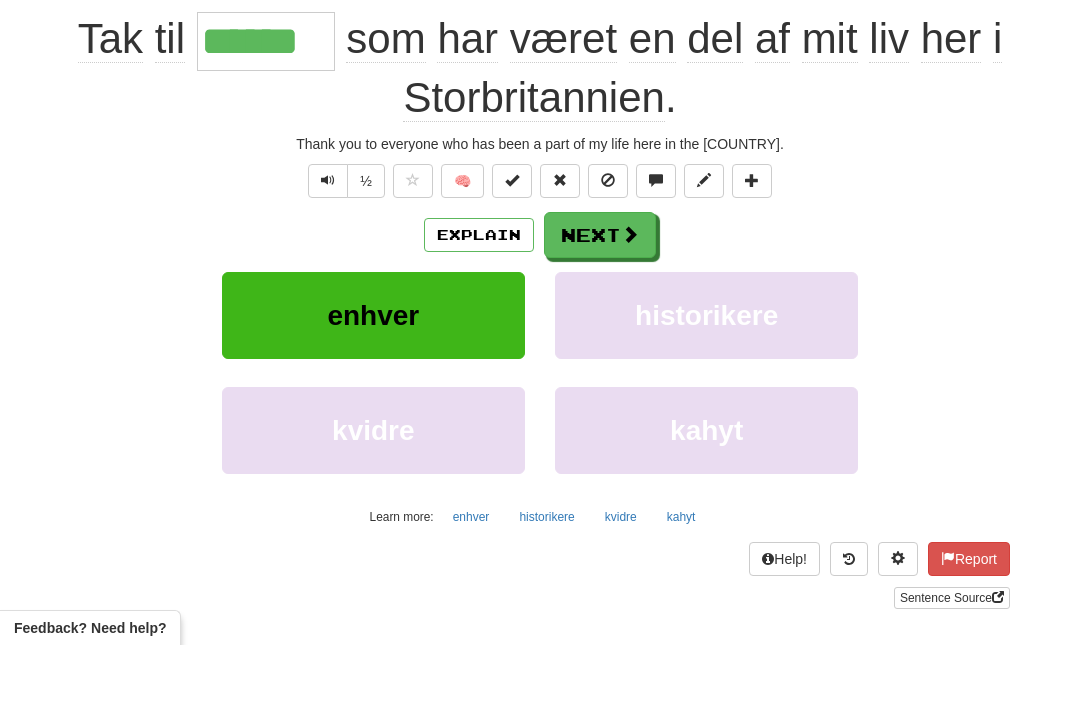 scroll, scrollTop: 199, scrollLeft: 0, axis: vertical 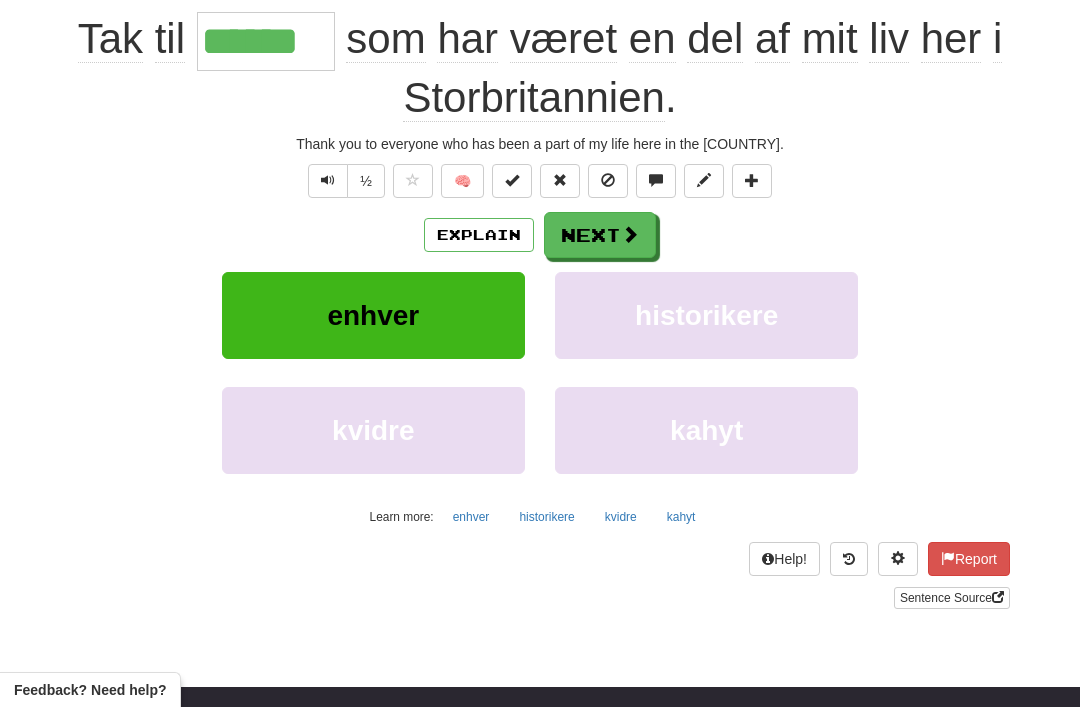 click on "Next" at bounding box center [600, 235] 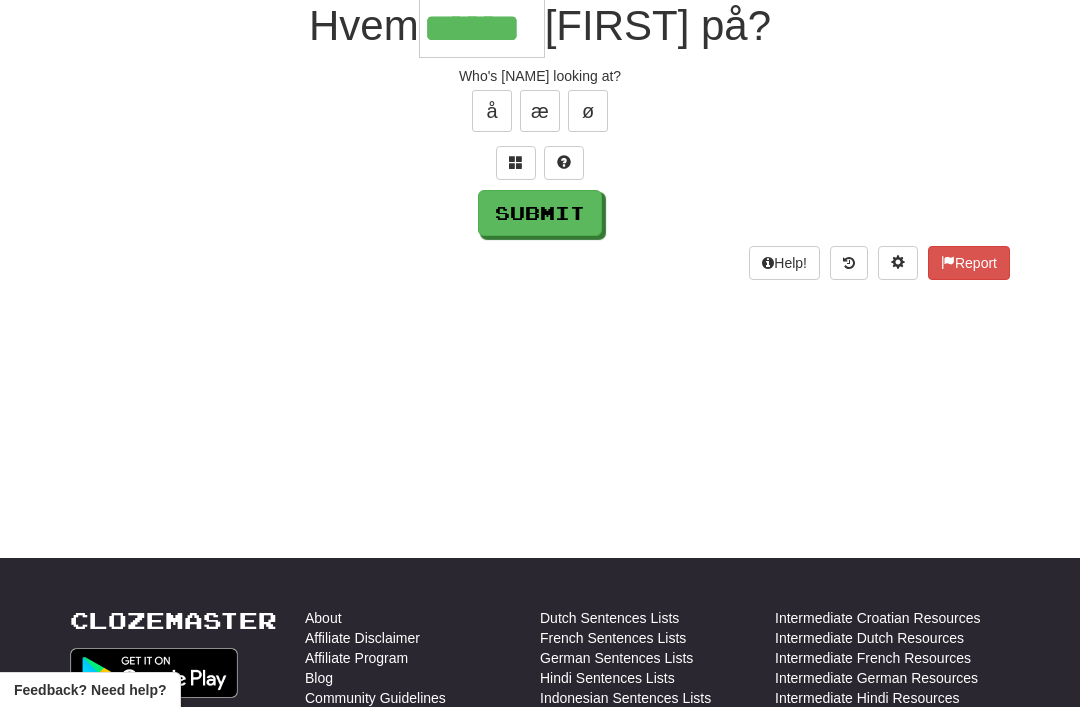 type on "******" 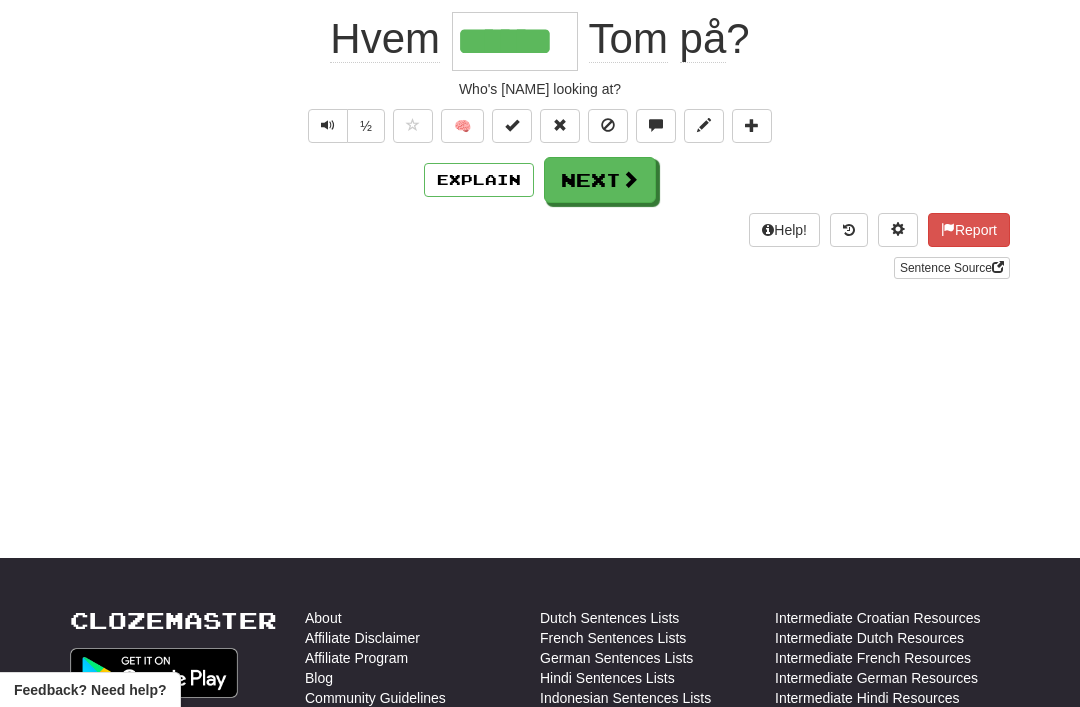 click on "Next" at bounding box center (600, 180) 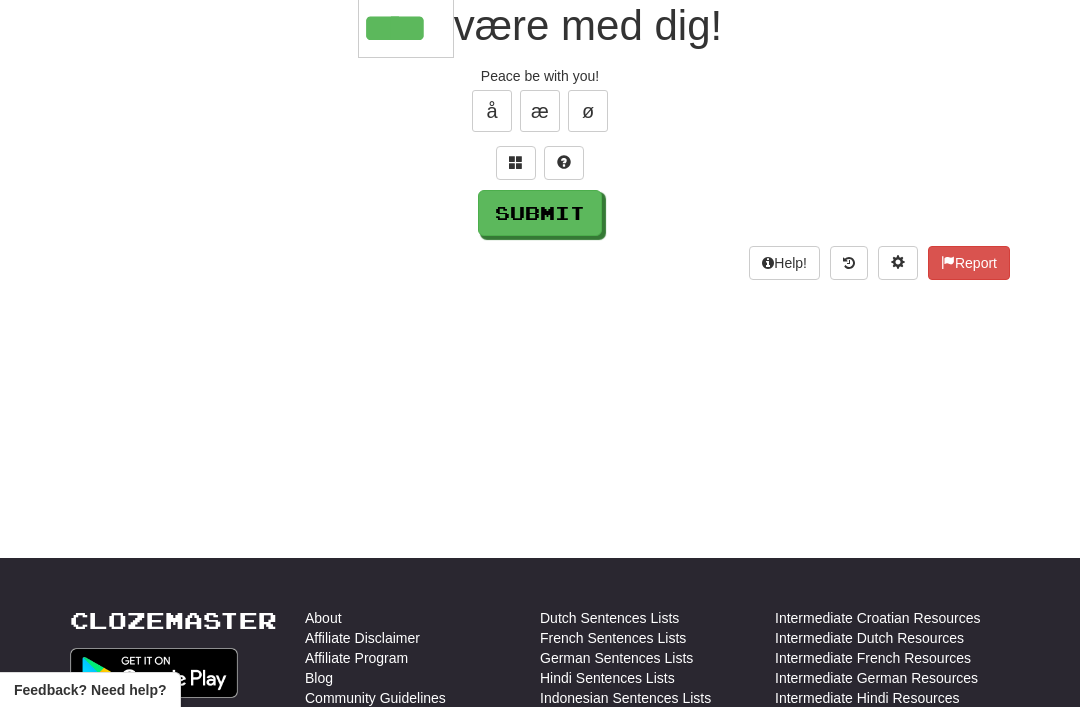 click on "Submit" at bounding box center (540, 213) 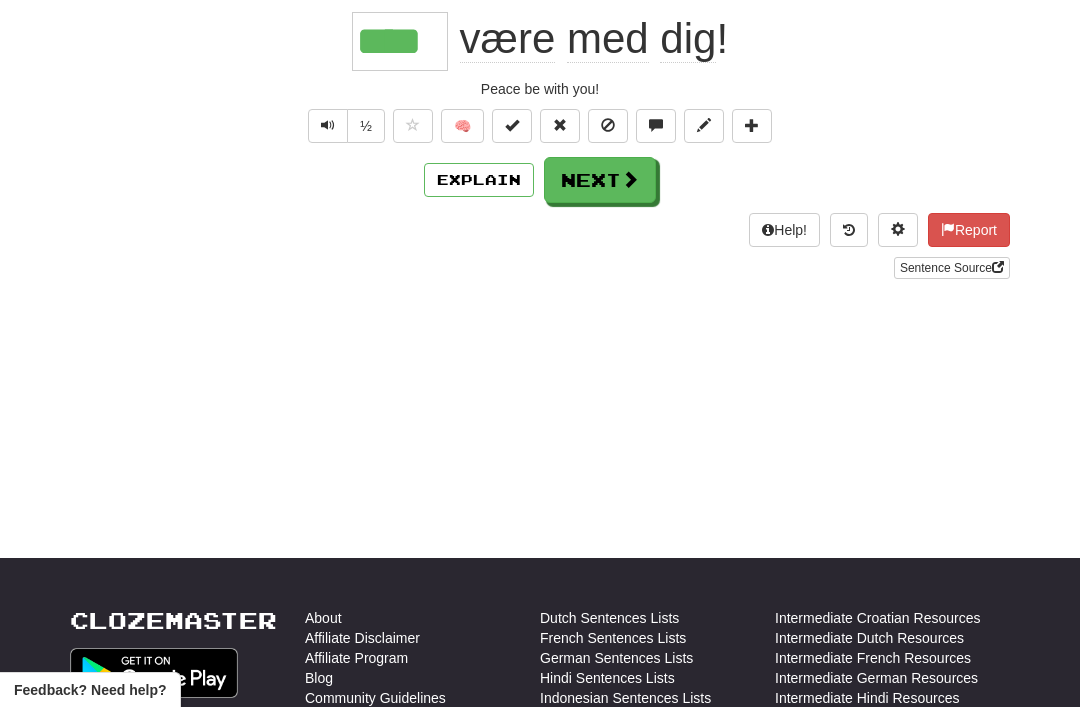 click on "Next" at bounding box center (600, 180) 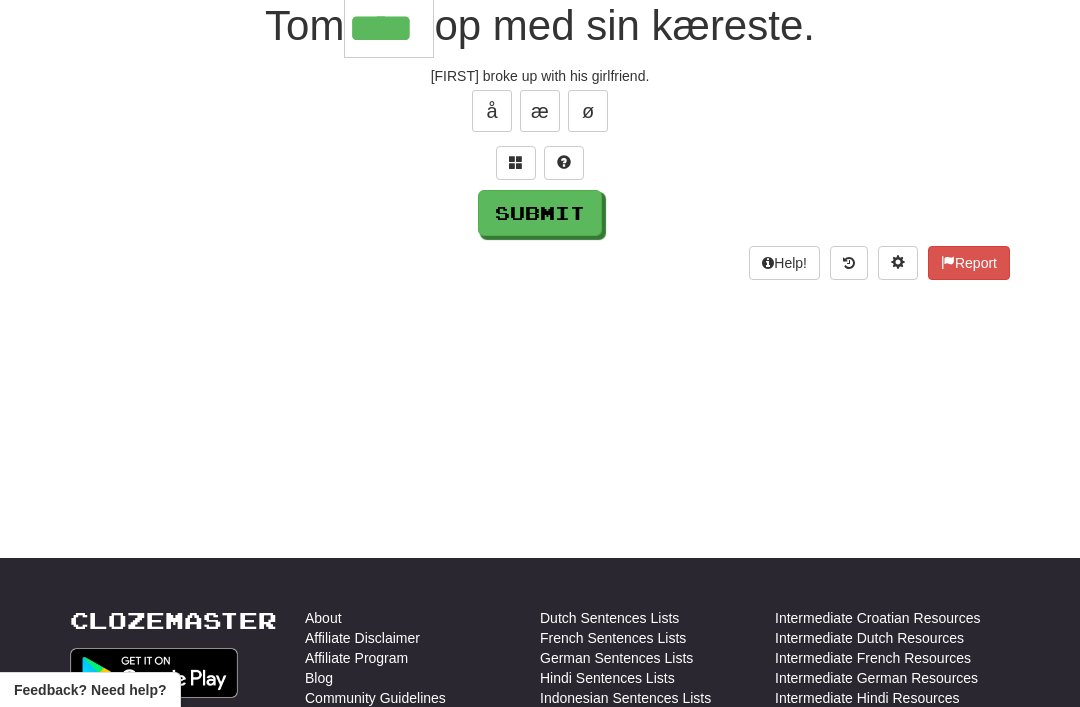 type on "****" 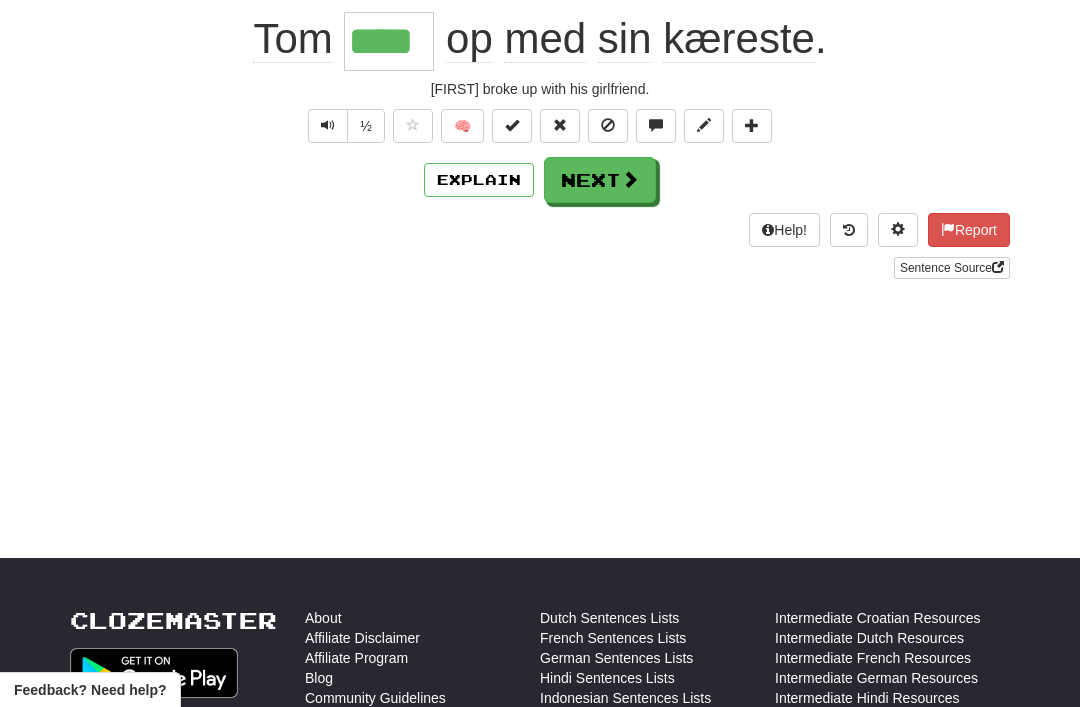 click on "Next" at bounding box center (600, 180) 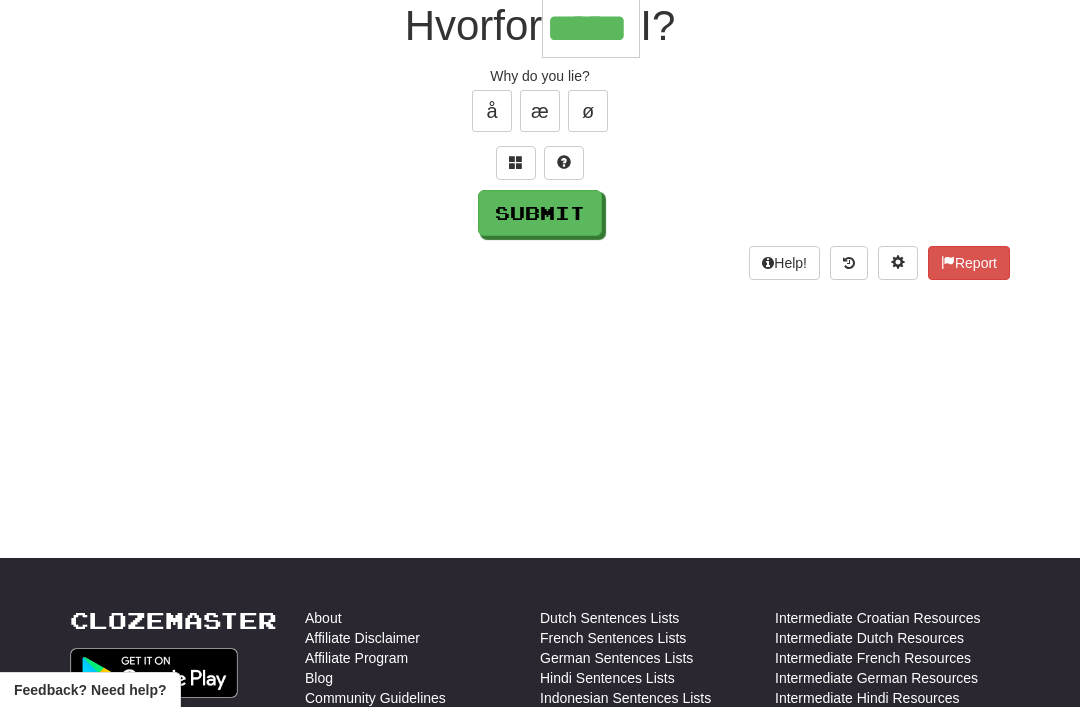 type on "*****" 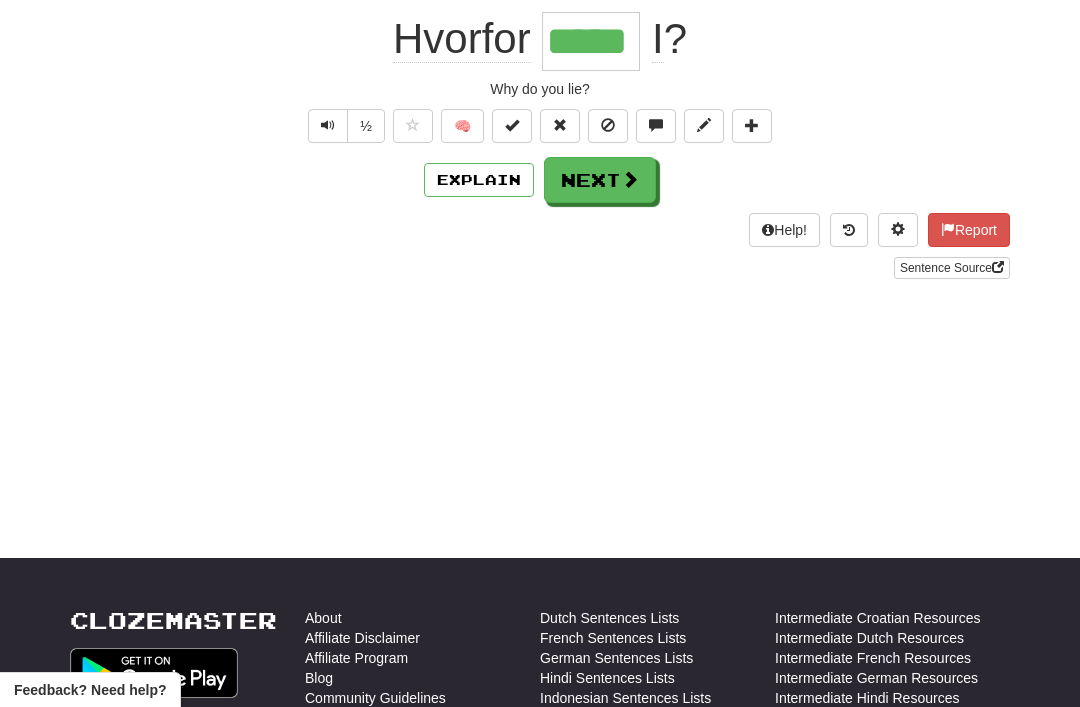 click on "Next" at bounding box center (600, 180) 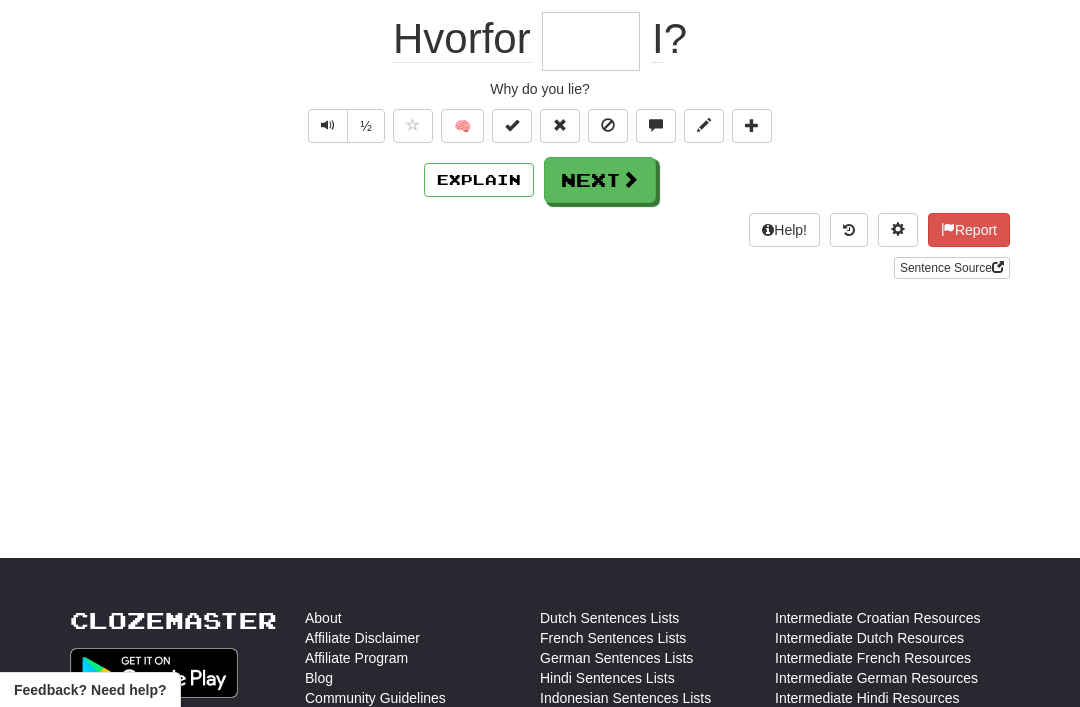 scroll, scrollTop: 44, scrollLeft: 0, axis: vertical 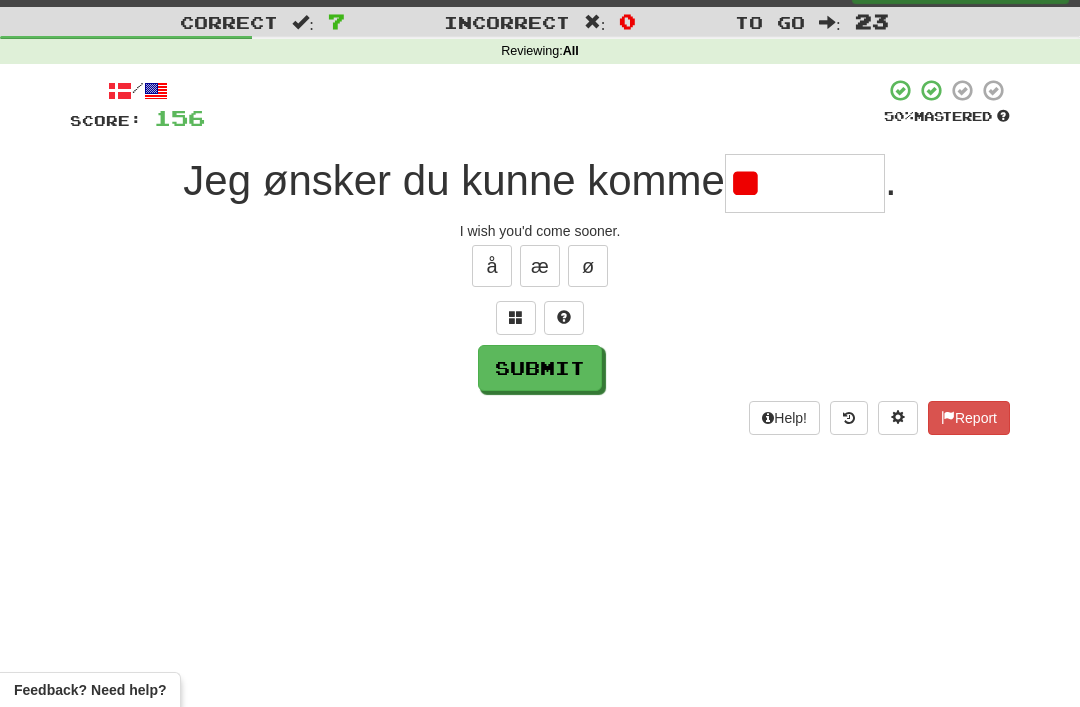 type on "*" 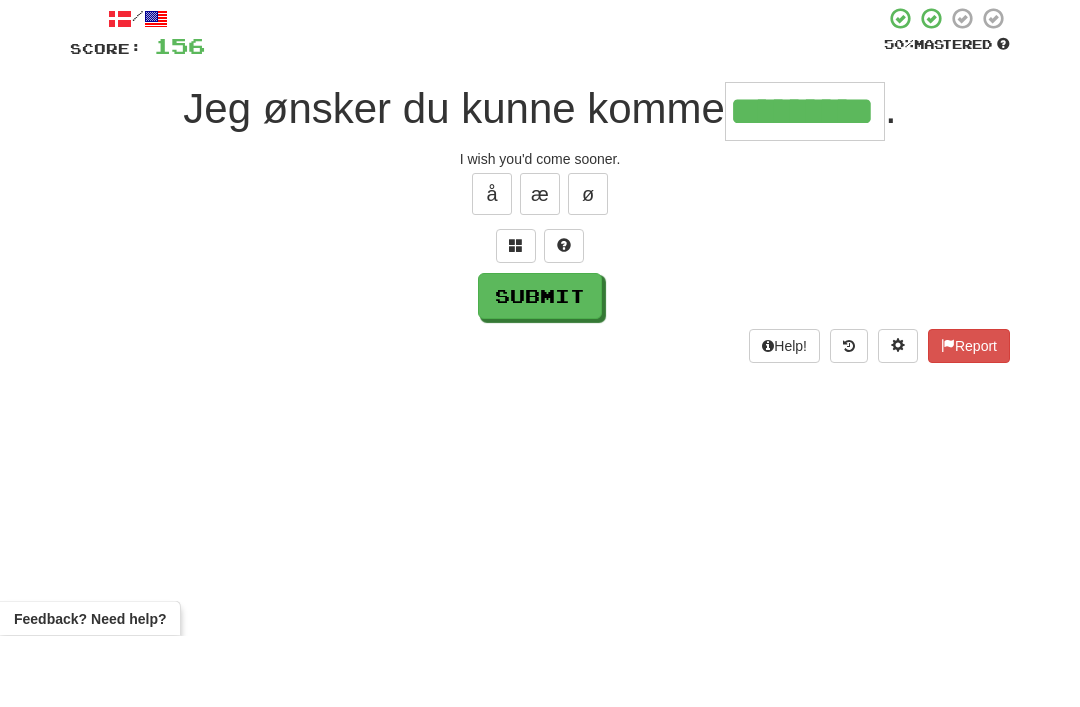 type on "*********" 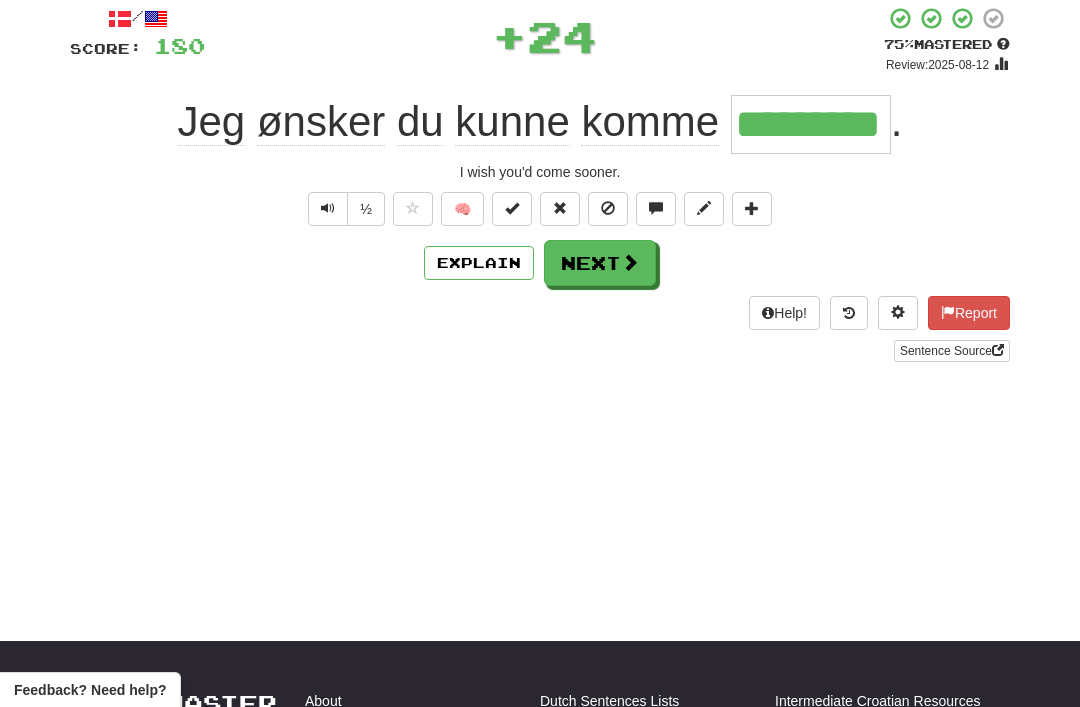 click on "Next" at bounding box center [600, 263] 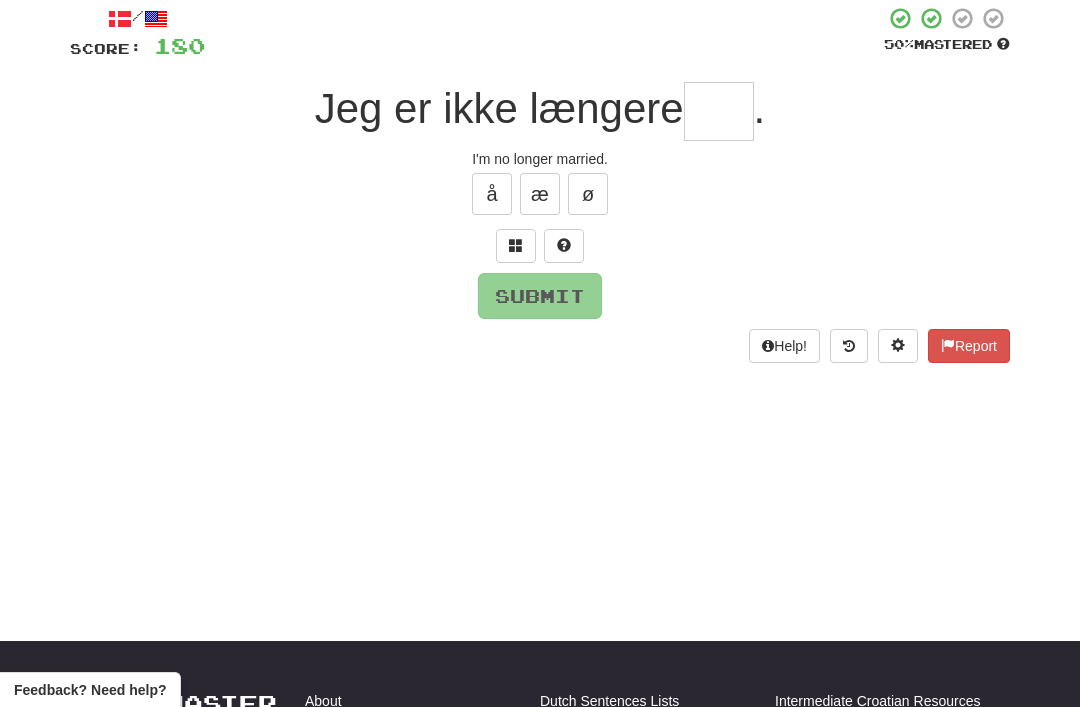 scroll, scrollTop: 115, scrollLeft: 0, axis: vertical 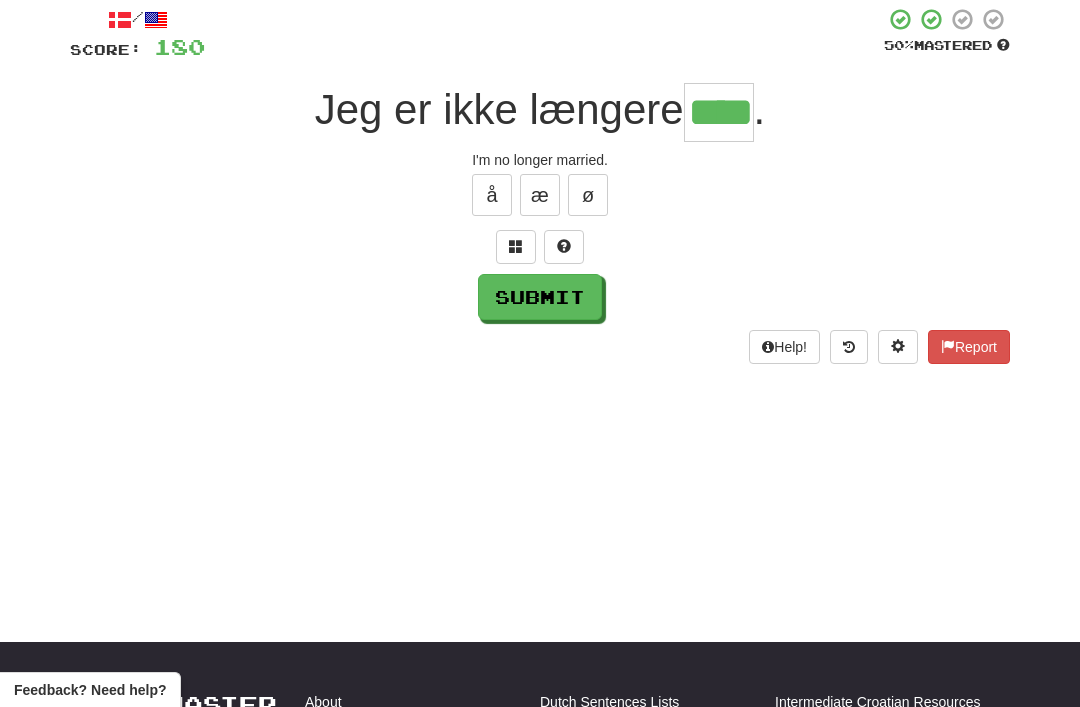 type on "****" 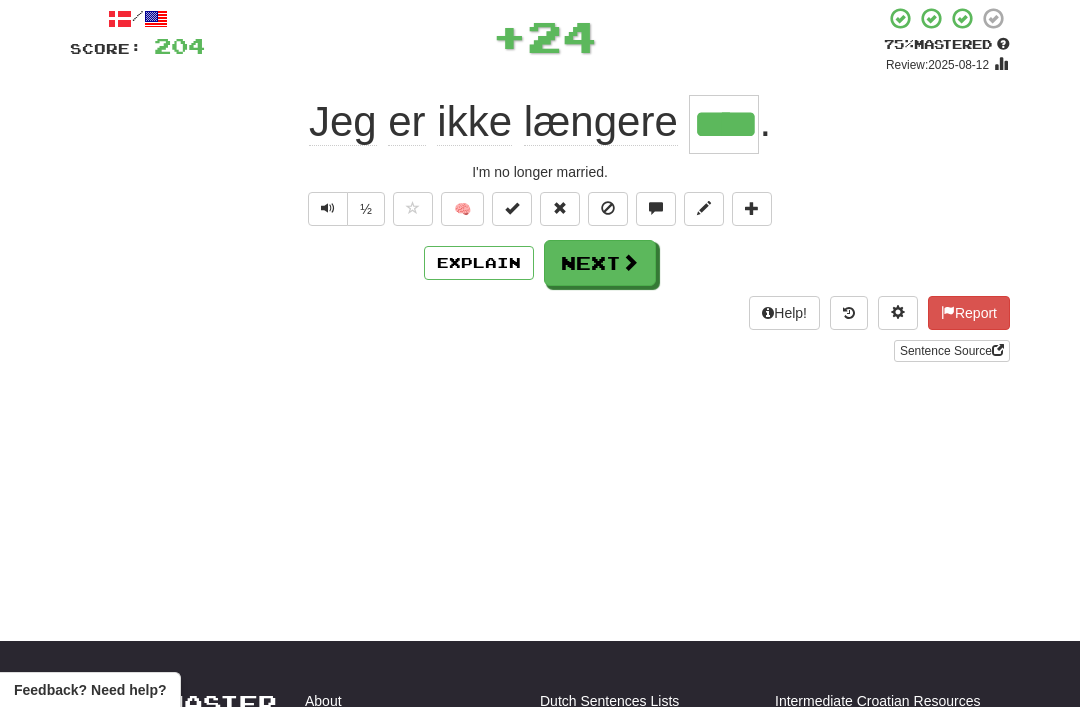 click on "Next" at bounding box center (600, 263) 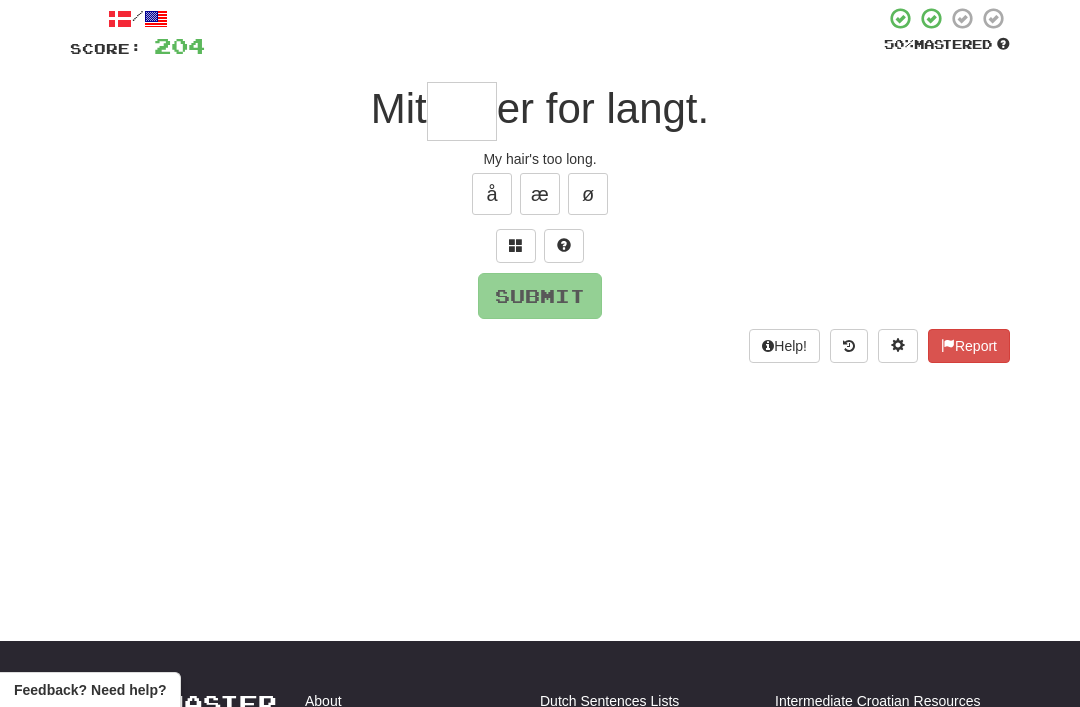 scroll, scrollTop: 115, scrollLeft: 0, axis: vertical 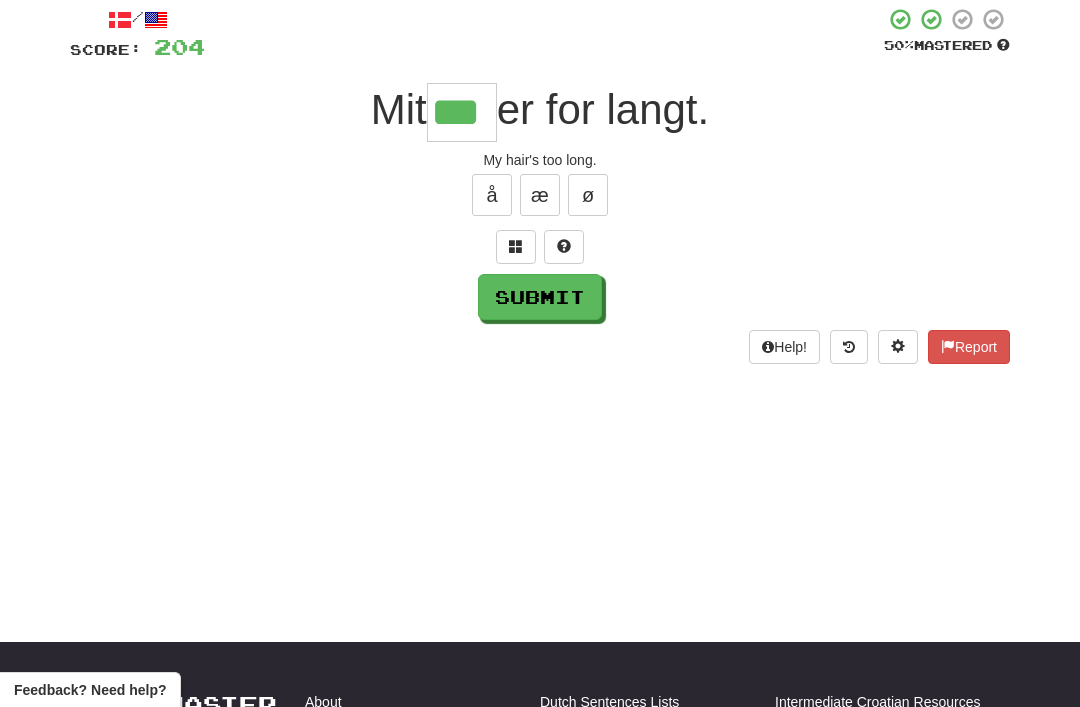 type on "***" 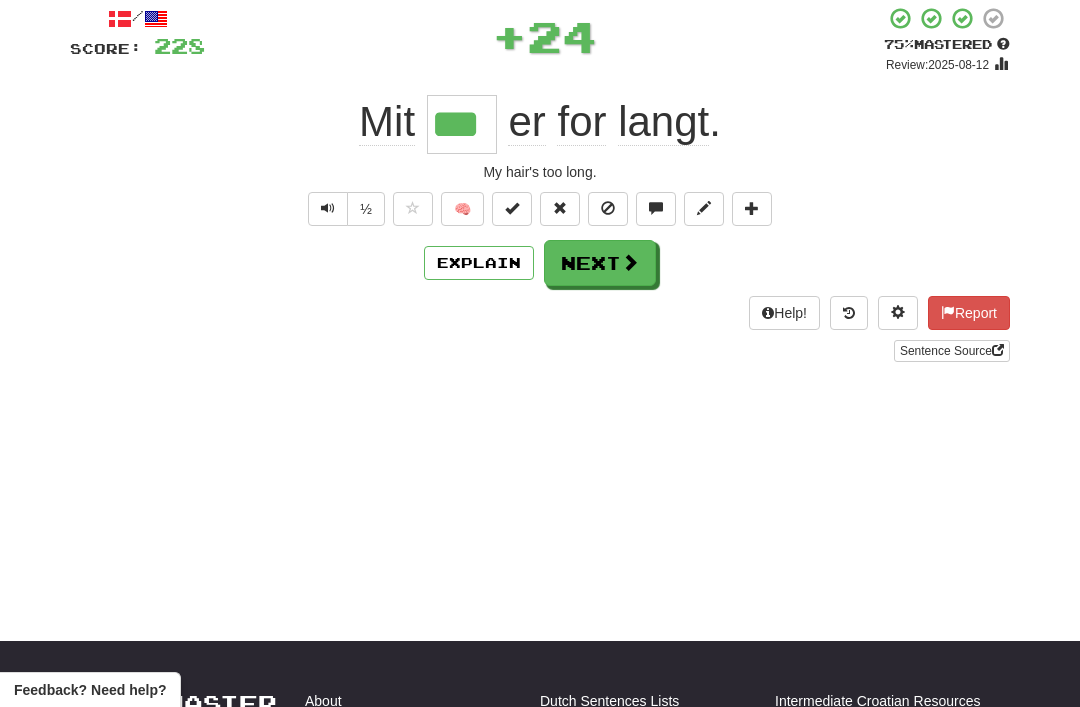 click on "Next" at bounding box center [600, 263] 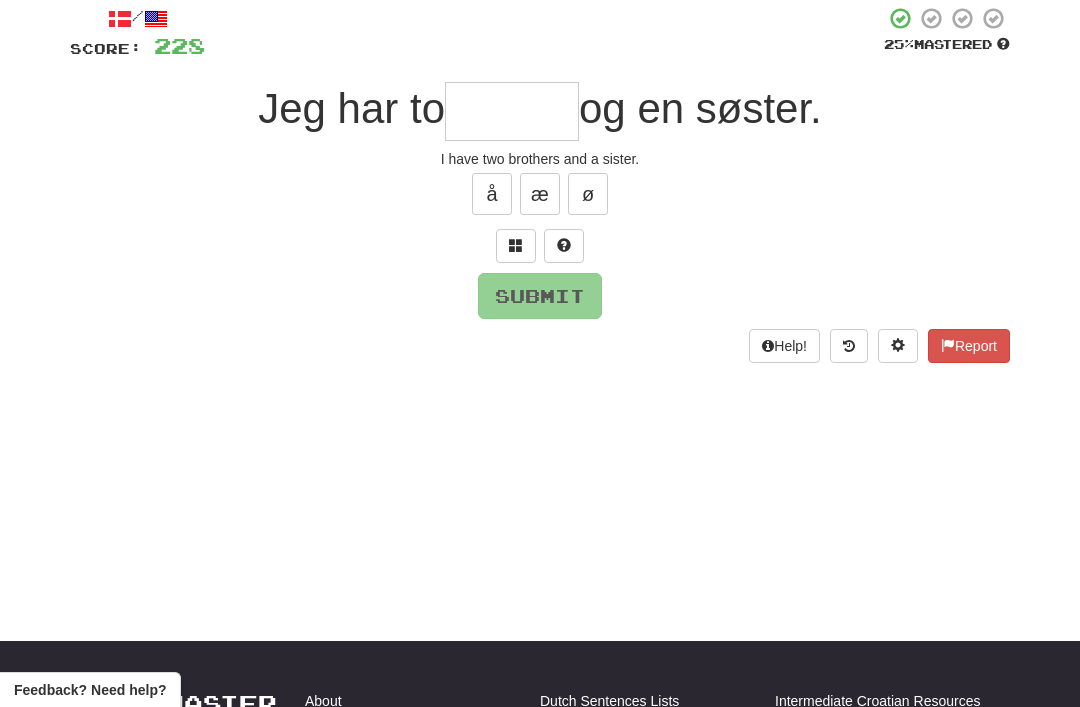 scroll, scrollTop: 115, scrollLeft: 0, axis: vertical 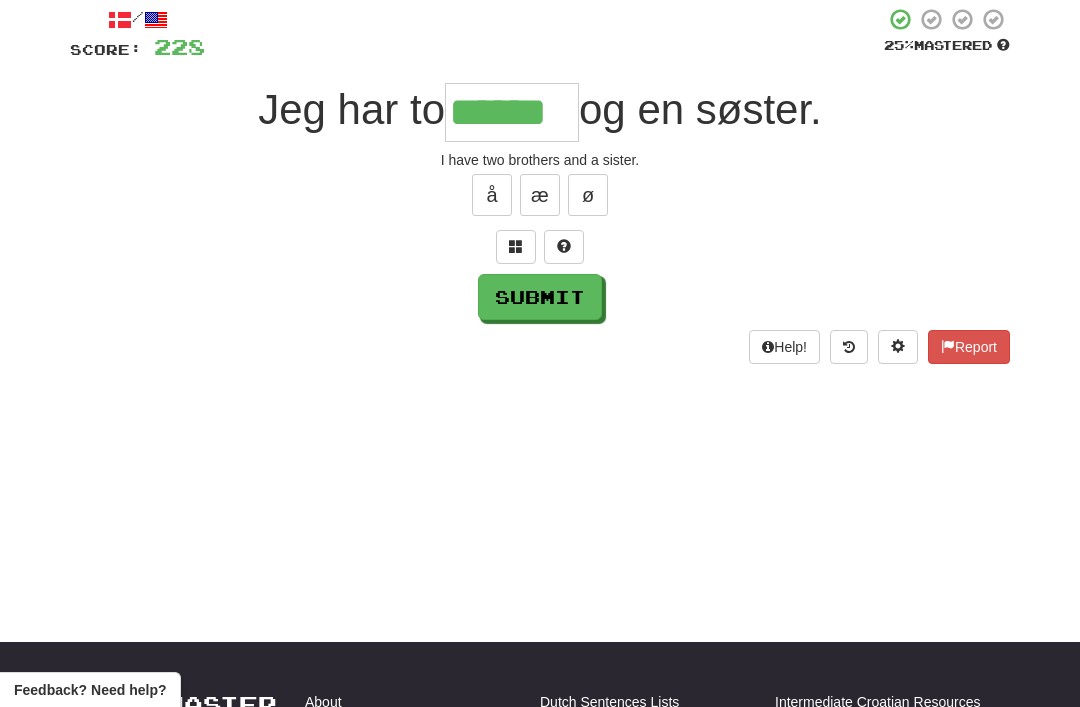 type on "******" 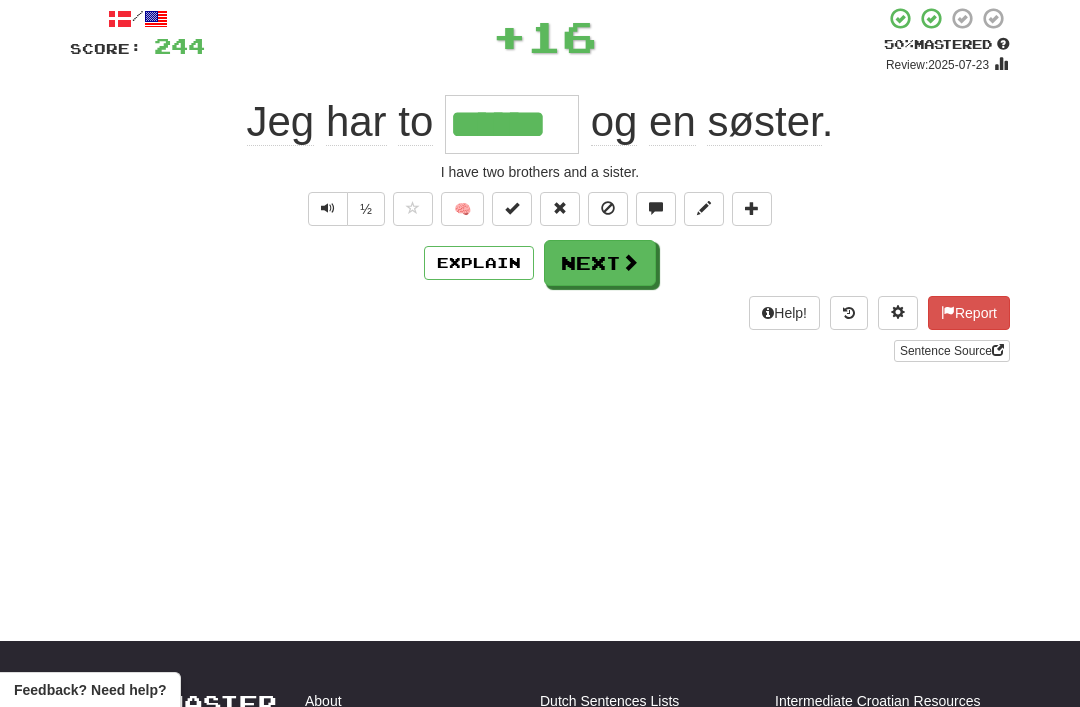 click on "Next" at bounding box center [600, 263] 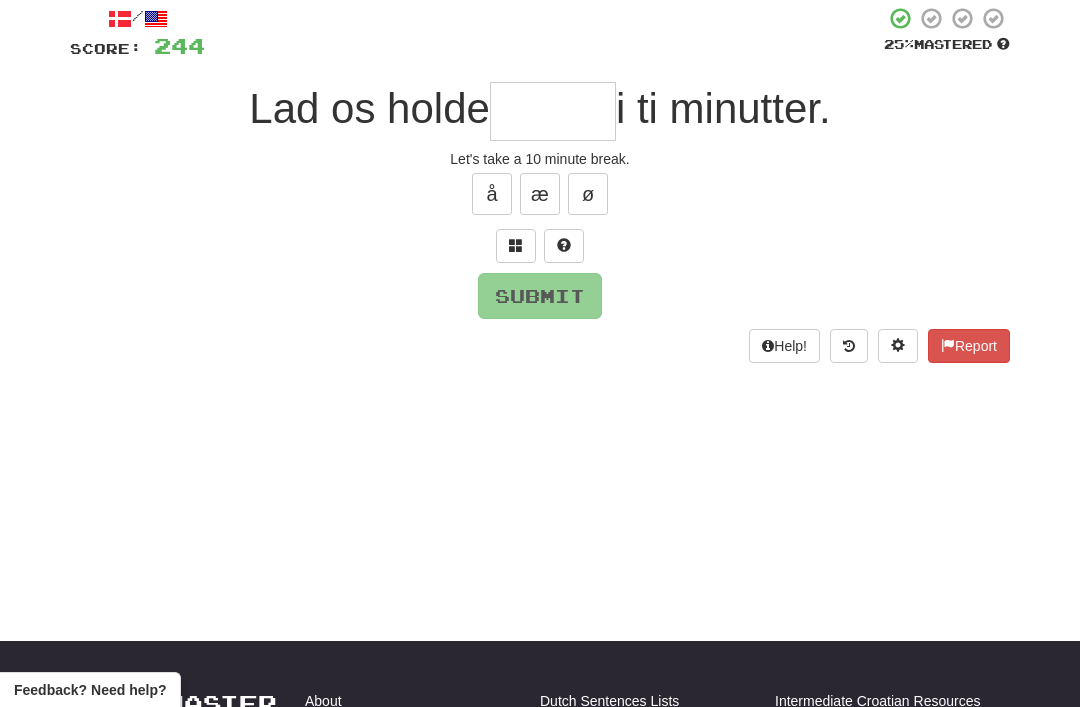 scroll, scrollTop: 115, scrollLeft: 0, axis: vertical 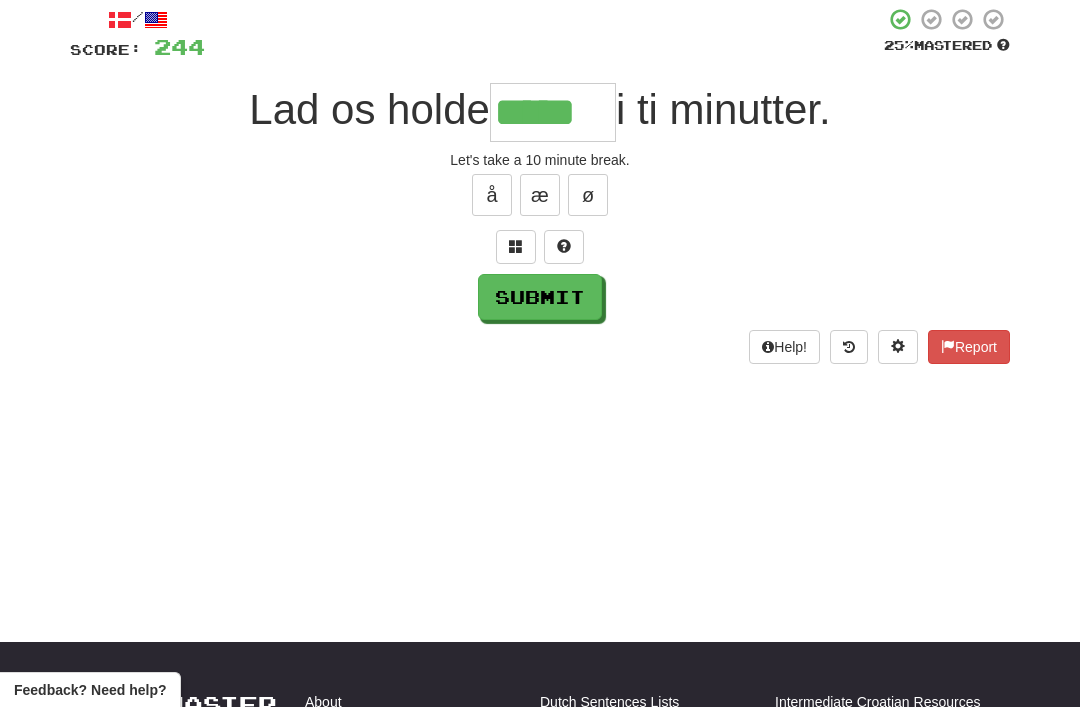 type on "*****" 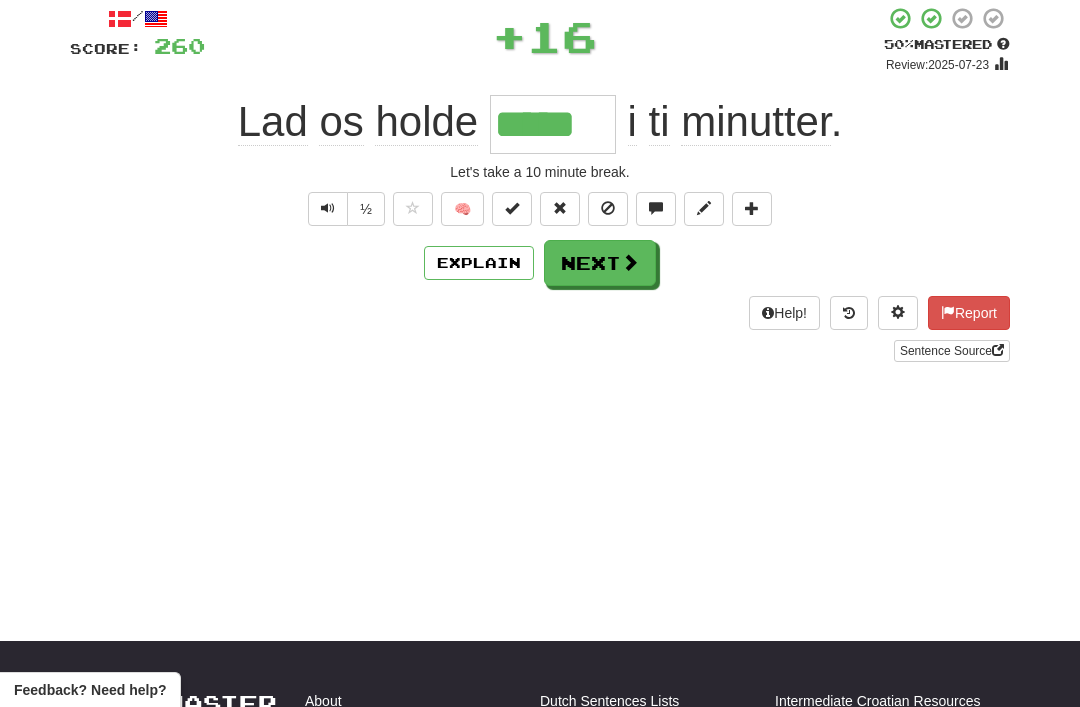 click on "Next" at bounding box center [600, 263] 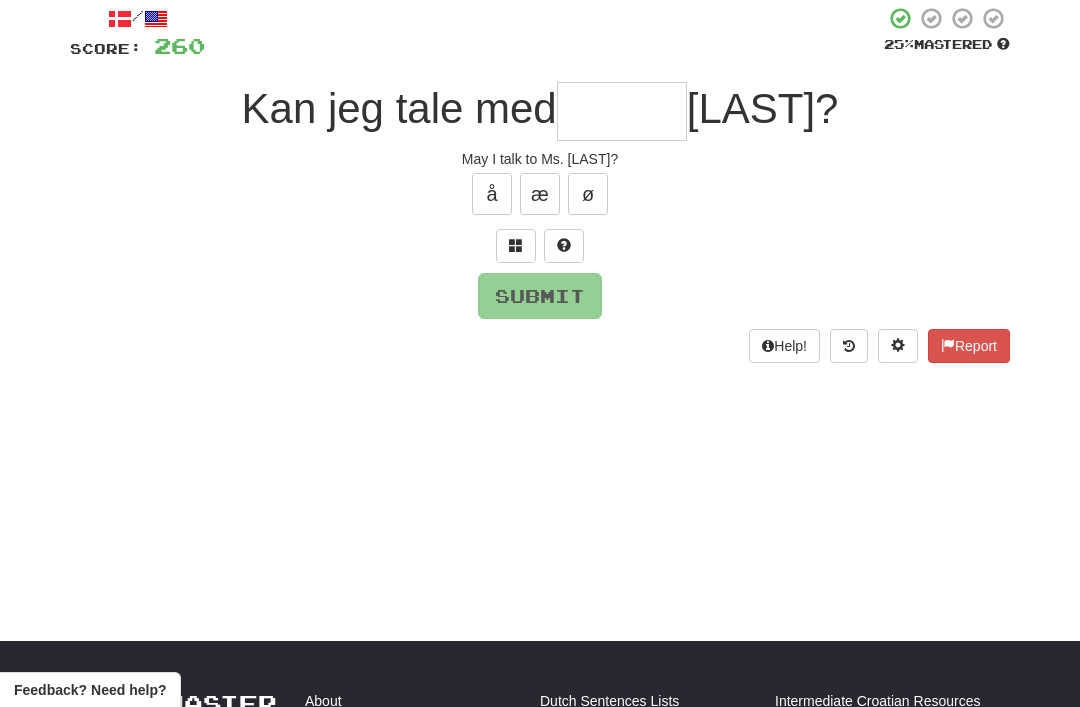 scroll, scrollTop: 115, scrollLeft: 0, axis: vertical 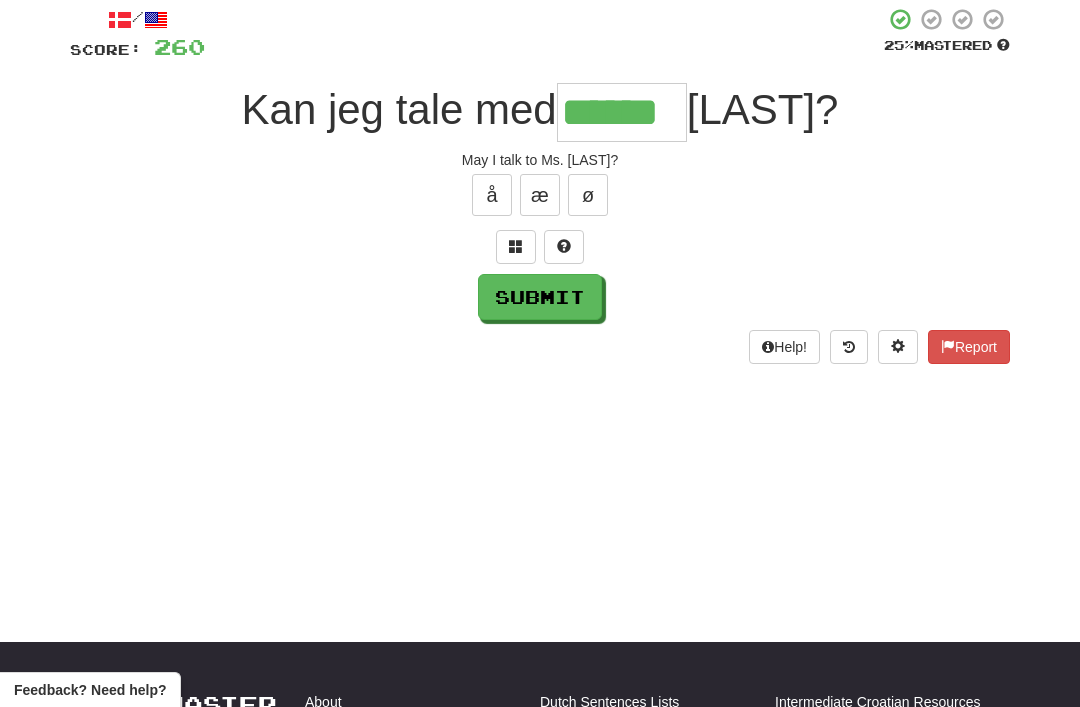 type on "******" 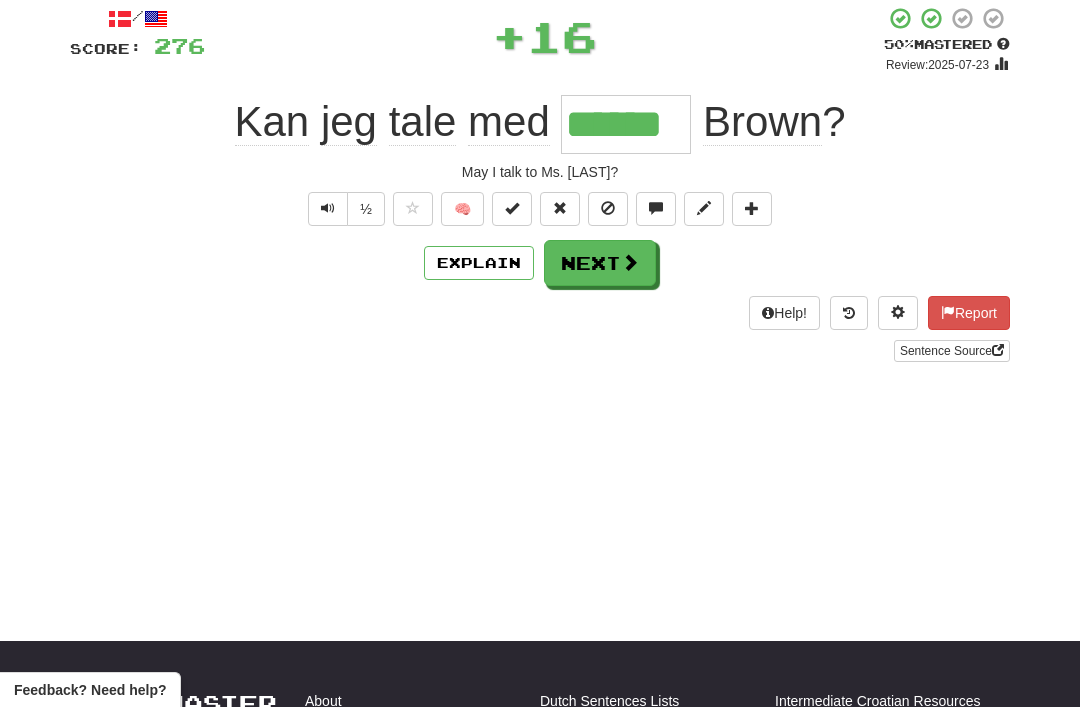 click on "Explain" at bounding box center (479, 263) 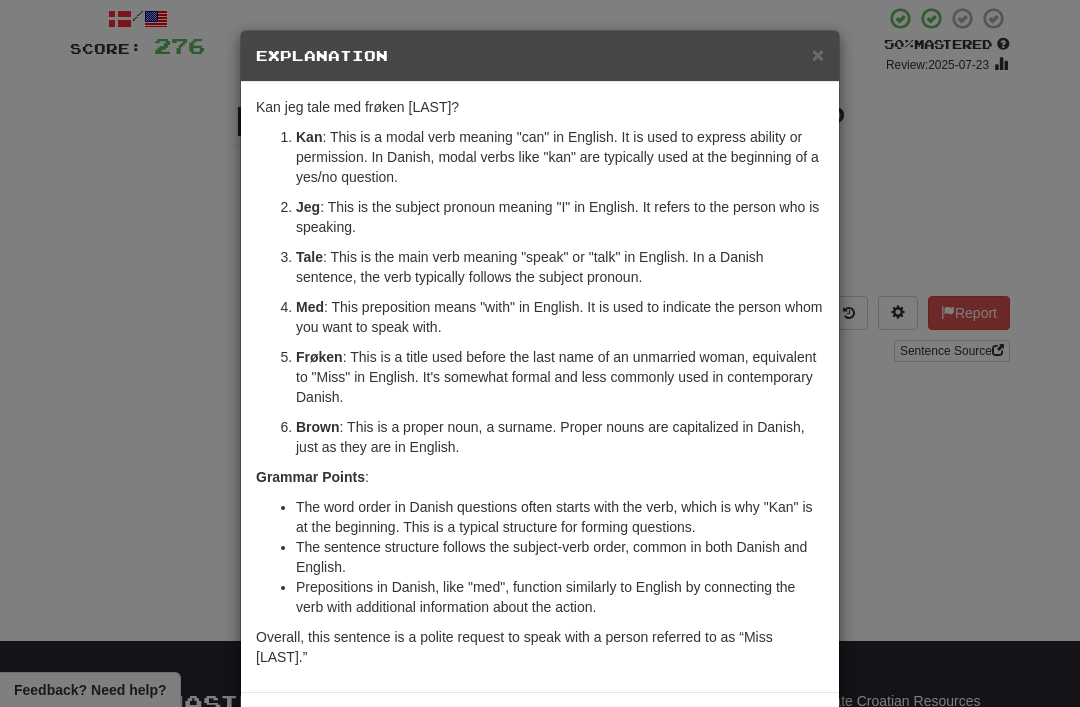 click on "×" at bounding box center (818, 54) 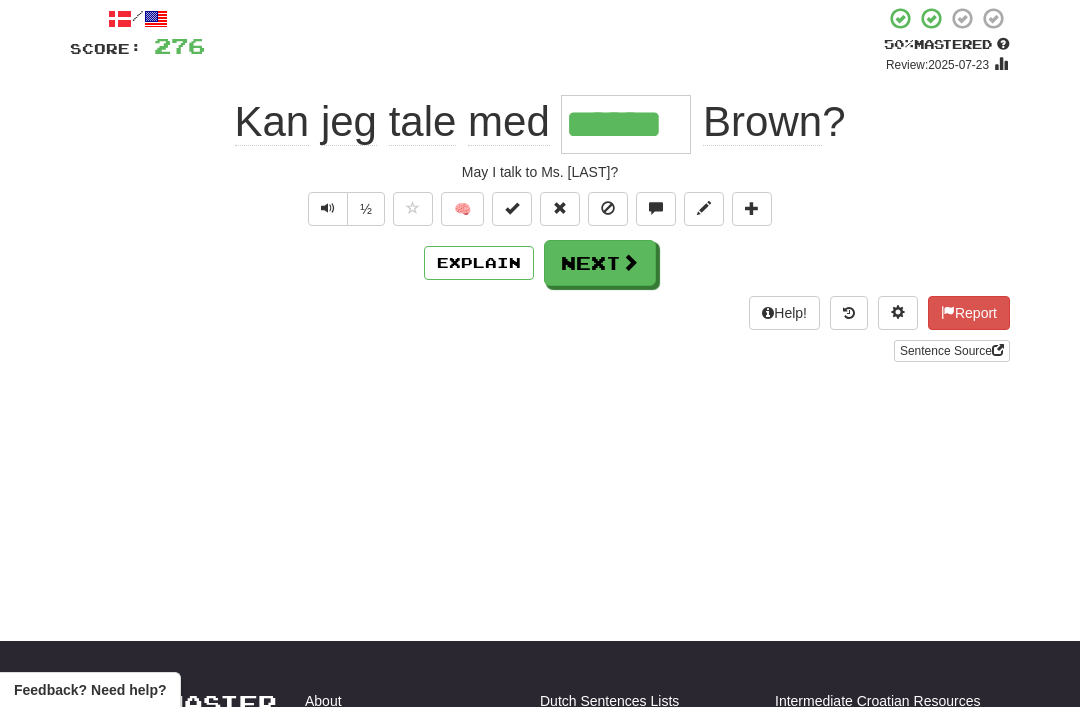 click on "Next" at bounding box center [600, 263] 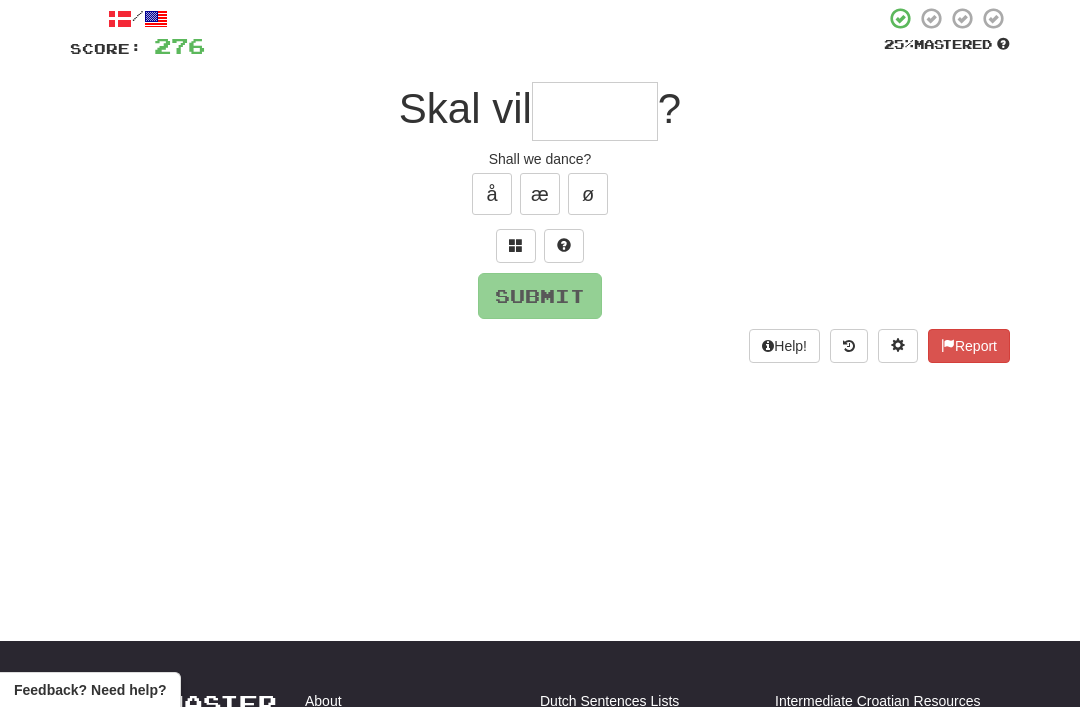 scroll, scrollTop: 115, scrollLeft: 0, axis: vertical 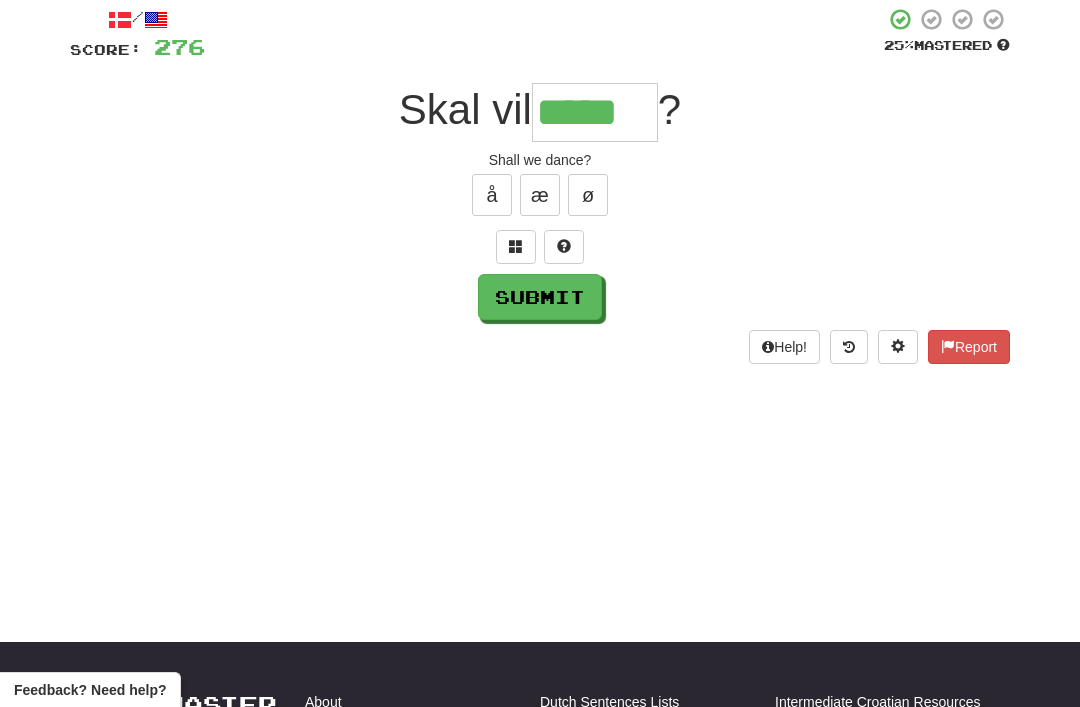 type on "*****" 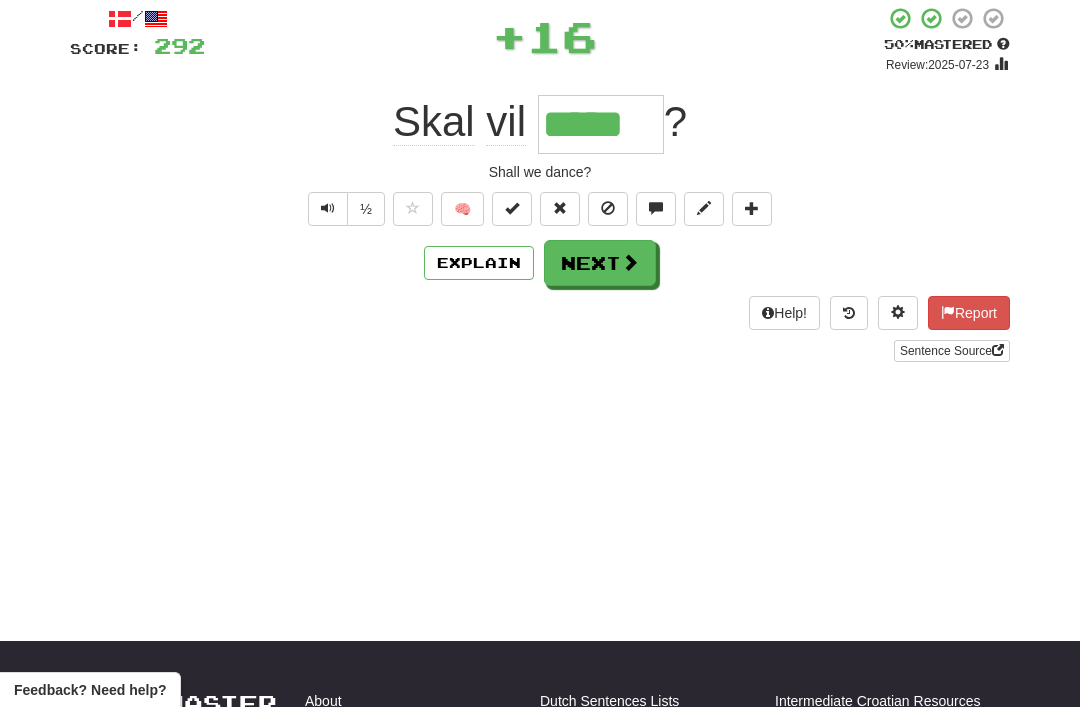 scroll, scrollTop: 47, scrollLeft: 0, axis: vertical 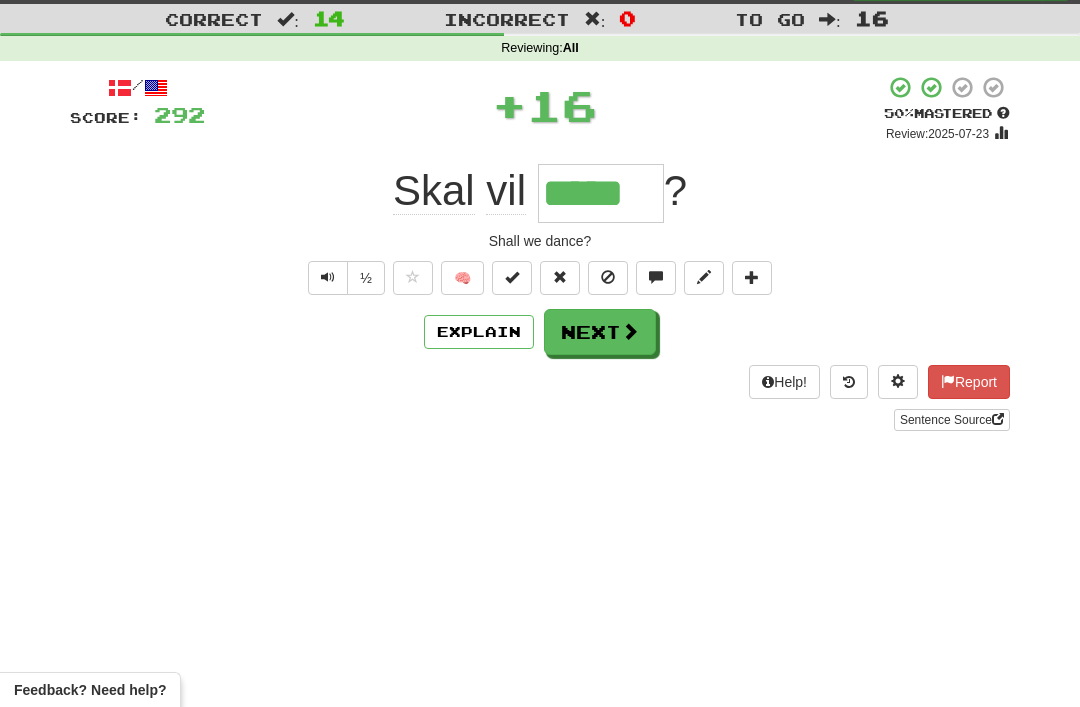 click at bounding box center [512, 277] 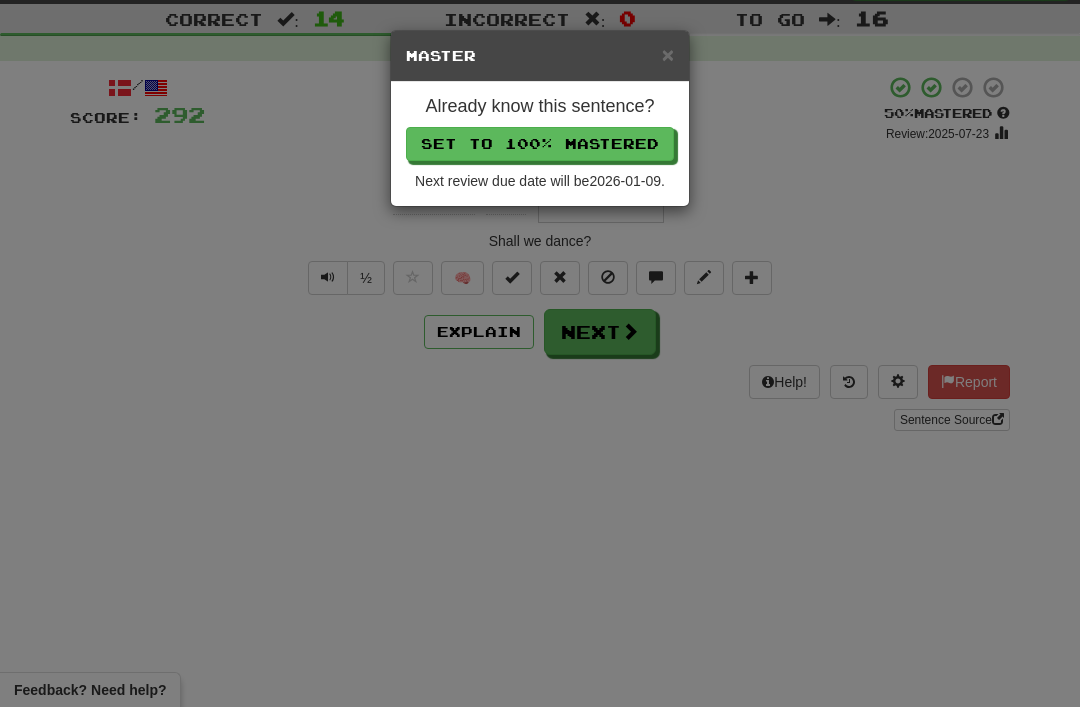 click on "Set to 100% Mastered" at bounding box center (540, 144) 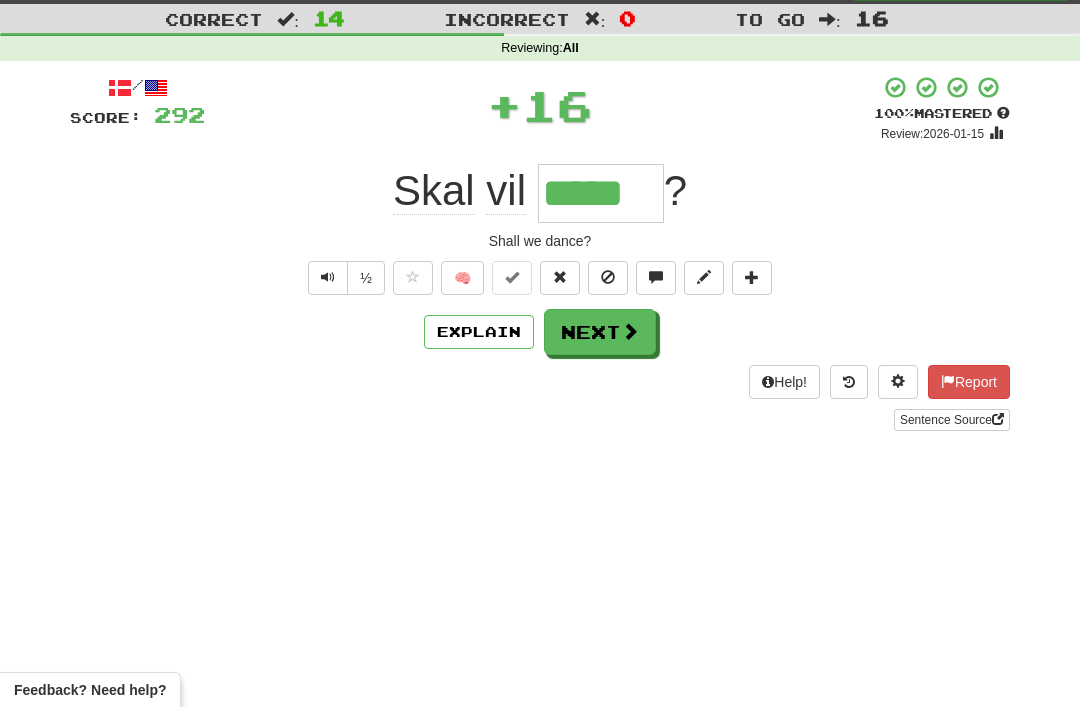 click on "Next" at bounding box center [600, 332] 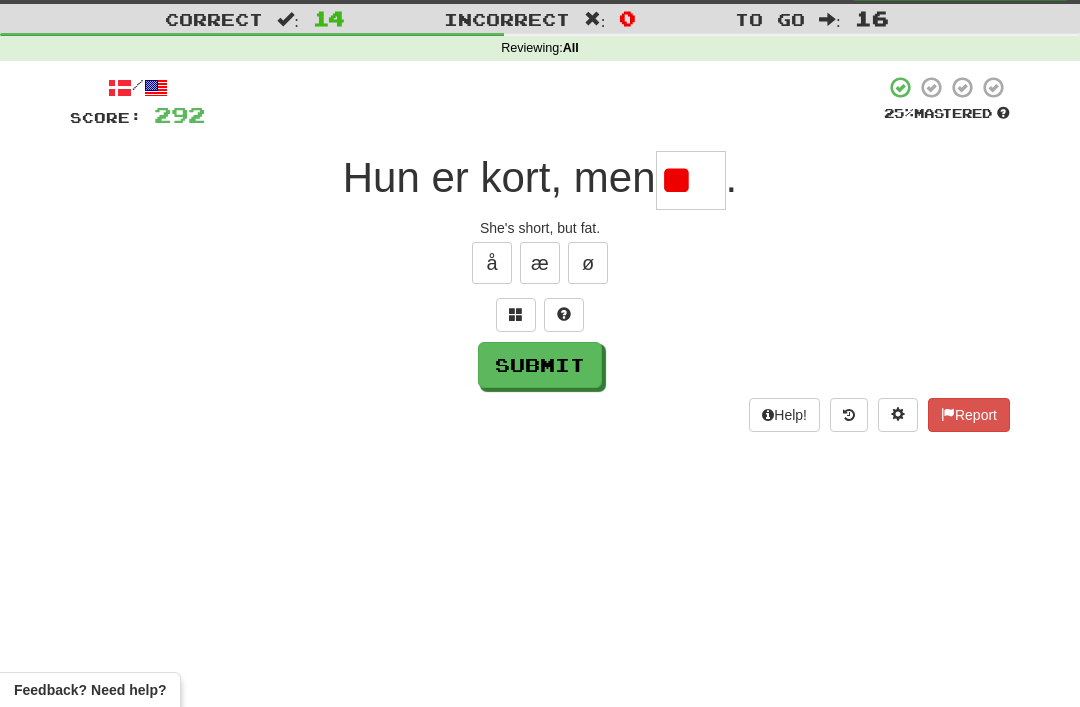 type on "*" 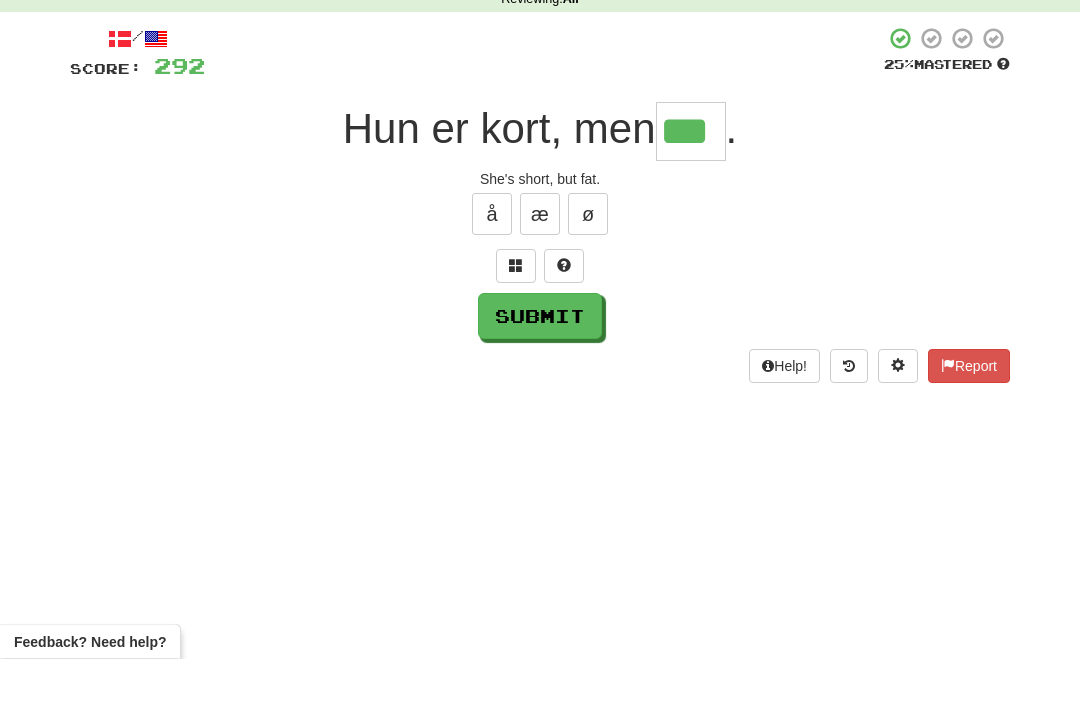 type on "***" 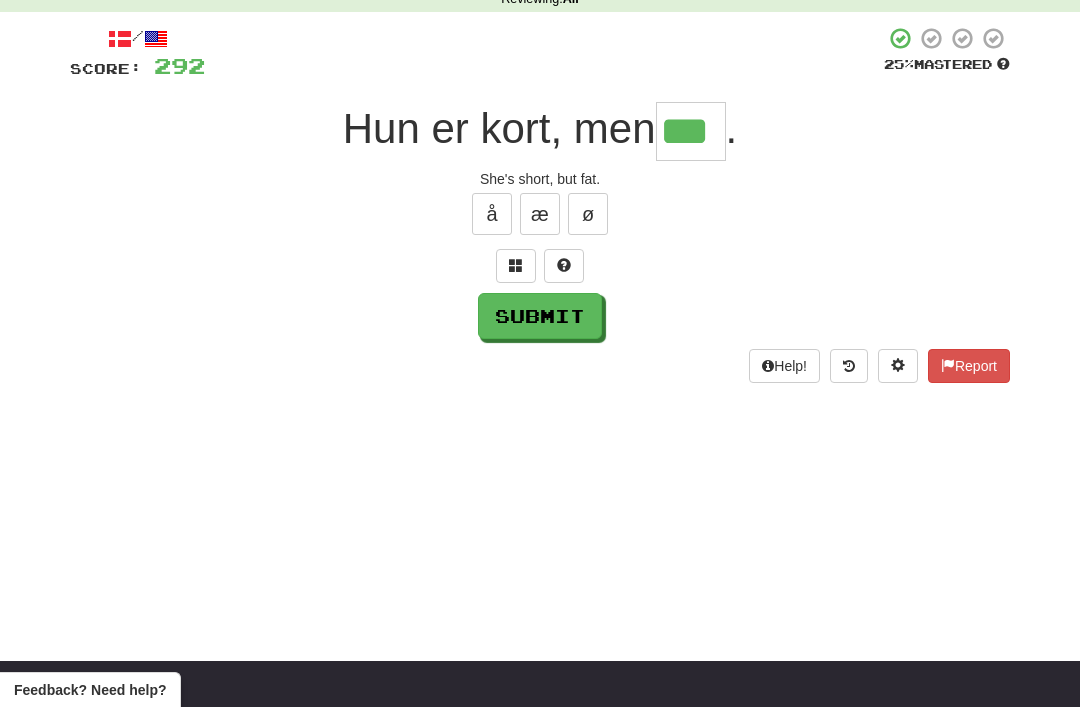click on "Submit" at bounding box center (540, 316) 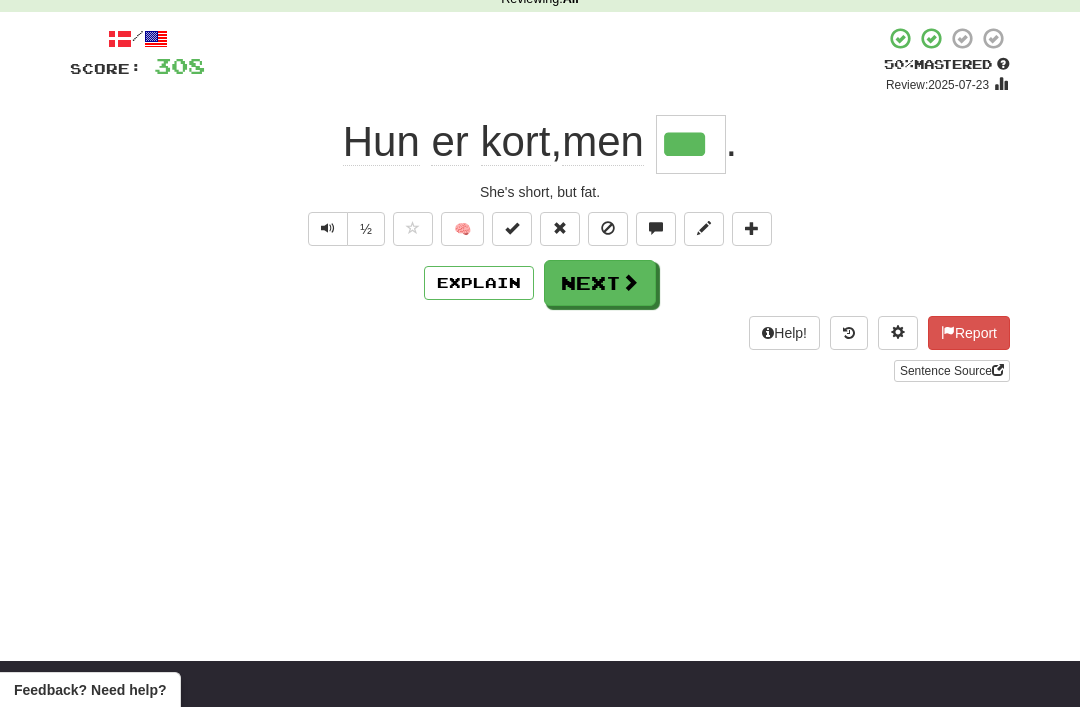 click at bounding box center [328, 228] 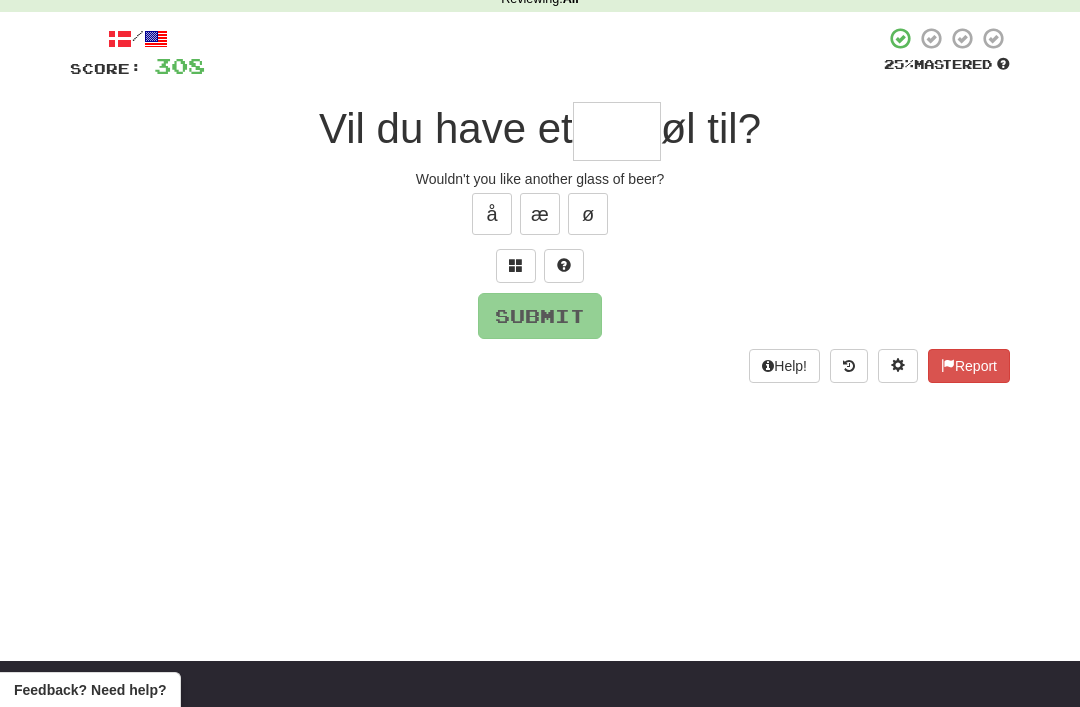 scroll, scrollTop: 95, scrollLeft: 0, axis: vertical 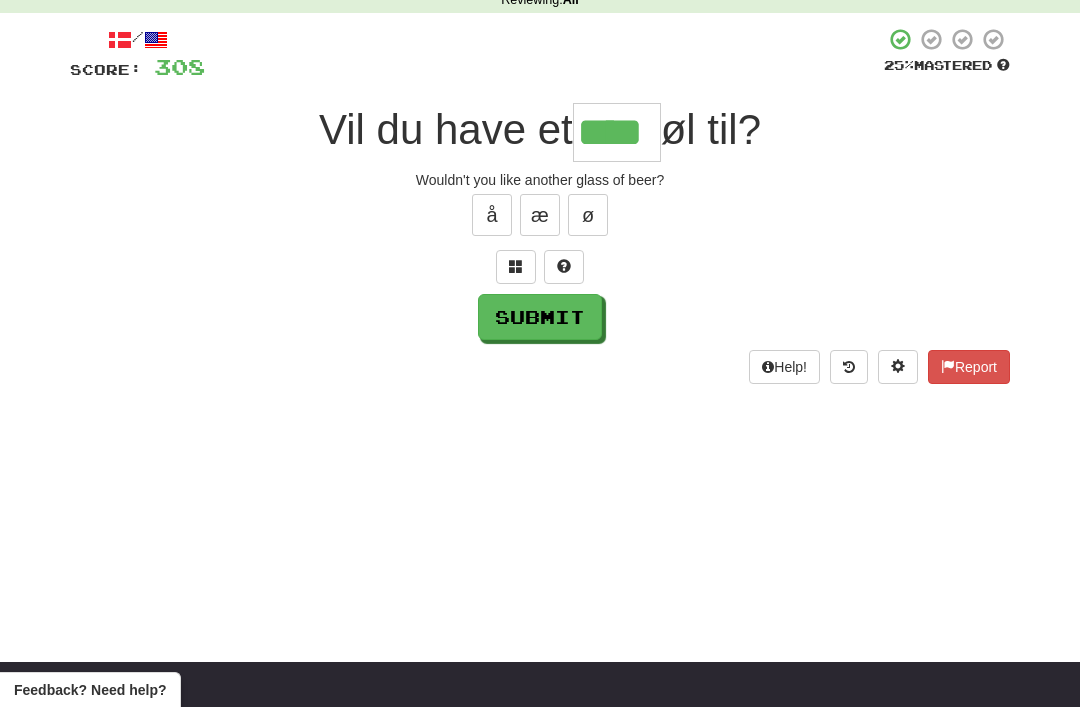 type on "****" 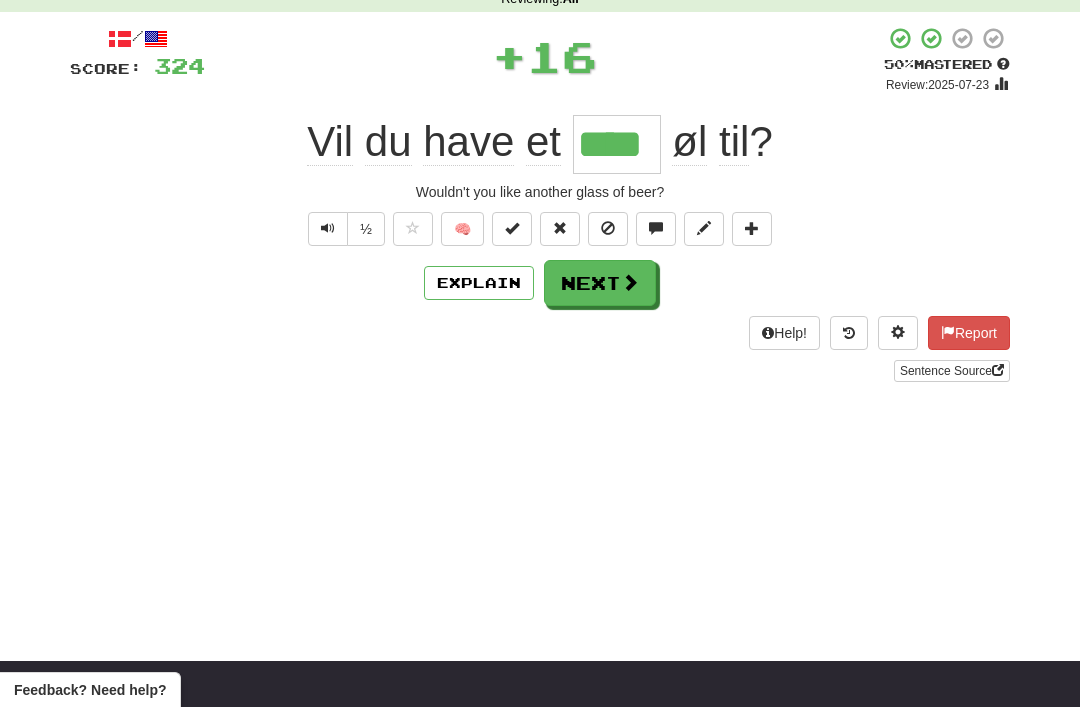 click on "Next" at bounding box center (600, 283) 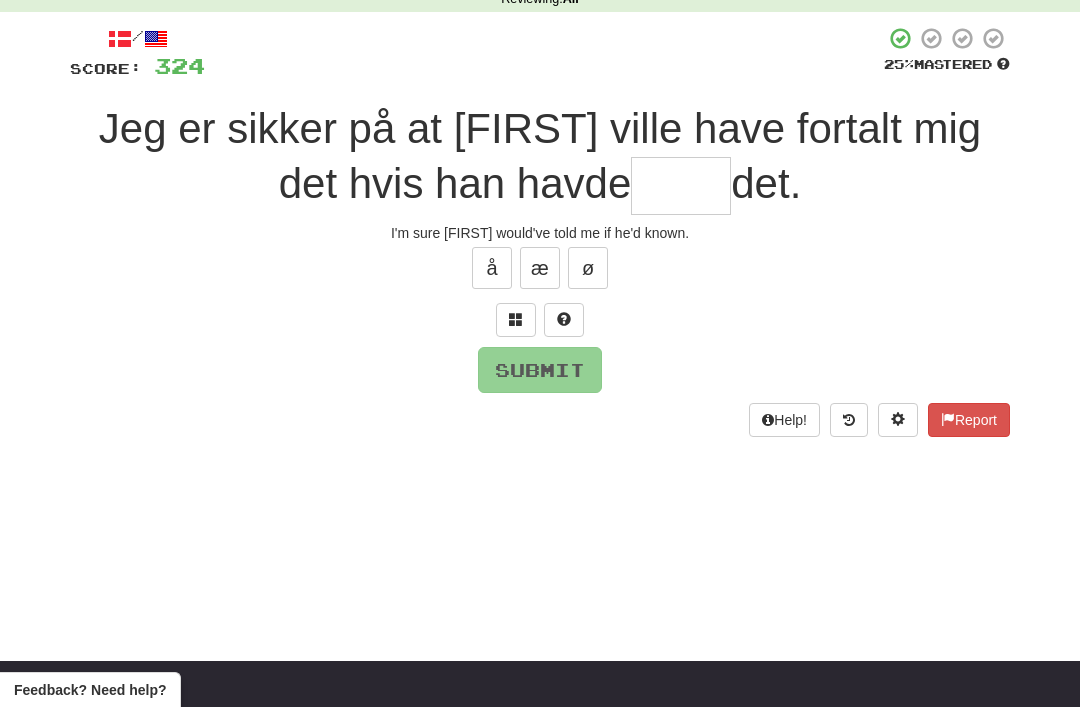 scroll, scrollTop: 95, scrollLeft: 0, axis: vertical 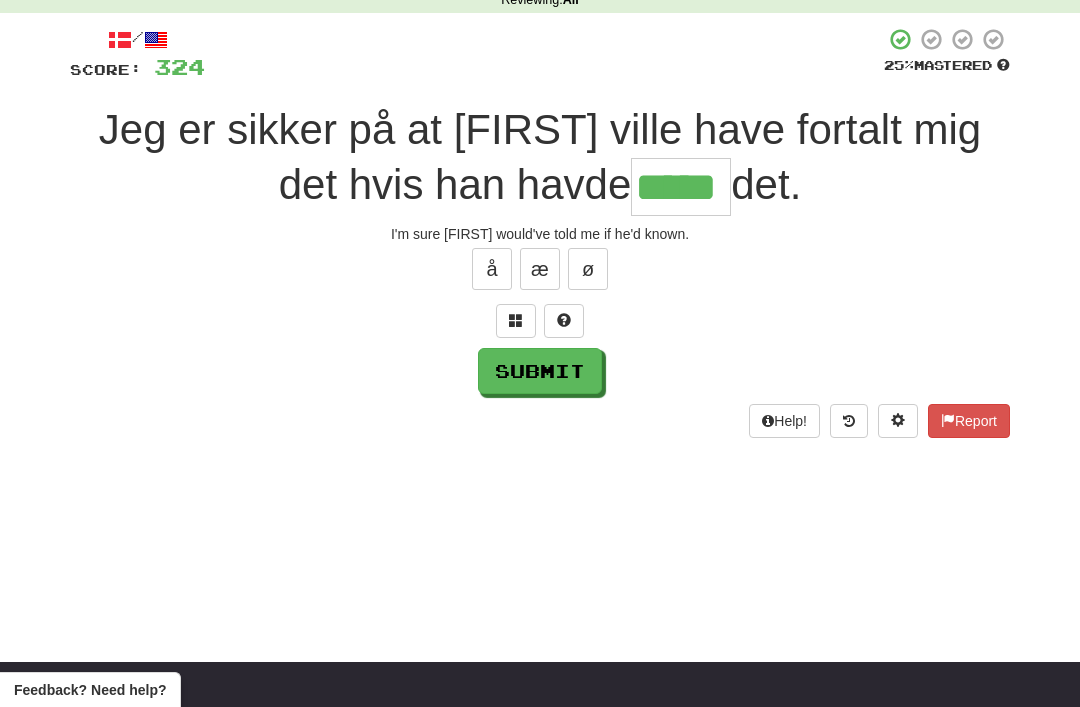 type on "*****" 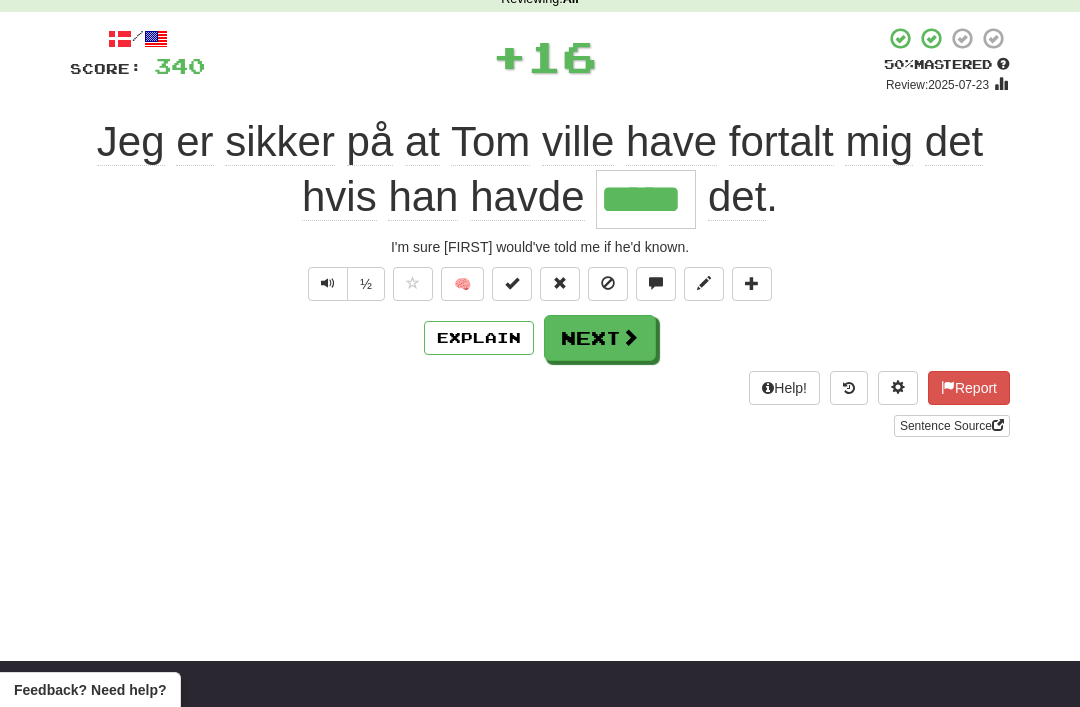 click on "Next" at bounding box center [600, 338] 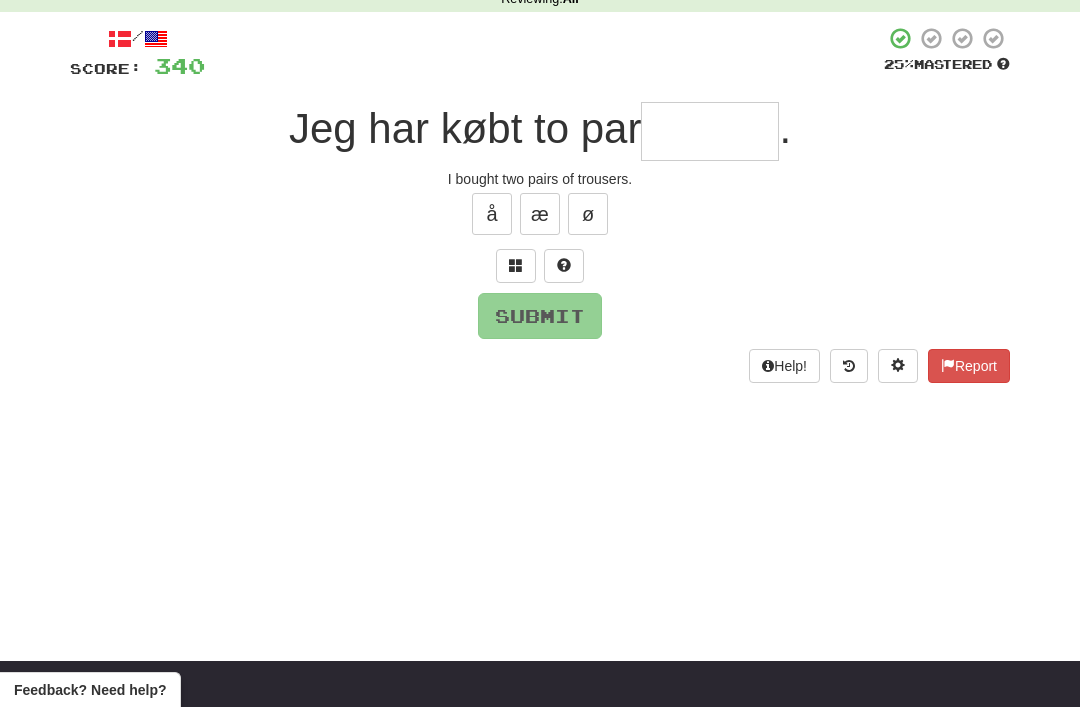 scroll, scrollTop: 95, scrollLeft: 0, axis: vertical 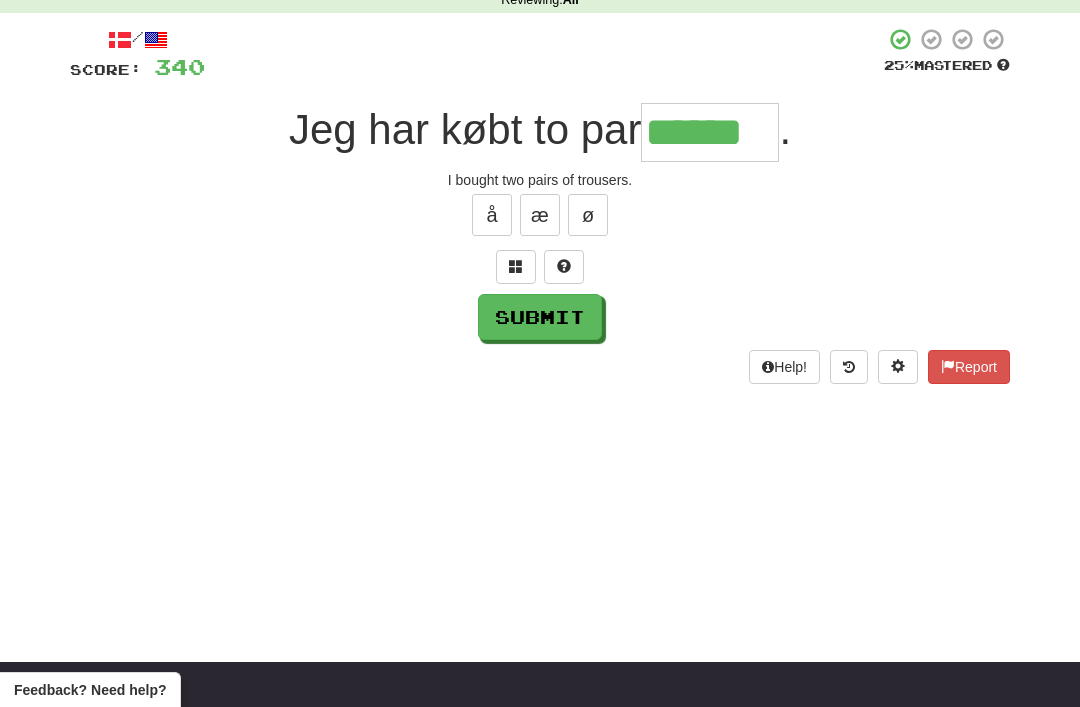 type on "******" 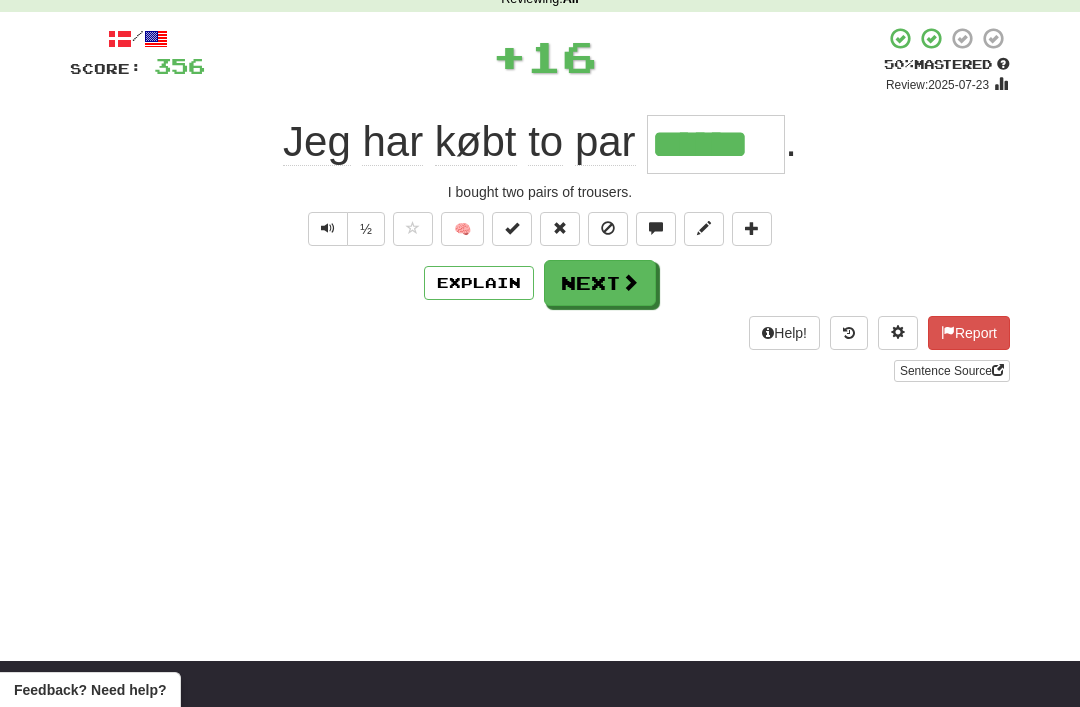 click on "Next" at bounding box center [600, 283] 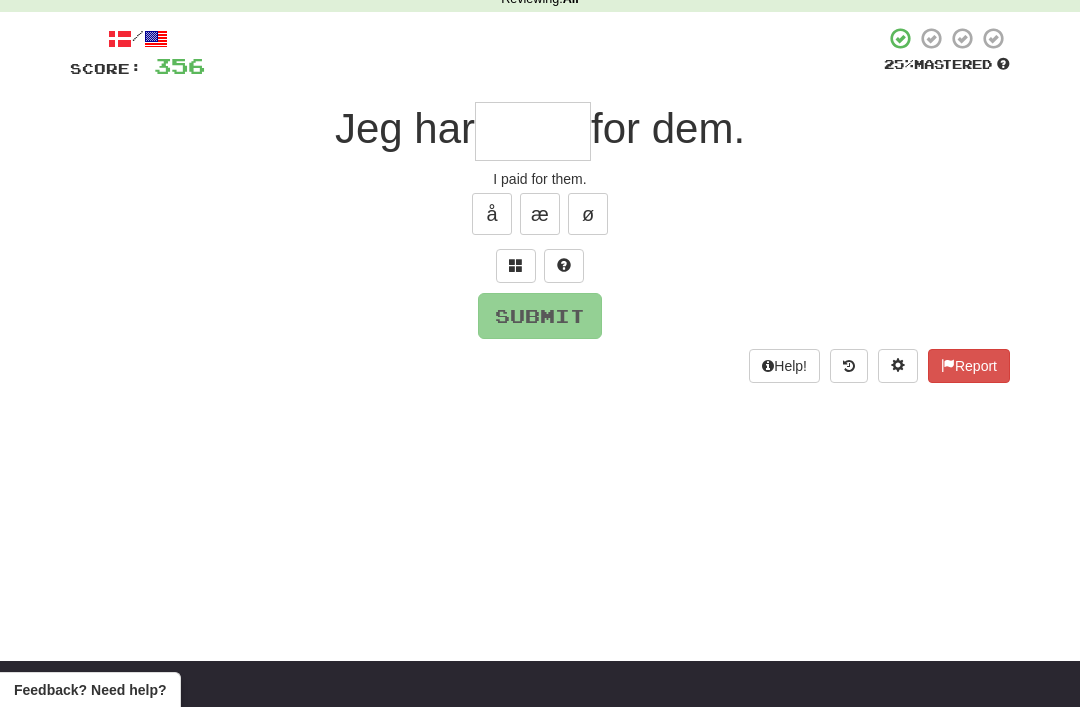 scroll, scrollTop: 95, scrollLeft: 0, axis: vertical 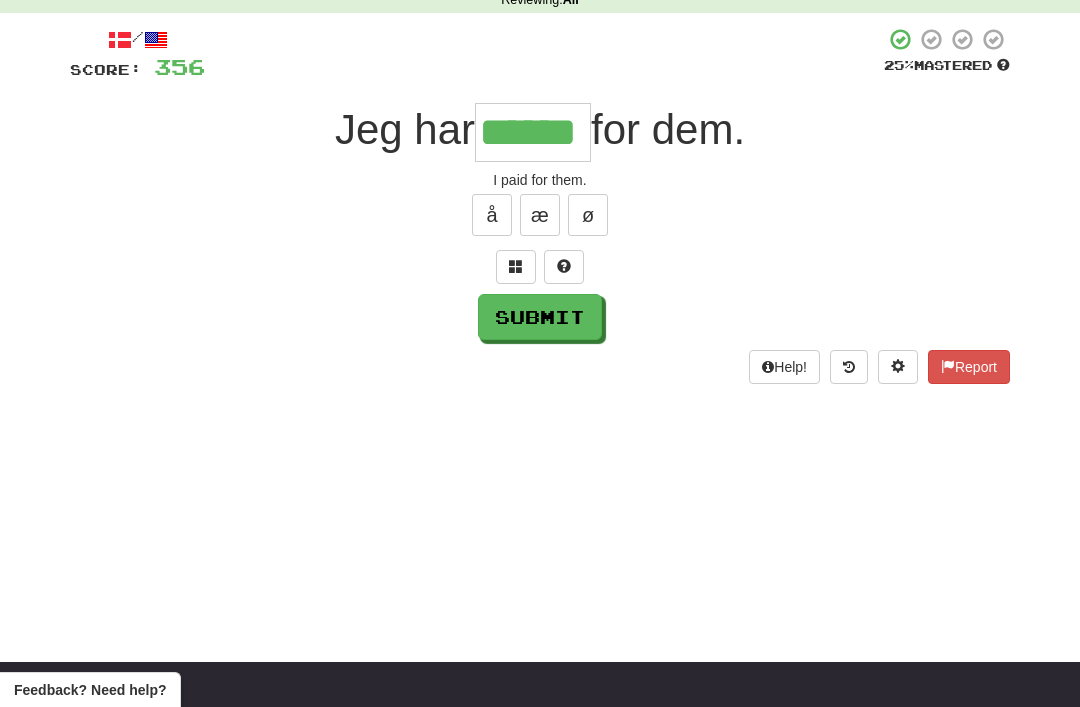 type on "******" 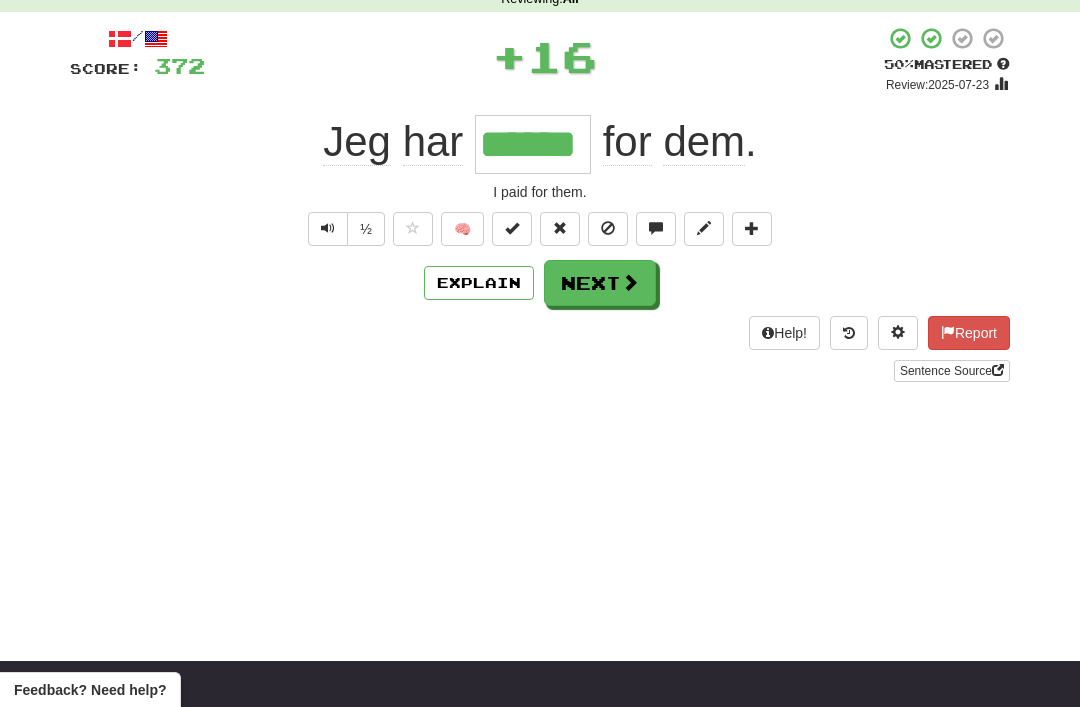click at bounding box center [512, 229] 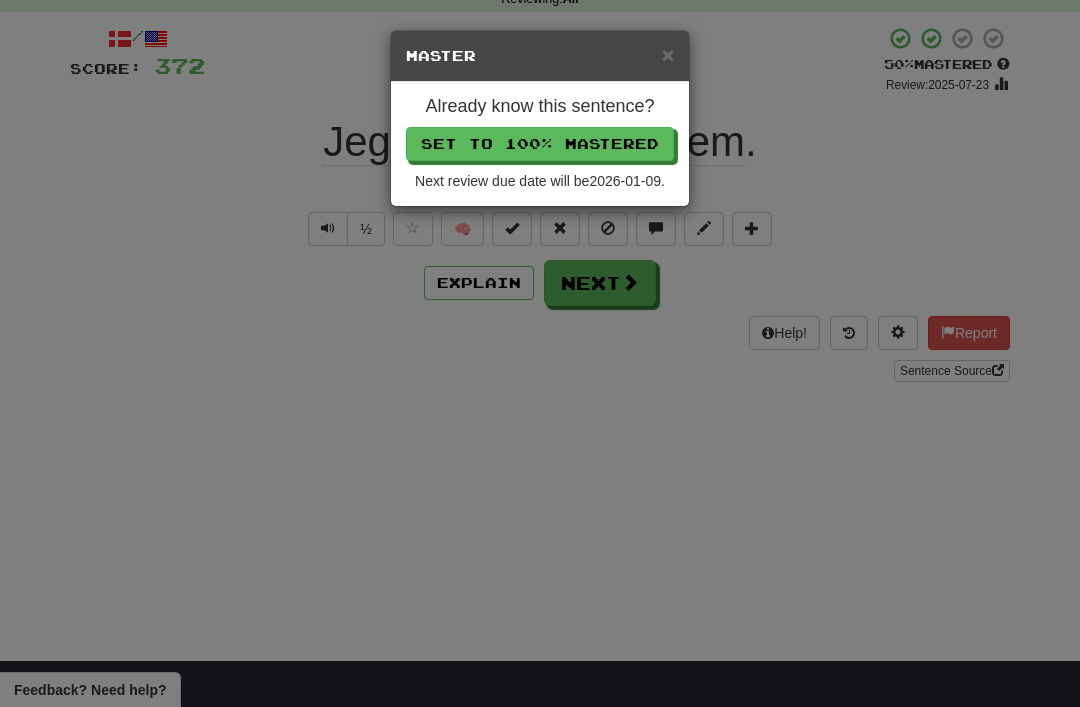 click on "Set to 100% Mastered" at bounding box center (540, 144) 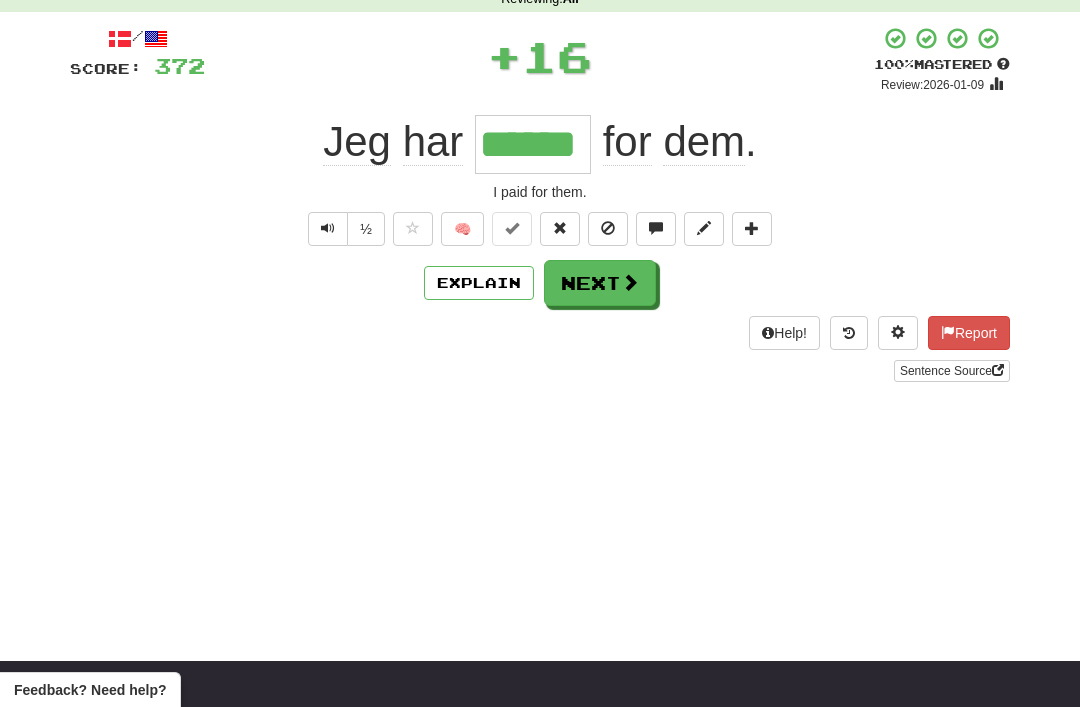 click on "Next" at bounding box center (600, 283) 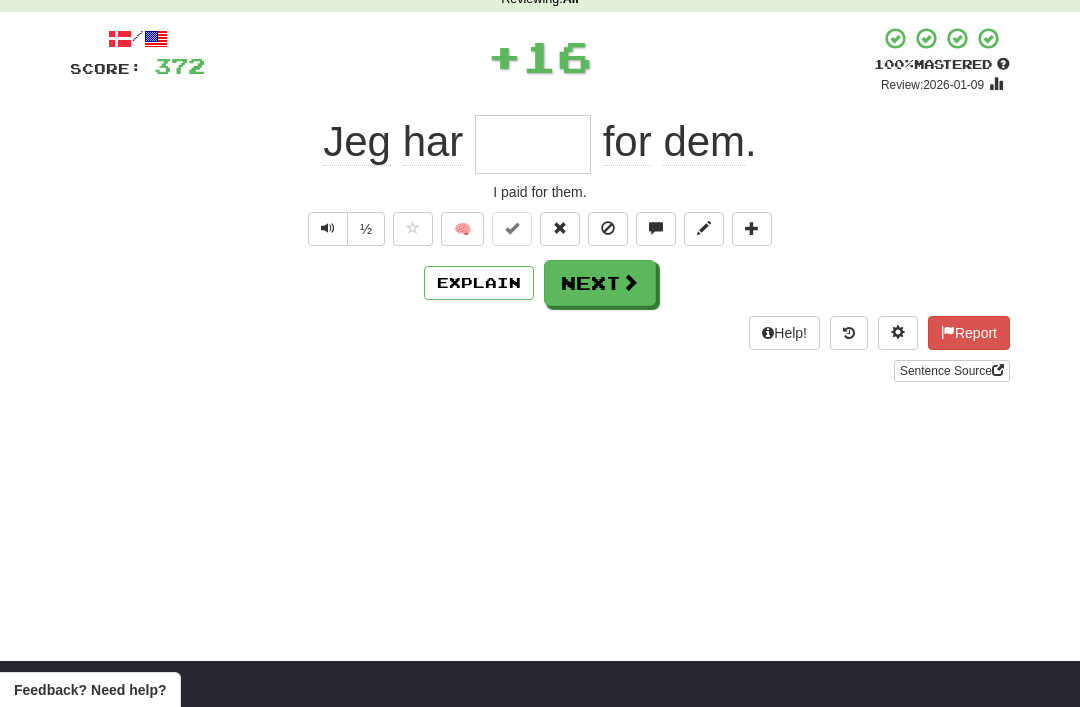 scroll, scrollTop: 95, scrollLeft: 0, axis: vertical 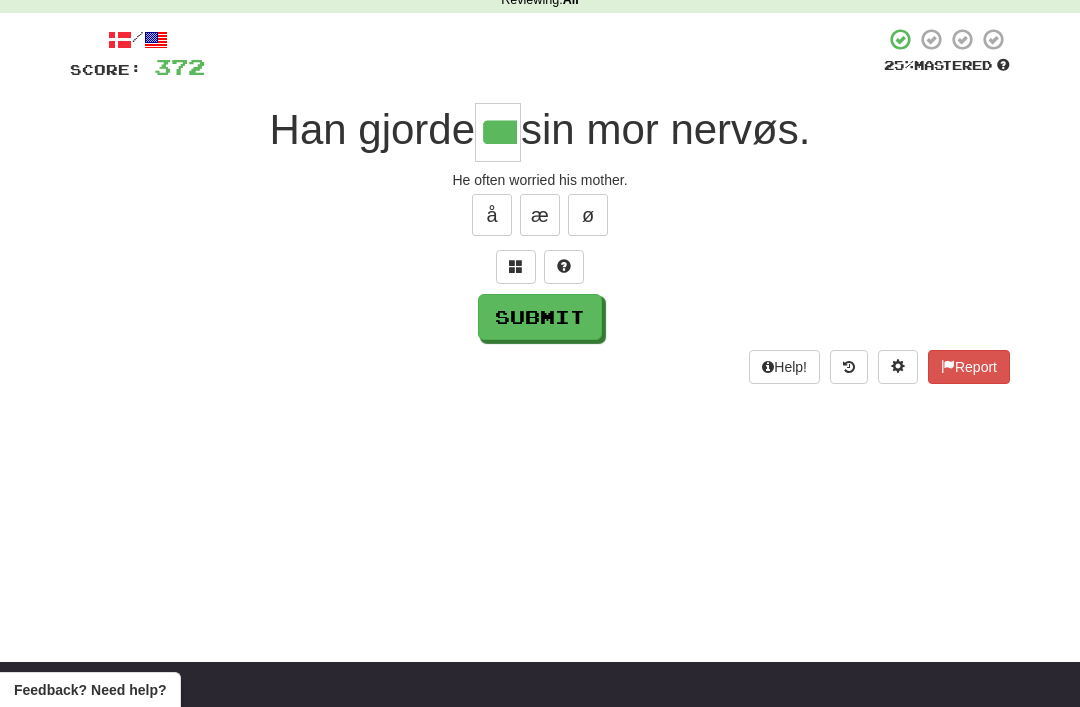 type on "***" 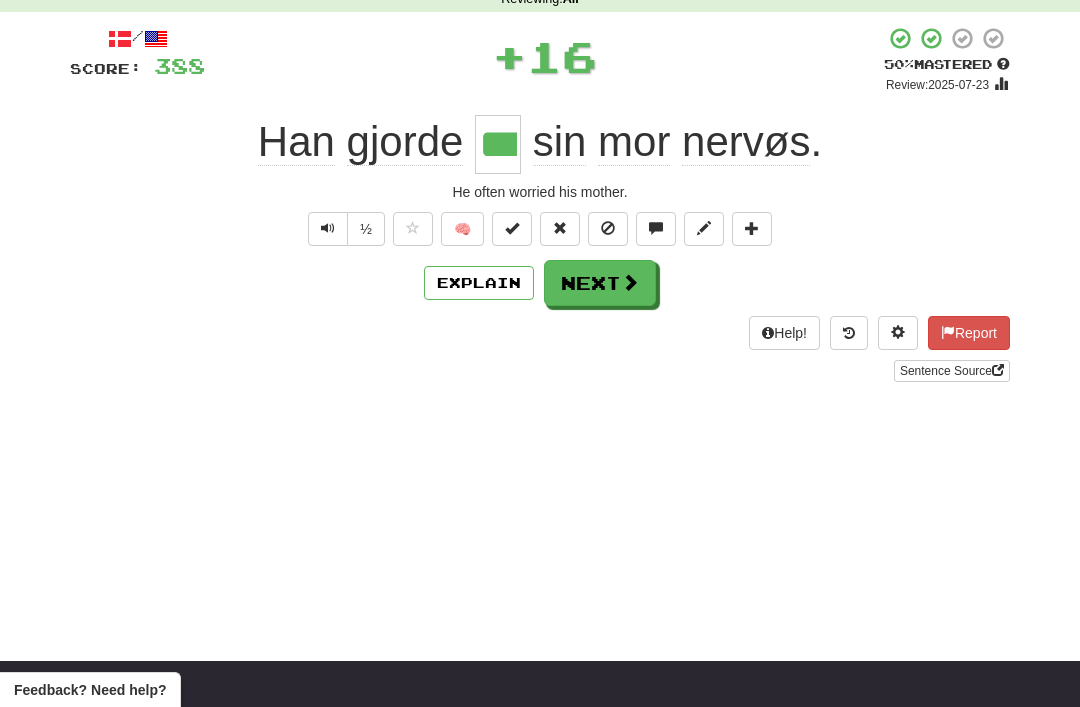 click on "Next" at bounding box center [600, 283] 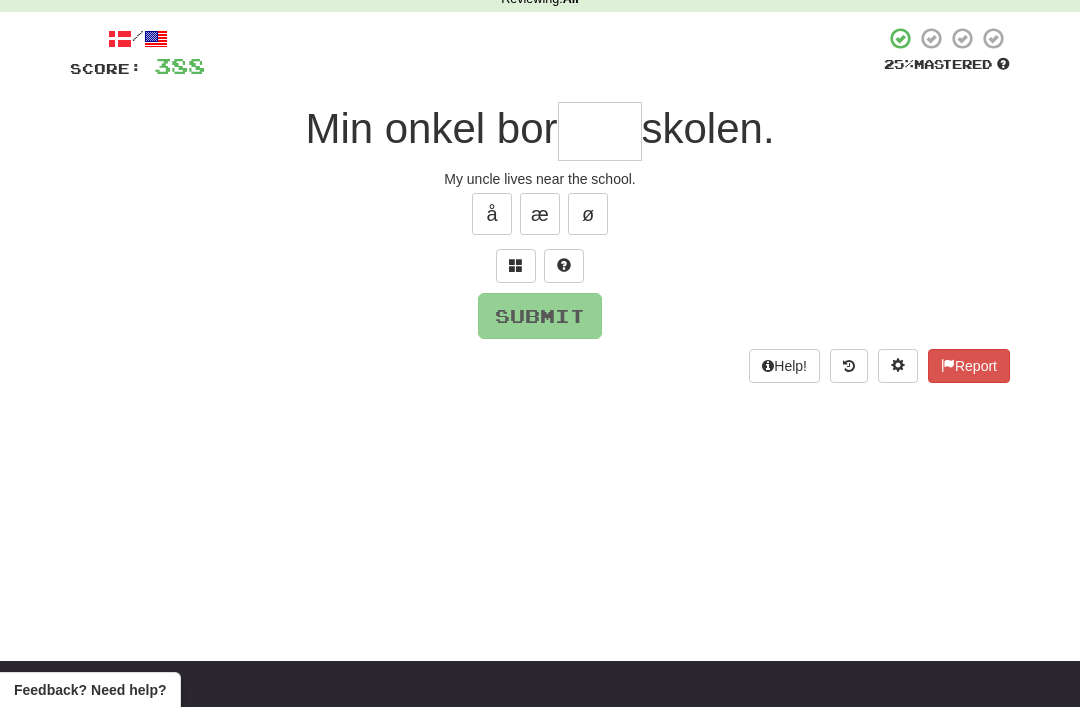 scroll, scrollTop: 95, scrollLeft: 0, axis: vertical 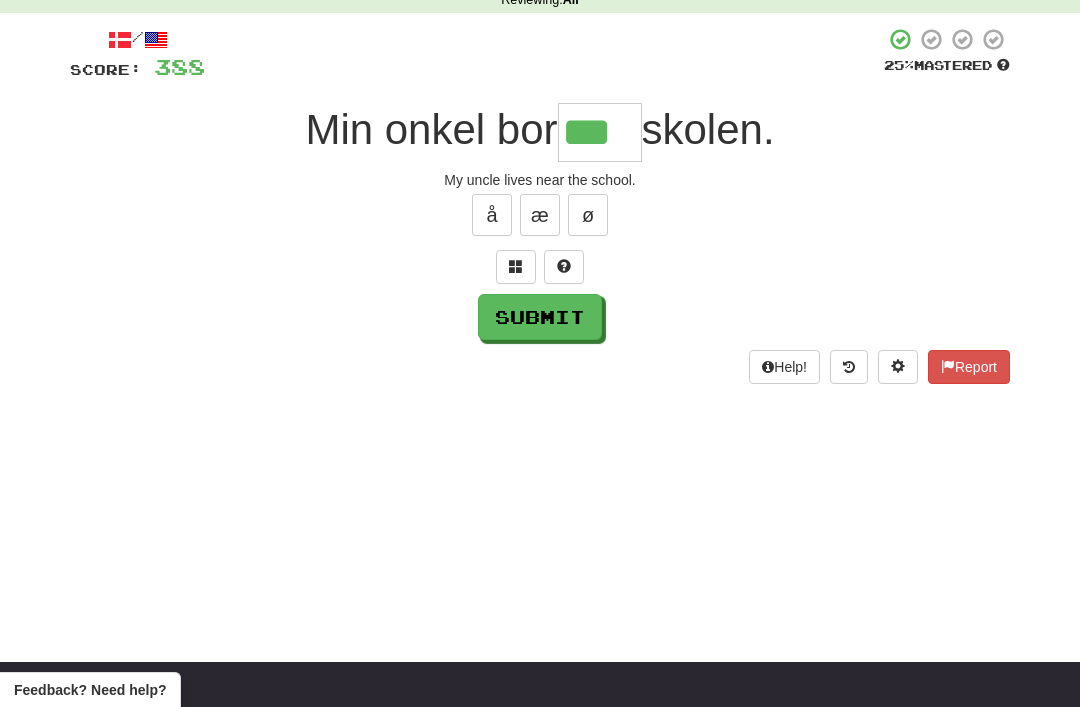 type on "***" 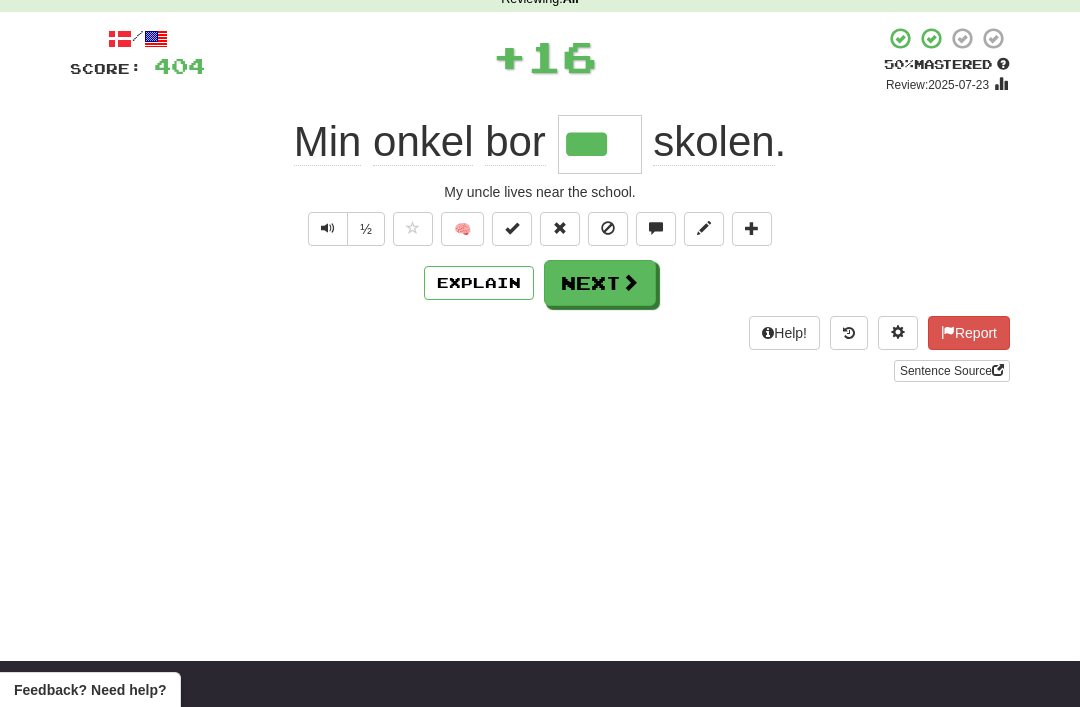 click on "Next" at bounding box center [600, 283] 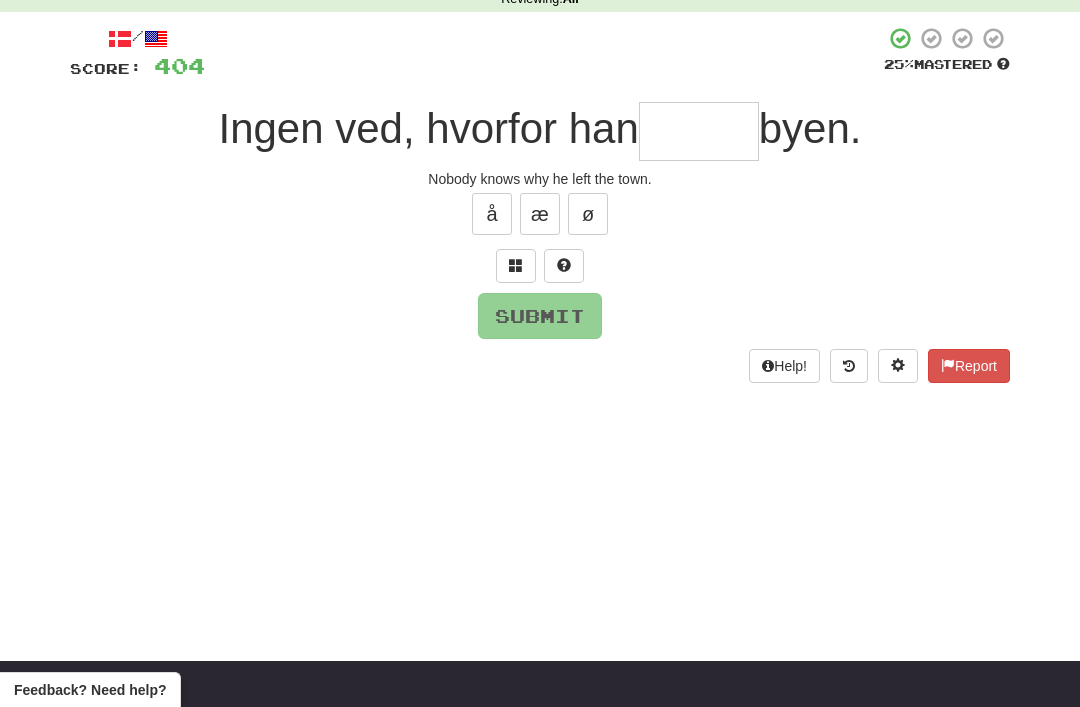 scroll, scrollTop: 95, scrollLeft: 0, axis: vertical 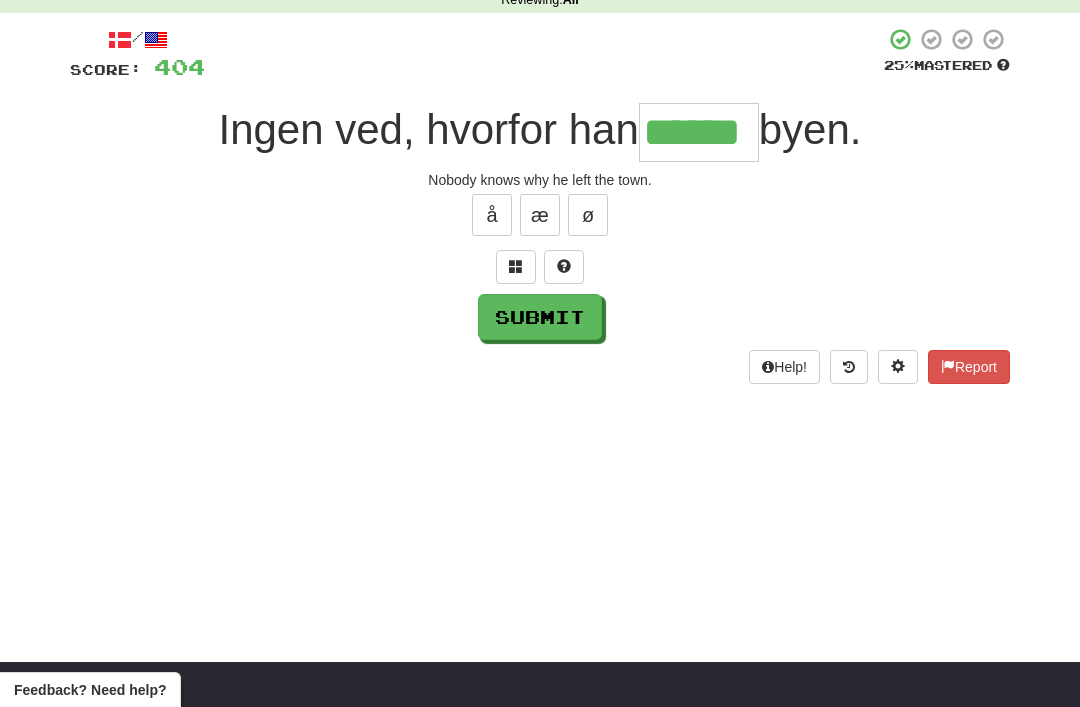 type on "******" 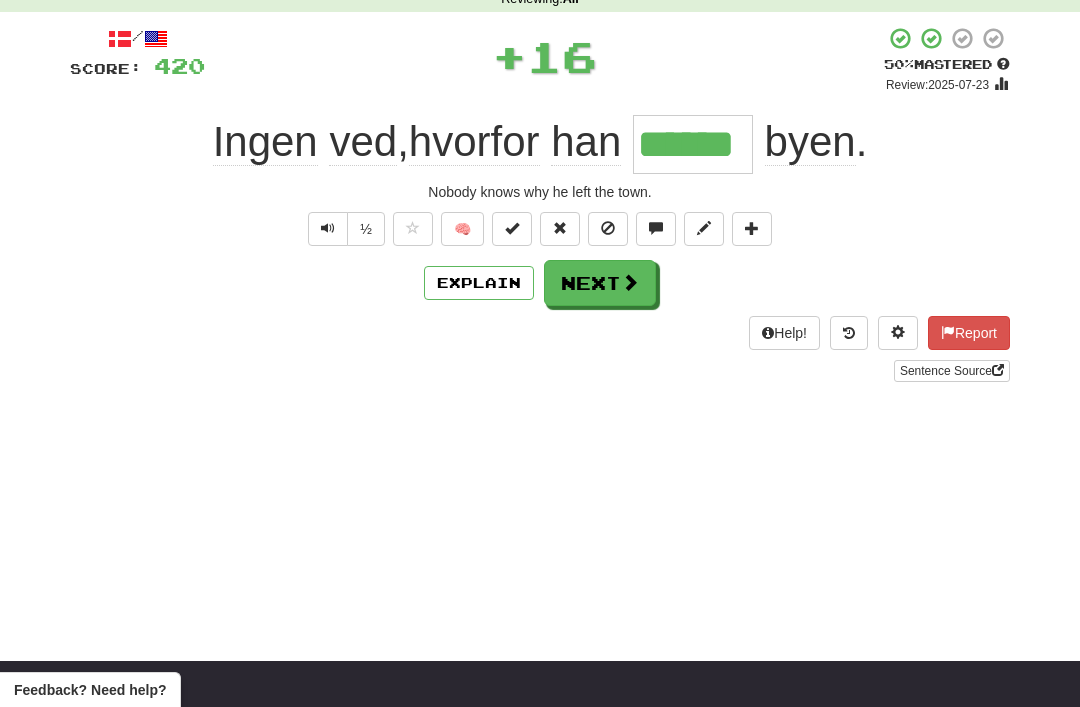 click on "Next" at bounding box center (600, 283) 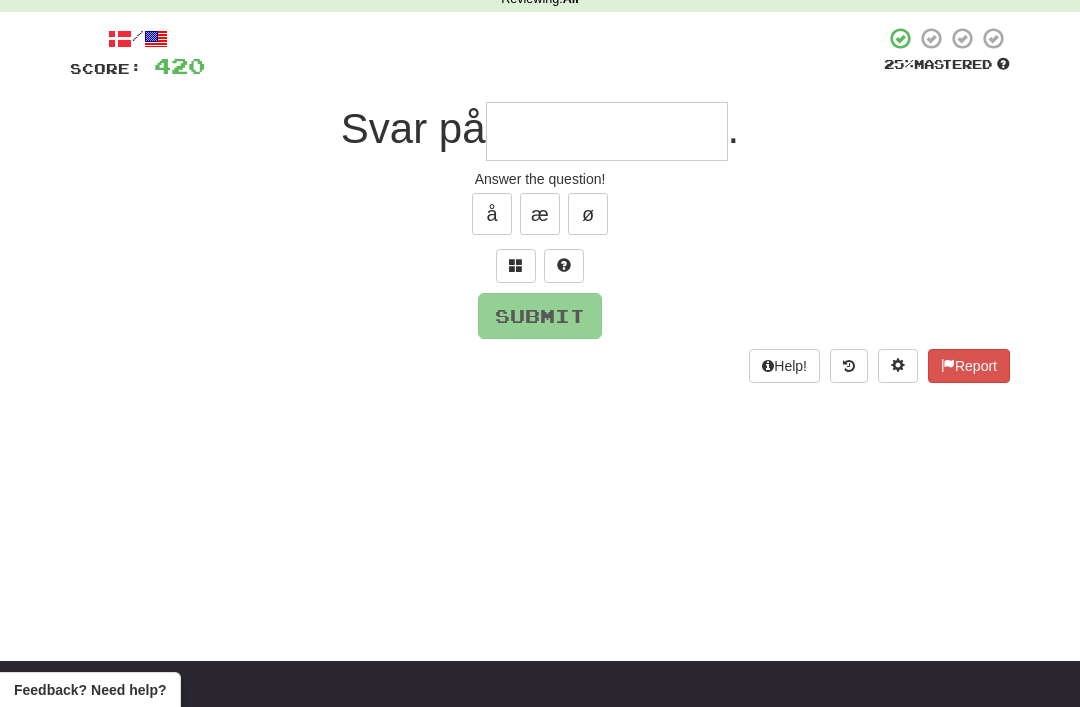 scroll, scrollTop: 95, scrollLeft: 0, axis: vertical 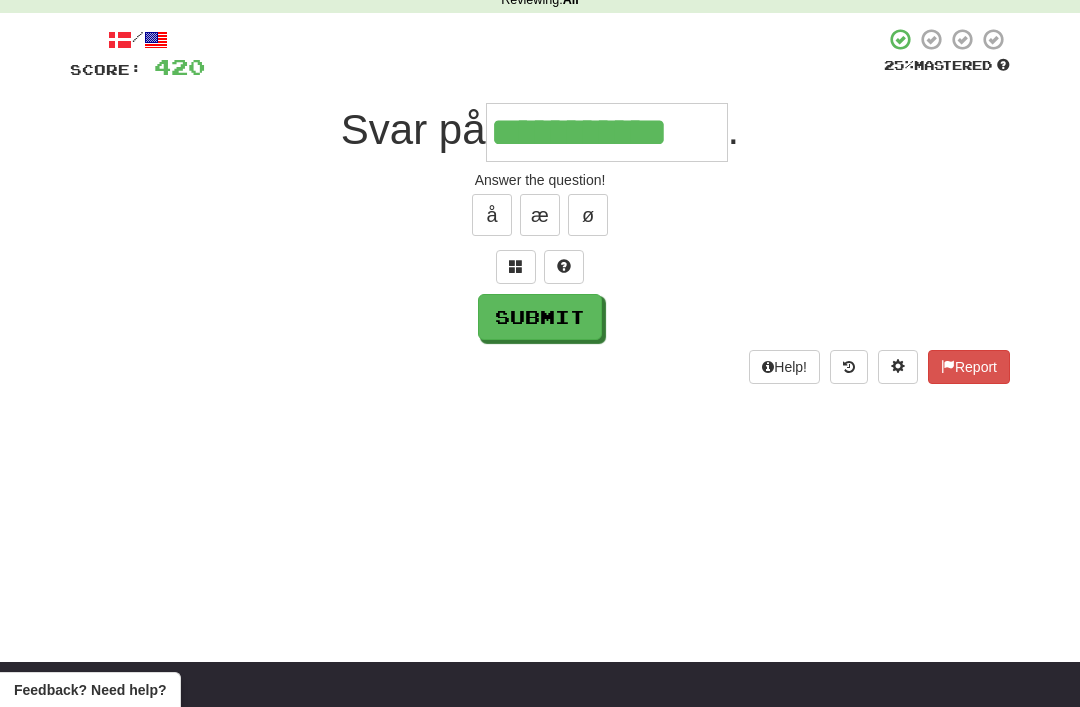 type on "**********" 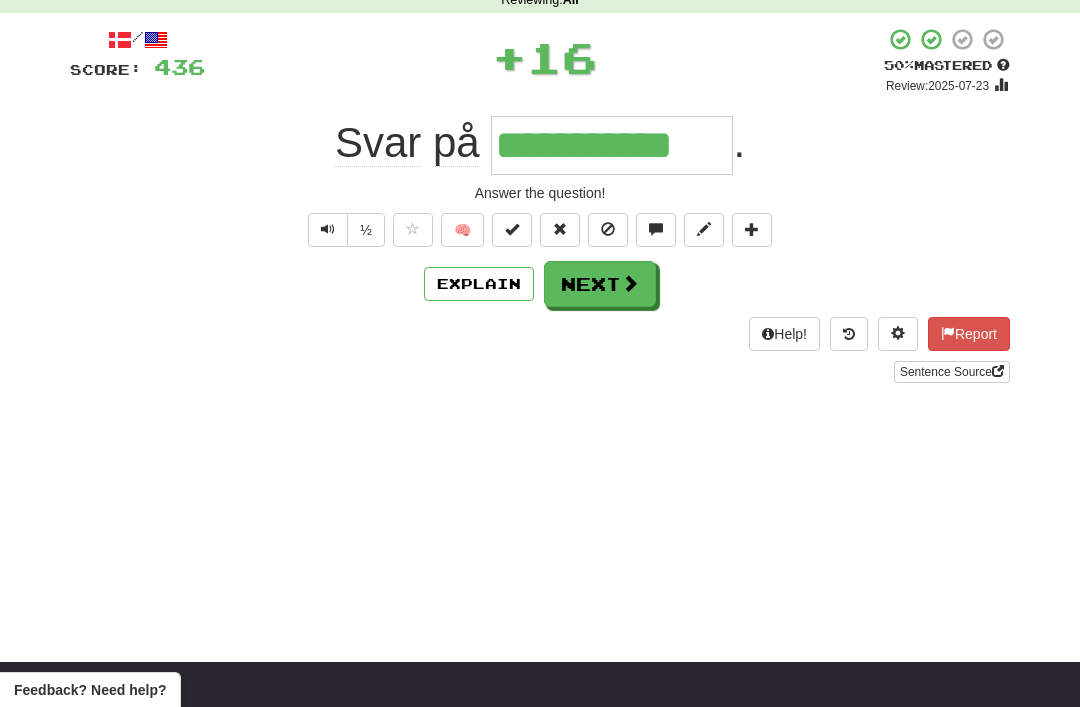 scroll, scrollTop: 96, scrollLeft: 0, axis: vertical 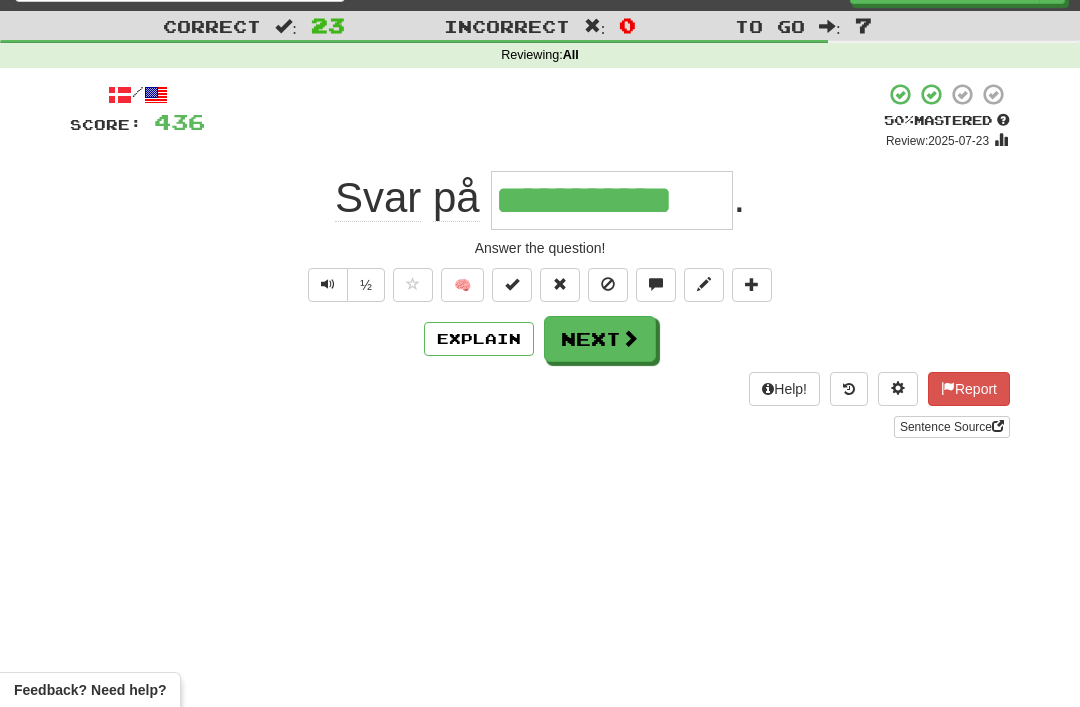 click on "Next" at bounding box center [600, 339] 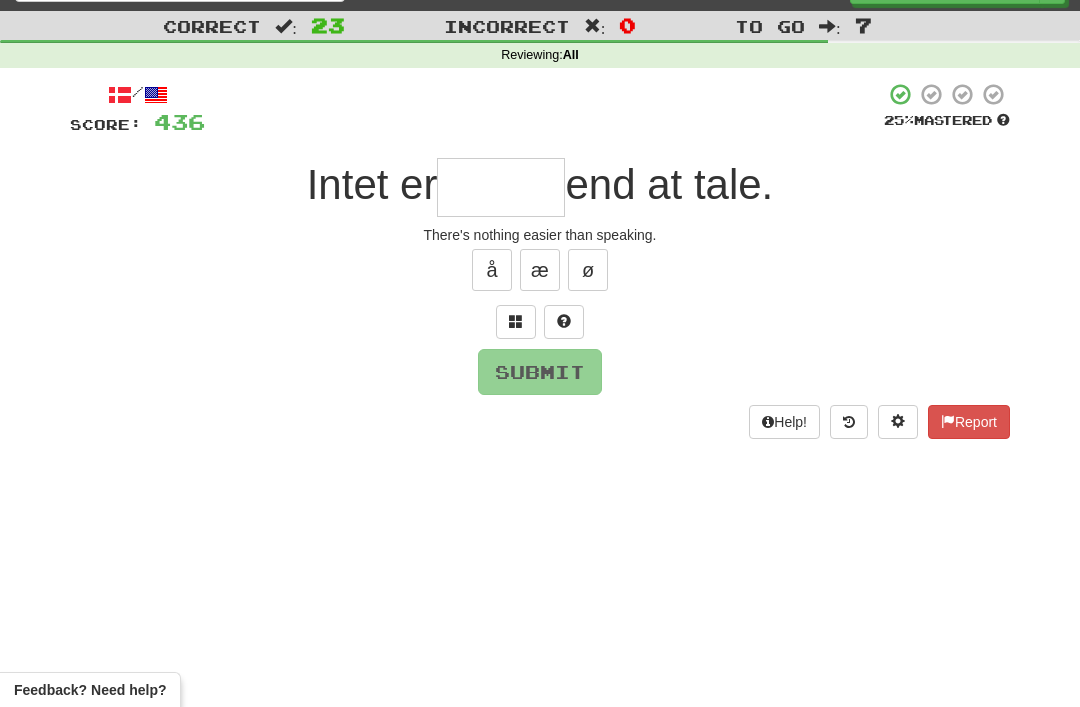 scroll, scrollTop: 39, scrollLeft: 0, axis: vertical 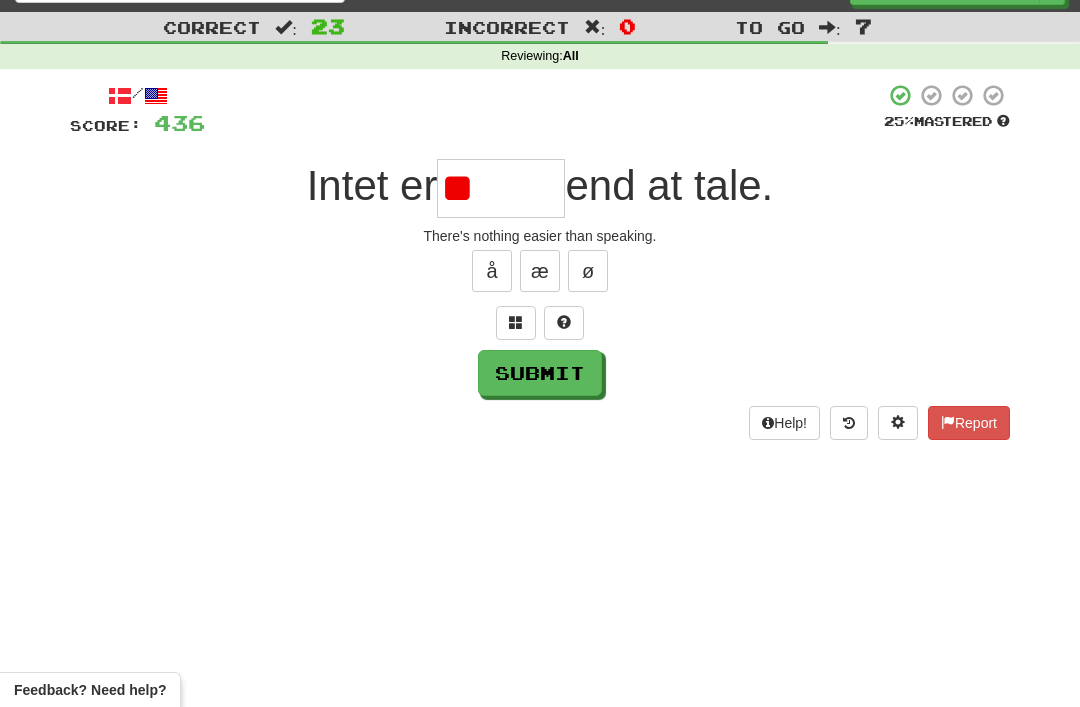 type on "*" 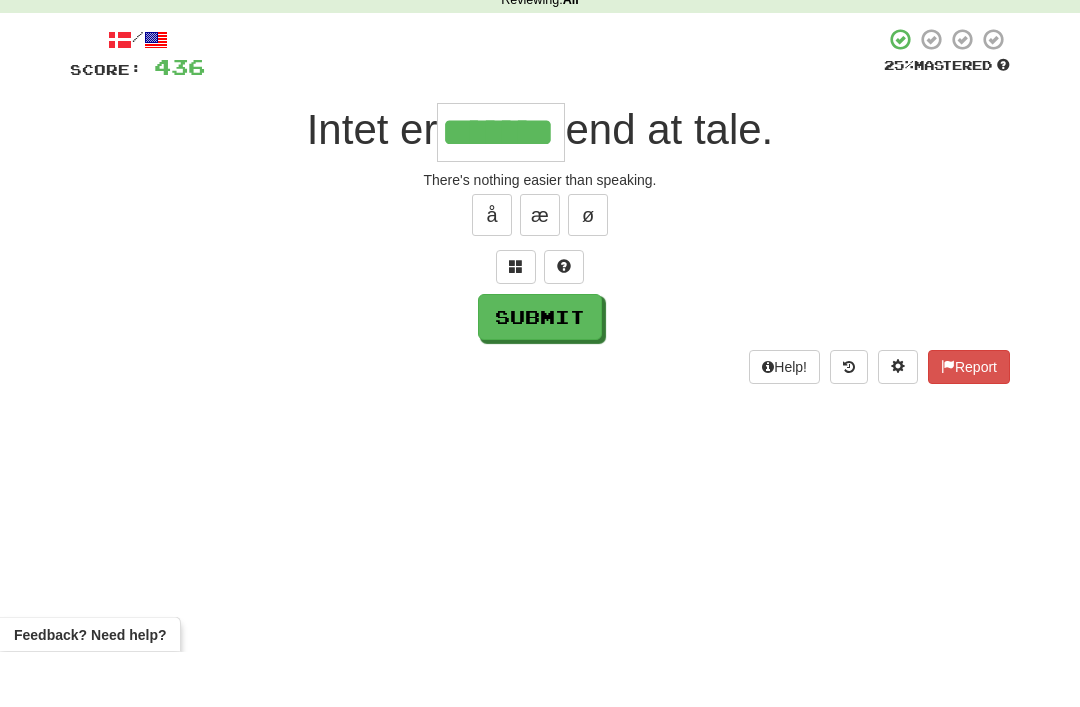type on "*******" 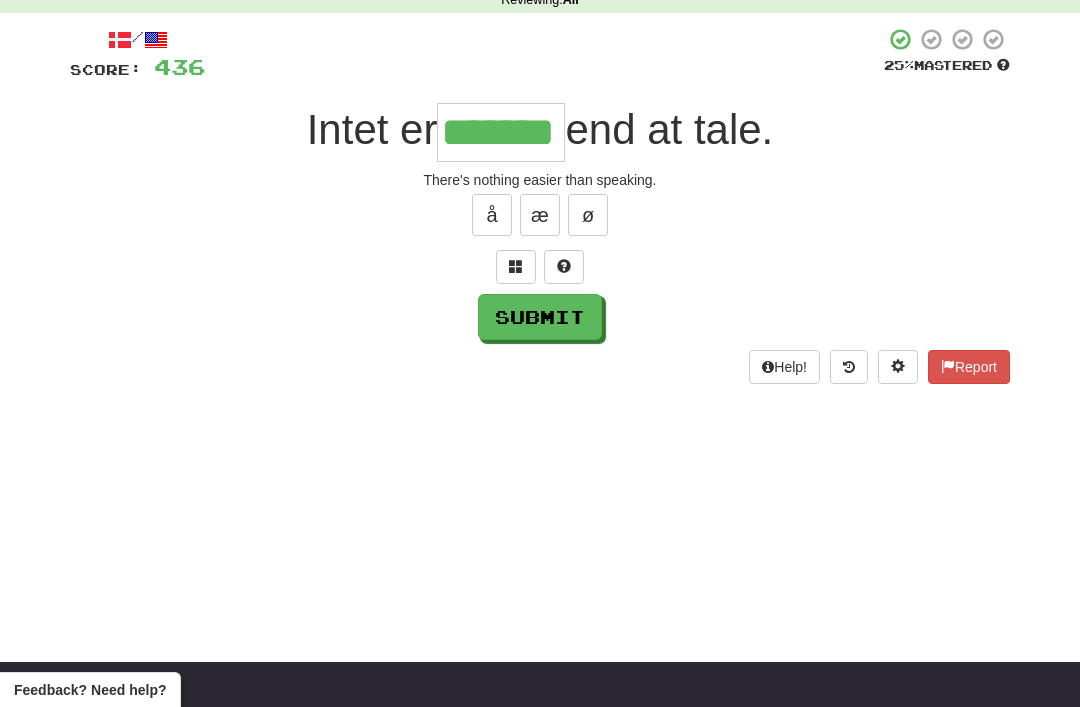 click on "Submit" at bounding box center (540, 317) 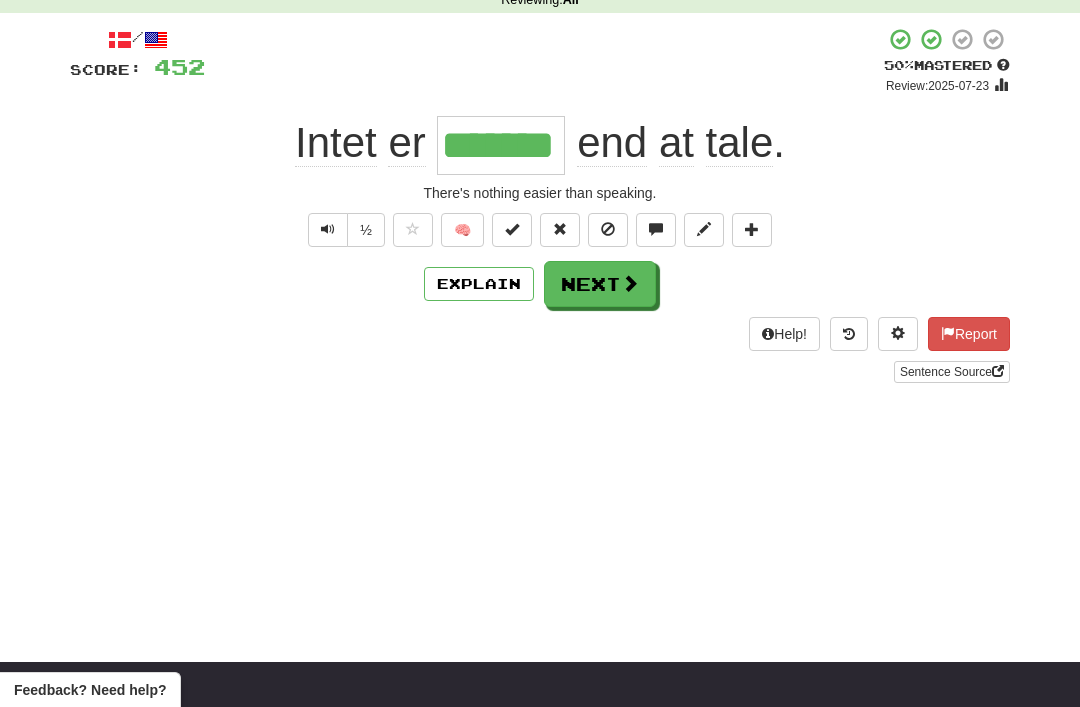 click at bounding box center [328, 229] 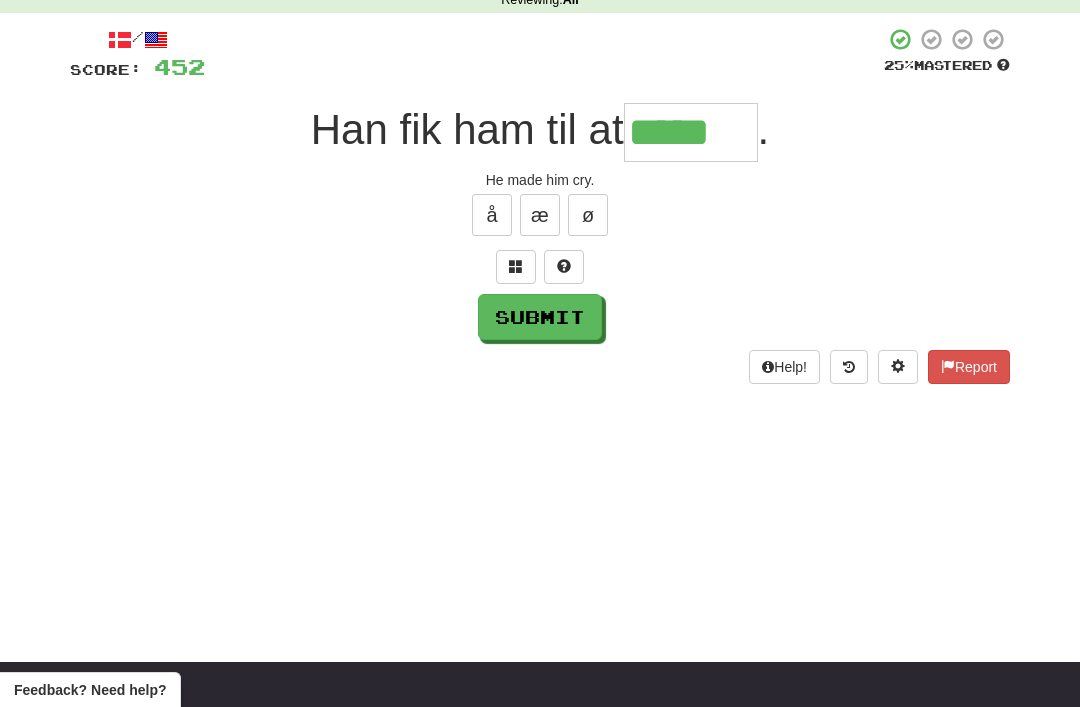 type on "*****" 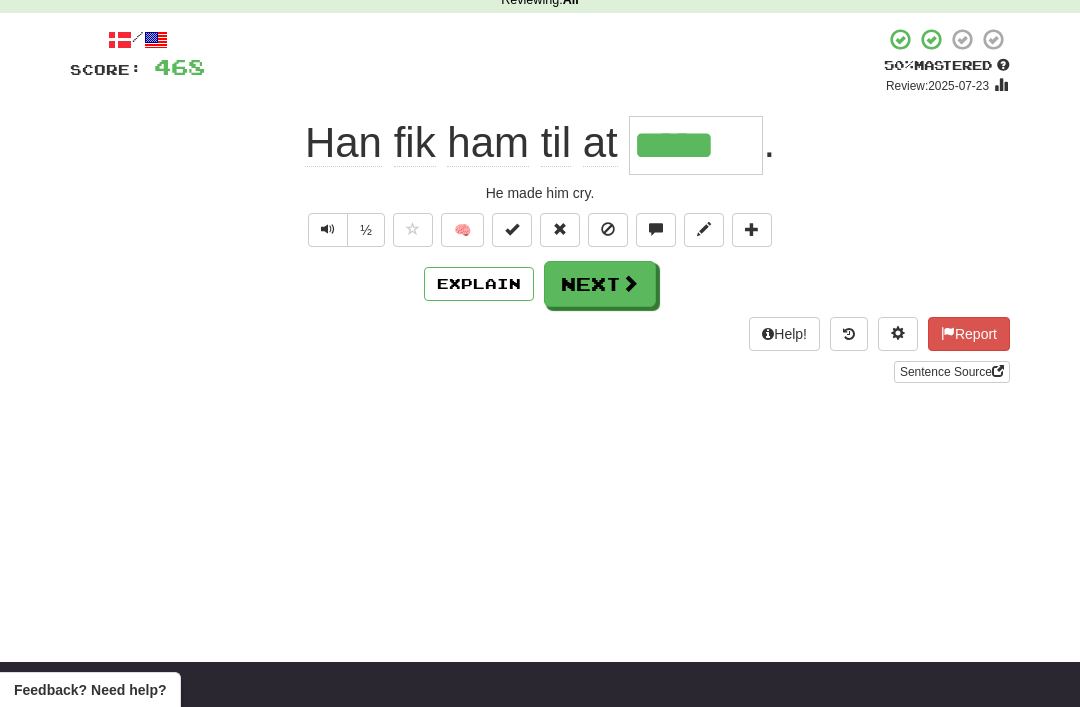 click on "Next" at bounding box center (600, 284) 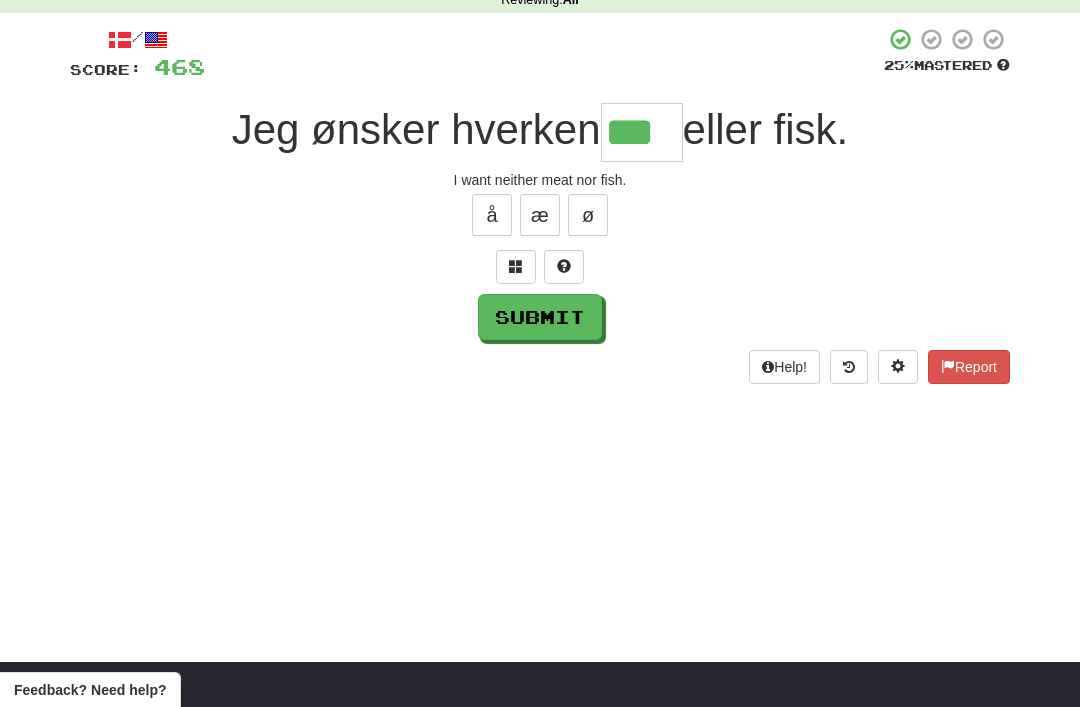 type on "***" 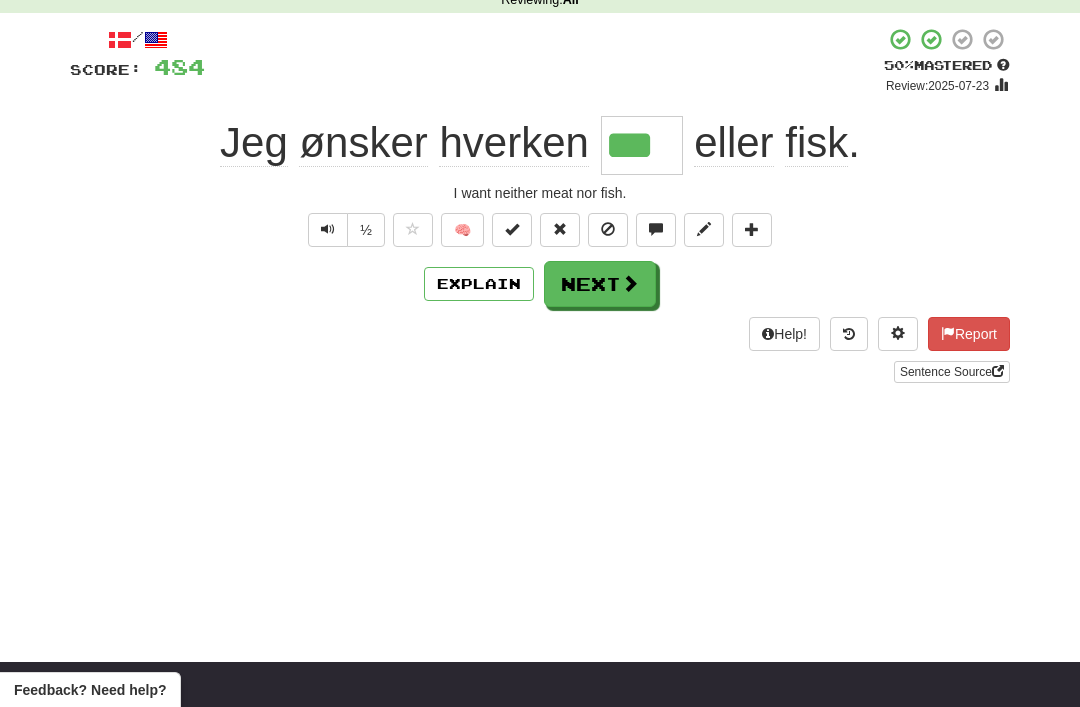 click on "Next" at bounding box center (600, 284) 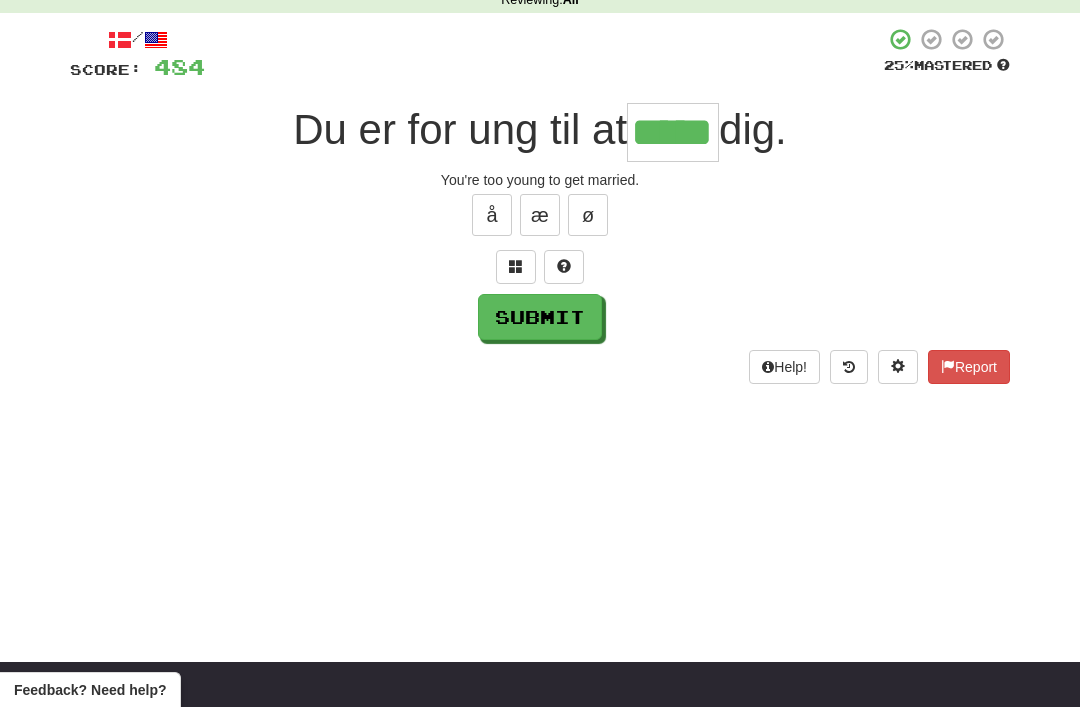type on "*****" 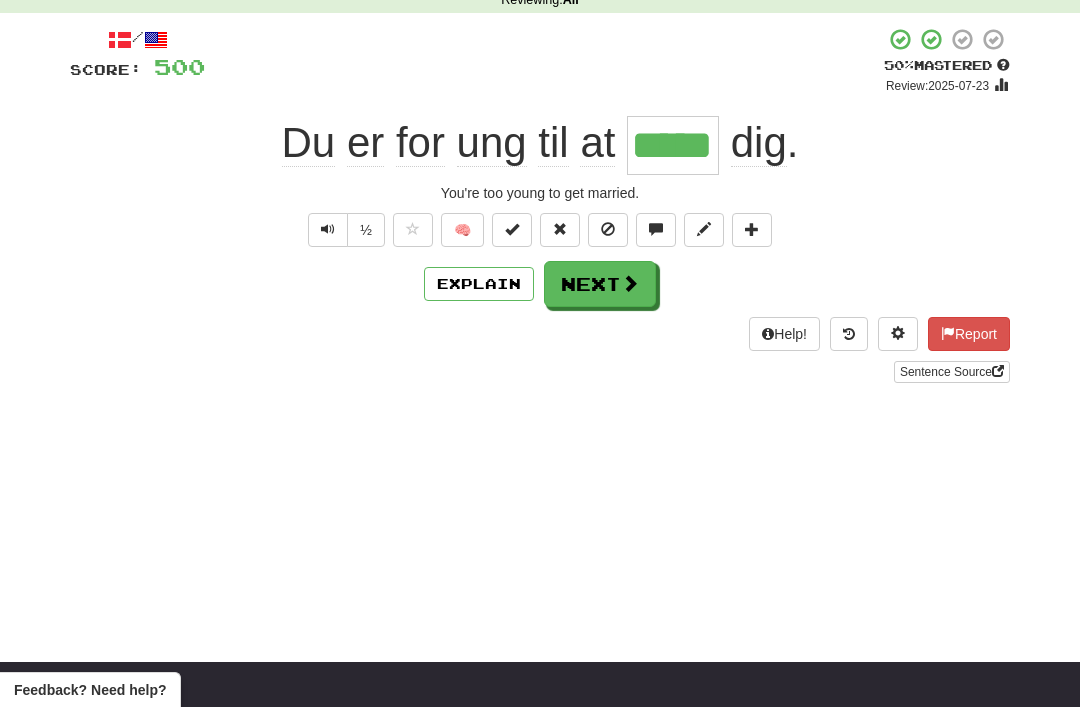 click at bounding box center [328, 229] 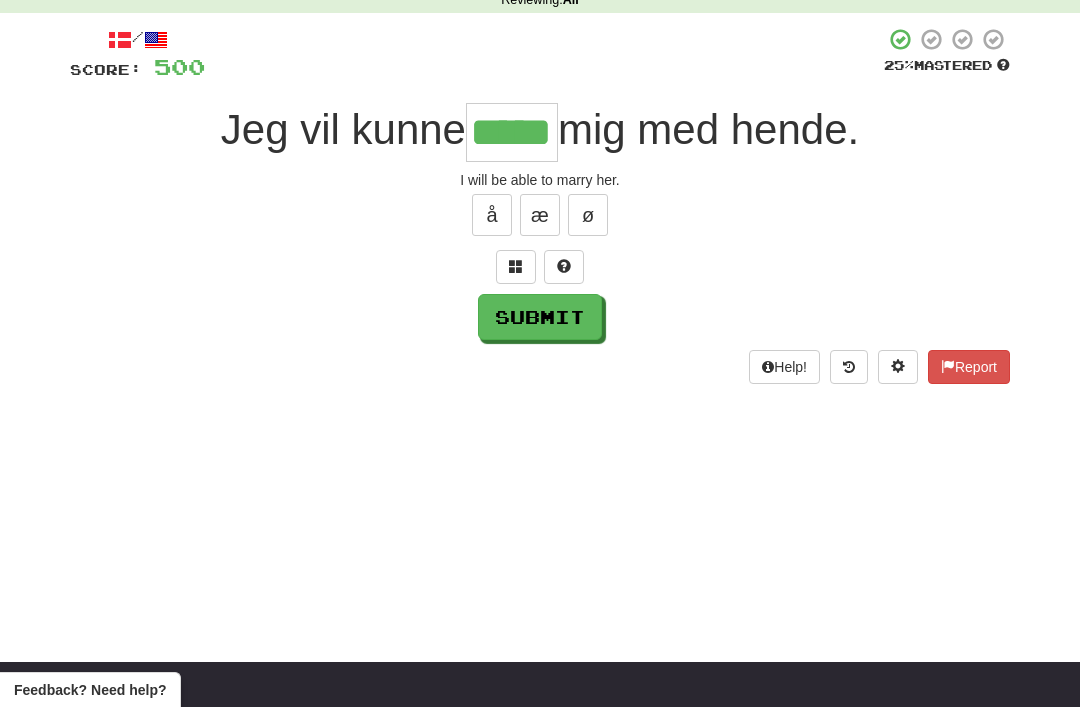type on "*****" 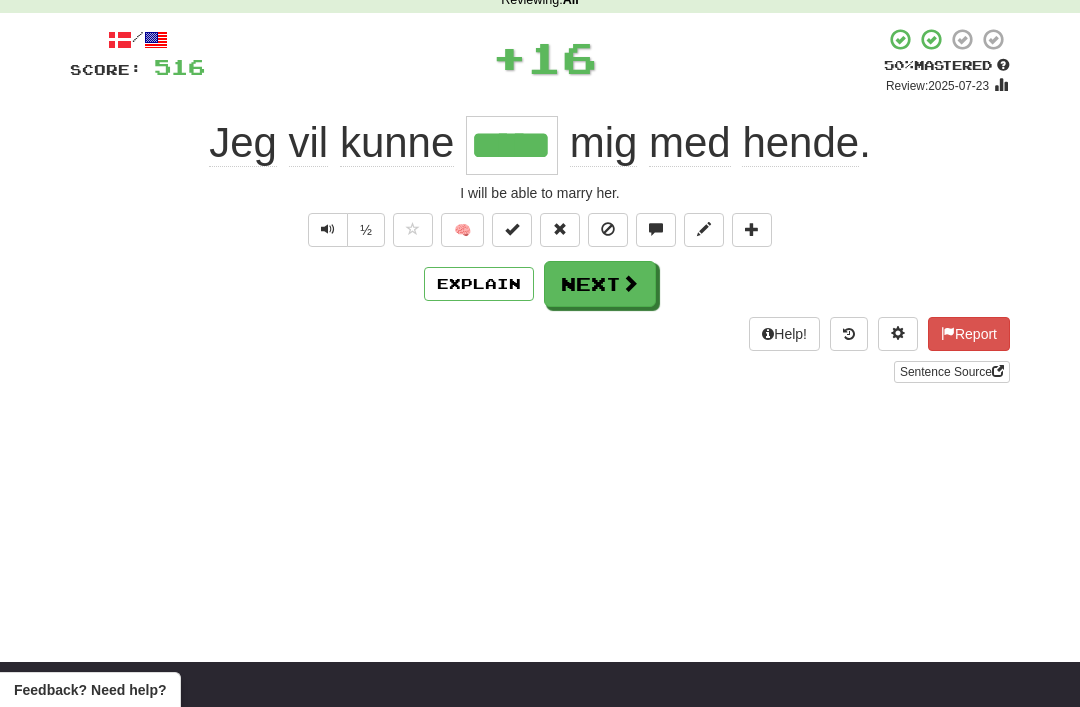 click on "Next" at bounding box center [600, 284] 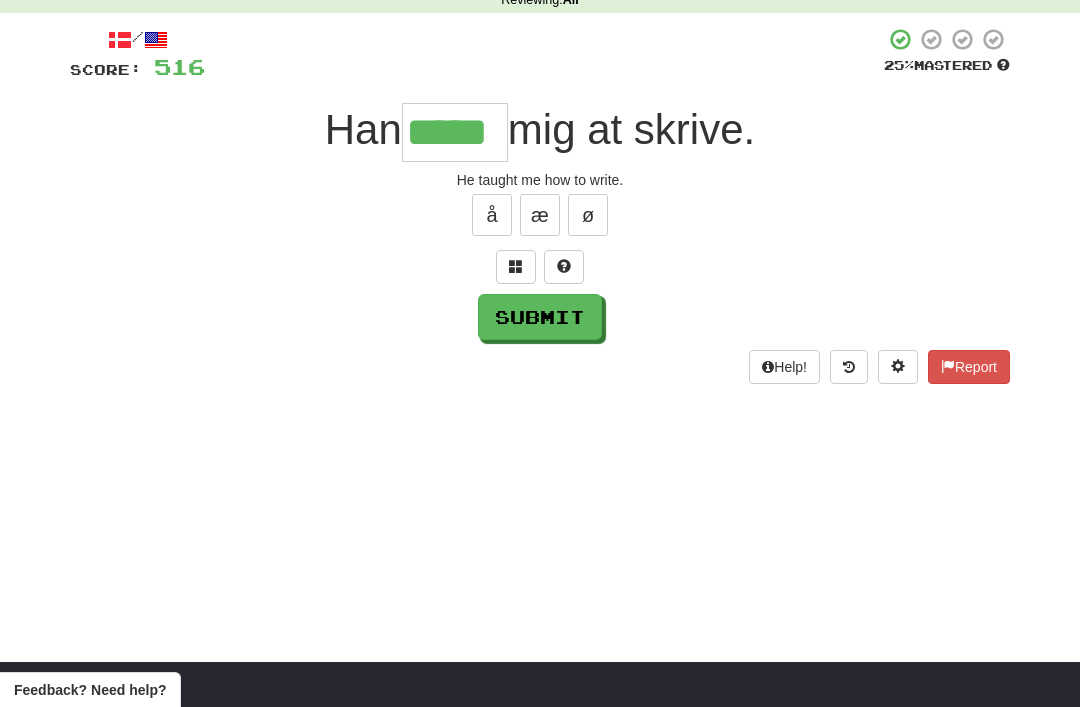 type on "*****" 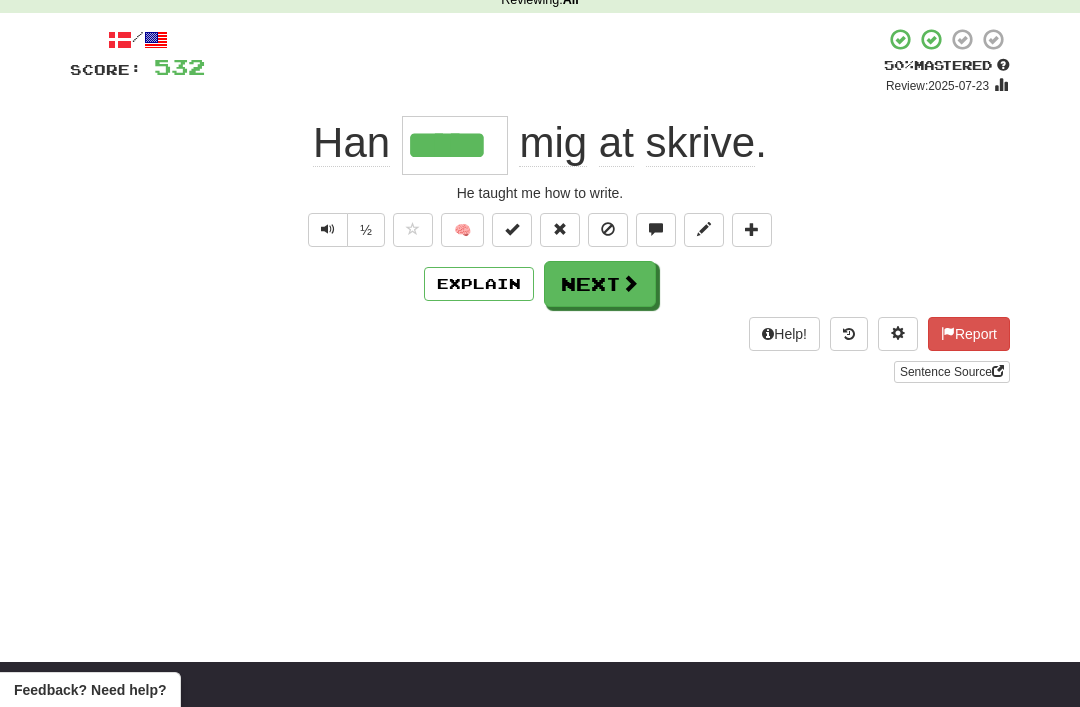 click at bounding box center (328, 230) 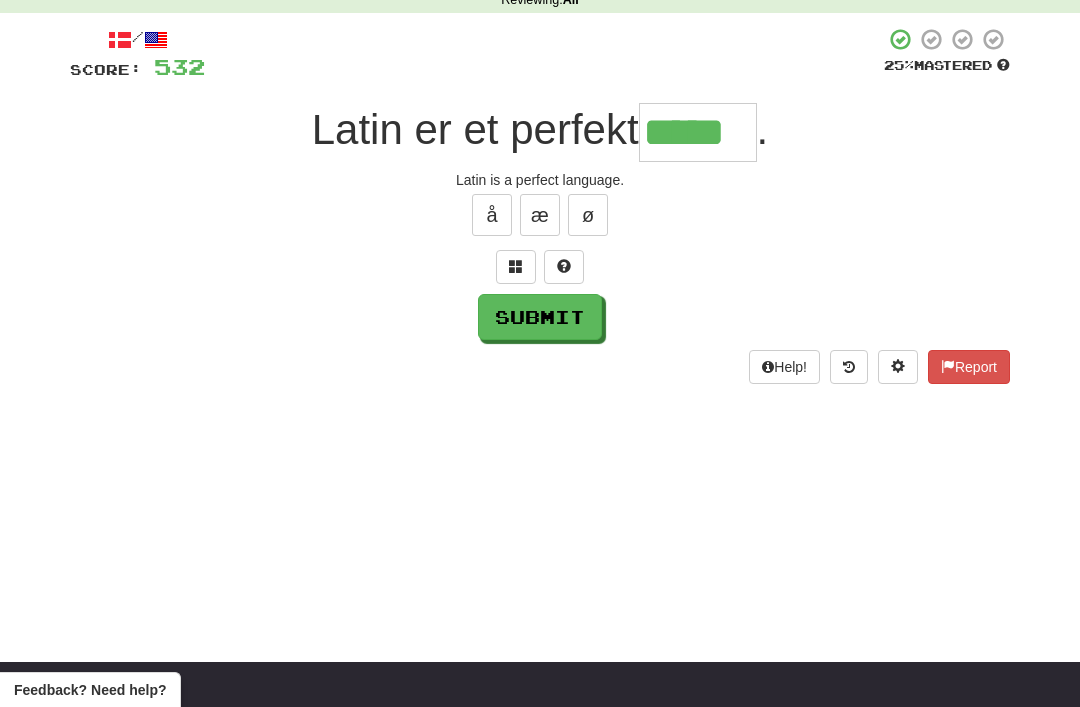 type on "*****" 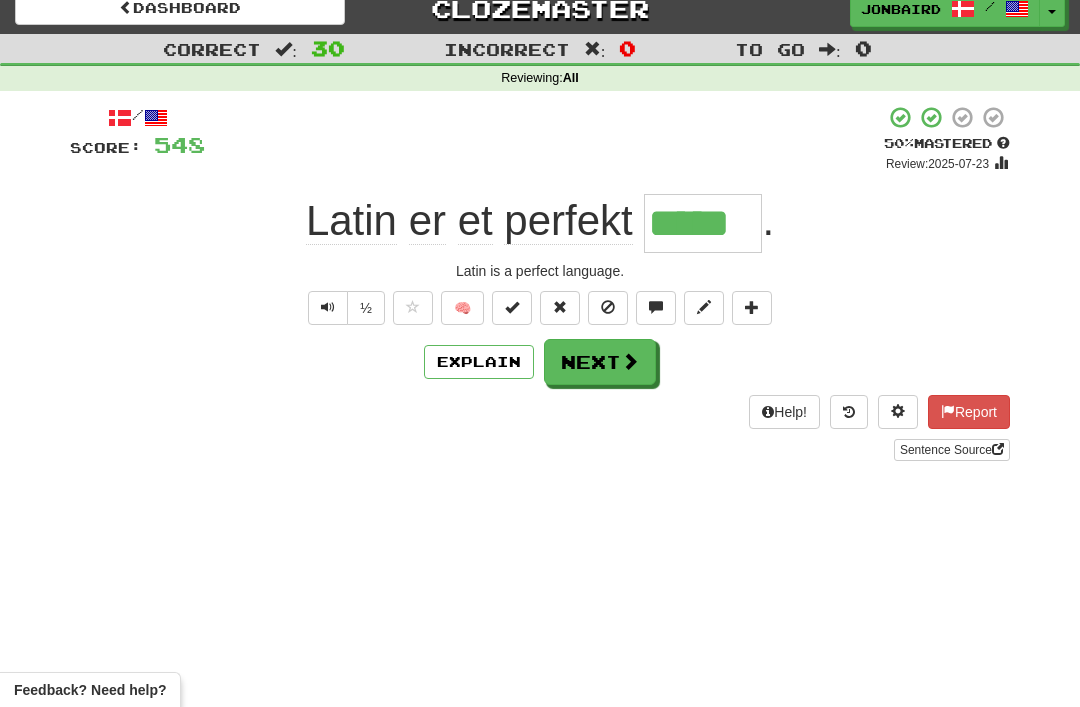 scroll, scrollTop: 18, scrollLeft: 0, axis: vertical 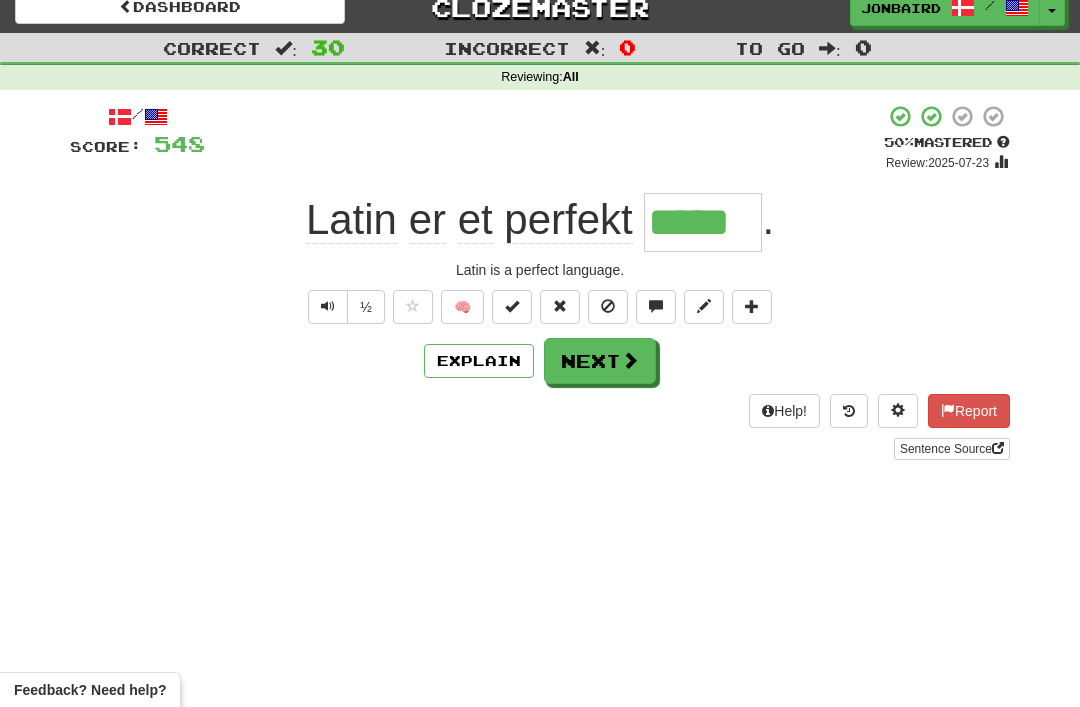 click on "Next" at bounding box center [600, 361] 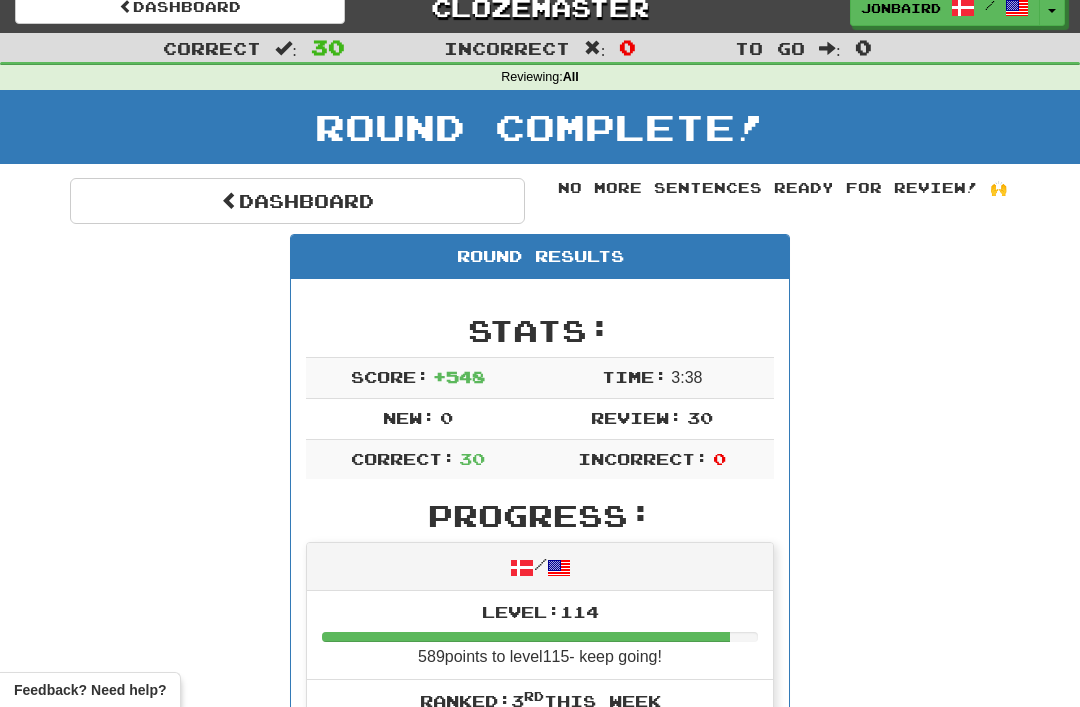 click on "Dashboard" at bounding box center [297, 201] 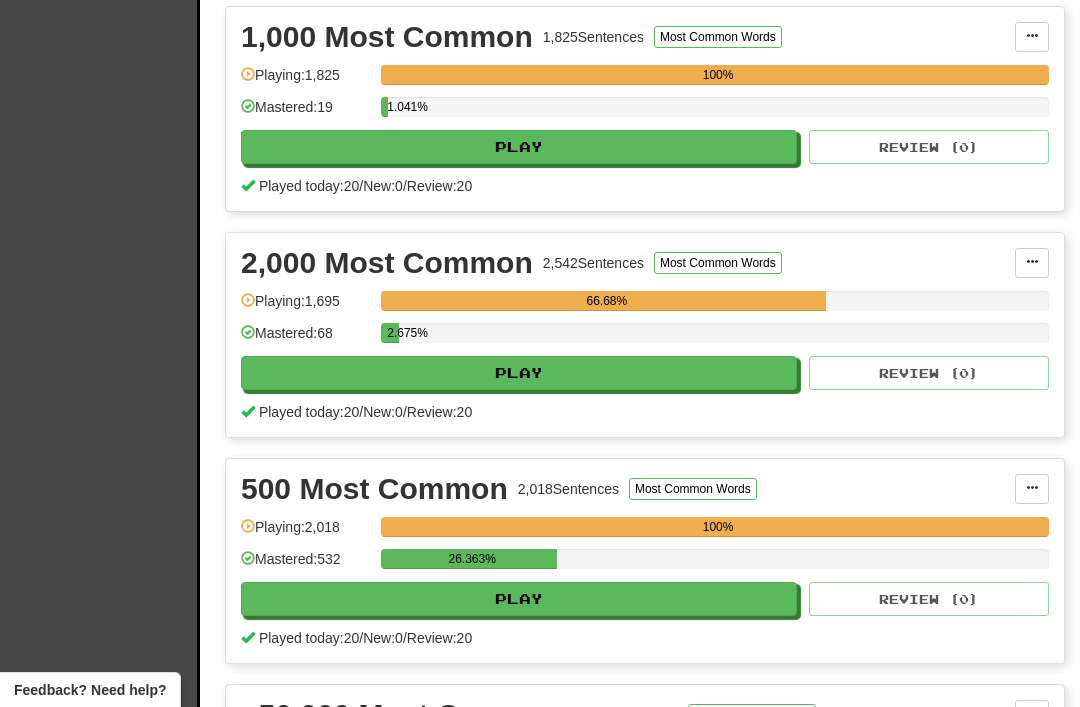 scroll, scrollTop: 495, scrollLeft: 0, axis: vertical 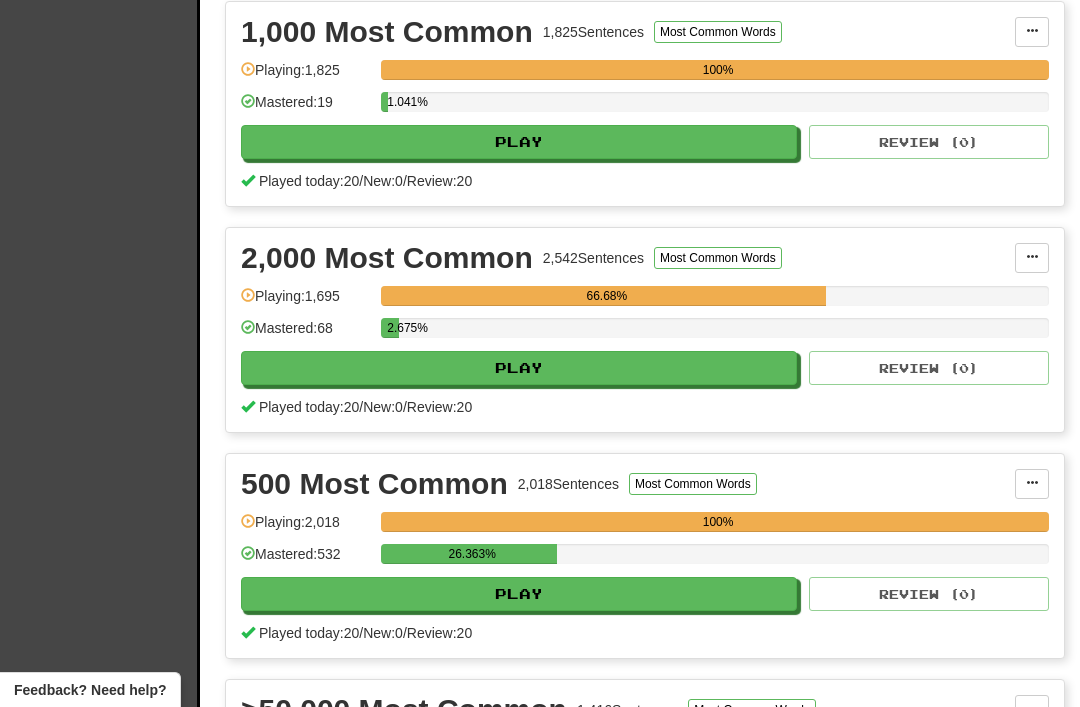 click on "Play" at bounding box center (519, 368) 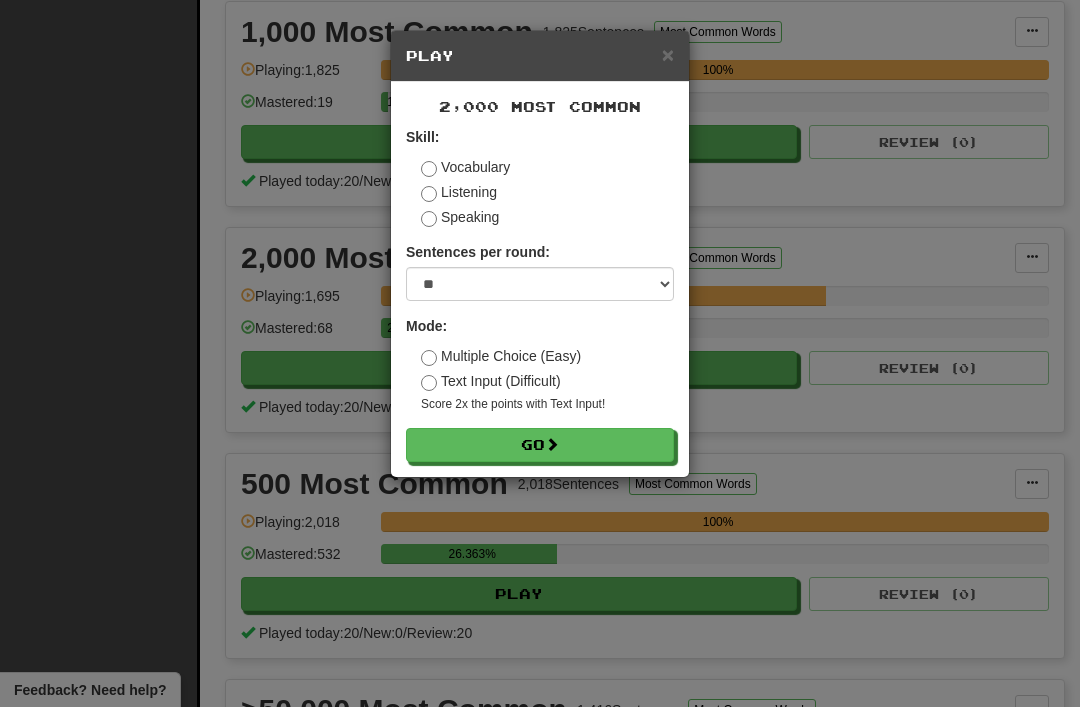 click on "Go" at bounding box center (540, 445) 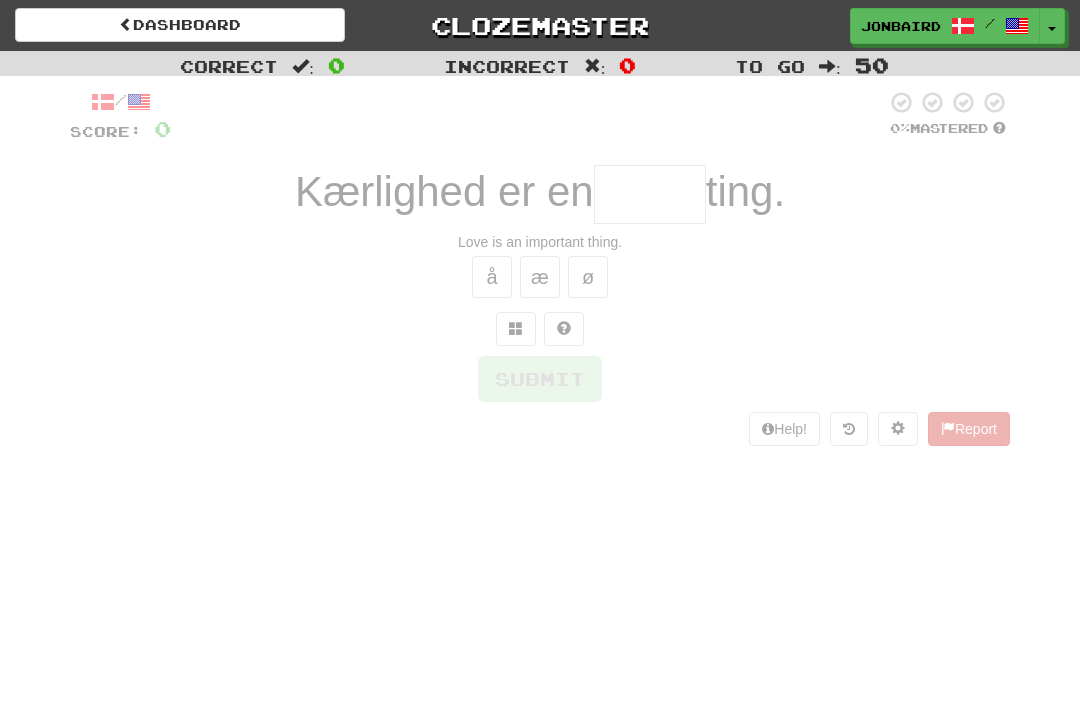scroll, scrollTop: 0, scrollLeft: 0, axis: both 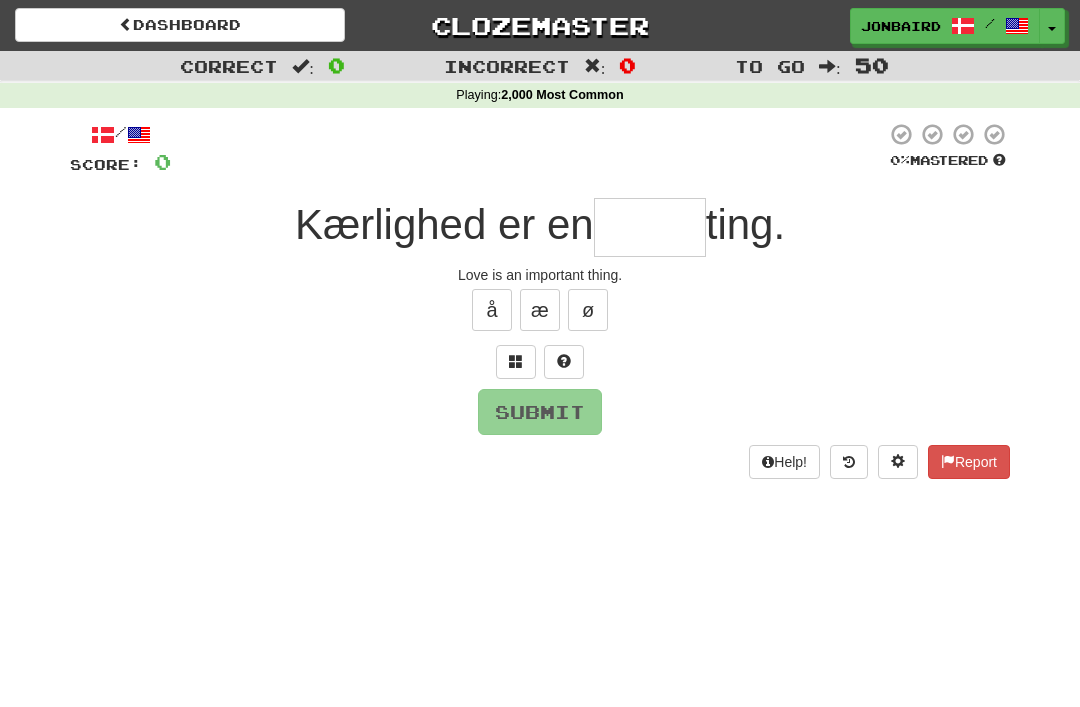 click at bounding box center (650, 227) 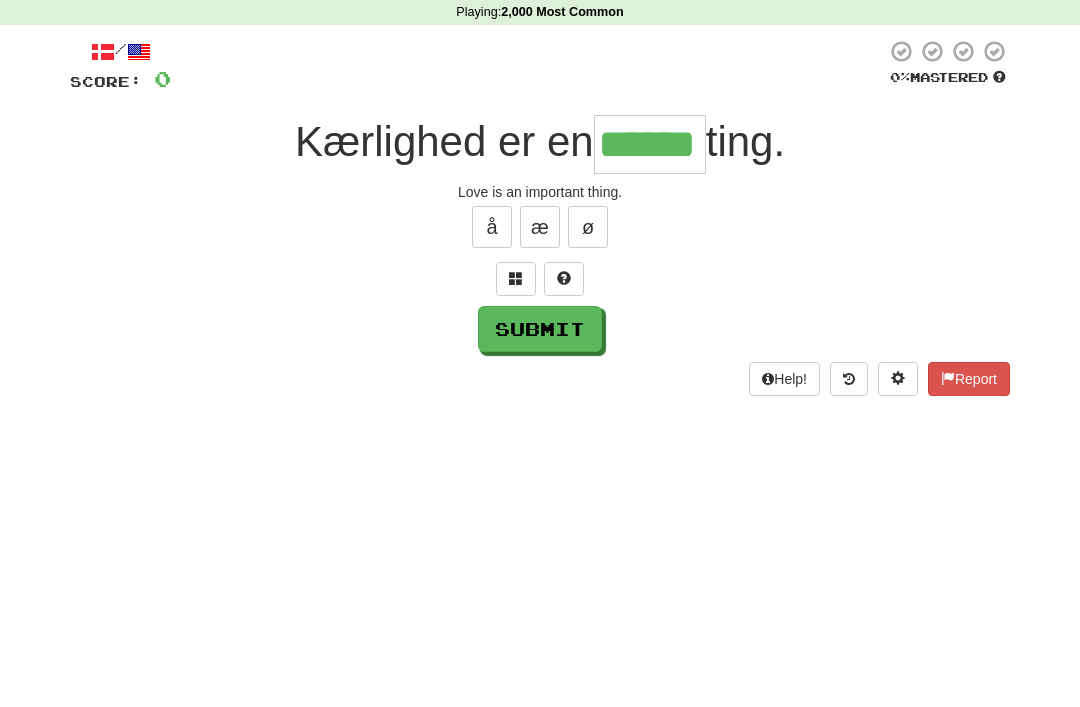 type on "******" 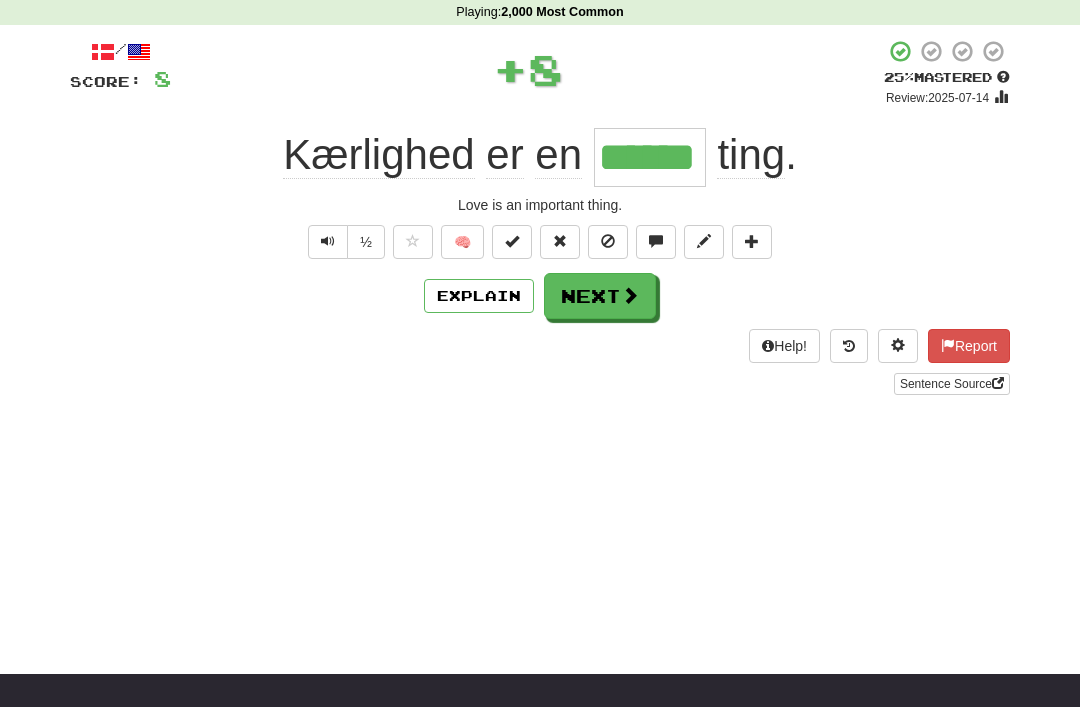 click at bounding box center (512, 242) 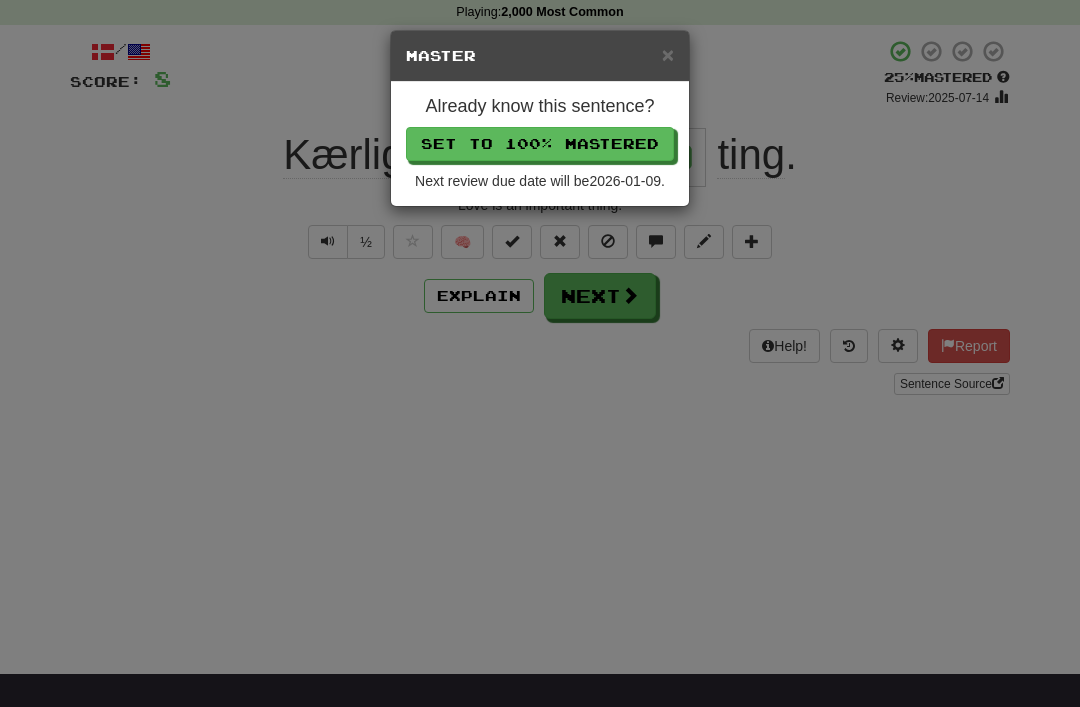 click on "Set to 100% Mastered" at bounding box center (540, 144) 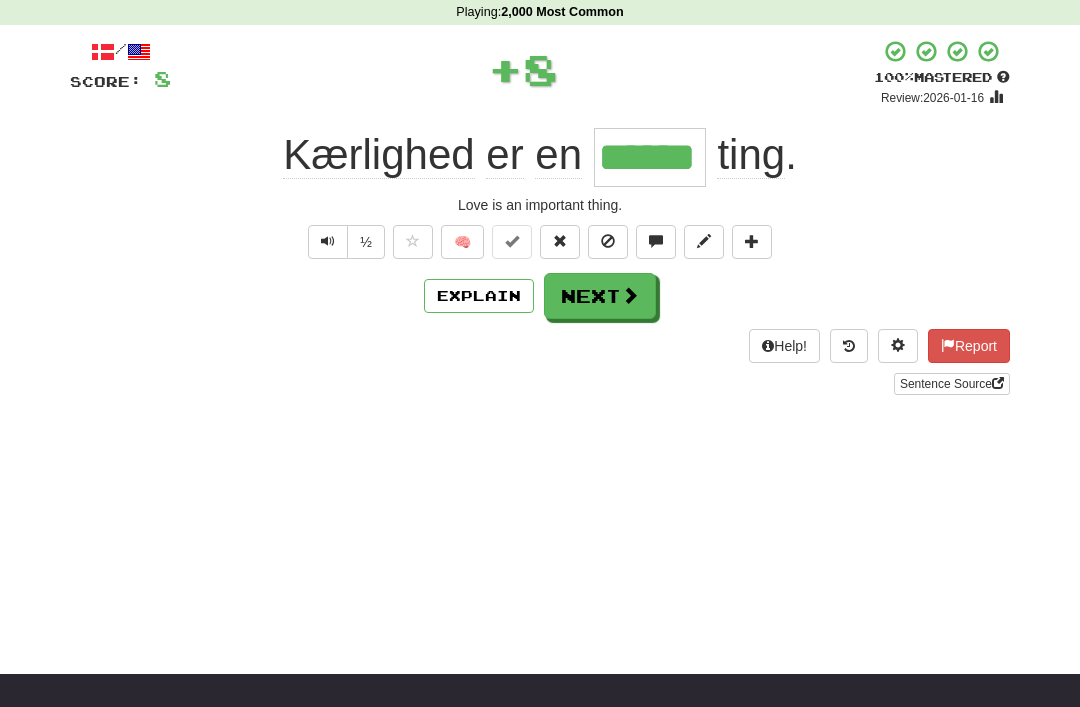 click on "Next" at bounding box center [600, 296] 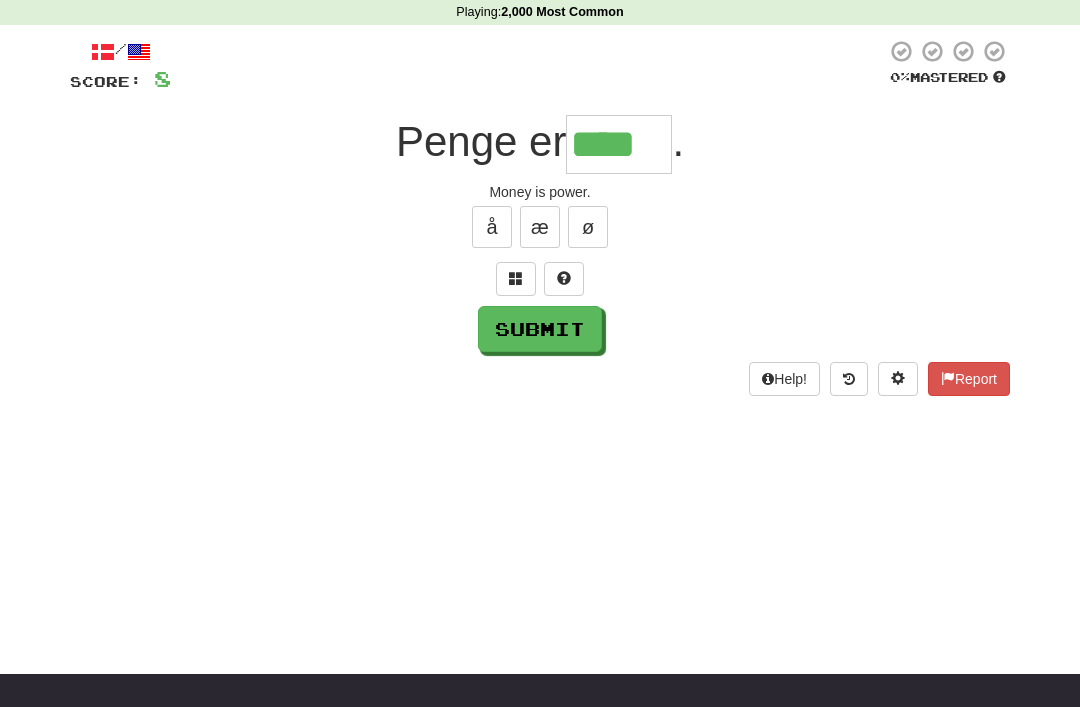 type on "****" 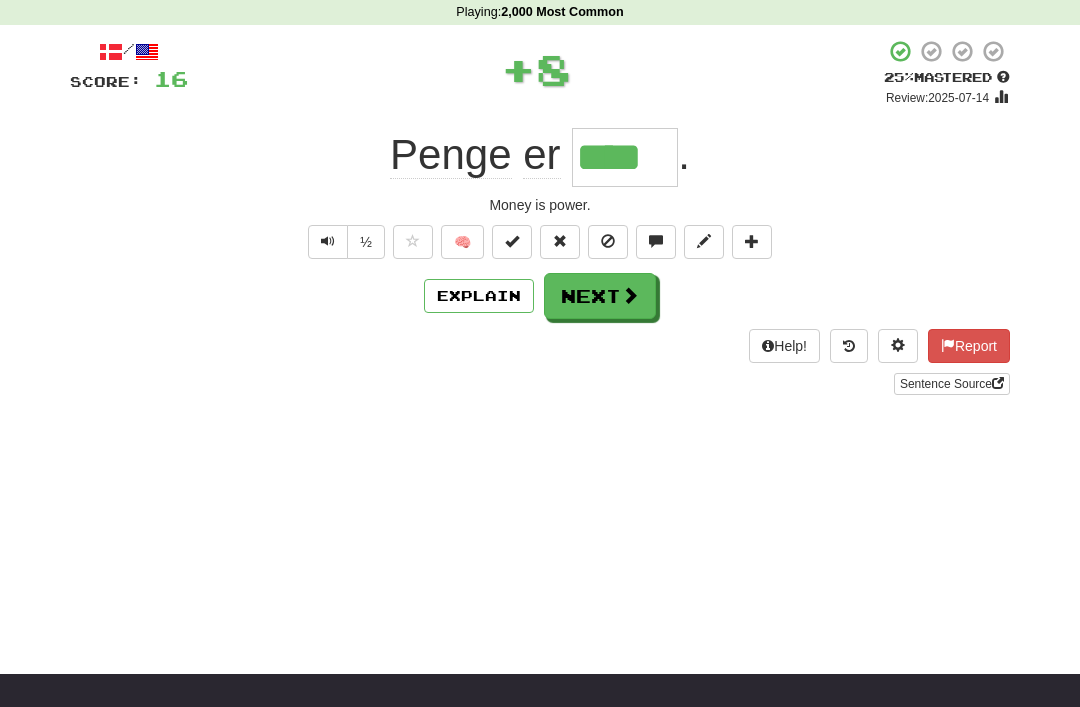 click on "Next" at bounding box center (600, 296) 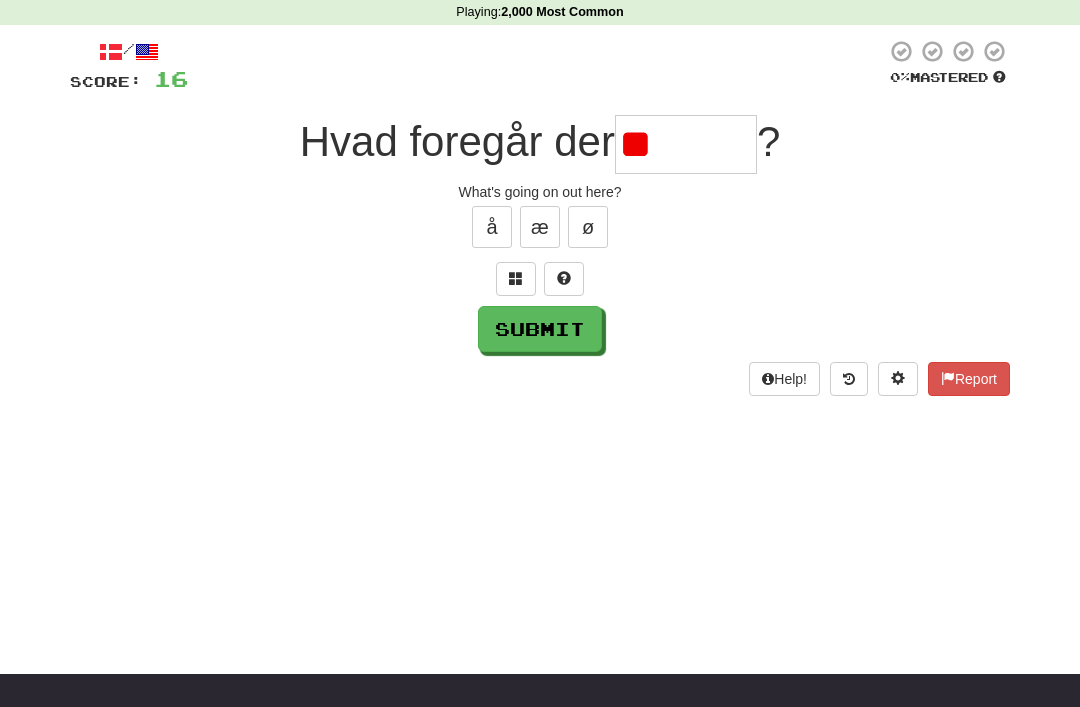 type on "*" 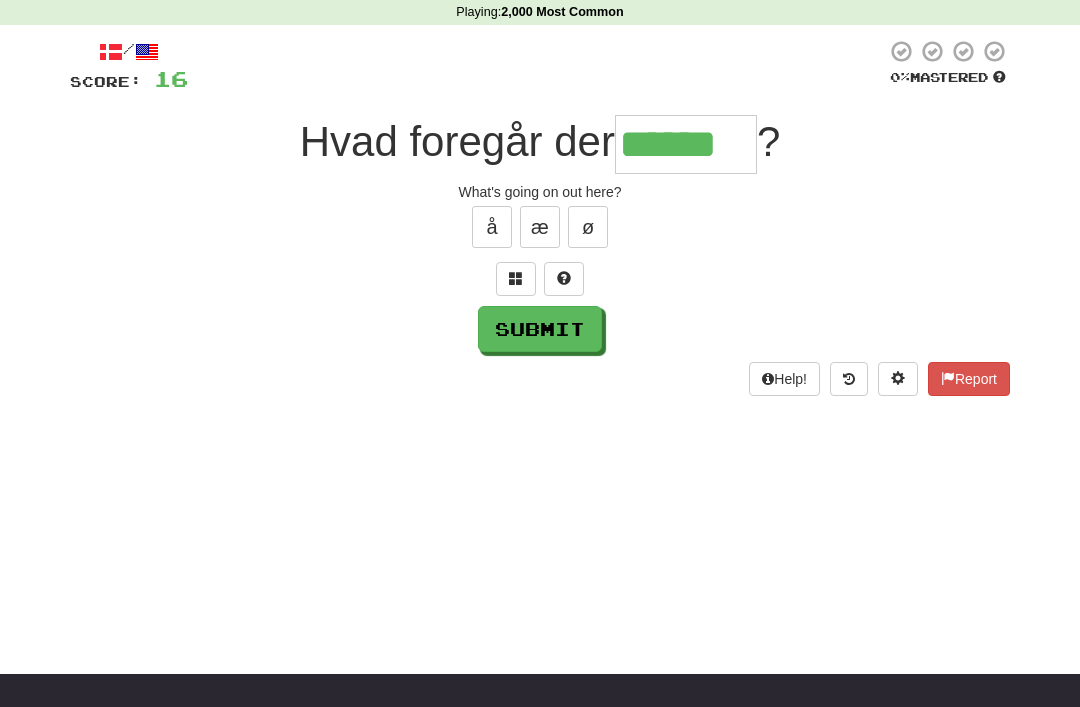 type on "******" 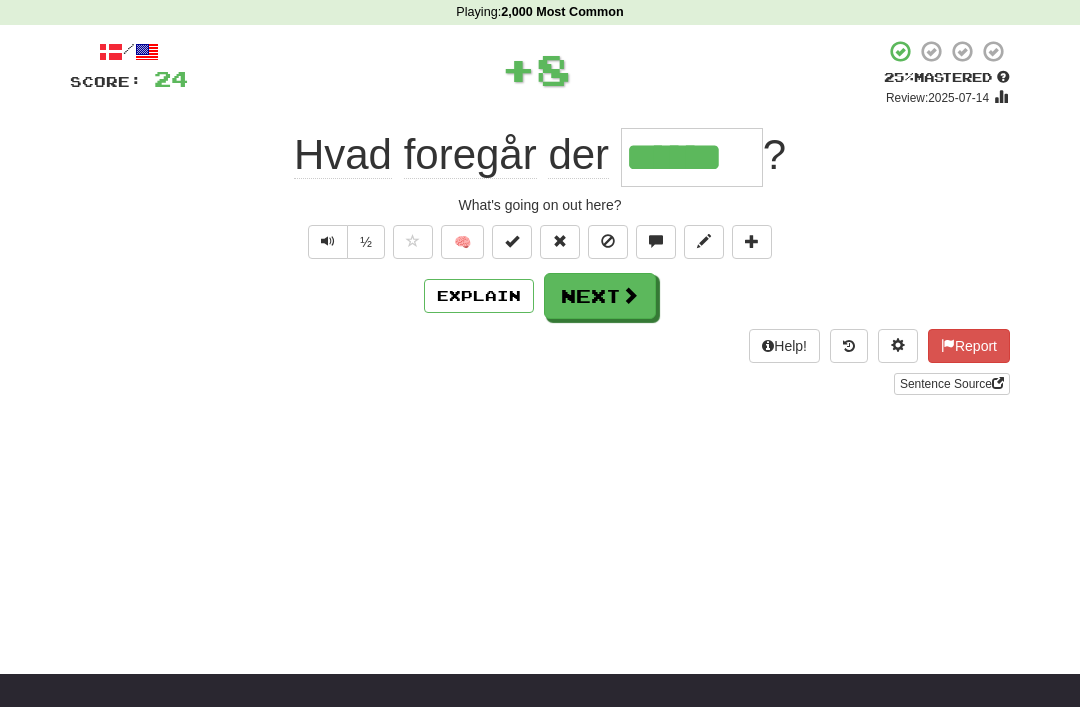 click on "Next" at bounding box center [600, 296] 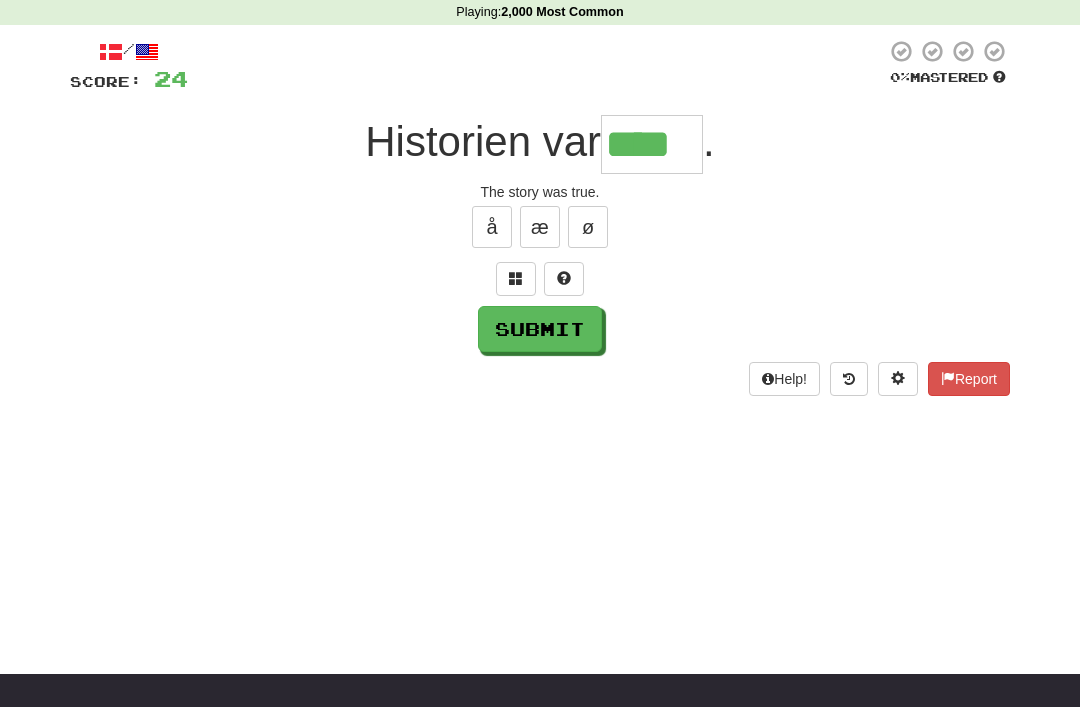 type on "****" 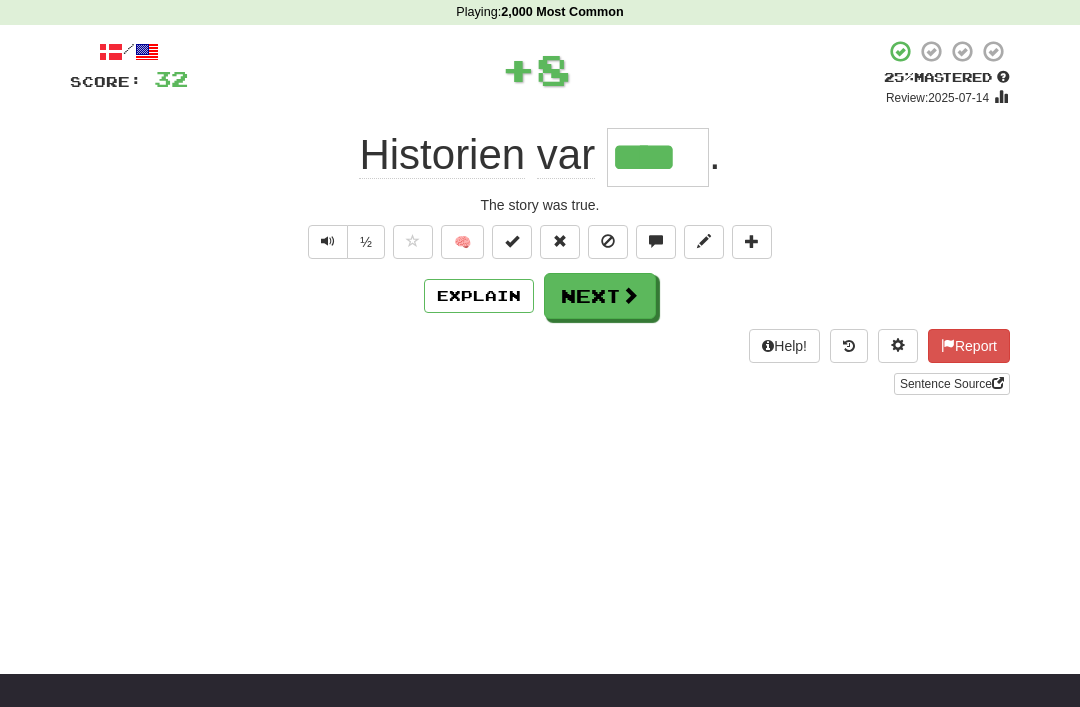 click on "Next" at bounding box center (600, 296) 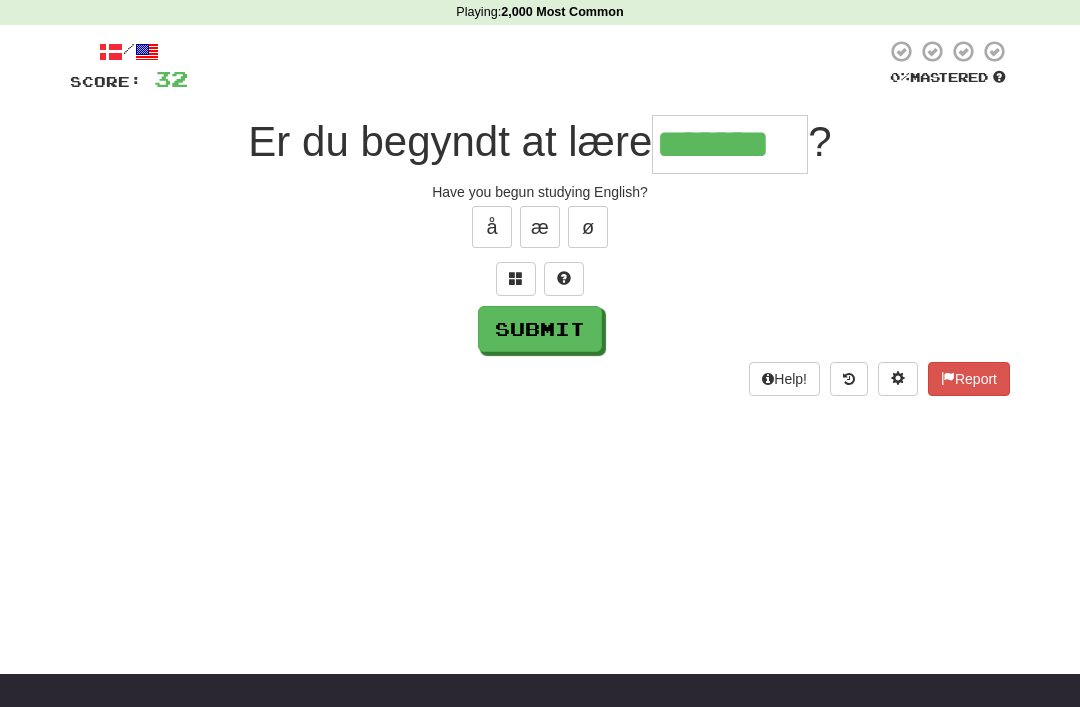 type on "*******" 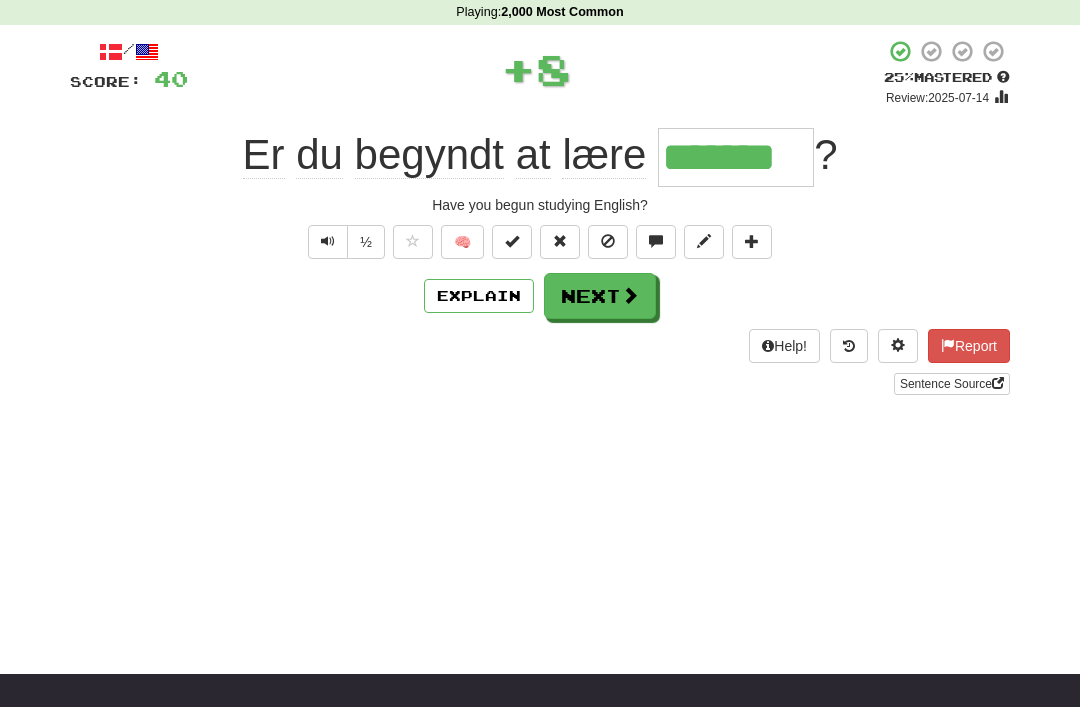 click at bounding box center [512, 242] 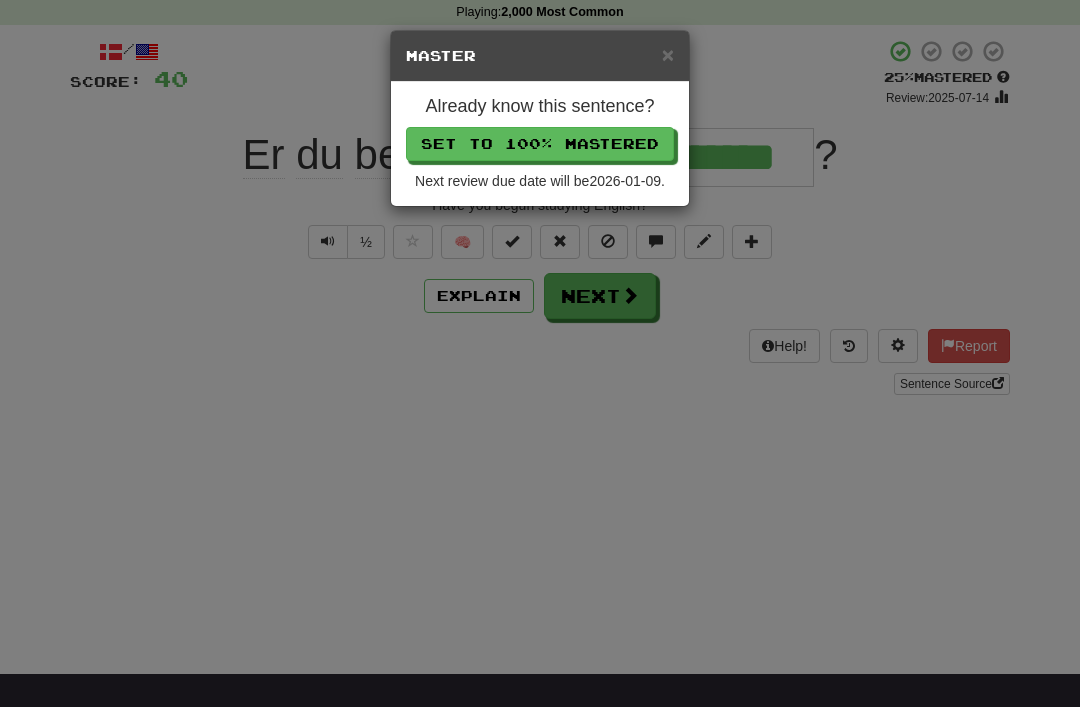 click on "Set to 100% Mastered" at bounding box center (540, 144) 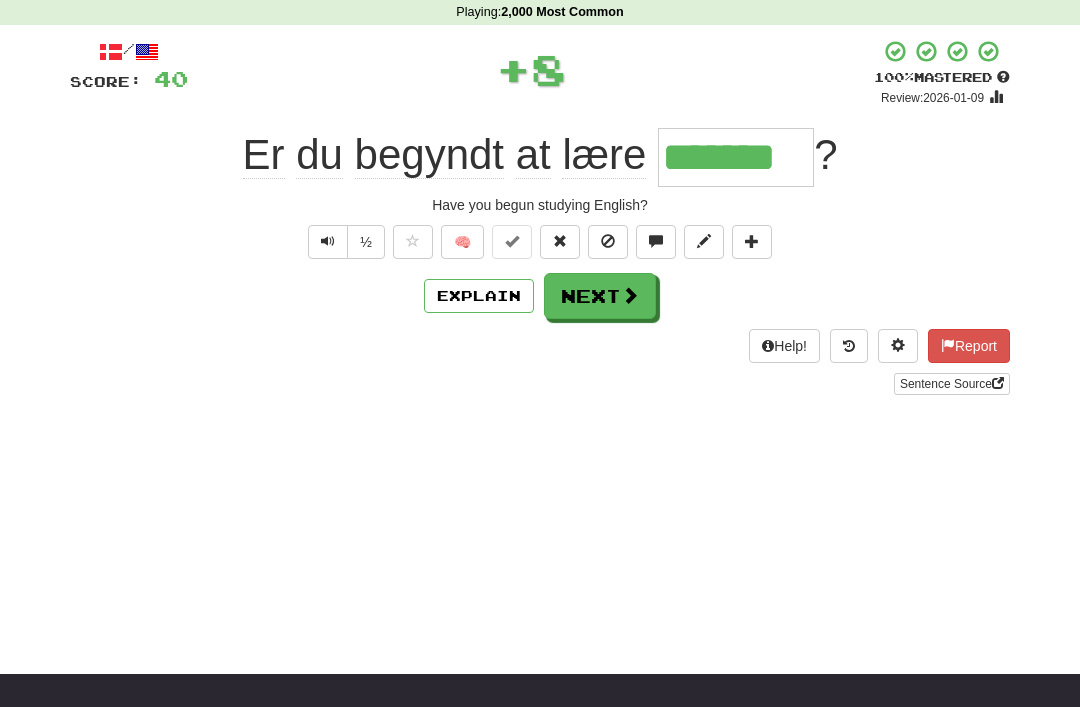 click on "Next" at bounding box center [600, 296] 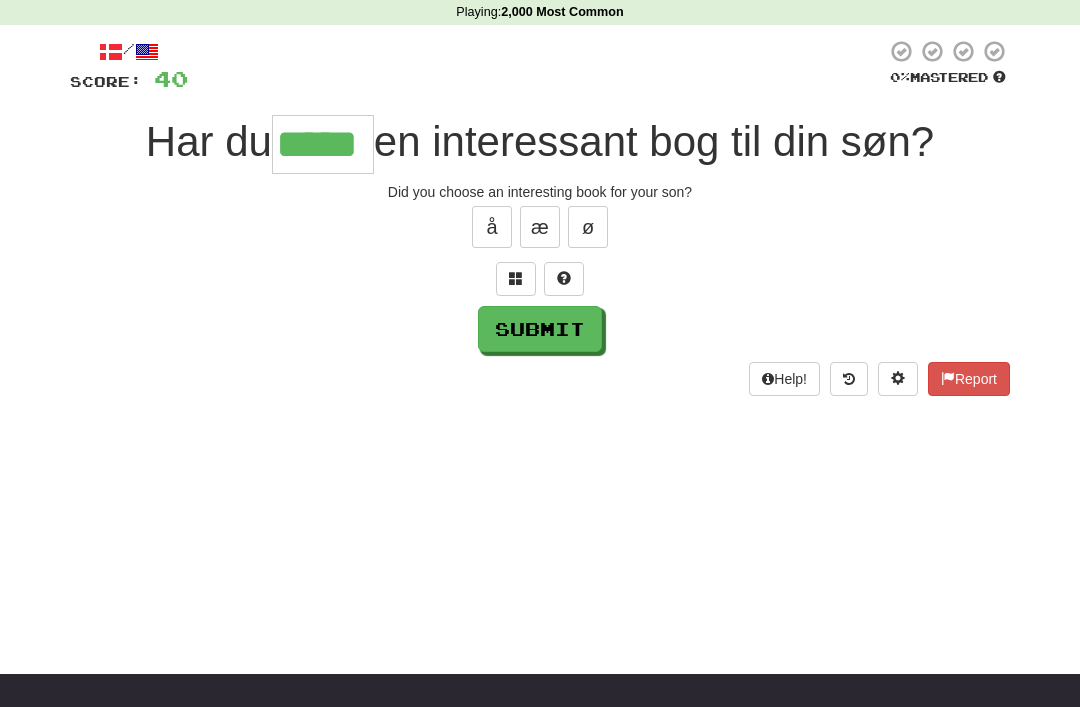 type on "*****" 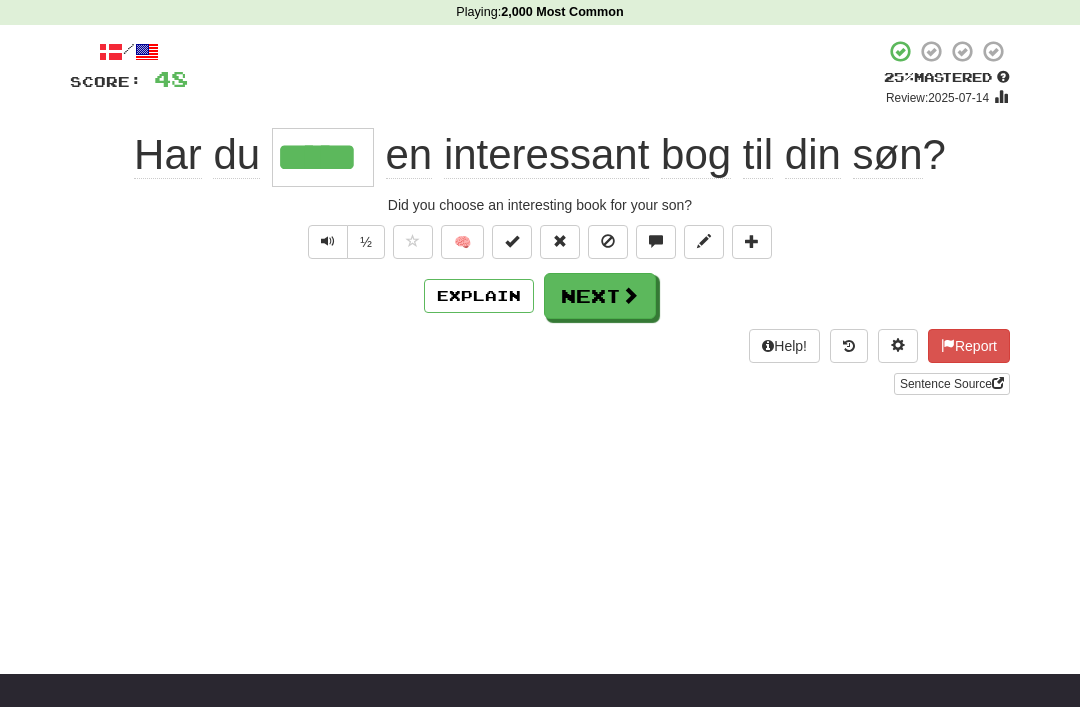 click on "Next" at bounding box center (600, 296) 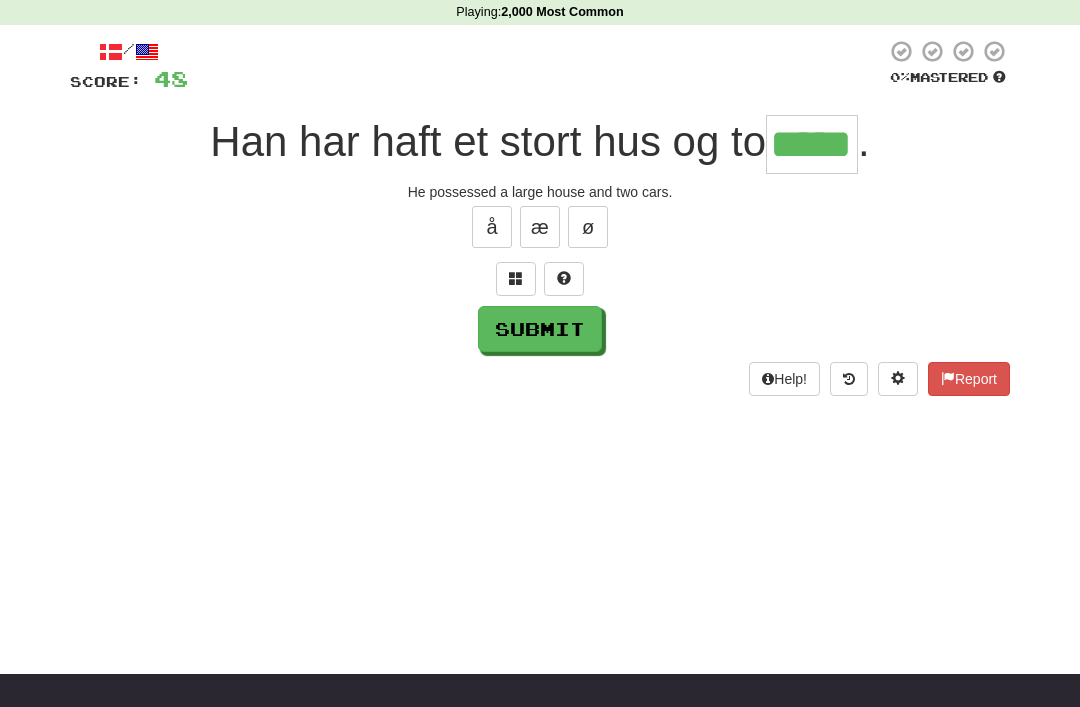 type on "*****" 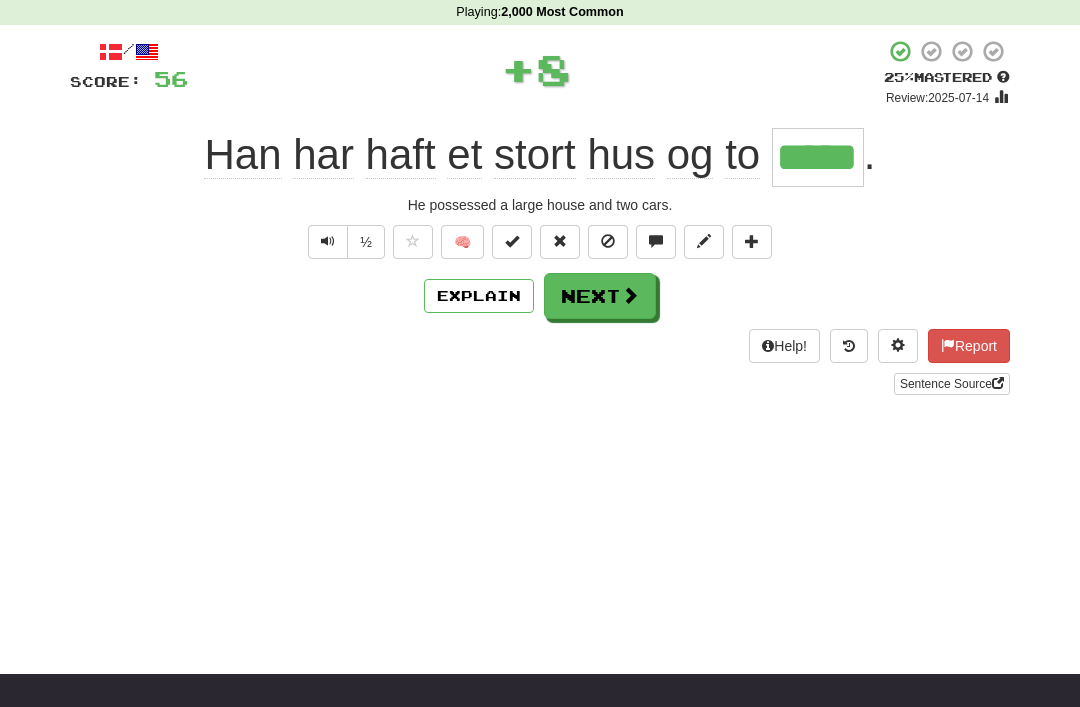 click on "Next" at bounding box center (600, 296) 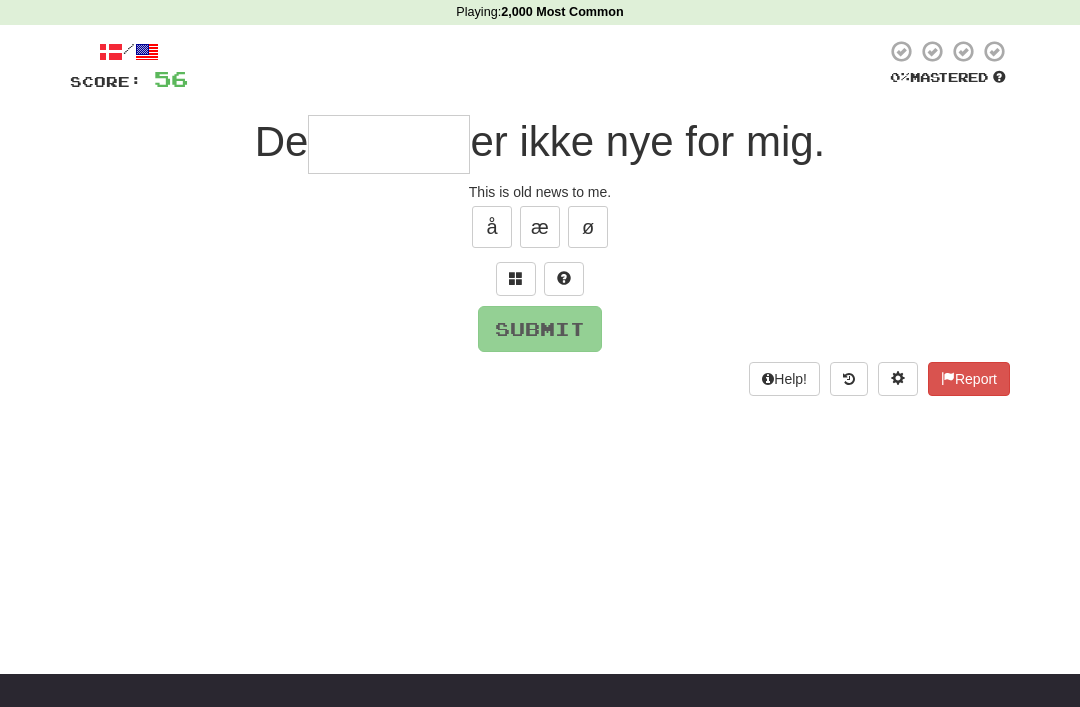 click at bounding box center [516, 278] 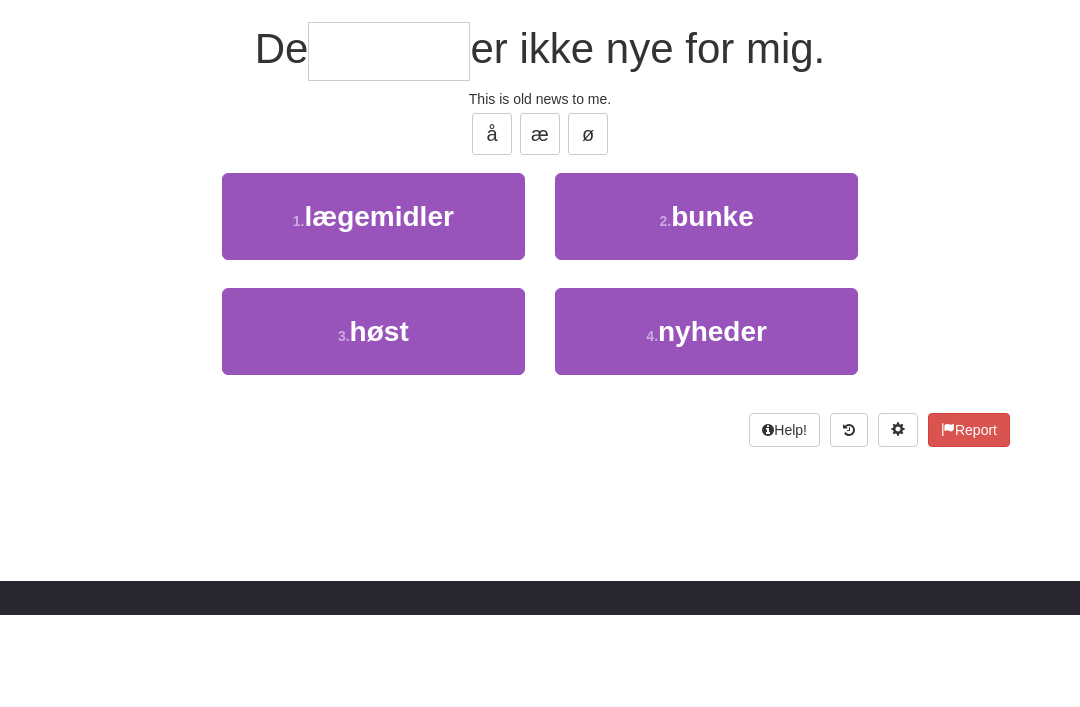 click on "nyheder" at bounding box center [712, 424] 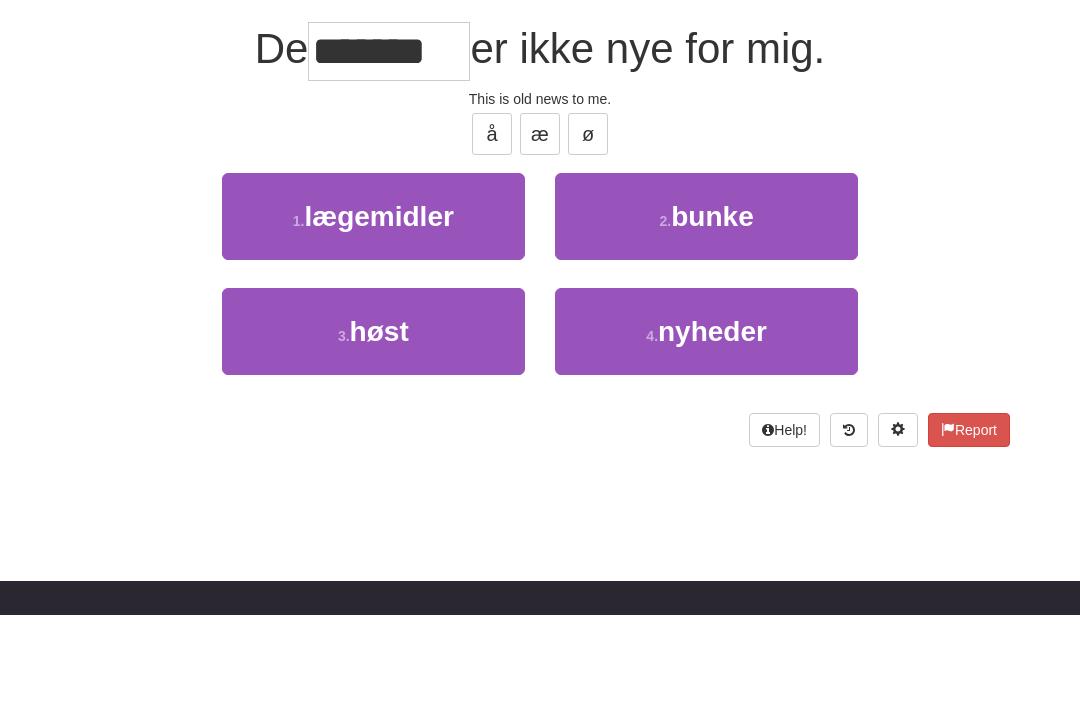 scroll, scrollTop: 176, scrollLeft: 0, axis: vertical 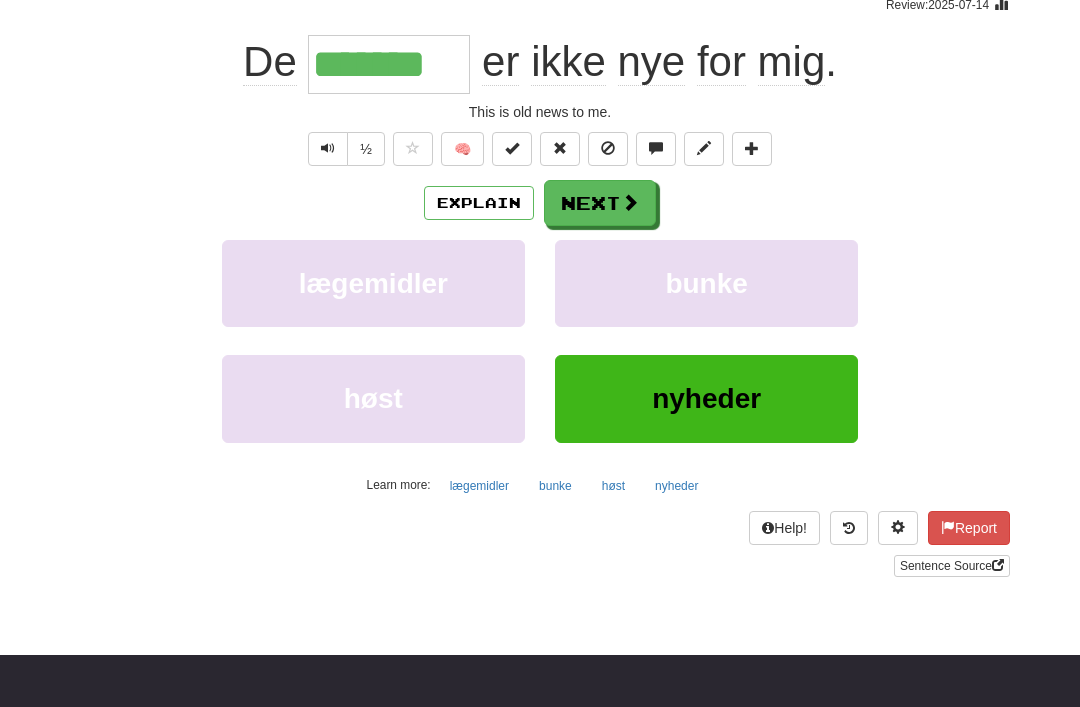 click on "Next" at bounding box center [600, 203] 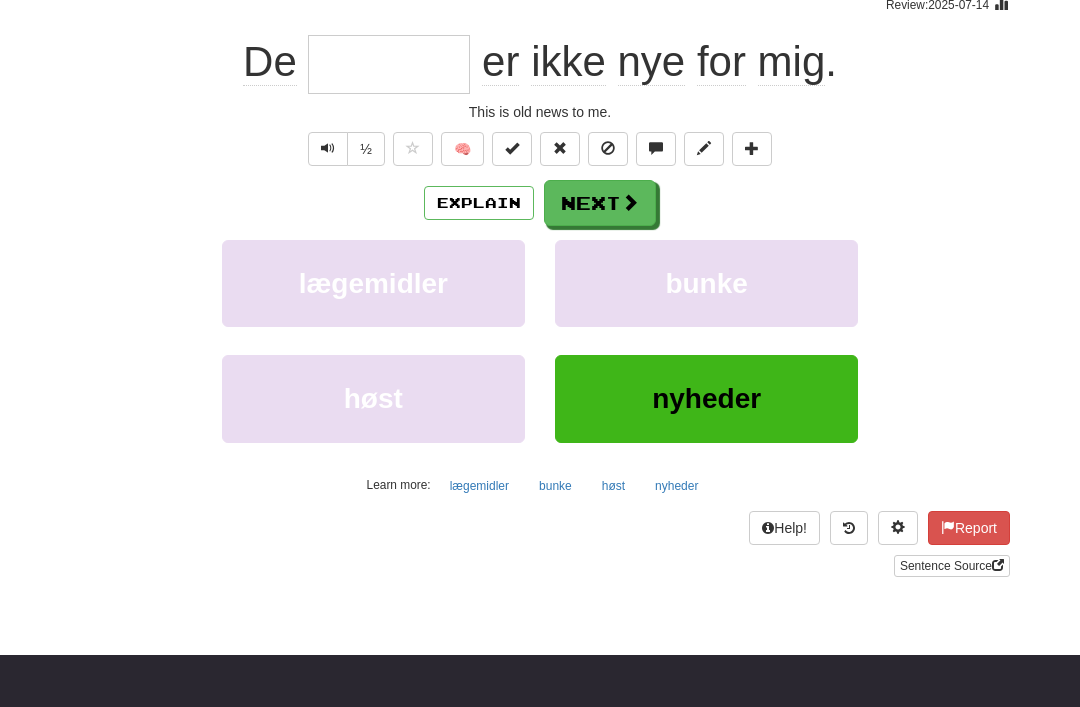 scroll, scrollTop: 175, scrollLeft: 0, axis: vertical 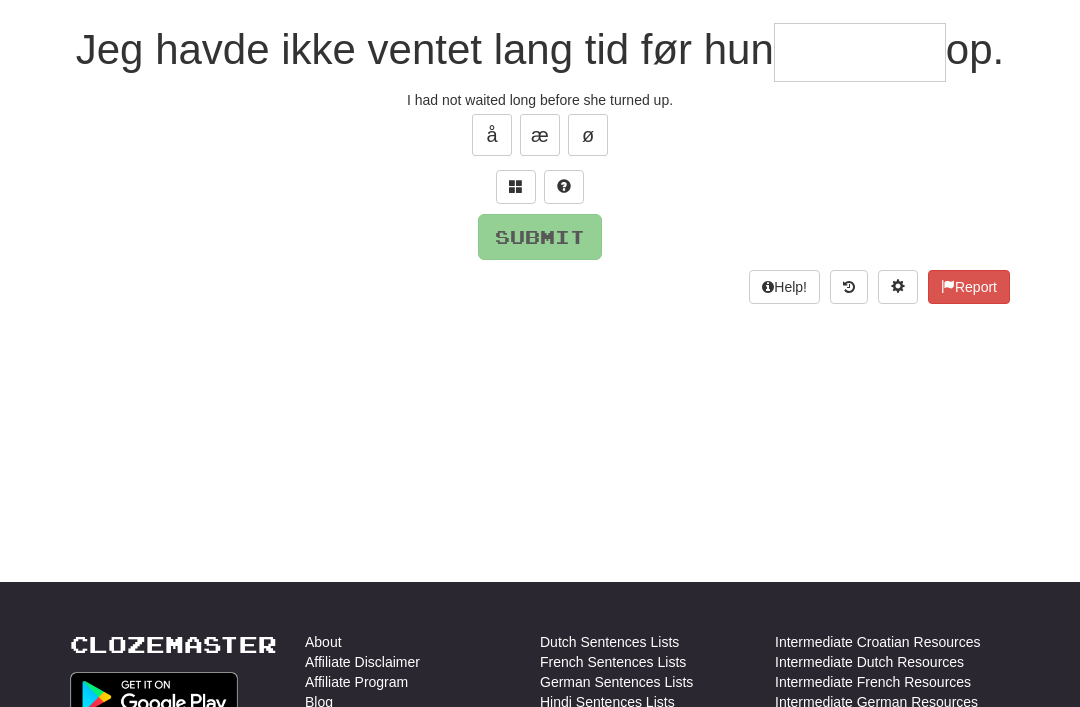 click at bounding box center (516, 187) 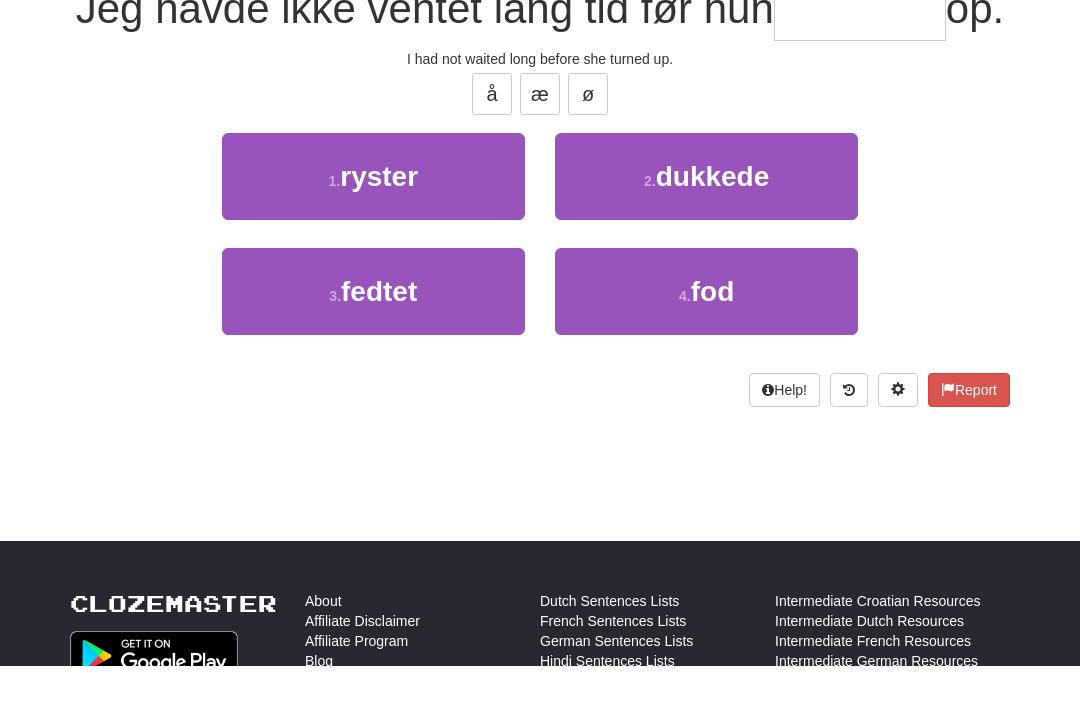click on "dukkede" at bounding box center [713, 217] 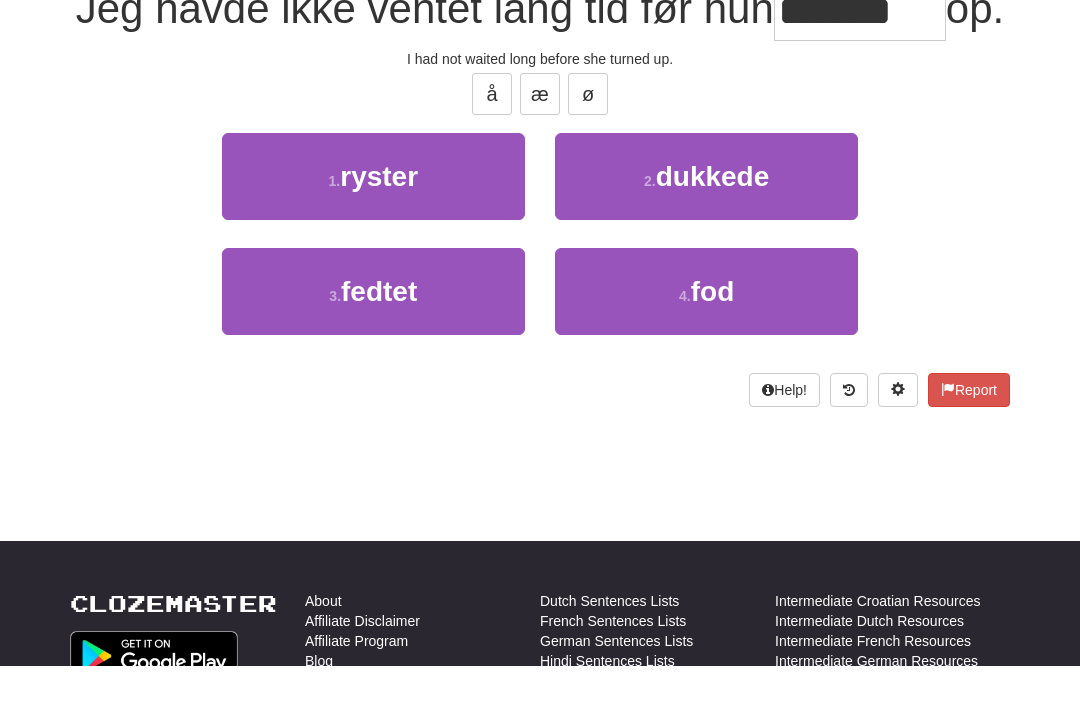 scroll, scrollTop: 217, scrollLeft: 0, axis: vertical 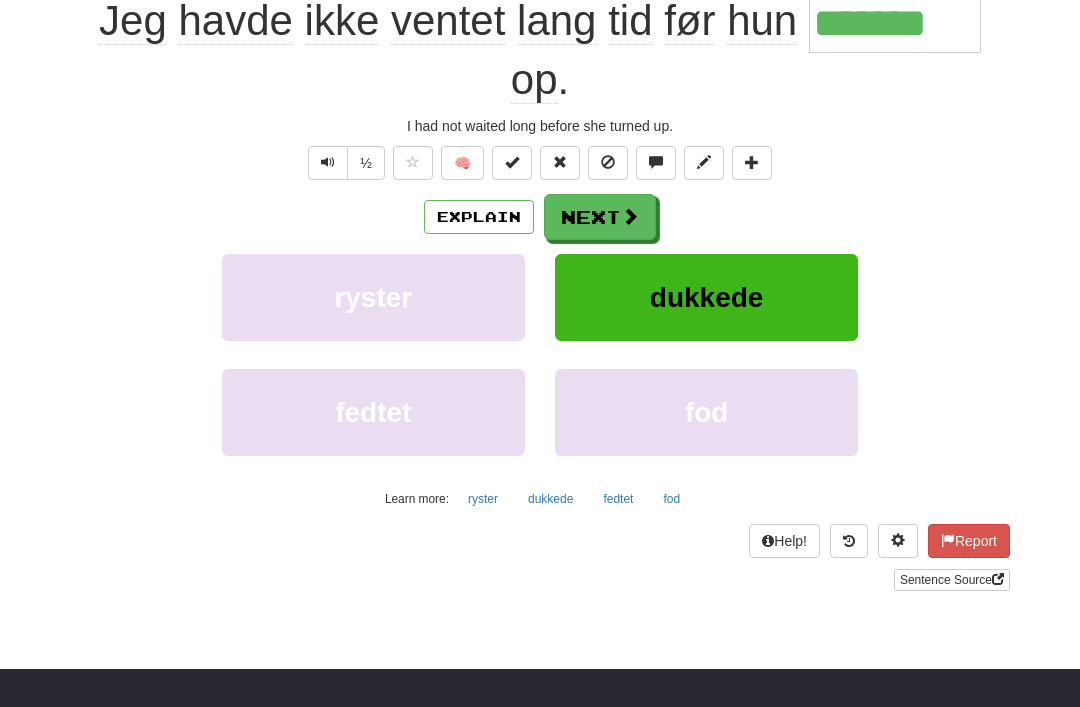 click on "Next" at bounding box center [600, 217] 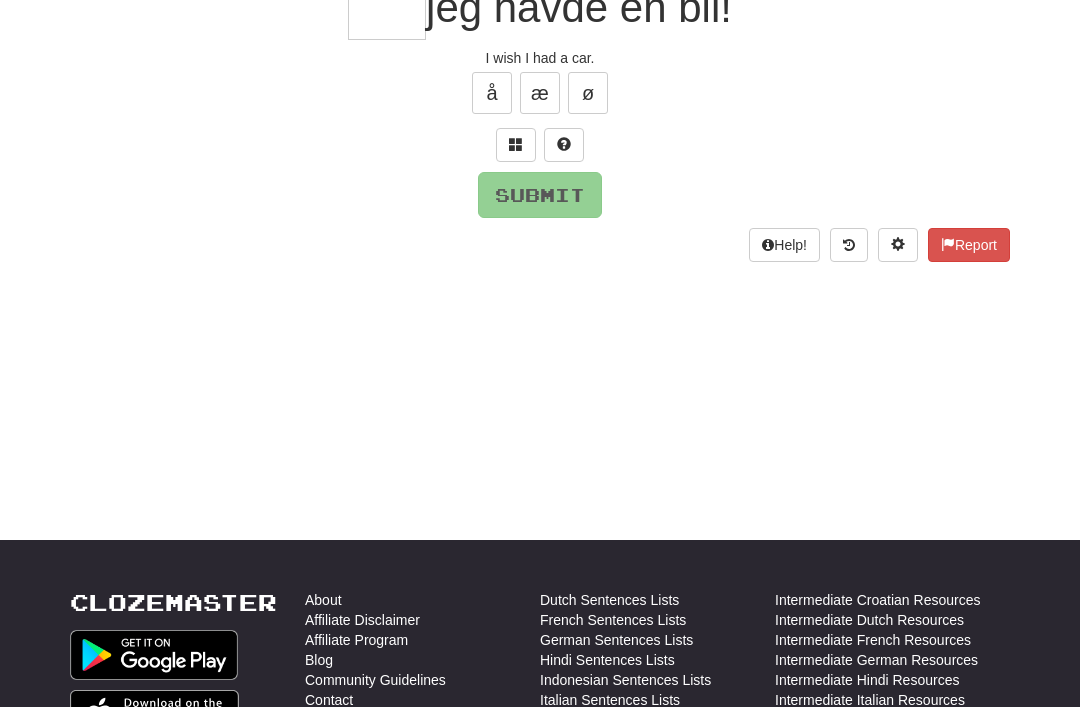 scroll, scrollTop: 44, scrollLeft: 0, axis: vertical 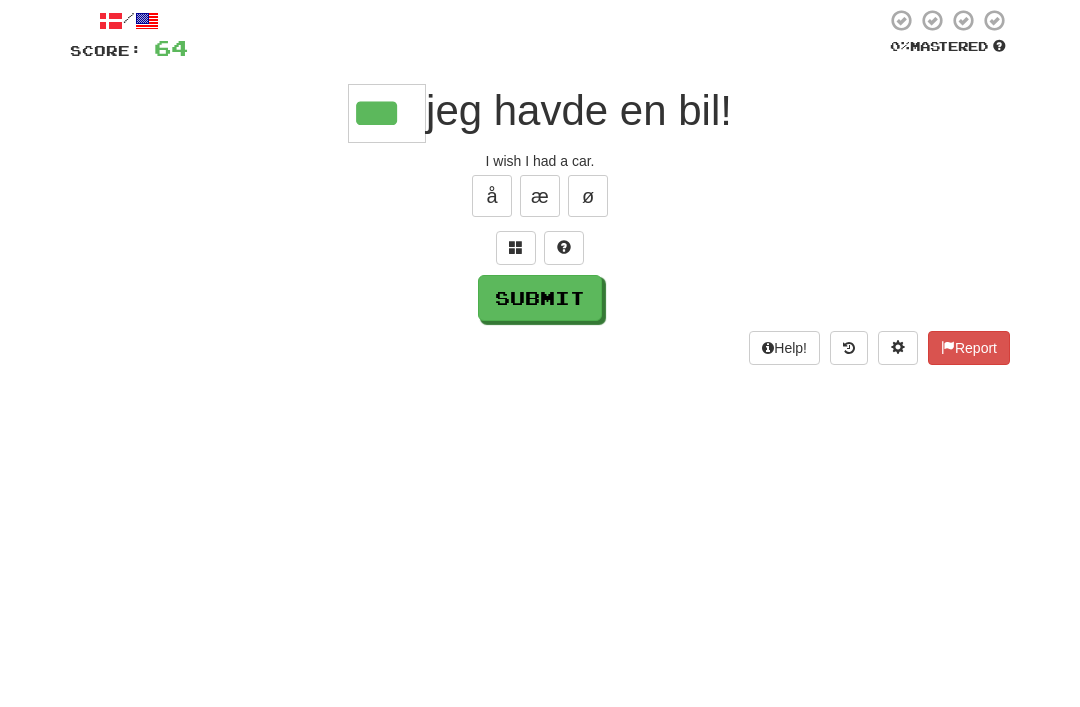 click on "Submit" at bounding box center [540, 368] 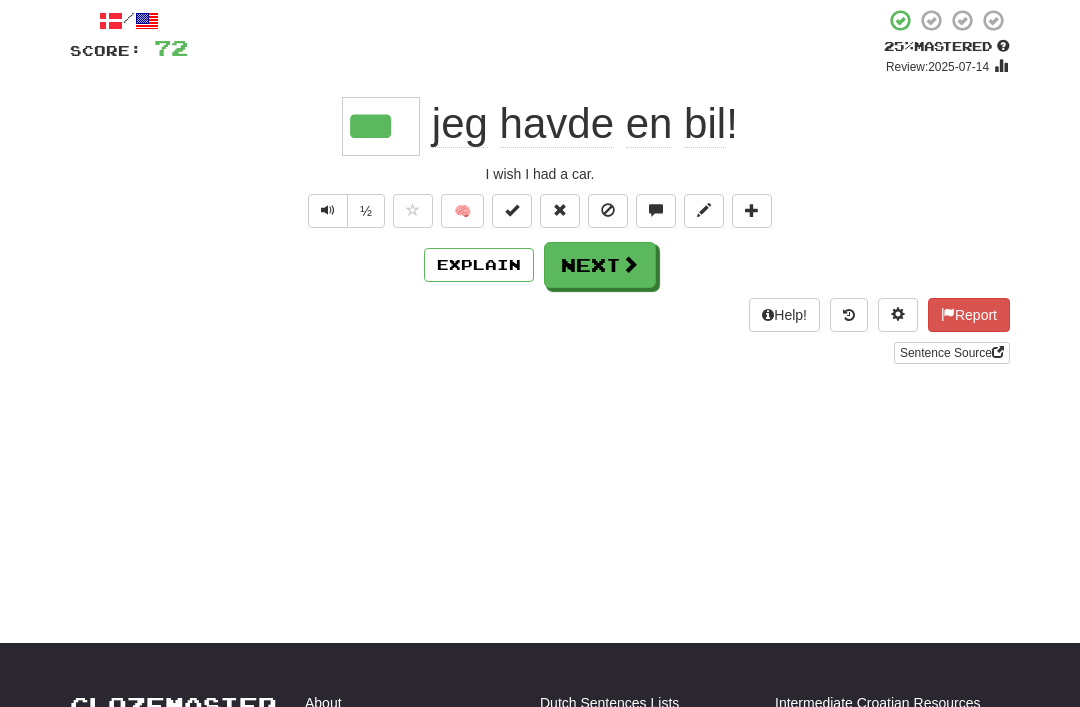 click on "Next" at bounding box center (600, 265) 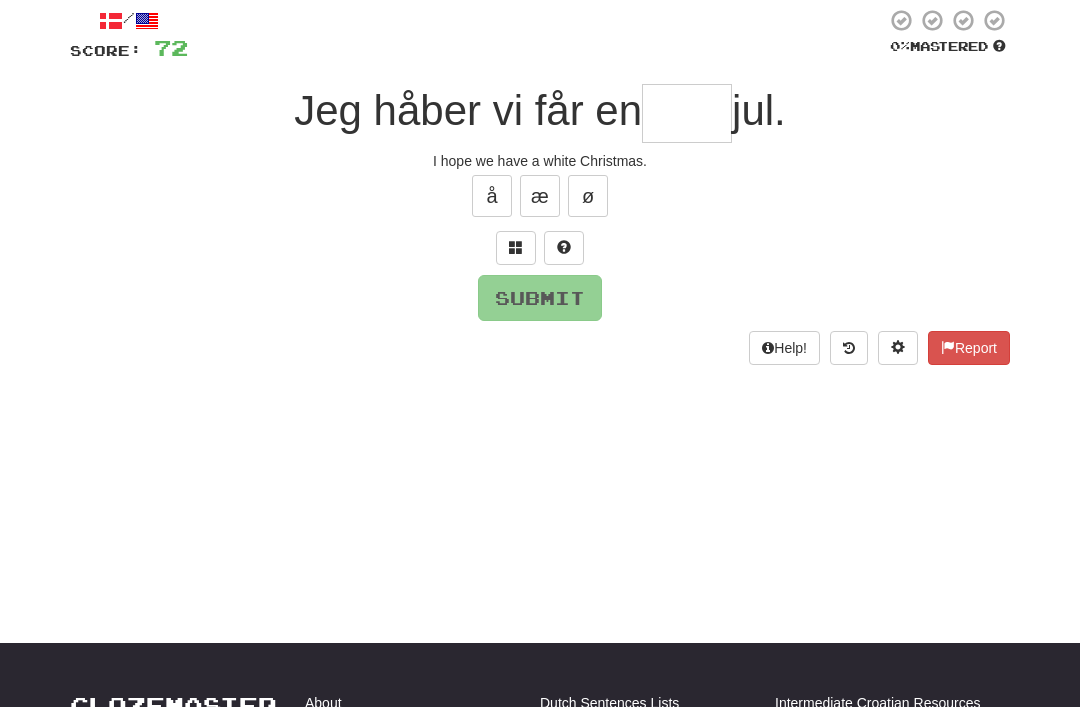 scroll, scrollTop: 113, scrollLeft: 0, axis: vertical 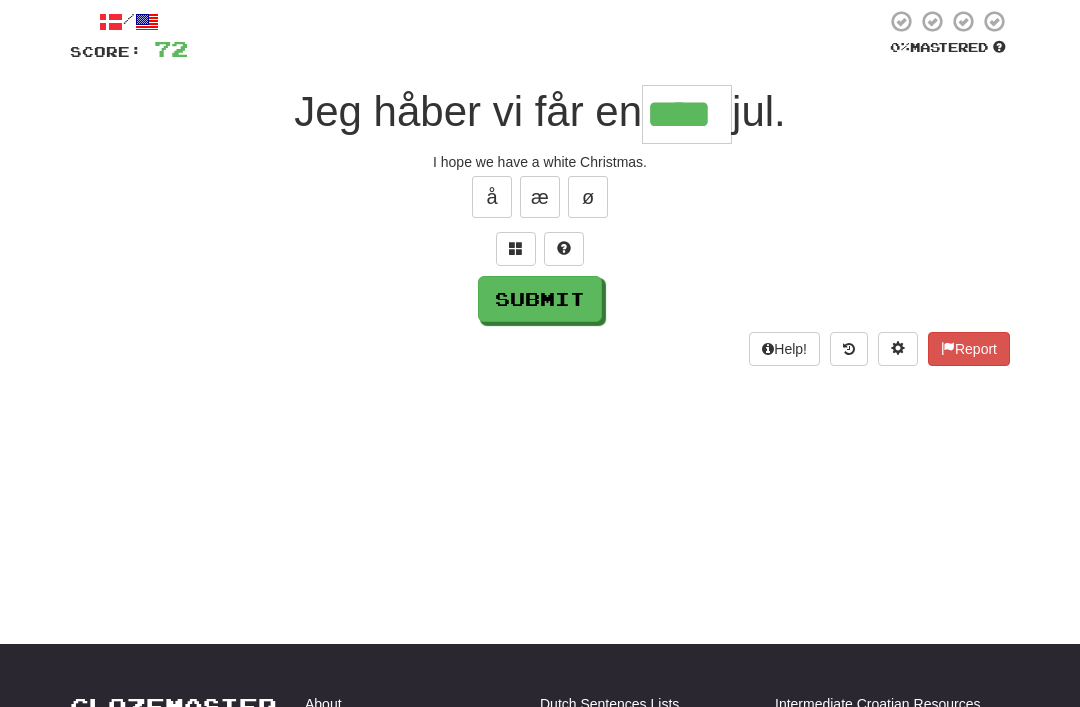 type on "****" 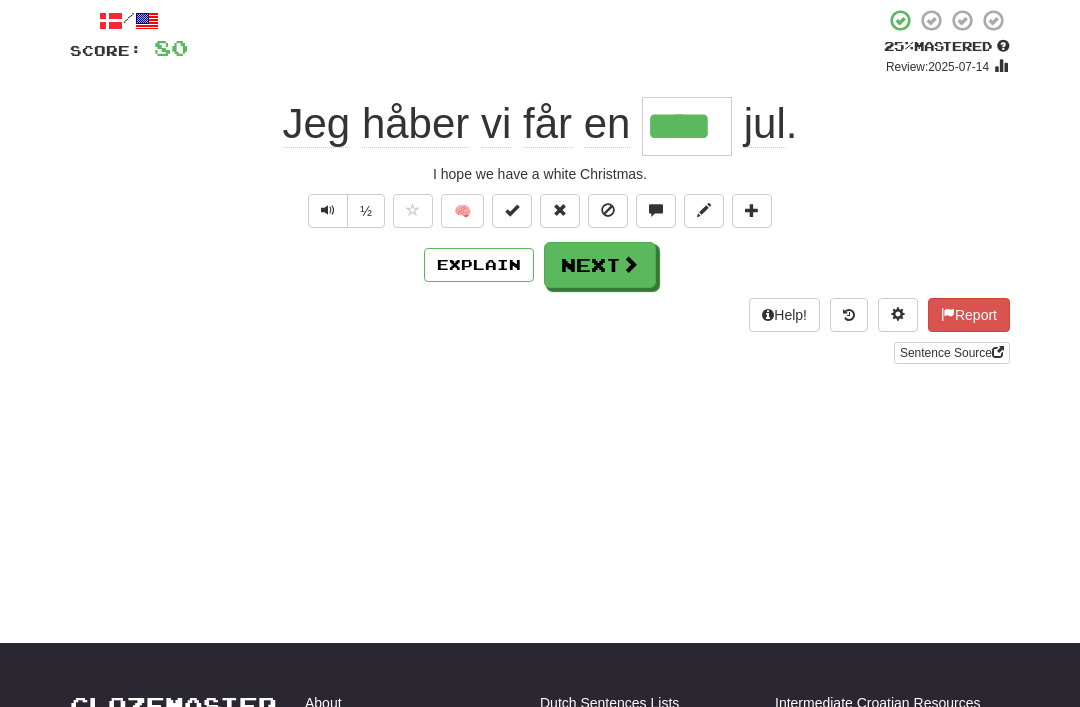 click on "Next" at bounding box center [600, 265] 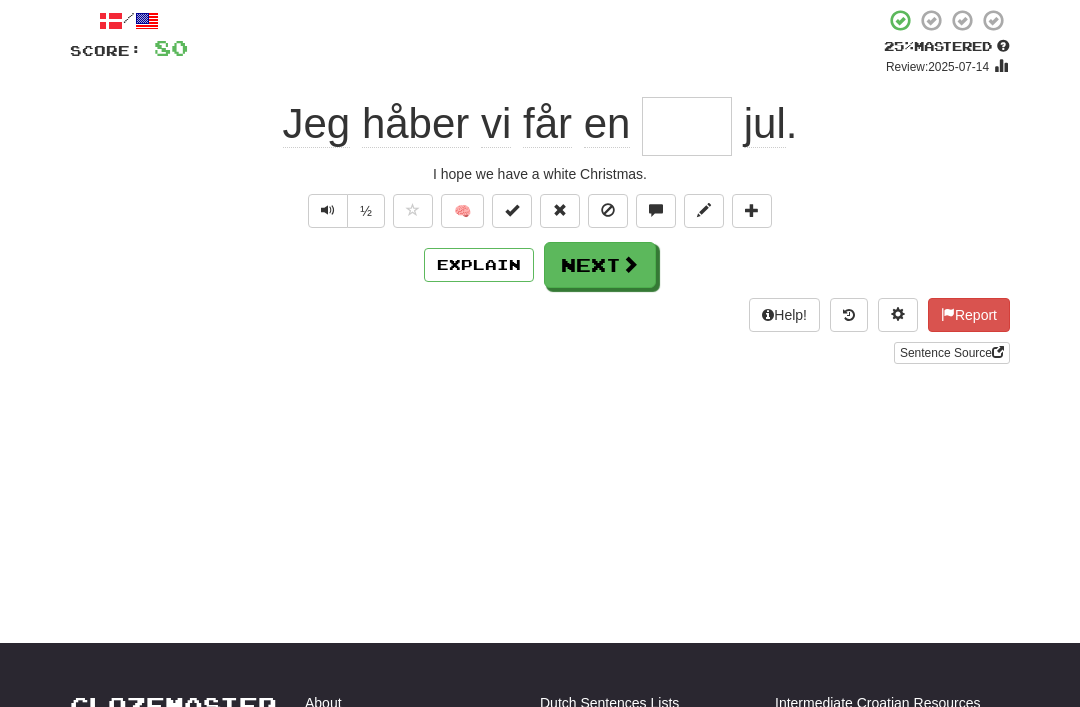 scroll, scrollTop: 113, scrollLeft: 0, axis: vertical 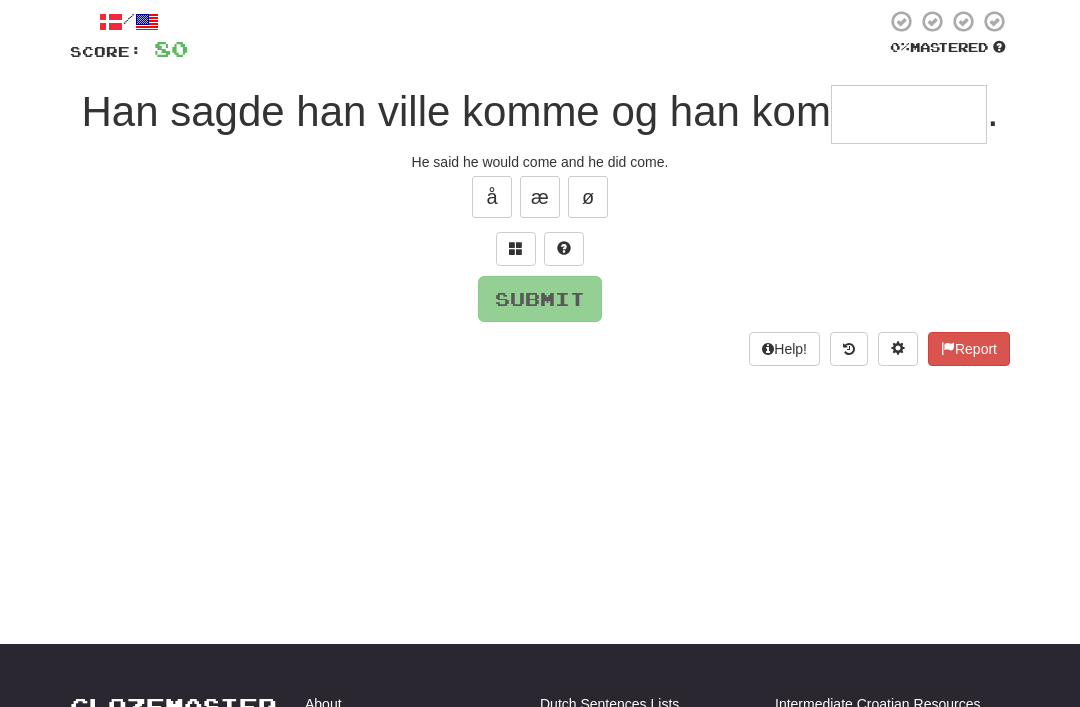 click at bounding box center [516, 248] 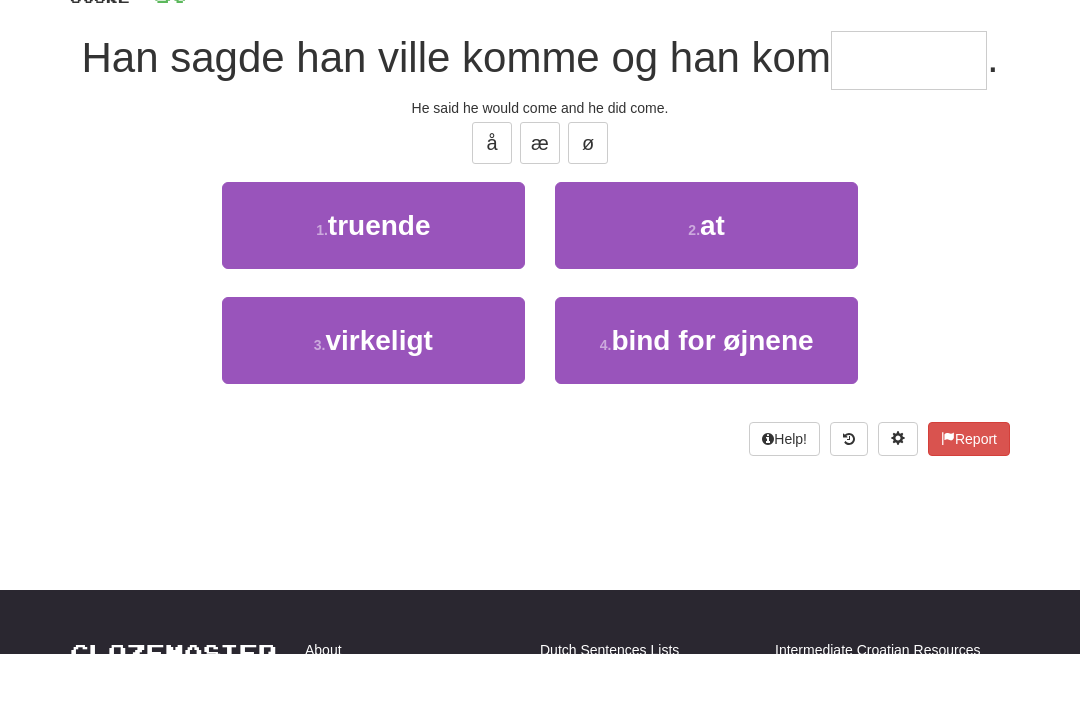 click on "truende" at bounding box center (379, 279) 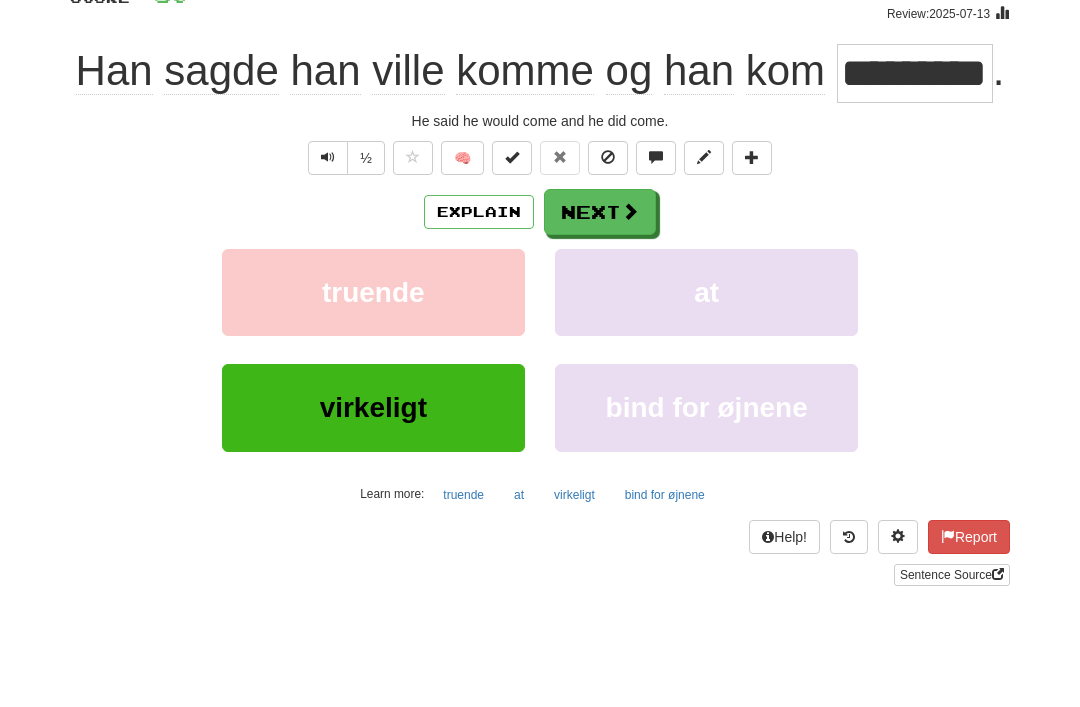 scroll, scrollTop: 167, scrollLeft: 0, axis: vertical 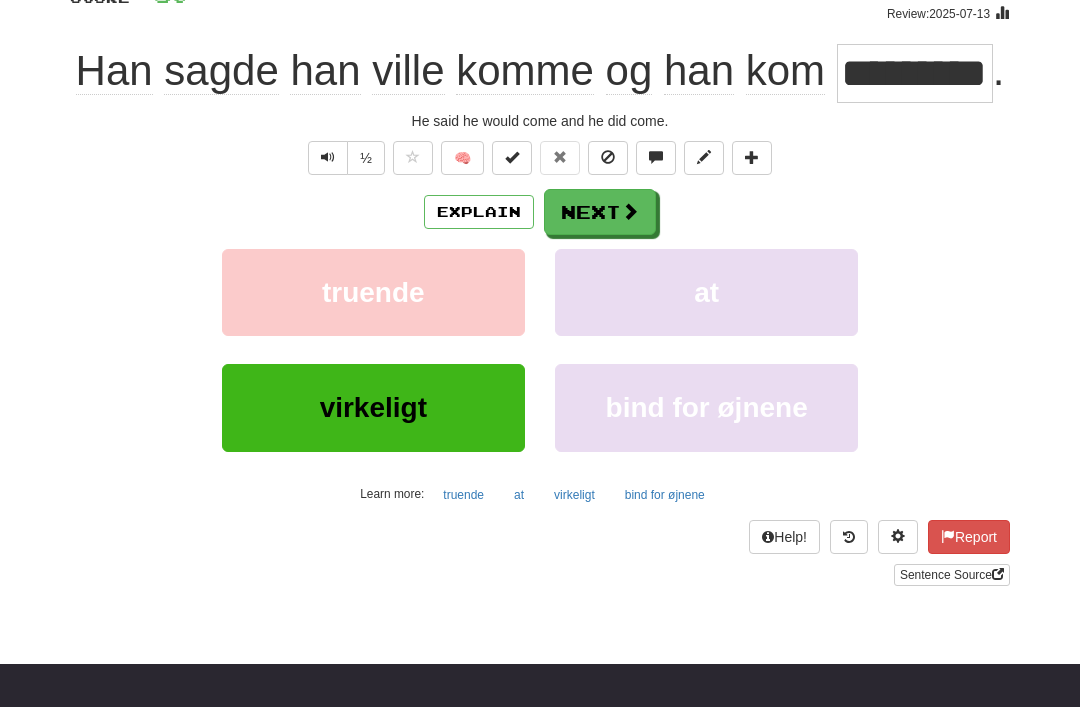 click on "Next" at bounding box center [600, 212] 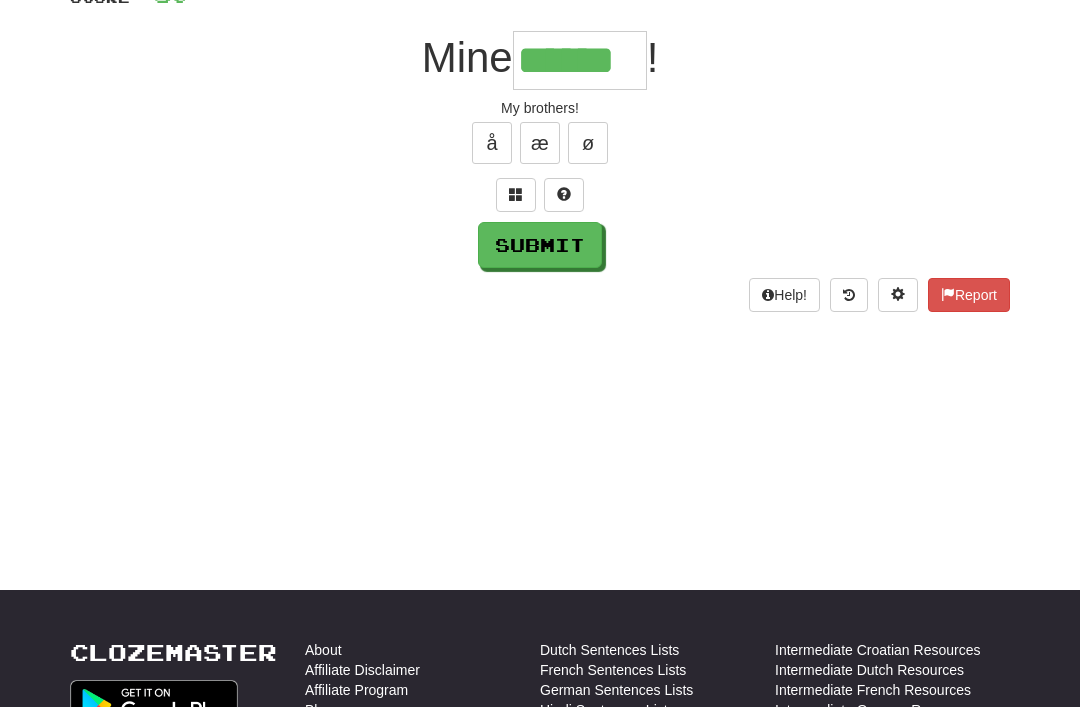 type on "******" 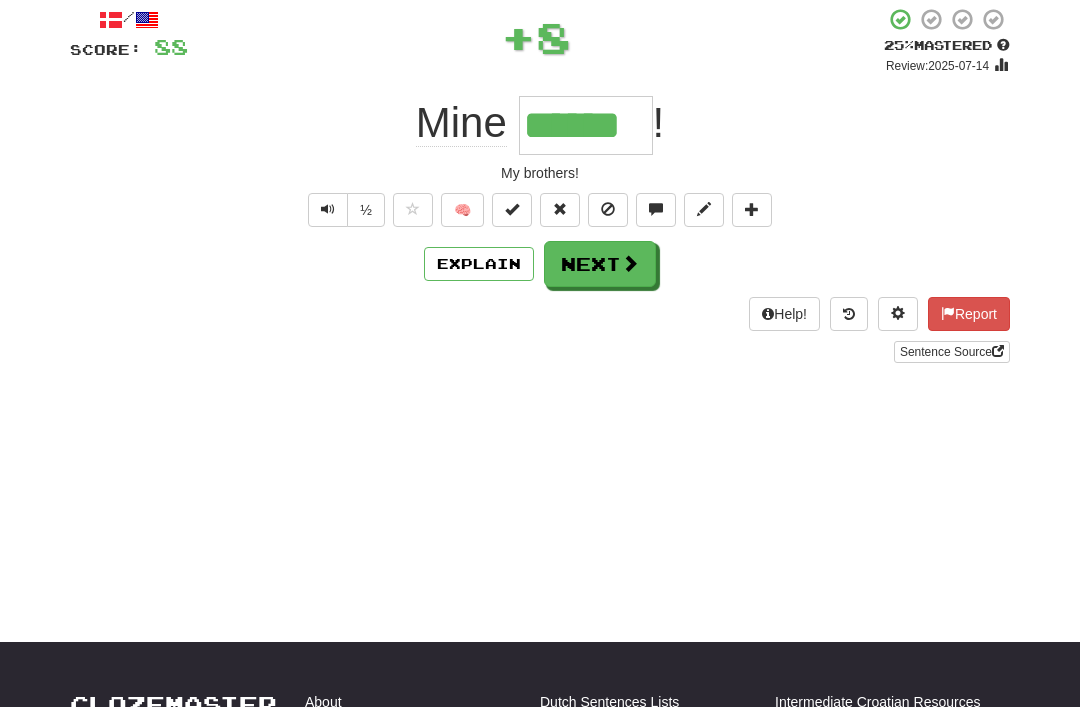 scroll, scrollTop: 108, scrollLeft: 0, axis: vertical 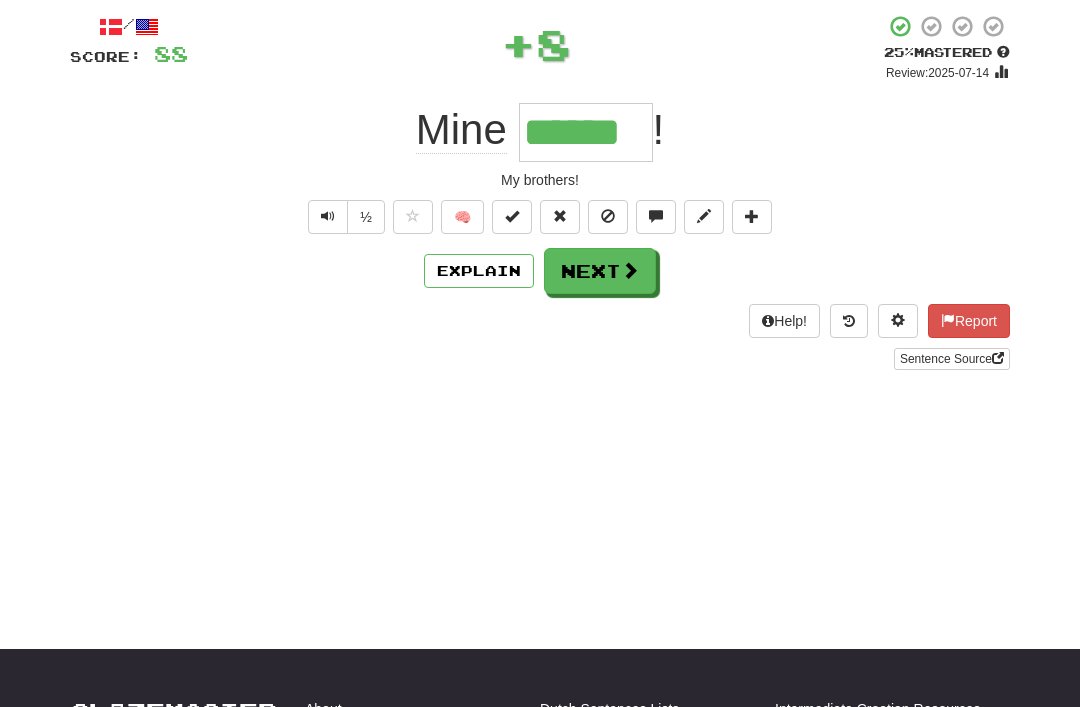 click at bounding box center [512, 216] 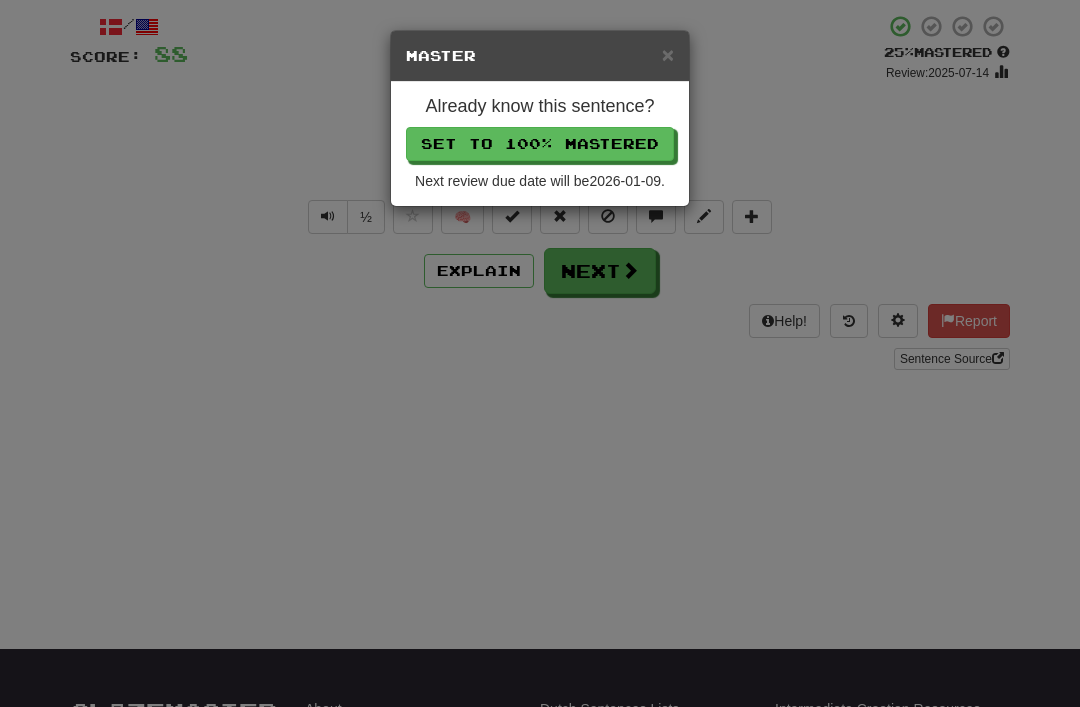 click on "Set to 100% Mastered" at bounding box center [540, 144] 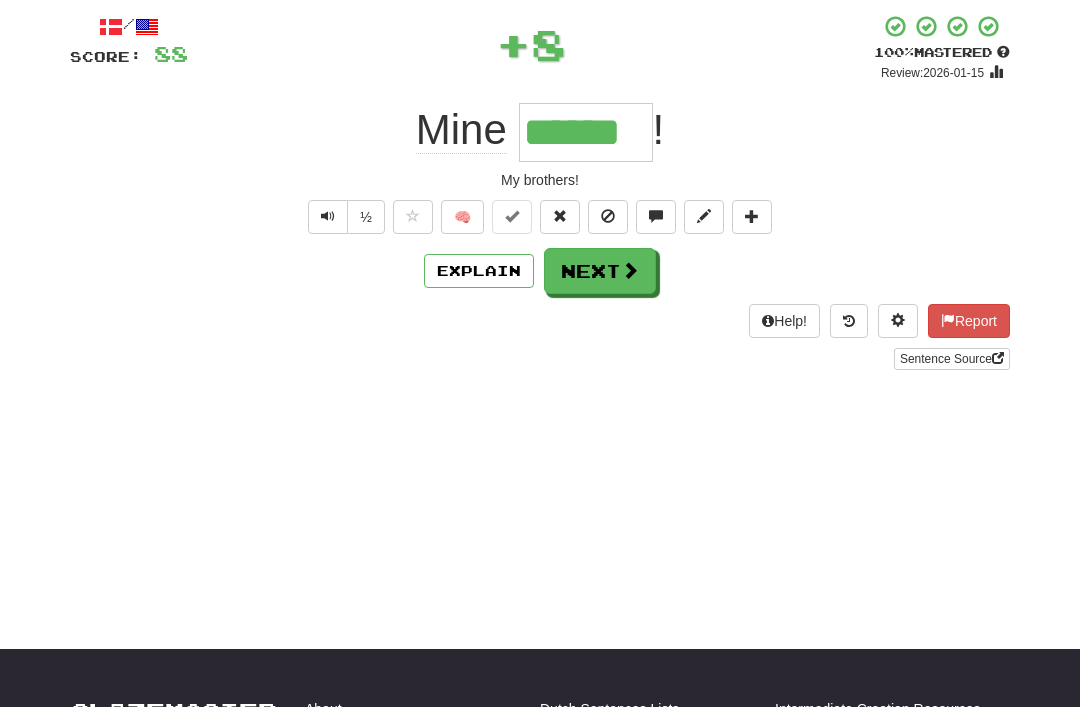 click on "Next" at bounding box center (600, 271) 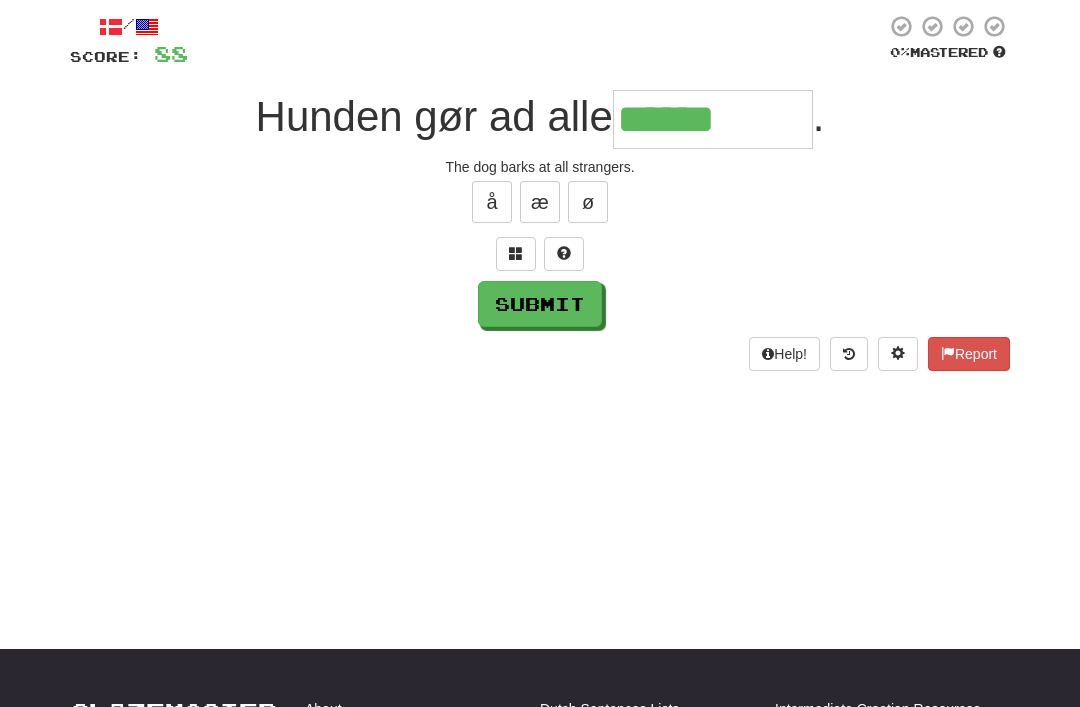 click at bounding box center [516, 253] 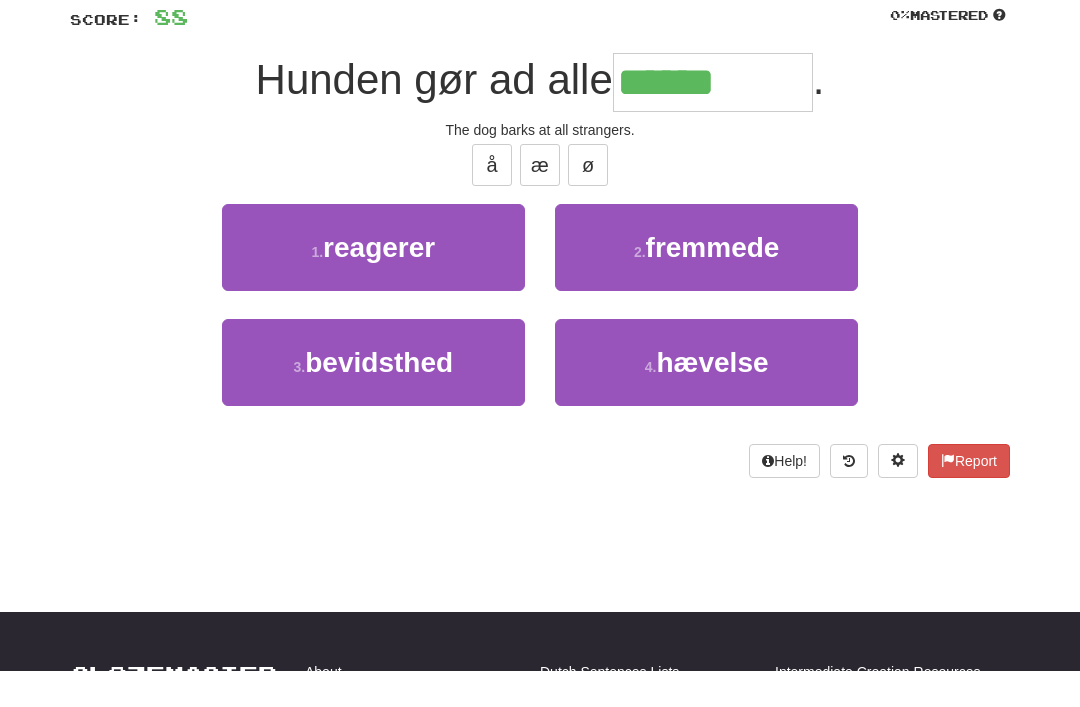click on "fremmede" at bounding box center (713, 284) 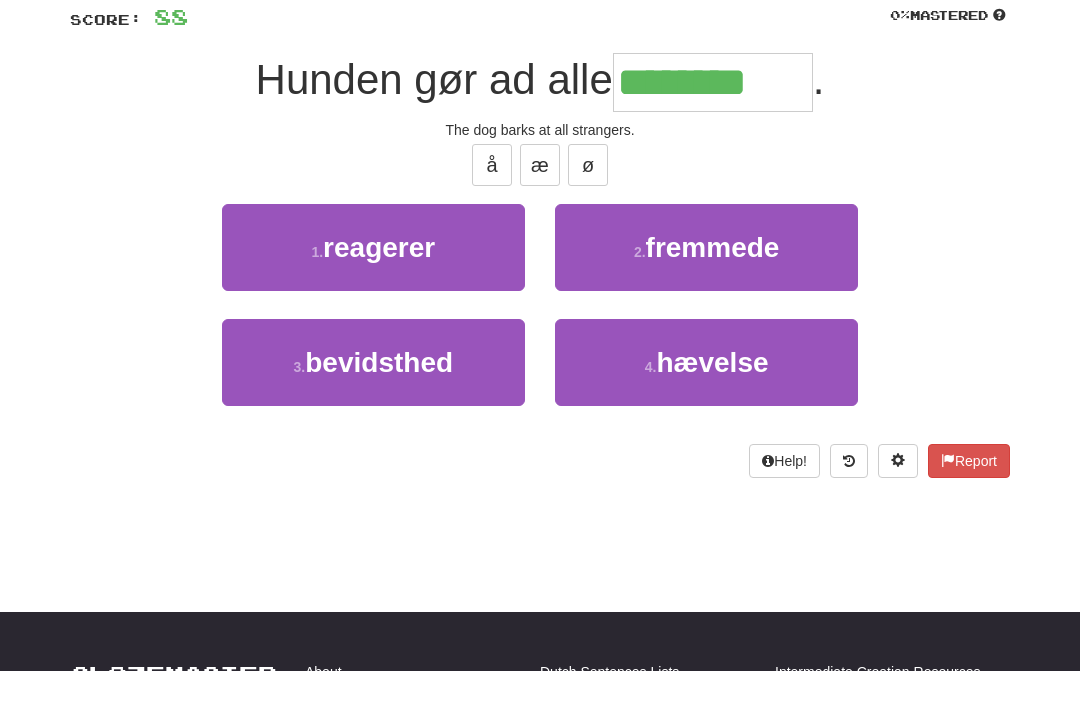 scroll, scrollTop: 145, scrollLeft: 0, axis: vertical 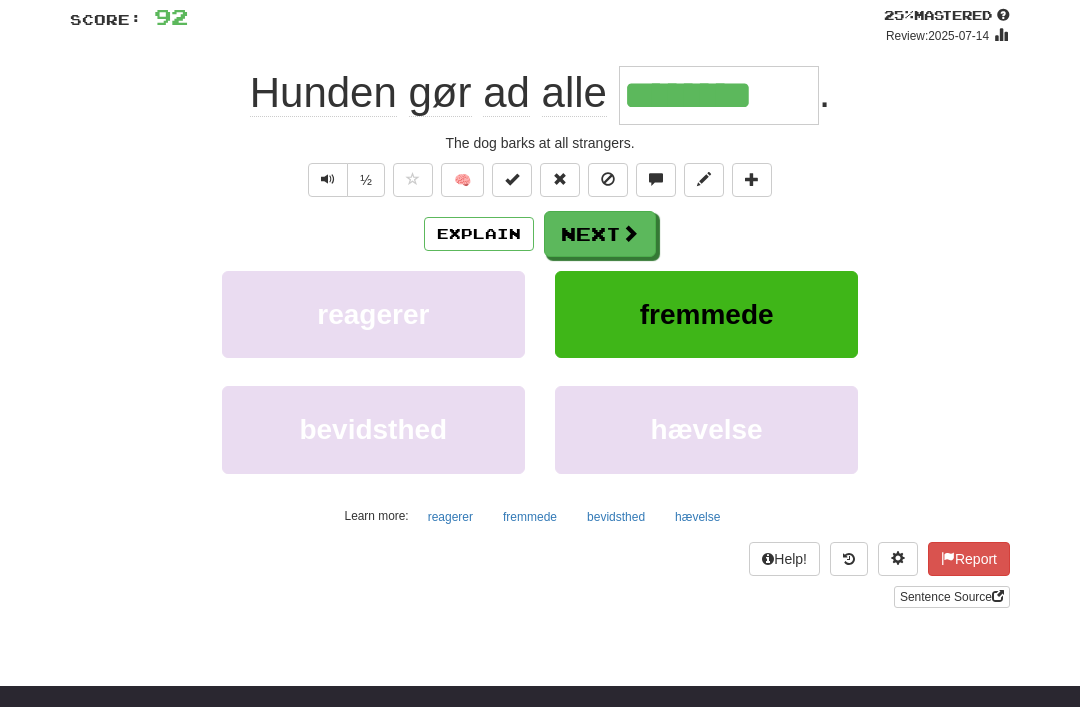 click on "Explain" at bounding box center (479, 234) 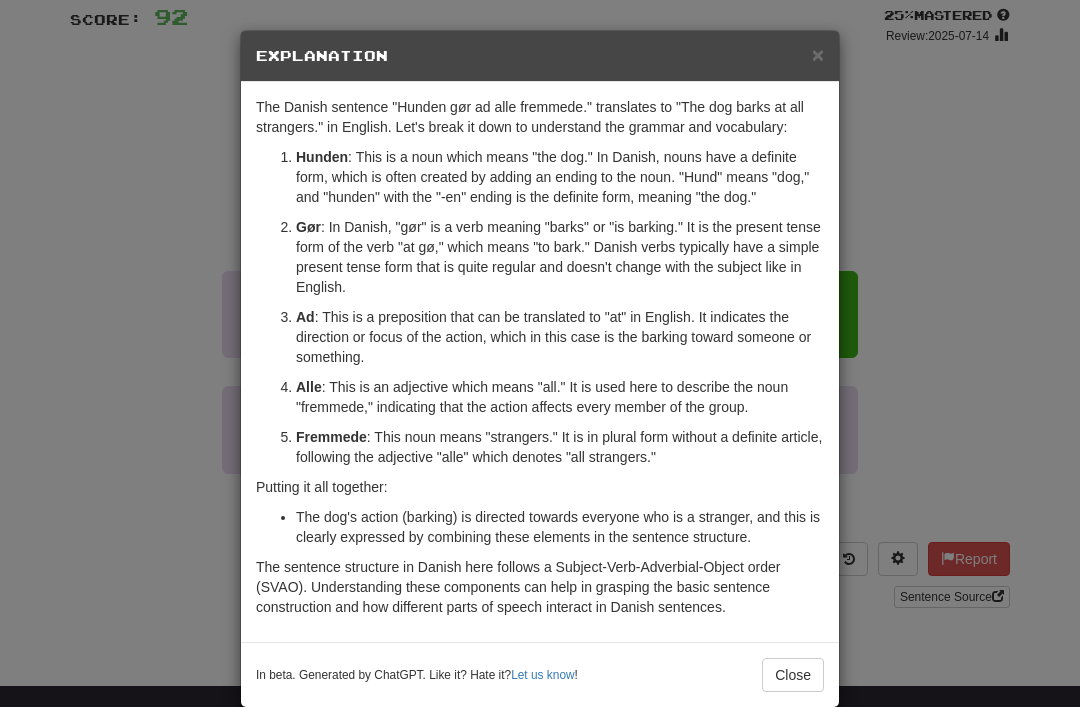 click on "×" at bounding box center [818, 54] 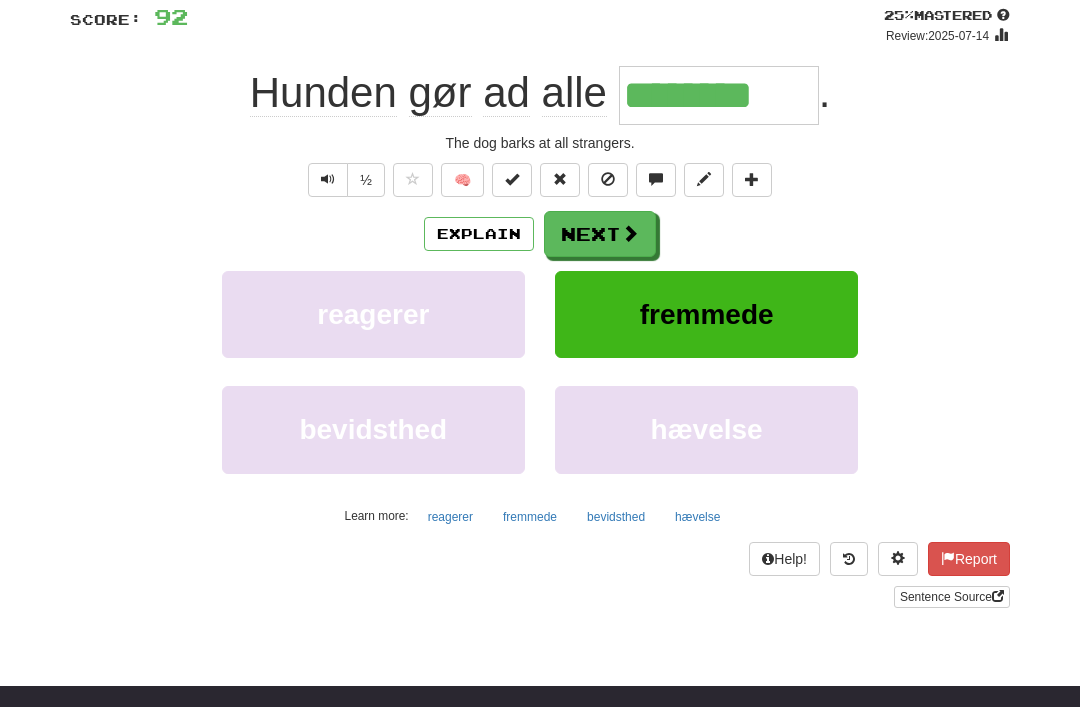 click at bounding box center (328, 179) 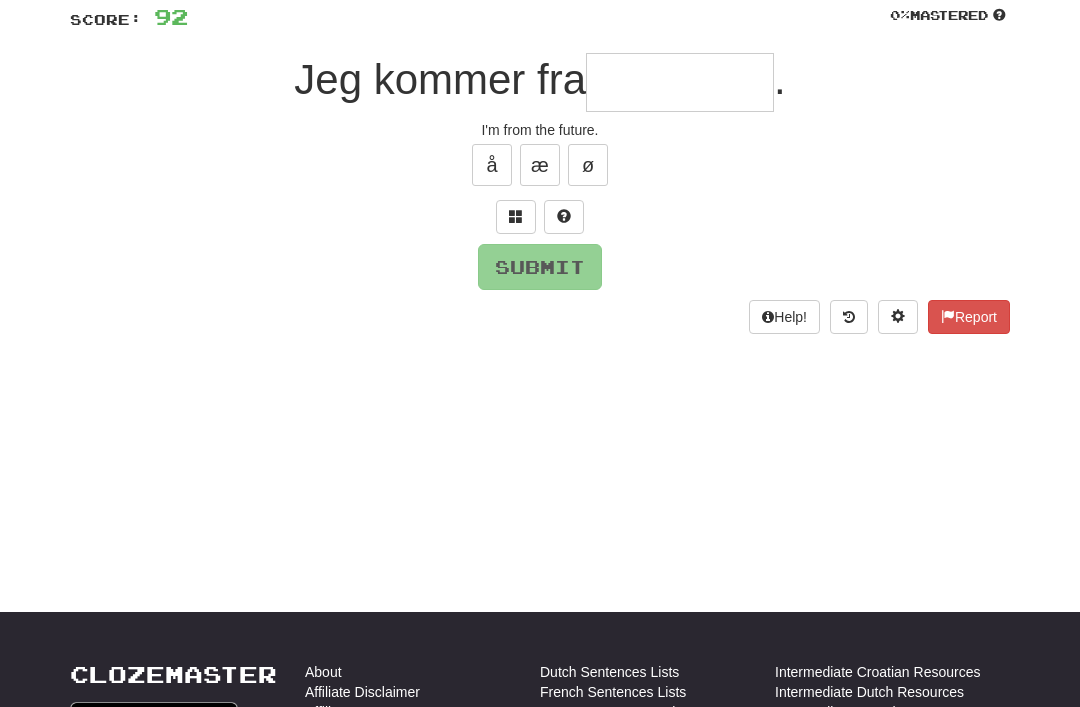 scroll, scrollTop: 144, scrollLeft: 0, axis: vertical 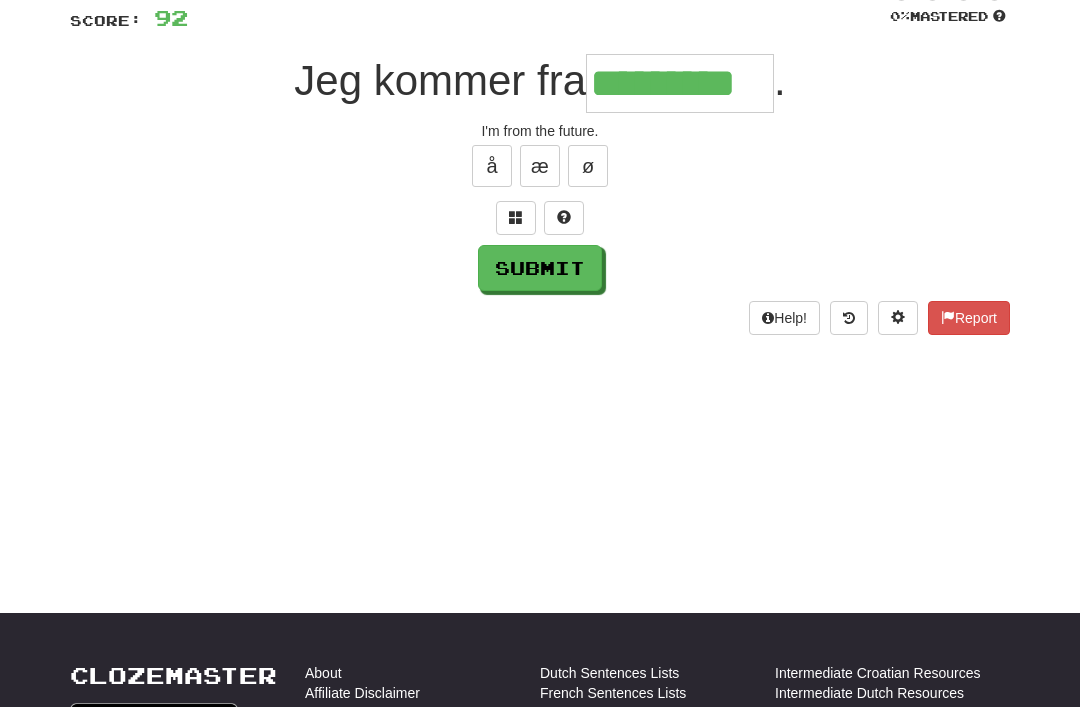 type on "*********" 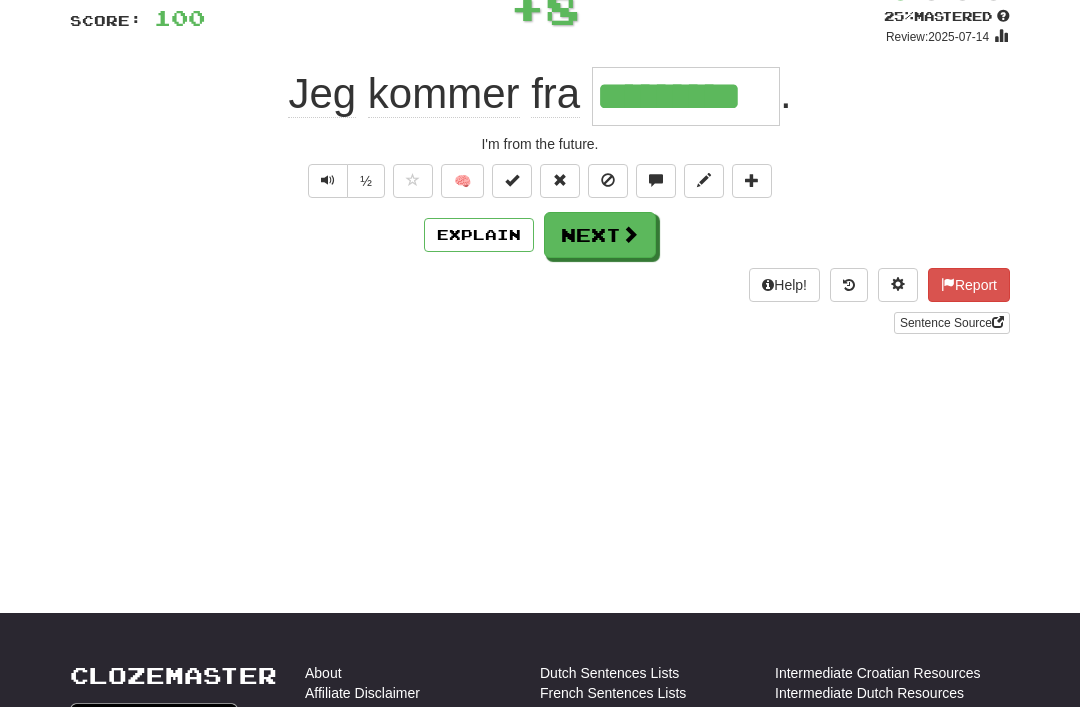 scroll, scrollTop: 145, scrollLeft: 0, axis: vertical 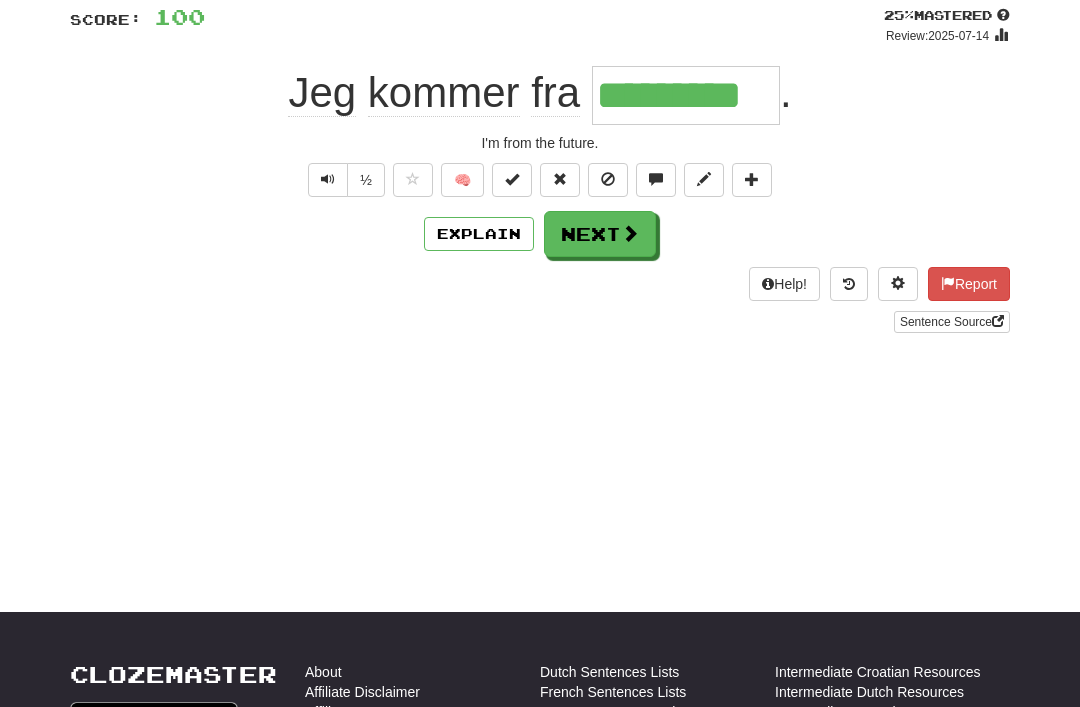 click at bounding box center [328, 179] 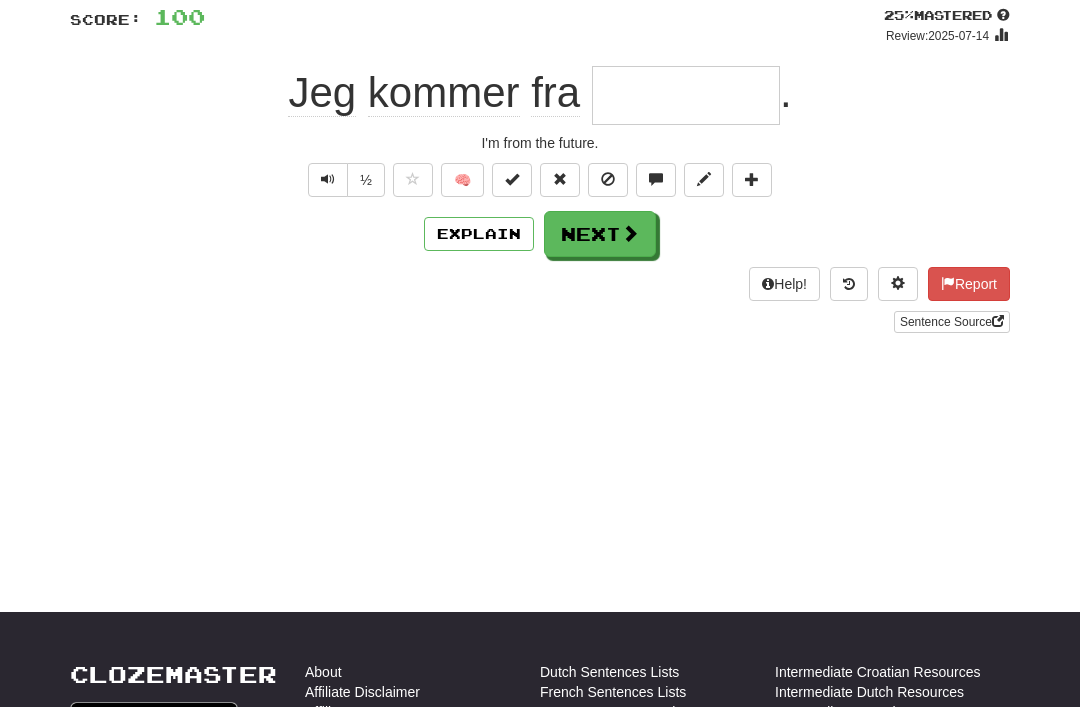 scroll, scrollTop: 144, scrollLeft: 0, axis: vertical 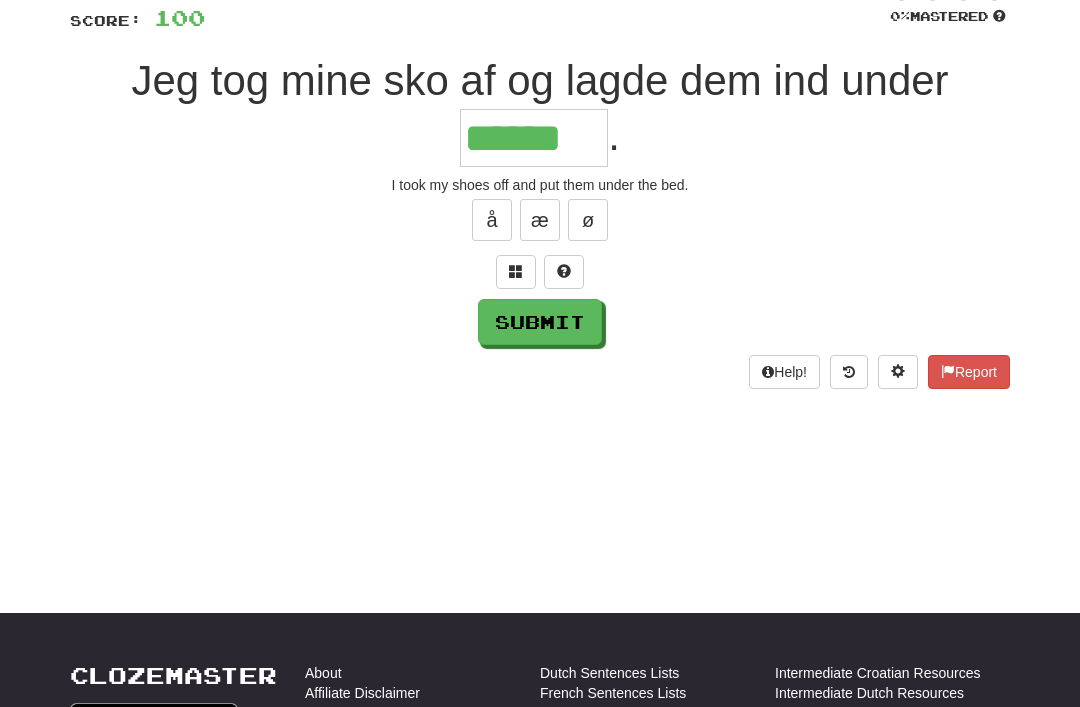 type on "******" 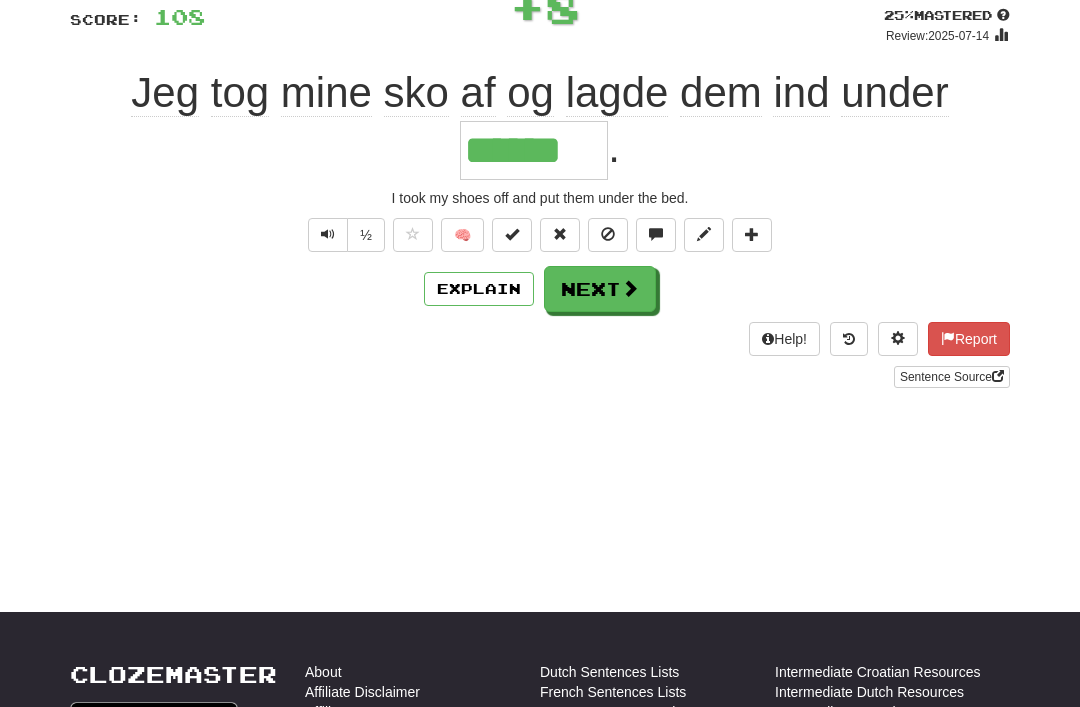 click on "Next" at bounding box center (600, 289) 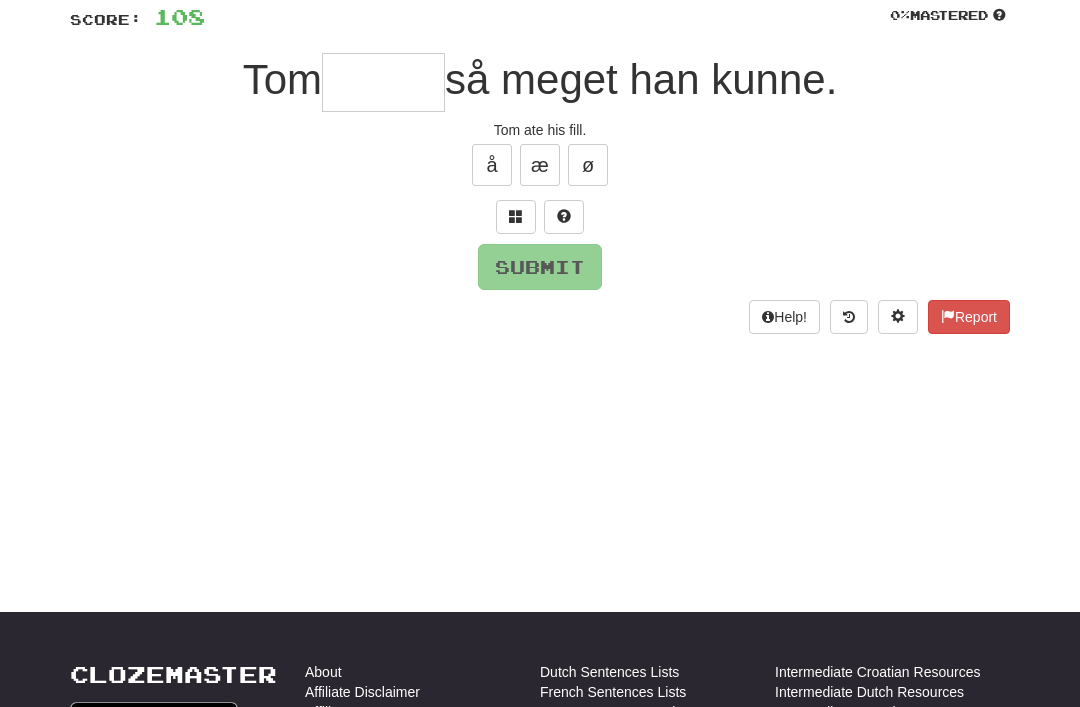 scroll, scrollTop: 144, scrollLeft: 0, axis: vertical 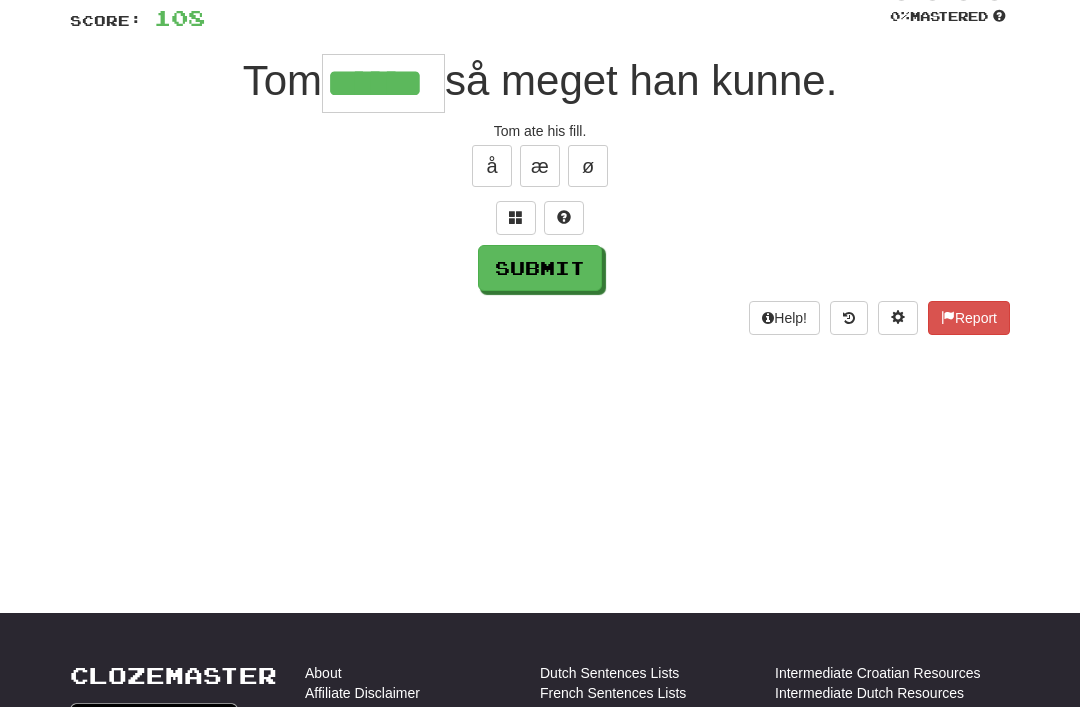 type on "******" 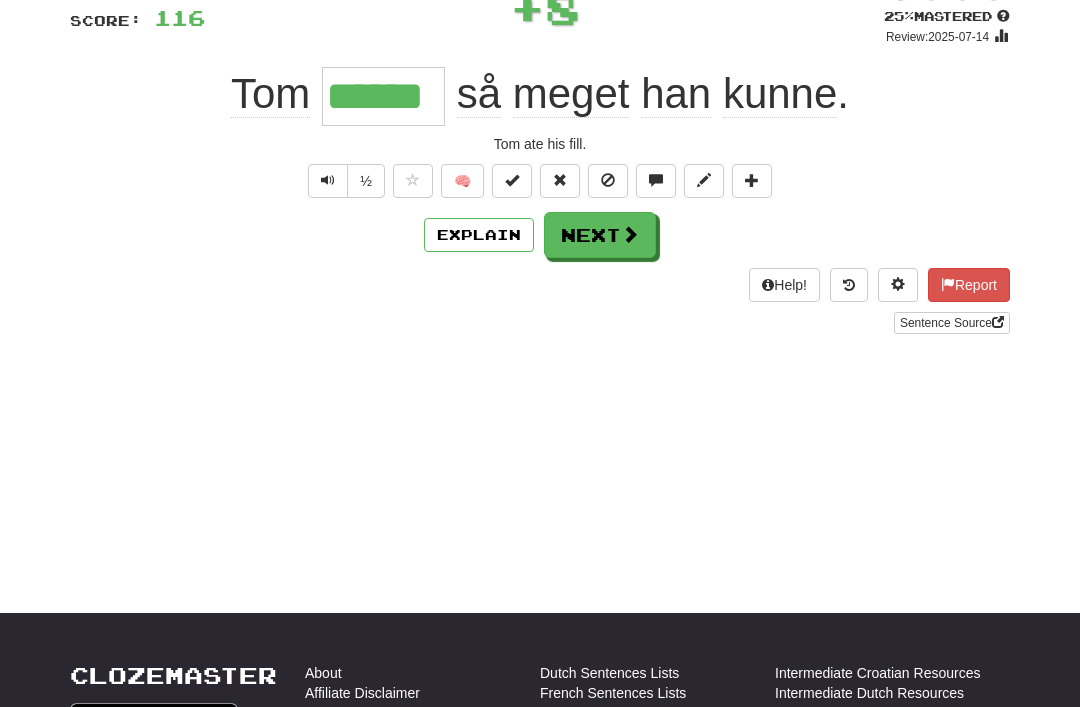 scroll, scrollTop: 145, scrollLeft: 0, axis: vertical 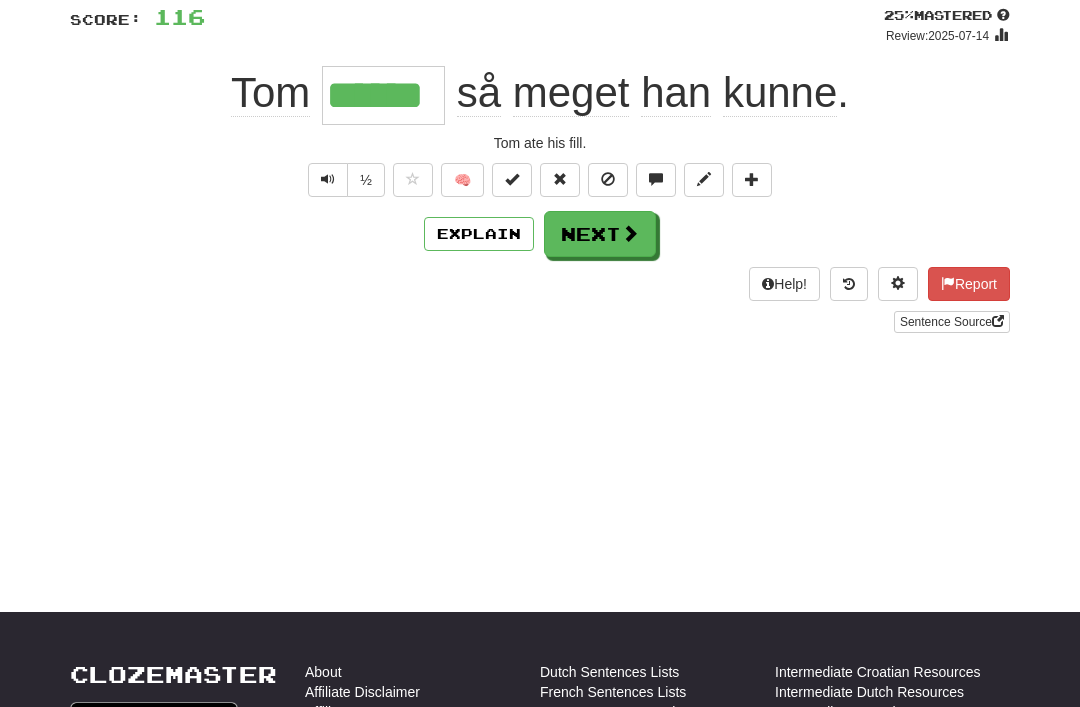 click on "Next" at bounding box center [600, 234] 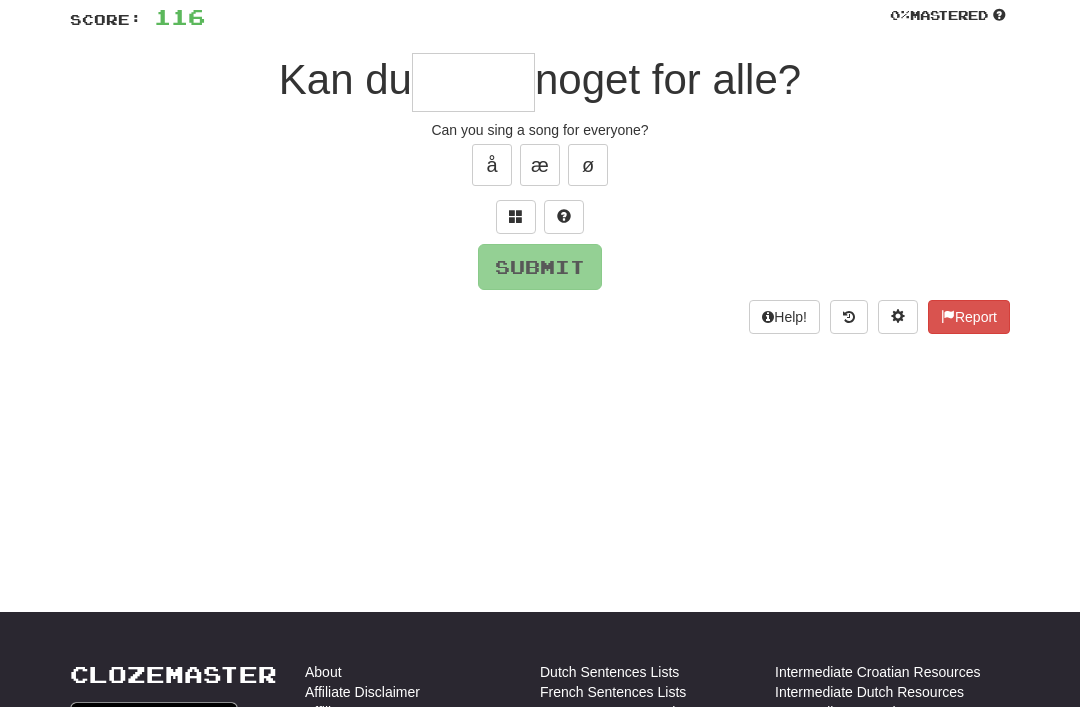 scroll, scrollTop: 144, scrollLeft: 0, axis: vertical 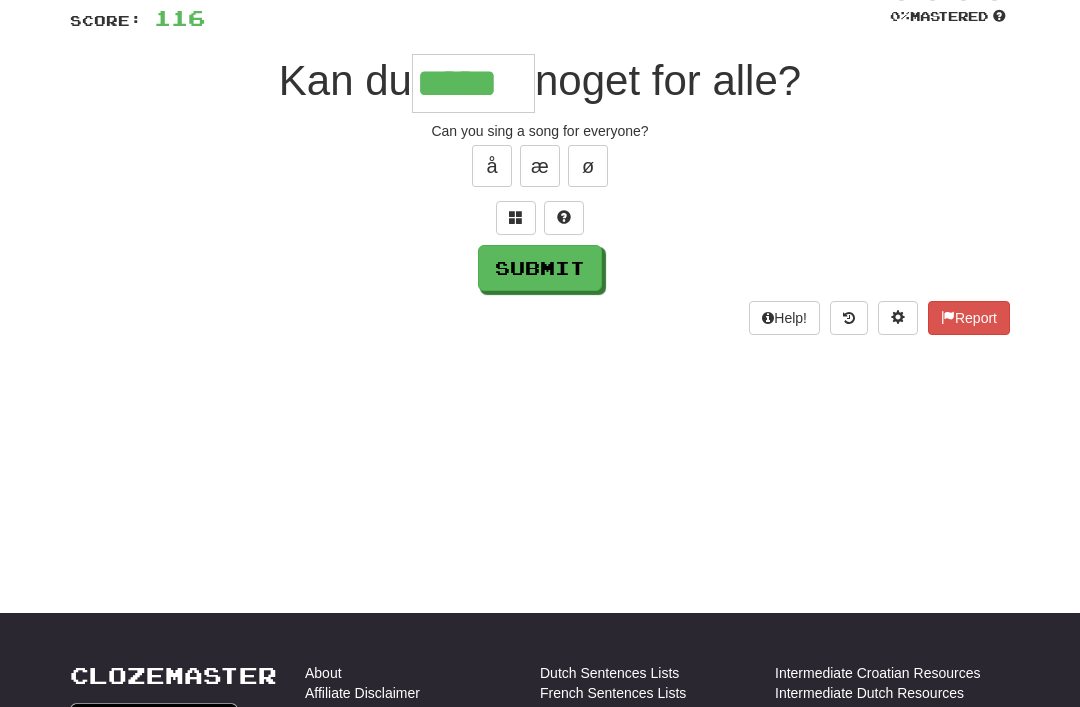 type on "*****" 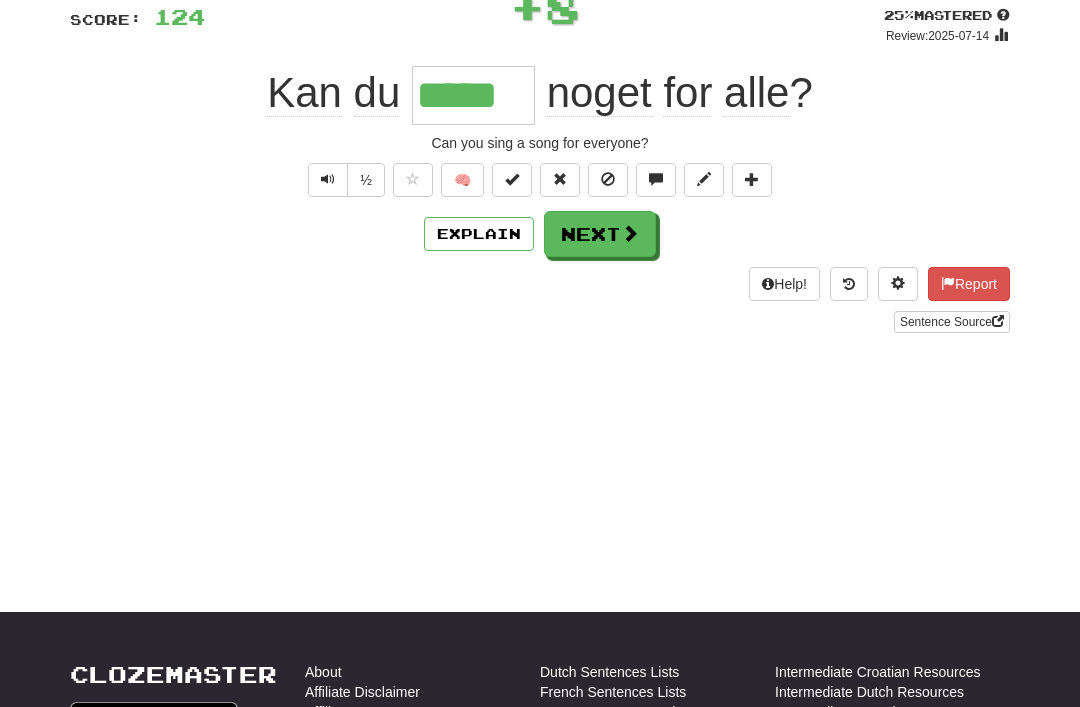 click on "Next" at bounding box center [600, 234] 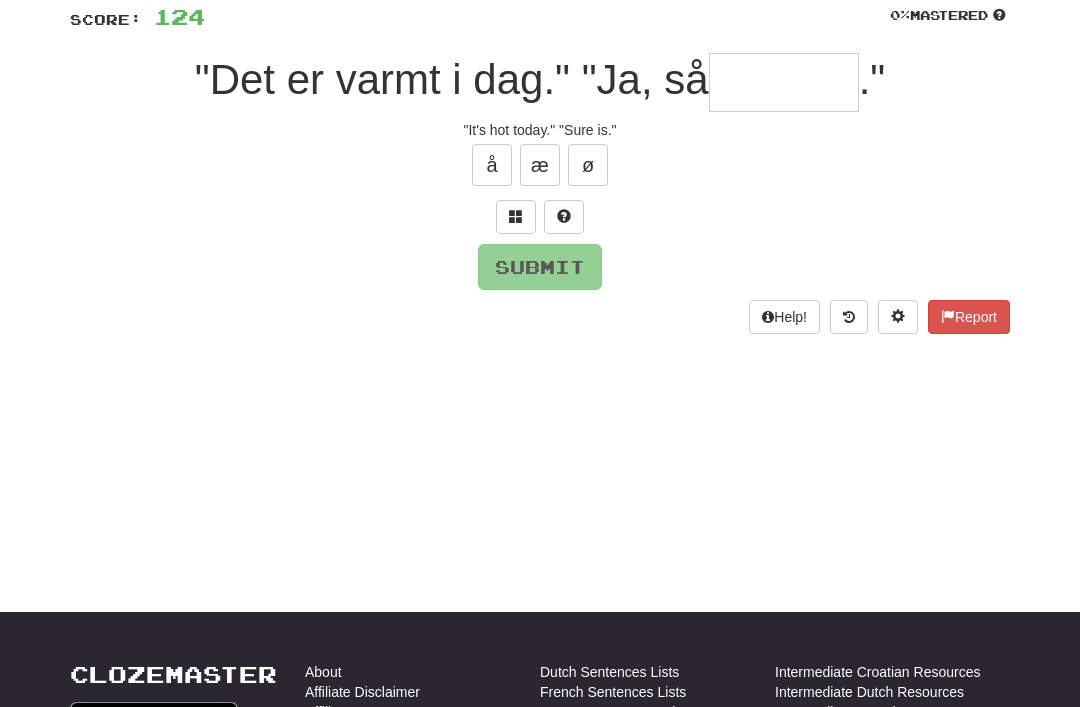 scroll, scrollTop: 144, scrollLeft: 0, axis: vertical 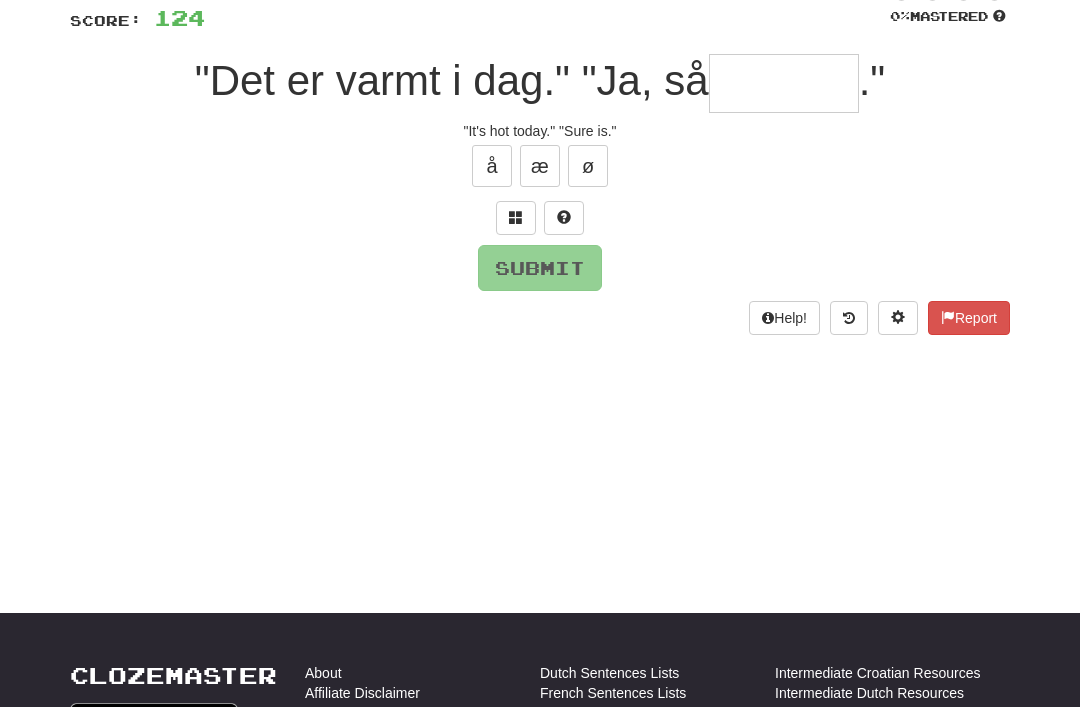 type on "*" 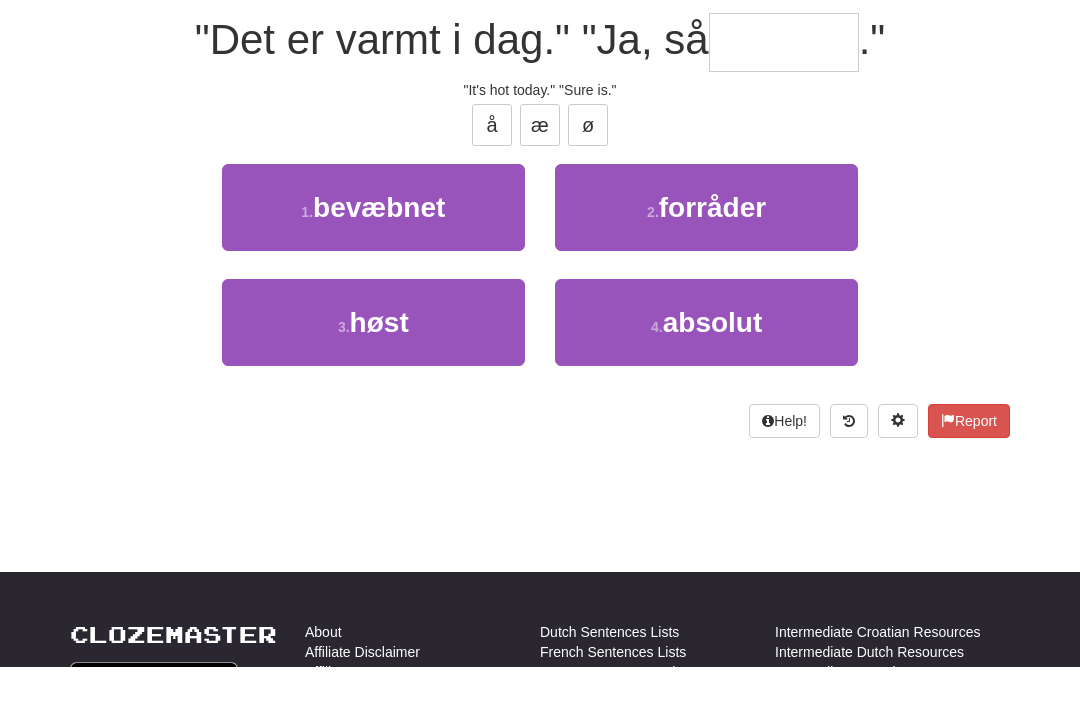 click on "absolut" at bounding box center (713, 363) 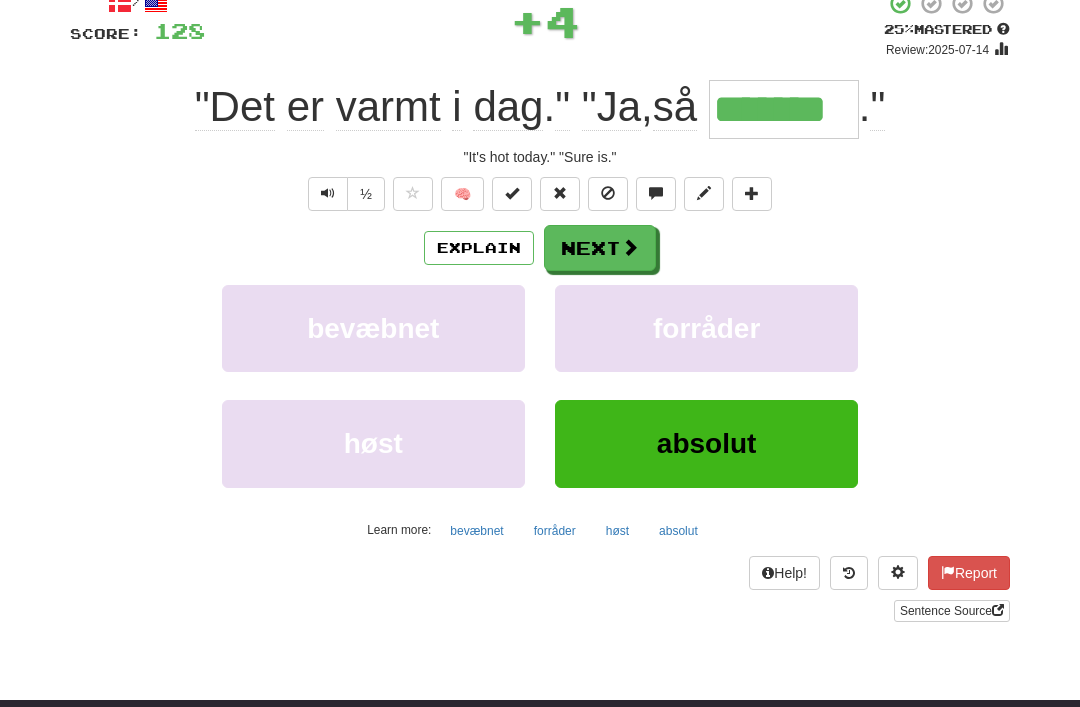 click on "Next" at bounding box center (600, 248) 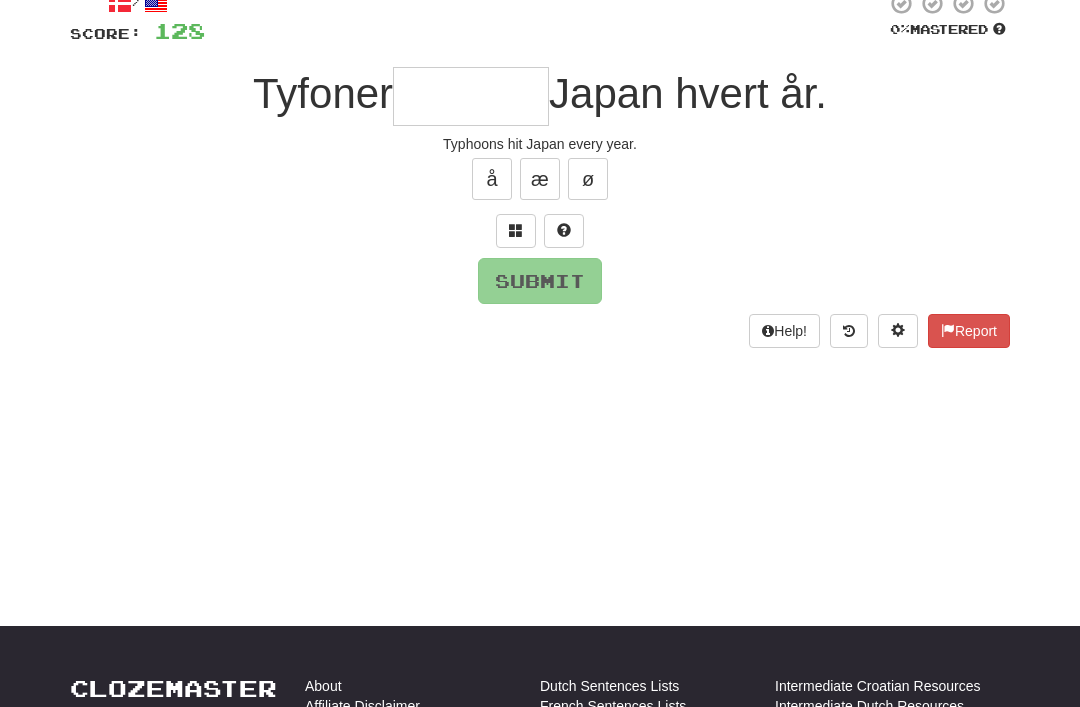 scroll, scrollTop: 131, scrollLeft: 0, axis: vertical 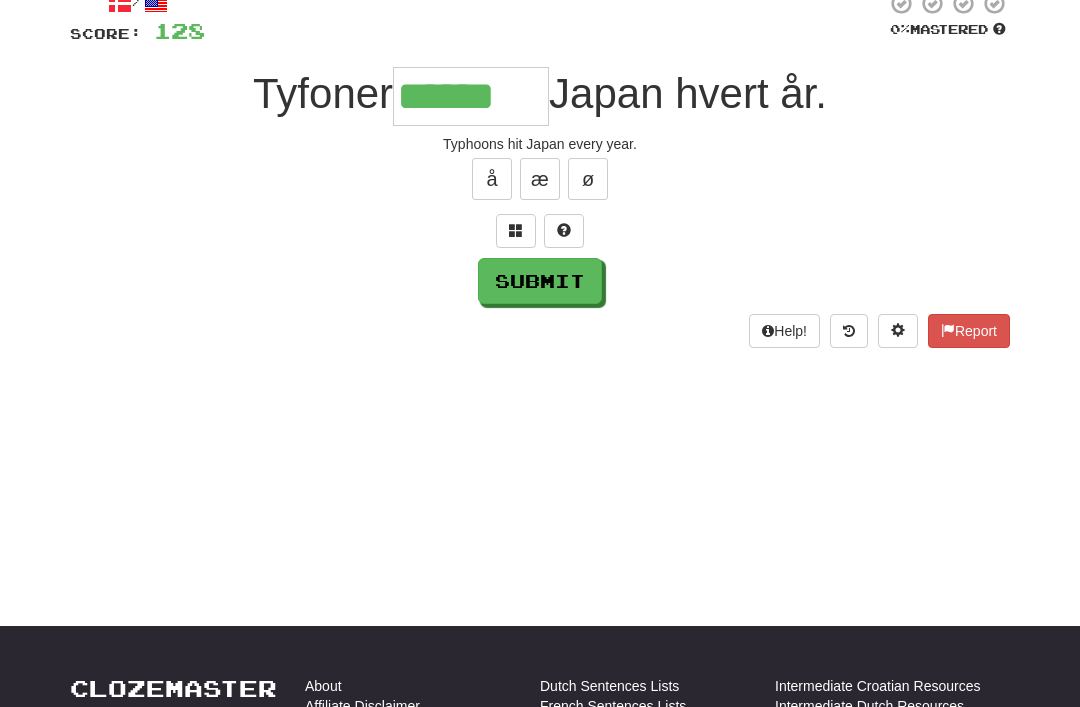 type on "******" 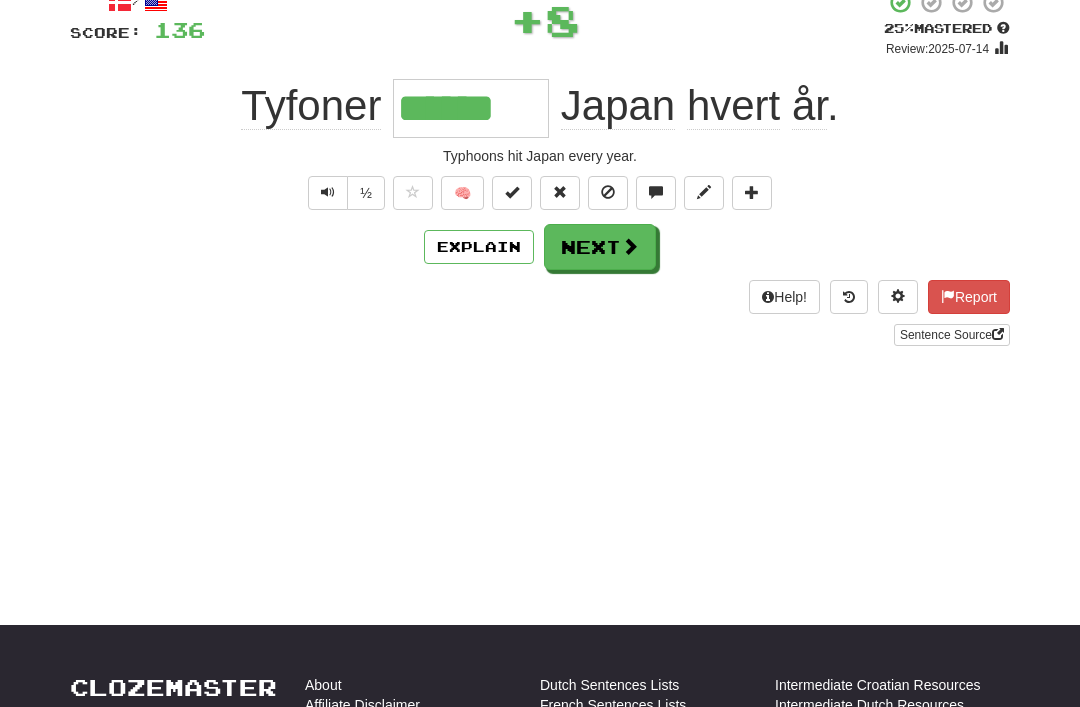 click on "Next" at bounding box center [600, 247] 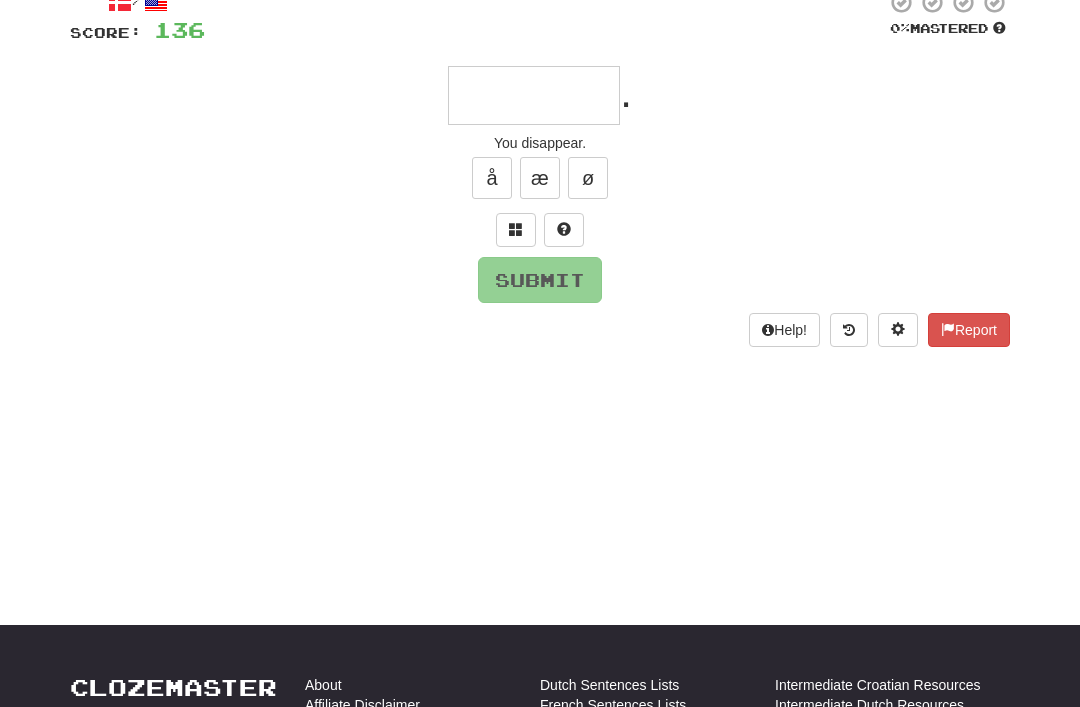 scroll, scrollTop: 131, scrollLeft: 0, axis: vertical 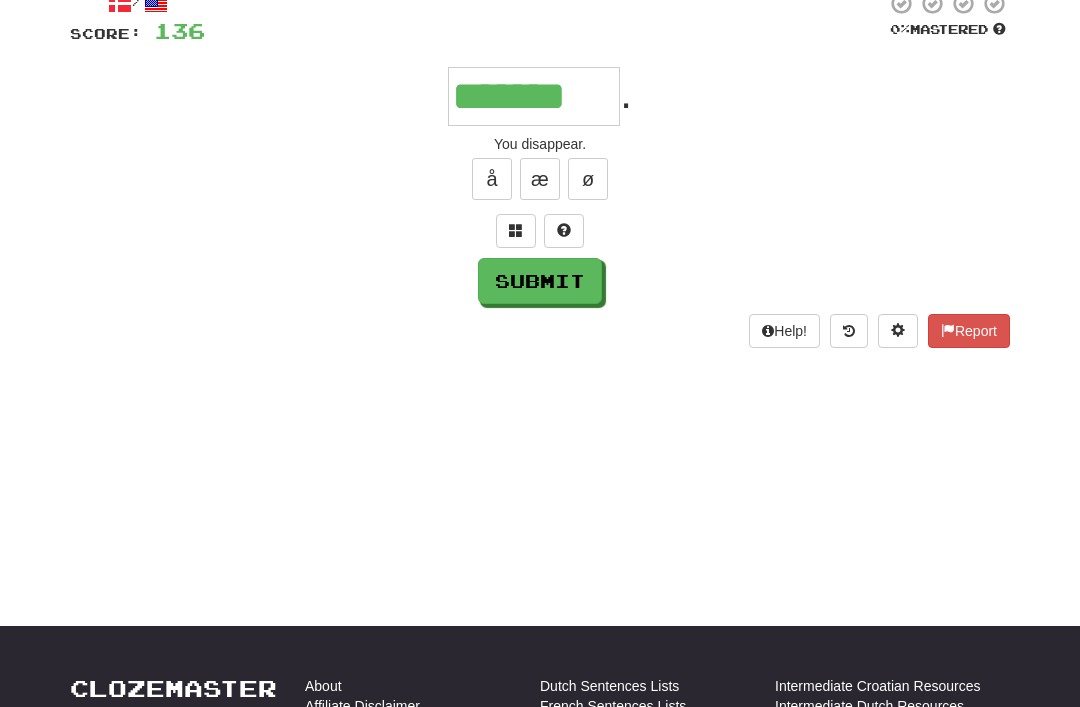 click at bounding box center [516, 231] 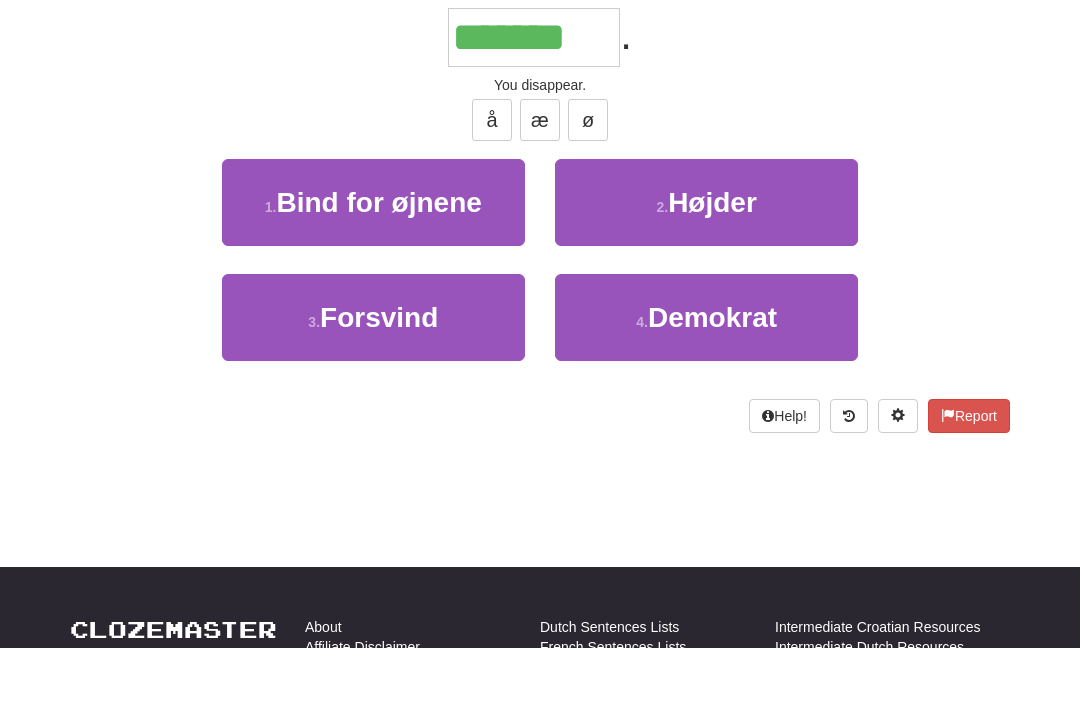 click on "3 .  Forsvind" at bounding box center [373, 376] 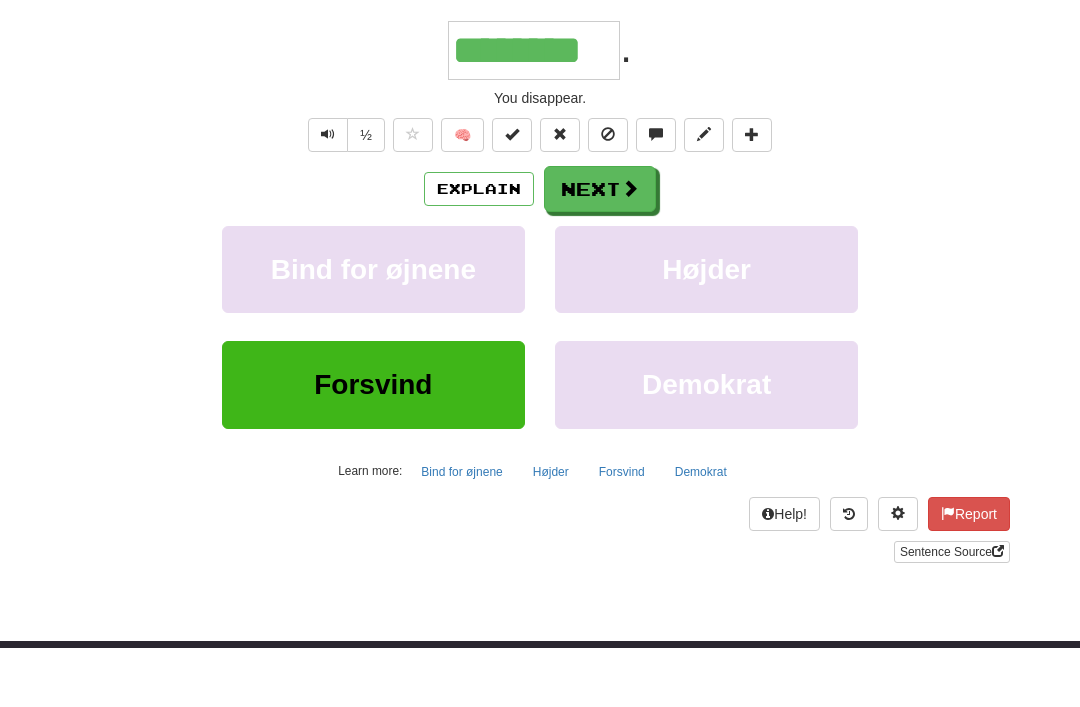 scroll, scrollTop: 191, scrollLeft: 0, axis: vertical 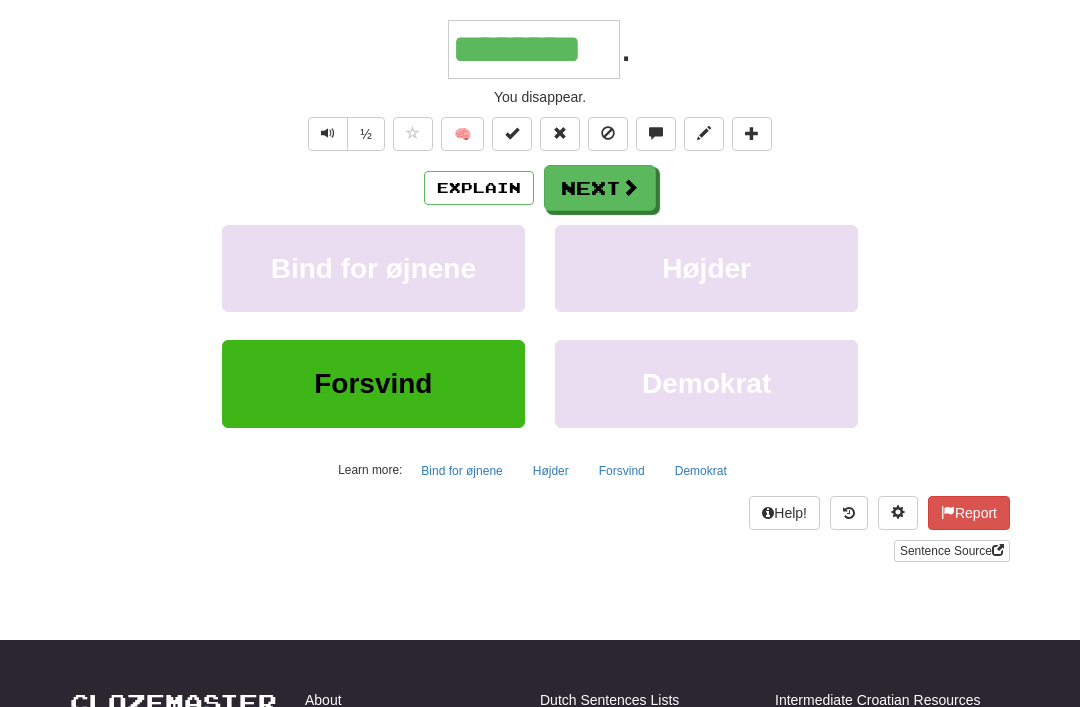 click on "Next" at bounding box center (600, 188) 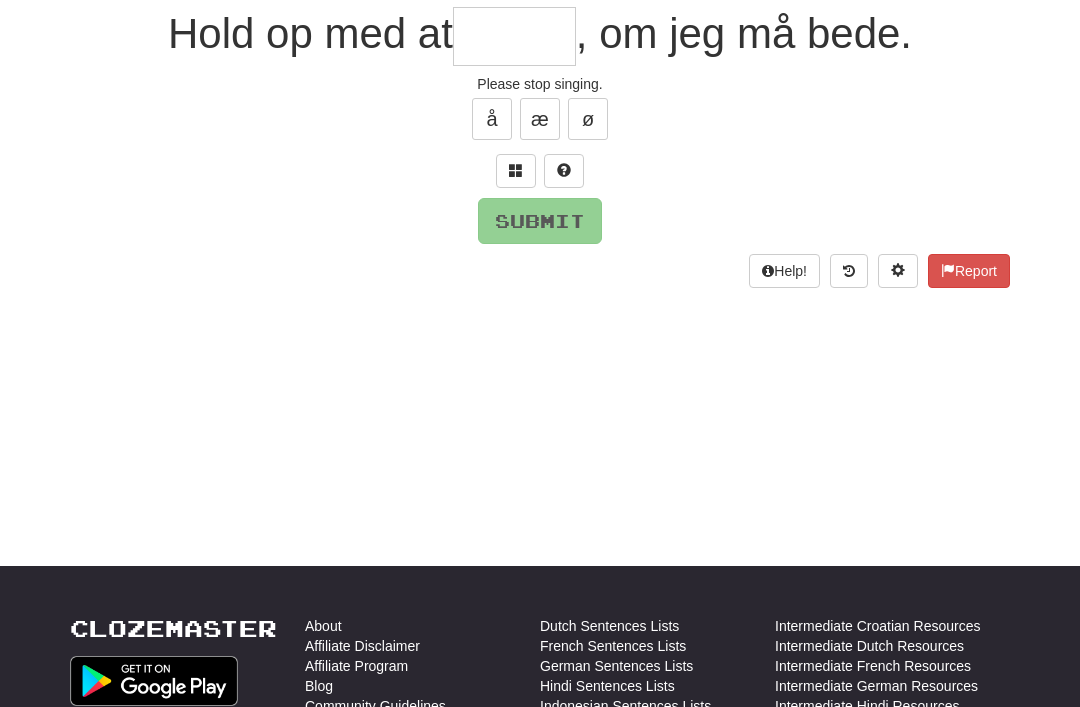 scroll, scrollTop: 190, scrollLeft: 0, axis: vertical 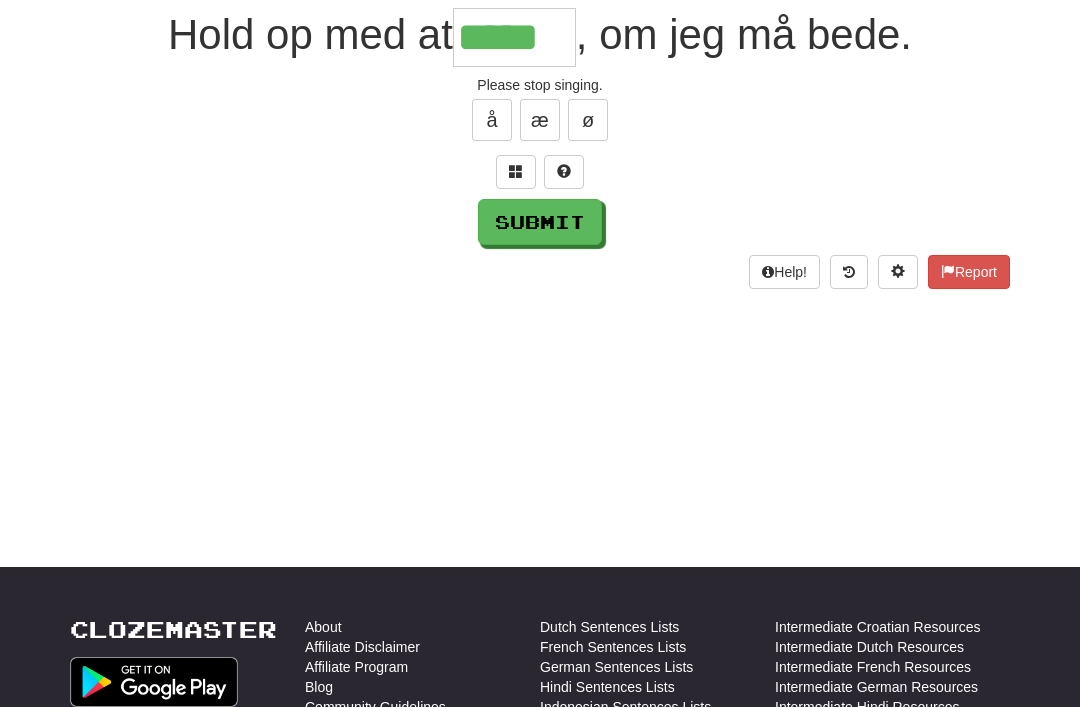 type on "*****" 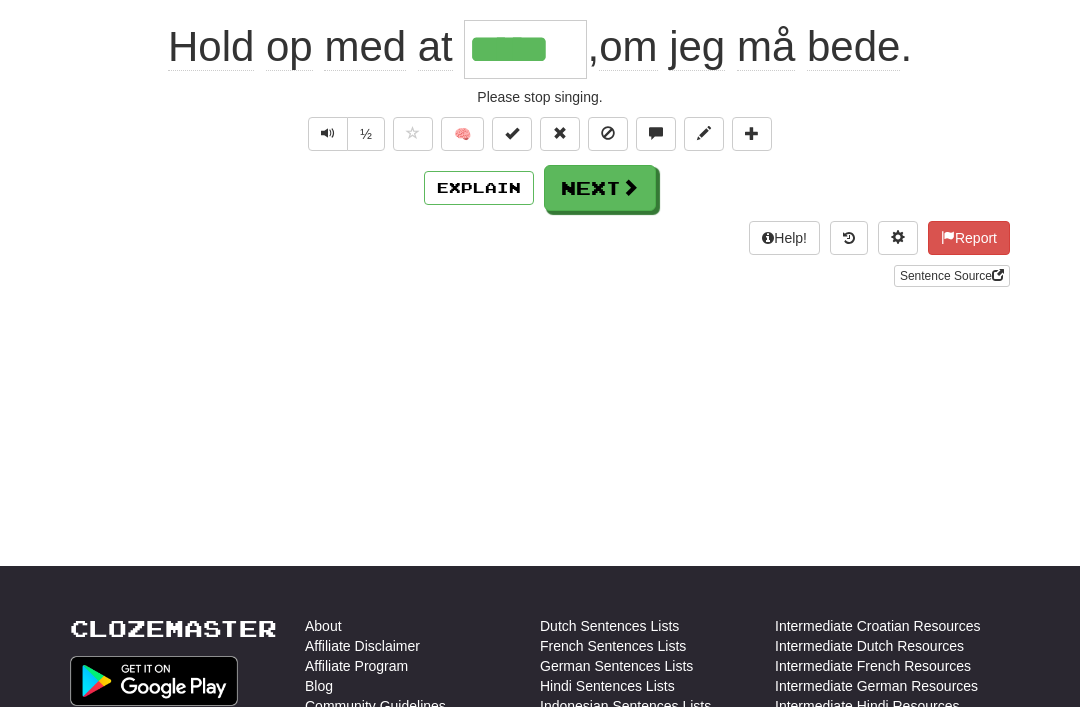 click on "Next" at bounding box center [600, 188] 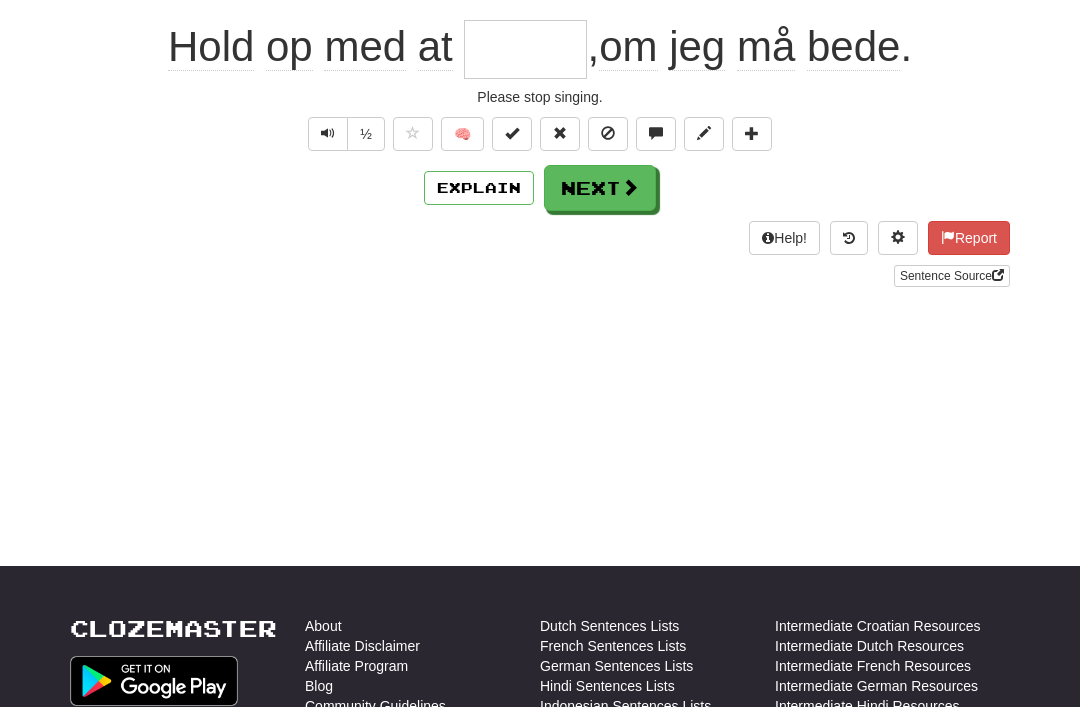 scroll, scrollTop: 190, scrollLeft: 0, axis: vertical 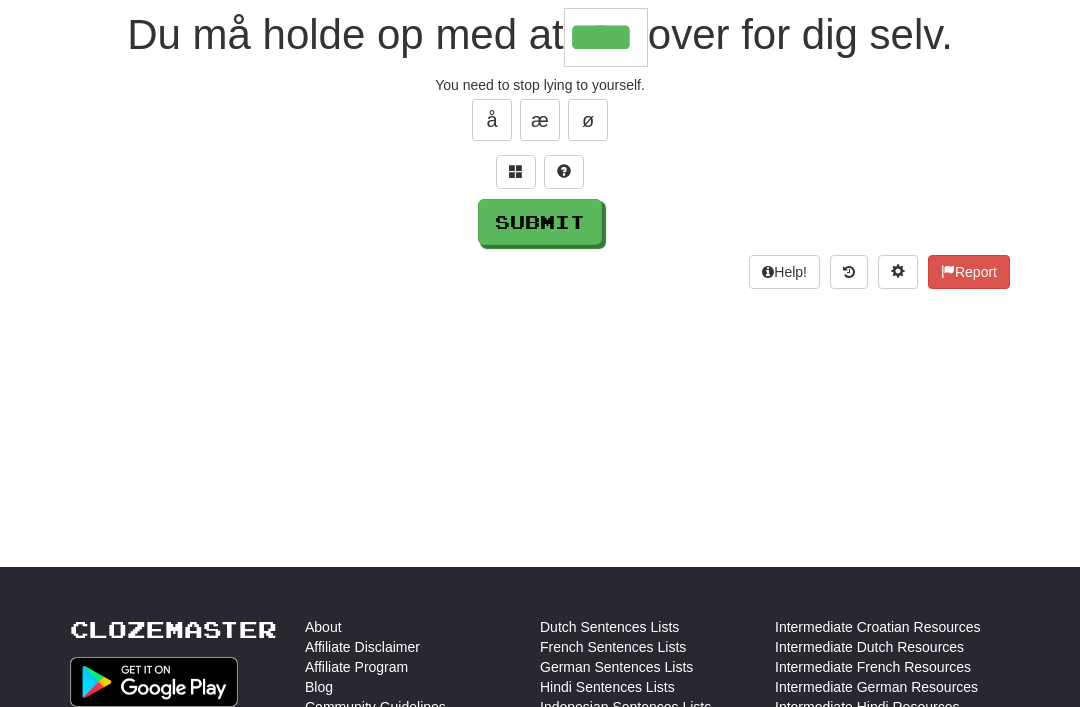 type on "****" 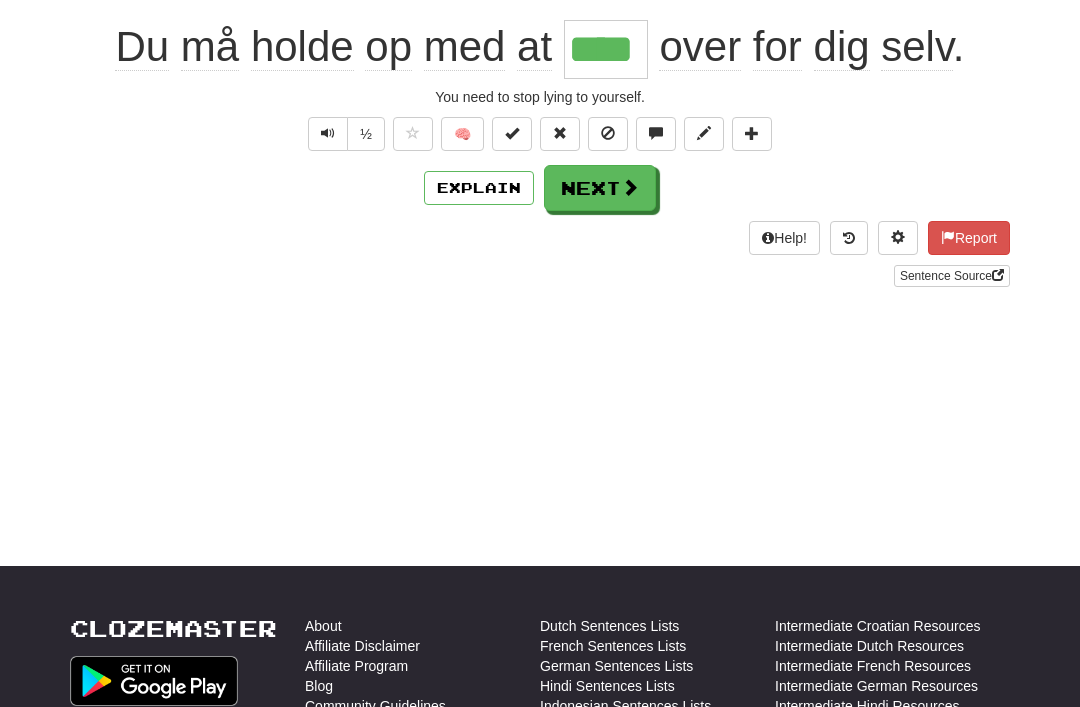 click on "Next" at bounding box center [600, 188] 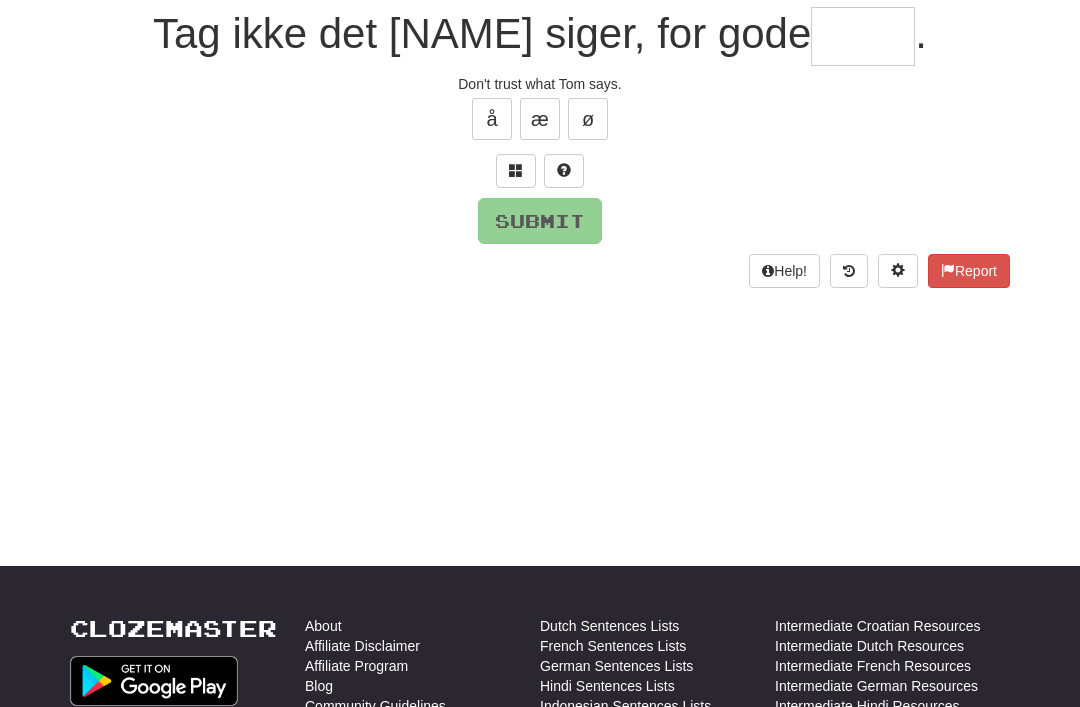 scroll, scrollTop: 190, scrollLeft: 0, axis: vertical 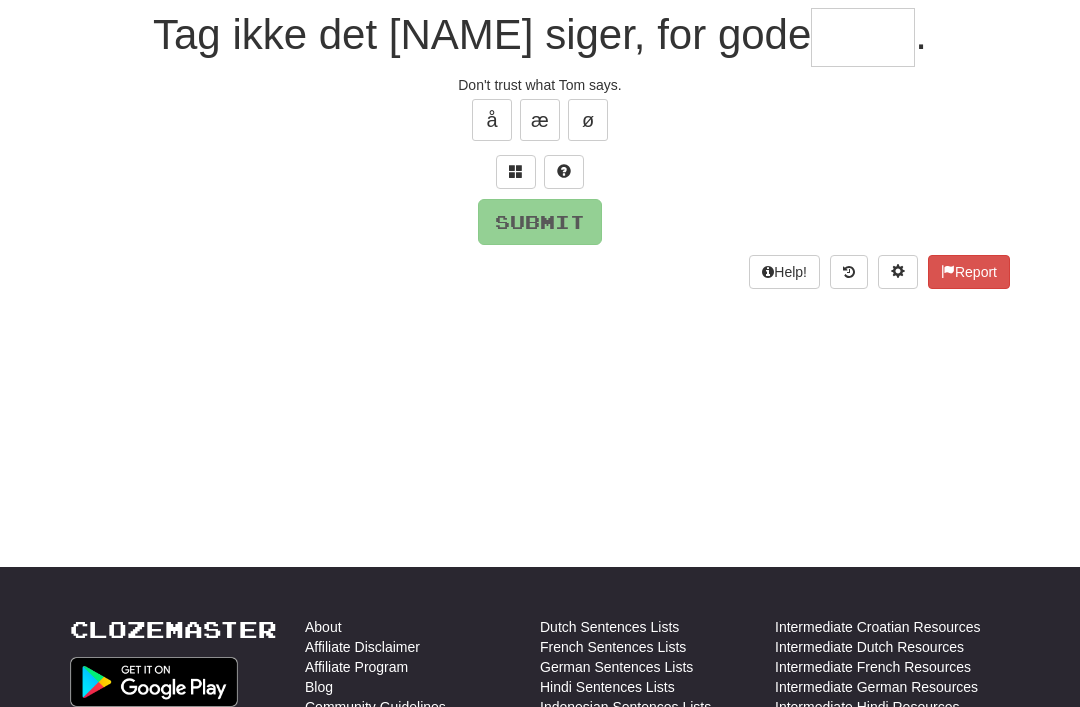 click at bounding box center (516, 171) 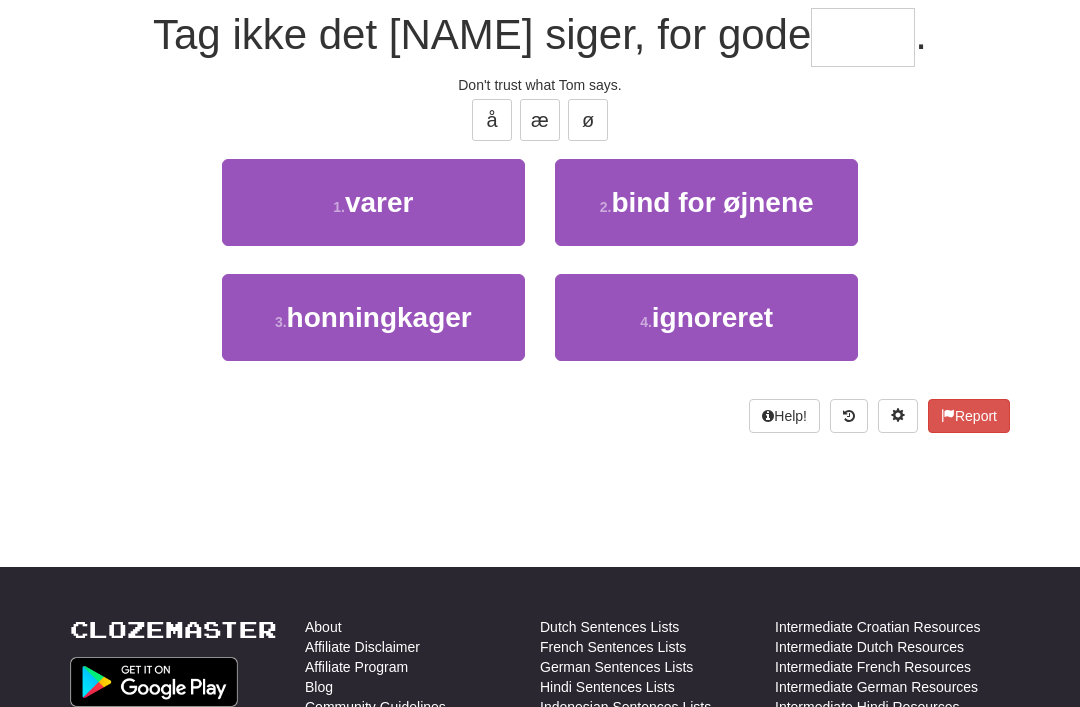 click on "1 .  varer" at bounding box center (373, 202) 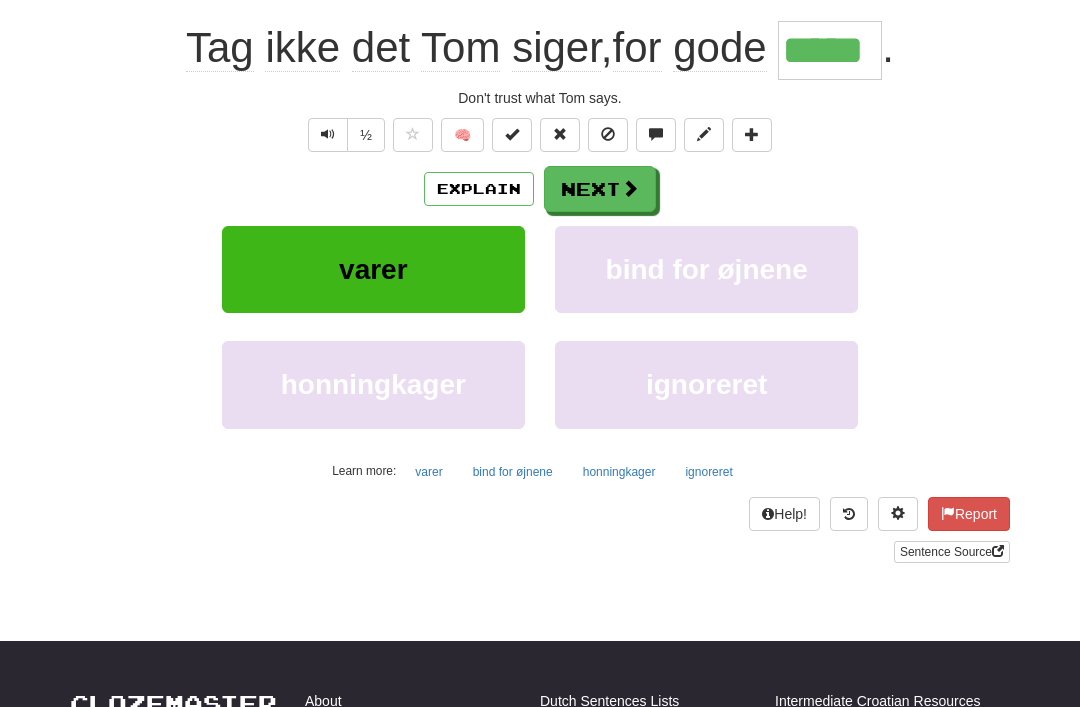 scroll, scrollTop: 191, scrollLeft: 0, axis: vertical 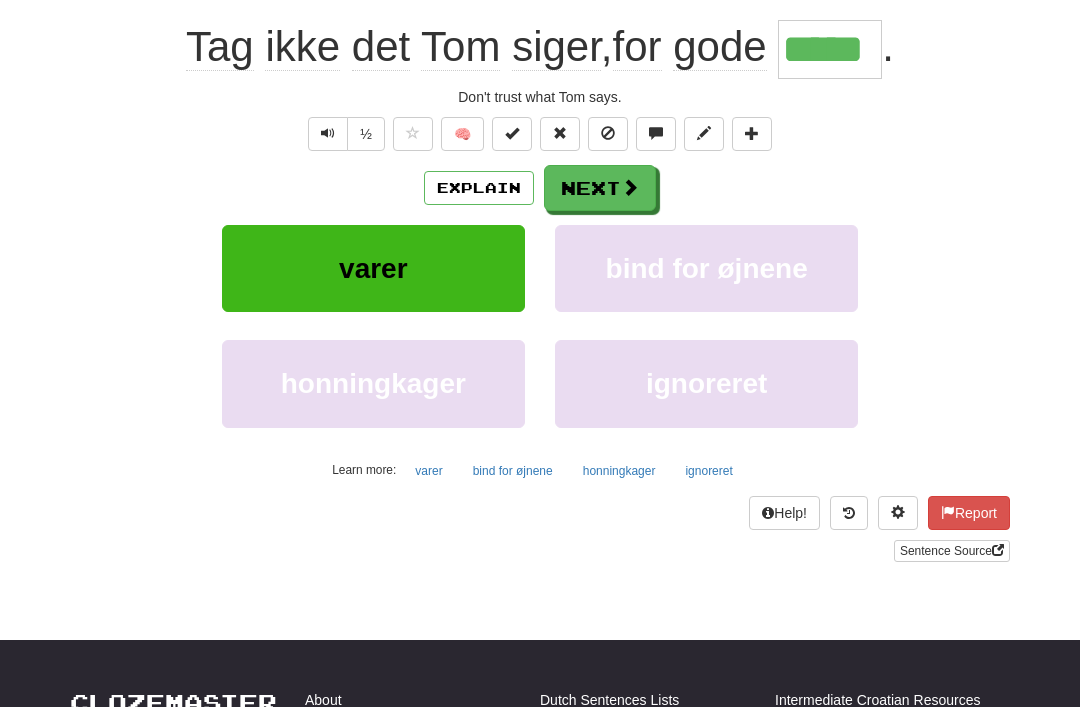click on "Explain" at bounding box center [479, 188] 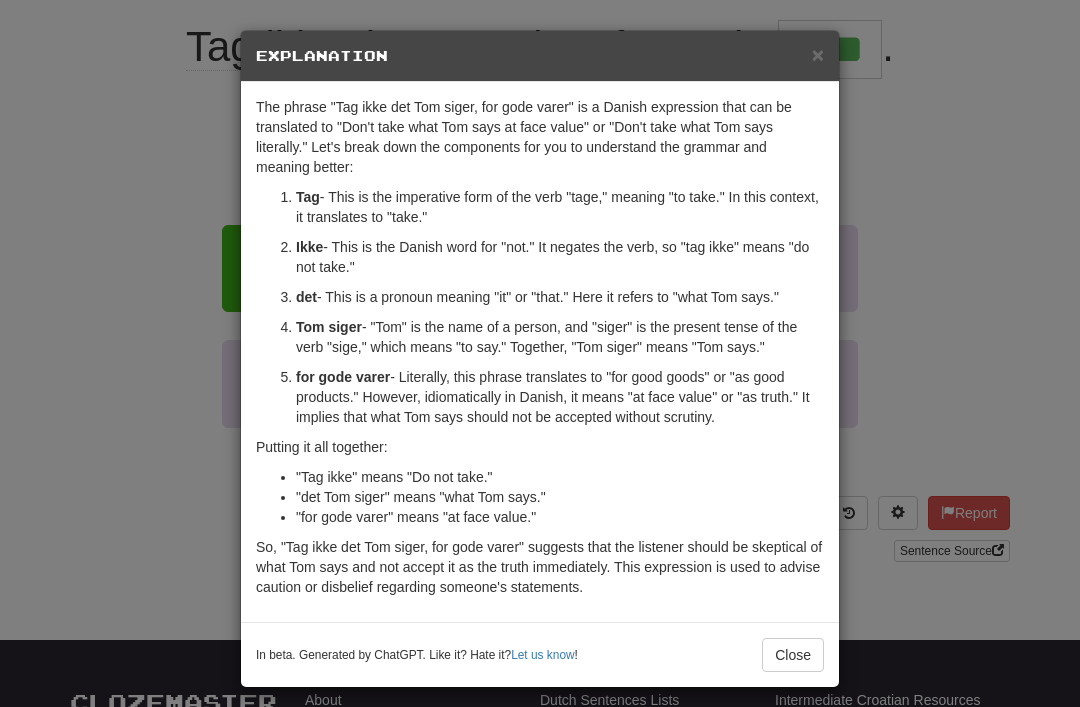 click on "×" at bounding box center (818, 54) 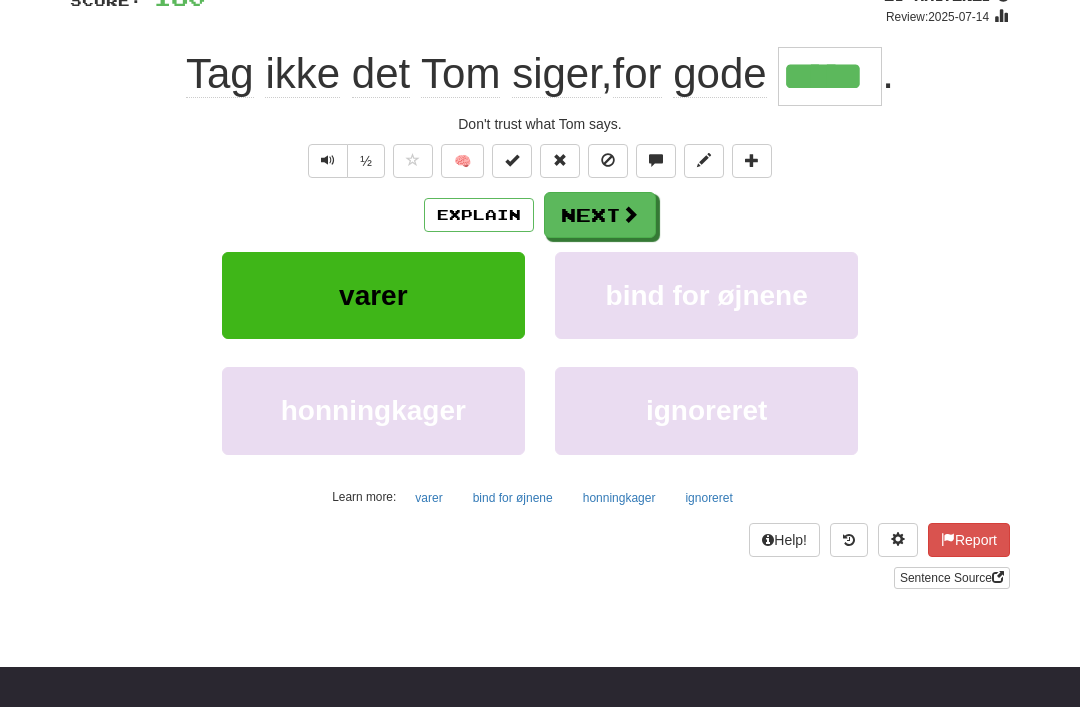 scroll, scrollTop: 161, scrollLeft: 0, axis: vertical 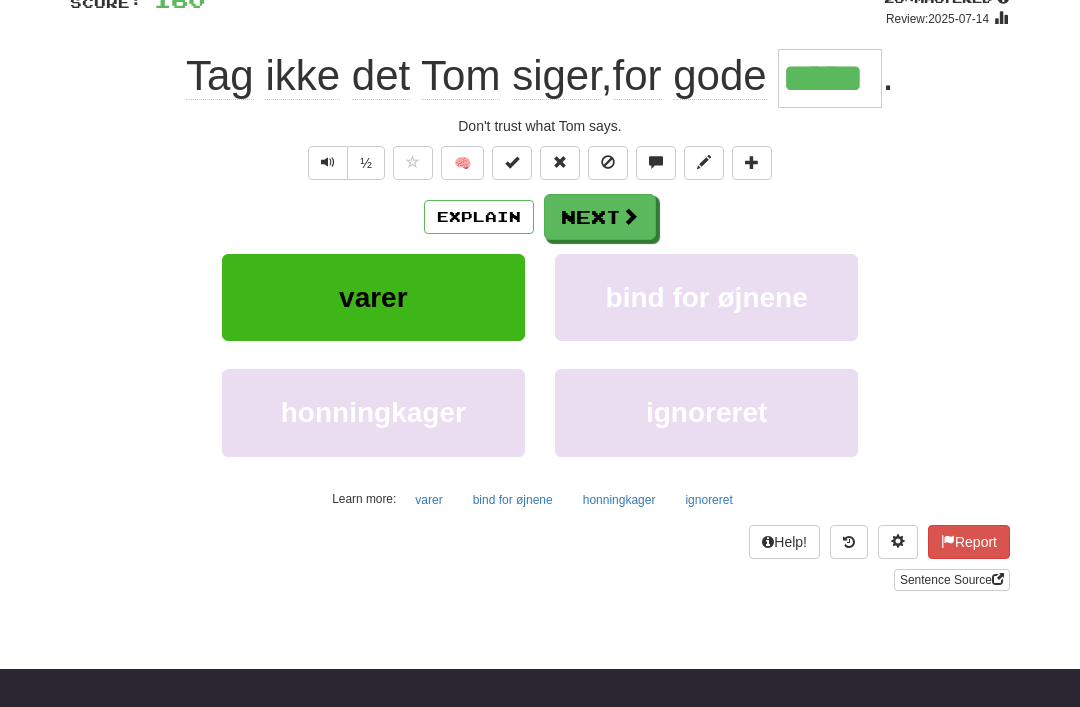 click on "Next" at bounding box center [600, 218] 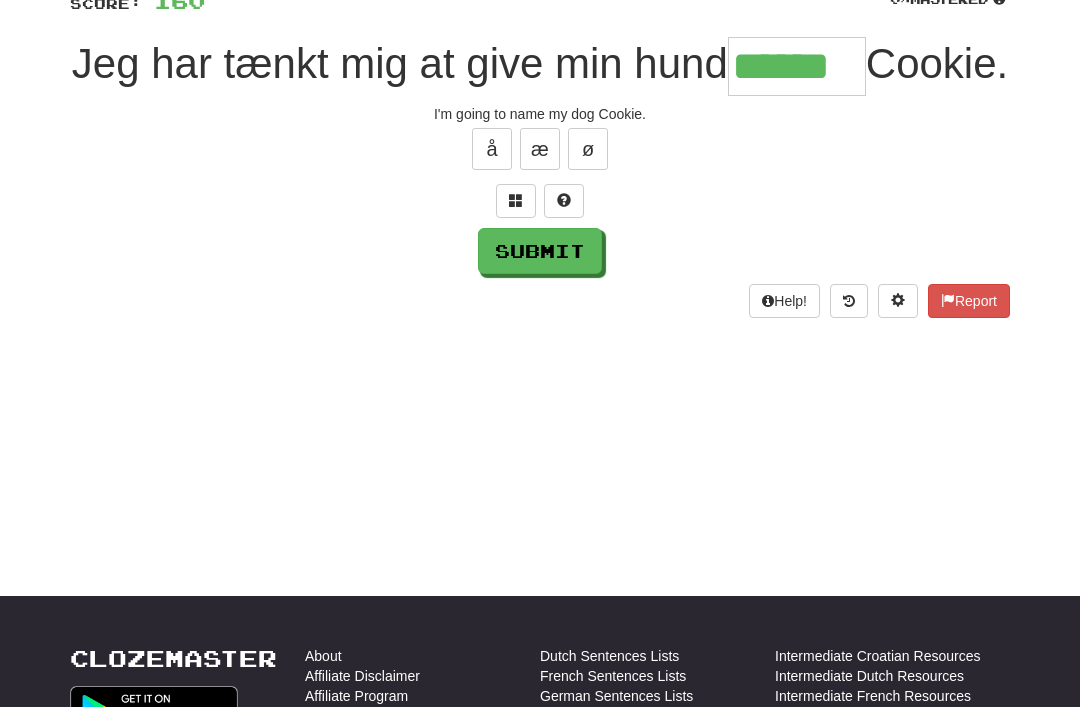 type on "******" 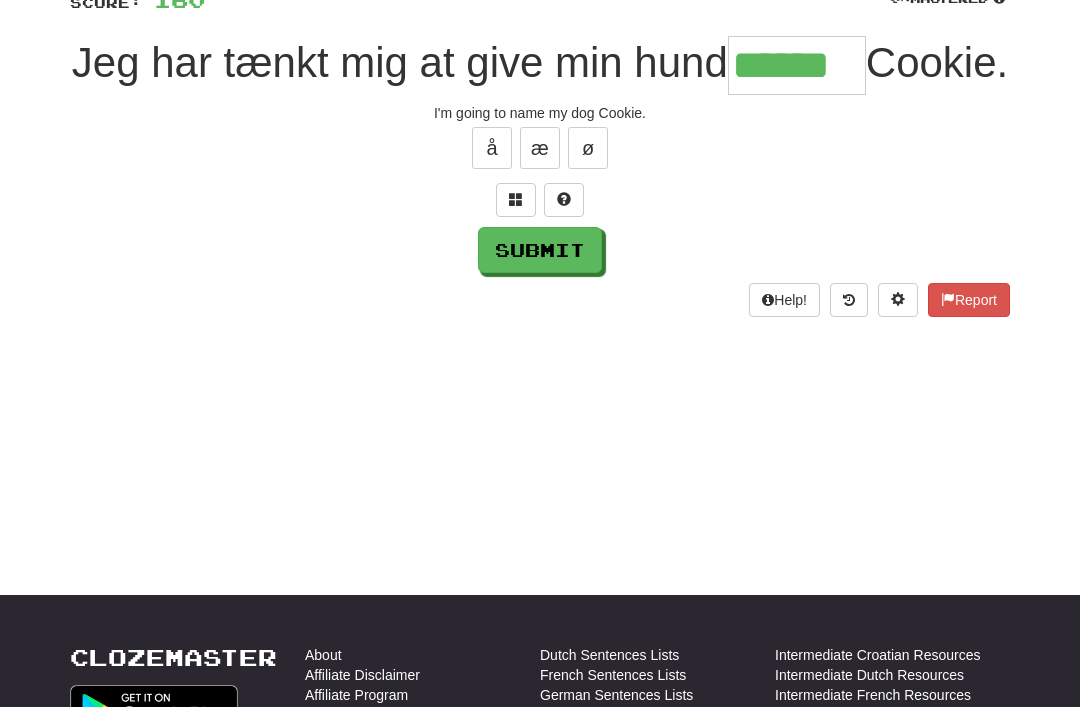 scroll, scrollTop: 162, scrollLeft: 0, axis: vertical 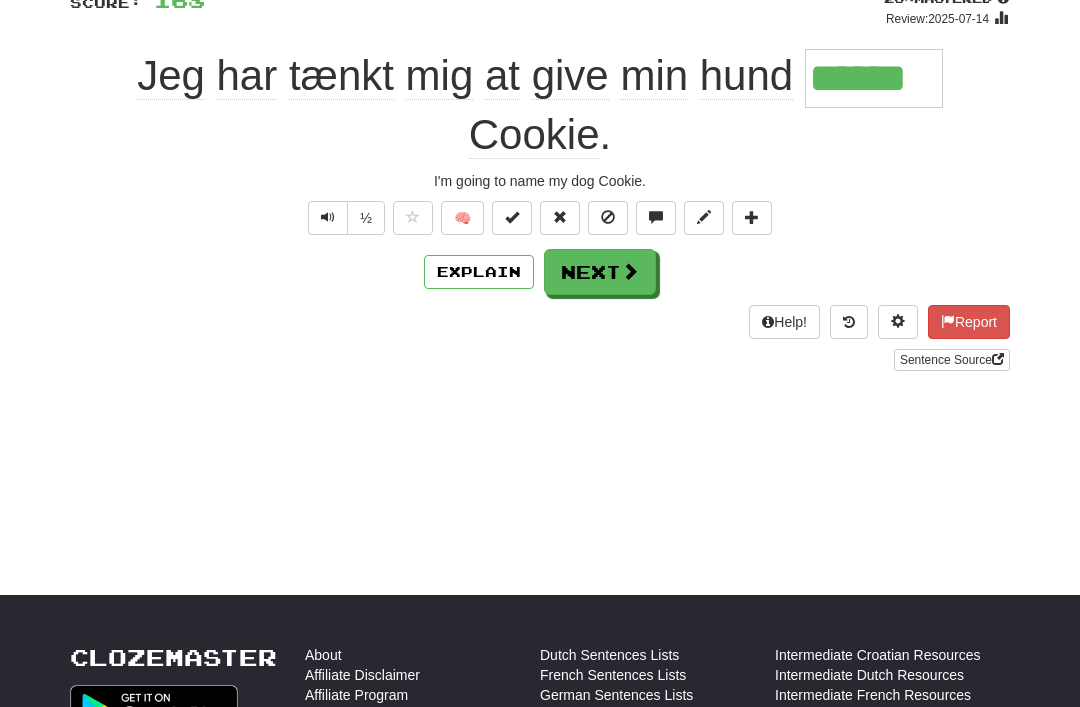 click on "Next" at bounding box center (600, 272) 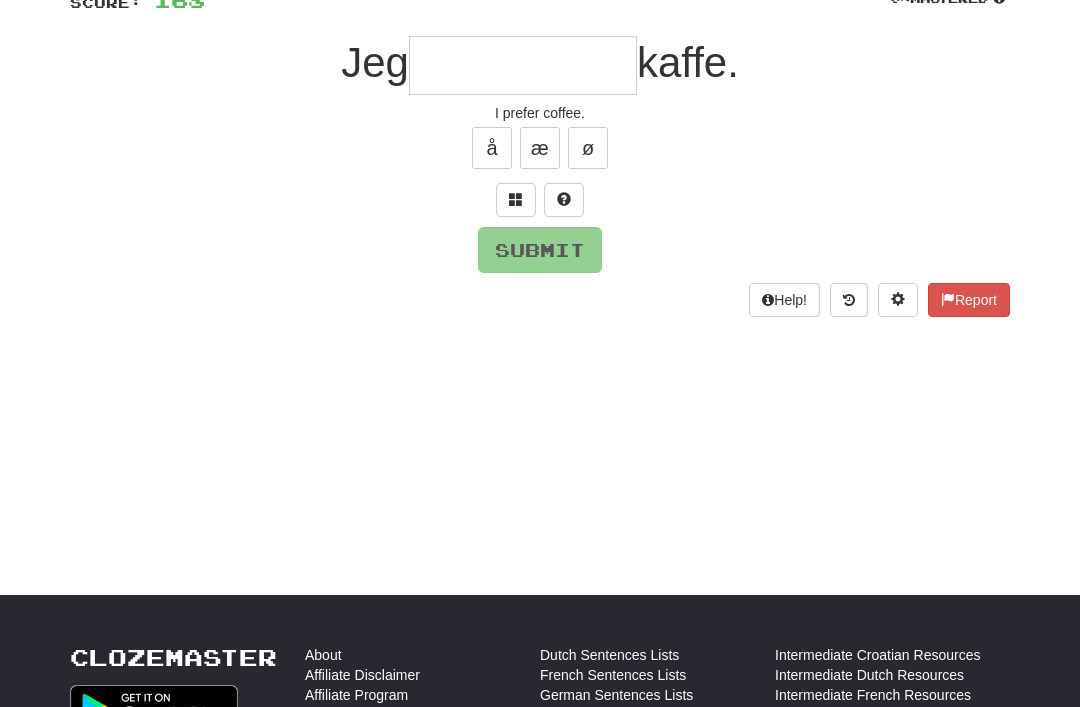 scroll, scrollTop: 161, scrollLeft: 0, axis: vertical 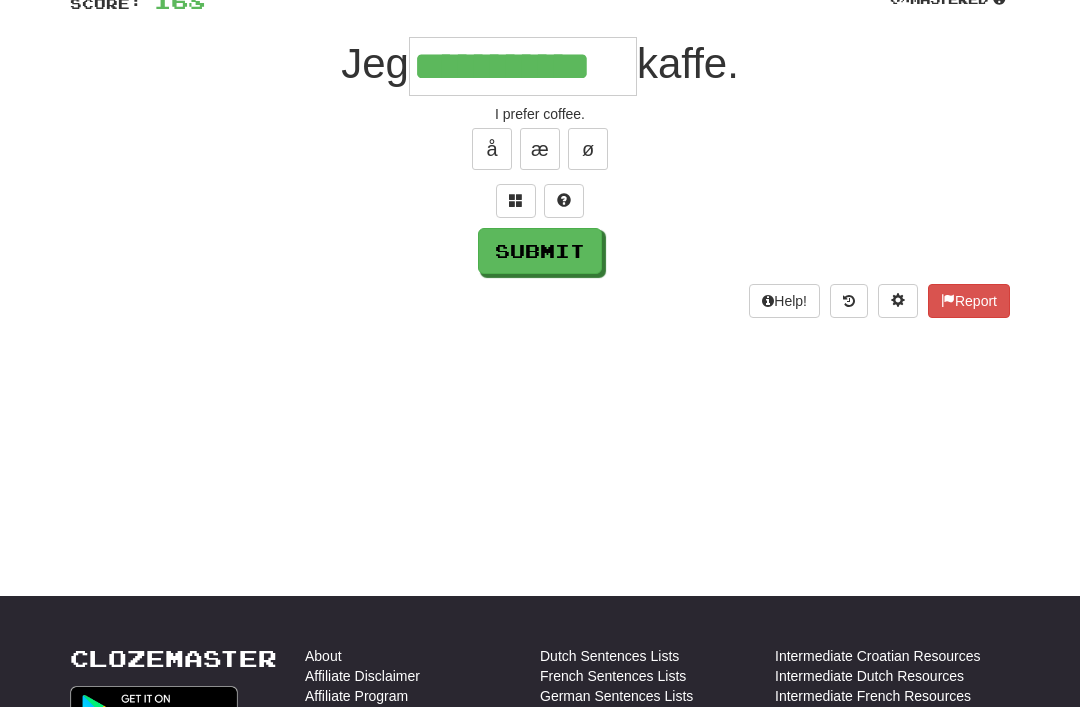 type on "**********" 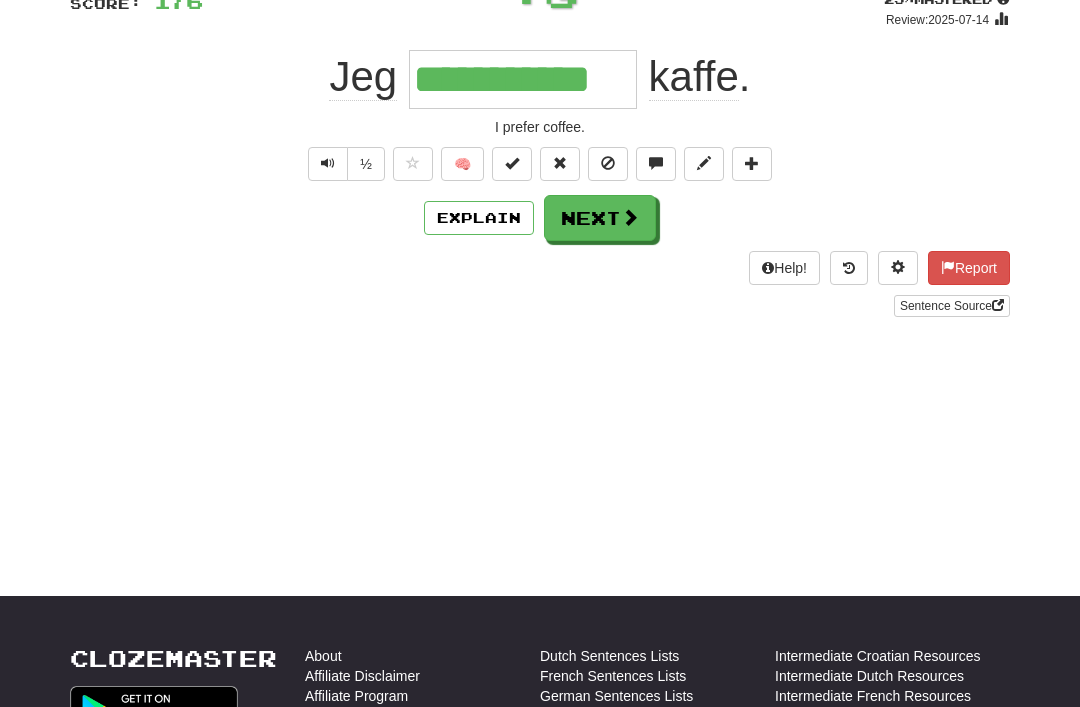 scroll, scrollTop: 162, scrollLeft: 0, axis: vertical 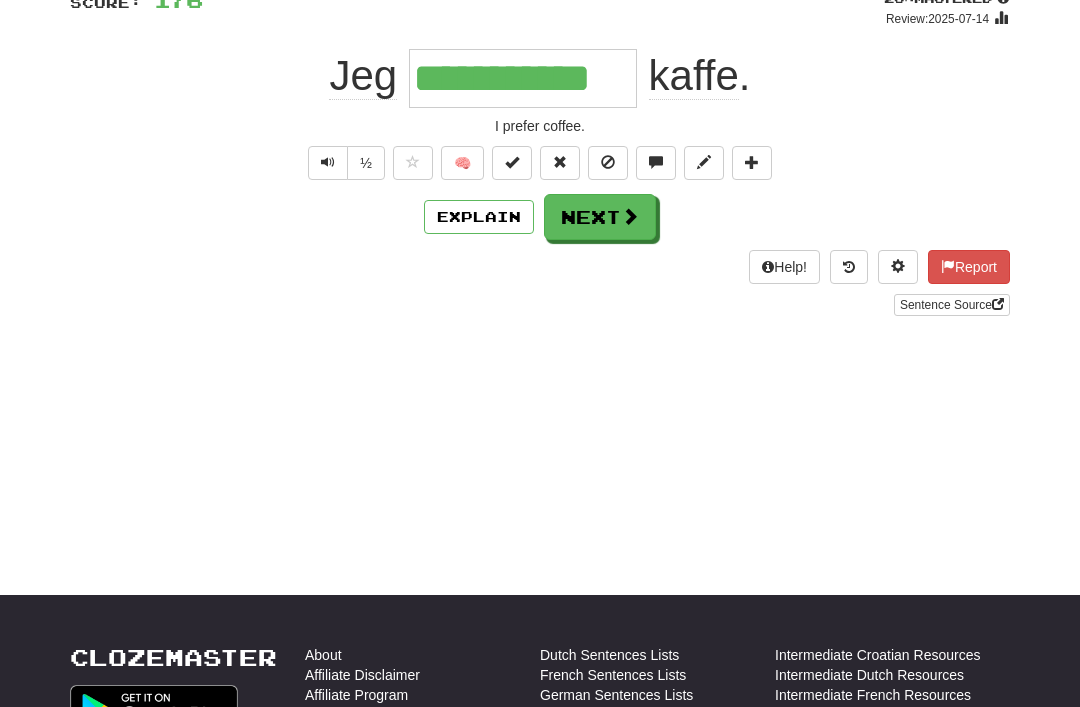 click on "Next" at bounding box center [600, 217] 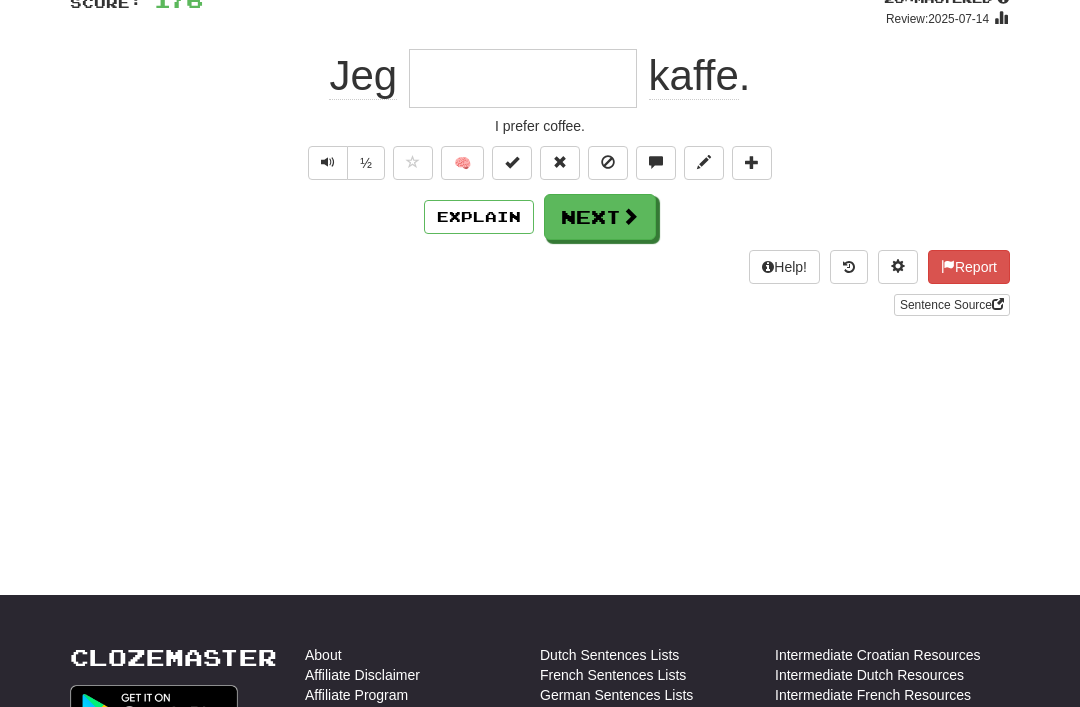 scroll, scrollTop: 161, scrollLeft: 0, axis: vertical 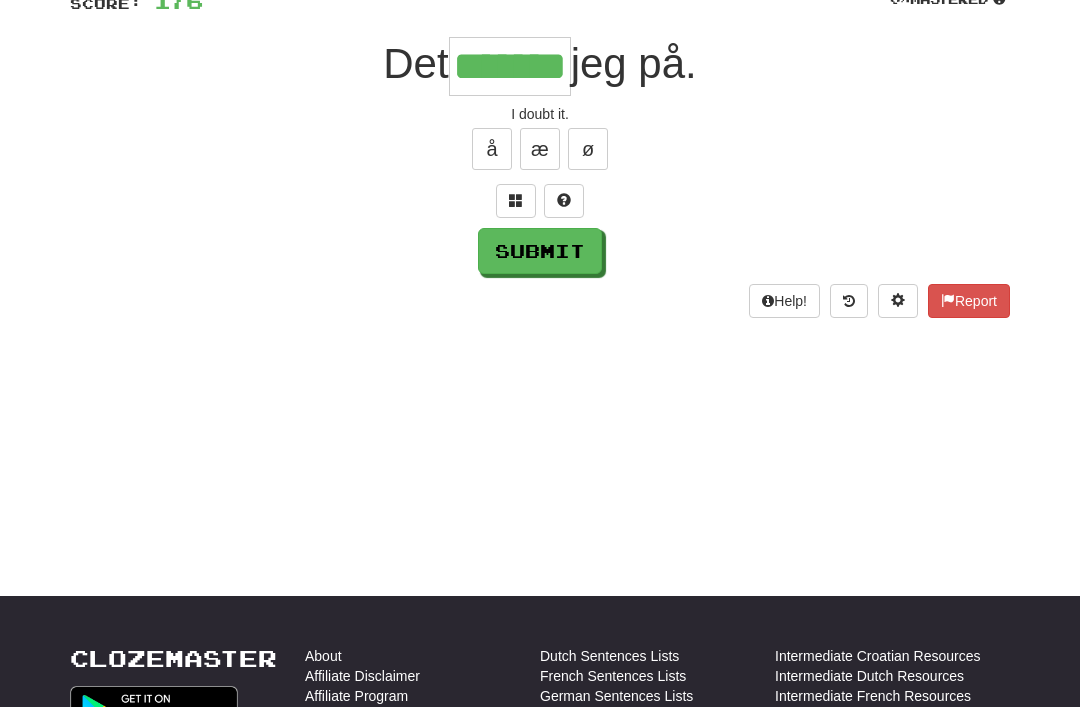 type on "*******" 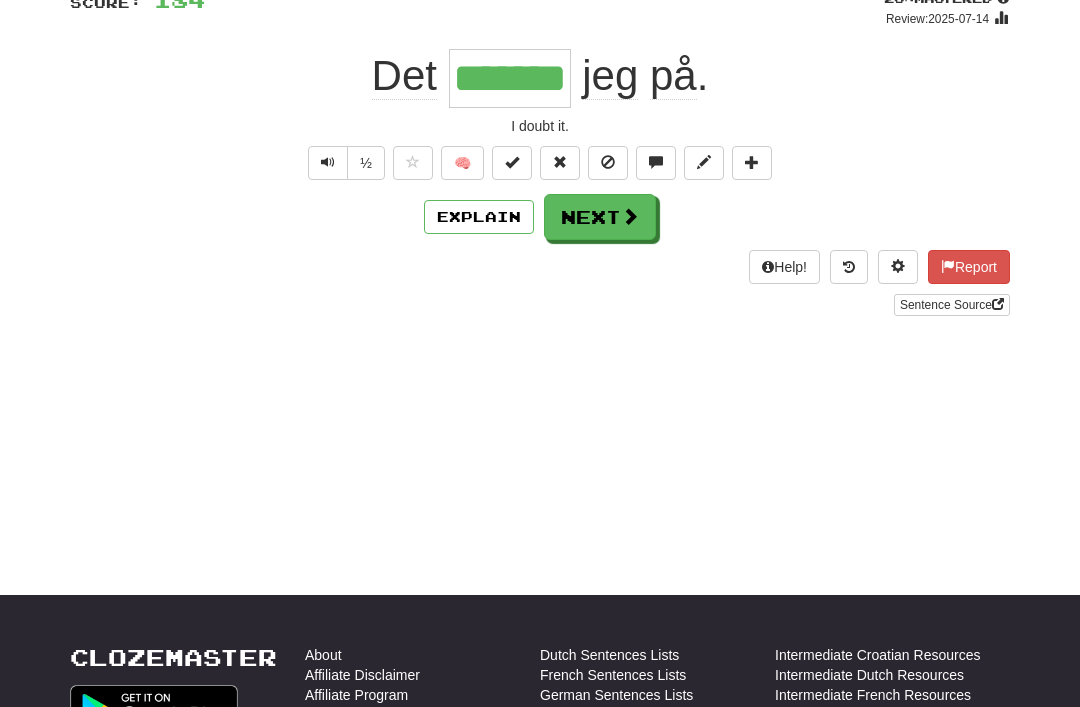 click at bounding box center (328, 163) 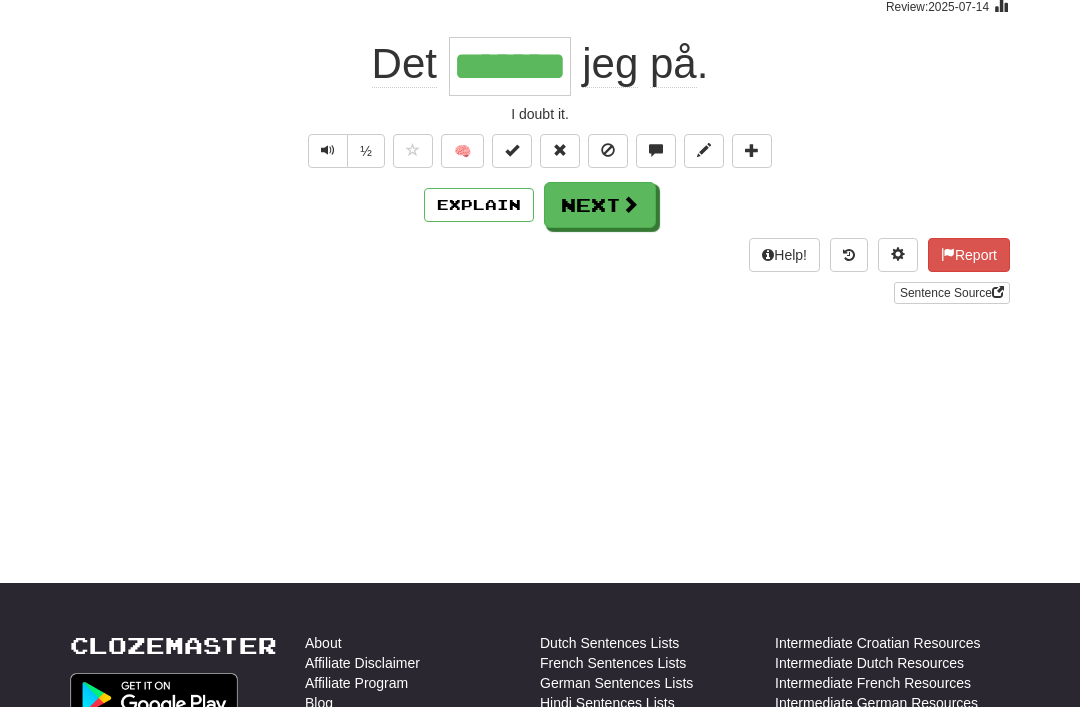 scroll, scrollTop: 156, scrollLeft: 0, axis: vertical 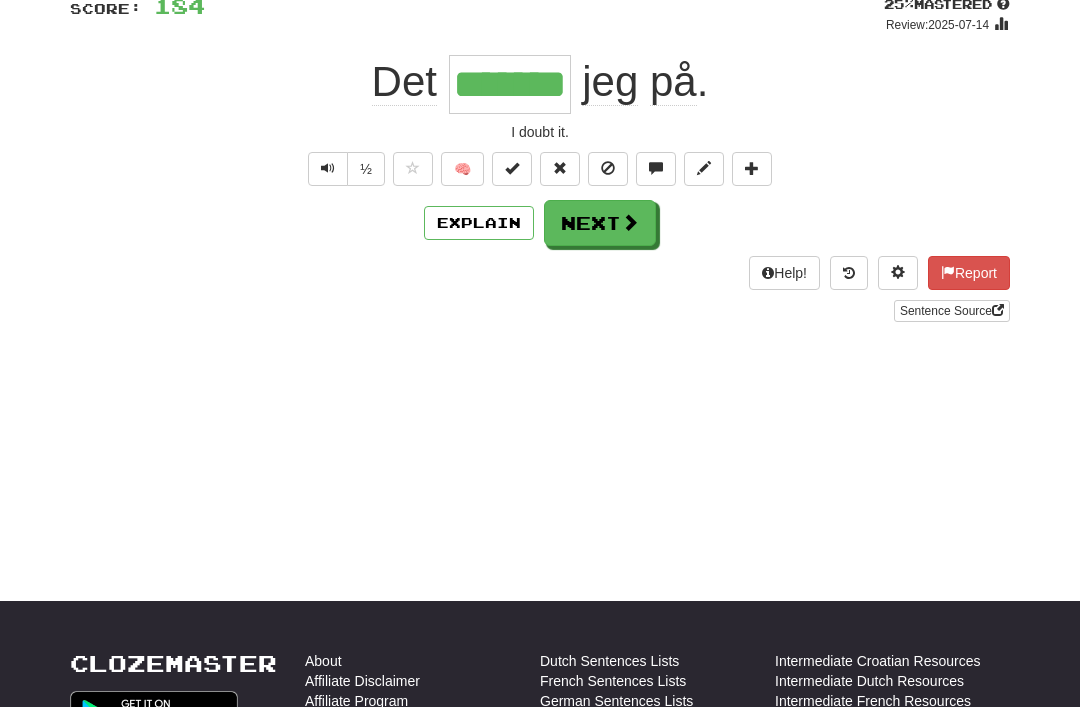 click on "Next" at bounding box center (600, 223) 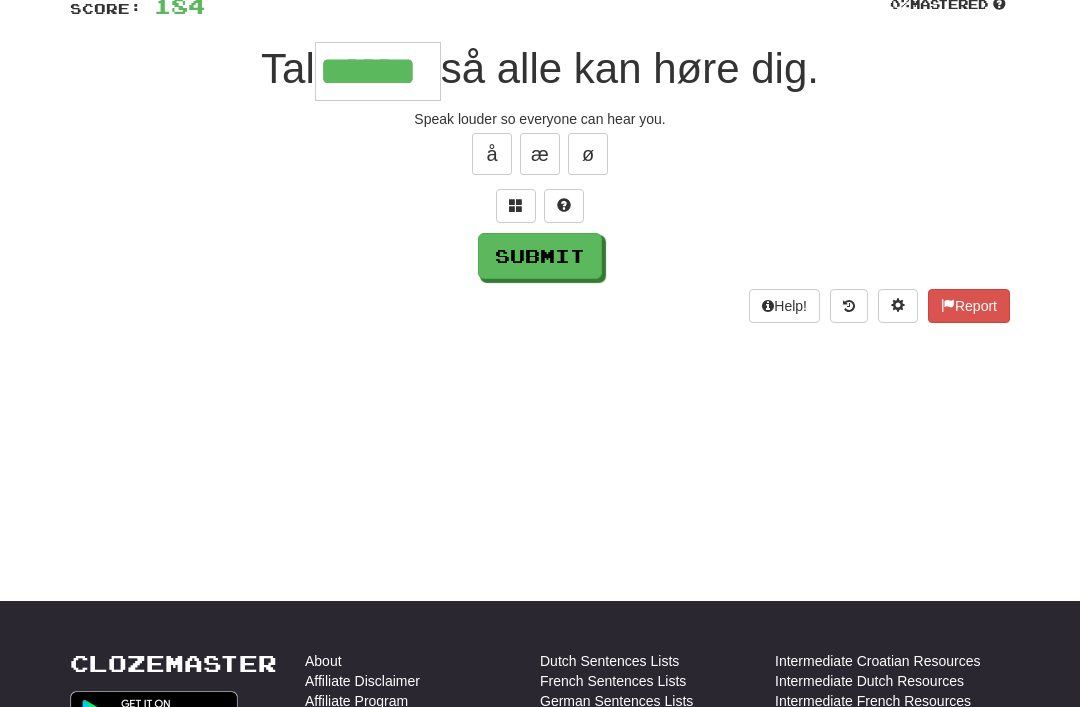 type on "******" 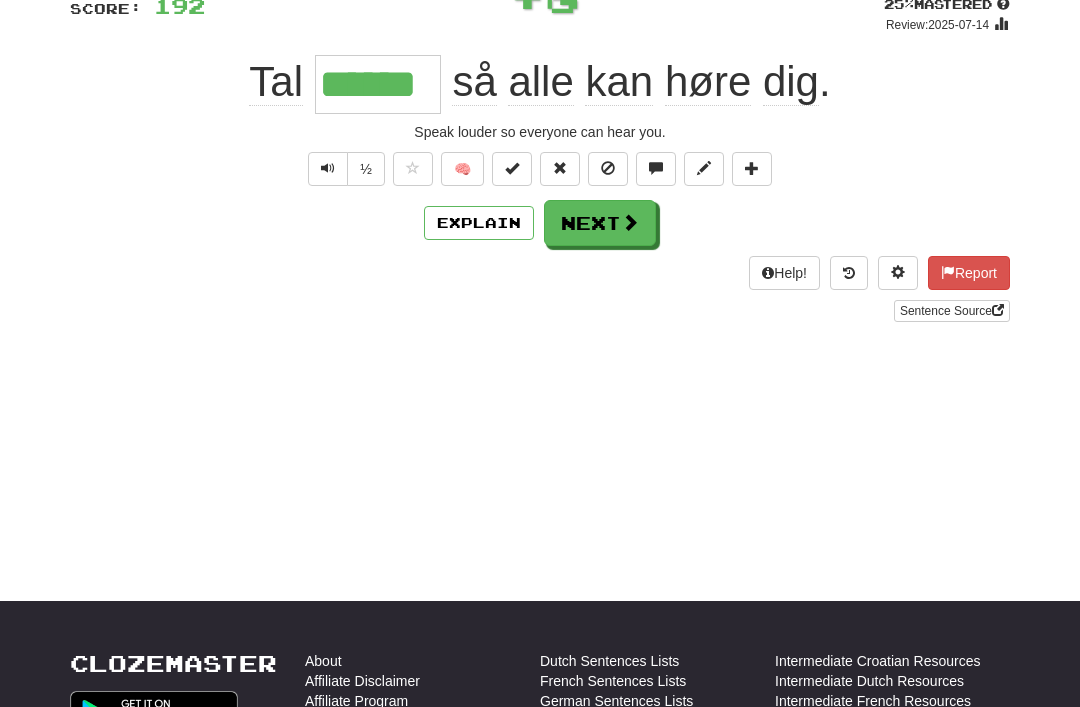 click on "Next" at bounding box center [600, 223] 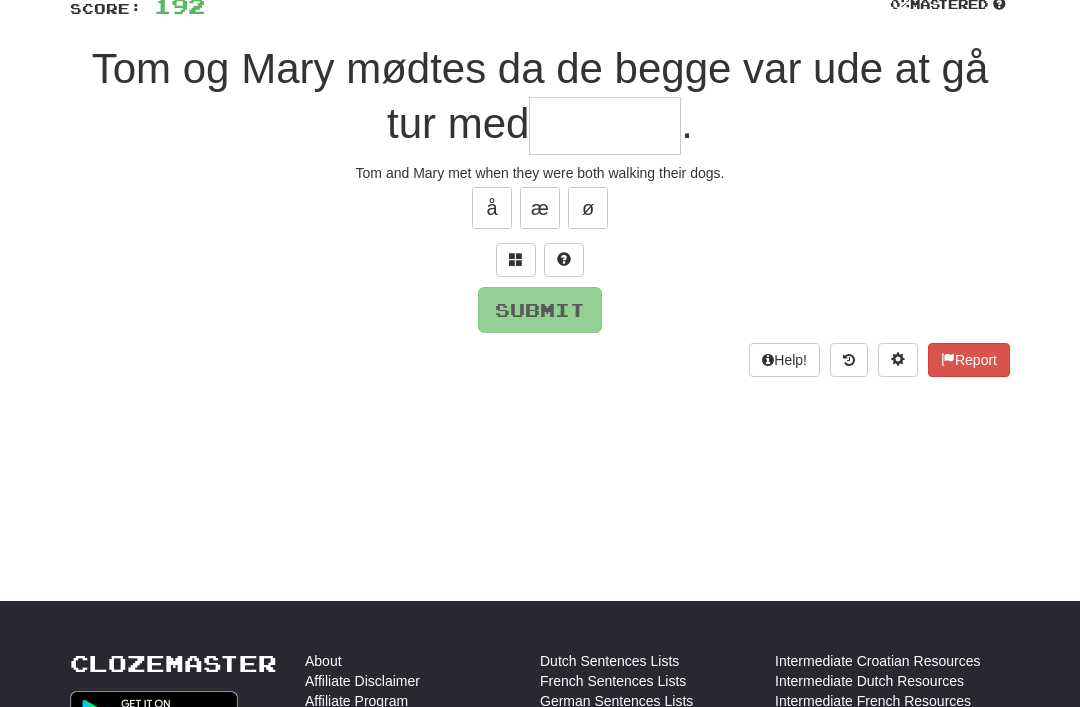 click at bounding box center (516, 260) 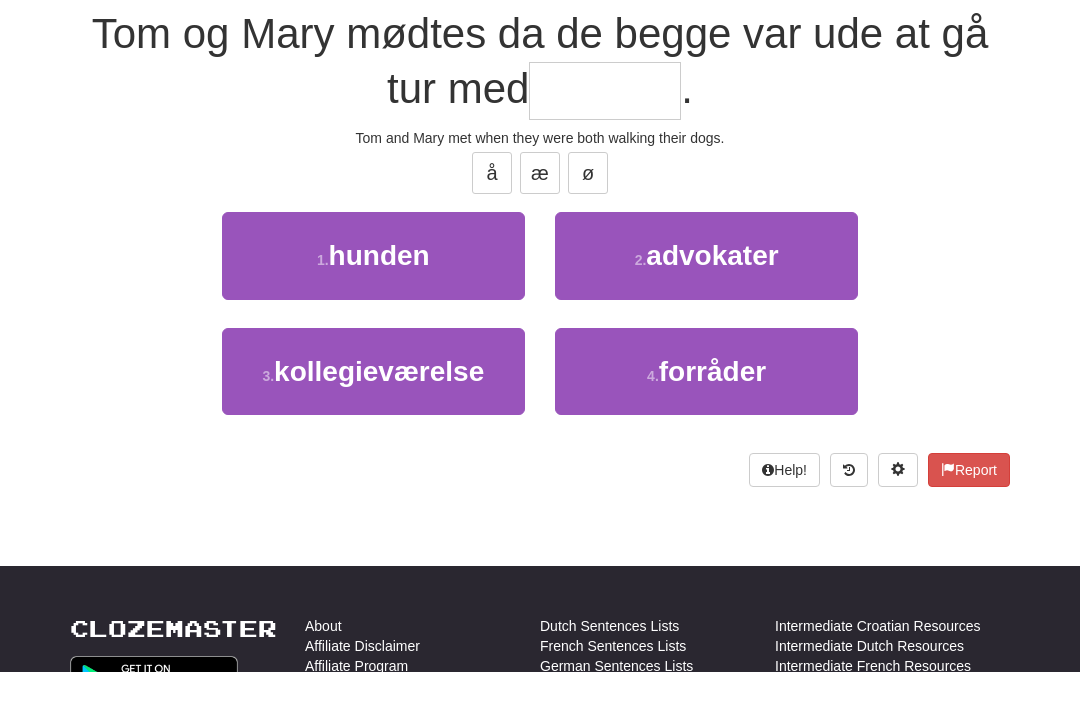 click on "hunden" at bounding box center (379, 290) 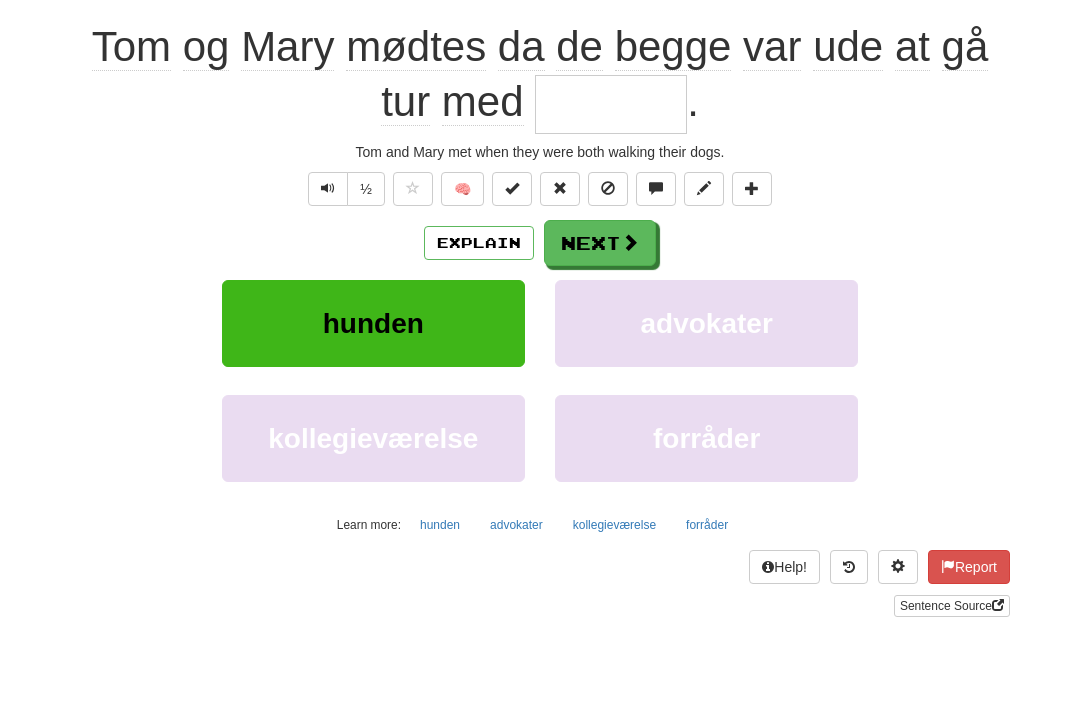 type on "******" 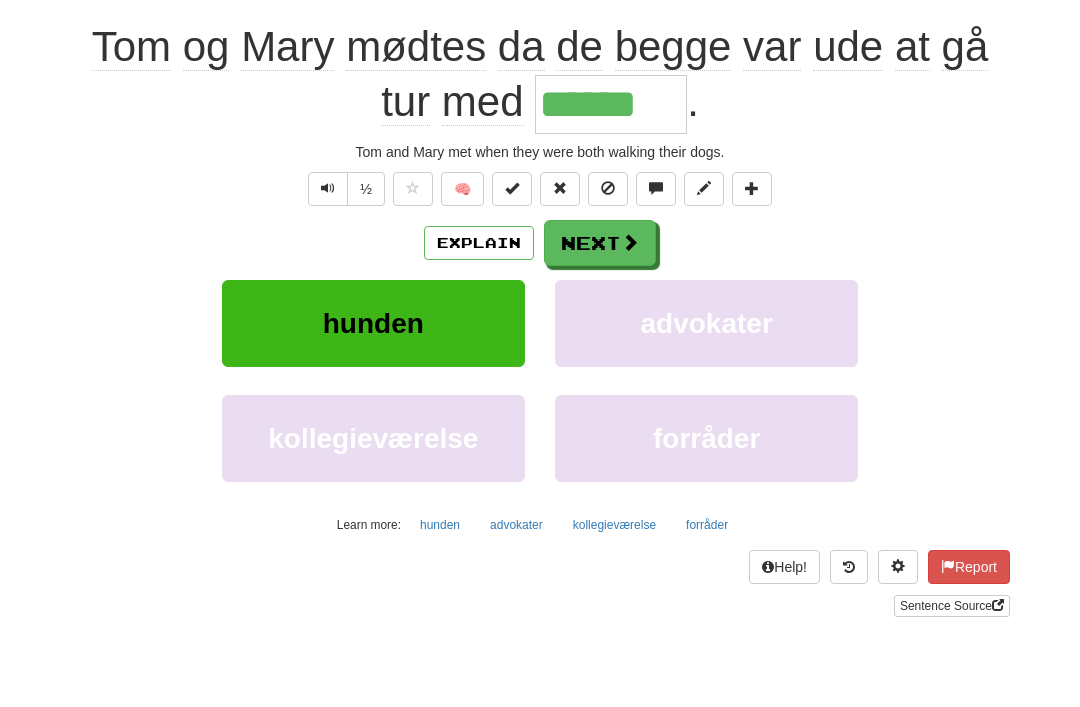 scroll, scrollTop: 191, scrollLeft: 0, axis: vertical 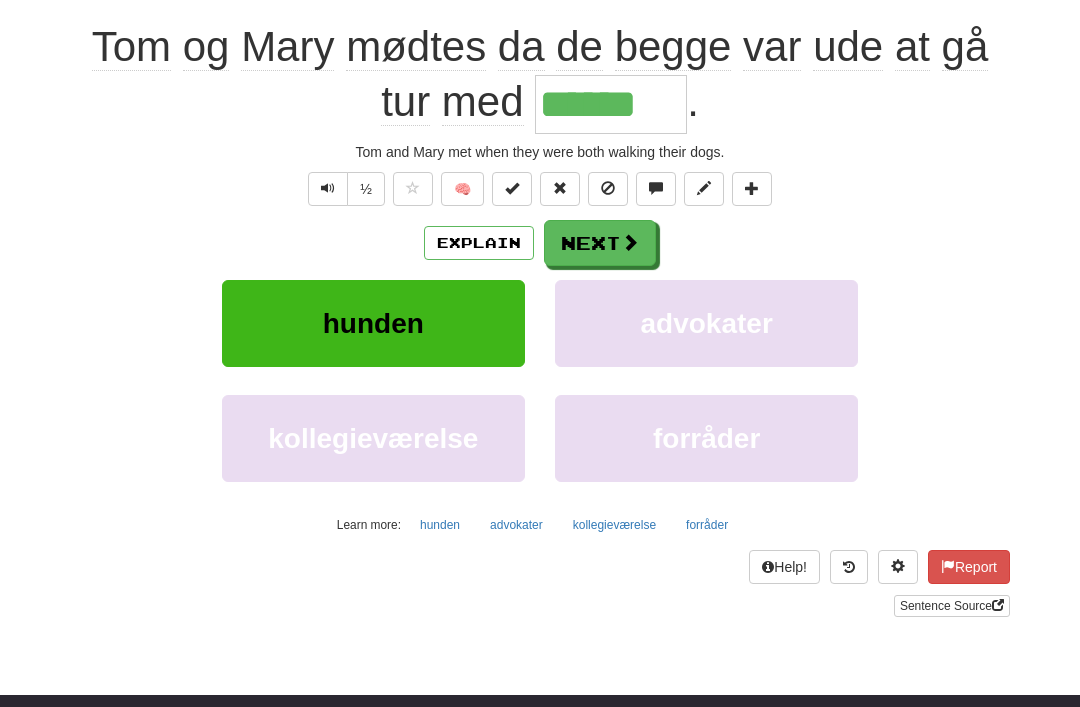 click on "Next" at bounding box center (600, 243) 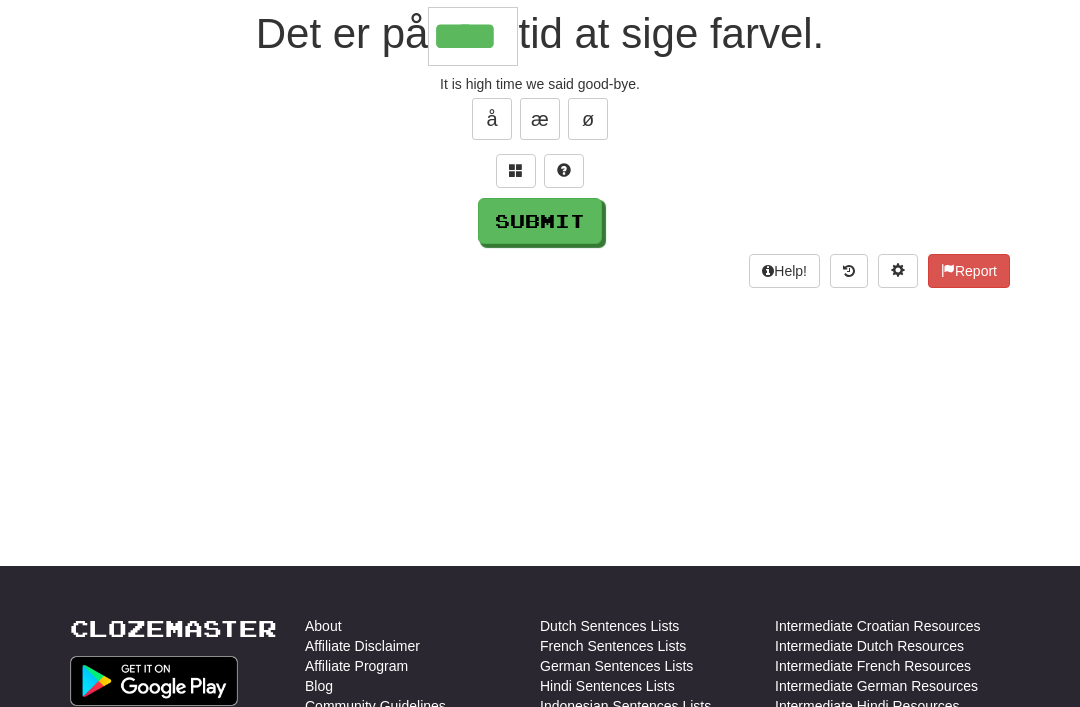 type on "****" 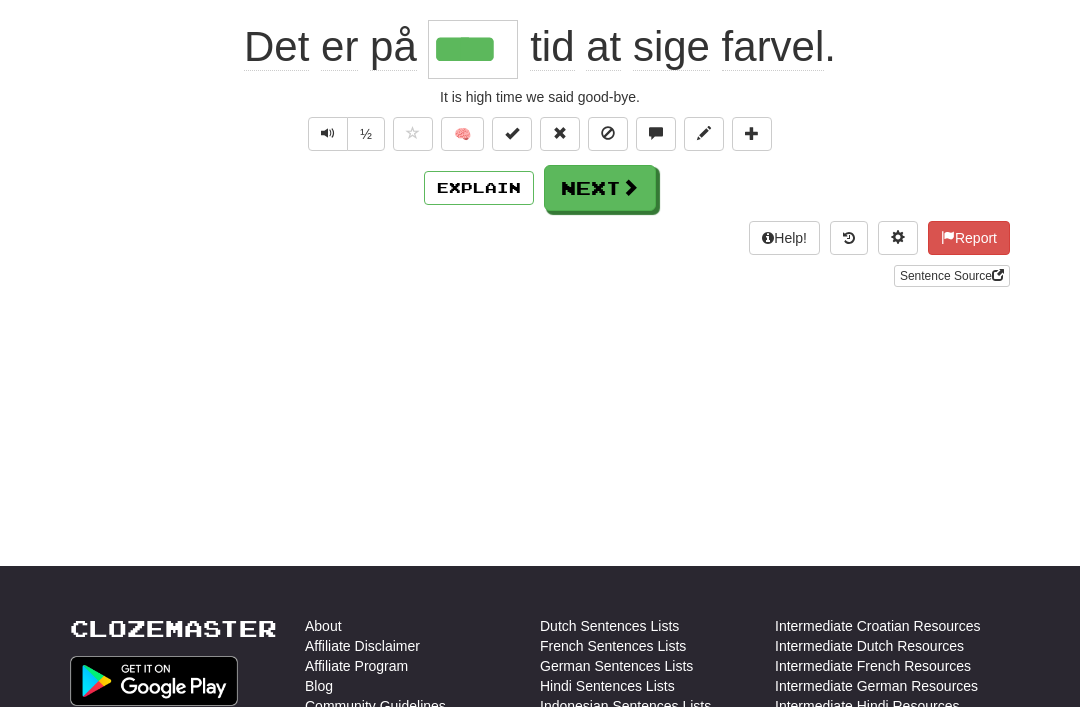 click on "Next" at bounding box center [600, 188] 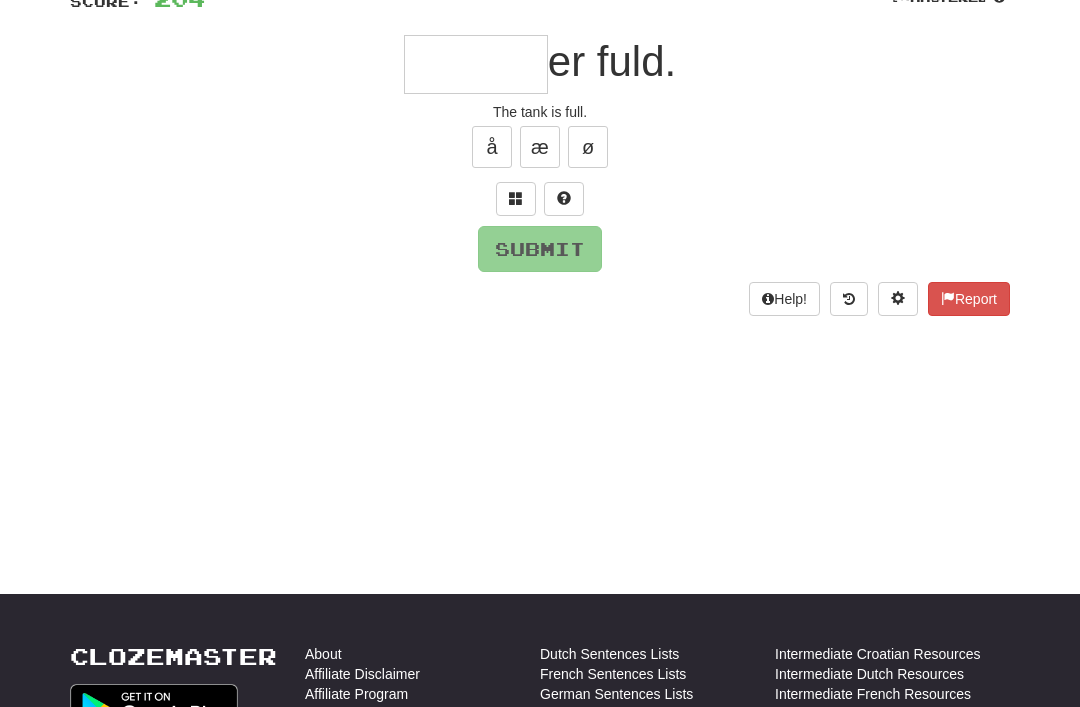 scroll, scrollTop: 162, scrollLeft: 0, axis: vertical 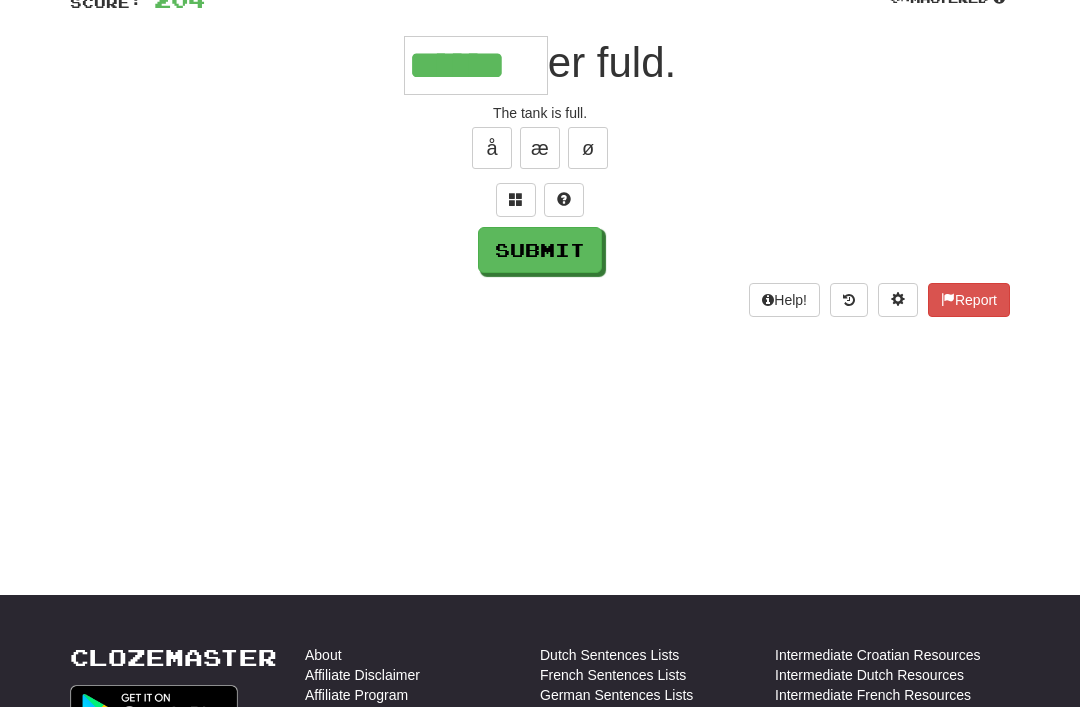 click on "Submit" at bounding box center [540, 250] 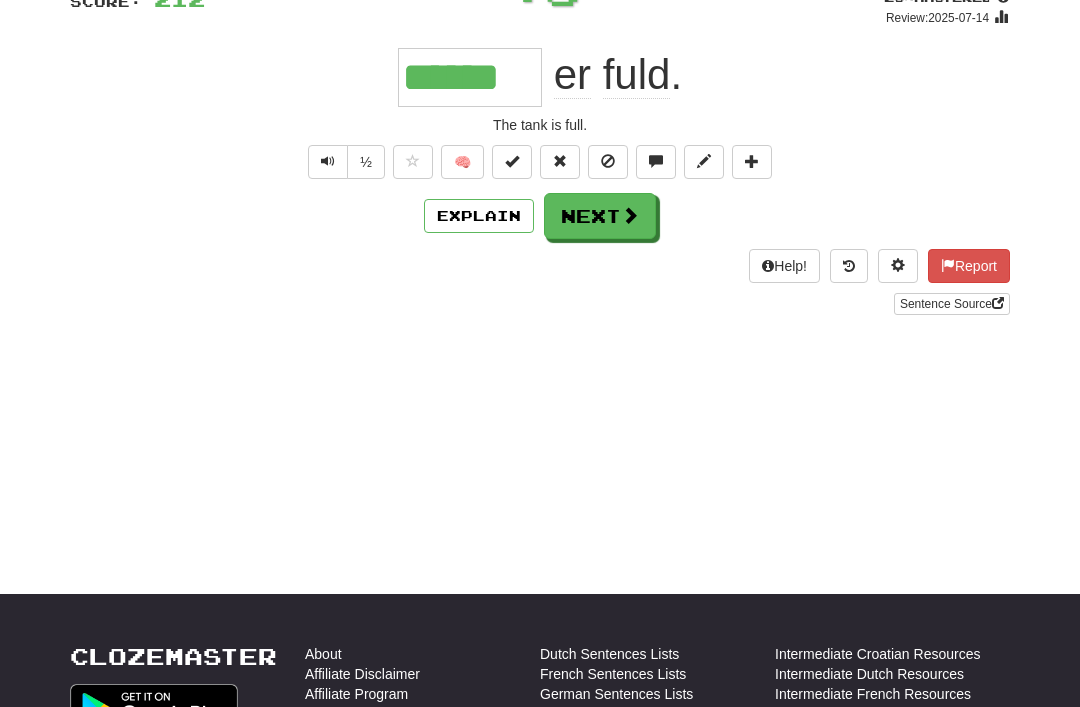 click on "Next" at bounding box center (600, 216) 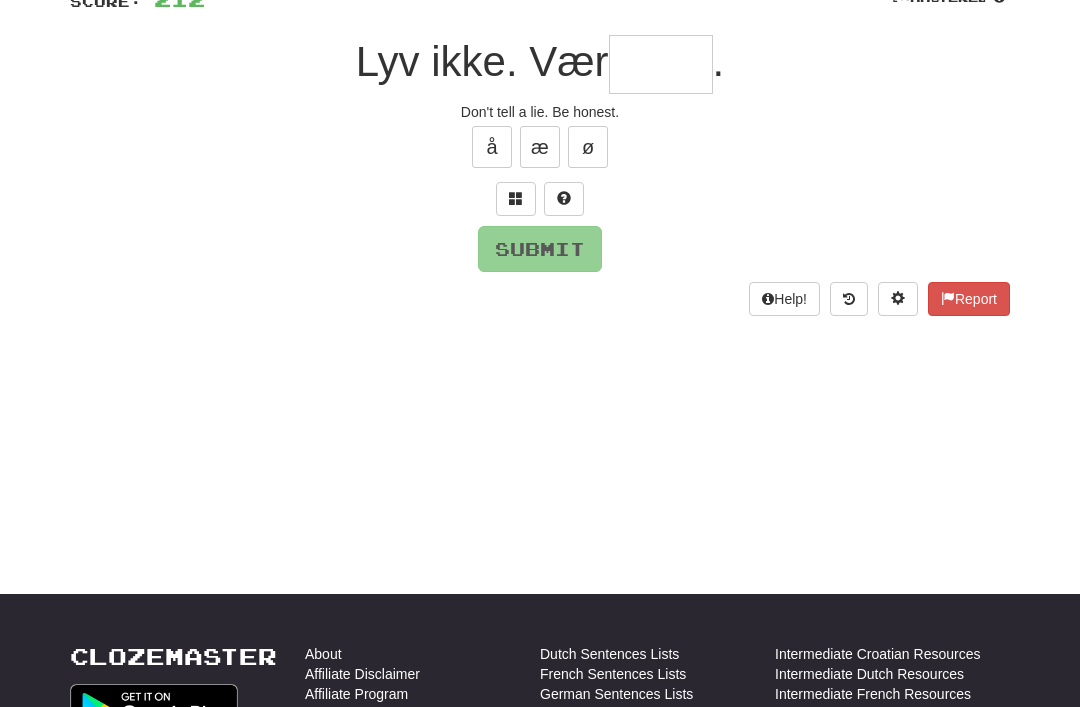 scroll, scrollTop: 162, scrollLeft: 0, axis: vertical 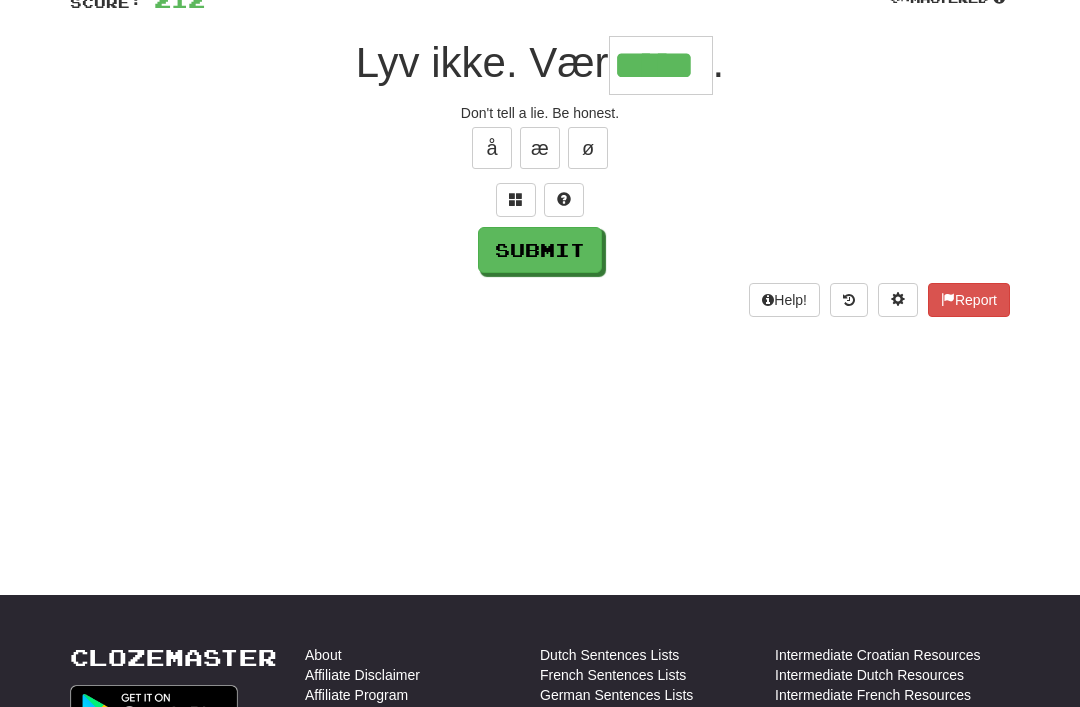 type on "*****" 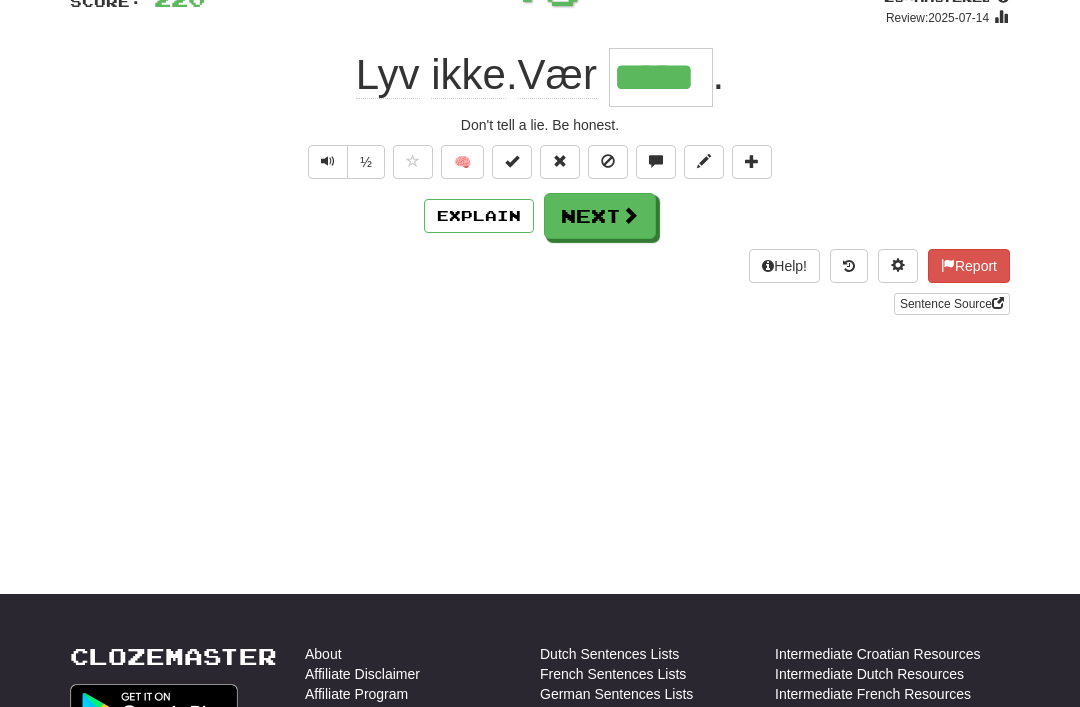 click on "Next" at bounding box center (600, 216) 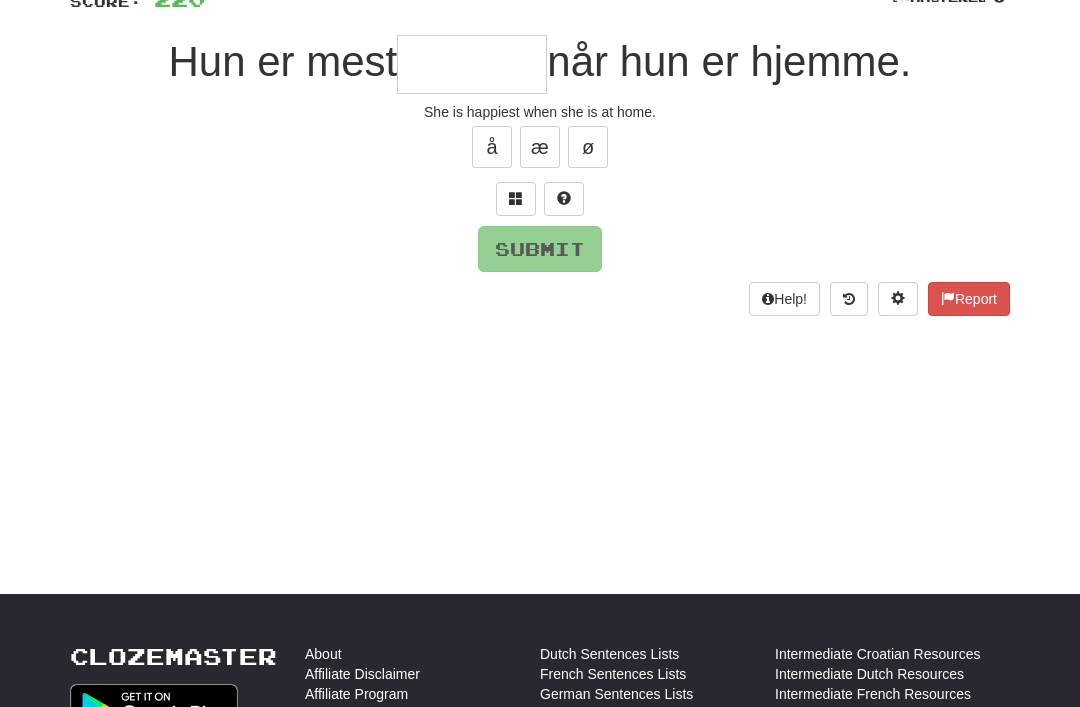 scroll, scrollTop: 162, scrollLeft: 0, axis: vertical 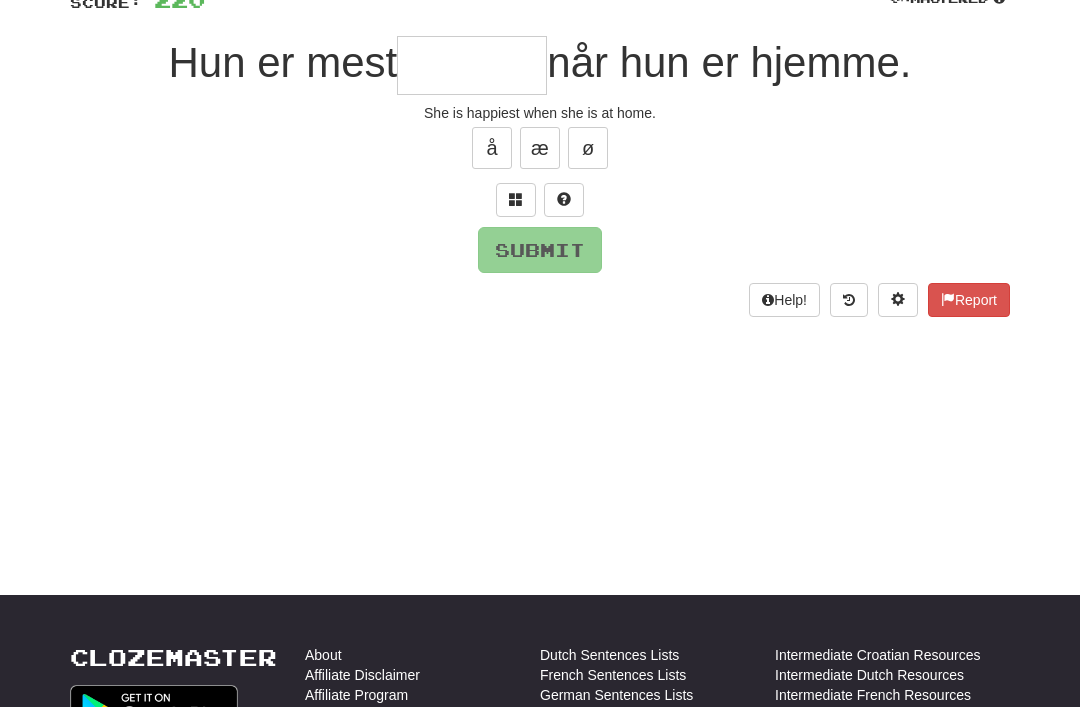 type on "*" 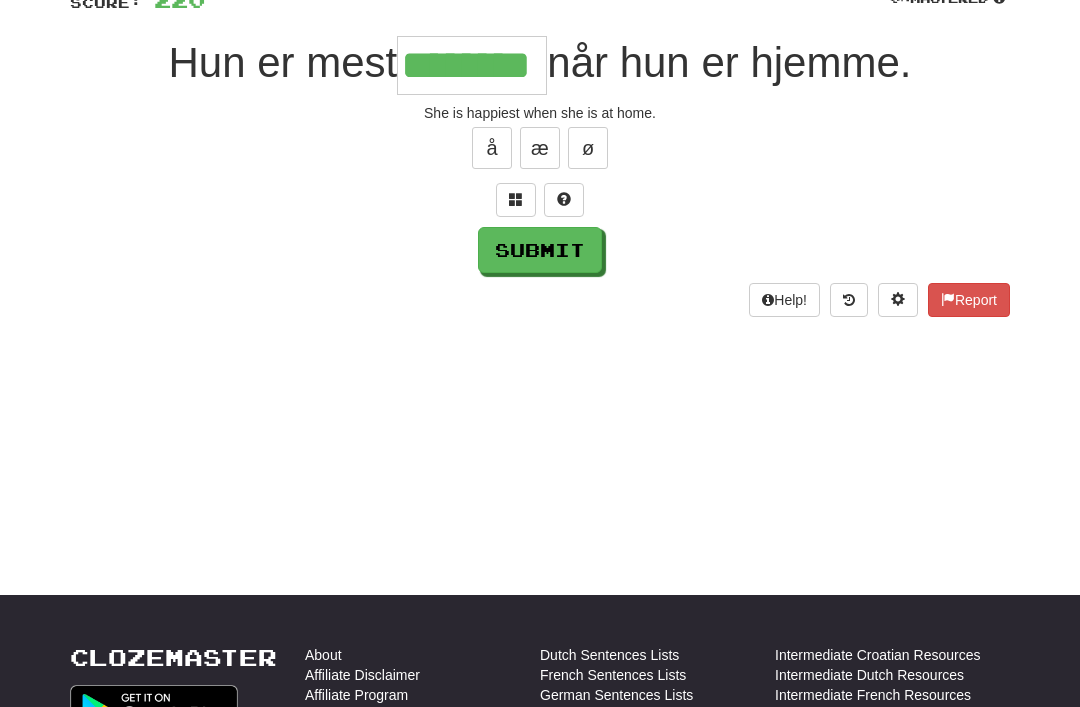 type on "********" 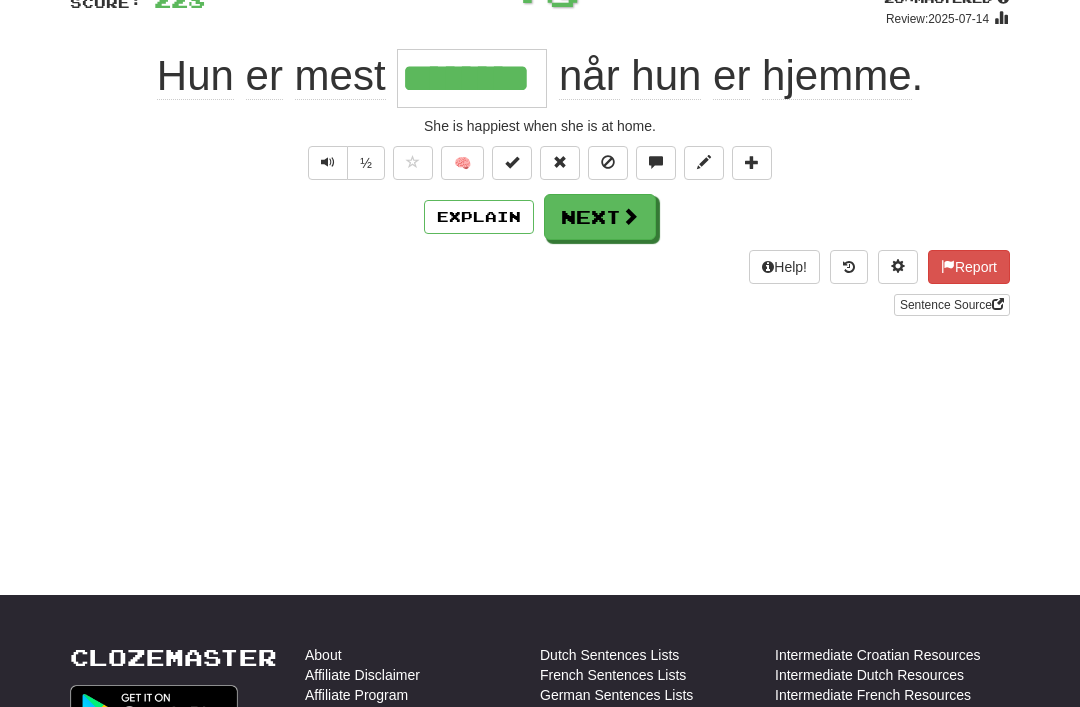 scroll, scrollTop: 163, scrollLeft: 0, axis: vertical 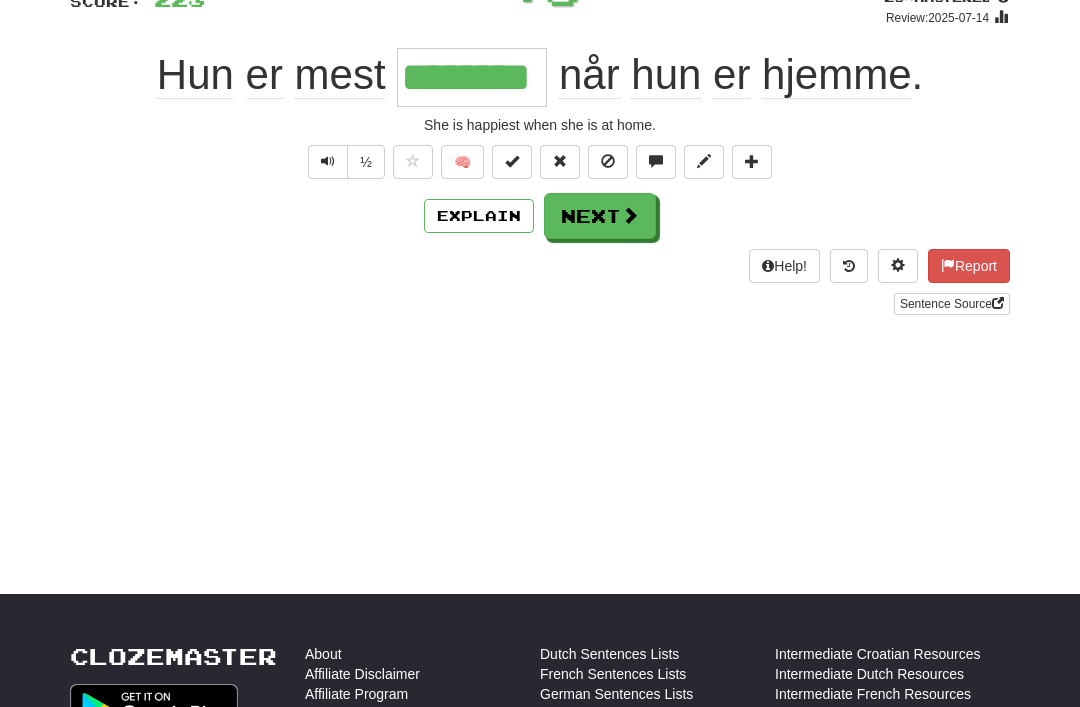click on "Next" at bounding box center (600, 216) 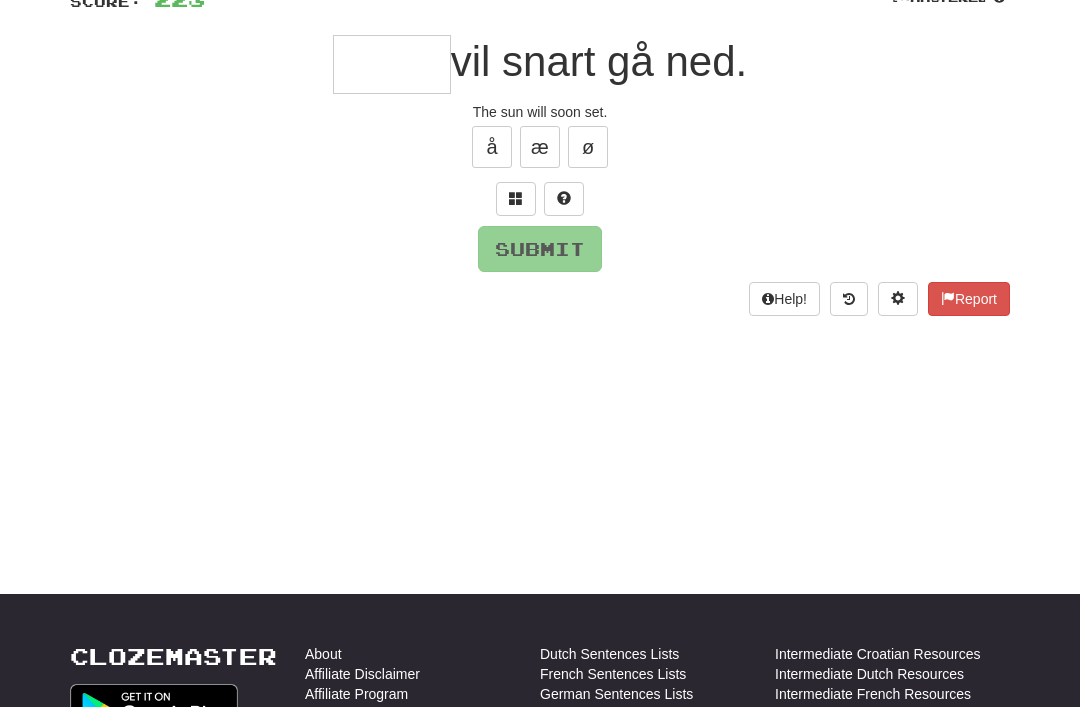 scroll, scrollTop: 162, scrollLeft: 0, axis: vertical 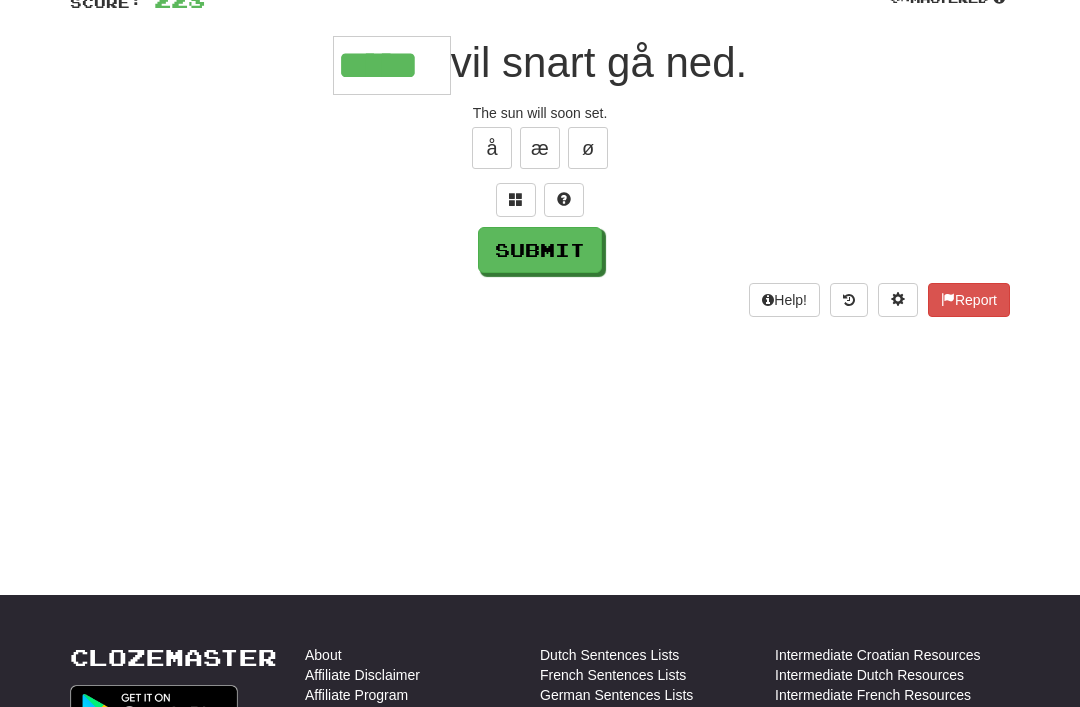 click on "Submit" at bounding box center (540, 250) 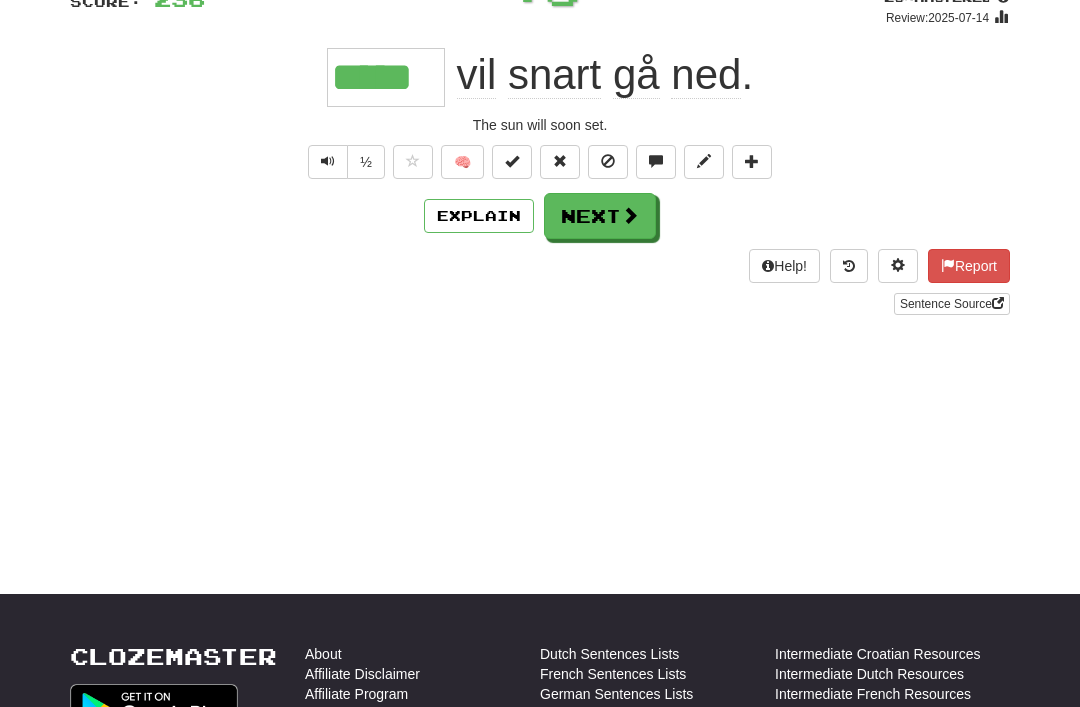 click on "Next" at bounding box center (600, 216) 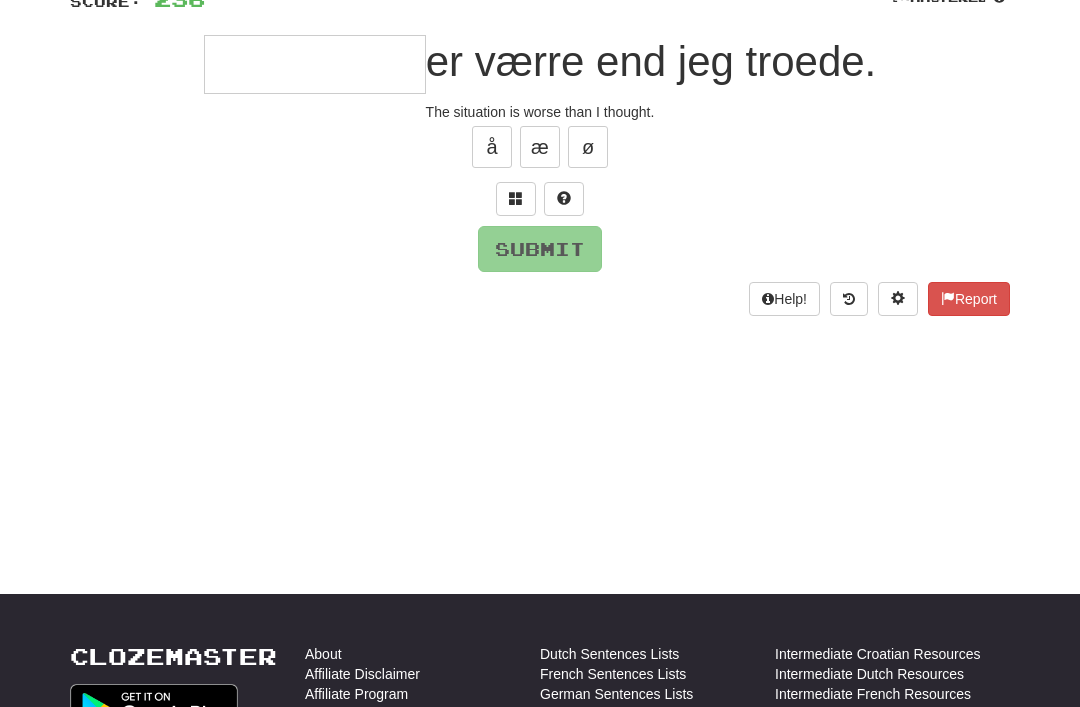 scroll, scrollTop: 162, scrollLeft: 0, axis: vertical 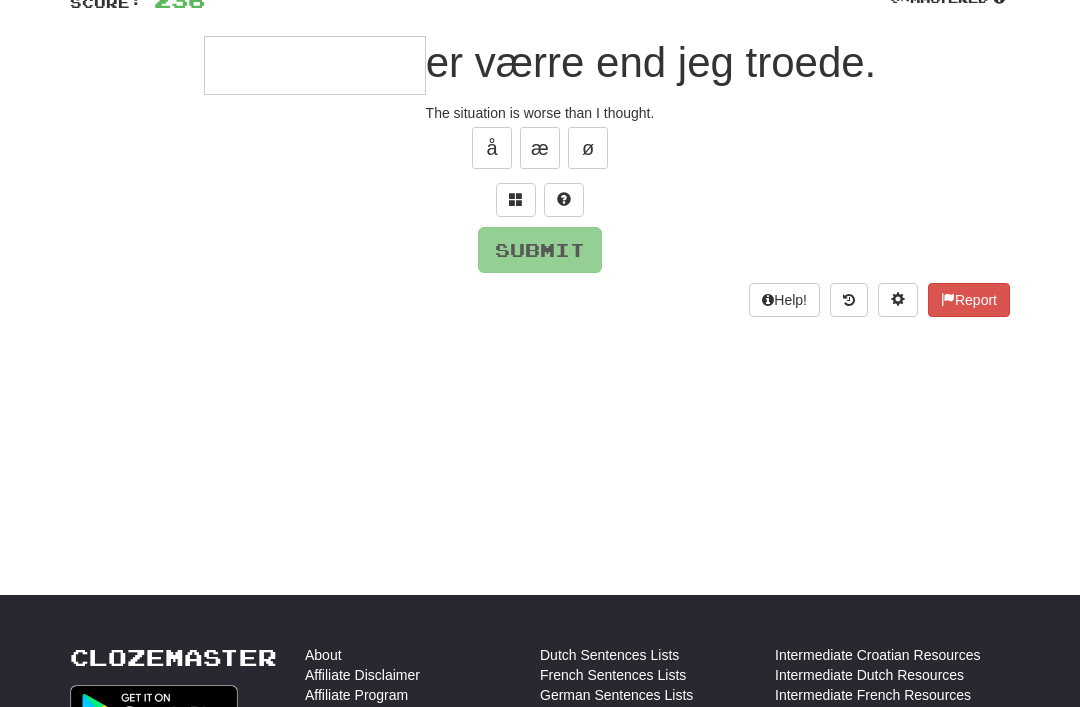 click at bounding box center [516, 199] 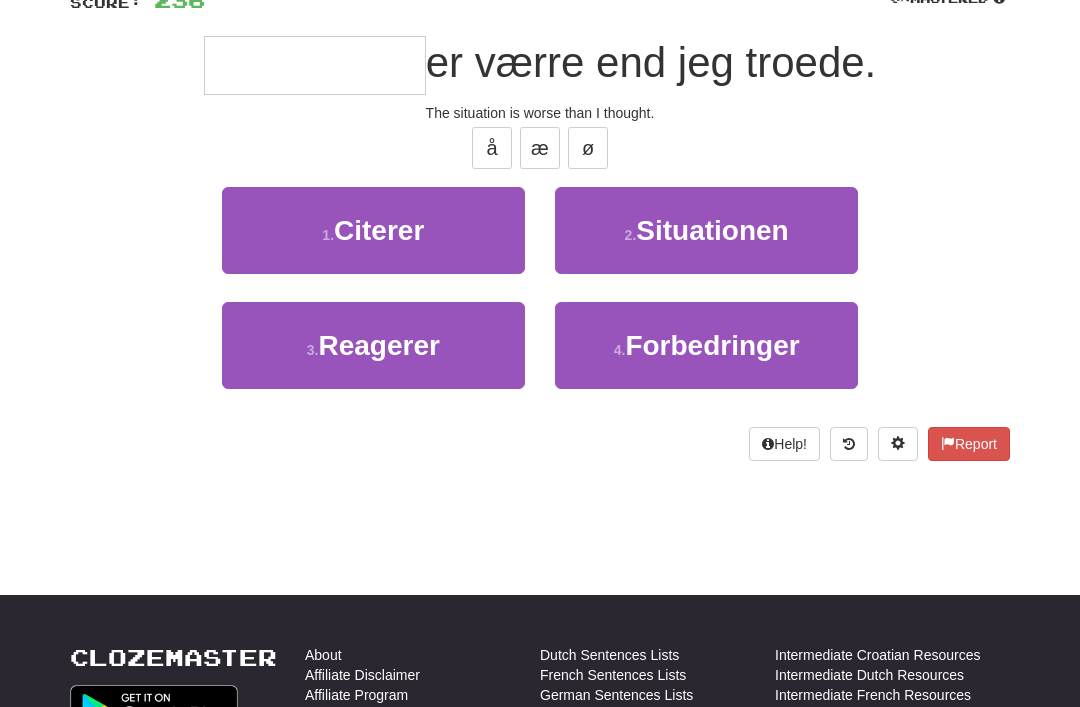 click on "Situationen" at bounding box center [712, 230] 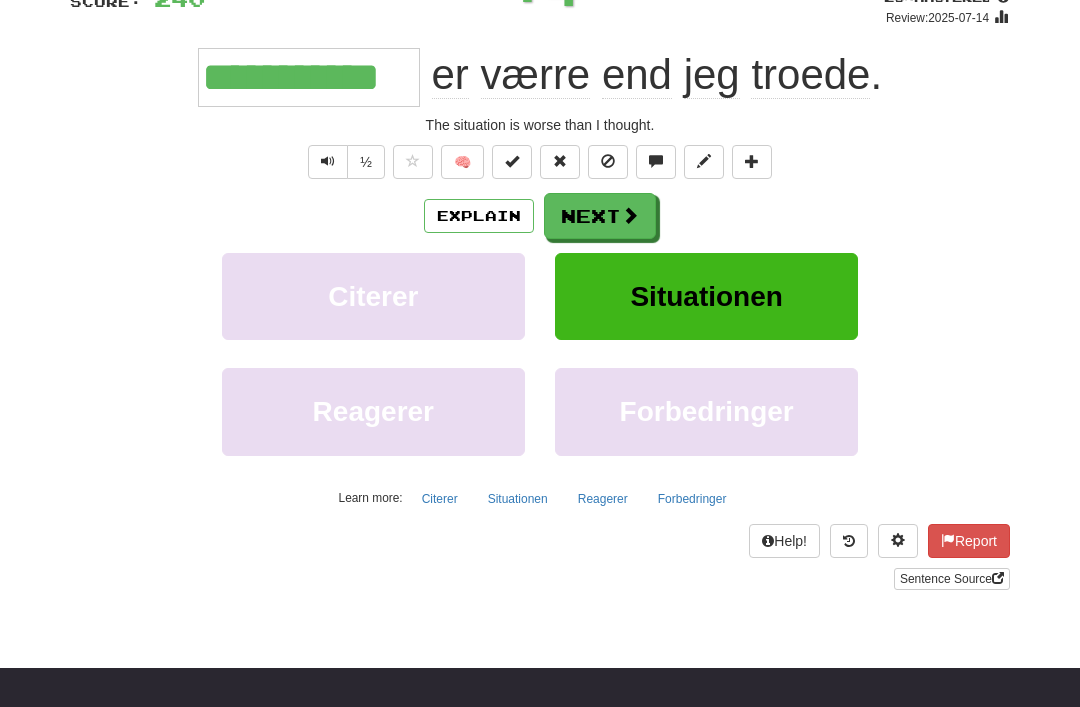 click on "Next" at bounding box center [600, 216] 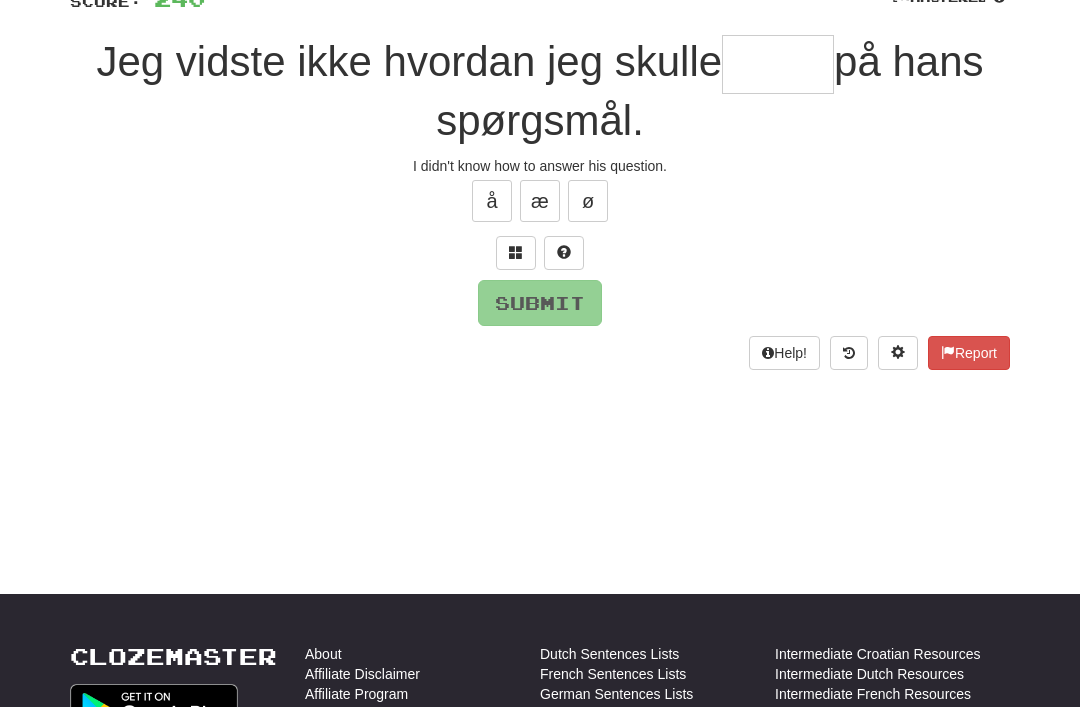scroll, scrollTop: 162, scrollLeft: 0, axis: vertical 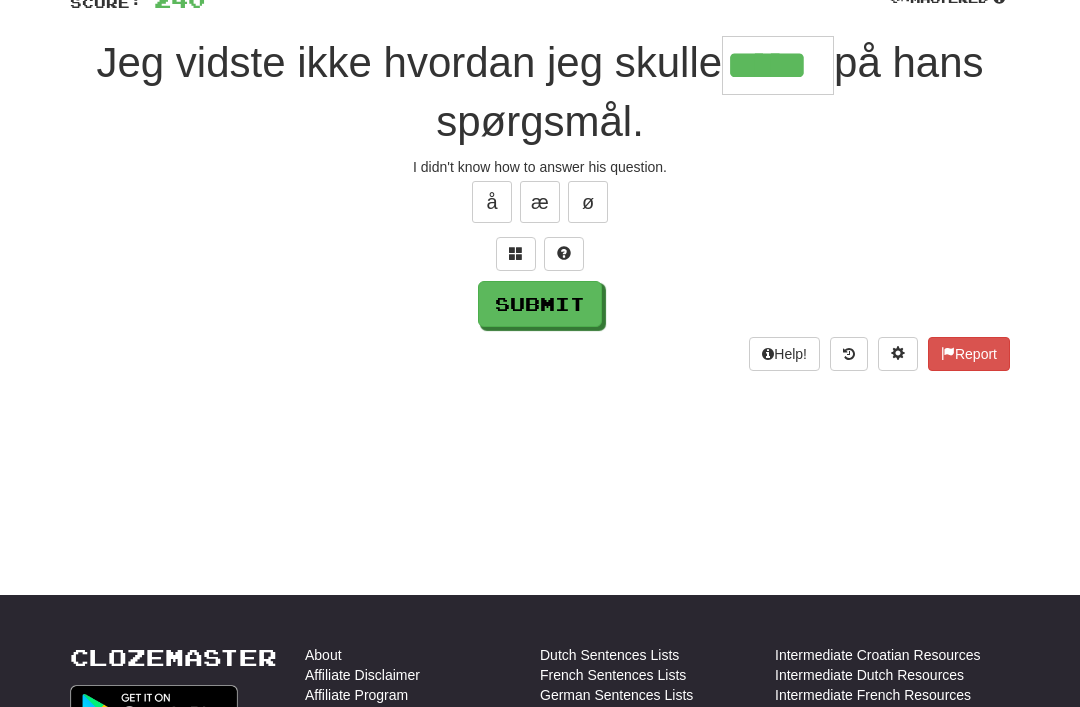 type on "*****" 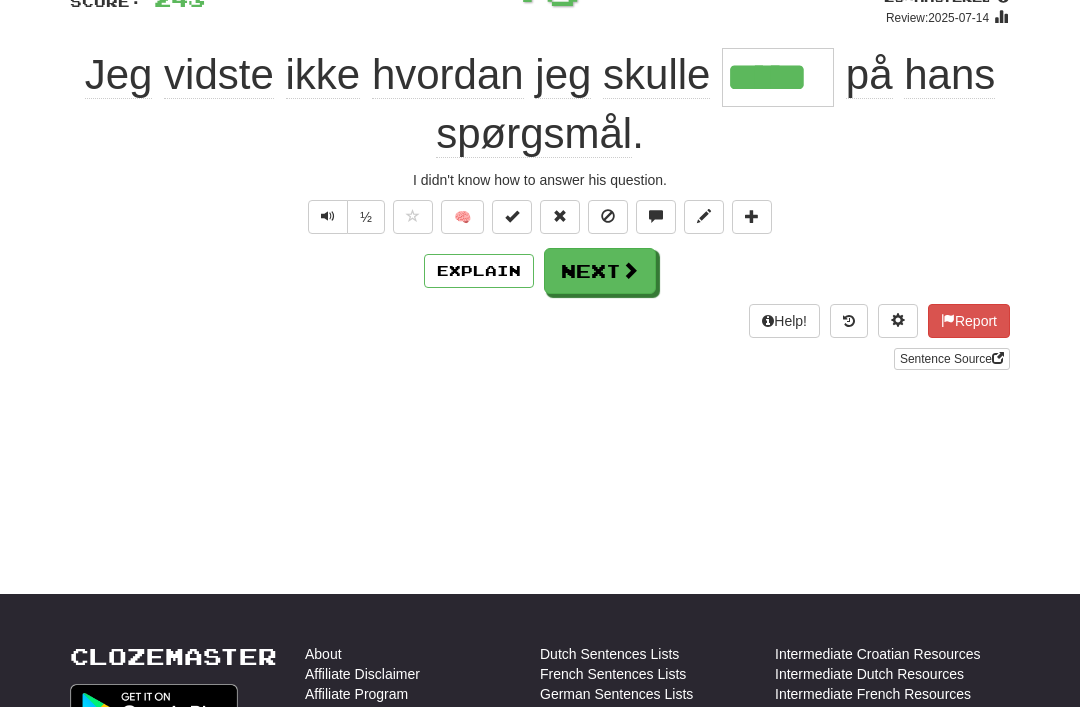 click on "Next" at bounding box center [600, 271] 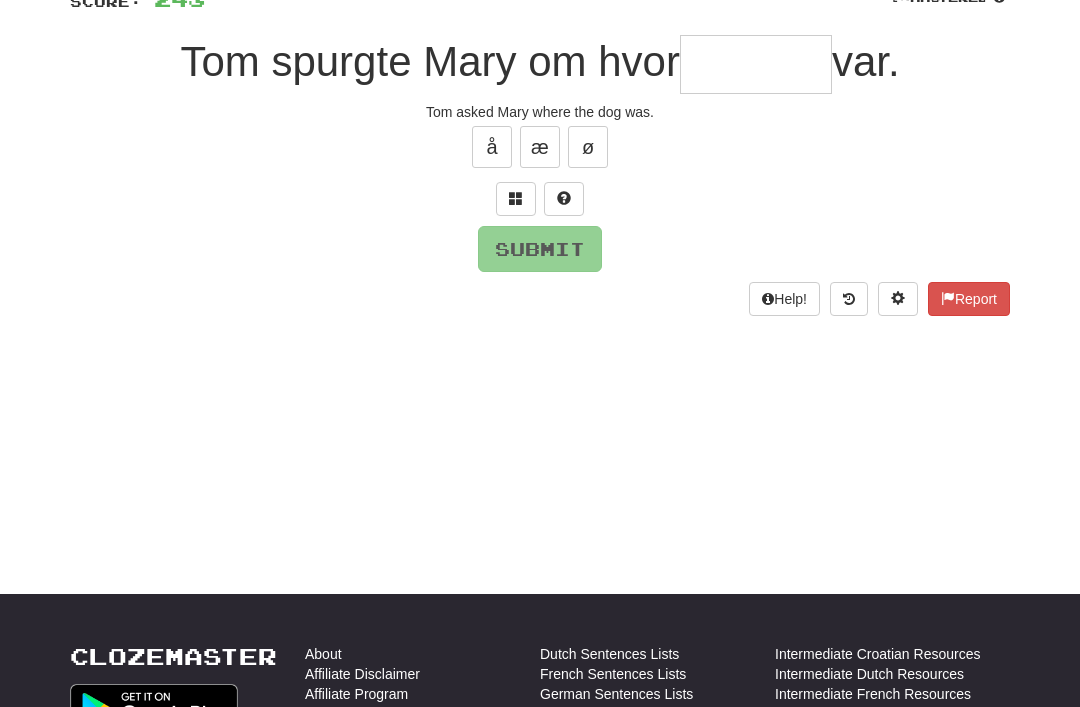 scroll, scrollTop: 162, scrollLeft: 0, axis: vertical 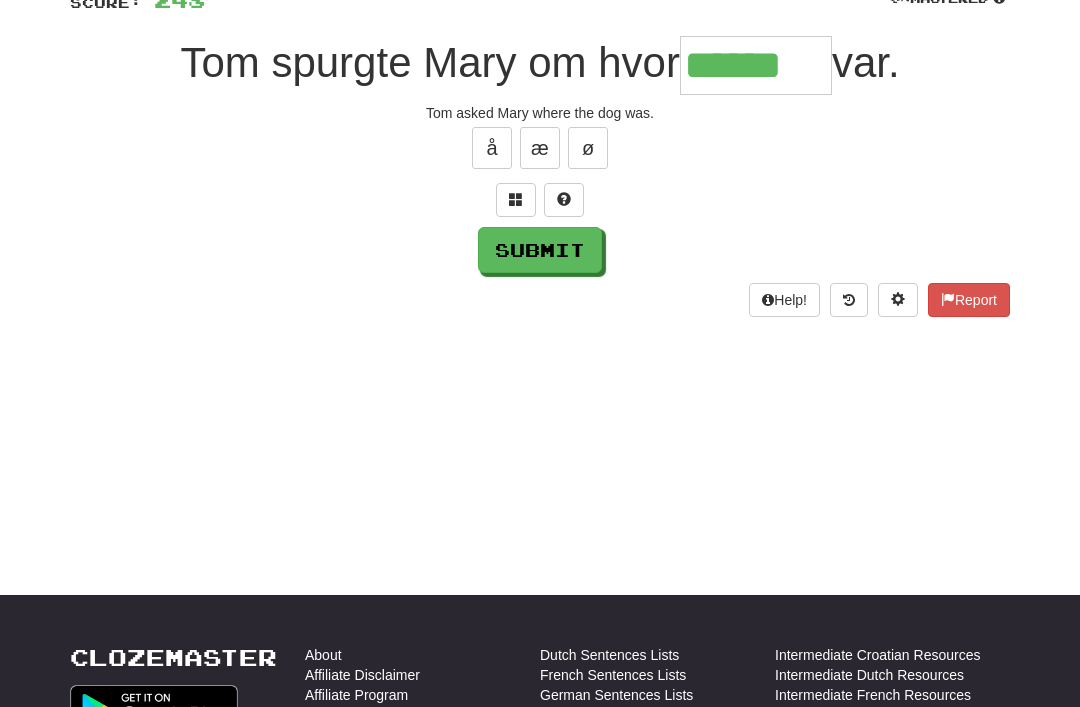 type on "******" 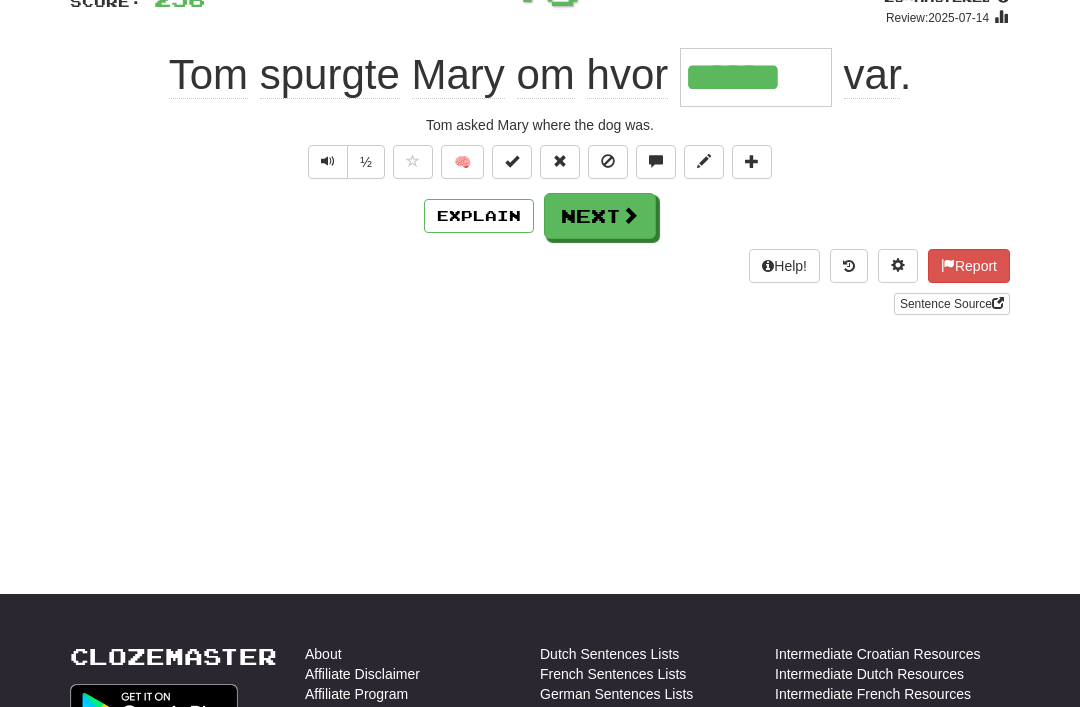 click on "Next" at bounding box center (600, 216) 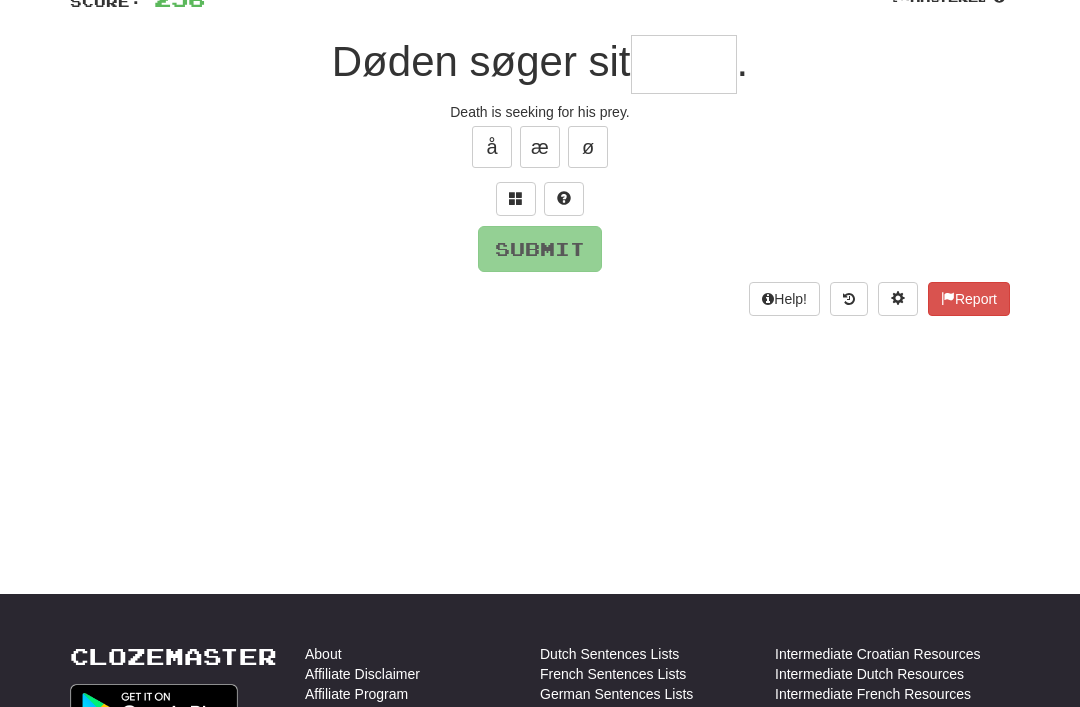 scroll, scrollTop: 162, scrollLeft: 0, axis: vertical 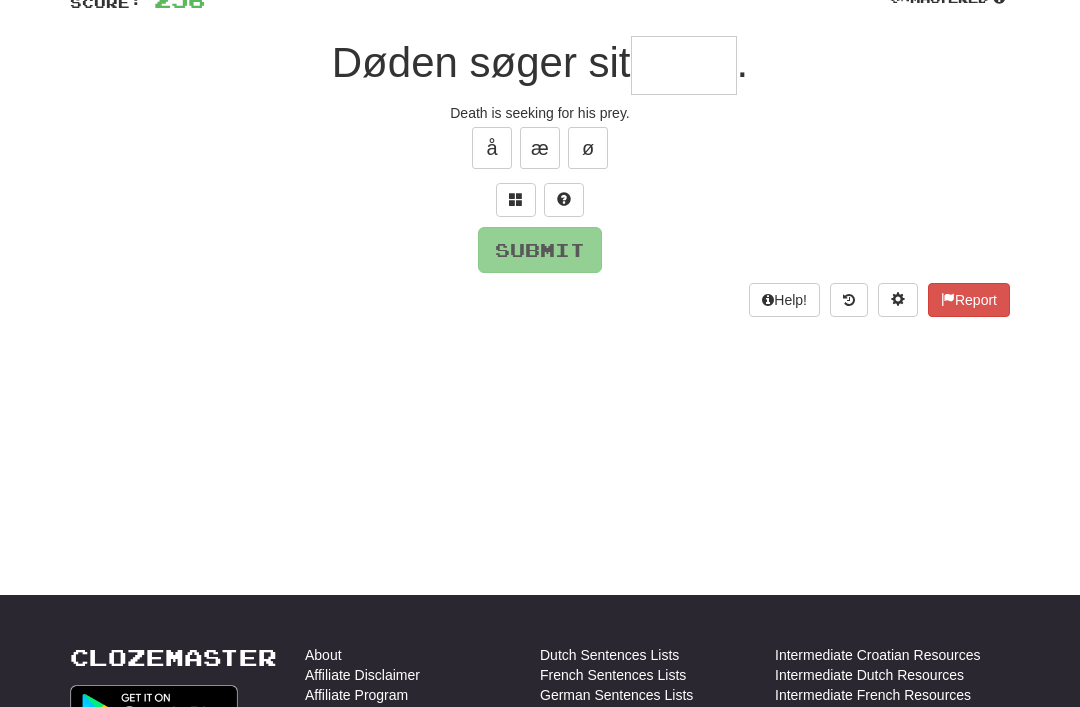 click at bounding box center (516, 199) 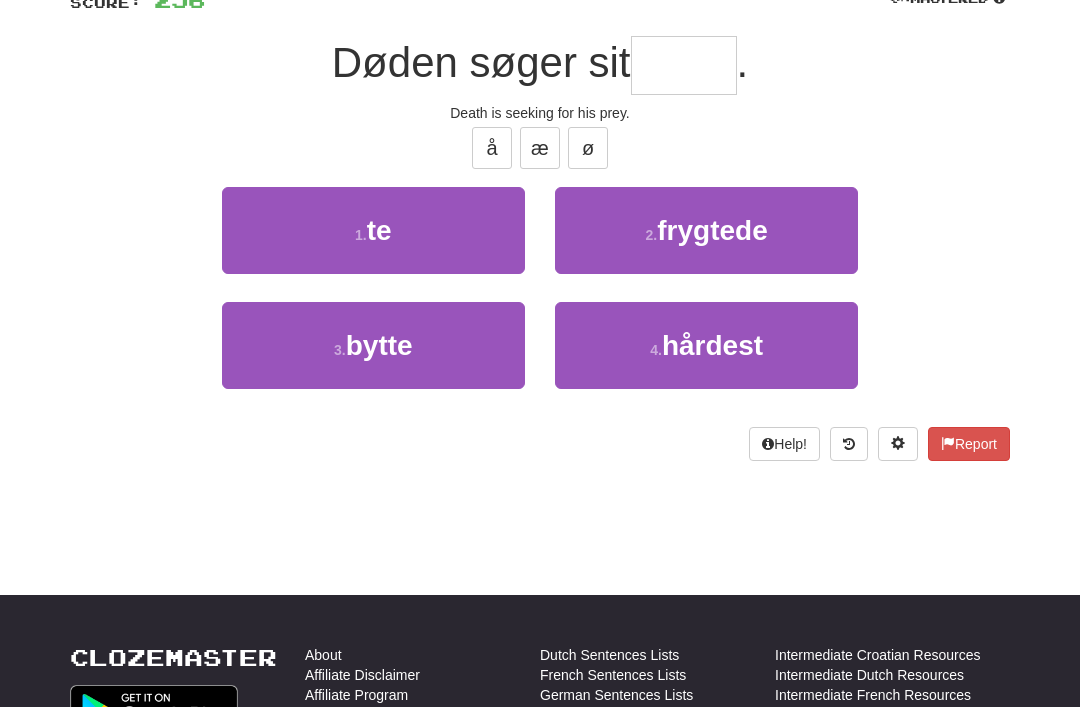 click on "3 .  bytte" at bounding box center (373, 345) 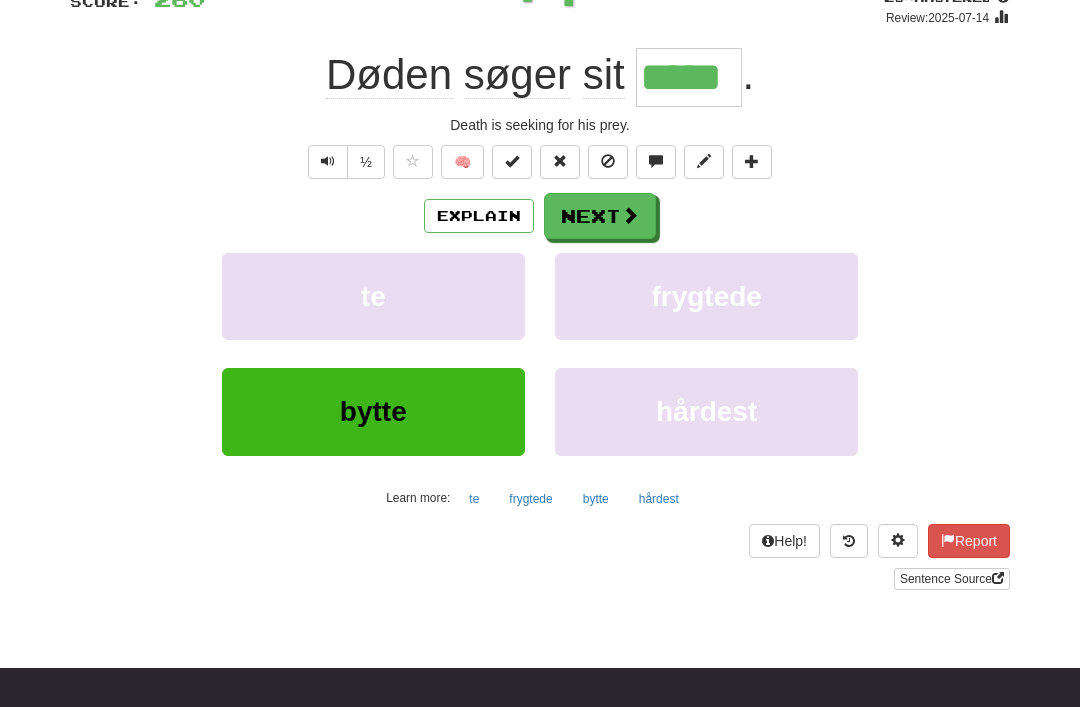 click at bounding box center [630, 215] 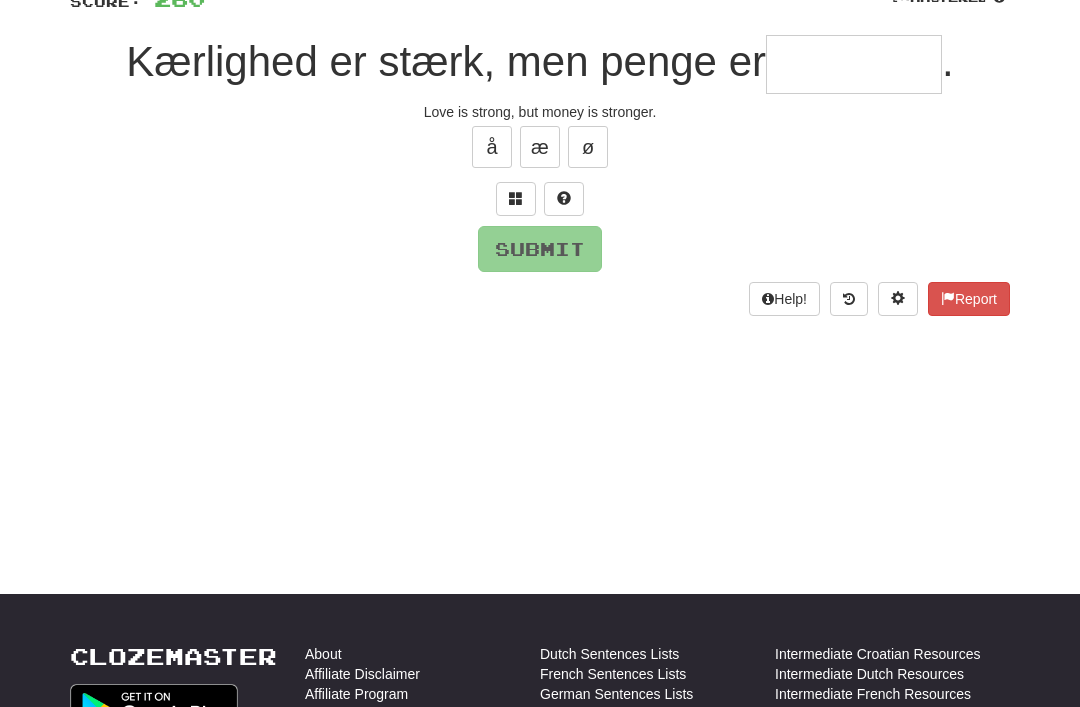 scroll, scrollTop: 162, scrollLeft: 0, axis: vertical 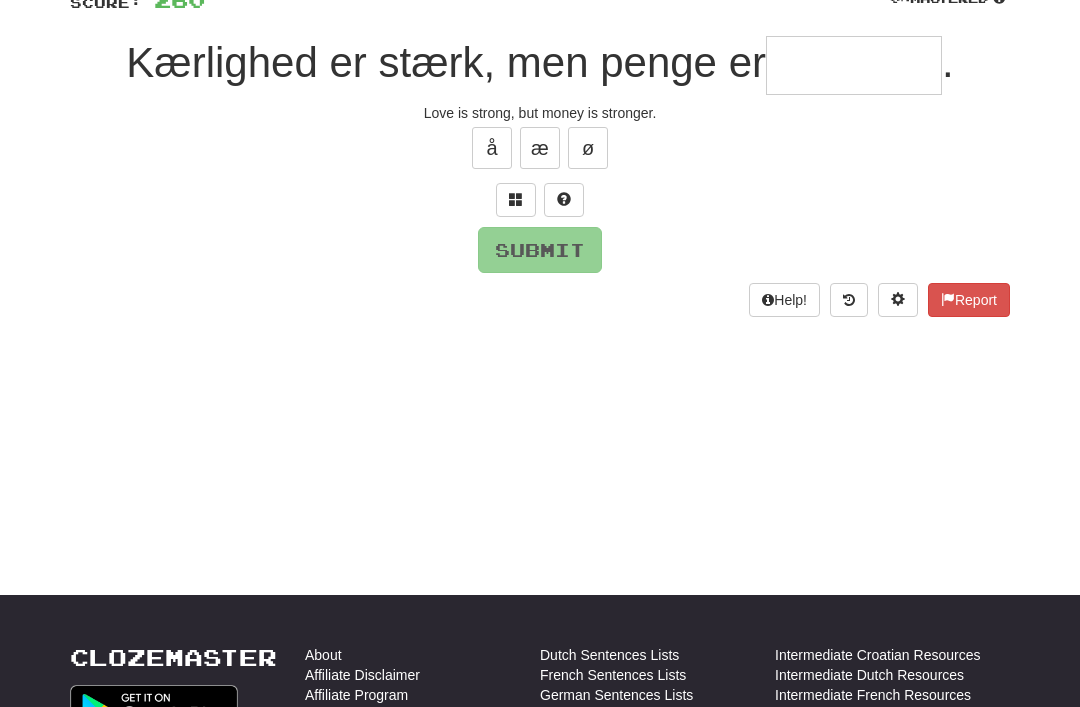 click at bounding box center [516, 200] 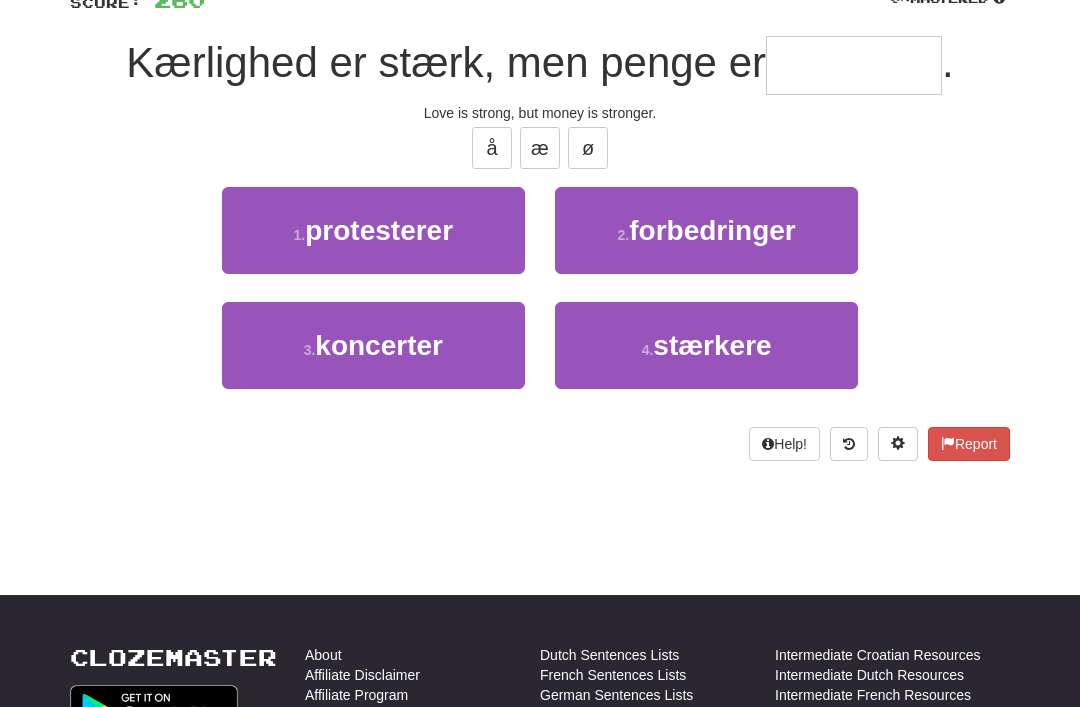 click on "stærkere" at bounding box center (712, 345) 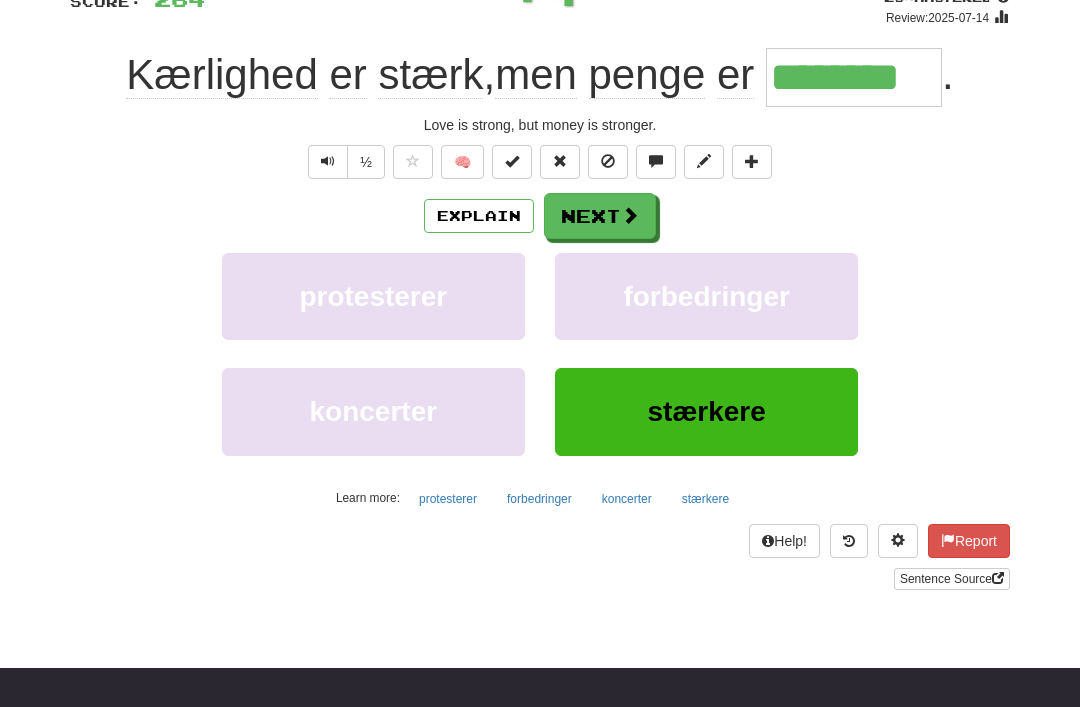 click on "Next" at bounding box center [600, 216] 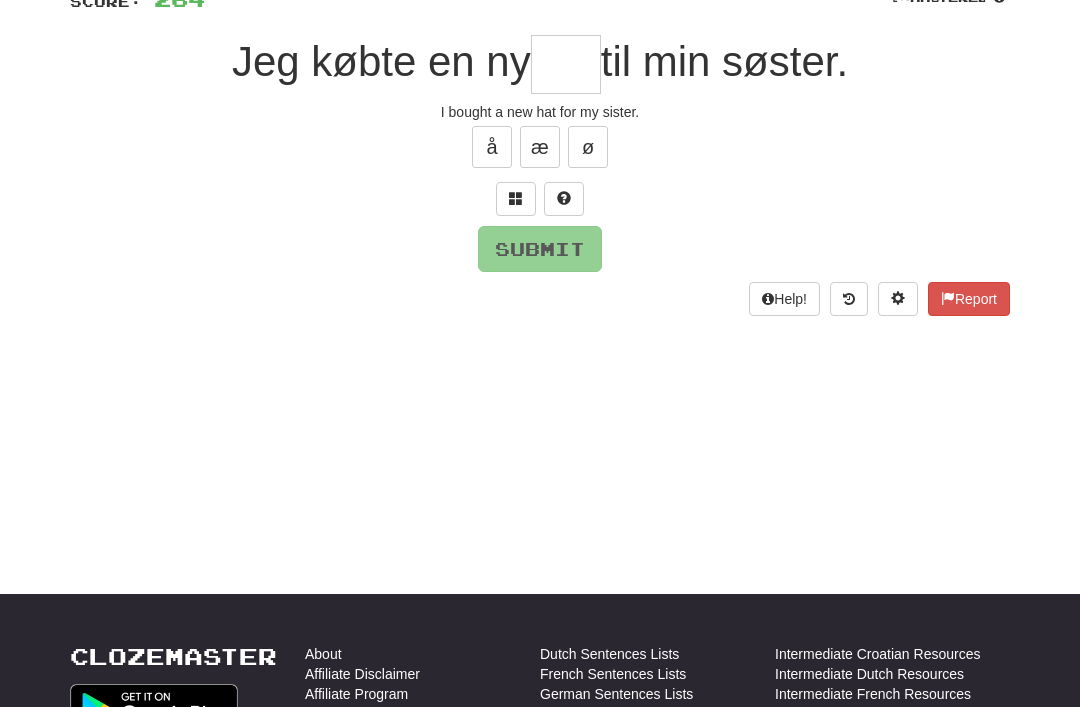 scroll, scrollTop: 162, scrollLeft: 0, axis: vertical 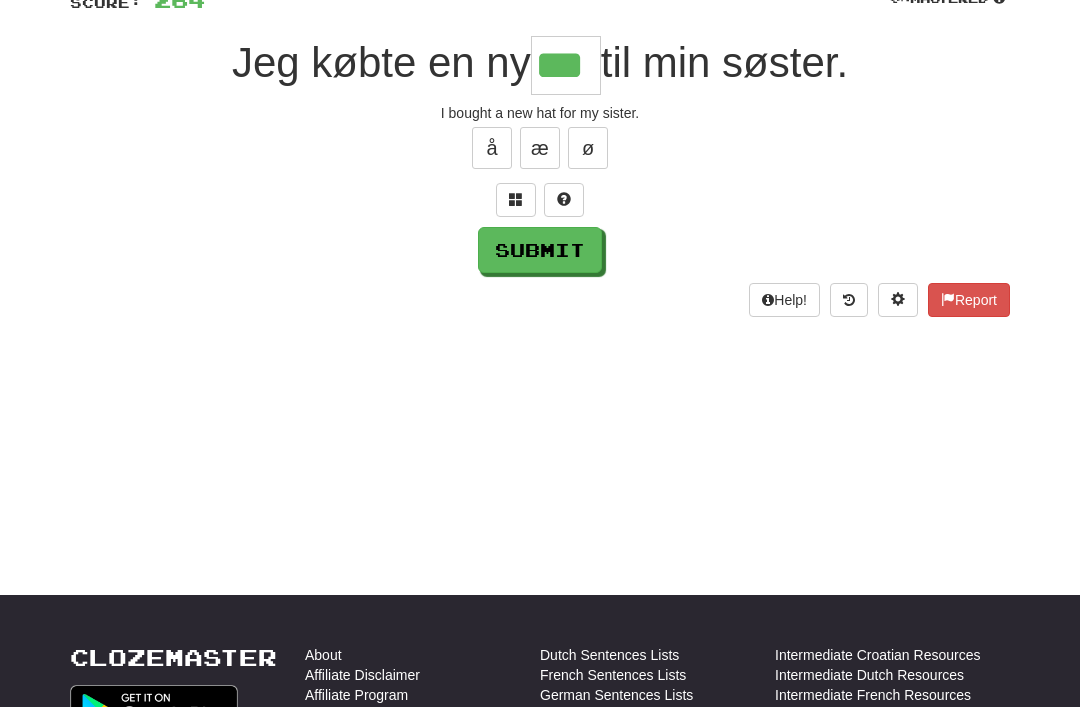 type on "***" 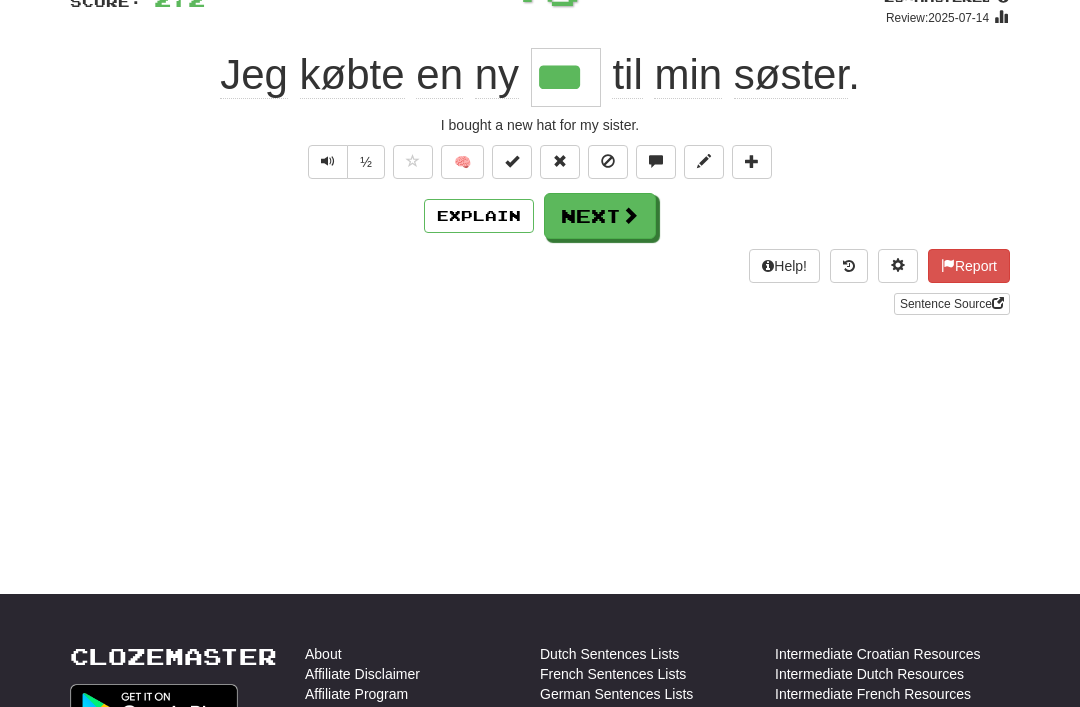 click on "Next" at bounding box center (600, 216) 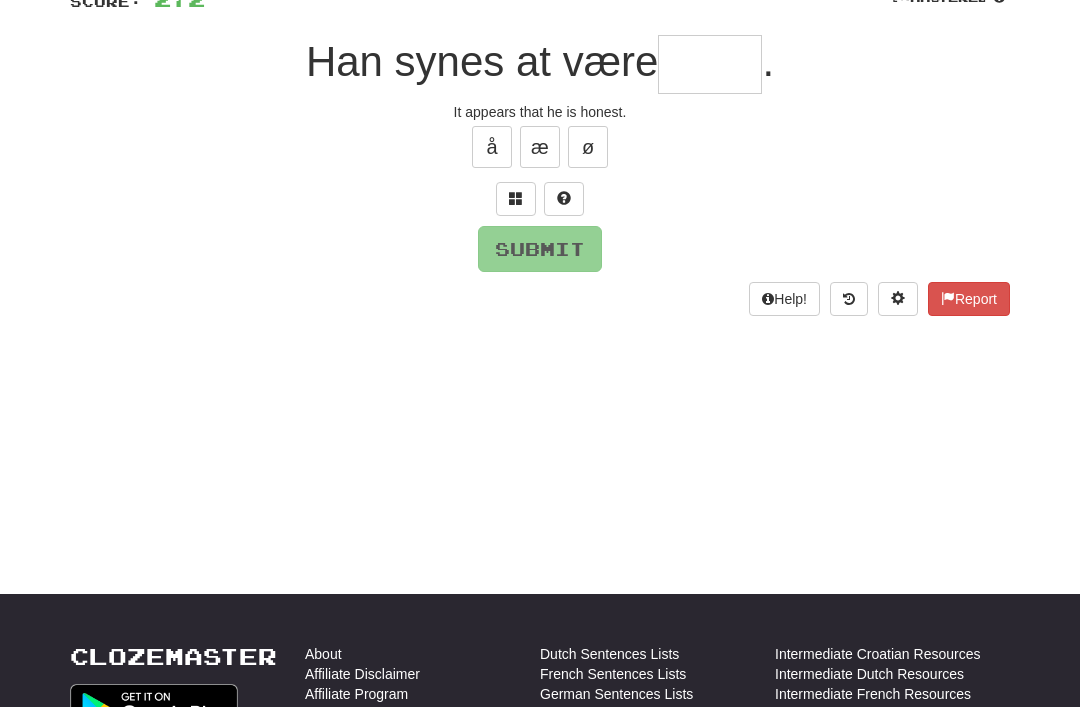scroll, scrollTop: 162, scrollLeft: 0, axis: vertical 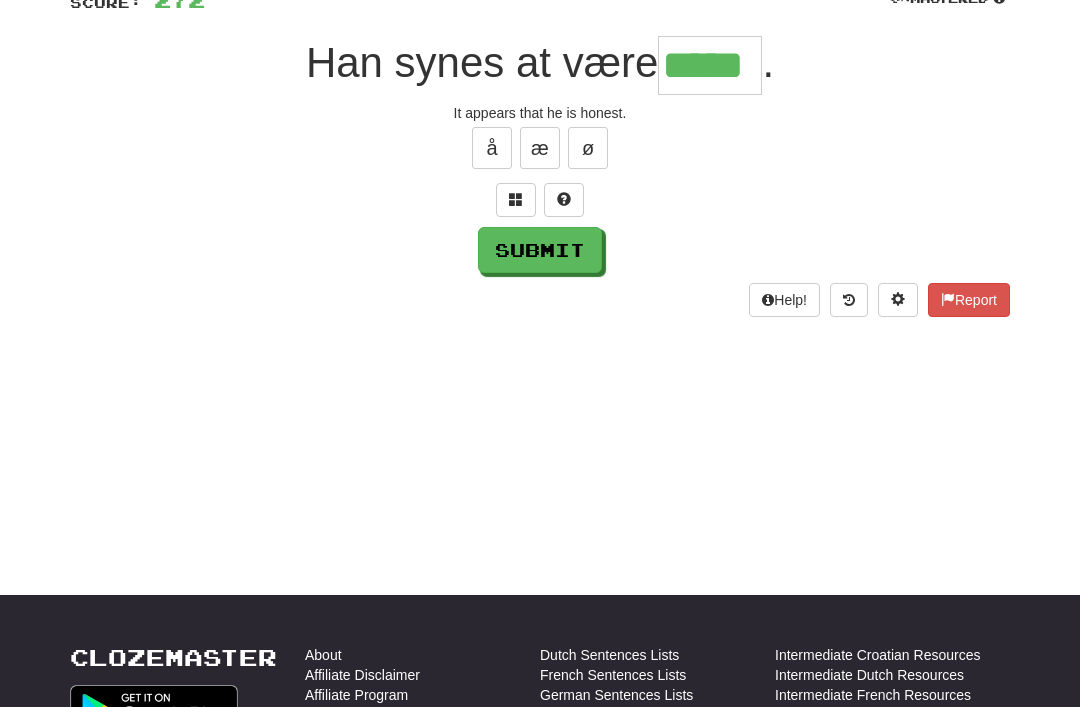 type on "*****" 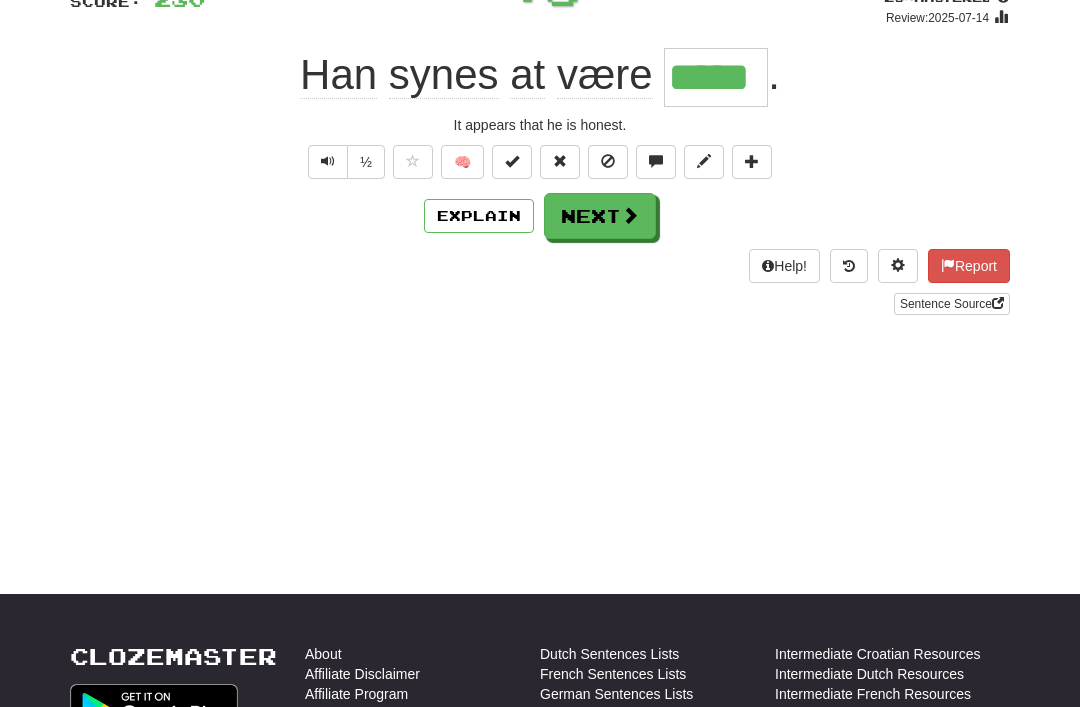click on "Next" at bounding box center [600, 216] 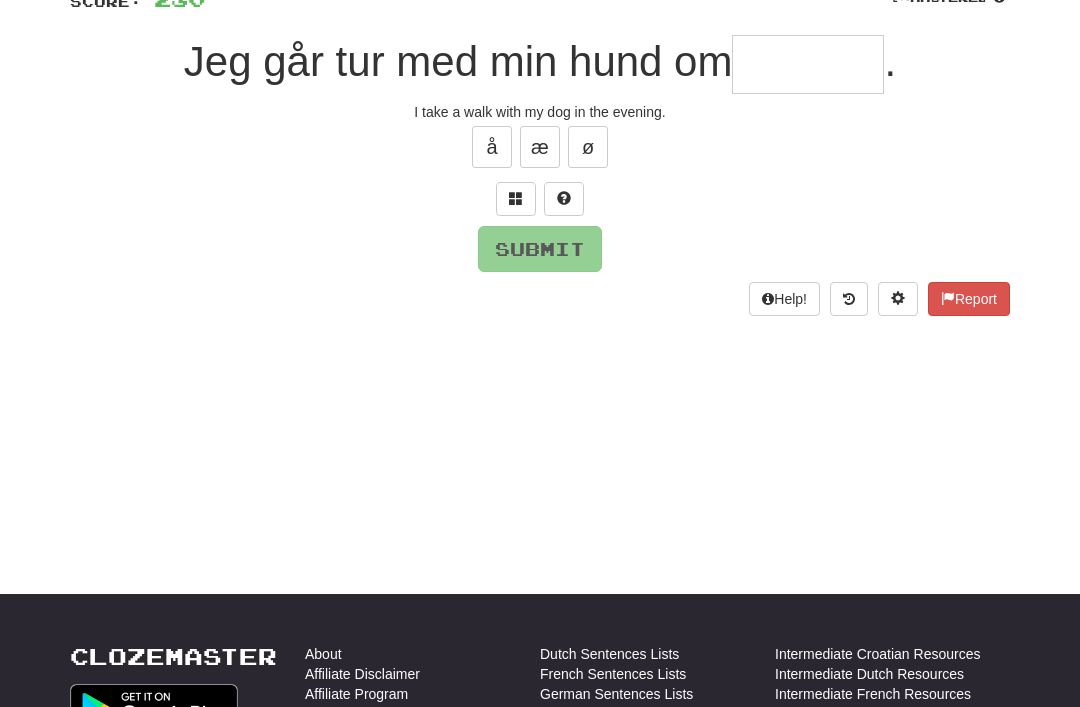 scroll, scrollTop: 162, scrollLeft: 0, axis: vertical 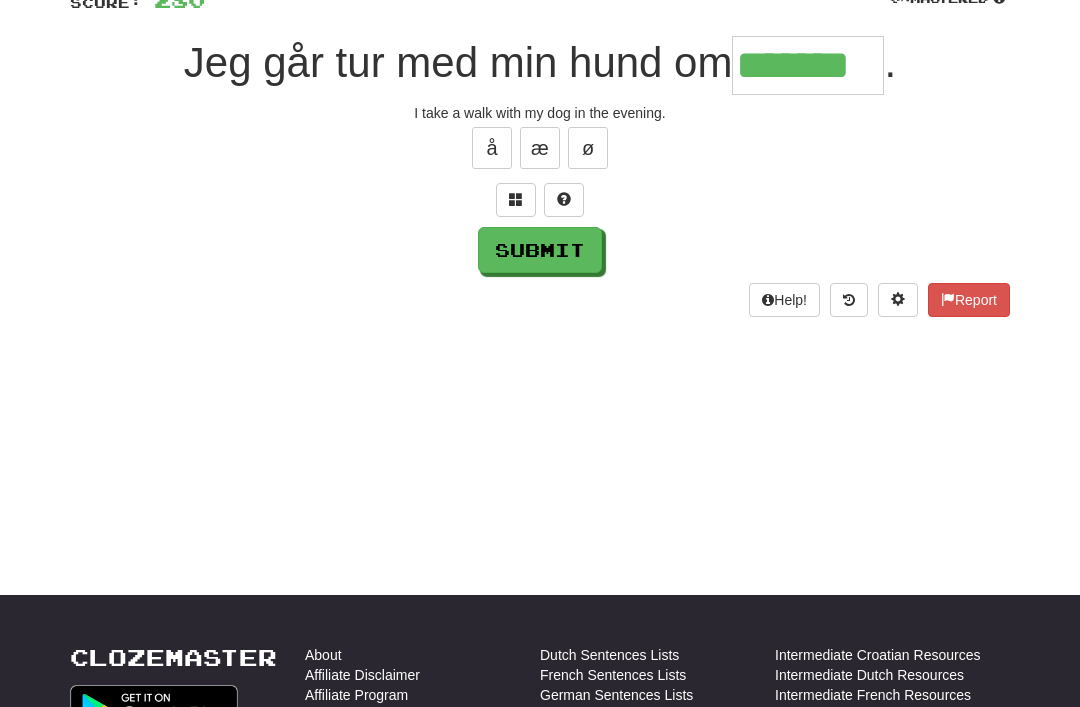 type on "*******" 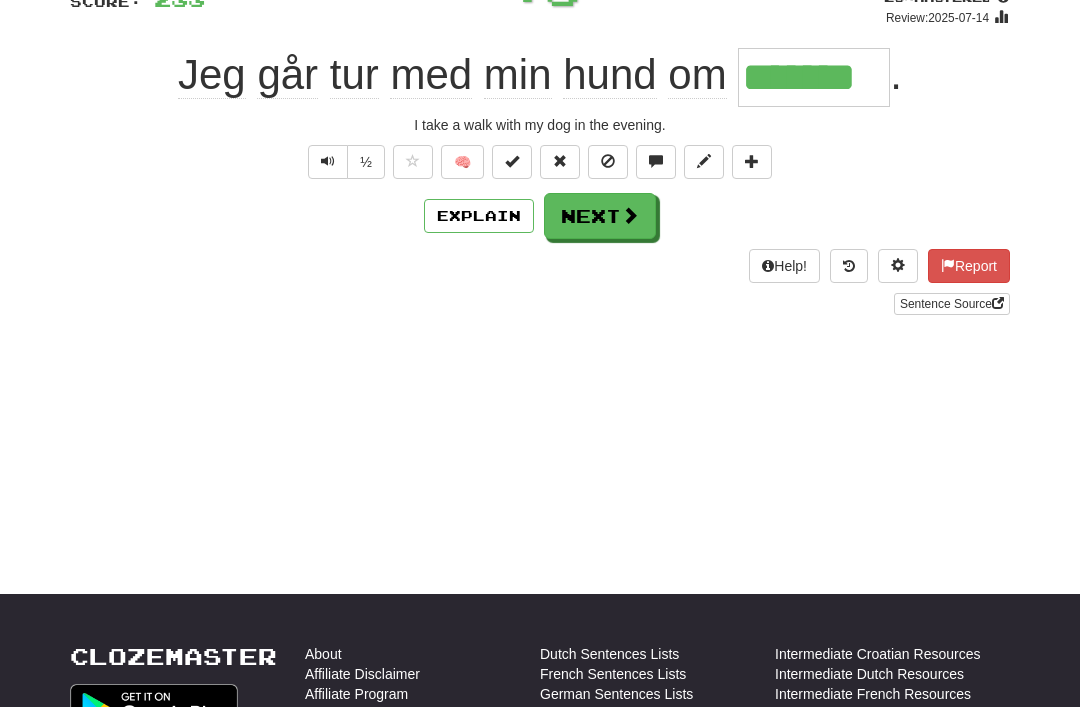 click on "Next" at bounding box center [600, 216] 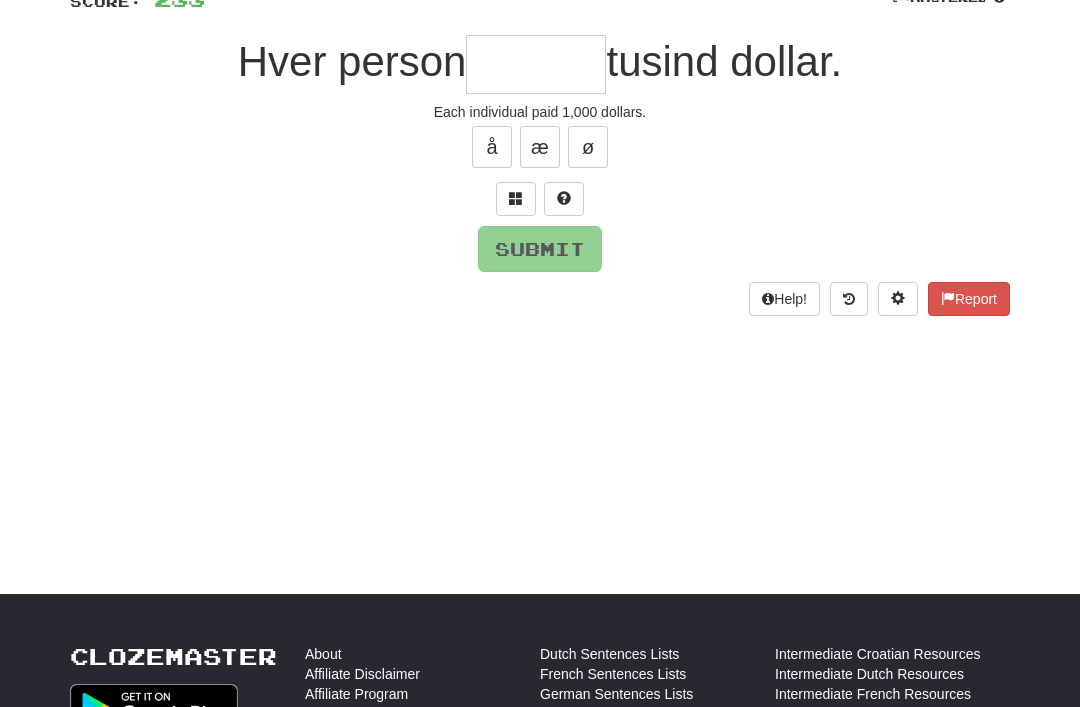 scroll, scrollTop: 162, scrollLeft: 0, axis: vertical 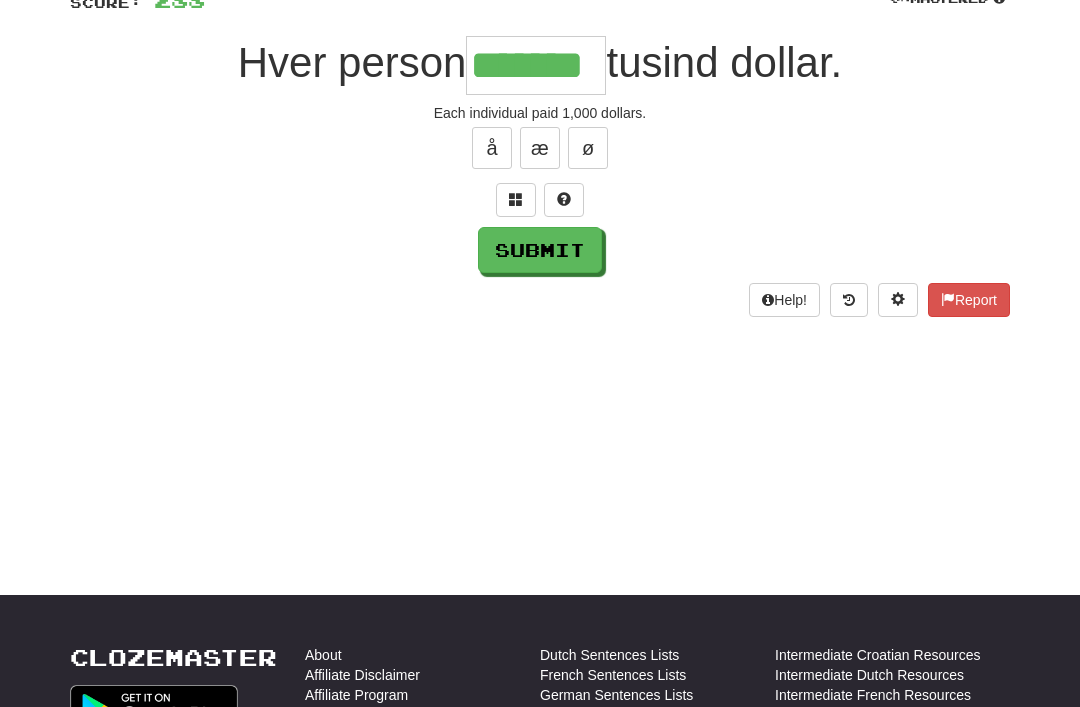 type on "*******" 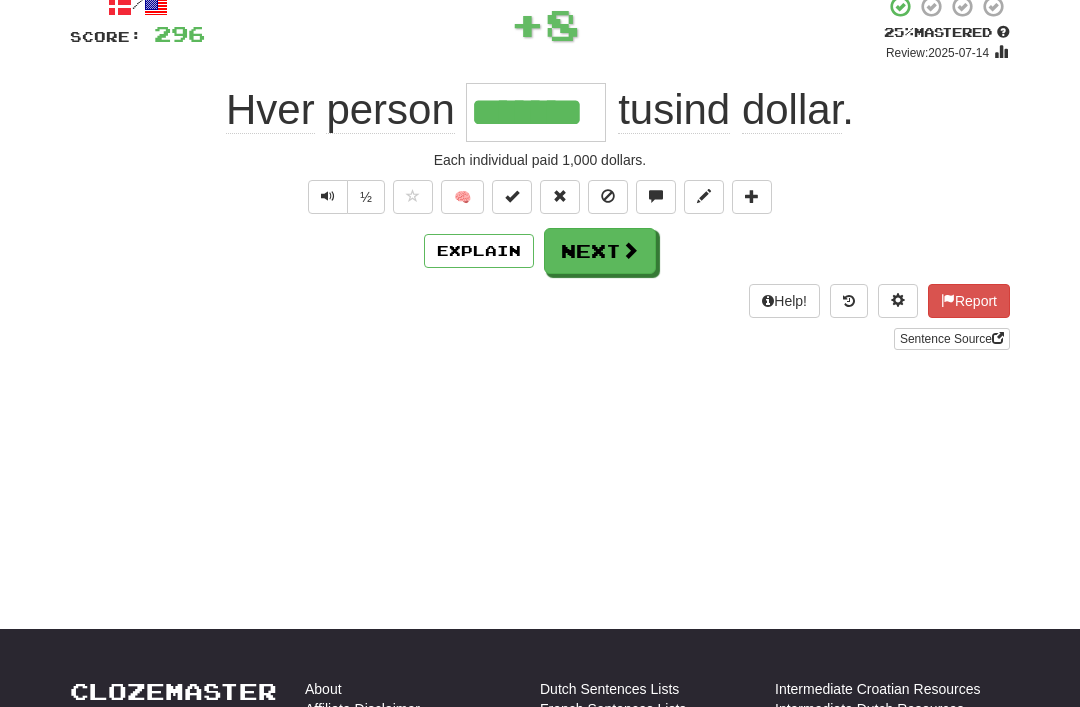 scroll, scrollTop: 128, scrollLeft: 0, axis: vertical 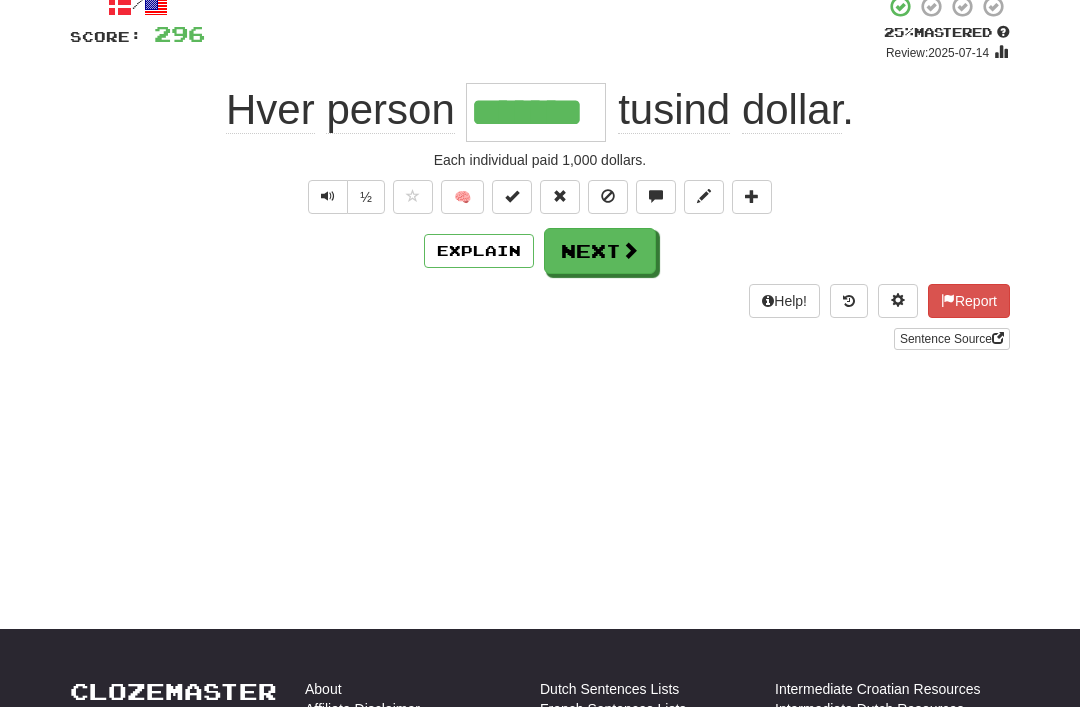 click on "Next" at bounding box center (600, 251) 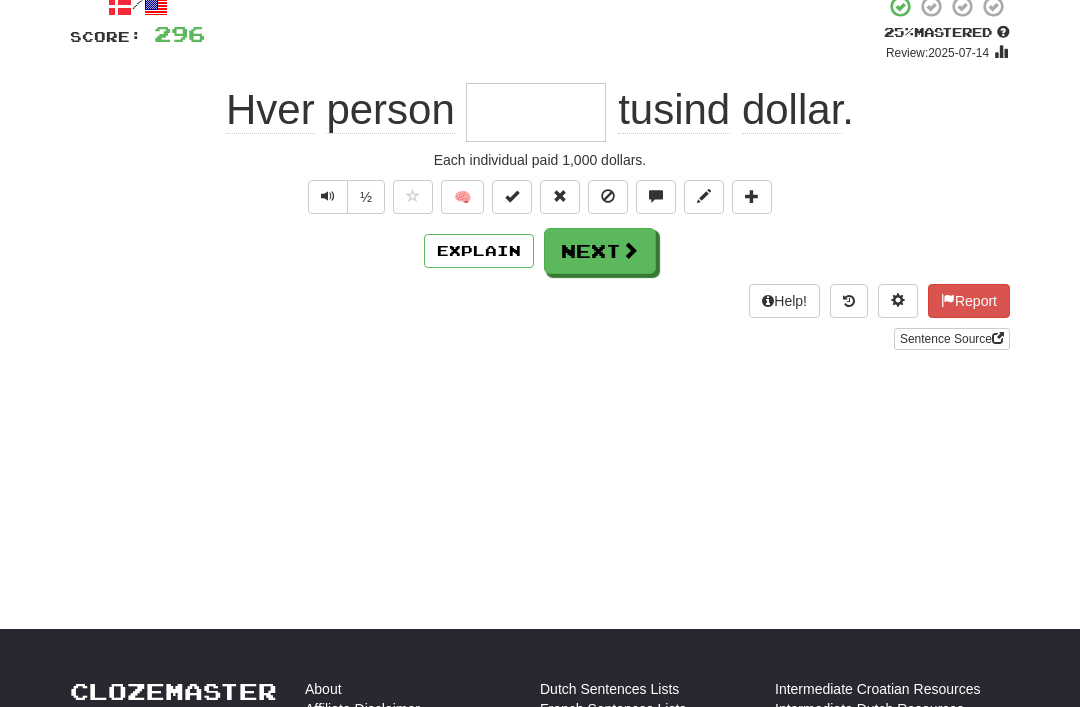 scroll, scrollTop: 127, scrollLeft: 0, axis: vertical 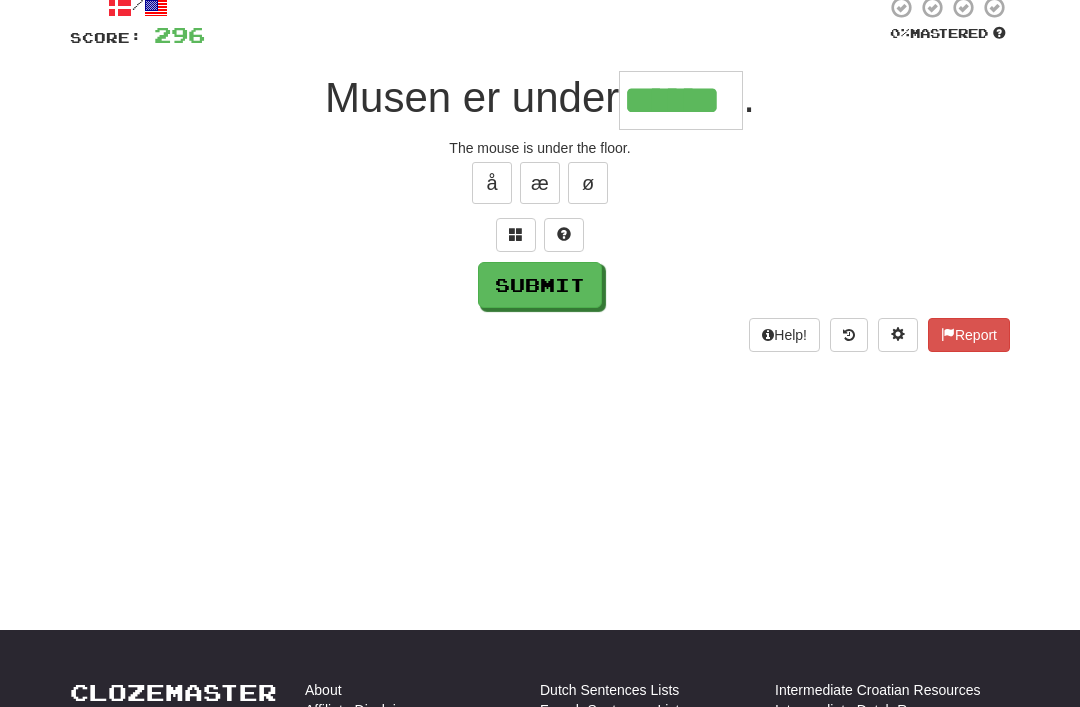 type on "******" 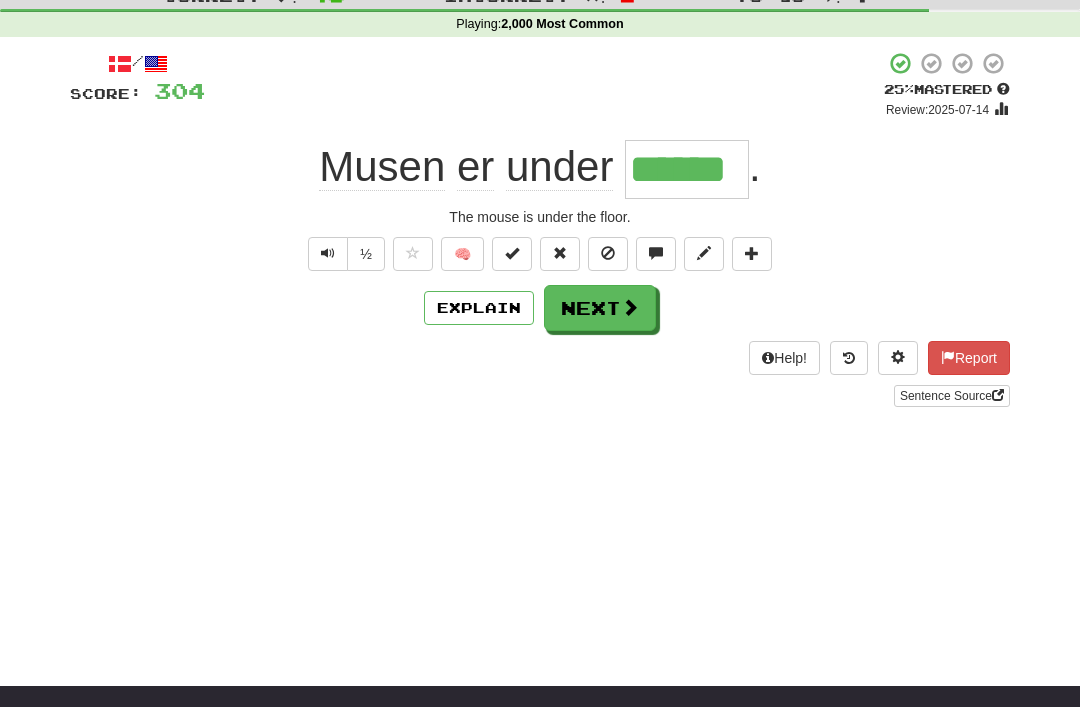 scroll, scrollTop: 71, scrollLeft: 0, axis: vertical 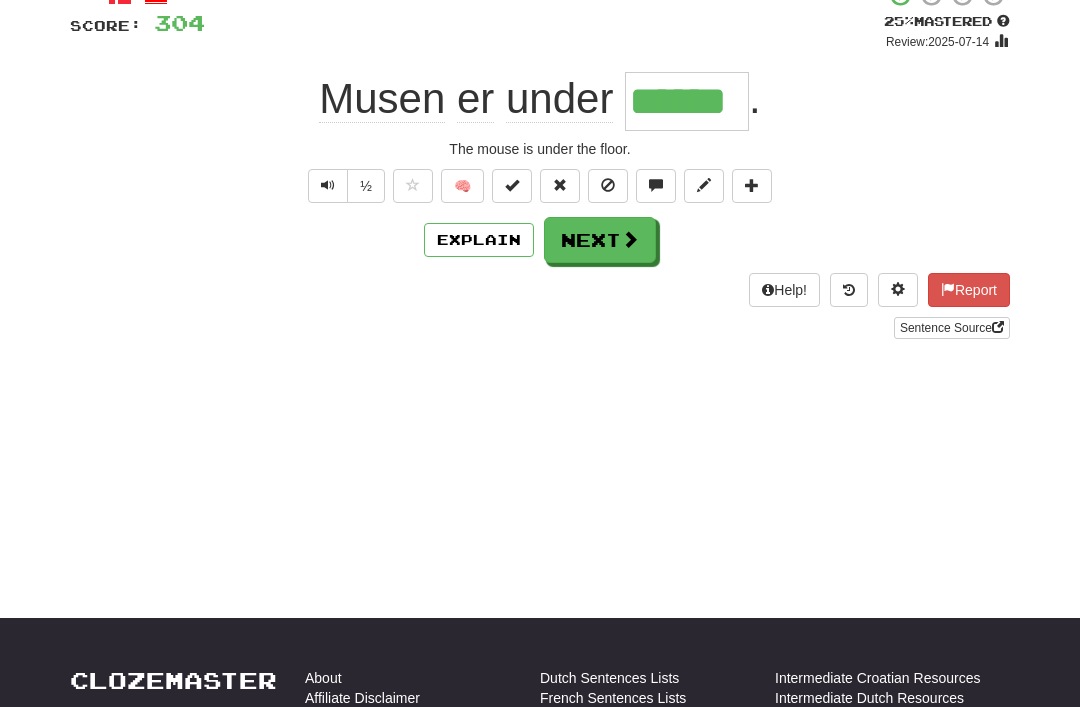 click on "Next" at bounding box center [600, 241] 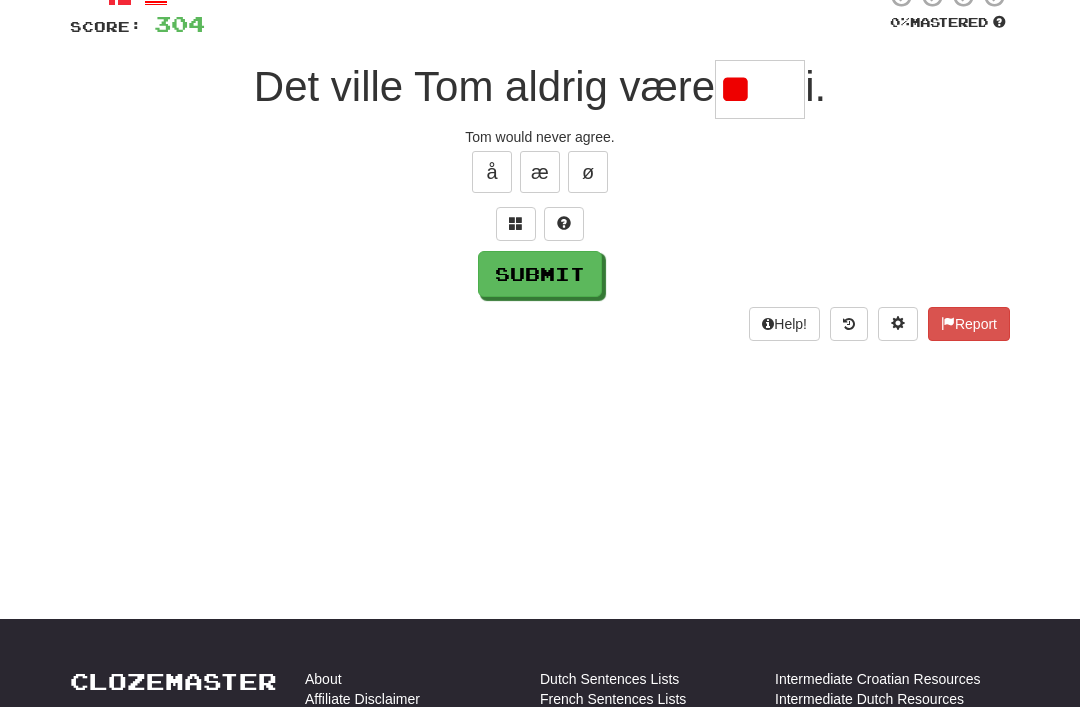 type on "*" 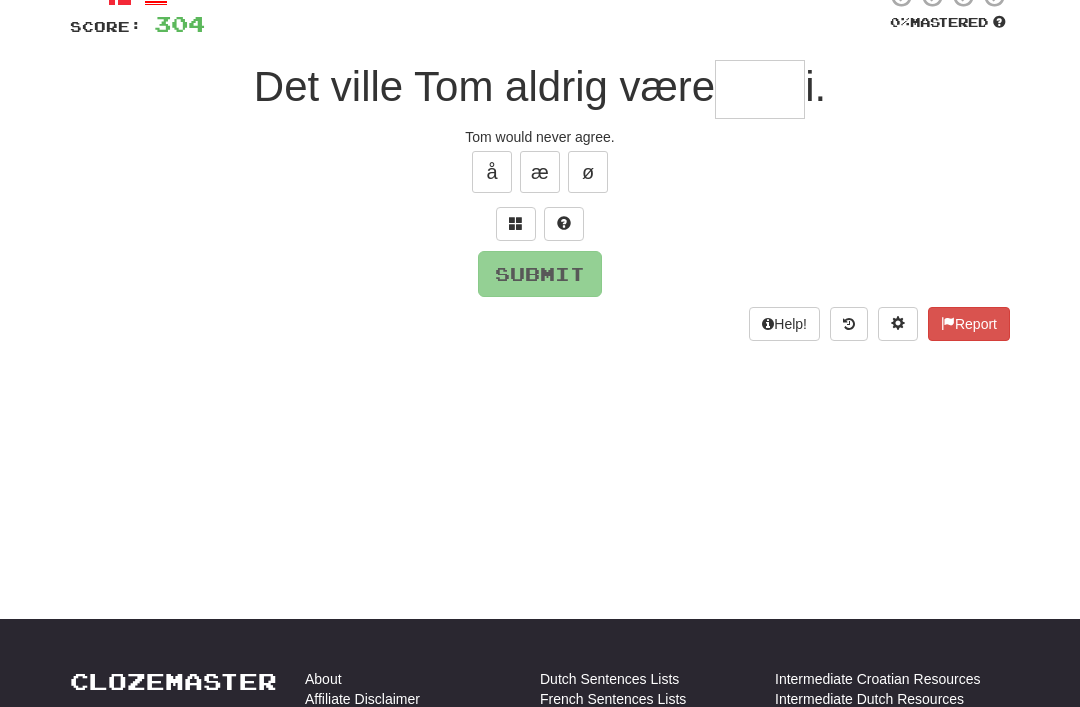 click at bounding box center (516, 223) 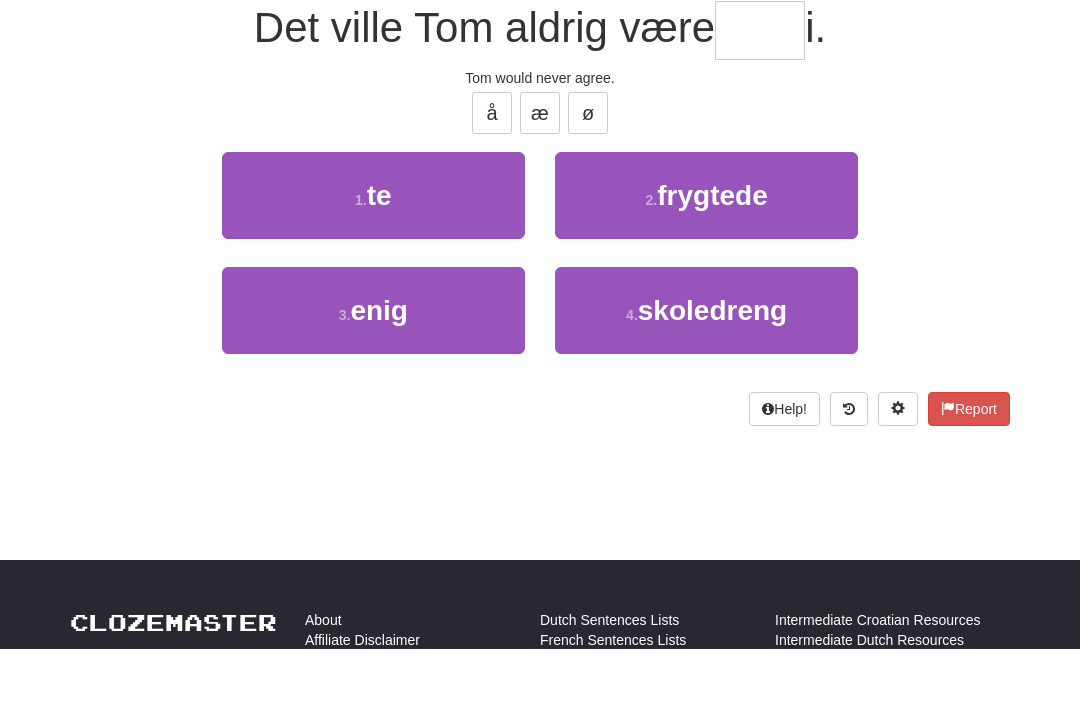 click on "3 .  enig" at bounding box center (373, 369) 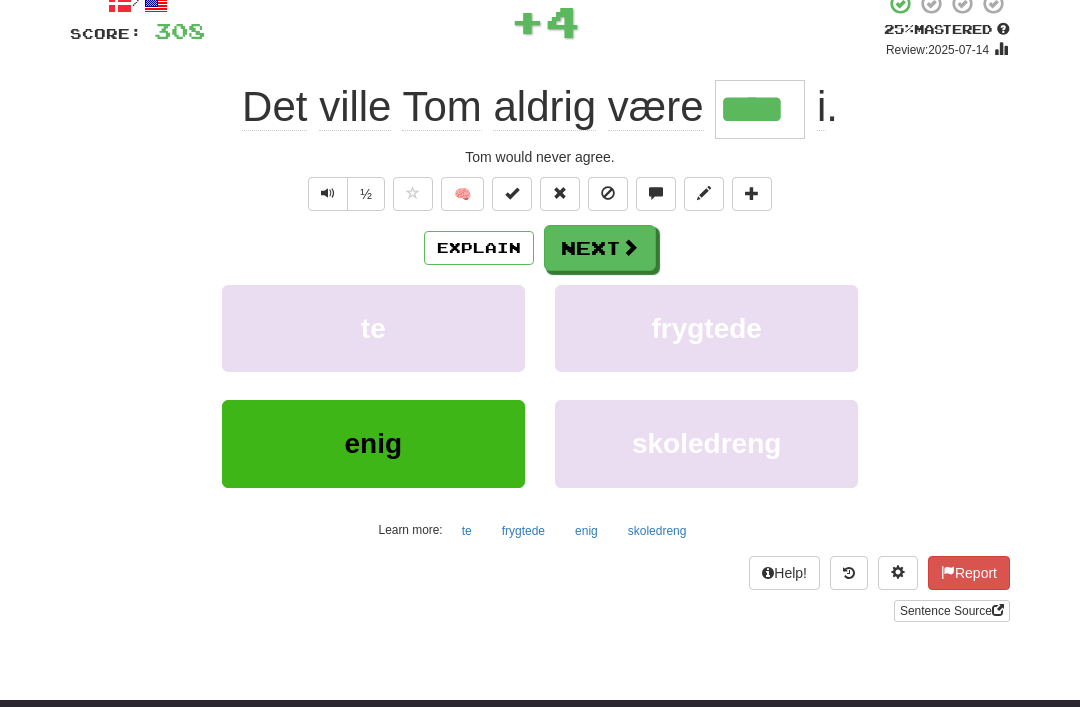 scroll, scrollTop: 136, scrollLeft: 0, axis: vertical 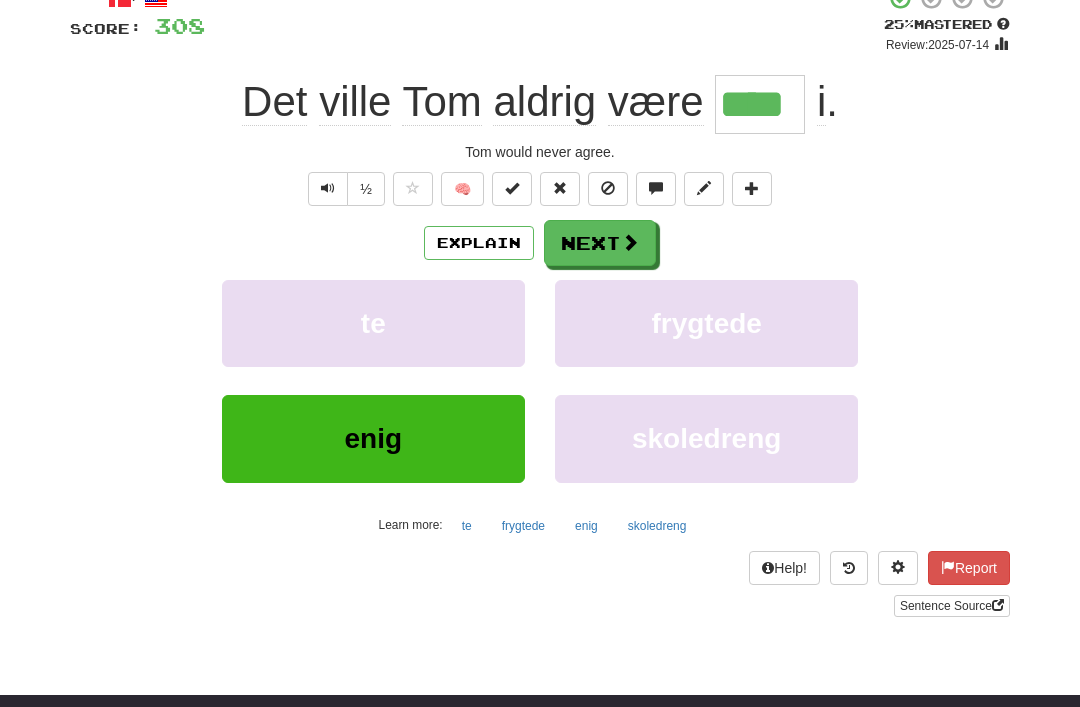 click at bounding box center [630, 242] 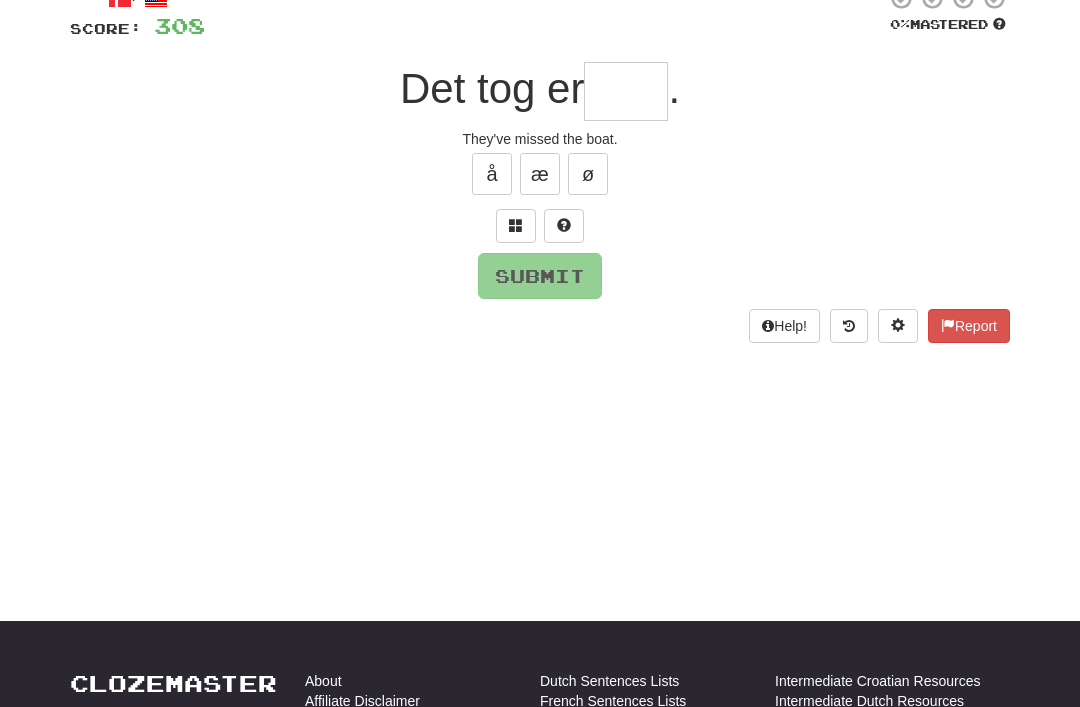 type on "*" 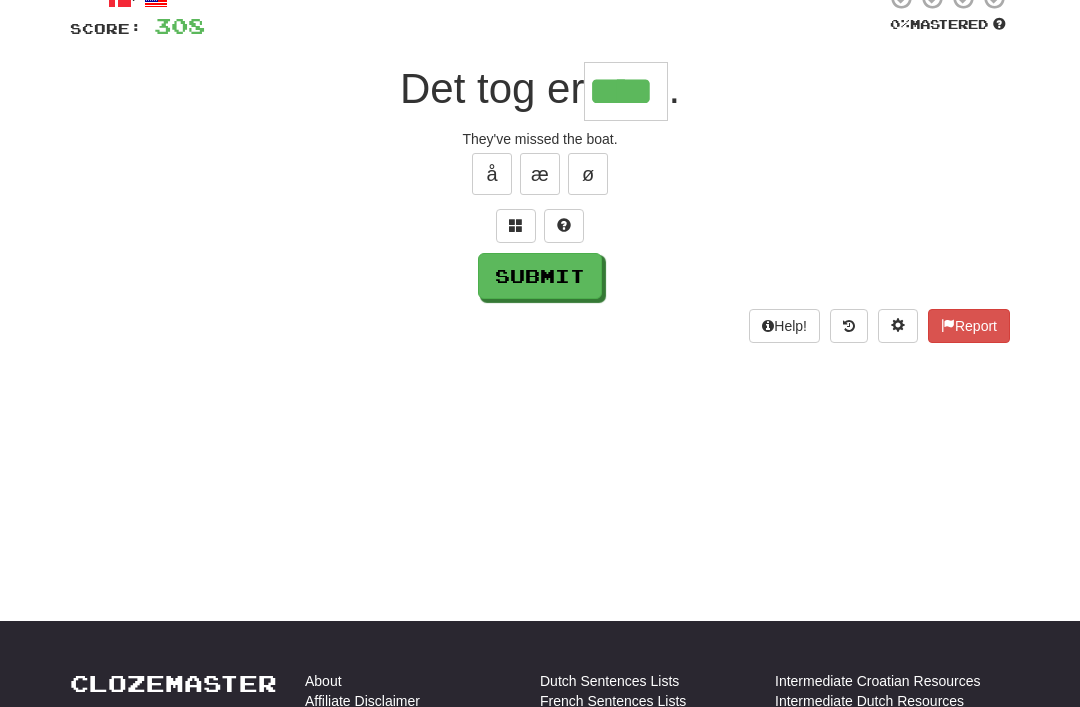 type on "****" 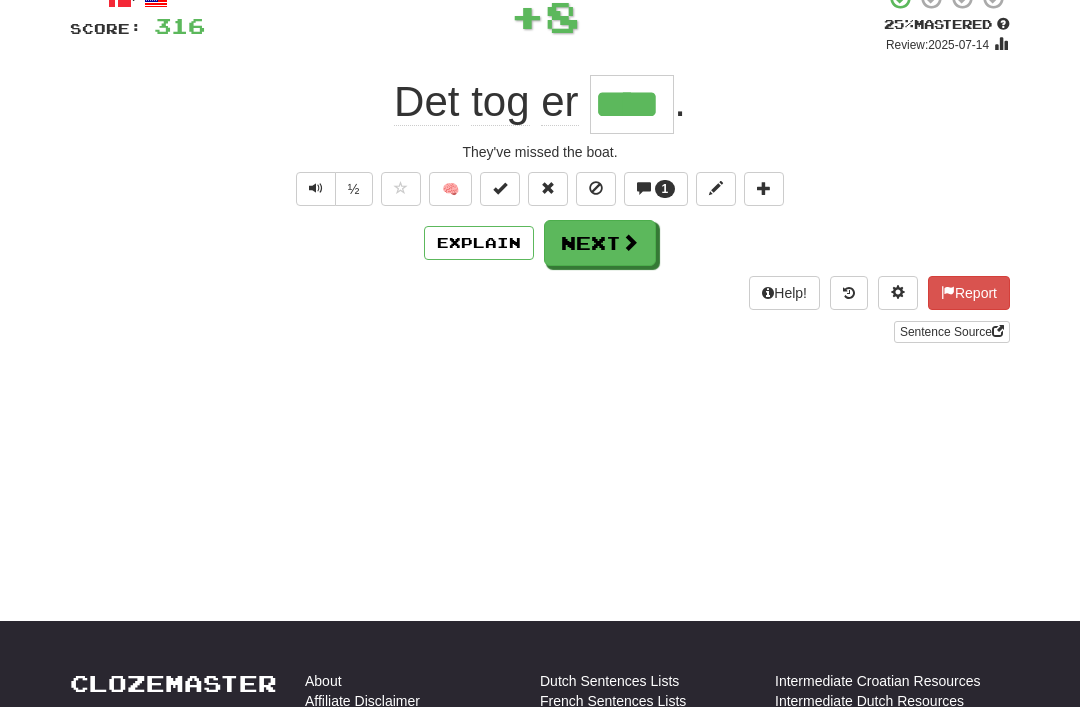 click on "Explain" at bounding box center (479, 243) 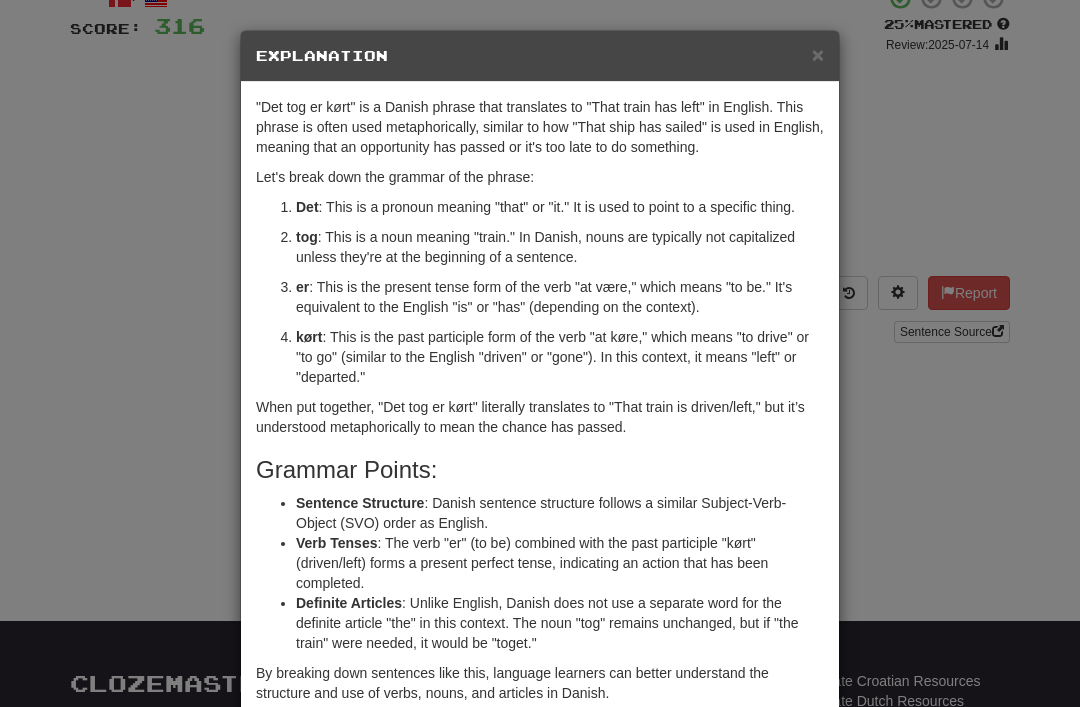 click on "×" at bounding box center [818, 54] 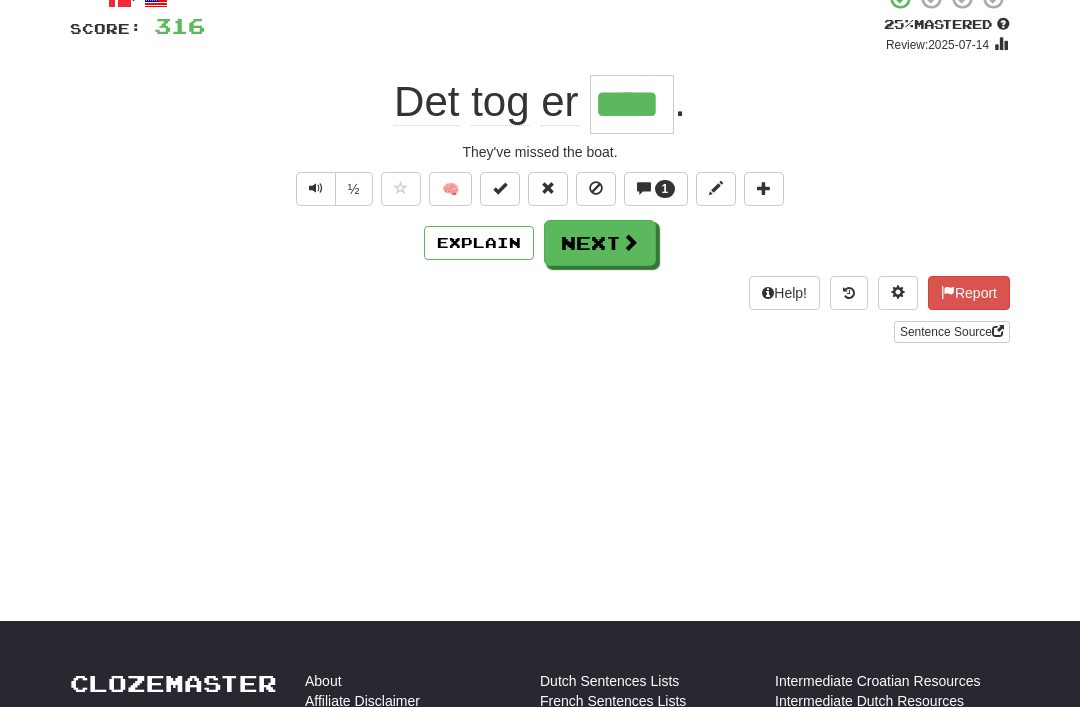 click on "1" at bounding box center [665, 189] 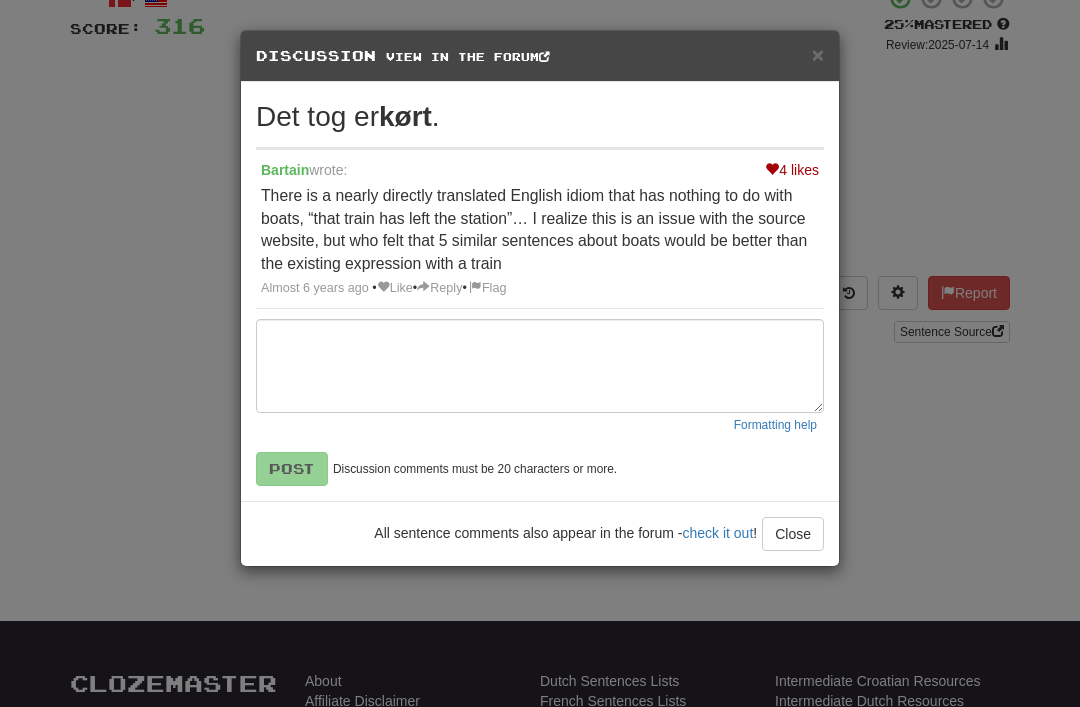 click on "×" at bounding box center (818, 54) 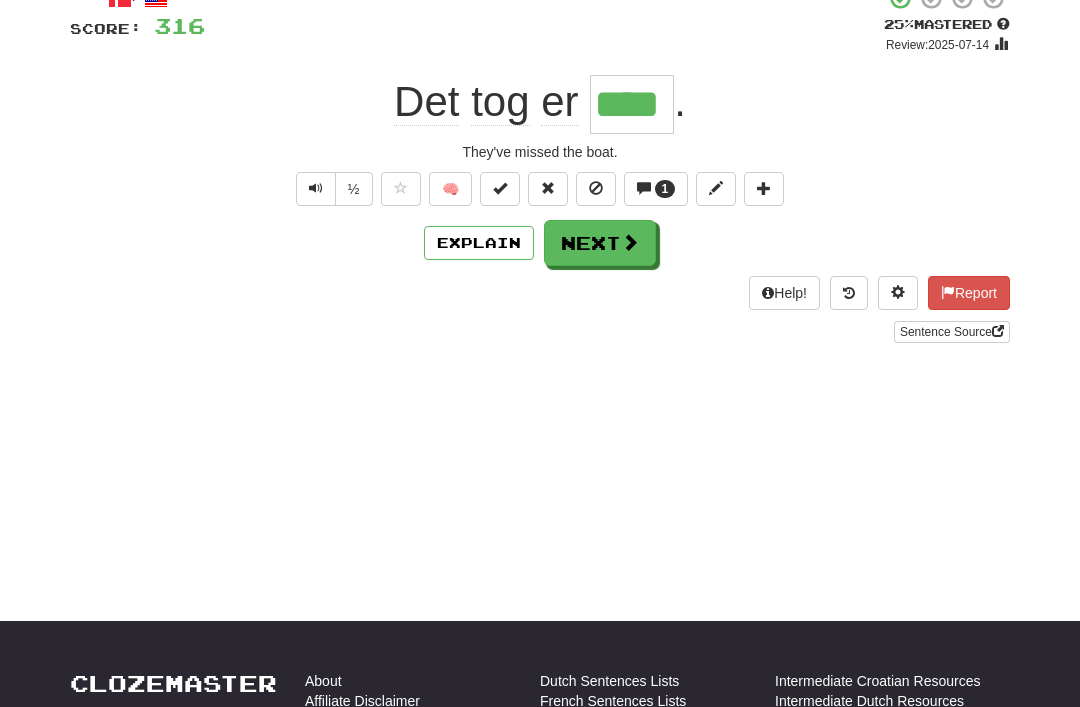 click at bounding box center [630, 242] 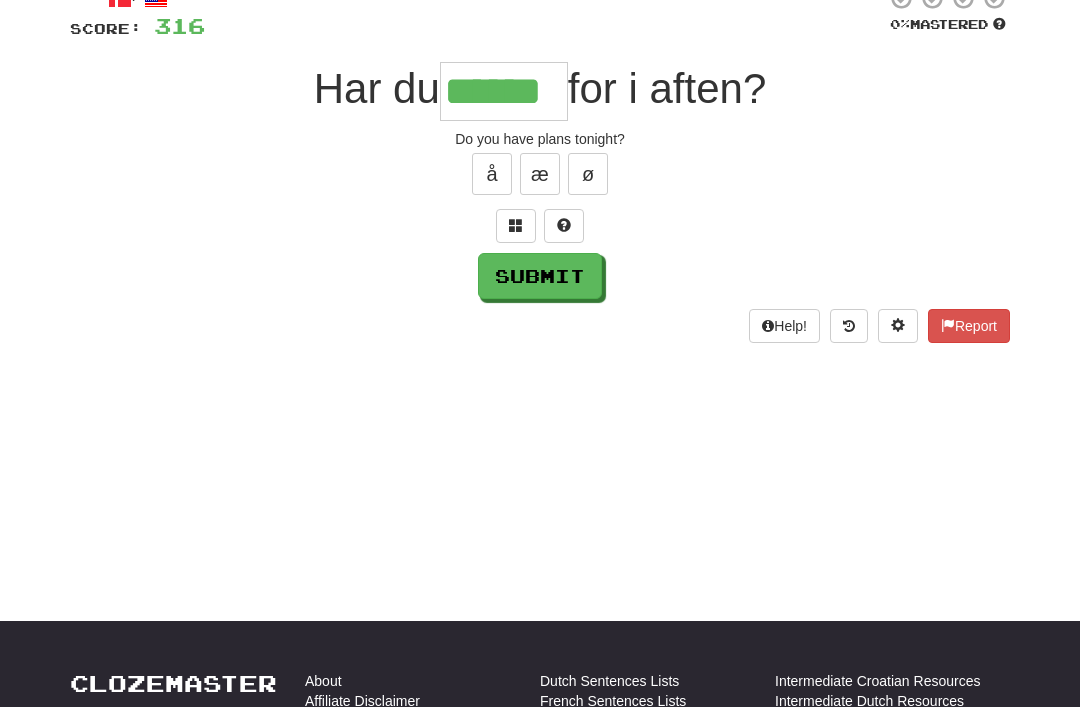 type on "******" 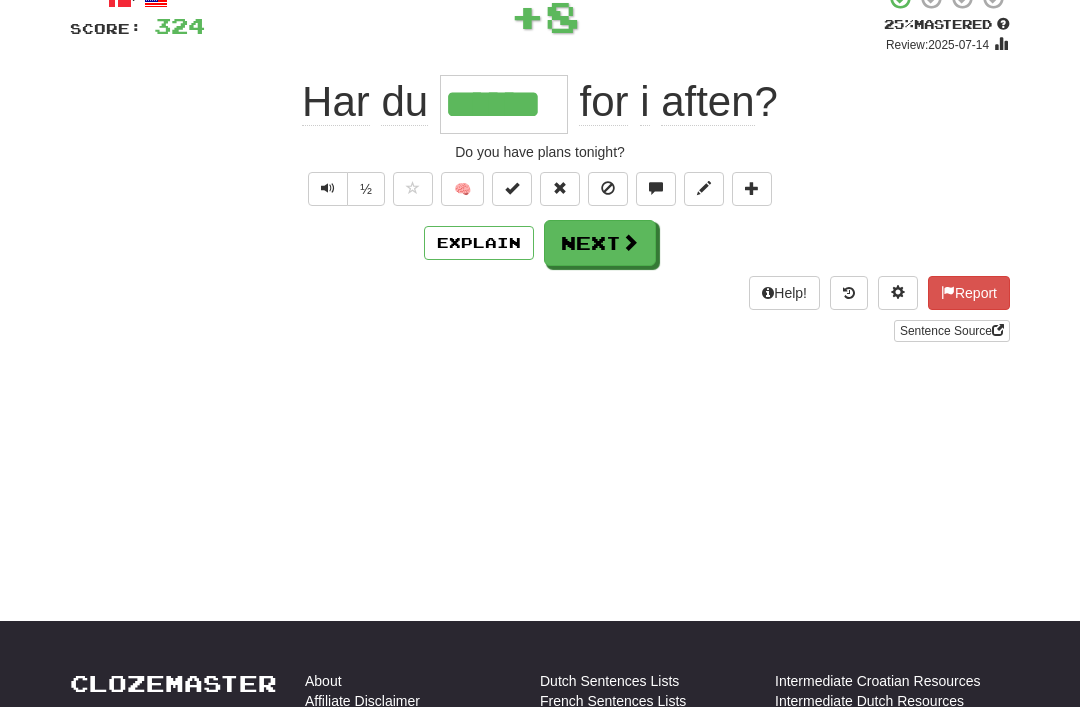 click on "Next" at bounding box center [600, 243] 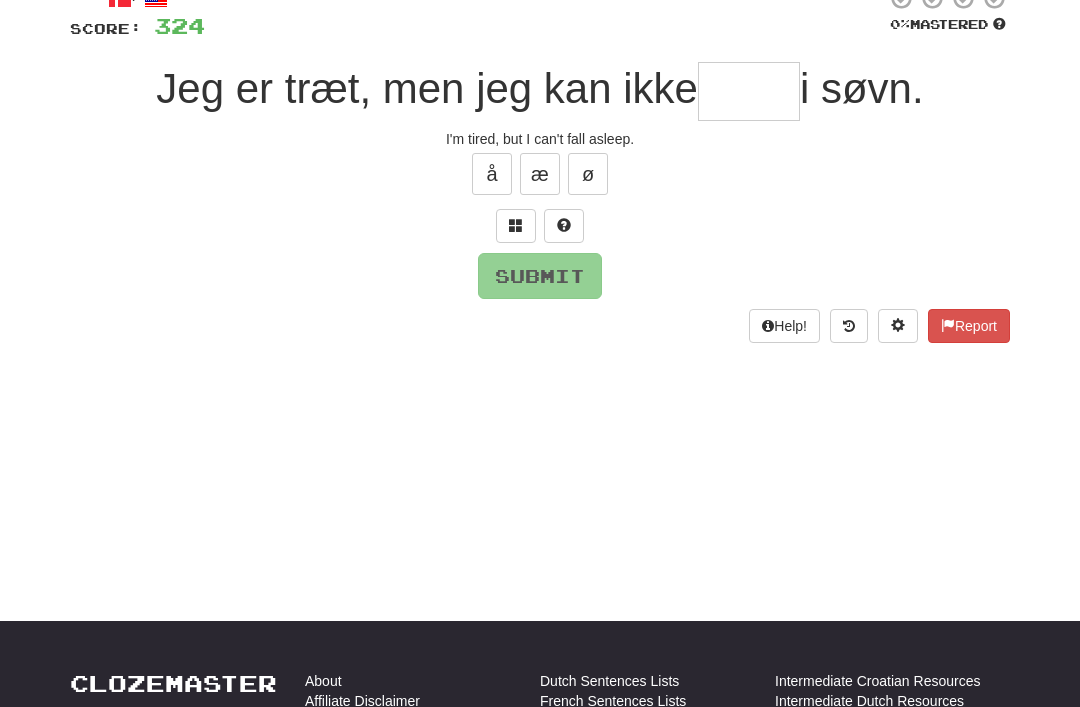 click at bounding box center (516, 226) 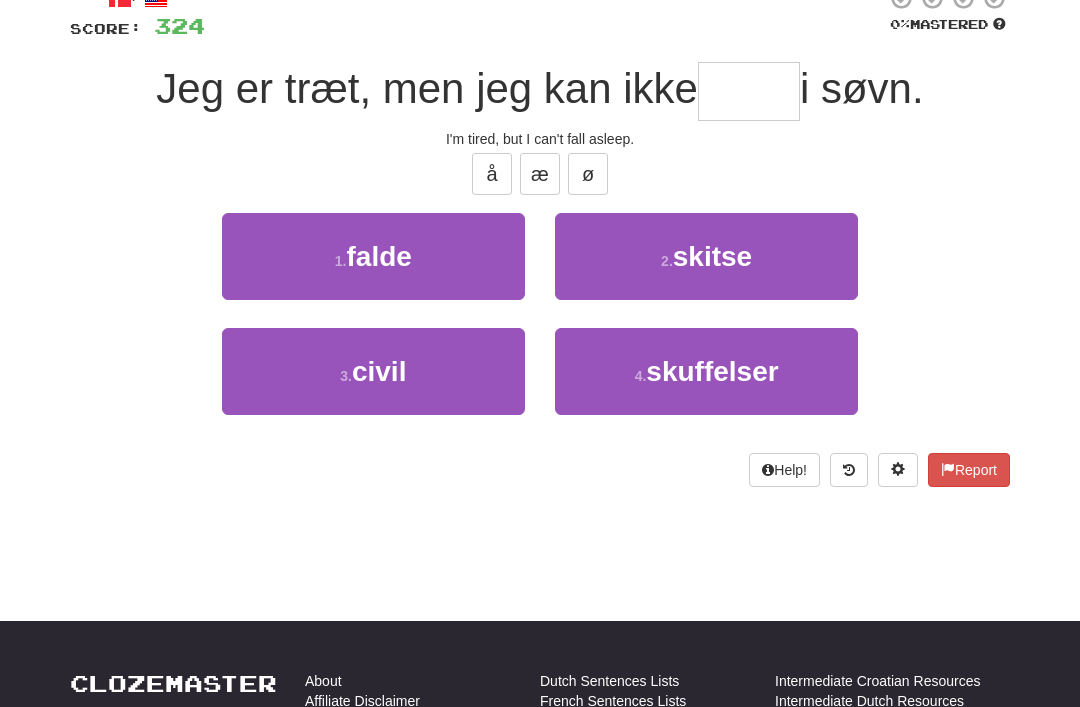 click on "1 .  falde" at bounding box center [373, 256] 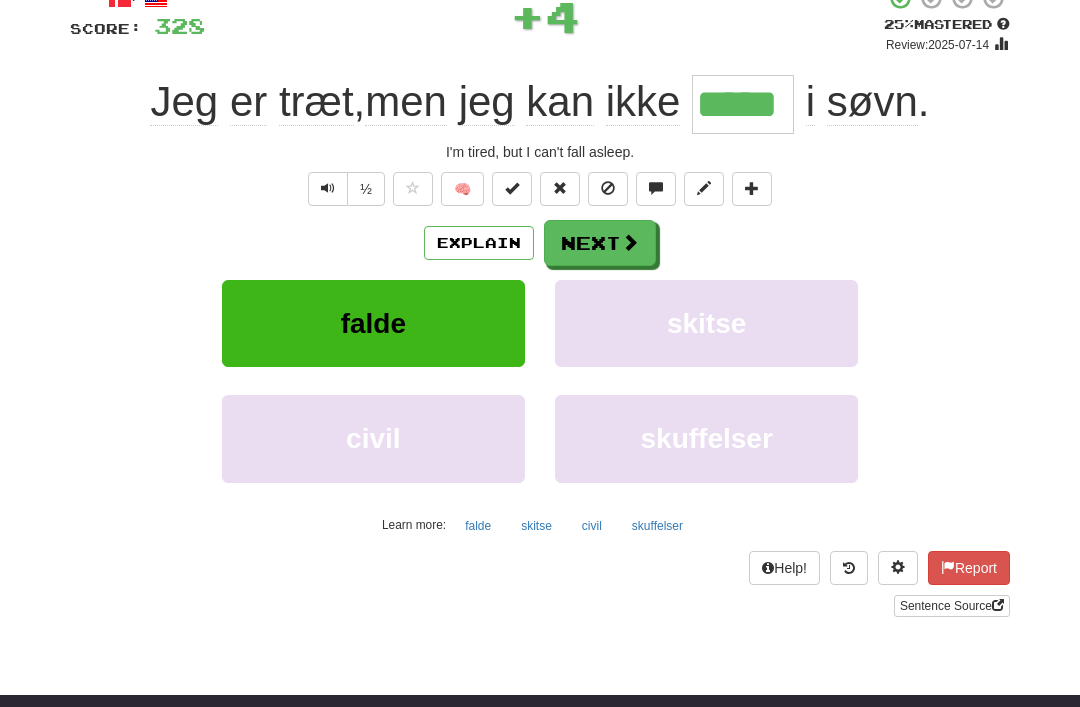 click on "Next" at bounding box center (600, 243) 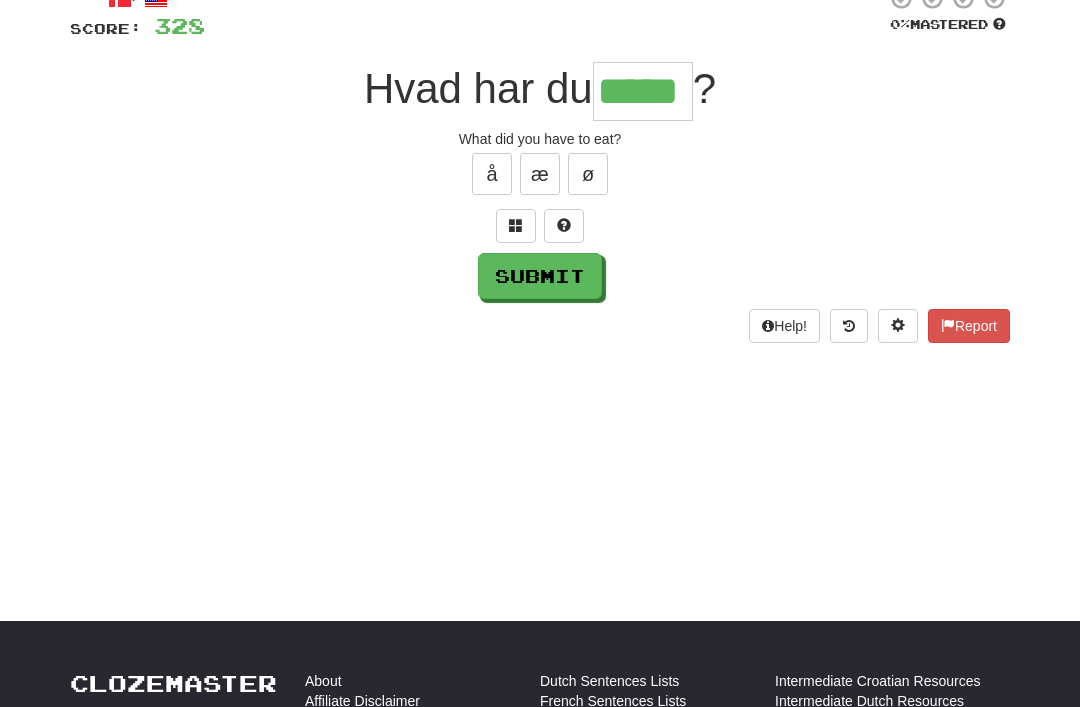 type on "*****" 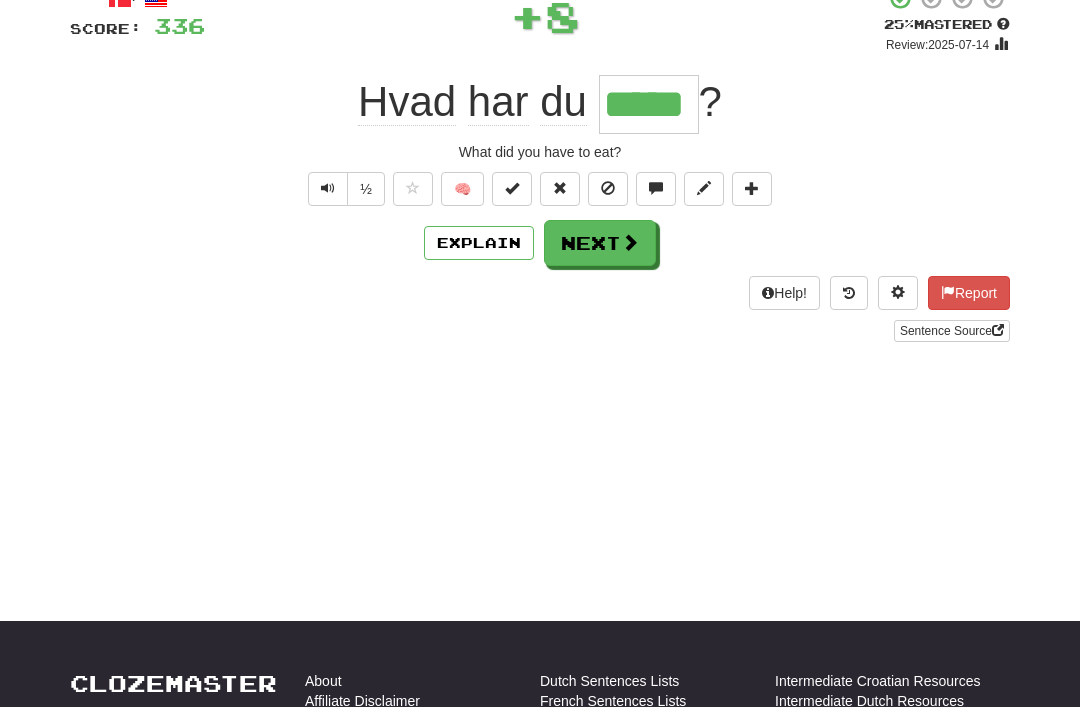 click on "Next" at bounding box center [600, 243] 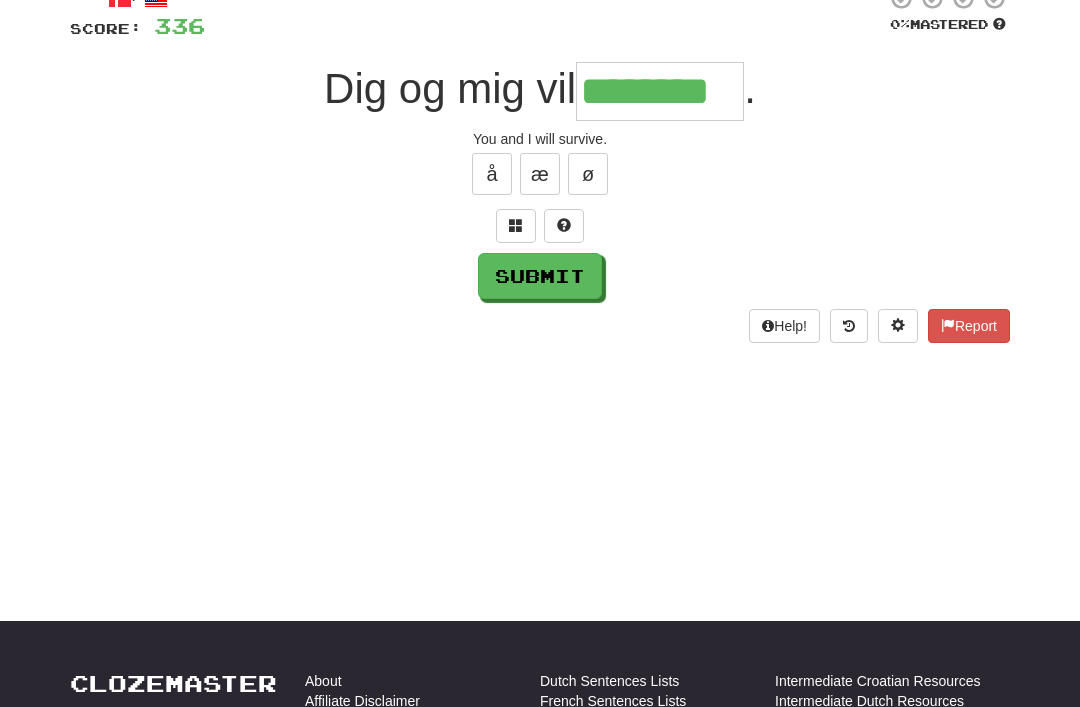 type on "********" 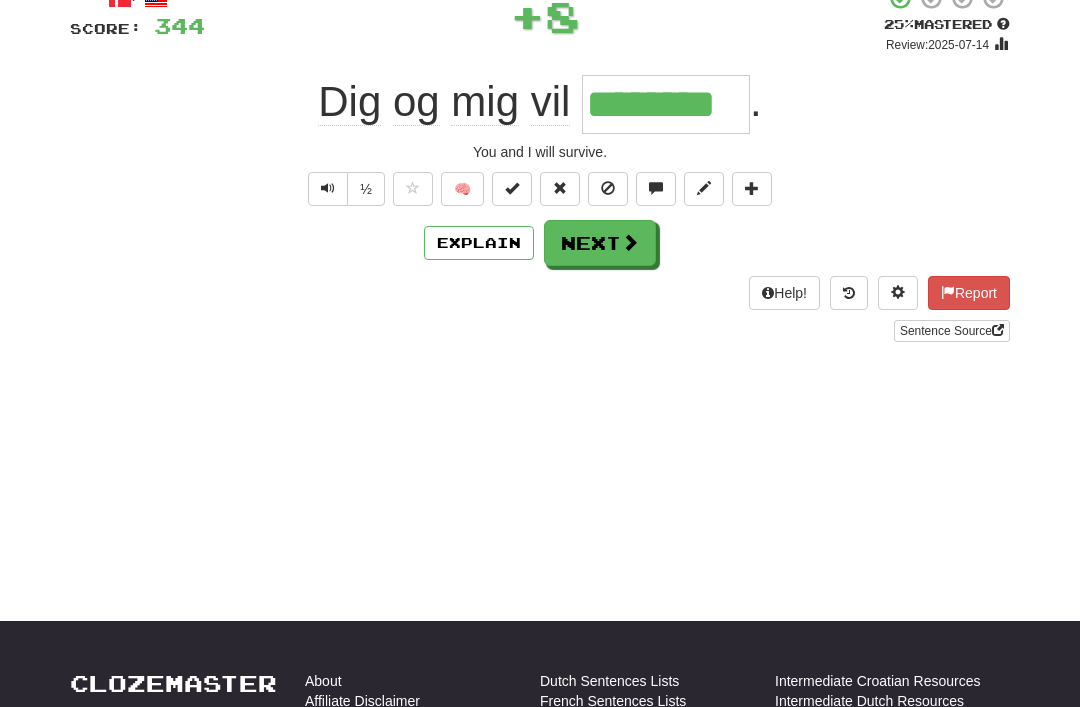 click on "Next" at bounding box center (600, 243) 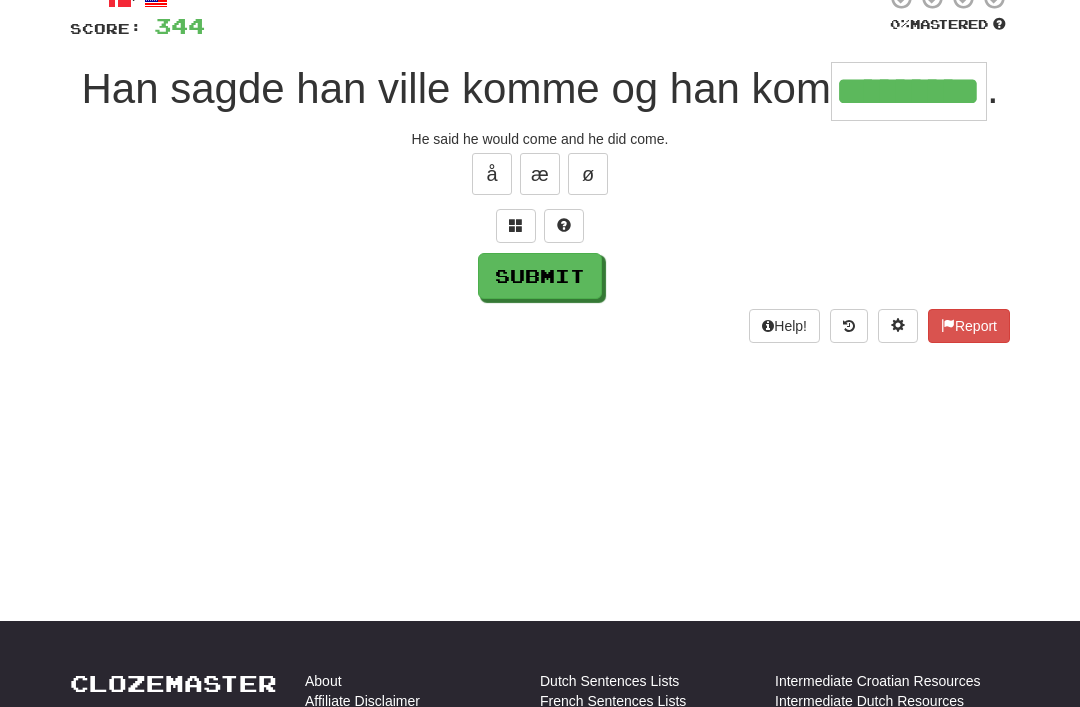 type on "*********" 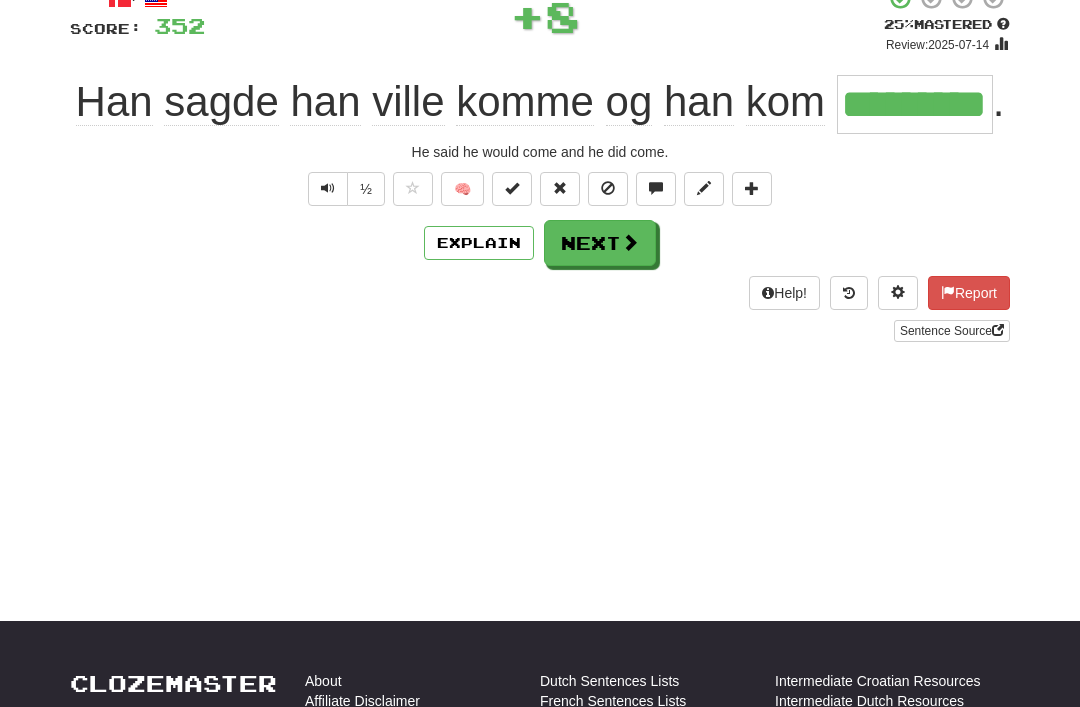 click at bounding box center [630, 242] 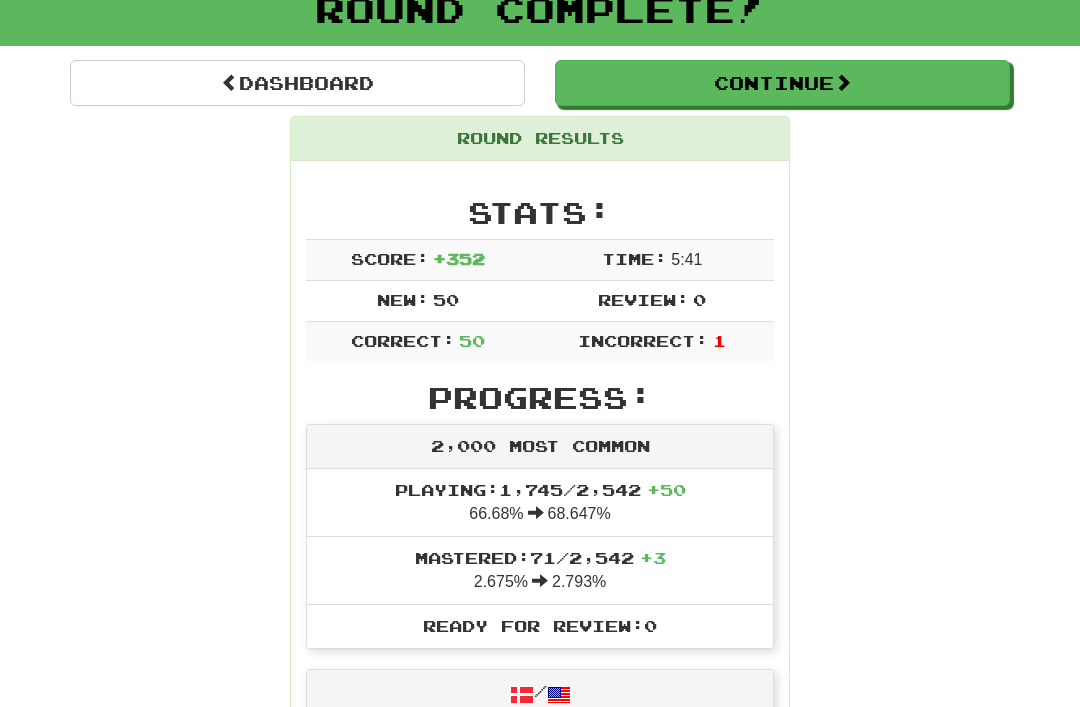 click on "Dashboard" at bounding box center [297, 83] 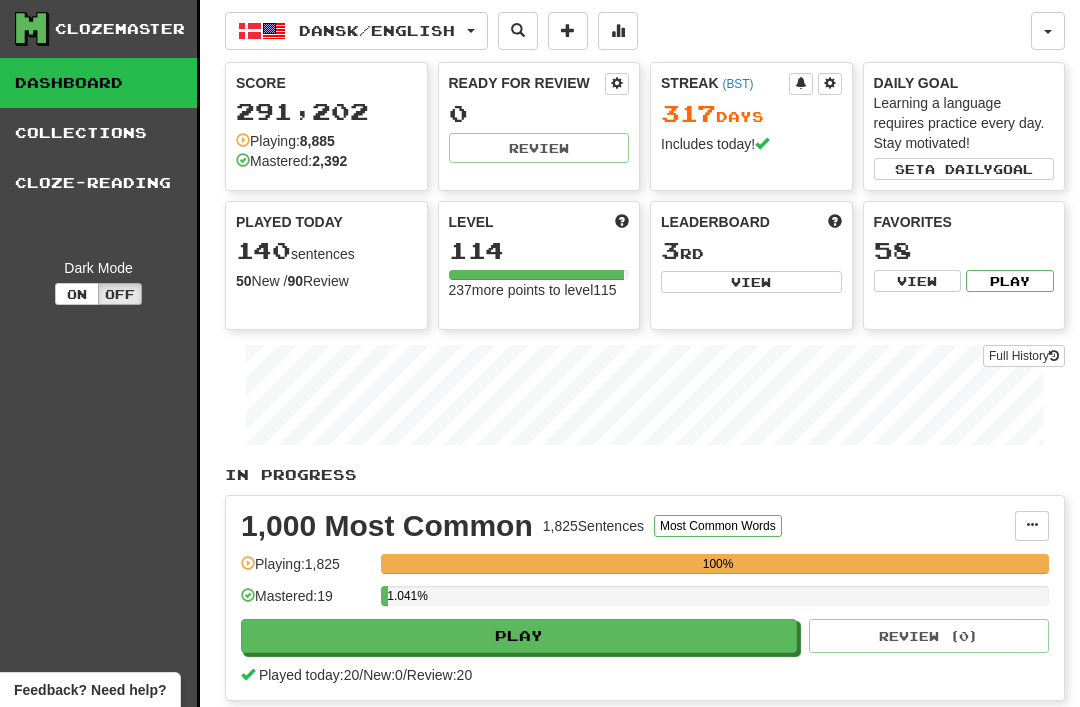 scroll, scrollTop: 2, scrollLeft: 0, axis: vertical 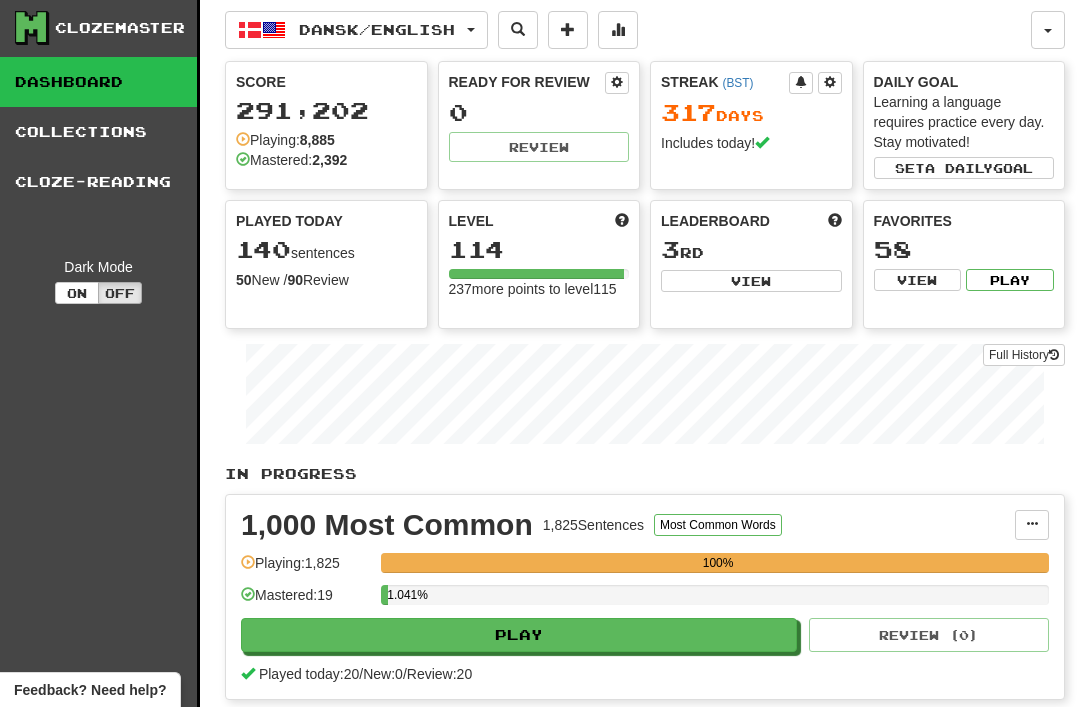 click on "Full History" at bounding box center (1024, 355) 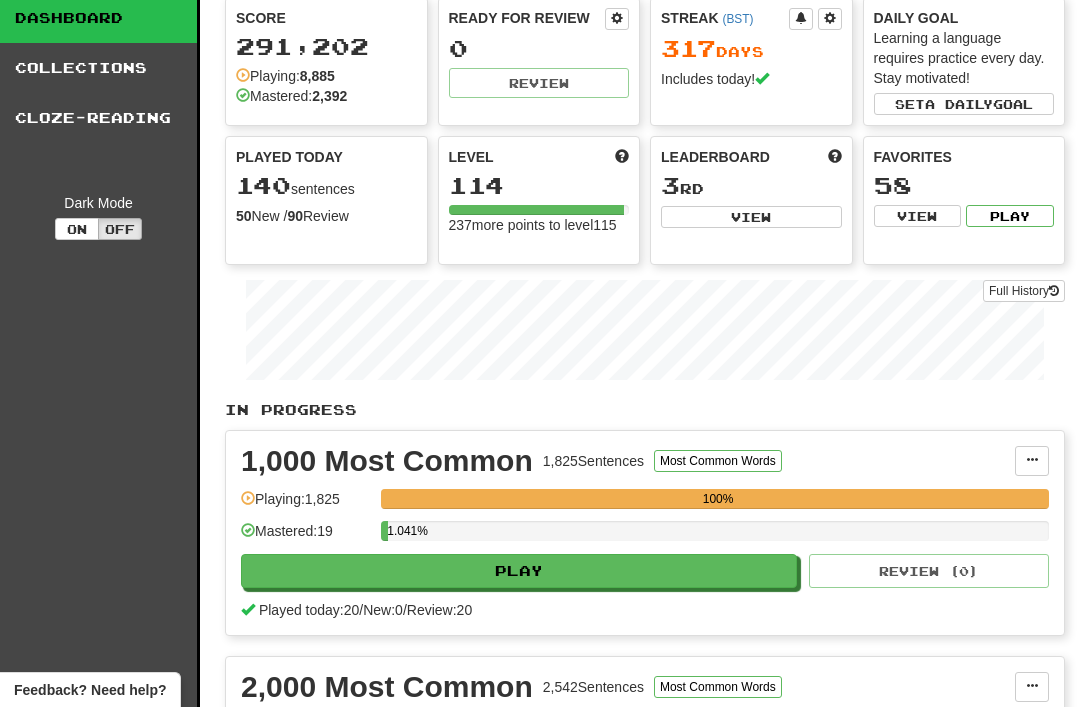 click on "View" at bounding box center [751, 217] 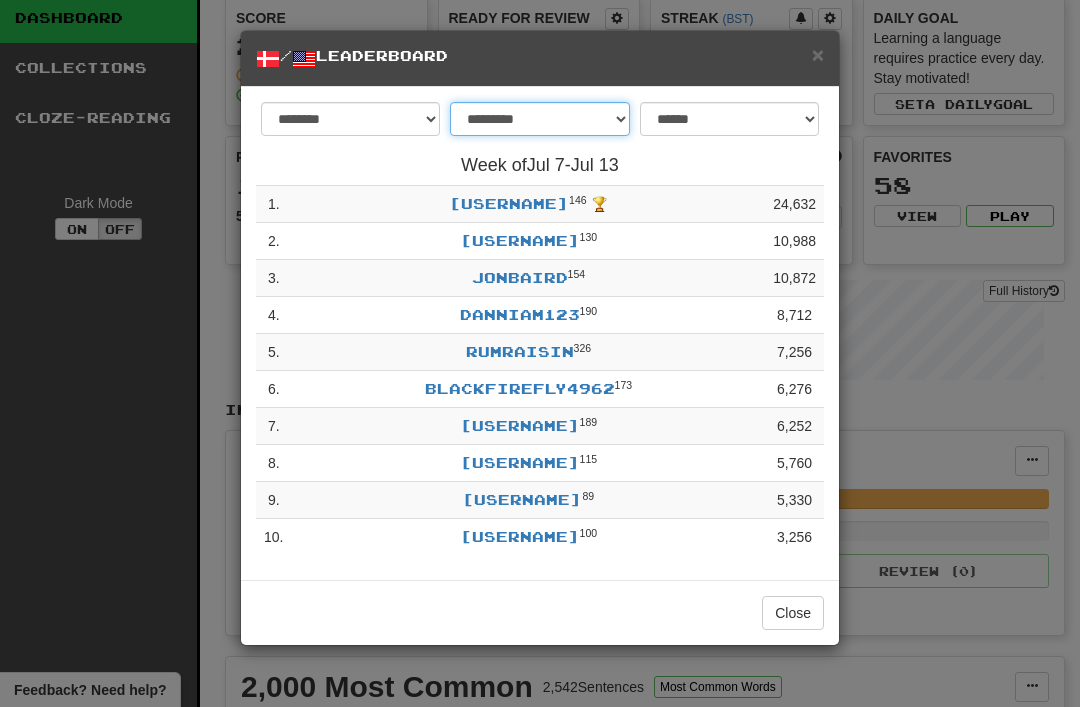 click on "**********" at bounding box center [539, 119] 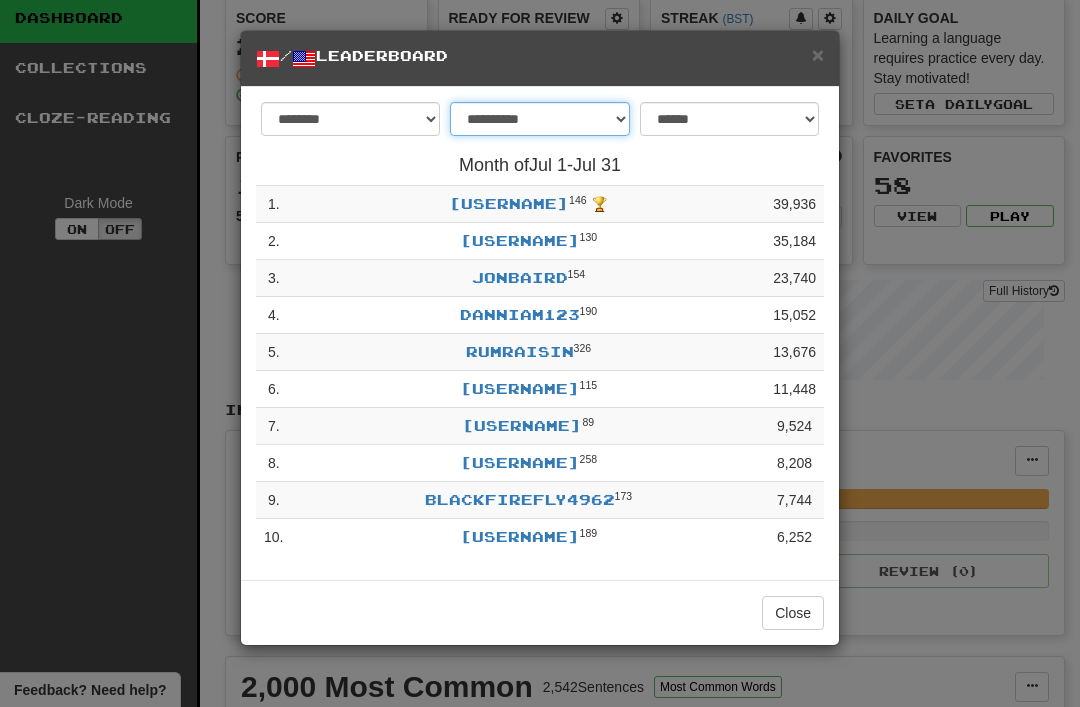click on "**********" at bounding box center (539, 119) 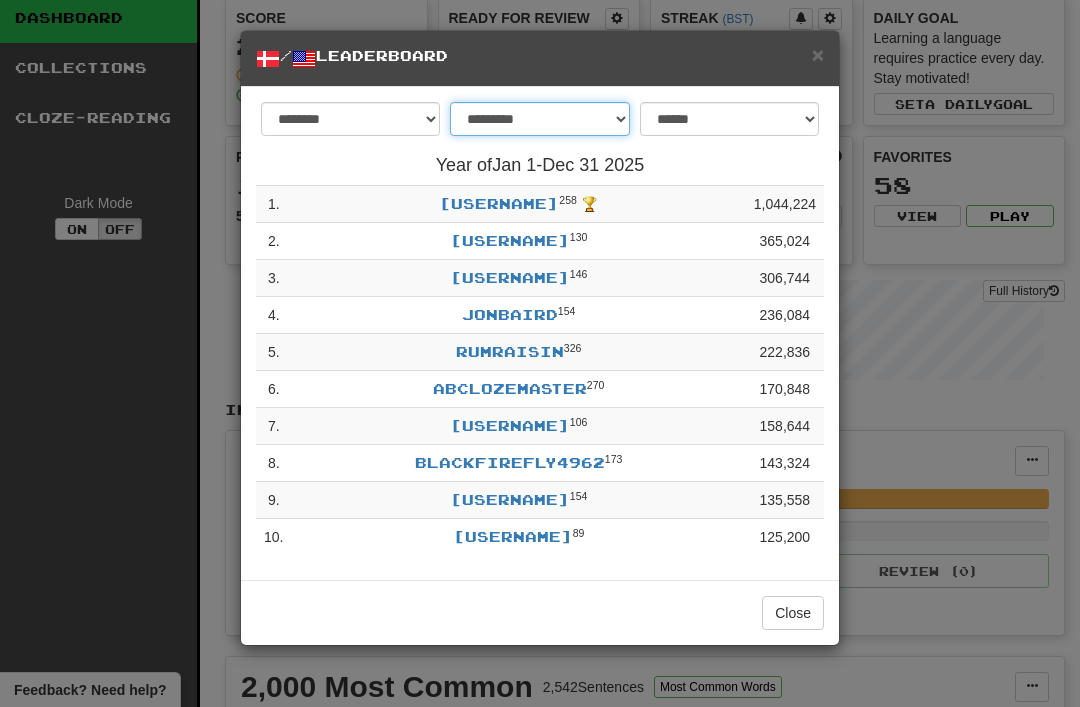 click on "**********" at bounding box center (539, 119) 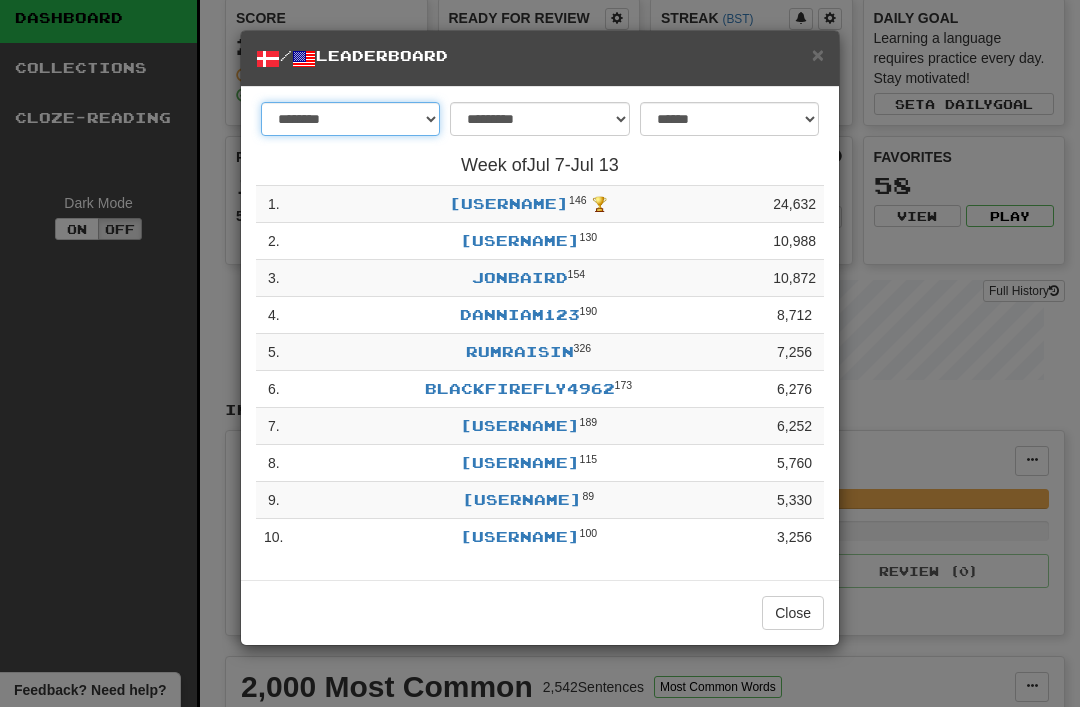 click on "******** *********" at bounding box center (350, 119) 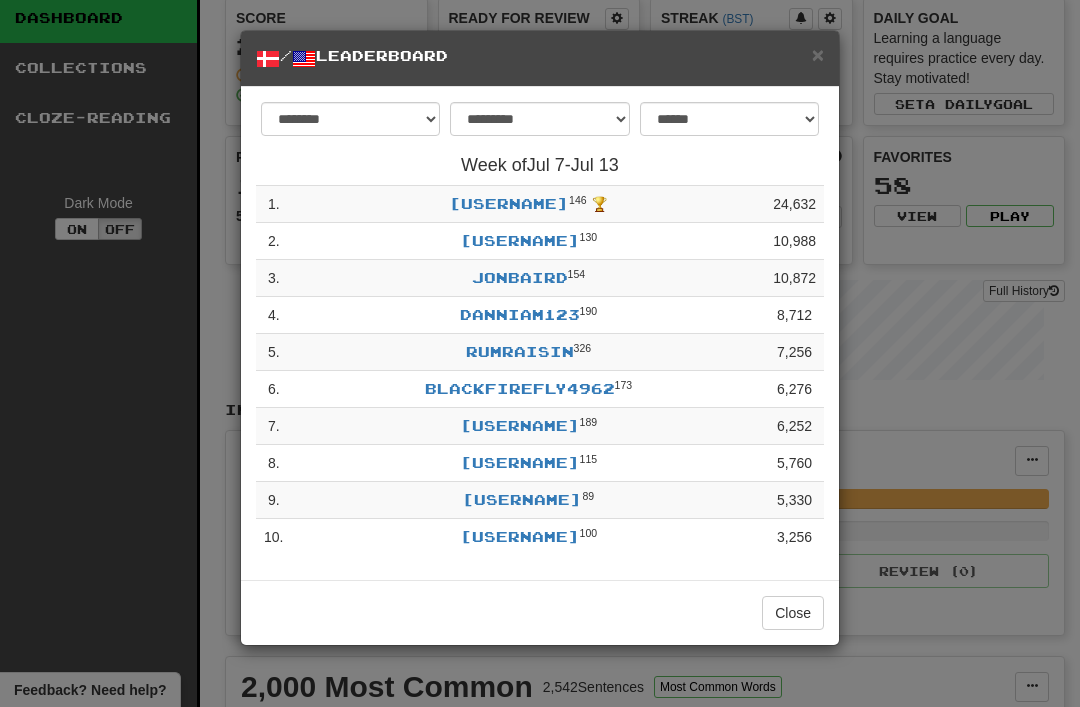 click on "×" at bounding box center [818, 54] 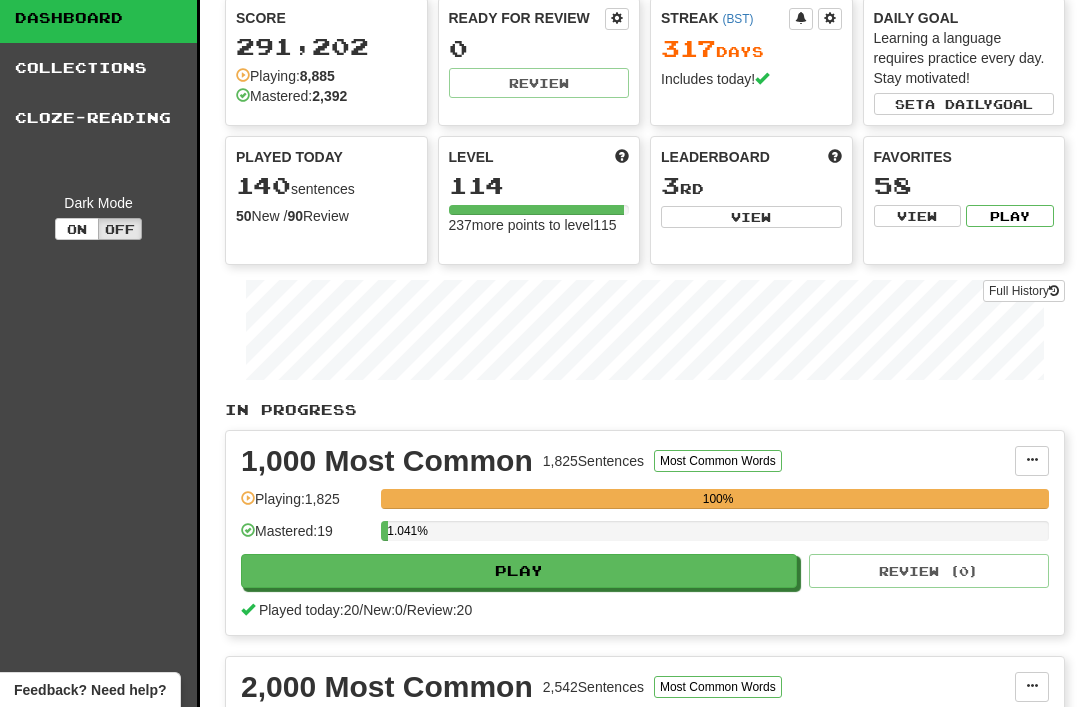 scroll, scrollTop: 0, scrollLeft: 0, axis: both 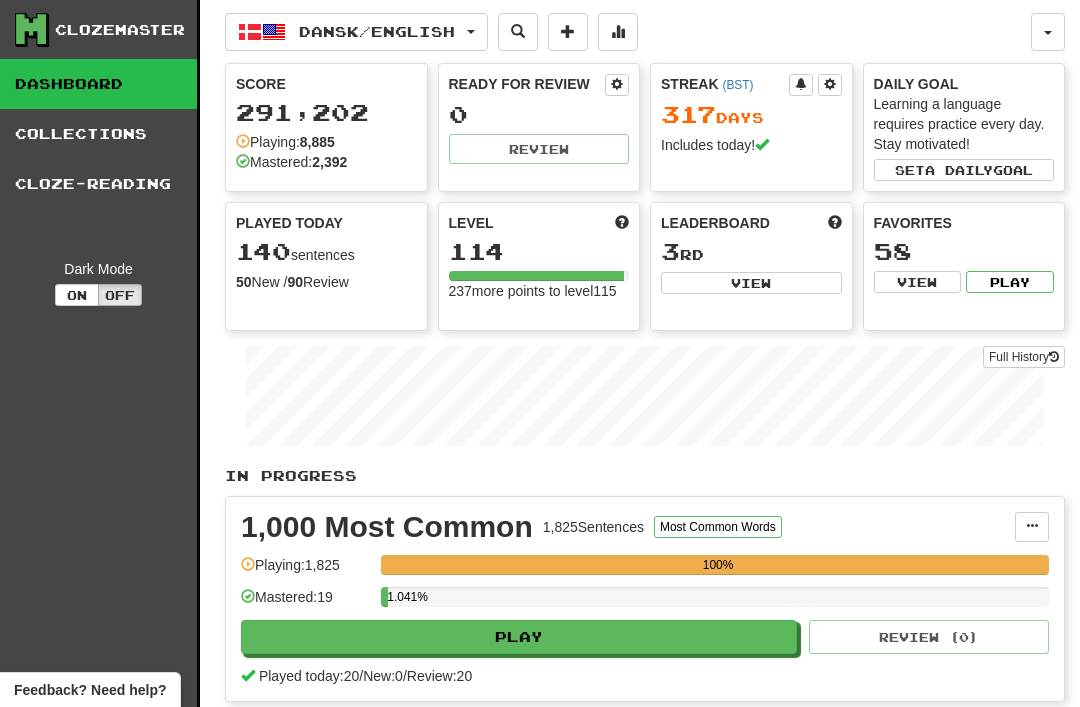 click on "Dansk  /  English" at bounding box center [356, 32] 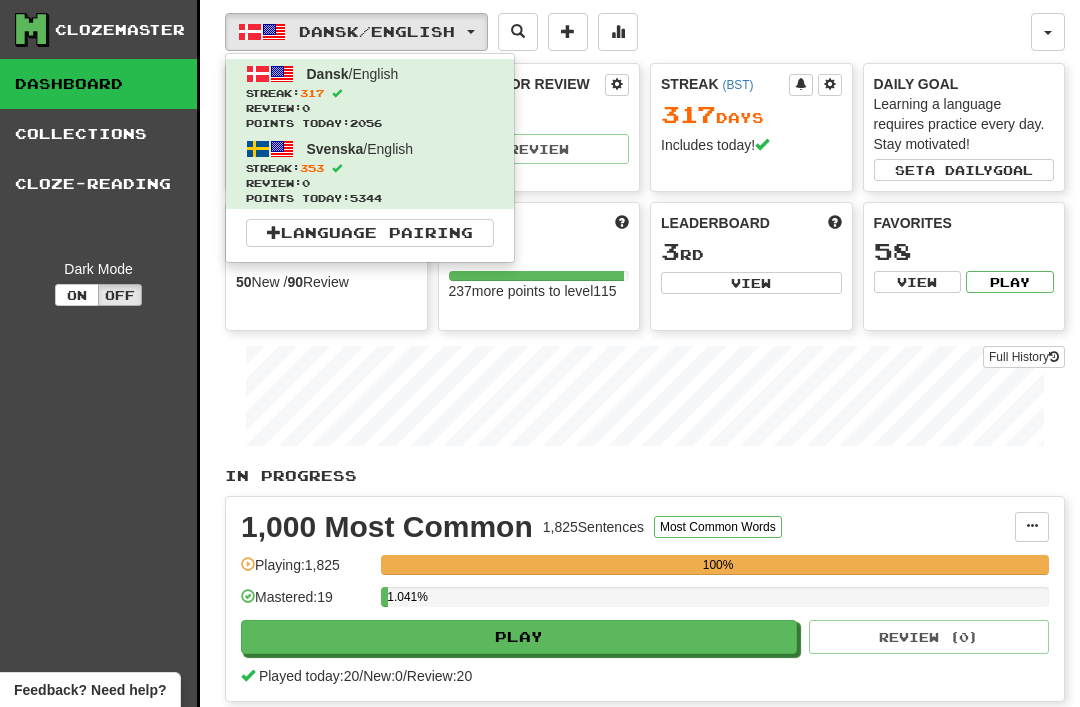 click on "Review:  0" at bounding box center [370, 183] 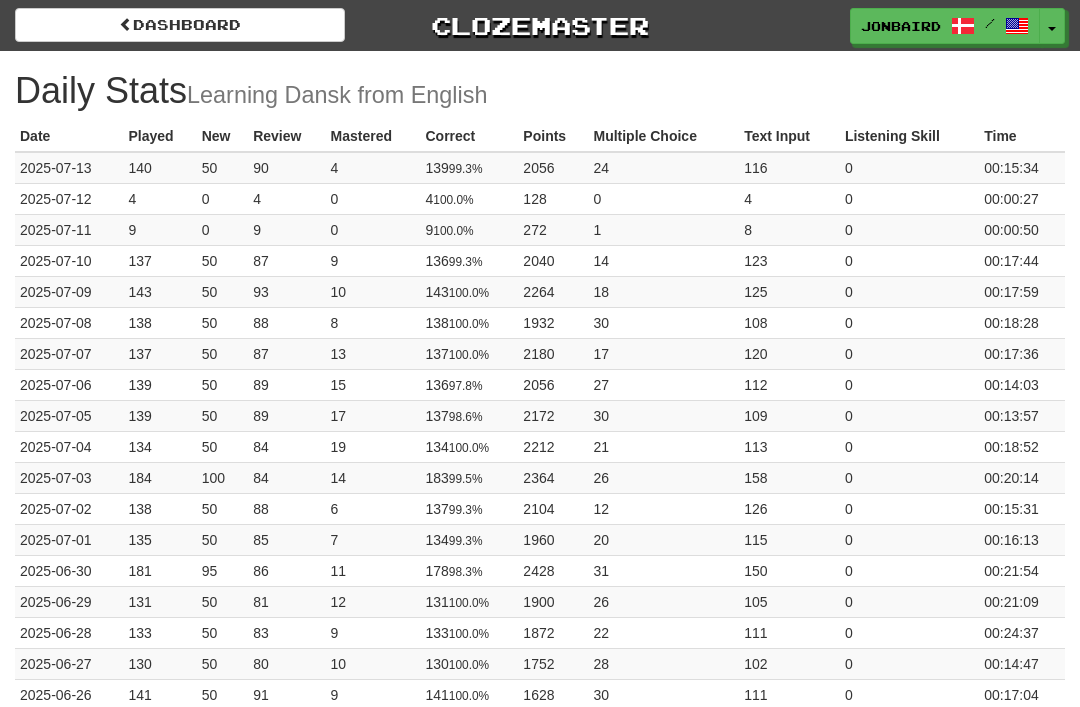 scroll, scrollTop: 0, scrollLeft: 0, axis: both 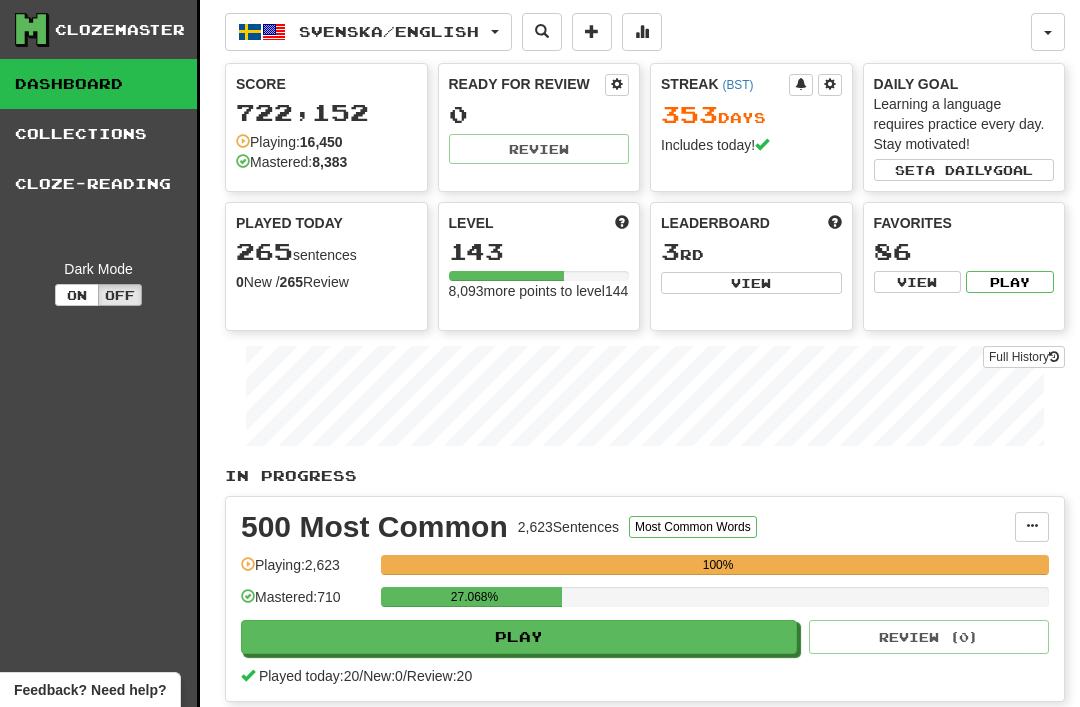 click on "View" at bounding box center (751, 283) 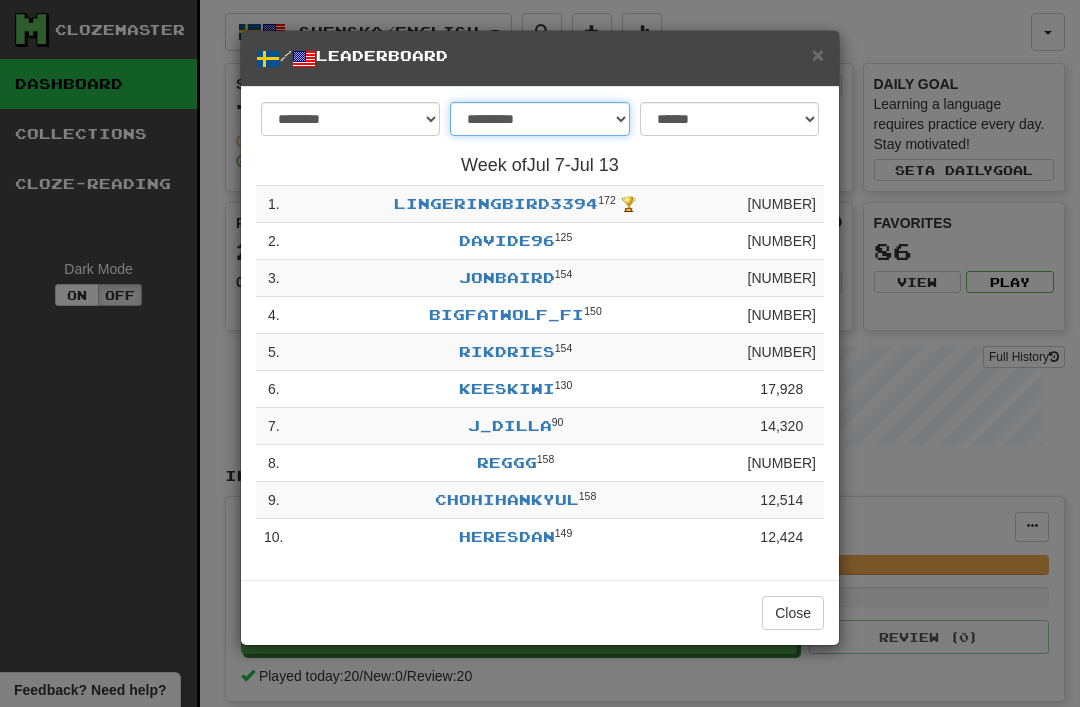click on "**********" at bounding box center [539, 119] 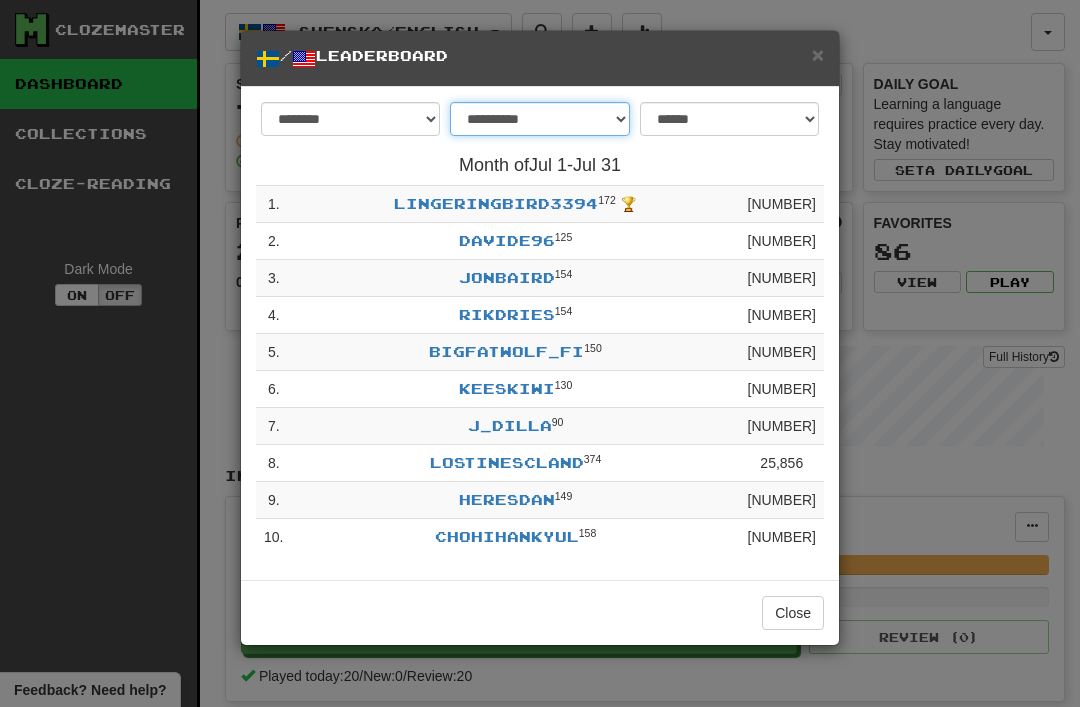 click on "**********" at bounding box center [539, 119] 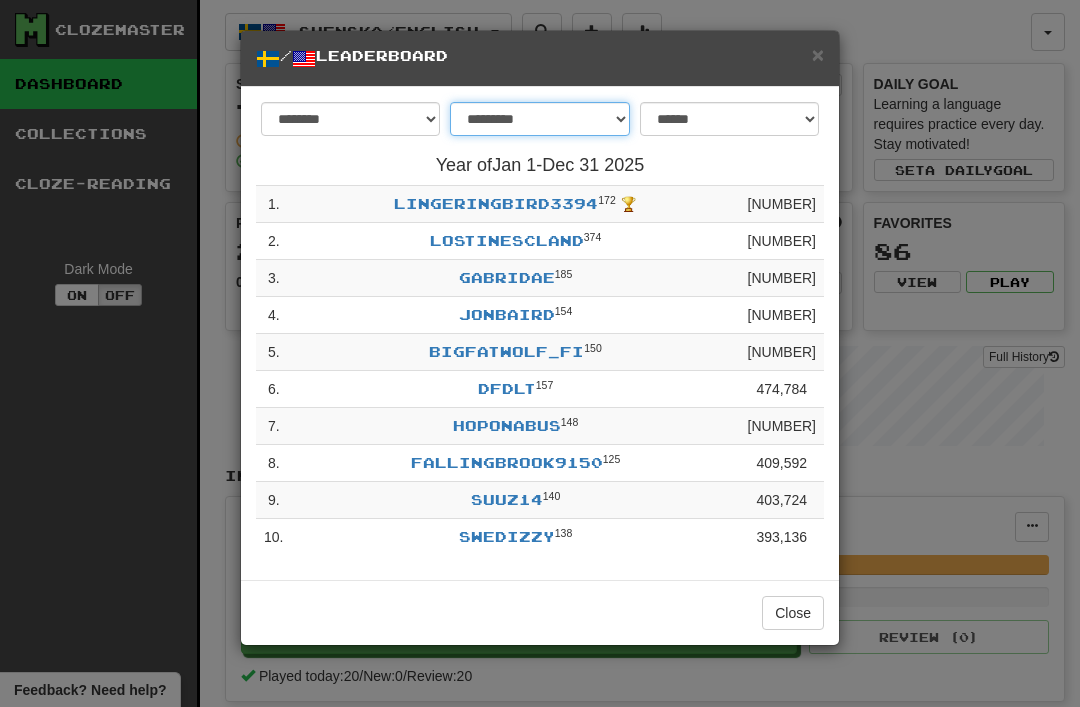 click on "**********" at bounding box center [539, 119] 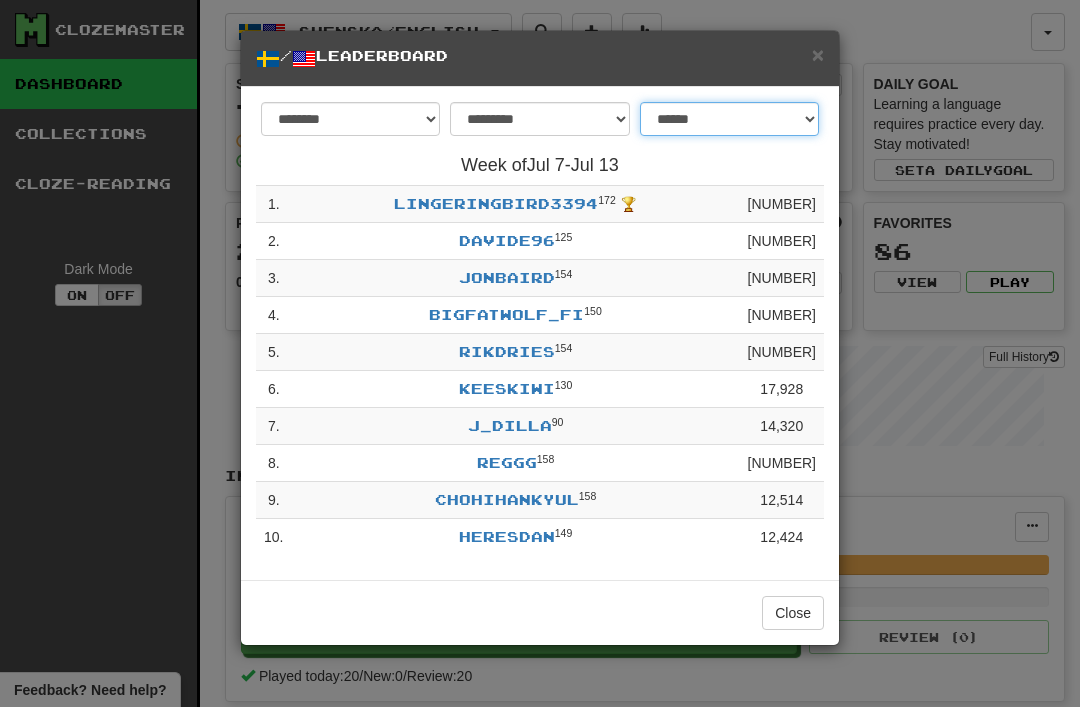 click on "**********" at bounding box center [729, 119] 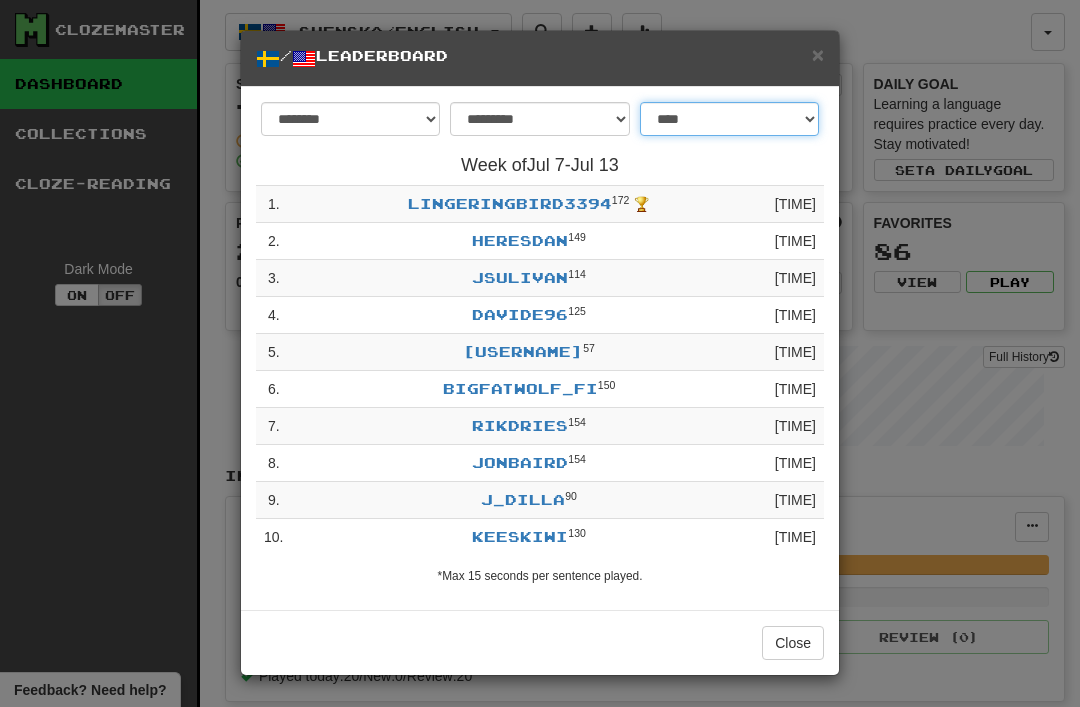 click on "**********" at bounding box center [729, 119] 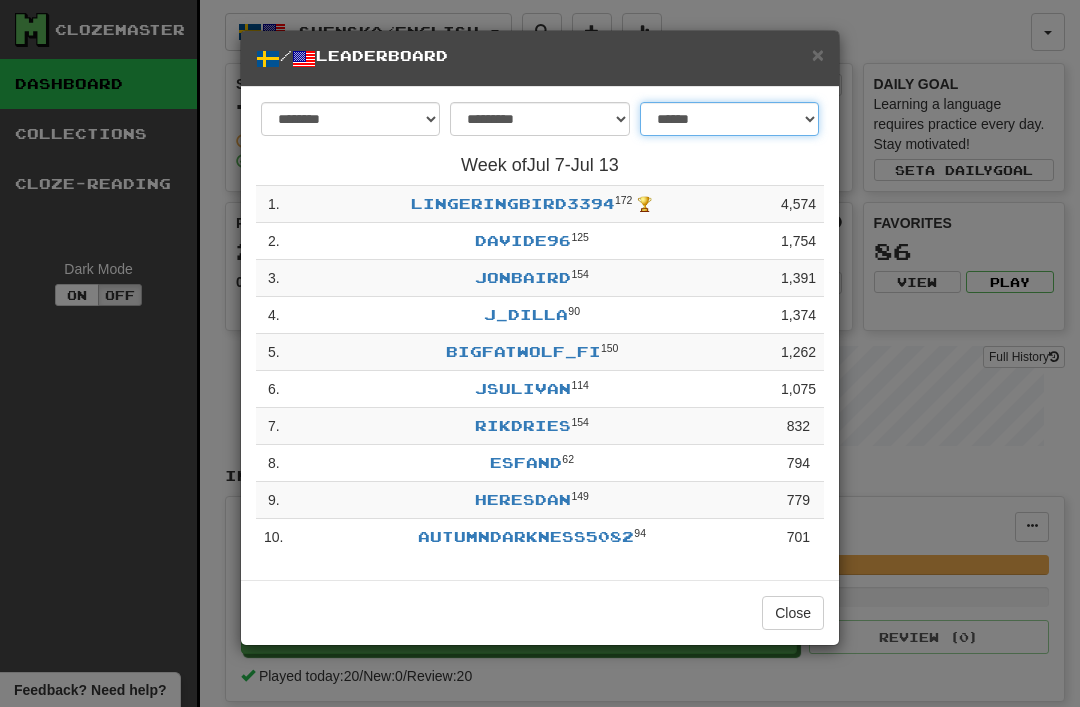 click on "**********" at bounding box center (729, 119) 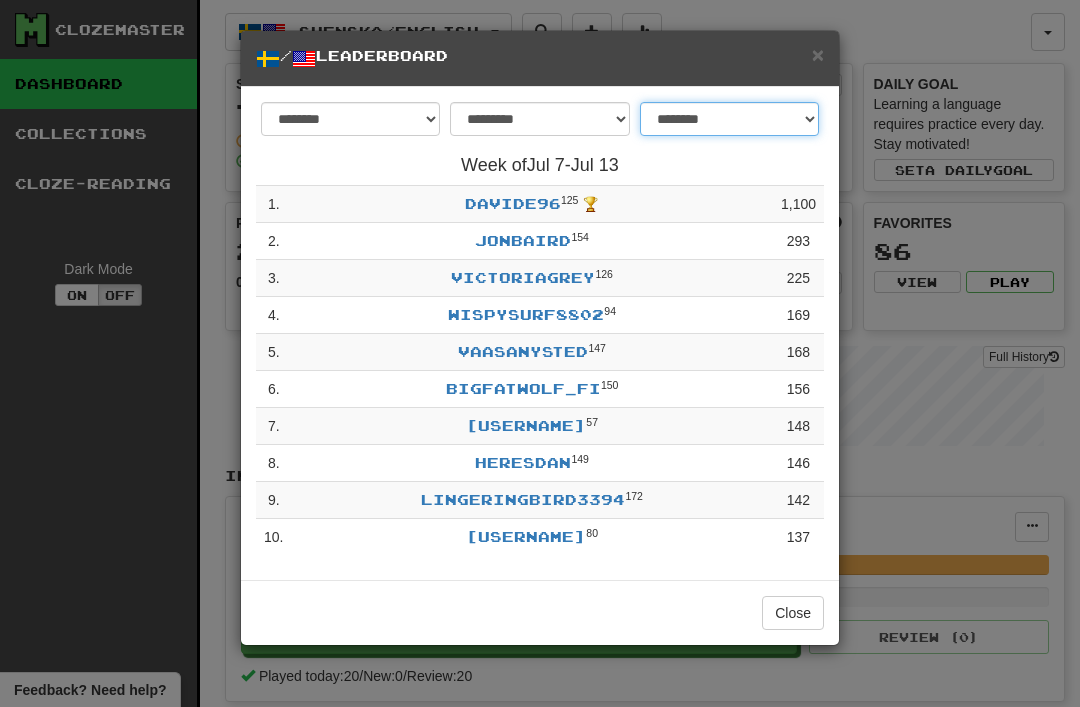 click on "**********" at bounding box center [729, 119] 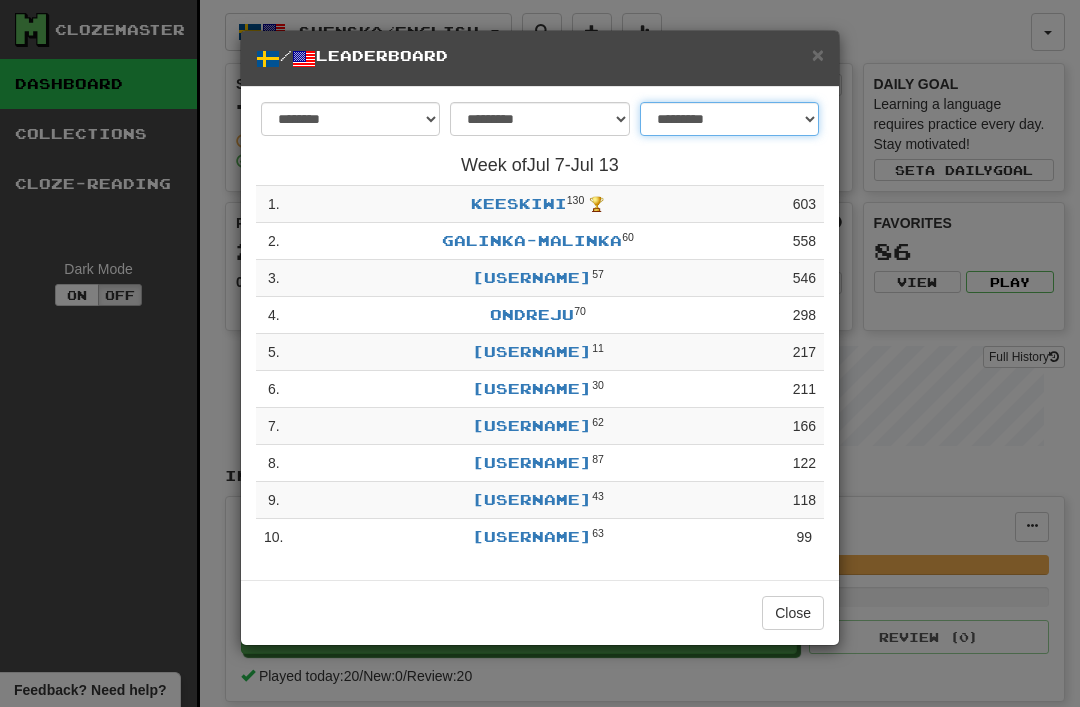 click on "**********" at bounding box center [729, 119] 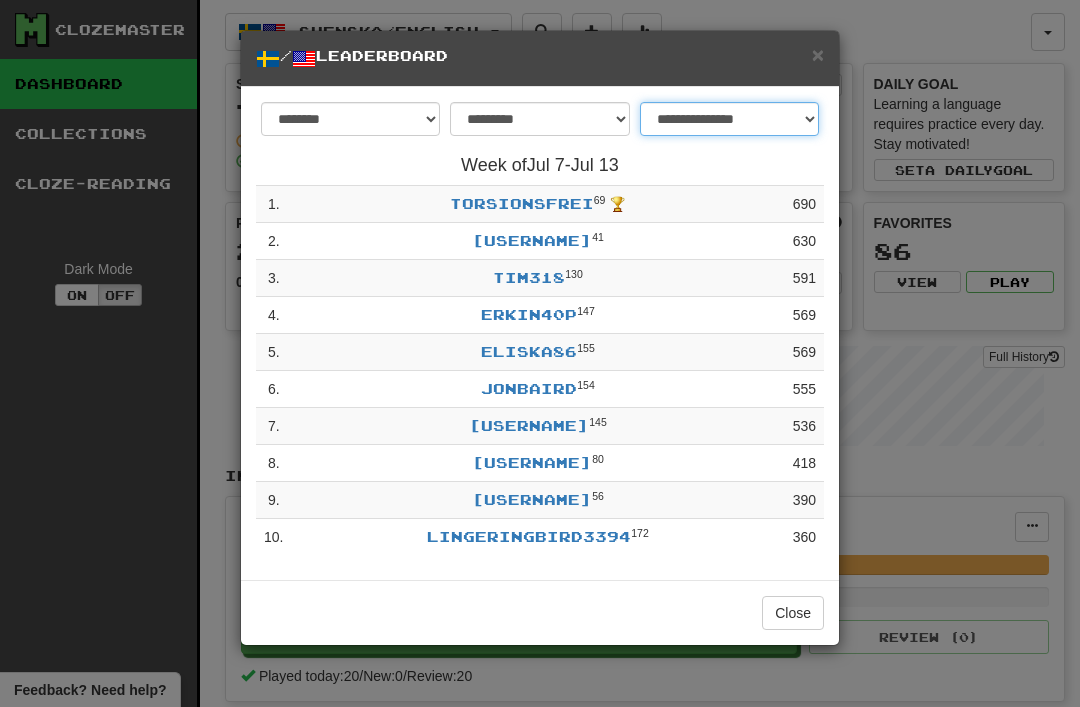 click on "**********" at bounding box center (729, 119) 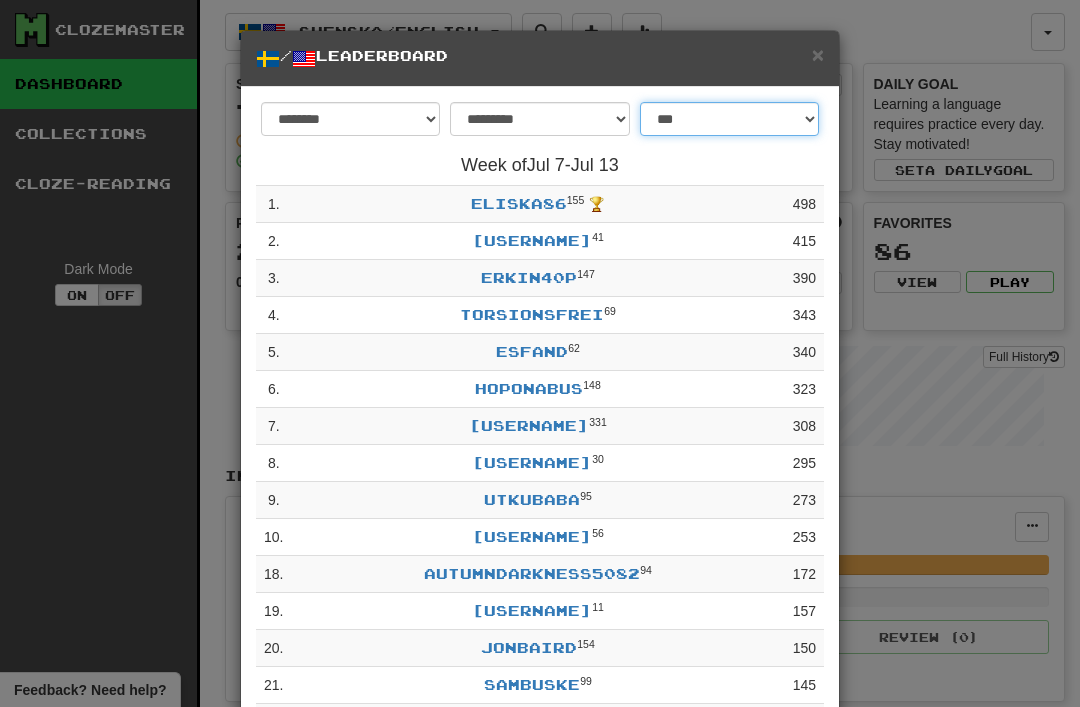 click on "**********" at bounding box center (729, 119) 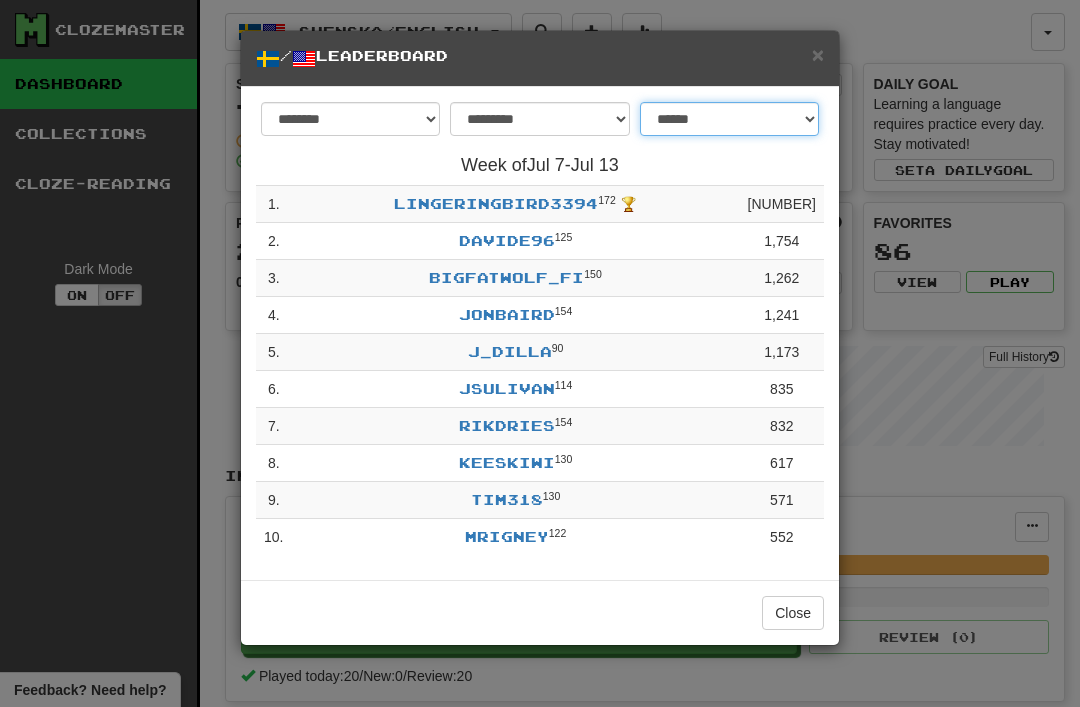 click on "**********" at bounding box center [729, 119] 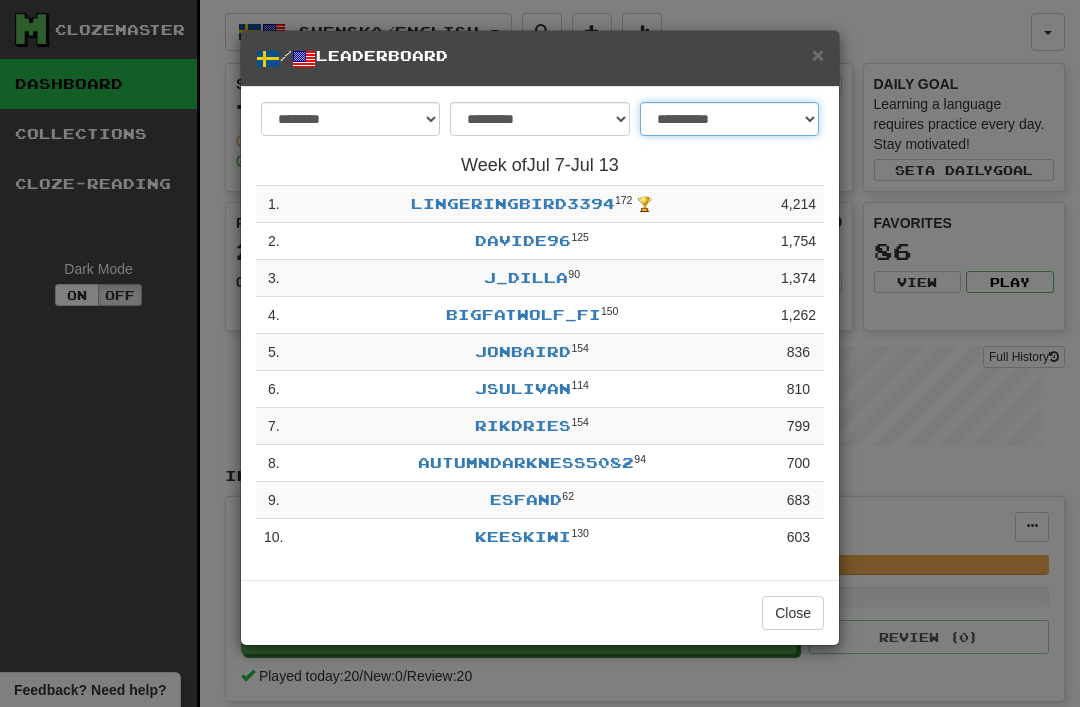 click on "**********" at bounding box center [729, 119] 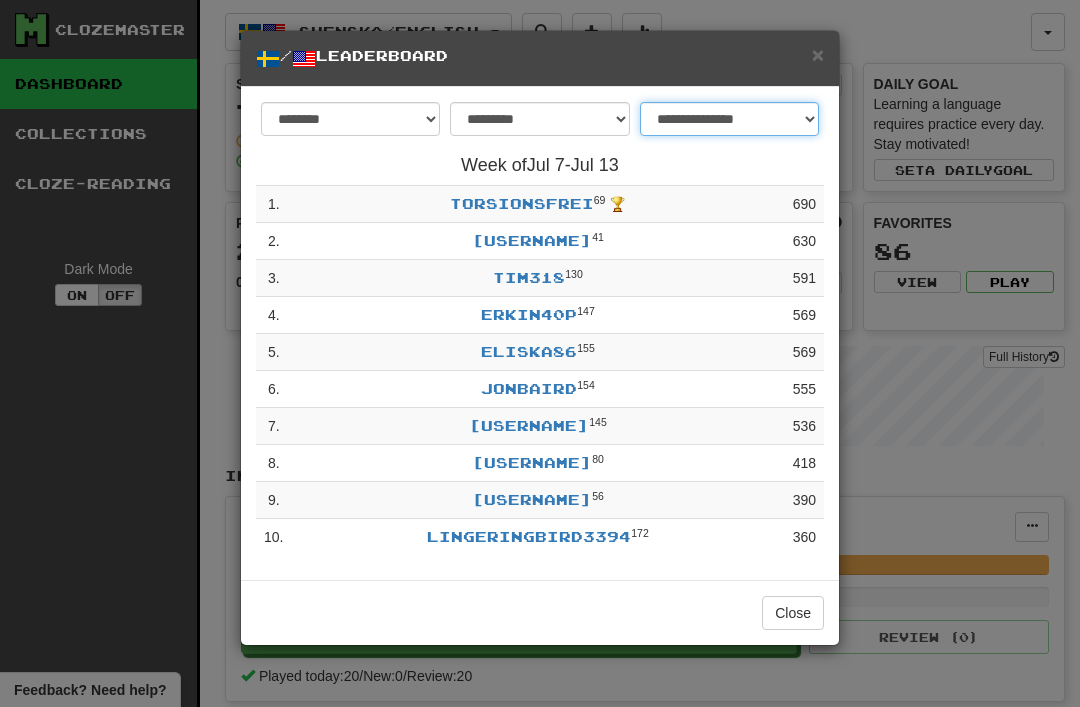 click on "**********" at bounding box center (729, 119) 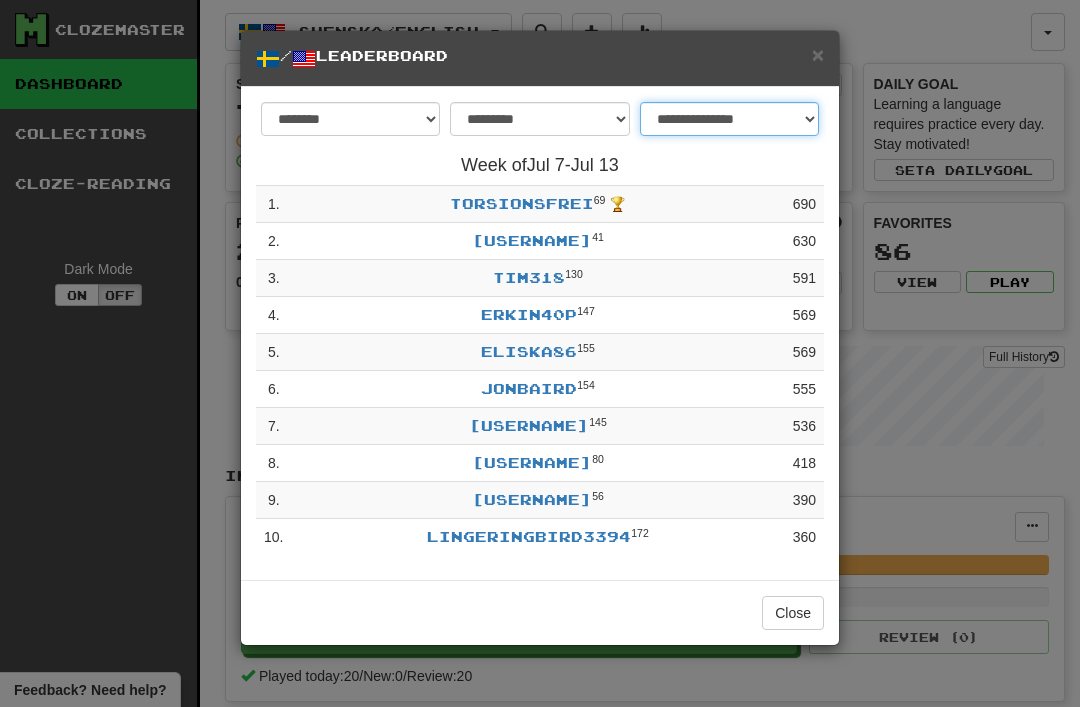select on "**********" 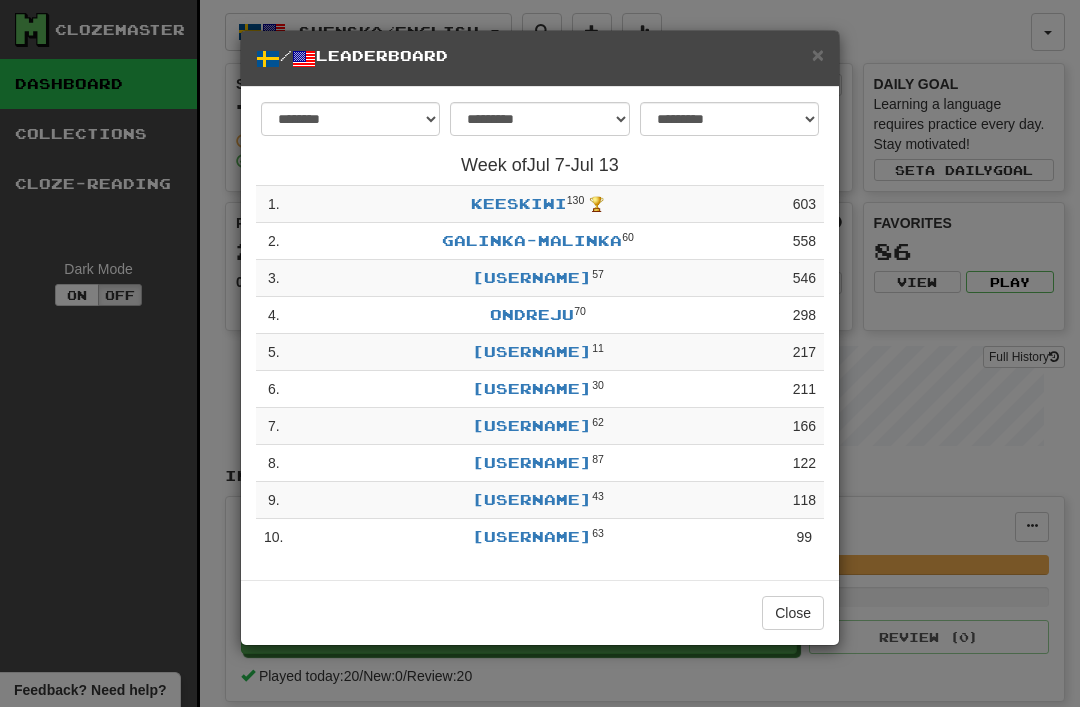 click on "×" at bounding box center (818, 54) 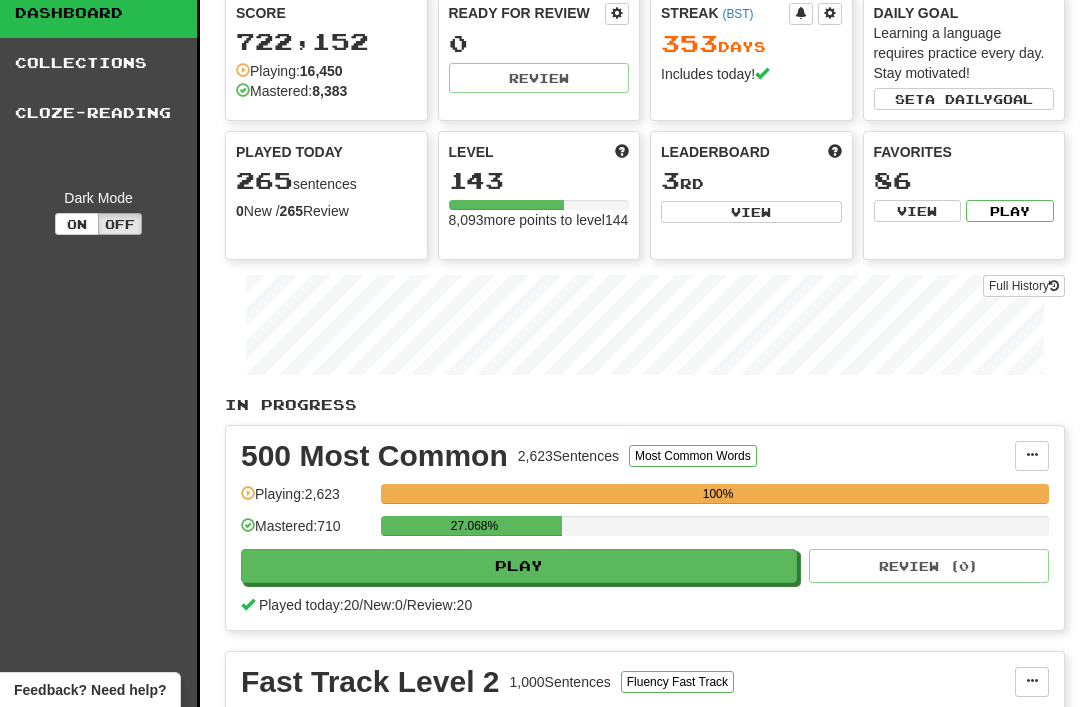 scroll, scrollTop: 0, scrollLeft: 0, axis: both 